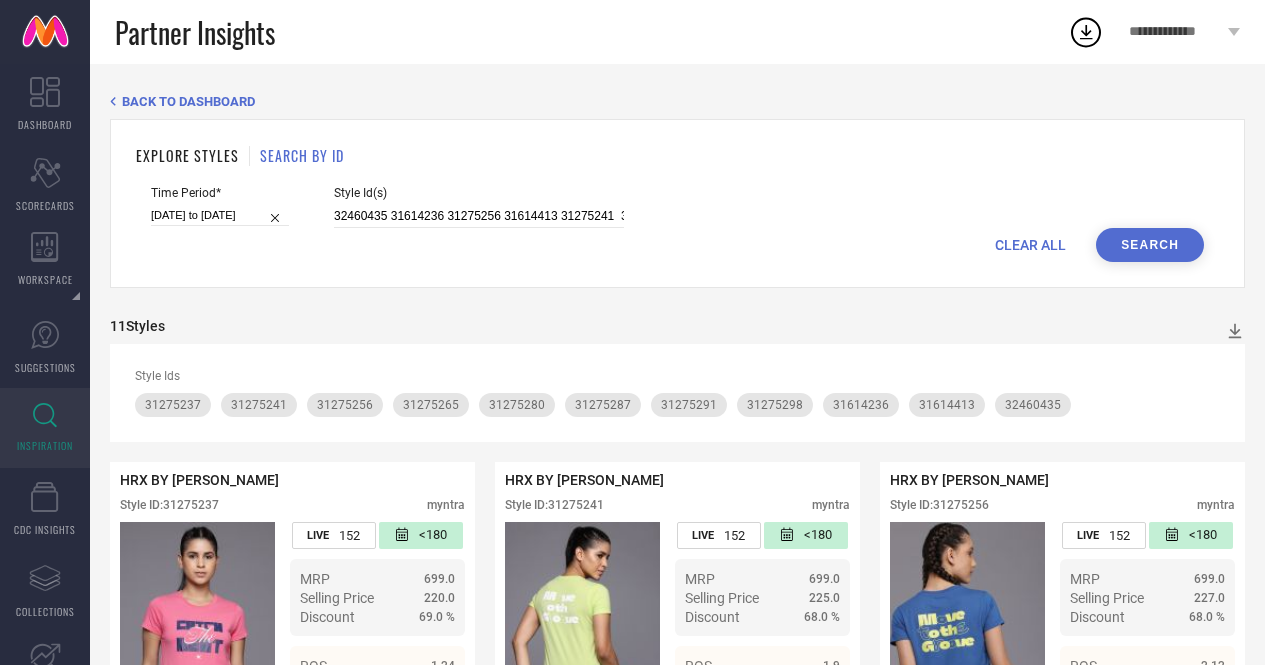 scroll, scrollTop: 0, scrollLeft: 0, axis: both 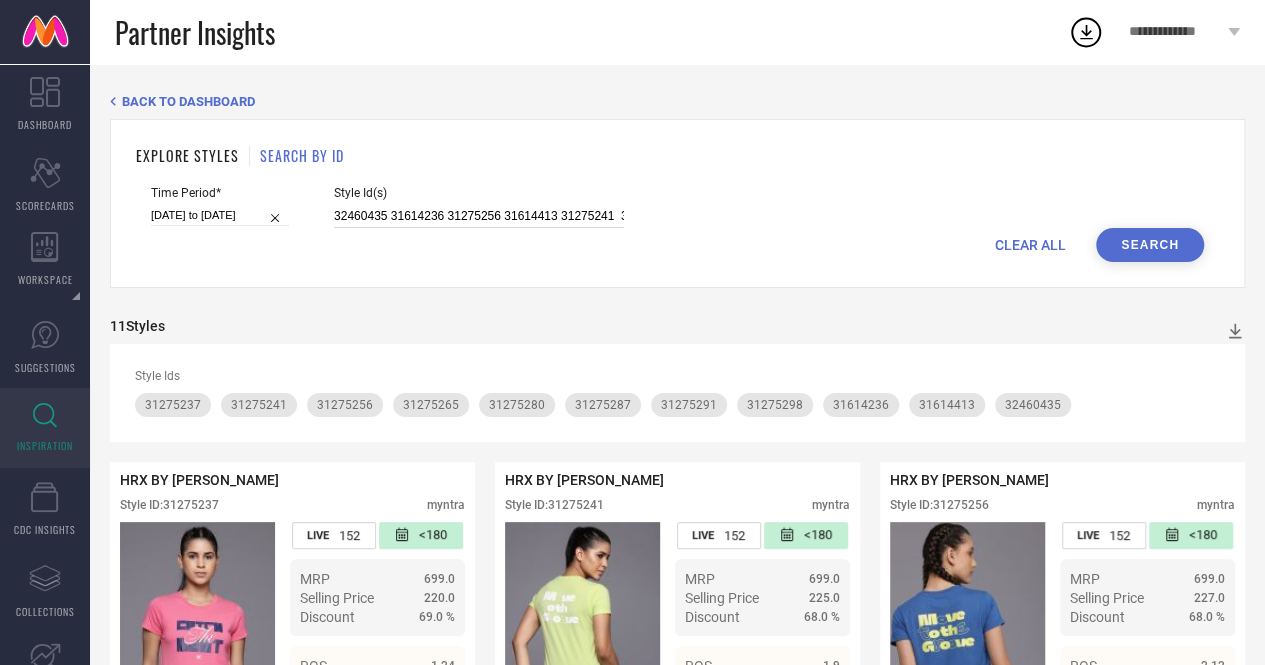 click on "32460435 31614236 31275256 31614413 31275241  31275280 31275287 31275237 31275291 31275265 31275298" at bounding box center [479, 216] 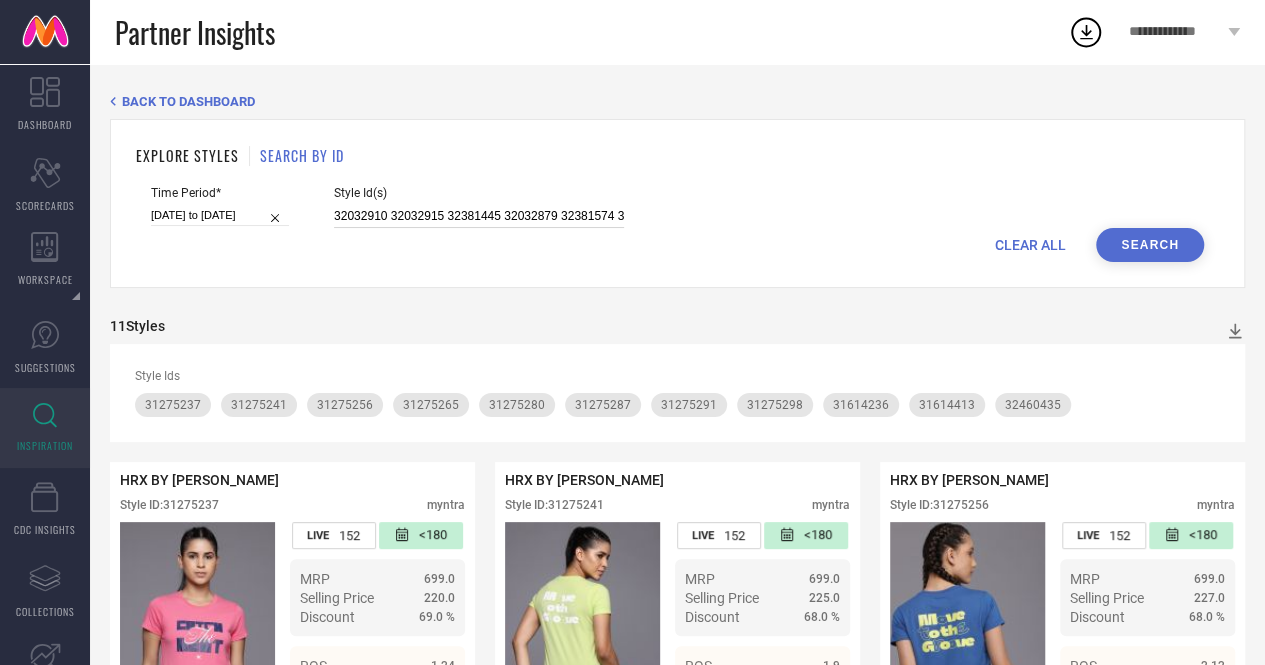 scroll, scrollTop: 0, scrollLeft: 2259, axis: horizontal 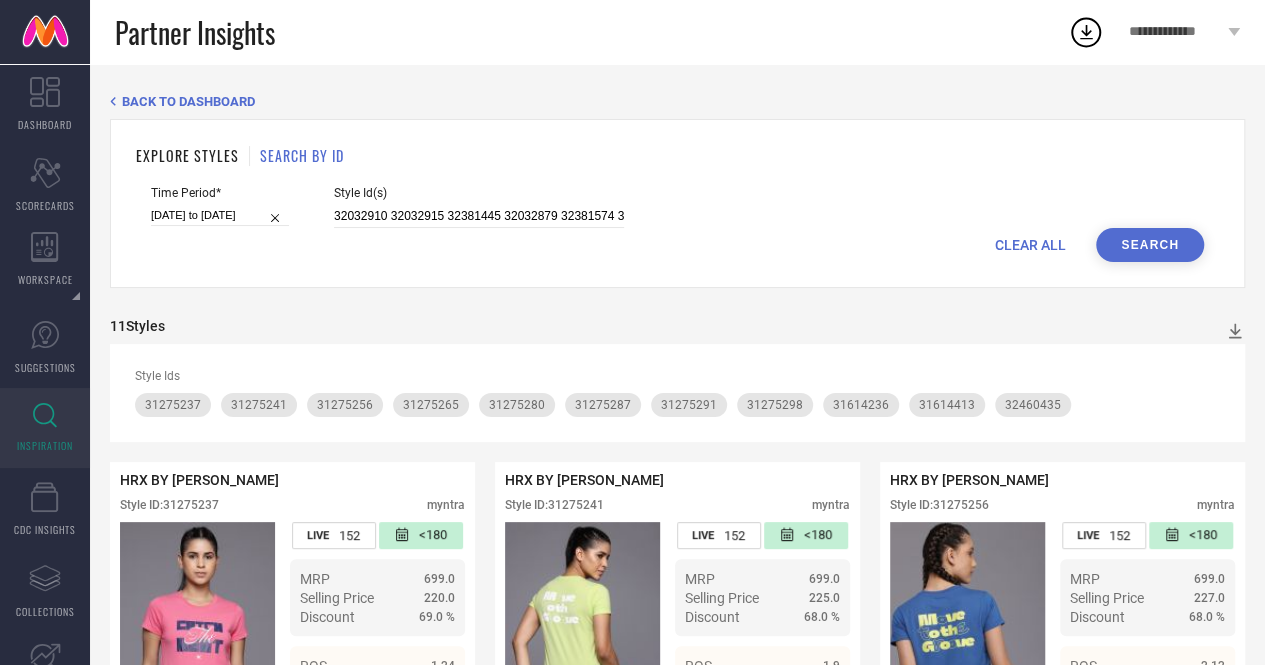 click on "Search" at bounding box center [1150, 245] 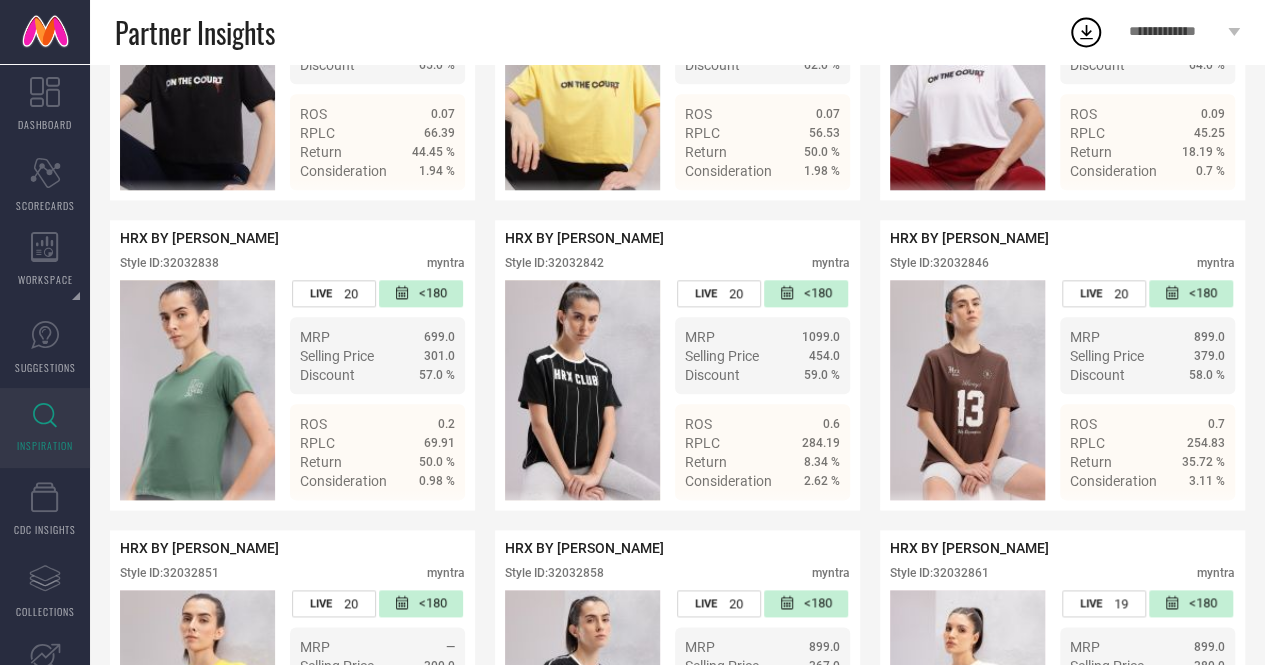 scroll, scrollTop: 932, scrollLeft: 0, axis: vertical 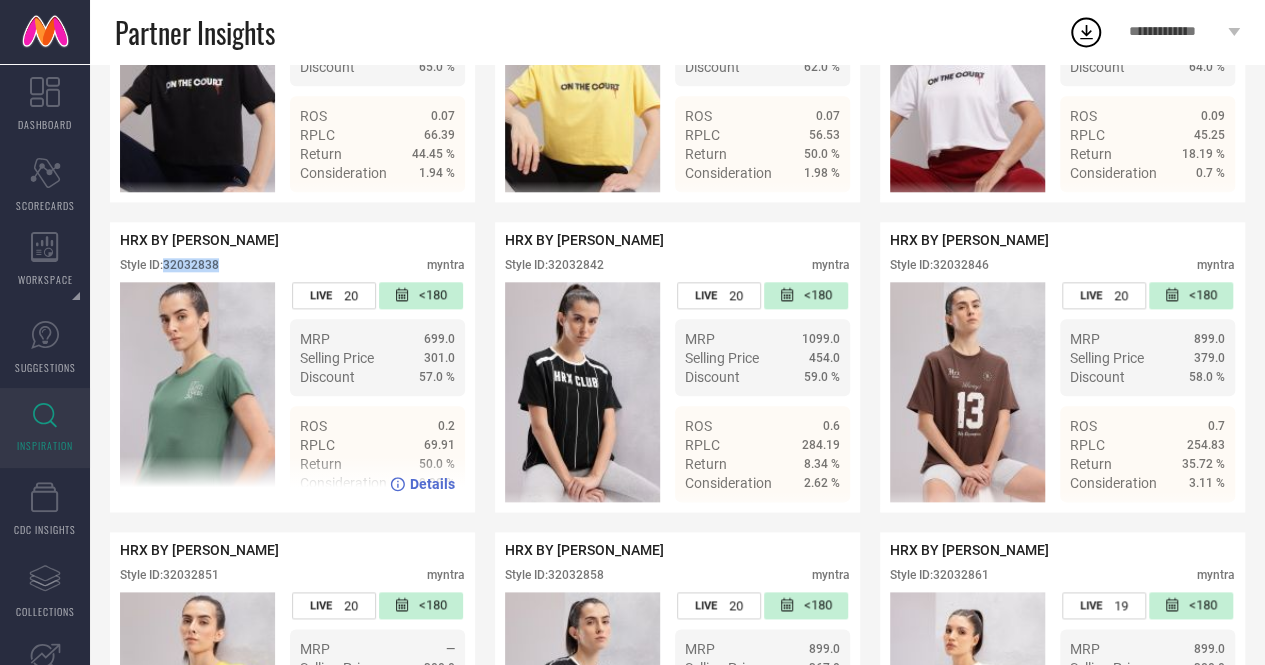 drag, startPoint x: 164, startPoint y: 279, endPoint x: 220, endPoint y: 276, distance: 56.0803 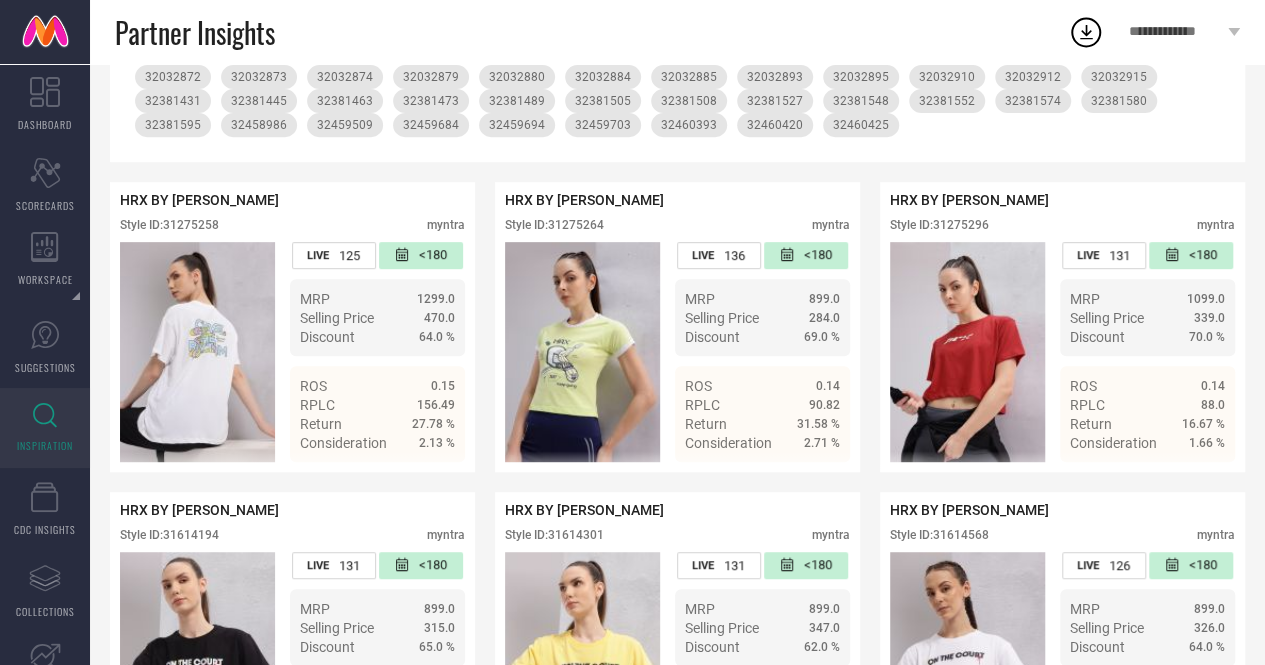scroll, scrollTop: 0, scrollLeft: 0, axis: both 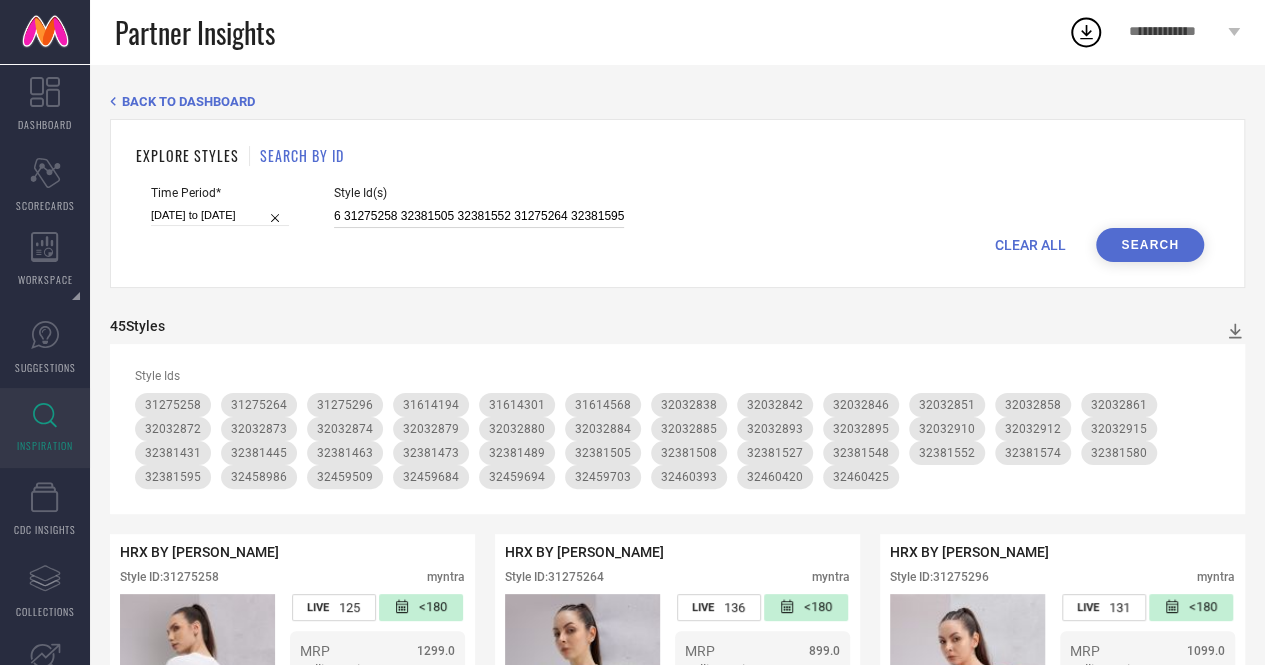 drag, startPoint x: 330, startPoint y: 211, endPoint x: 910, endPoint y: 216, distance: 580.02155 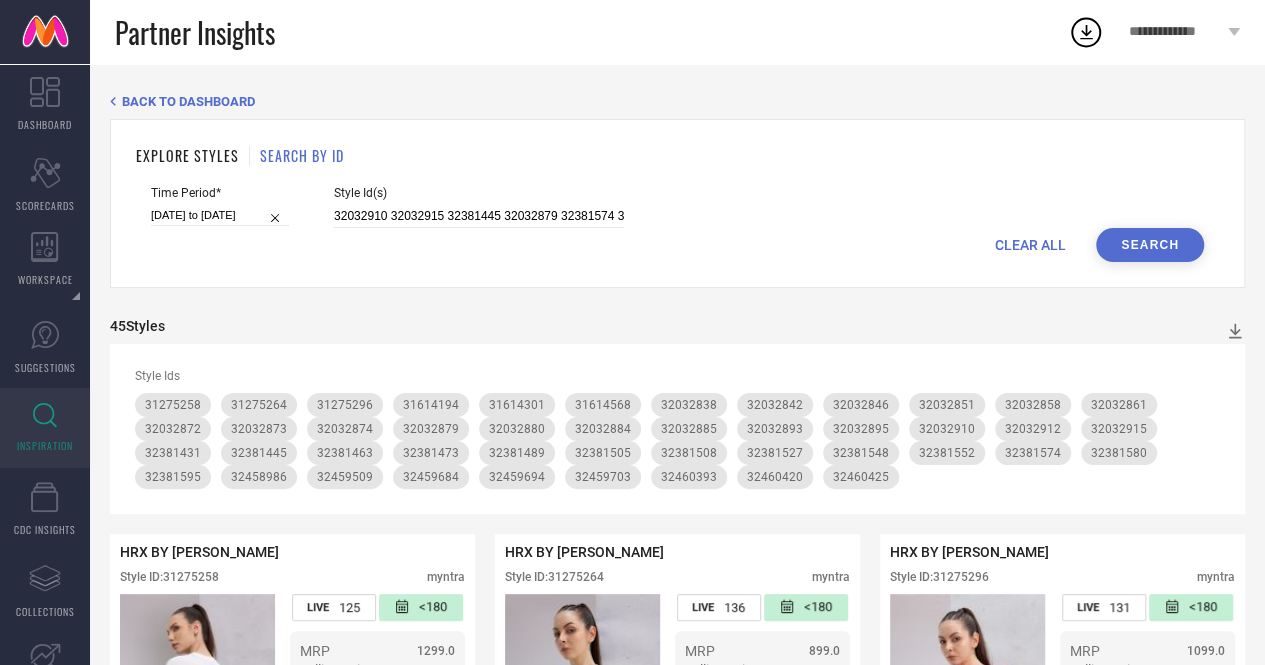 scroll, scrollTop: 0, scrollLeft: 789, axis: horizontal 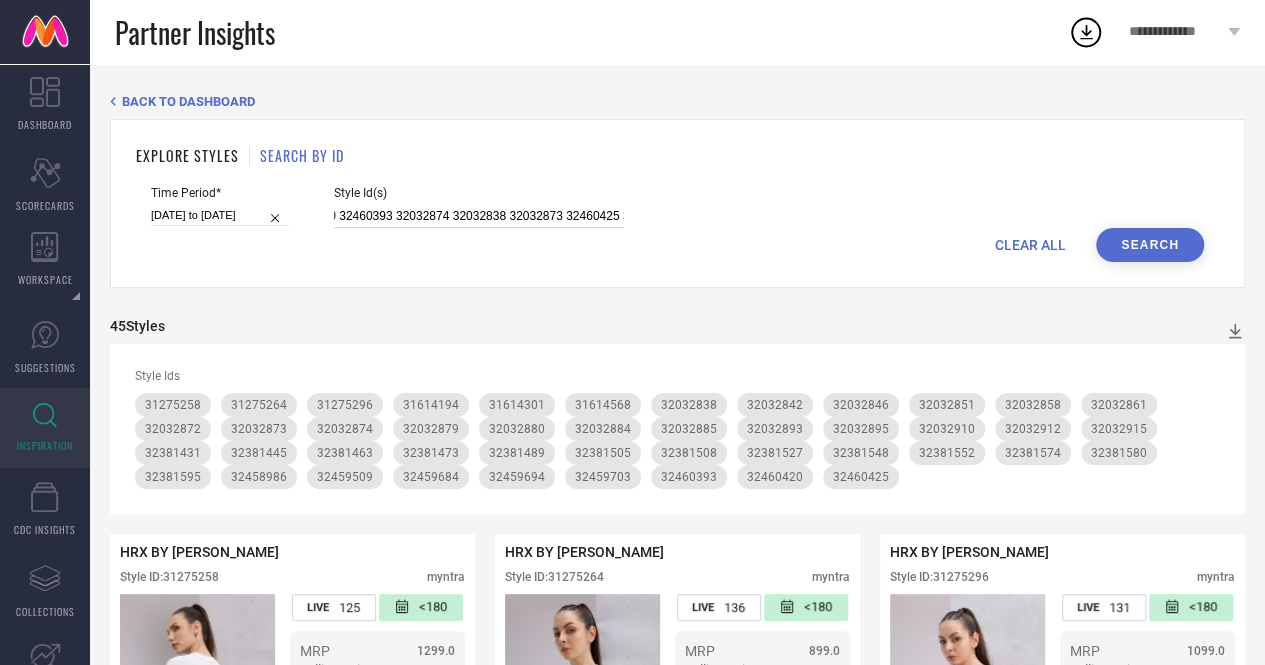 drag, startPoint x: 450, startPoint y: 217, endPoint x: 501, endPoint y: 217, distance: 51 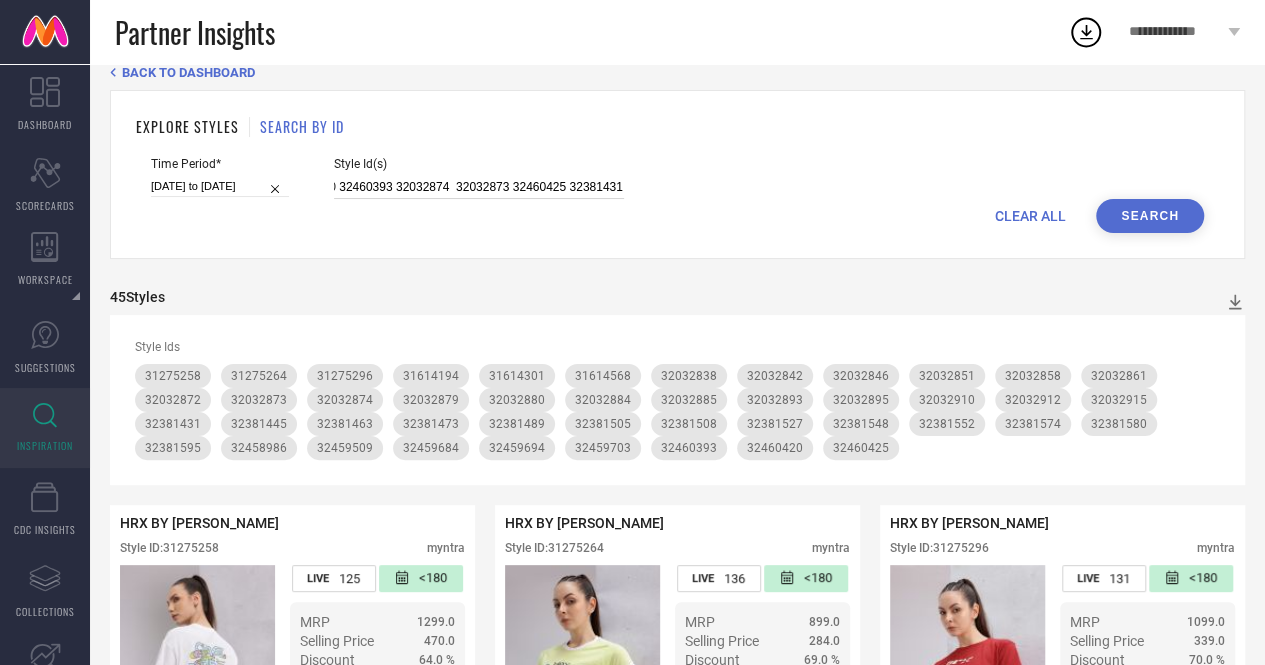 scroll, scrollTop: 30, scrollLeft: 0, axis: vertical 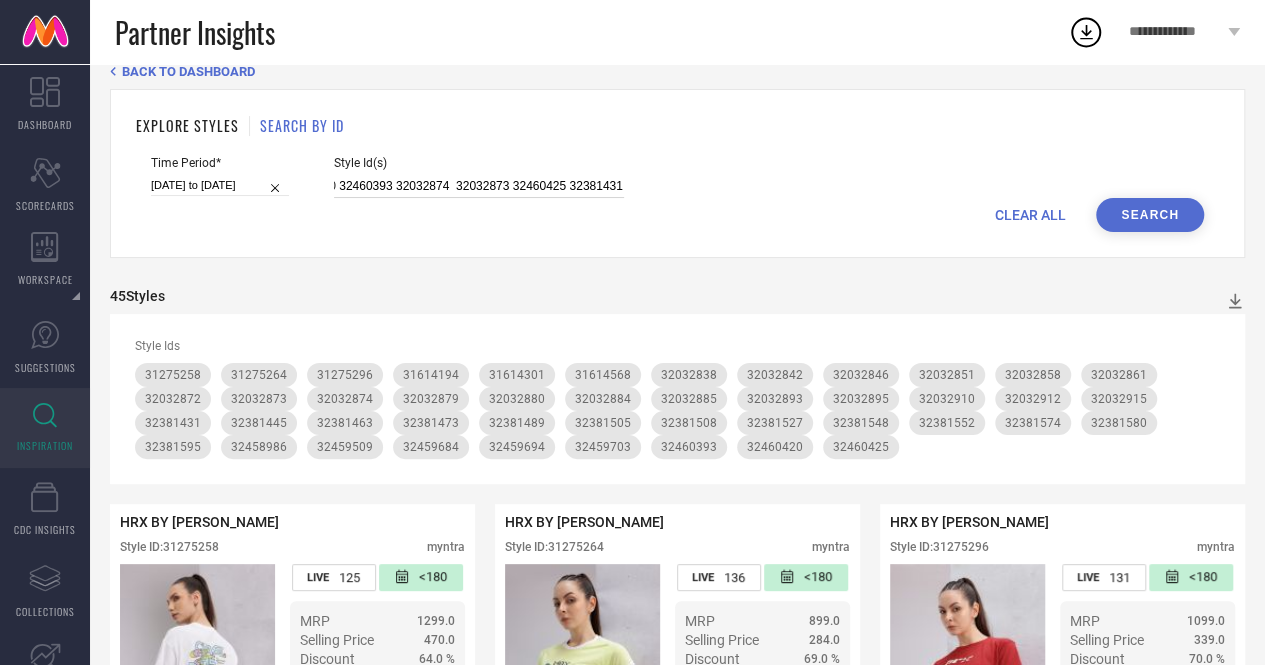 click on "32032910 32032915 32381445 32032879 32381574 32032872 32381463 32381527 32459684 32381548 32381489 32032885 32032880 32381580 32460393 32032874  32032873 32460425 32381431 32032861 32032912 32458986 32381473 32032858 32032895 32459694 32032851 32032884 31614301 31614194 32032893 32460420 32459509 32459703 32381508 31614568 32032842 32032846 31275296 31275258 32381505 32381552 31275264 32381595" at bounding box center [479, 186] 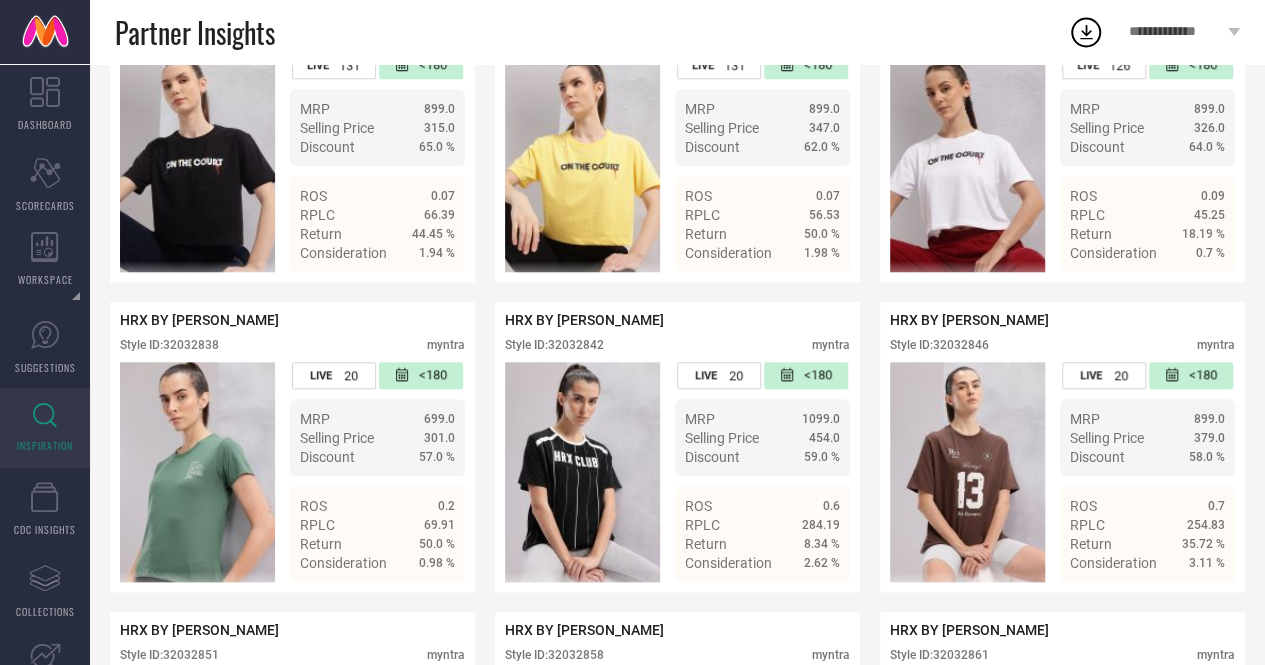 scroll, scrollTop: 853, scrollLeft: 0, axis: vertical 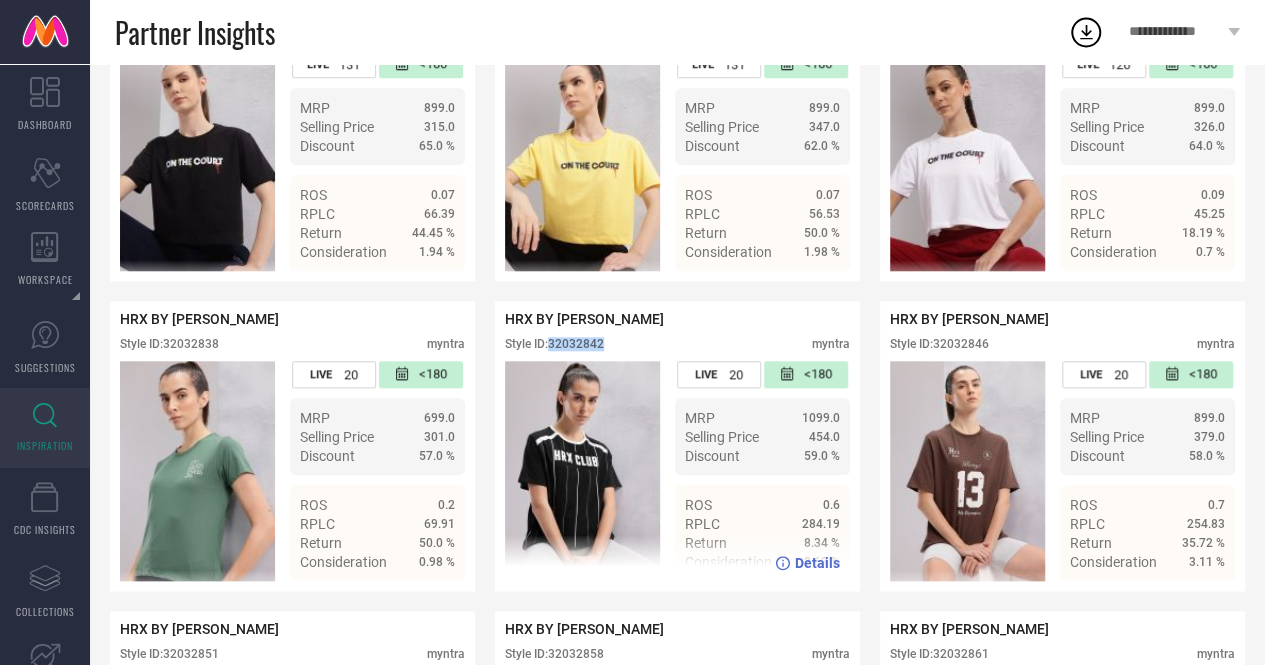 drag, startPoint x: 552, startPoint y: 356, endPoint x: 620, endPoint y: 359, distance: 68.06615 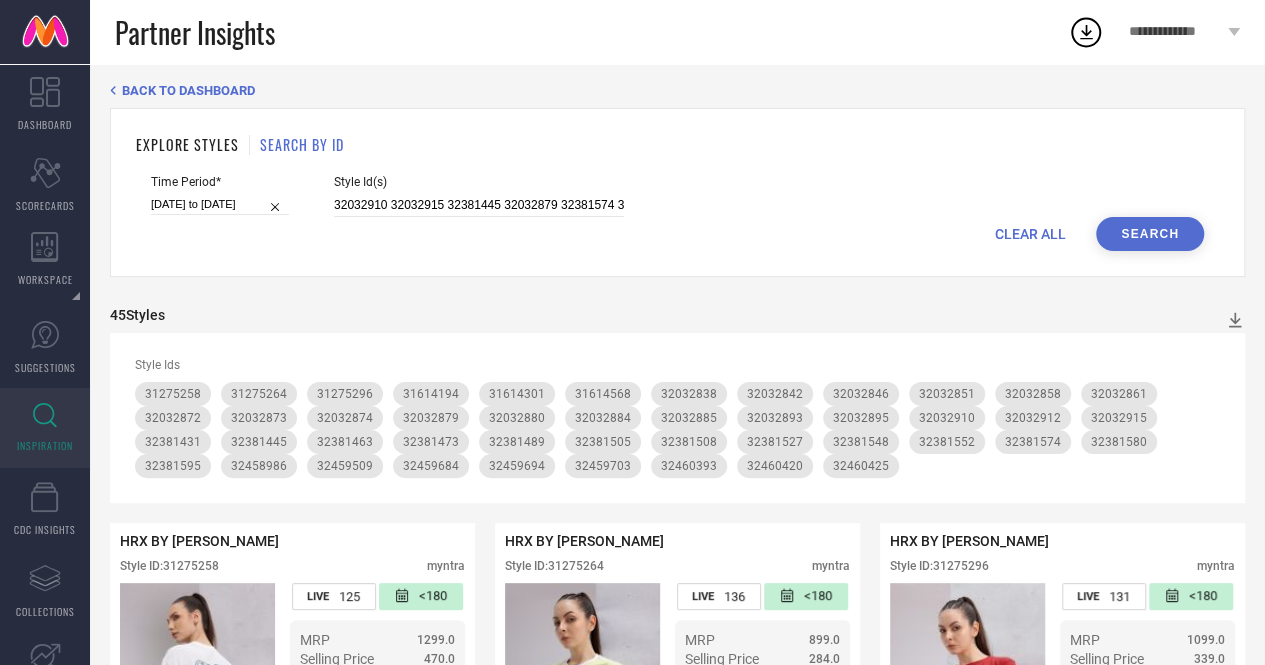scroll, scrollTop: 0, scrollLeft: 0, axis: both 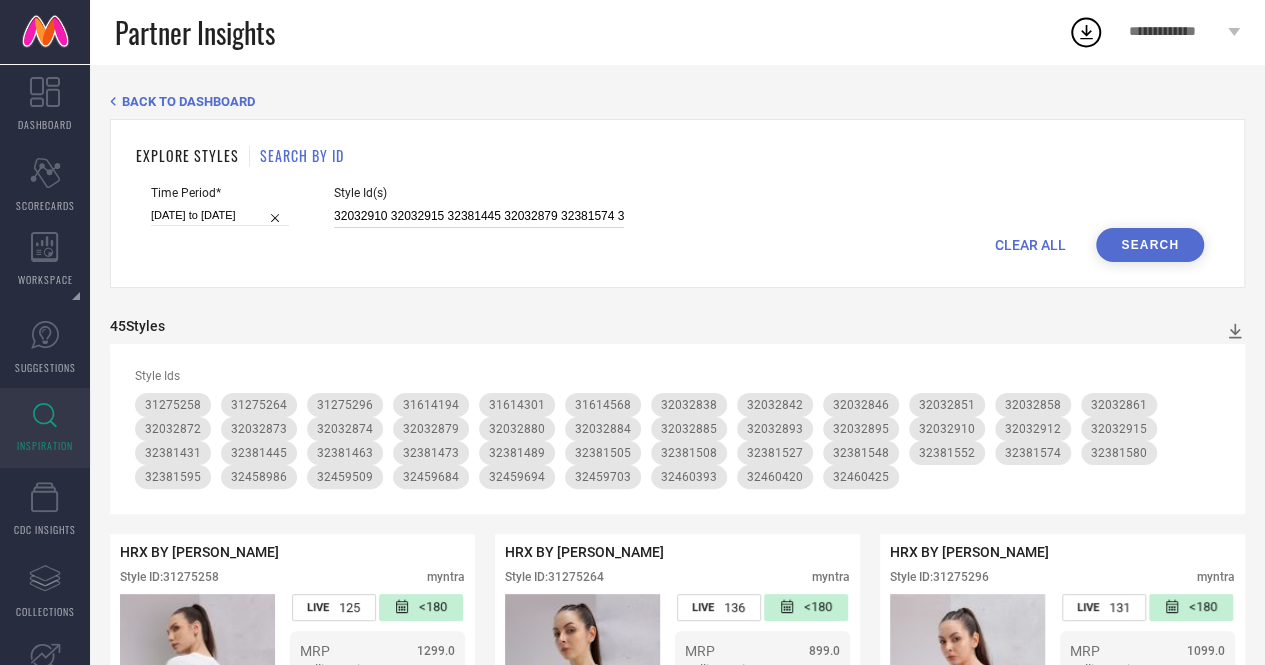click on "32032910 32032915 32381445 32032879 32381574 32032872 32381463 32381527 32459684 32381548 32381489 32032885 32032880 32381580 32460393 32032874  32032873 32460425 32381431 32032861 32032912 32458986 32381473 32032858 32032895 32459694 32032851 32032884 31614301 31614194 32032893 32460420 32459509 32459703 32381508 31614568 32032842 32032846 31275296 31275258 32381505 32381552 31275264 32381595" at bounding box center [479, 216] 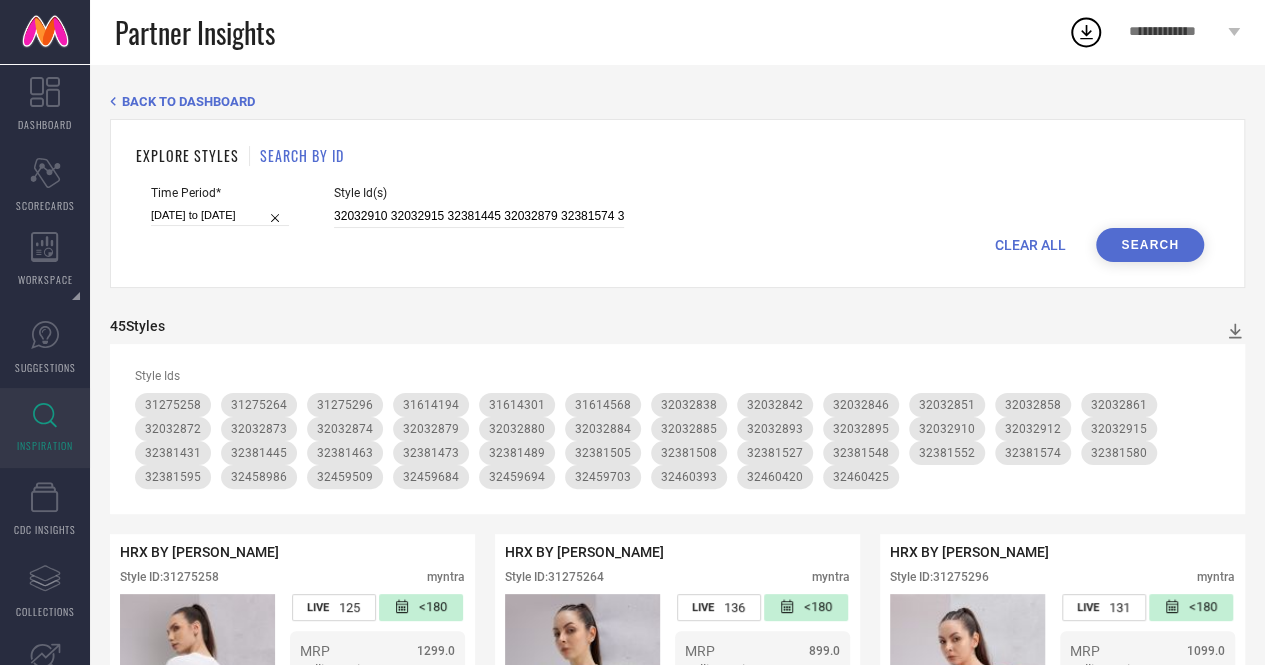 scroll, scrollTop: 0, scrollLeft: 1927, axis: horizontal 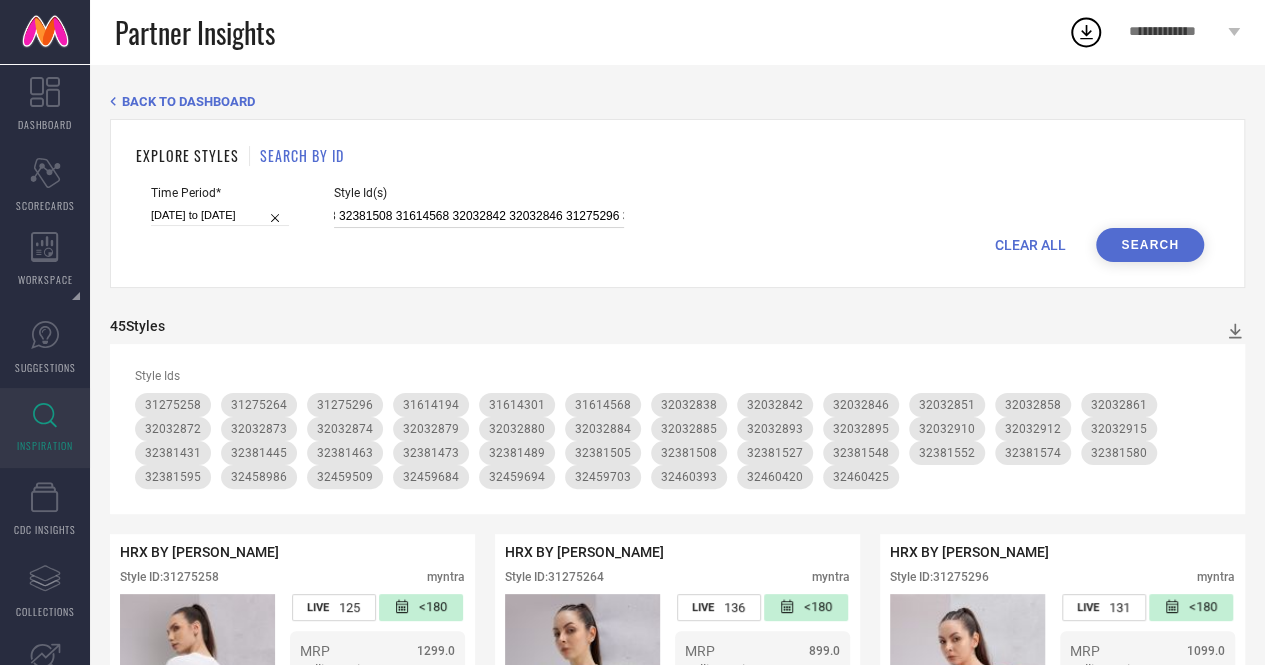 click on "32032910 32032915 32381445 32032879 32381574 32032872 32381463 32381527 32459684 32381548 32381489 32032885 32032880 32381580 32460393 32032874  32032873 32460425 32381431 32032861 32032912 32458986 32381473 32032858 32032895 32459694 32032851 32032884 31614301 31614194 32032893 32460420 32459509 32459703 32381508 31614568 32032842 32032846 31275296 31275258 32381505 32381552 31275264 32381595" at bounding box center (479, 216) 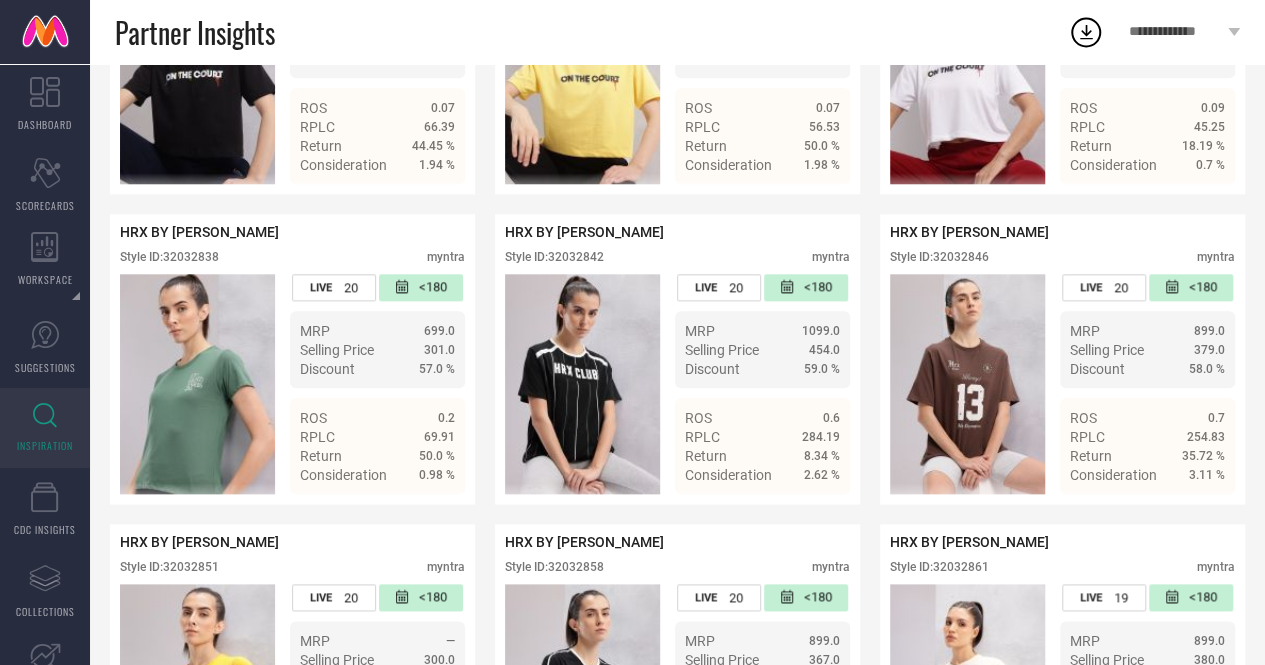 scroll, scrollTop: 942, scrollLeft: 0, axis: vertical 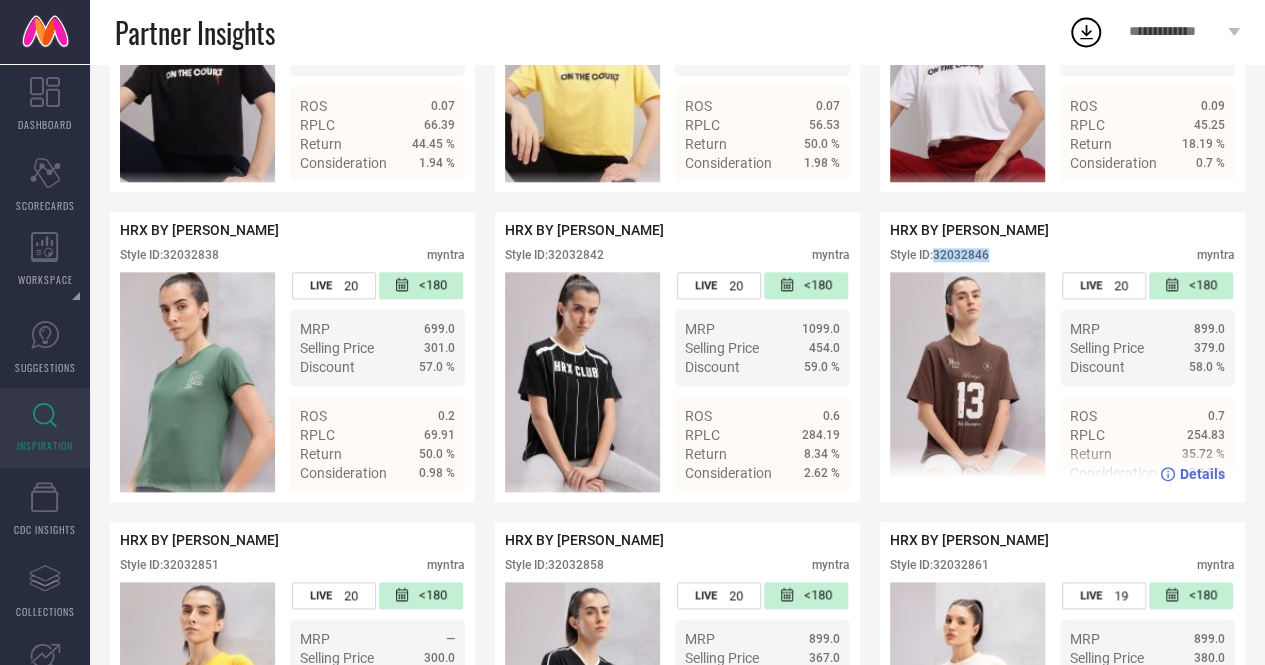 drag, startPoint x: 938, startPoint y: 269, endPoint x: 990, endPoint y: 268, distance: 52.009613 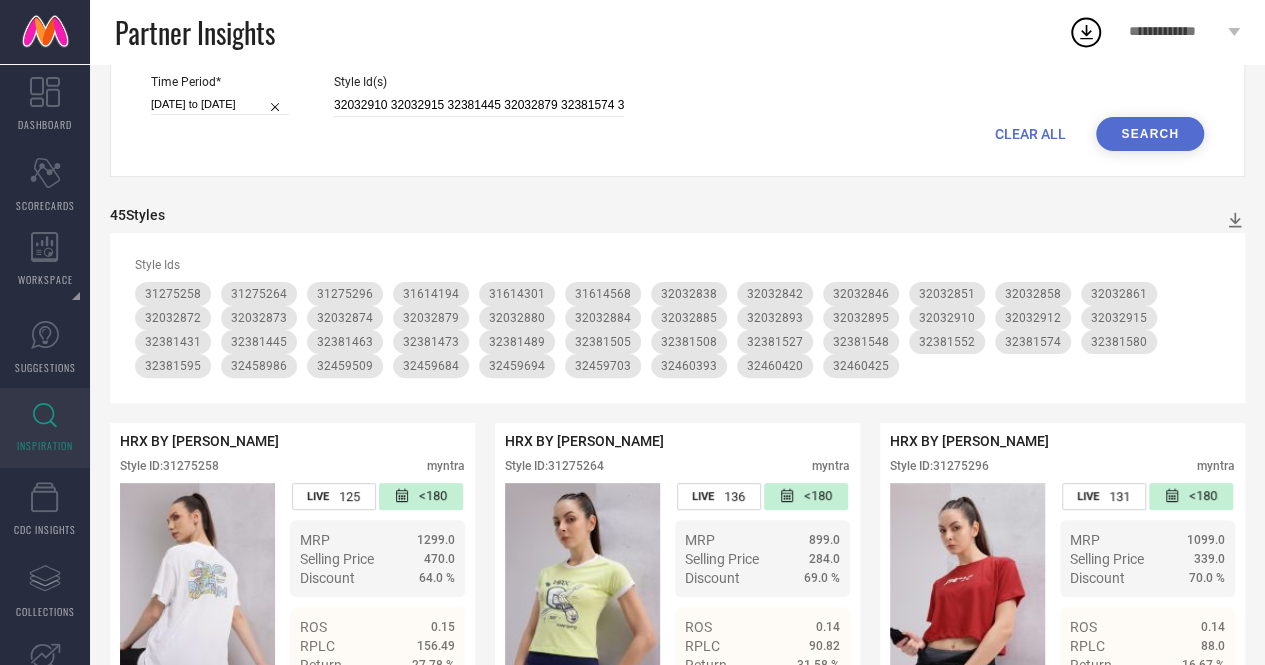 scroll, scrollTop: 112, scrollLeft: 0, axis: vertical 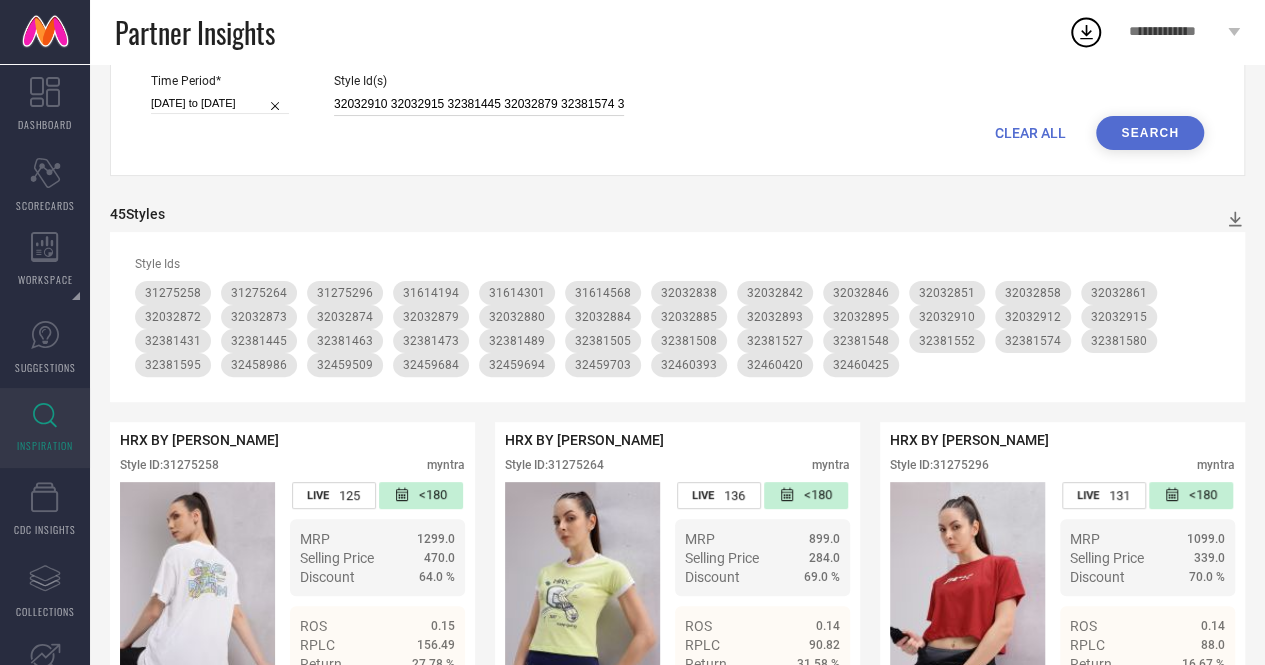 click on "32032910 32032915 32381445 32032879 32381574 32032872 32381463 32381527 32459684 32381548 32381489 32032885 32032880 32381580 32460393 32032874  32032873 32460425 32381431 32032861 32032912 32458986 32381473 32032858 32032895 32459694 32032851 32032884 31614301 31614194 32032893 32460420 32459509 32459703 32381508 31614568 32032846 31275296 31275258 32381505 32381552 31275264 32381595" at bounding box center [479, 104] 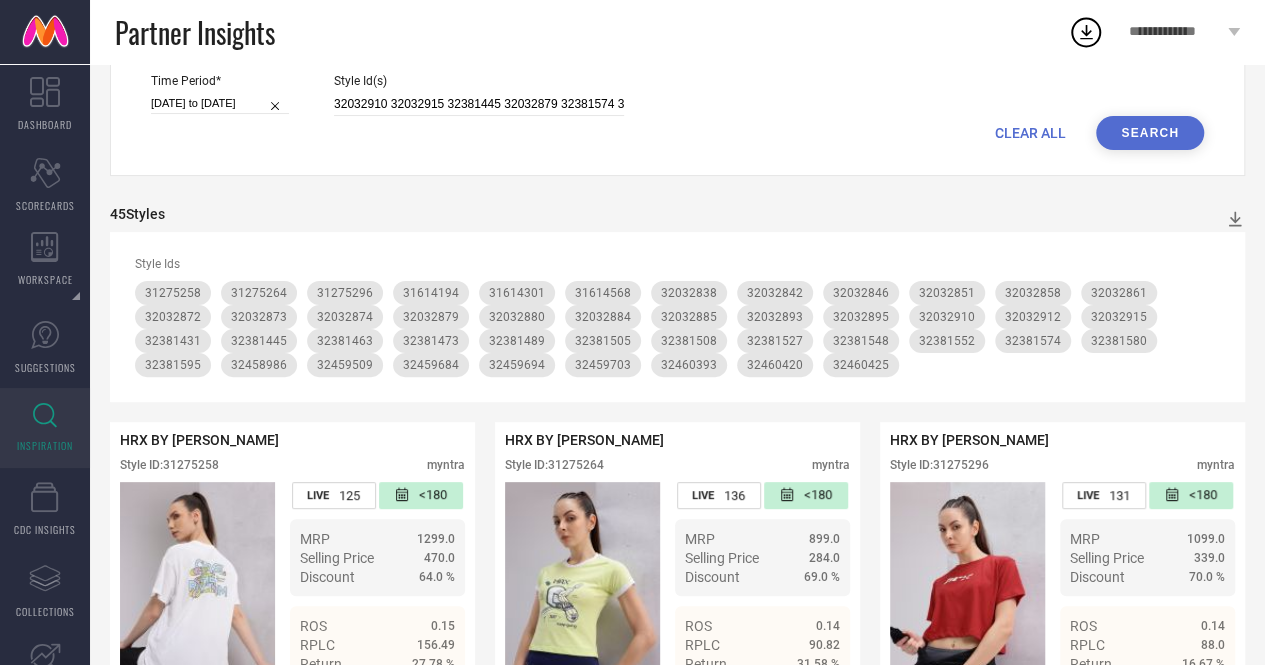 scroll, scrollTop: 0, scrollLeft: 1927, axis: horizontal 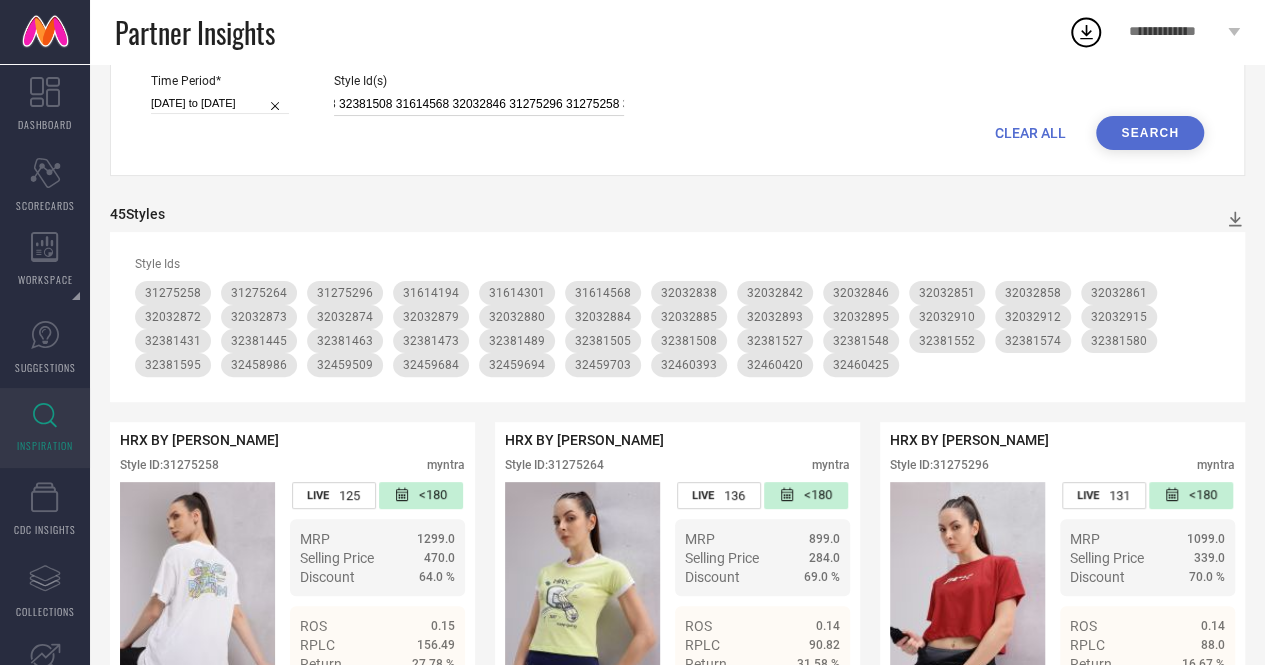 click on "32032910 32032915 32381445 32032879 32381574 32032872 32381463 32381527 32459684 32381548 32381489 32032885 32032880 32381580 32460393 32032874  32032873 32460425 32381431 32032861 32032912 32458986 32381473 32032858 32032895 32459694 32032851 32032884 31614301 31614194 32032893 32460420 32459509 32459703 32381508 31614568 32032846 31275296 31275258 32381505 32381552 31275264 32381595" at bounding box center [479, 104] 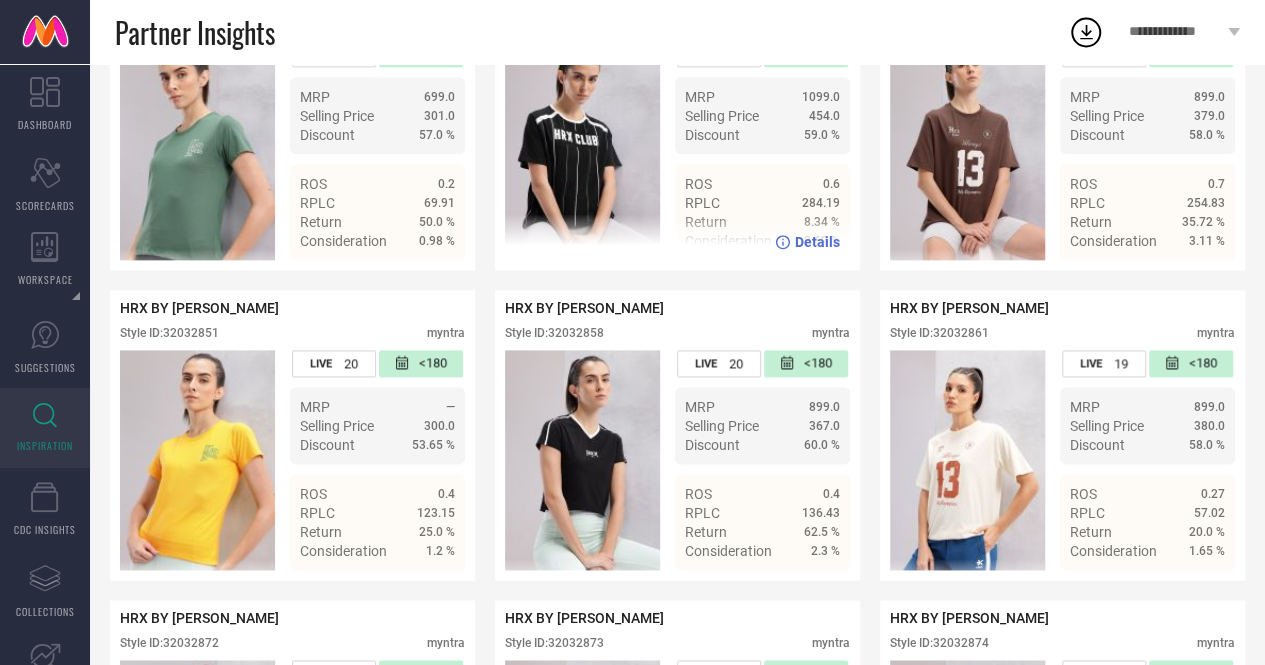 scroll, scrollTop: 1177, scrollLeft: 0, axis: vertical 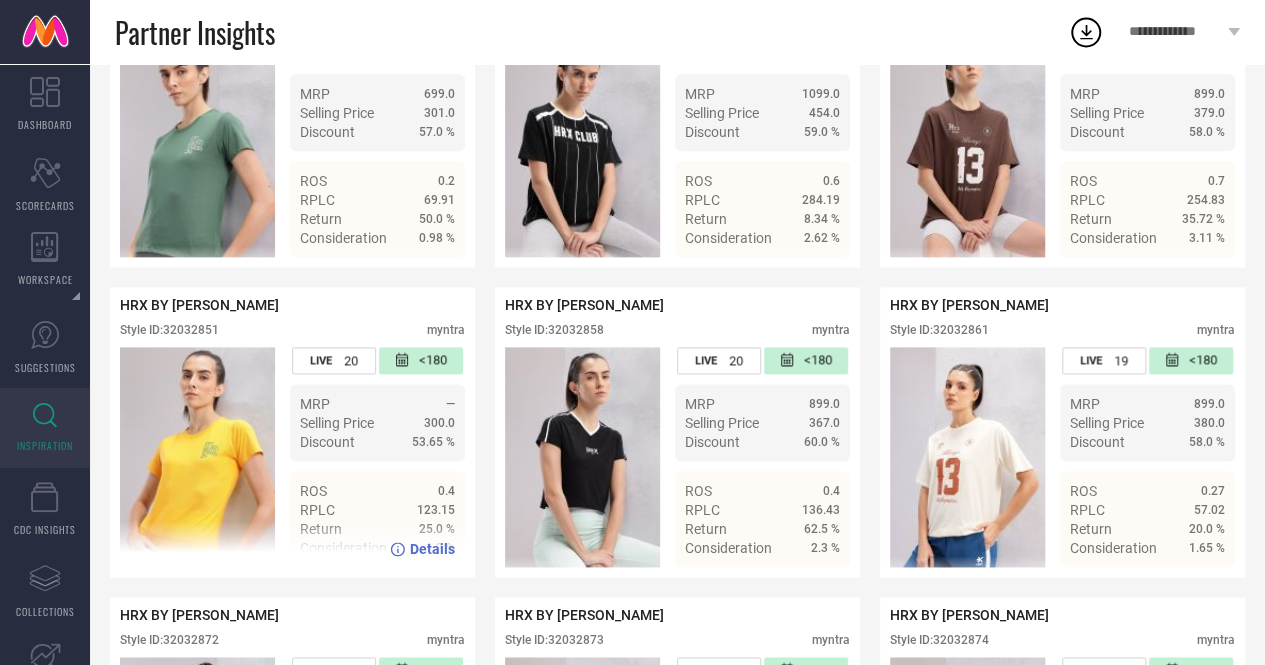click on "Style ID:  32032851" at bounding box center [169, 330] 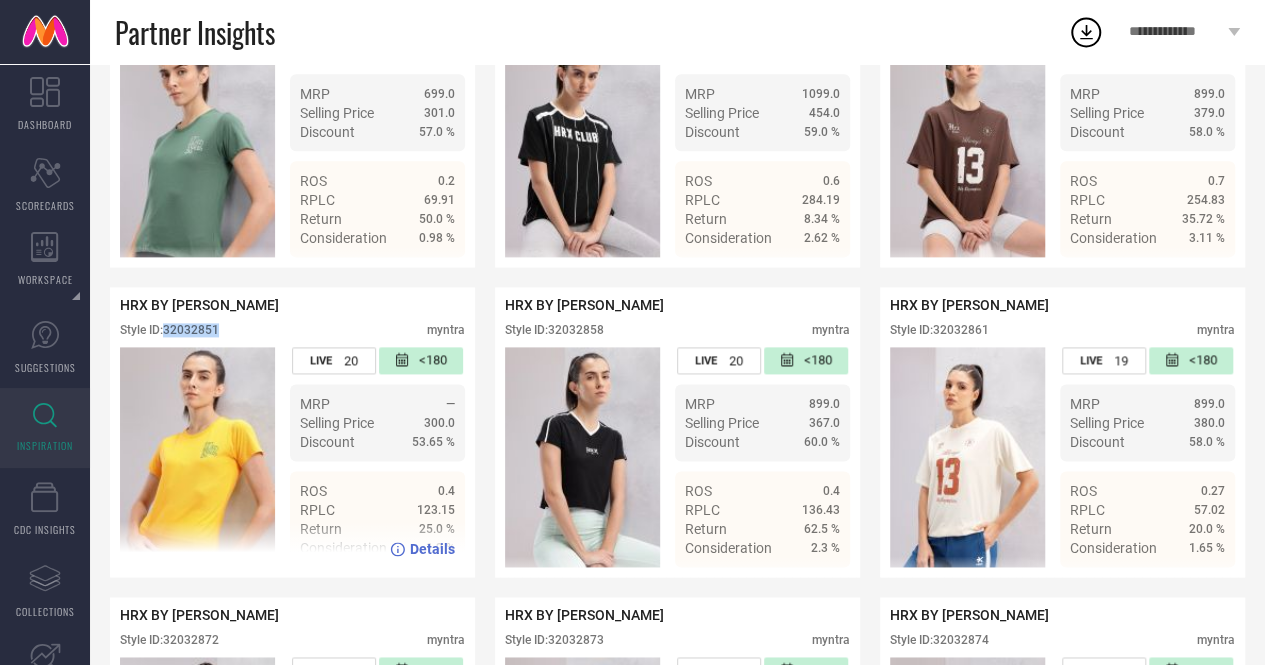 click on "Style ID:  32032851" at bounding box center [169, 330] 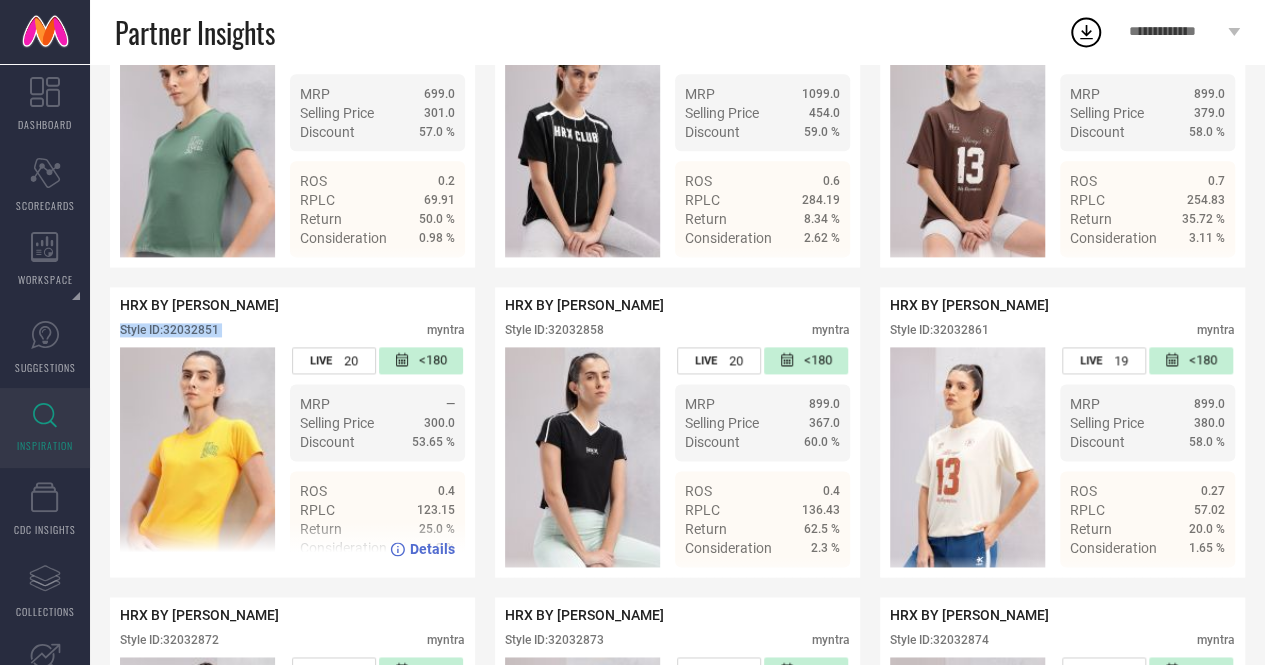 click on "Style ID:  32032851" at bounding box center (169, 330) 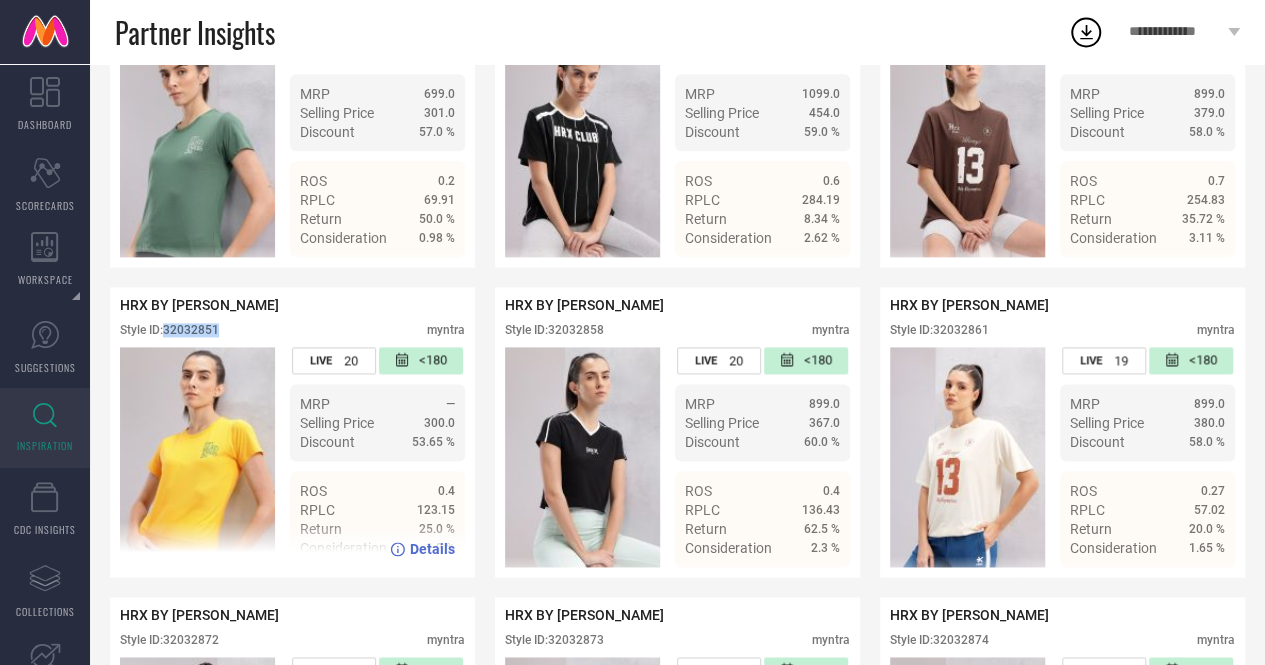 drag, startPoint x: 170, startPoint y: 349, endPoint x: 222, endPoint y: 347, distance: 52.03845 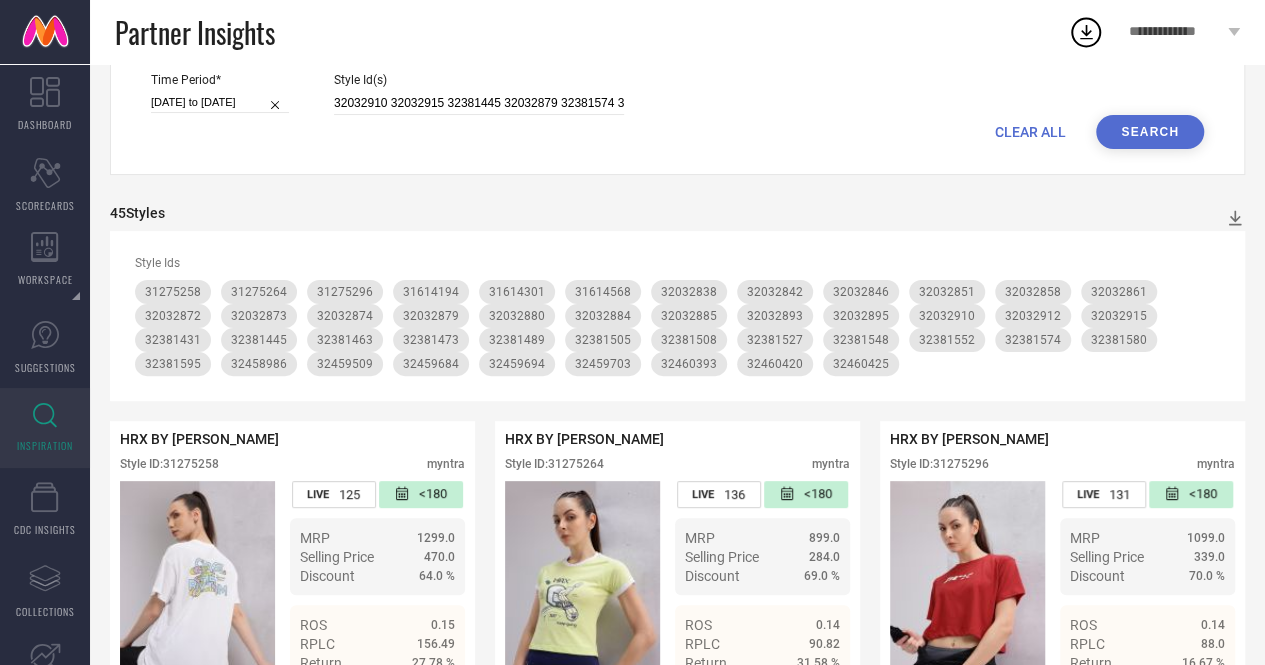 scroll, scrollTop: 0, scrollLeft: 0, axis: both 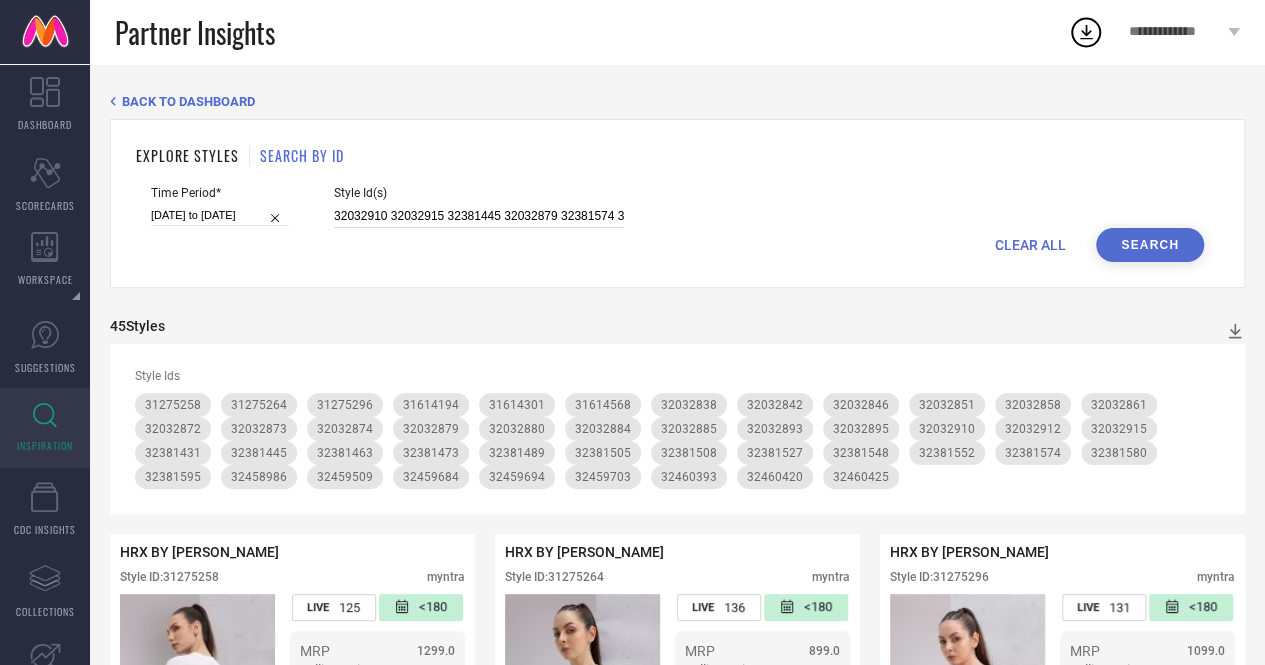 click on "32032910 32032915 32381445 32032879 32381574 32032872 32381463 32381527 32459684 32381548 32381489 32032885 32032880 32381580 32460393 32032874  32032873 32460425 32381431 32032861 32032912 32458986 32381473 32032858 32032895 32459694 32032851 32032884 31614301 31614194 32032893 32460420 32459509 32459703 32381508 31614568 31275296 31275258 32381505 32381552 31275264 32381595" at bounding box center [479, 216] 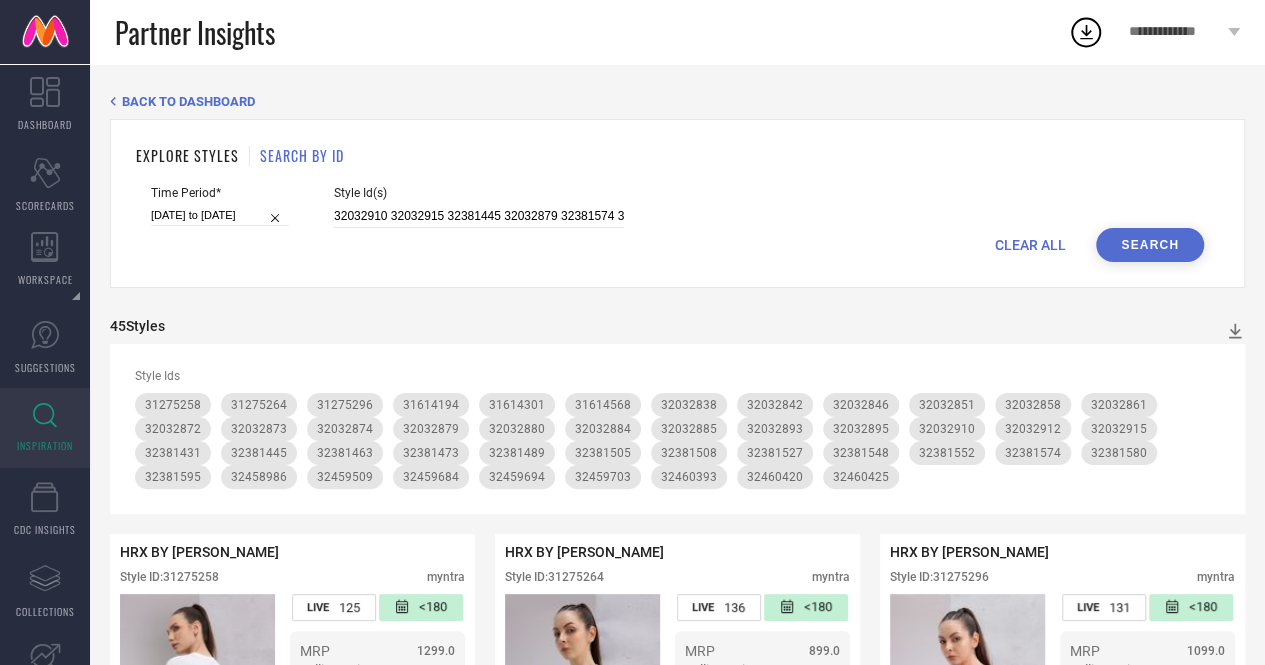 scroll, scrollTop: 0, scrollLeft: 1360, axis: horizontal 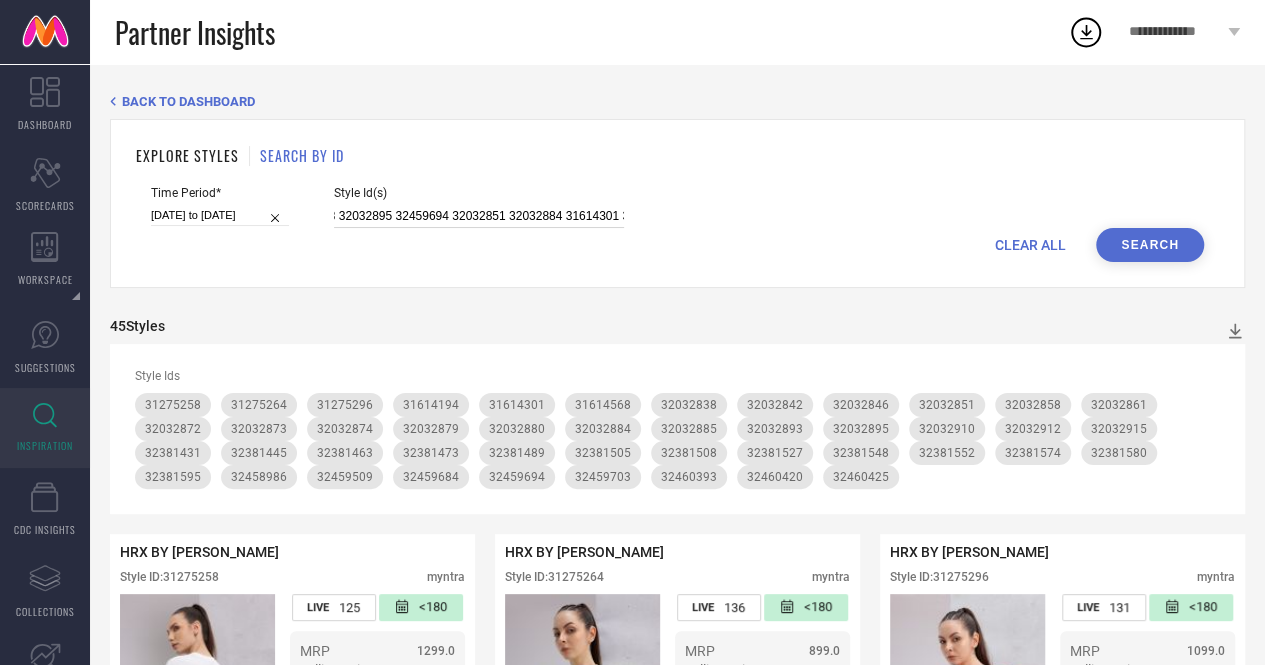 click on "32032910 32032915 32381445 32032879 32381574 32032872 32381463 32381527 32459684 32381548 32381489 32032885 32032880 32381580 32460393 32032874  32032873 32460425 32381431 32032861 32032912 32458986 32381473 32032858 32032895 32459694 32032851 32032884 31614301 31614194 32032893 32460420 32459509 32459703 32381508 31614568 31275296 31275258 32381505 32381552 31275264 32381595" at bounding box center [479, 216] 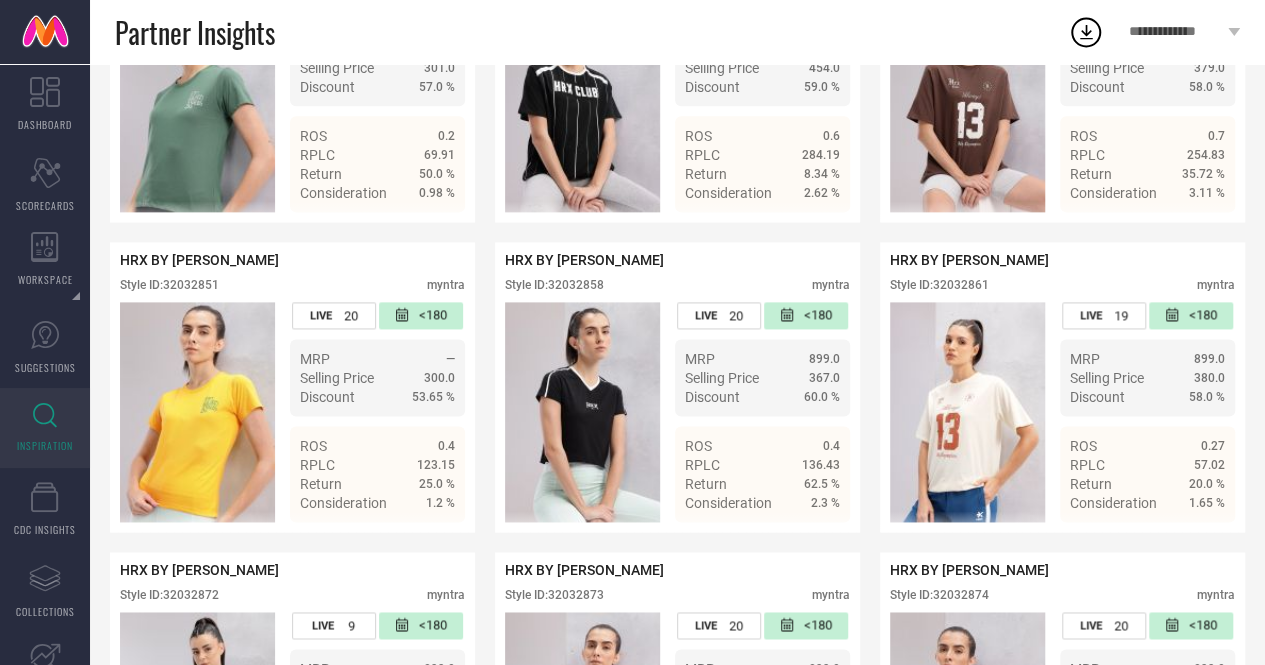 scroll, scrollTop: 1223, scrollLeft: 0, axis: vertical 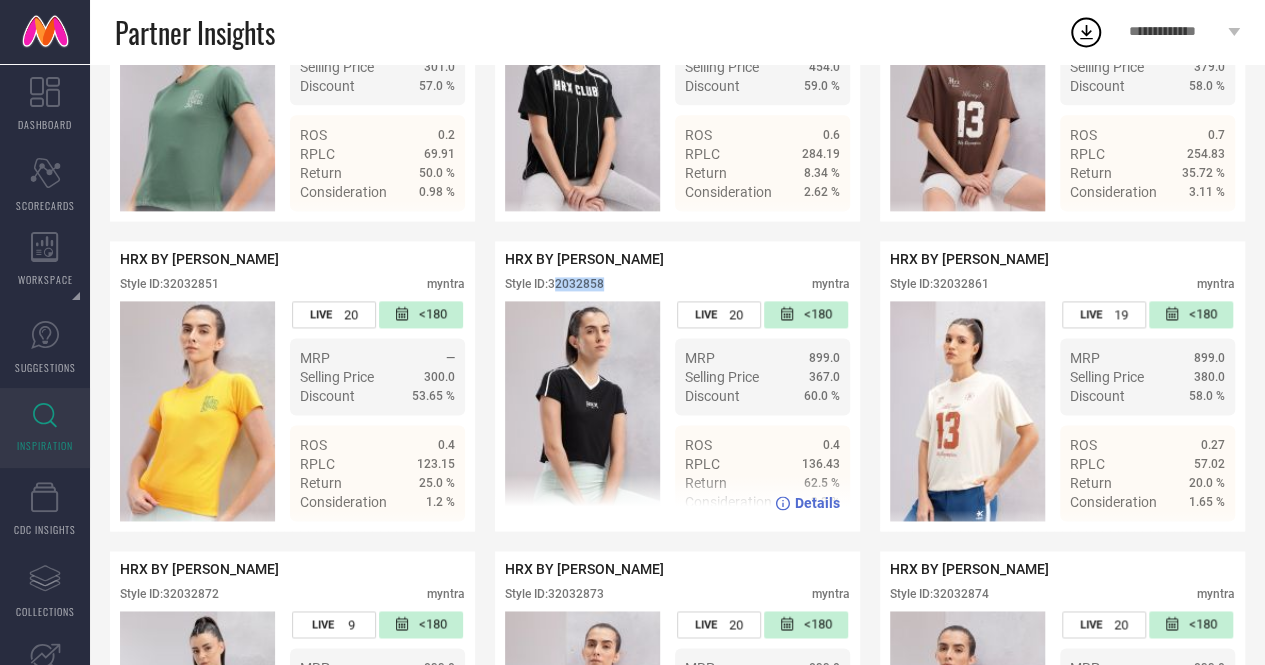 drag, startPoint x: 556, startPoint y: 300, endPoint x: 607, endPoint y: 298, distance: 51.0392 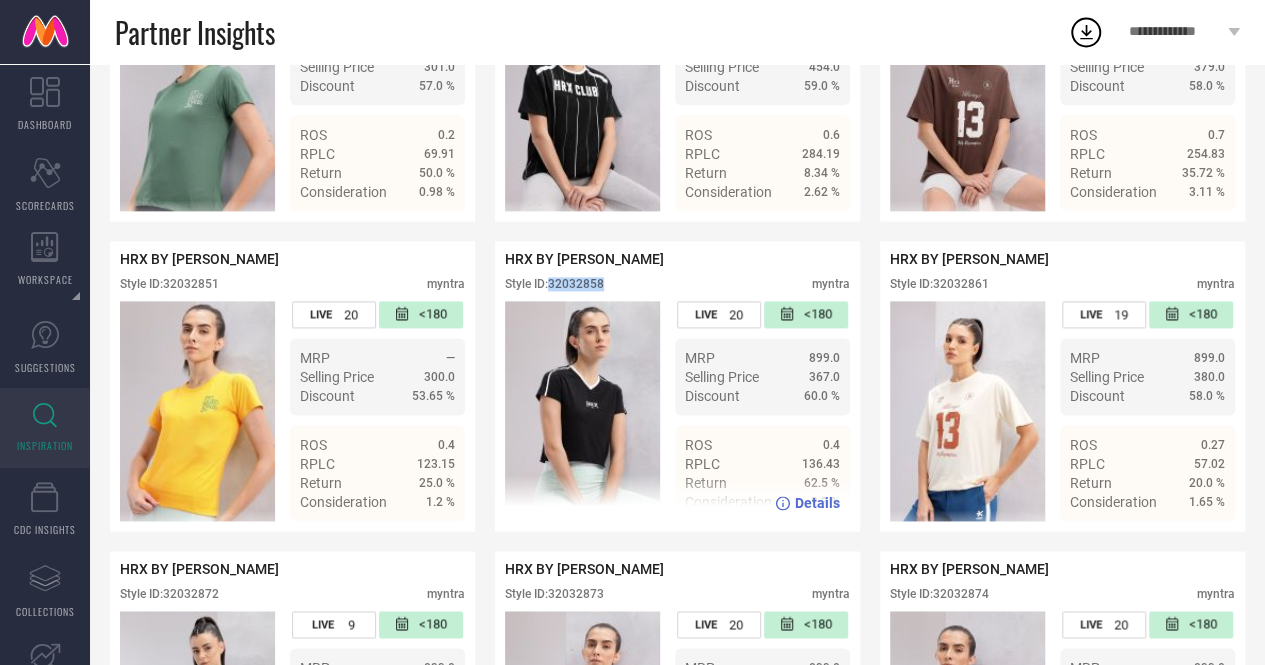 drag, startPoint x: 552, startPoint y: 300, endPoint x: 606, endPoint y: 301, distance: 54.00926 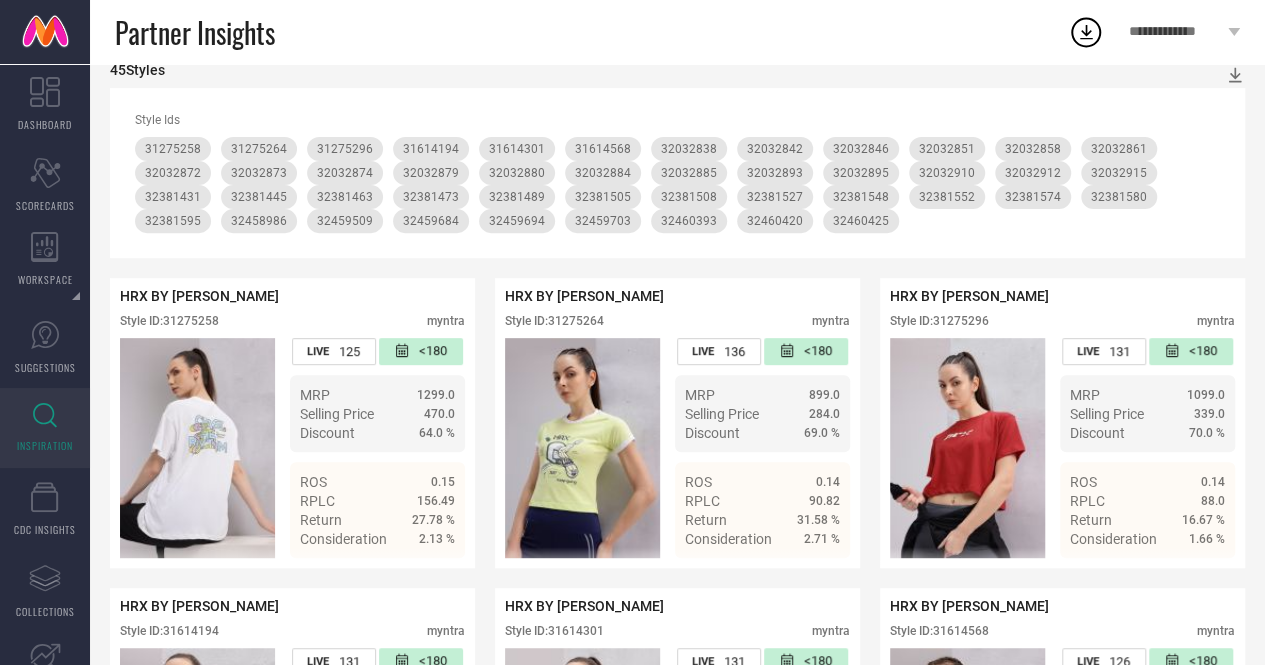 scroll, scrollTop: 0, scrollLeft: 0, axis: both 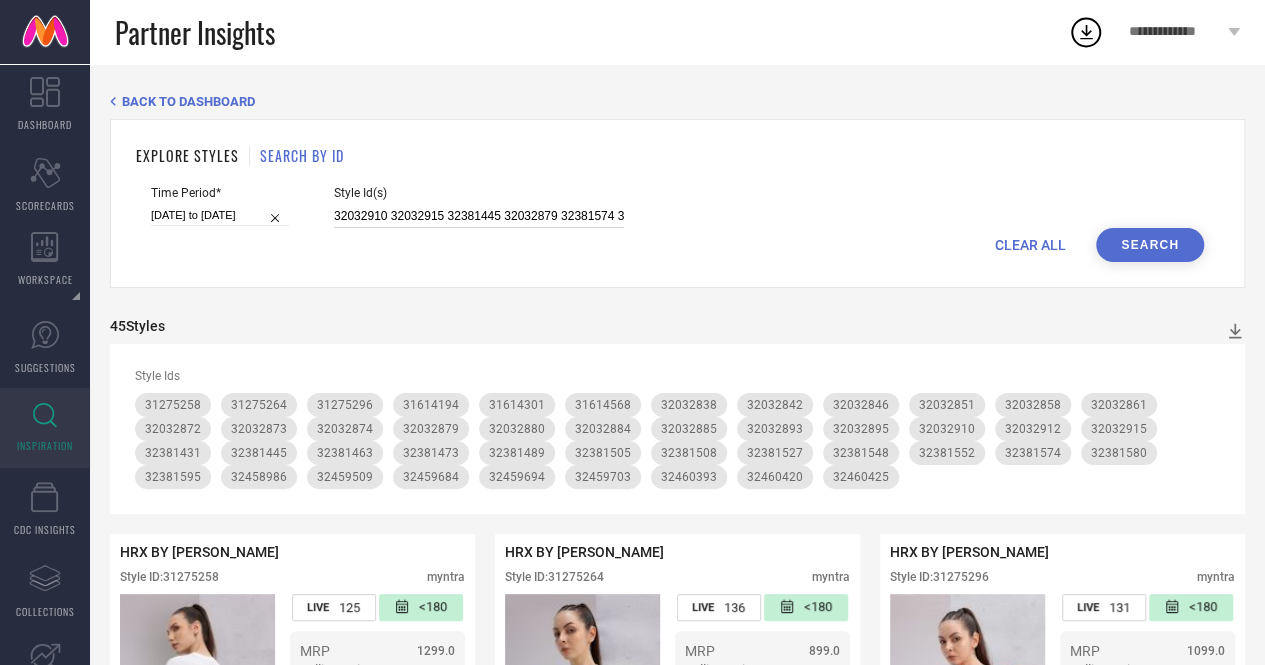 click on "32032910 32032915 32381445 32032879 32381574 32032872 32381463 32381527 32459684 32381548 32381489 32032885 32032880 32381580 32460393 32032874  32032873 32460425 32381431 32032861 32032912 32458986 32381473 32032858 32032895 32459694 32032884 31614301 31614194 32032893 32460420 32459509 32459703 32381508 31614568 31275296 31275258 32381505 32381552 31275264 32381595" at bounding box center [479, 216] 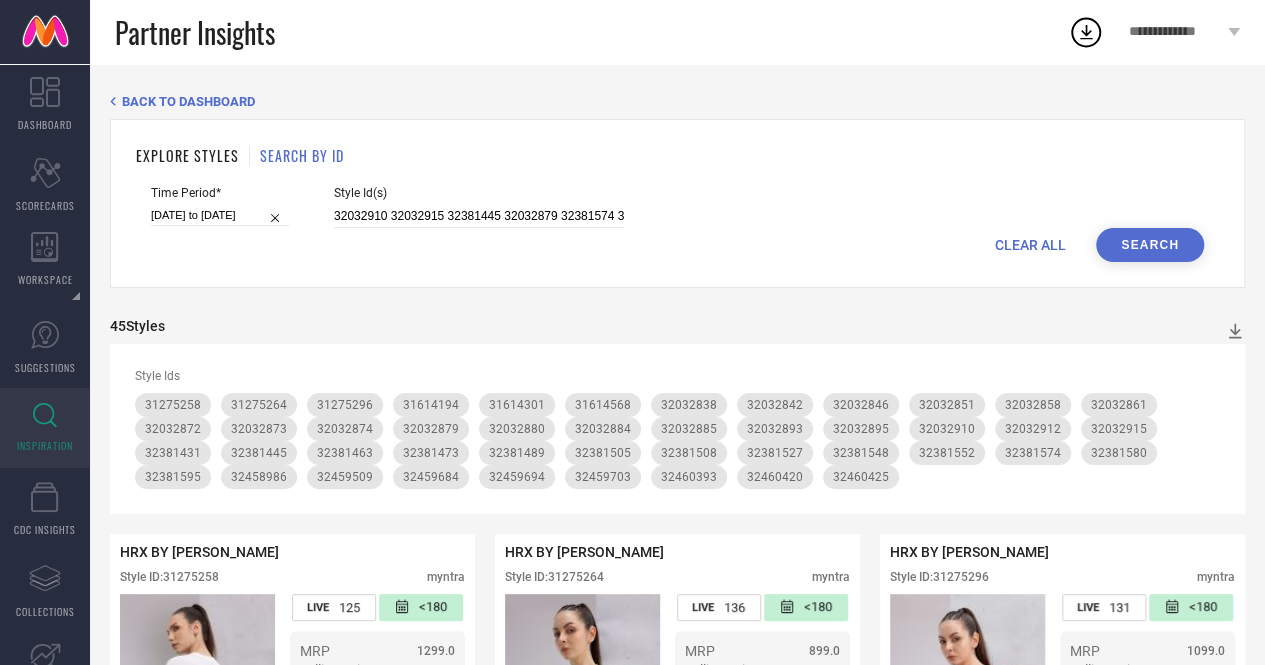 scroll, scrollTop: 0, scrollLeft: 1190, axis: horizontal 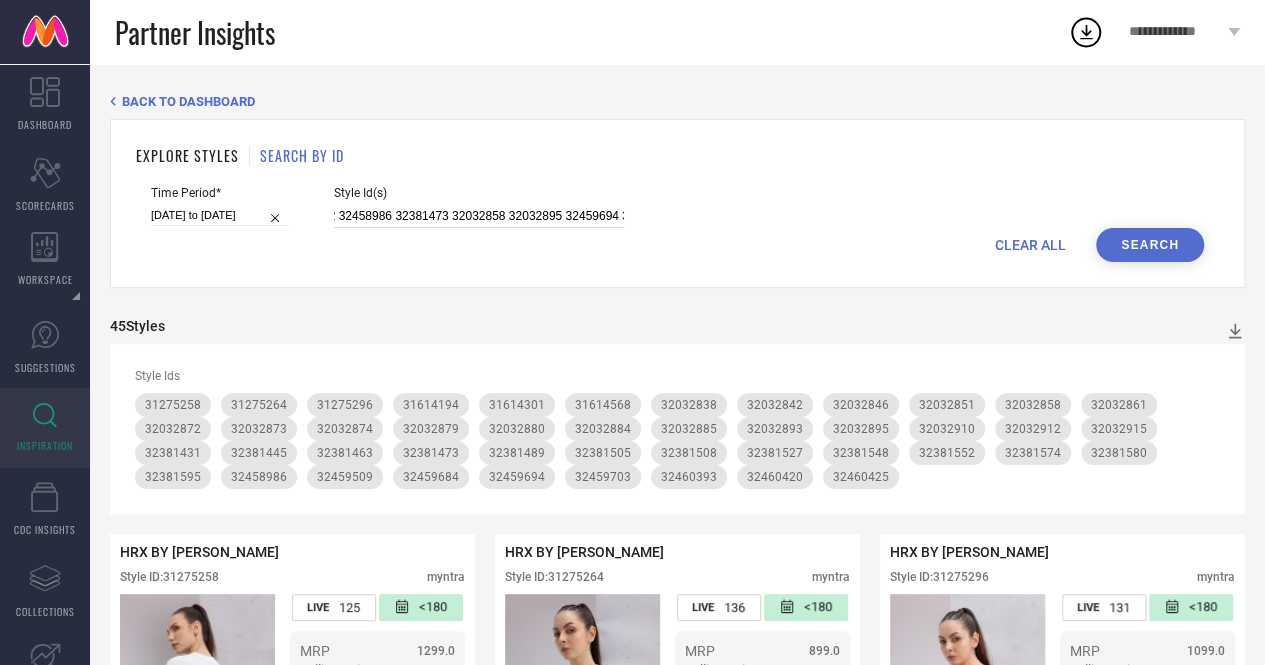 click on "32032910 32032915 32381445 32032879 32381574 32032872 32381463 32381527 32459684 32381548 32381489 32032885 32032880 32381580 32460393 32032874  32032873 32460425 32381431 32032861 32032912 32458986 32381473 32032858 32032895 32459694 32032884 31614301 31614194 32032893 32460420 32459509 32459703 32381508 31614568 31275296 31275258 32381505 32381552 31275264 32381595" at bounding box center [479, 216] 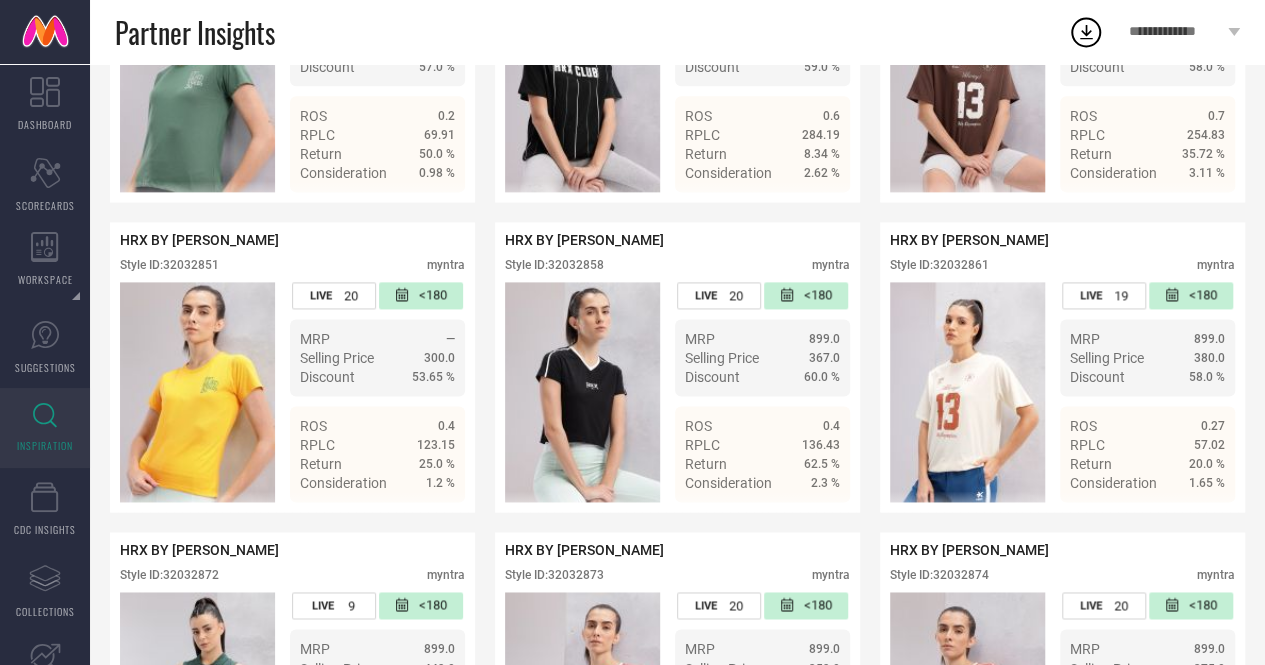 scroll, scrollTop: 1254, scrollLeft: 0, axis: vertical 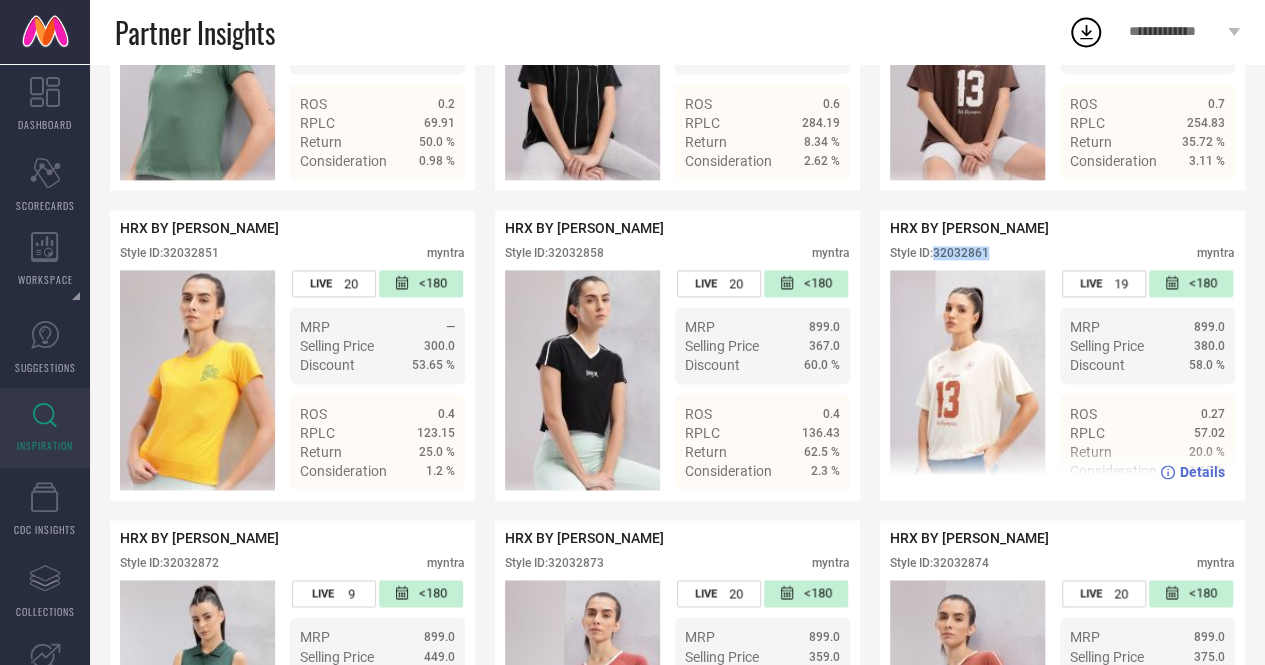 drag, startPoint x: 938, startPoint y: 272, endPoint x: 1024, endPoint y: 276, distance: 86.09297 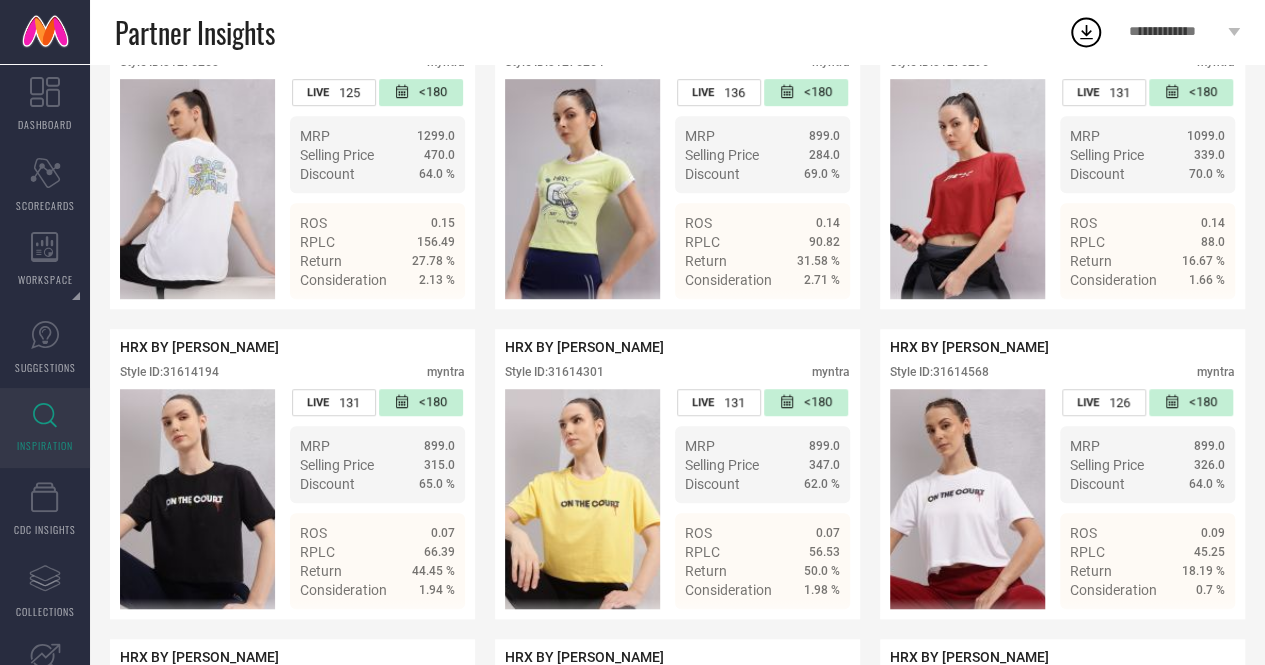 scroll, scrollTop: 0, scrollLeft: 0, axis: both 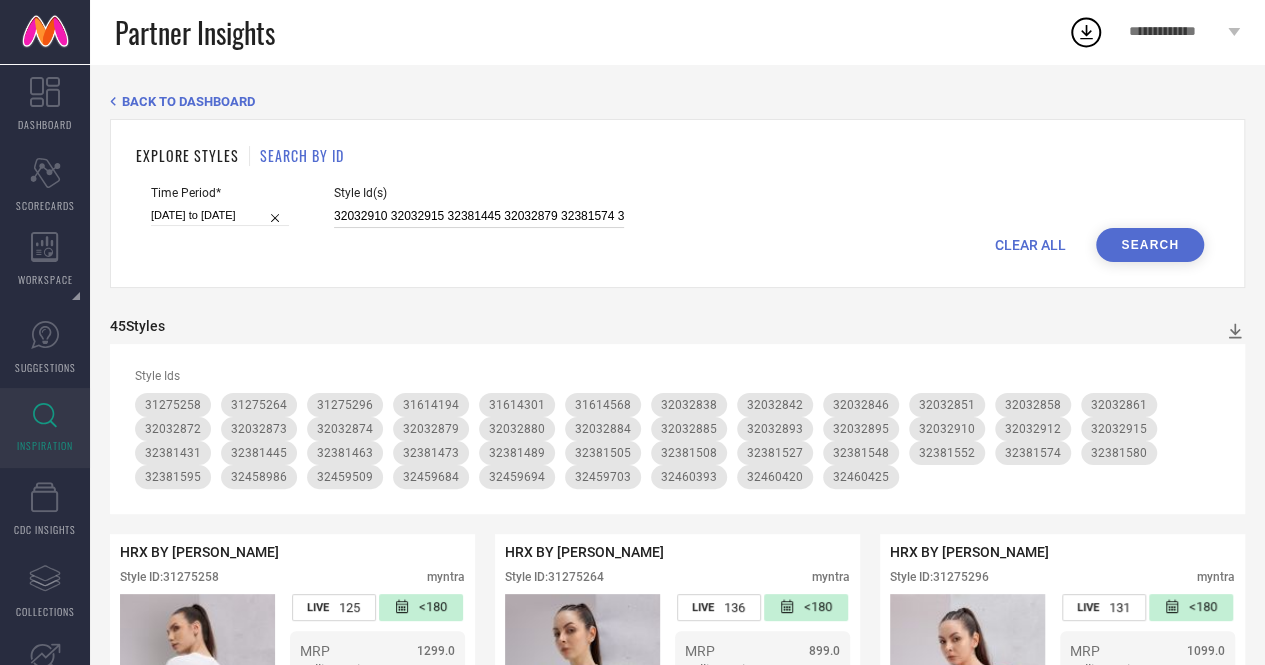 click on "32032910 32032915 32381445 32032879 32381574 32032872 32381463 32381527 32459684 32381548 32381489 32032885 32032880 32381580 32460393 32032874  32032873 32460425 32381431 32032861 32032912 32458986 32381473 32032895 32459694 32032884 31614301 31614194 32032893 32460420 32459509 32459703 32381508 31614568 31275296 31275258 32381505 32381552 31275264 32381595" at bounding box center [479, 216] 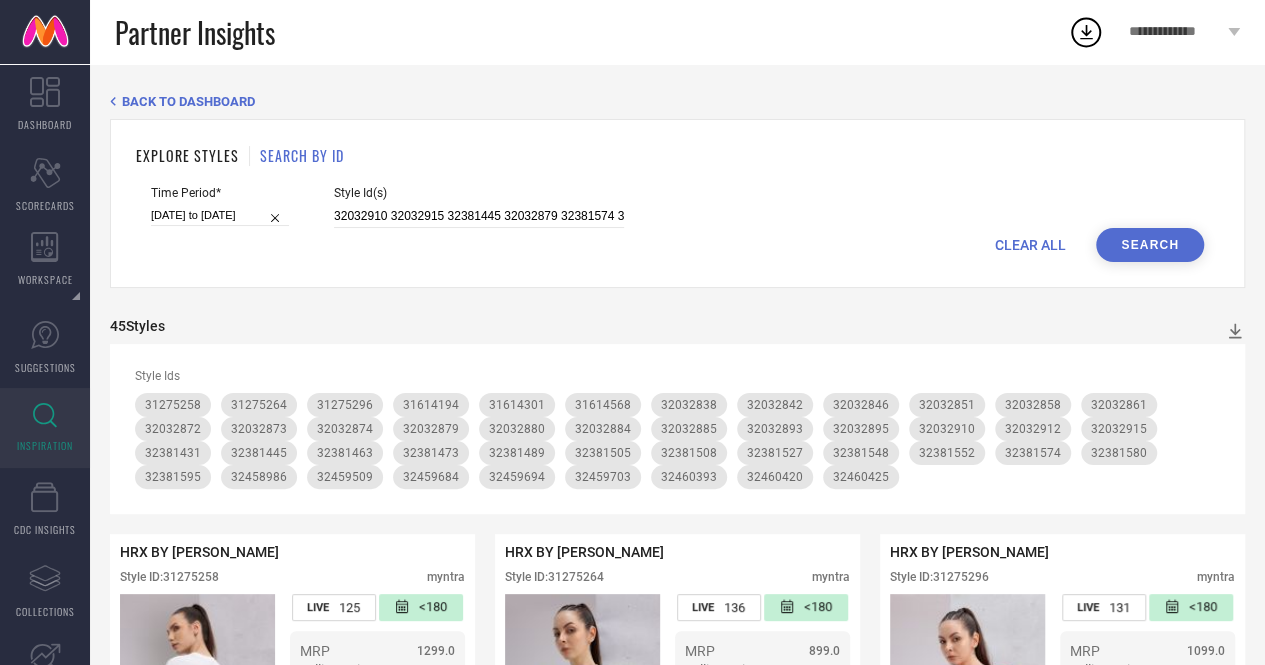 scroll, scrollTop: 0, scrollLeft: 963, axis: horizontal 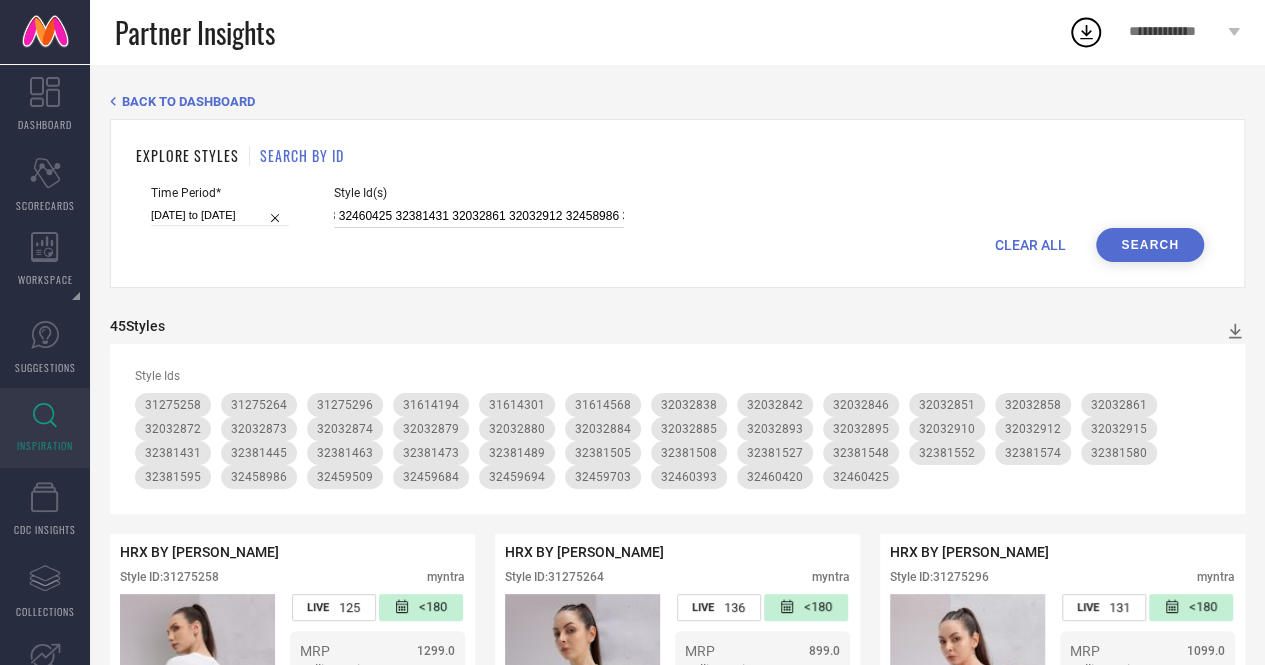 click on "32032910 32032915 32381445 32032879 32381574 32032872 32381463 32381527 32459684 32381548 32381489 32032885 32032880 32381580 32460393 32032874  32032873 32460425 32381431 32032861 32032912 32458986 32381473 32032895 32459694 32032884 31614301 31614194 32032893 32460420 32459509 32459703 32381508 31614568 31275296 31275258 32381505 32381552 31275264 32381595" at bounding box center [479, 216] 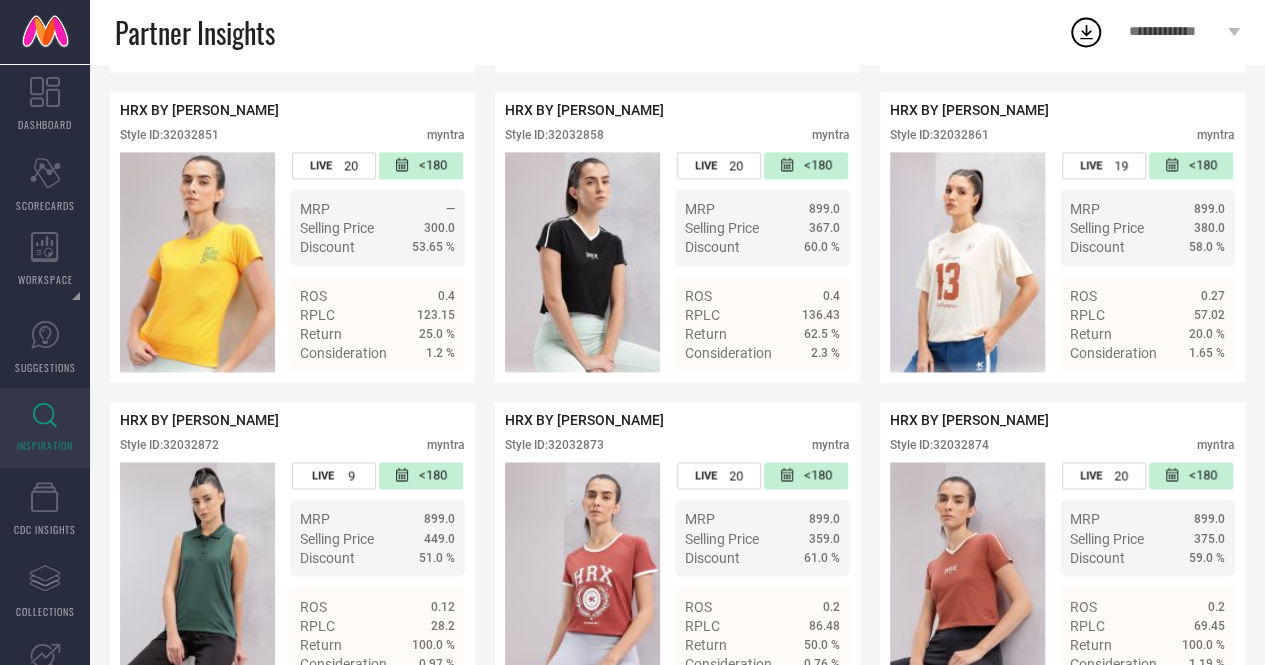 scroll, scrollTop: 1646, scrollLeft: 0, axis: vertical 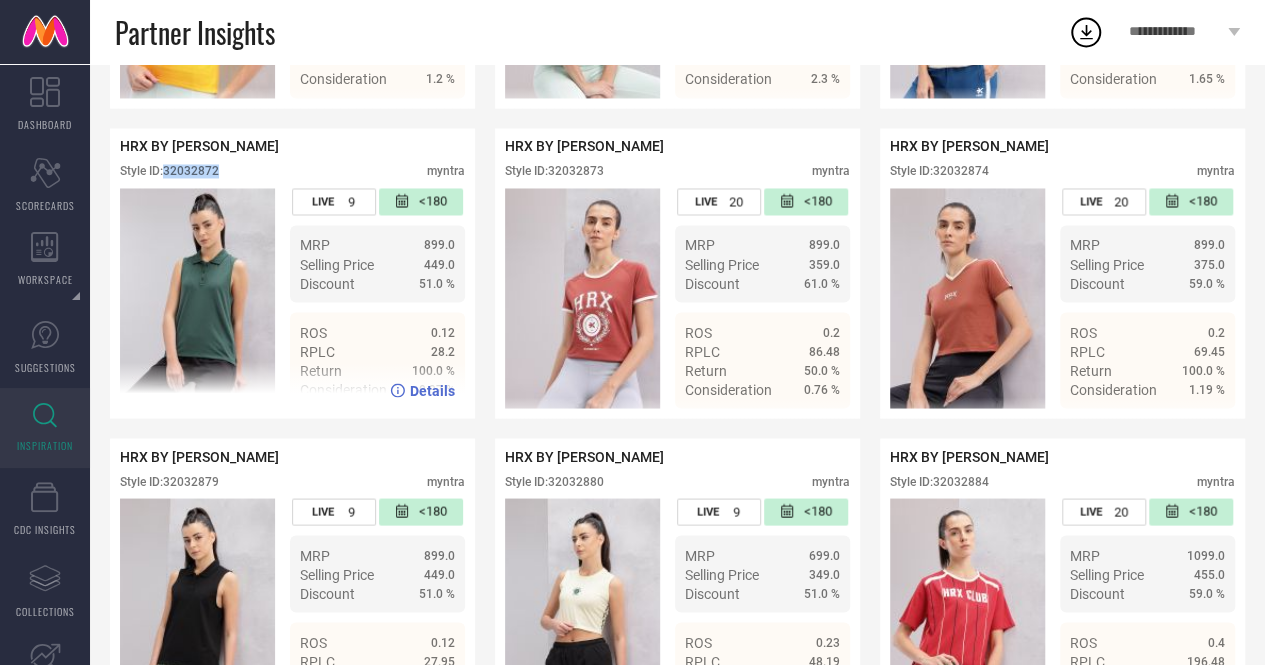 drag, startPoint x: 169, startPoint y: 197, endPoint x: 222, endPoint y: 192, distance: 53.235325 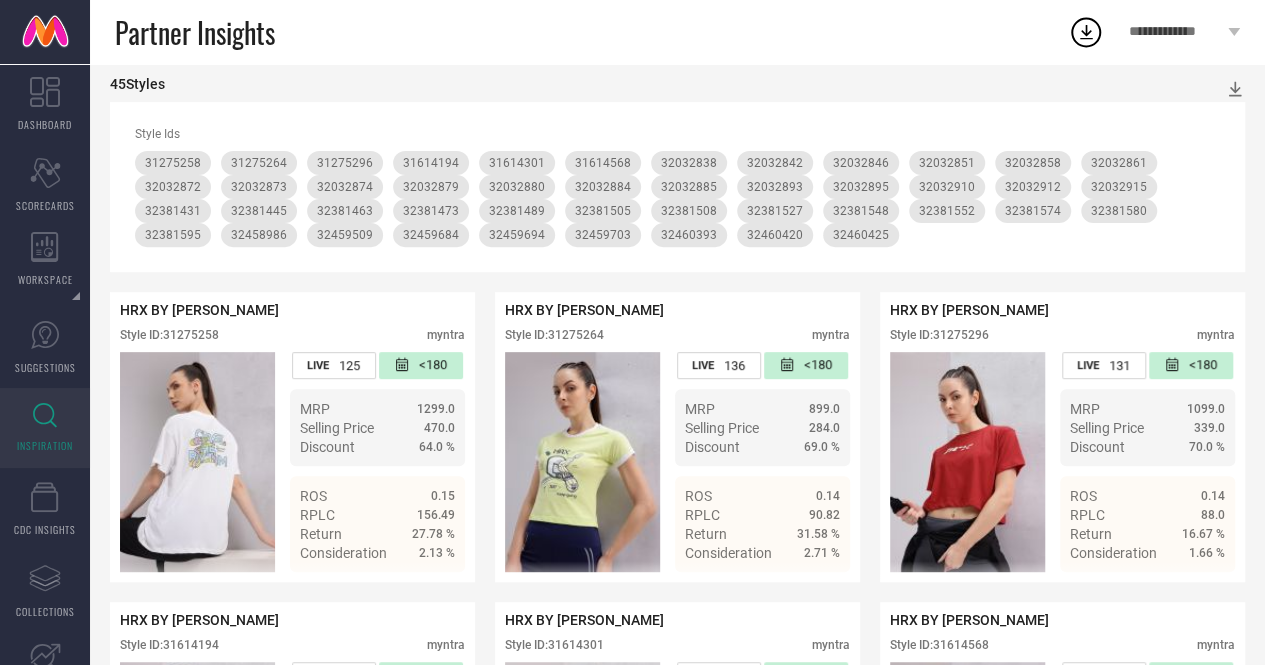 scroll, scrollTop: 0, scrollLeft: 0, axis: both 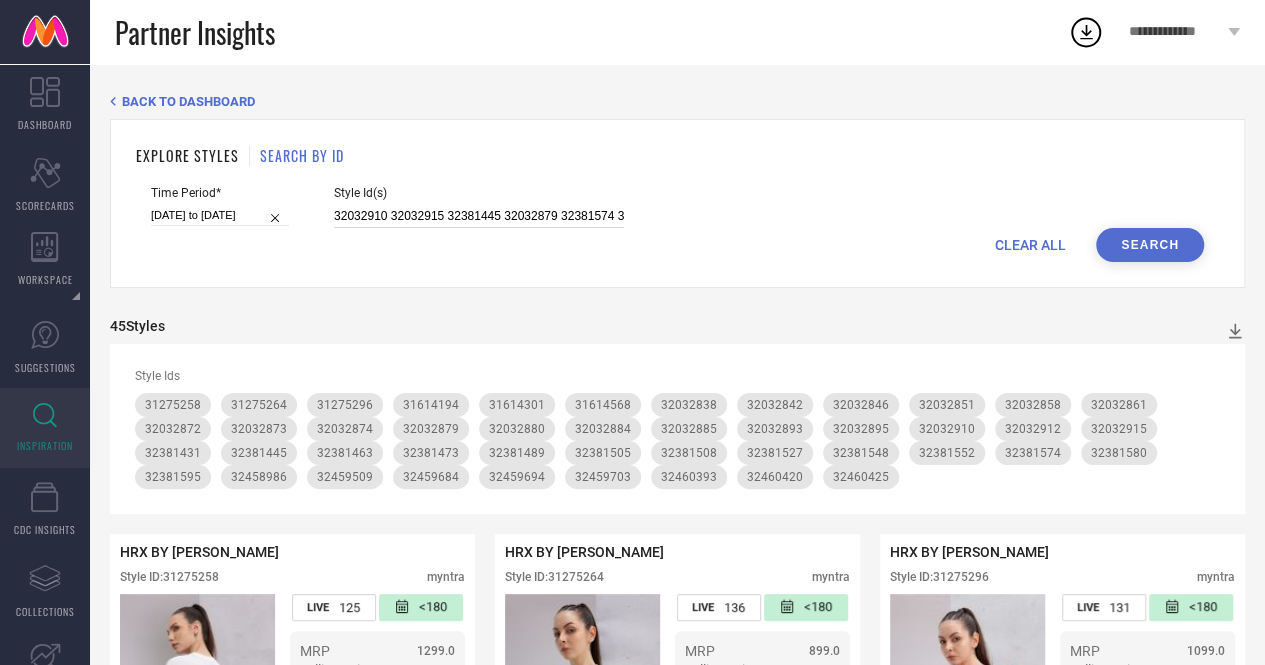 drag, startPoint x: 611, startPoint y: 224, endPoint x: 739, endPoint y: 202, distance: 129.87686 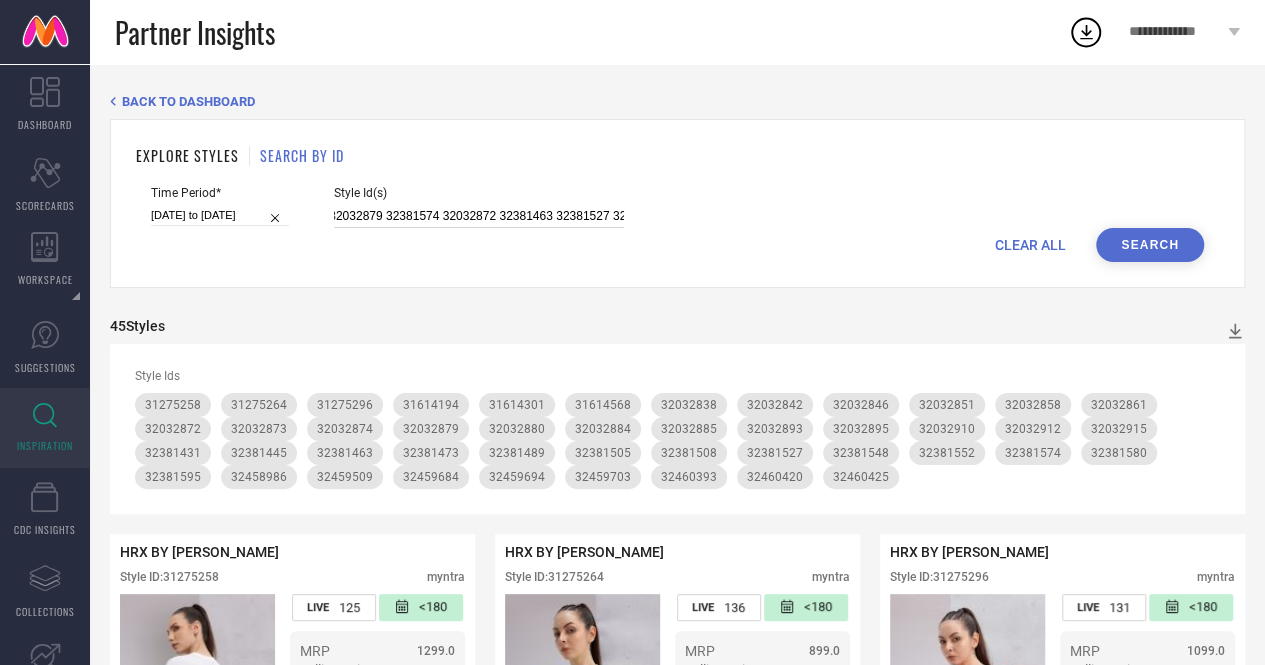 scroll, scrollTop: 0, scrollLeft: 170, axis: horizontal 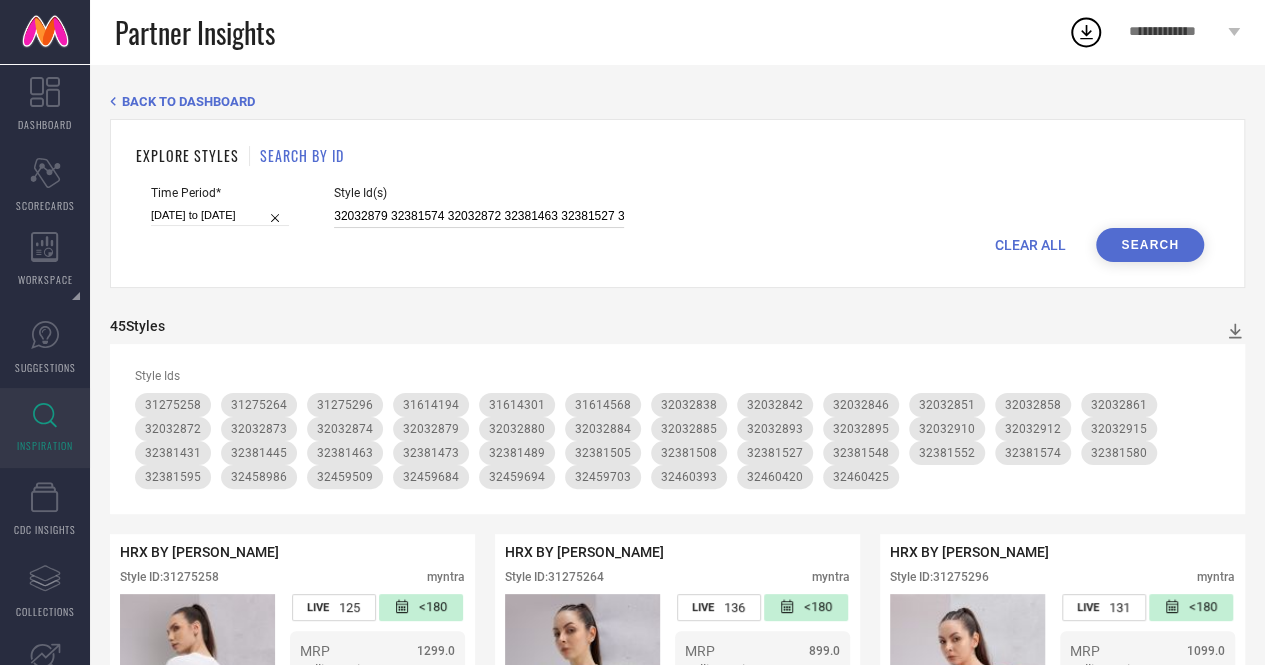 click on "32032910 32032915 32381445 32032879 32381574 32032872 32381463 32381527 32459684 32381548 32381489 32032885 32032880 32381580 32460393 32032874  32032873 32460425 32381431 32032912 32458986 32381473 32032895 32459694 32032884 31614301 31614194 32032893 32460420 32459509 32459703 32381508 31614568 31275296 31275258 32381505 32381552 31275264 32381595" at bounding box center [479, 216] 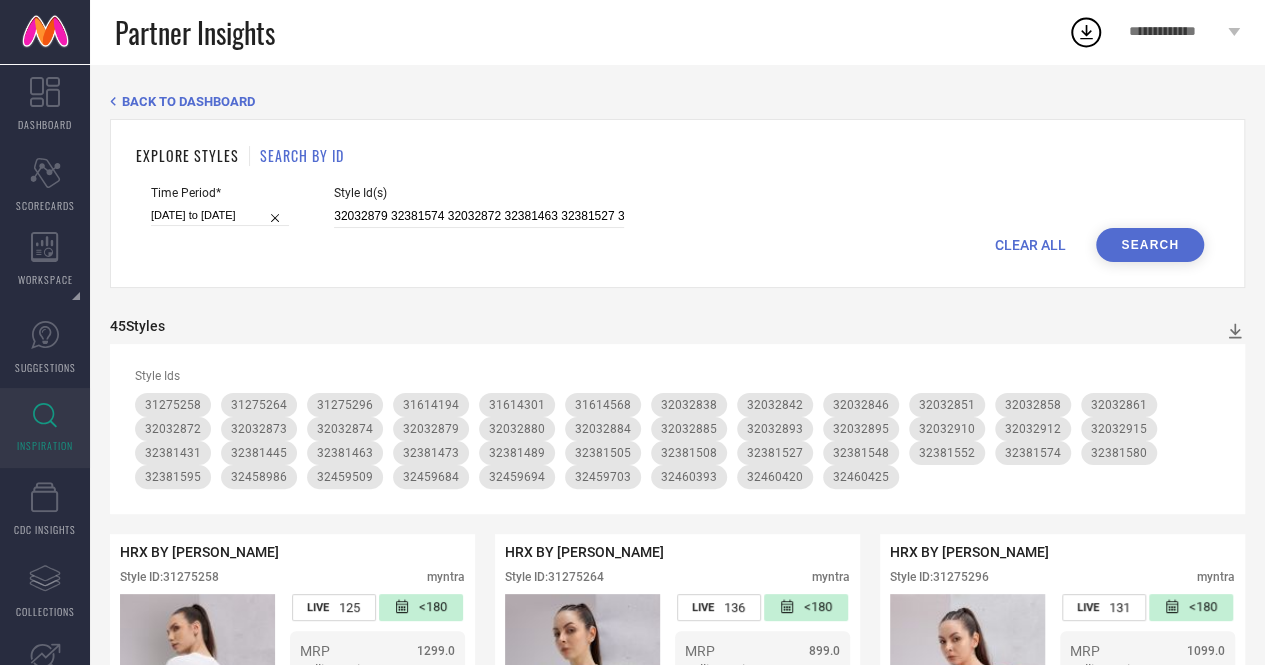 scroll, scrollTop: 0, scrollLeft: 0, axis: both 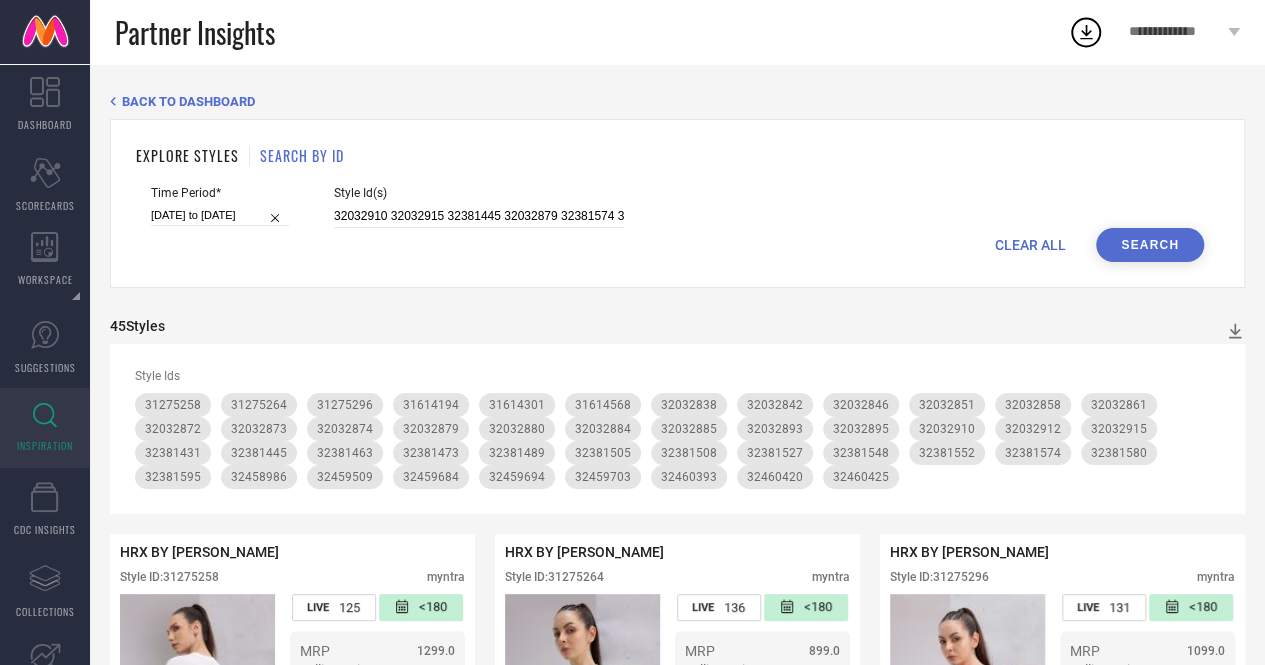 click on "EXPLORE STYLES SEARCH BY ID" at bounding box center (677, 155) 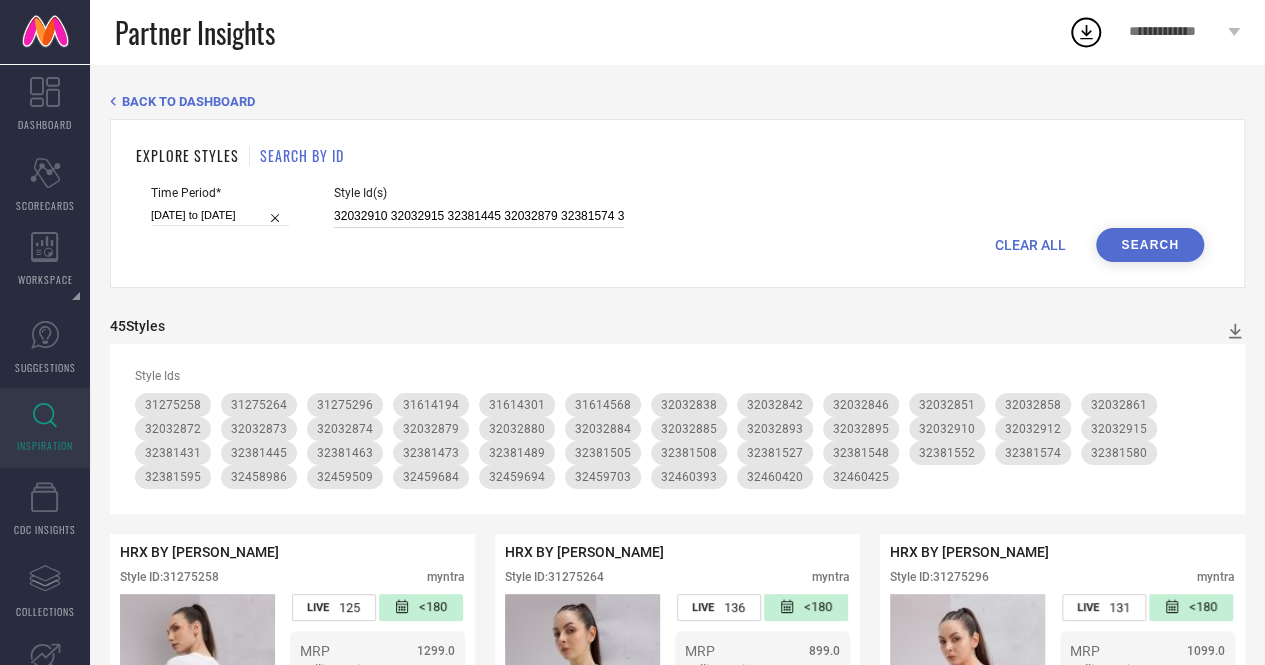 click on "32032910 32032915 32381445 32032879 32381574 32032872 32381463 32381527 32459684 32381548 32381489 32032885 32032880 32381580 32460393 32032874  32032873 32460425 32381431 32032912 32458986 32381473 32032895 32459694 32032884 31614301 31614194 32032893 32460420 32459509 32459703 32381508 31614568 31275296 31275258 32381505 32381552 31275264 32381595" at bounding box center [479, 216] 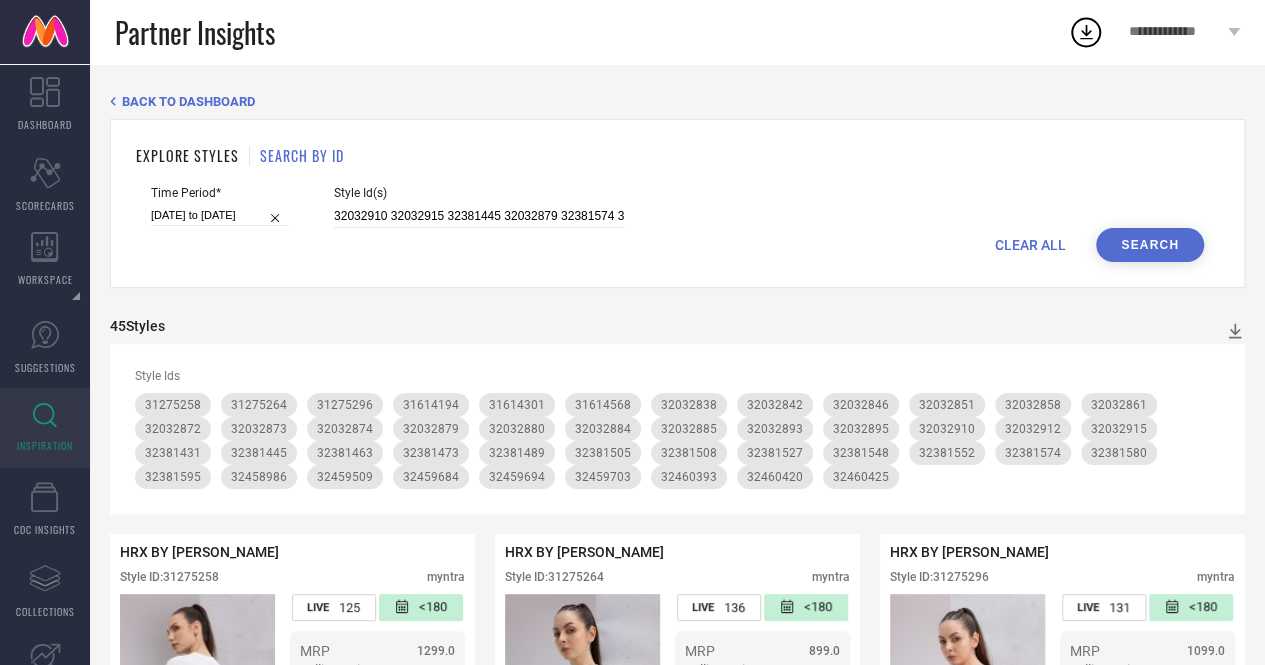 click on "Time Period* 01-01-2025 to 30-06-2025 Style Id(s) 32032910 32032915 32381445 32032879 32381574 32032872 32381463 32381527 32459684 32381548 32381489 32032885 32032880 32381580 32460393 32032874  32032873 32460425 32381431 32032912 32458986 32381473 32032895 32459694 32032884 31614301 31614194 32032893 32460420 32459509 32459703 32381508 31614568 31275296 31275258 32381505 32381552 31275264 32381595" at bounding box center [677, 207] 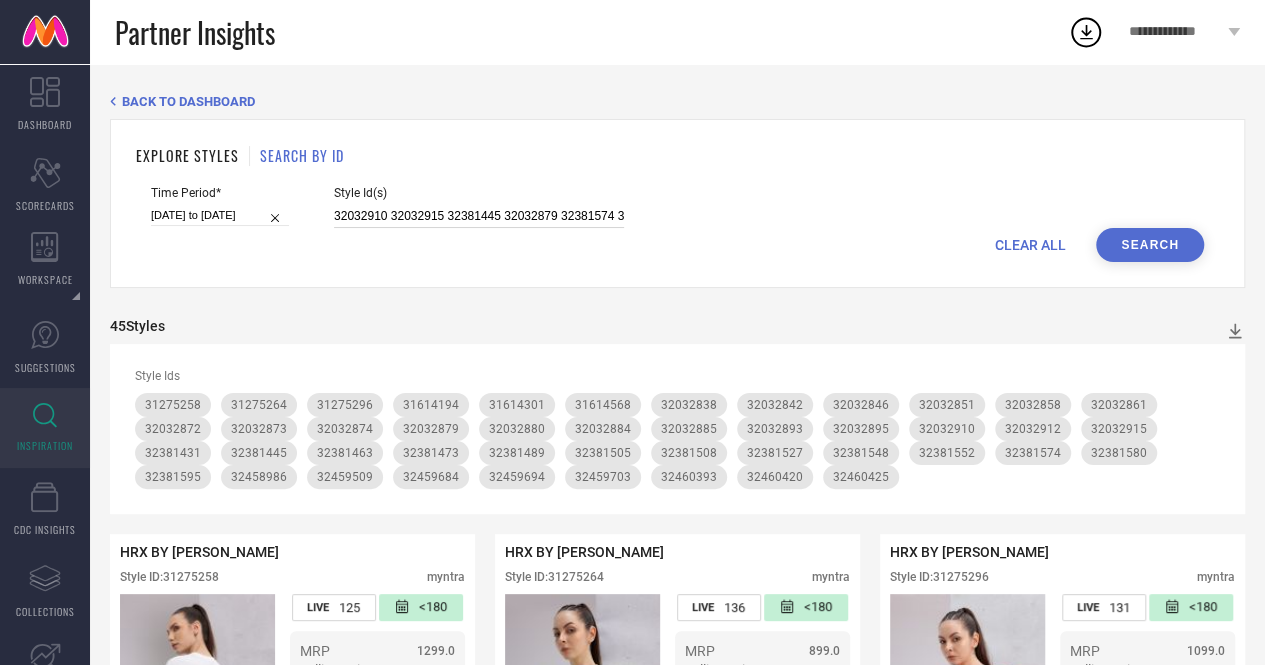 click on "32032910 32032915 32381445 32032879 32381574 32032872 32381463 32381527 32459684 32381548 32381489 32032885 32032880 32381580 32460393 32032874  32032873 32460425 32381431 32032912 32458986 32381473 32032895 32459694 32032884 31614301 31614194 32032893 32460420 32459509 32459703 32381508 31614568 31275296 31275258 32381505 32381552 31275264 32381595" at bounding box center (479, 216) 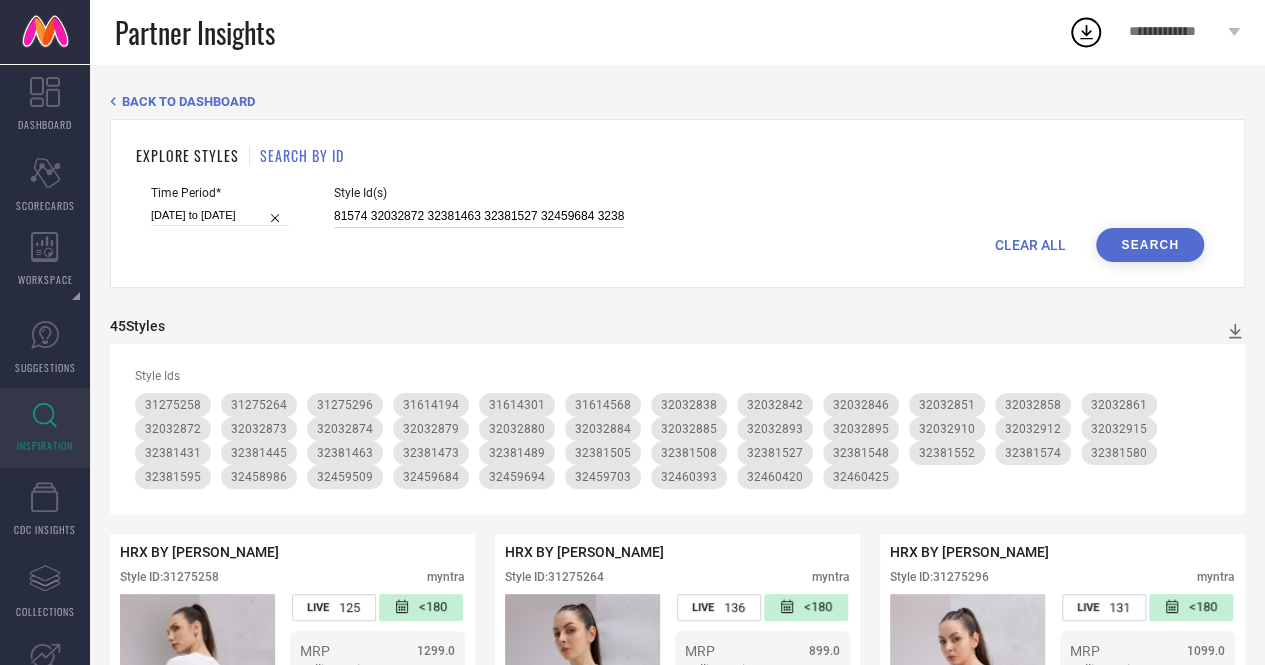 scroll, scrollTop: 0, scrollLeft: 170, axis: horizontal 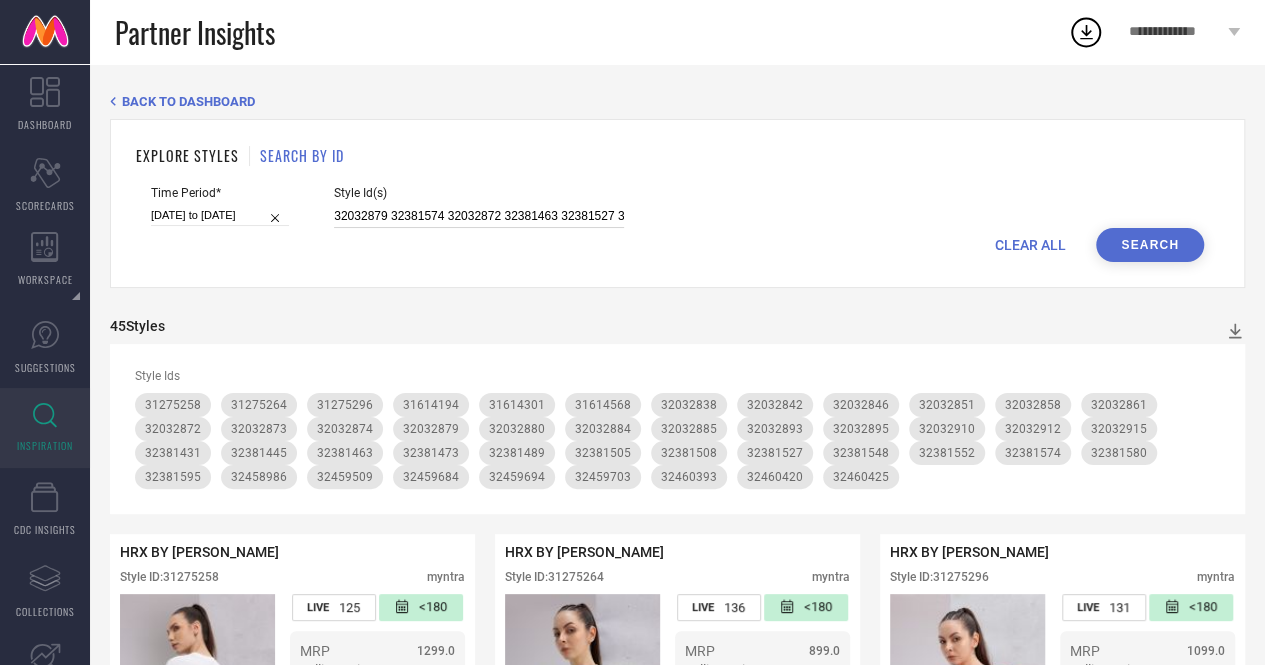 drag, startPoint x: 610, startPoint y: 219, endPoint x: 434, endPoint y: 220, distance: 176.00284 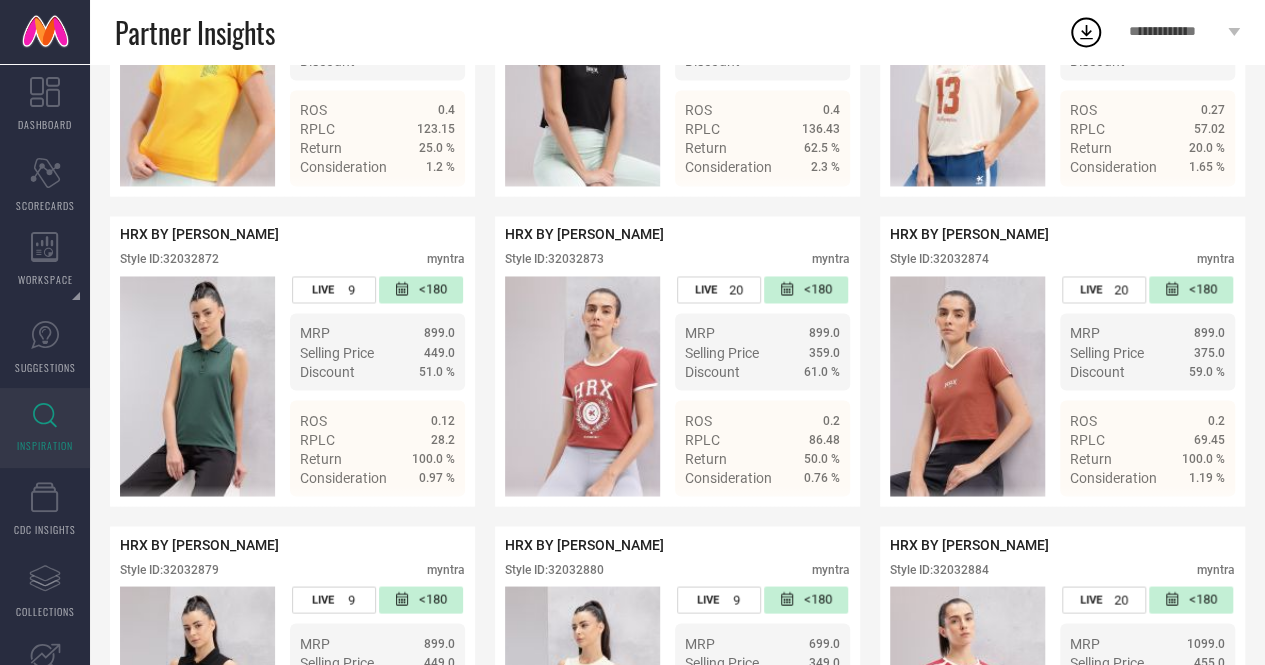 scroll, scrollTop: 1557, scrollLeft: 0, axis: vertical 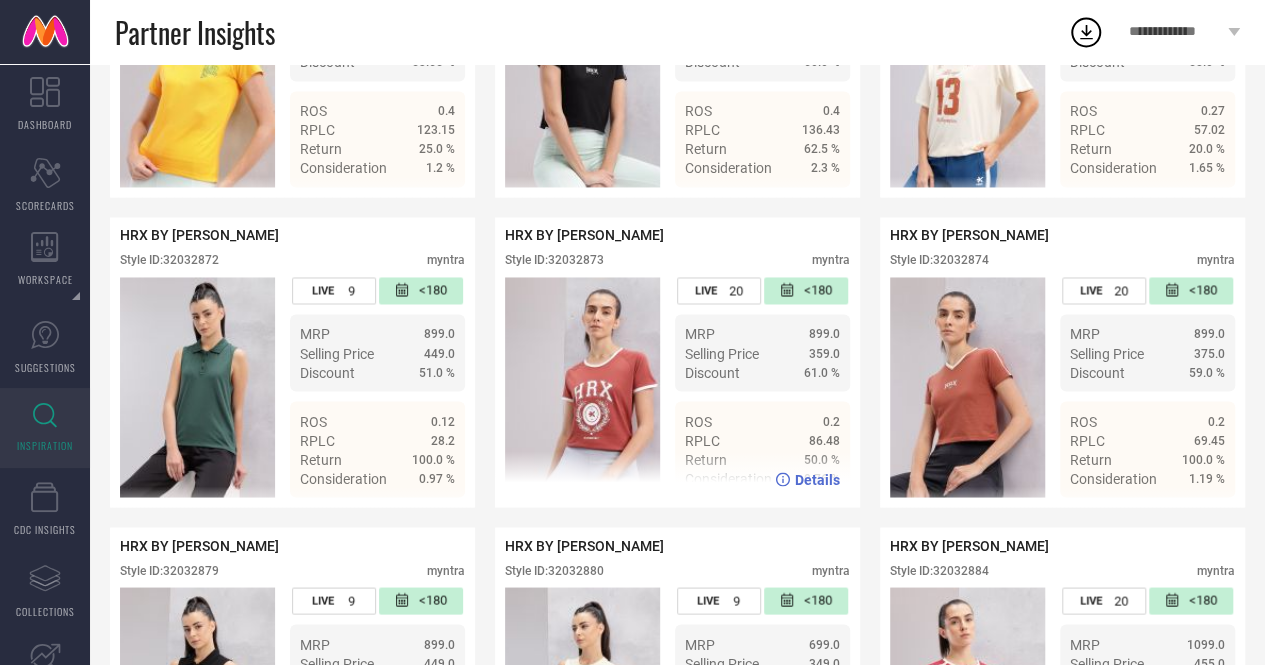 click on "Style ID:  32032873" at bounding box center [554, 260] 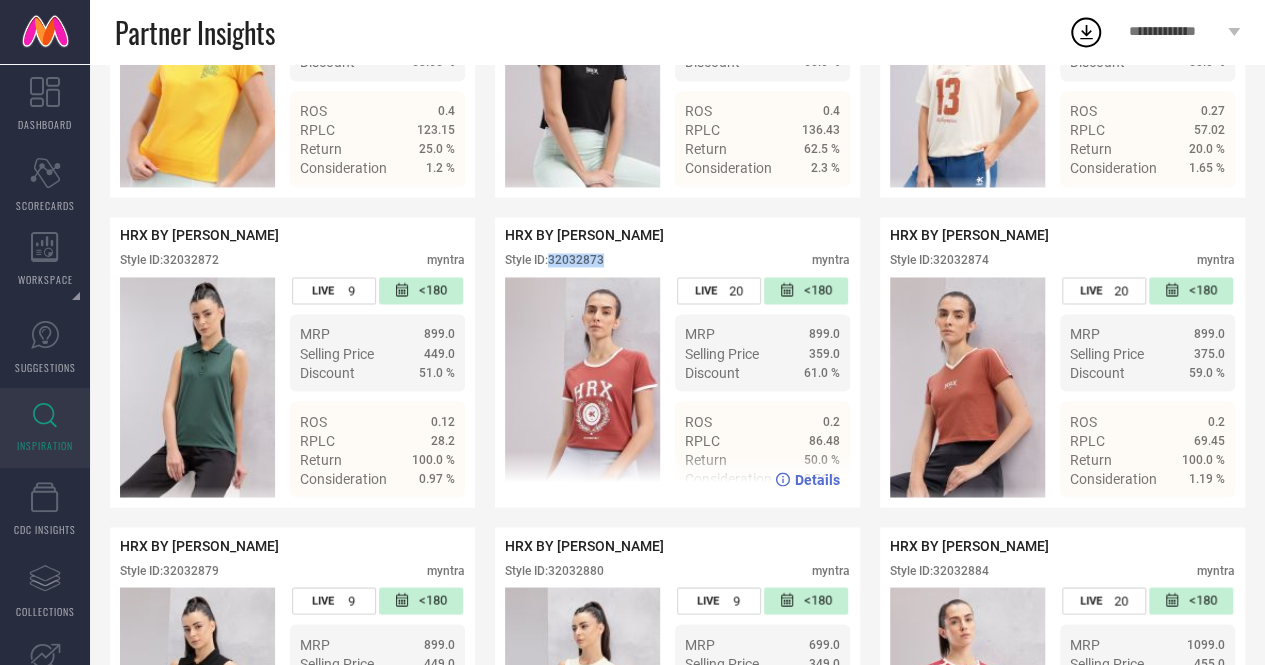 click on "Style ID:  32032873" at bounding box center [554, 260] 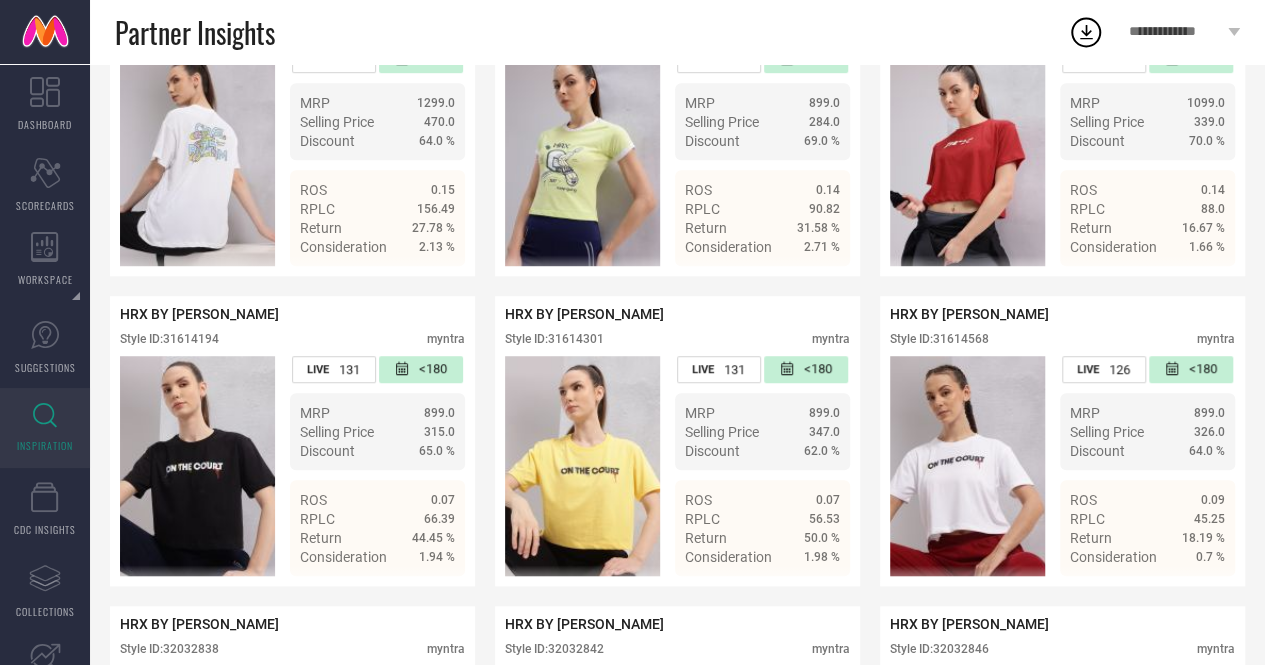 scroll, scrollTop: 0, scrollLeft: 0, axis: both 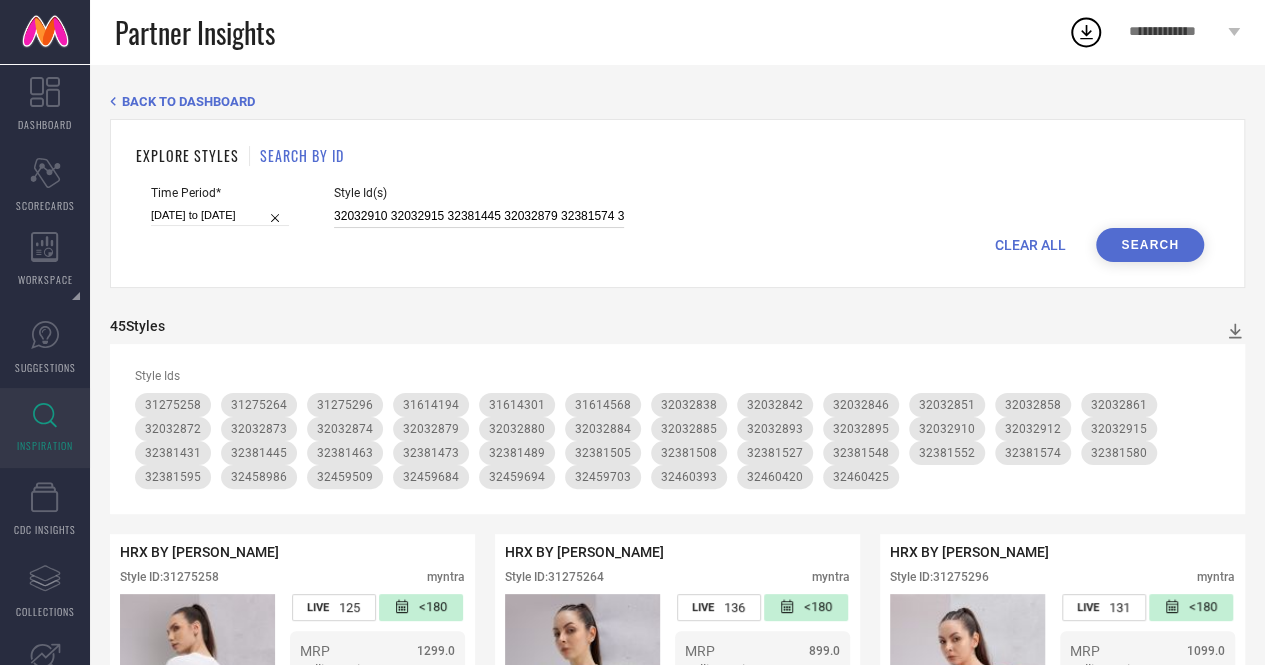 click on "32032910 32032915 32381445 32032879 32381574 32381463 32381527 32459684 32381548 32381489 32032885 32032880 32381580 32460393 32032874  32032873 32460425 32381431 32032912 32458986 32381473 32032895 32459694 32032884 31614301 31614194 32032893 32460420 32459509 32459703 32381508 31614568 31275296 31275258 32381505 32381552 31275264 32381595" at bounding box center (479, 216) 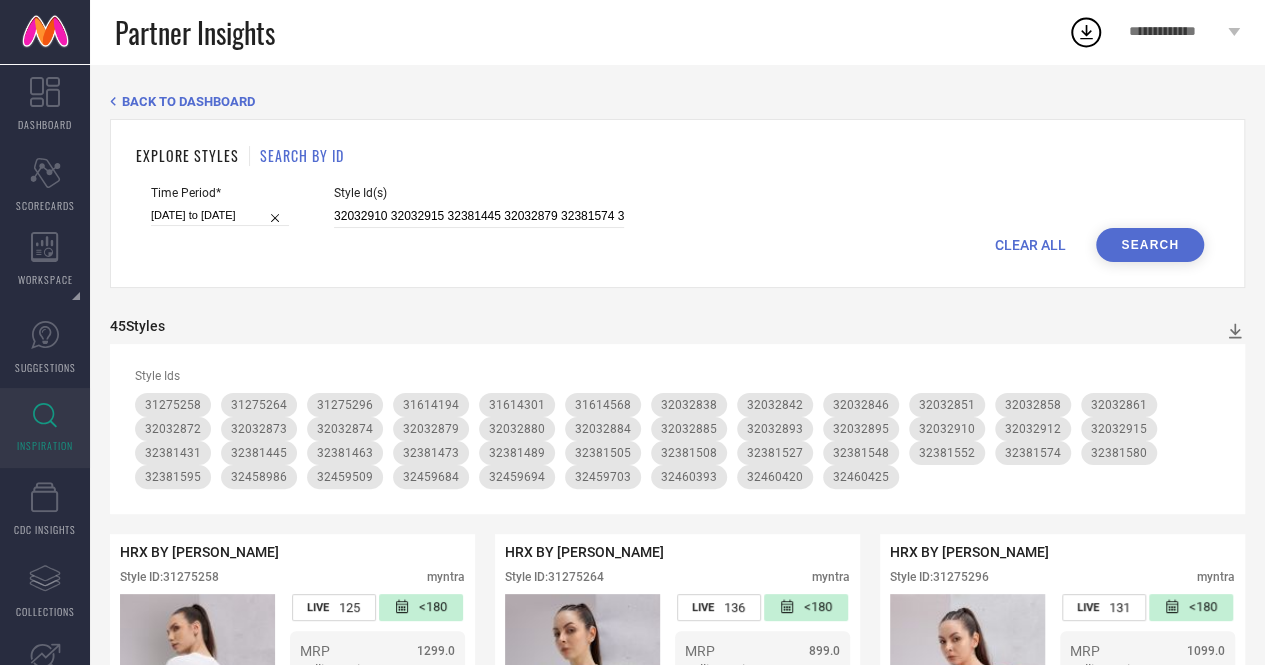 scroll, scrollTop: 0, scrollLeft: 736, axis: horizontal 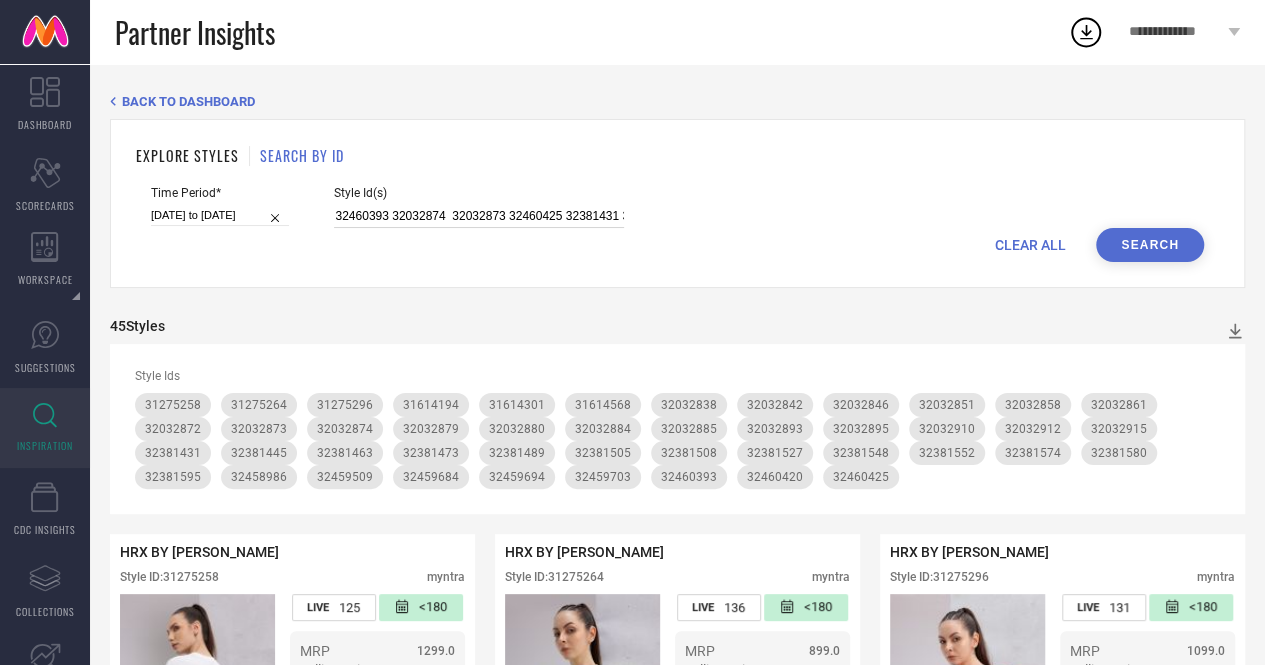 click on "32032910 32032915 32381445 32032879 32381574 32381463 32381527 32459684 32381548 32381489 32032885 32032880 32381580 32460393 32032874  32032873 32460425 32381431 32032912 32458986 32381473 32032895 32459694 32032884 31614301 31614194 32032893 32460420 32459509 32459703 32381508 31614568 31275296 31275258 32381505 32381552 31275264 32381595" at bounding box center (479, 216) 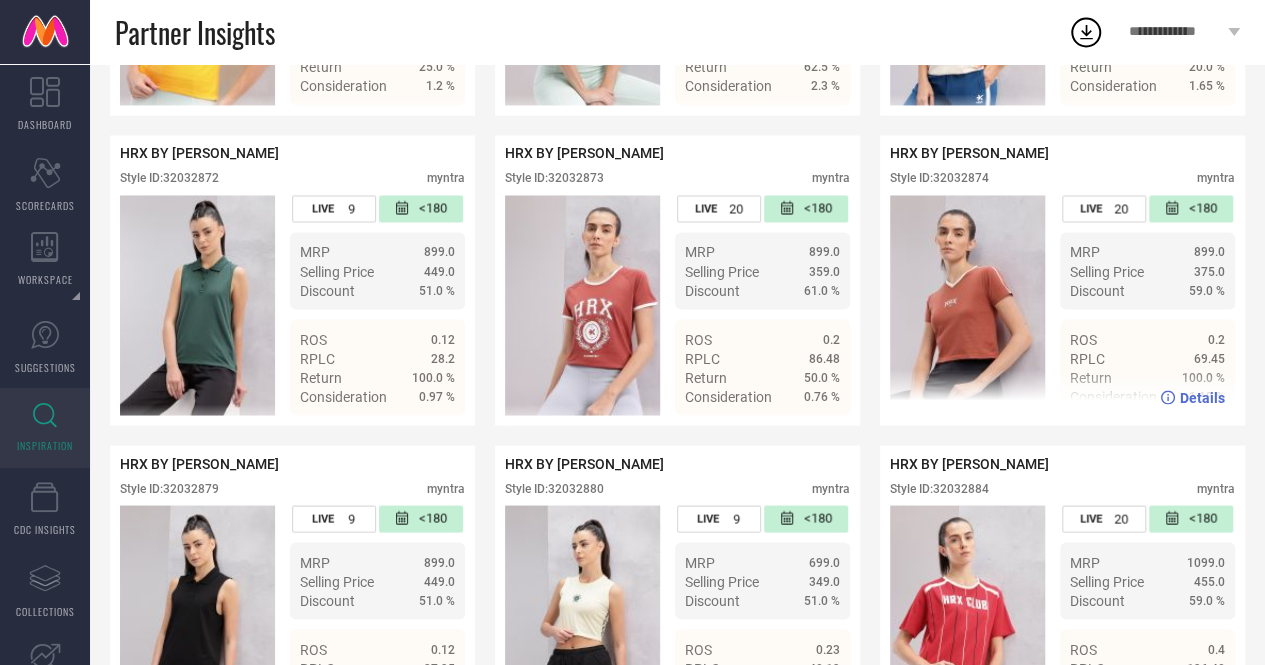 scroll, scrollTop: 1640, scrollLeft: 0, axis: vertical 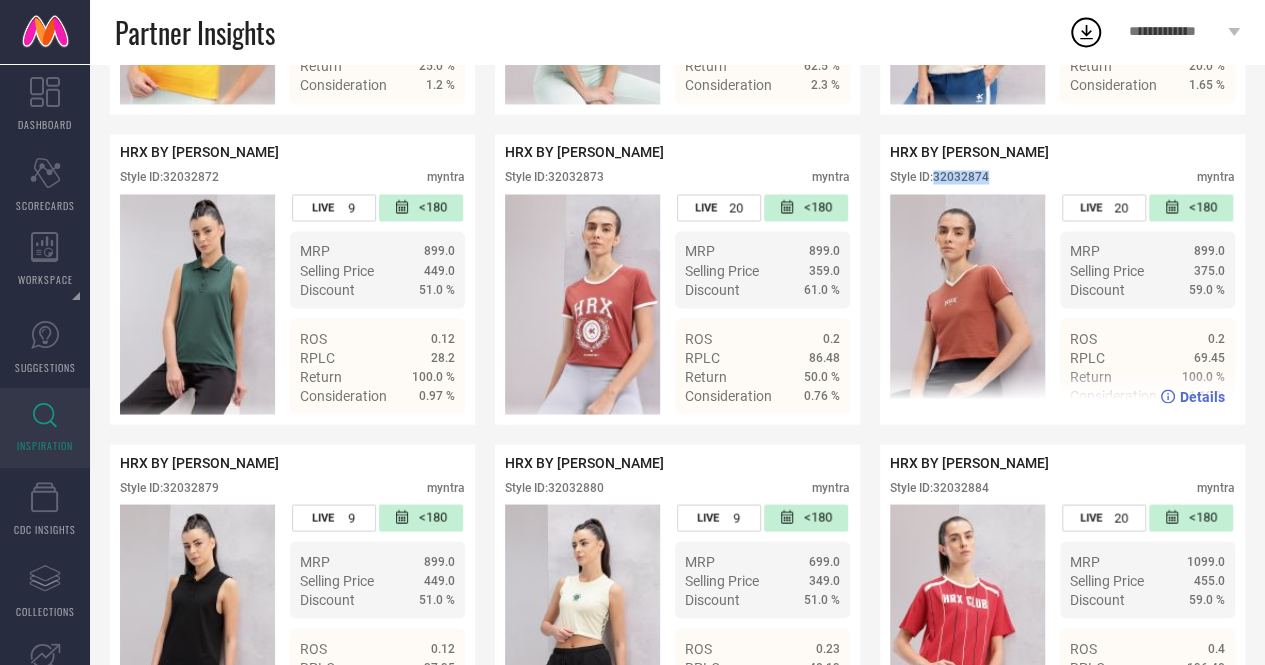 drag, startPoint x: 939, startPoint y: 197, endPoint x: 997, endPoint y: 198, distance: 58.00862 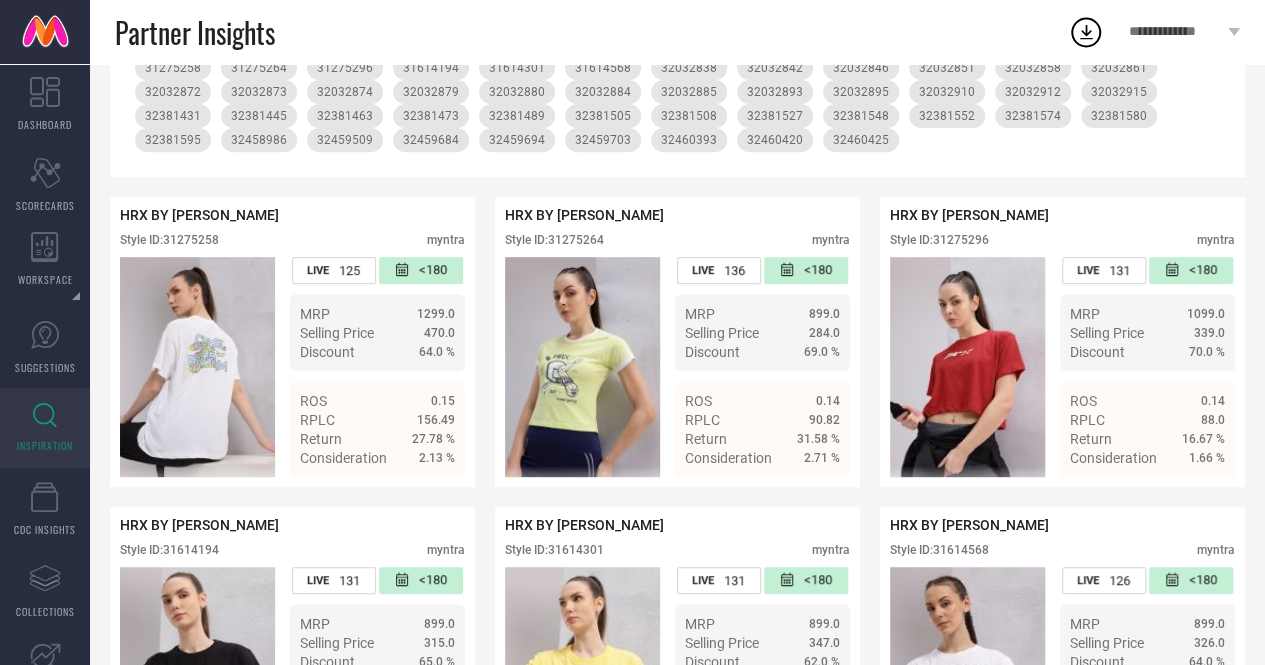 scroll, scrollTop: 0, scrollLeft: 0, axis: both 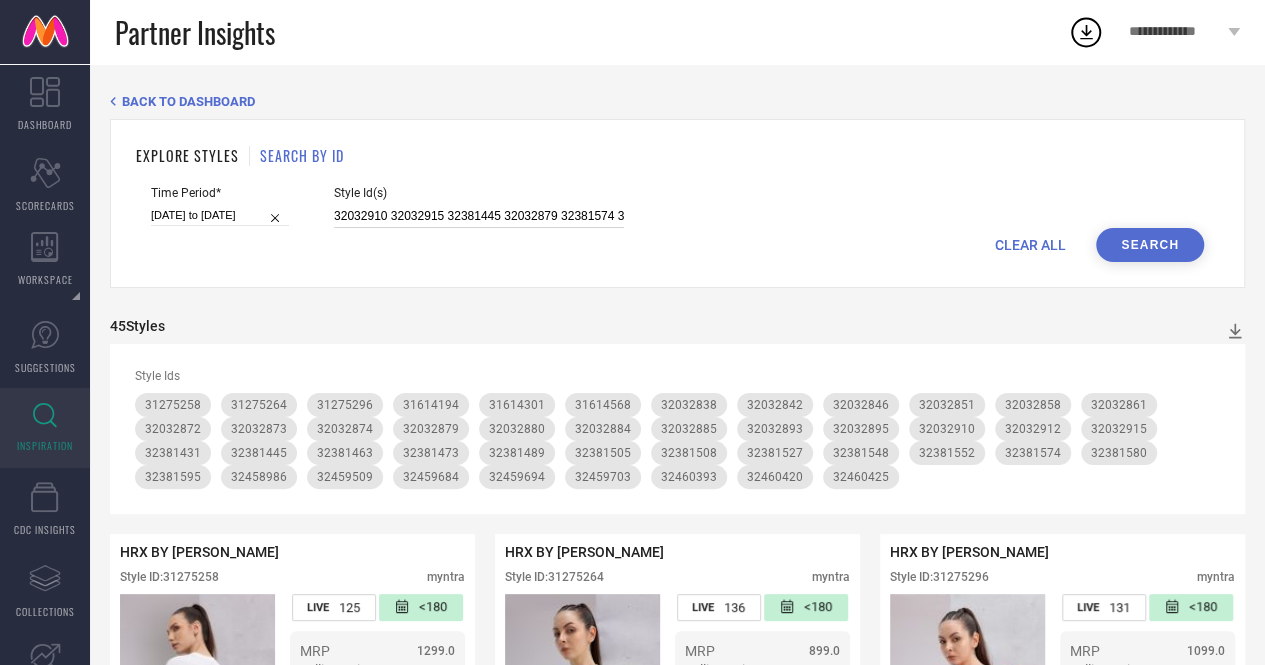 click on "32032910 32032915 32381445 32032879 32381574 32381463 32381527 32459684 32381548 32381489 32032885 32032880 32381580 32460393 32032874 32460425 32381431 32032912 32458986 32381473 32032895 32459694 32032884 31614301 31614194 32032893 32460420 32459509 32459703 32381508 31614568 31275296 31275258 32381505 32381552 31275264 32381595" at bounding box center [479, 216] 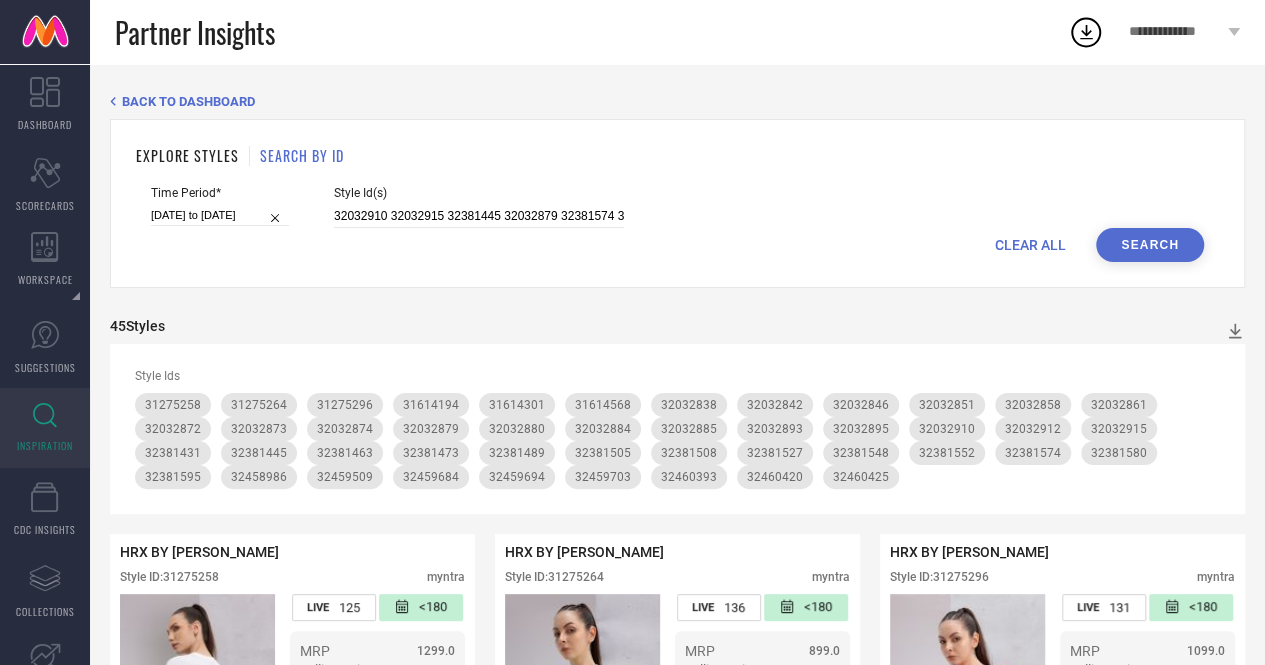 scroll, scrollTop: 0, scrollLeft: 676, axis: horizontal 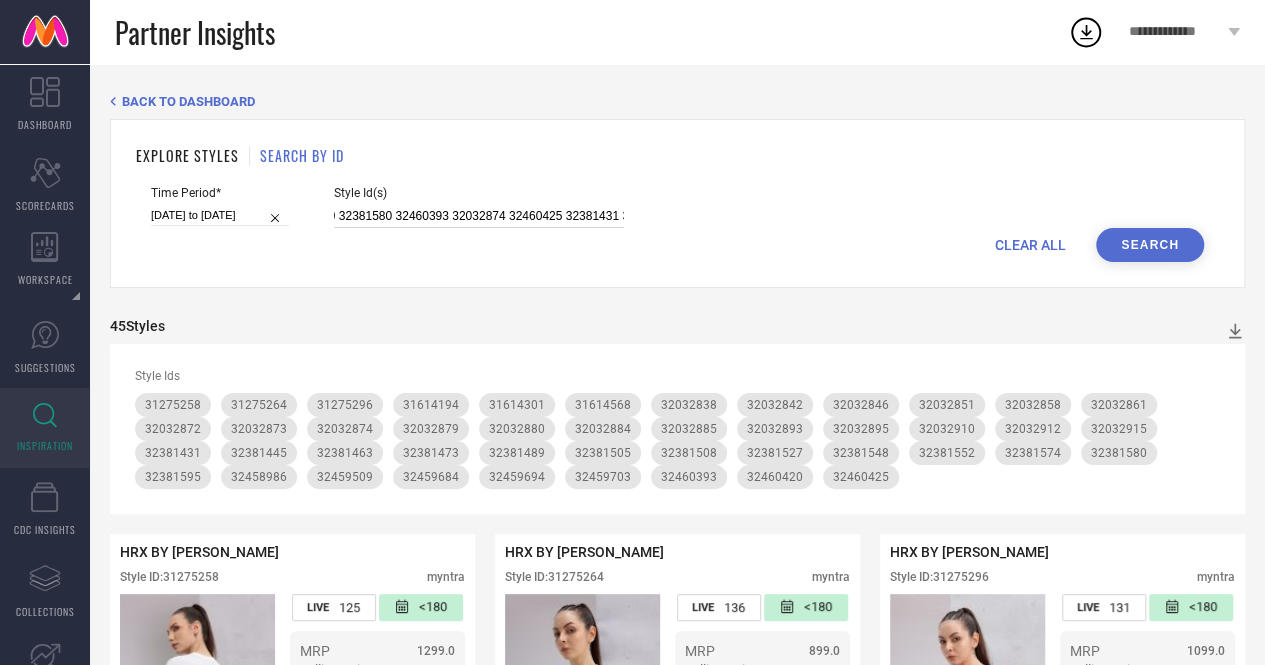 click on "32032910 32032915 32381445 32032879 32381574 32381463 32381527 32459684 32381548 32381489 32032885 32032880 32381580 32460393 32032874 32460425 32381431 32032912 32458986 32381473 32032895 32459694 32032884 31614301 31614194 32032893 32460420 32459509 32459703 32381508 31614568 31275296 31275258 32381505 32381552 31275264 32381595" at bounding box center [479, 216] 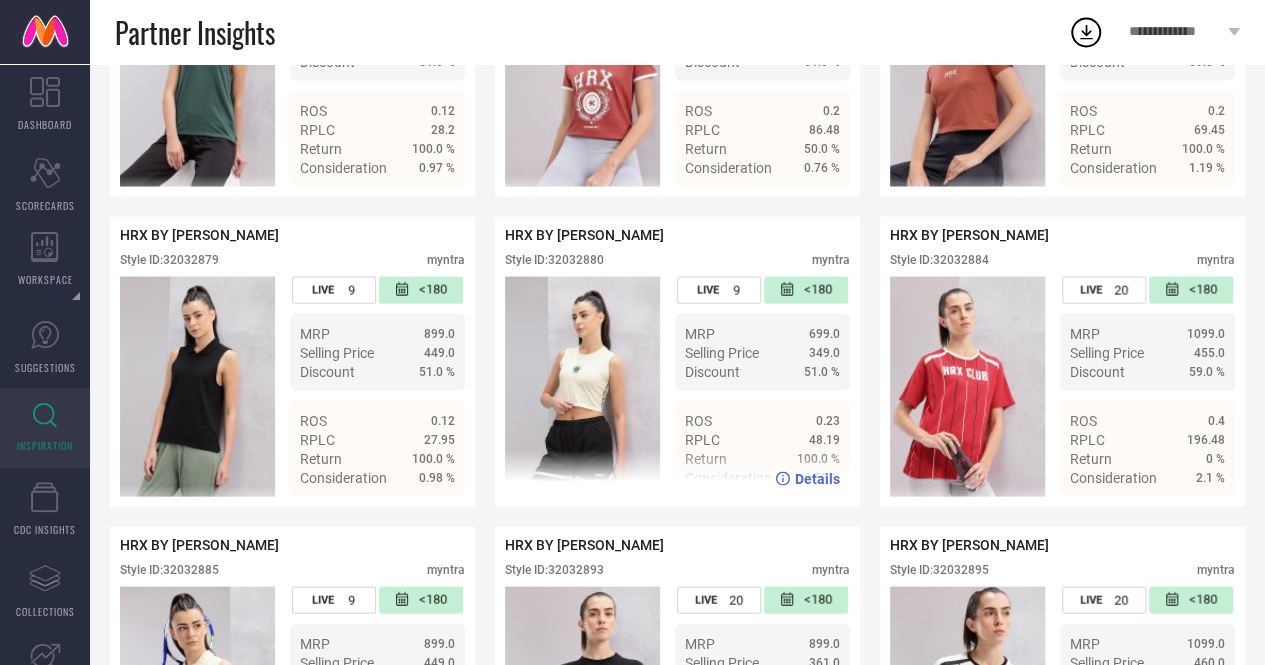 scroll, scrollTop: 1903, scrollLeft: 0, axis: vertical 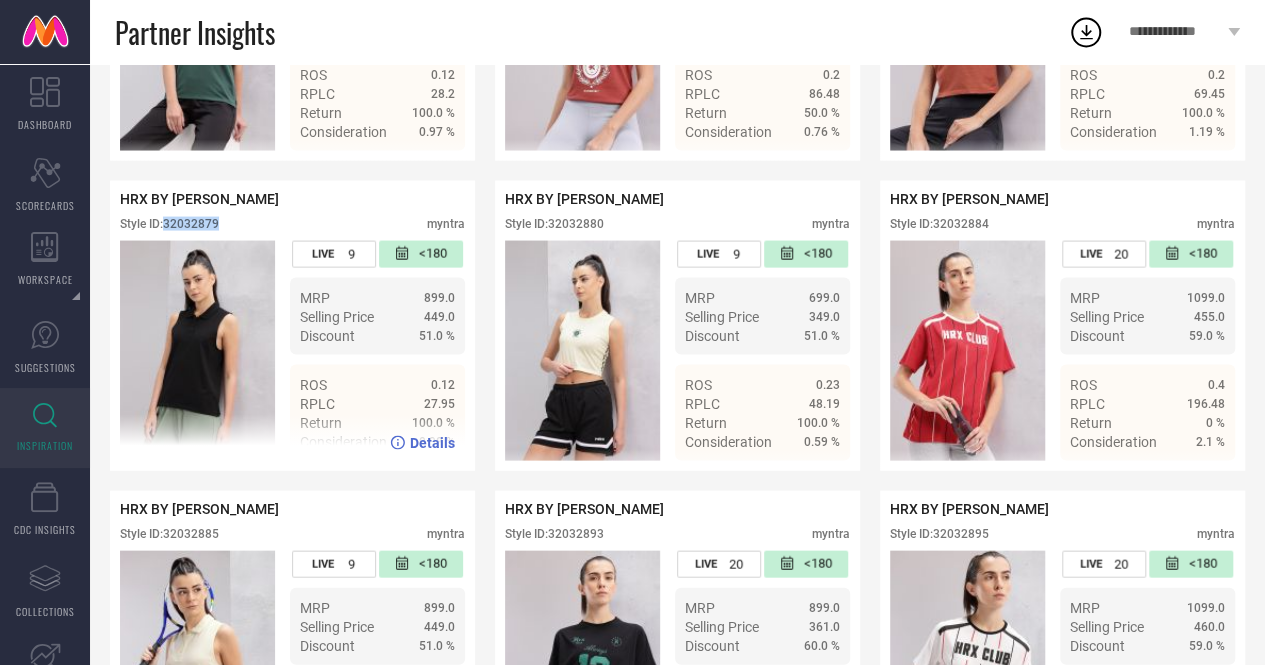 drag, startPoint x: 166, startPoint y: 247, endPoint x: 248, endPoint y: 245, distance: 82.02438 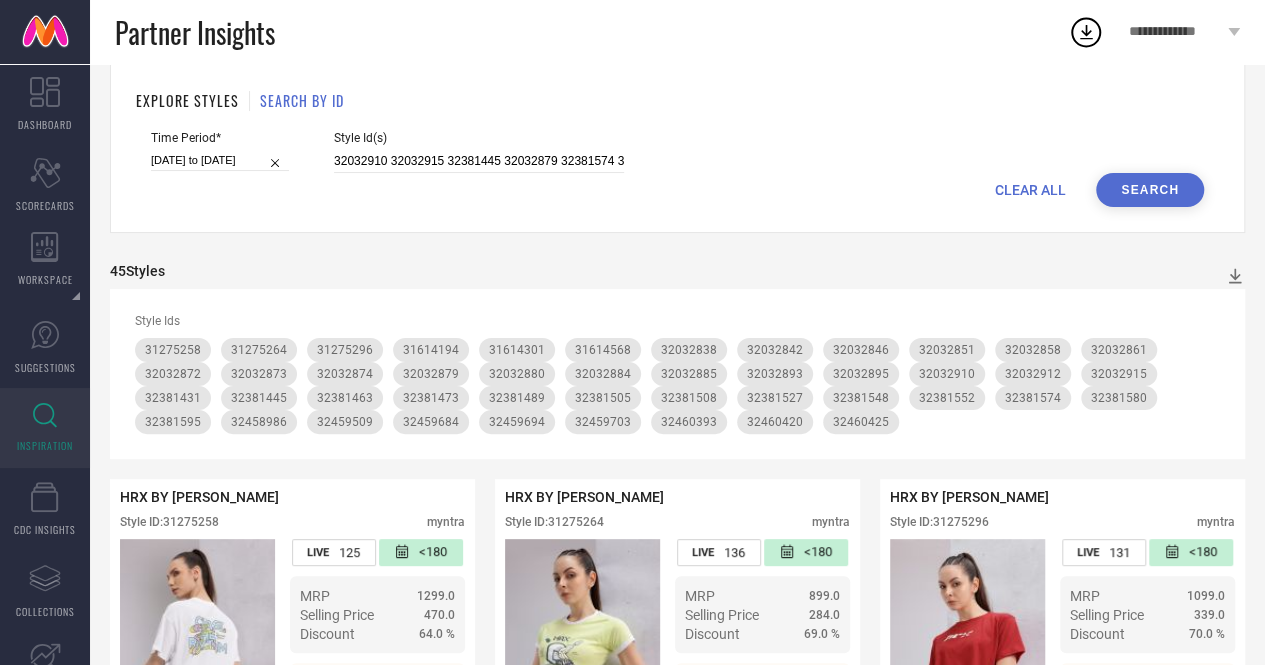 scroll, scrollTop: 0, scrollLeft: 0, axis: both 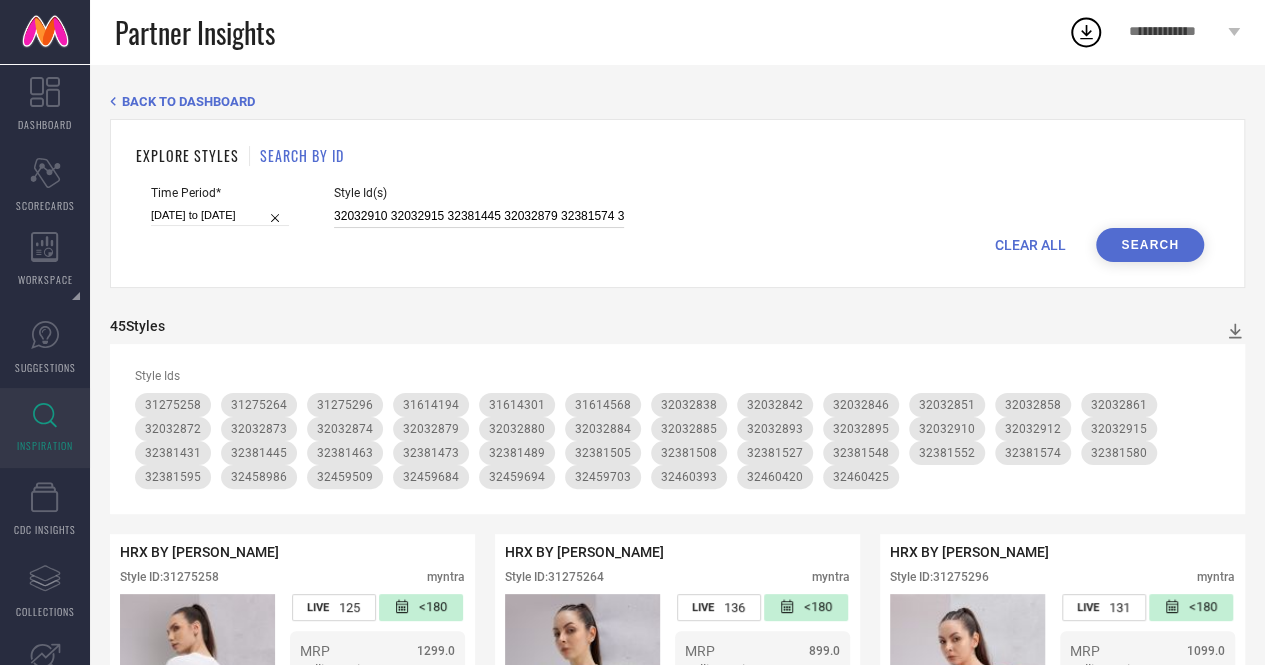 click on "32032910 32032915 32381445 32032879 32381574 32381463 32381527 32459684 32381548 32381489 32032885 32032880 32381580 32460393 32460425 32381431 32032912 32458986 32381473 32032895 32459694 32032884 31614301 31614194 32032893 32460420 32459509 32459703 32381508 31614568 31275296 31275258 32381505 32381552 31275264 32381595" at bounding box center (479, 216) 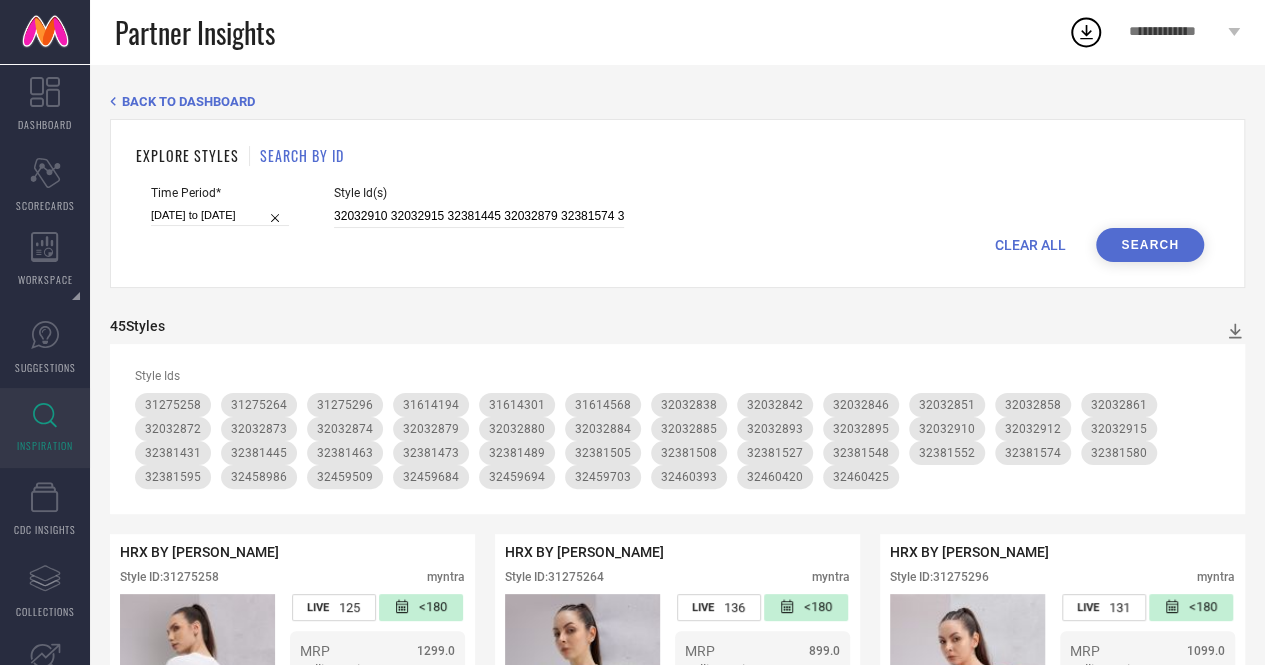 click on "Style Id(s)" at bounding box center [479, 193] 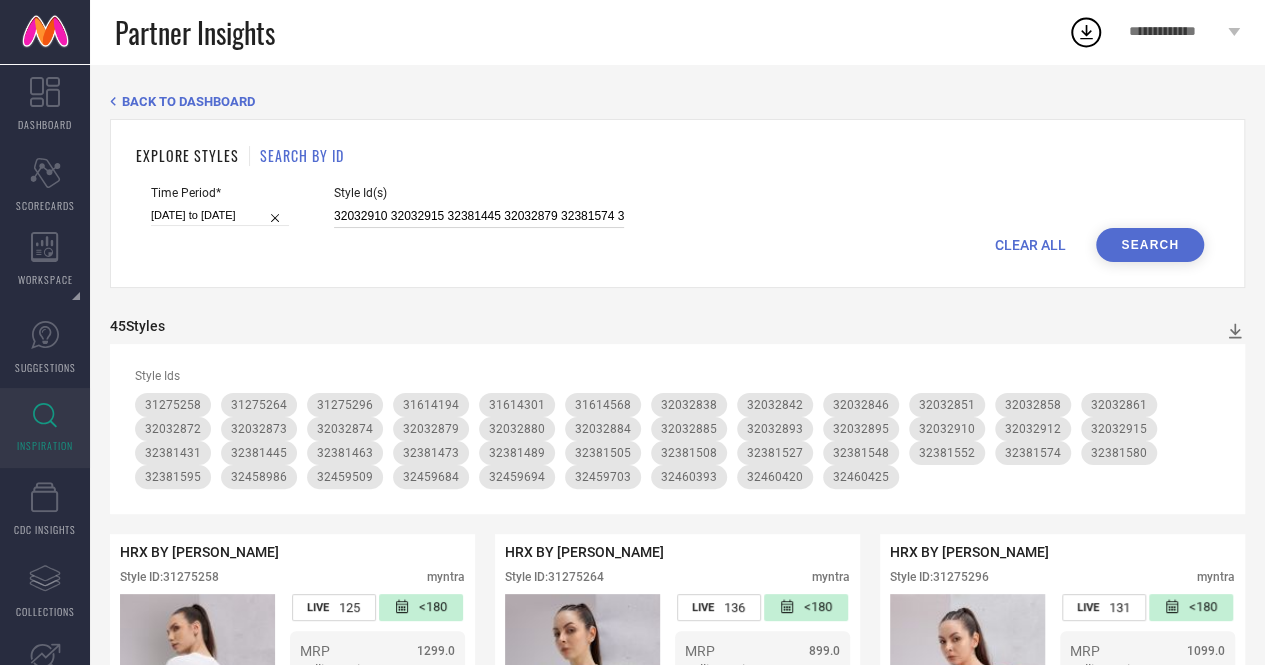 click on "32032910 32032915 32381445 32032879 32381574 32381463 32381527 32459684 32381548 32381489 32032885 32032880 32381580 32460393 32460425 32381431 32032912 32458986 32381473 32032895 32459694 32032884 31614301 31614194 32032893 32460420 32459509 32459703 32381508 31614568 31275296 31275258 32381505 32381552 31275264 32381595" at bounding box center (479, 216) 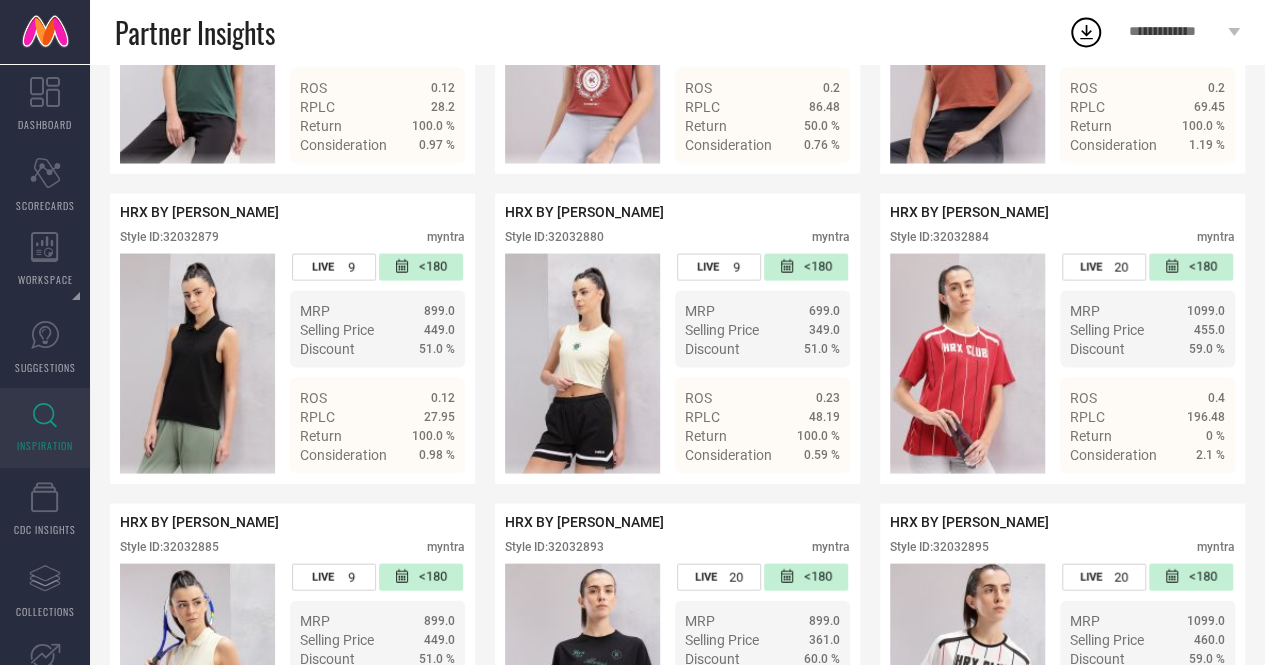 scroll, scrollTop: 1892, scrollLeft: 0, axis: vertical 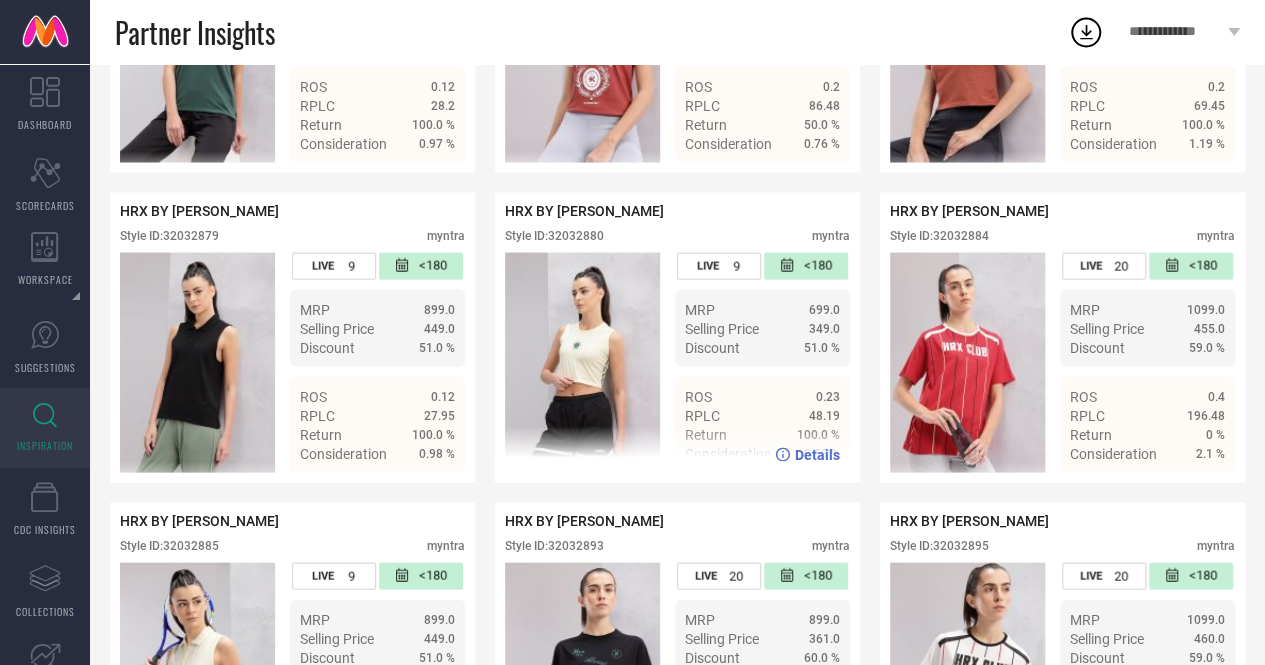 click on "Style ID:  32032880" at bounding box center (554, 235) 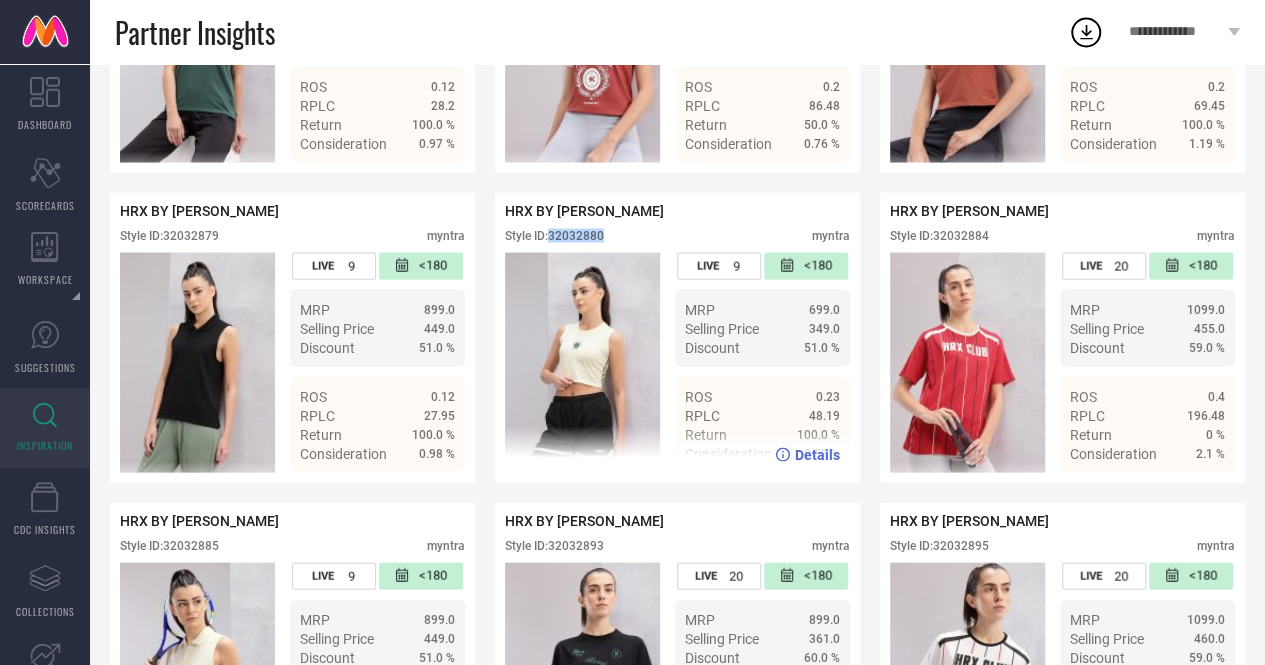 click on "Style ID:  32032880" at bounding box center [554, 235] 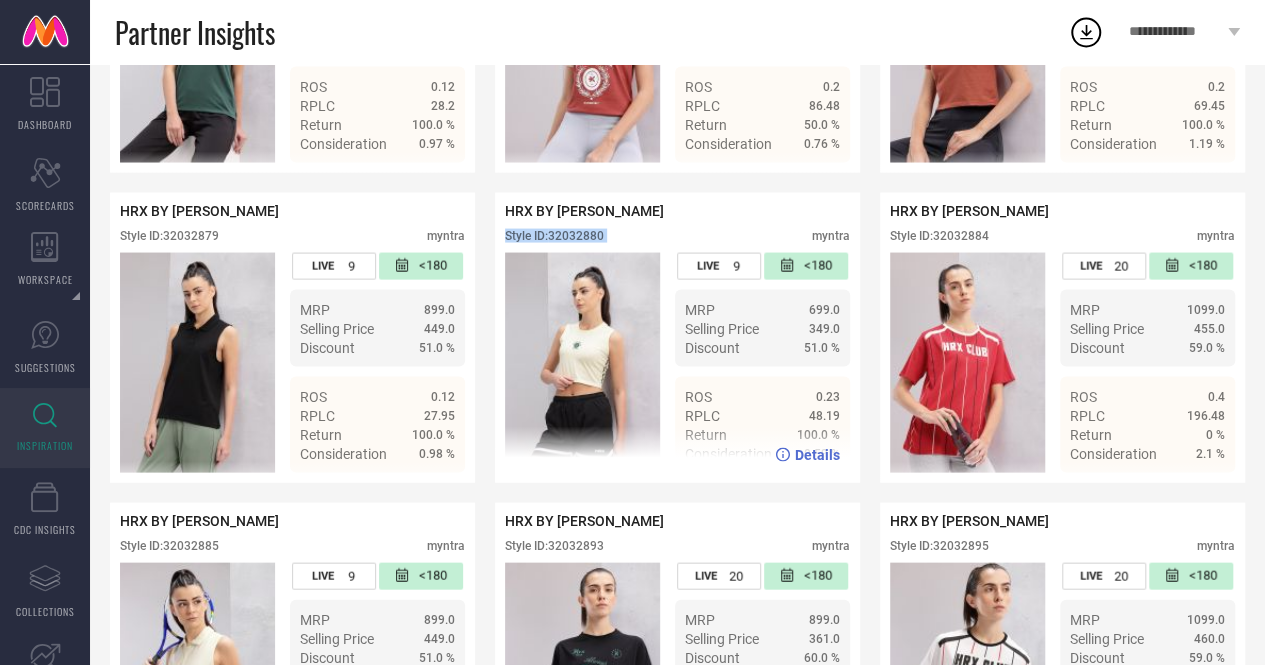 click on "Style ID:  32032880" at bounding box center [554, 235] 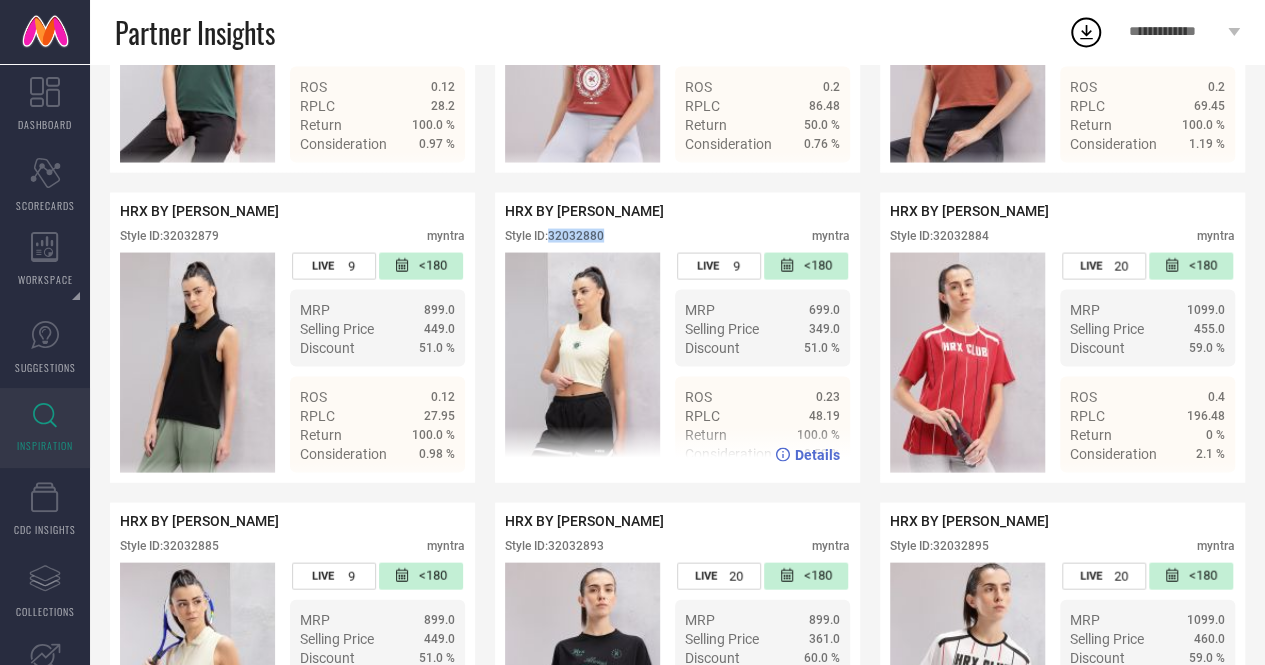 drag, startPoint x: 552, startPoint y: 260, endPoint x: 615, endPoint y: 259, distance: 63.007935 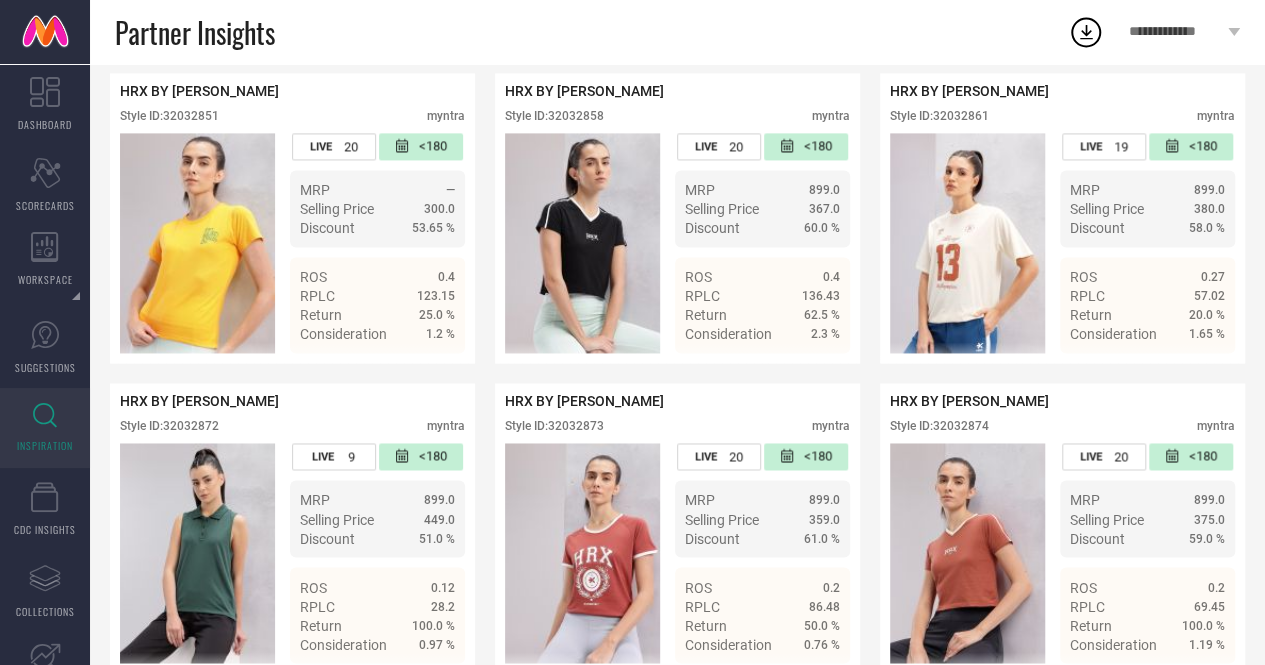 scroll, scrollTop: 1322, scrollLeft: 0, axis: vertical 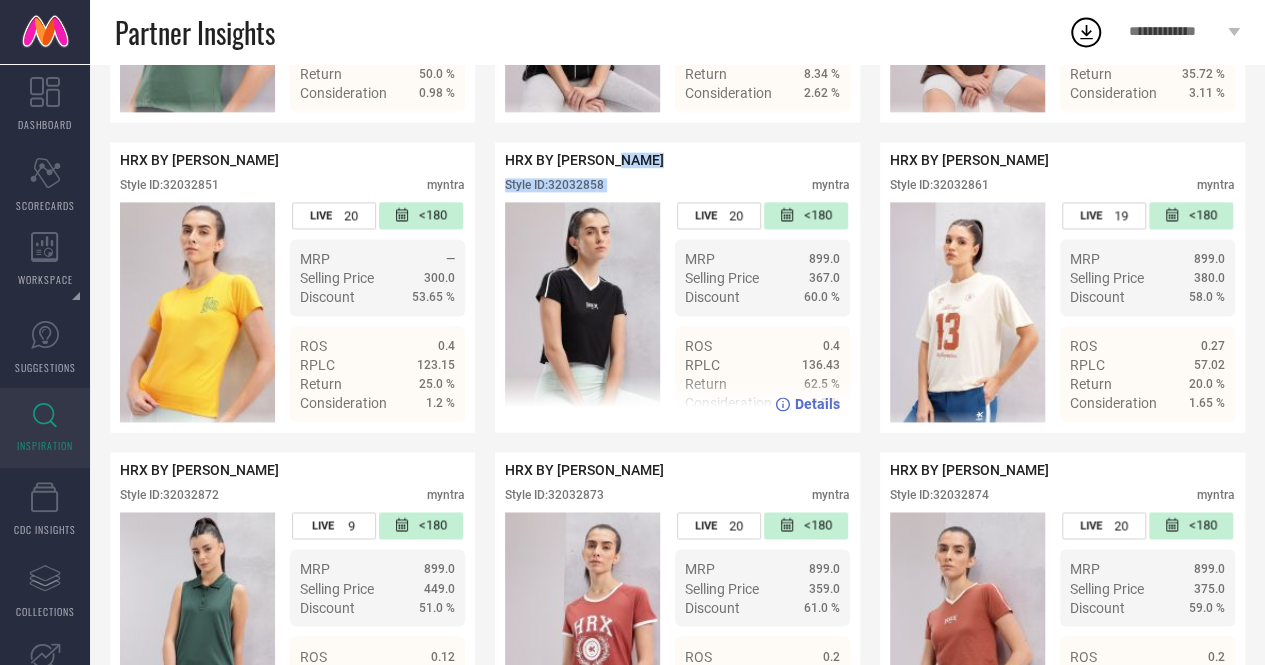 drag, startPoint x: 810, startPoint y: 209, endPoint x: 609, endPoint y: 165, distance: 205.75957 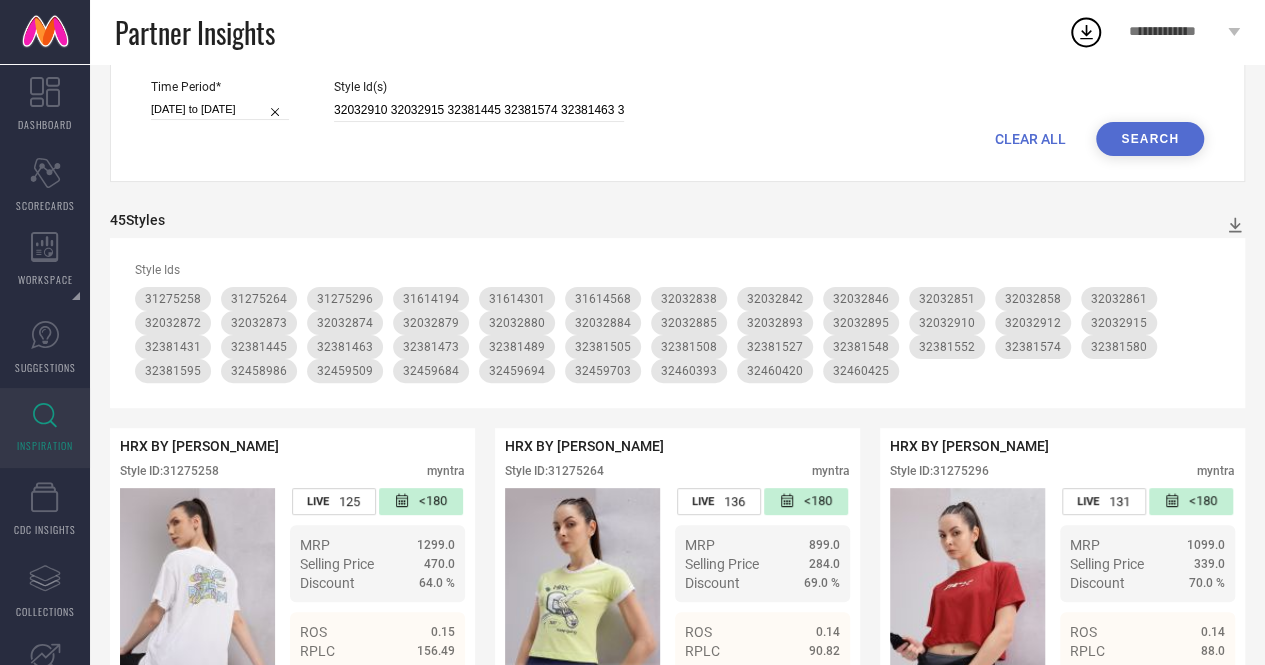 scroll, scrollTop: 0, scrollLeft: 0, axis: both 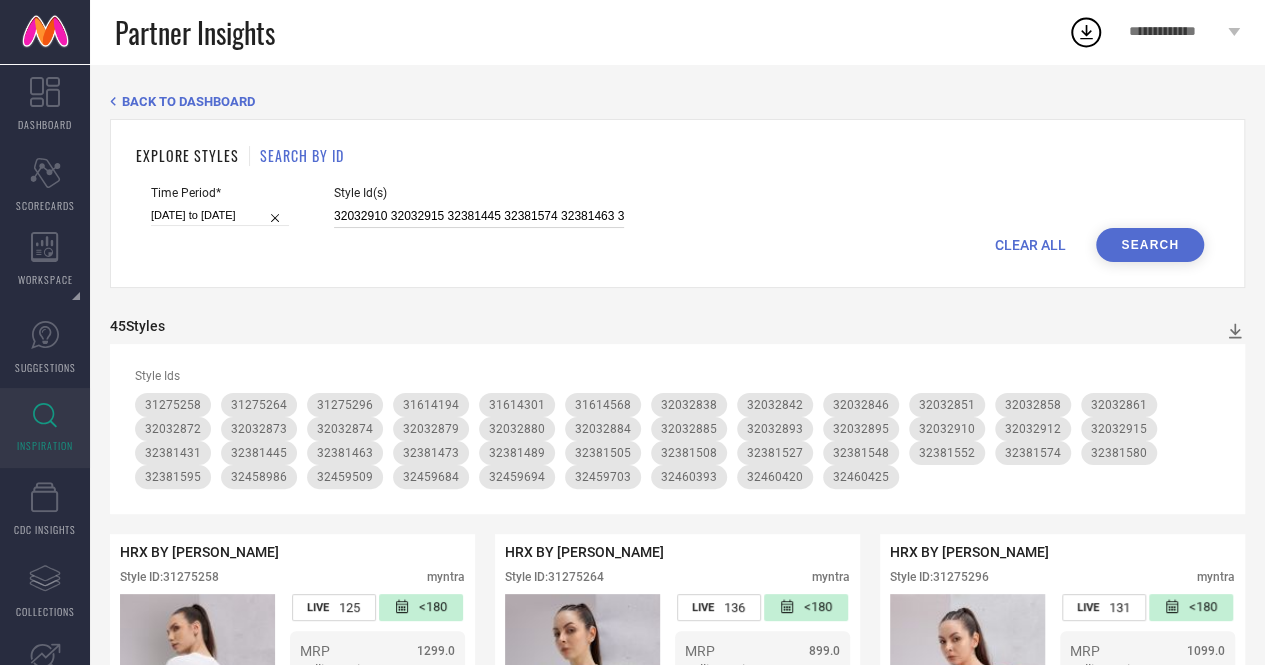 click on "32032910 32032915 32381445 32381574 32381463 32381527 32459684 32381548 32381489 32032885 32032880 32381580 32460393 32460425 32381431 32032912 32458986 32381473 32032895 32459694 32032884 31614301 31614194 32032893 32460420 32459509 32459703 32381508 31614568 31275296 31275258 32381505 32381552 31275264 32381595" at bounding box center [479, 216] 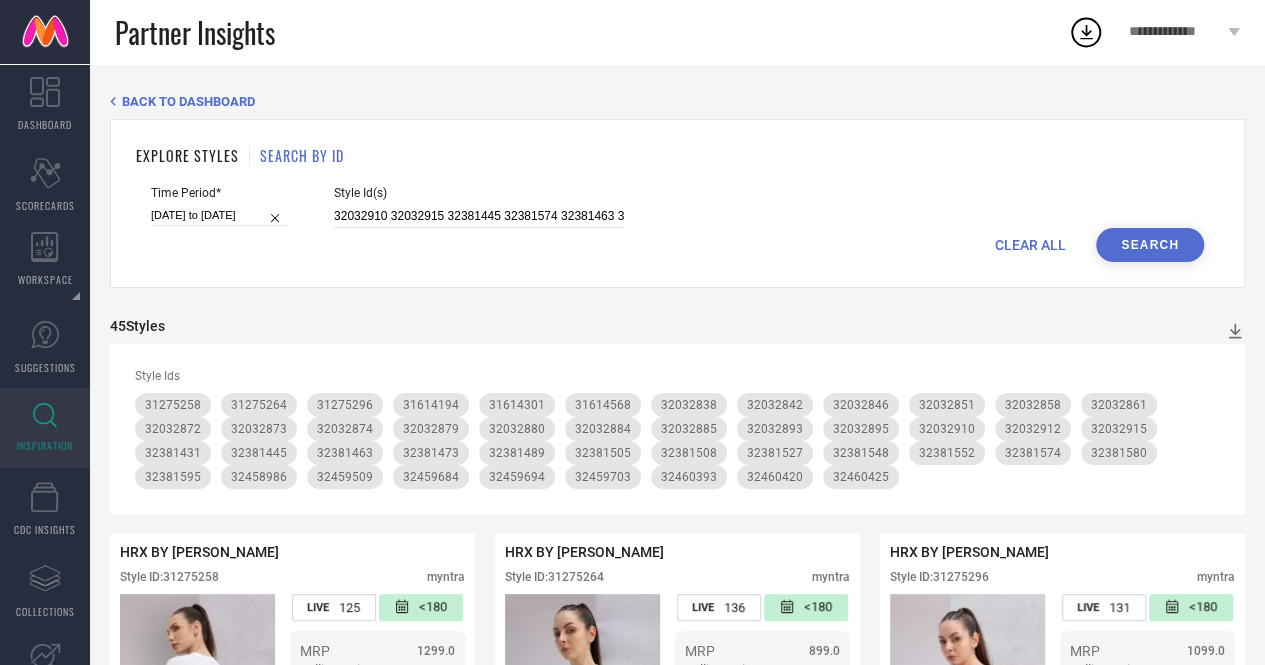 scroll, scrollTop: 0, scrollLeft: 449, axis: horizontal 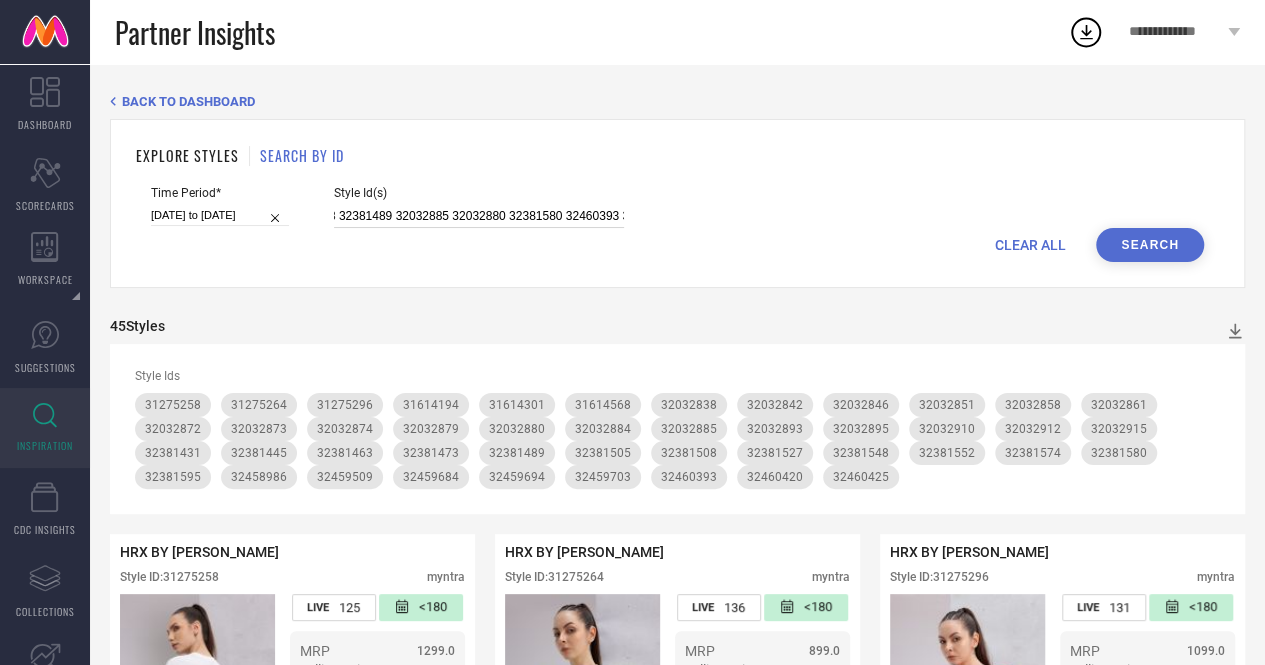 click on "32032910 32032915 32381445 32381574 32381463 32381527 32459684 32381548 32381489 32032885 32032880 32381580 32460393 32460425 32381431 32032912 32458986 32381473 32032895 32459694 32032884 31614301 31614194 32032893 32460420 32459509 32459703 32381508 31614568 31275296 31275258 32381505 32381552 31275264 32381595" at bounding box center [479, 216] 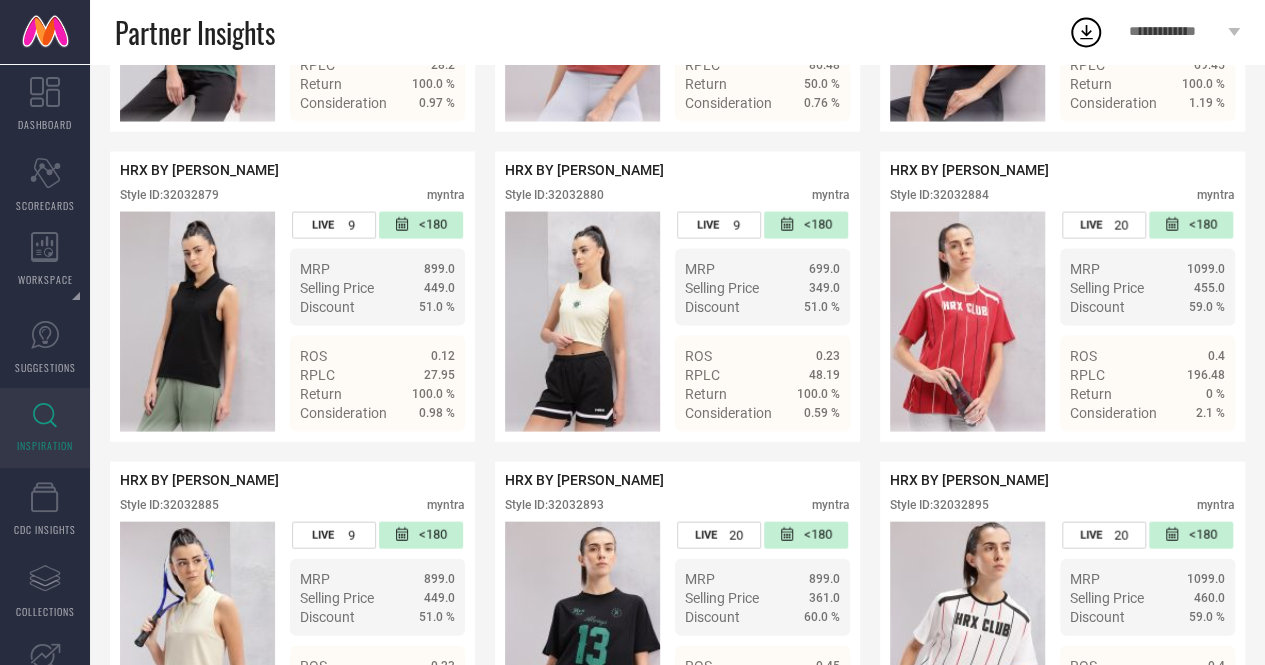 scroll, scrollTop: 1934, scrollLeft: 0, axis: vertical 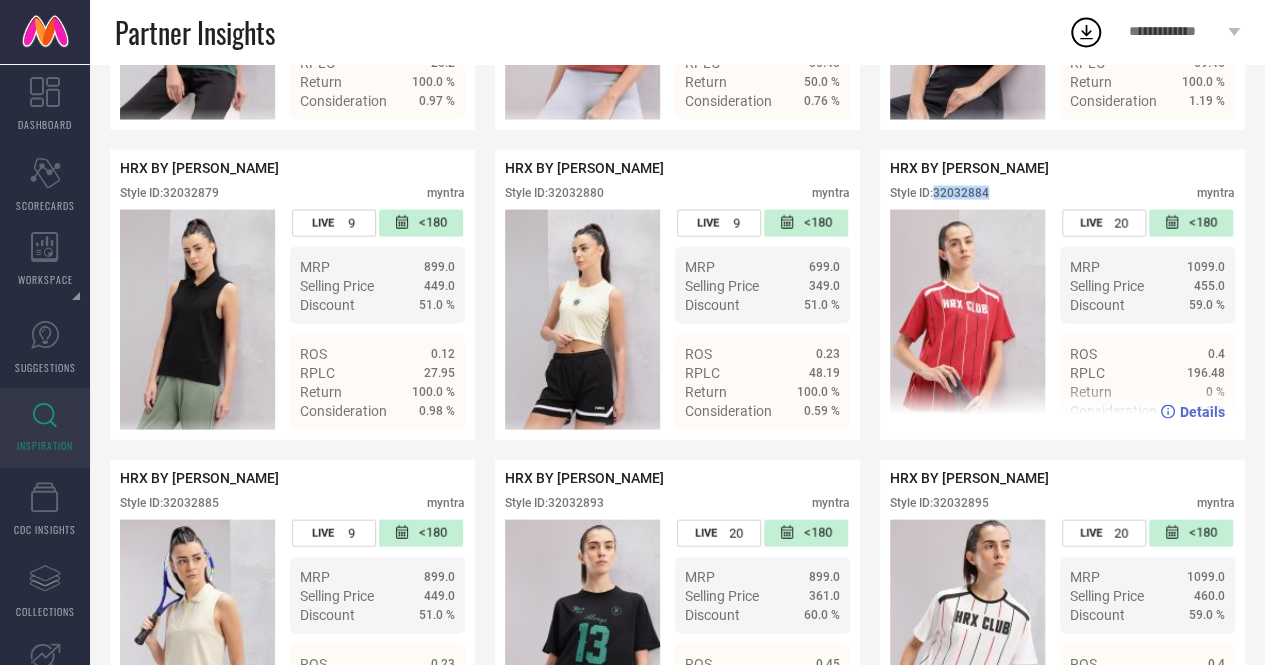 drag, startPoint x: 938, startPoint y: 218, endPoint x: 1016, endPoint y: 210, distance: 78.40918 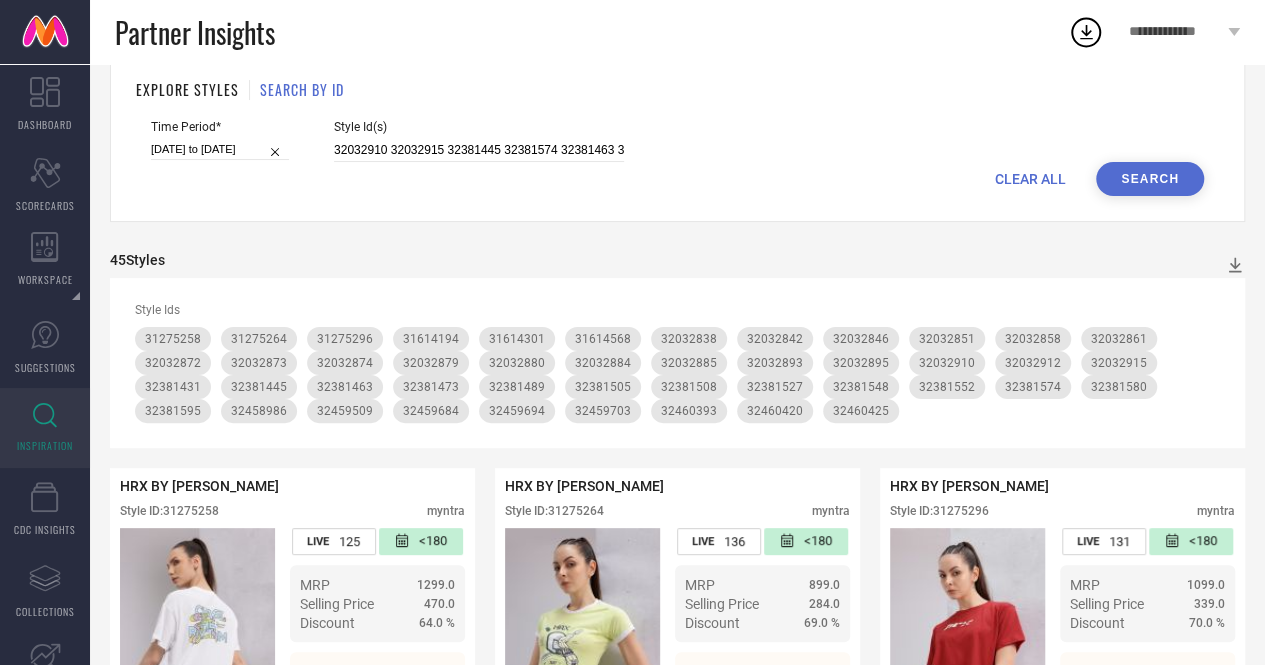 scroll, scrollTop: 0, scrollLeft: 0, axis: both 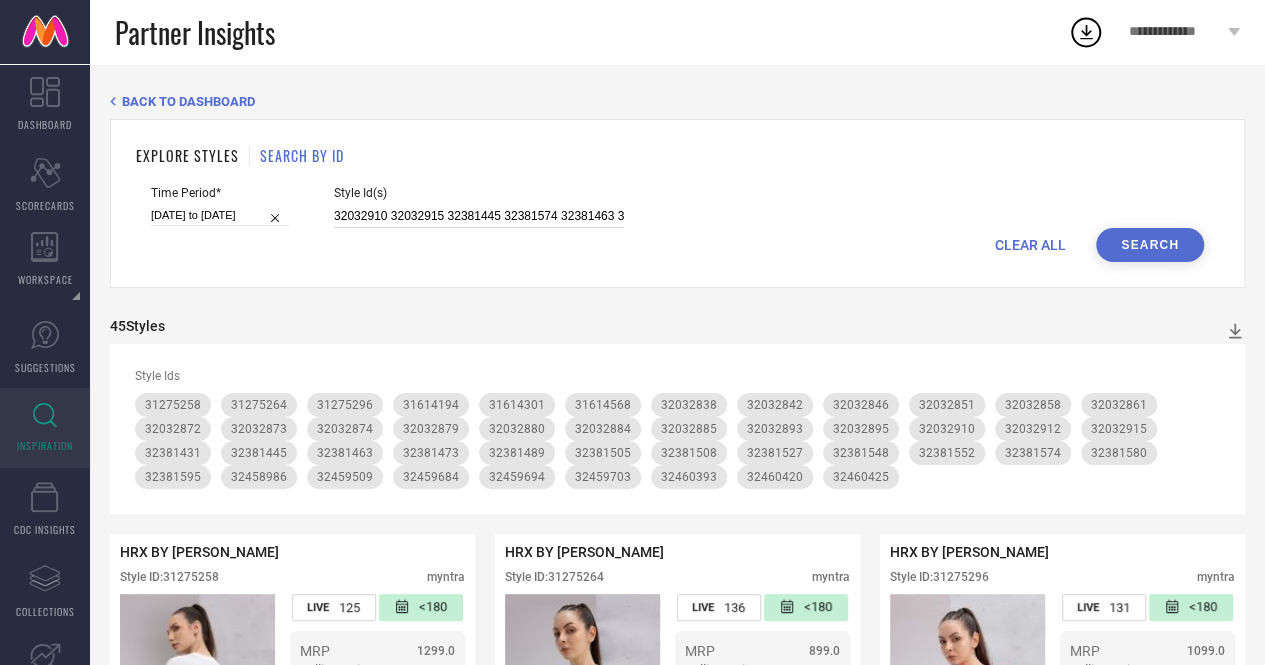click on "32032910 32032915 32381445 32381574 32381463 32381527 32459684 32381548 32381489 32032885 32381580 32460393 32460425 32381431 32032912 32458986 32381473 32032895 32459694 32032884 31614301 31614194 32032893 32460420 32459509 32459703 32381508 31614568 31275296 31275258 32381505 32381552 31275264 32381595" at bounding box center [479, 216] 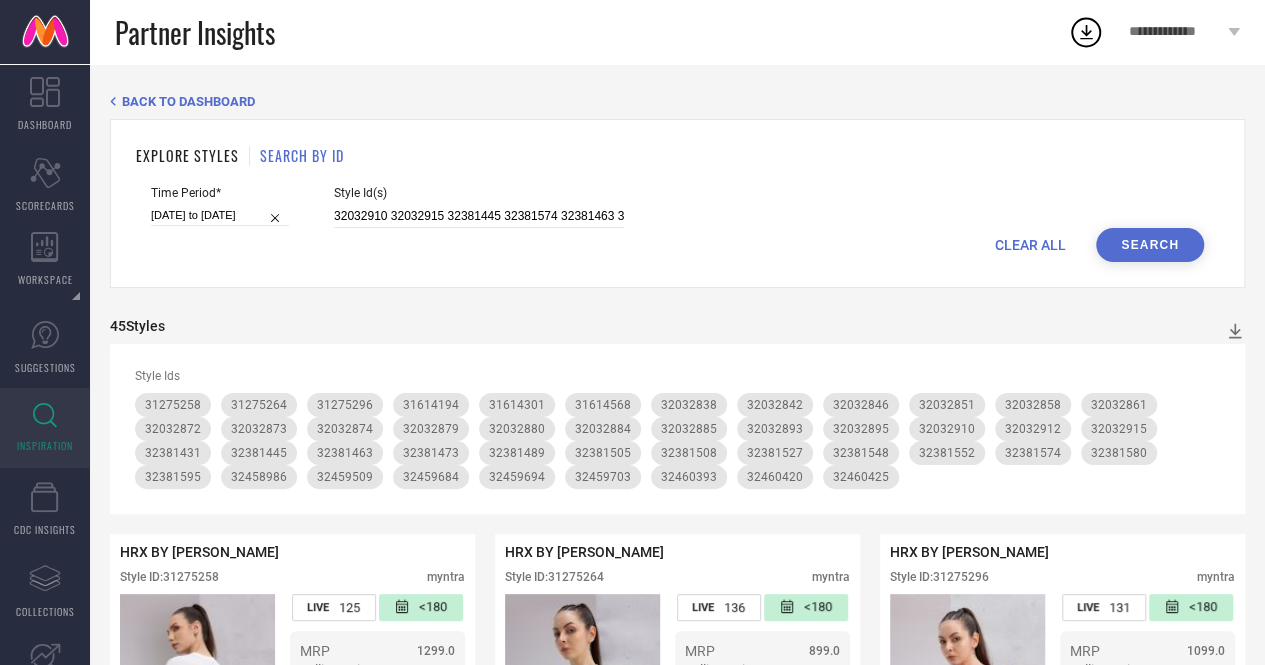 scroll, scrollTop: 0, scrollLeft: 960, axis: horizontal 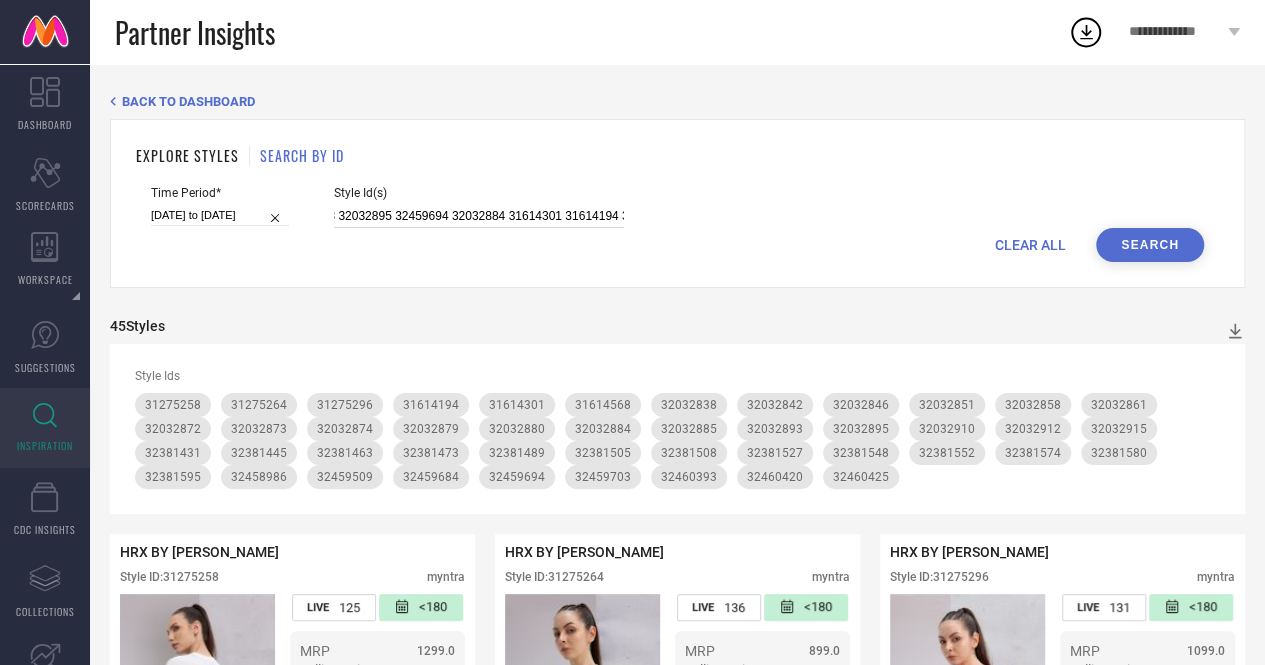click on "32032910 32032915 32381445 32381574 32381463 32381527 32459684 32381548 32381489 32032885 32381580 32460393 32460425 32381431 32032912 32458986 32381473 32032895 32459694 32032884 31614301 31614194 32032893 32460420 32459509 32459703 32381508 31614568 31275296 31275258 32381505 32381552 31275264 32381595" at bounding box center (479, 216) 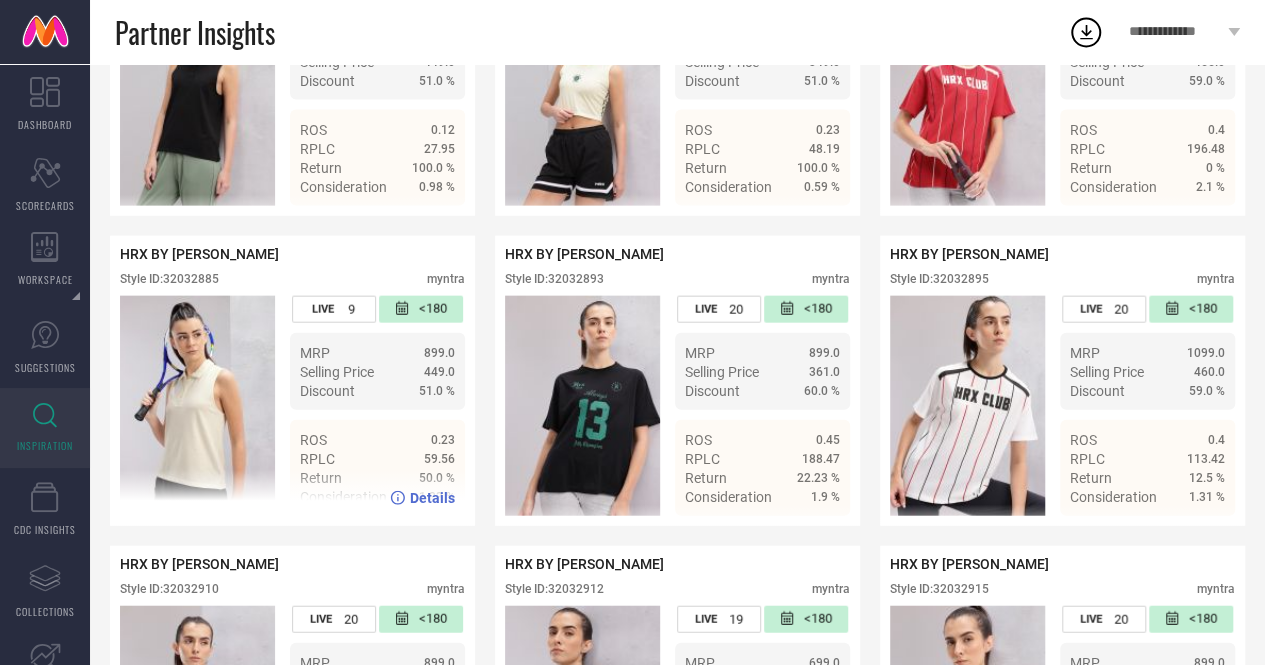 scroll, scrollTop: 2159, scrollLeft: 0, axis: vertical 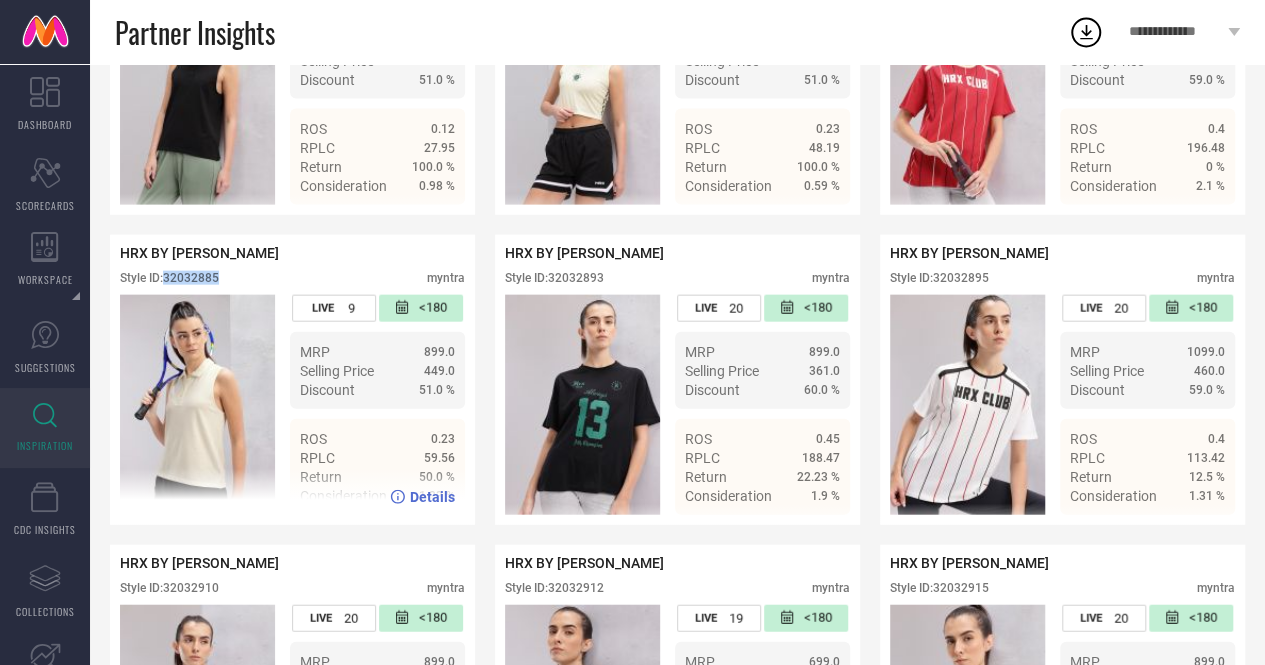 drag, startPoint x: 170, startPoint y: 307, endPoint x: 226, endPoint y: 307, distance: 56 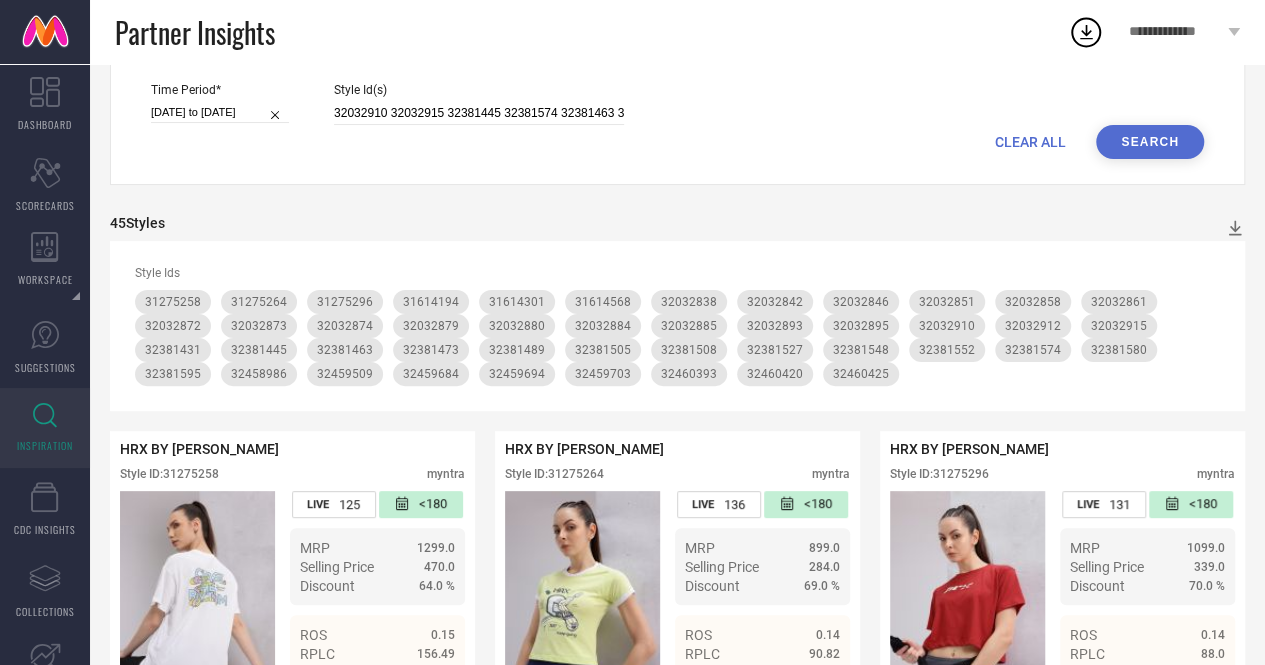 scroll, scrollTop: 0, scrollLeft: 0, axis: both 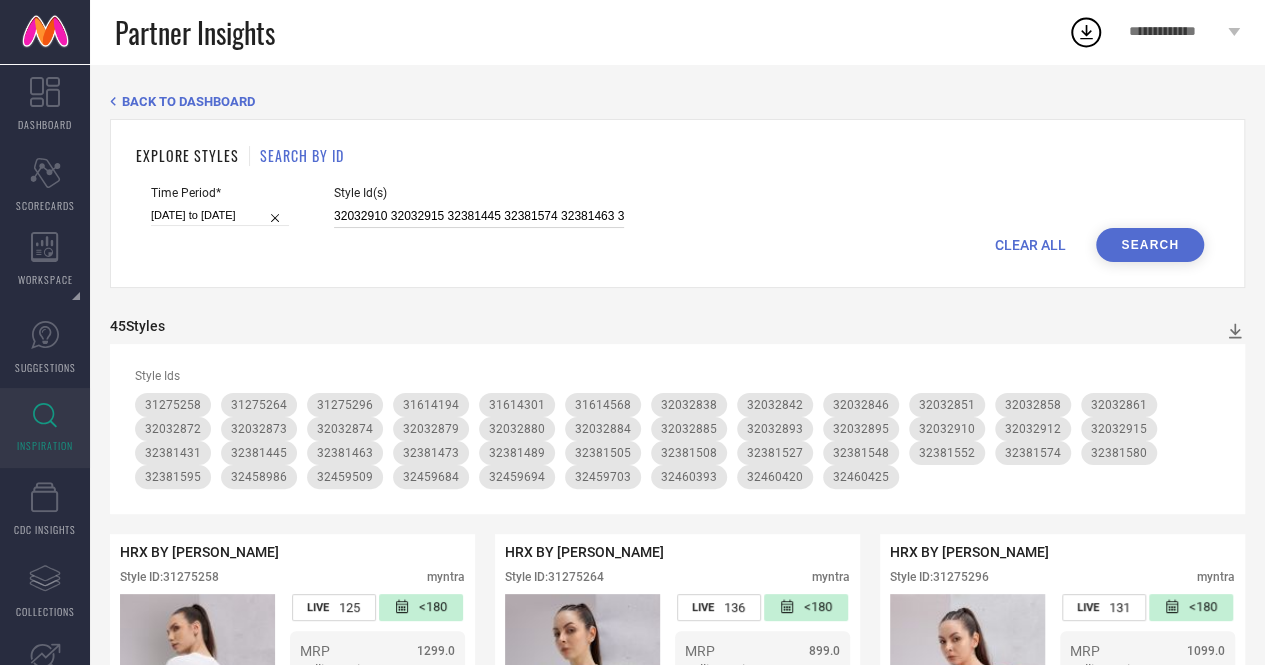 click on "32032910 32032915 32381445 32381574 32381463 32381527 32459684 32381548 32381489 32032885 32381580 32460393 32460425 32381431 32032912 32458986 32381473 32032895 32459694 31614301 31614194 32032893 32460420 32459509 32459703 32381508 31614568 31275296 31275258 32381505 32381552 31275264 32381595" at bounding box center (479, 216) 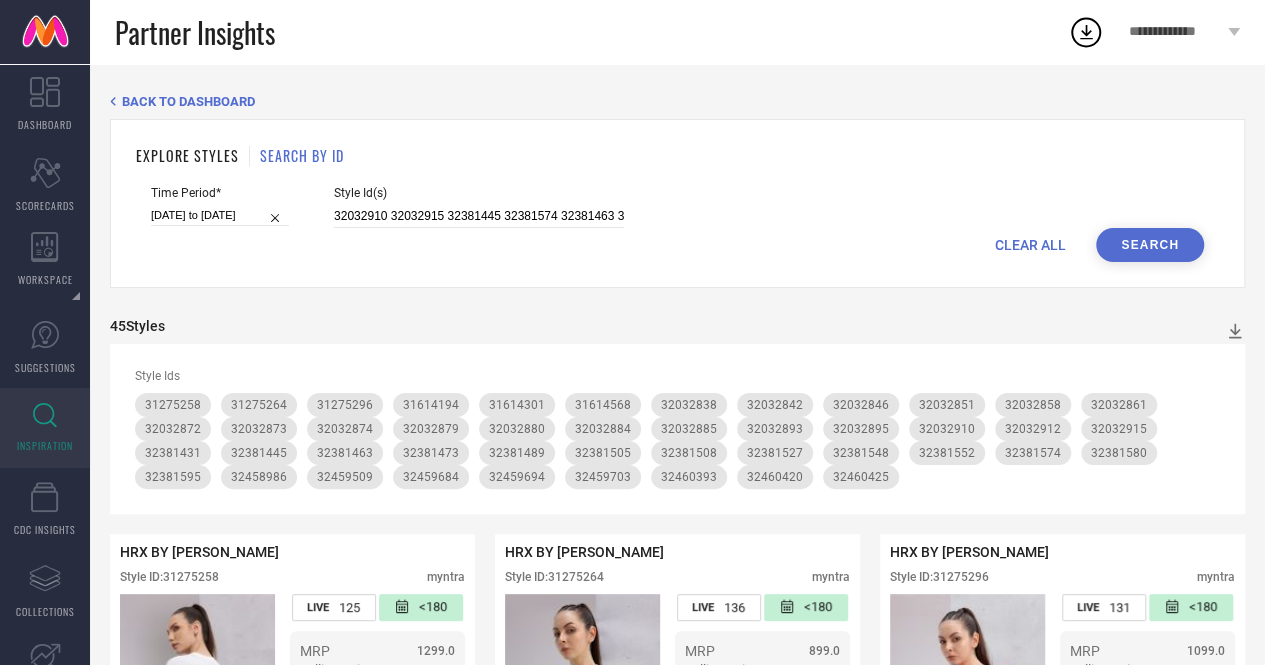 scroll, scrollTop: 0, scrollLeft: 392, axis: horizontal 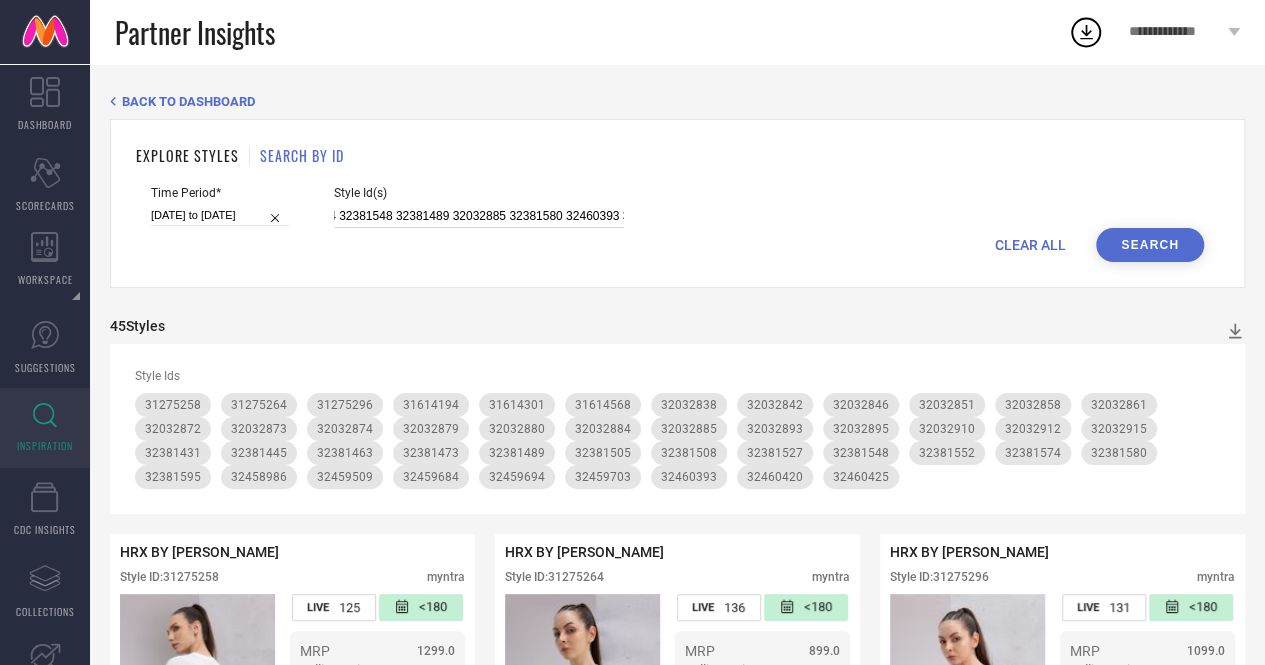 click on "32032910 32032915 32381445 32381574 32381463 32381527 32459684 32381548 32381489 32032885 32381580 32460393 32460425 32381431 32032912 32458986 32381473 32032895 32459694 31614301 31614194 32032893 32460420 32459509 32459703 32381508 31614568 31275296 31275258 32381505 32381552 31275264 32381595" at bounding box center (479, 216) 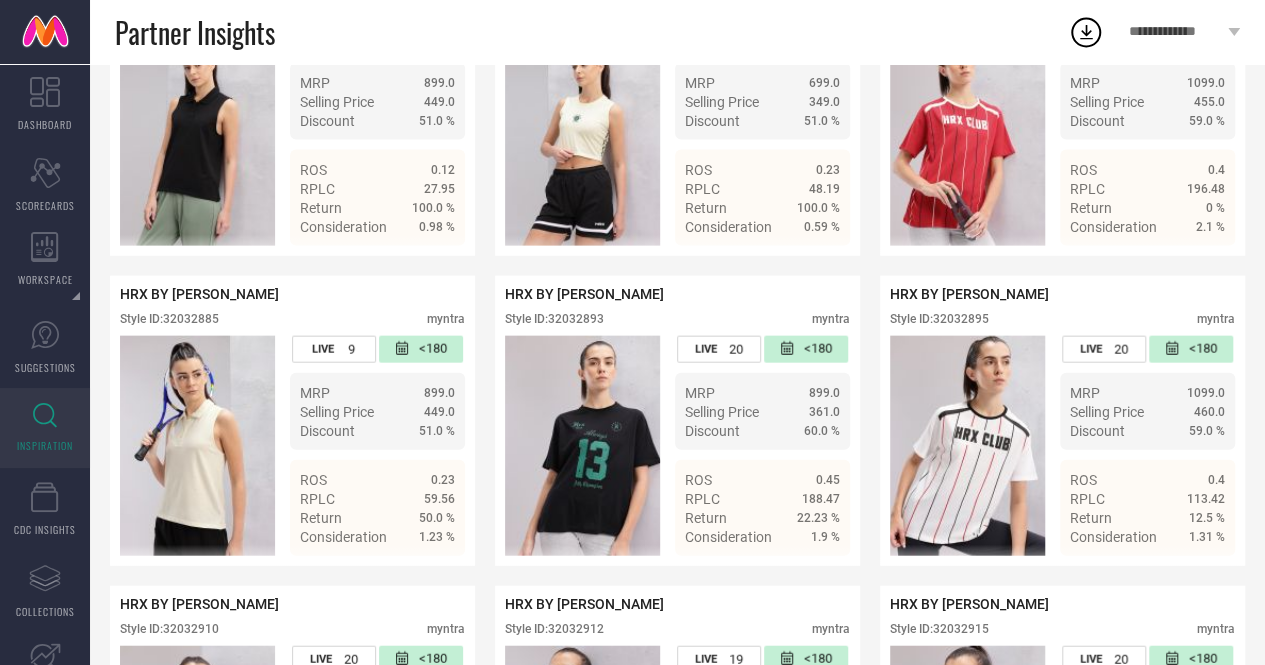 scroll, scrollTop: 2114, scrollLeft: 0, axis: vertical 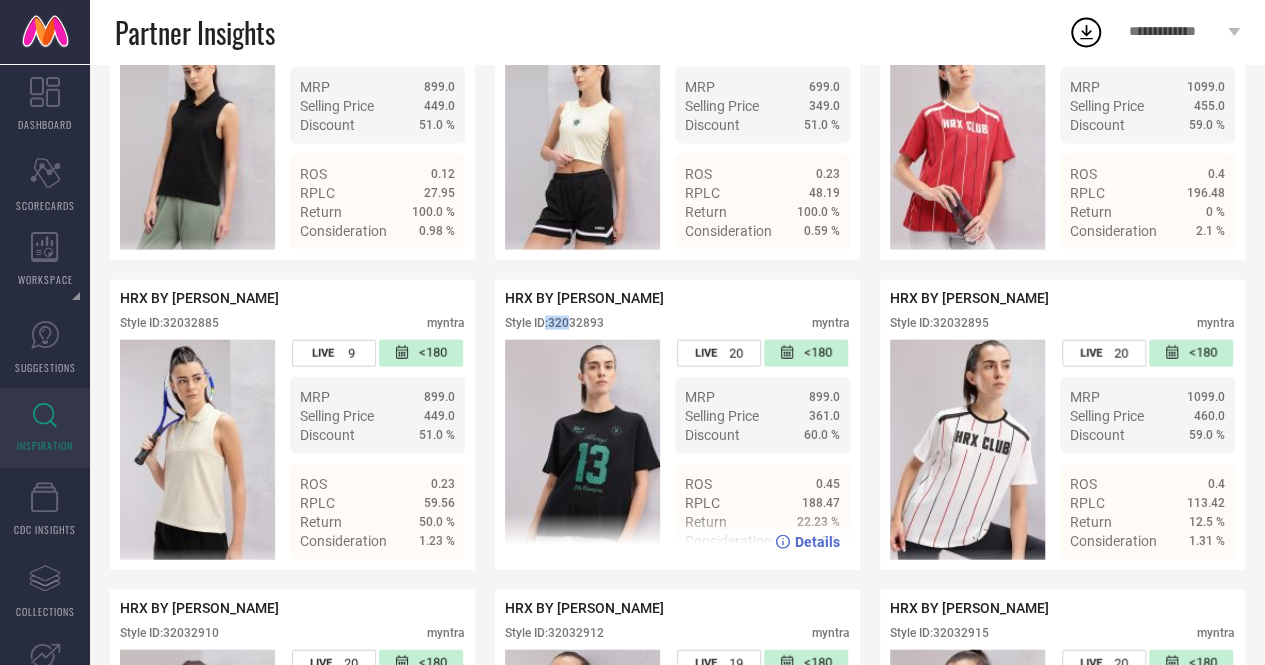 drag, startPoint x: 545, startPoint y: 351, endPoint x: 569, endPoint y: 350, distance: 24.020824 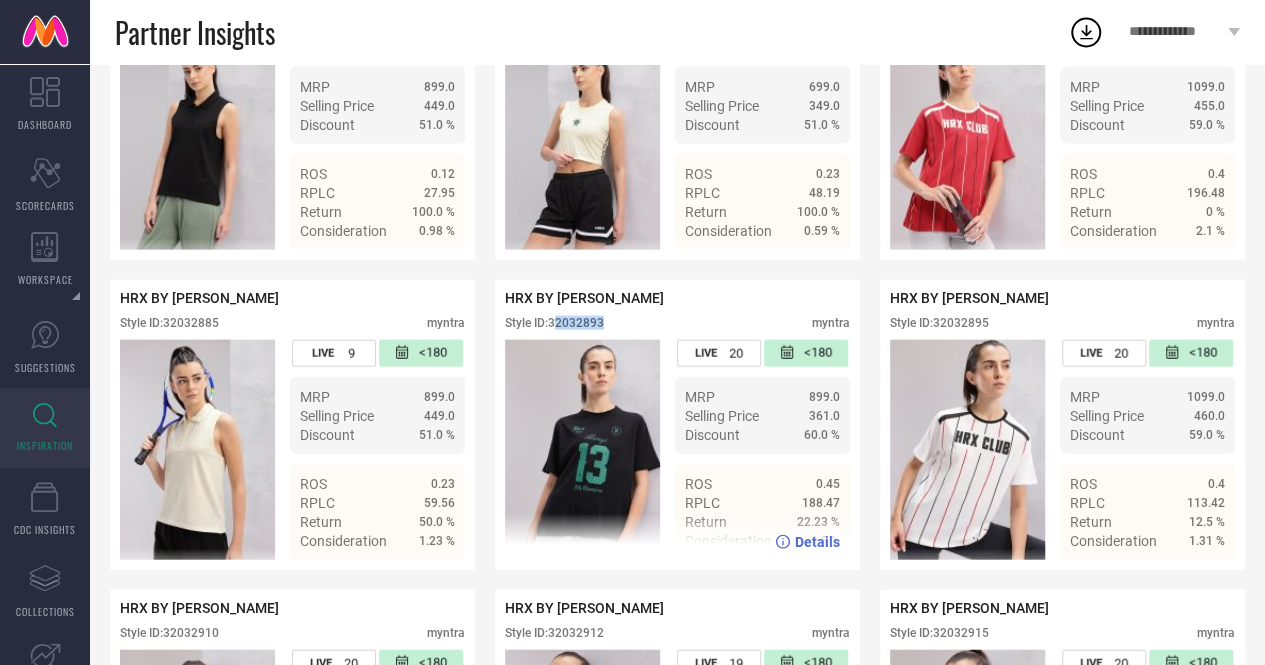 drag, startPoint x: 555, startPoint y: 351, endPoint x: 614, endPoint y: 353, distance: 59.03389 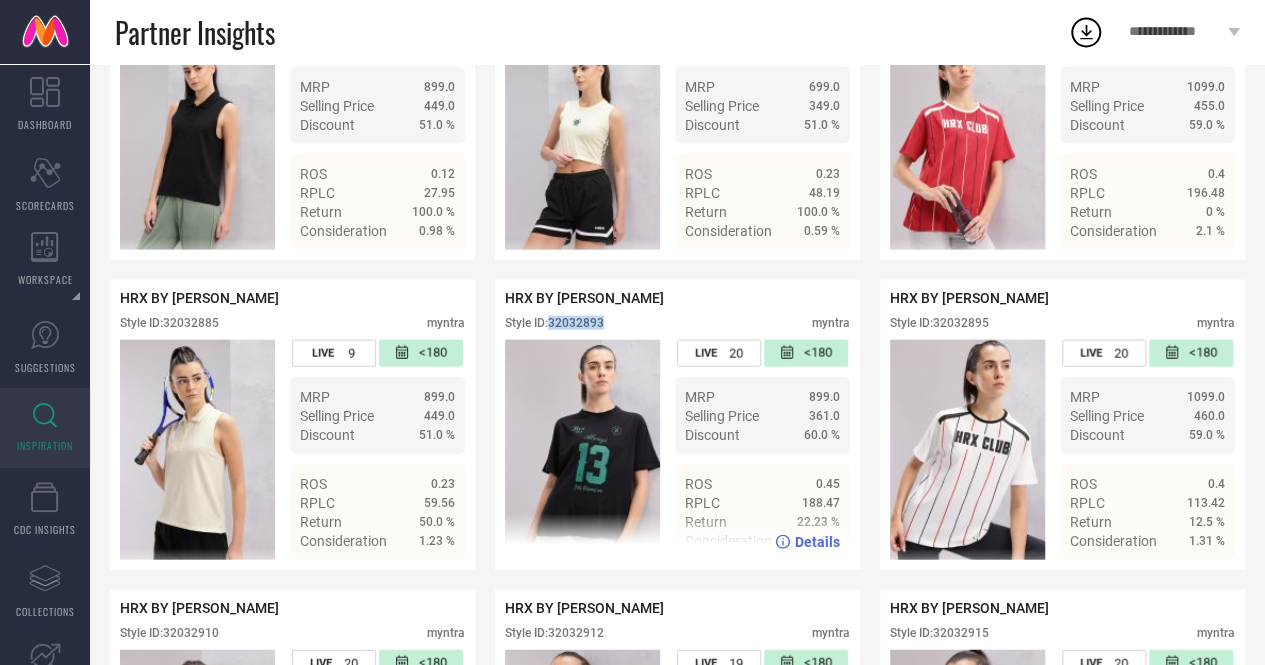 drag, startPoint x: 554, startPoint y: 355, endPoint x: 610, endPoint y: 351, distance: 56.142673 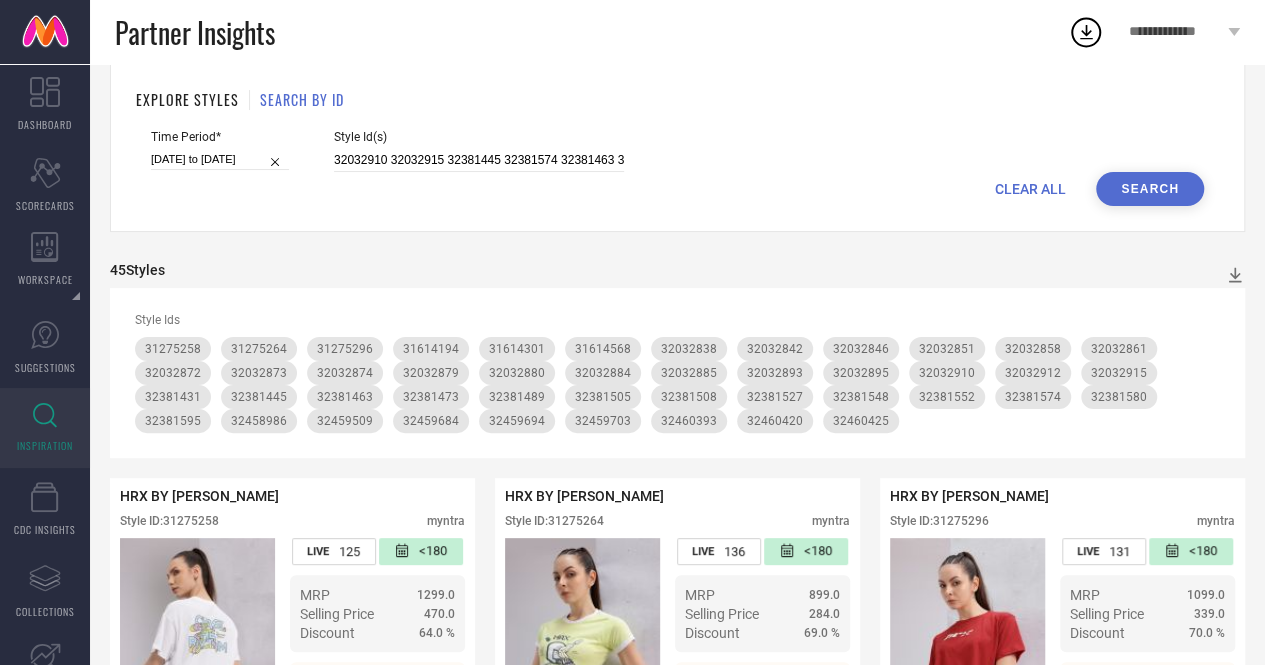 scroll, scrollTop: 0, scrollLeft: 0, axis: both 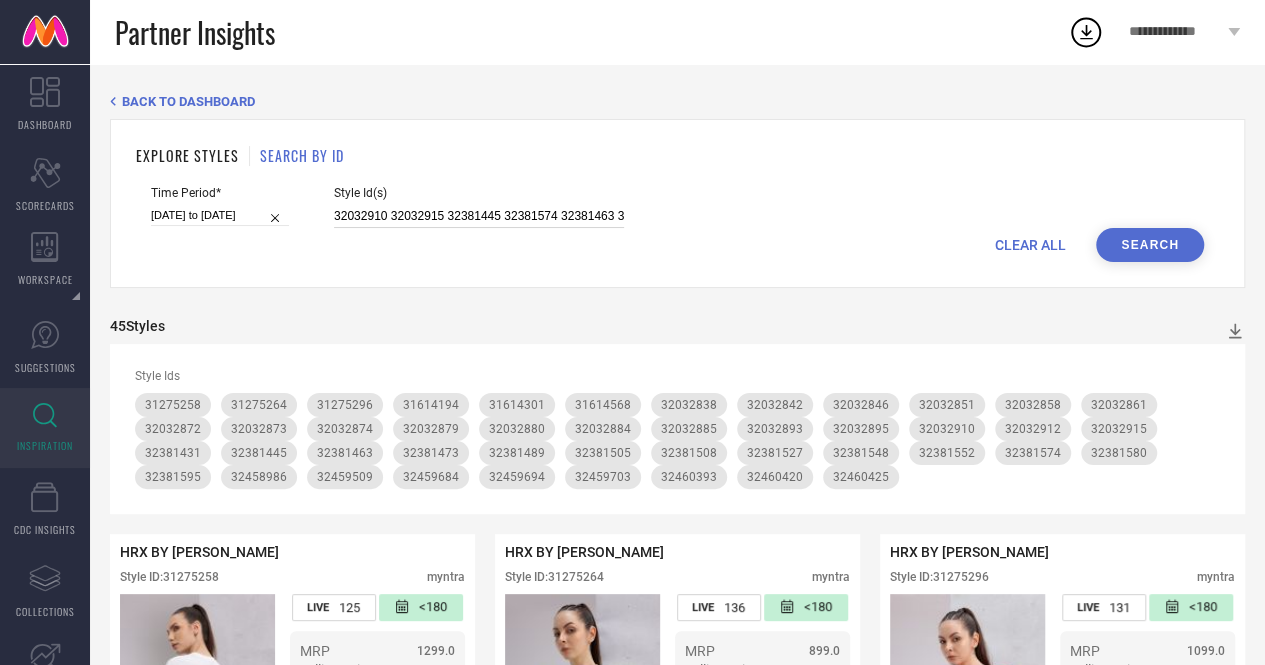 click on "32032910 32032915 32381445 32381574 32381463 32381527 32459684 32381548 32381489 32381580 32460393 32460425 32381431 32032912 32458986 32381473 32032895 32459694 31614301 31614194 32032893 32460420 32459509 32459703 32381508 31614568 31275296 31275258 32381505 32381552 31275264 32381595" at bounding box center [479, 216] 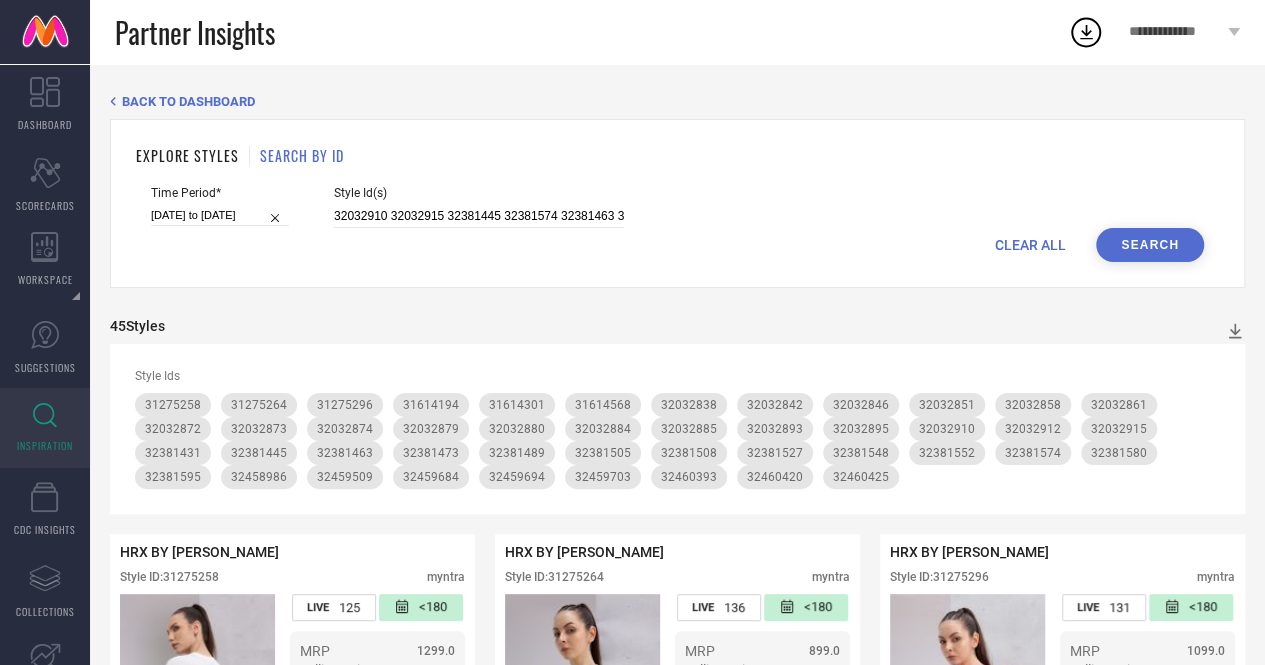 scroll, scrollTop: 0, scrollLeft: 1016, axis: horizontal 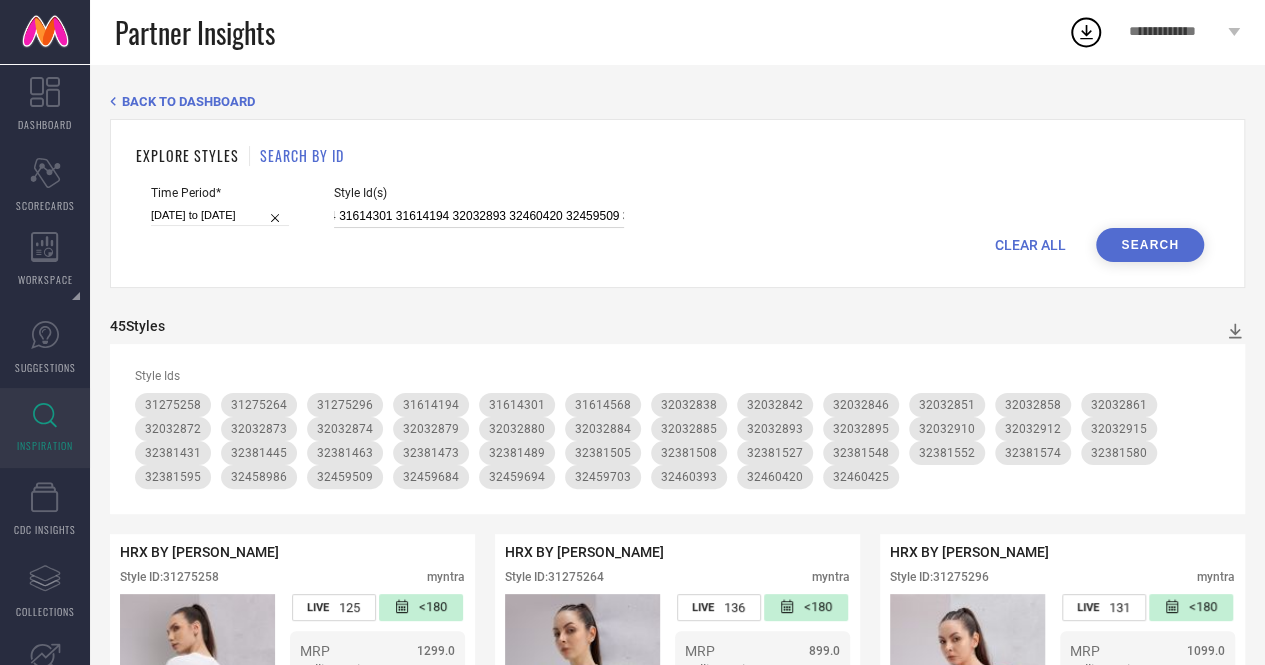 click on "32032910 32032915 32381445 32381574 32381463 32381527 32459684 32381548 32381489 32381580 32460393 32460425 32381431 32032912 32458986 32381473 32032895 32459694 31614301 31614194 32032893 32460420 32459509 32459703 32381508 31614568 31275296 31275258 32381505 32381552 31275264 32381595" at bounding box center (479, 216) 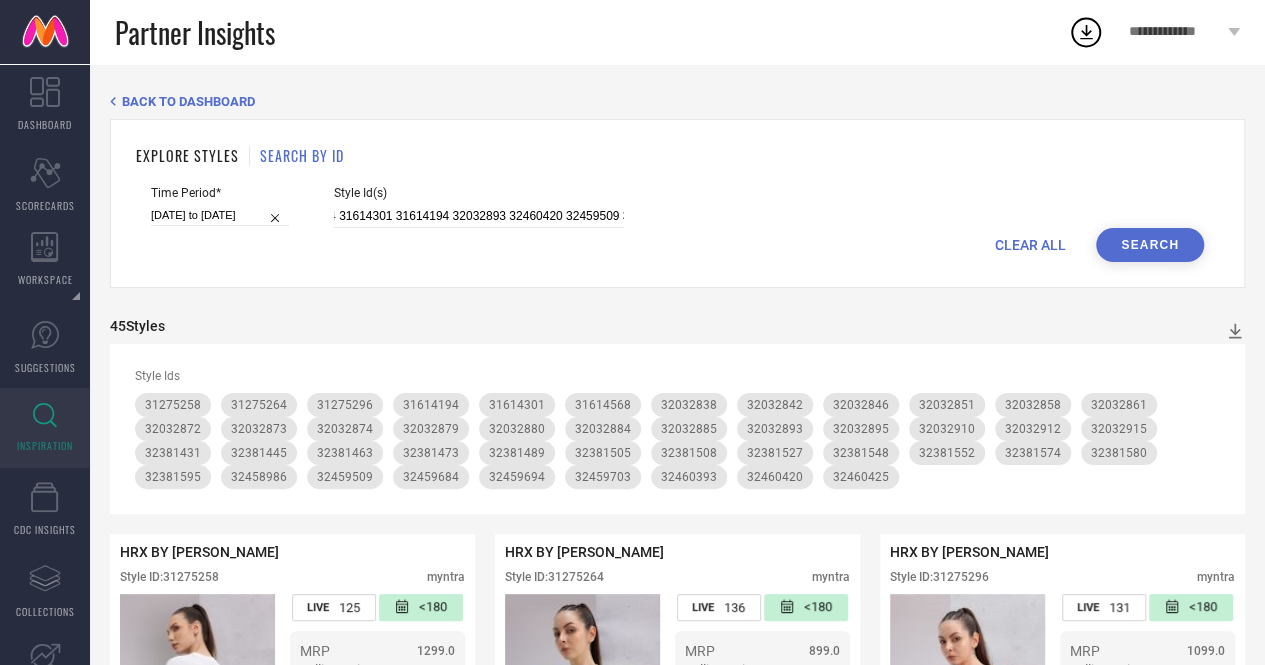 scroll, scrollTop: 0, scrollLeft: 0, axis: both 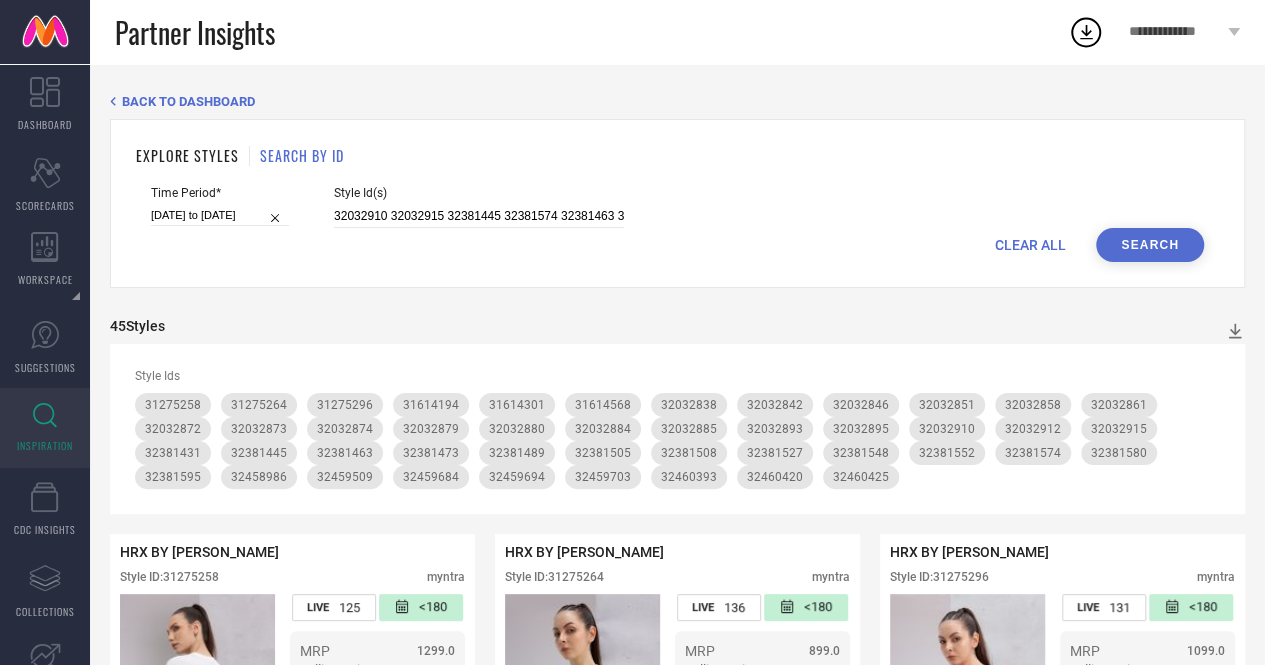 click on "Style Id(s)" at bounding box center [479, 193] 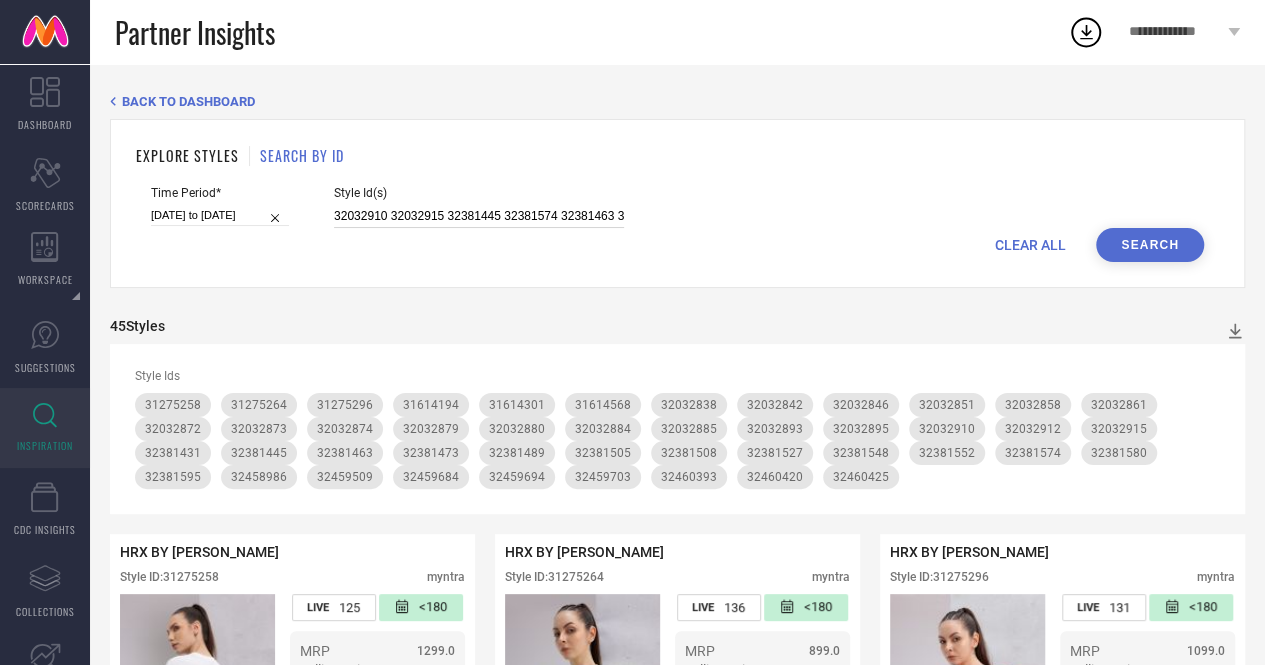 click on "32032910 32032915 32381445 32381574 32381463 32381527 32459684 32381548 32381489 32381580 32460393 32460425 32381431 32032912 32458986 32381473 32032895 32459694 31614301 31614194 32032893 32460420 32459509 32459703 32381508 31614568 31275296 31275258 32381505 32381552 31275264 32381595" at bounding box center (479, 216) 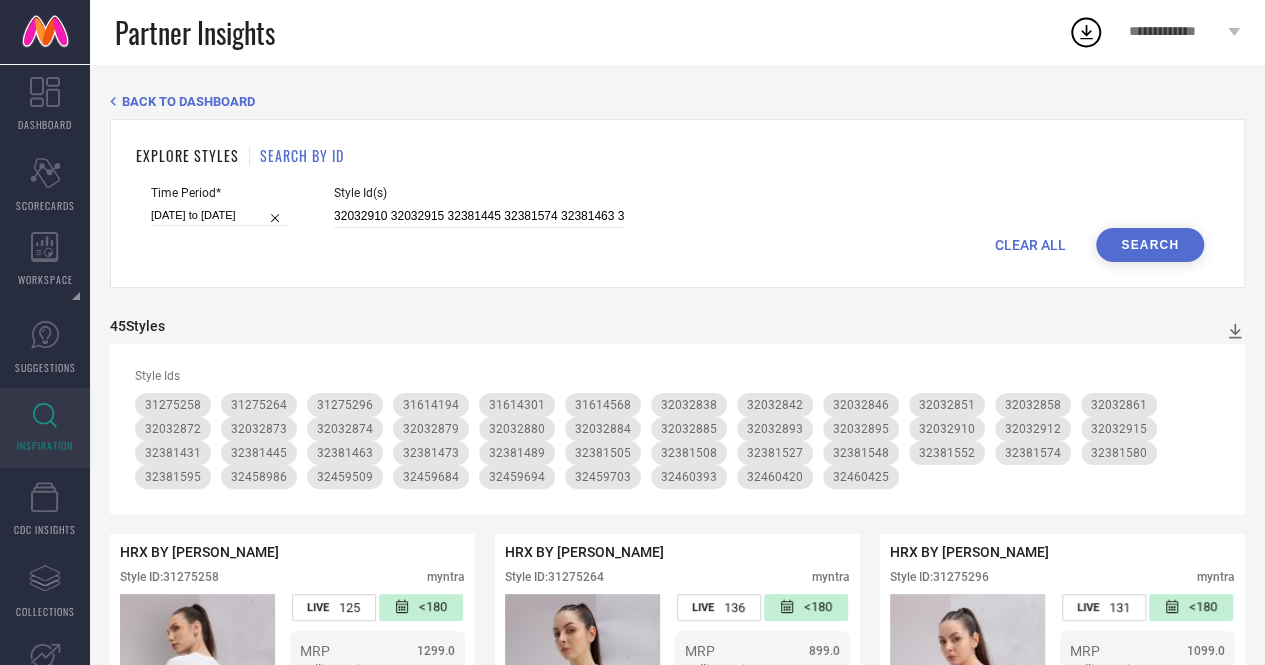 scroll, scrollTop: 0, scrollLeft: 1016, axis: horizontal 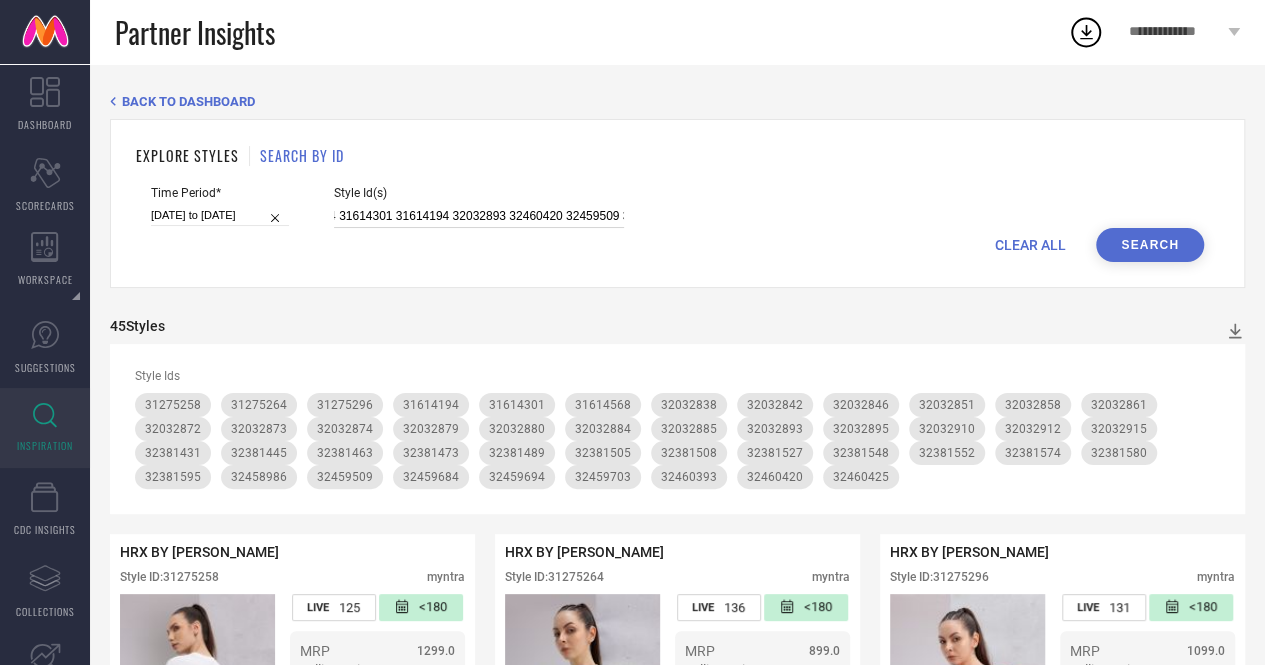 click on "32032910 32032915 32381445 32381574 32381463 32381527 32459684 32381548 32381489 32381580 32460393 32460425 32381431 32032912 32458986 32381473 32032895 32459694 31614301 31614194 32032893 32460420 32459509 32459703 32381508 31614568 31275296 31275258 32381505 32381552 31275264 32381595" at bounding box center [479, 216] 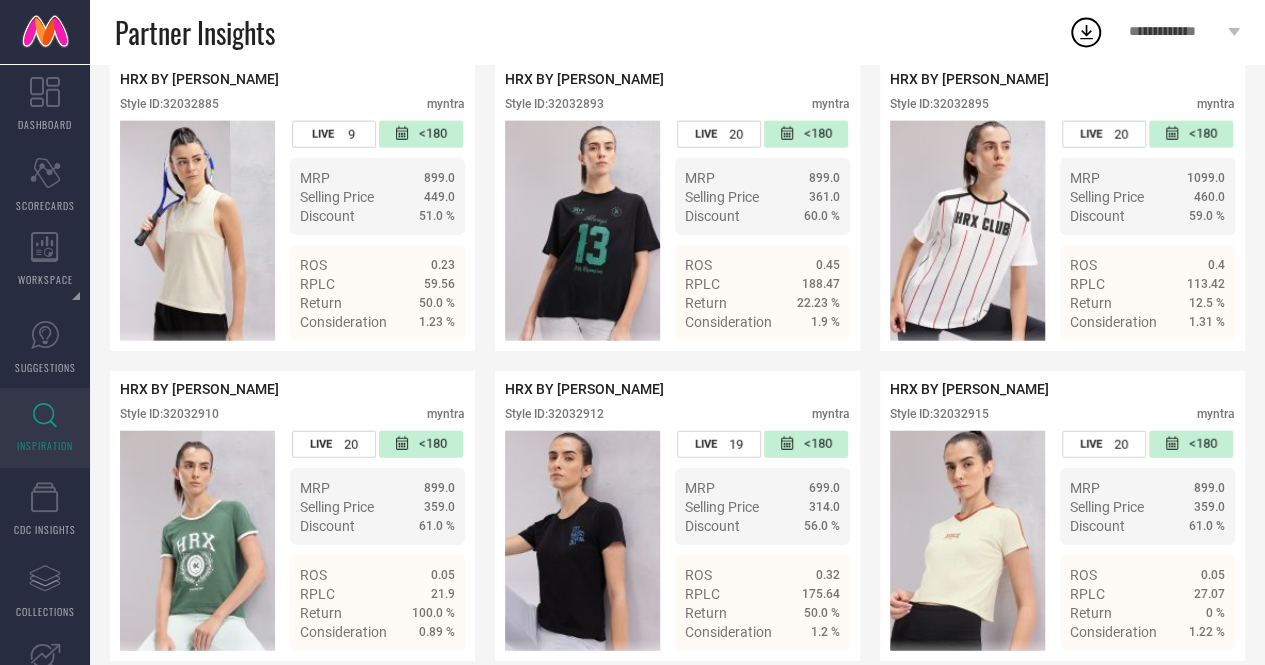 scroll, scrollTop: 2283, scrollLeft: 0, axis: vertical 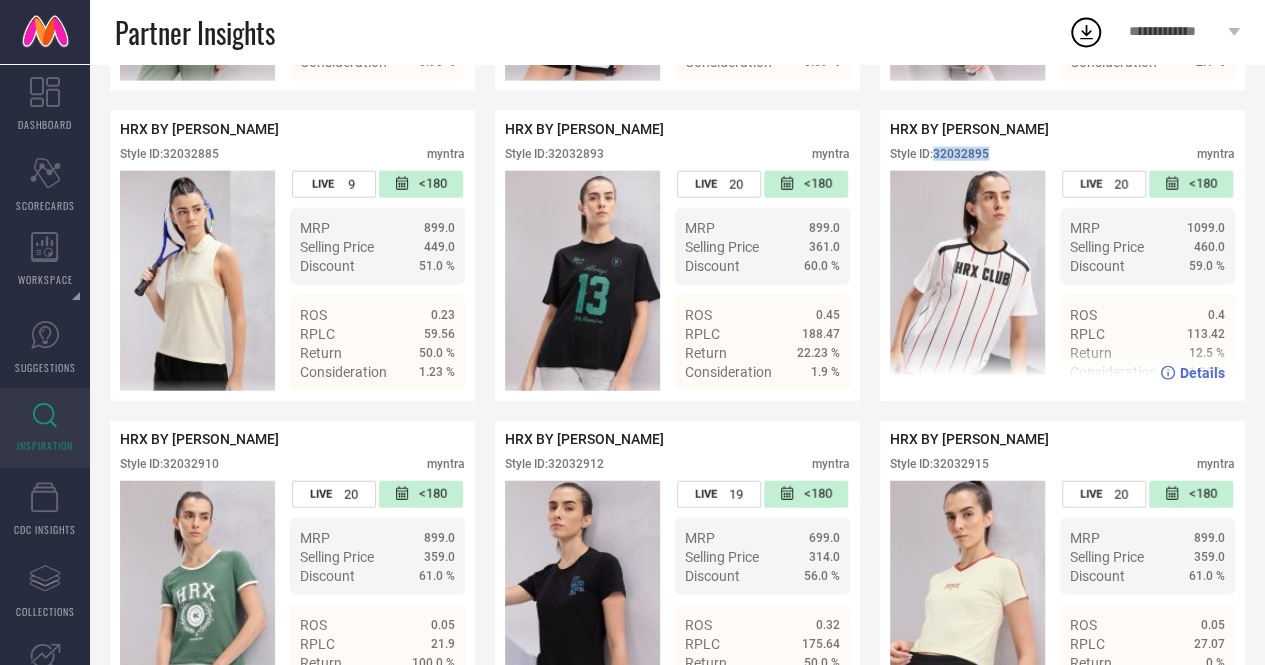 drag, startPoint x: 936, startPoint y: 185, endPoint x: 1014, endPoint y: 177, distance: 78.40918 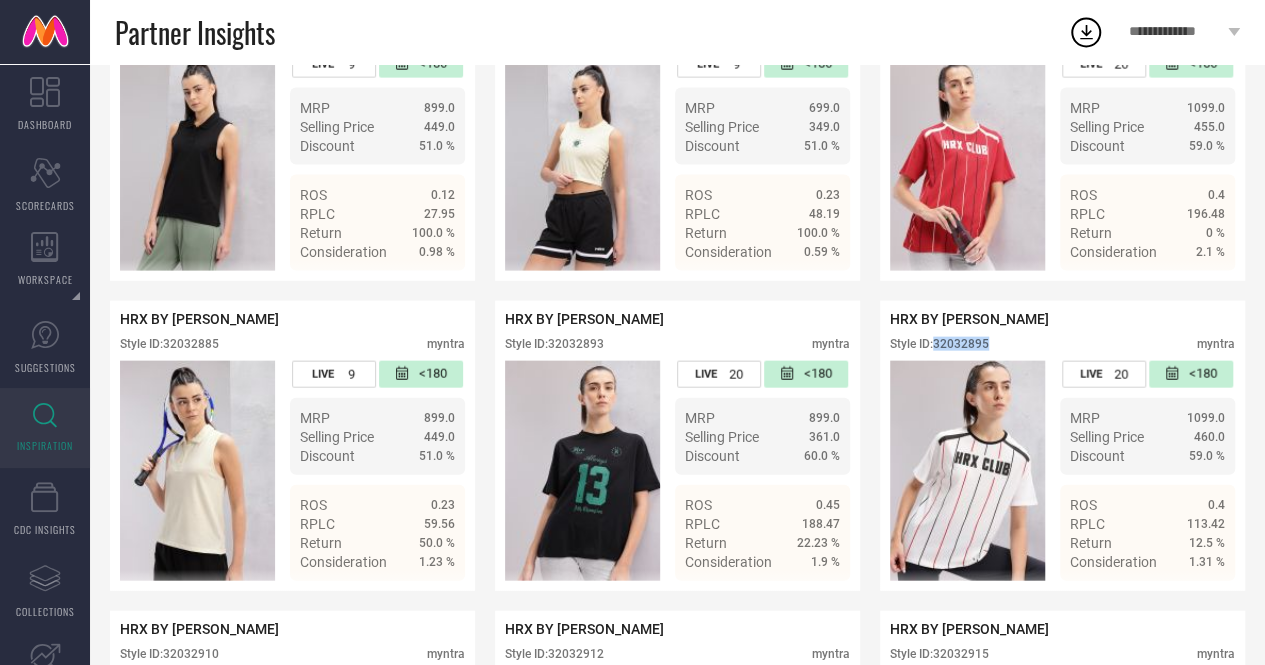 scroll, scrollTop: 2094, scrollLeft: 0, axis: vertical 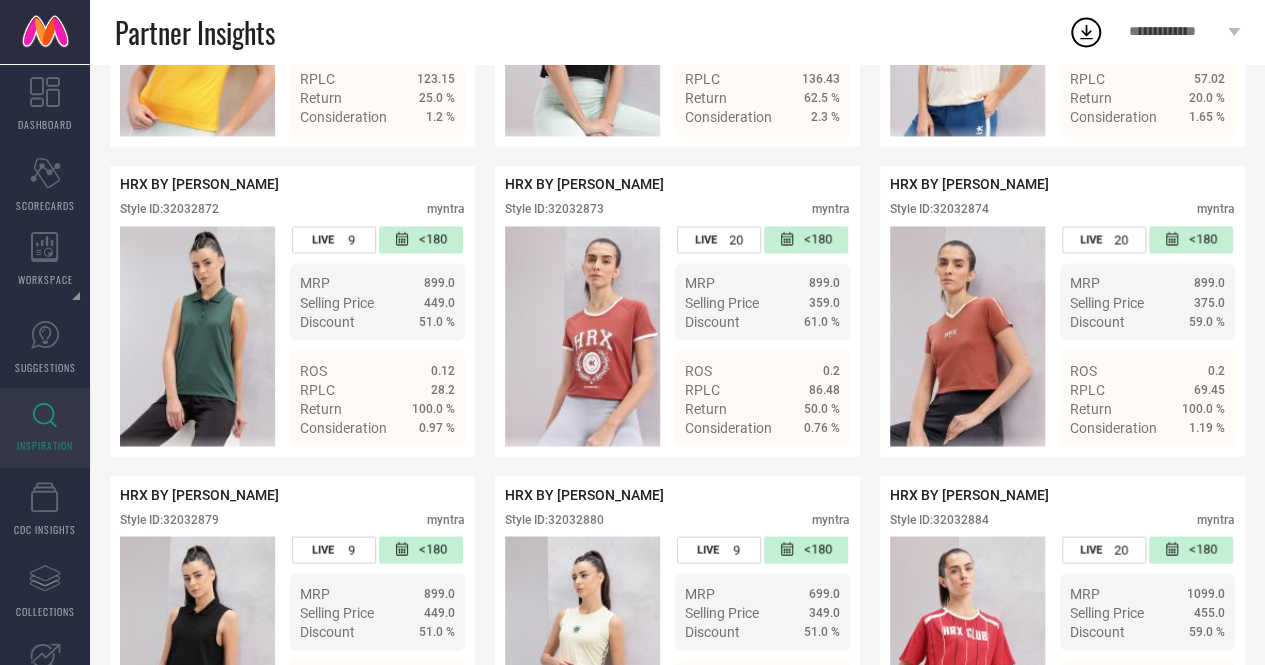 click on "Style ID:  32032873 myntra" at bounding box center [677, 214] 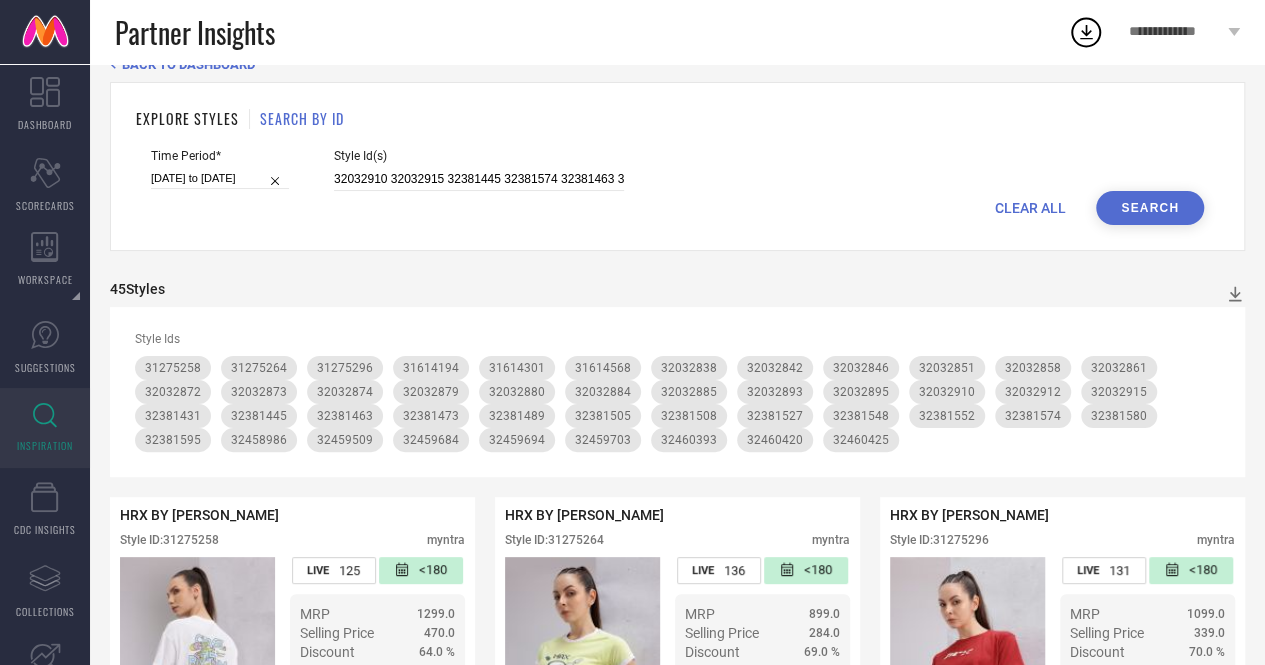 scroll, scrollTop: 0, scrollLeft: 0, axis: both 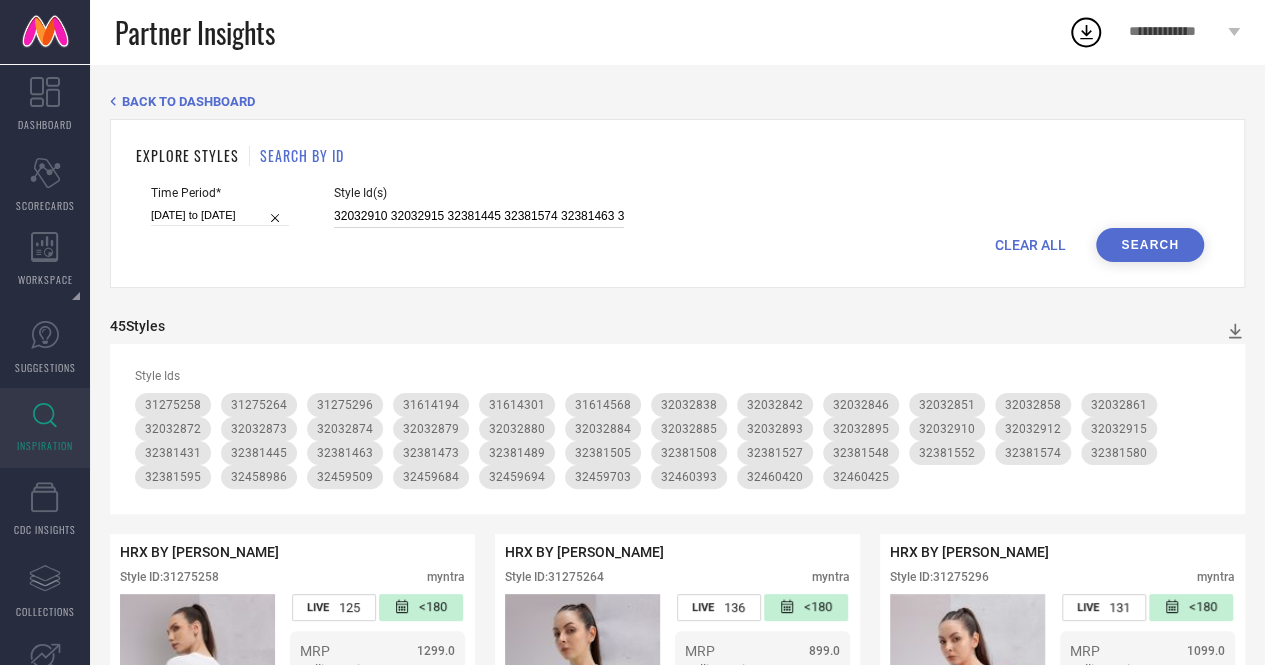 click on "32032910 32032915 32381445 32381574 32381463 32381527 32459684 32381548 32381489 32381580 32460393 32460425 32381431 32032912 32458986 32381473 32032895 32459694 31614301 31614194 32460420 32459509 32459703 32381508 31614568 31275296 31275258 32381505 32381552 31275264 32381595" at bounding box center (479, 216) 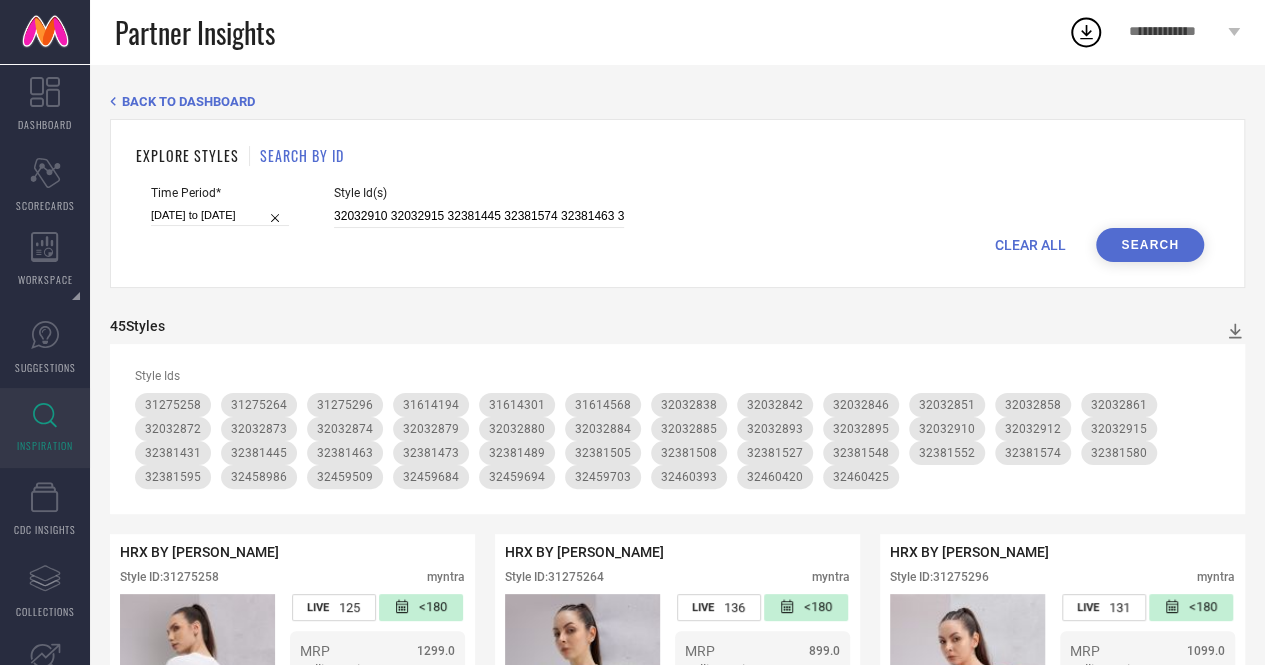 scroll, scrollTop: 0, scrollLeft: 789, axis: horizontal 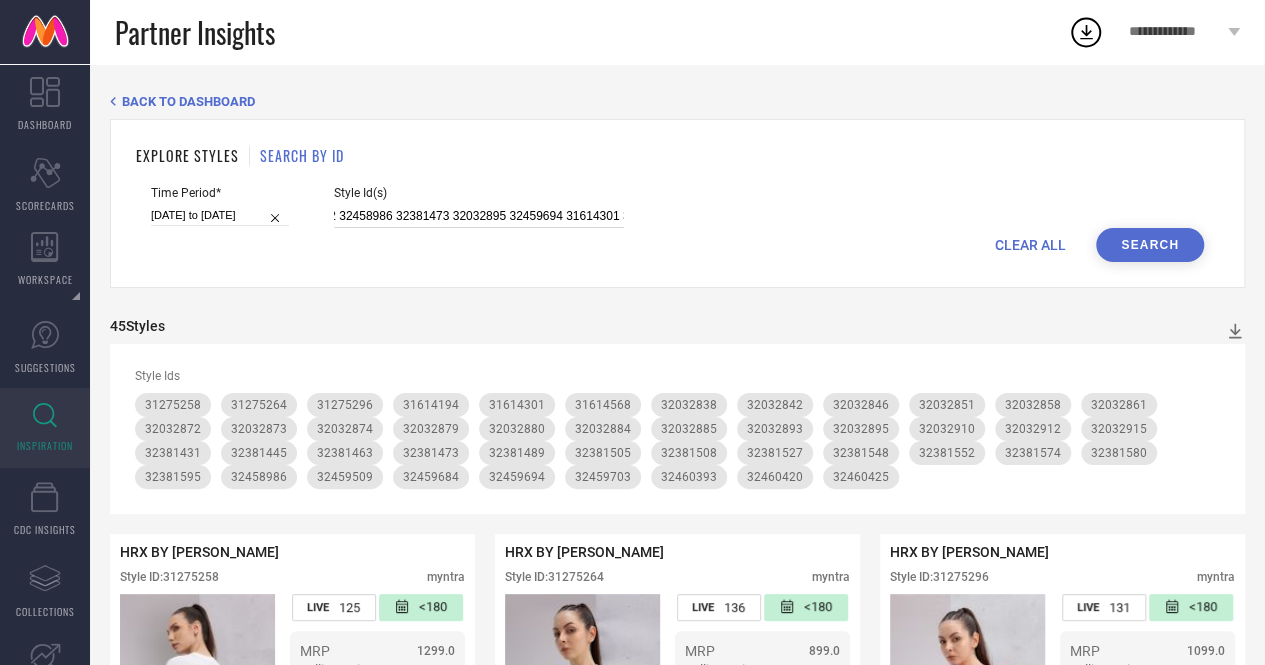click on "32032910 32032915 32381445 32381574 32381463 32381527 32459684 32381548 32381489 32381580 32460393 32460425 32381431 32032912 32458986 32381473 32032895 32459694 31614301 31614194 32460420 32459509 32459703 32381508 31614568 31275296 31275258 32381505 32381552 31275264 32381595" at bounding box center [479, 216] 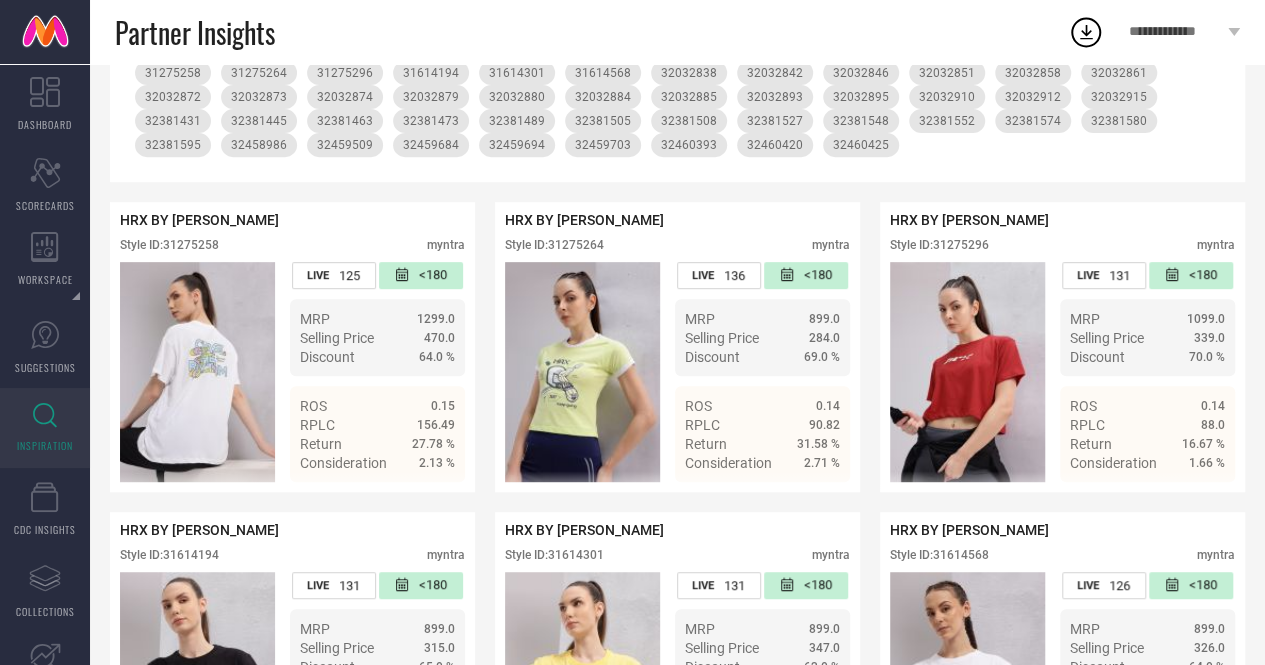 scroll, scrollTop: 0, scrollLeft: 0, axis: both 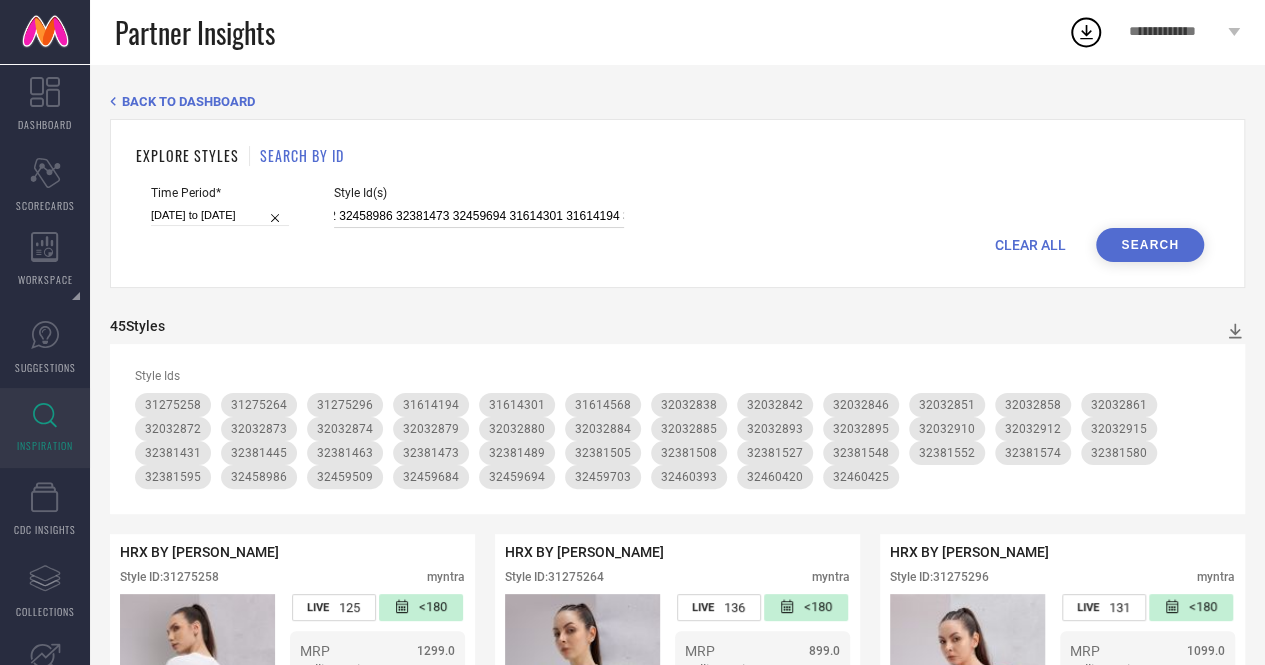 click on "32032910 32032915 32381445 32381574 32381463 32381527 32459684 32381548 32381489 32381580 32460393 32460425 32381431 32032912 32458986 32381473 32459694 31614301 31614194 32460420 32459509 32459703 32381508 31614568 31275296 31275258 32381505 32381552 31275264 32381595" at bounding box center [479, 216] 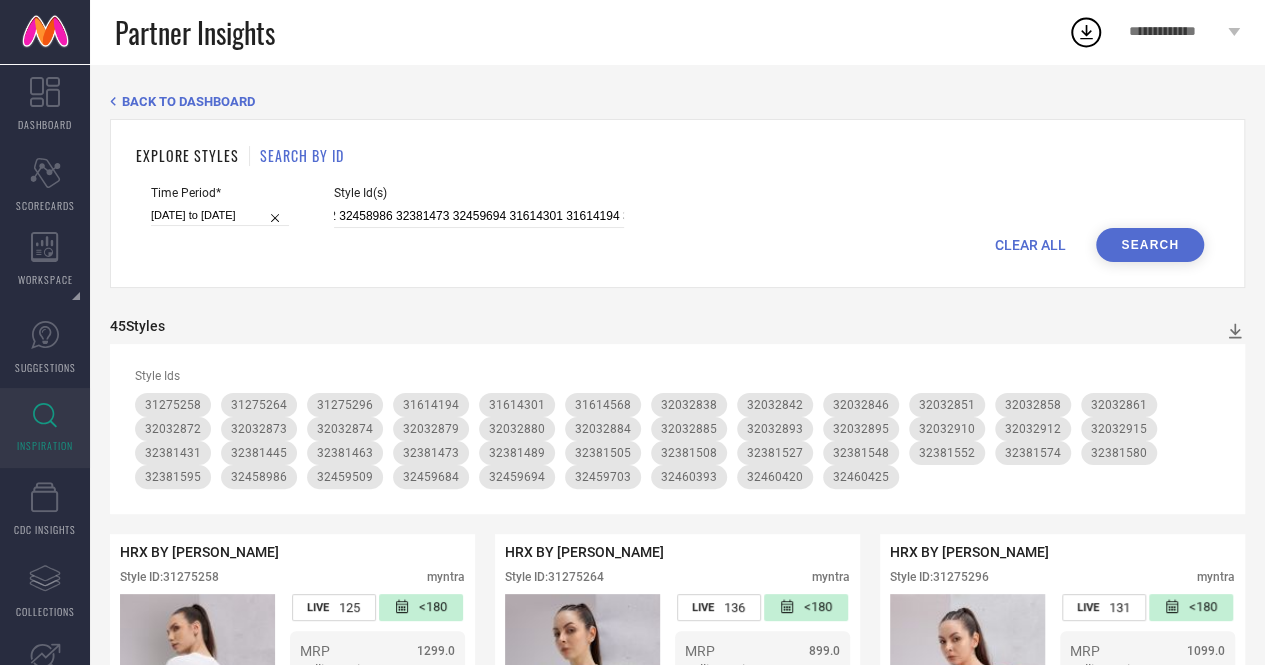 scroll, scrollTop: 0, scrollLeft: 0, axis: both 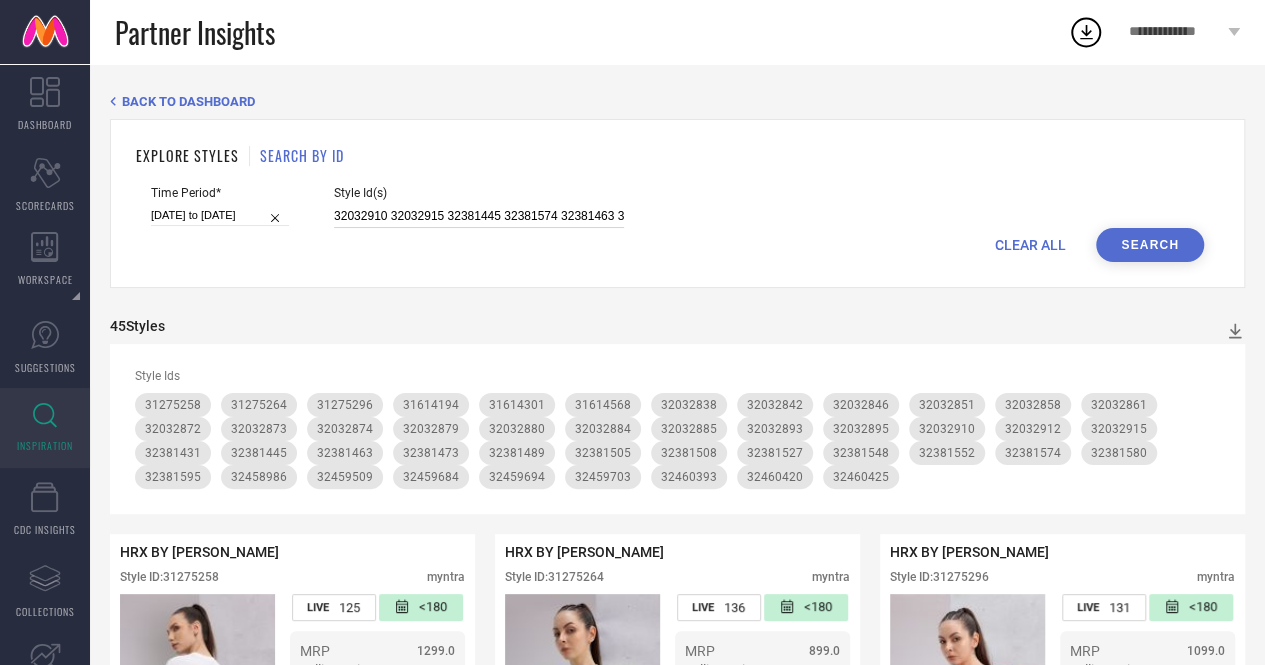 click on "32032910 32032915 32381445 32381574 32381463 32381527 32459684 32381548 32381489 32381580 32460393 32460425 32381431 32032912 32458986 32381473 32459694 31614301 31614194 32460420 32459509 32459703 32381508 31614568 31275296 31275258 32381505 32381552 31275264 32381595" at bounding box center [479, 216] 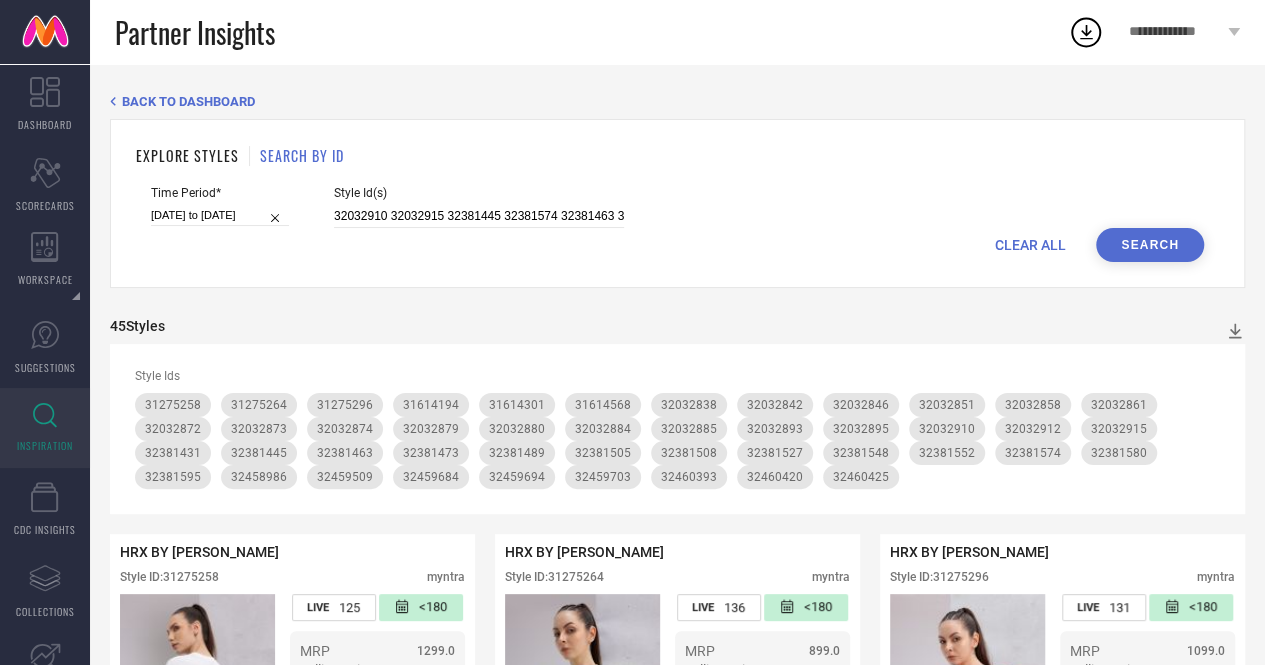 scroll, scrollTop: 0, scrollLeft: 0, axis: both 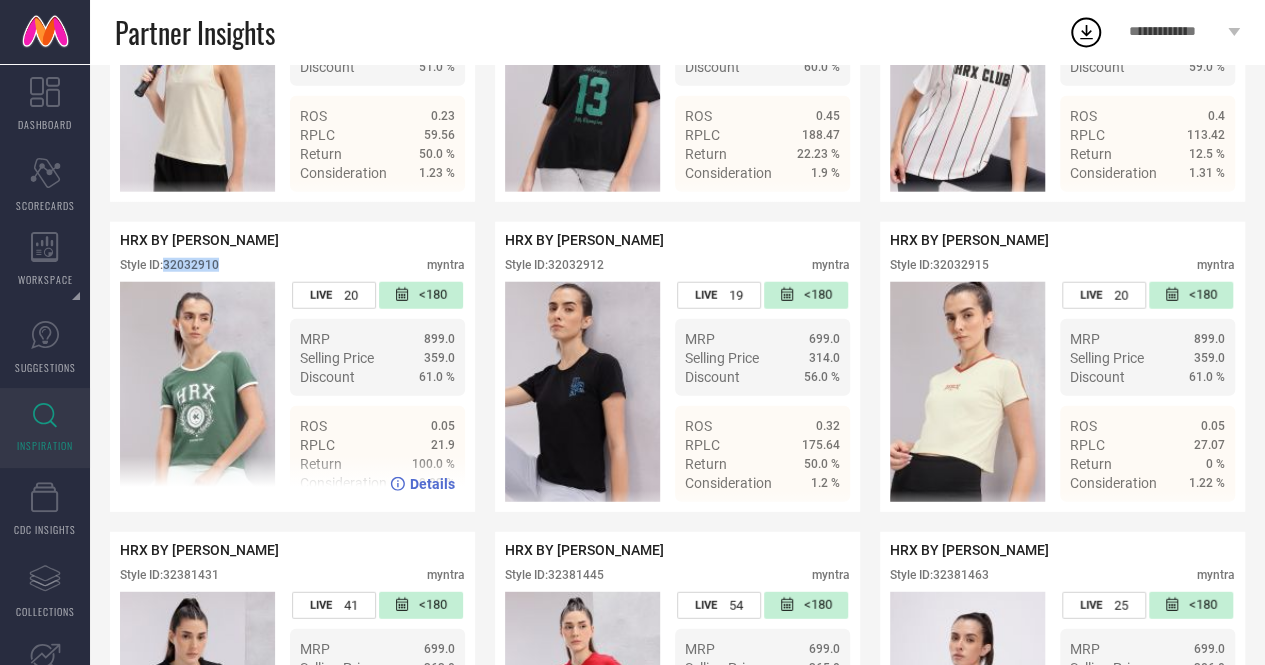 drag, startPoint x: 167, startPoint y: 296, endPoint x: 221, endPoint y: 296, distance: 54 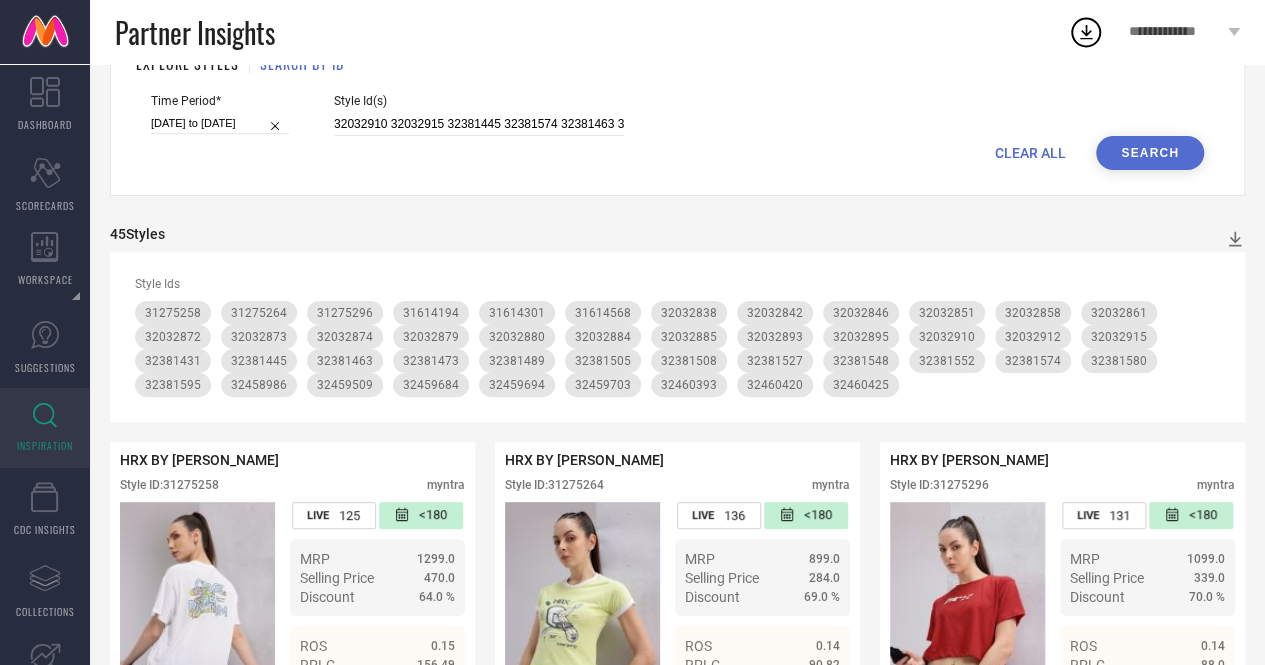 scroll, scrollTop: 0, scrollLeft: 0, axis: both 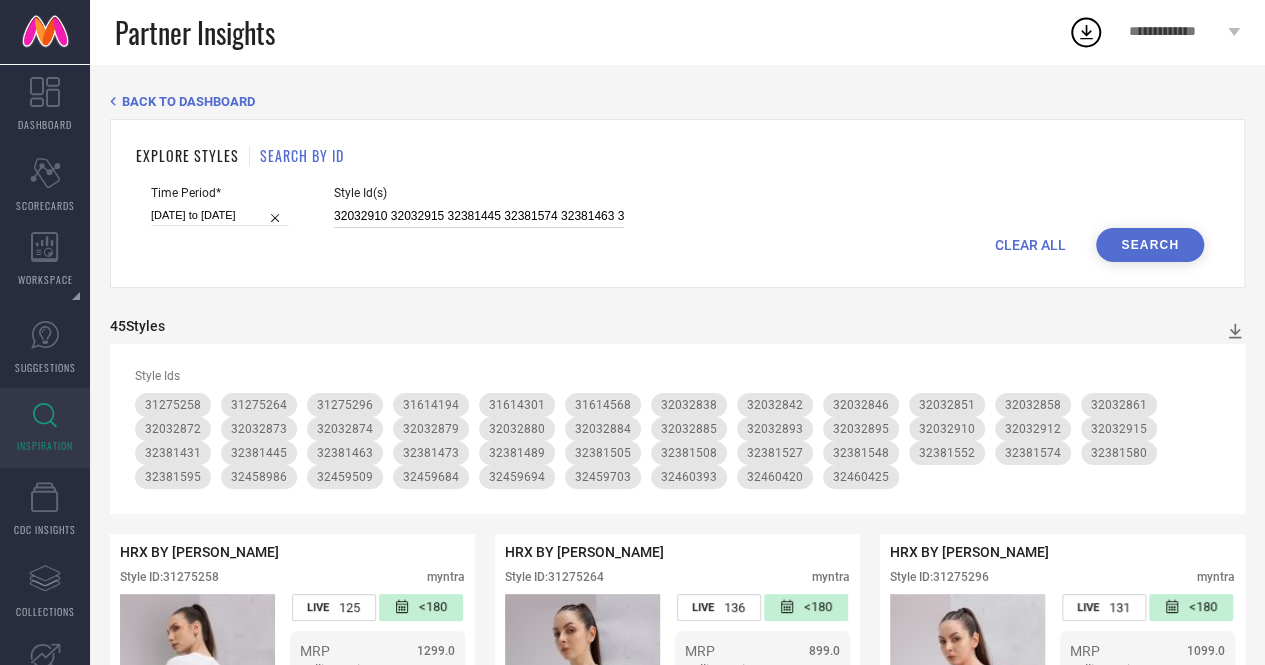 click on "32032910 32032915 32381445 32381574 32381463 32381527 32459684 32381548 32381489 32381580 32460393 32460425 32381431 32032912 32458986 32381473 32459694 31614301 31614194 32460420 32459509 32459703 32381508 31614568 31275296 31275258 32381505 32381552 31275264 32381595" at bounding box center [479, 216] 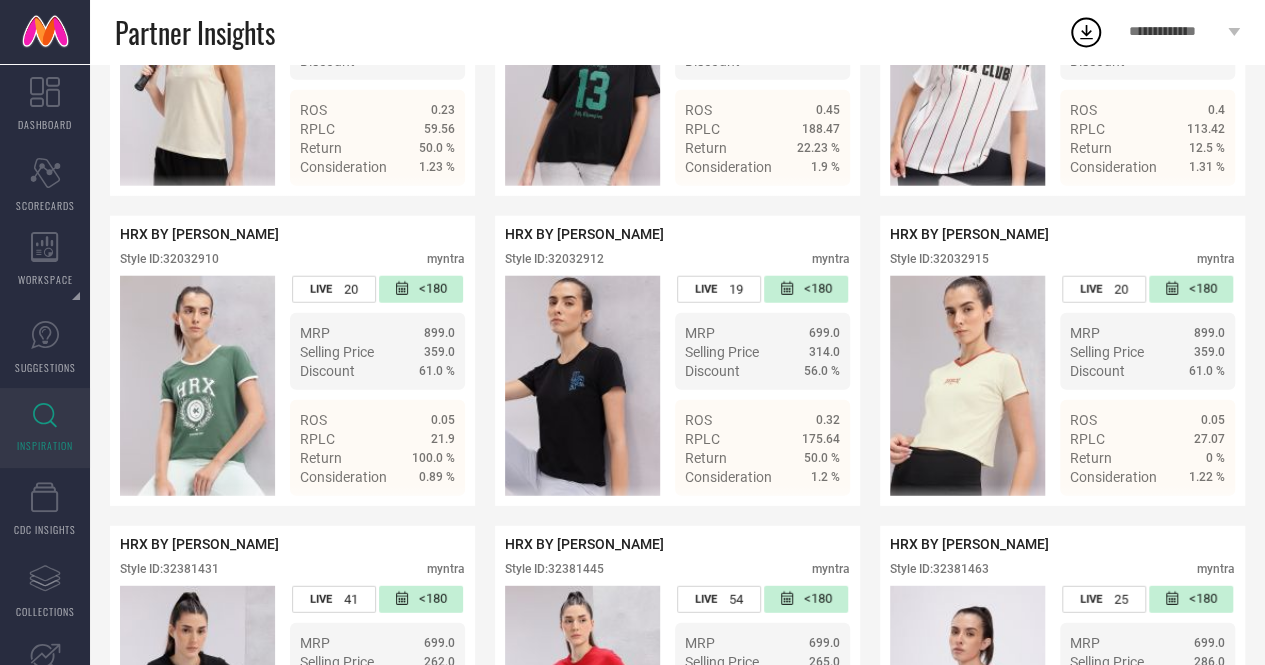 scroll, scrollTop: 2491, scrollLeft: 0, axis: vertical 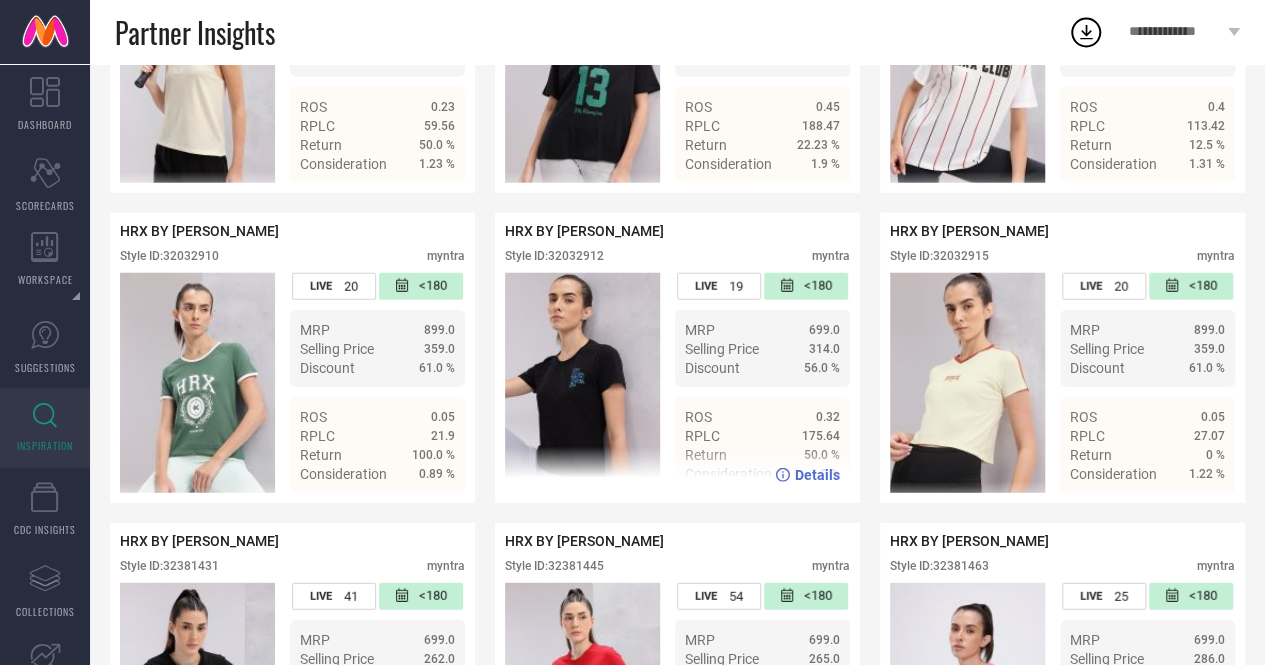 click on "Style ID:  32032912" at bounding box center [554, 256] 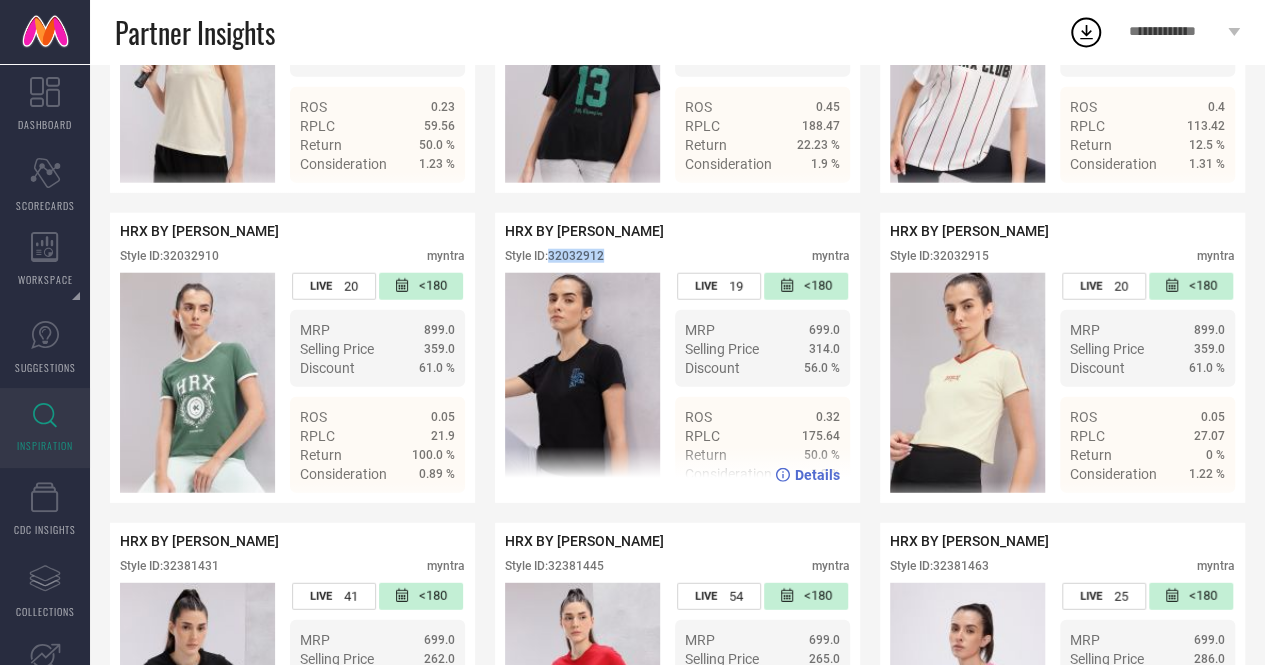 click on "Style ID:  32032912" at bounding box center (554, 256) 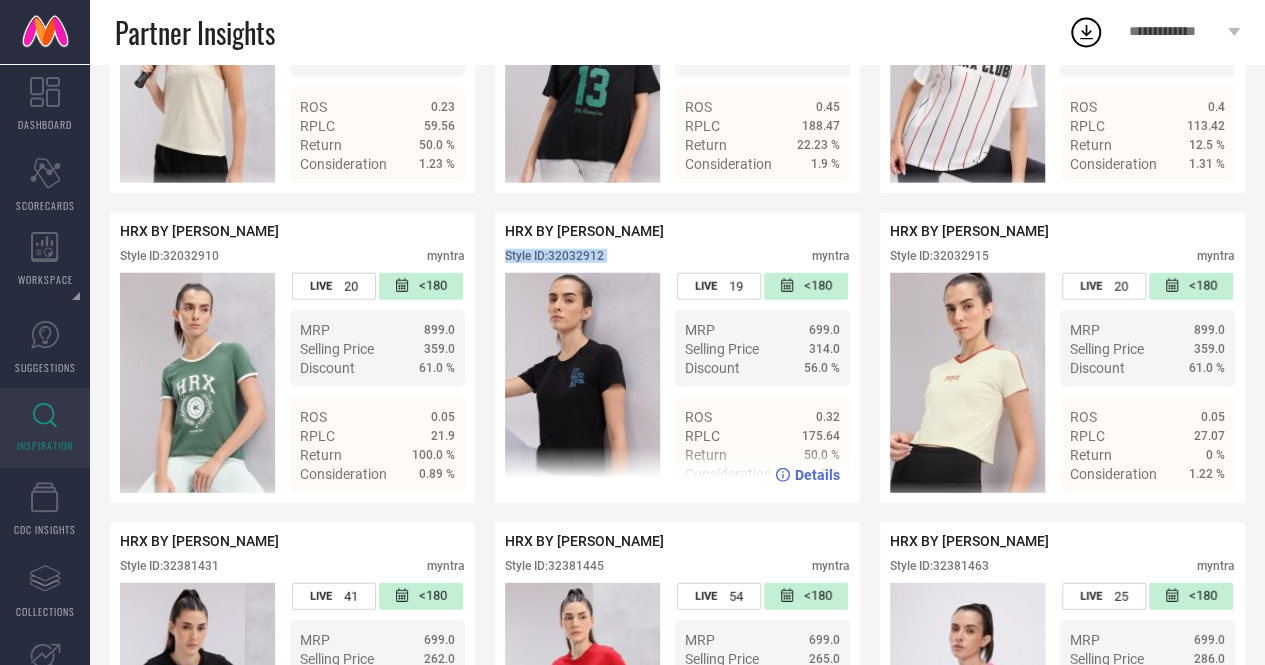click on "Style ID:  32032912" at bounding box center (554, 256) 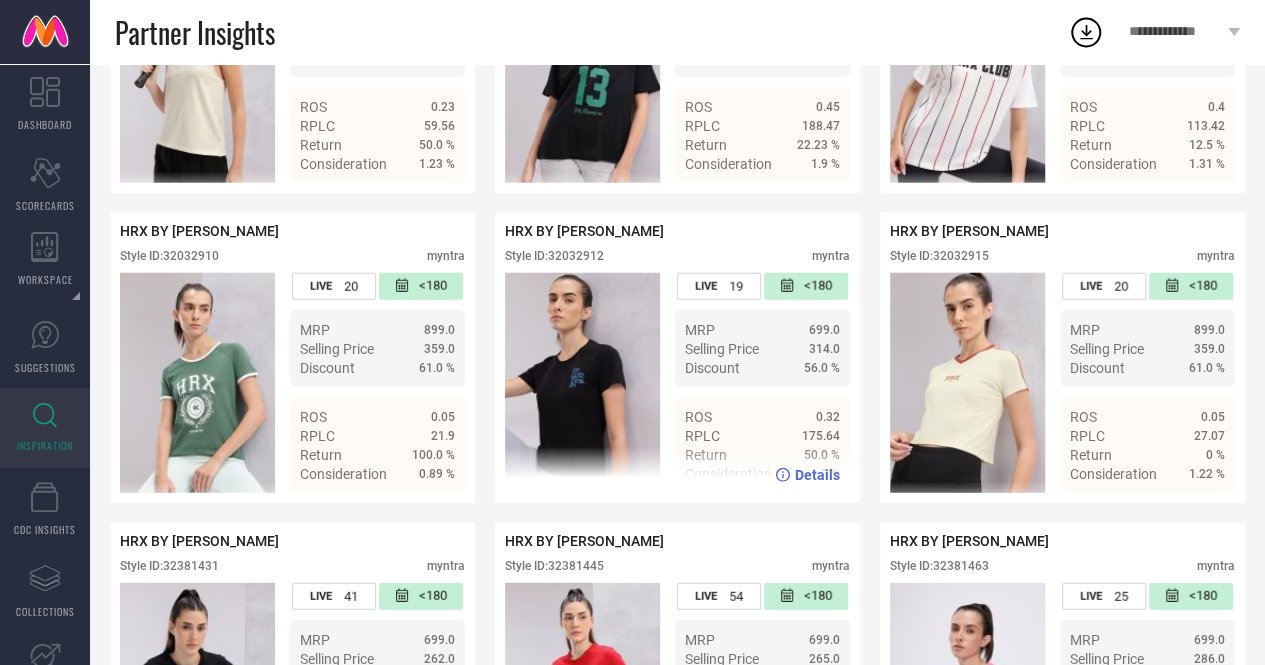 click on "Style ID:  32032912" at bounding box center [554, 256] 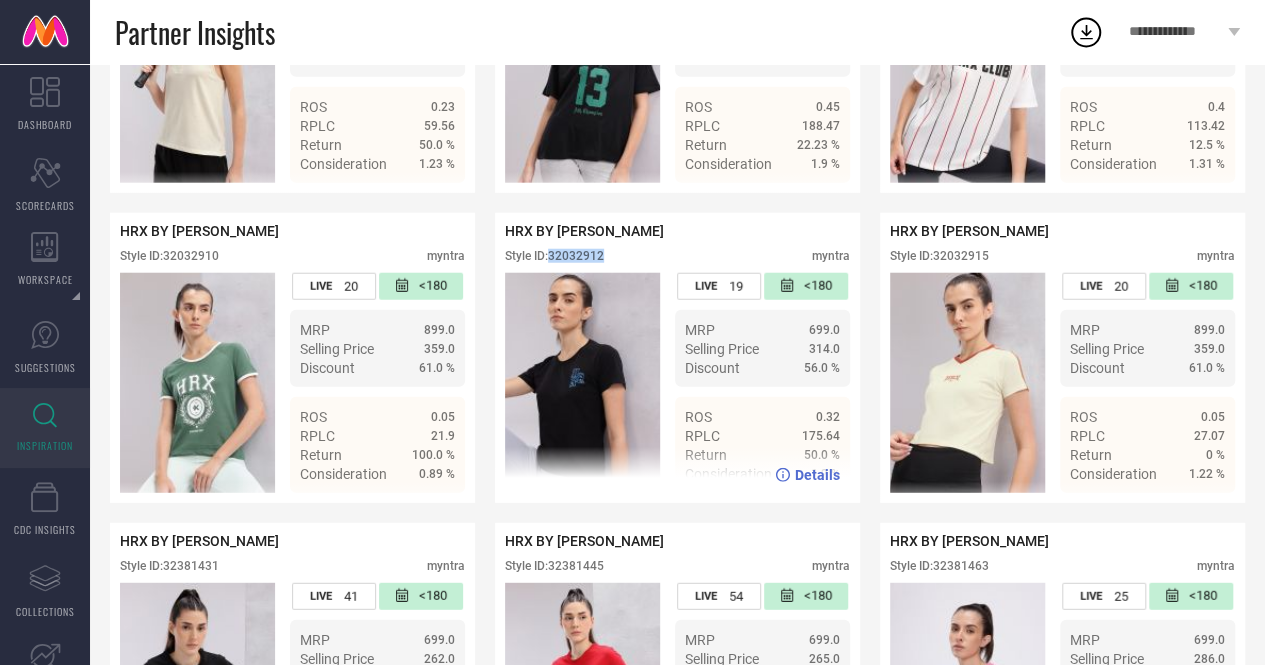 click on "Style ID:  32032912" at bounding box center (554, 256) 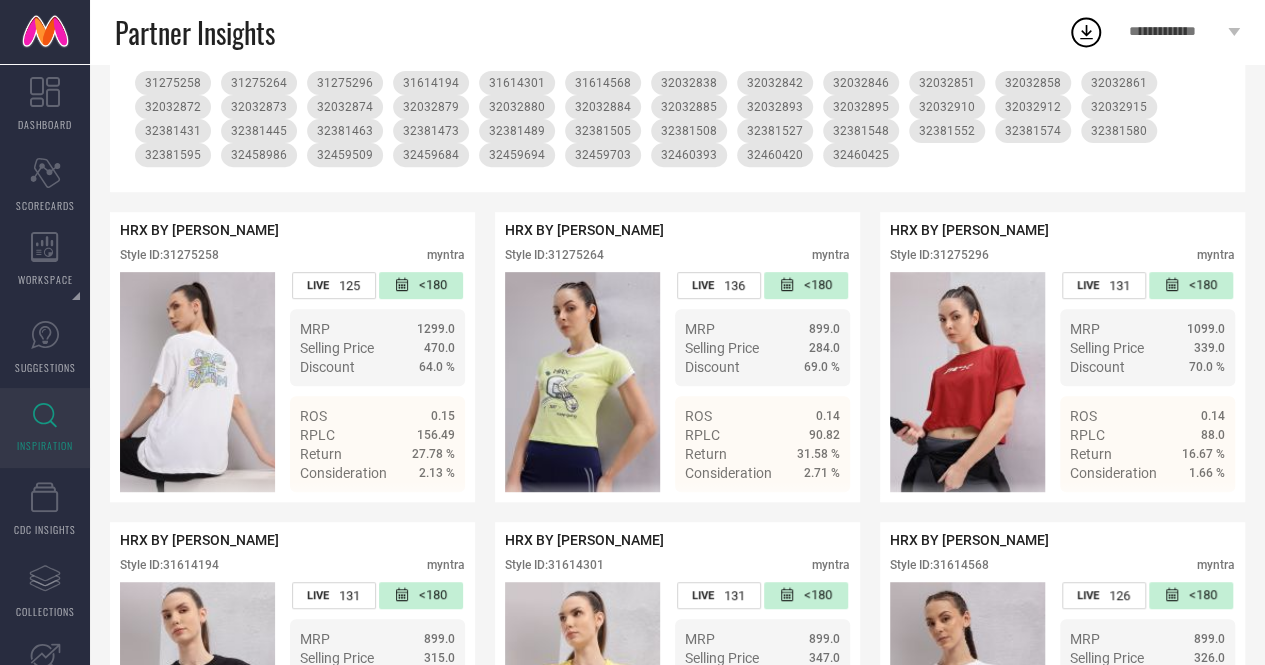 scroll, scrollTop: 0, scrollLeft: 0, axis: both 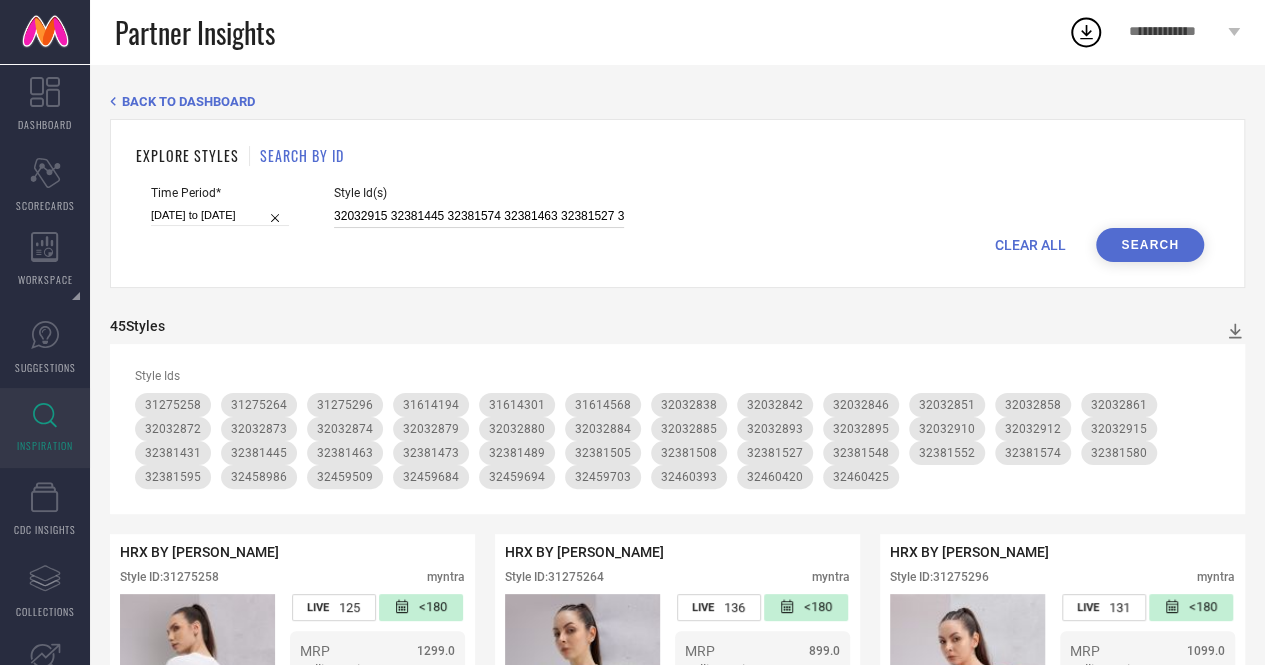 click on "32032915 32381445 32381574 32381463 32381527 32459684 32381548 32381489 32381580 32460393 32460425 32381431 32032912 32458986 32381473 32459694 31614301 31614194 32460420 32459509 32459703 32381508 31614568 31275296 31275258 32381505 32381552 31275264 32381595" at bounding box center [479, 216] 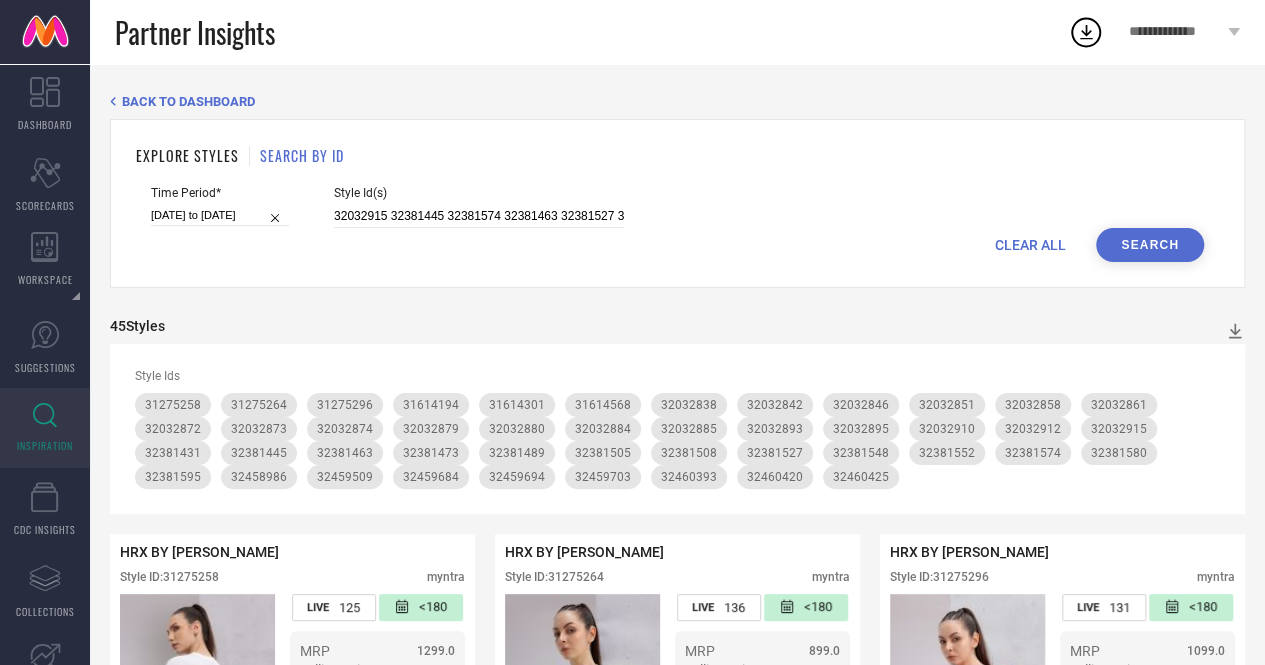 scroll, scrollTop: 0, scrollLeft: 562, axis: horizontal 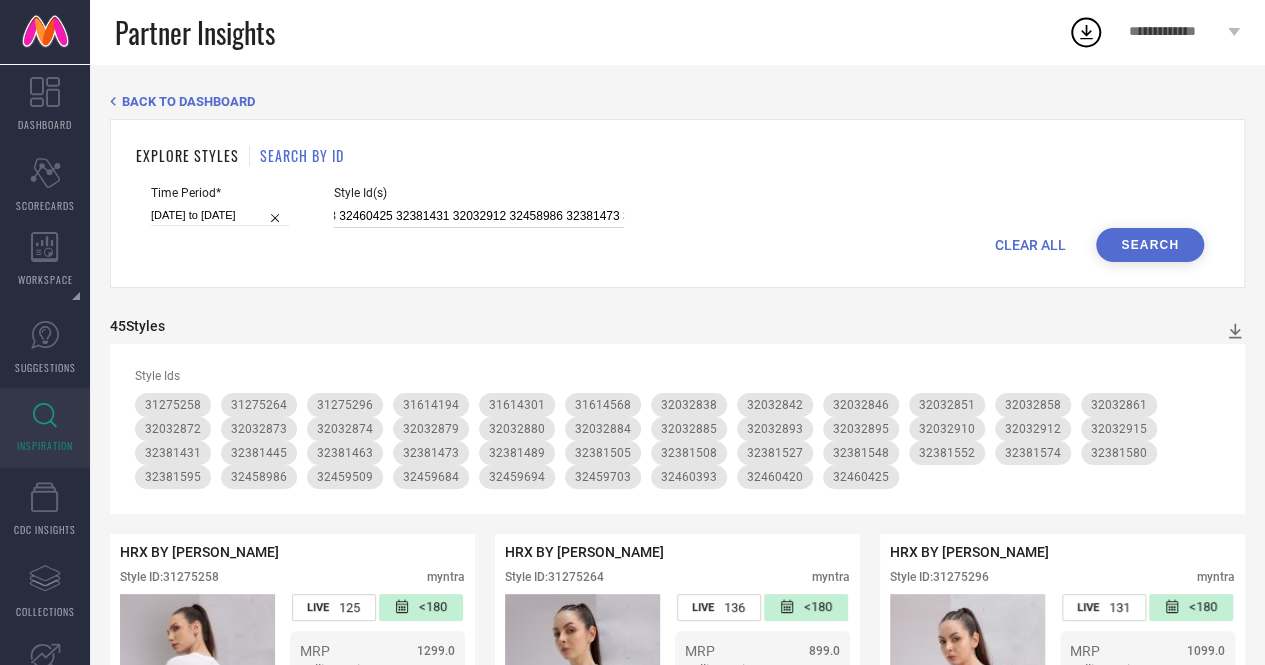 click on "32032915 32381445 32381574 32381463 32381527 32459684 32381548 32381489 32381580 32460393 32460425 32381431 32032912 32458986 32381473 32459694 31614301 31614194 32460420 32459509 32459703 32381508 31614568 31275296 31275258 32381505 32381552 31275264 32381595" at bounding box center [479, 216] 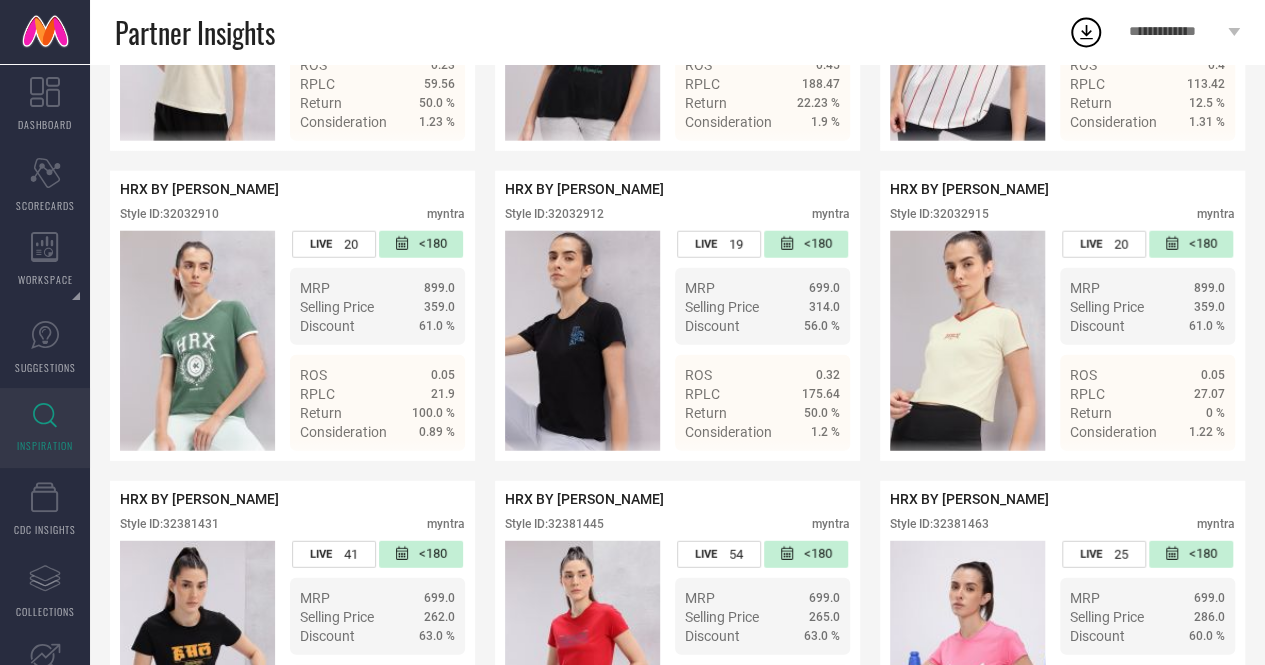 scroll, scrollTop: 2537, scrollLeft: 0, axis: vertical 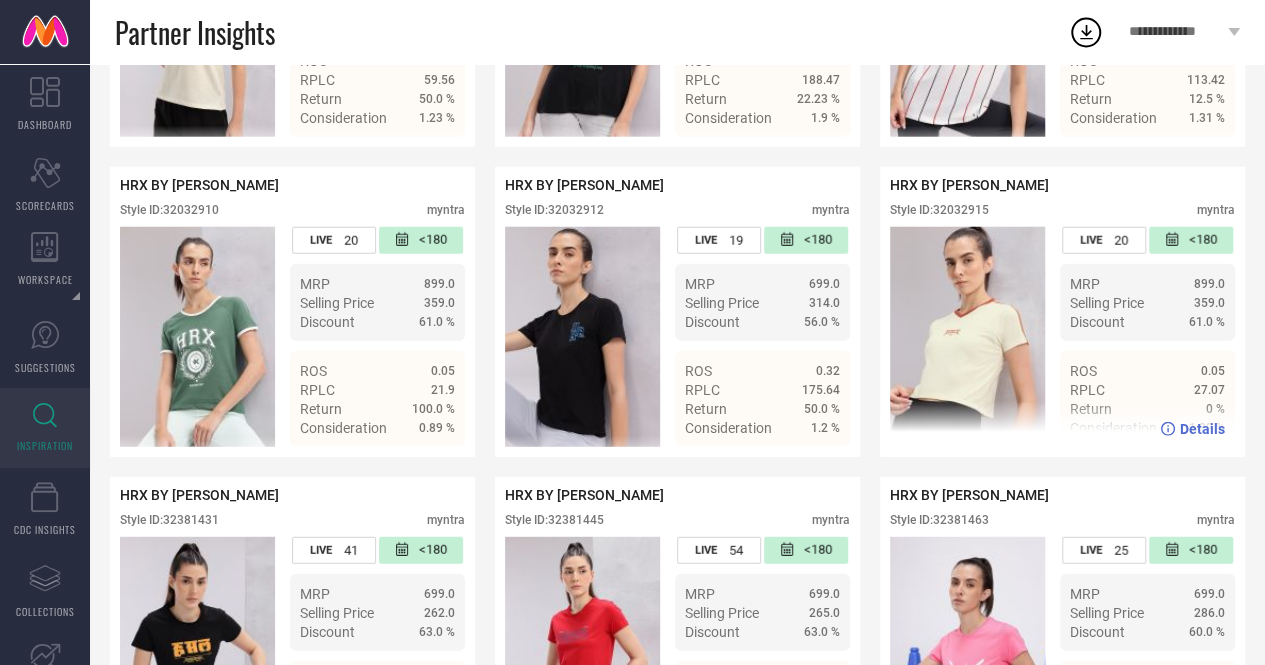 click on "Style ID:  32032915" at bounding box center [939, 210] 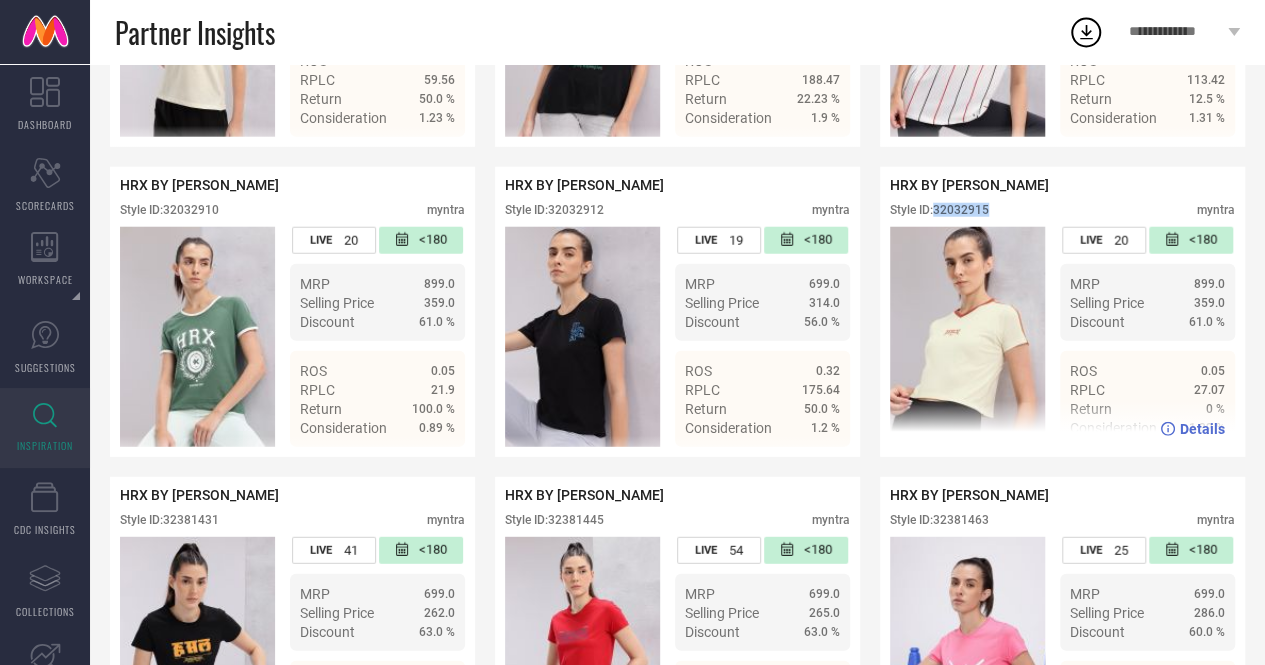 click on "Style ID:  32032915" at bounding box center [939, 210] 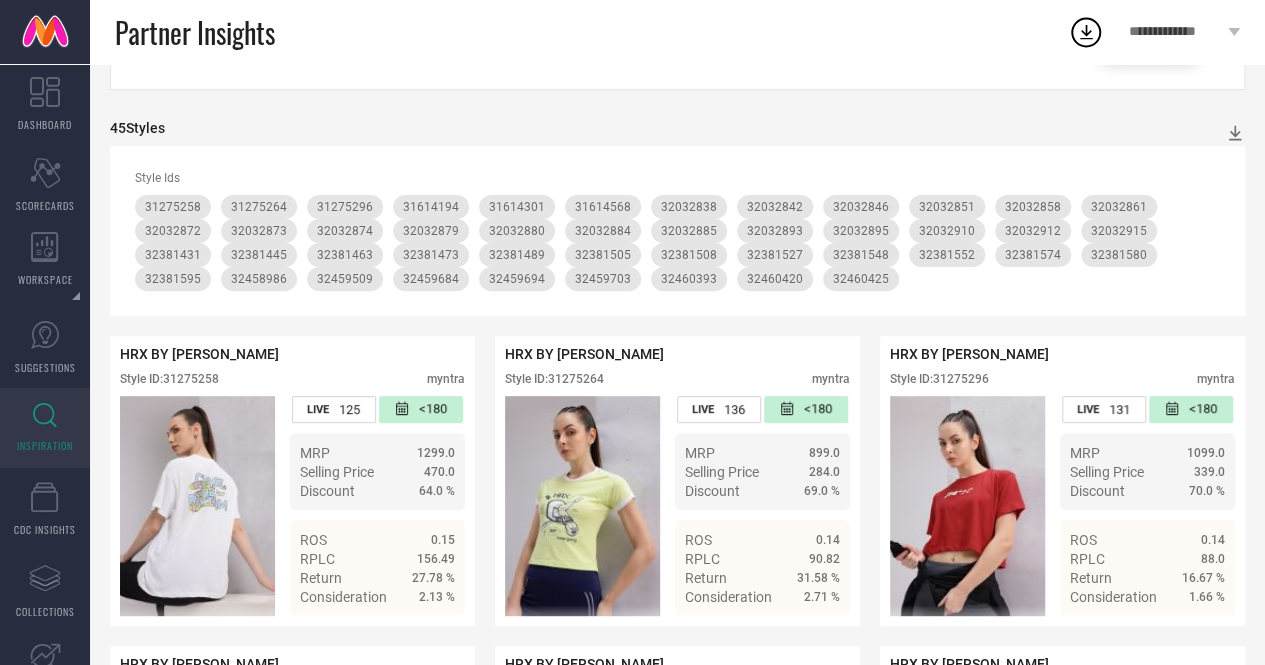 scroll, scrollTop: 0, scrollLeft: 0, axis: both 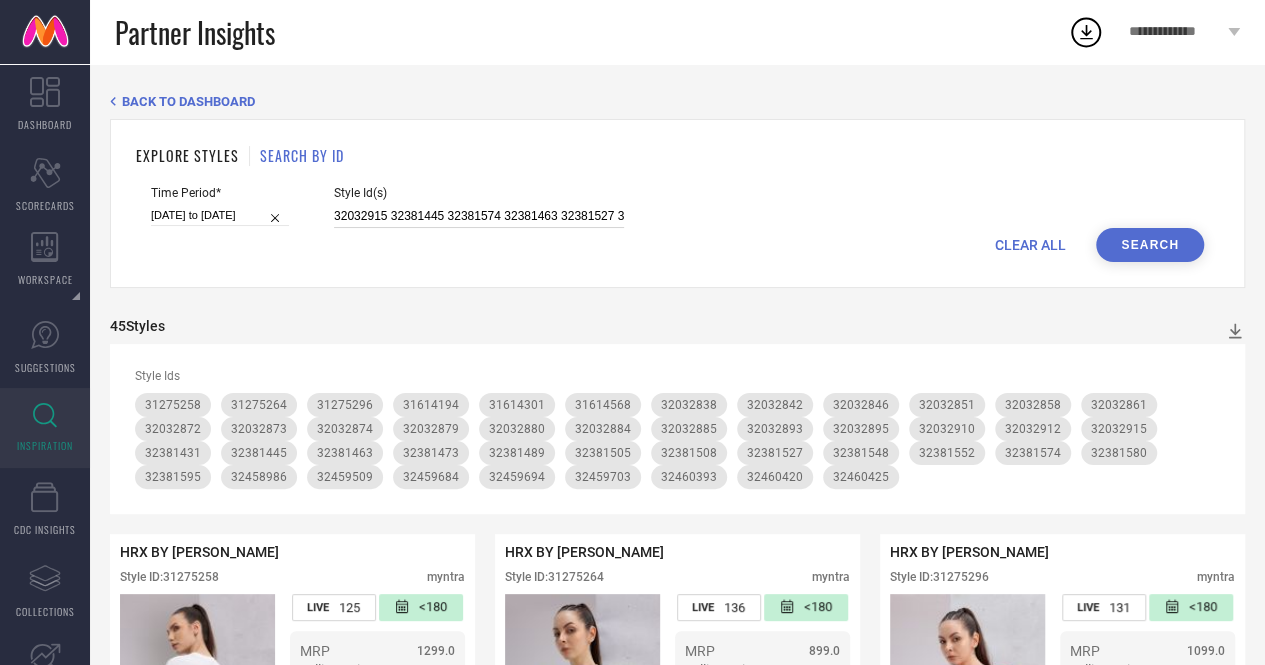 click on "32032915 32381445 32381574 32381463 32381527 32459684 32381548 32381489 32381580 32460393 32460425 32381431 32458986 32381473 32459694 31614301 31614194 32460420 32459509 32459703 32381508 31614568 31275296 31275258 32381505 32381552 31275264 32381595" at bounding box center (479, 216) 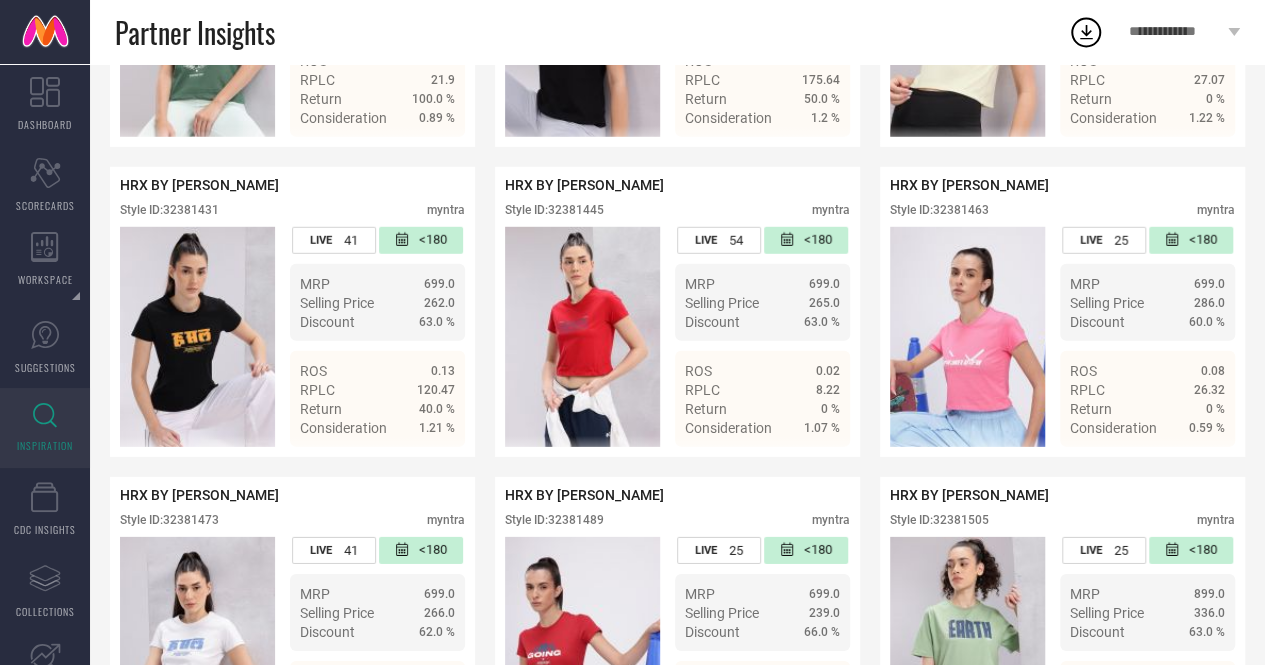scroll, scrollTop: 2855, scrollLeft: 0, axis: vertical 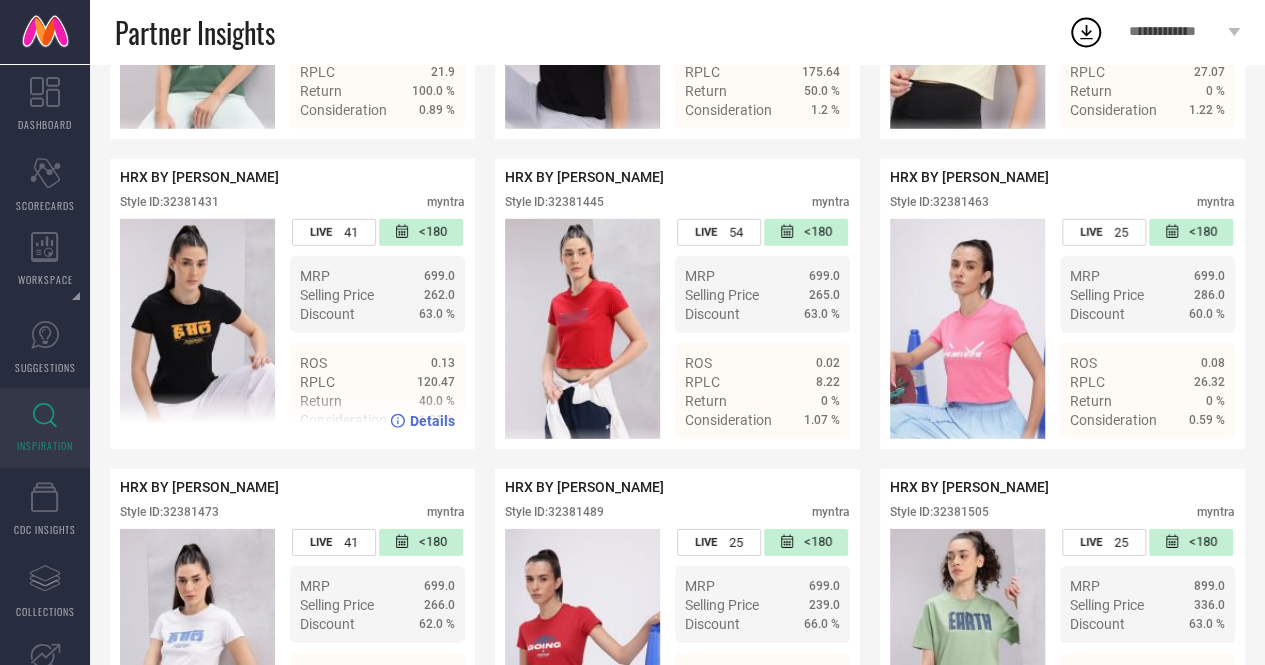 click on "Style ID:  32381431" at bounding box center (169, 202) 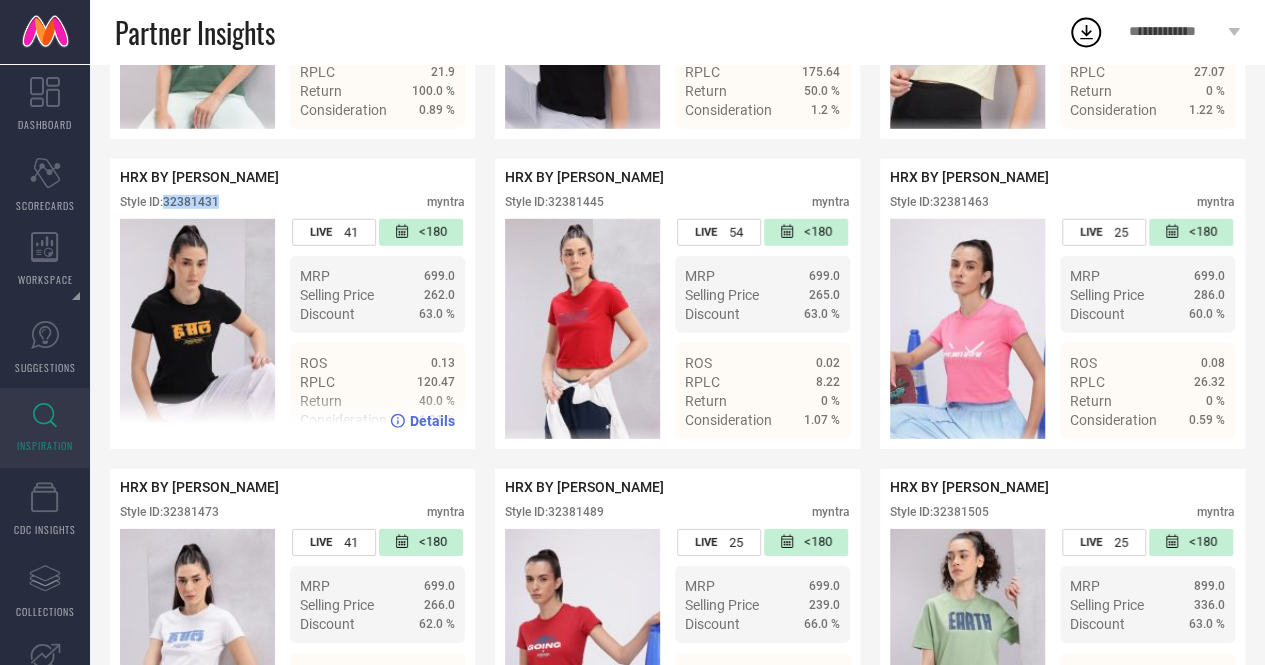 click on "Style ID:  32381431" at bounding box center (169, 202) 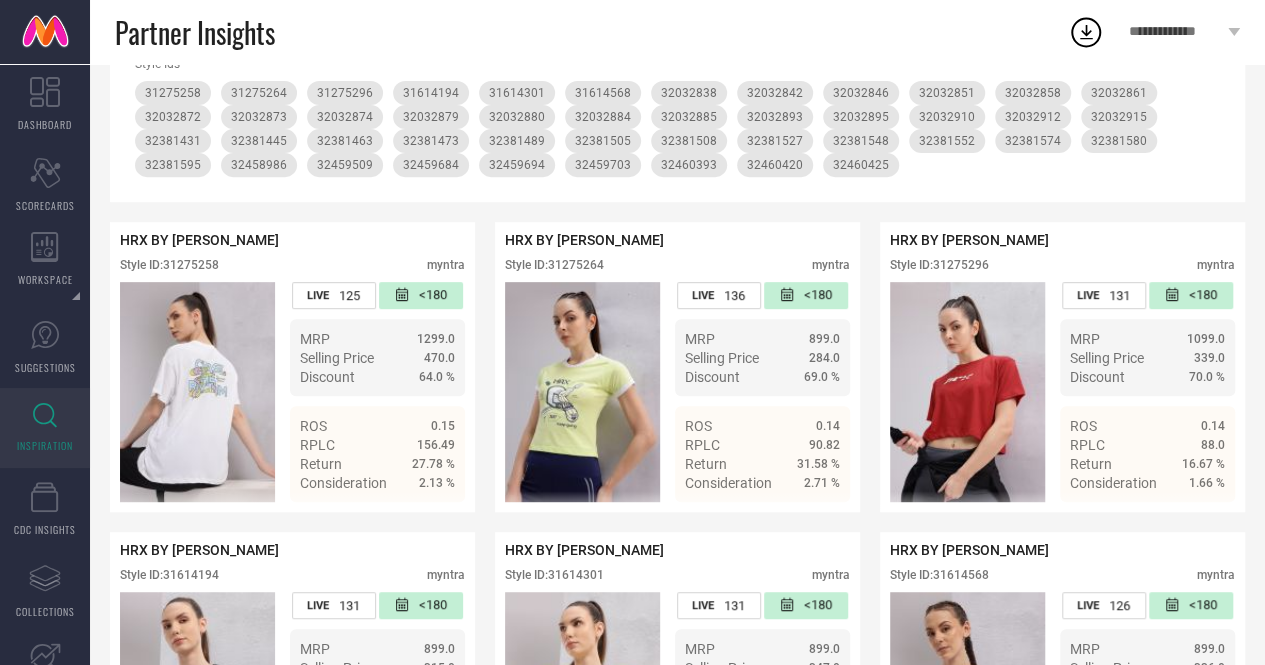 scroll, scrollTop: 0, scrollLeft: 0, axis: both 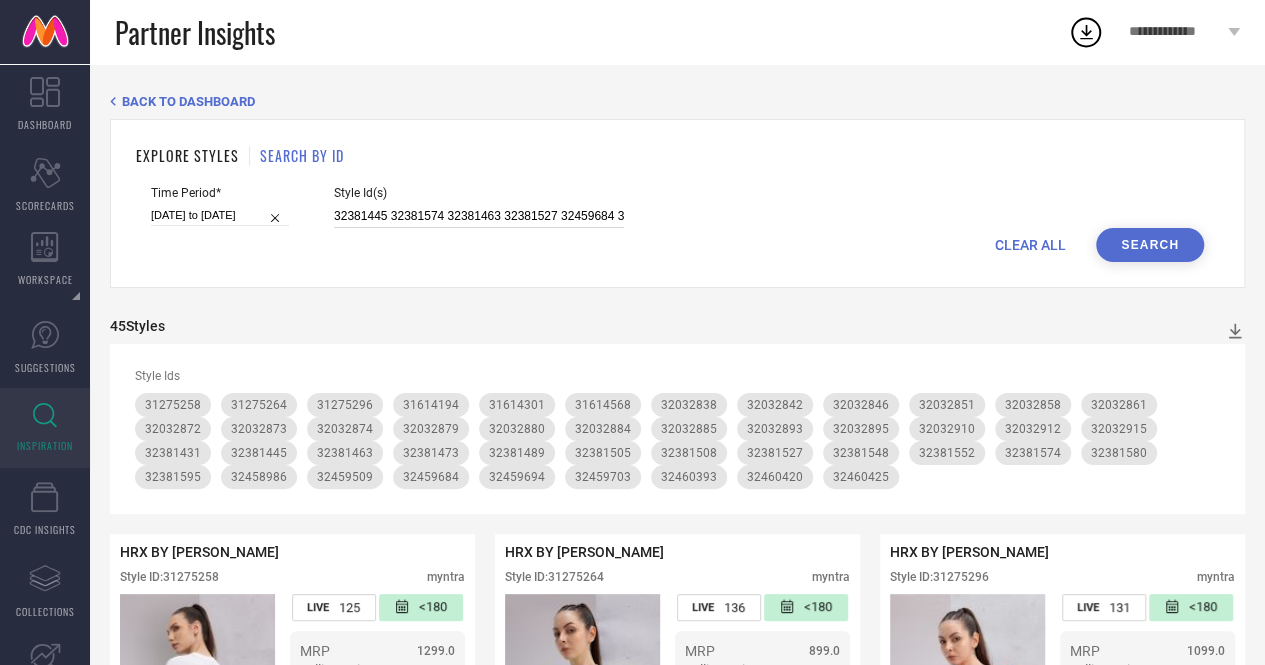click on "32381445 32381574 32381463 32381527 32459684 32381548 32381489 32381580 32460393 32460425 32381431 32458986 32381473 32459694 31614301 31614194 32460420 32459509 32459703 32381508 31614568 31275296 31275258 32381505 32381552 31275264 32381595" at bounding box center (479, 216) 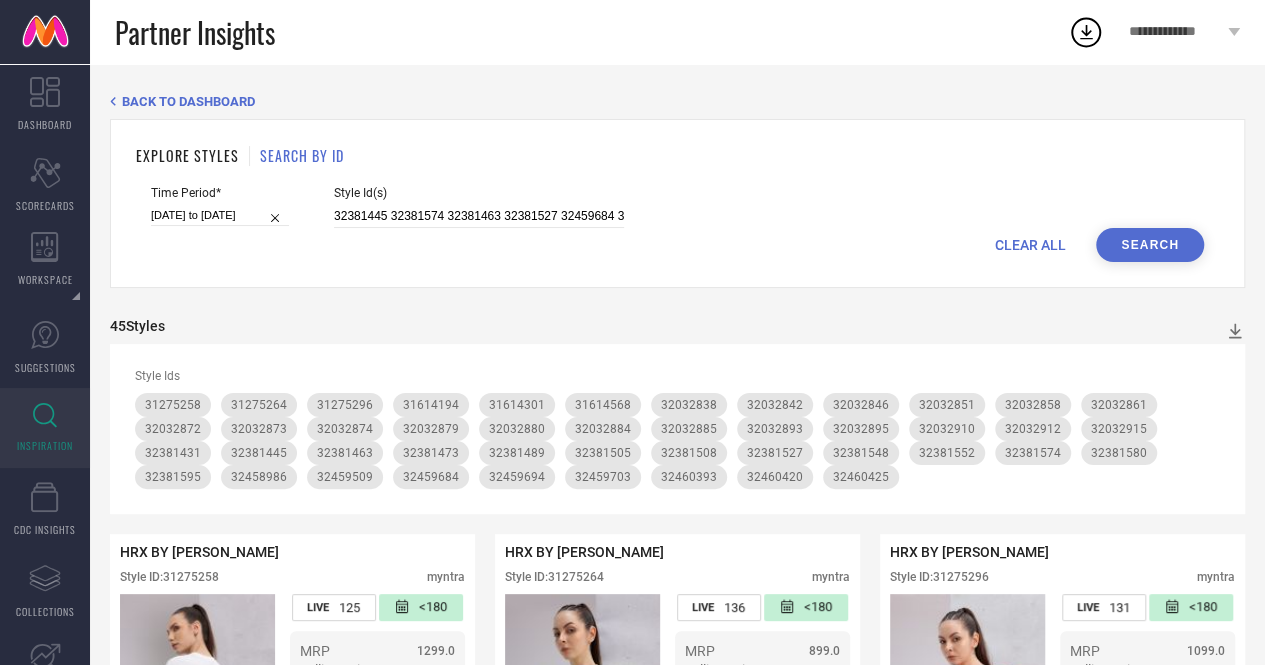 scroll, scrollTop: 0, scrollLeft: 449, axis: horizontal 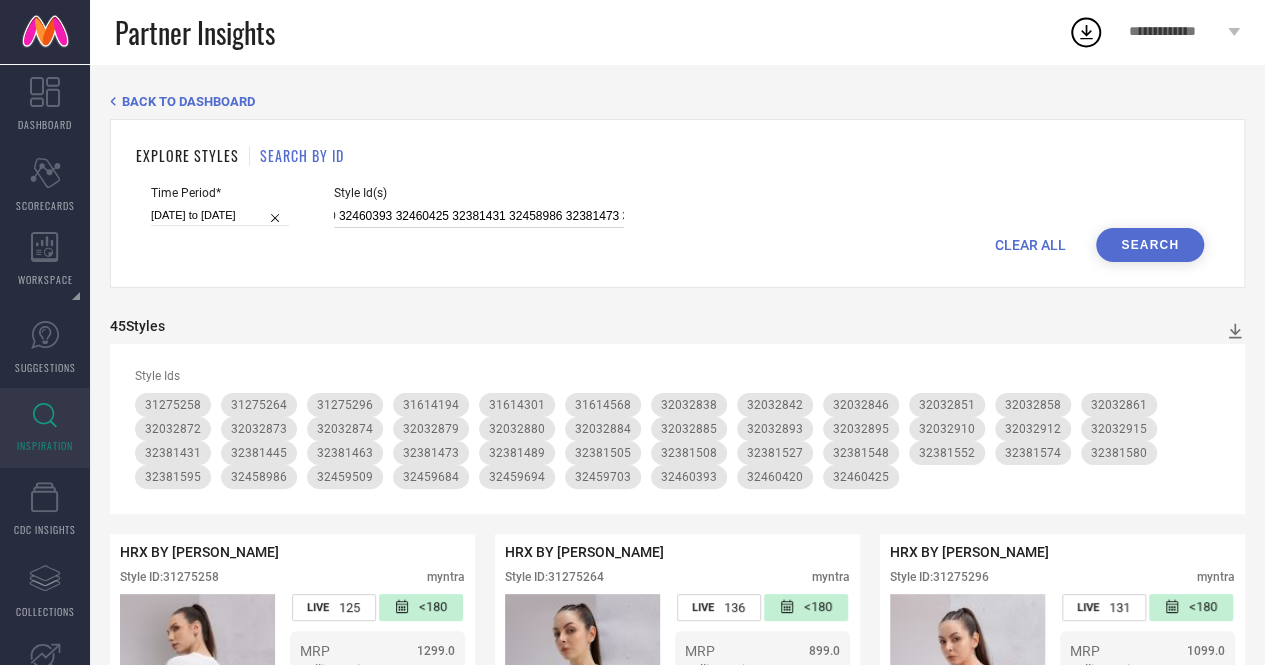 click on "32381445 32381574 32381463 32381527 32459684 32381548 32381489 32381580 32460393 32460425 32381431 32458986 32381473 32459694 31614301 31614194 32460420 32459509 32459703 32381508 31614568 31275296 31275258 32381505 32381552 31275264 32381595" at bounding box center [479, 216] 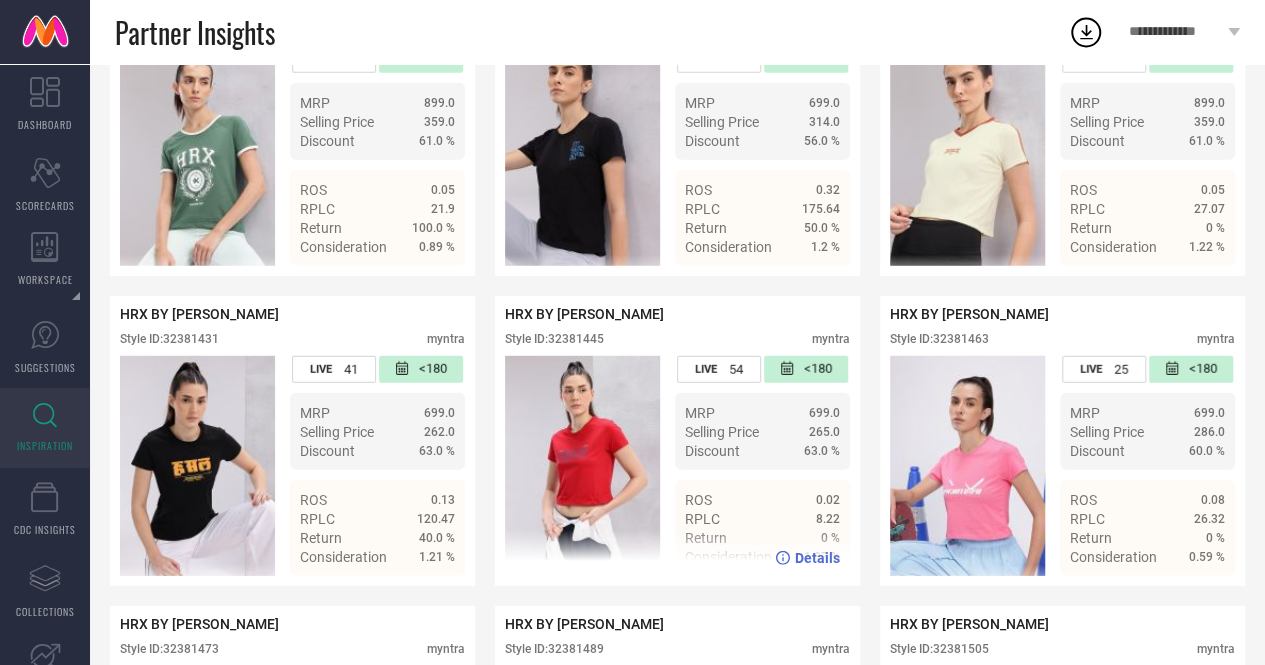 scroll, scrollTop: 2763, scrollLeft: 0, axis: vertical 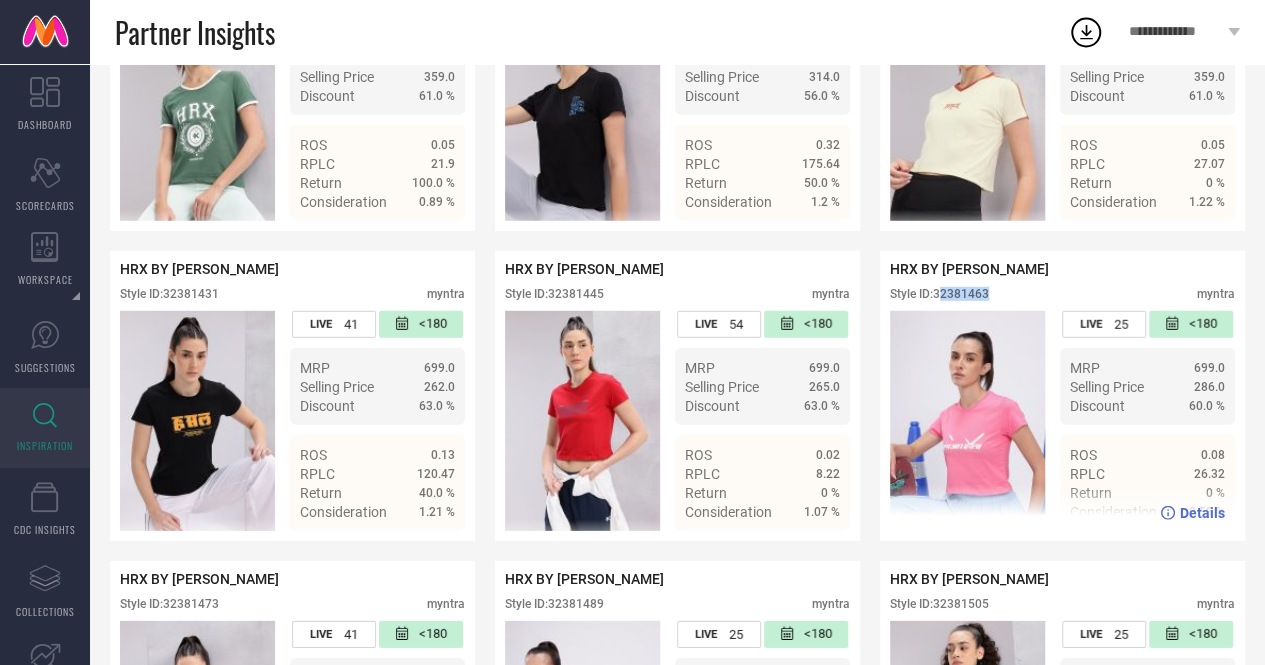 drag, startPoint x: 941, startPoint y: 333, endPoint x: 1006, endPoint y: 328, distance: 65.192024 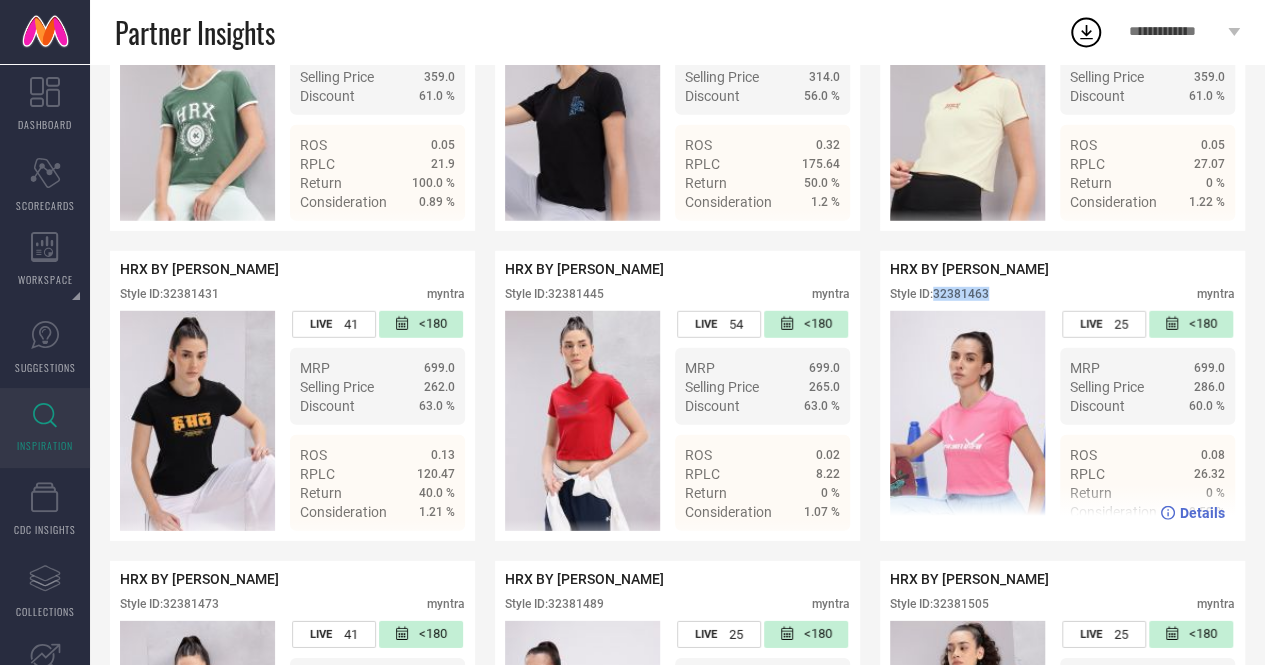 click on "Style ID:  32381463" at bounding box center (939, 294) 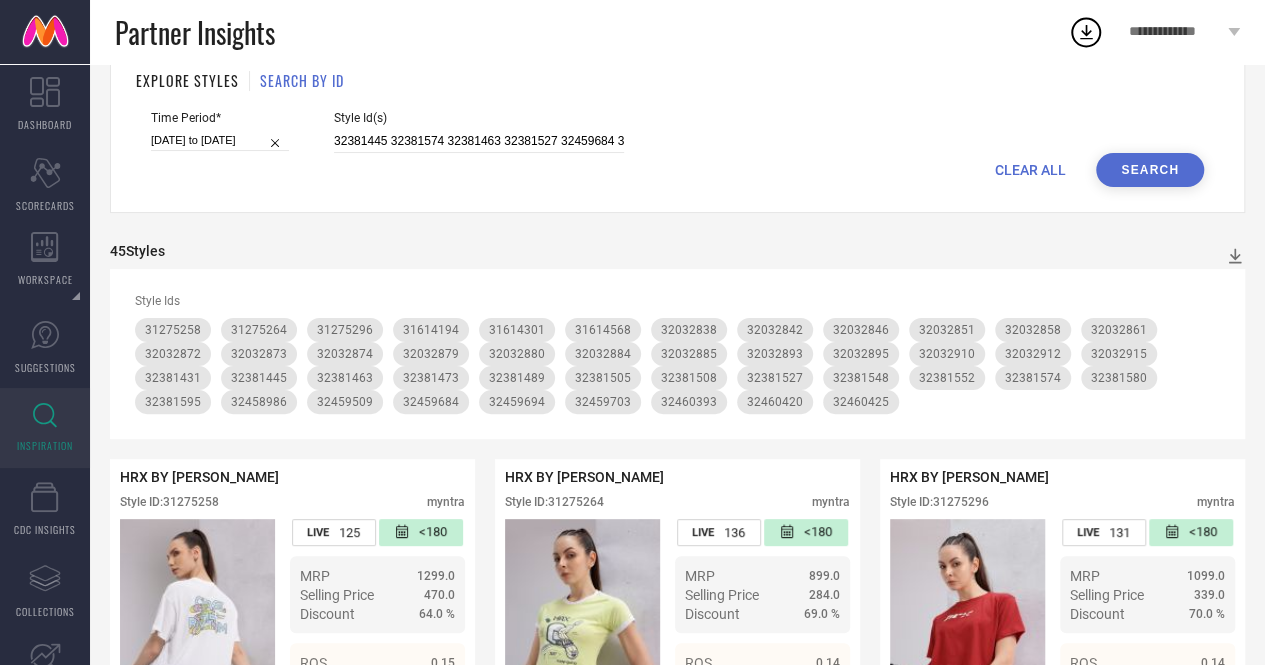 scroll, scrollTop: 0, scrollLeft: 0, axis: both 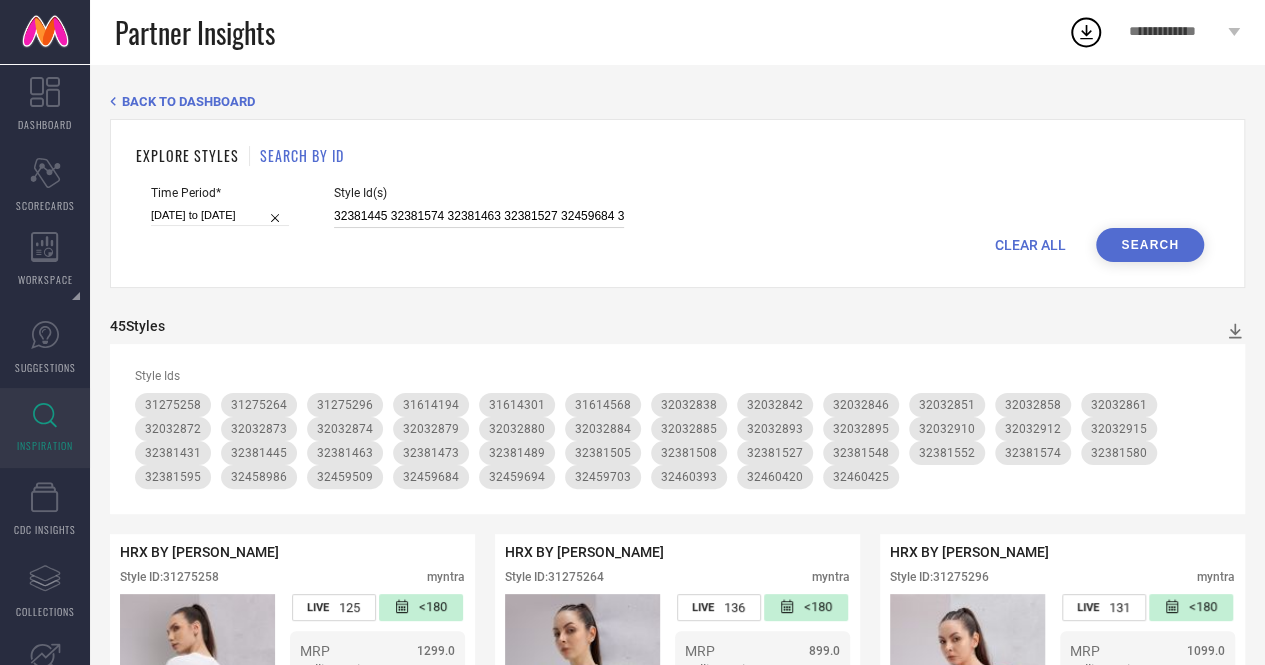 click on "32381445 32381574 32381463 32381527 32459684 32381548 32381489 32381580 32460393 32460425 32458986 32381473 32459694 31614301 31614194 32460420 32459509 32459703 32381508 31614568 31275296 31275258 32381505 32381552 31275264 32381595" at bounding box center [479, 216] 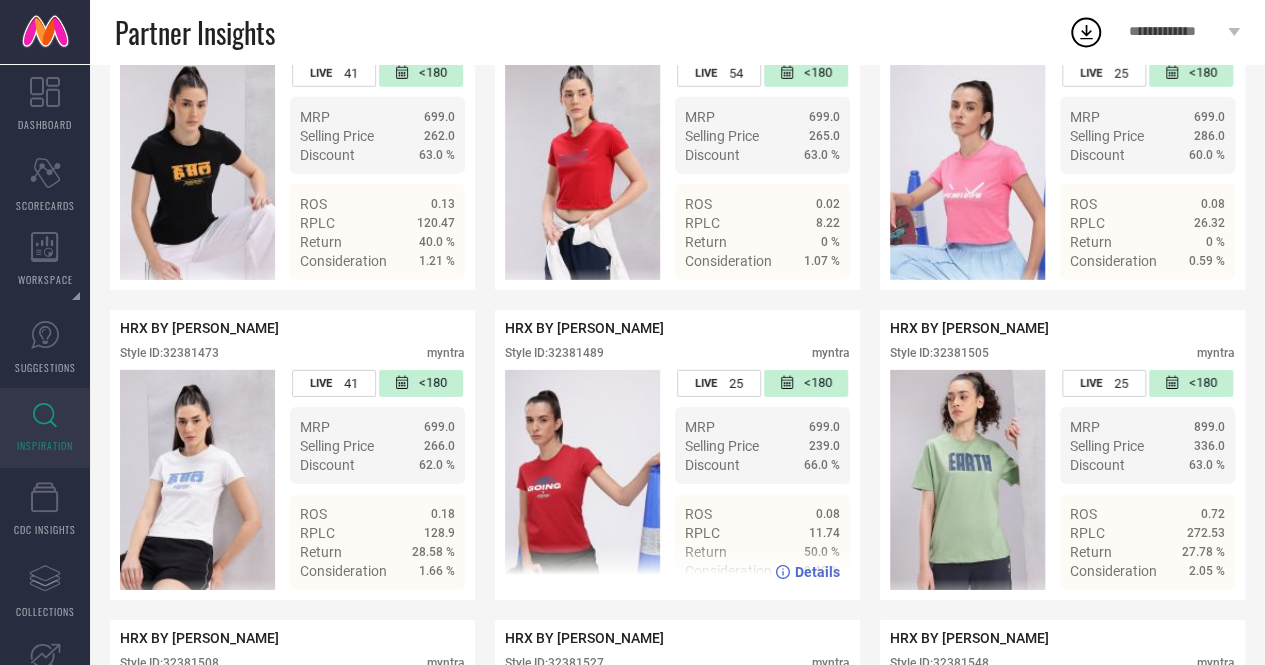 scroll, scrollTop: 3029, scrollLeft: 0, axis: vertical 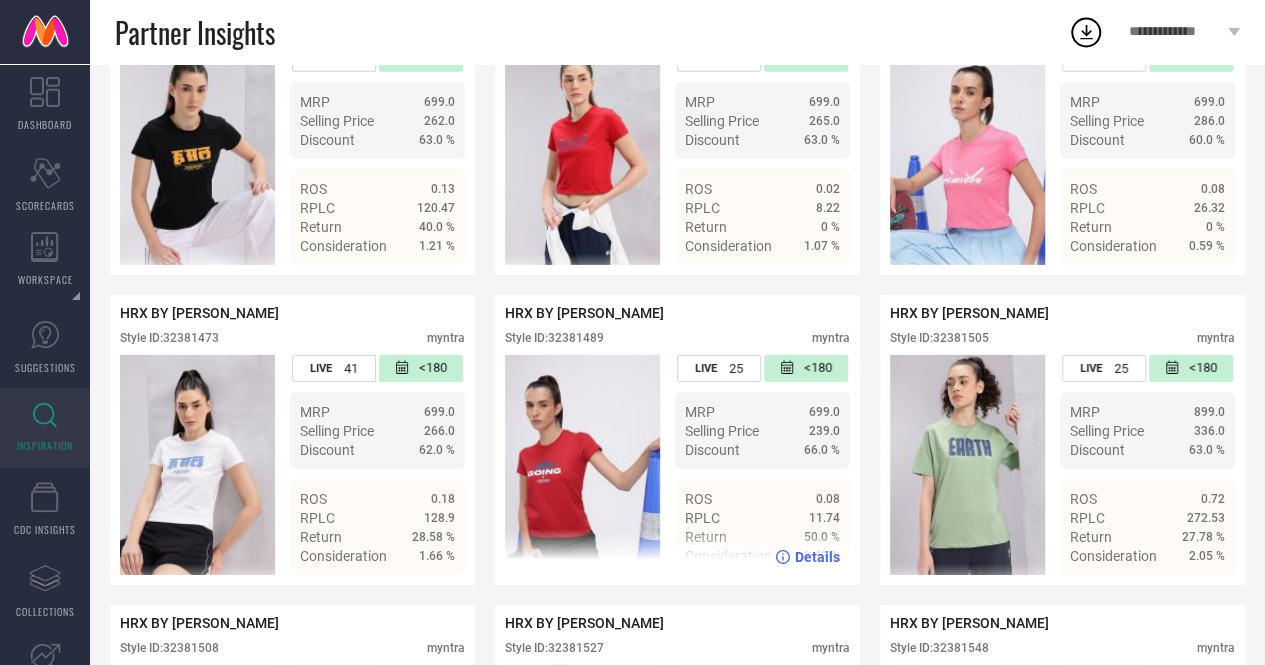click on "Style ID:  32381489" at bounding box center (554, 338) 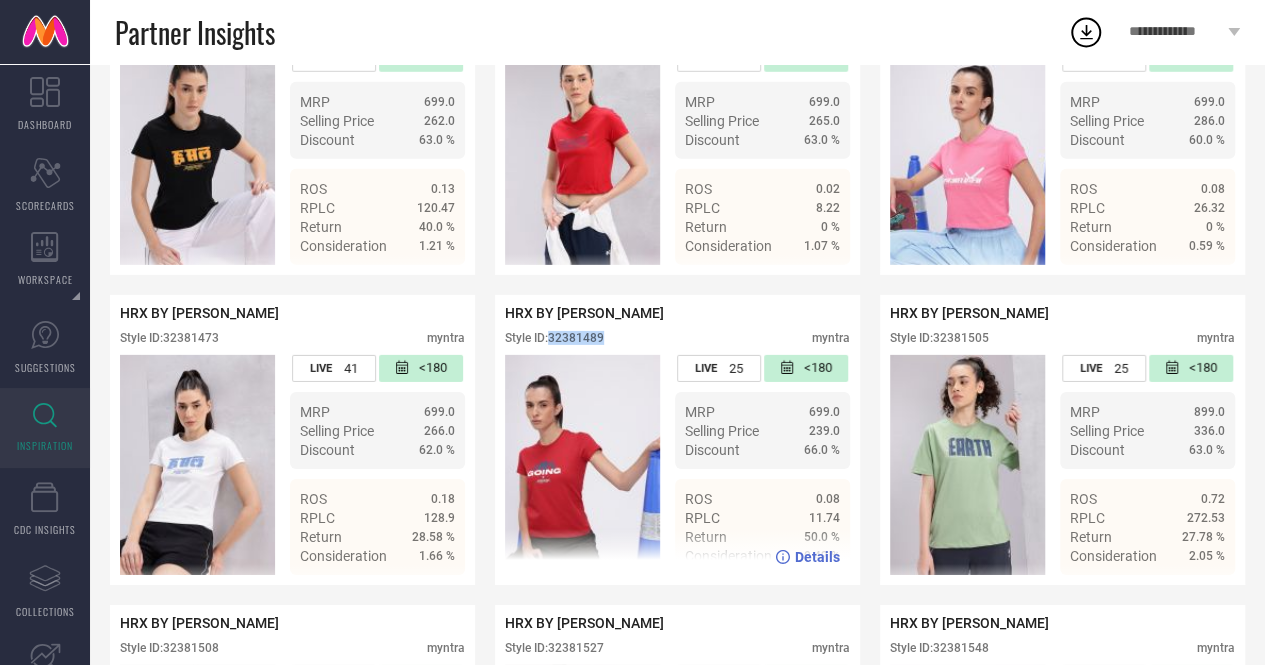 click on "Style ID:  32381489" at bounding box center [554, 338] 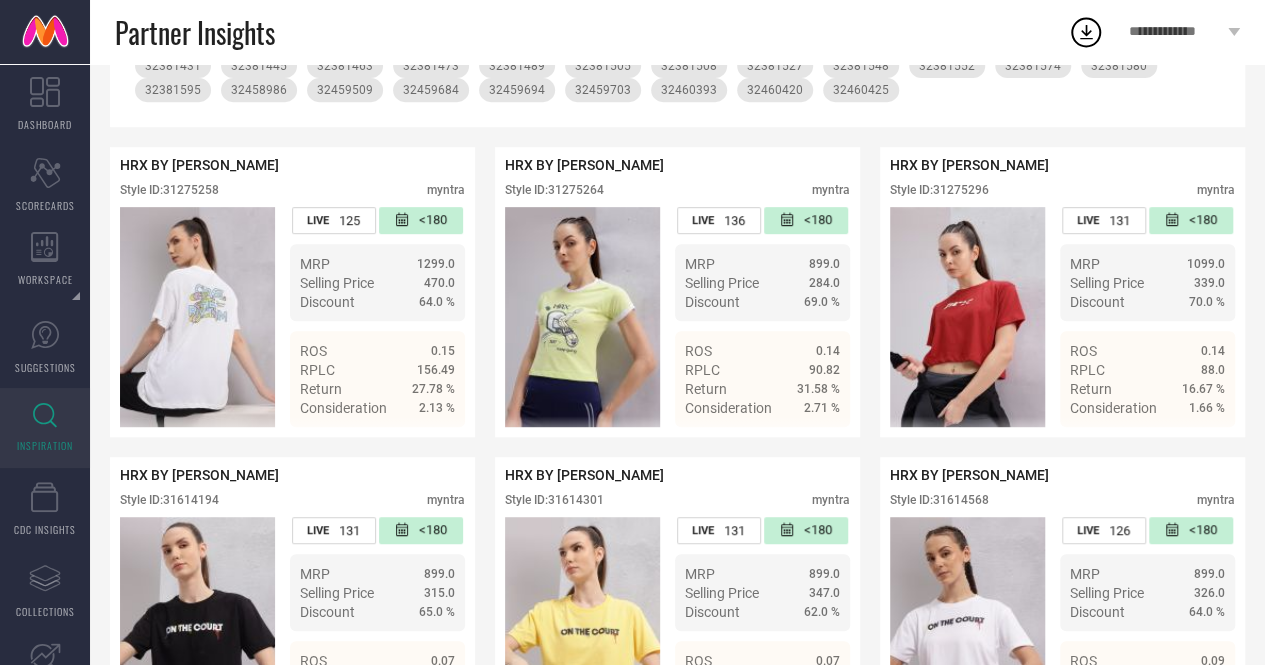 scroll, scrollTop: 0, scrollLeft: 0, axis: both 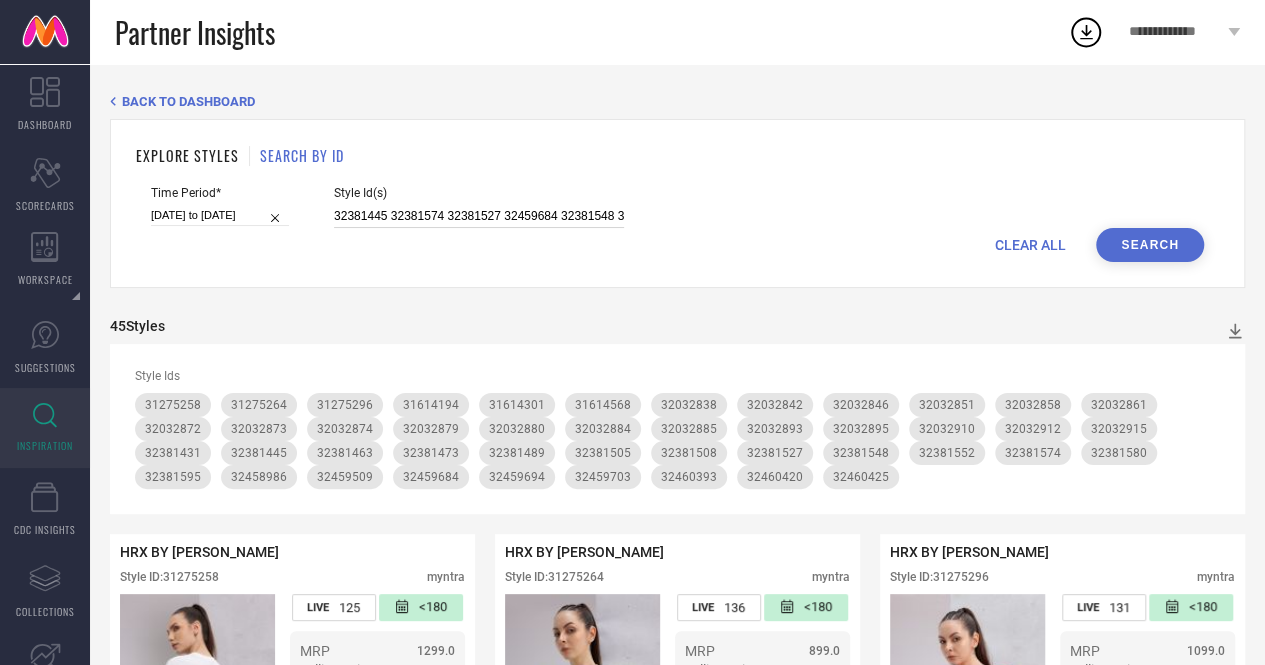 click on "32381445 32381574 32381527 32459684 32381548 32381489 32381580 32460393 32460425 32458986 32381473 32459694 31614301 31614194 32460420 32459509 32459703 32381508 31614568 31275296 31275258 32381505 32381552 31275264 32381595" at bounding box center (479, 216) 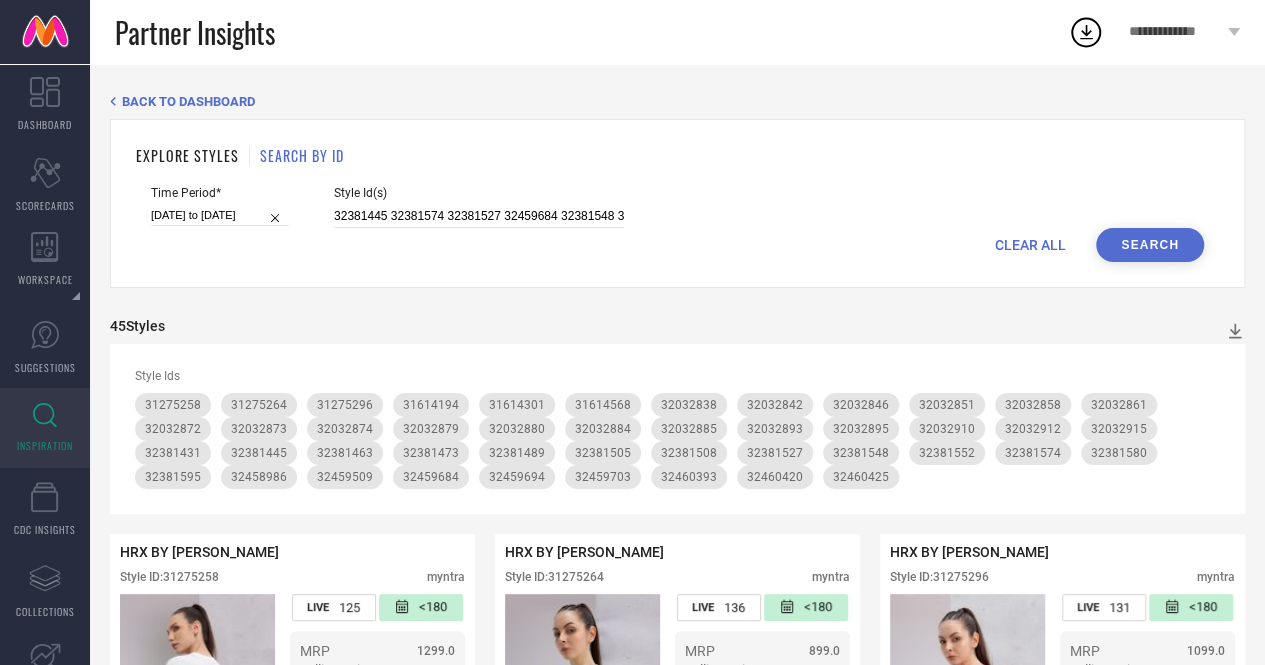 scroll, scrollTop: 0, scrollLeft: 48, axis: horizontal 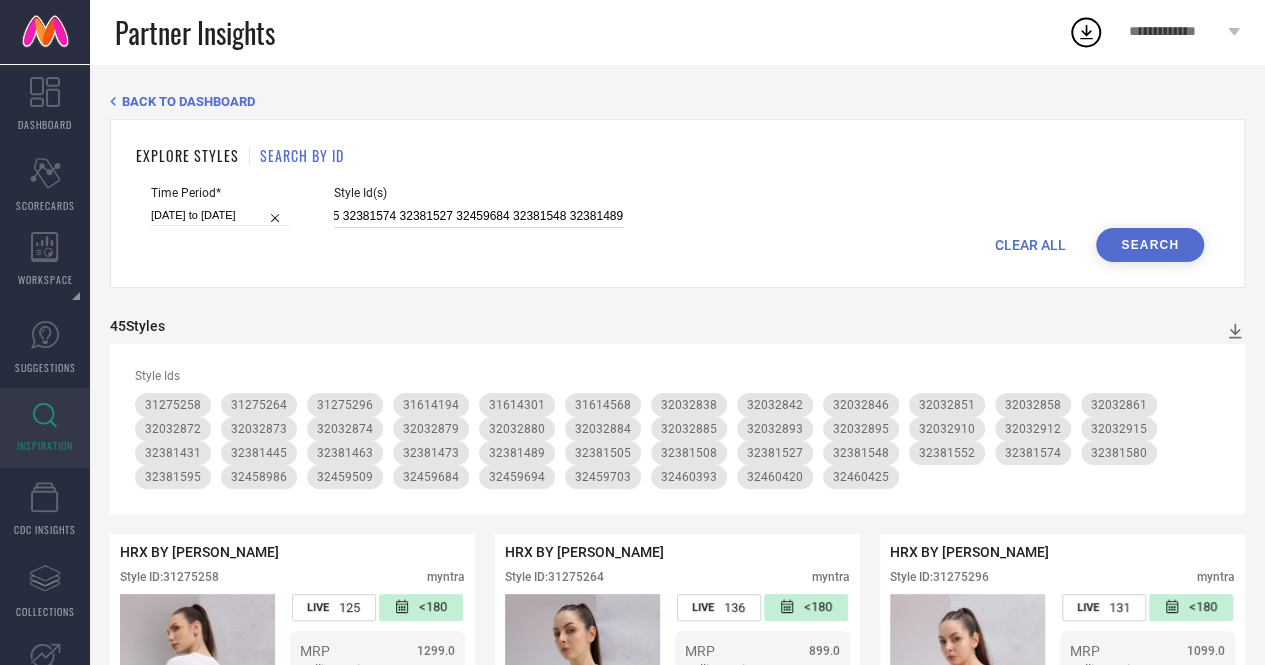 click on "32381445 32381574 32381527 32459684 32381548 32381489 32381580 32460393 32460425 32458986 32381473 32459694 31614301 31614194 32460420 32459509 32459703 32381508 31614568 31275296 31275258 32381505 32381552 31275264 32381595" at bounding box center [479, 216] 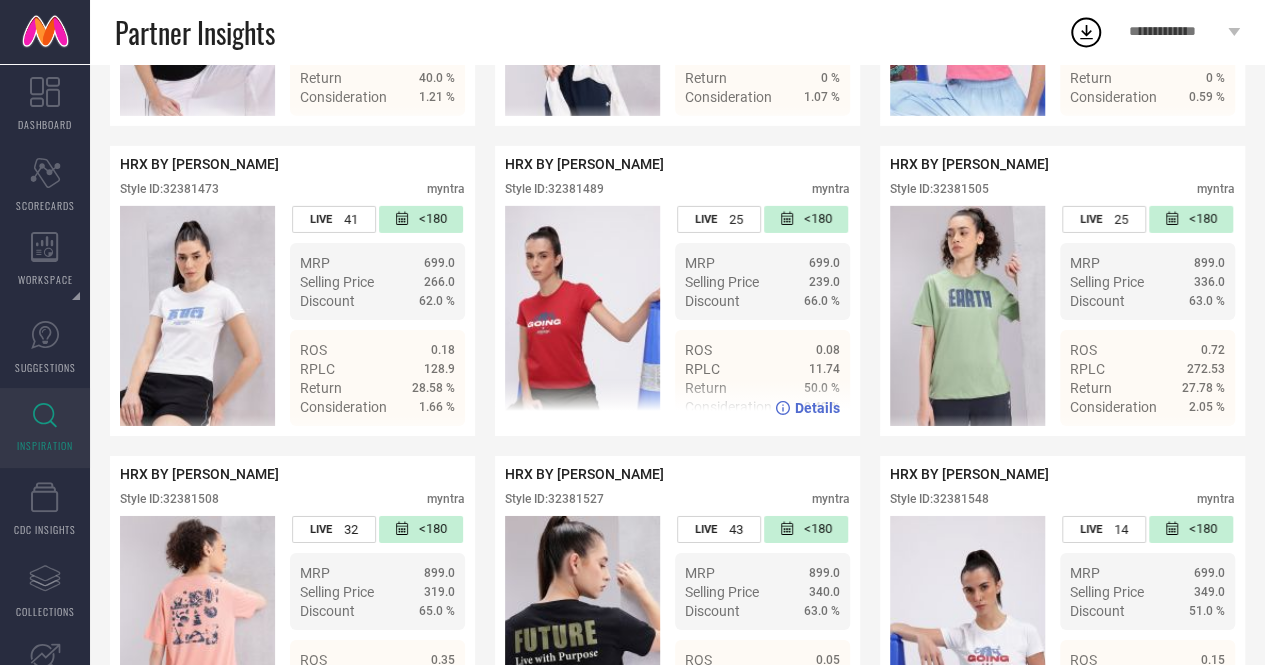 scroll, scrollTop: 3185, scrollLeft: 0, axis: vertical 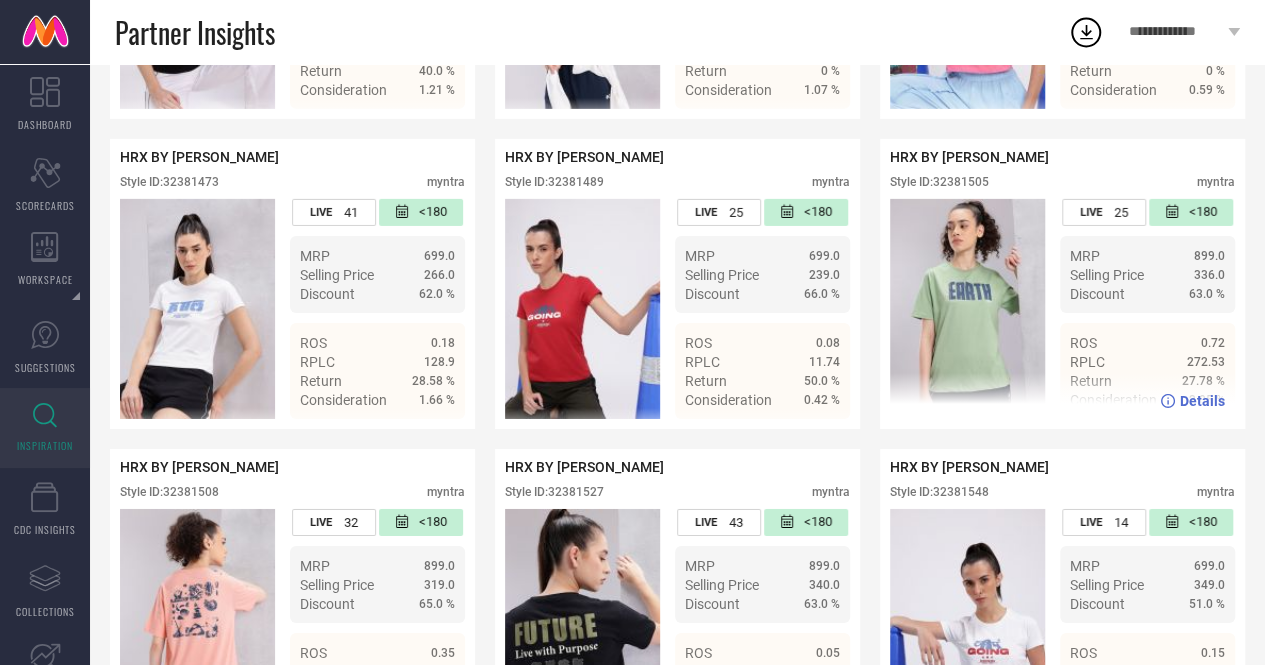 click on "Style ID:  32381505" at bounding box center [939, 182] 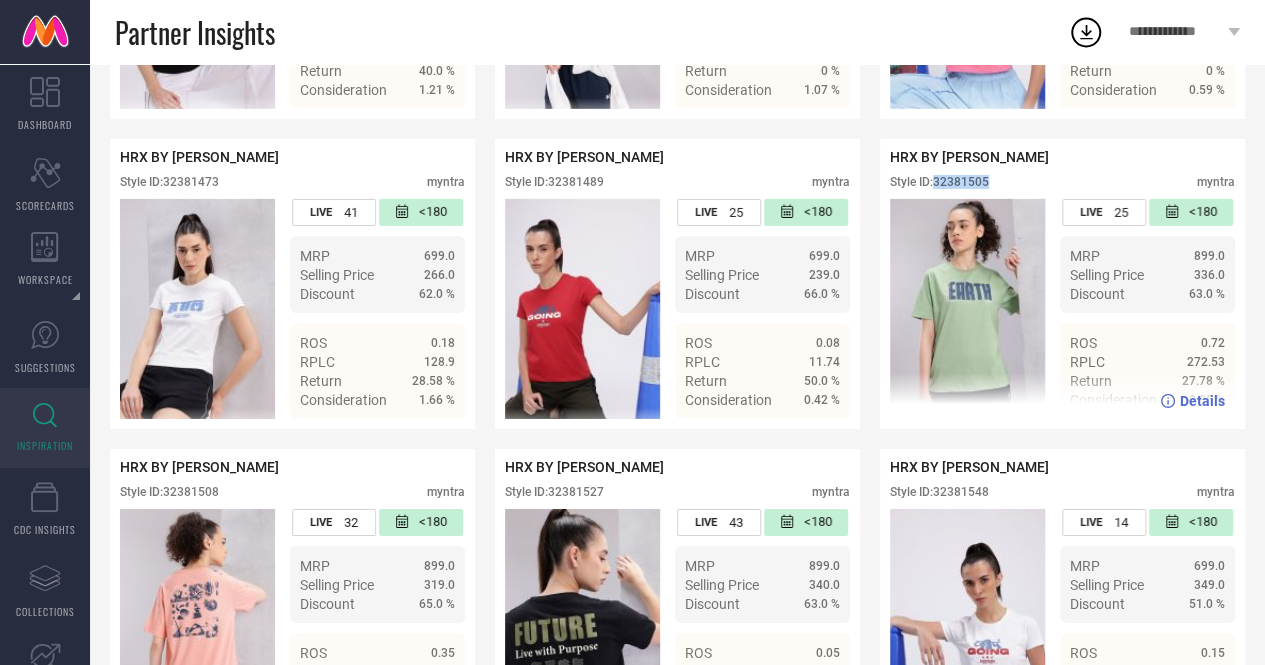 click on "Style ID:  32381505" at bounding box center [939, 182] 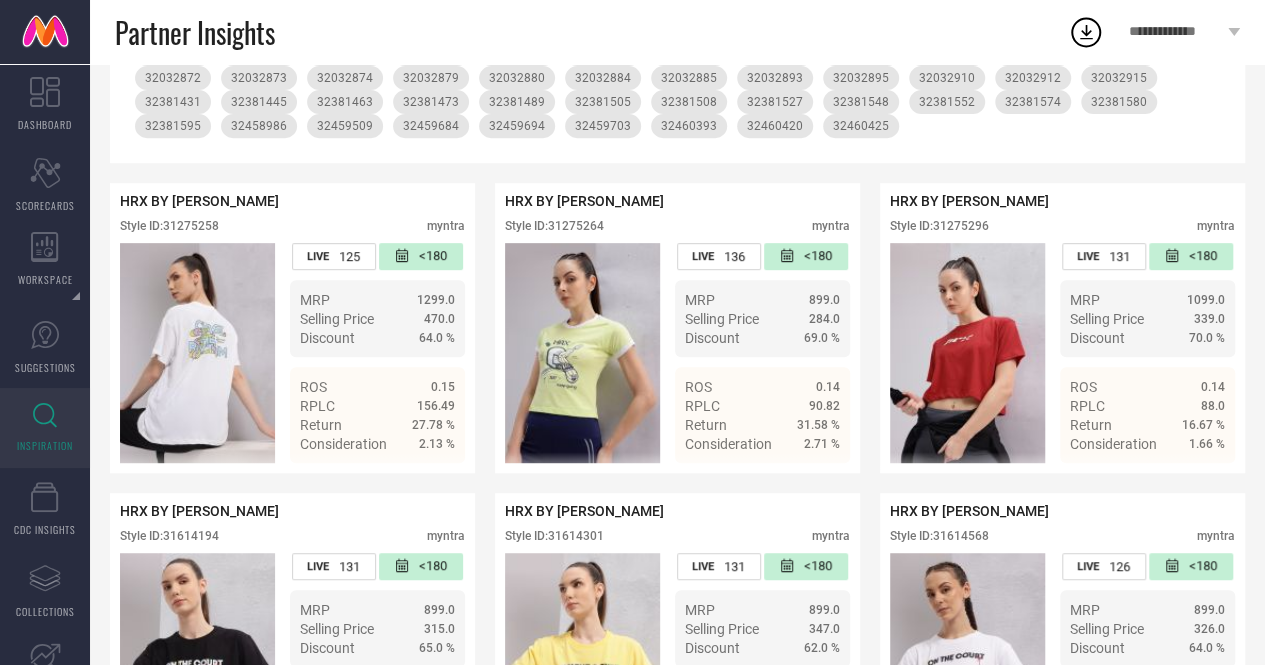 scroll, scrollTop: 0, scrollLeft: 0, axis: both 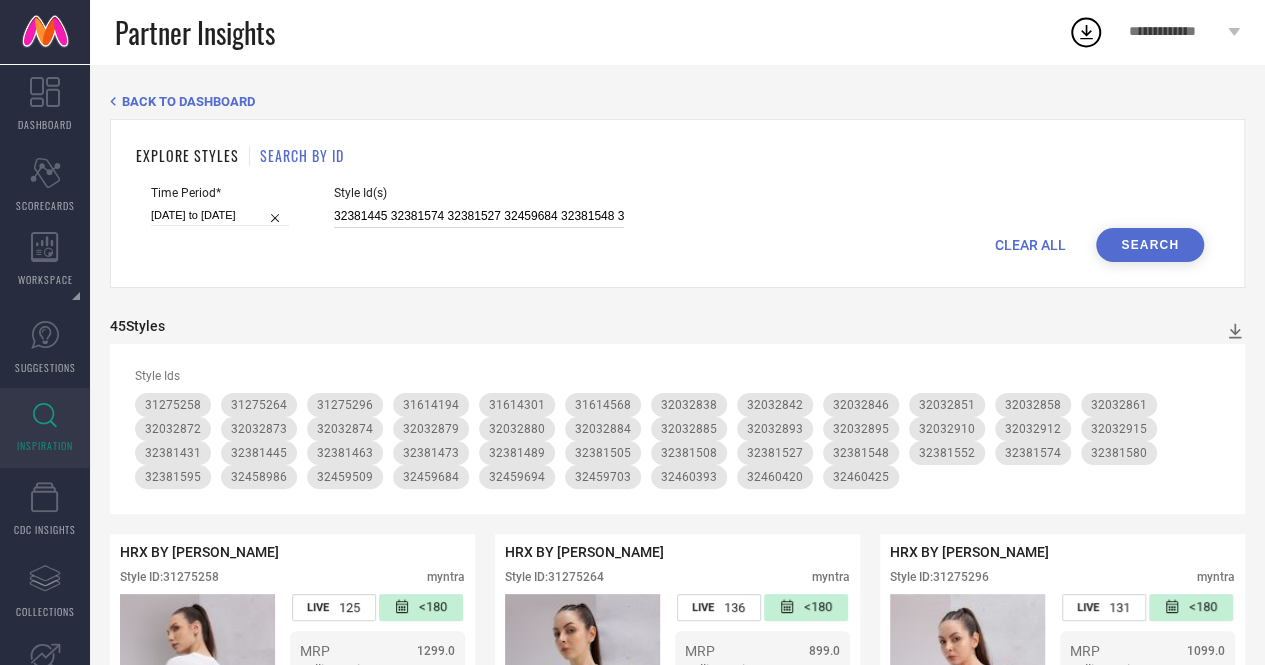 click on "32381445 32381574 32381527 32459684 32381548 32381580 32460393 32460425 32458986 32381473 32459694 31614301 31614194 32460420 32459509 32459703 32381508 31614568 31275296 31275258 32381505 32381552 31275264 32381595" at bounding box center [479, 216] 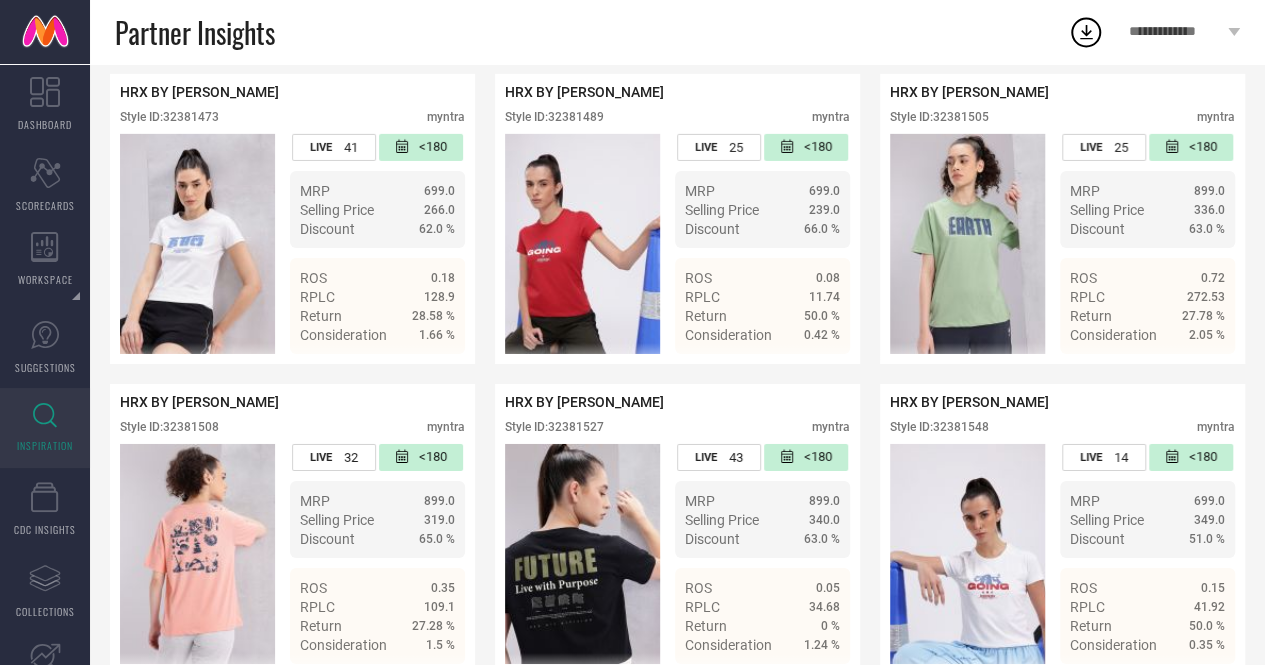 scroll, scrollTop: 3251, scrollLeft: 0, axis: vertical 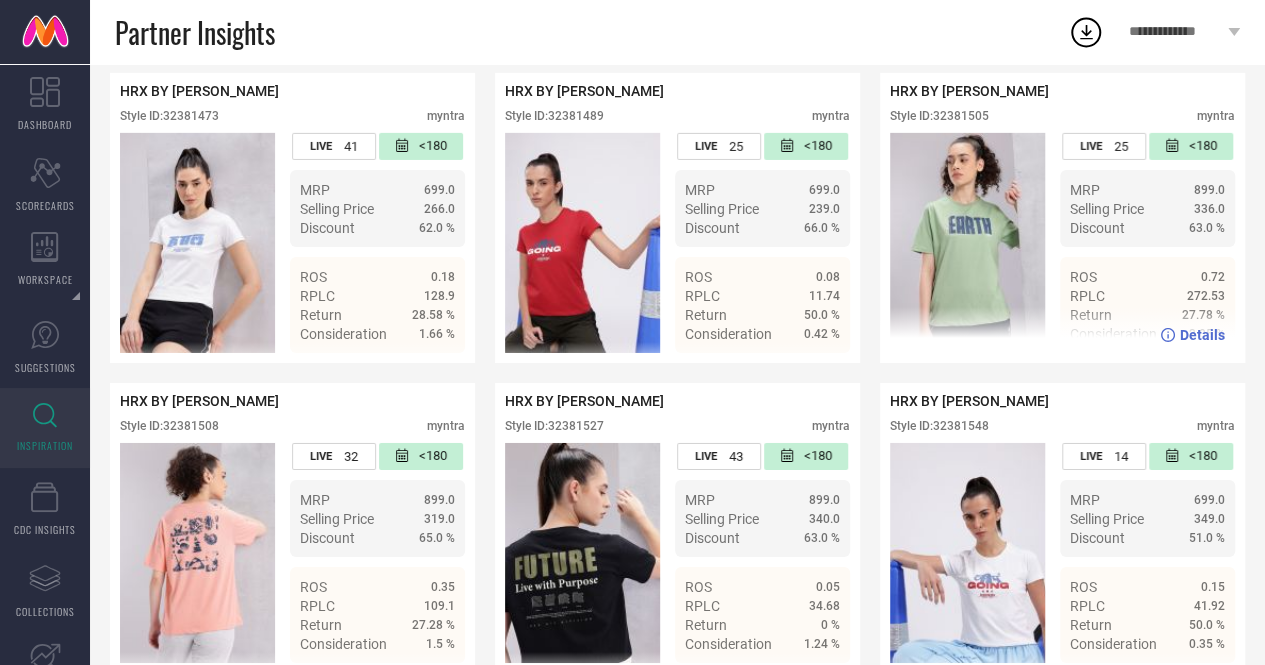 click on "Style ID:  32381505" at bounding box center [939, 116] 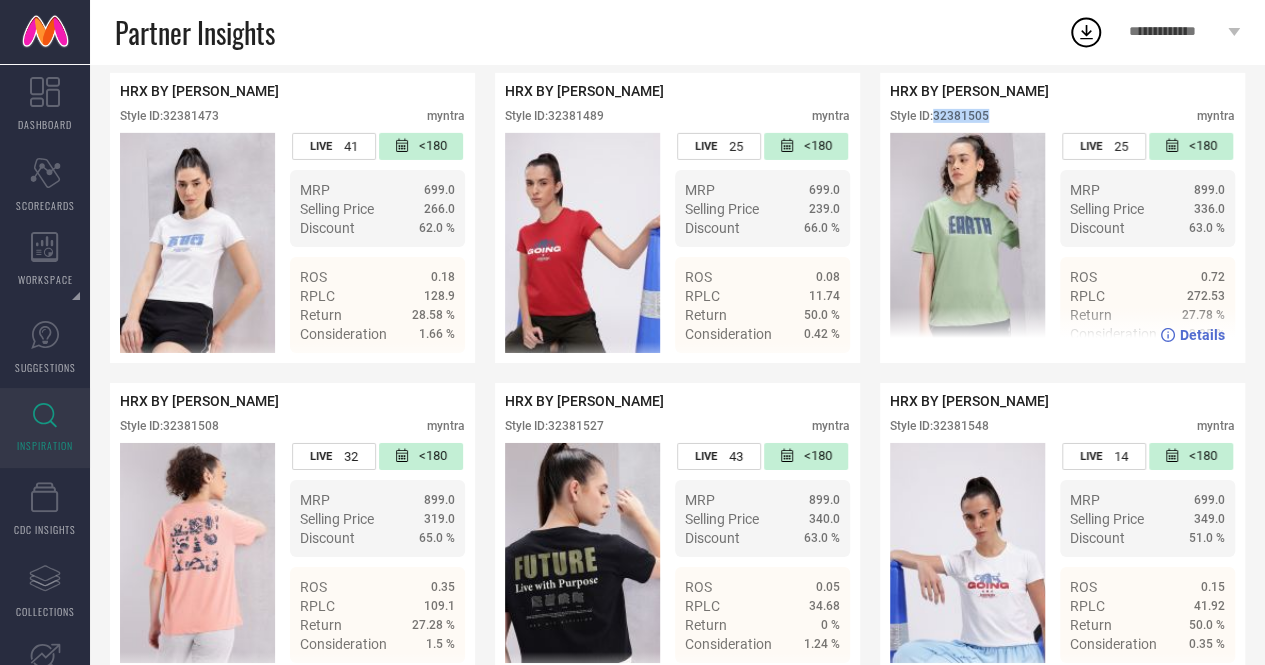 click on "Style ID:  32381505" at bounding box center (939, 116) 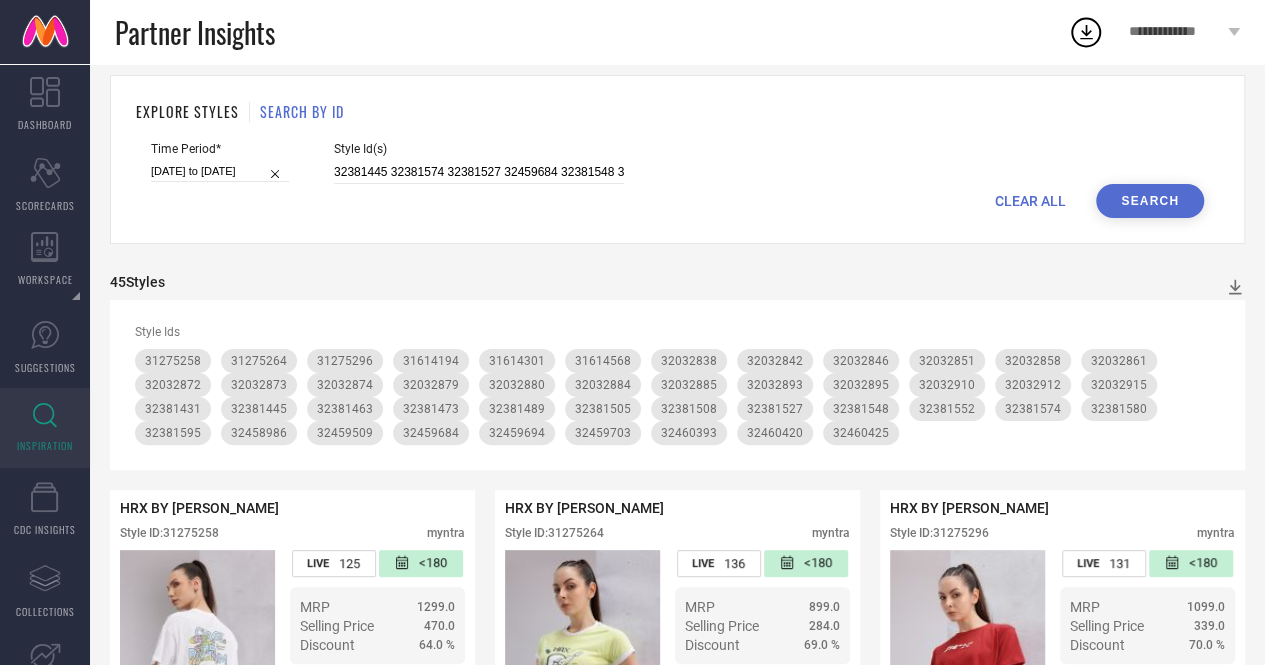scroll, scrollTop: 0, scrollLeft: 0, axis: both 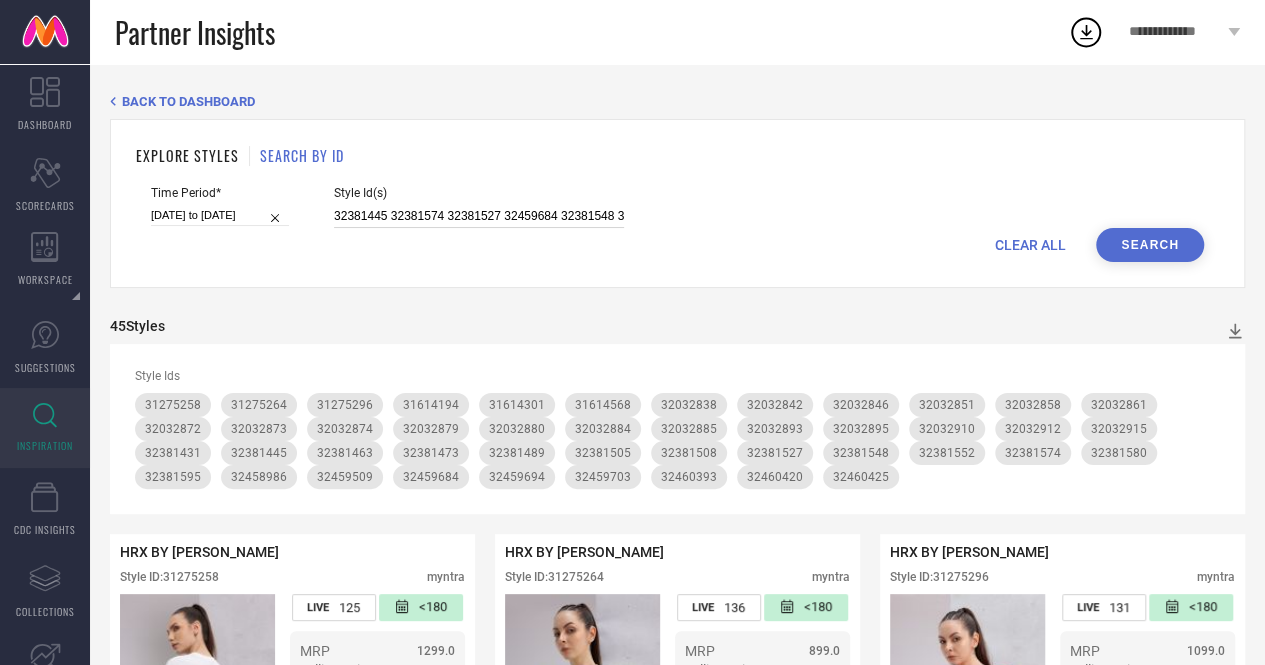 click on "32381445 32381574 32381527 32459684 32381548 32381580 32460393 32460425 32458986 32381473 32459694 31614301 31614194 32460420 32459509 32459703 32381508 31614568 31275296 31275258 32381505 32381552 31275264 32381595" at bounding box center (479, 216) 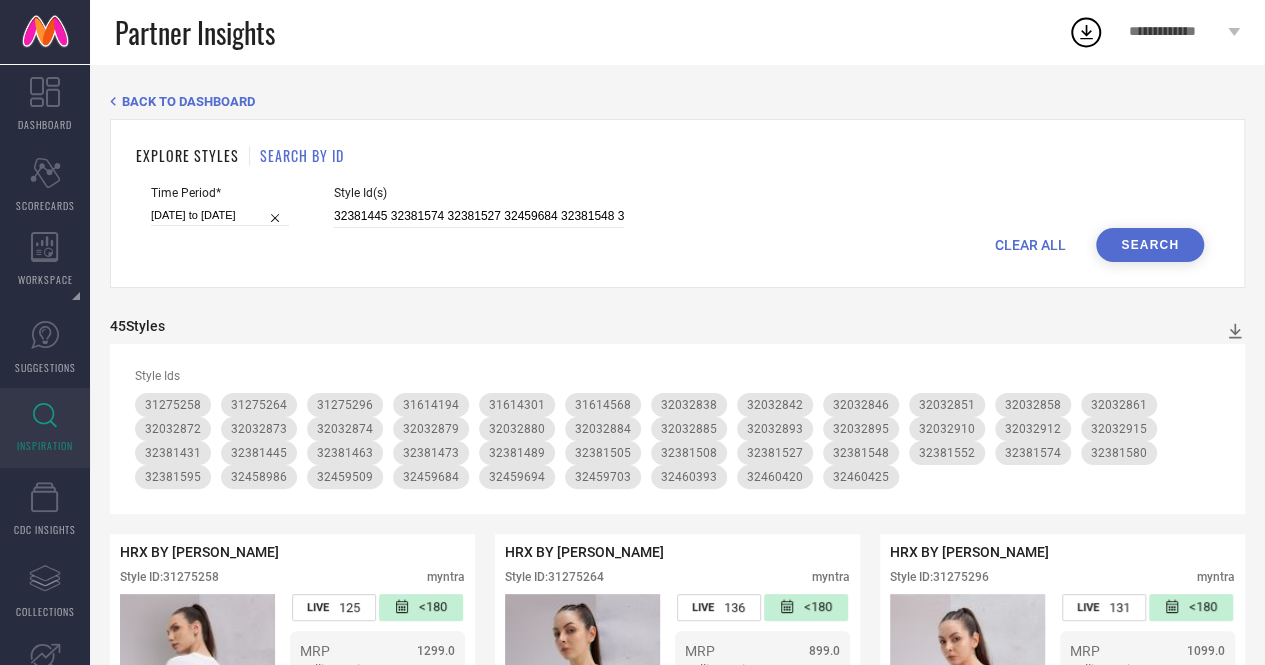 scroll, scrollTop: 0, scrollLeft: 1016, axis: horizontal 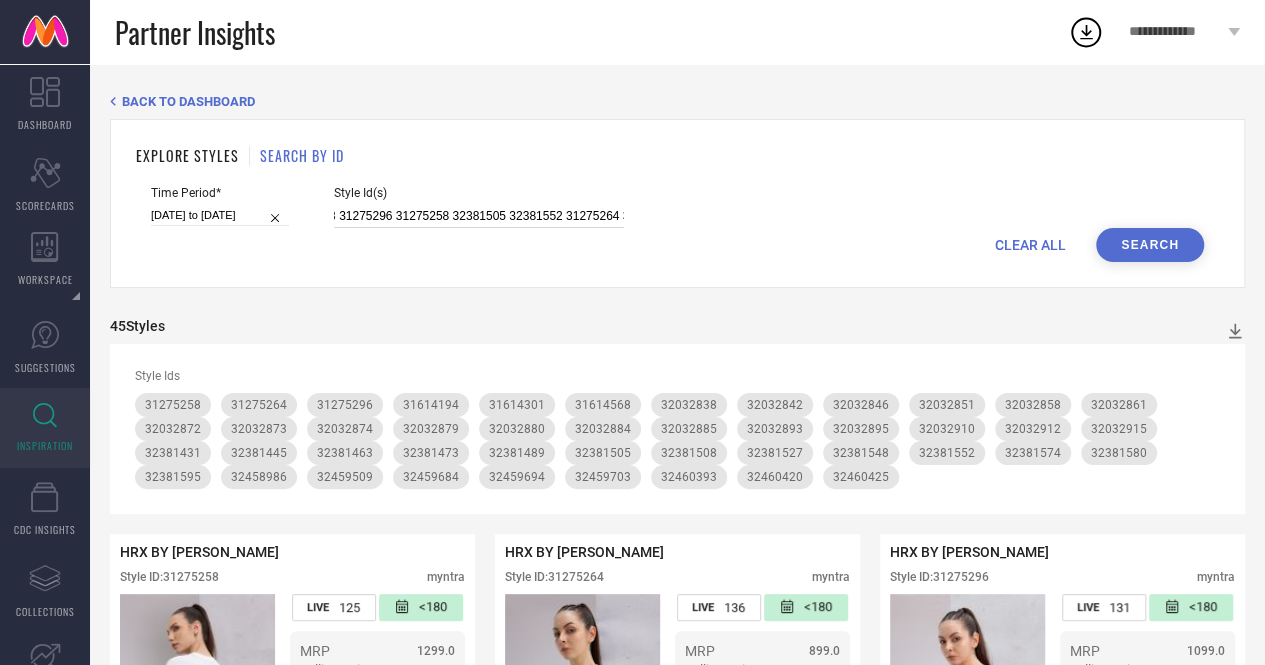 click on "32381445 32381574 32381527 32459684 32381548 32381580 32460393 32460425 32458986 32381473 32459694 31614301 31614194 32460420 32459509 32459703 32381508 31614568 31275296 31275258 32381505 32381552 31275264 32381595" at bounding box center (479, 216) 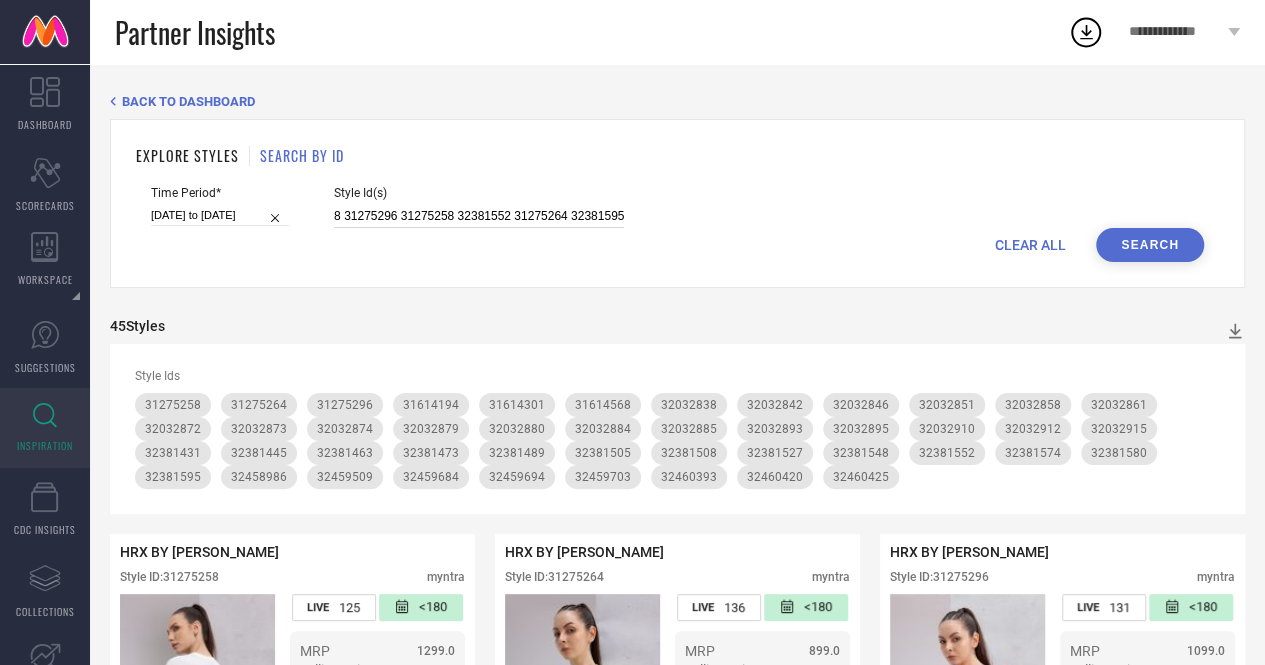 scroll, scrollTop: 0, scrollLeft: 1011, axis: horizontal 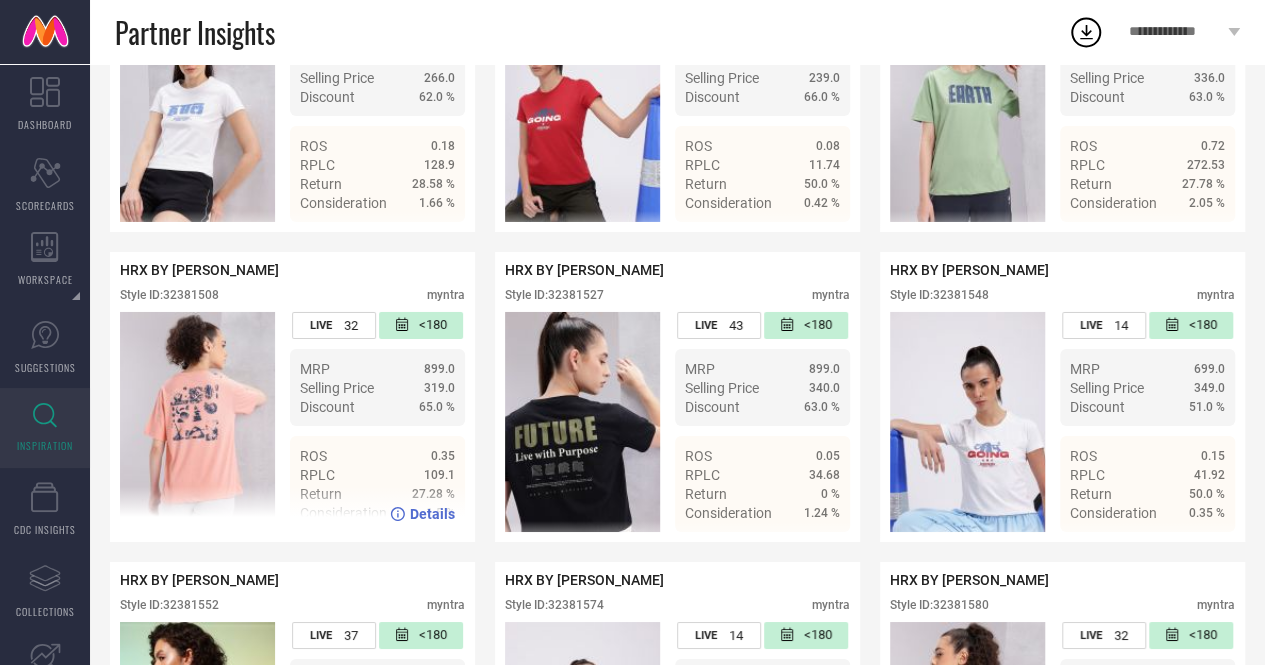 click on "Style ID:  32381508" at bounding box center [169, 295] 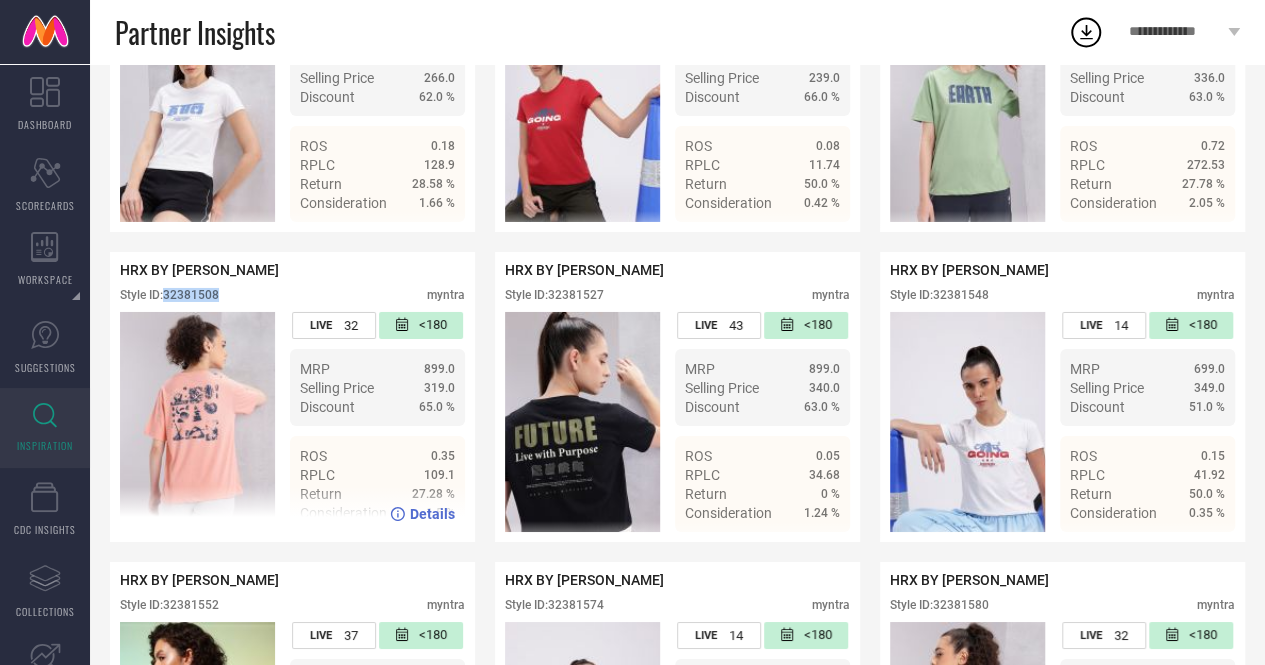 click on "Style ID:  32381508" at bounding box center (169, 295) 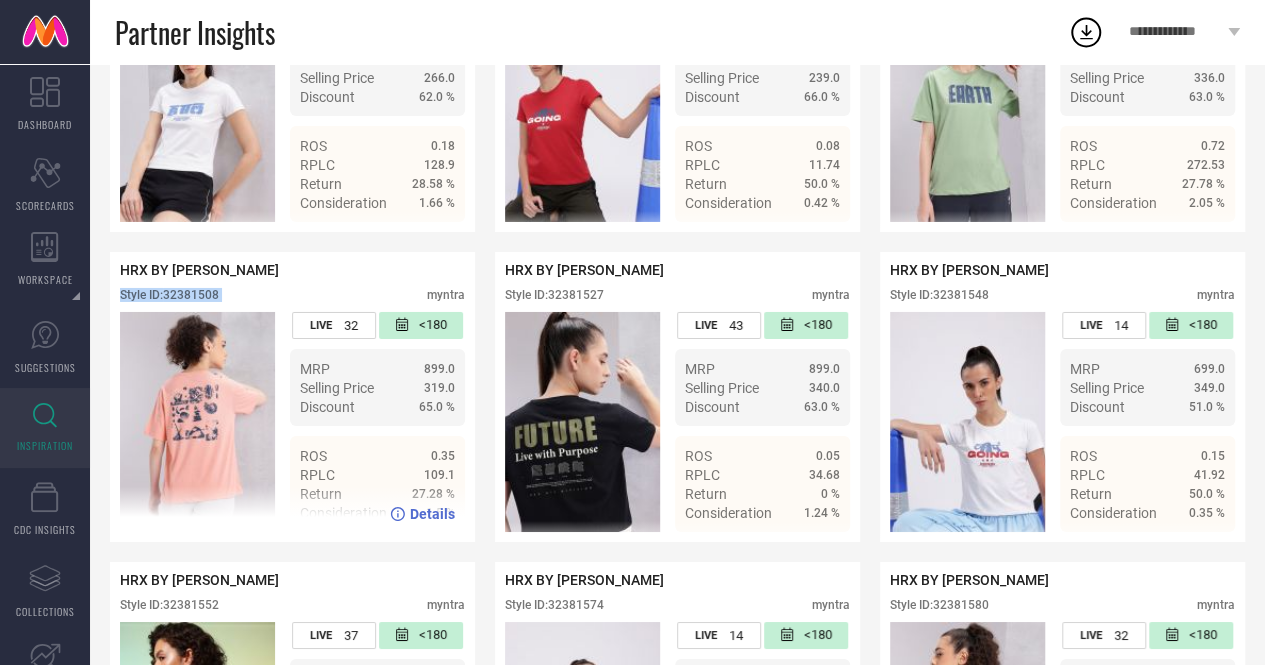 click on "Style ID:  32381508" at bounding box center (169, 295) 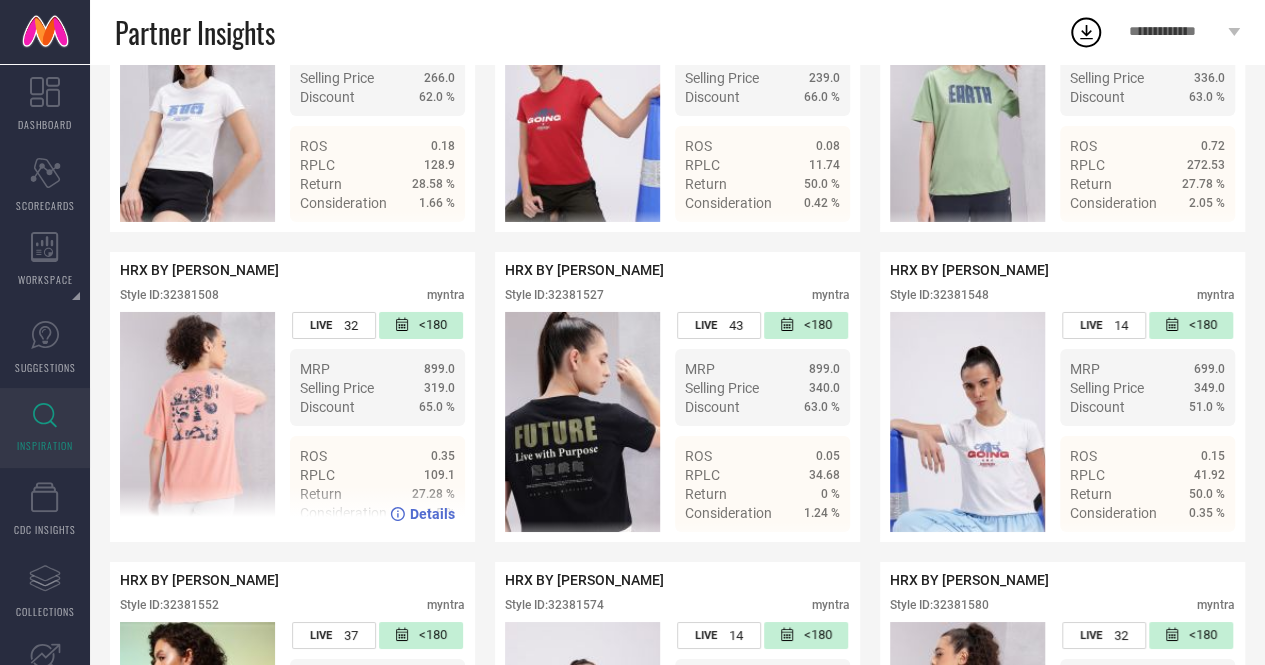 click on "Style ID:  32381508" at bounding box center [169, 295] 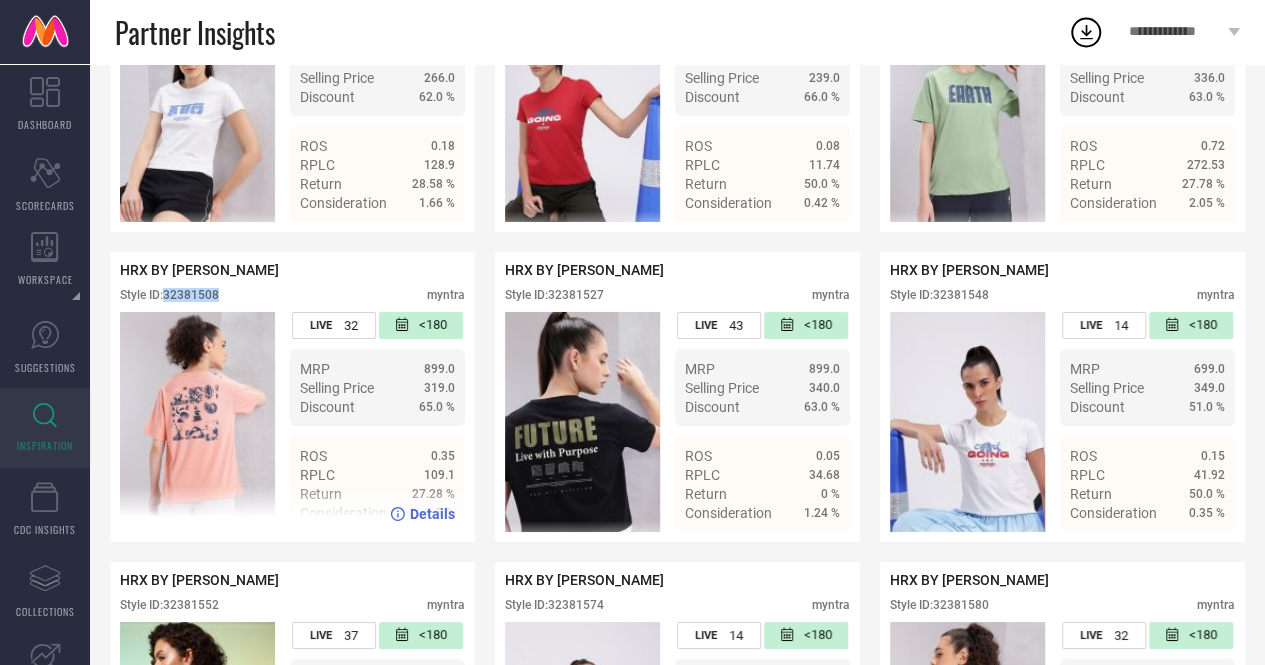 click on "Style ID:  32381508" at bounding box center [169, 295] 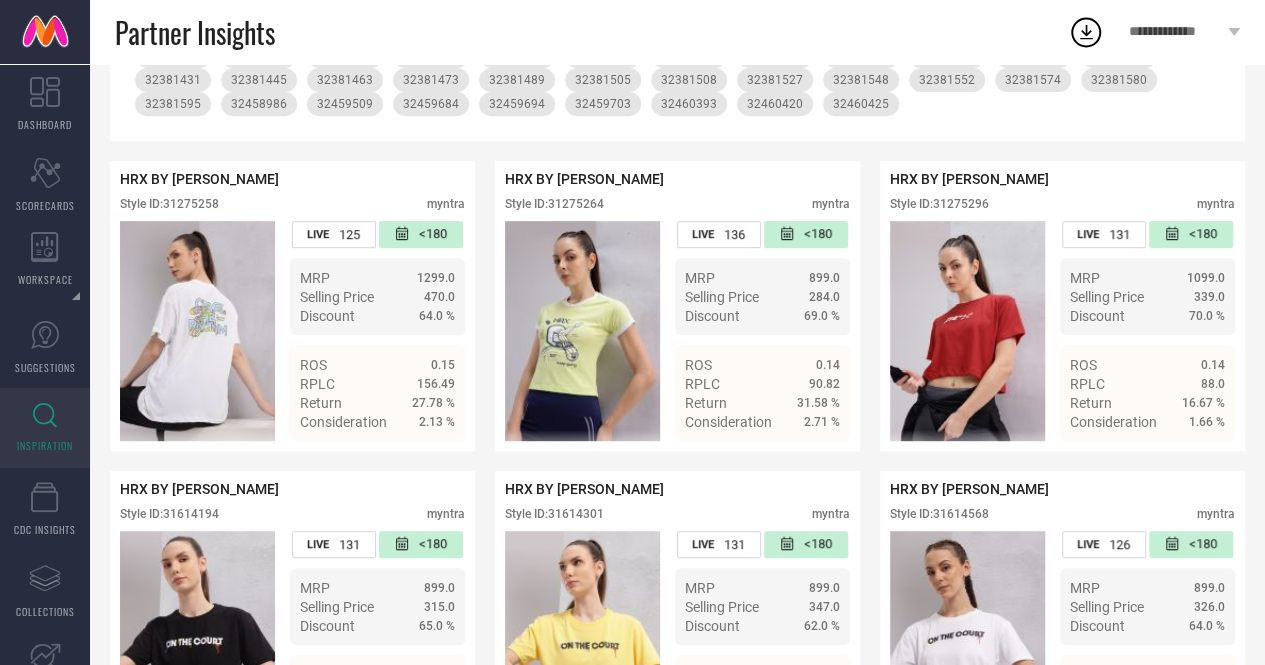scroll, scrollTop: 0, scrollLeft: 0, axis: both 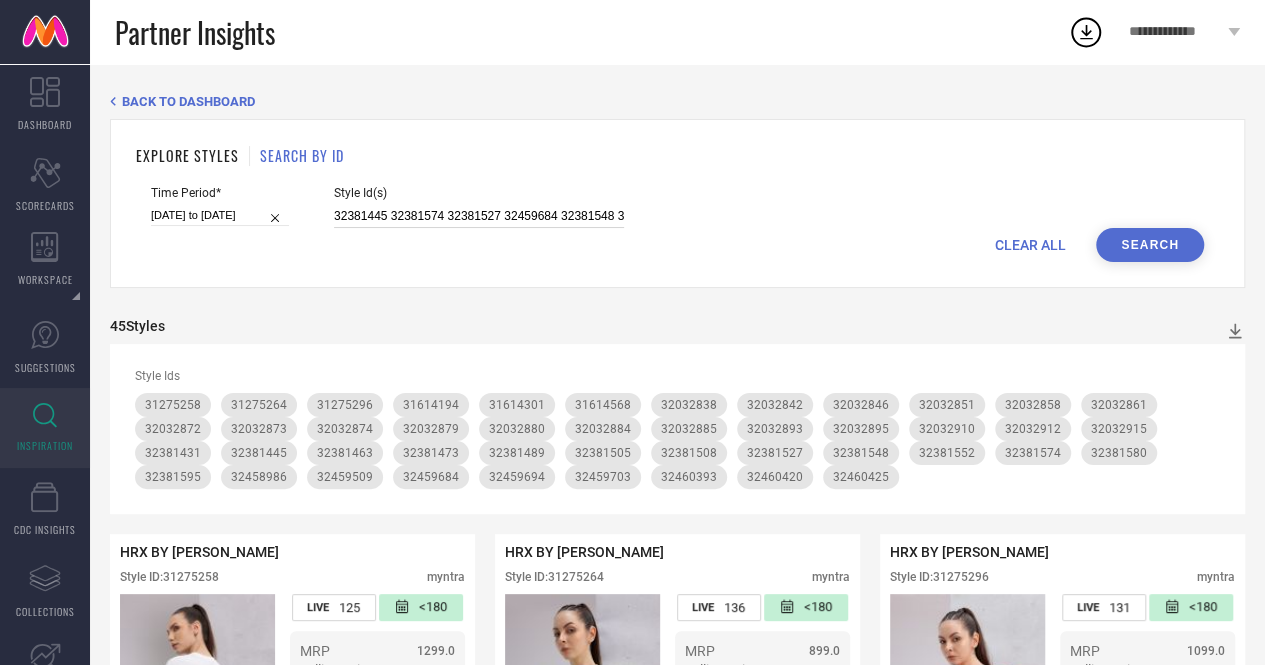 click on "32381445 32381574 32381527 32459684 32381548 32381580 32460393 32460425 32458986 32381473 32459694 31614301 31614194 32460420 32459509 32459703 32381508 31614568 31275296 31275258 32381552 31275264 32381595" at bounding box center (479, 216) 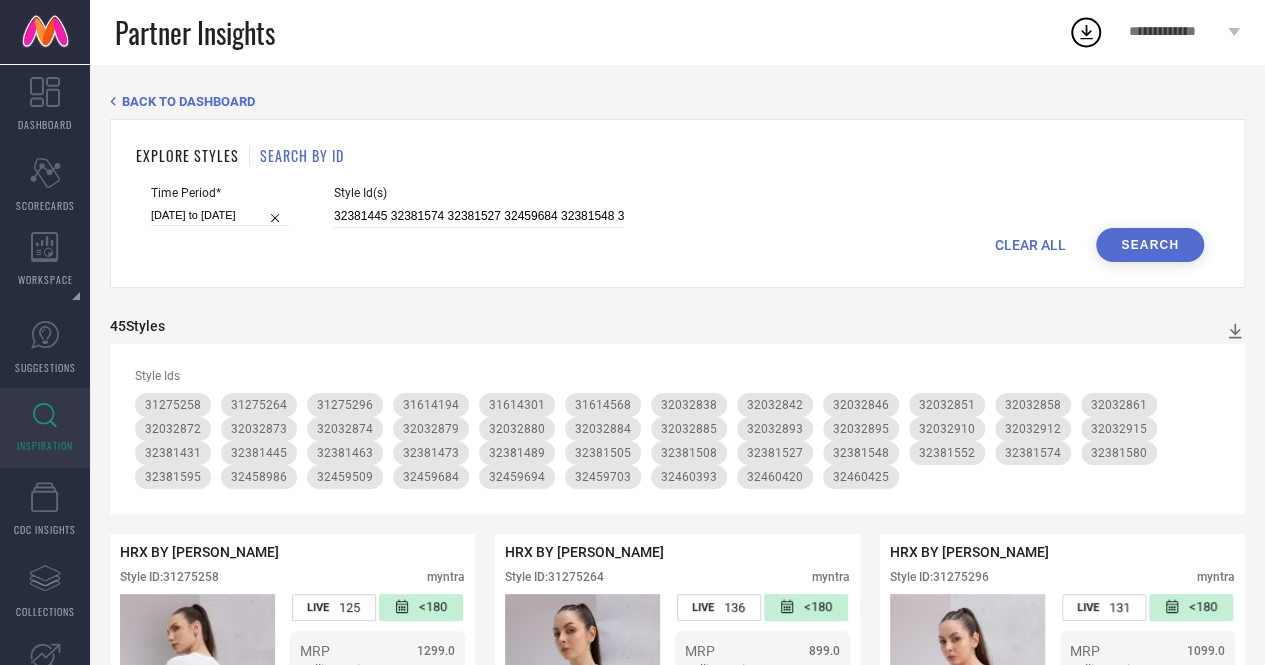 scroll, scrollTop: 0, scrollLeft: 789, axis: horizontal 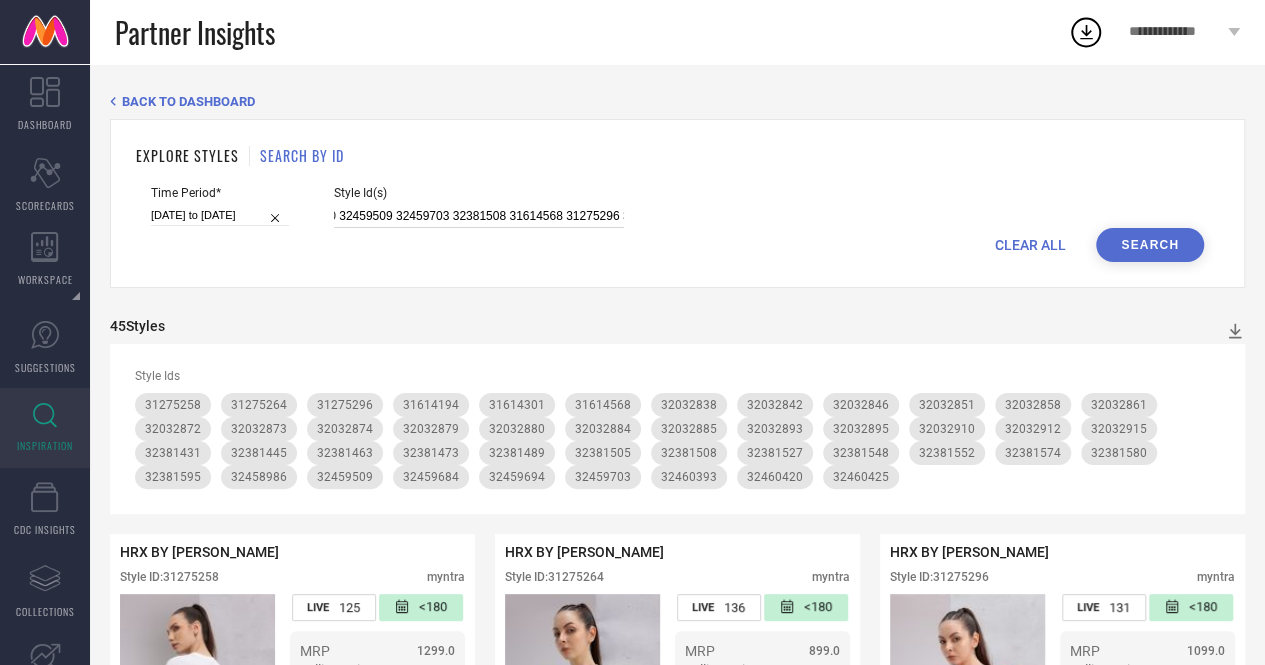 click on "32381445 32381574 32381527 32459684 32381548 32381580 32460393 32460425 32458986 32381473 32459694 31614301 31614194 32460420 32459509 32459703 32381508 31614568 31275296 31275258 32381552 31275264 32381595" at bounding box center [479, 216] 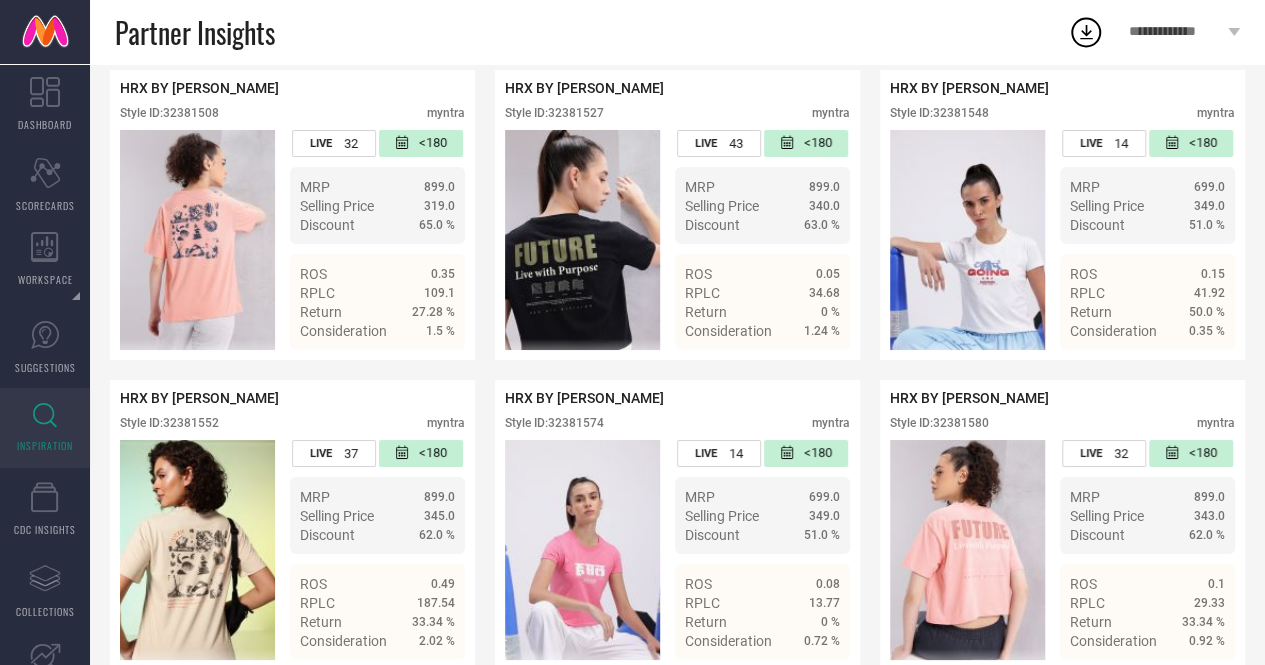 scroll, scrollTop: 3561, scrollLeft: 0, axis: vertical 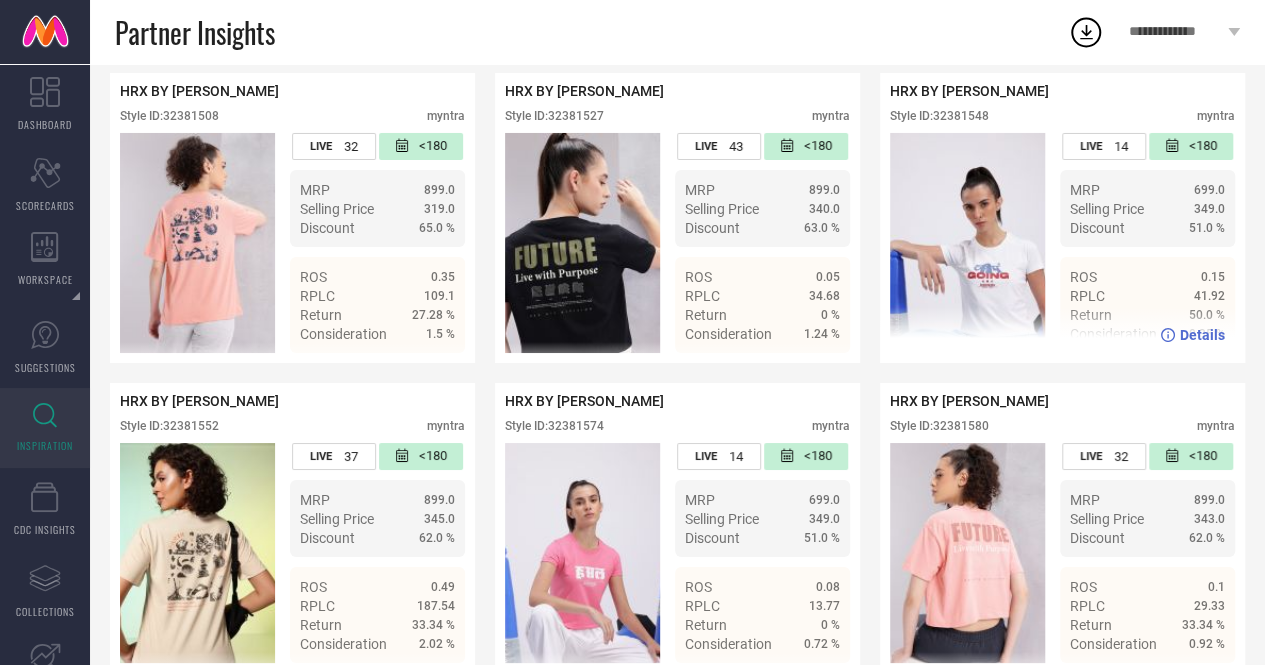 click on "Style ID:  32381548" at bounding box center [939, 116] 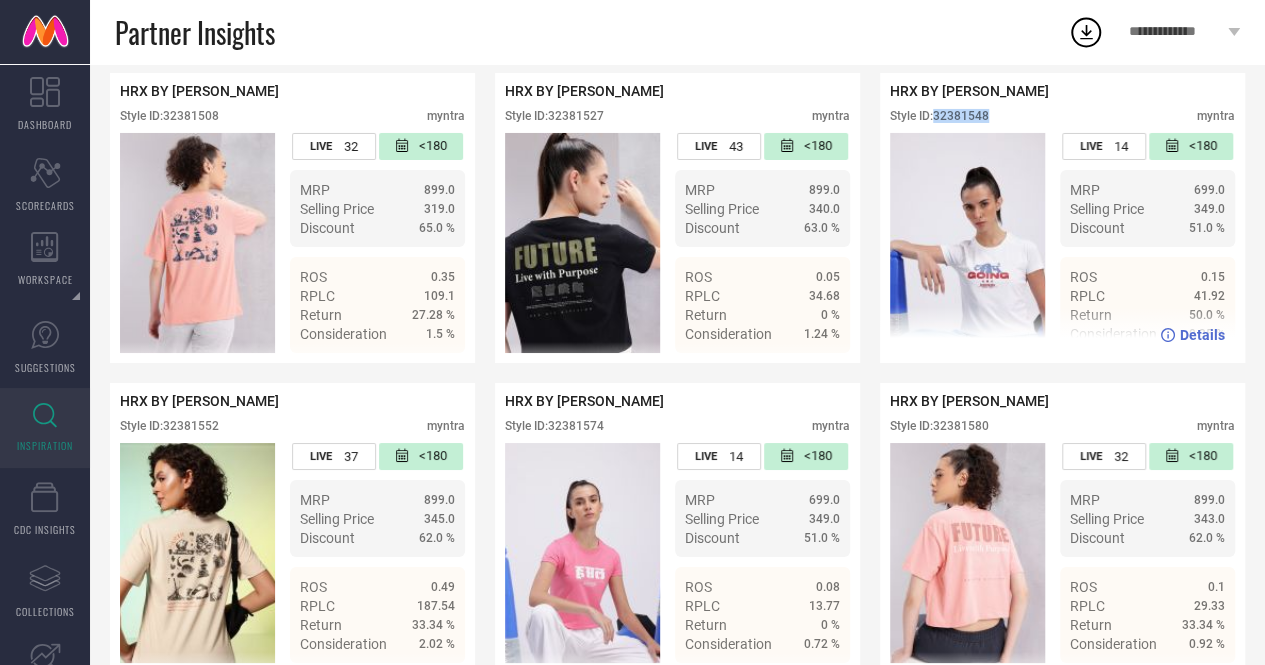 click on "Style ID:  32381548" at bounding box center (939, 116) 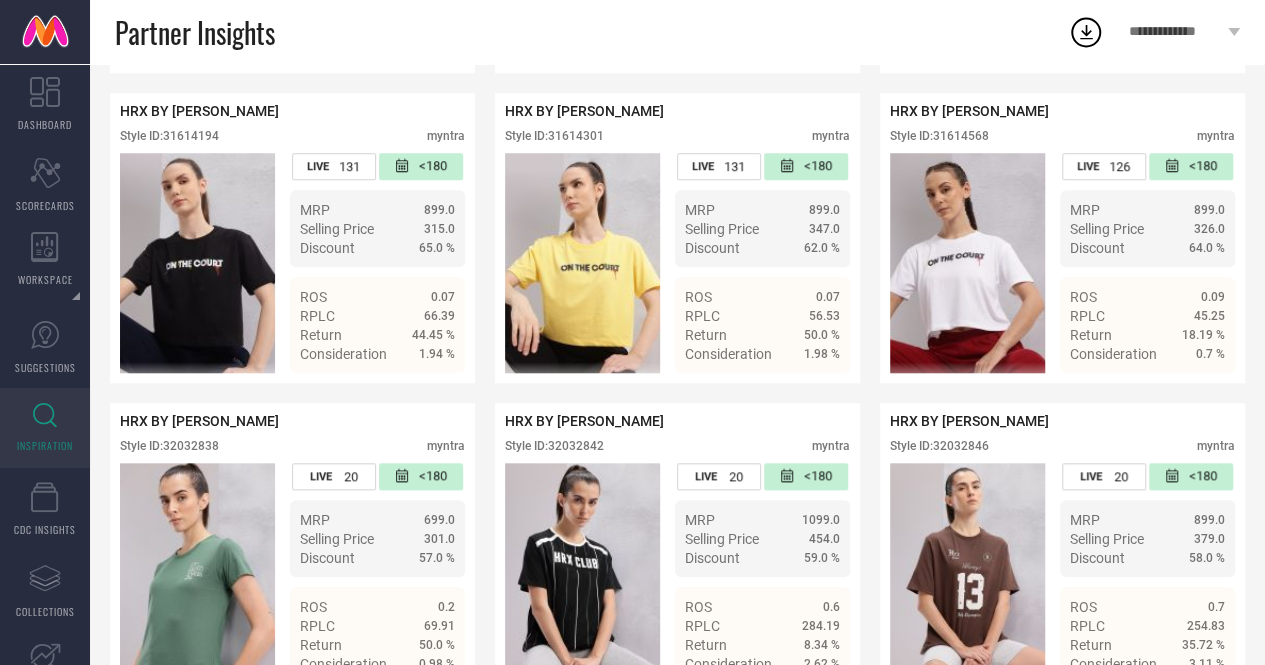 scroll, scrollTop: 0, scrollLeft: 0, axis: both 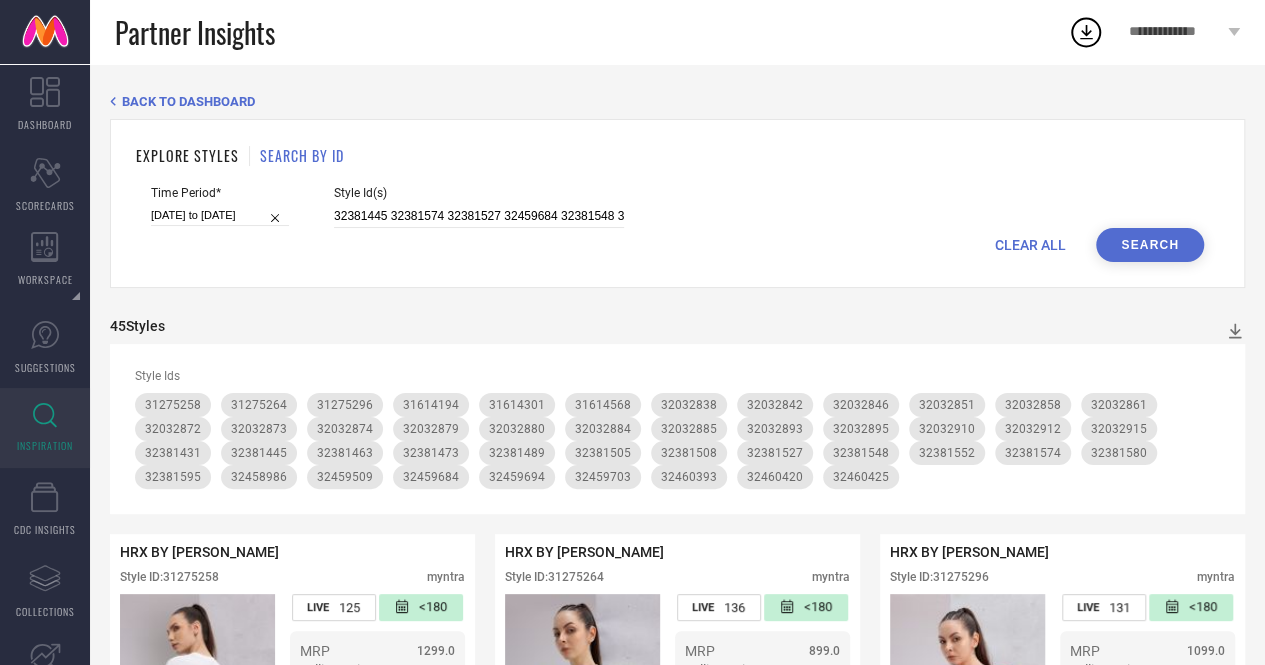 drag, startPoint x: 530, startPoint y: 205, endPoint x: 530, endPoint y: 217, distance: 12 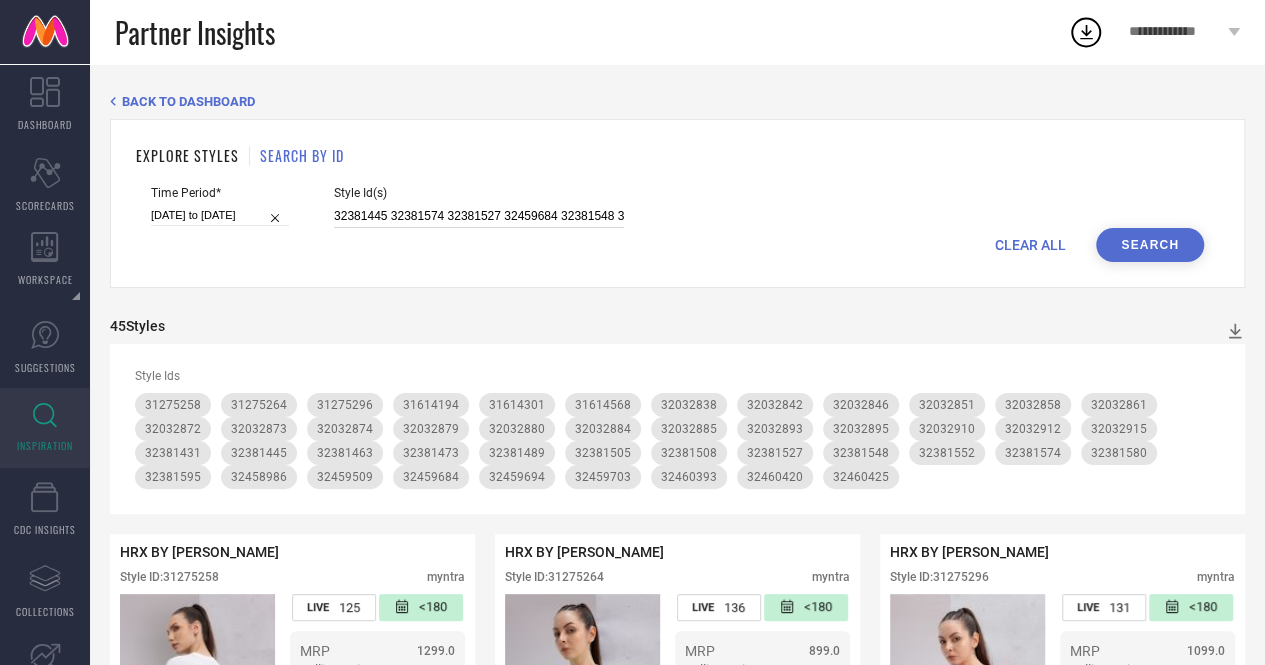 click on "32381445 32381574 32381527 32459684 32381548 32381580 32460393 32460425 32458986 32381473 32459694 31614301 31614194 32460420 32459509 32459703 31614568 31275296 31275258 32381552 31275264 32381595" at bounding box center (479, 216) 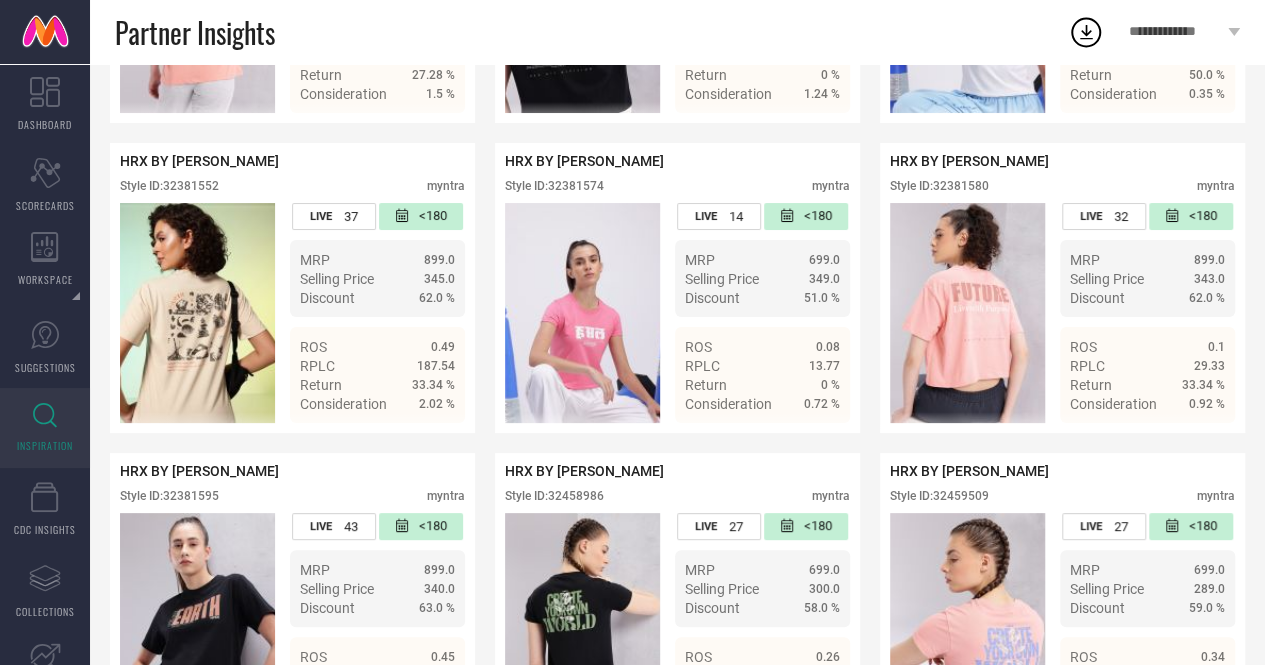 scroll, scrollTop: 3805, scrollLeft: 0, axis: vertical 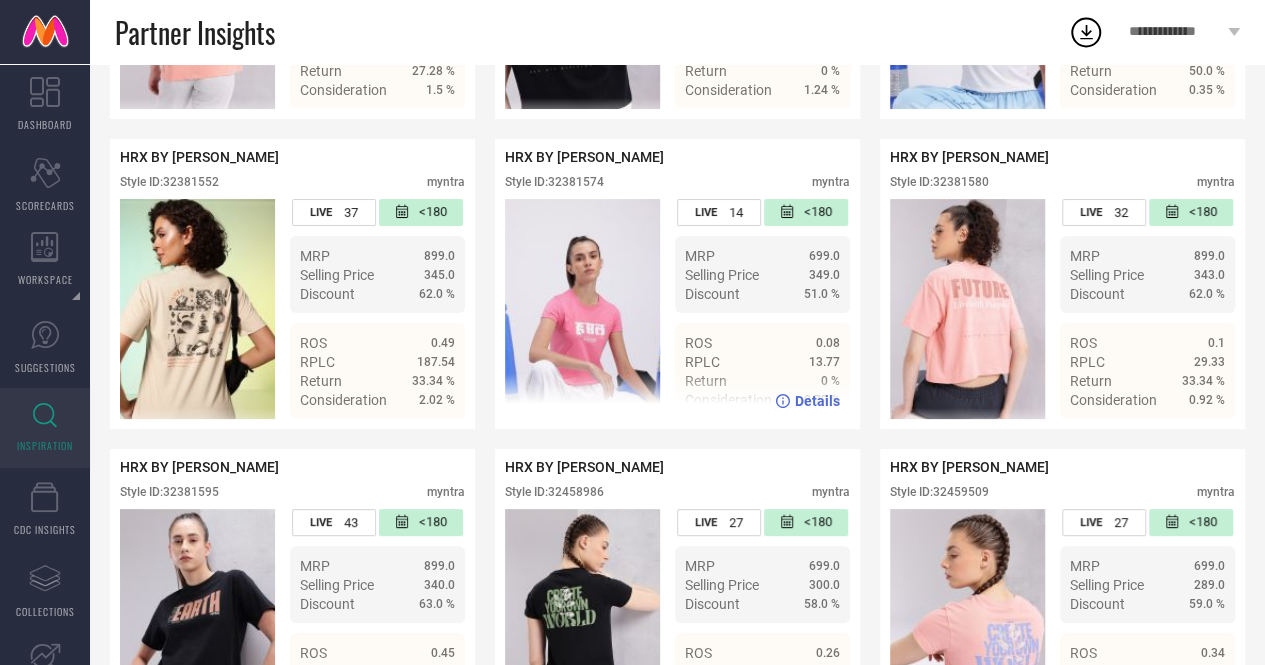 click on "Style ID:  32381574" at bounding box center [554, 182] 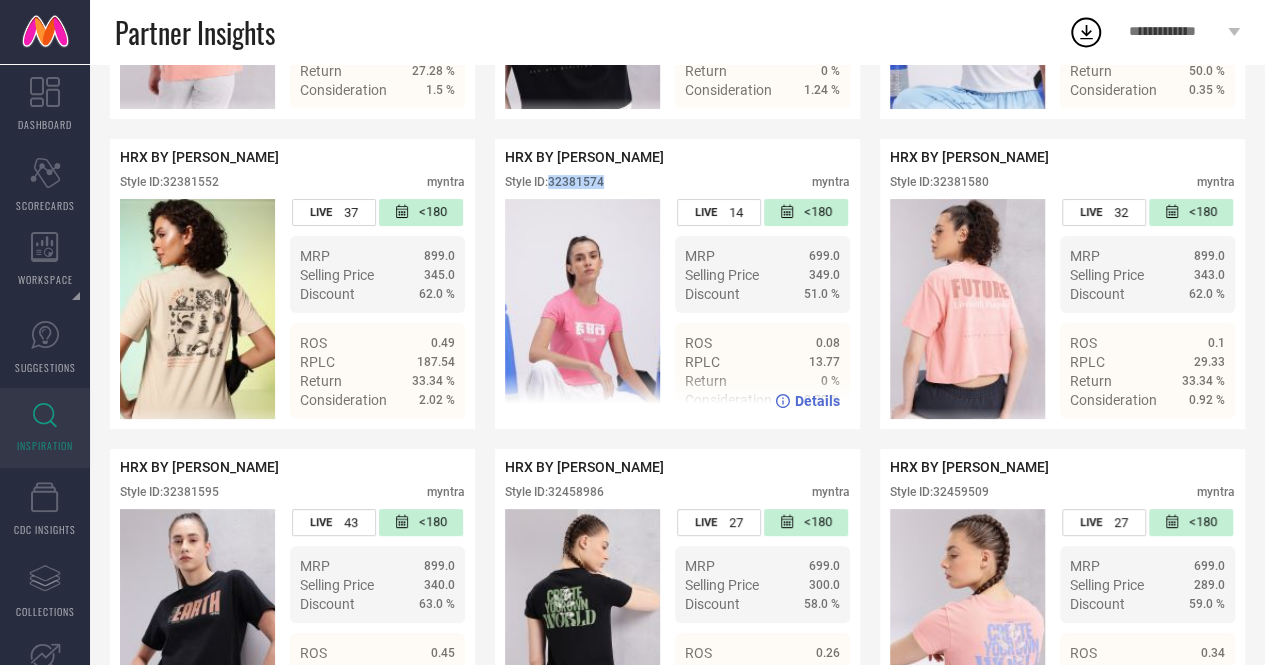click on "Style ID:  32381574" at bounding box center (554, 182) 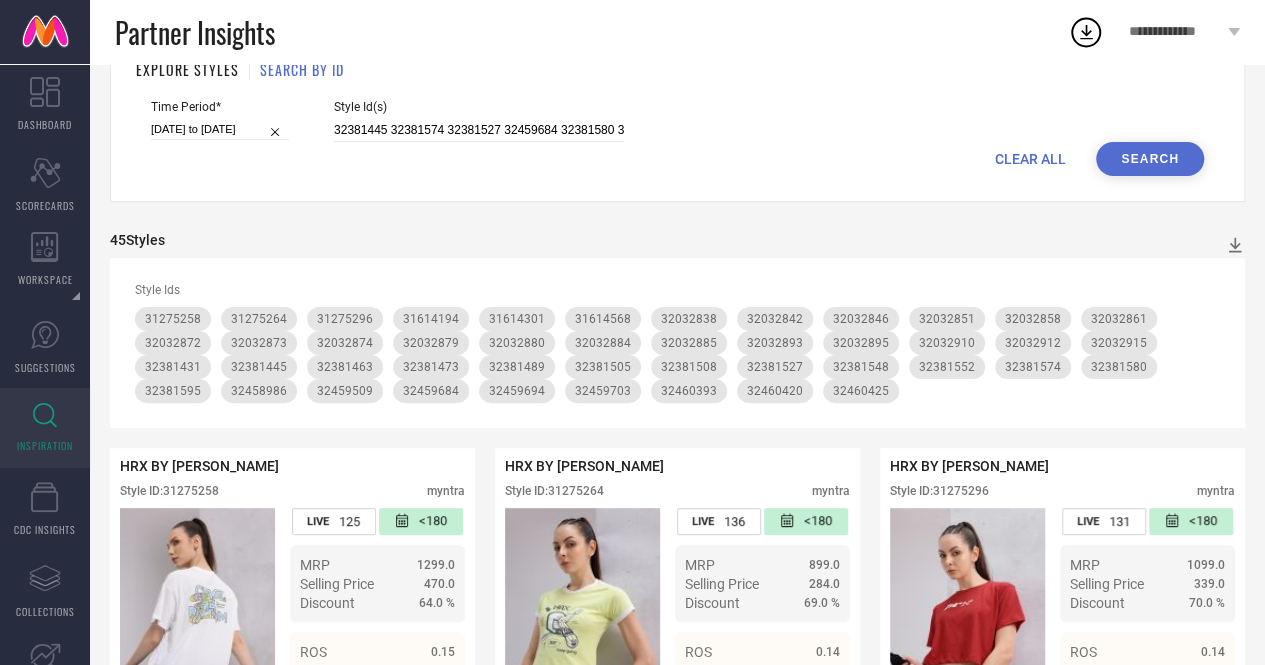scroll, scrollTop: 0, scrollLeft: 0, axis: both 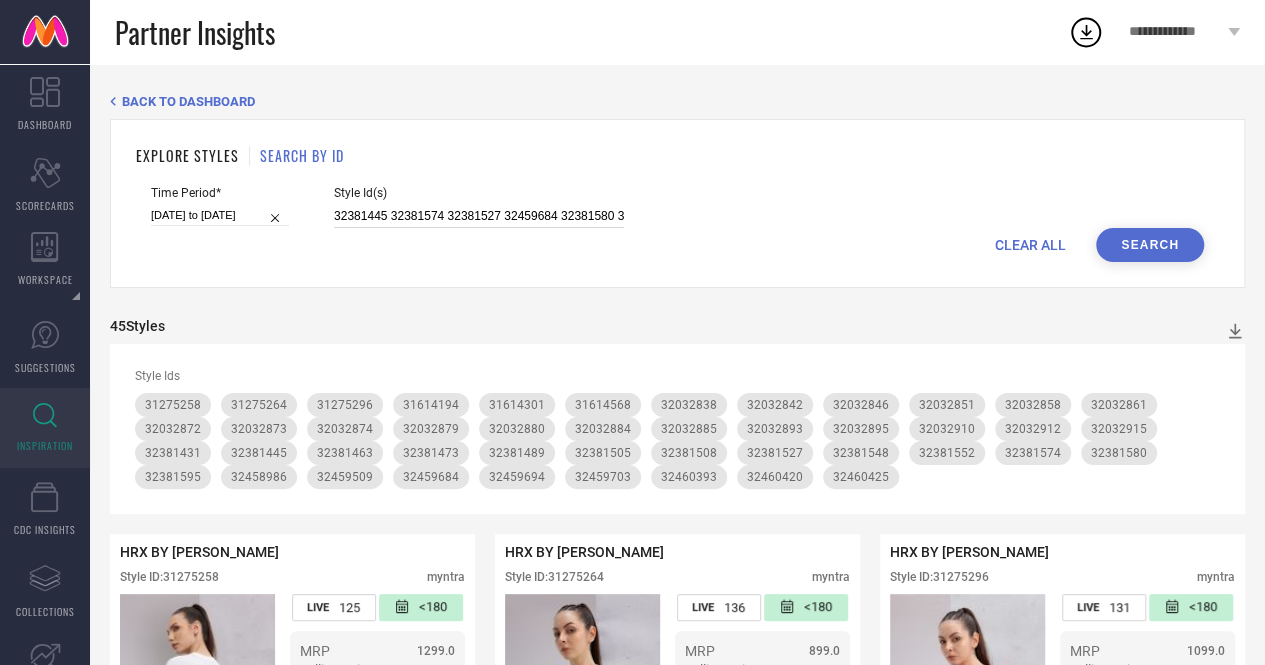click on "32381445 32381574 32381527 32459684 32381580 32460393 32460425 32458986 32381473 32459694 31614301 31614194 32460420 32459509 32459703 31614568 31275296 31275258 32381552 31275264 32381595" at bounding box center (479, 216) 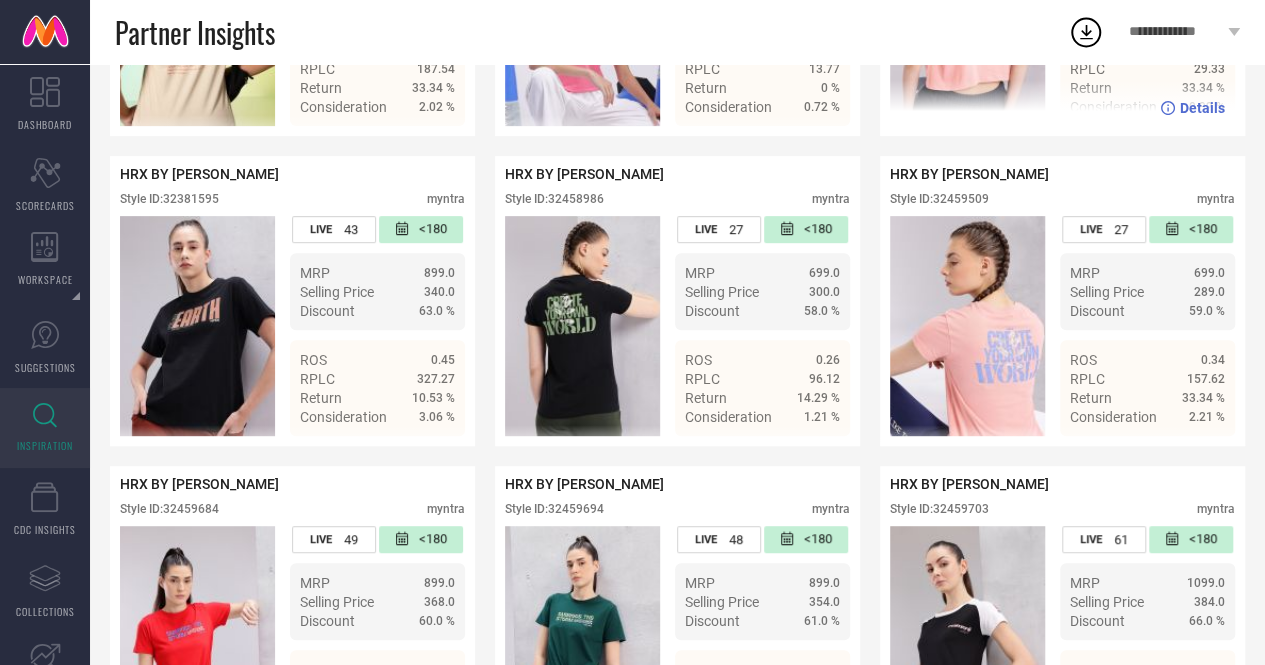 scroll, scrollTop: 4100, scrollLeft: 0, axis: vertical 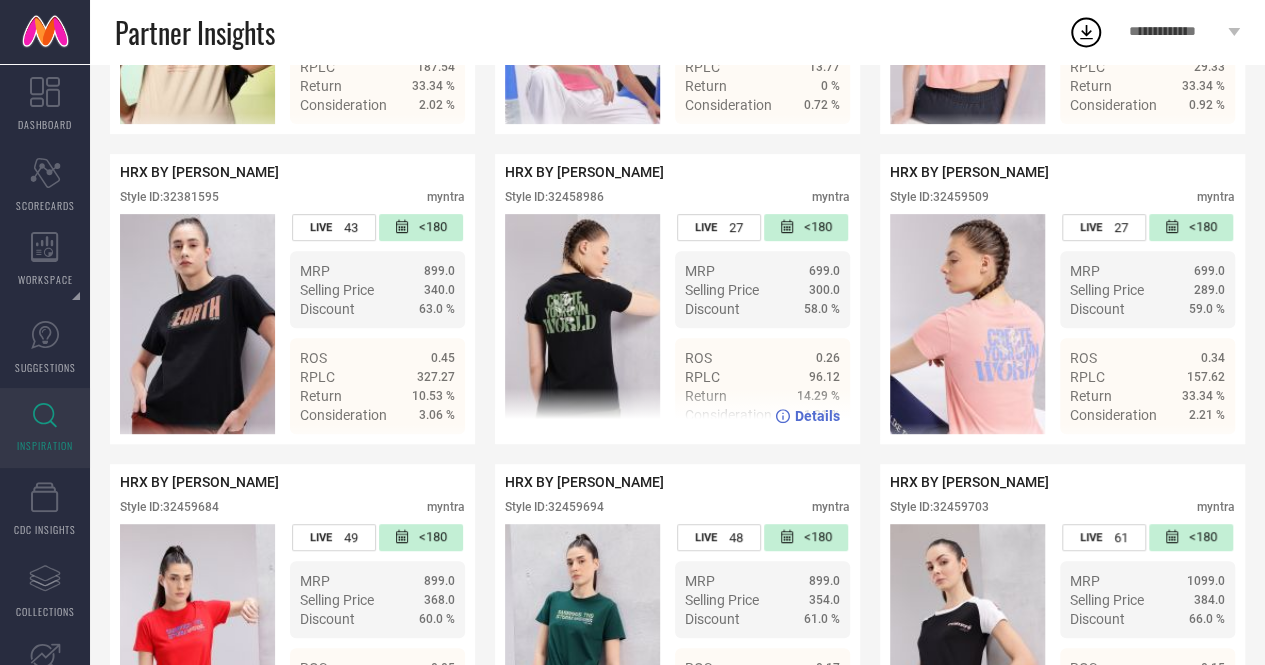 click on "Style ID:  32458986" at bounding box center (554, 197) 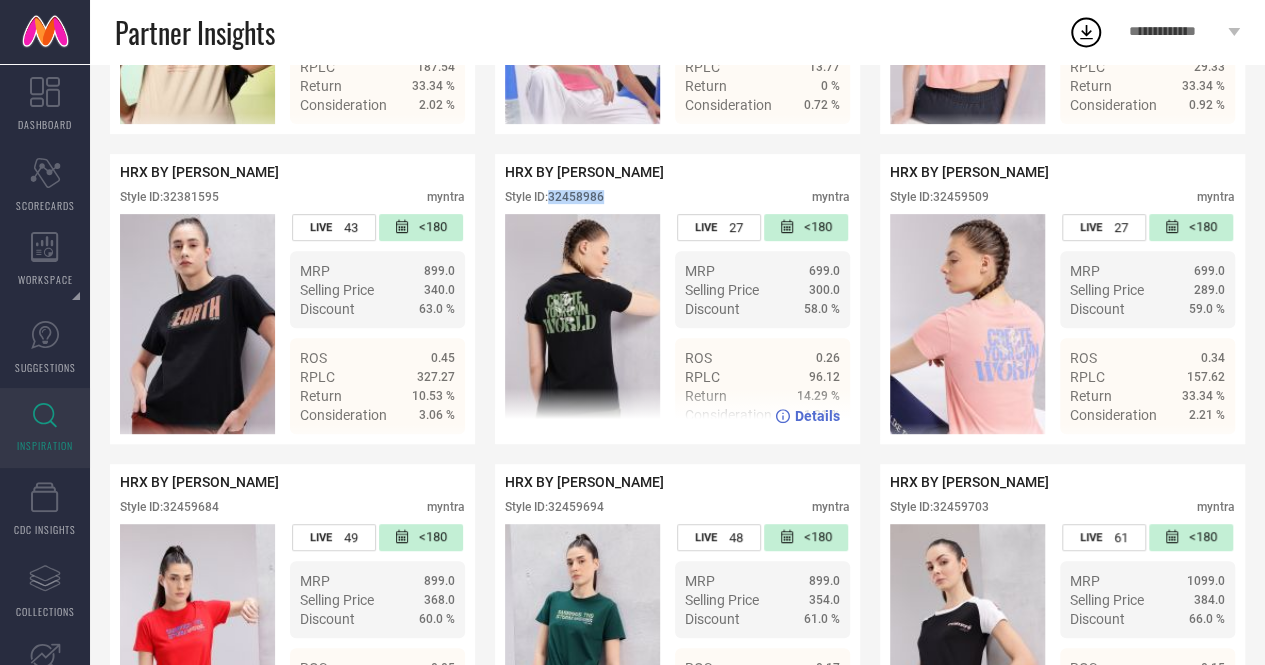 click on "Style ID:  32458986" at bounding box center [554, 197] 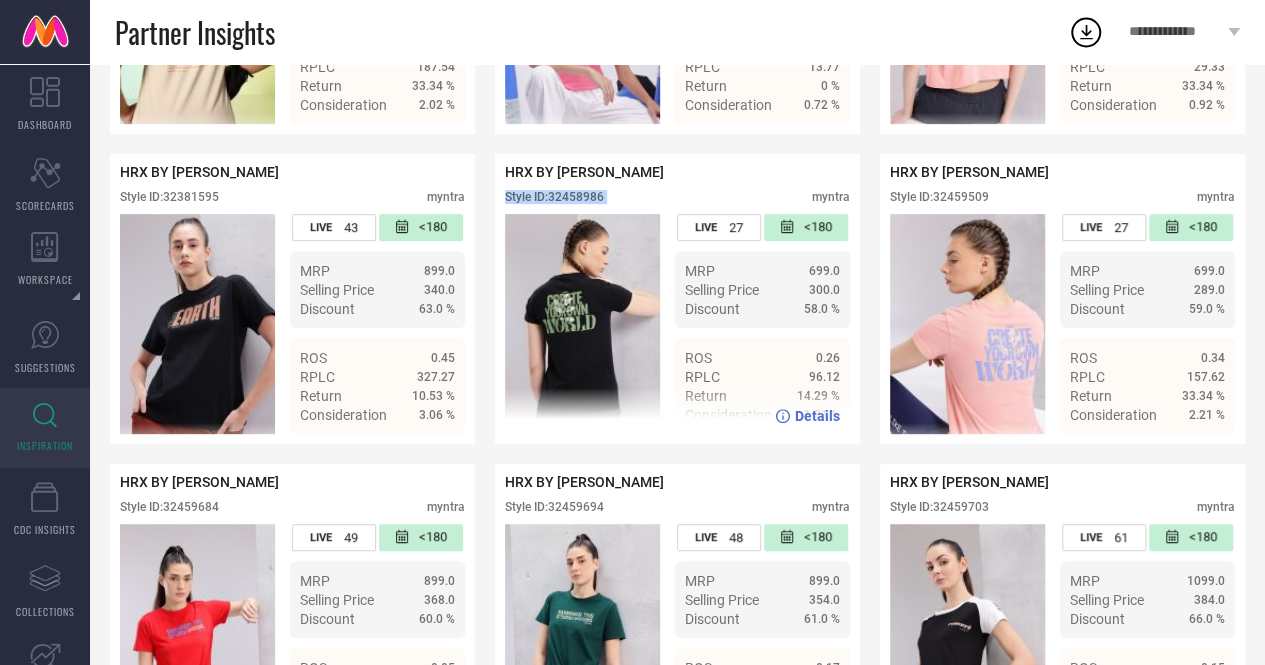 click on "Style ID:  32458986" at bounding box center (554, 197) 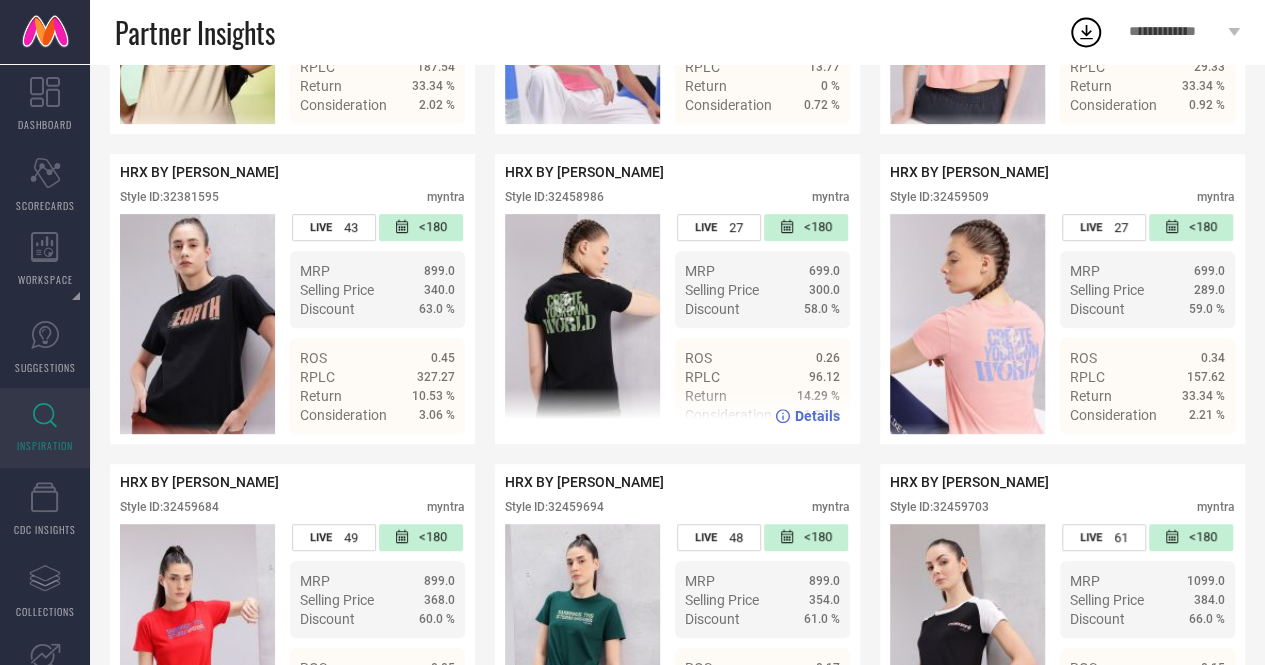 click on "Style ID:  32458986" at bounding box center [554, 197] 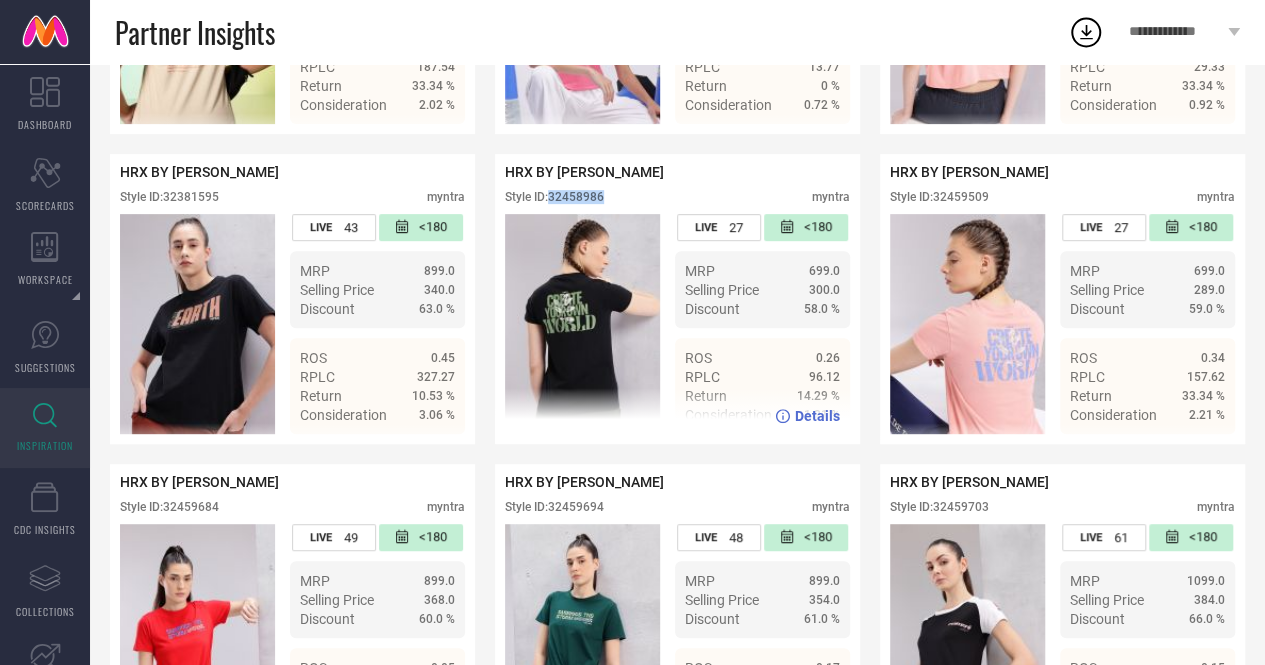 click on "Style ID:  32458986" at bounding box center (554, 197) 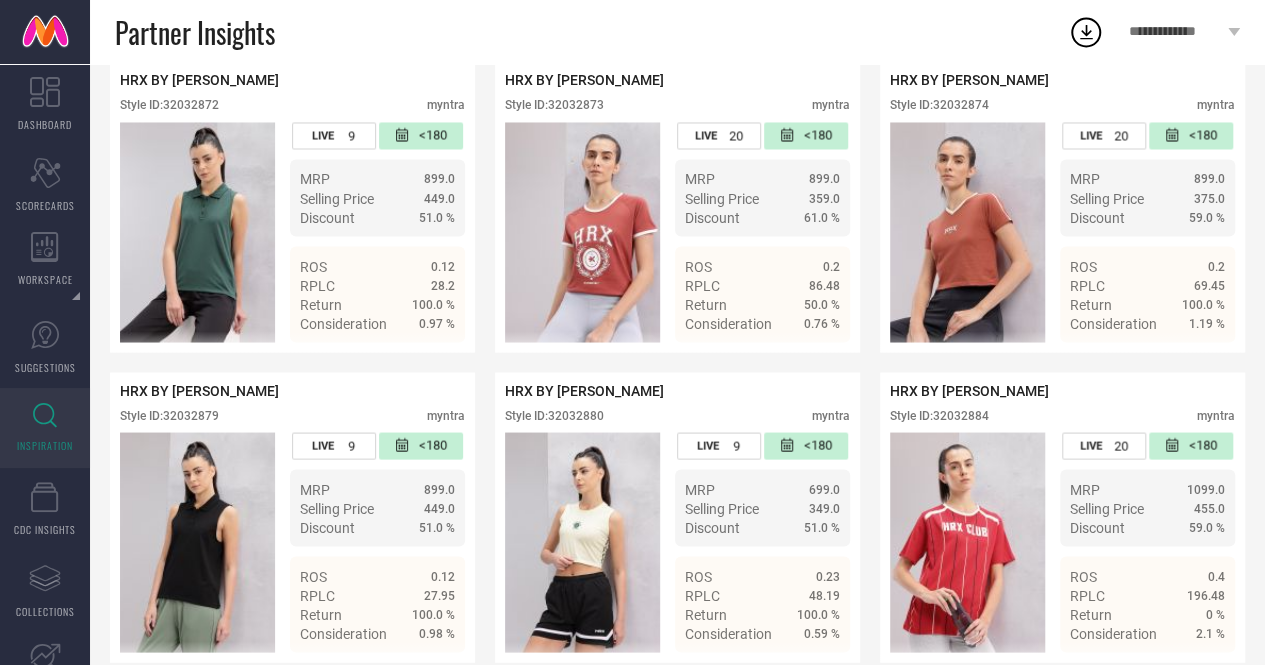 scroll, scrollTop: 1530, scrollLeft: 0, axis: vertical 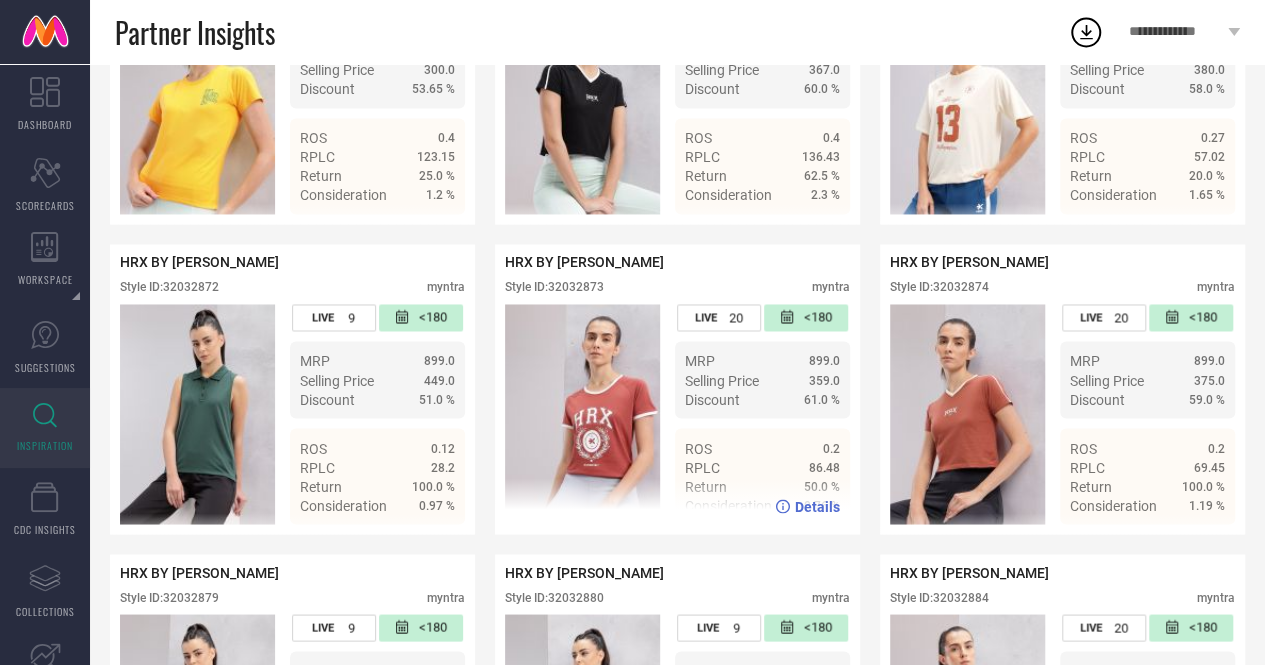 drag, startPoint x: 792, startPoint y: 209, endPoint x: 616, endPoint y: 301, distance: 198.59506 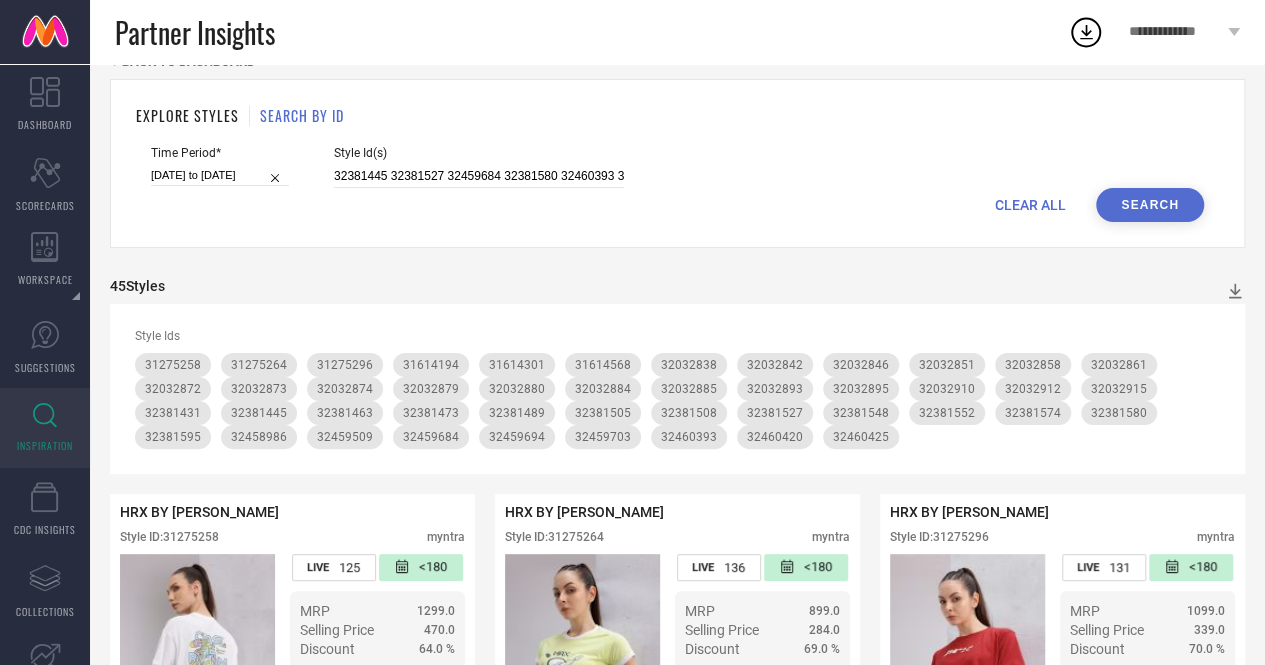 scroll, scrollTop: 0, scrollLeft: 0, axis: both 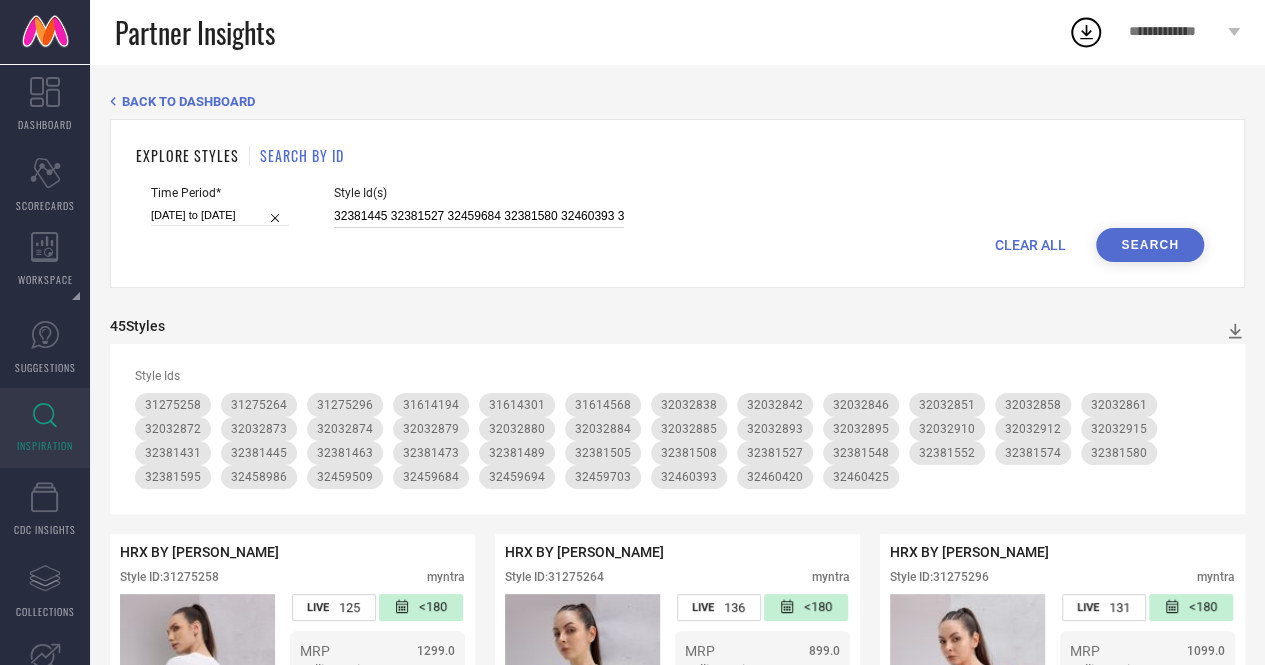 drag, startPoint x: 616, startPoint y: 301, endPoint x: 489, endPoint y: 207, distance: 158.00316 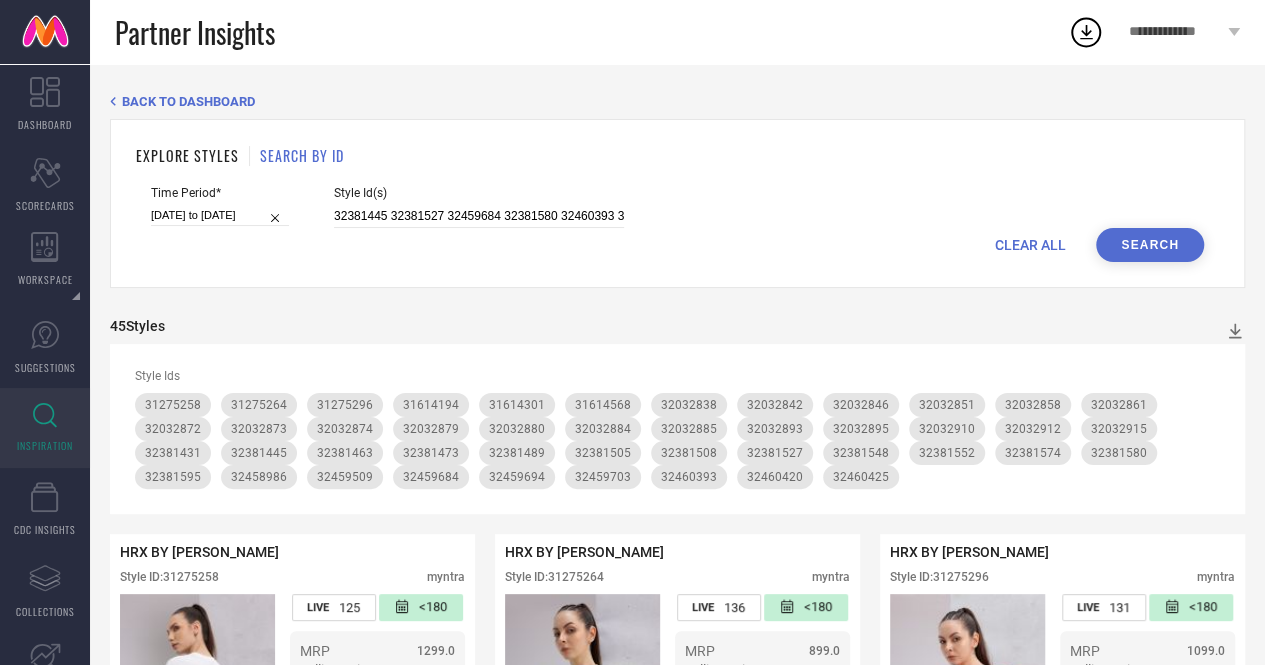 scroll, scrollTop: 0, scrollLeft: 222, axis: horizontal 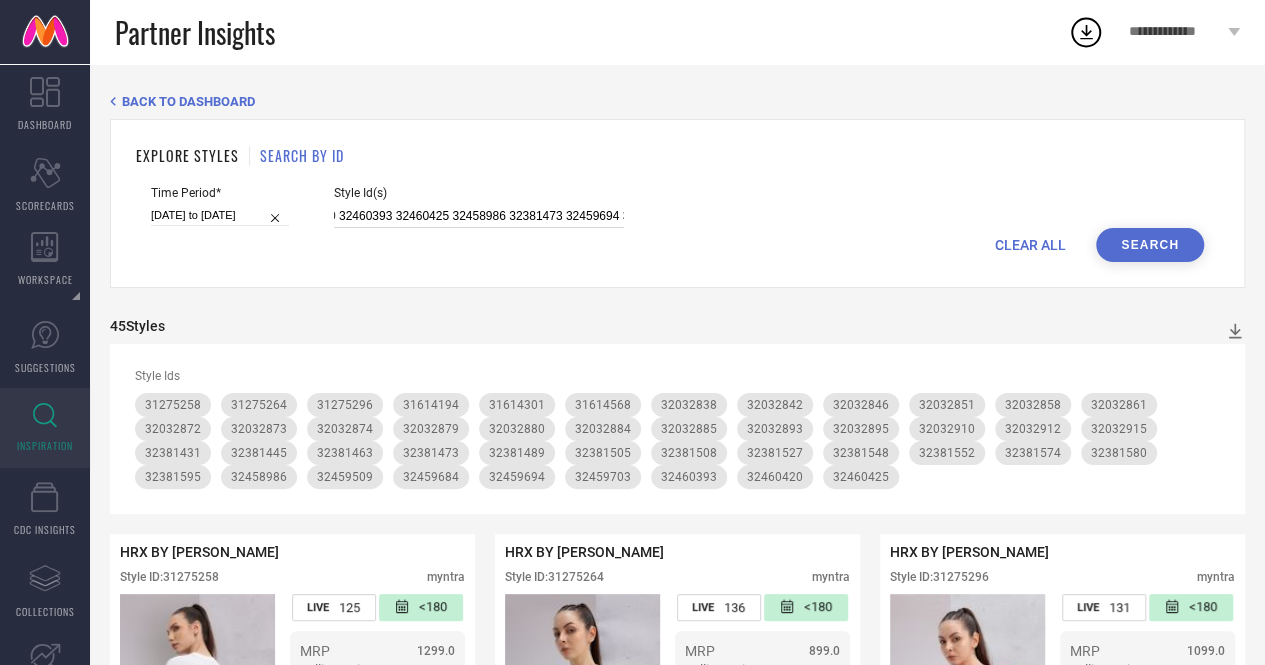 click on "32381445 32381527 32459684 32381580 32460393 32460425 32458986 32381473 32459694 31614301 31614194 32460420 32459509 32459703 31614568 31275296 31275258 32381552 31275264 32381595" at bounding box center (479, 216) 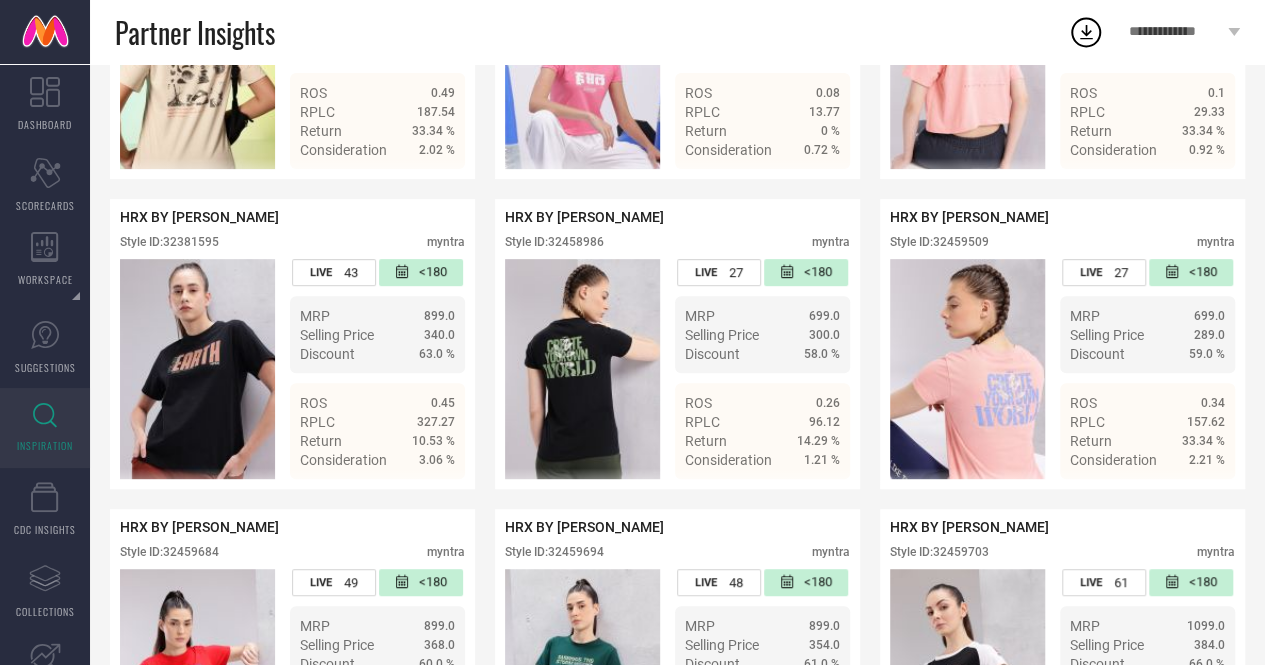 scroll, scrollTop: 4056, scrollLeft: 0, axis: vertical 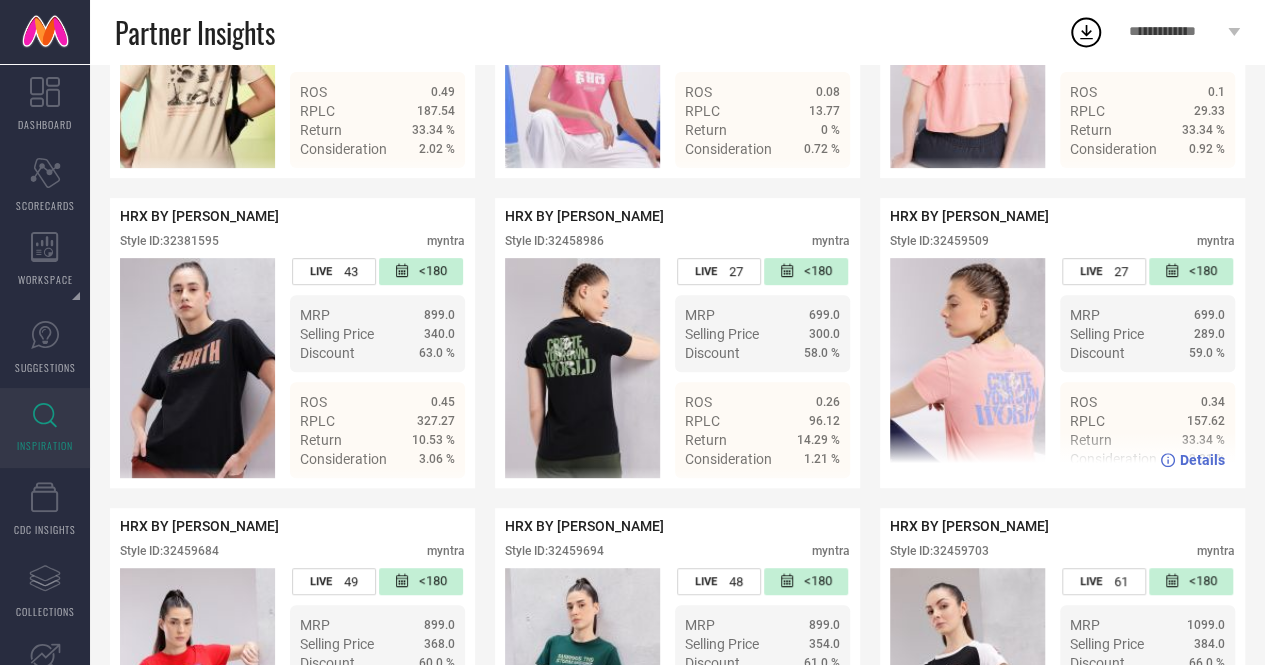 click on "Style ID:  32459509" at bounding box center [939, 241] 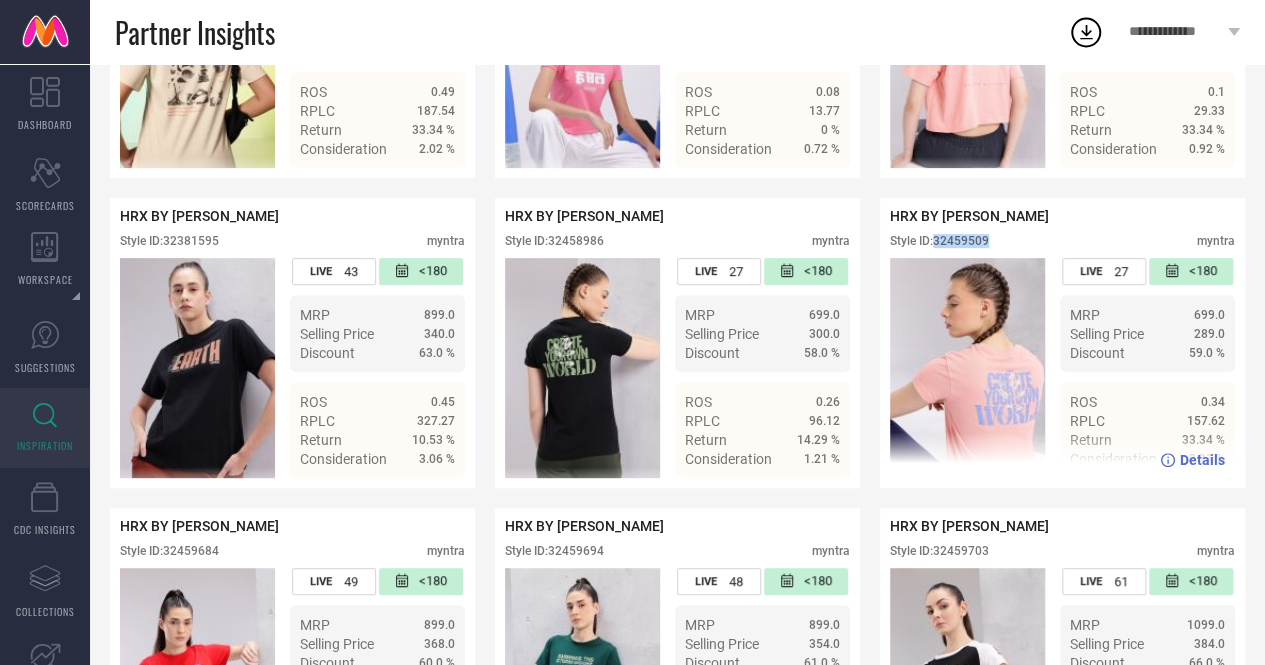 click on "Style ID:  32459509" at bounding box center [939, 241] 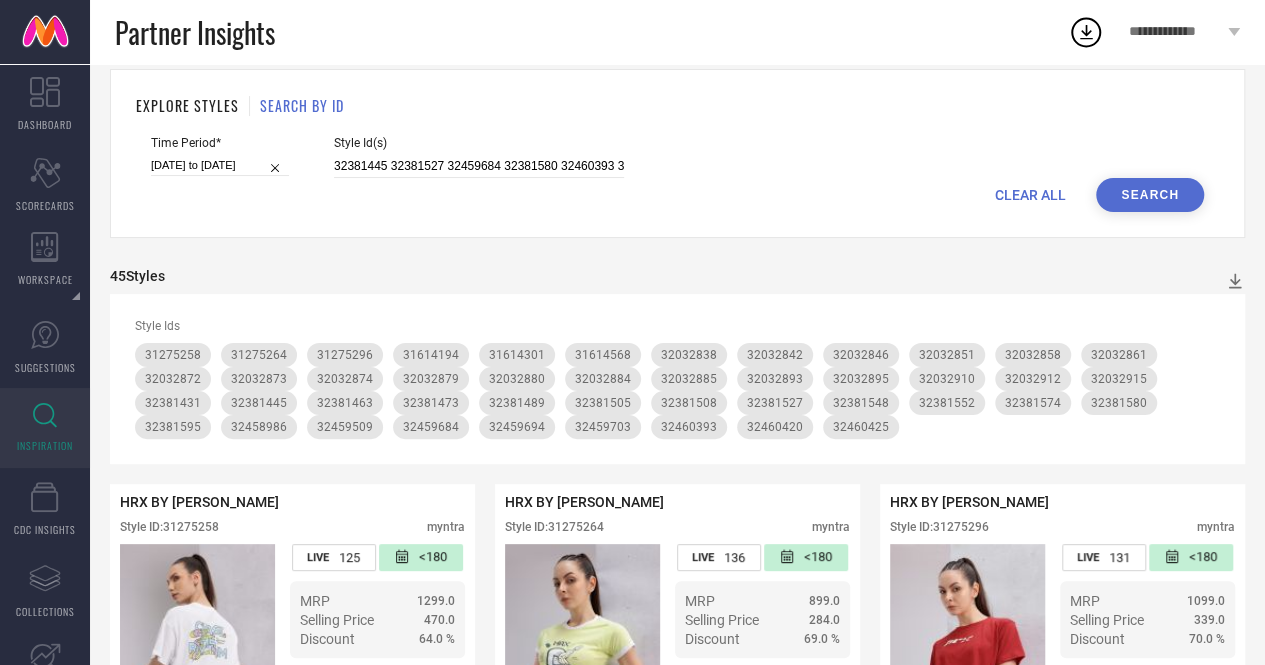 scroll, scrollTop: 0, scrollLeft: 0, axis: both 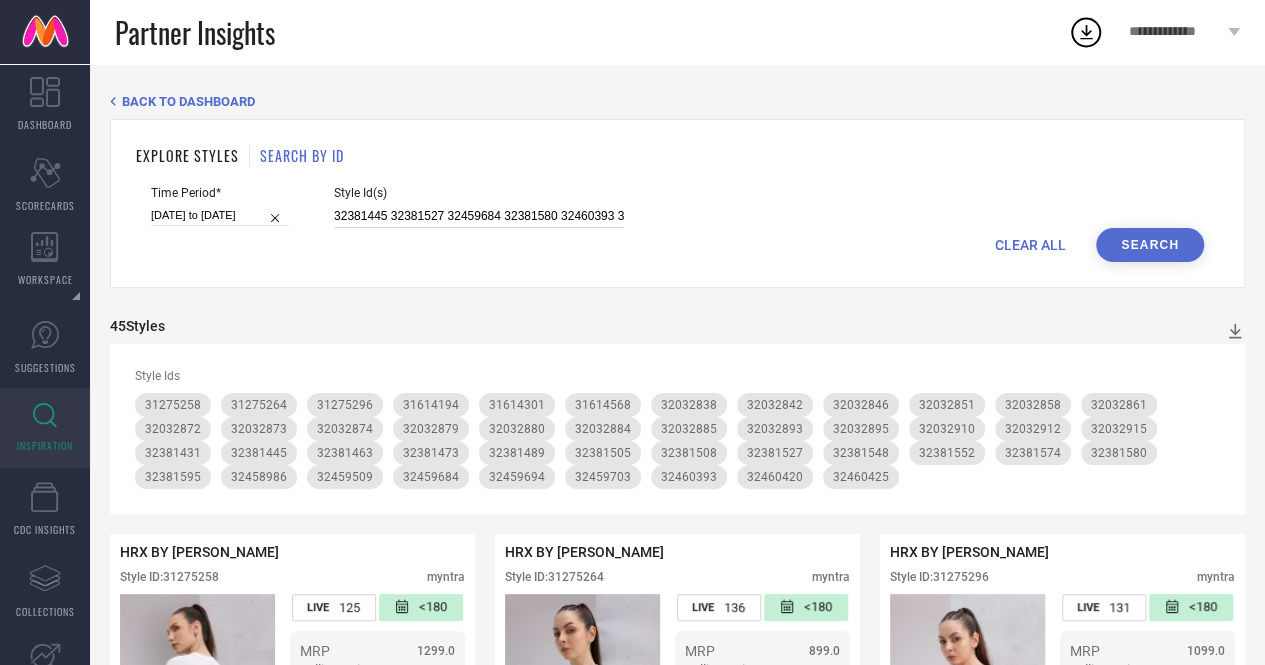 click on "32381445 32381527 32459684 32381580 32460393 32460425 32381473 32459694 31614301 31614194 32460420 32459509 32459703 31614568 31275296 31275258 32381552 31275264 32381595" at bounding box center [479, 216] 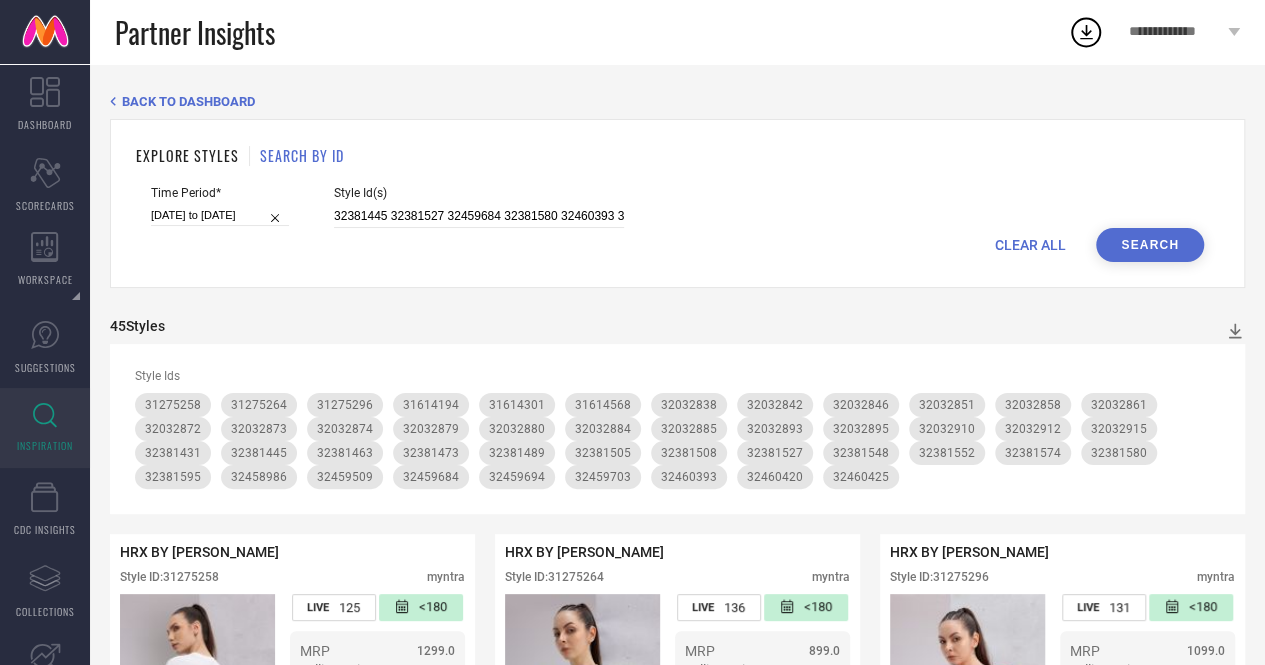 scroll, scrollTop: 0, scrollLeft: 506, axis: horizontal 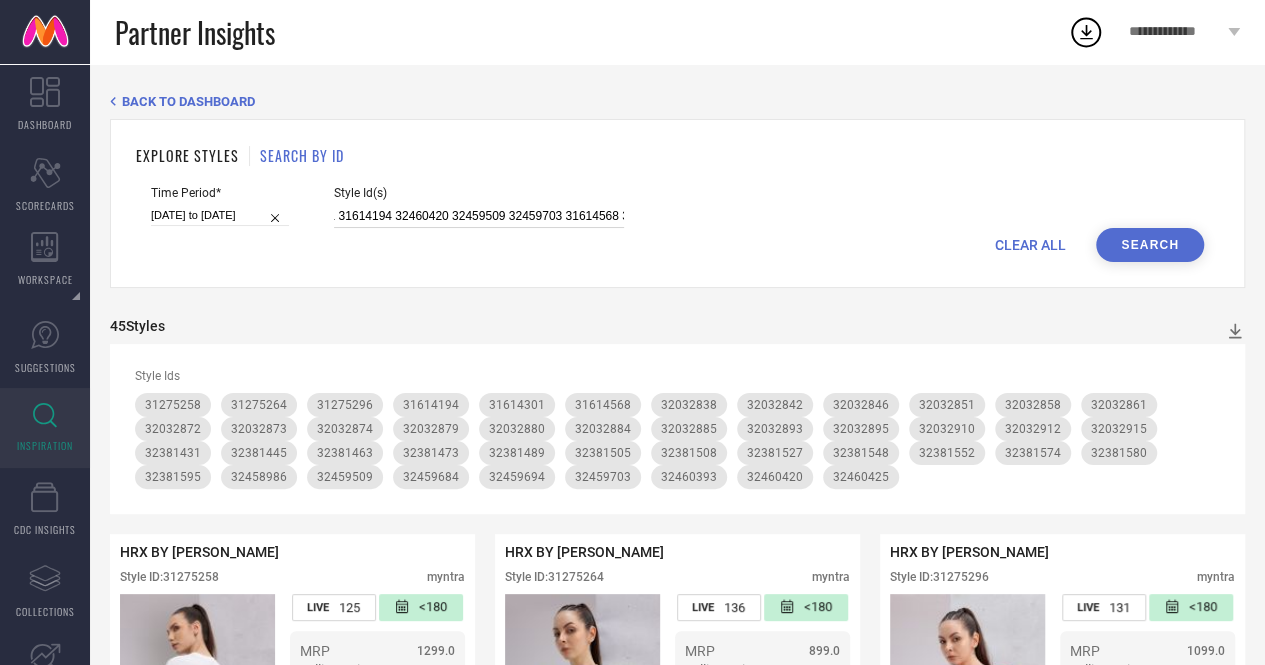 click on "32381445 32381527 32459684 32381580 32460393 32460425 32381473 32459694 31614301 31614194 32460420 32459509 32459703 31614568 31275296 31275258 32381552 31275264 32381595" at bounding box center (479, 216) 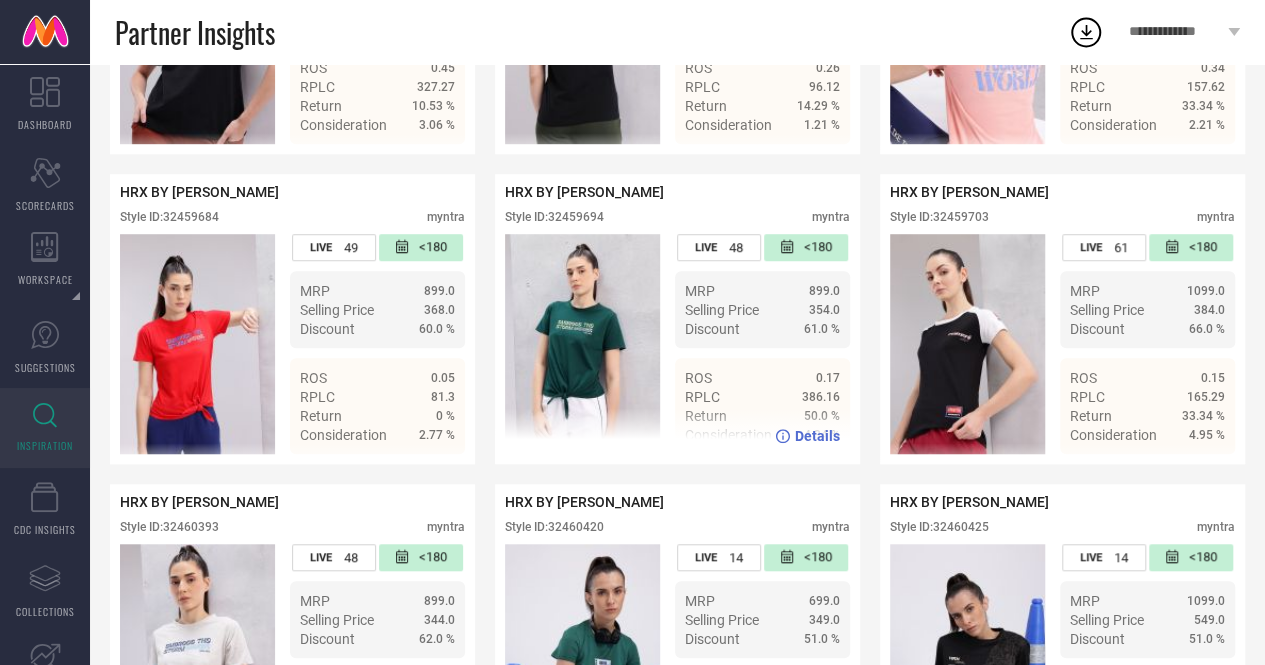 scroll, scrollTop: 4594, scrollLeft: 0, axis: vertical 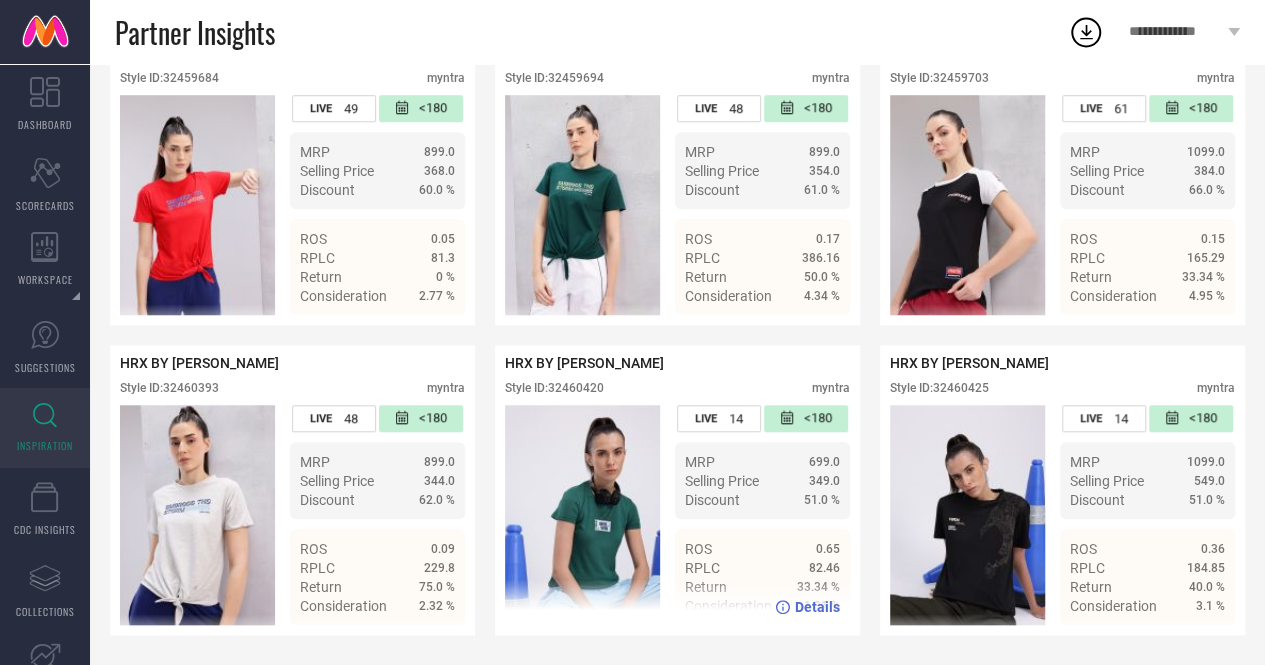 click on "Style ID:  32460420" at bounding box center [554, 388] 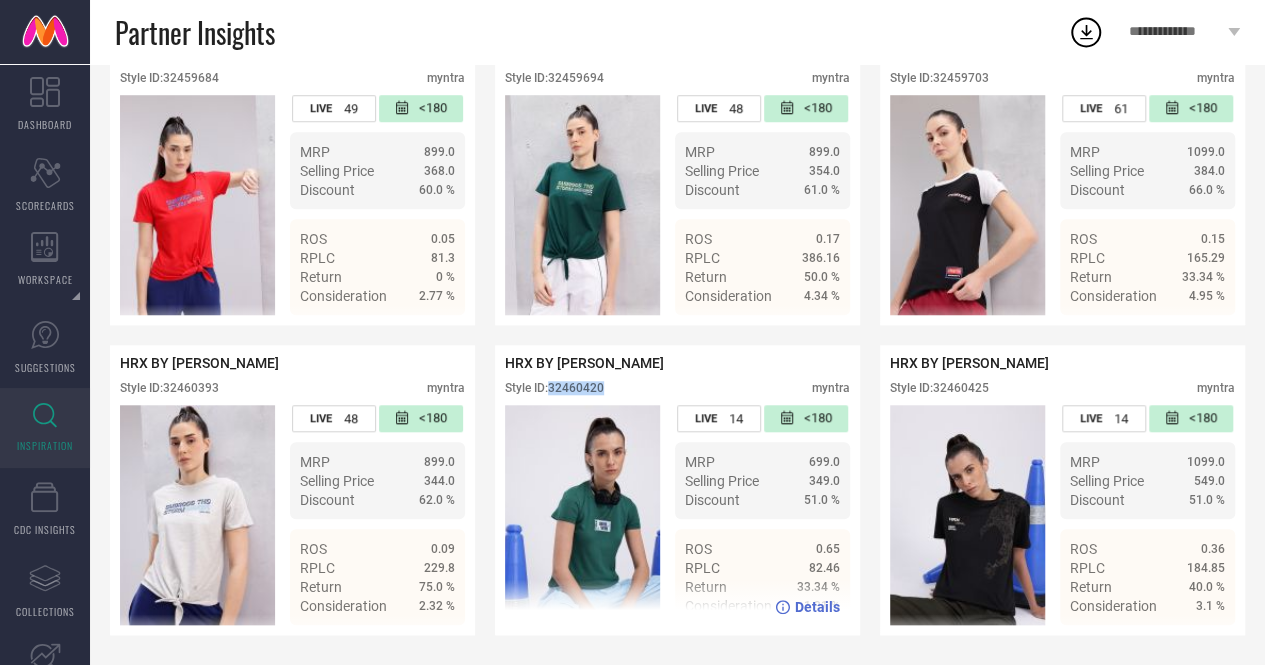click on "Style ID:  32460420" at bounding box center (554, 388) 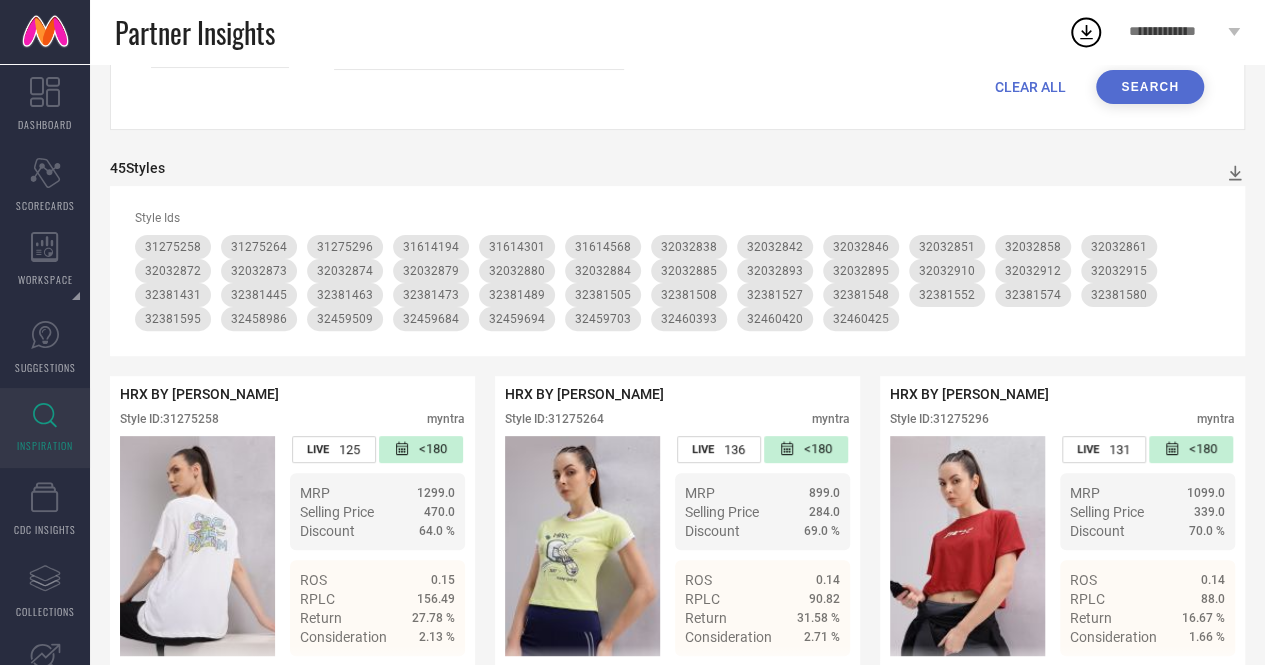 scroll, scrollTop: 0, scrollLeft: 0, axis: both 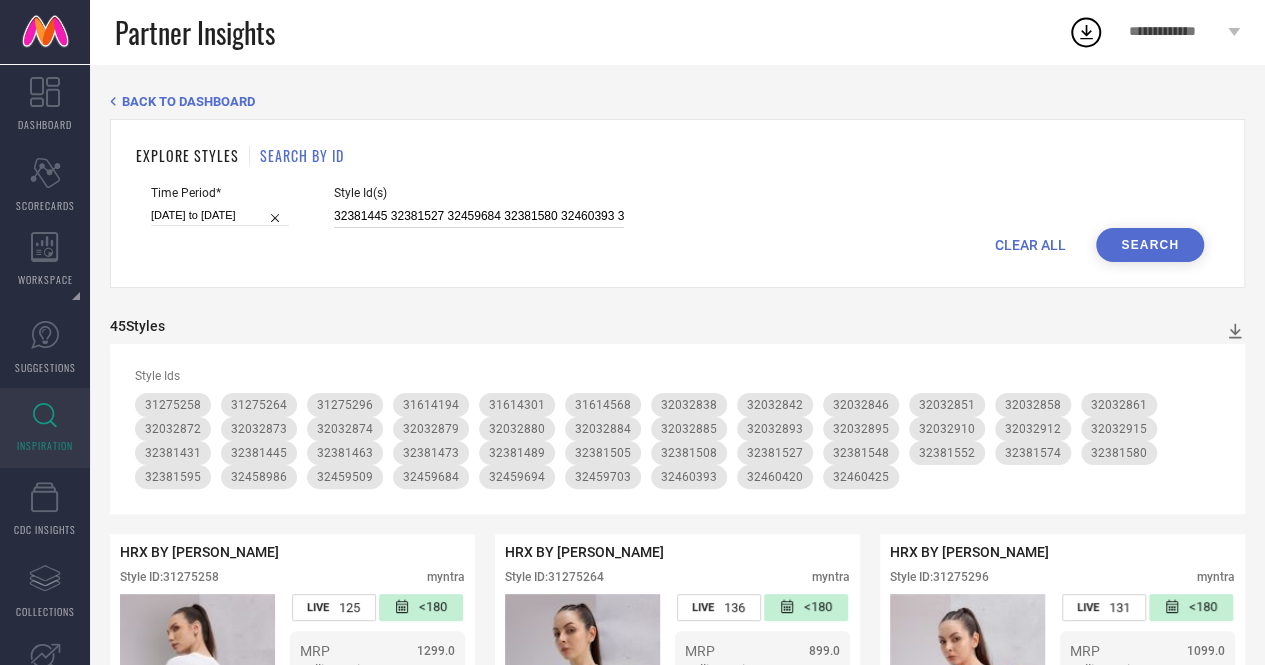 click on "32381445 32381527 32459684 32381580 32460393 32460425 32381473 32459694 31614301 31614194 32460420 32459703 31614568 31275296 31275258 32381552 31275264 32381595" at bounding box center (479, 216) 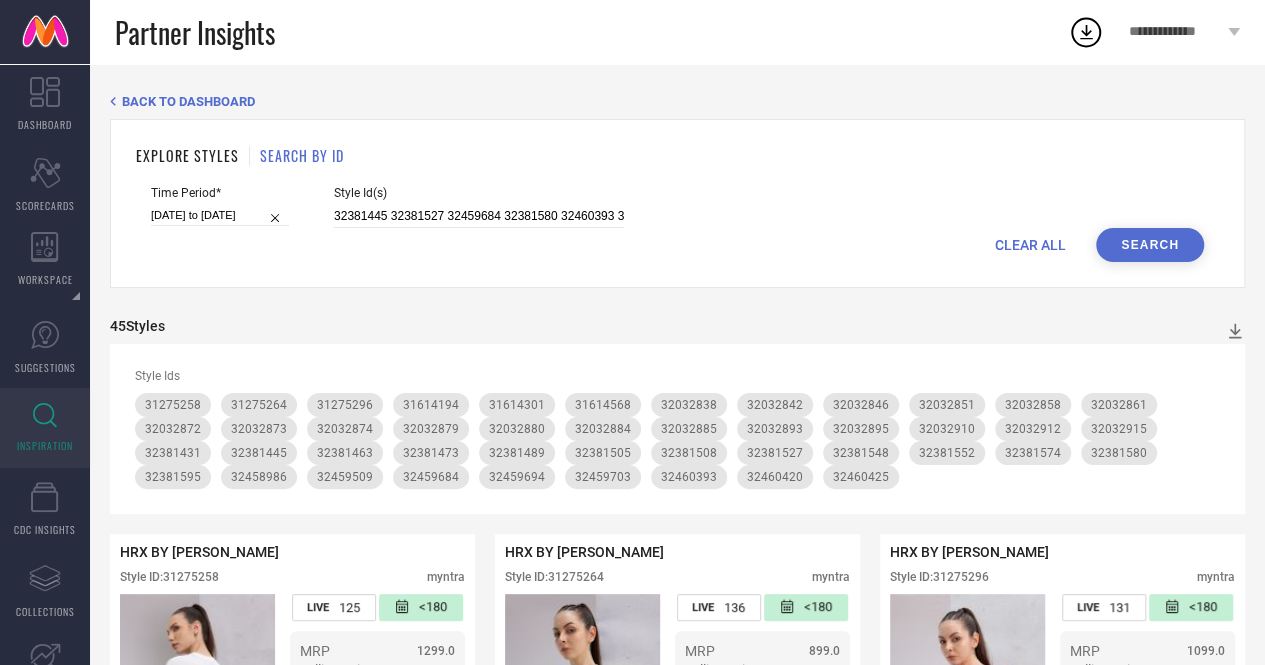 scroll, scrollTop: 0, scrollLeft: 449, axis: horizontal 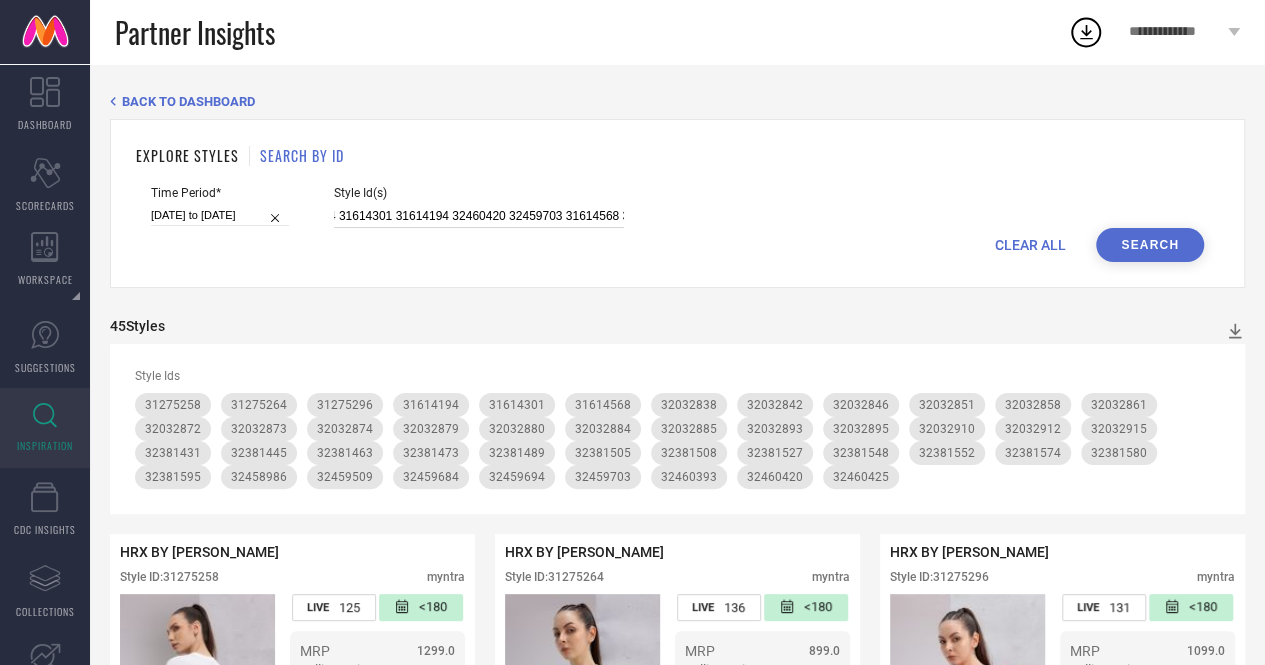 click on "32381445 32381527 32459684 32381580 32460393 32460425 32381473 32459694 31614301 31614194 32460420 32459703 31614568 31275296 31275258 32381552 31275264 32381595" at bounding box center [479, 216] 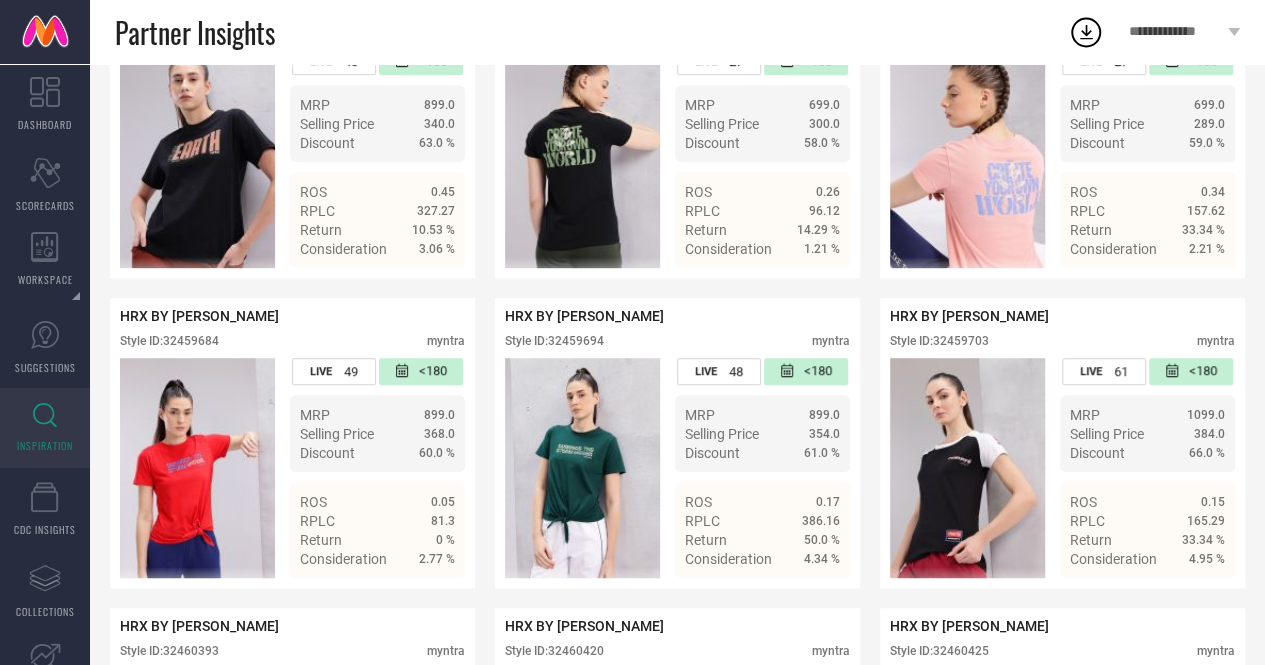 scroll, scrollTop: 4594, scrollLeft: 0, axis: vertical 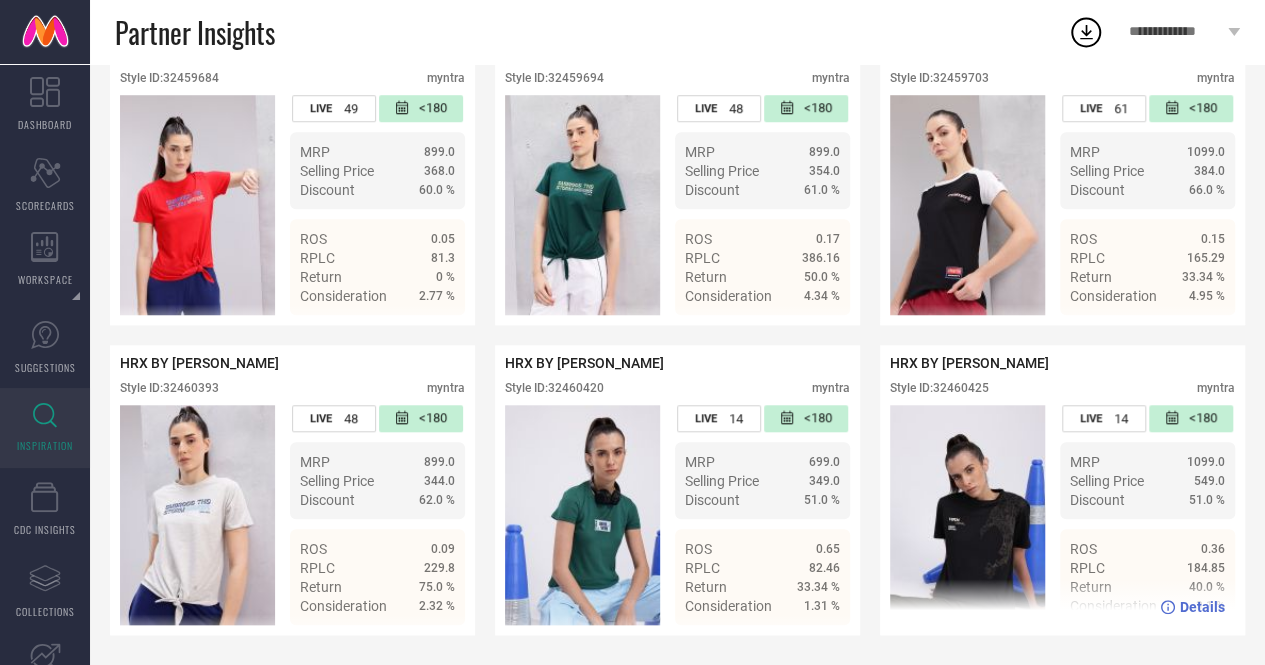 click on "Style ID:  32460425" at bounding box center [939, 388] 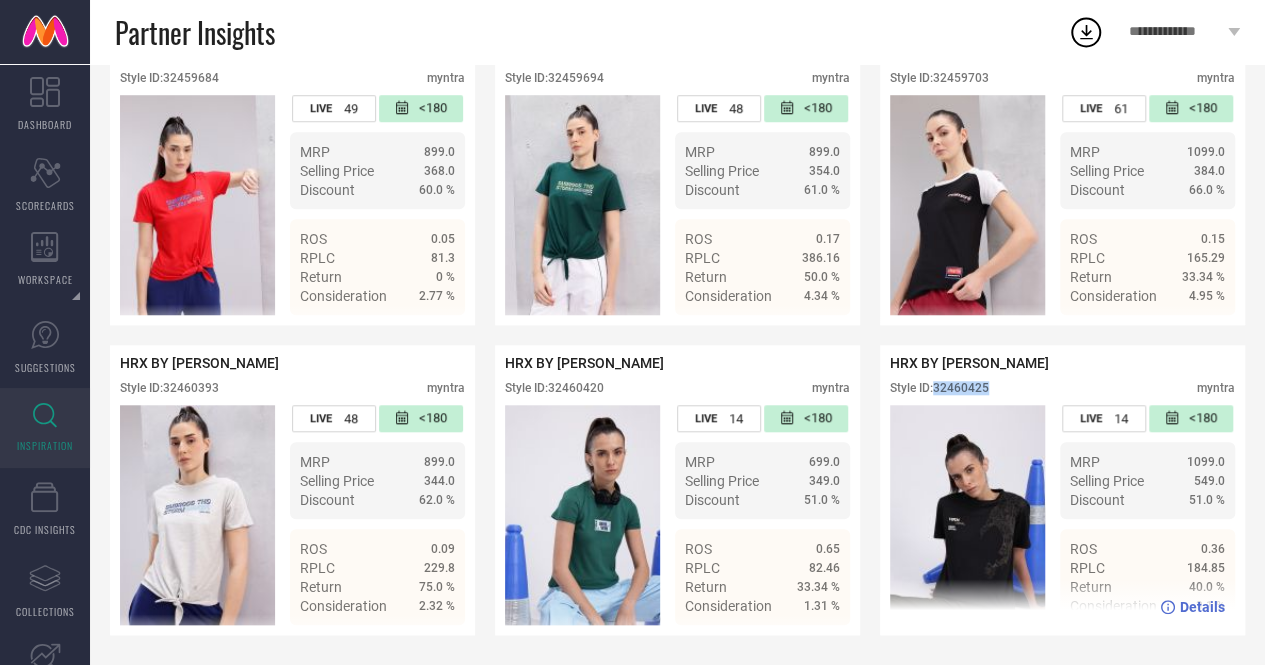 click on "Style ID:  32460425" at bounding box center (939, 388) 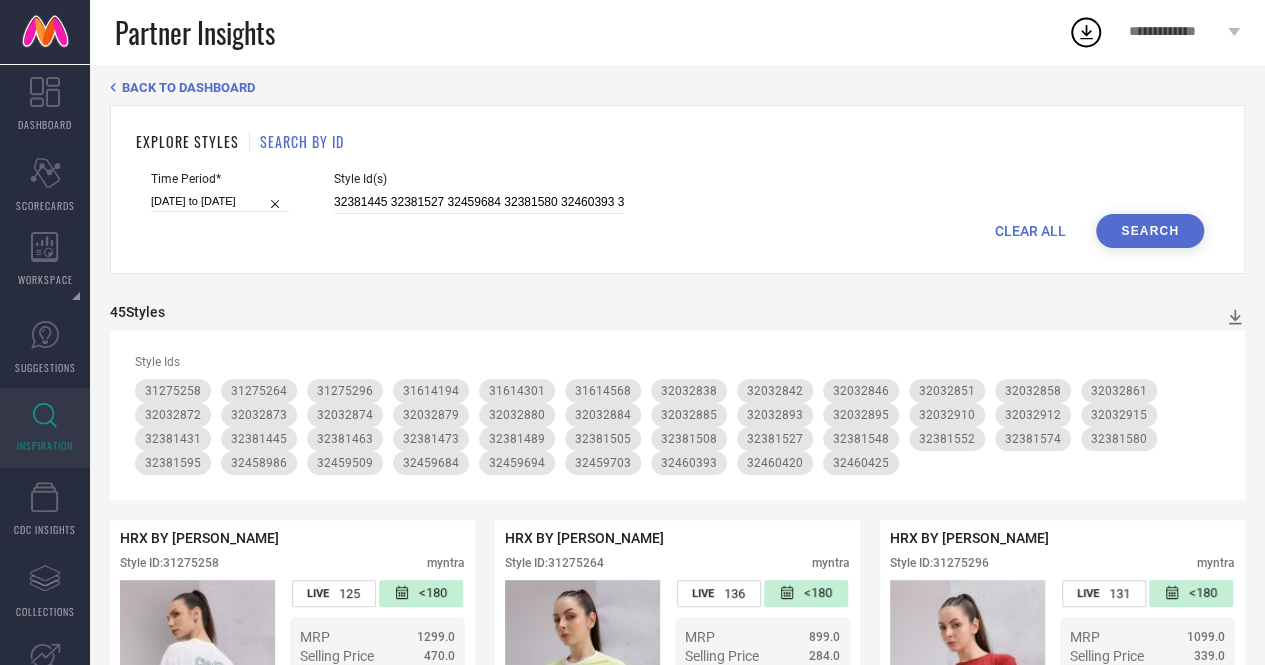 scroll, scrollTop: 0, scrollLeft: 0, axis: both 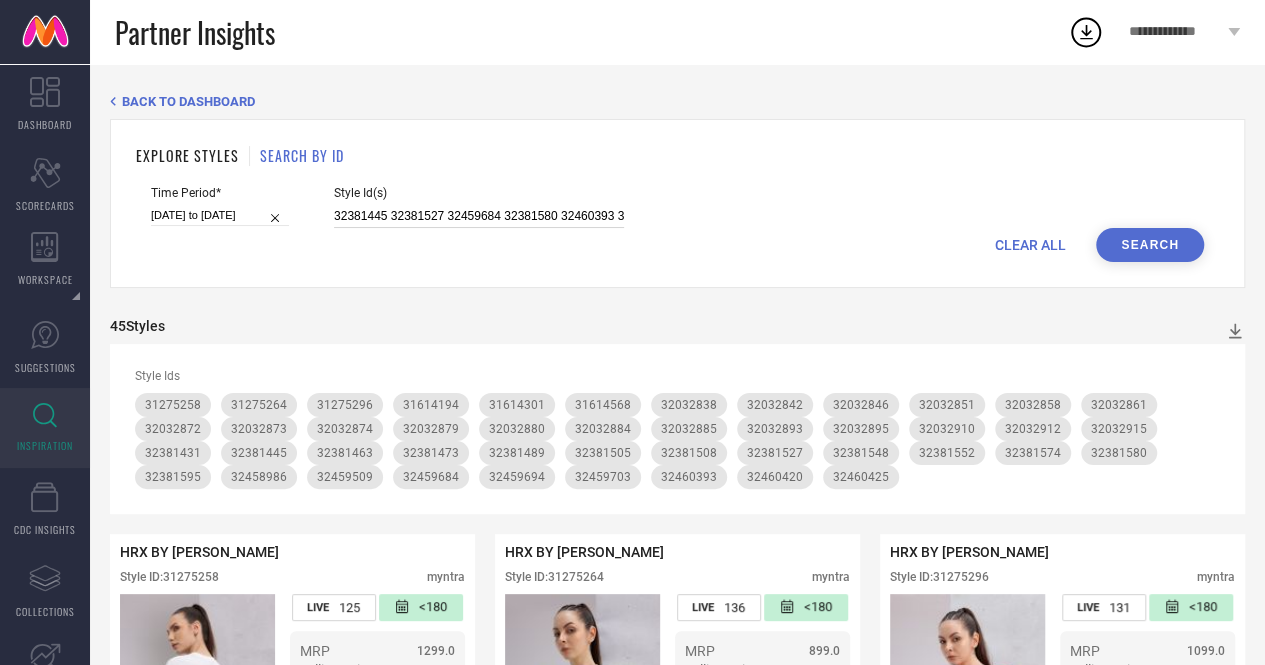 click on "32381445 32381527 32459684 32381580 32460393 32460425 32381473 32459694 31614301 31614194 32459703 31614568 31275296 31275258 32381552 31275264 32381595" at bounding box center (479, 216) 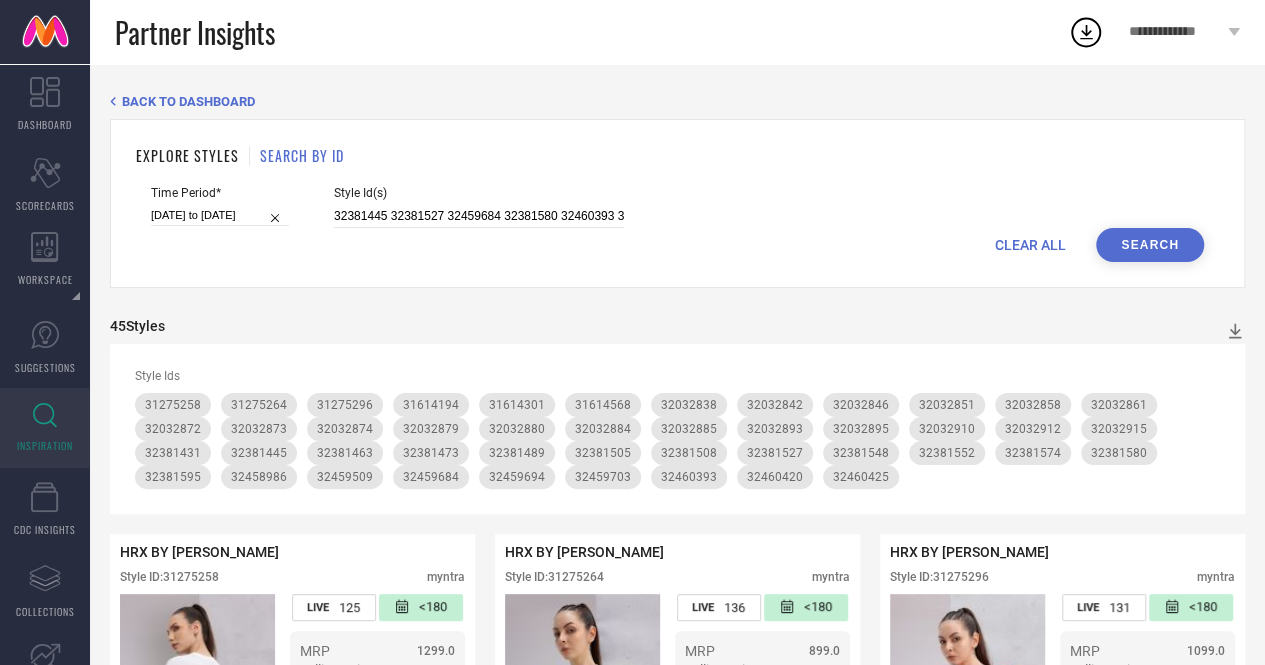 scroll, scrollTop: 0, scrollLeft: 48, axis: horizontal 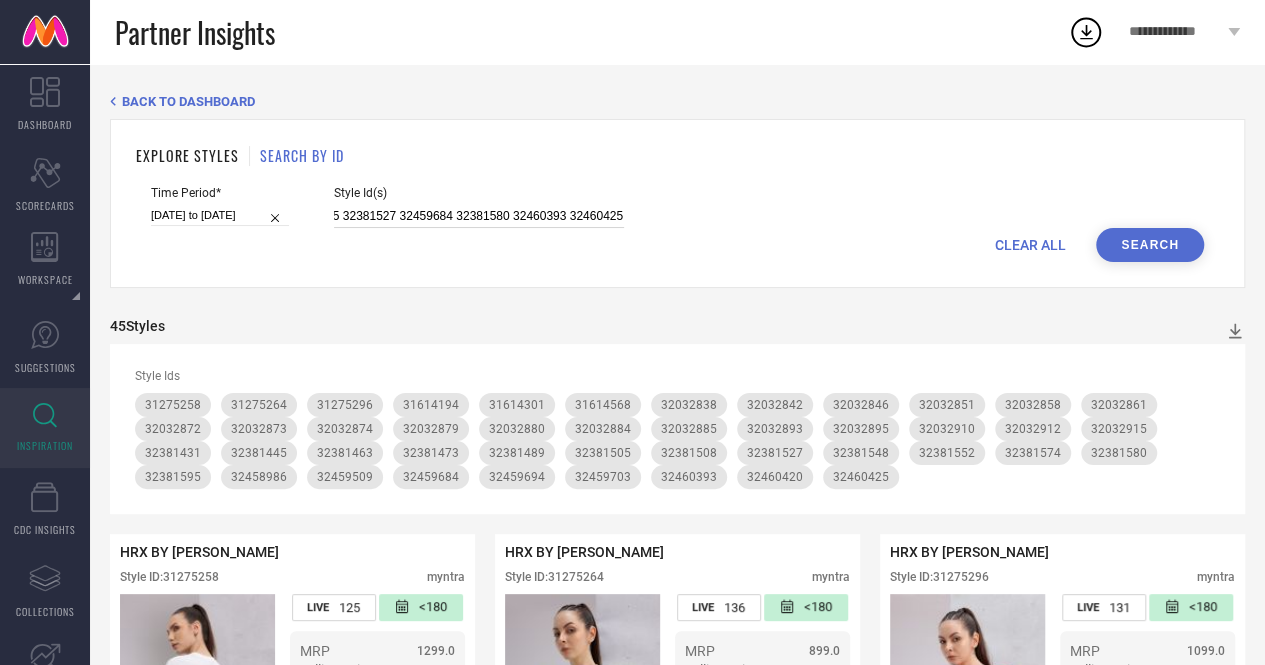 click on "32381445 32381527 32459684 32381580 32460393 32460425 32381473 32459694 31614301 31614194 32459703 31614568 31275296 31275258 32381552 31275264 32381595" at bounding box center (479, 216) 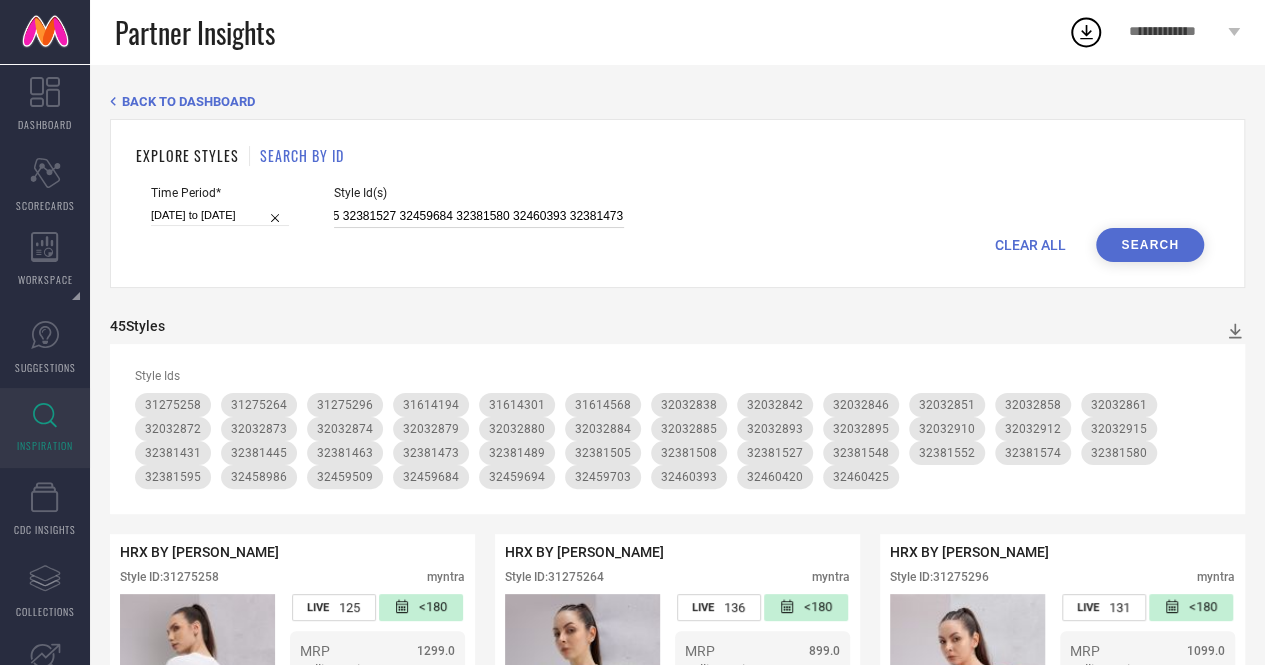 type on "32381445 32381527 32459684 32381580 32460393 32381473 32459694 31614301 31614194 32459703 31614568 31275296 31275258 32381552 31275264 32381595" 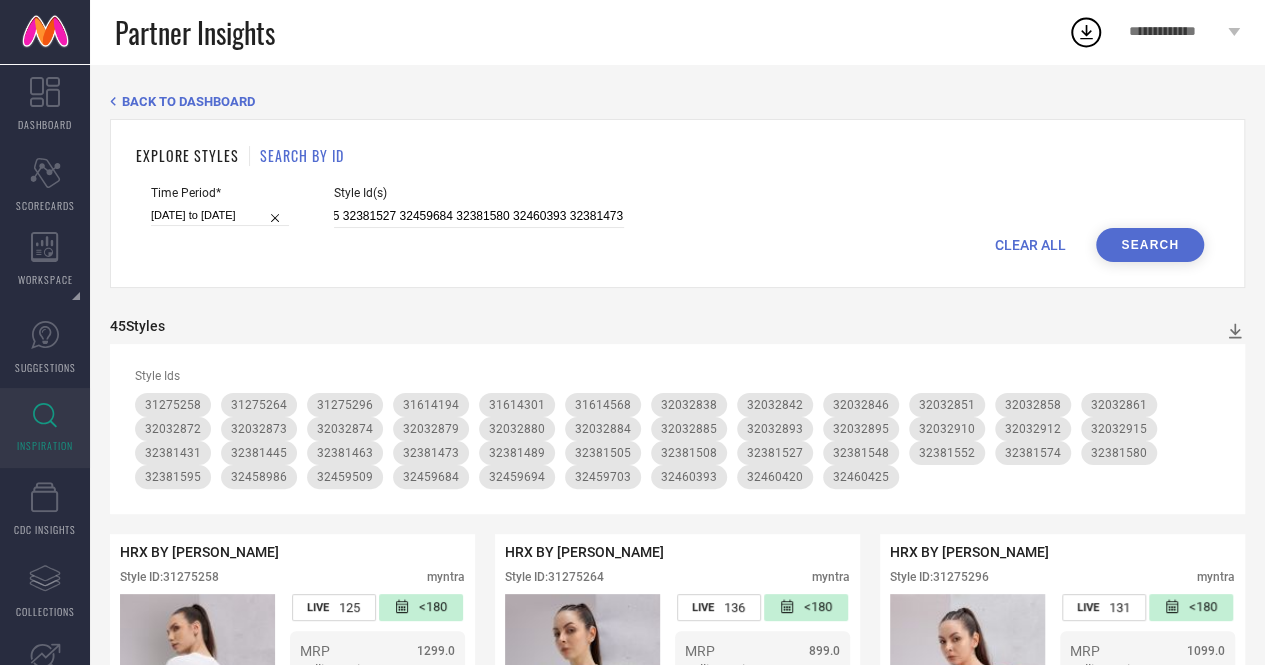 scroll, scrollTop: 0, scrollLeft: 0, axis: both 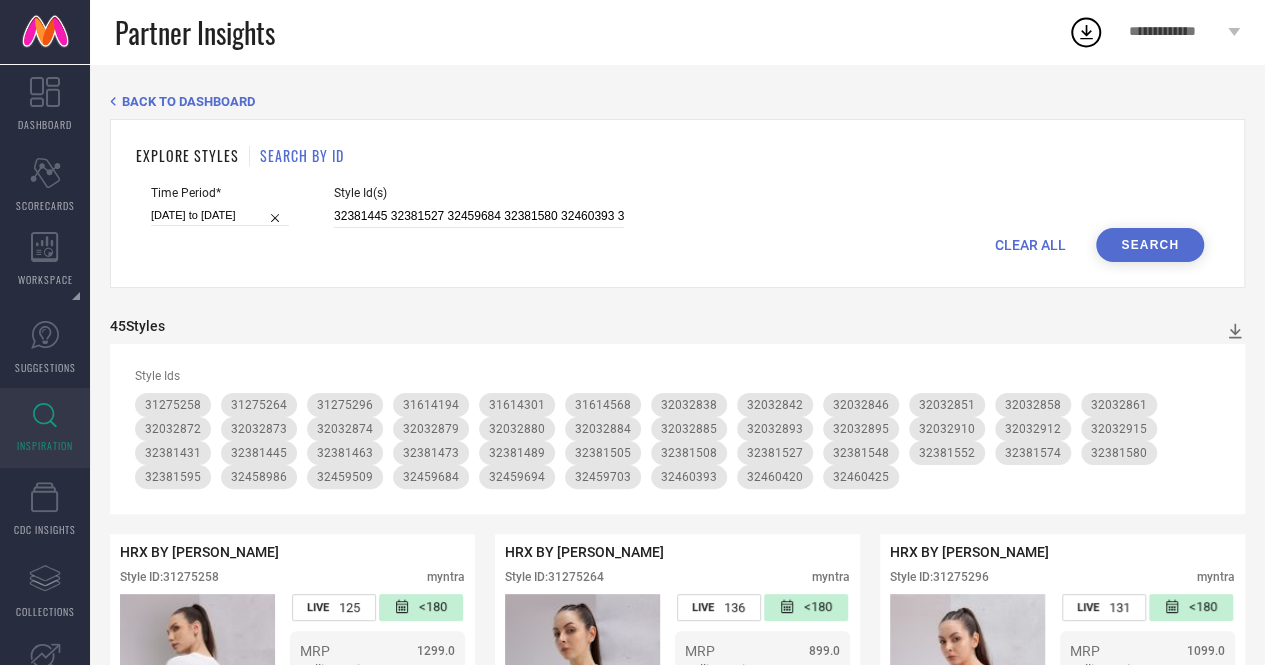 click on "Search" at bounding box center (1150, 245) 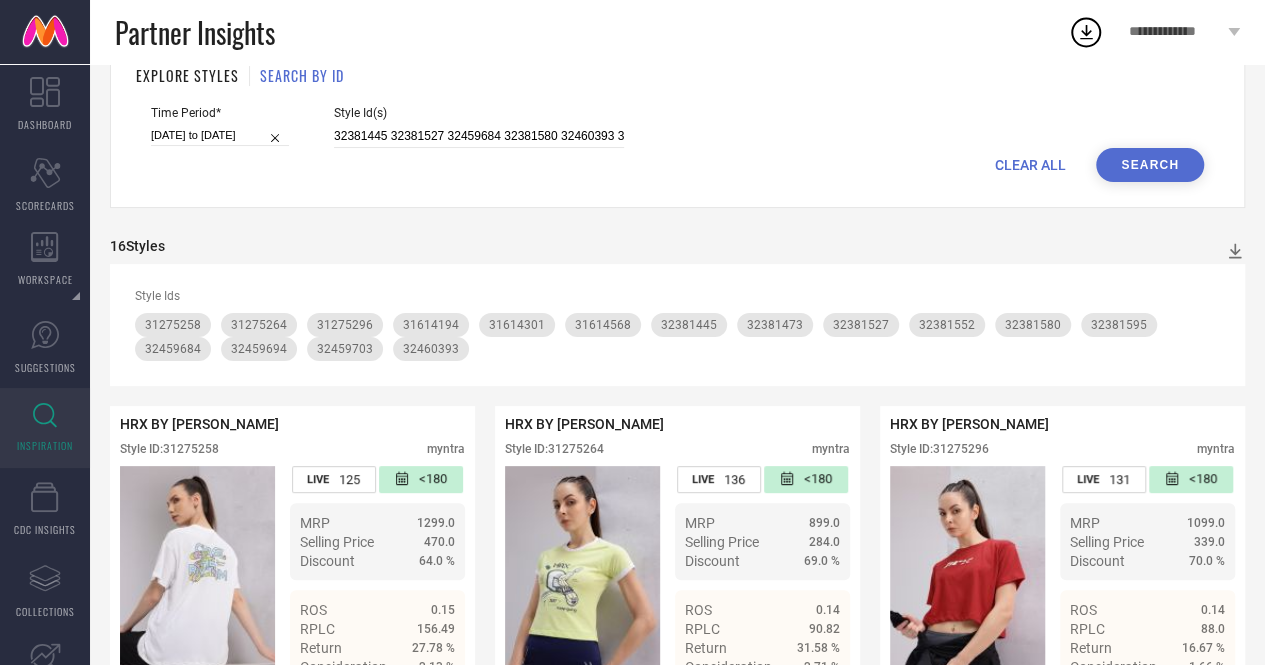 scroll, scrollTop: 0, scrollLeft: 0, axis: both 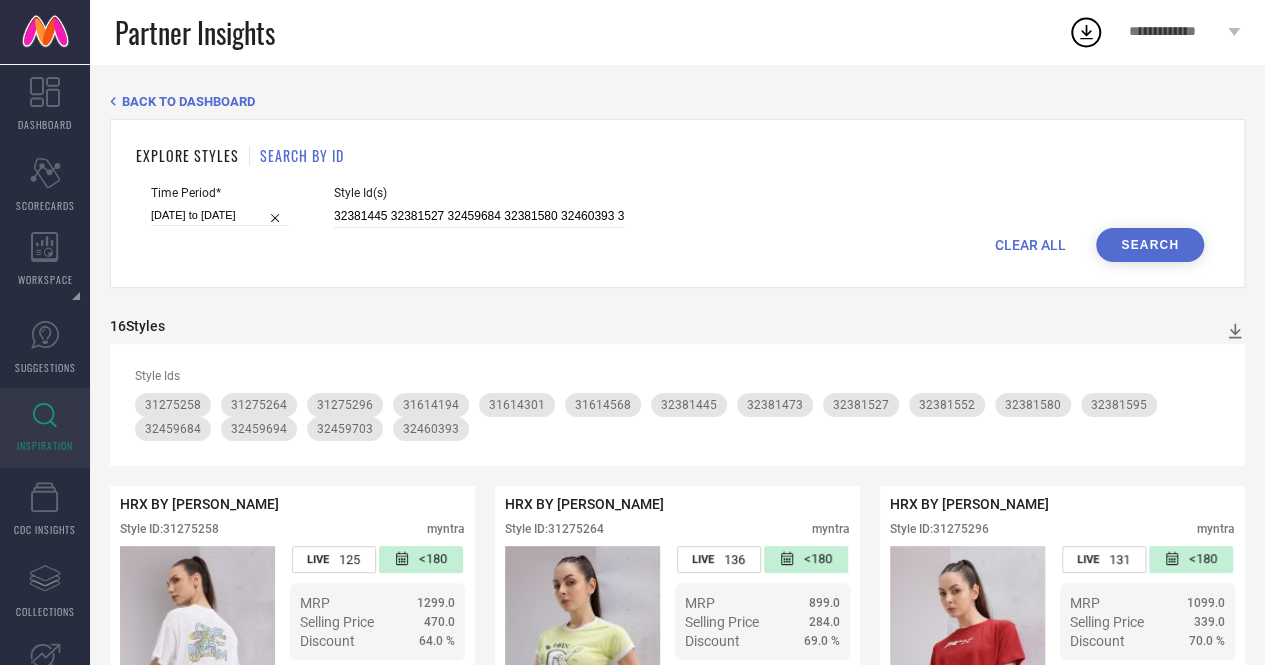 type 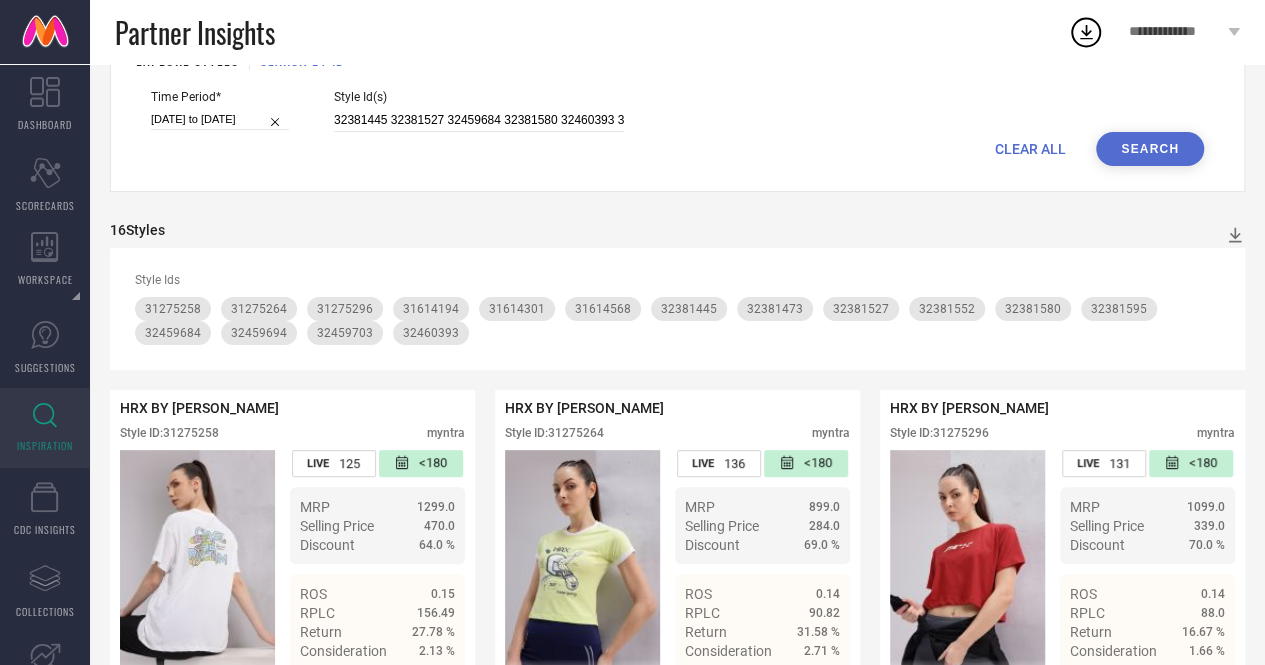 scroll, scrollTop: 0, scrollLeft: 0, axis: both 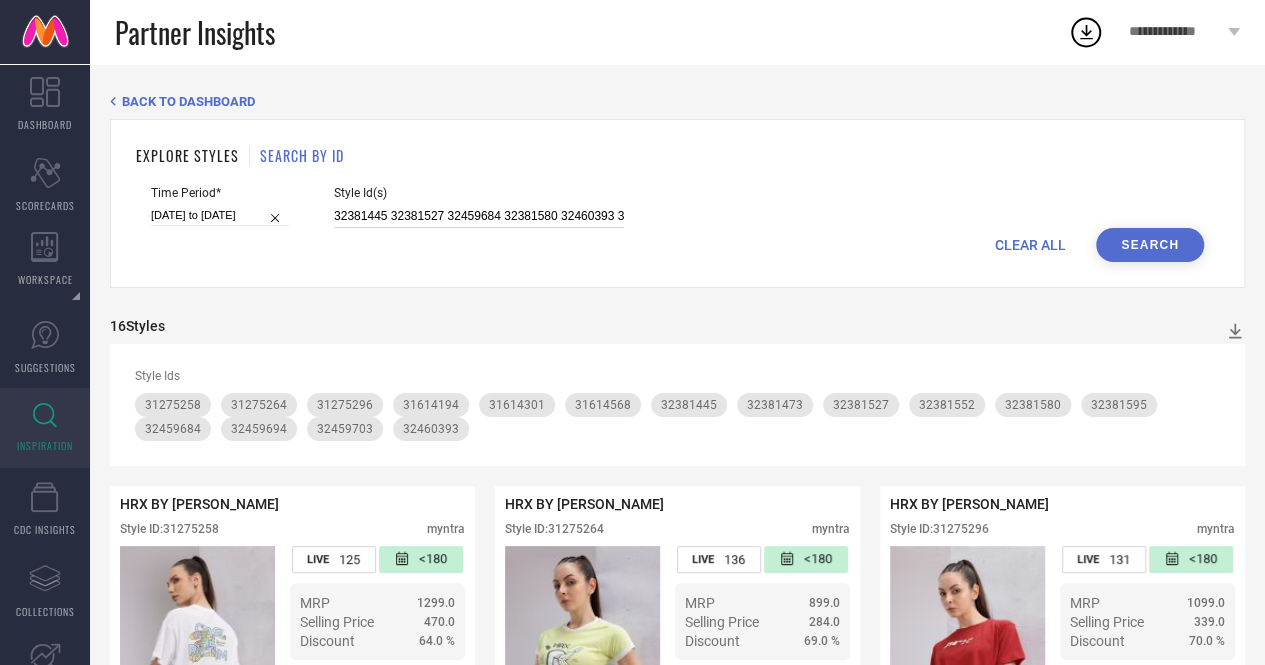 click on "32381445 32381527 32459684 32381580 32460393 32381473 32459694 31614301 31614194 32459703 31614568 31275296 31275258 32381552 31275264 32381595" at bounding box center [479, 216] 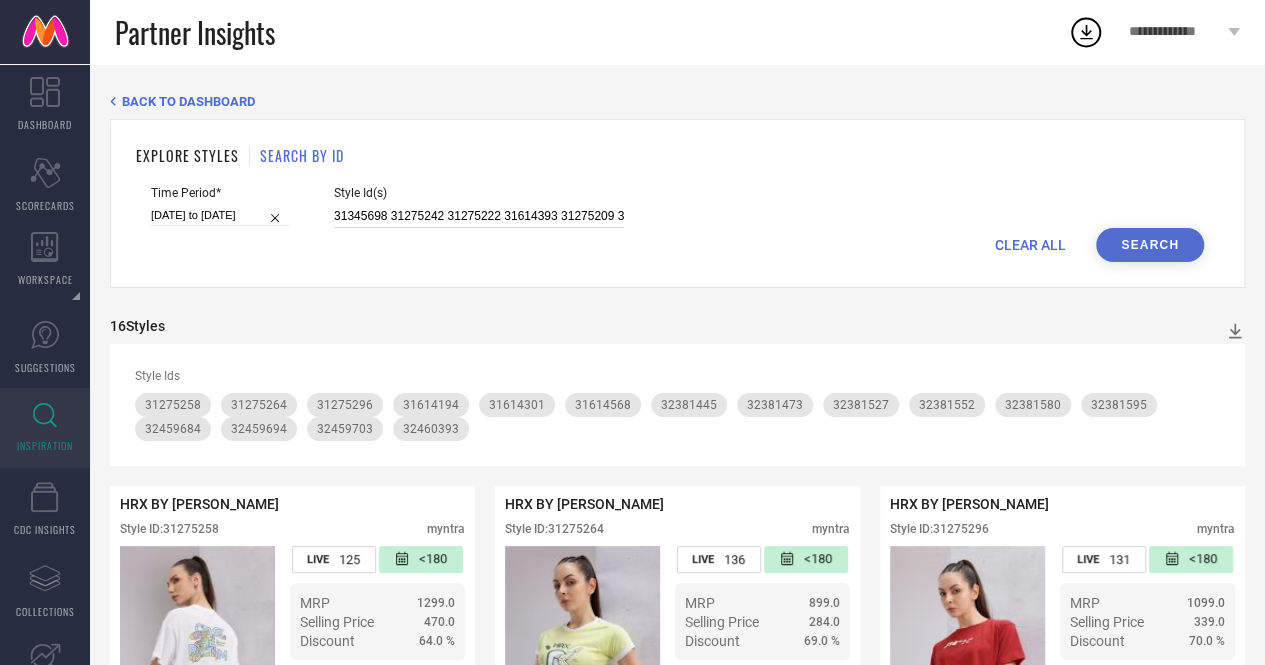 scroll, scrollTop: 0, scrollLeft: 4357, axis: horizontal 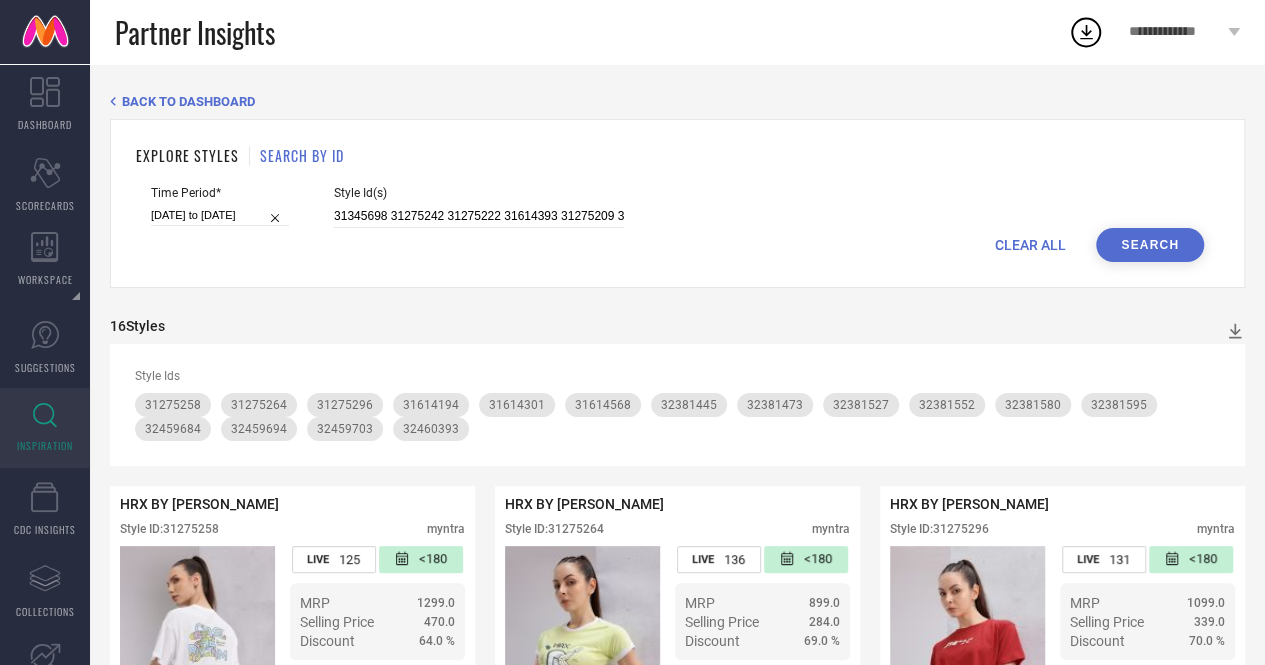 click on "Search" at bounding box center [1150, 245] 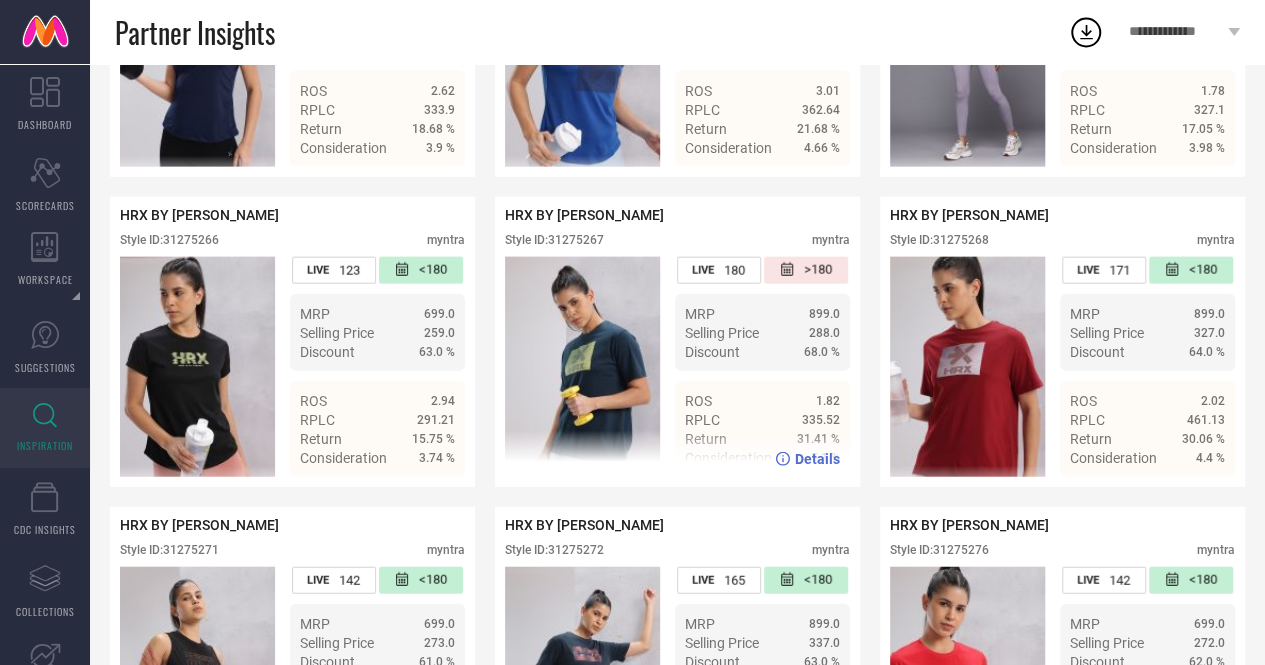 scroll, scrollTop: 2233, scrollLeft: 0, axis: vertical 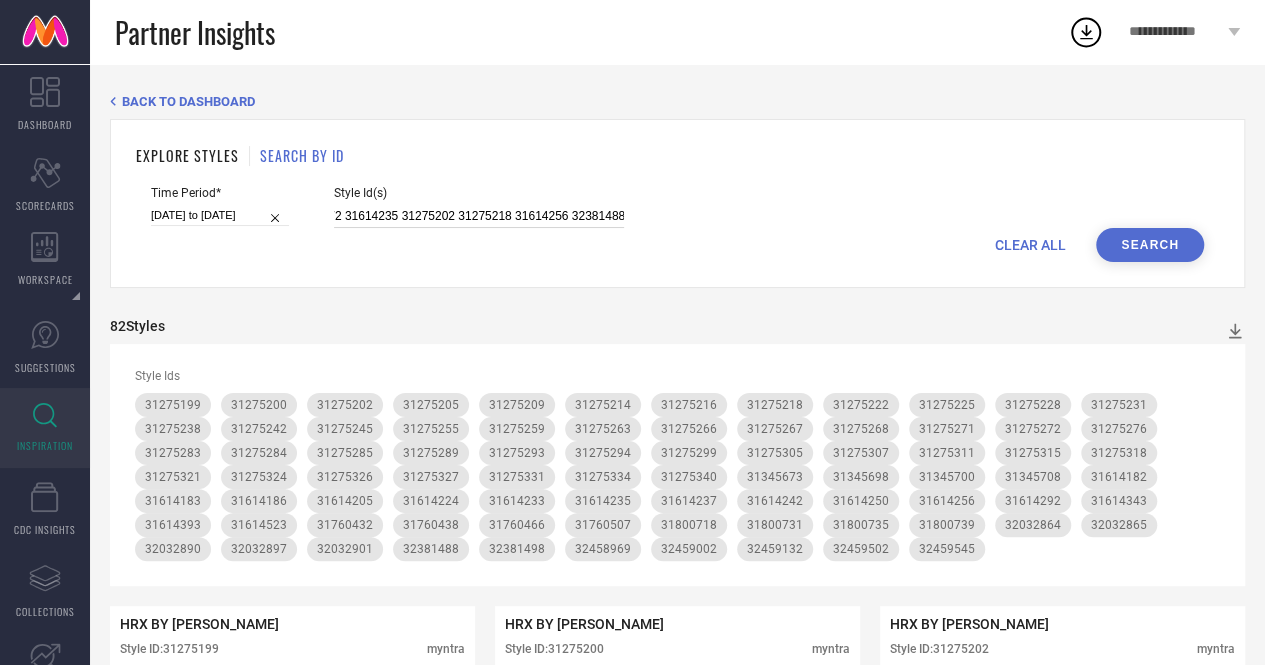 drag, startPoint x: 568, startPoint y: 218, endPoint x: 679, endPoint y: 210, distance: 111.28792 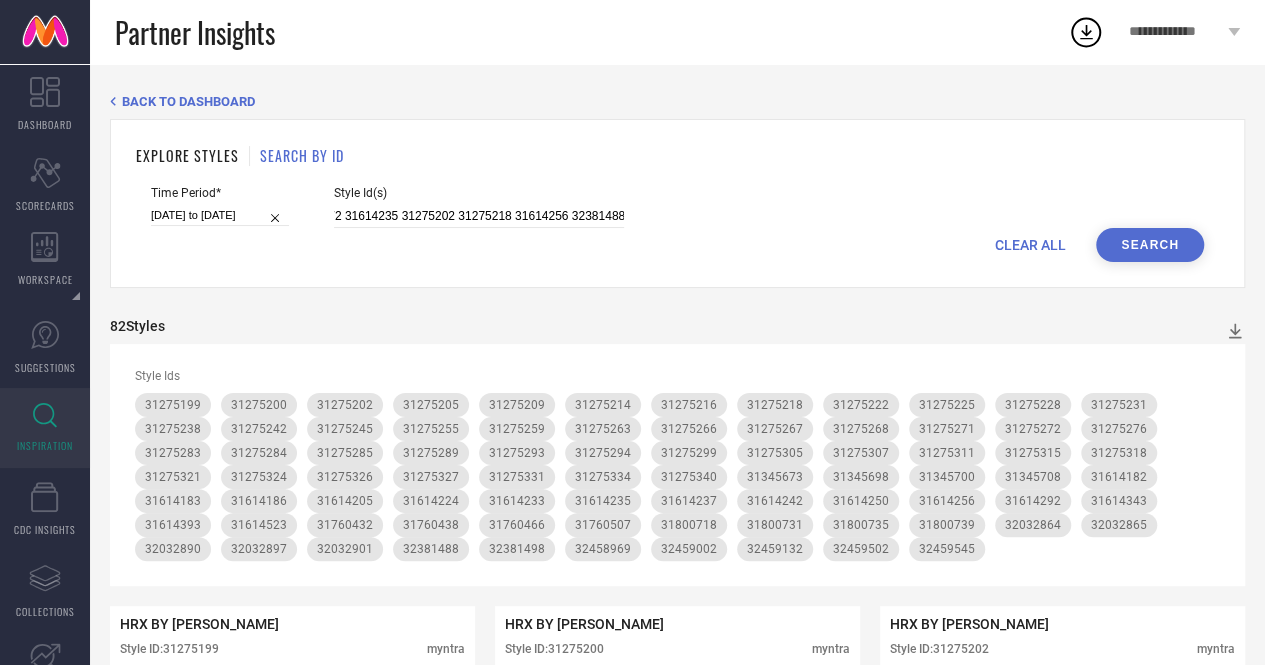 scroll, scrollTop: 0, scrollLeft: 0, axis: both 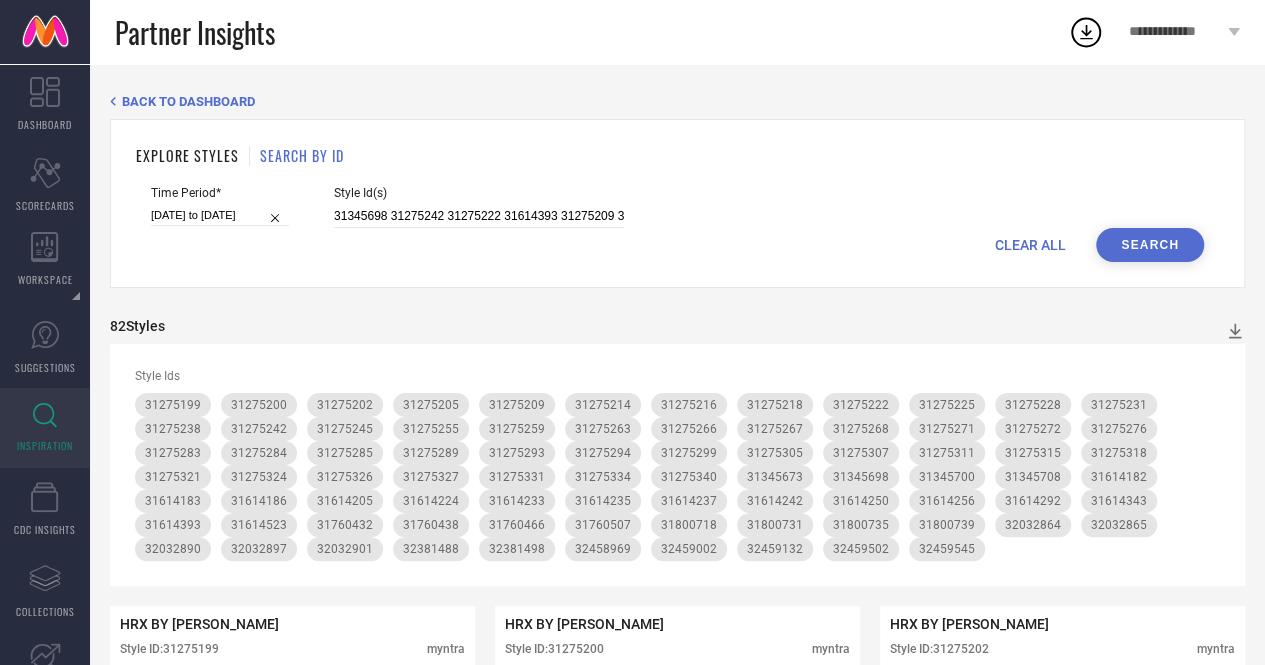 click on "CLEAR ALL Search" at bounding box center (677, 245) 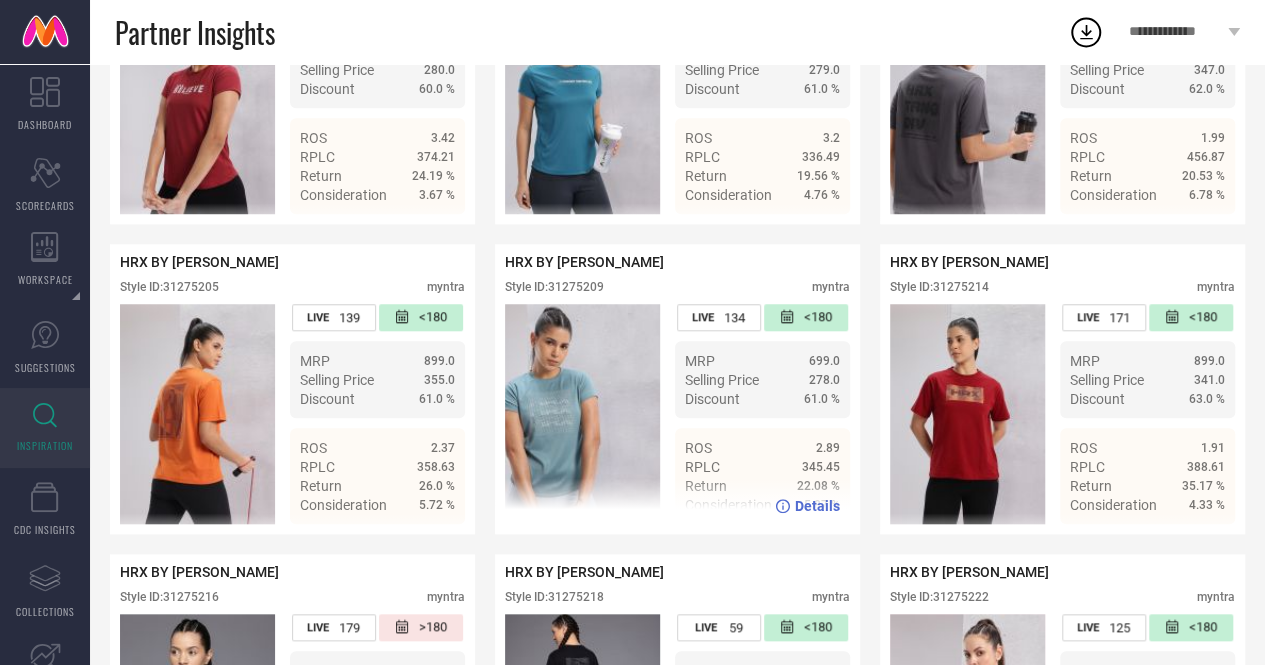 scroll, scrollTop: 0, scrollLeft: 0, axis: both 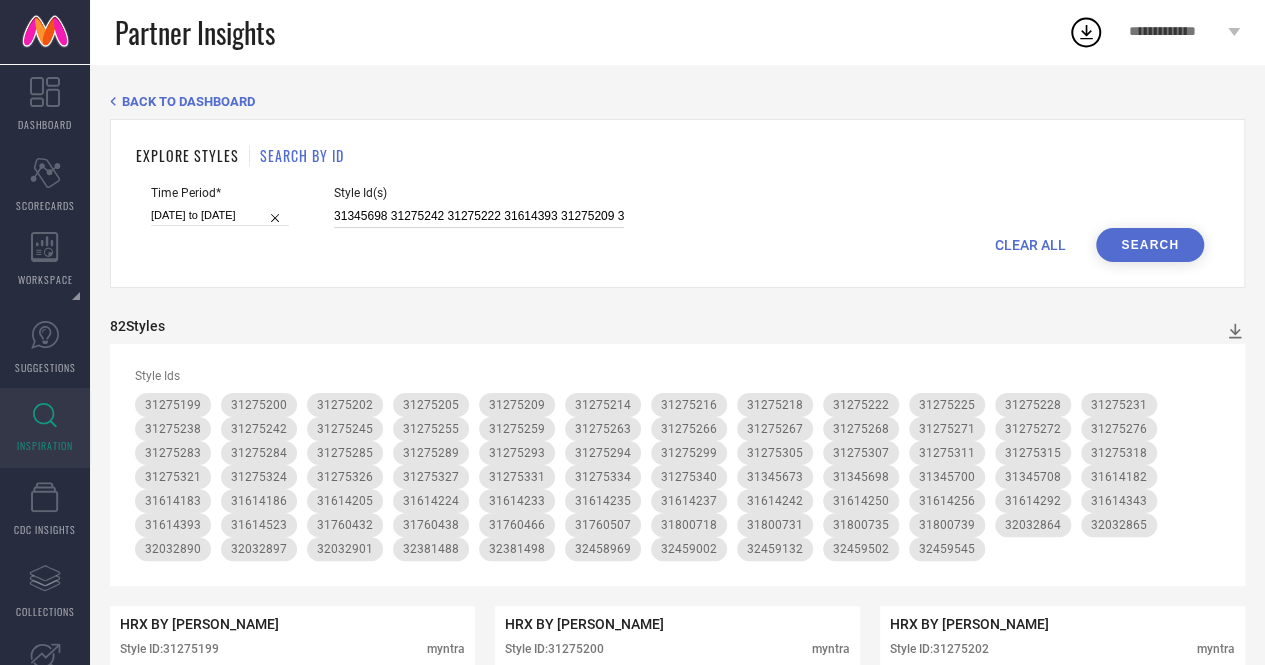 click on "31345698 31275242 31275222 31614393 31275209 31275225 31275276 31275294 31275238 32032865 31275199 31800735 32459502 31614183 31275321 31760507 31275315 31614250 31800731 31275299 31275266 31614523 31345700 31614233 32459132 31275200 31275245 31614237 32032890 31275289 31275326 31275340 31275334 32459002 31275268 31275259 31614182 31275311 31760466 31614205 31275216 31614343 31275324 31614292 31800739 31275255 31275228 31275284 31275271 31275231 31275267 31614224 31275205 31275214 32458969 31275307 31275293 31275327 31275318 31345708 31800718 31614186 31275331 31275283 32459545 31275285 31614242 32032864 31760438 31760432 32032897 32032901 31275305 31345673 32381498 31275263 31275272 31614235 31275202 31275218 31614256 32381488" at bounding box center [479, 216] 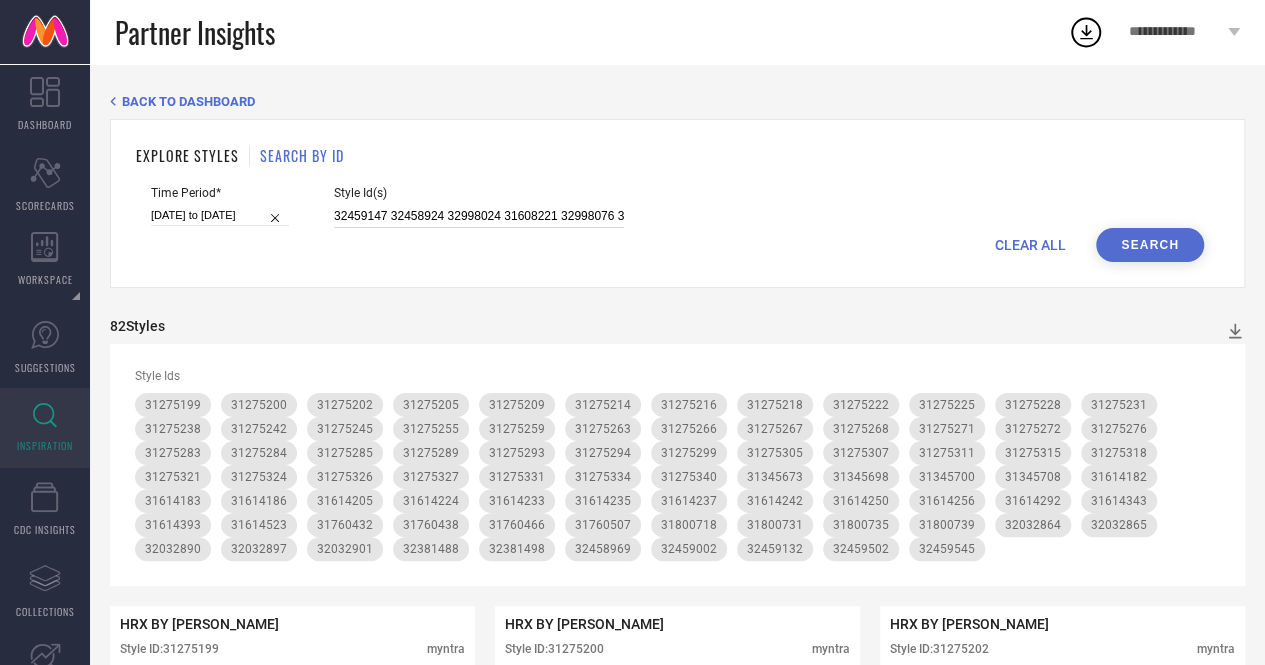 scroll, scrollTop: 0, scrollLeft: 1294, axis: horizontal 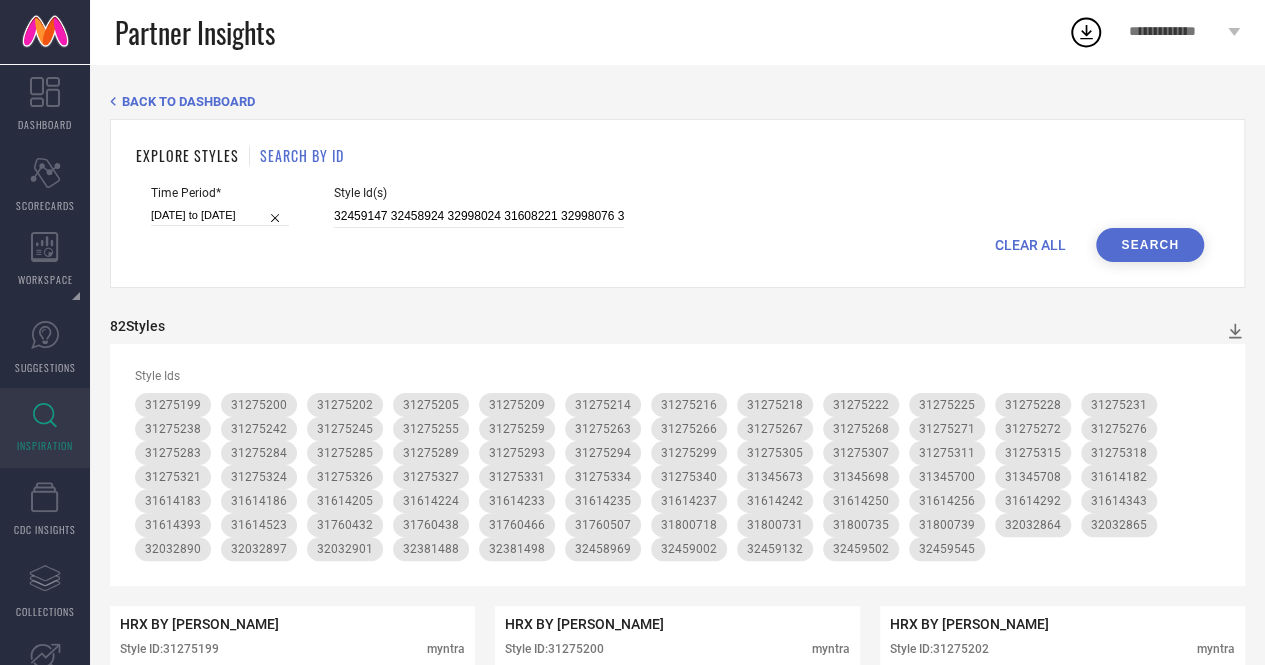click on "Search" at bounding box center [1150, 245] 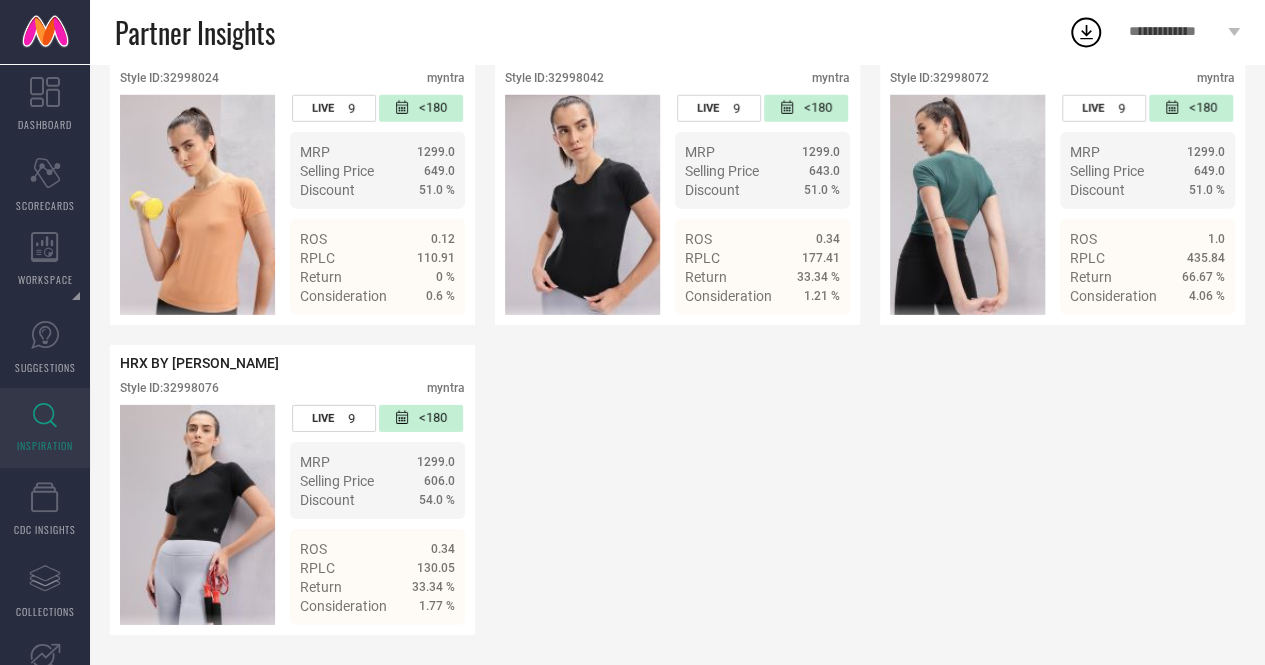 scroll, scrollTop: 2989, scrollLeft: 0, axis: vertical 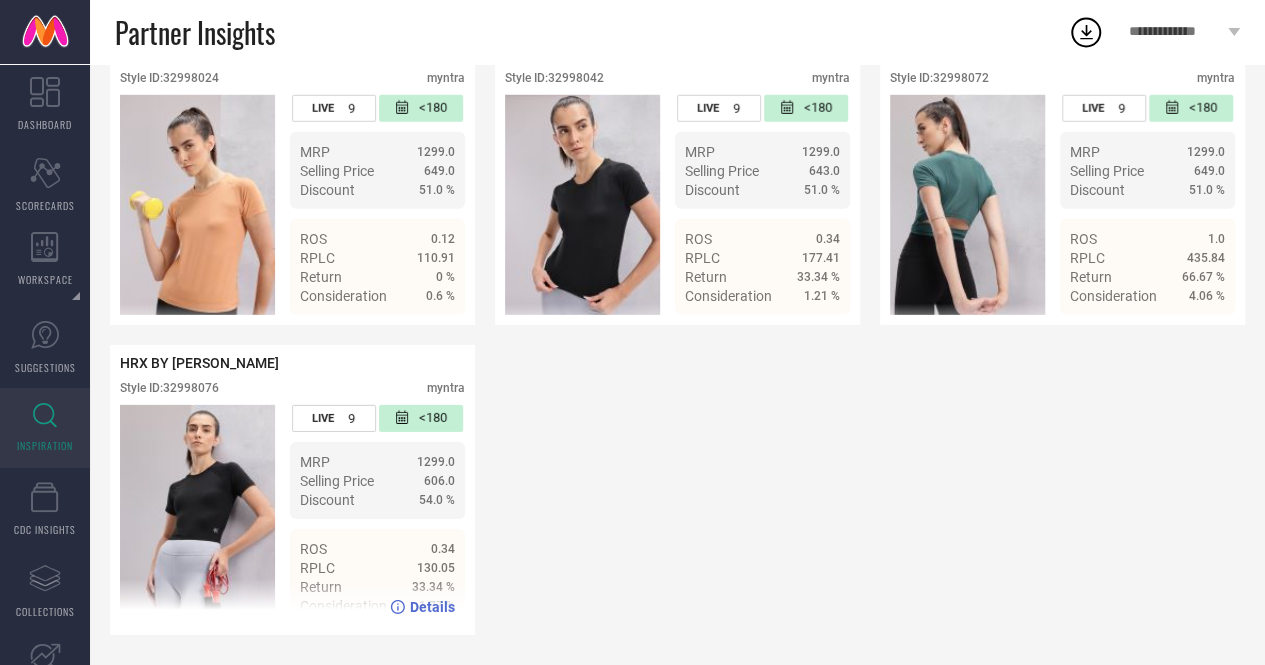 click on "Style ID:  32998076" at bounding box center [169, 388] 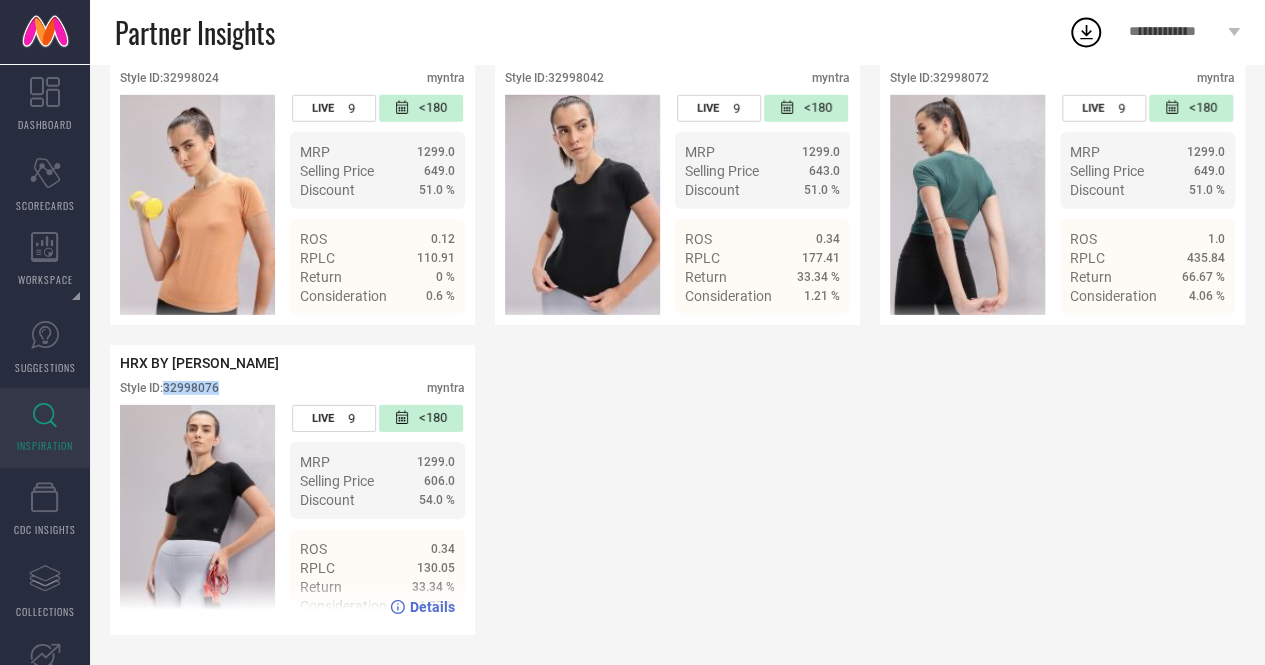click on "Style ID:  32998076" at bounding box center (169, 388) 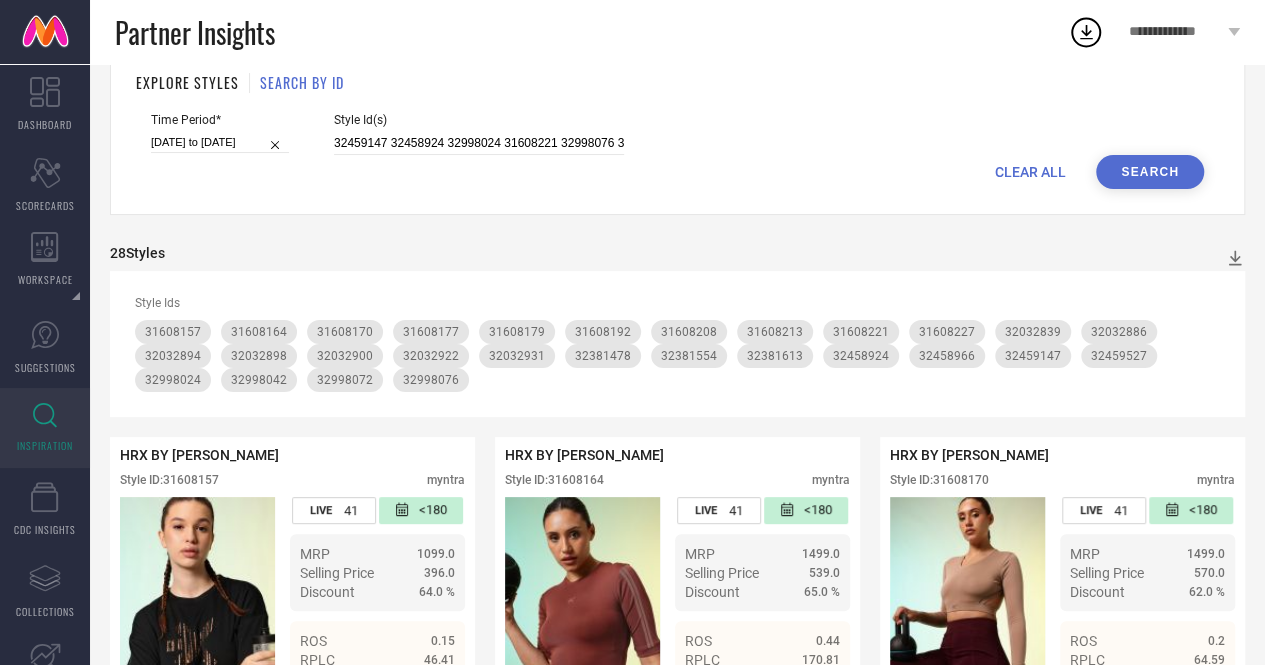 scroll, scrollTop: 0, scrollLeft: 0, axis: both 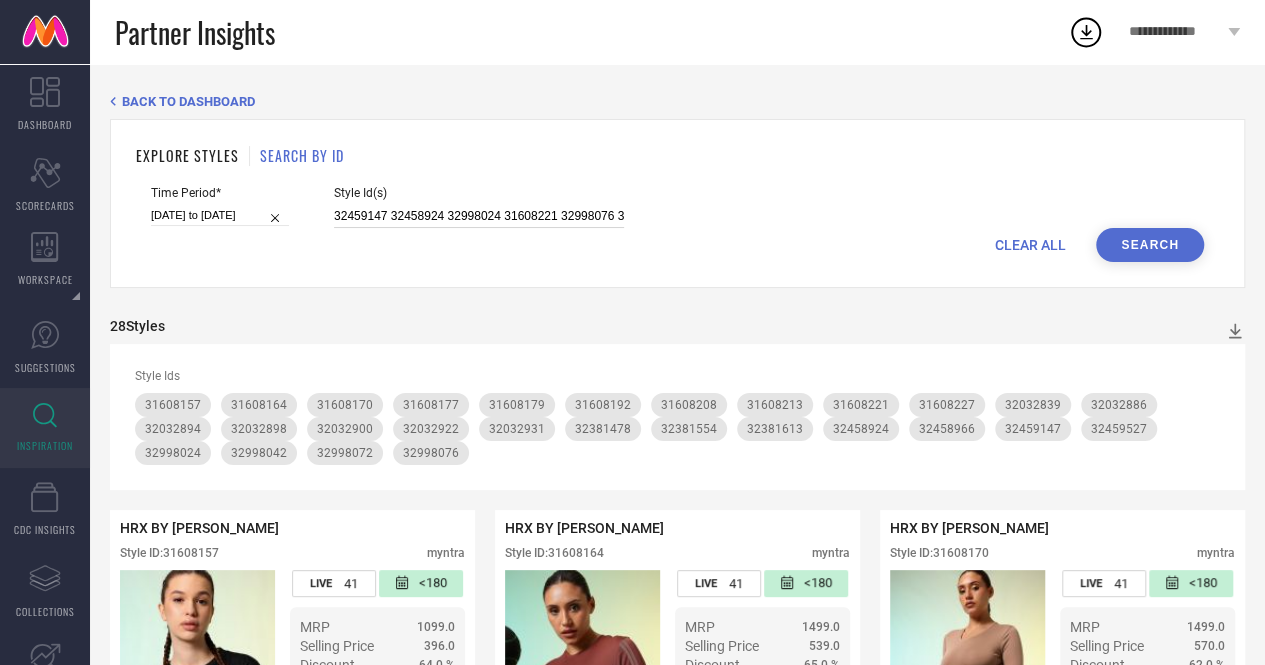click on "32459147 32458924 32998024 31608221 32998076 32032931 32998042 32458966 31608208 31608157 32032894 31608170 31608227 32998072 32381554 31608213 32459527 32381613 32032839 31608177 32032900 32381478 32032922 31608192 32032898 31608164 31608179 32032886" at bounding box center (479, 216) 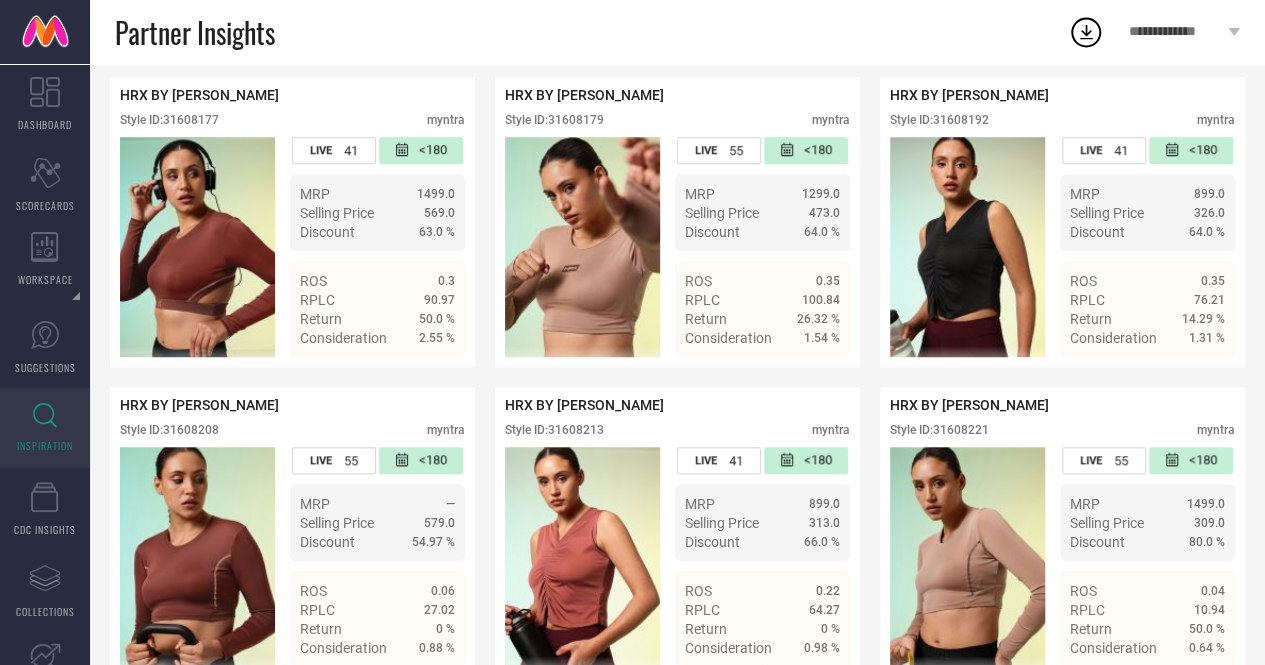 scroll, scrollTop: 939, scrollLeft: 0, axis: vertical 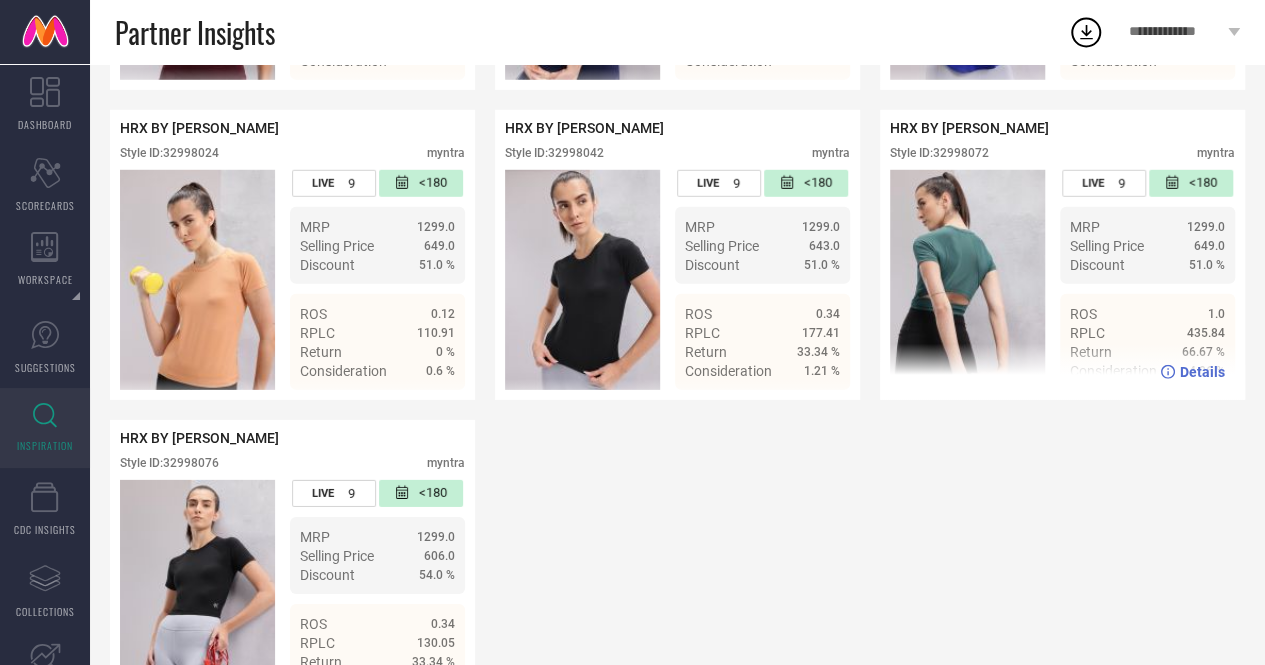 drag, startPoint x: 588, startPoint y: 359, endPoint x: 952, endPoint y: 182, distance: 404.75302 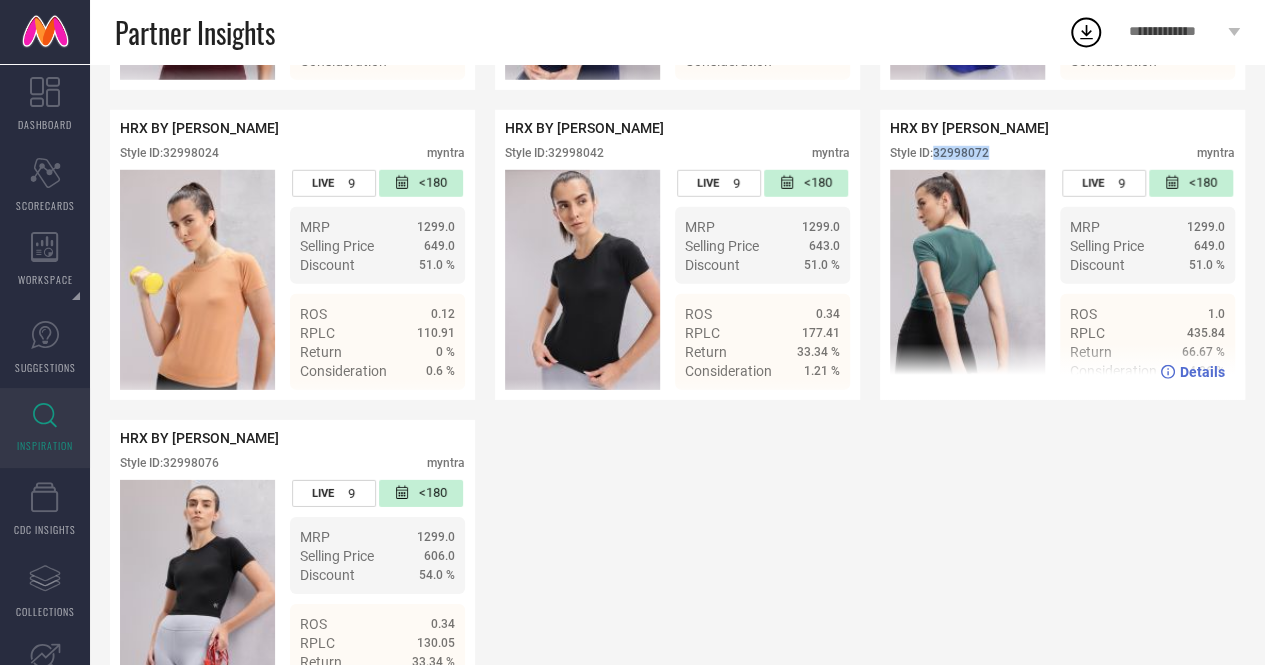 click on "Style ID:  32998072" at bounding box center (939, 153) 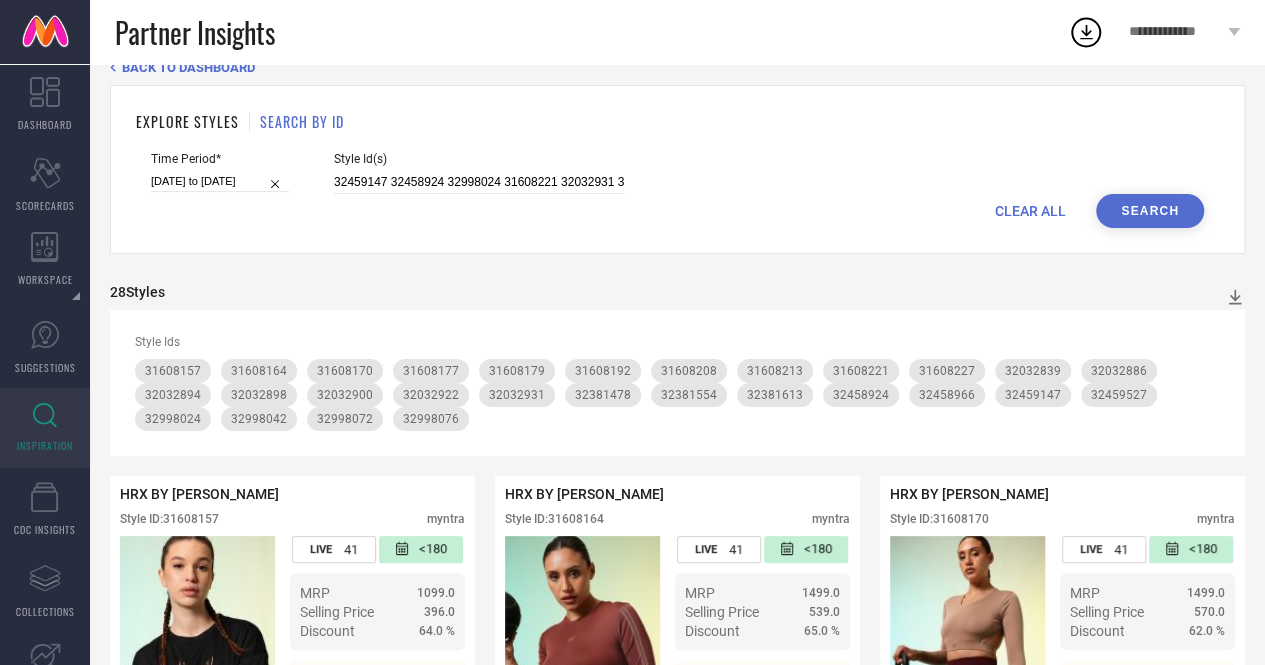 scroll, scrollTop: 0, scrollLeft: 0, axis: both 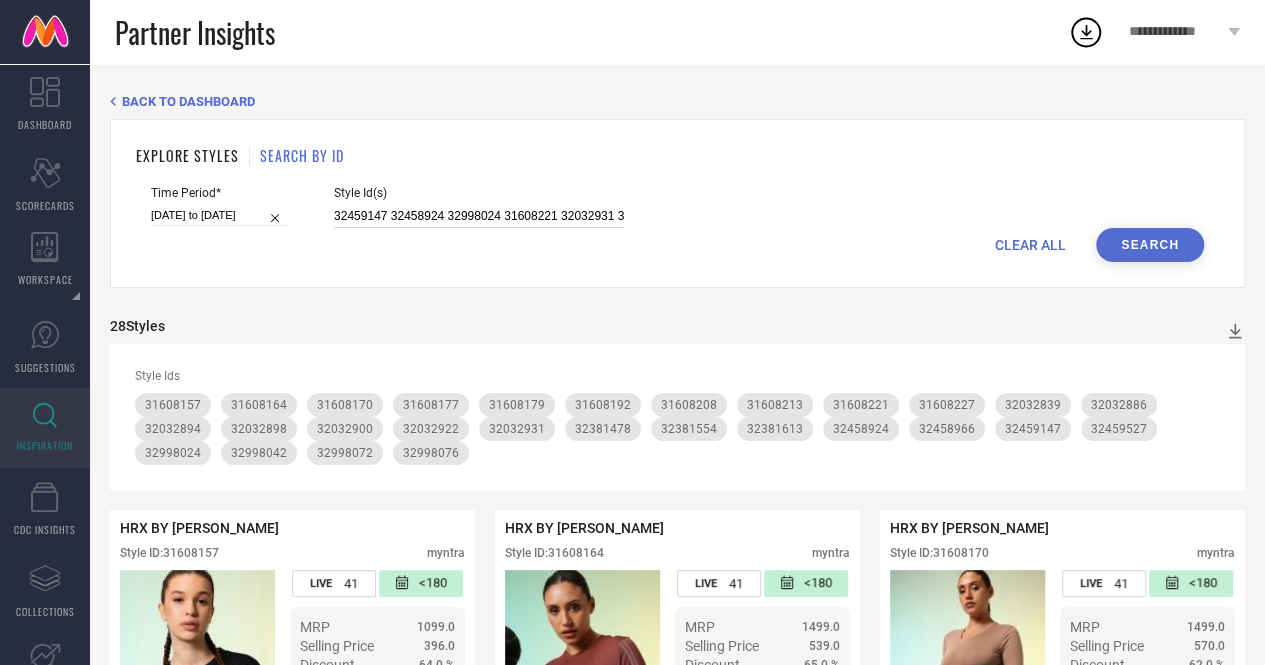 click on "32459147 32458924 32998024 31608221 32032931 32998042 32458966 31608208 31608157 32032894 31608170 31608227 32998072 32381554 31608213 32459527 32381613 32032839 31608177 32032900 32381478 32032922 31608192 32032898 31608164 31608179 32032886" at bounding box center [479, 216] 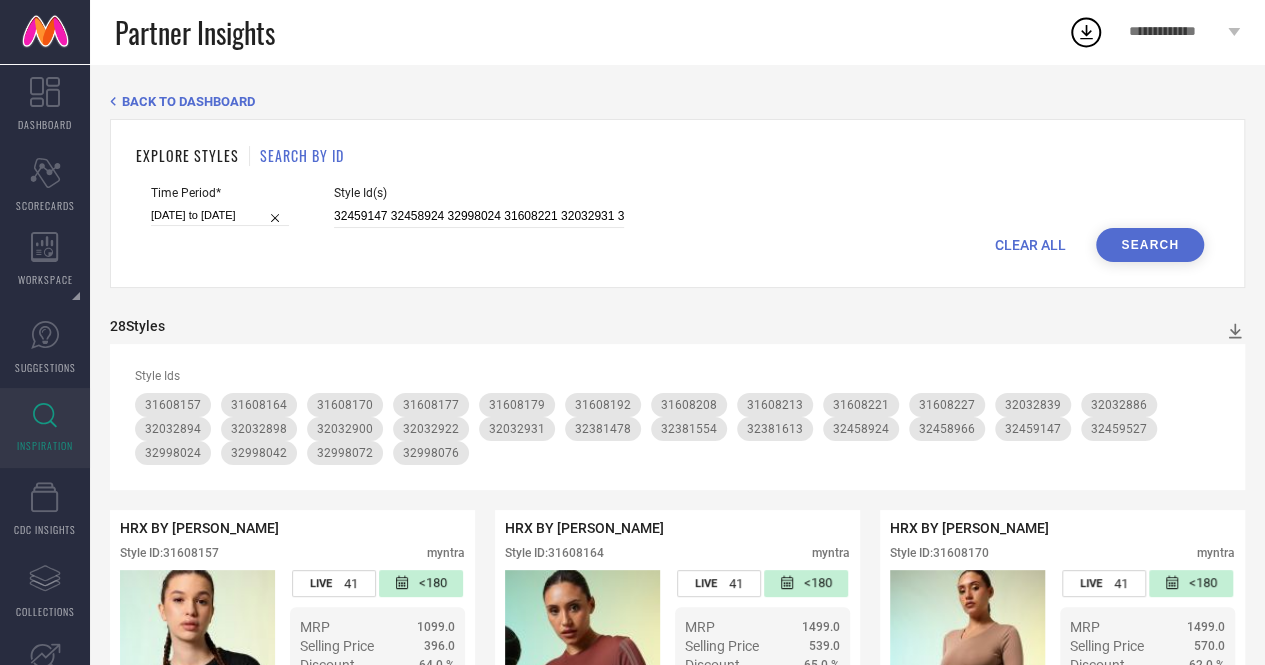scroll, scrollTop: 0, scrollLeft: 562, axis: horizontal 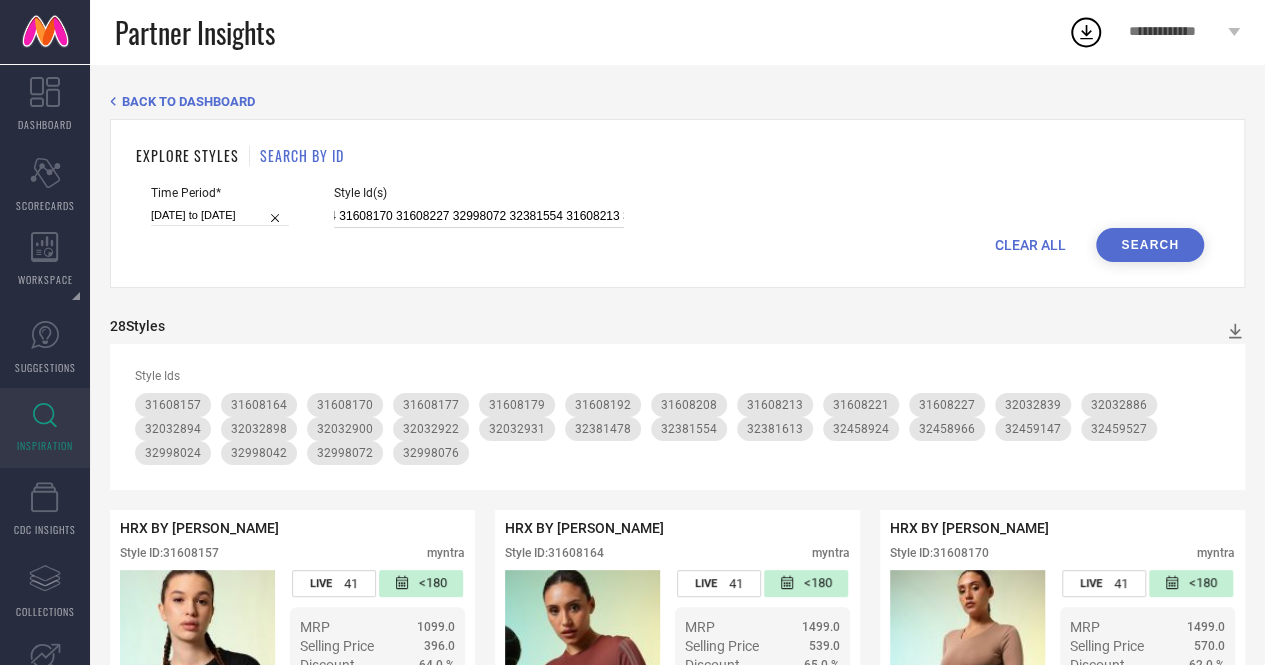 click on "32459147 32458924 32998024 31608221 32032931 32998042 32458966 31608208 31608157 32032894 31608170 31608227 32998072 32381554 31608213 32459527 32381613 32032839 31608177 32032900 32381478 32032922 31608192 32032898 31608164 31608179 32032886" at bounding box center [479, 216] 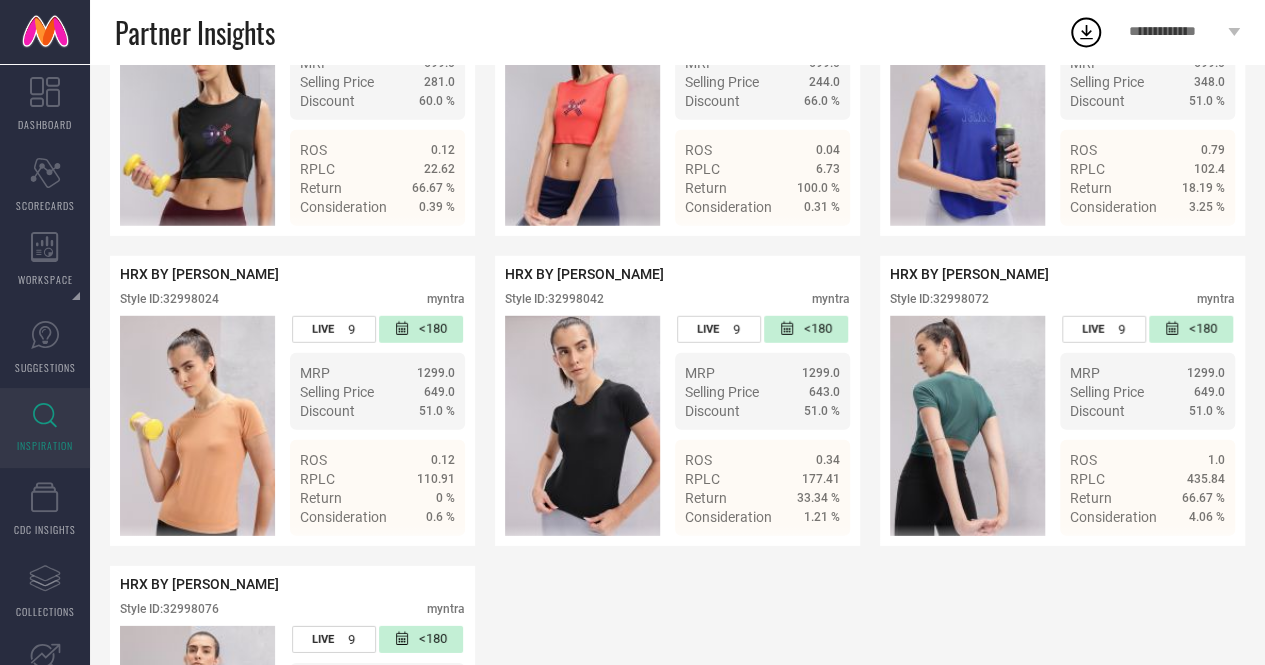 scroll, scrollTop: 2732, scrollLeft: 0, axis: vertical 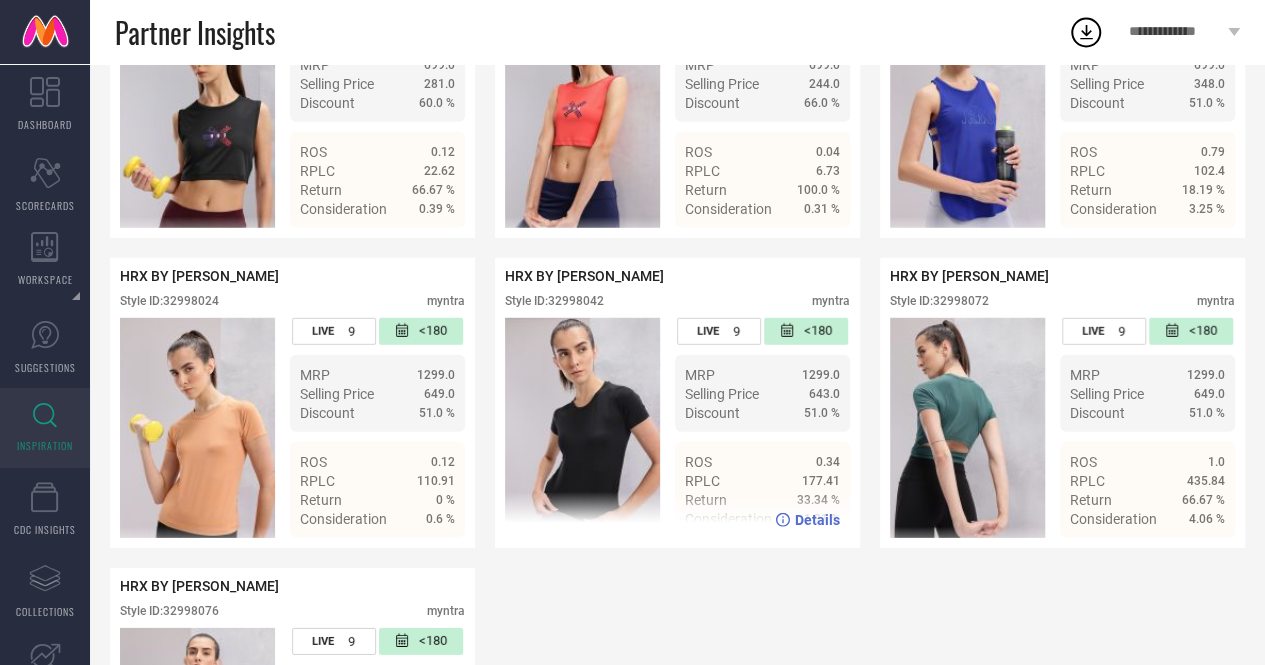 click on "Style ID:  32998042" at bounding box center [554, 301] 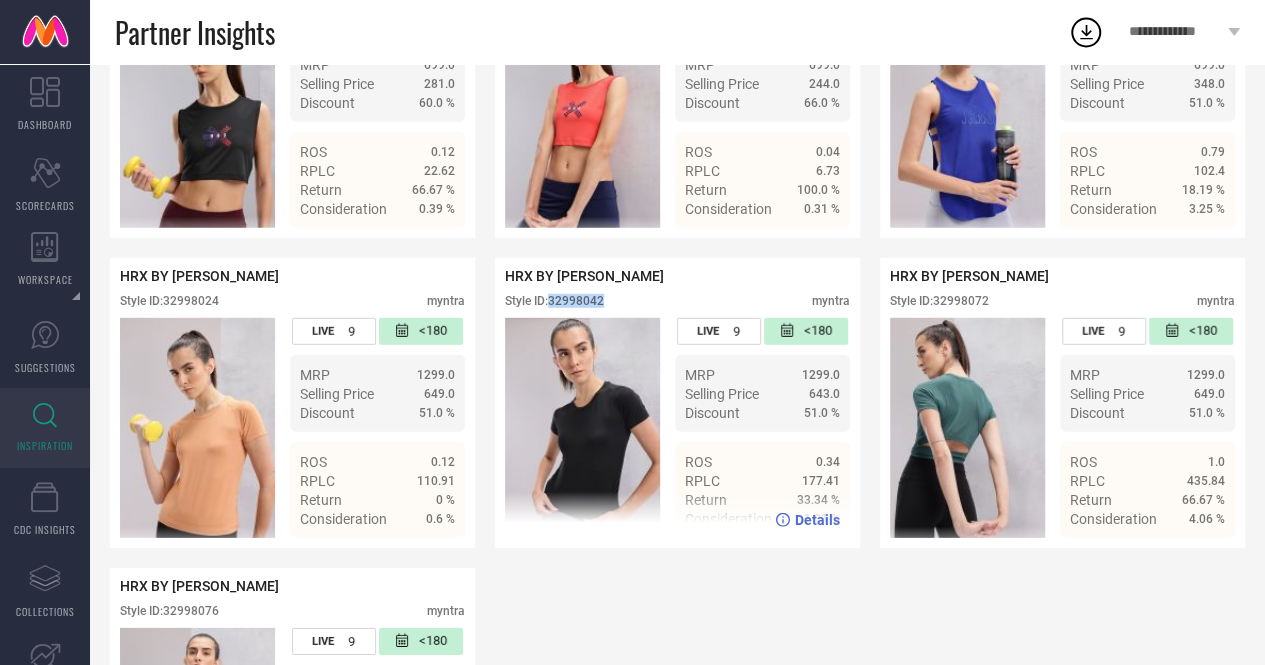click on "Style ID:  32998042" at bounding box center [554, 301] 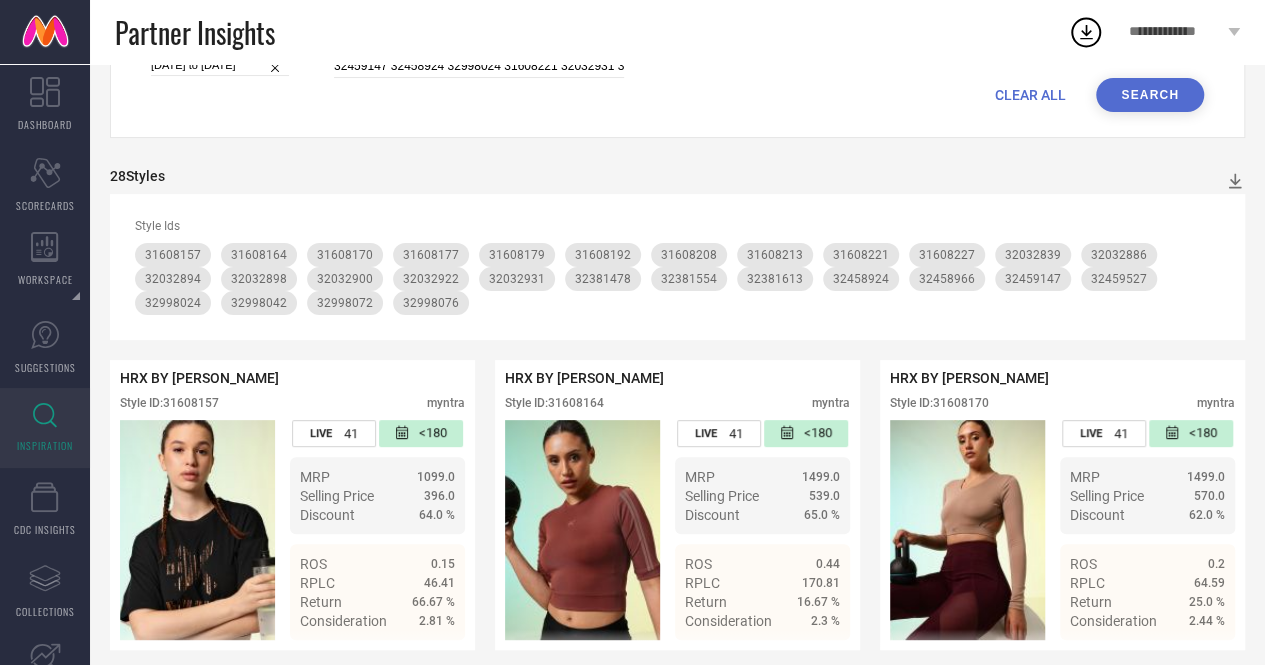 scroll, scrollTop: 0, scrollLeft: 0, axis: both 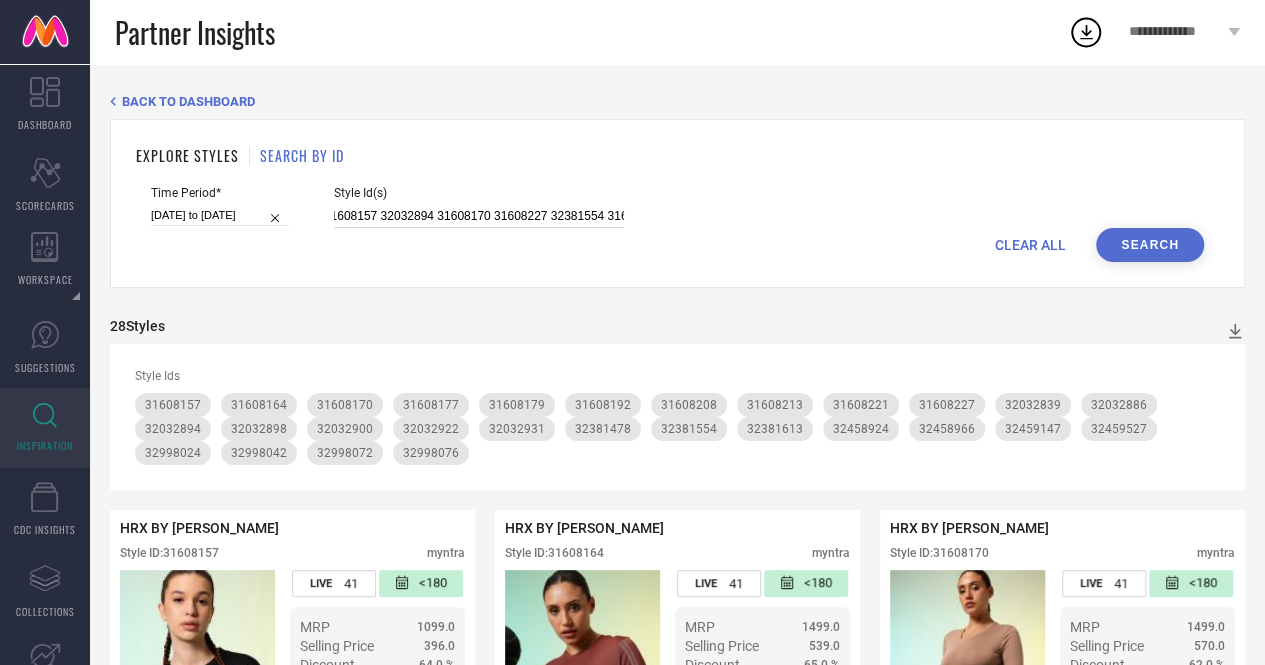 drag, startPoint x: 612, startPoint y: 215, endPoint x: 480, endPoint y: 210, distance: 132.09467 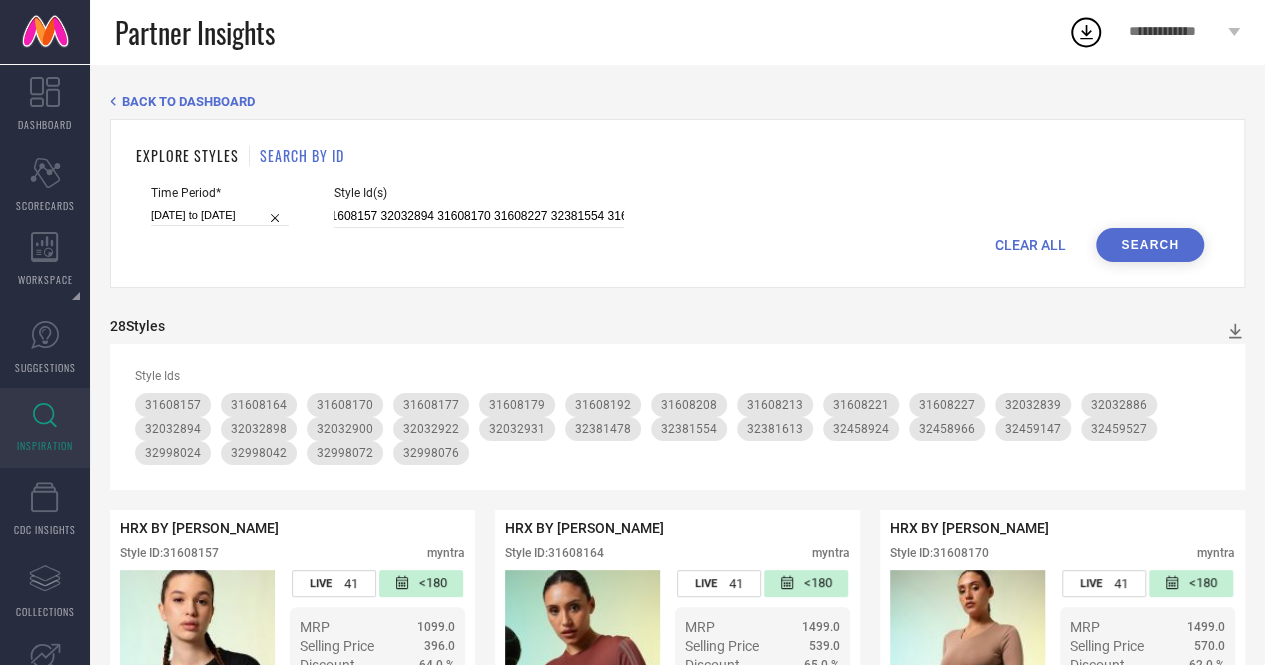 scroll, scrollTop: 0, scrollLeft: 0, axis: both 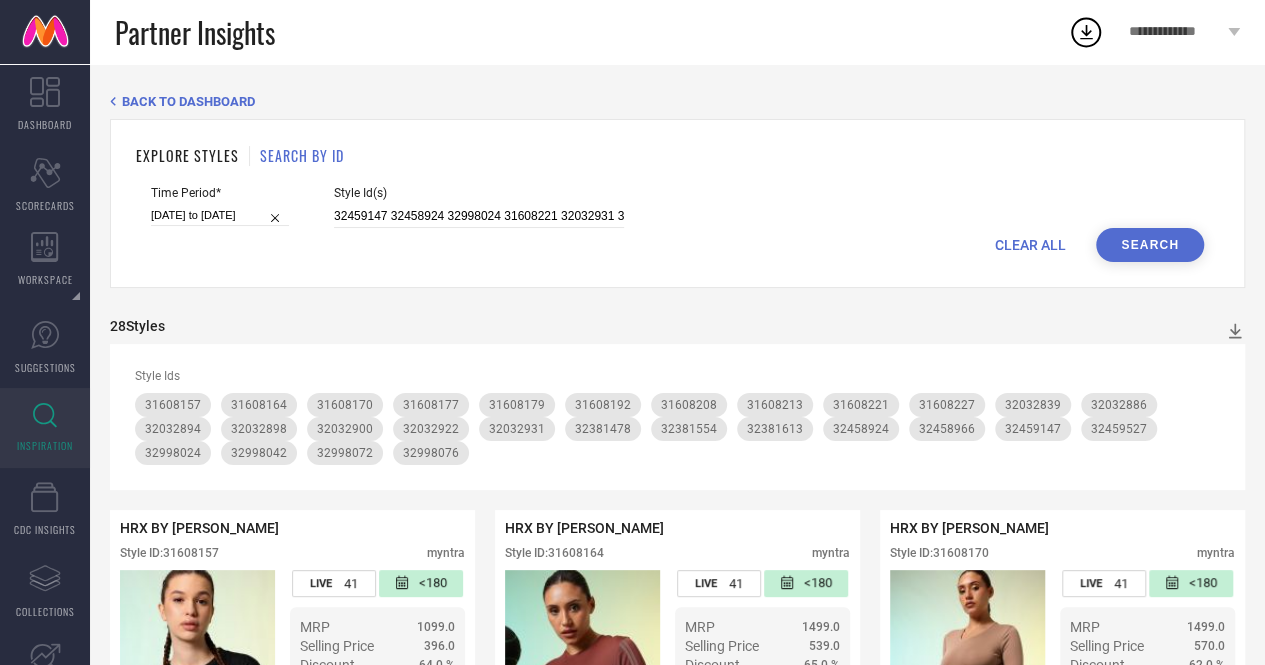click on "Time Period* 01-01-2025 to 30-06-2025 Style Id(s) 32459147 32458924 32998024 31608221 32032931 32998042 32458966 31608208 31608157 32032894 31608170 31608227 32381554 31608213 32459527 32381613 32032839 31608177 32032900 32381478 32032922 31608192 32032898 31608164 31608179 32032886" at bounding box center (677, 207) 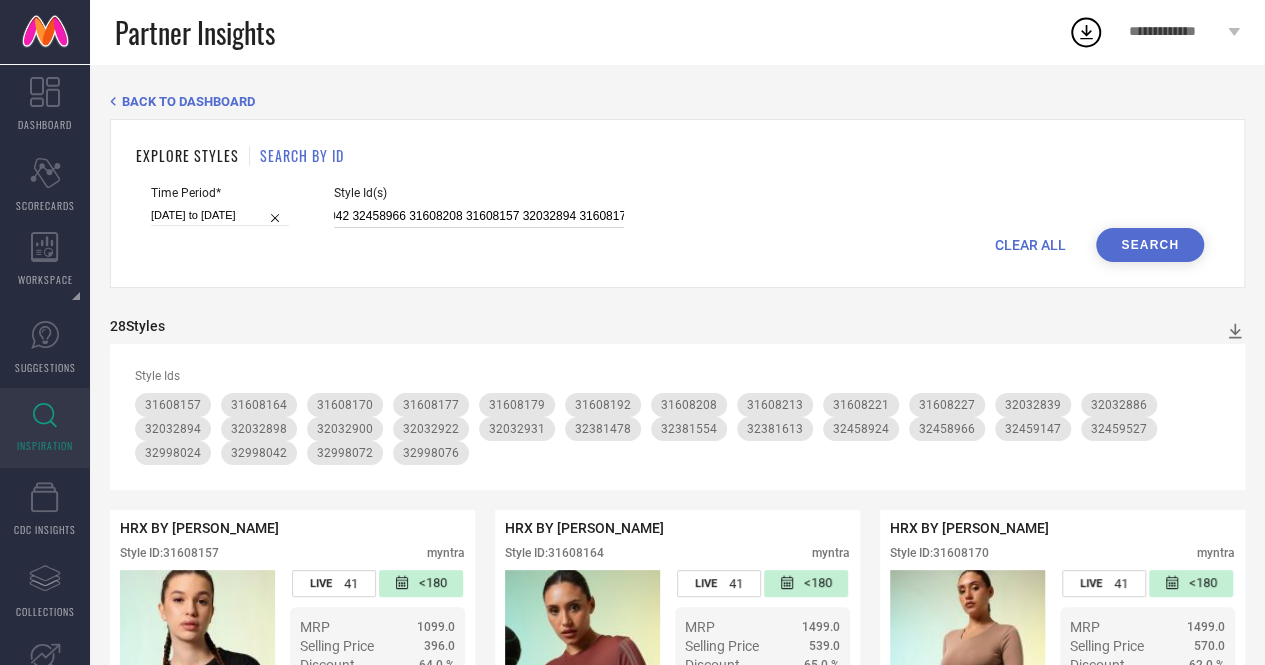 scroll, scrollTop: 0, scrollLeft: 279, axis: horizontal 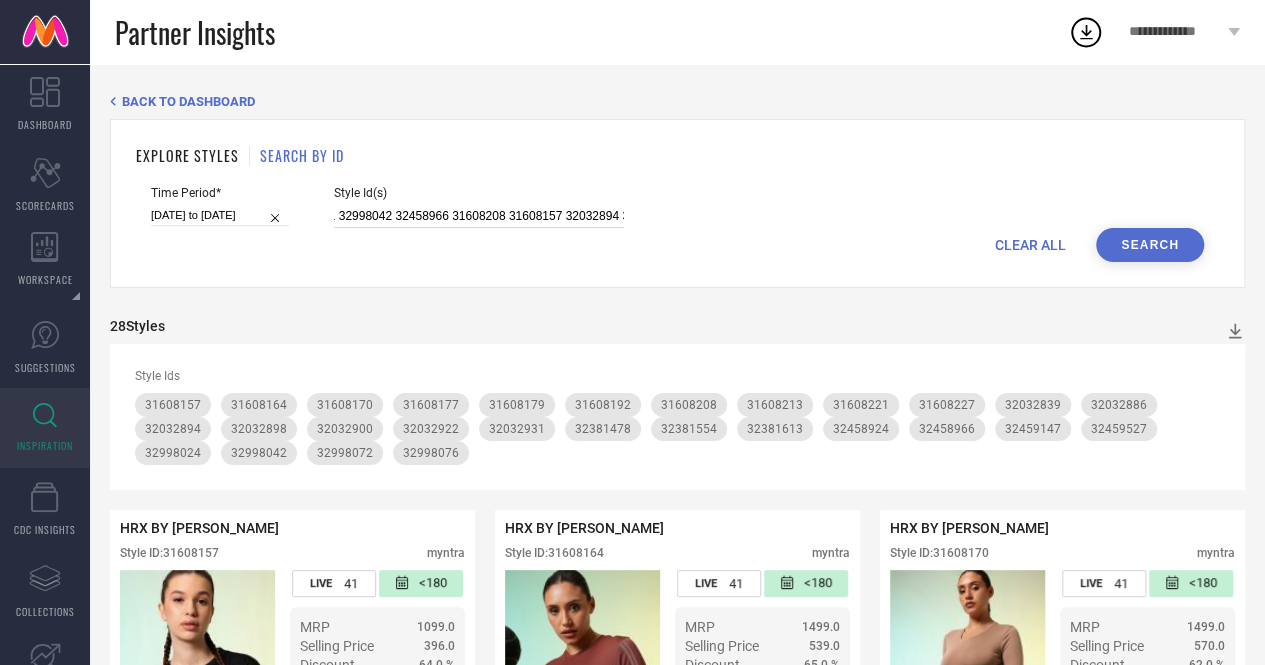 drag, startPoint x: 610, startPoint y: 215, endPoint x: 390, endPoint y: 214, distance: 220.00227 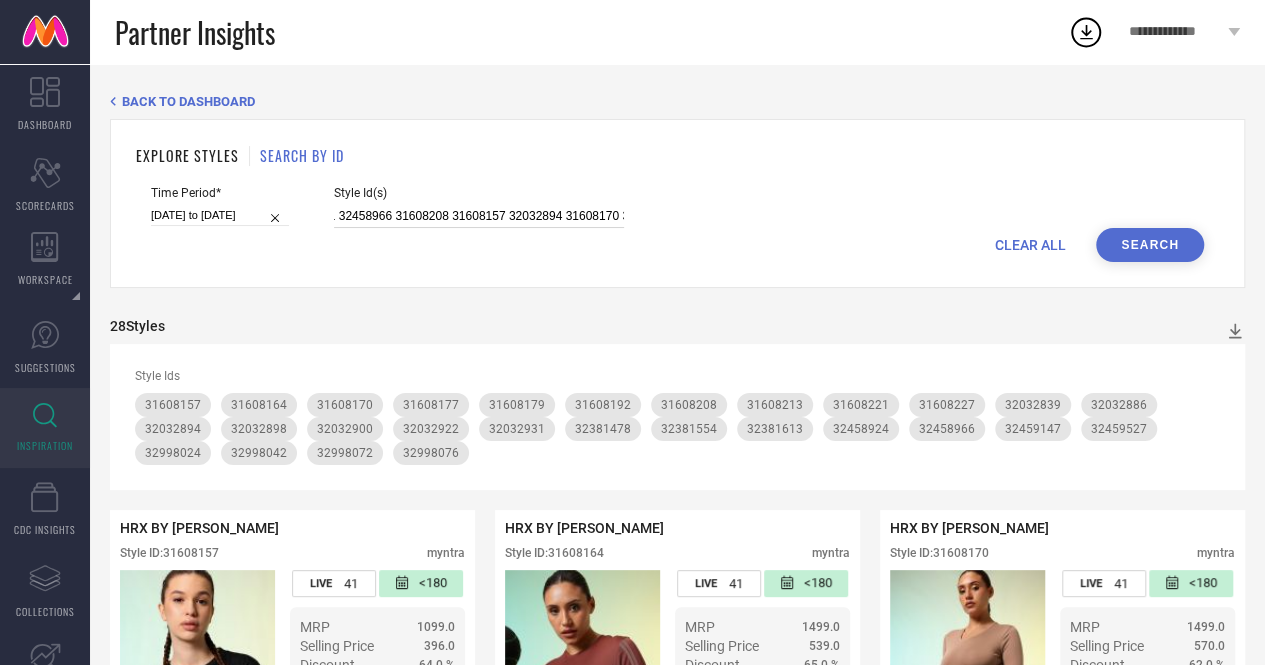 click on "32459147 32458924 32998024 31608221 32032931 32458966 31608208 31608157 32032894 31608170 31608227 32381554 31608213 32459527 32381613 32032839 31608177 32032900 32381478 32032922 31608192 32032898 31608164 31608179 32032886" at bounding box center (479, 216) 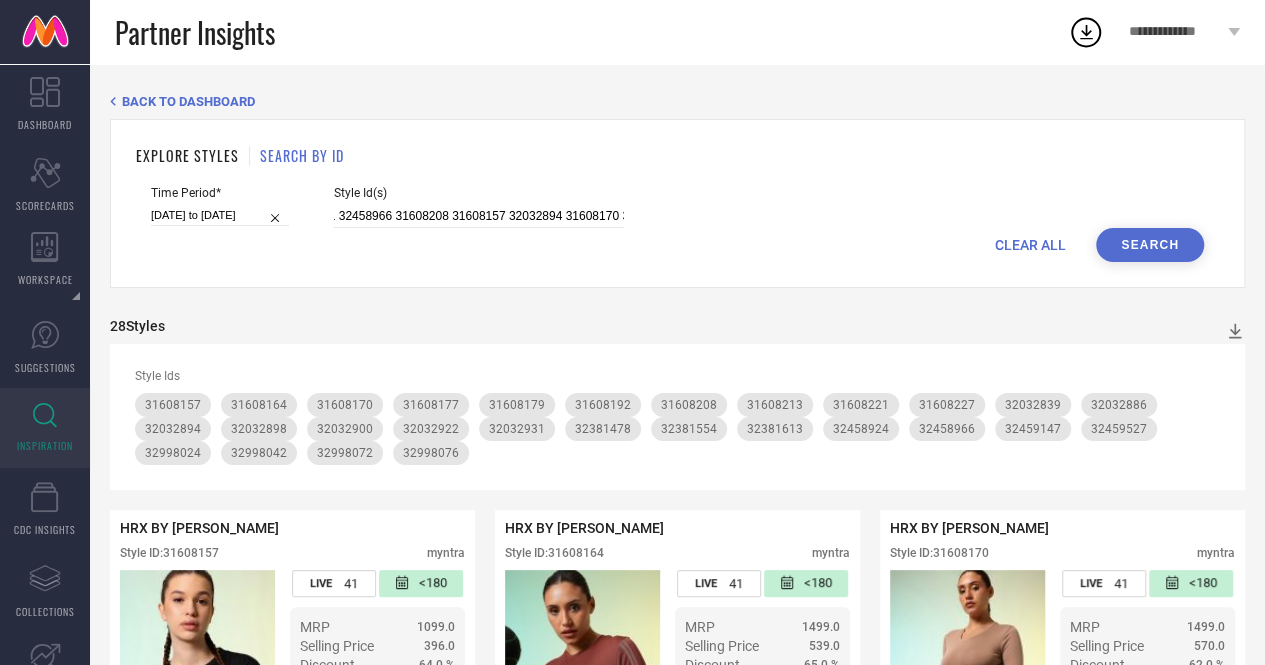 scroll, scrollTop: 0, scrollLeft: 0, axis: both 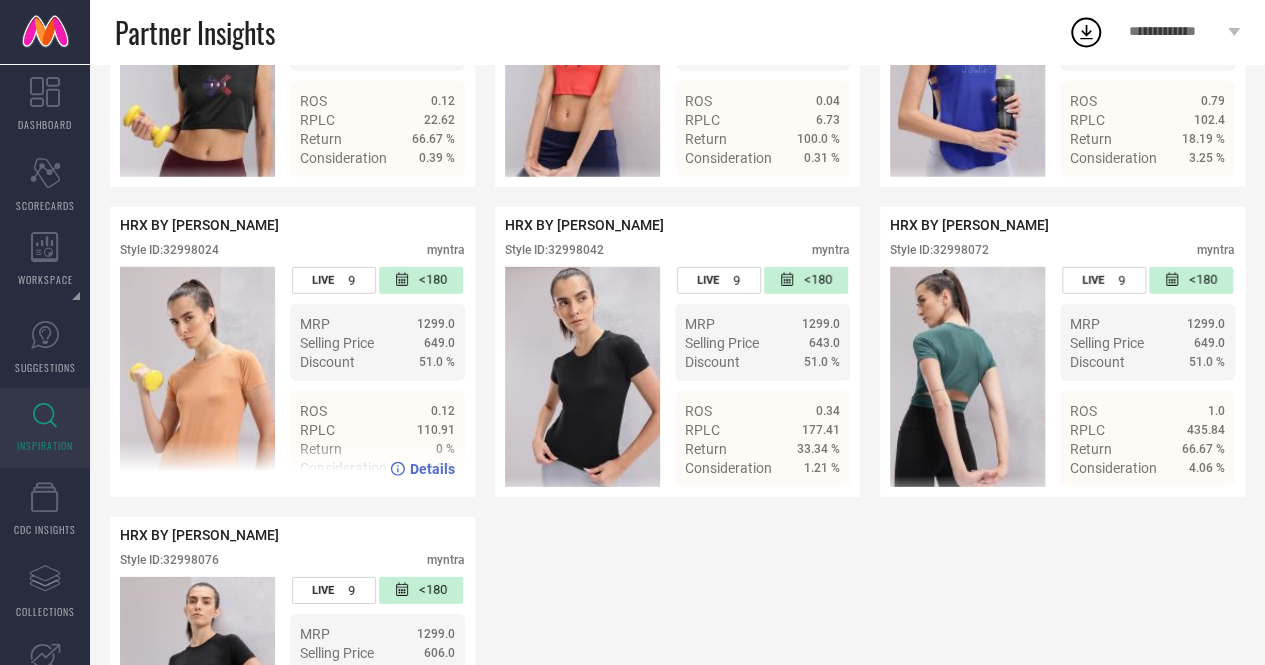 click on "Style ID:  32998024" at bounding box center (169, 250) 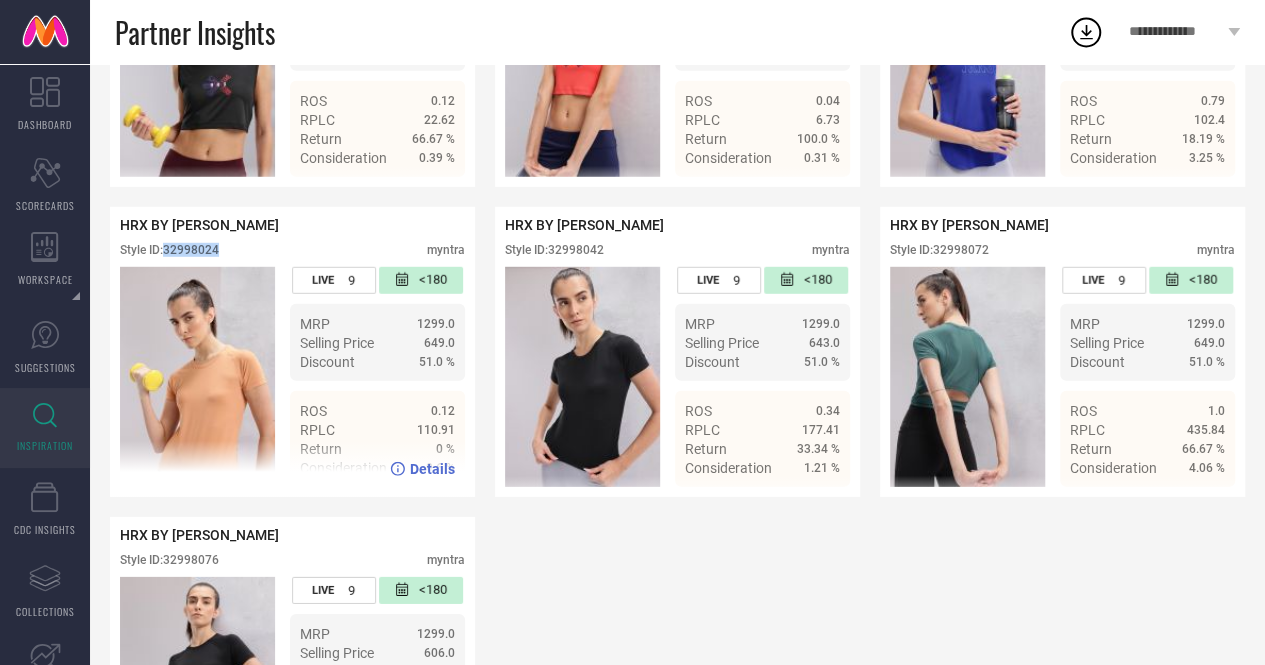 click on "Style ID:  32998024" at bounding box center [169, 250] 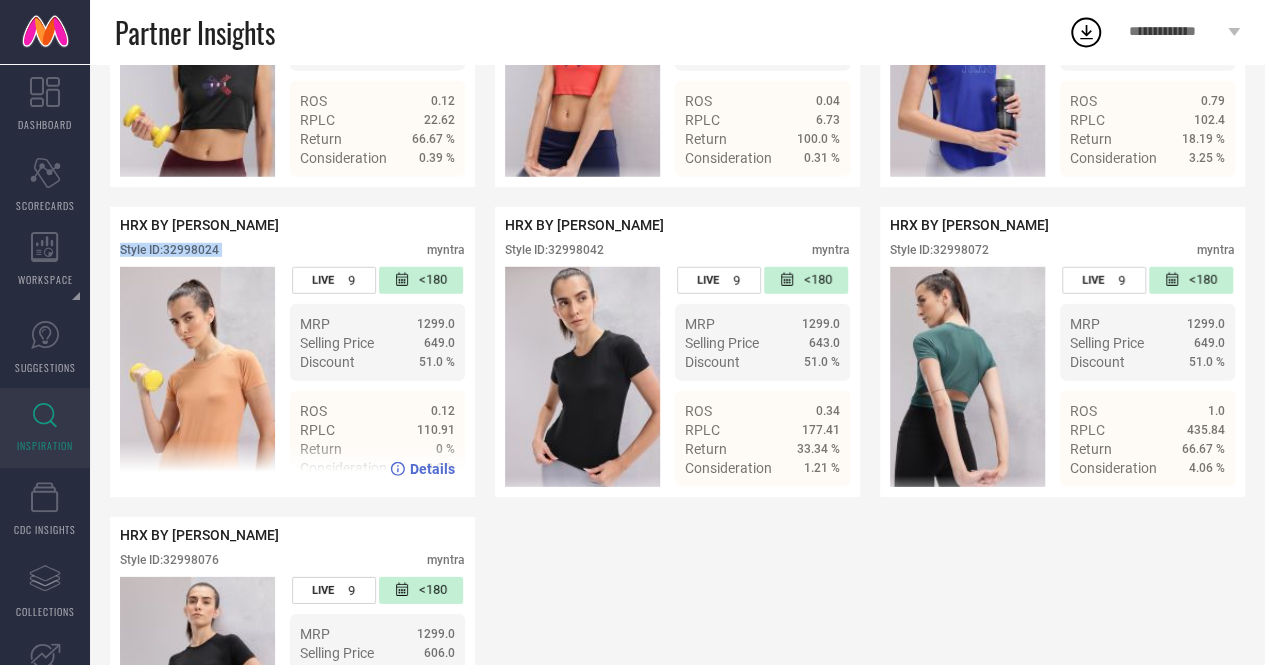 click on "Style ID:  32998024" at bounding box center (169, 250) 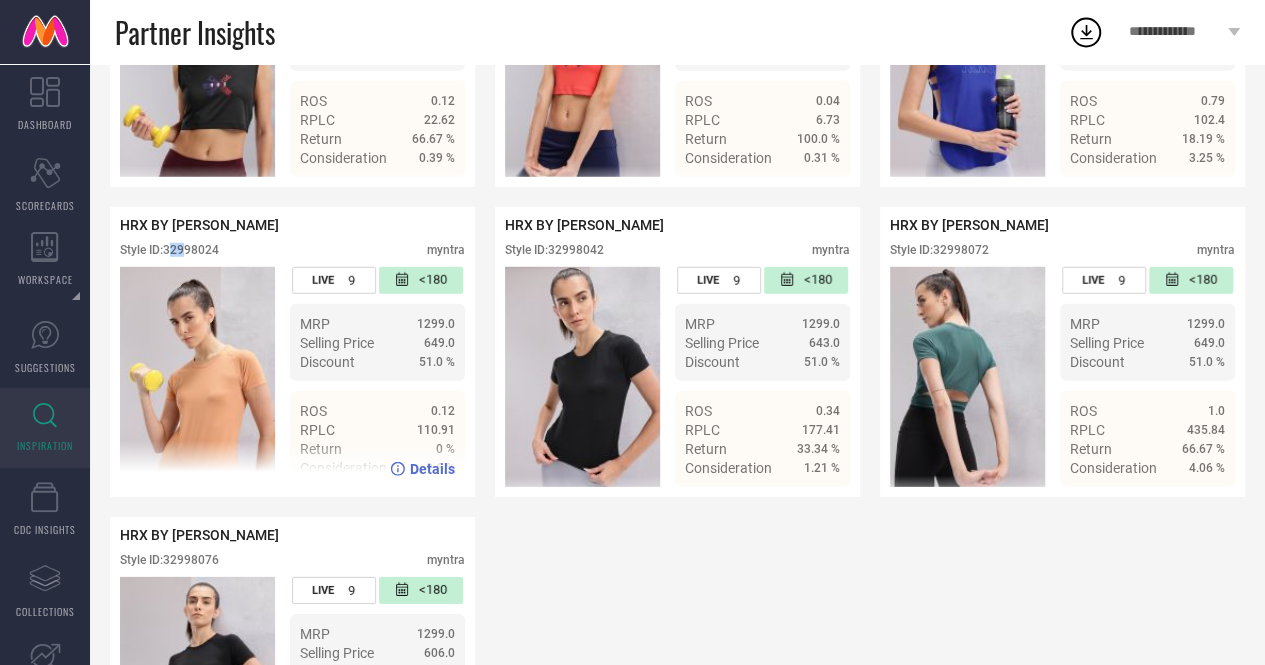 drag, startPoint x: 171, startPoint y: 285, endPoint x: 189, endPoint y: 285, distance: 18 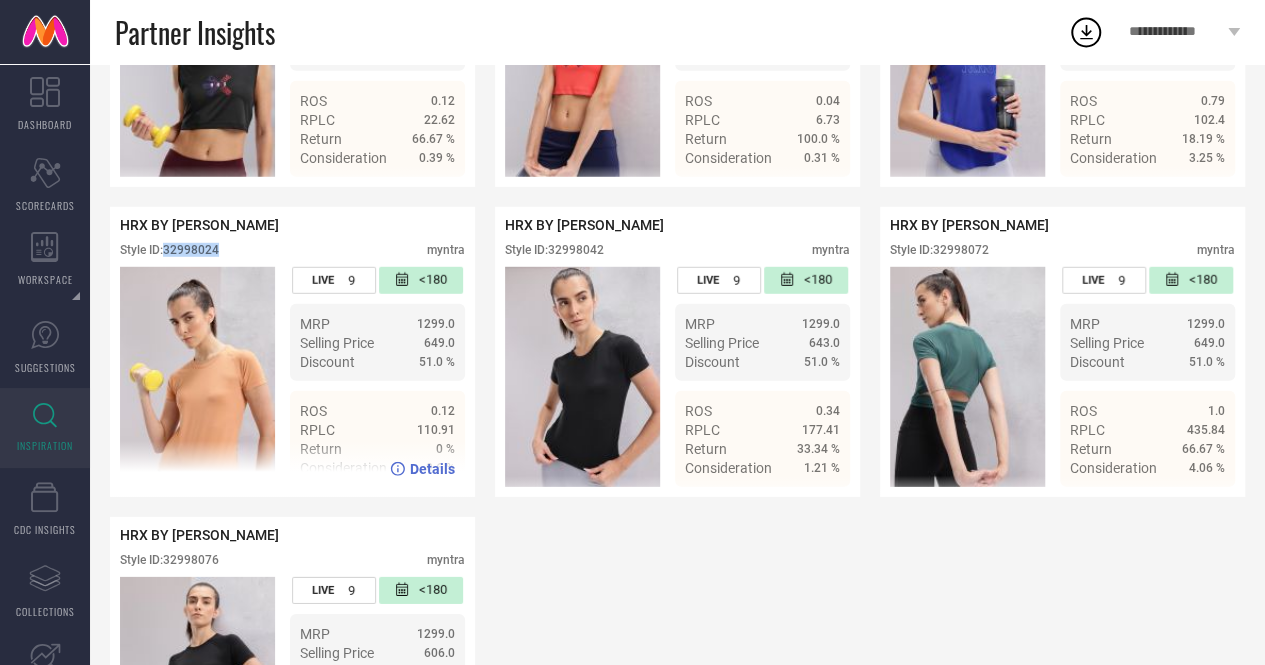 drag, startPoint x: 166, startPoint y: 285, endPoint x: 222, endPoint y: 287, distance: 56.0357 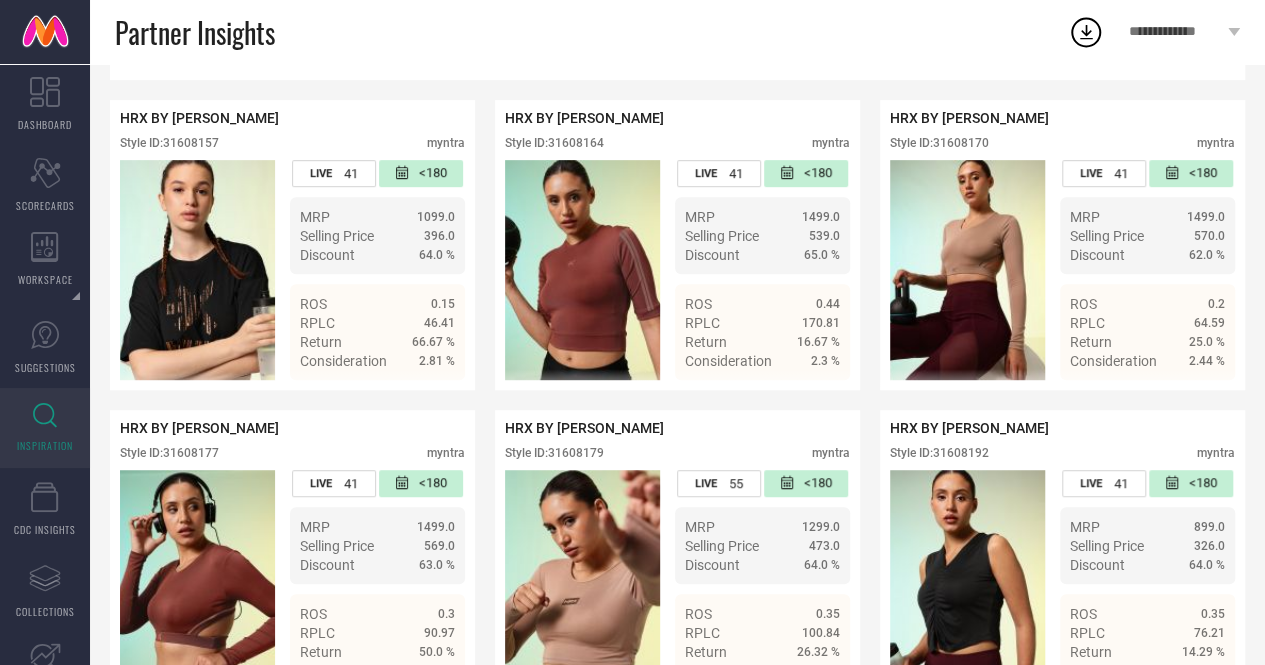 scroll, scrollTop: 0, scrollLeft: 0, axis: both 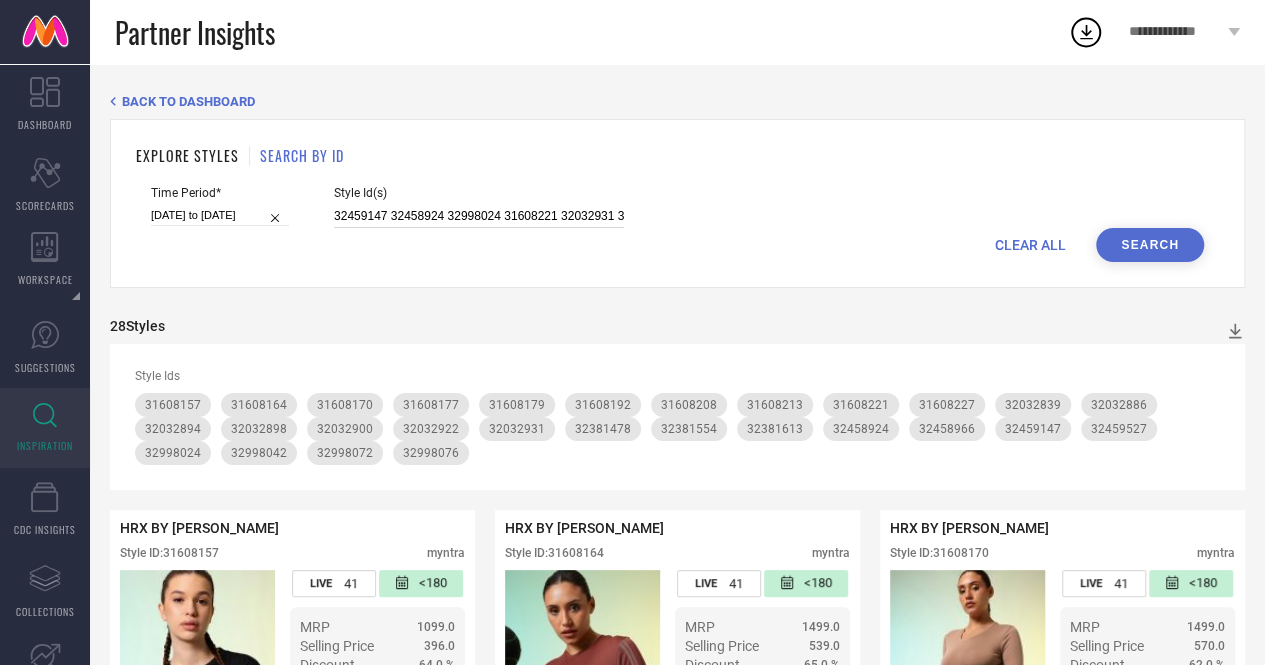 click on "32459147 32458924 32998024 31608221 32032931 32458966 31608208 31608157 32032894 31608170 31608227 32381554 31608213 32459527 32381613 32032839 31608177 32032900 32381478 32032922 31608192 32032898 31608164 31608179 32032886" at bounding box center (479, 216) 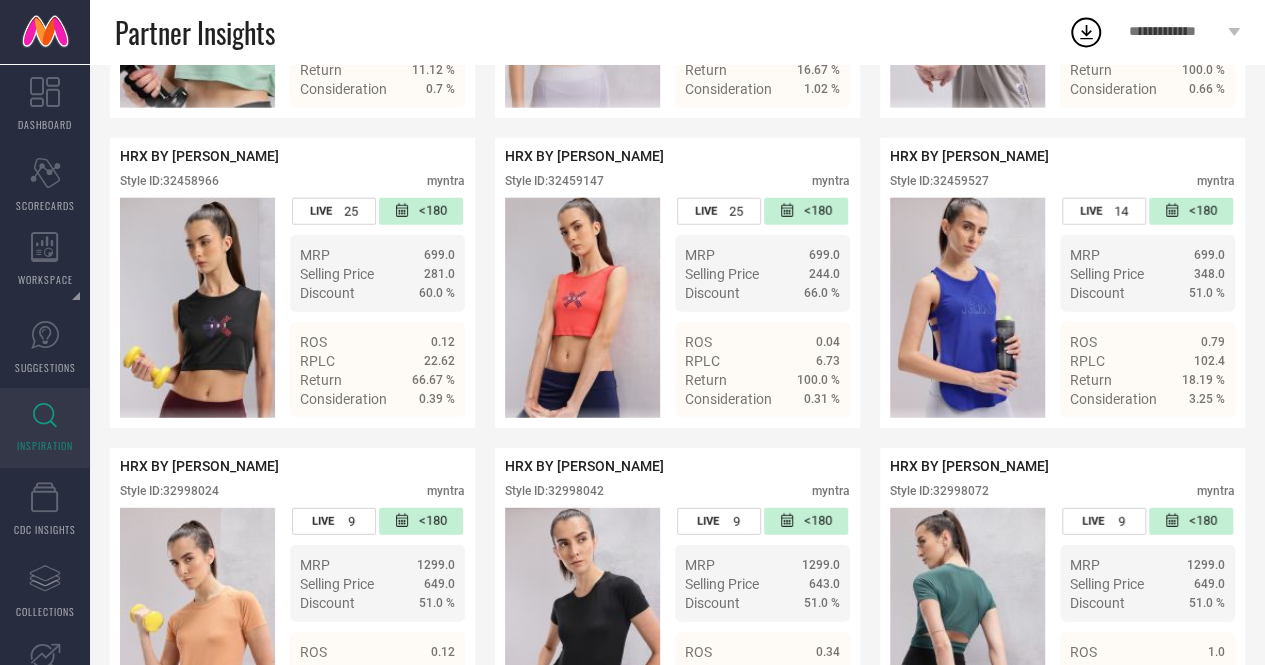 scroll, scrollTop: 2864, scrollLeft: 0, axis: vertical 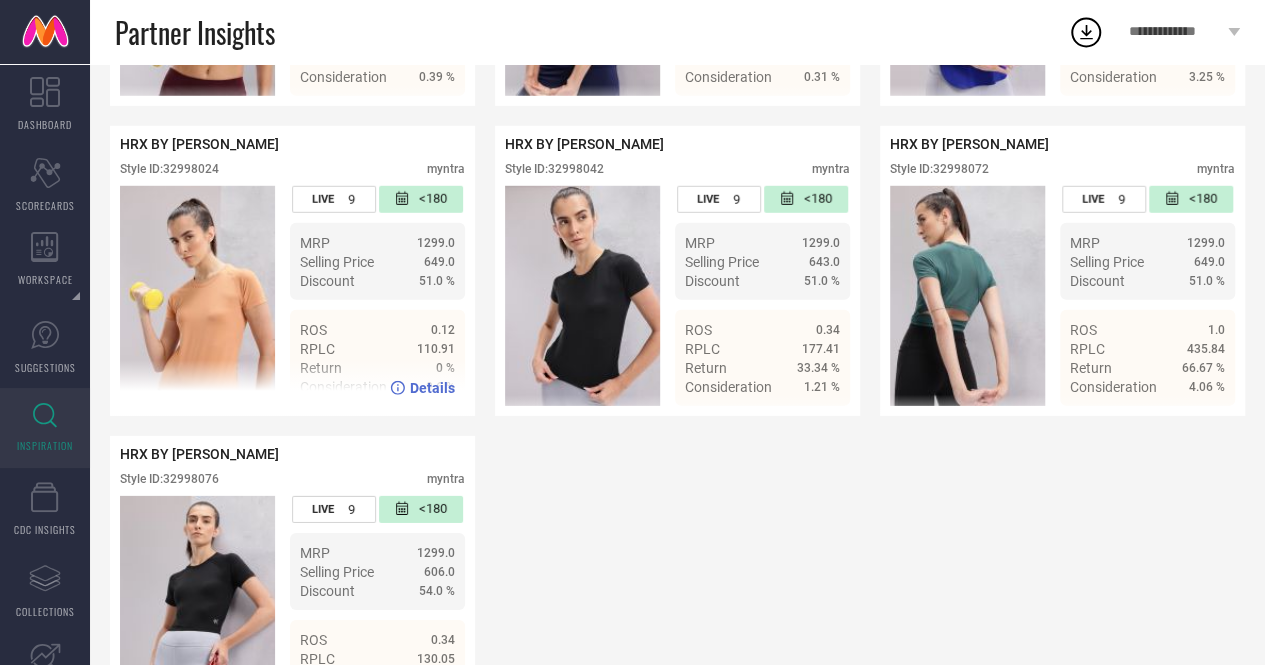 click on "Style ID:  32998024" at bounding box center (169, 169) 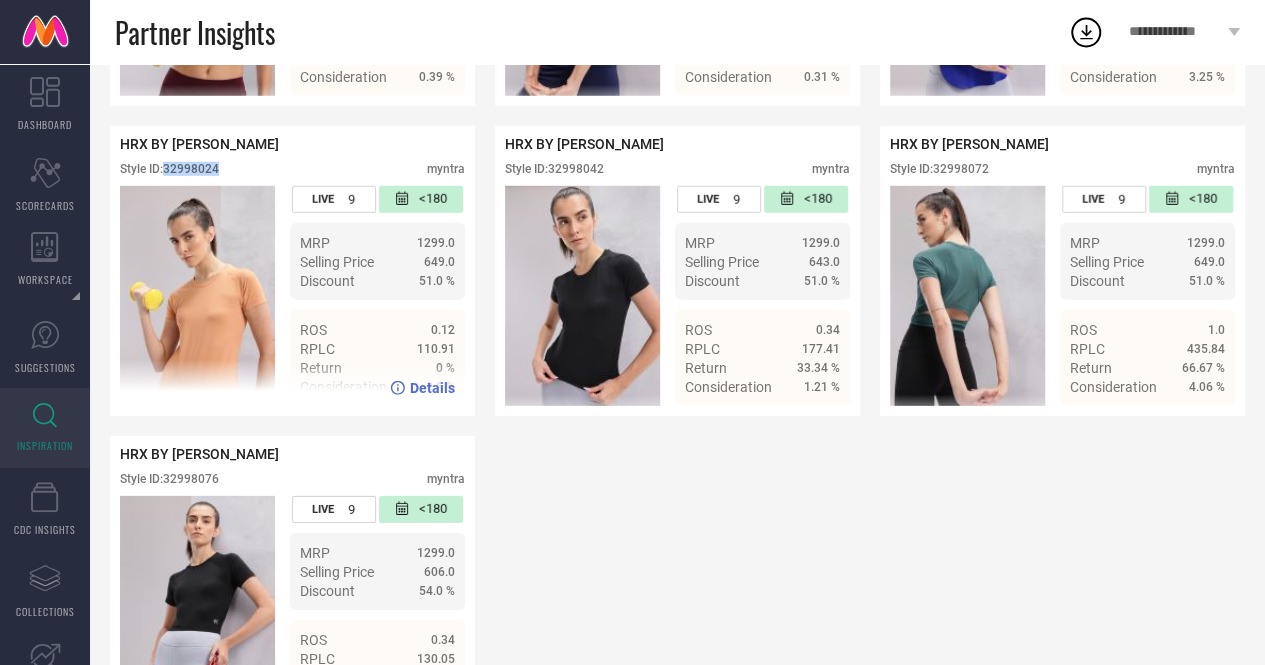 click on "Style ID:  32998024" at bounding box center (169, 169) 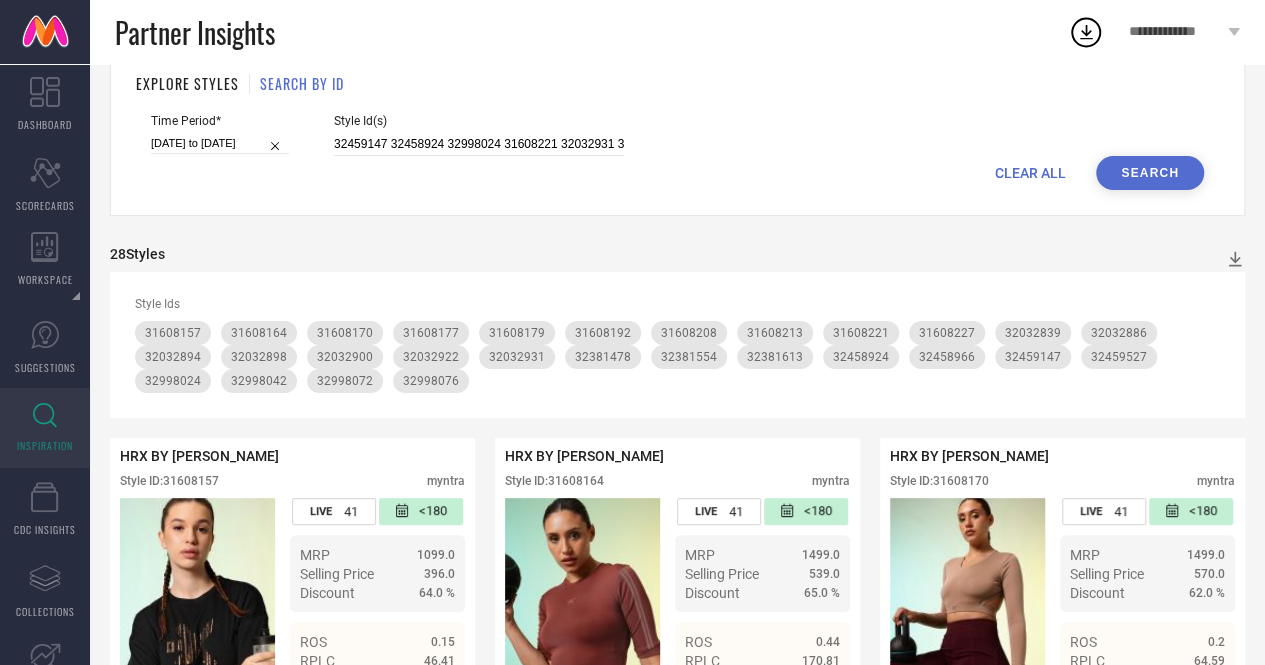 scroll, scrollTop: 0, scrollLeft: 0, axis: both 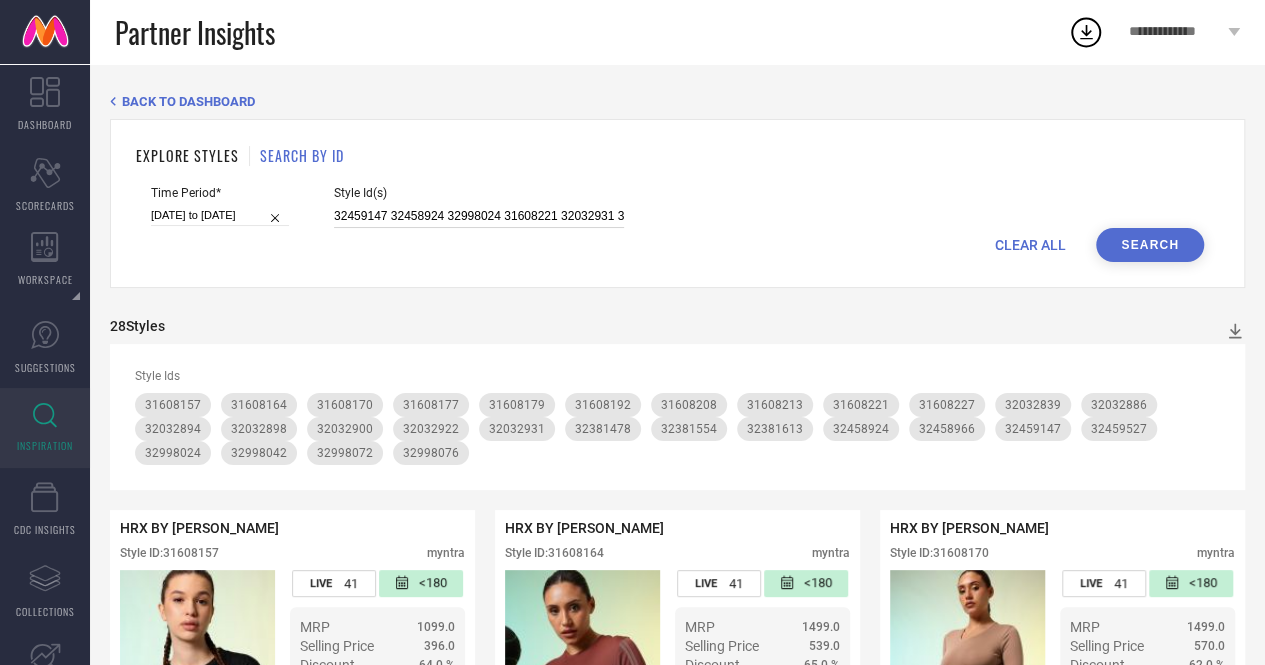 click on "32459147 32458924 32998024 31608221 32032931 32458966 31608208 31608157 32032894 31608170 31608227 32381554 31608213 32459527 32381613 32032839 31608177 32032900 32381478 32032922 31608192 32032898 31608164 31608179 32032886" at bounding box center (479, 216) 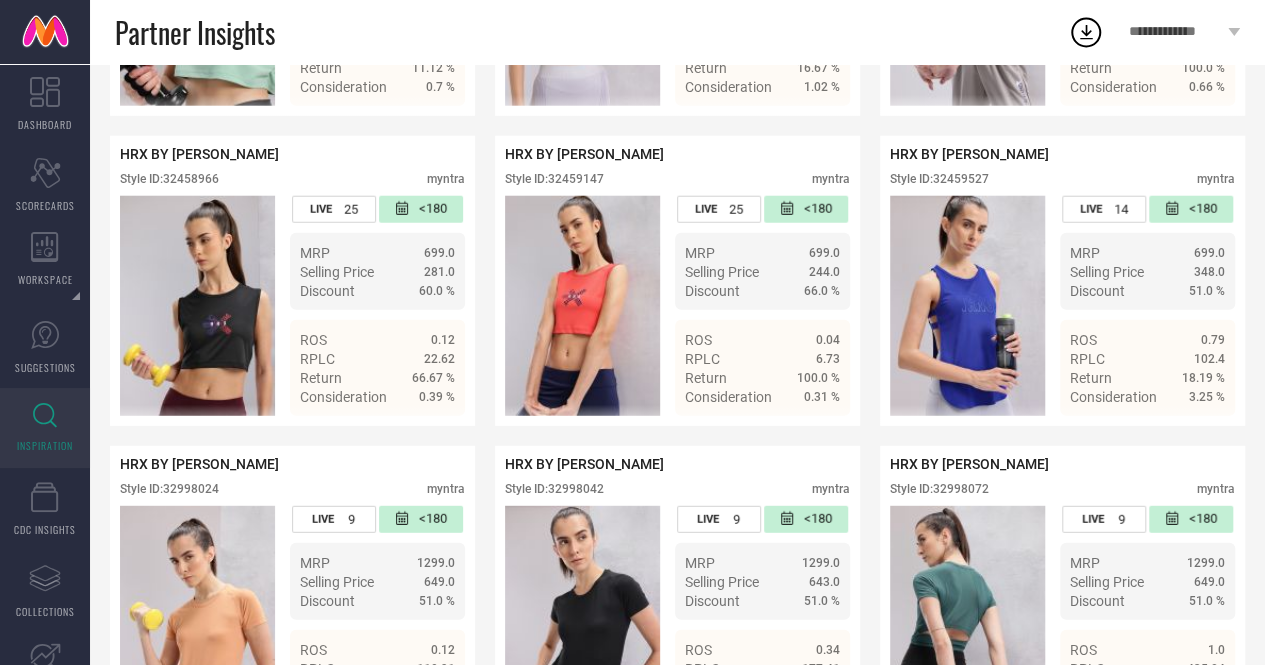scroll, scrollTop: 2543, scrollLeft: 0, axis: vertical 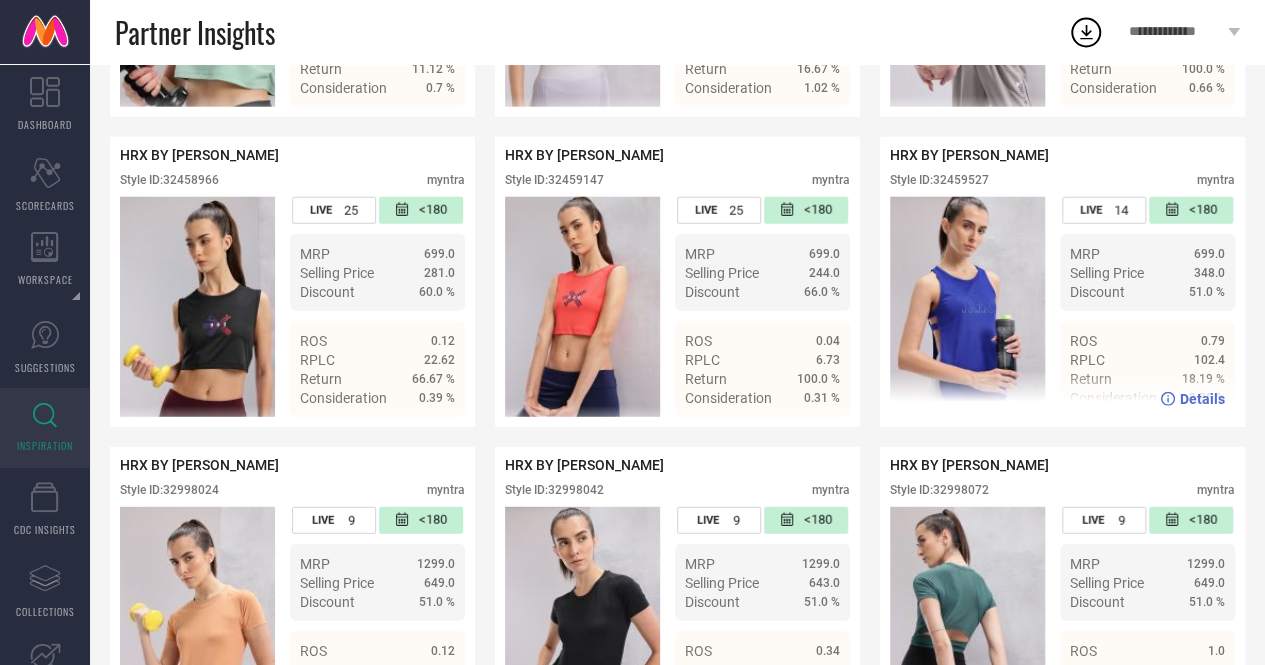 click on "Style ID:  32459527" at bounding box center [939, 180] 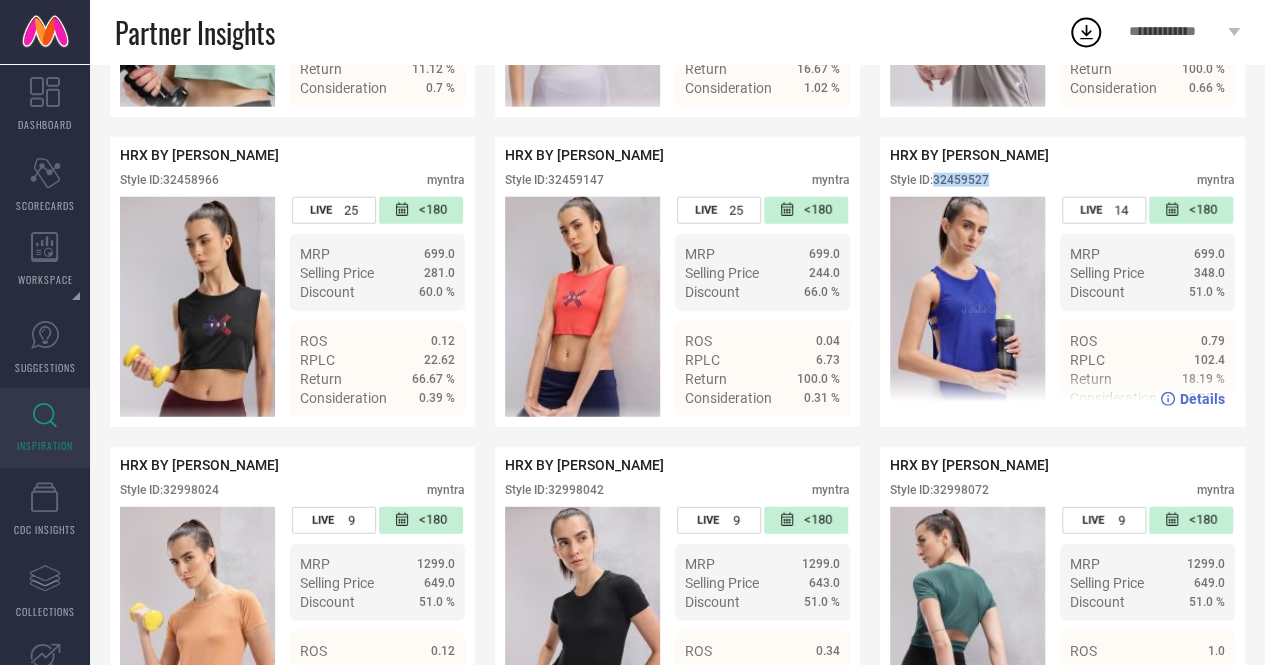 click on "Style ID:  32459527" at bounding box center (939, 180) 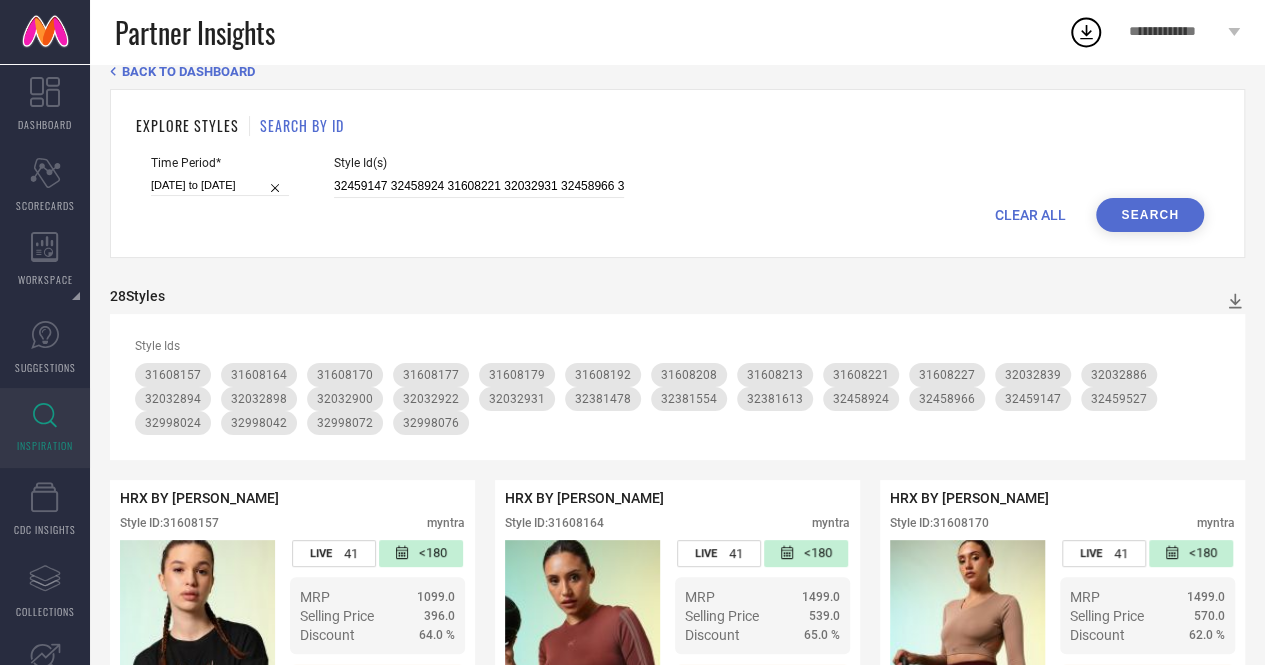 scroll, scrollTop: 0, scrollLeft: 0, axis: both 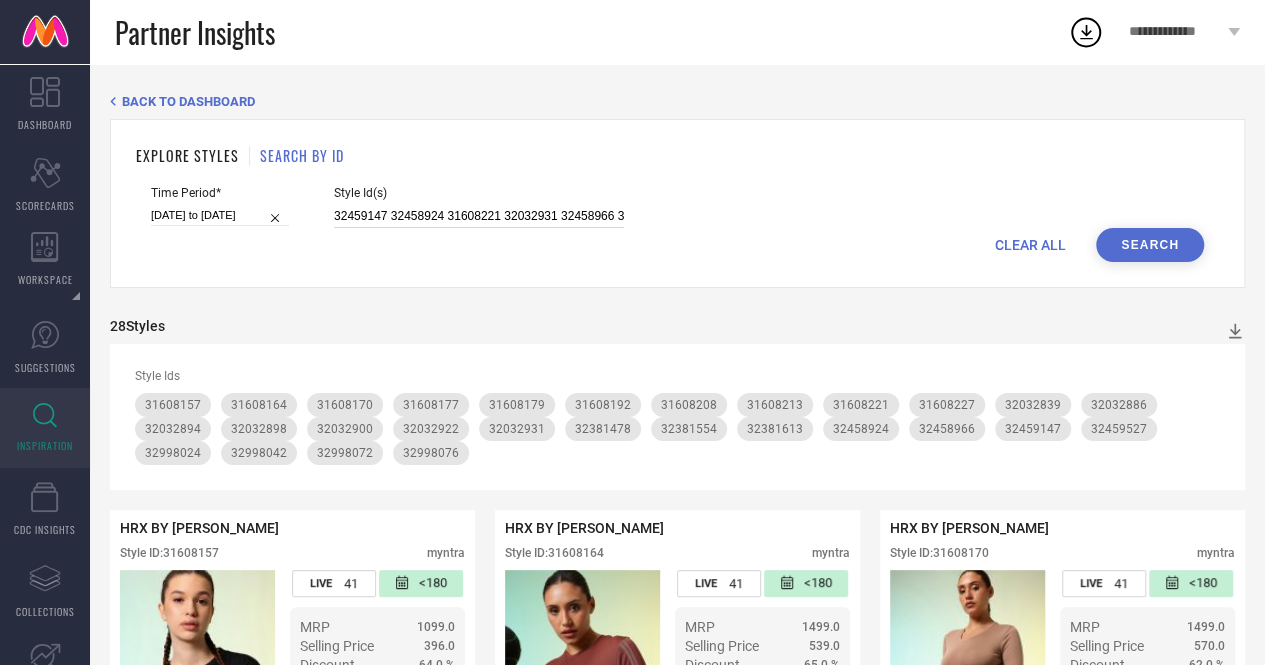 click on "32459147 32458924 31608221 32032931 32458966 31608208 31608157 32032894 31608170 31608227 32381554 31608213 32459527 32381613 32032839 31608177 32032900 32381478 32032922 31608192 32032898 31608164 31608179 32032886" at bounding box center (479, 216) 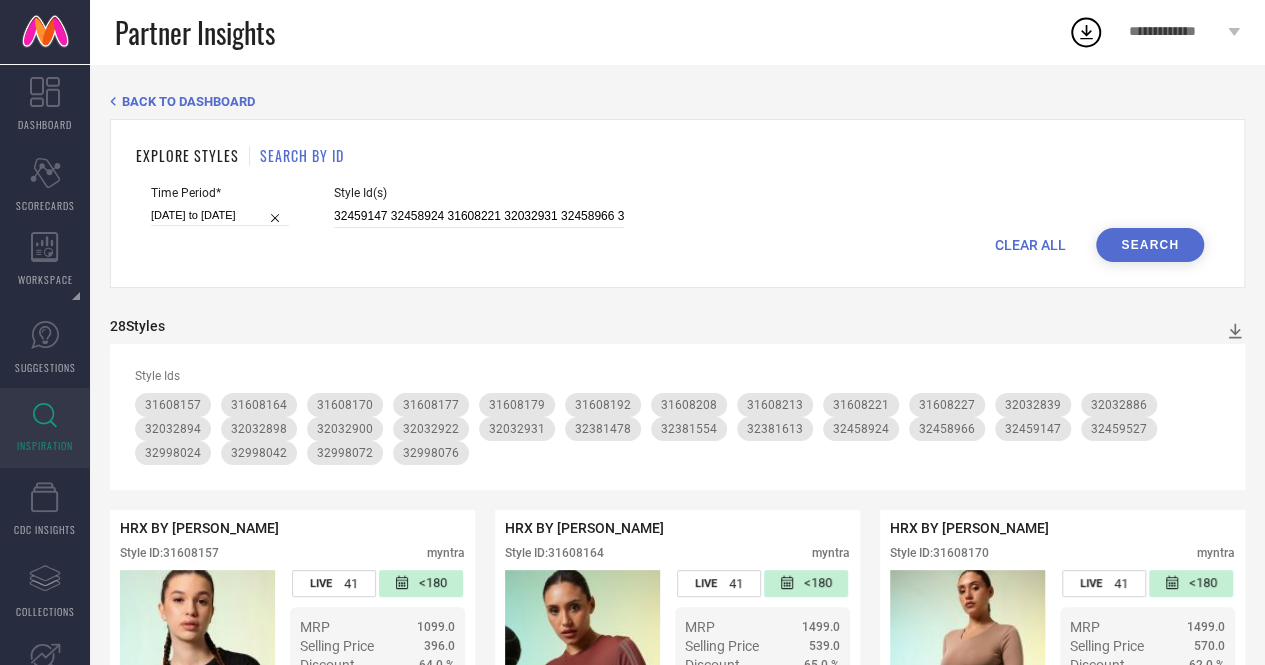 scroll, scrollTop: 0, scrollLeft: 562, axis: horizontal 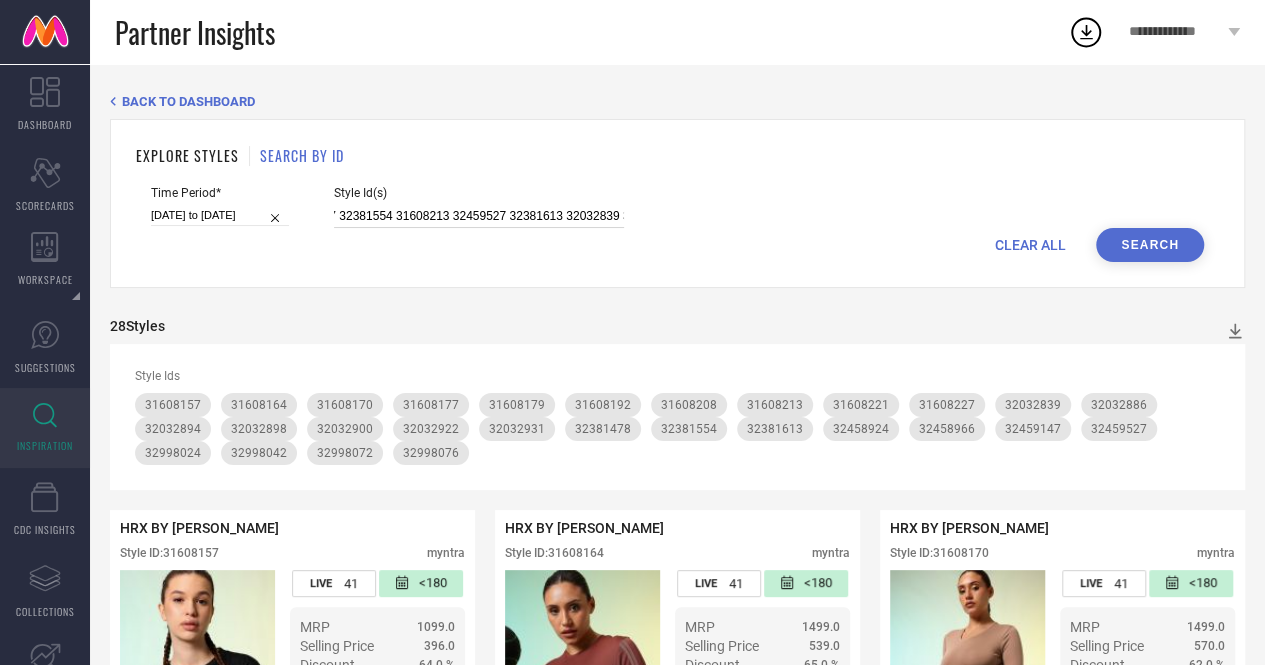 click on "32459147 32458924 31608221 32032931 32458966 31608208 31608157 32032894 31608170 31608227 32381554 31608213 32459527 32381613 32032839 31608177 32032900 32381478 32032922 31608192 32032898 31608164 31608179 32032886" at bounding box center [479, 216] 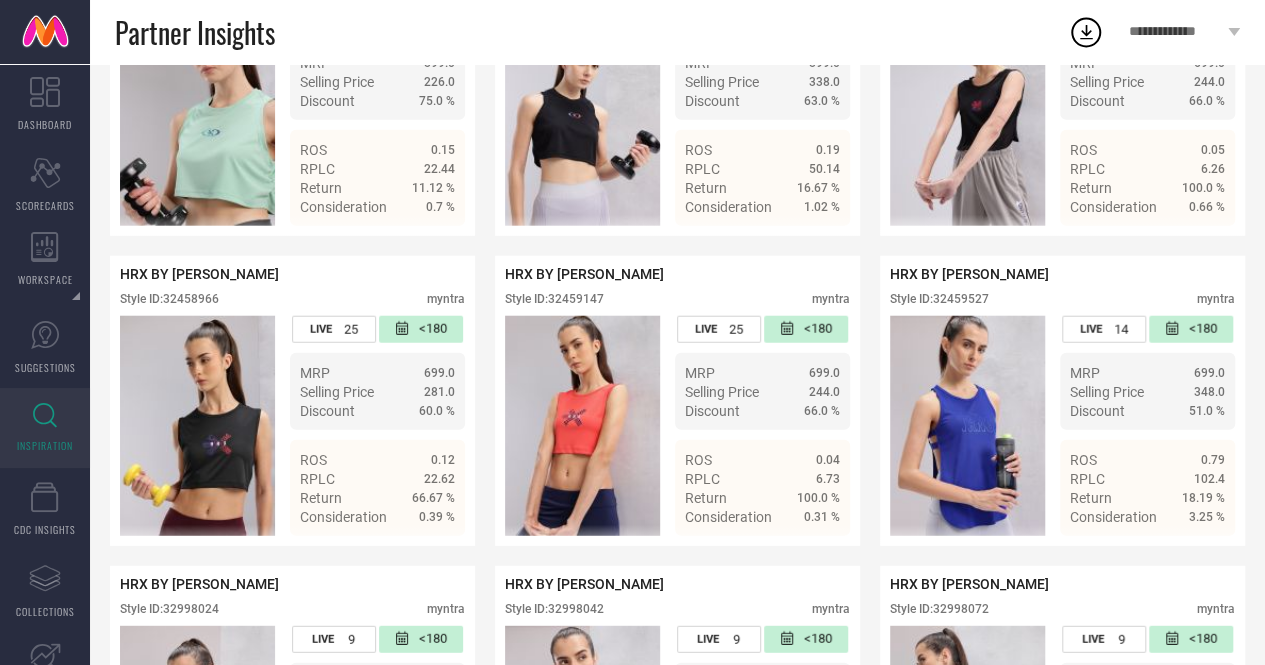 scroll, scrollTop: 2423, scrollLeft: 0, axis: vertical 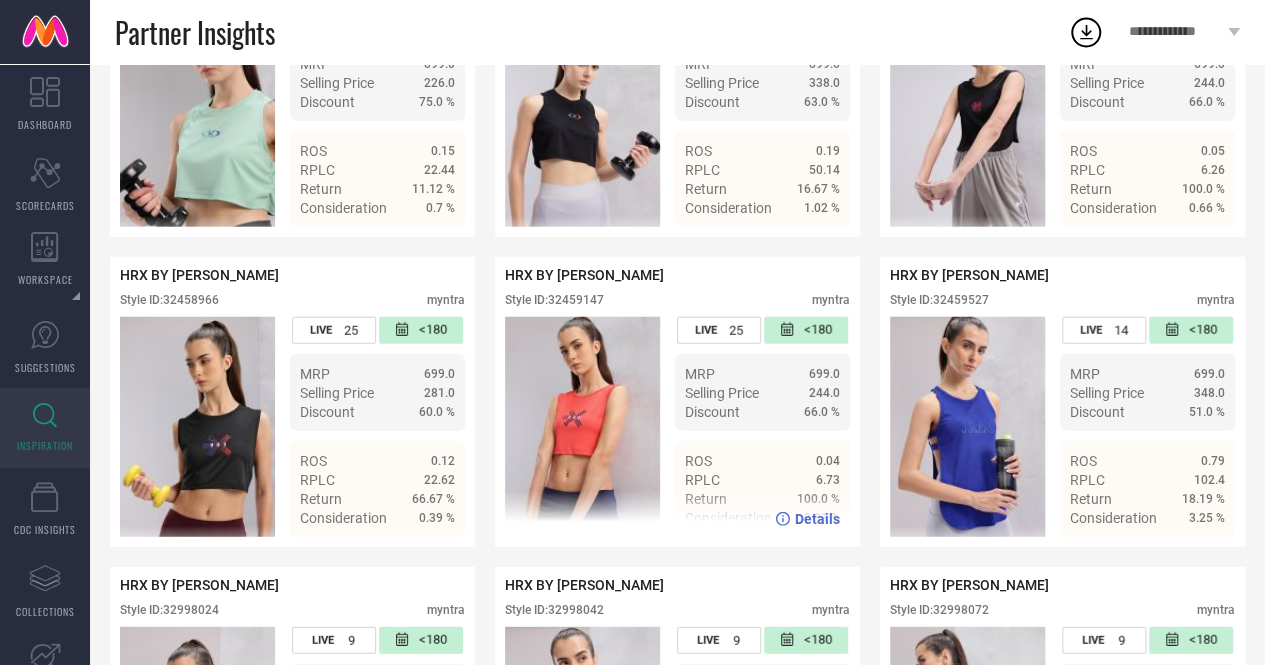 click on "Style ID:  32459147" at bounding box center [554, 300] 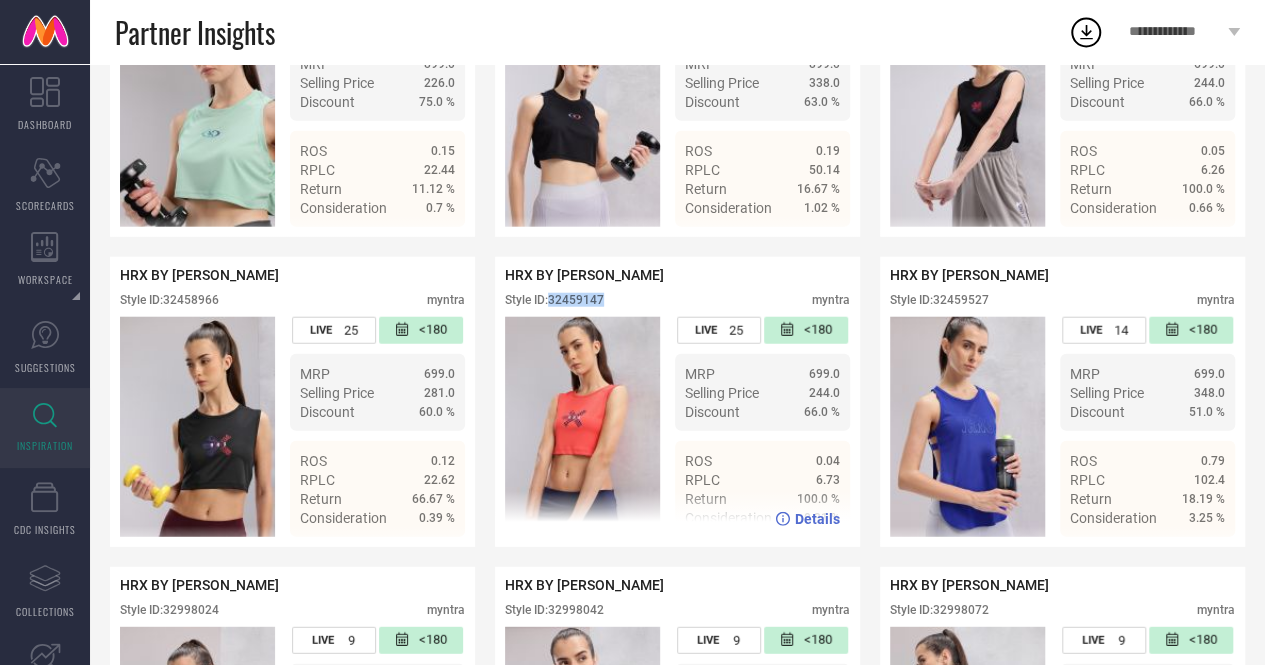 click on "Style ID:  32459147" at bounding box center (554, 300) 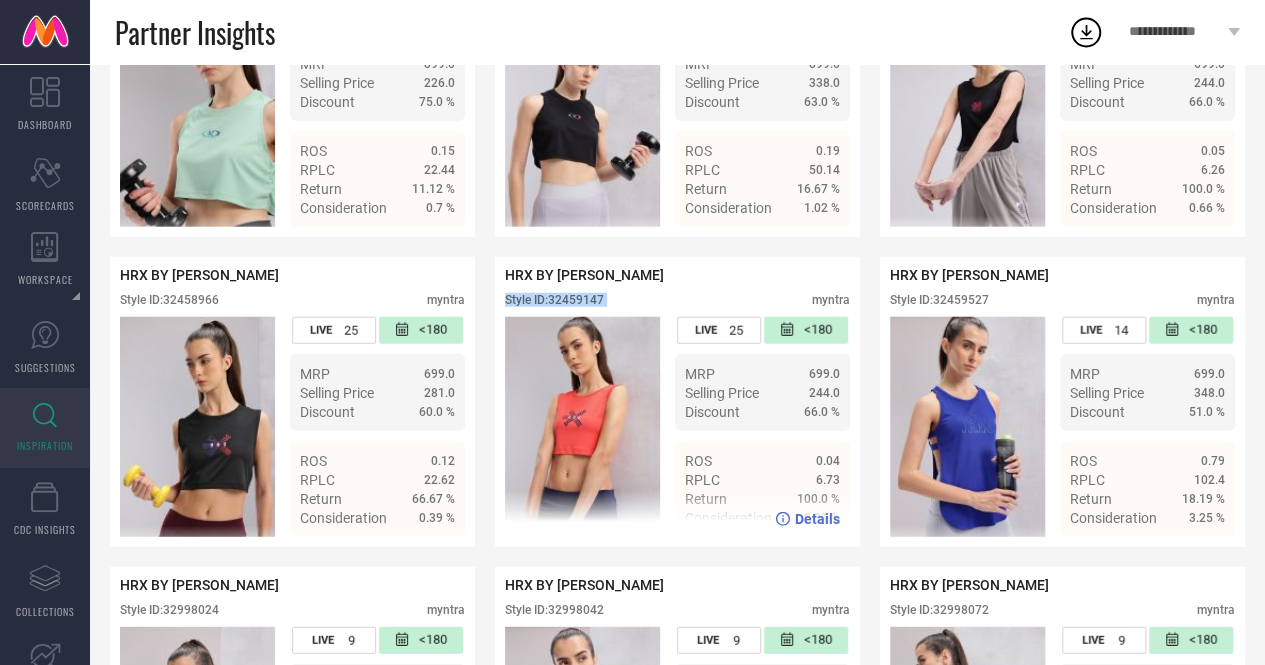 click on "Style ID:  32459147" at bounding box center [554, 300] 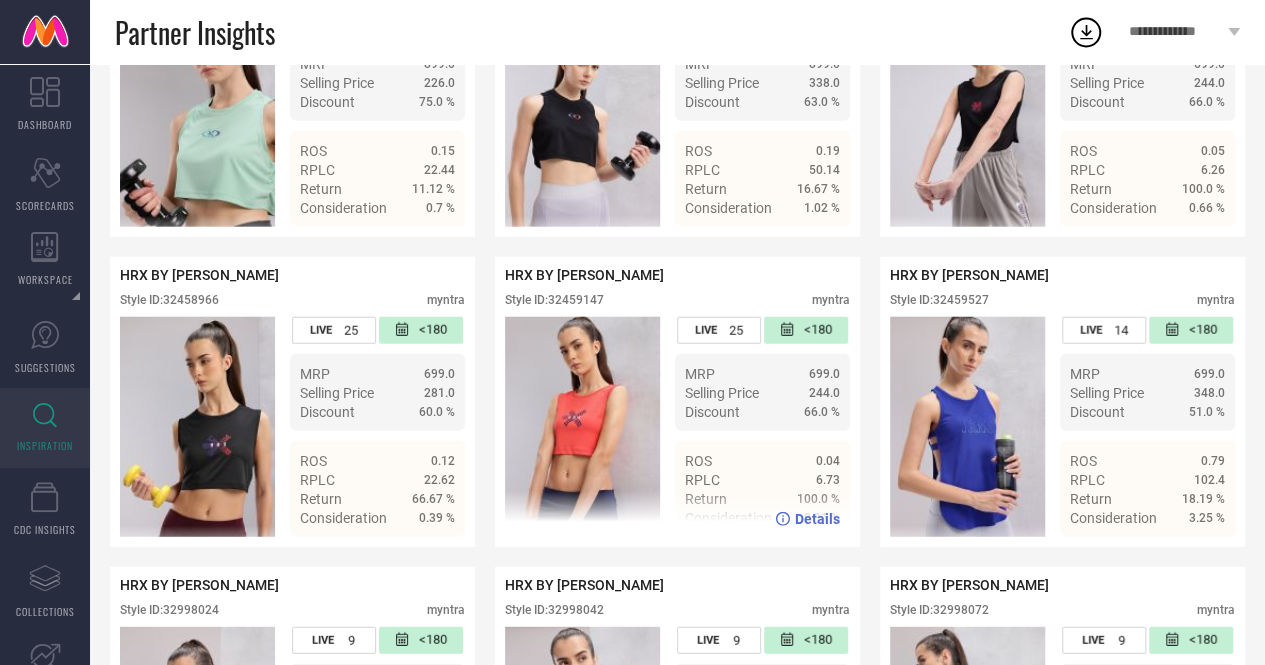 click on "Style ID:  32459147" at bounding box center [554, 300] 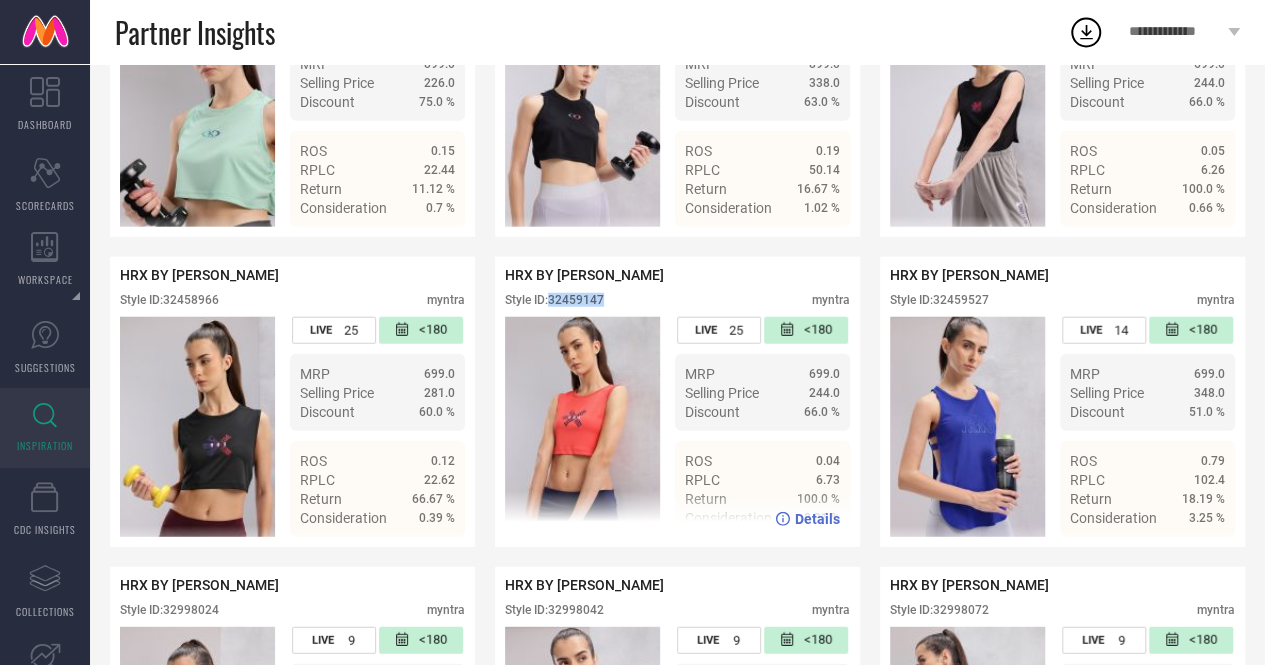 click on "Style ID:  32459147" at bounding box center [554, 300] 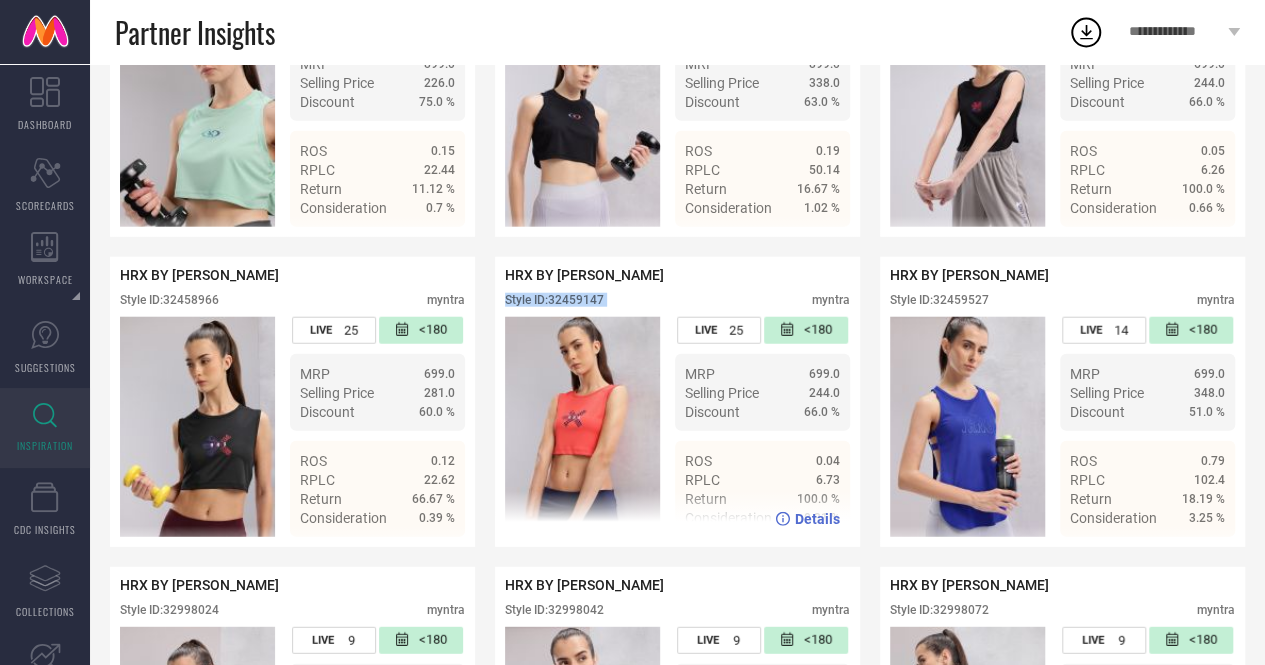 click on "Style ID:  32459147" at bounding box center (554, 300) 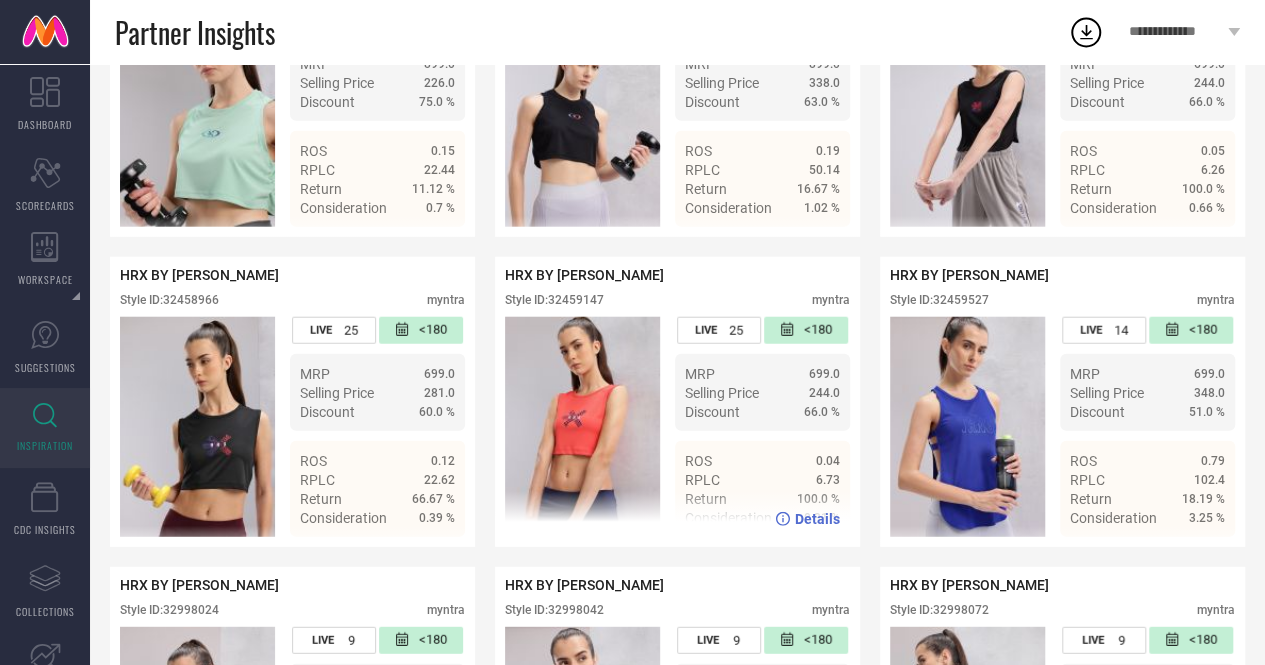 click on "Style ID:  32459147" at bounding box center [554, 300] 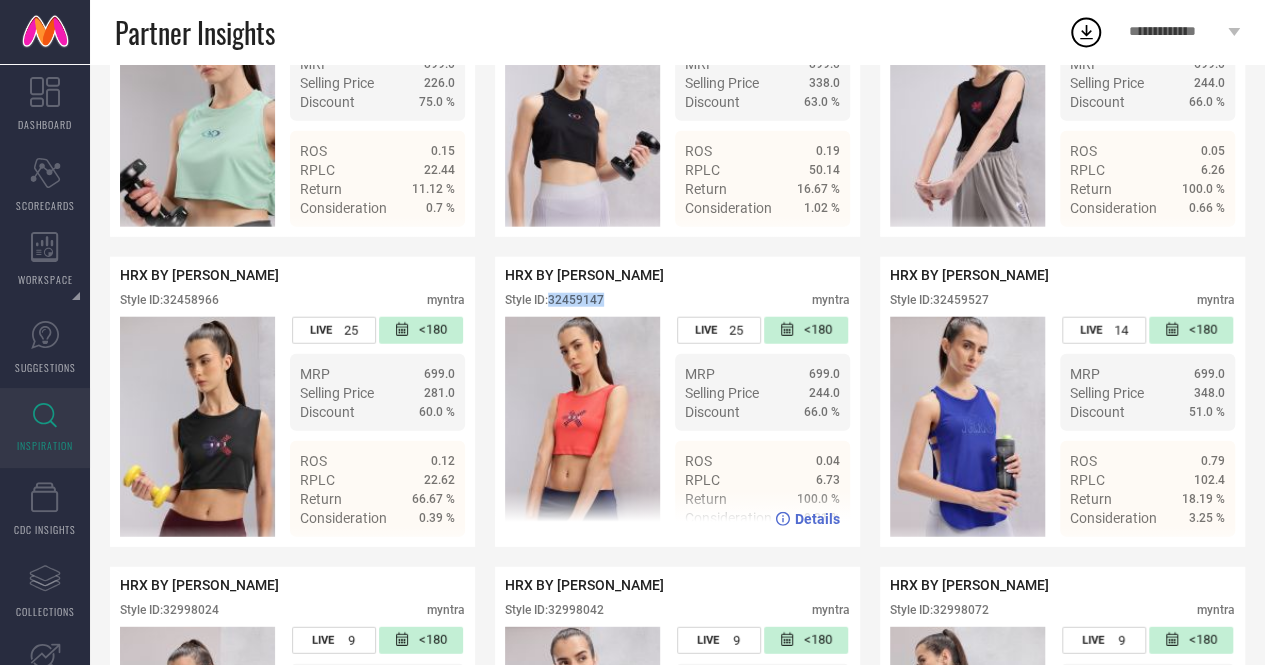 click on "Style ID:  32459147" at bounding box center [554, 300] 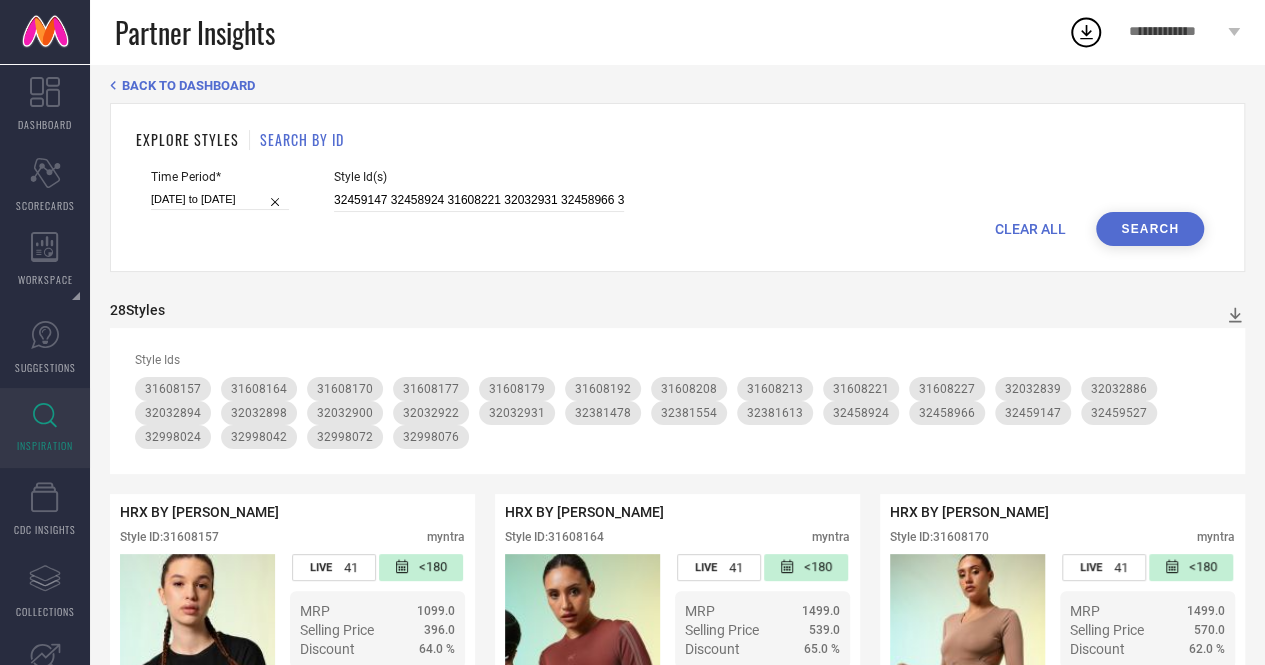 scroll, scrollTop: 0, scrollLeft: 0, axis: both 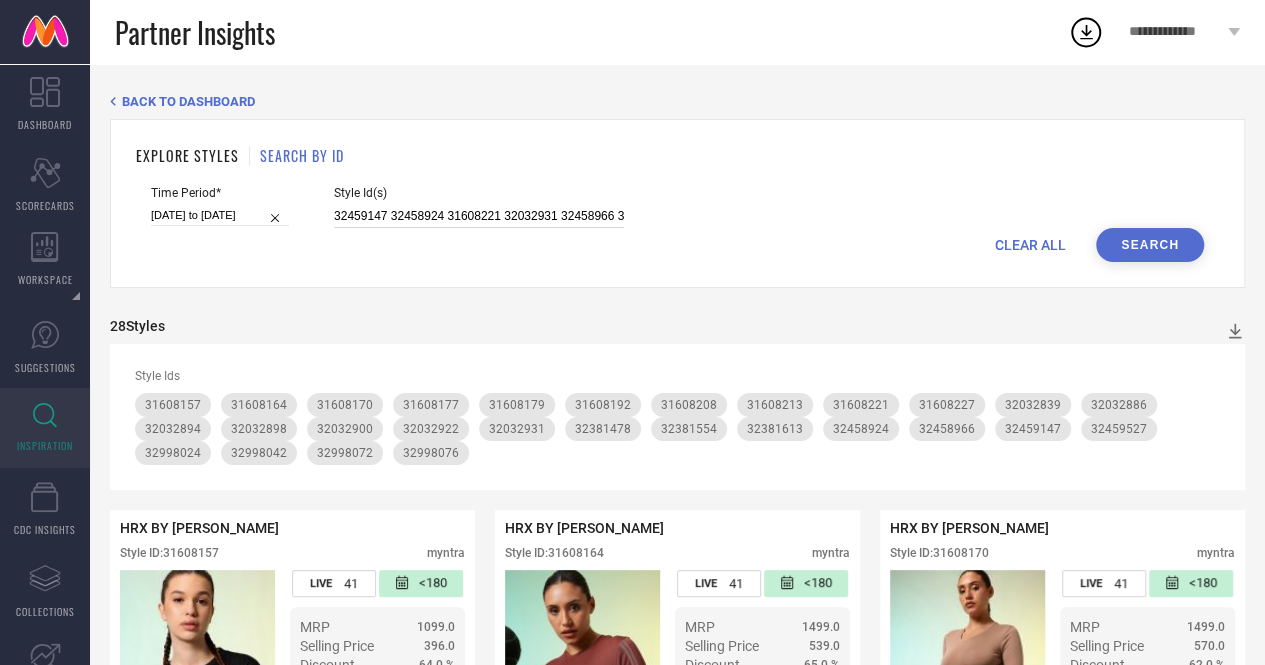 click on "32459147 32458924 31608221 32032931 32458966 31608208 31608157 32032894 31608170 31608227 32381554 31608213 32381613 32032839 31608177 32032900 32381478 32032922 31608192 32032898 31608164 31608179 32032886" at bounding box center [479, 216] 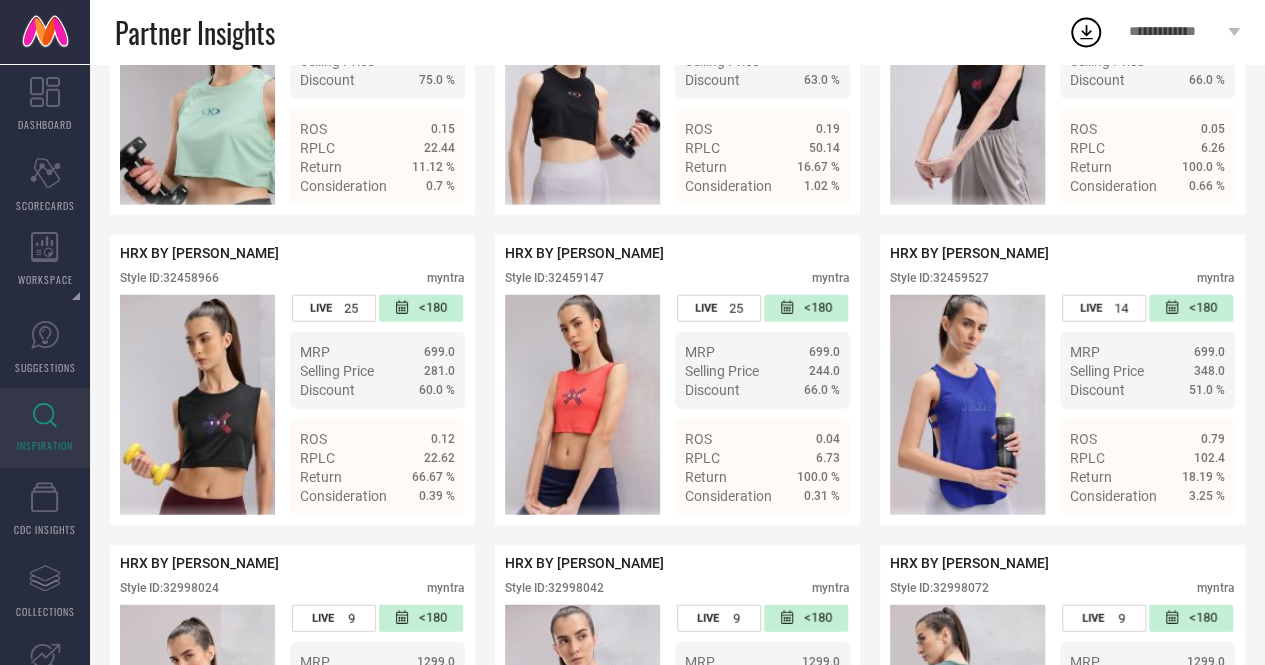 scroll, scrollTop: 2446, scrollLeft: 0, axis: vertical 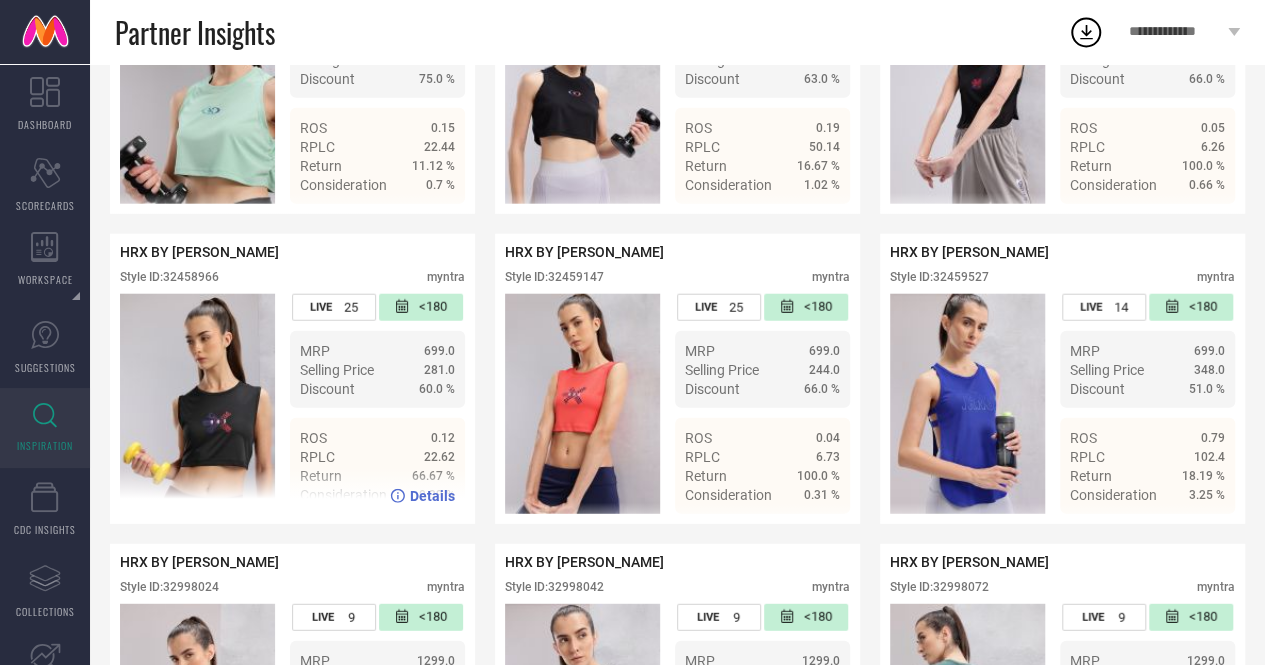 click on "Style ID:  32458966" at bounding box center [169, 277] 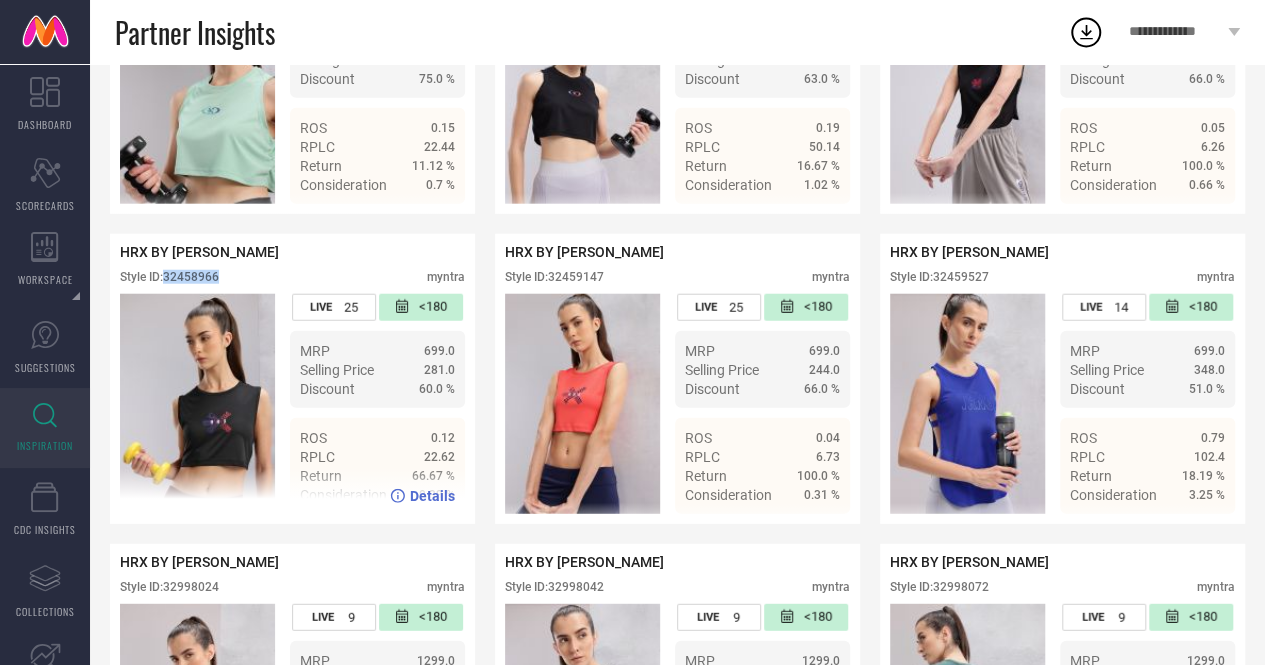click on "Style ID:  32458966" at bounding box center (169, 277) 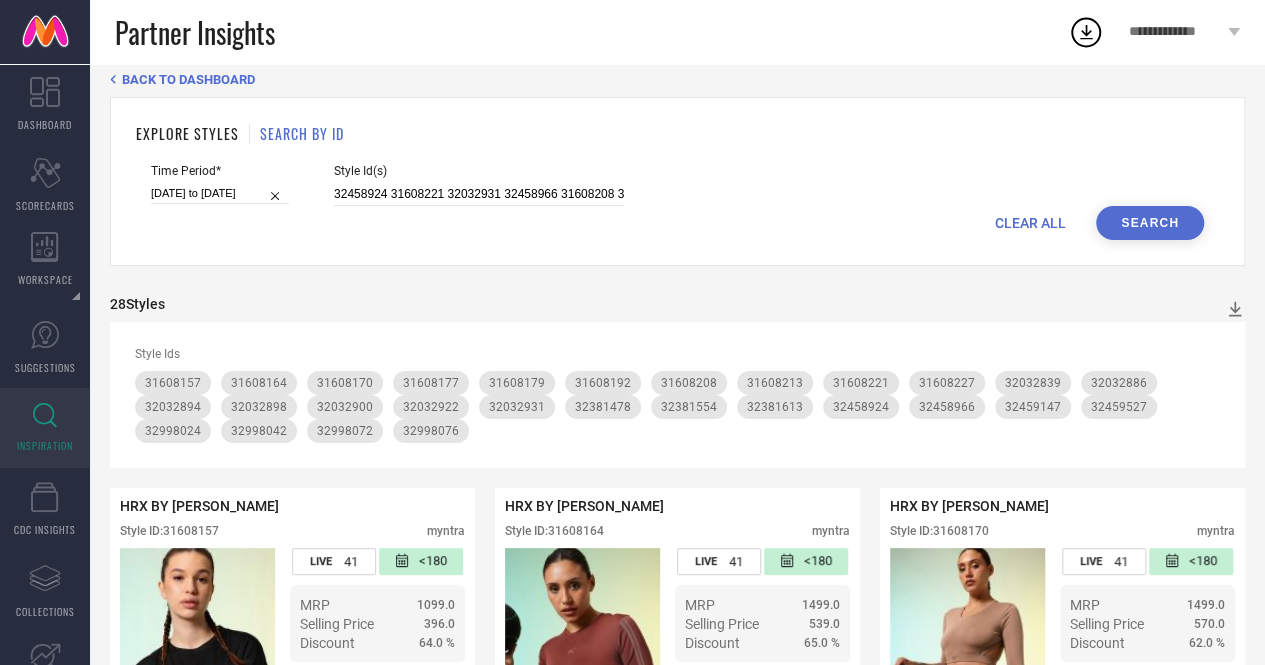 scroll, scrollTop: 0, scrollLeft: 0, axis: both 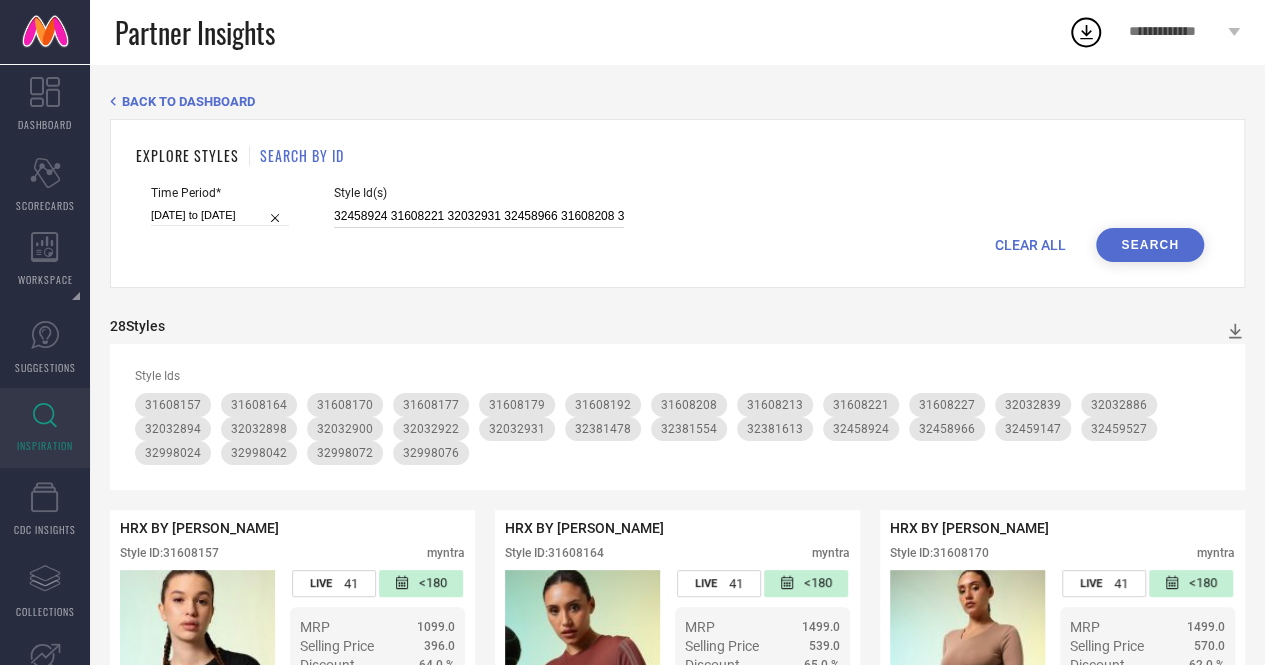 click on "32458924 31608221 32032931 32458966 31608208 31608157 32032894 31608170 31608227 32381554 31608213 32381613 32032839 31608177 32032900 32381478 32032922 31608192 32032898 31608164 31608179 32032886" at bounding box center (479, 216) 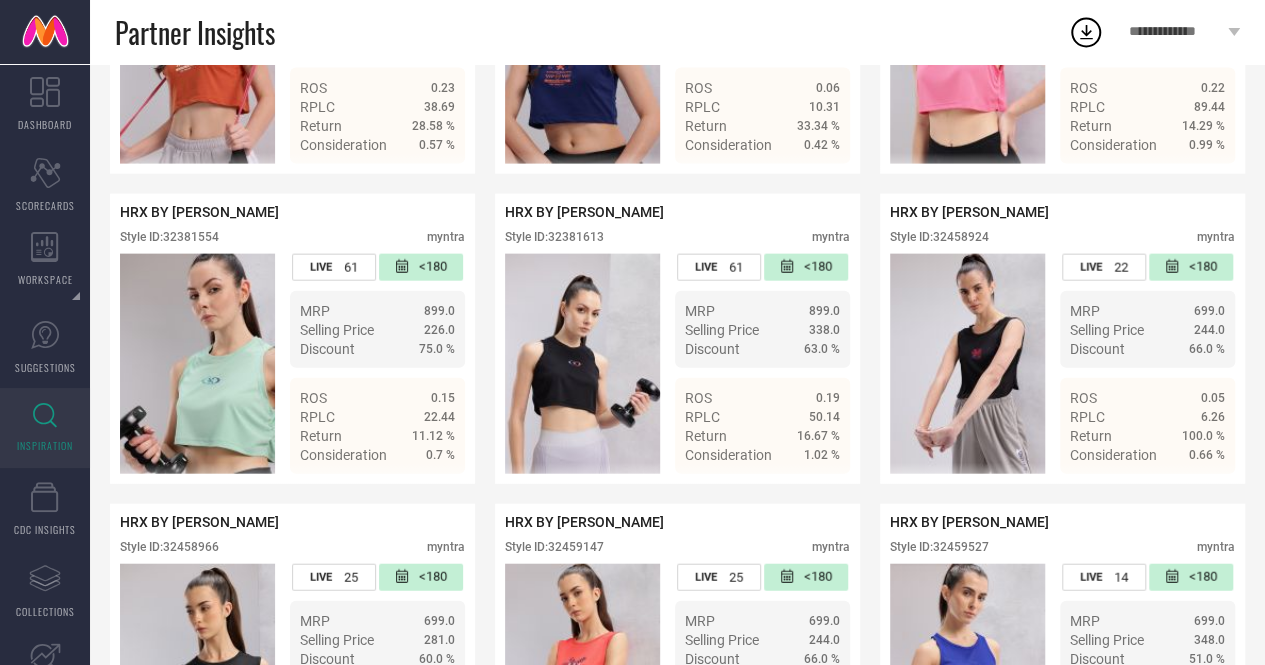 scroll, scrollTop: 2175, scrollLeft: 0, axis: vertical 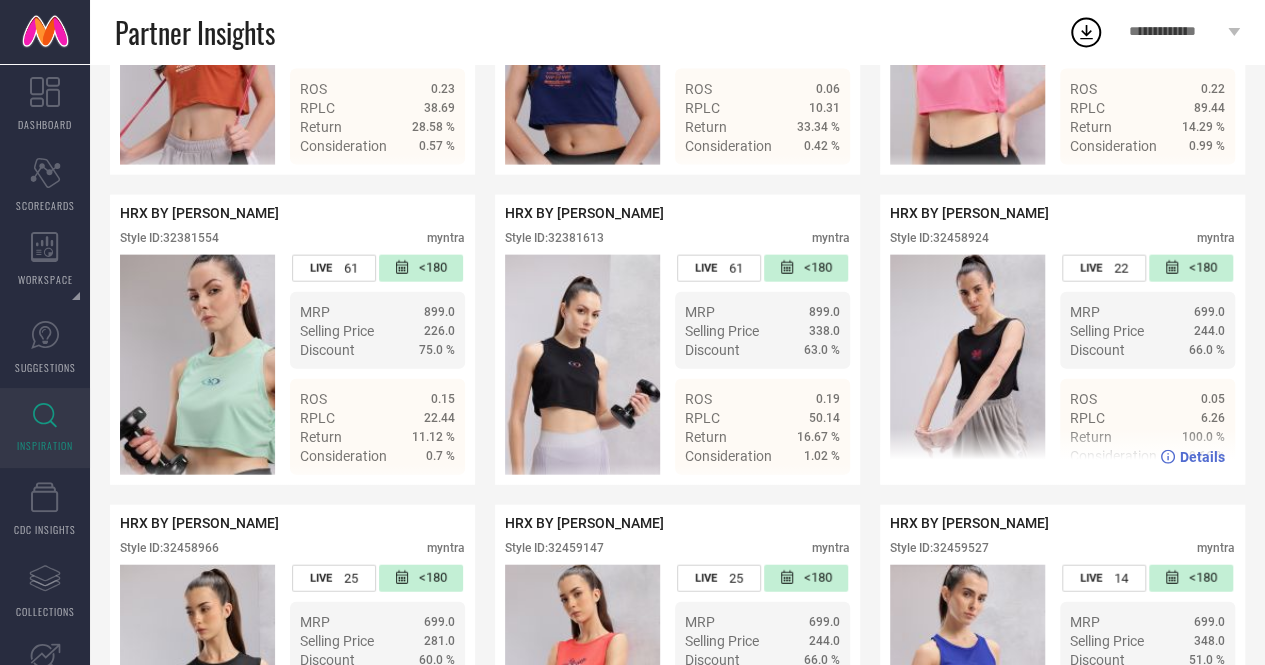 click on "Style ID:  32458924" at bounding box center (939, 238) 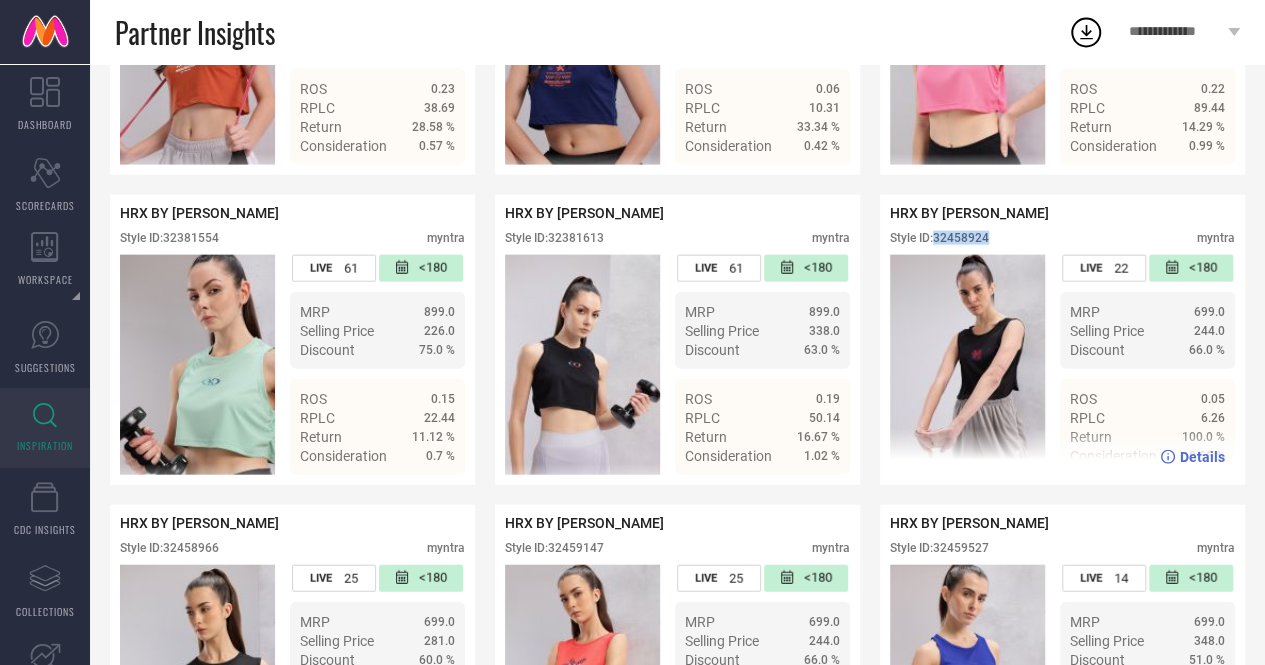 click on "Style ID:  32458924" at bounding box center [939, 238] 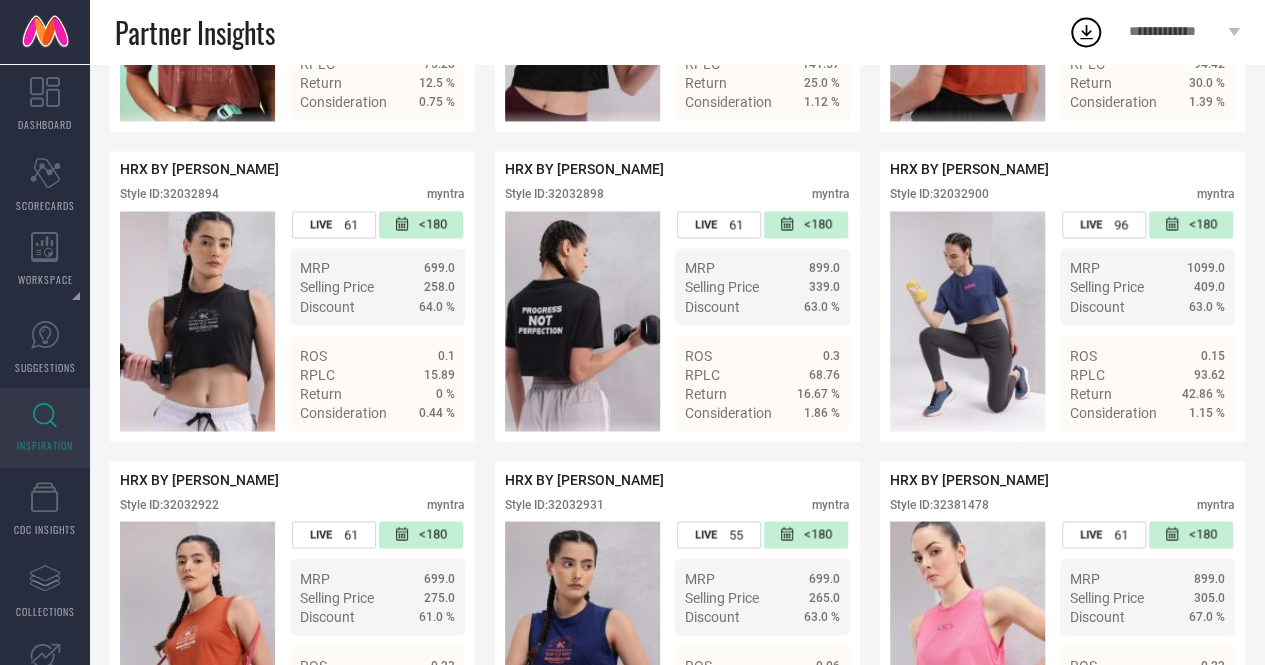 click on "<180" at bounding box center (806, 224) 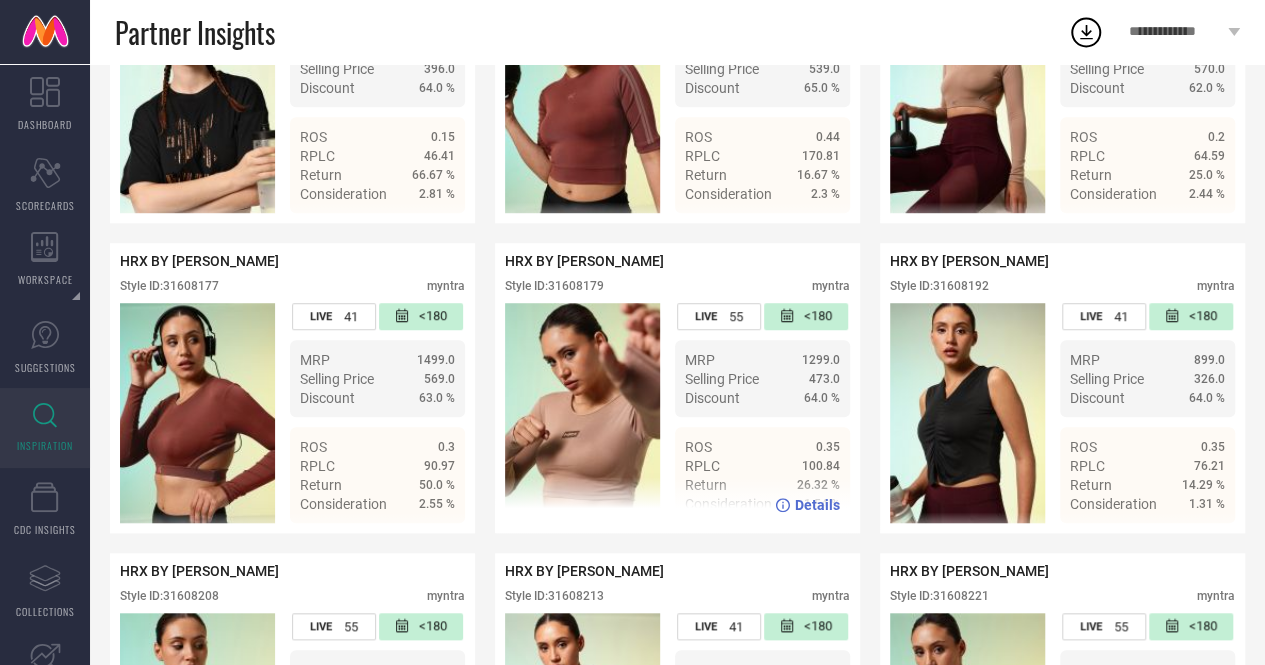 scroll, scrollTop: 0, scrollLeft: 0, axis: both 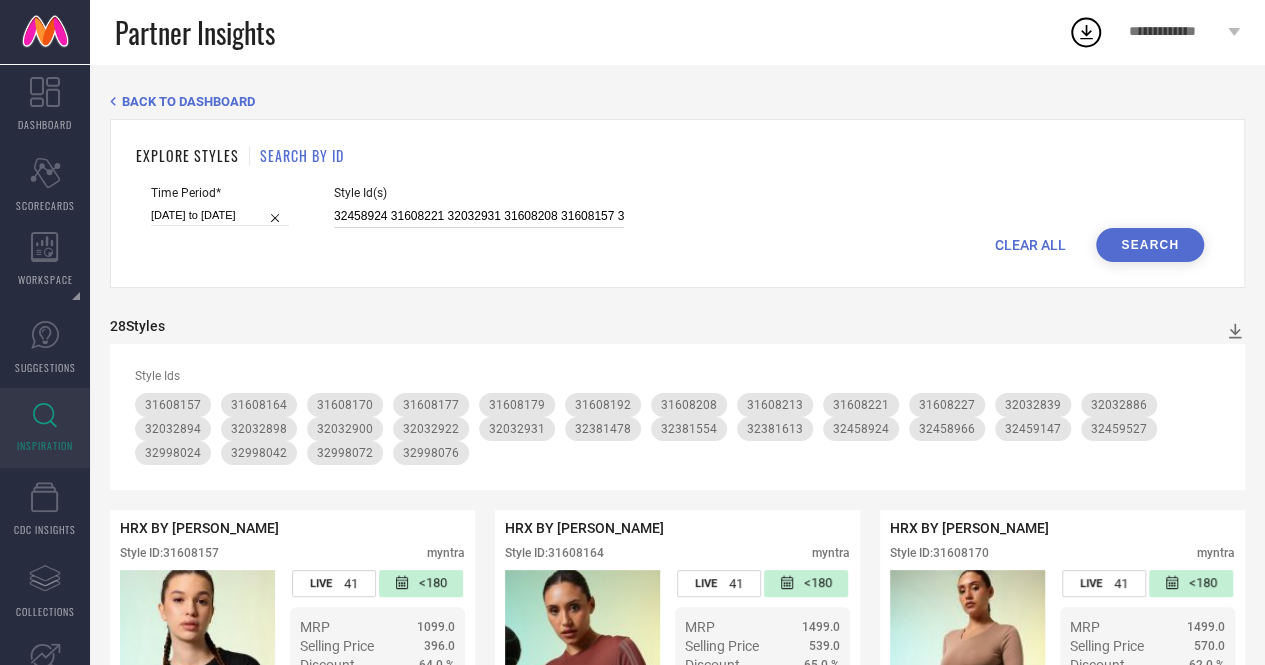 click on "32458924 31608221 32032931 31608208 31608157 32032894 31608170 31608227 32381554 31608213 32381613 32032839 31608177 32032900 32381478 32032922 31608192 32032898 31608164 31608179 32032886" at bounding box center [479, 216] 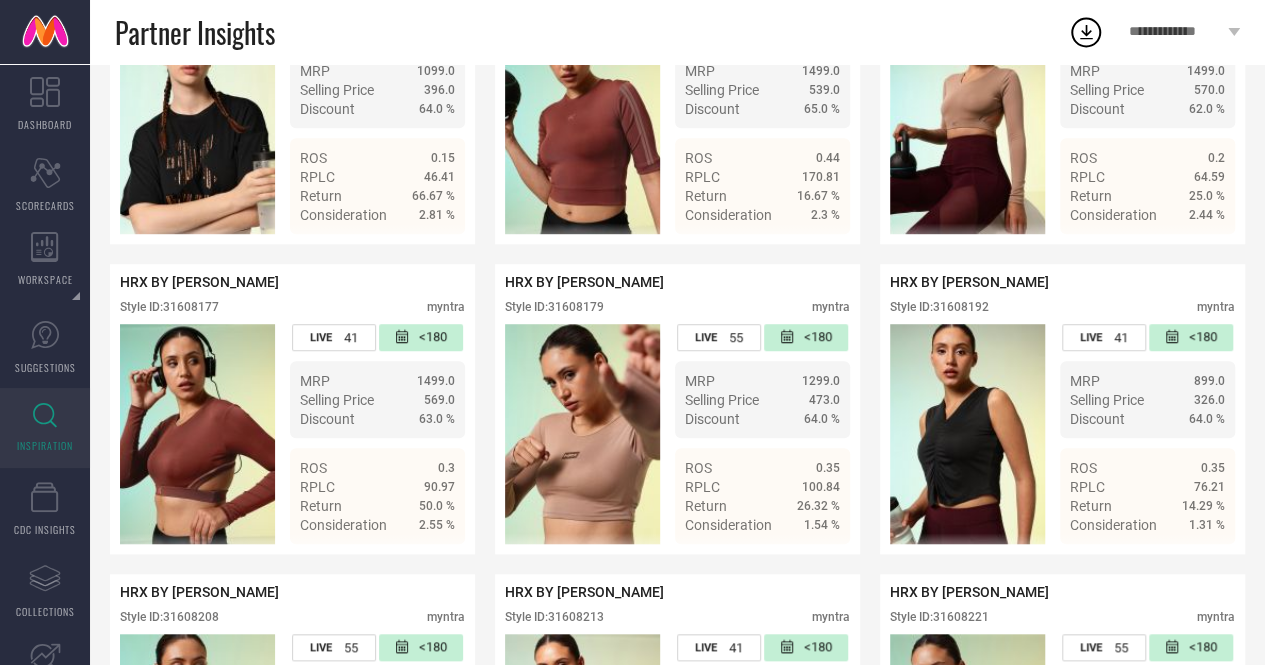 scroll, scrollTop: 0, scrollLeft: 0, axis: both 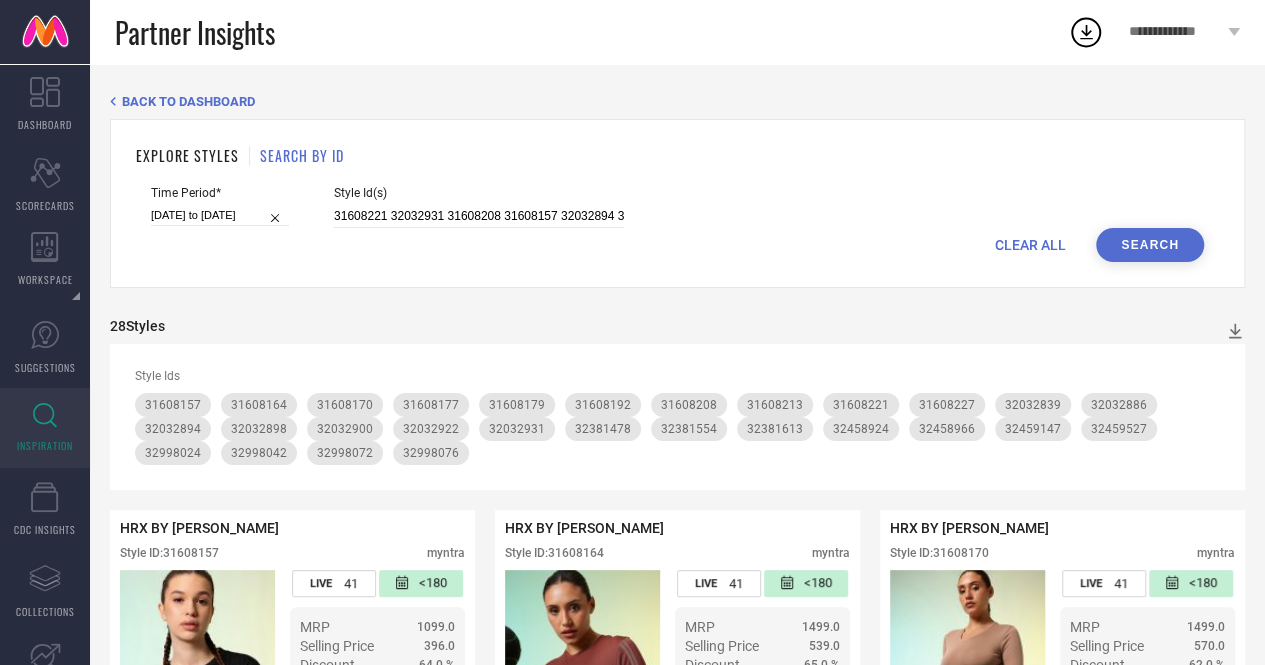 click on "Search" at bounding box center [1150, 245] 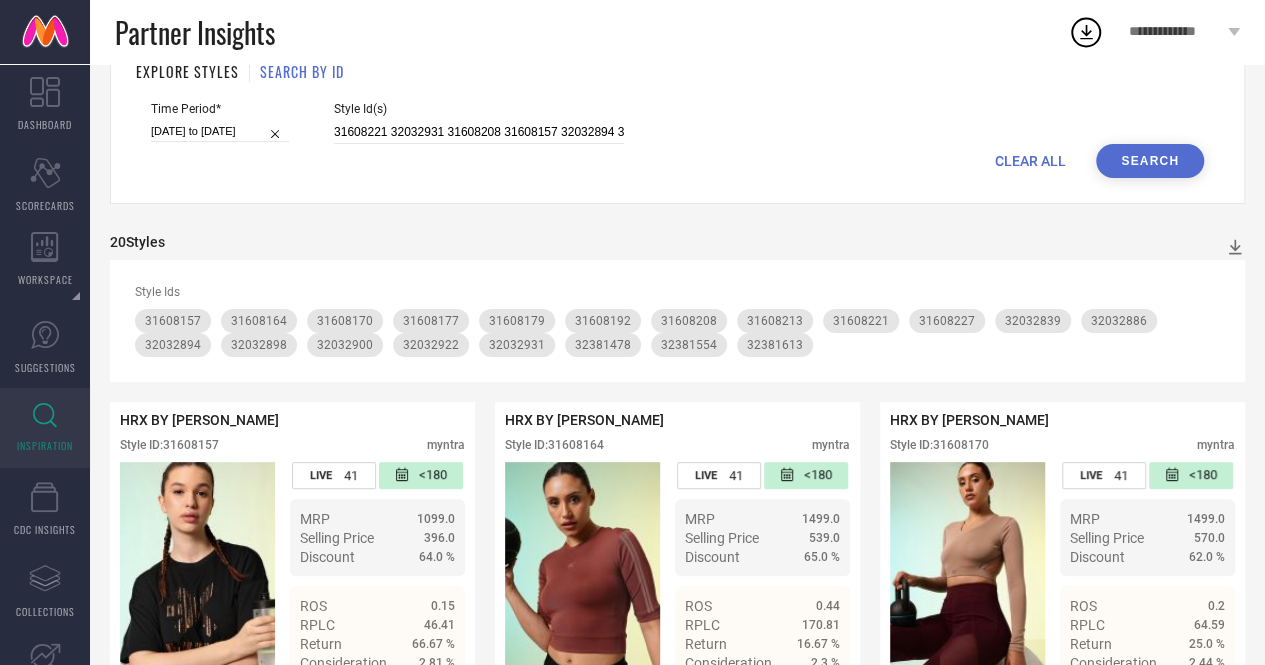 scroll, scrollTop: 0, scrollLeft: 0, axis: both 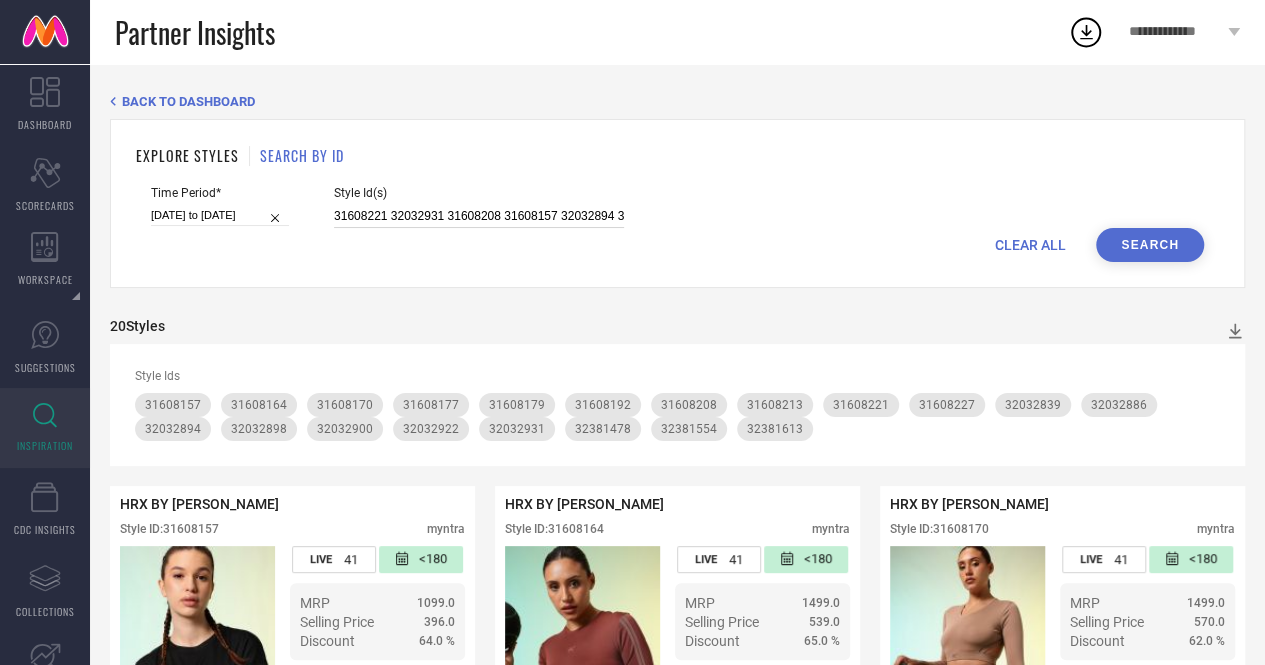 click on "31608221 32032931 31608208 31608157 32032894 31608170 31608227 32381554 31608213 32381613 32032839 31608177 32032900 32381478 32032922 31608192 32032898 31608164 31608179 32032886" at bounding box center [479, 216] 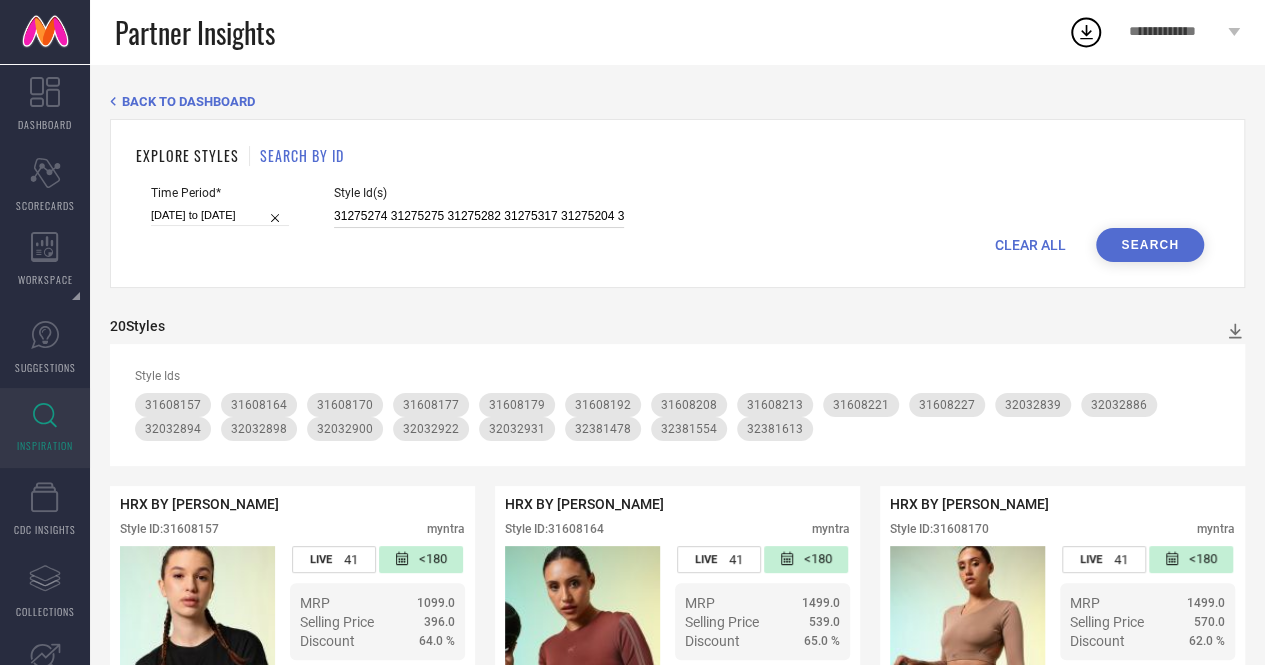 scroll, scrollTop: 0, scrollLeft: 3222, axis: horizontal 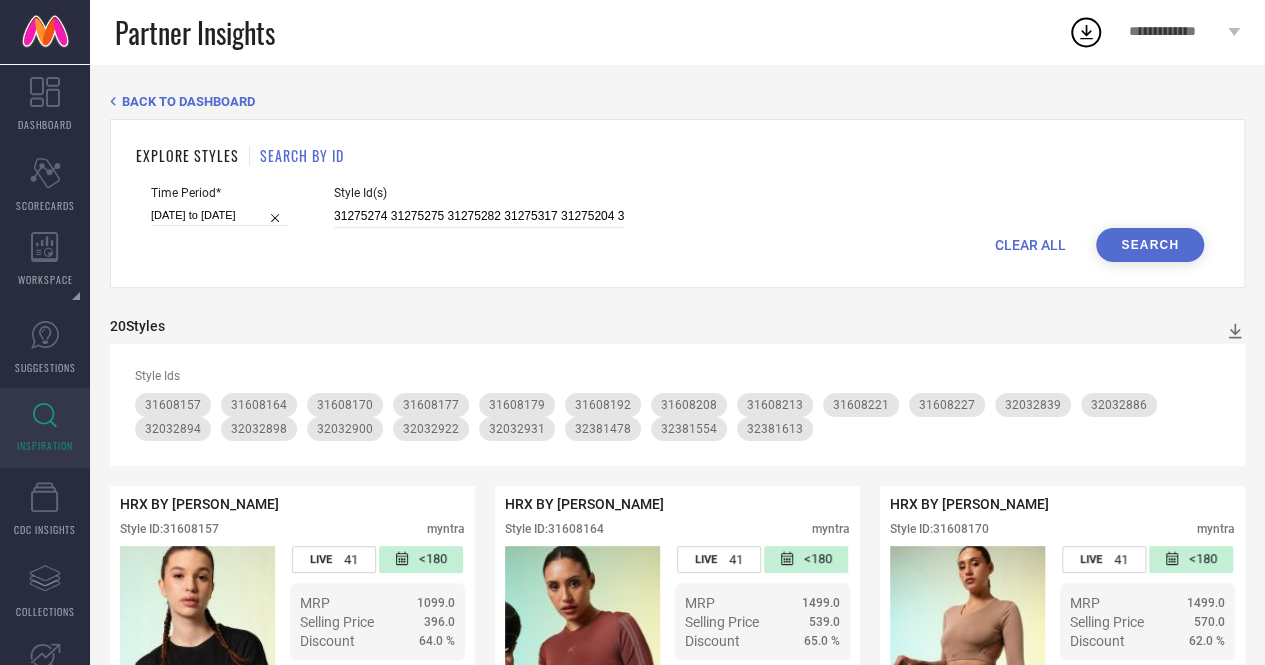 click on "Search" at bounding box center (1150, 245) 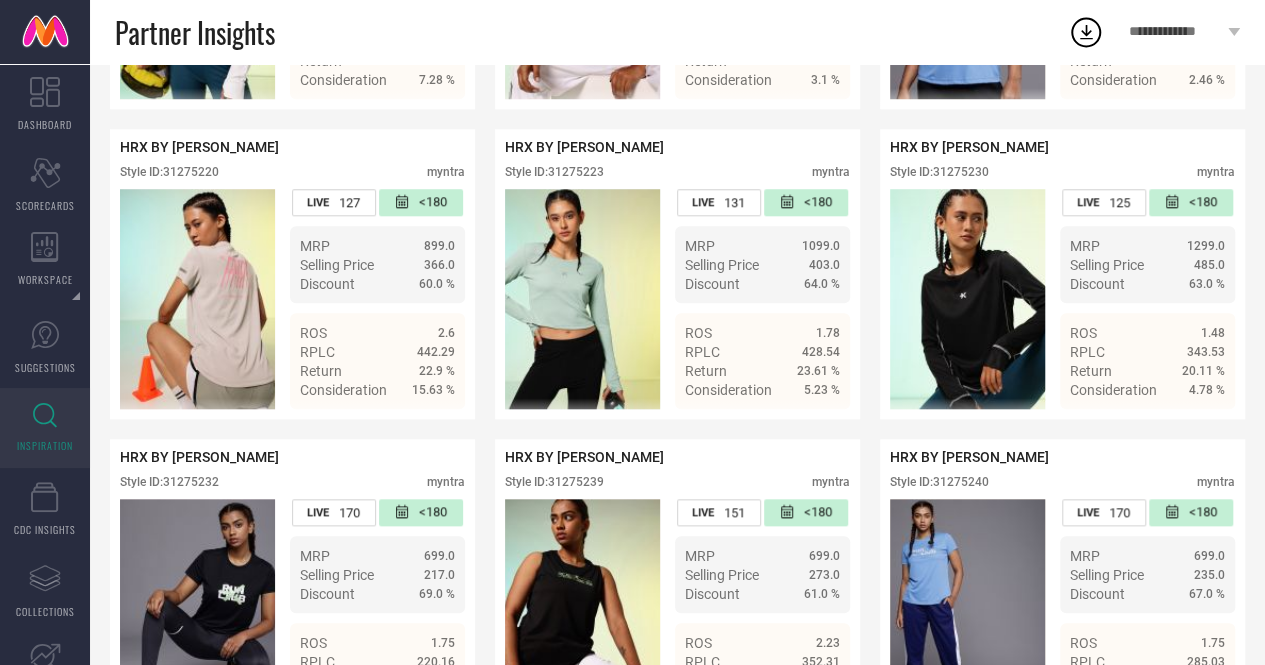 scroll, scrollTop: 767, scrollLeft: 0, axis: vertical 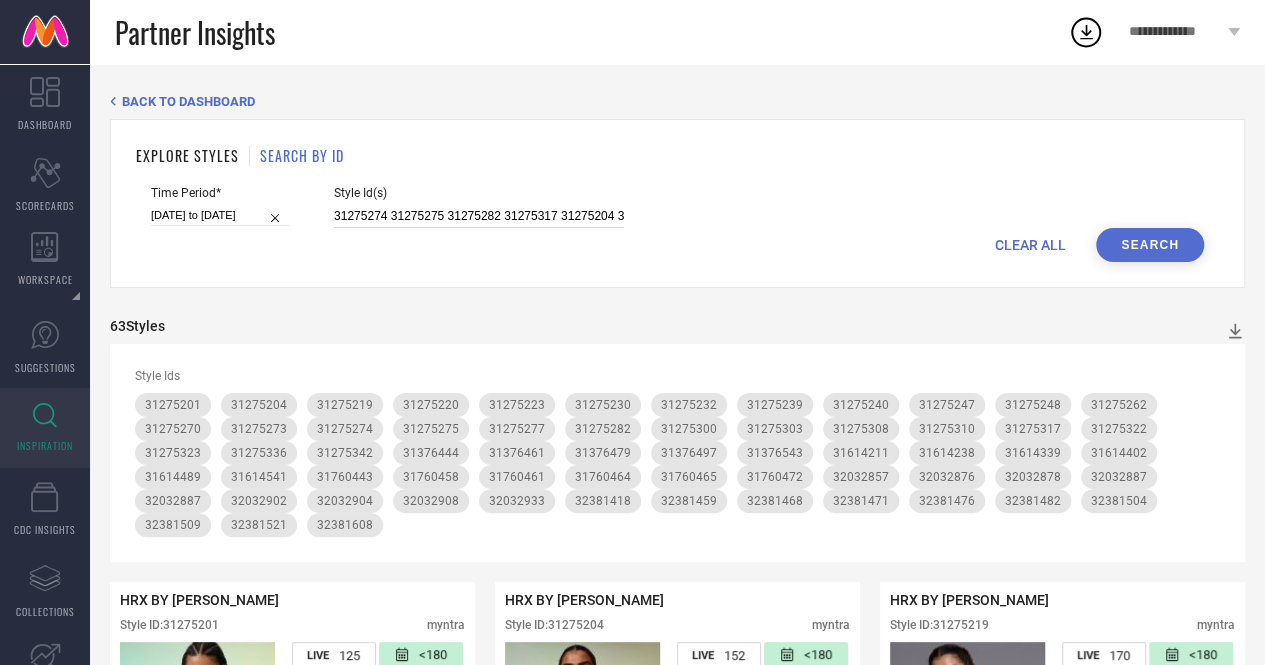click on "31275274 31275275 31275282 31275317 31275204 31275310 31275239 31275219 31275336 31275220 31614489 31275270 31275303 31275248 32032904 32032887 31275247 31760472 31614339 31275300 31275342 31275322 31275232 31275240 31275277 31275273 32032876 31760461 31614402 31614238 32381504 31275308 31760465 31614211 32032878 31760458 32032933 32381482 32381608 31760464 31275223 32381459 31275201 32032908 32381521 32381476 32381471 31376461 31275323 31376497 31614541 31376543 31275230 32032857 31760443 32381418 31376479 31275262 32381468 32381509 32032902 31376444" at bounding box center [479, 216] 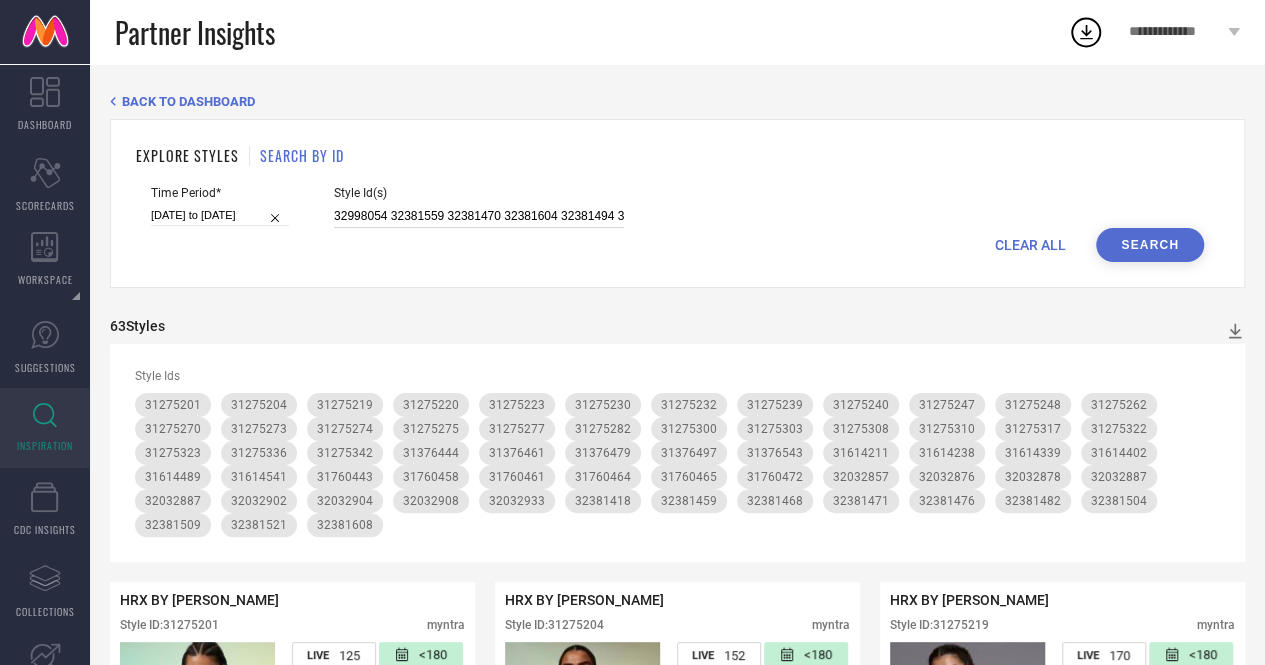 scroll, scrollTop: 0, scrollLeft: 330, axis: horizontal 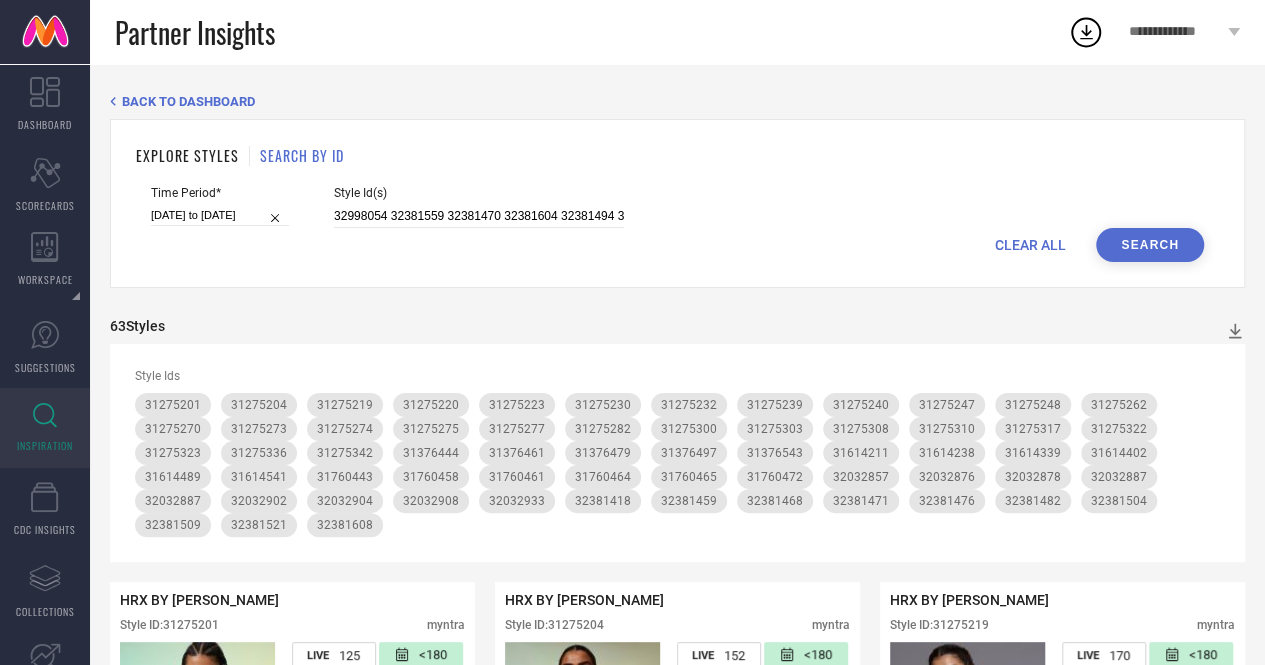 click on "Search" at bounding box center (1150, 245) 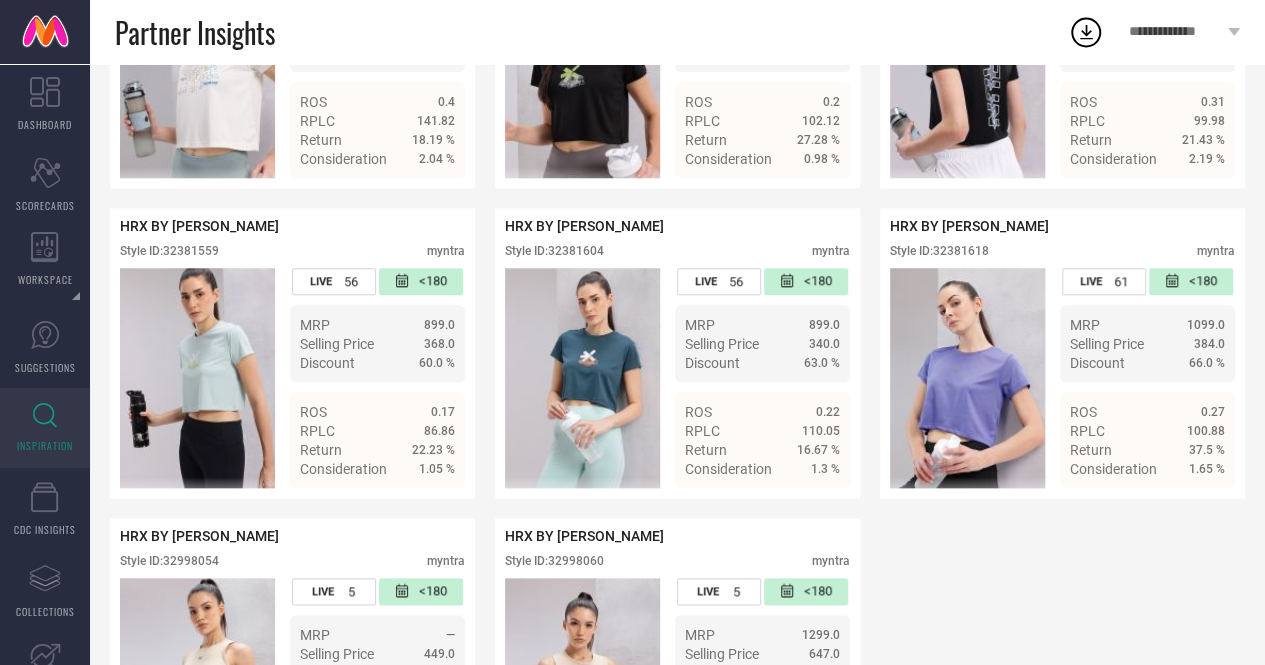 scroll, scrollTop: 1066, scrollLeft: 0, axis: vertical 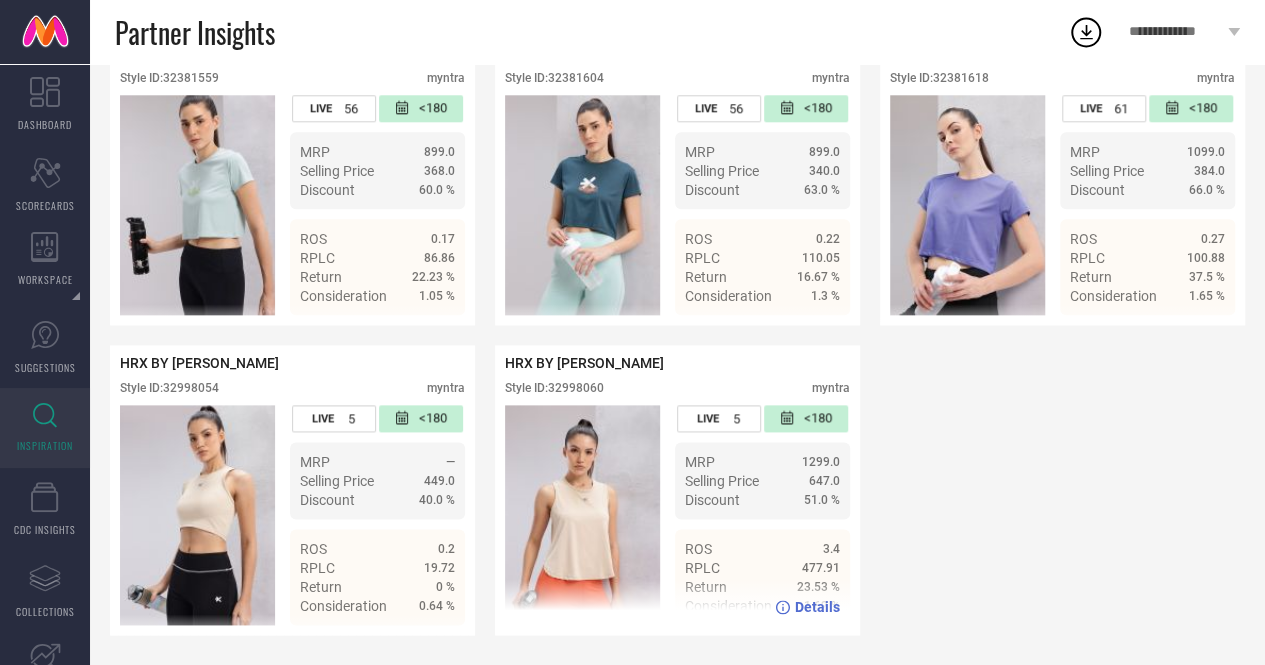click on "Style ID:  32998060" at bounding box center (554, 388) 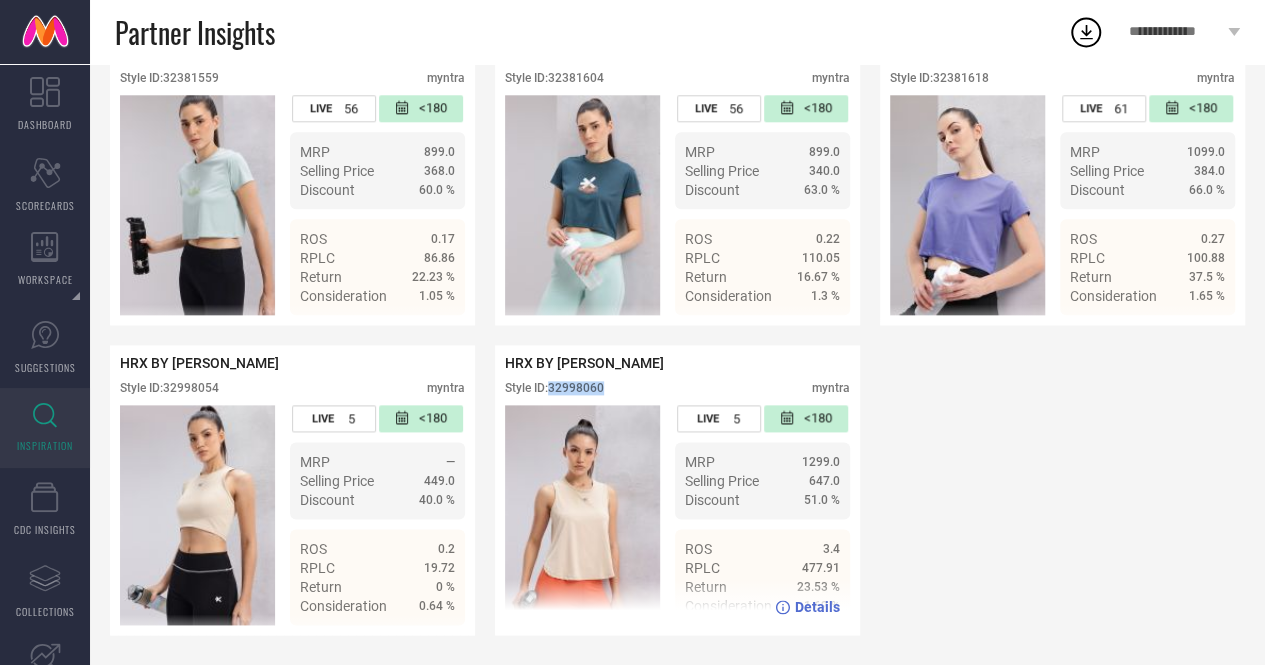 click on "Style ID:  32998060" at bounding box center (554, 388) 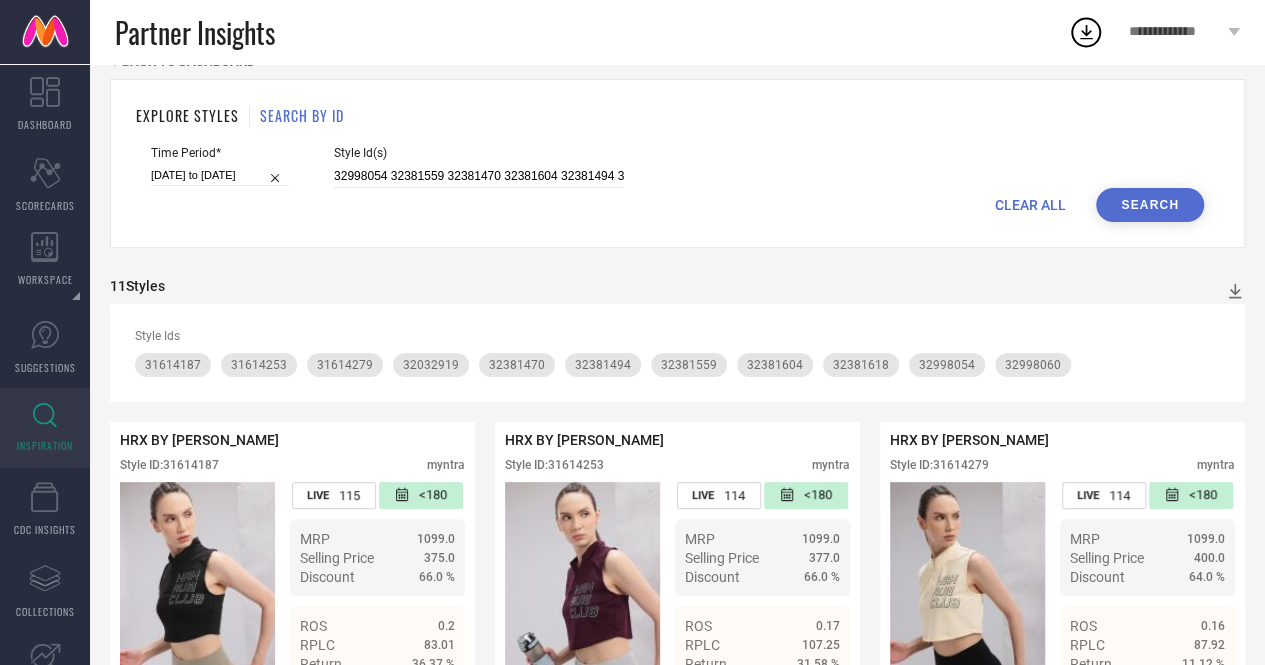 scroll, scrollTop: 0, scrollLeft: 0, axis: both 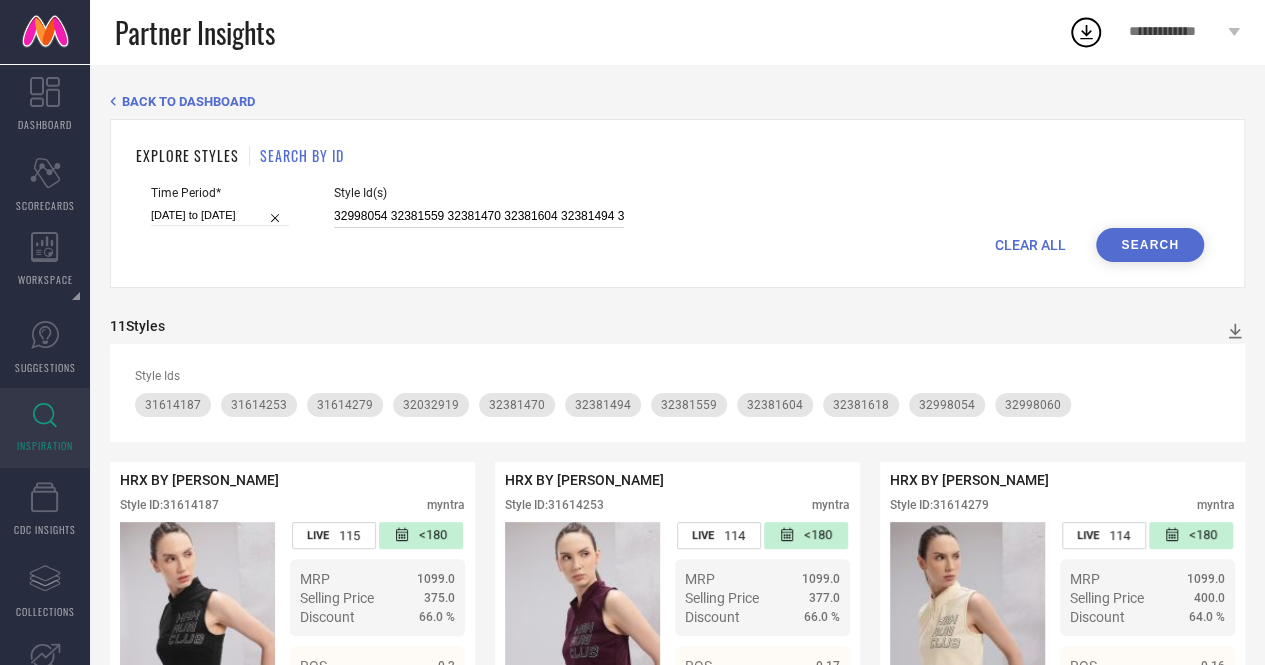 click on "32998054 32381559 32381470 32381604 32381494 32381618 32998060 31614279 31614253 31614187 32032919" at bounding box center (479, 216) 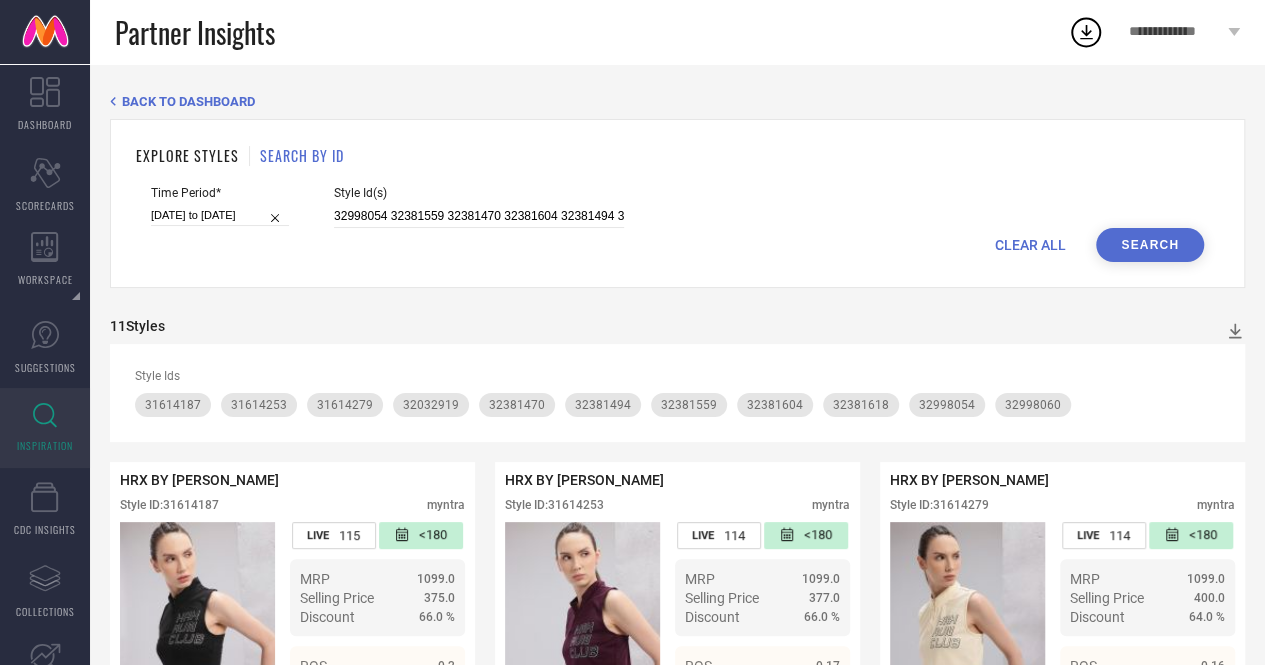 scroll, scrollTop: 0, scrollLeft: 222, axis: horizontal 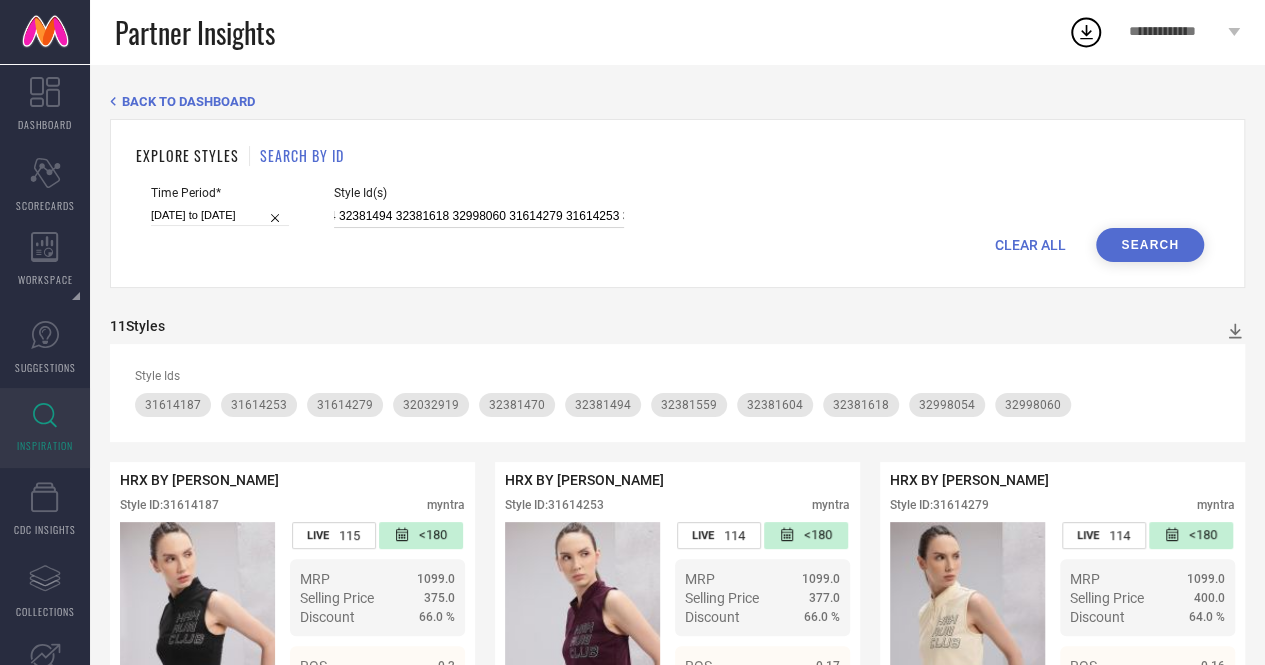 click on "32998054 32381559 32381470 32381604 32381494 32381618 32998060 31614279 31614253 31614187 32032919" at bounding box center (479, 216) 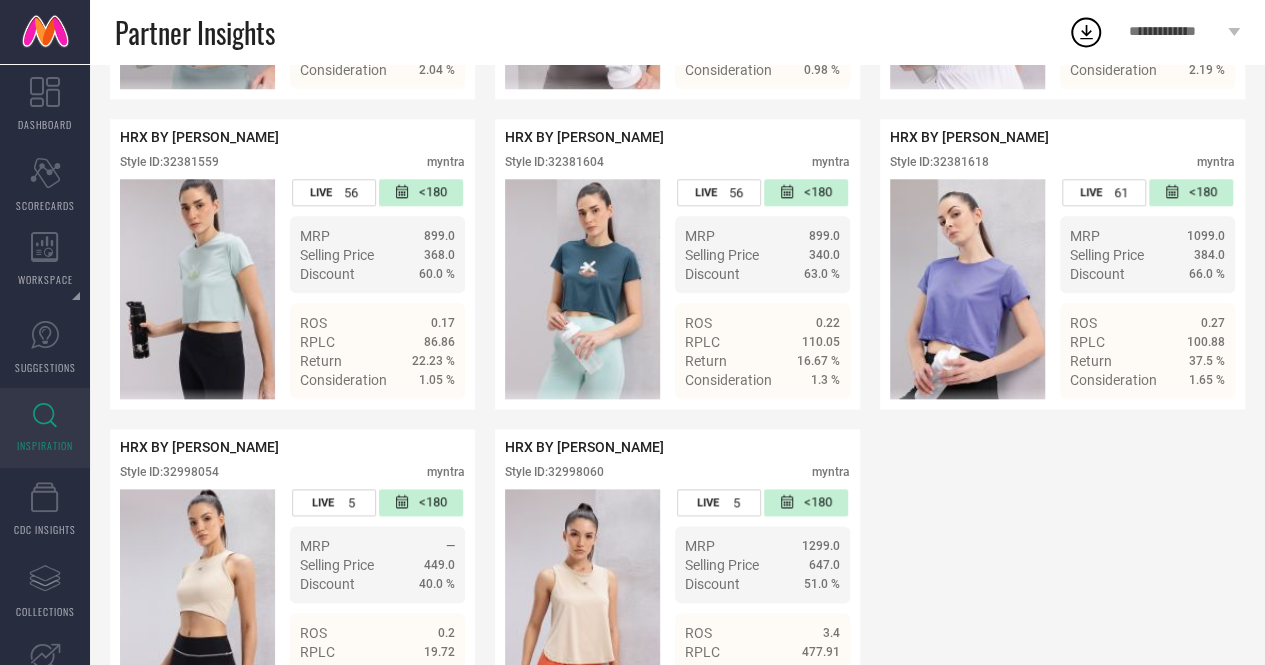 scroll, scrollTop: 1066, scrollLeft: 0, axis: vertical 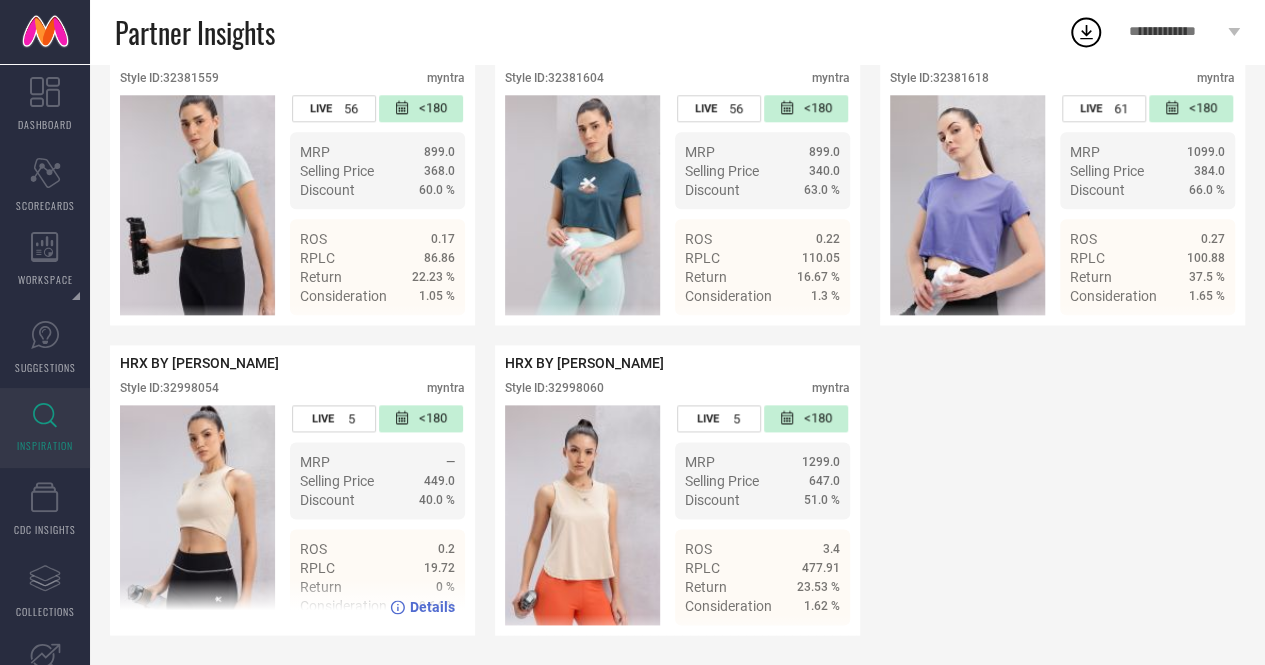 click on "Style ID:  32998054" at bounding box center [169, 388] 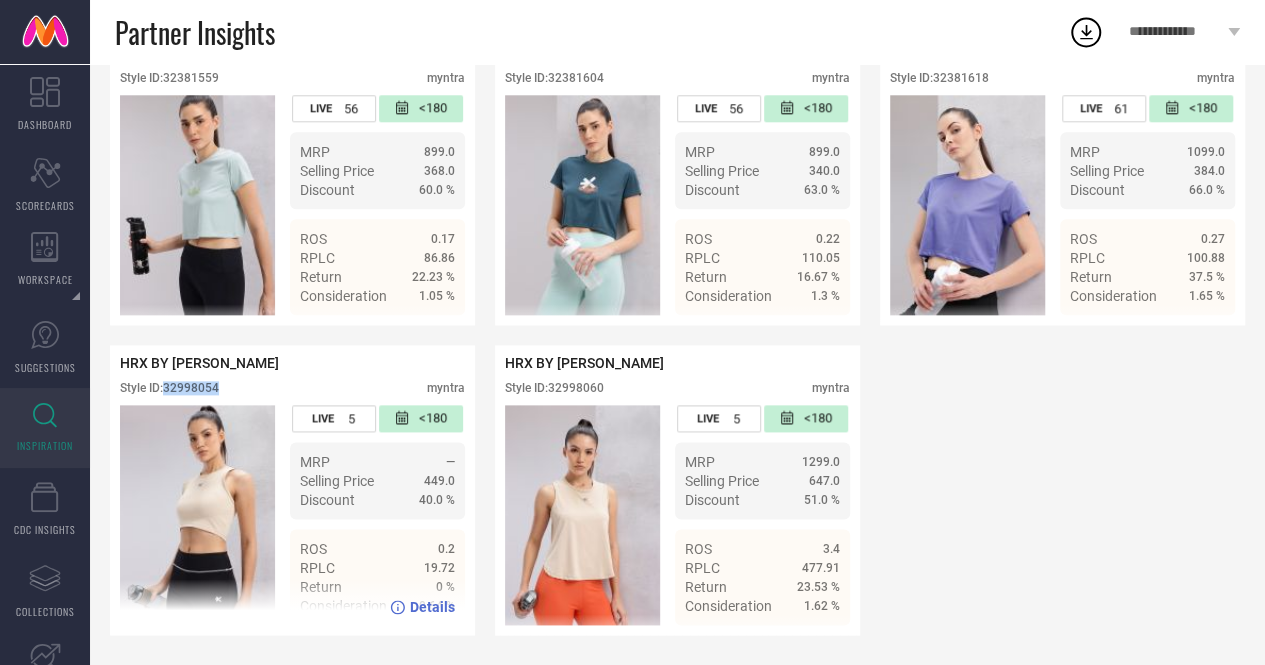 click on "Style ID:  32998054" at bounding box center (169, 388) 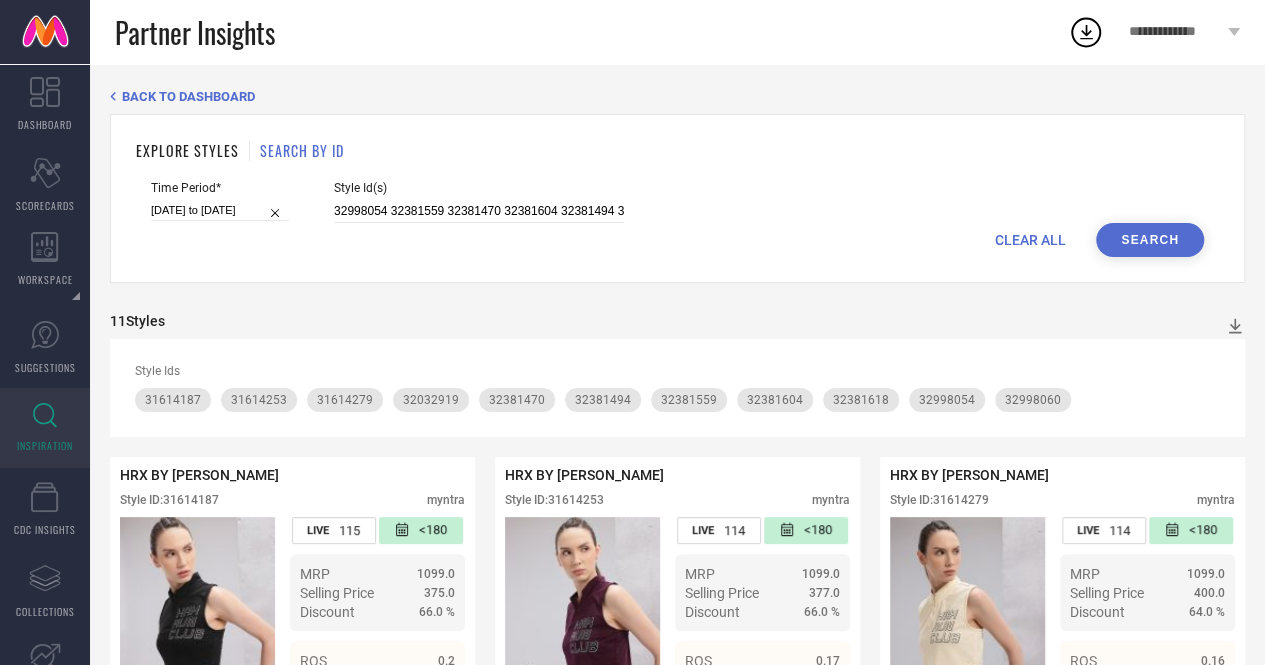 scroll, scrollTop: 0, scrollLeft: 0, axis: both 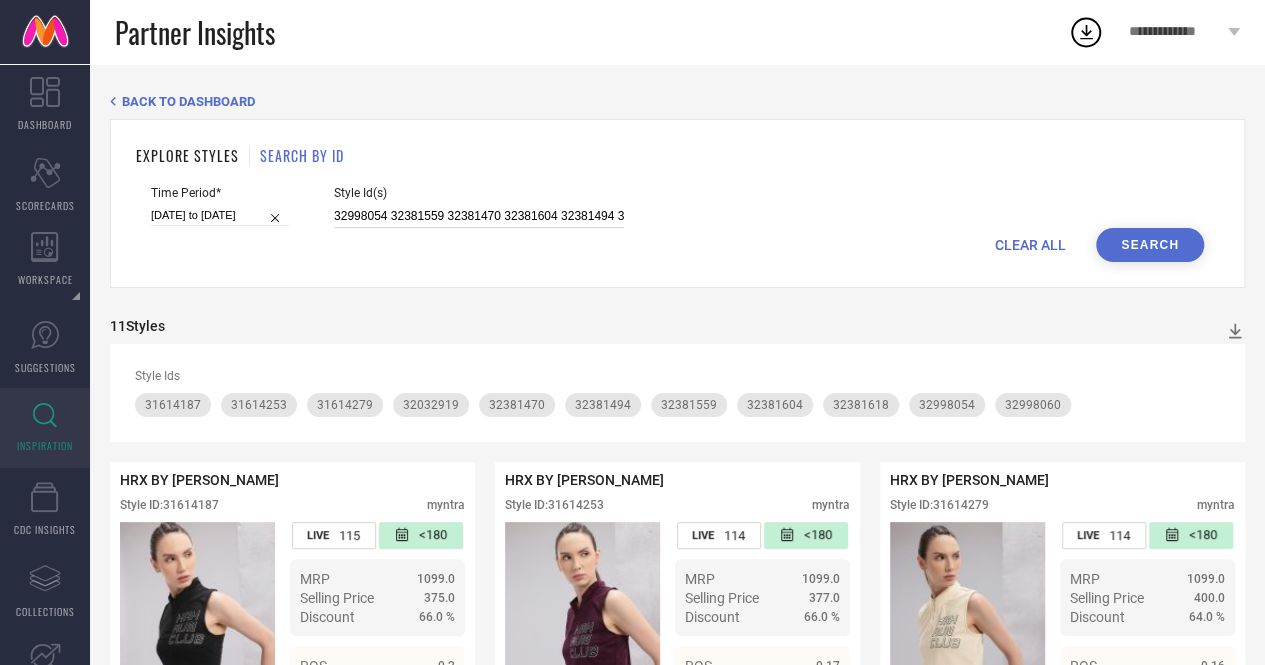 click on "32998054 32381559 32381470 32381604 32381494 32381618 31614279 31614253 31614187 32032919" at bounding box center (479, 216) 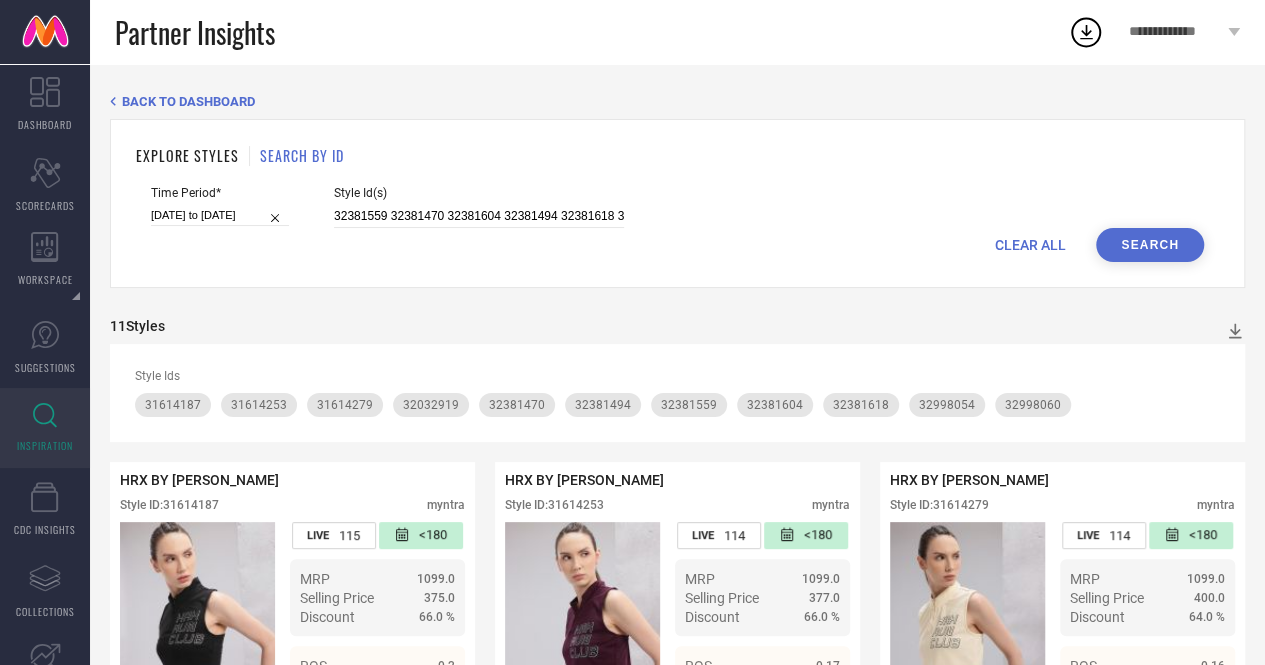 click on "Search" at bounding box center [1150, 245] 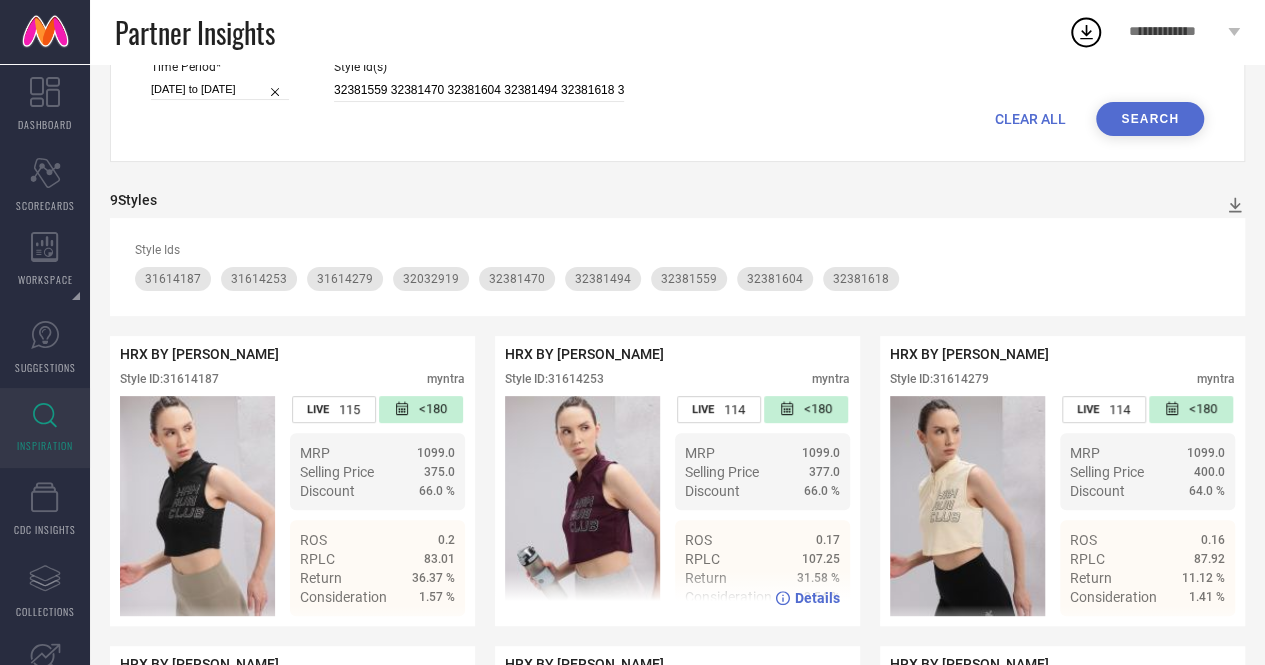 scroll, scrollTop: 0, scrollLeft: 0, axis: both 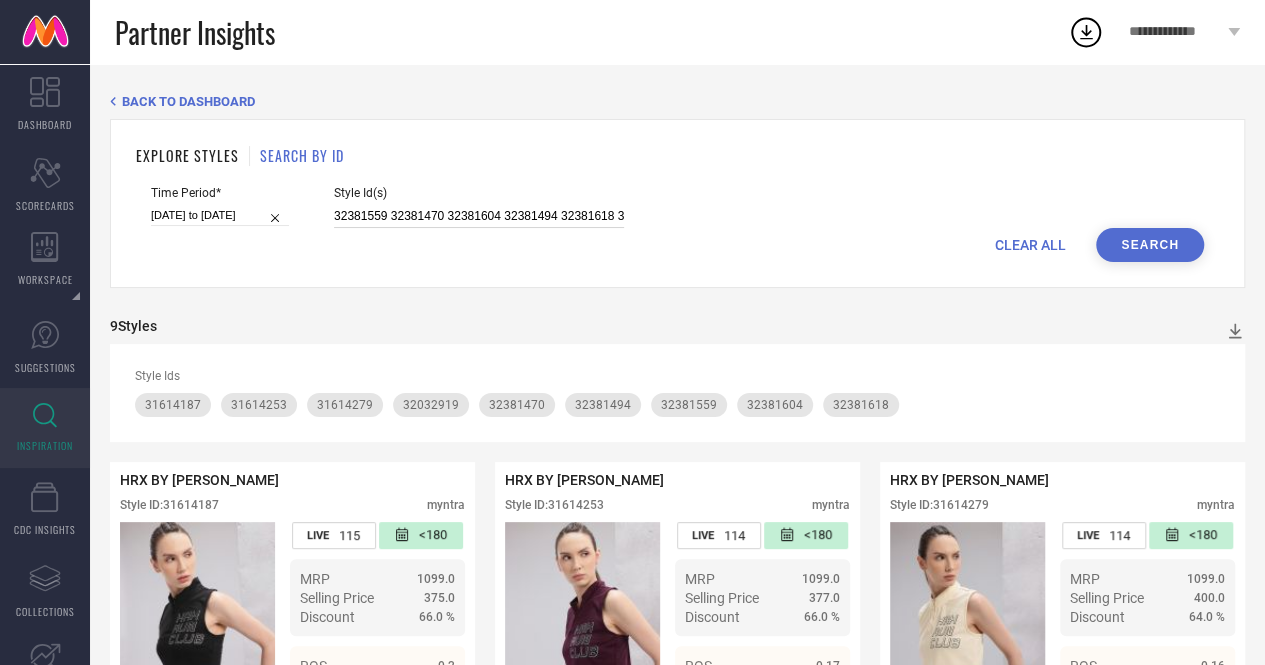click on "32381559 32381470 32381604 32381494 32381618 31614279 31614253 31614187 32032919" at bounding box center (479, 216) 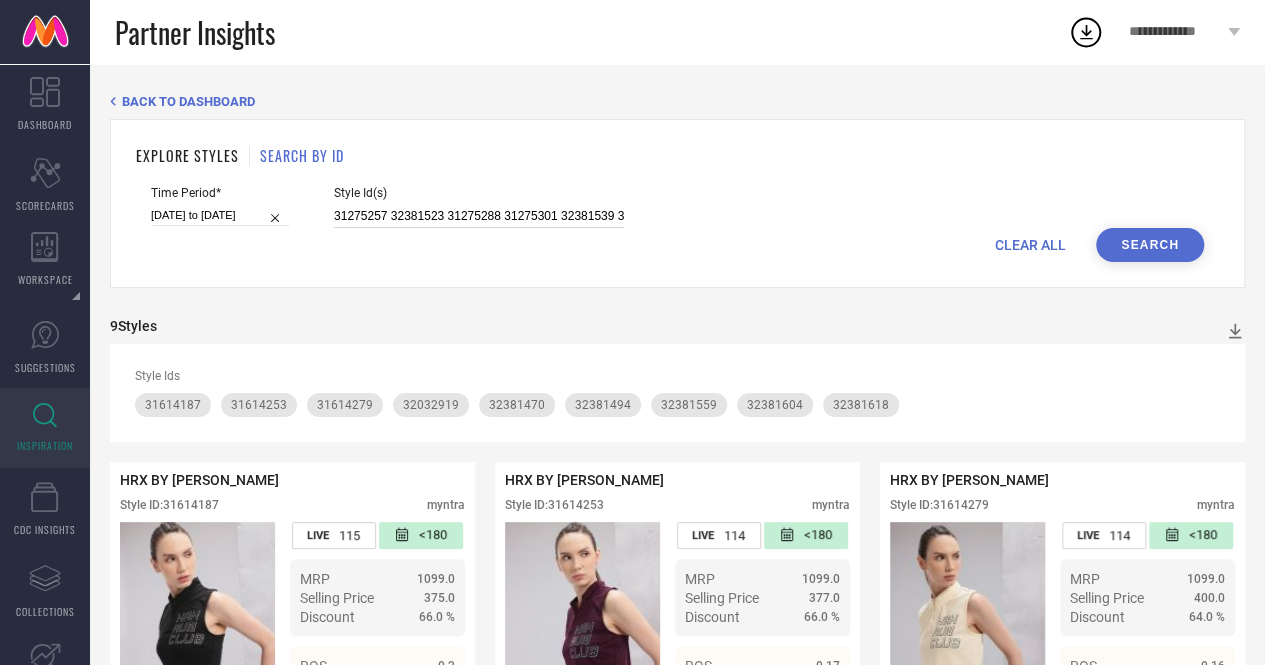 scroll, scrollTop: 0, scrollLeft: 330, axis: horizontal 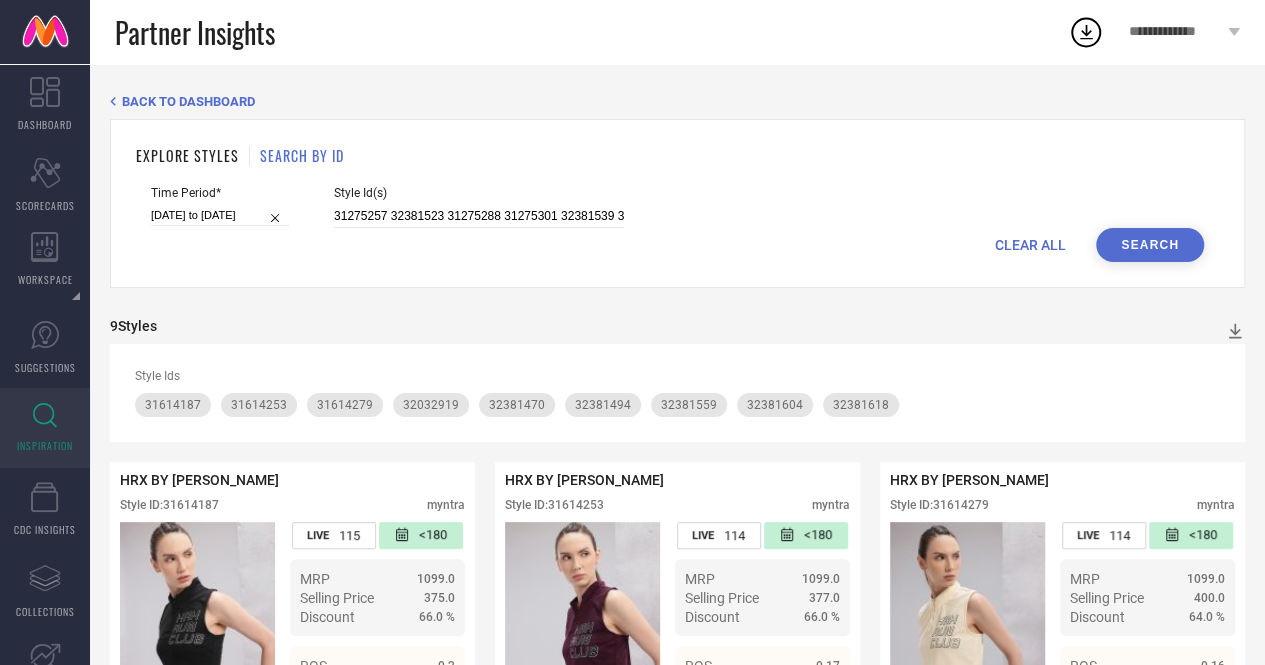 click on "Search" at bounding box center [1150, 245] 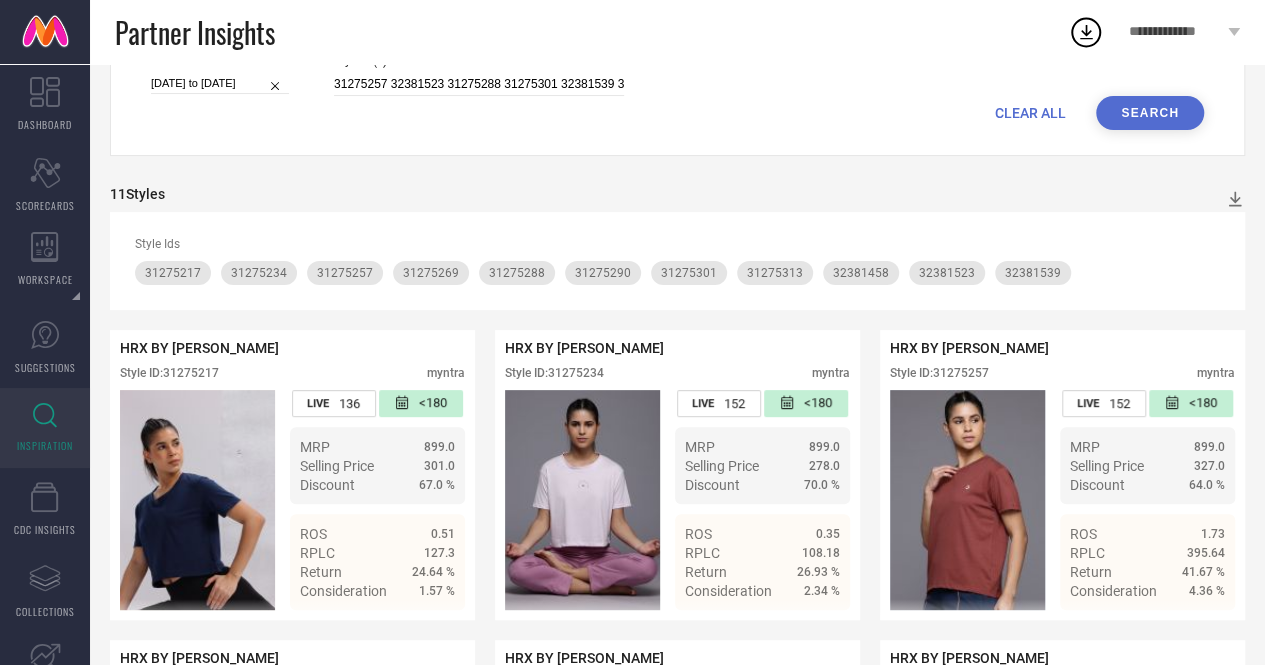 scroll, scrollTop: 0, scrollLeft: 0, axis: both 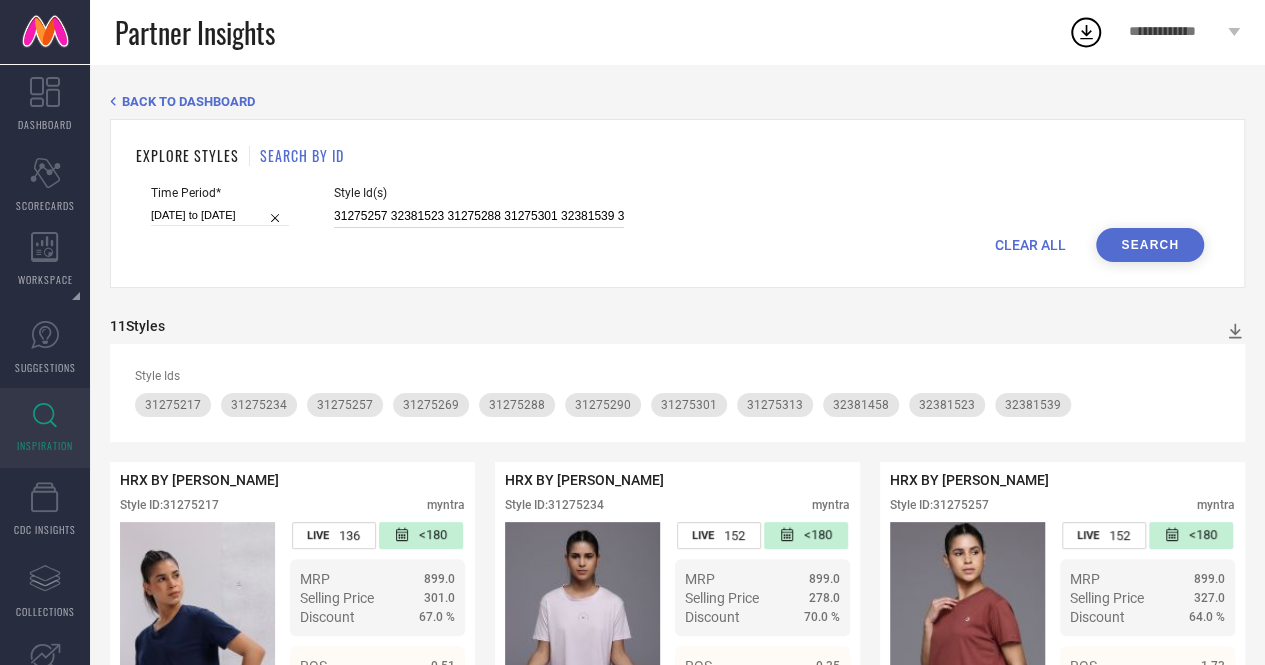 click on "31275257 32381523 31275288 31275301 32381539 31275290 32381458 31275313 31275269 31275217 31275234" at bounding box center [479, 216] 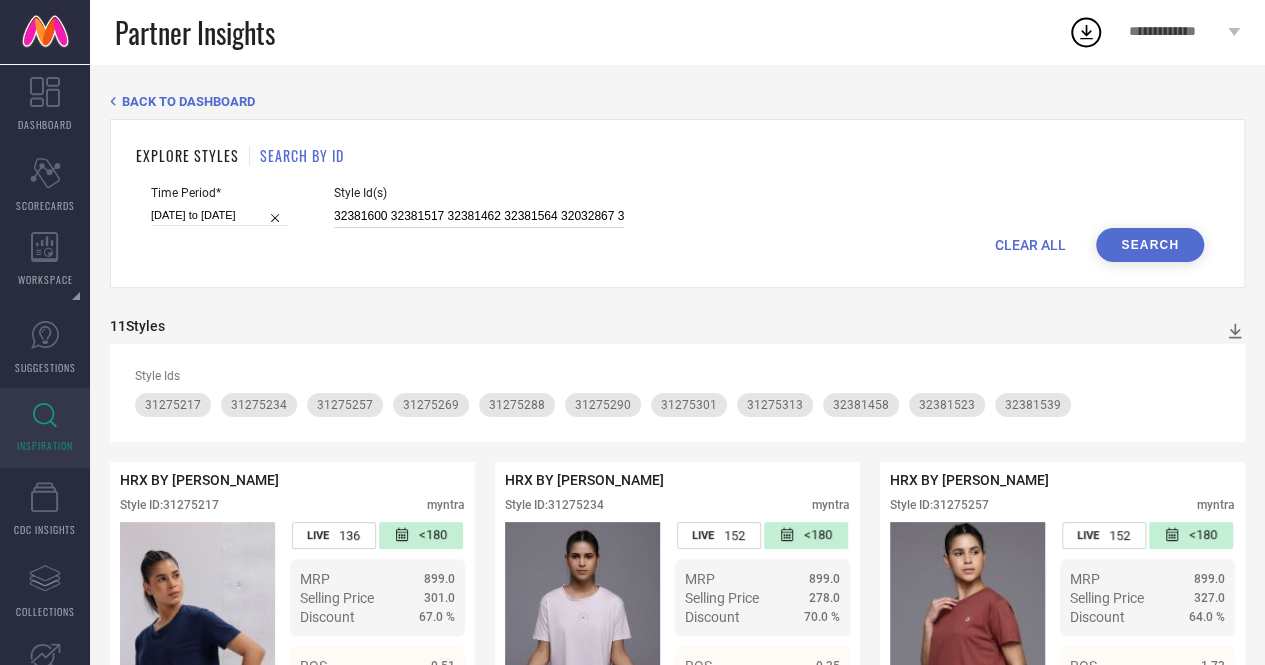 scroll, scrollTop: 0, scrollLeft: 728, axis: horizontal 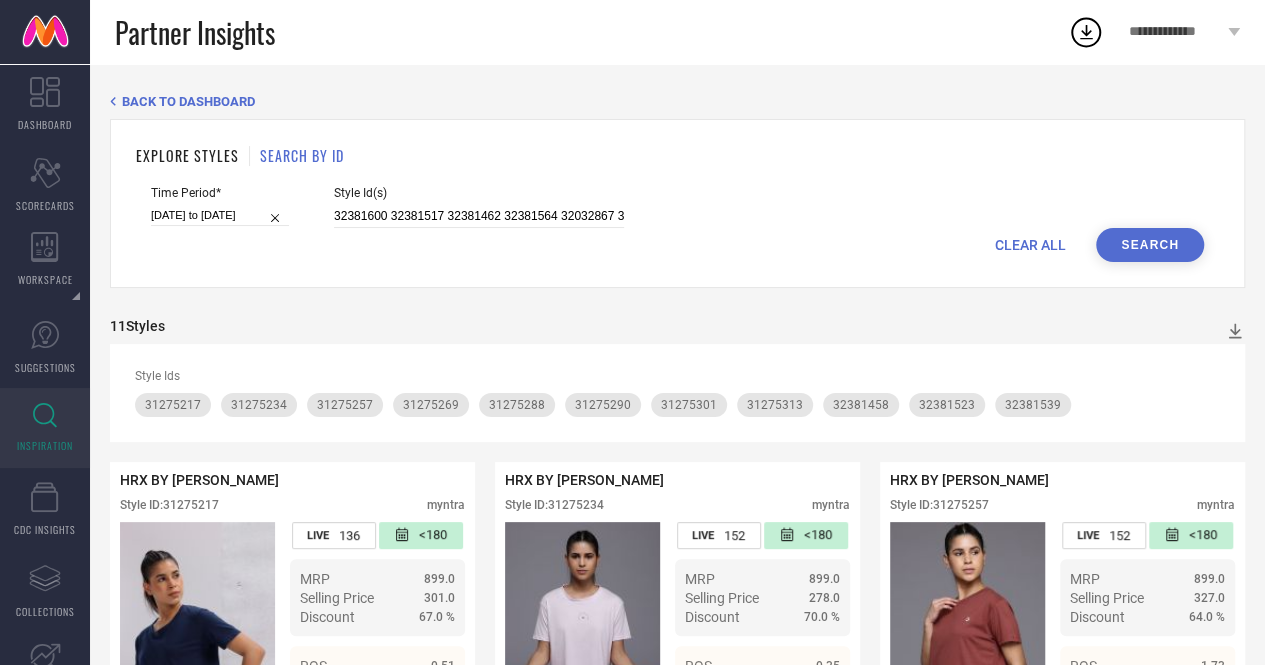 click on "Search" at bounding box center [1150, 245] 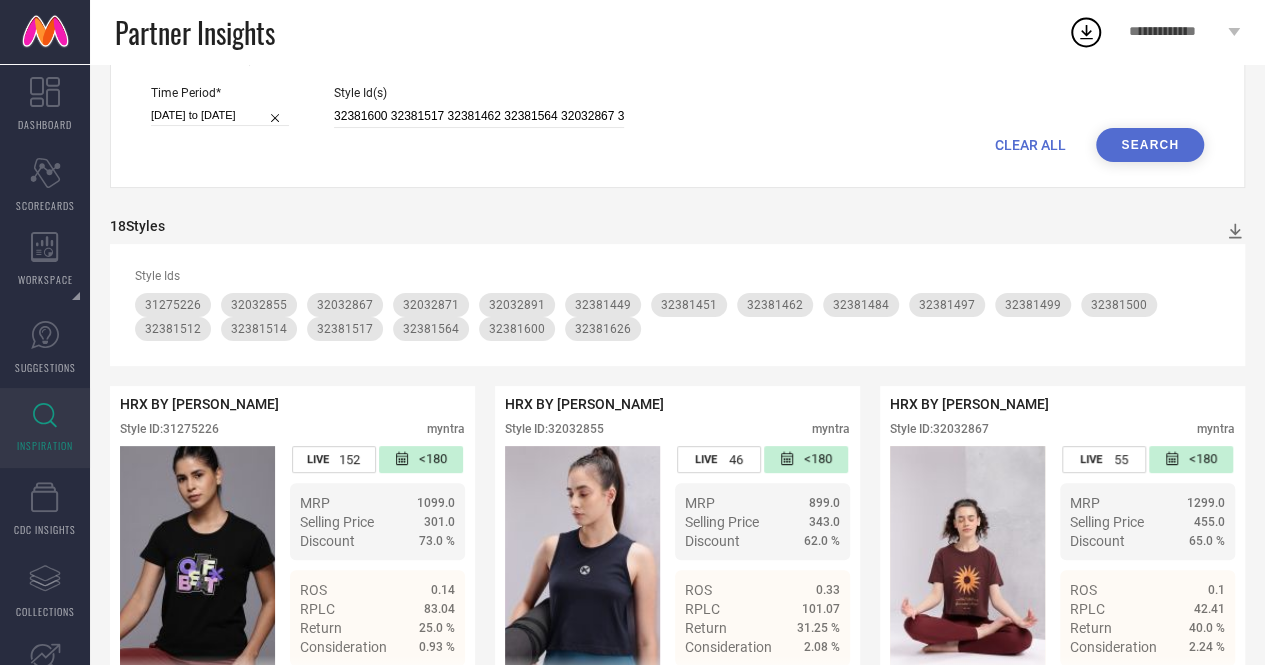 scroll, scrollTop: 0, scrollLeft: 0, axis: both 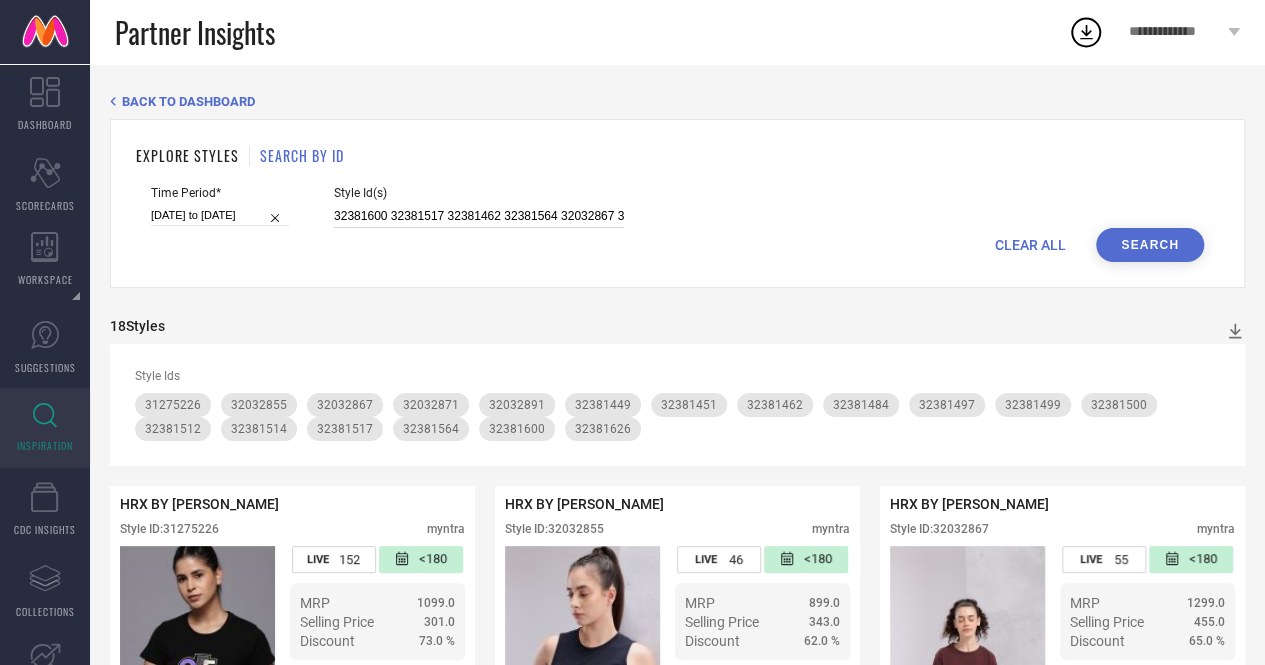click on "32381600 32381517 32381462 32381564 32032867 32032891 32381497 32381484 32032871 32381512 32381451 32381514 32381449 32032855 32381499 32381500 32381626 31275226" at bounding box center (479, 216) 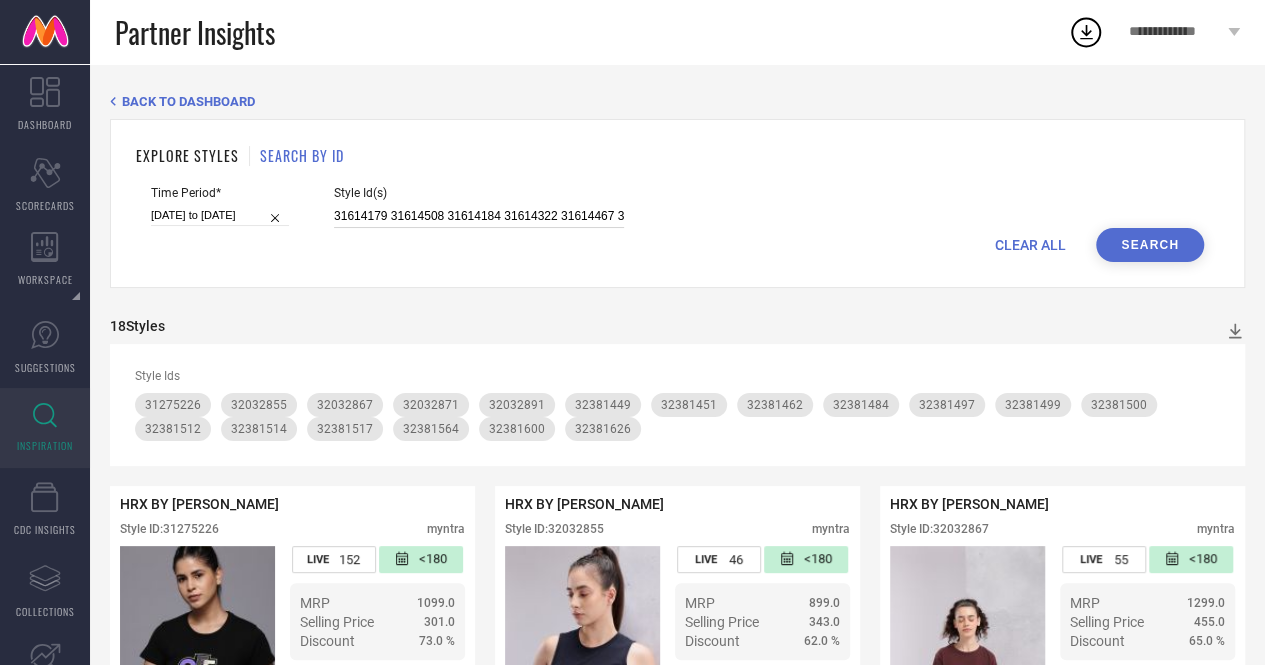 scroll, scrollTop: 0, scrollLeft: 1352, axis: horizontal 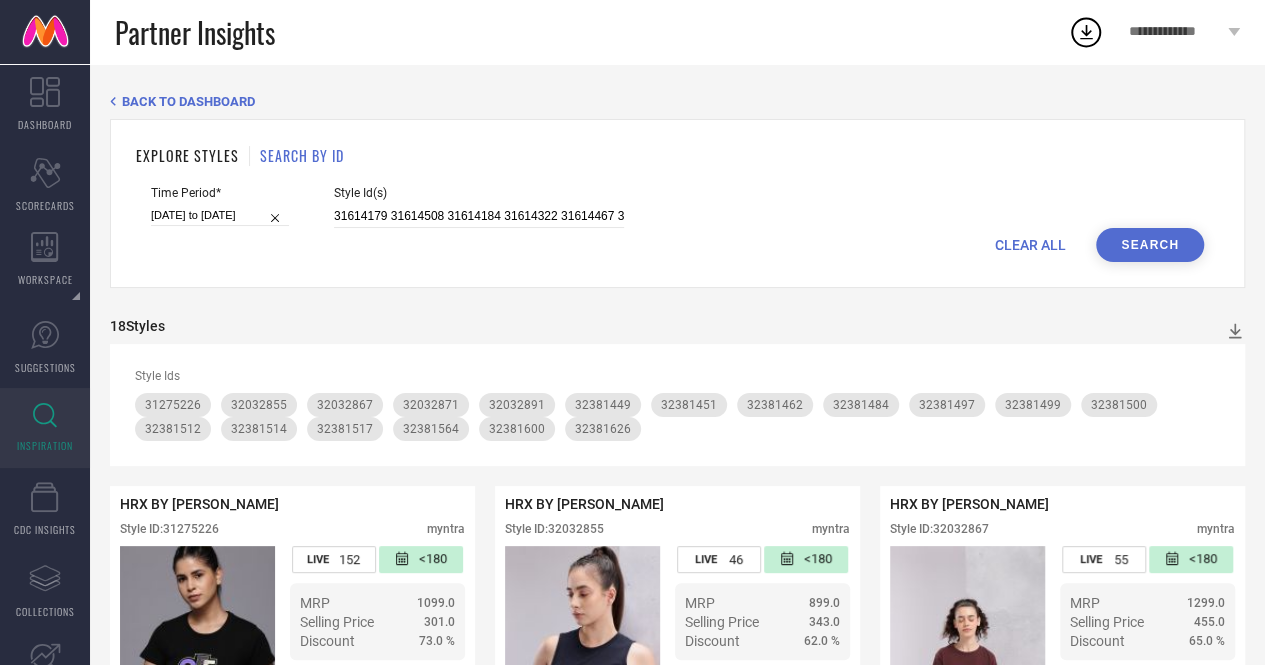 click on "Search" at bounding box center (1150, 245) 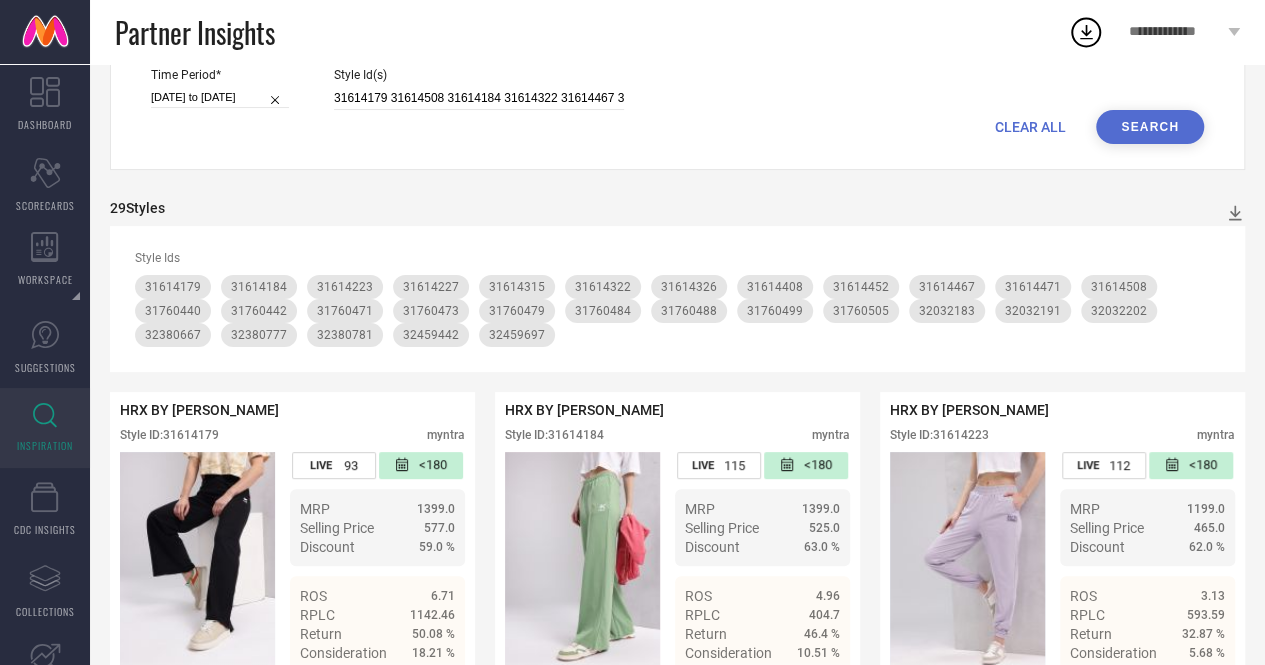 scroll, scrollTop: 0, scrollLeft: 0, axis: both 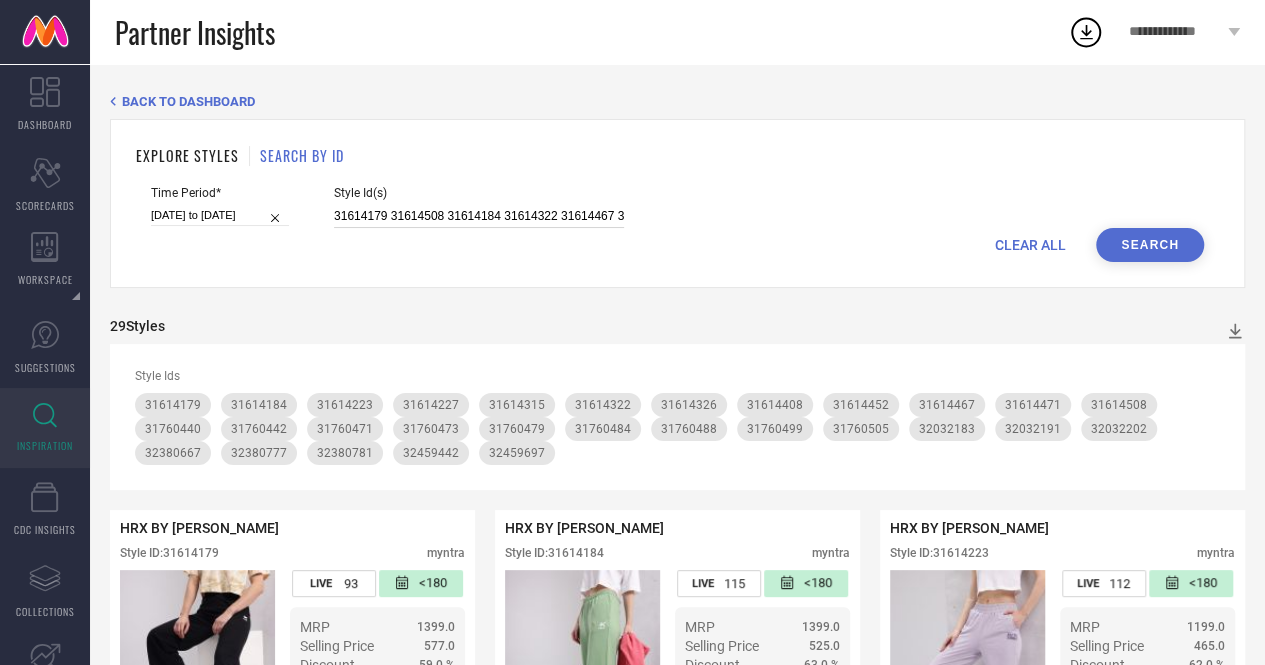 click on "31614179 31614508 31614184 31614322 31614467 31614471 32380667 32380777 31614223 31760440 31760473 31614227 31760471 31760488 31760479 31760499 31614326 31760505 31760484 32032191 32380781 32032202 32032183 31614408 32459442 31760442 31614315 32459697 31614452" at bounding box center [479, 216] 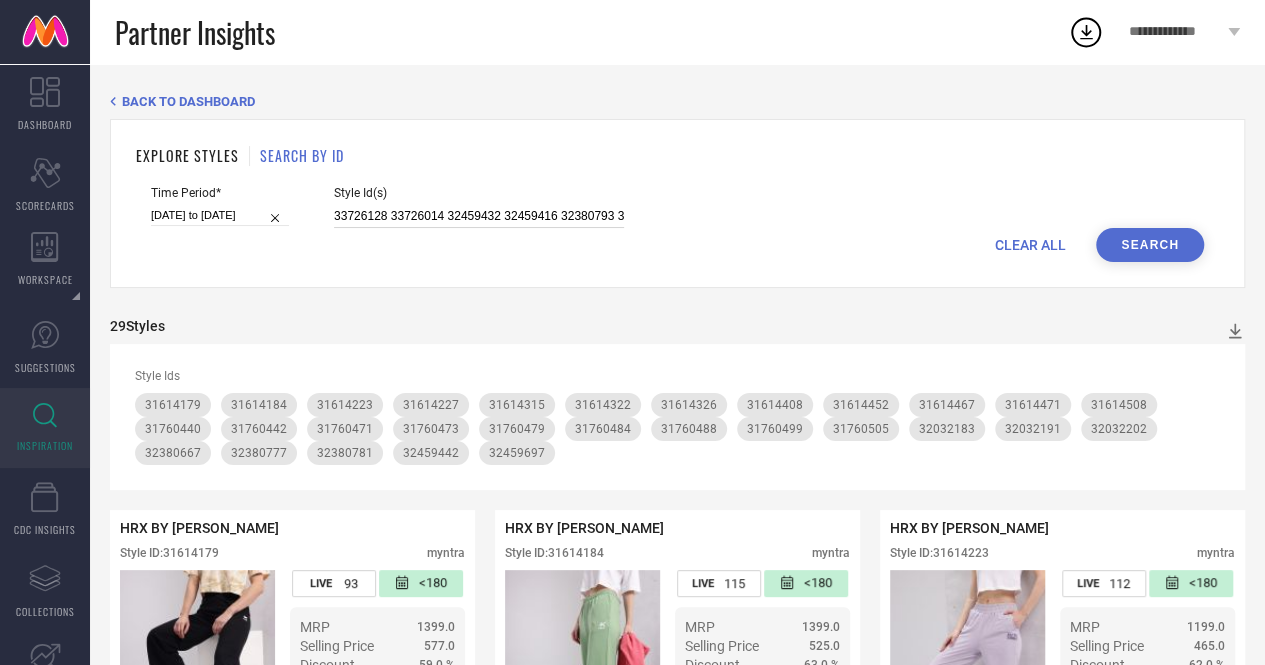 scroll, scrollTop: 0, scrollLeft: 897, axis: horizontal 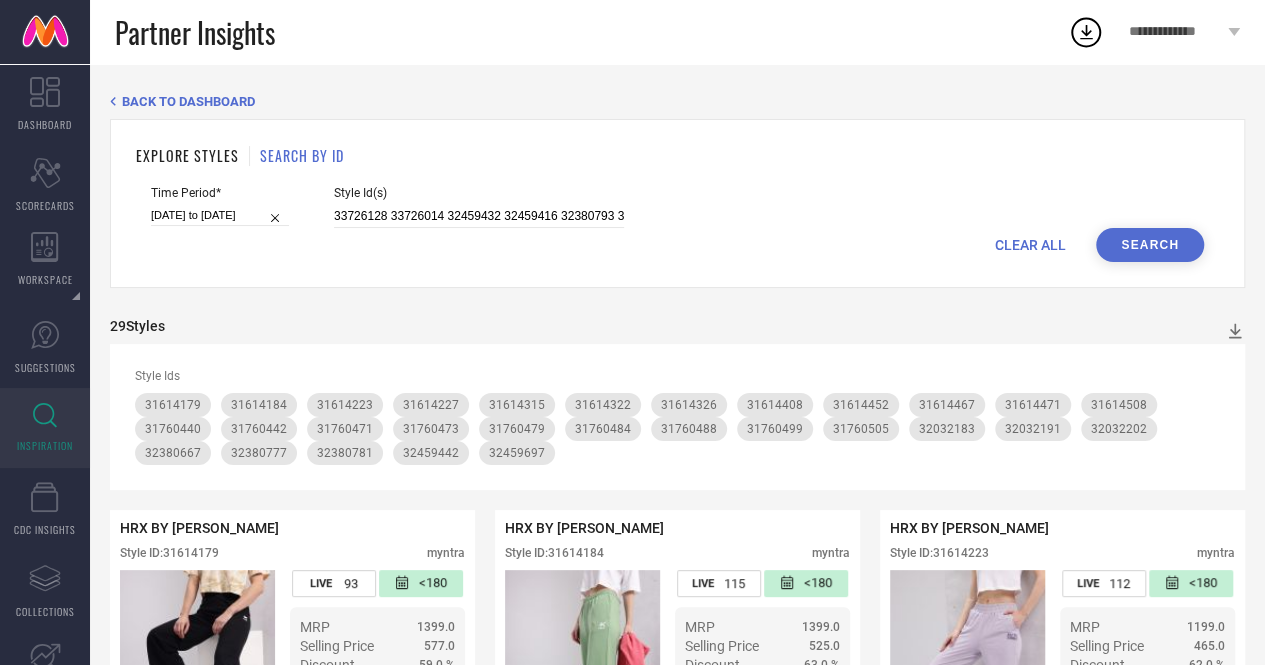 click on "Search" at bounding box center [1150, 245] 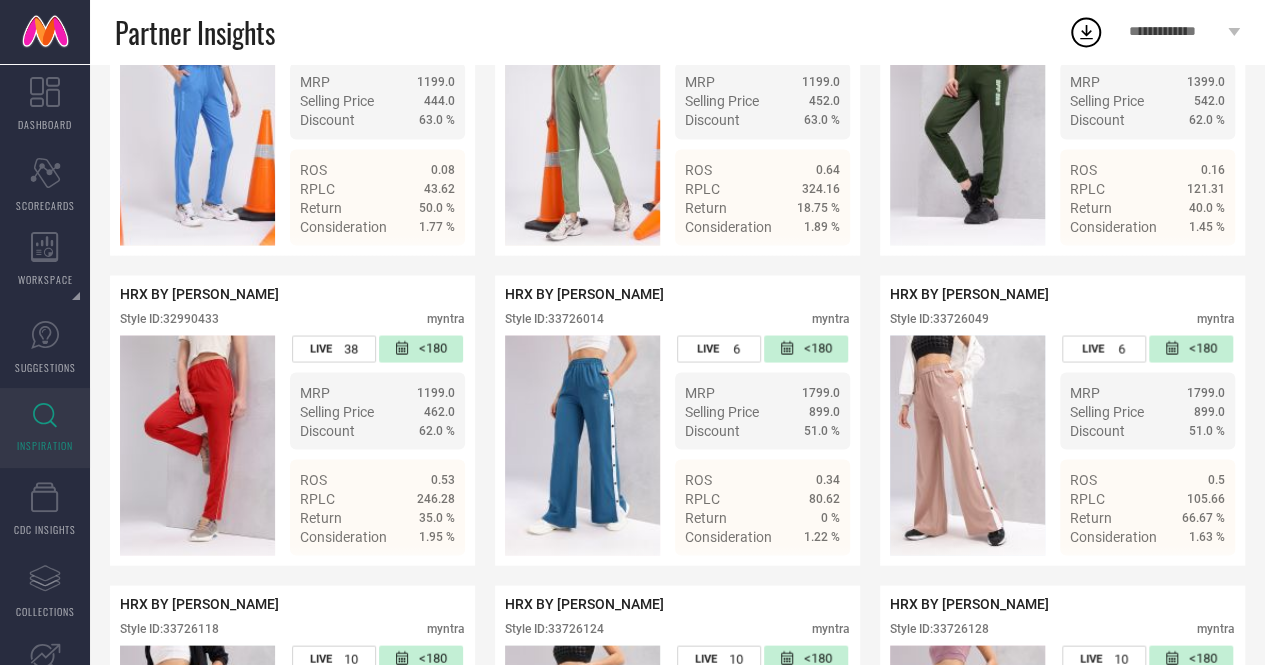 scroll, scrollTop: 2032, scrollLeft: 0, axis: vertical 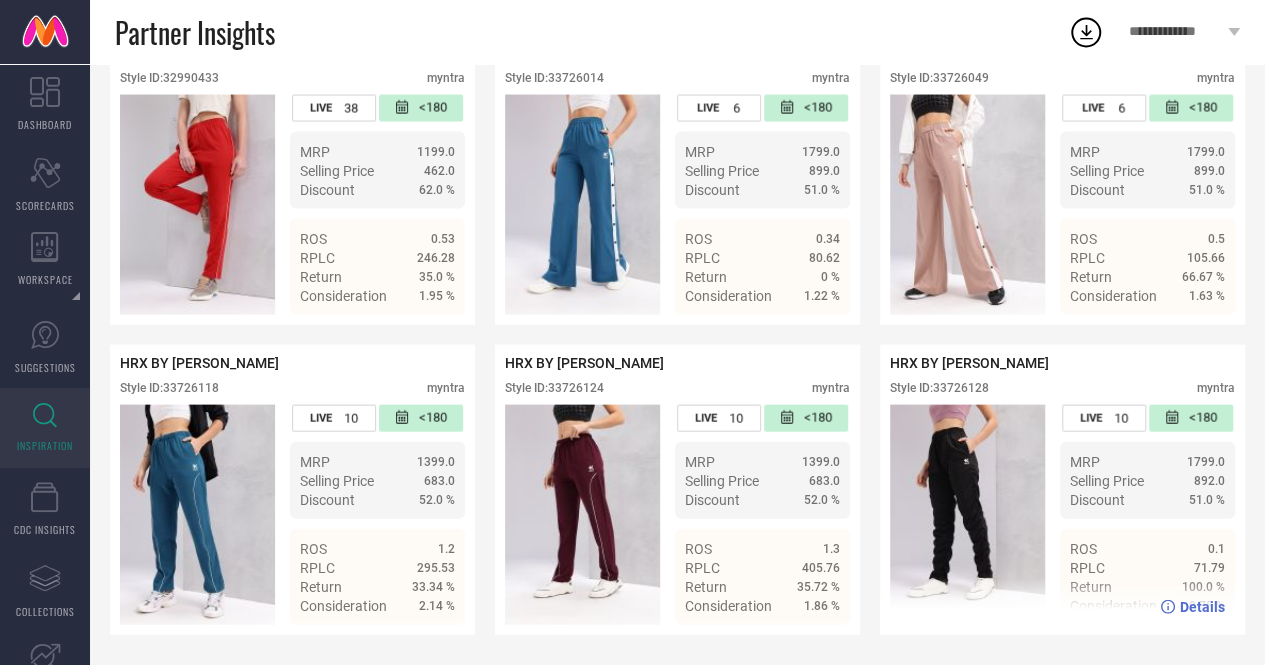 click on "Style ID:  33726128" at bounding box center (939, 388) 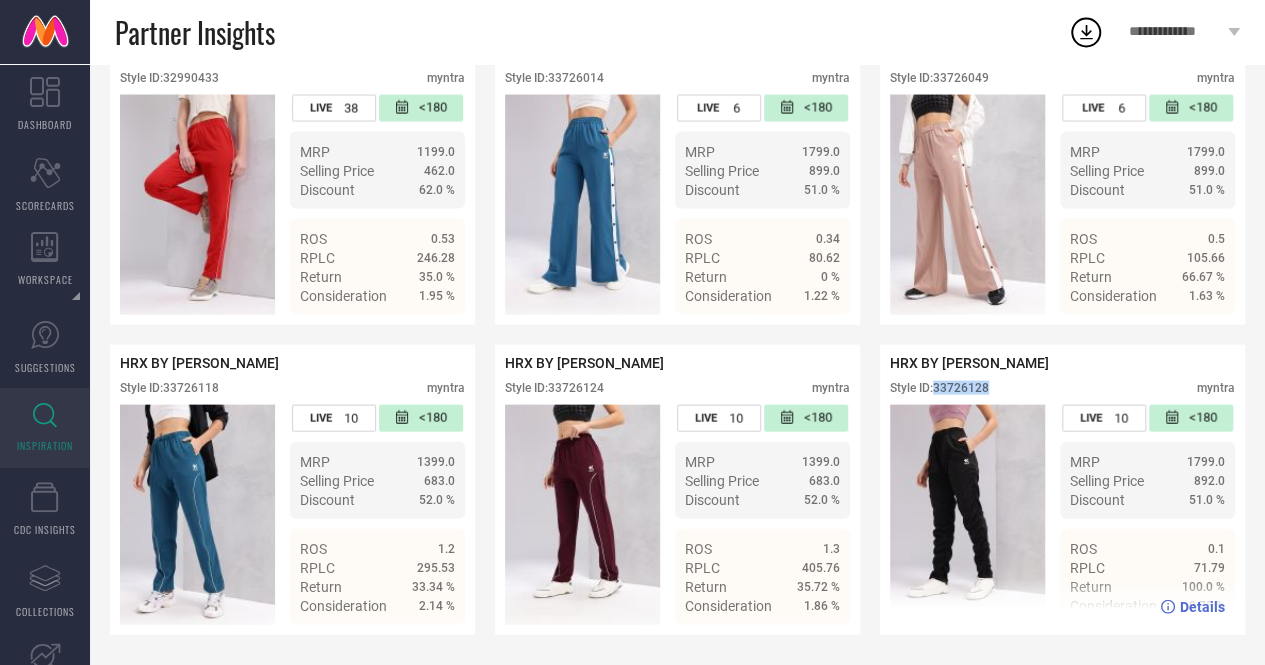 click on "Style ID:  33726128" at bounding box center (939, 388) 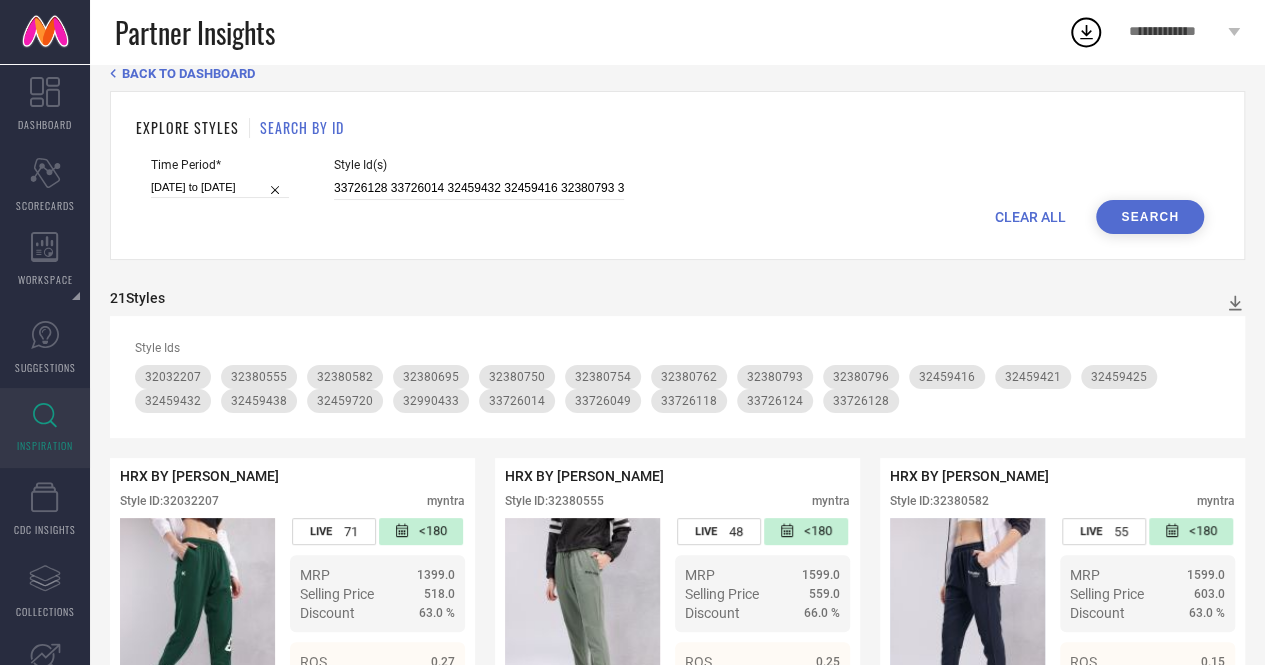 scroll, scrollTop: 0, scrollLeft: 0, axis: both 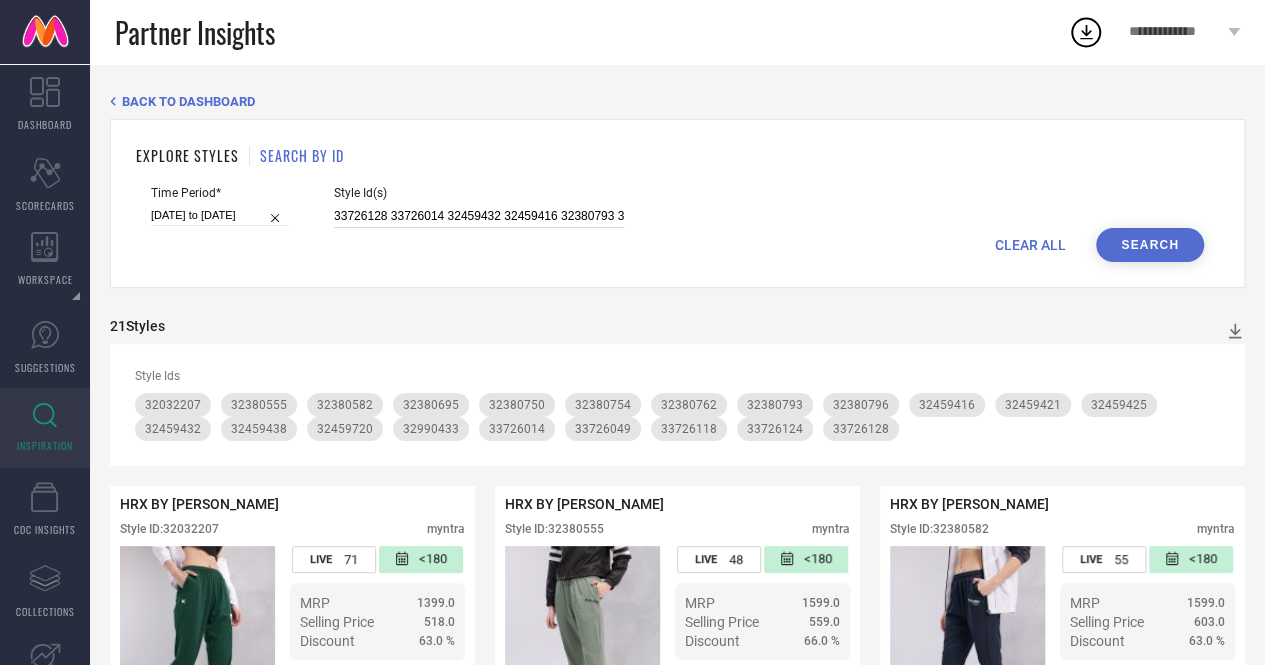 click on "33726128 33726014 32459432 32459416 32380793 33726049 32380754 32459720 32380750 32459421 32380582 32380796 32459425 33726118 32380695 32380762 32380555 33726124 32459438 32032207 32990433" at bounding box center [479, 216] 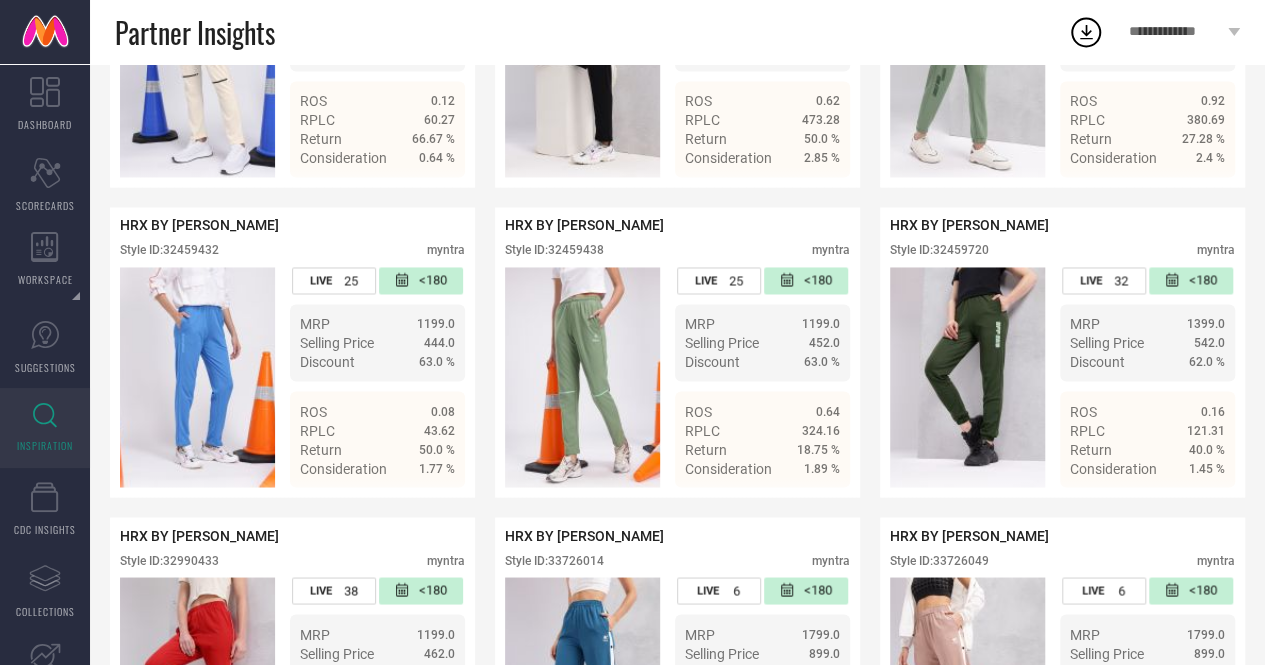 scroll, scrollTop: 2032, scrollLeft: 0, axis: vertical 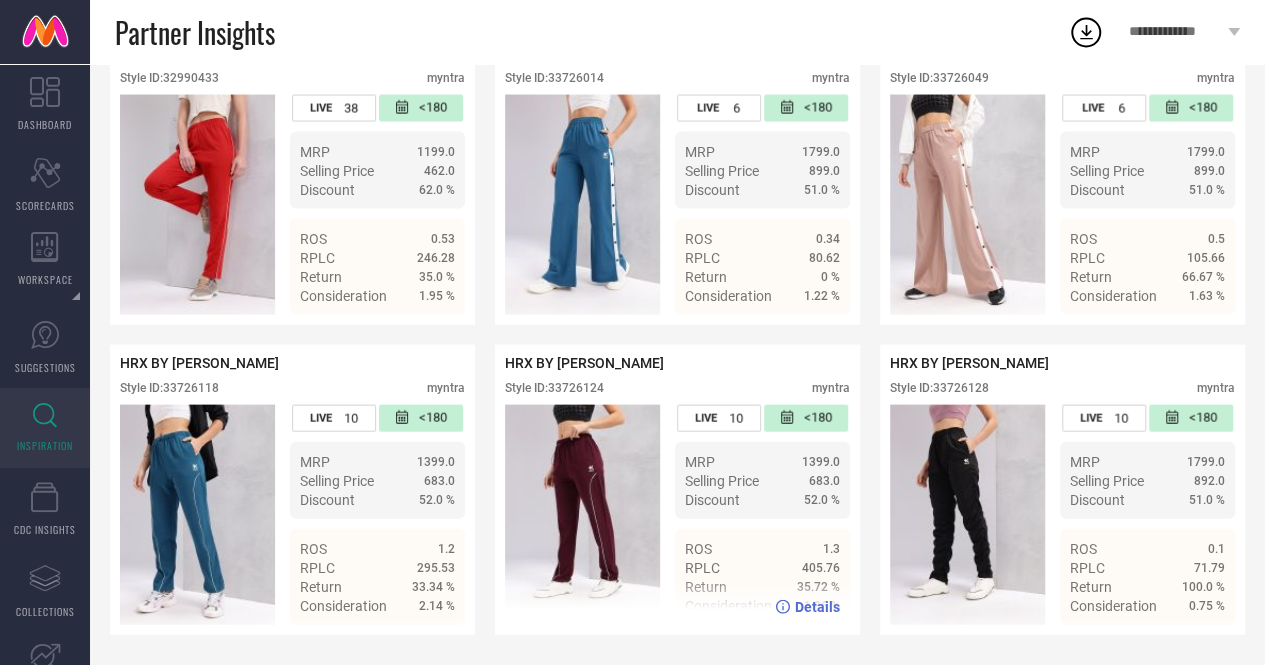 click on "Style ID:  33726124" at bounding box center (554, 388) 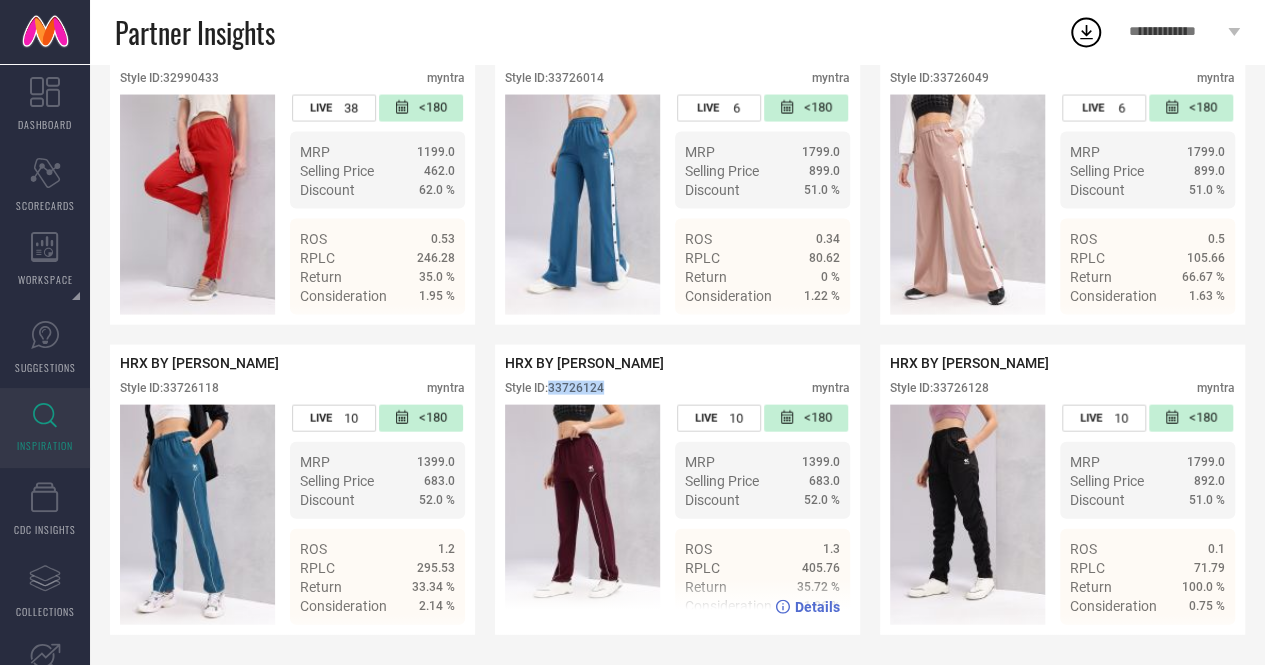 click on "Style ID:  33726124" at bounding box center [554, 388] 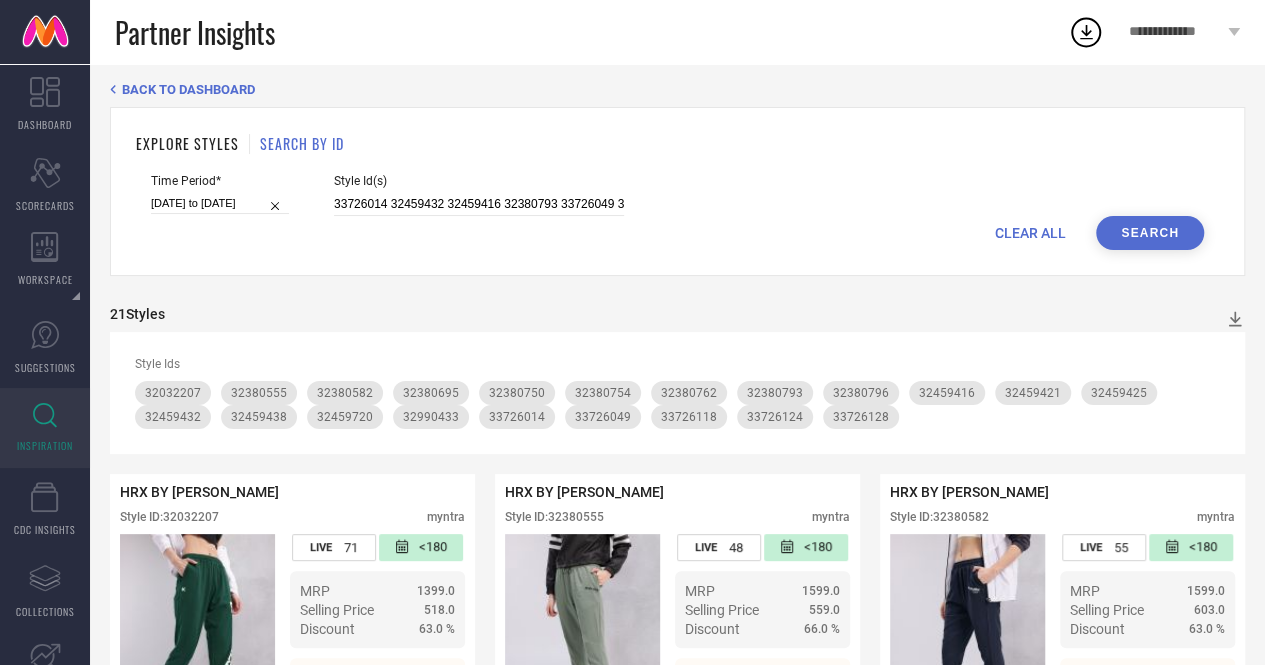 scroll, scrollTop: 0, scrollLeft: 0, axis: both 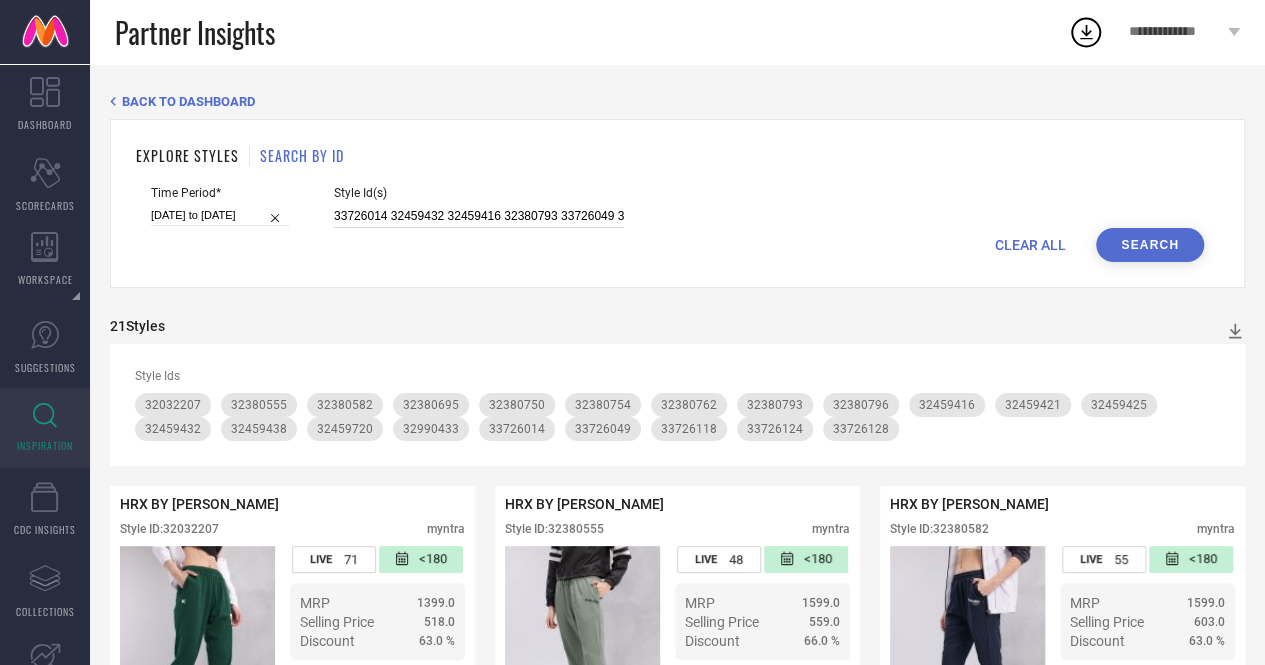 click on "33726014 32459432 32459416 32380793 33726049 32380754 32459720 32380750 32459421 32380582 32380796 32459425 33726118 32380695 32380762 32380555 33726124 32459438 32032207 32990433" at bounding box center (479, 216) 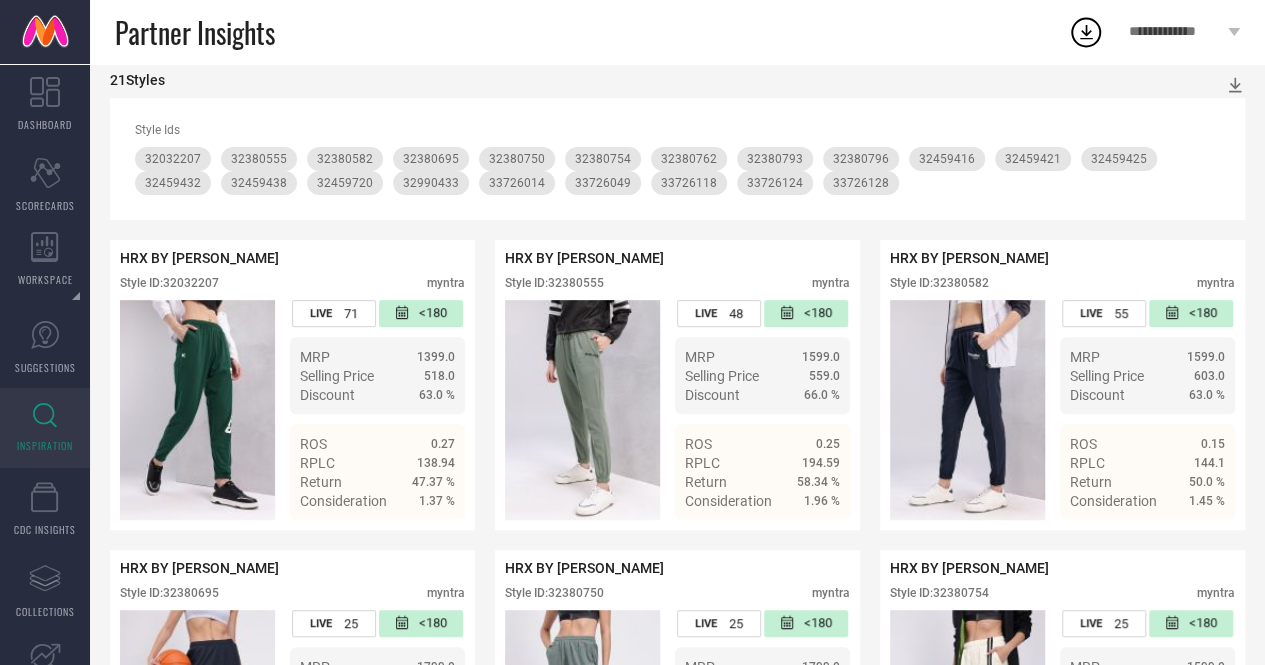 scroll, scrollTop: 0, scrollLeft: 0, axis: both 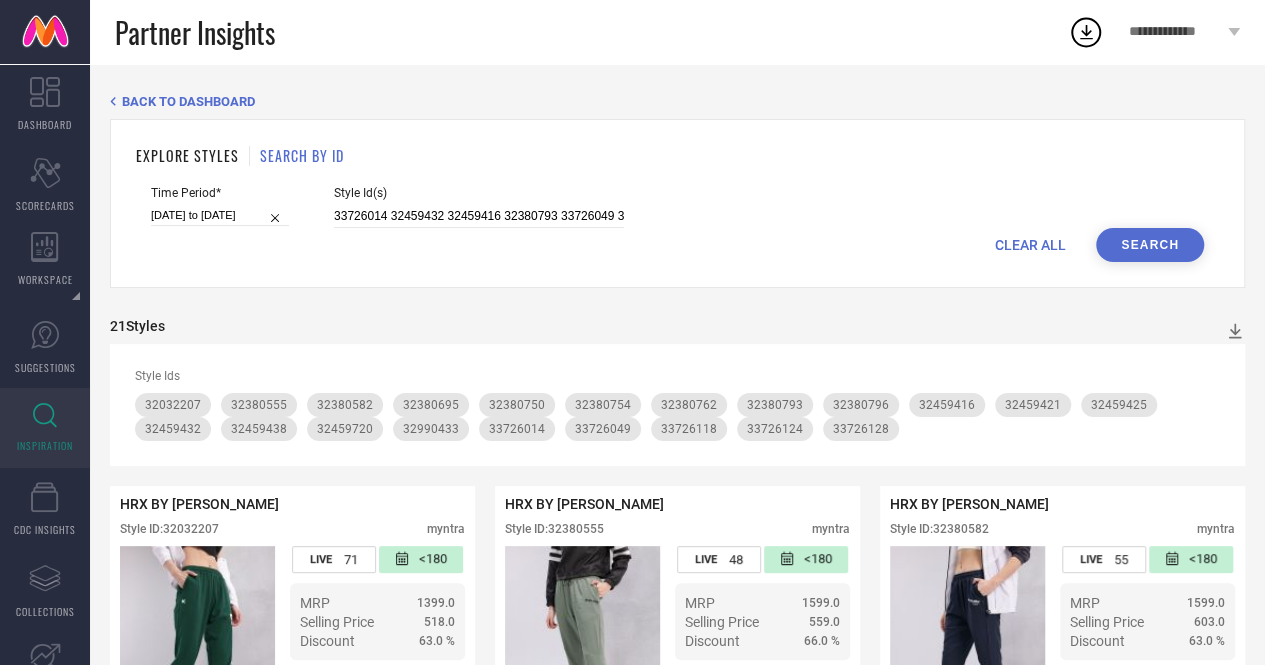 click on "Style Id(s)" at bounding box center [479, 193] 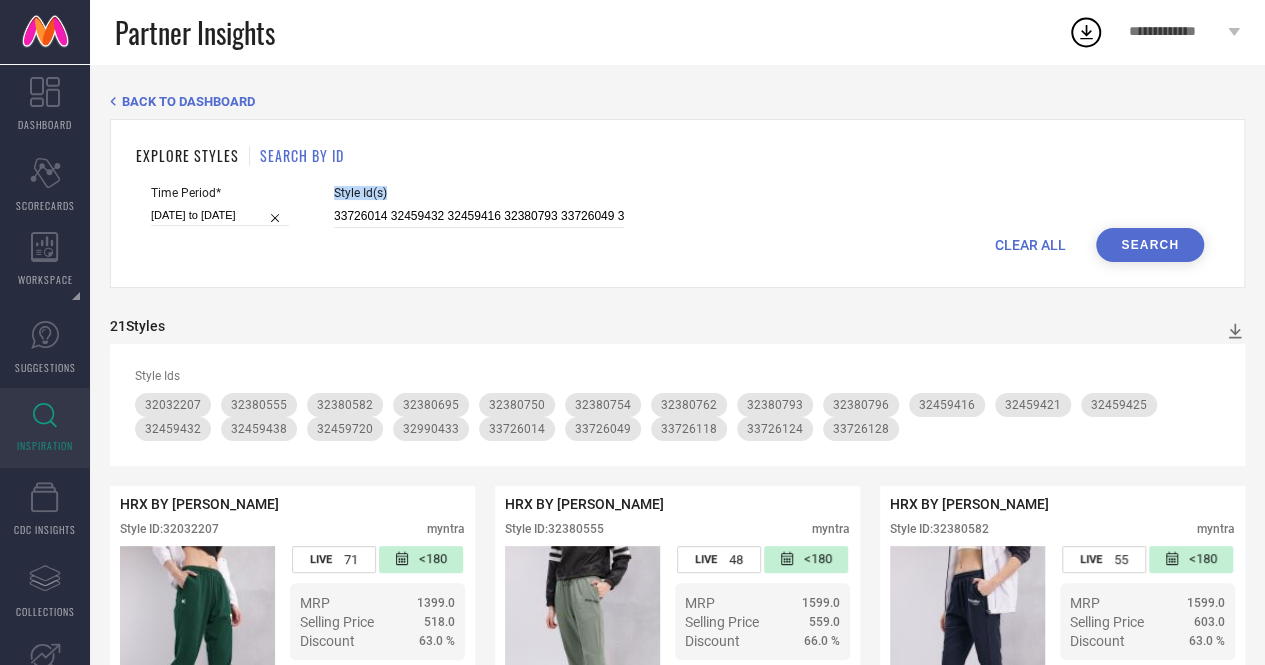 drag, startPoint x: 537, startPoint y: 199, endPoint x: 532, endPoint y: 217, distance: 18.681541 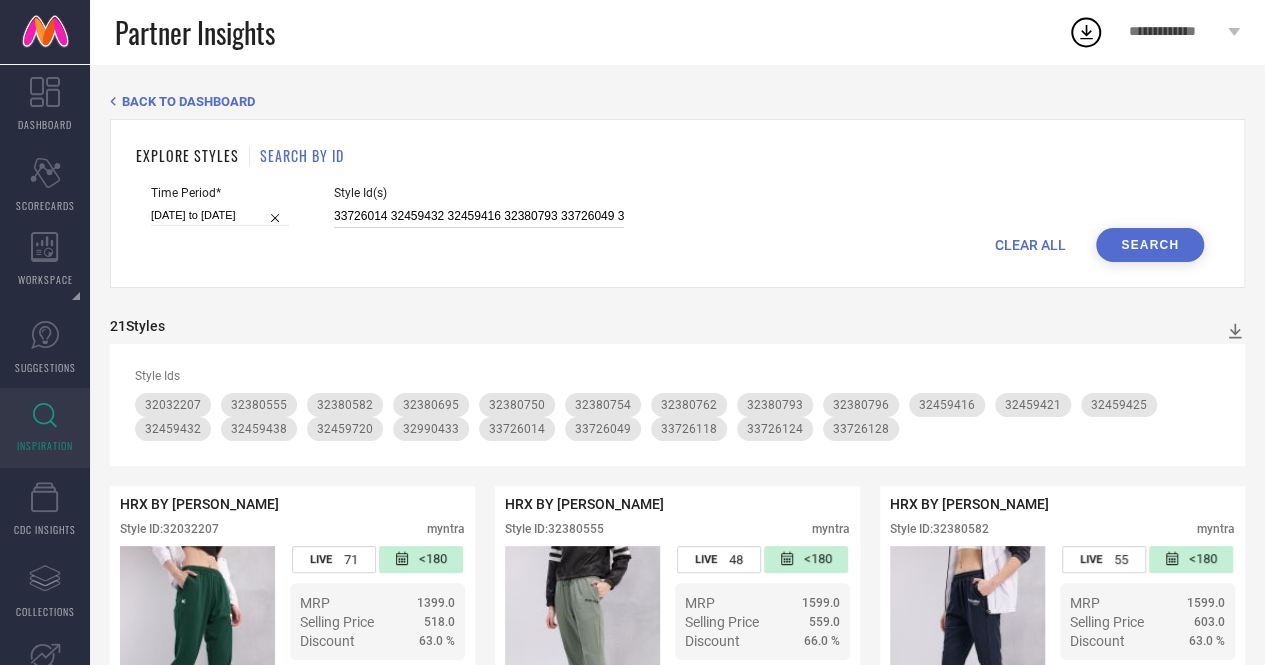 click on "33726014 32459432 32459416 32380793 33726049 32380754 32459720 32380750 32459421 32380582 32380796 32459425 33726118 32380695 32380762 32380555 33726124 32459438 32032207 32990433" at bounding box center [479, 216] 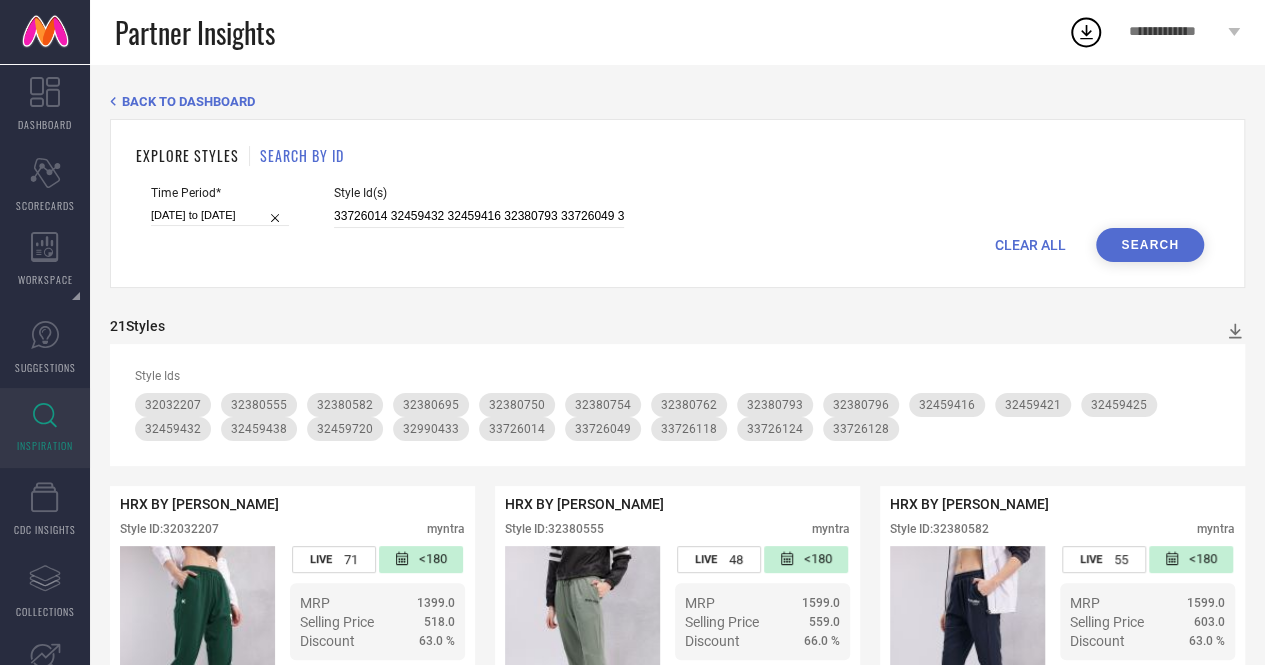drag, startPoint x: 485, startPoint y: 205, endPoint x: 490, endPoint y: 223, distance: 18.681541 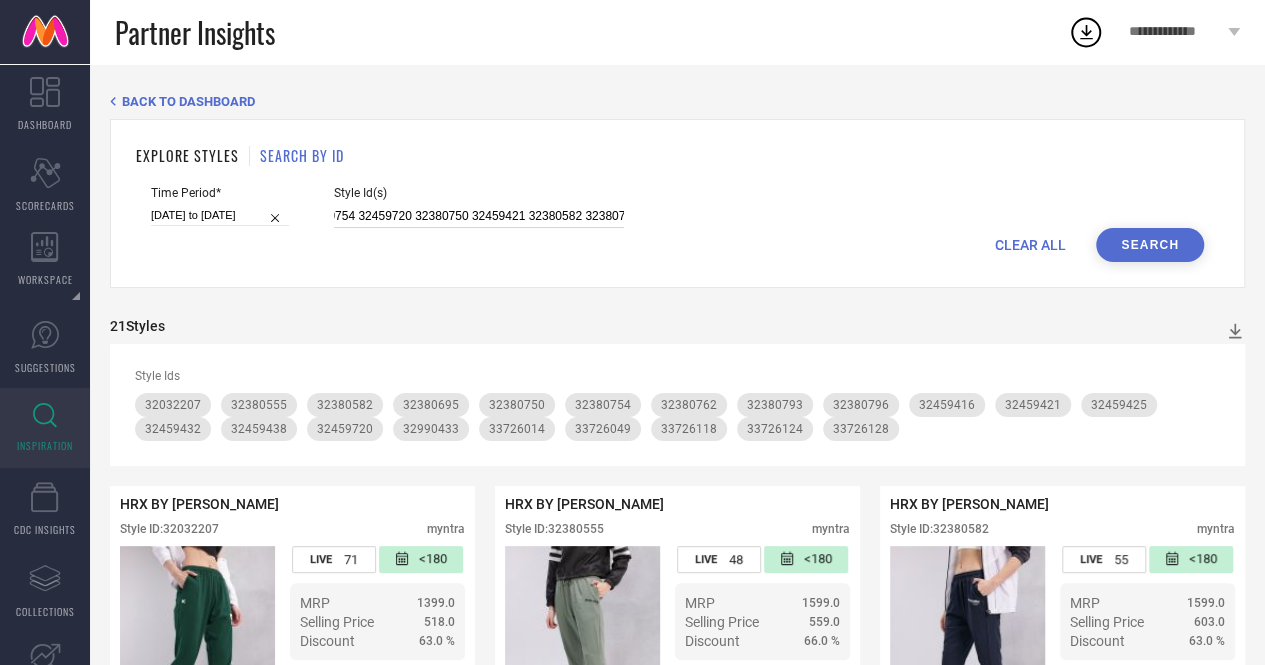 scroll, scrollTop: 0, scrollLeft: 840, axis: horizontal 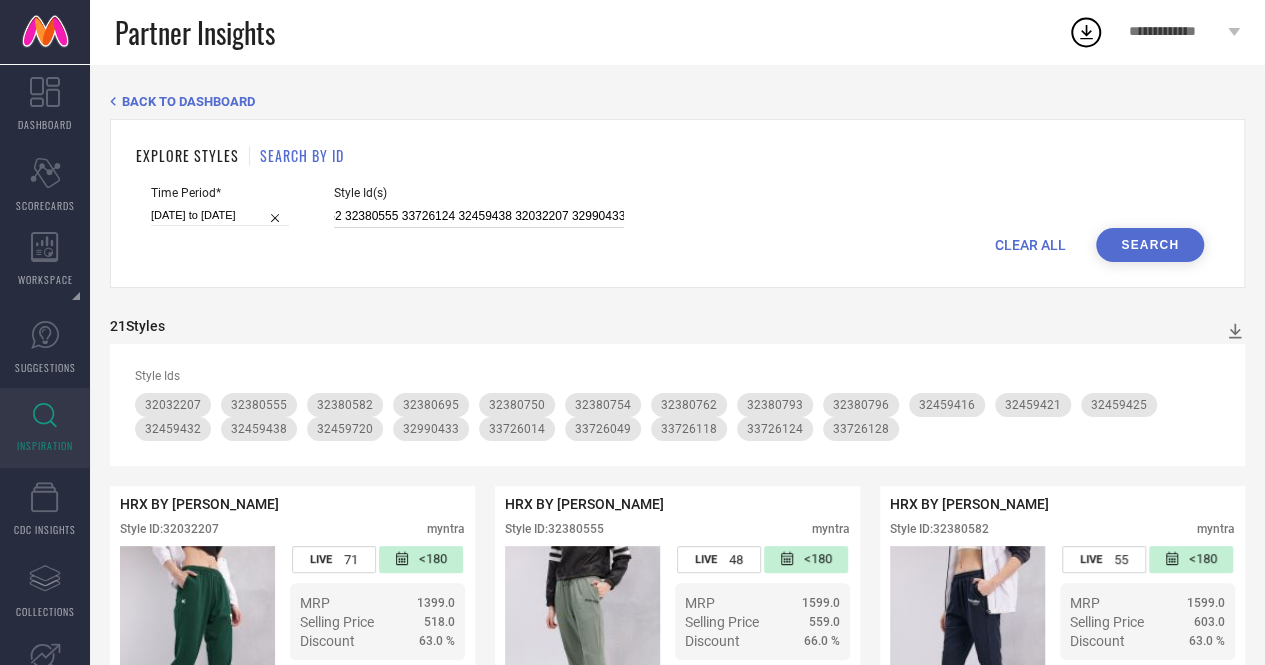 drag, startPoint x: 490, startPoint y: 223, endPoint x: 783, endPoint y: 214, distance: 293.13818 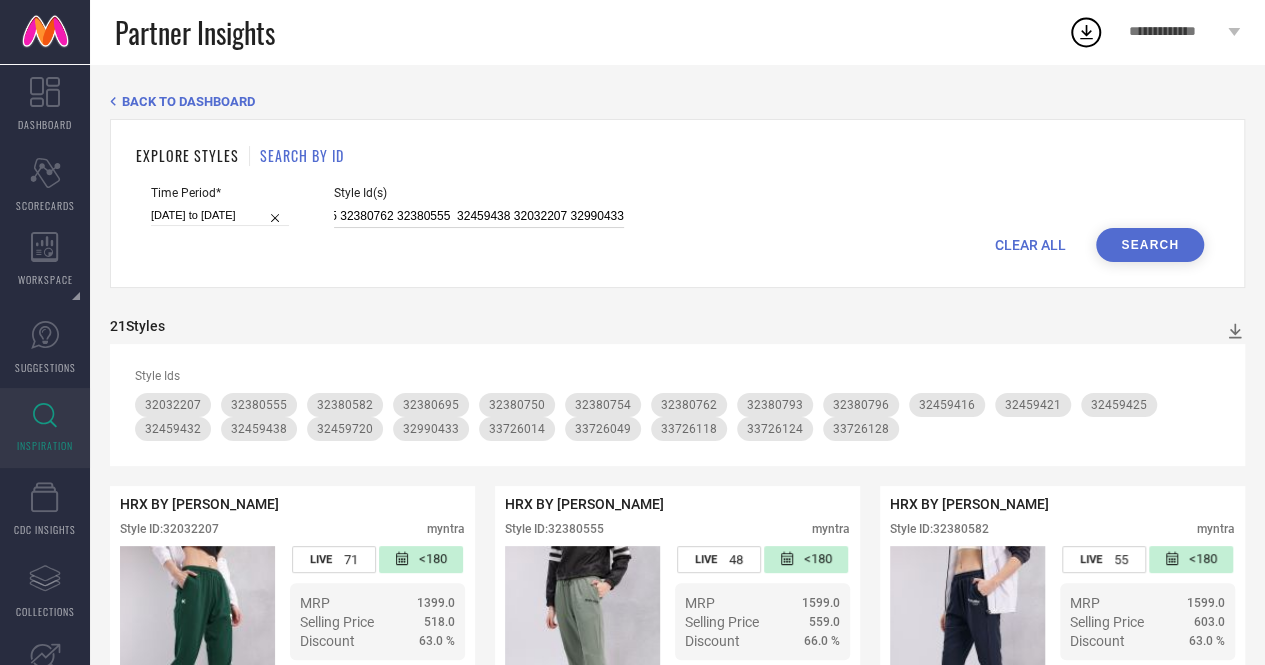 scroll, scrollTop: 0, scrollLeft: 786, axis: horizontal 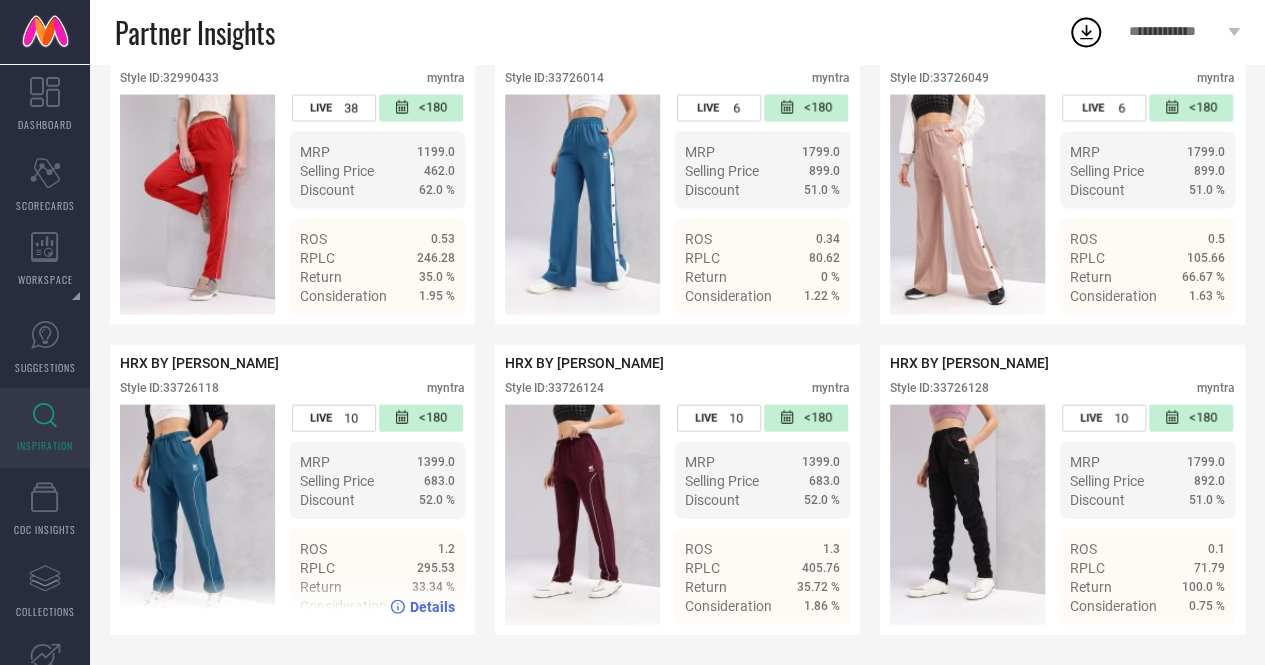 click on "Style ID:  33726118" at bounding box center [169, 388] 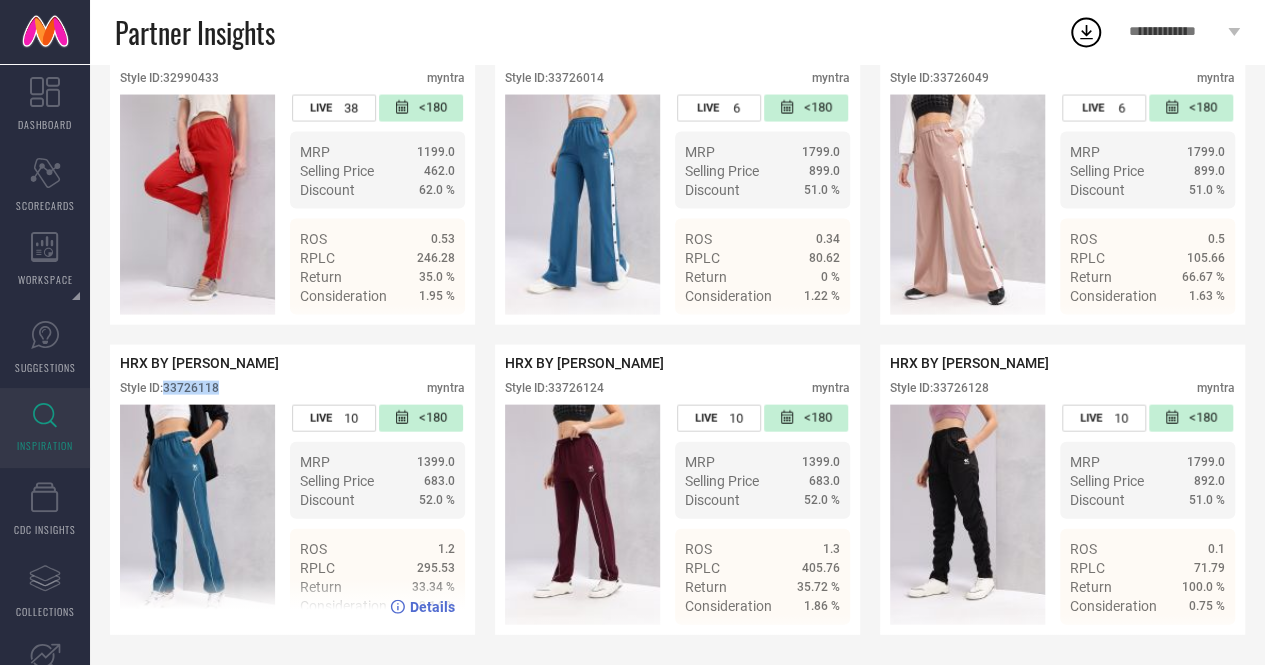 click on "Style ID:  33726118" at bounding box center (169, 388) 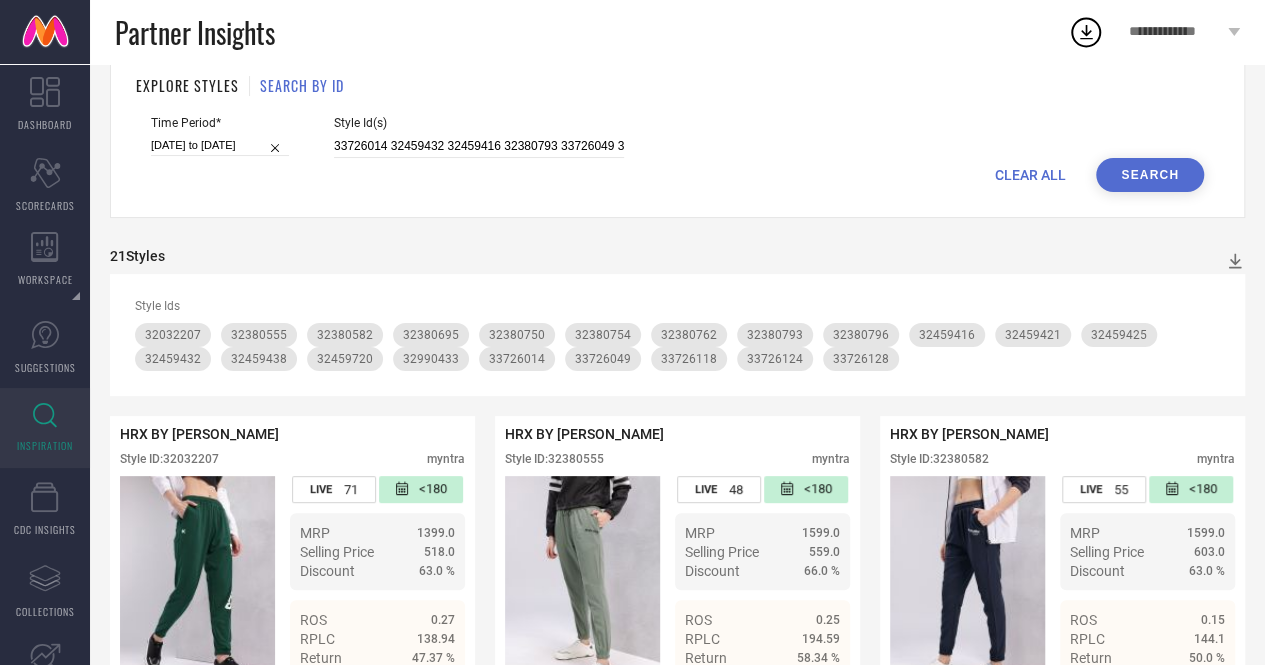 scroll, scrollTop: 0, scrollLeft: 0, axis: both 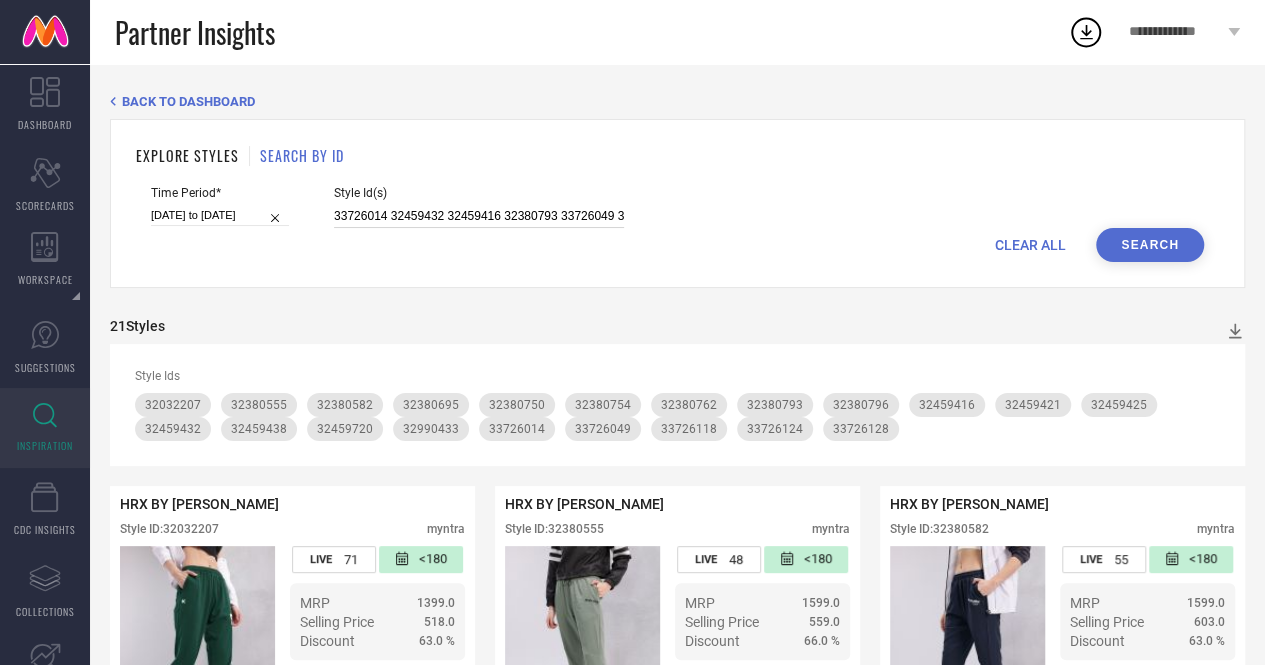 click on "33726014 32459432 32459416 32380793 33726049 32380754 32459720 32380750 32459421 32380582 32380796 32459425 33726118 32380695 32380762 32380555  32459438 32032207 32990433" at bounding box center [479, 216] 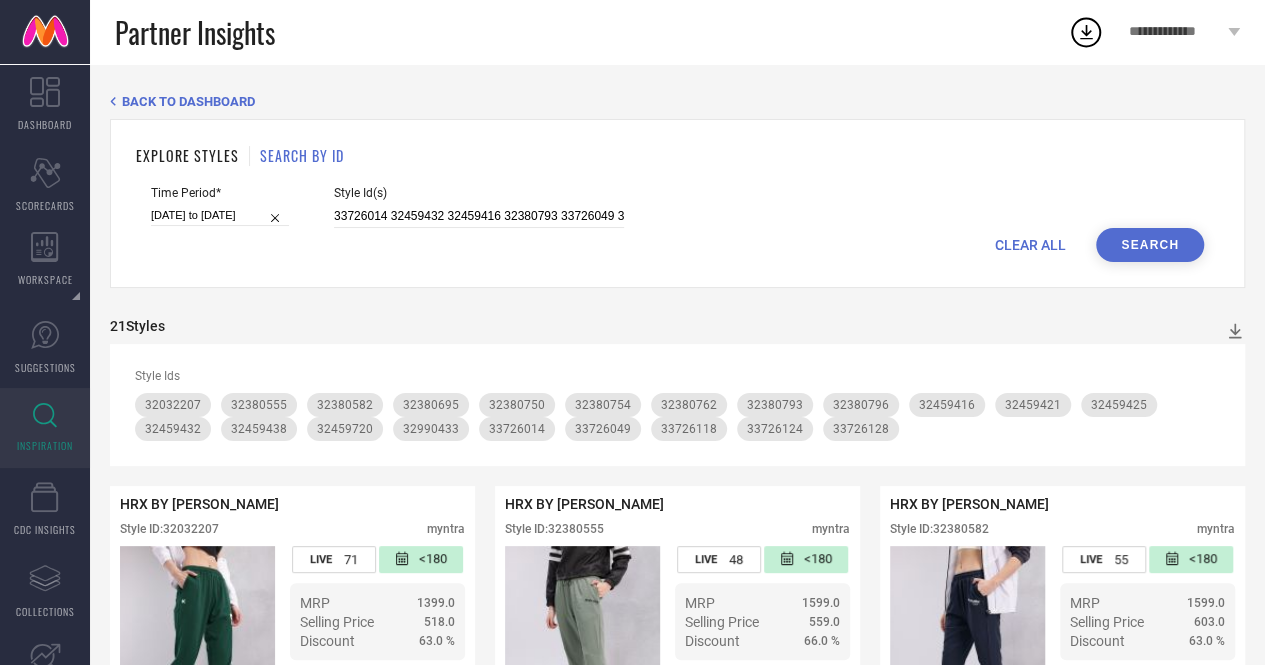 scroll, scrollTop: 0, scrollLeft: 562, axis: horizontal 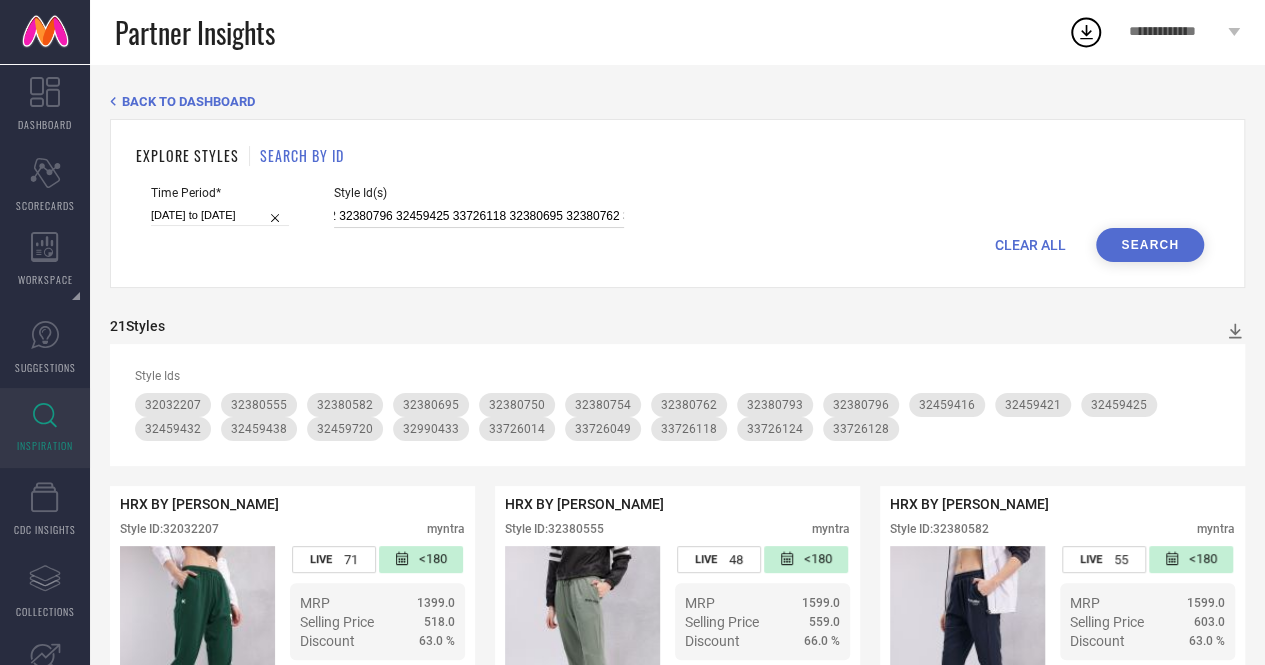 click on "33726014 32459432 32459416 32380793 33726049 32380754 32459720 32380750 32459421 32380582 32380796 32459425 33726118 32380695 32380762 32380555  32459438 32032207 32990433" at bounding box center (479, 216) 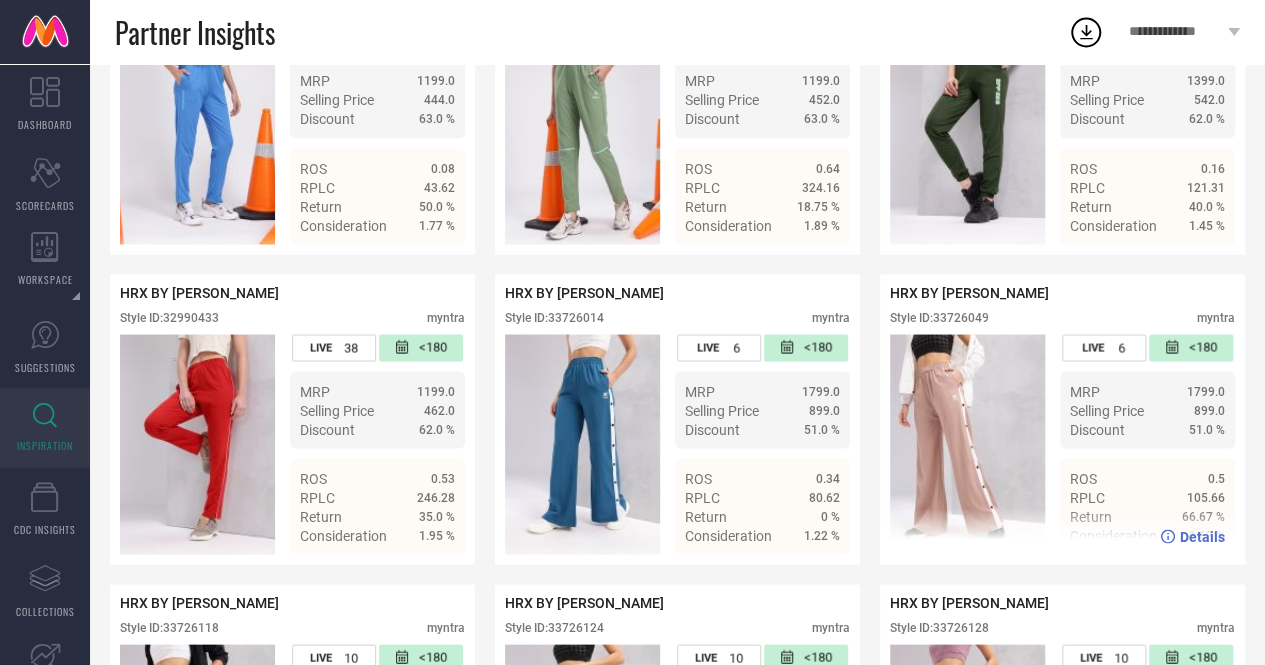 scroll, scrollTop: 1760, scrollLeft: 0, axis: vertical 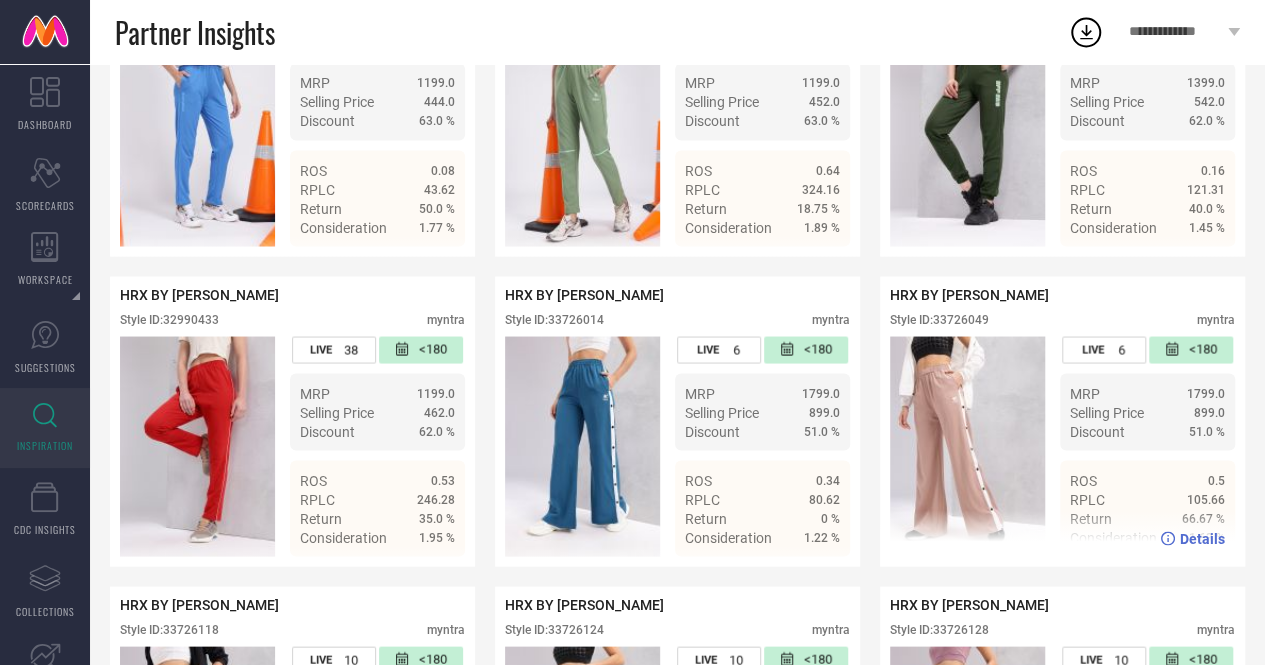 click on "Style ID:  33726049" at bounding box center [939, 319] 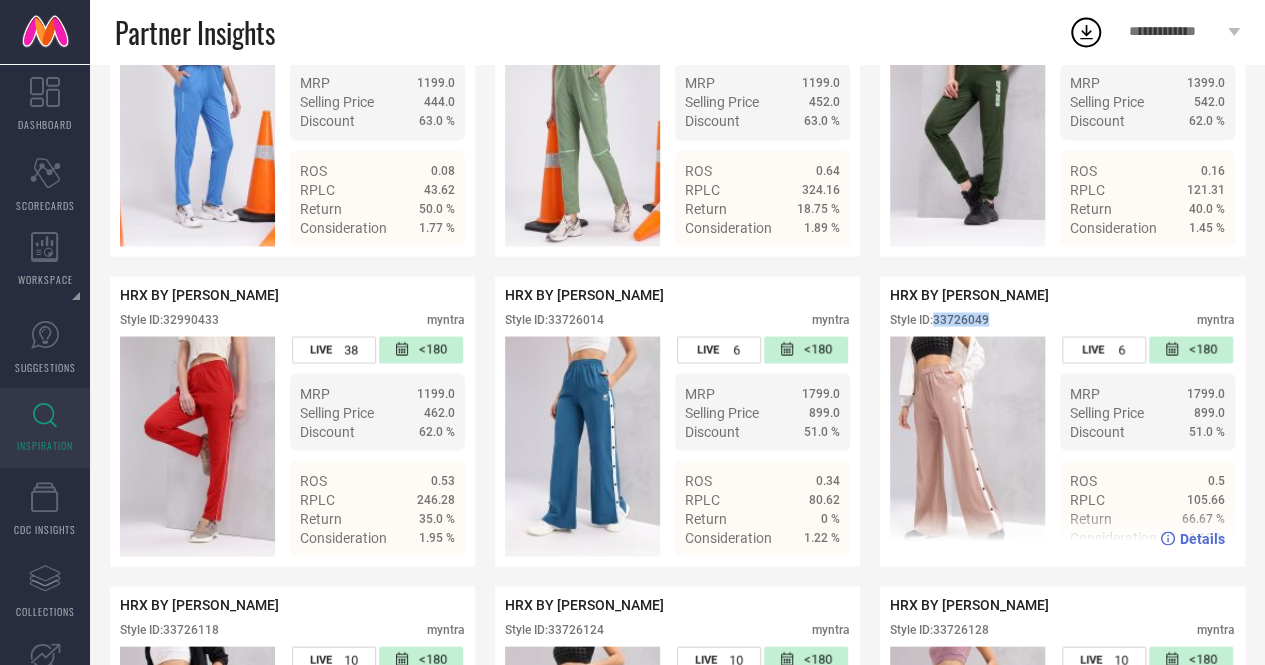 click on "Style ID:  33726049" at bounding box center (939, 319) 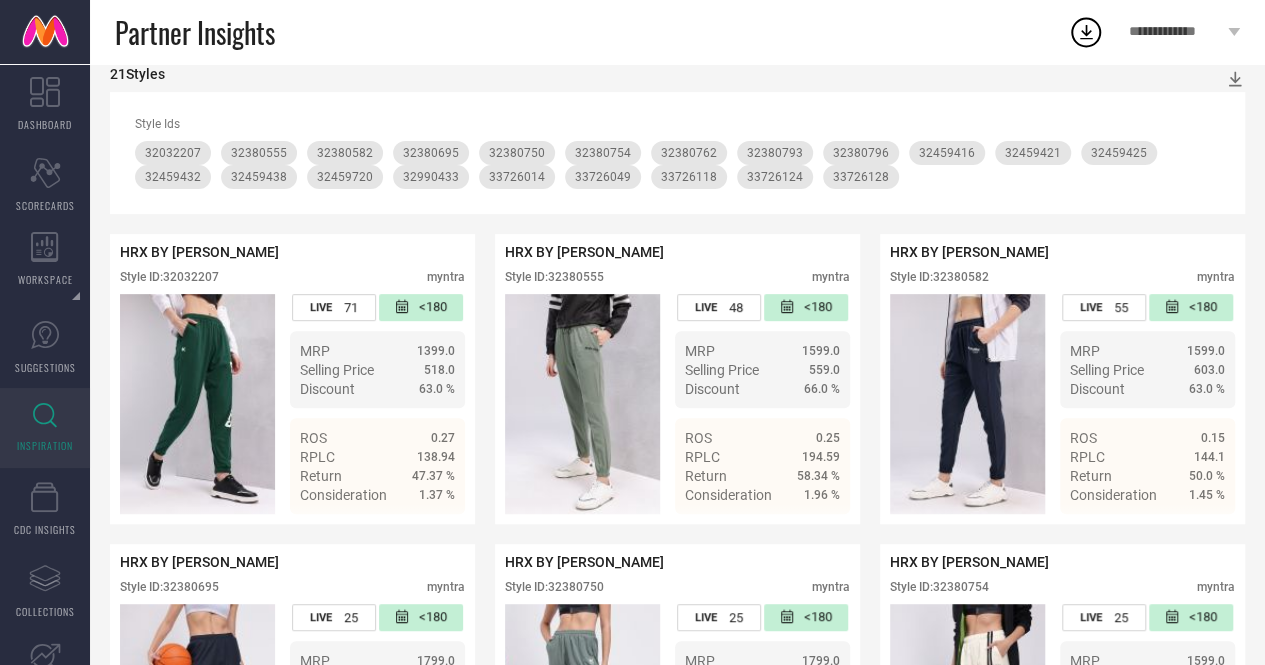 scroll, scrollTop: 0, scrollLeft: 0, axis: both 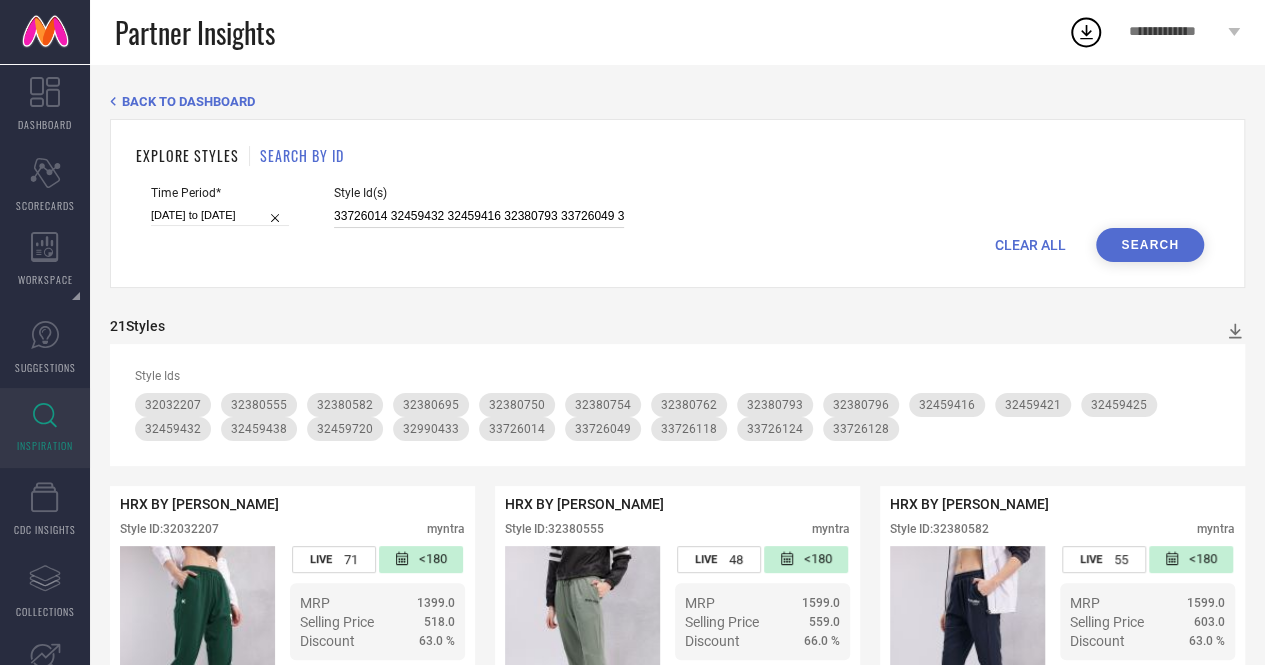 click on "33726014 32459432 32459416 32380793 33726049 32380754 32459720 32380750 32459421 32380582 32380796 32459425 32380695 32380762 32380555  32459438 32032207 32990433" at bounding box center [479, 216] 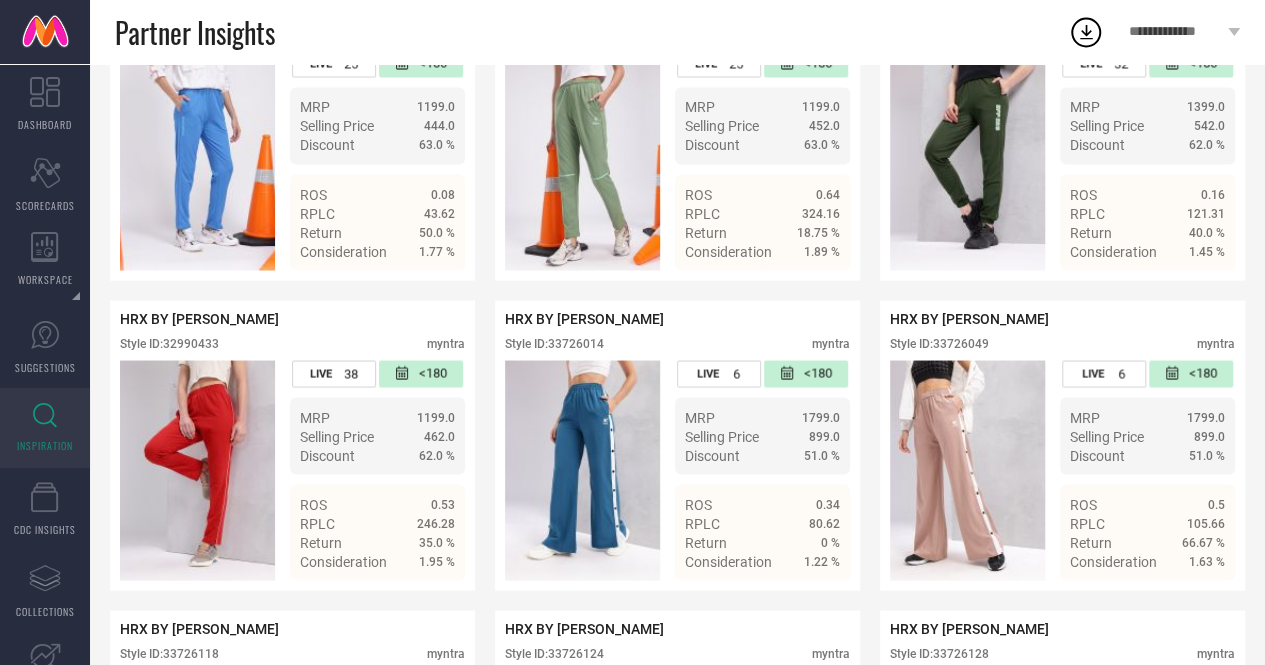 scroll, scrollTop: 1736, scrollLeft: 0, axis: vertical 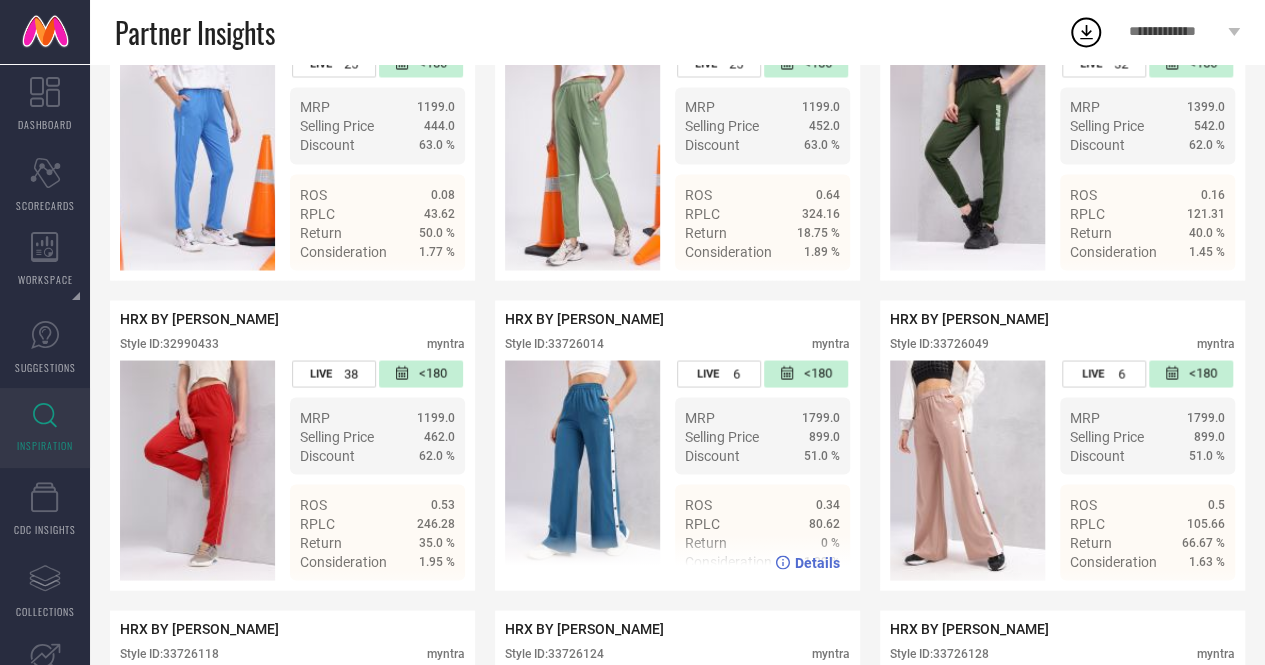 click on "Style ID:  33726014" at bounding box center [554, 343] 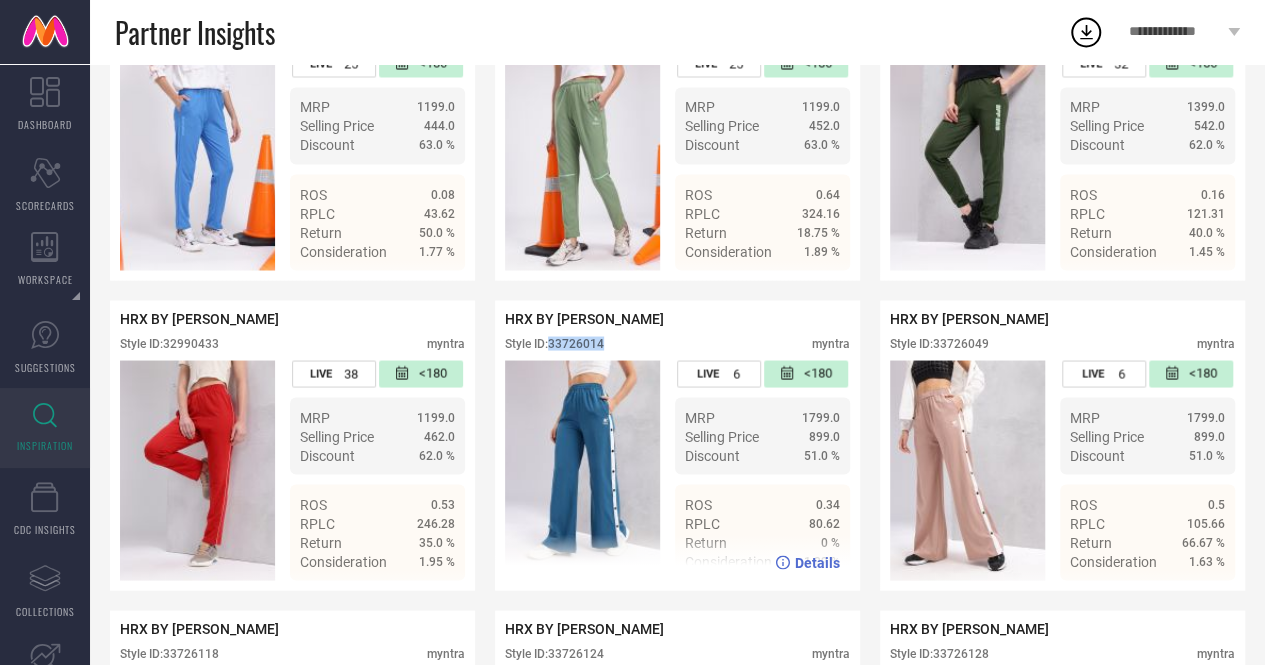 click on "Style ID:  33726014" at bounding box center (554, 343) 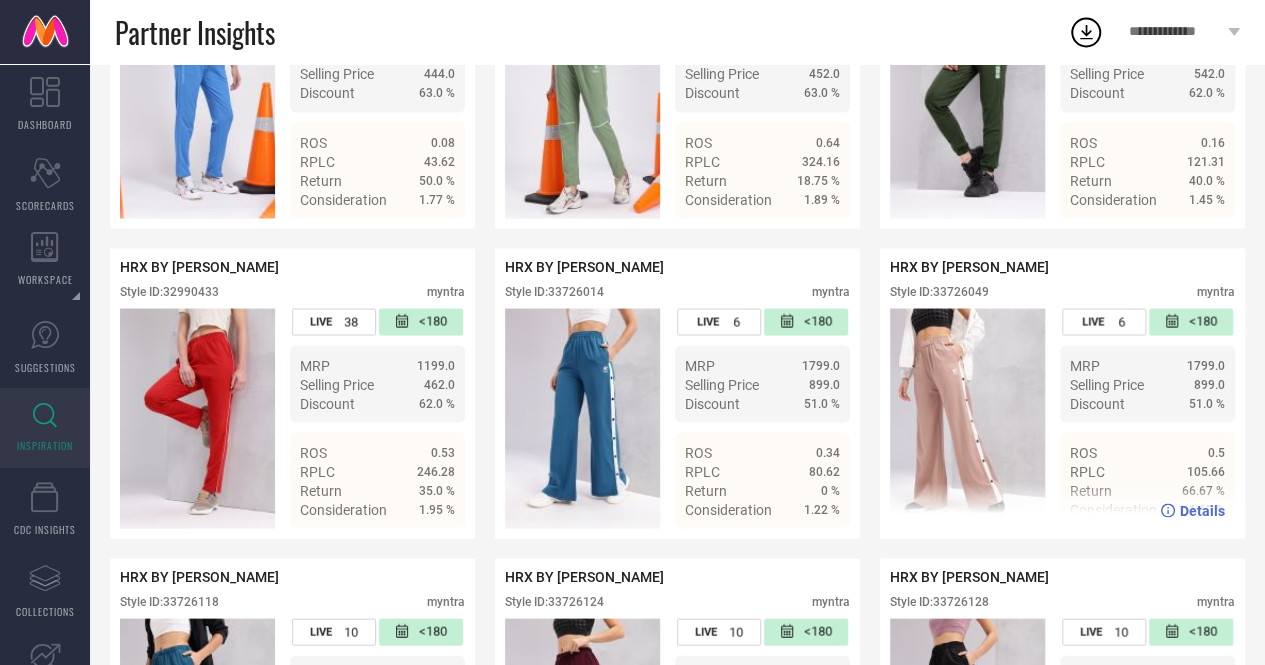 scroll, scrollTop: 1784, scrollLeft: 0, axis: vertical 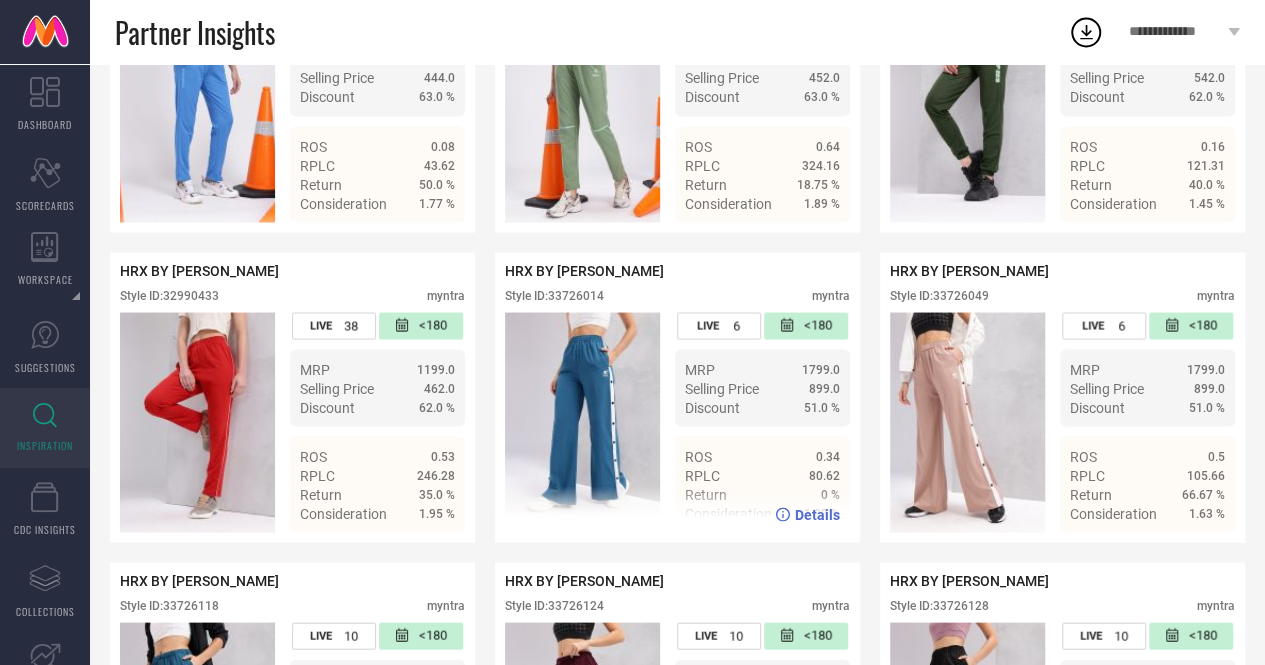 click on "Style ID:  33726014" at bounding box center (554, 295) 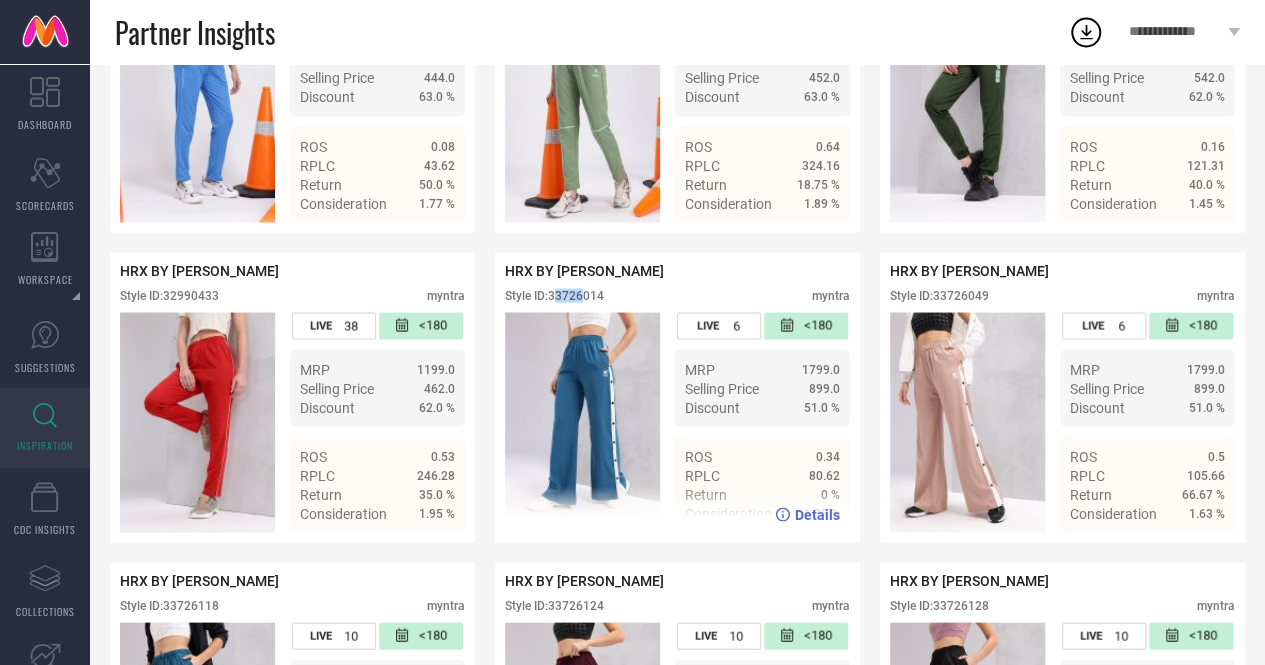 drag, startPoint x: 556, startPoint y: 316, endPoint x: 586, endPoint y: 311, distance: 30.413813 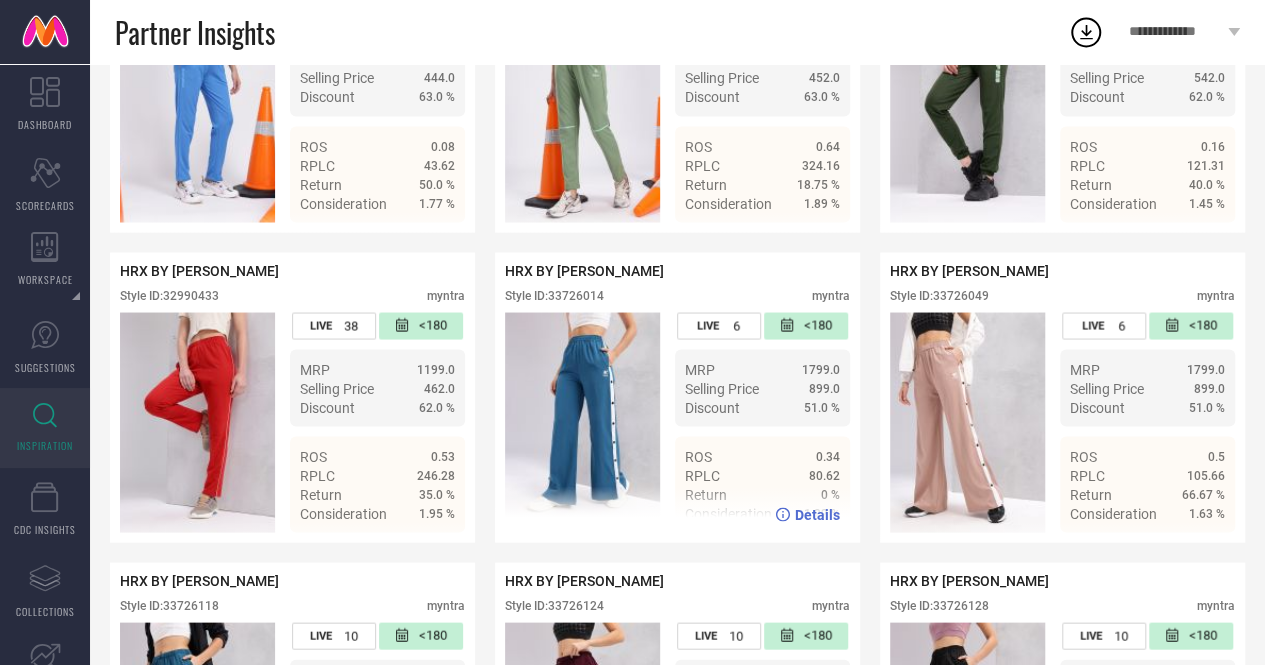 click on "Style ID:  33726014" at bounding box center [554, 295] 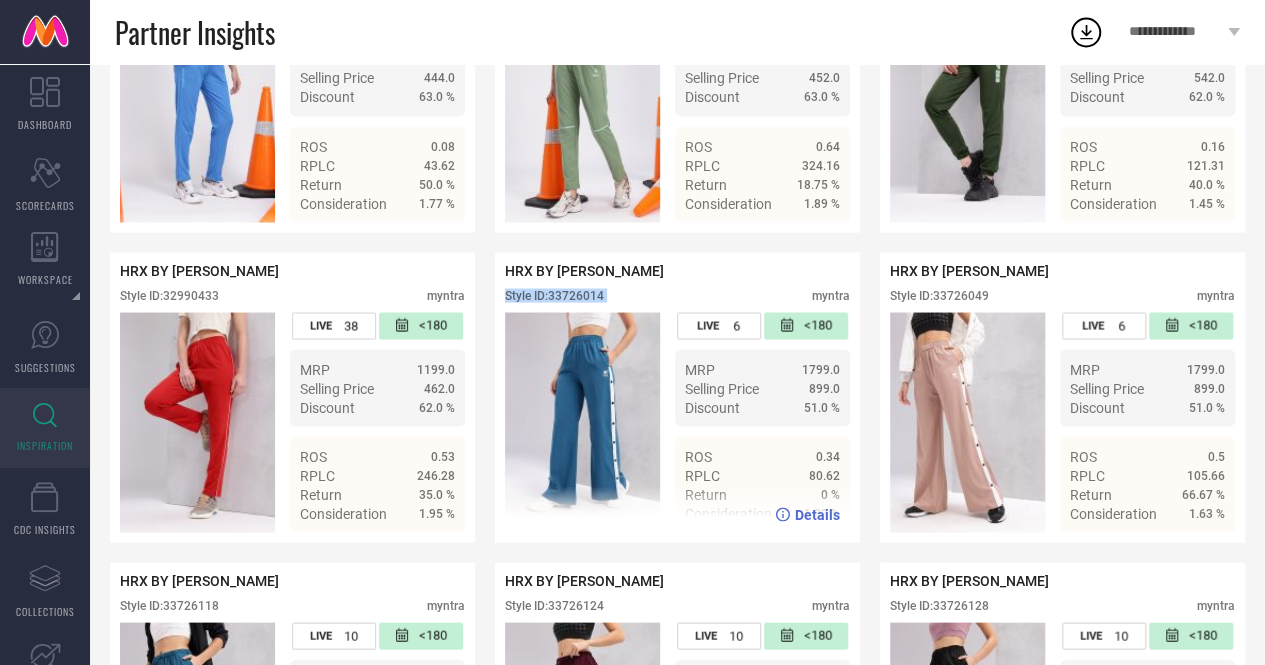 click on "Style ID:  33726014" at bounding box center [554, 295] 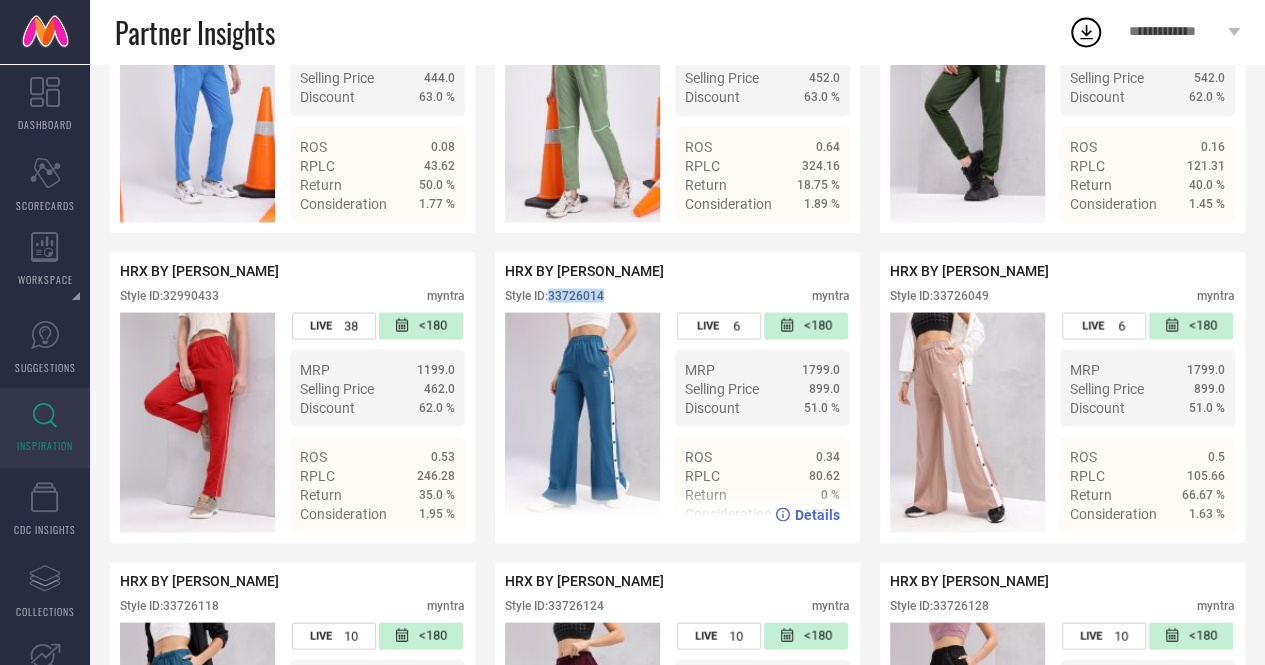 drag, startPoint x: 553, startPoint y: 319, endPoint x: 616, endPoint y: 313, distance: 63.28507 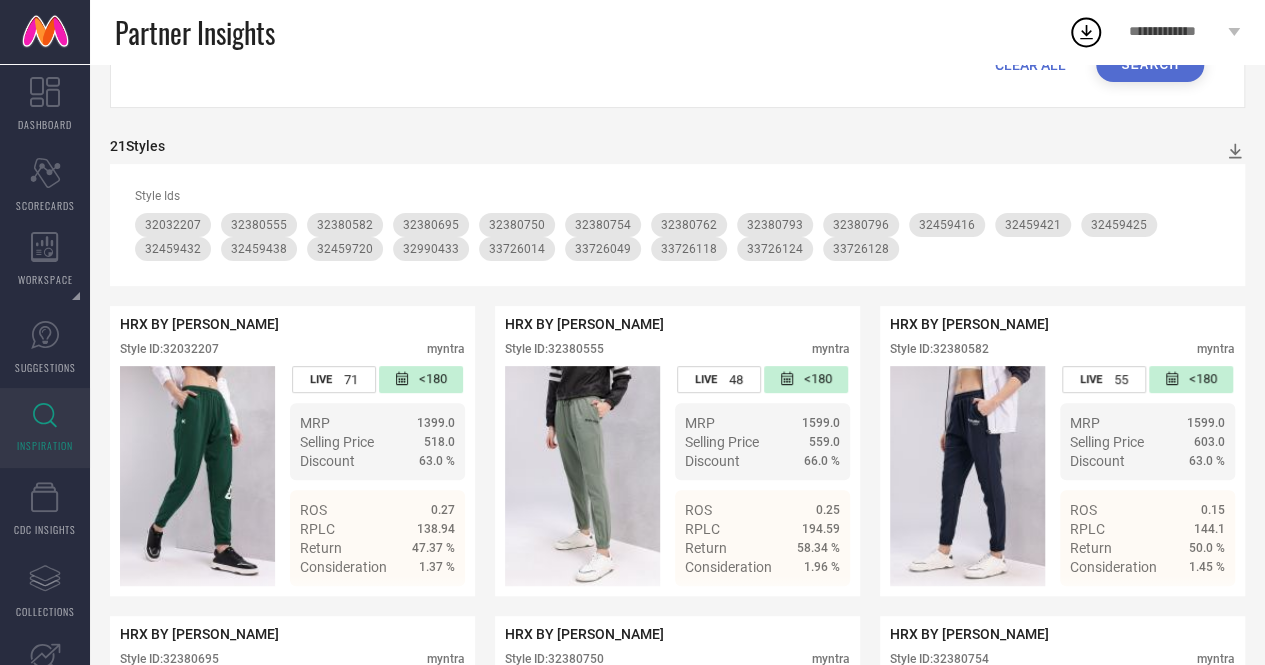 scroll, scrollTop: 0, scrollLeft: 0, axis: both 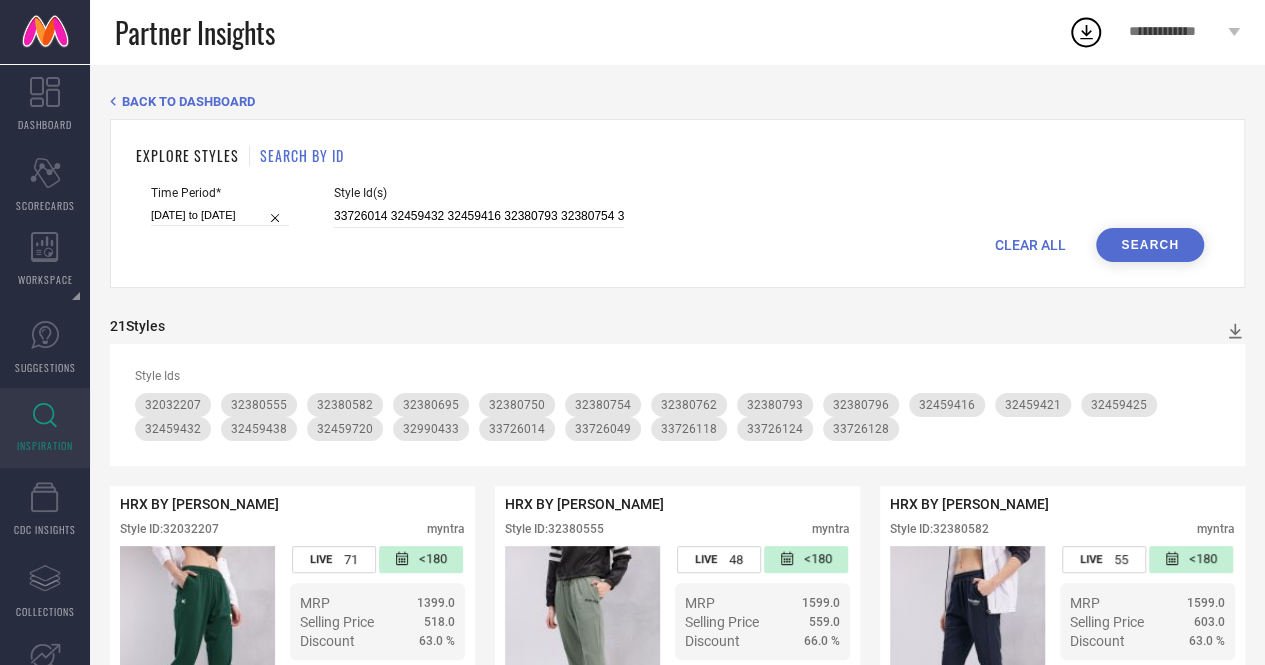click on "CLEAR ALL Search" at bounding box center (677, 245) 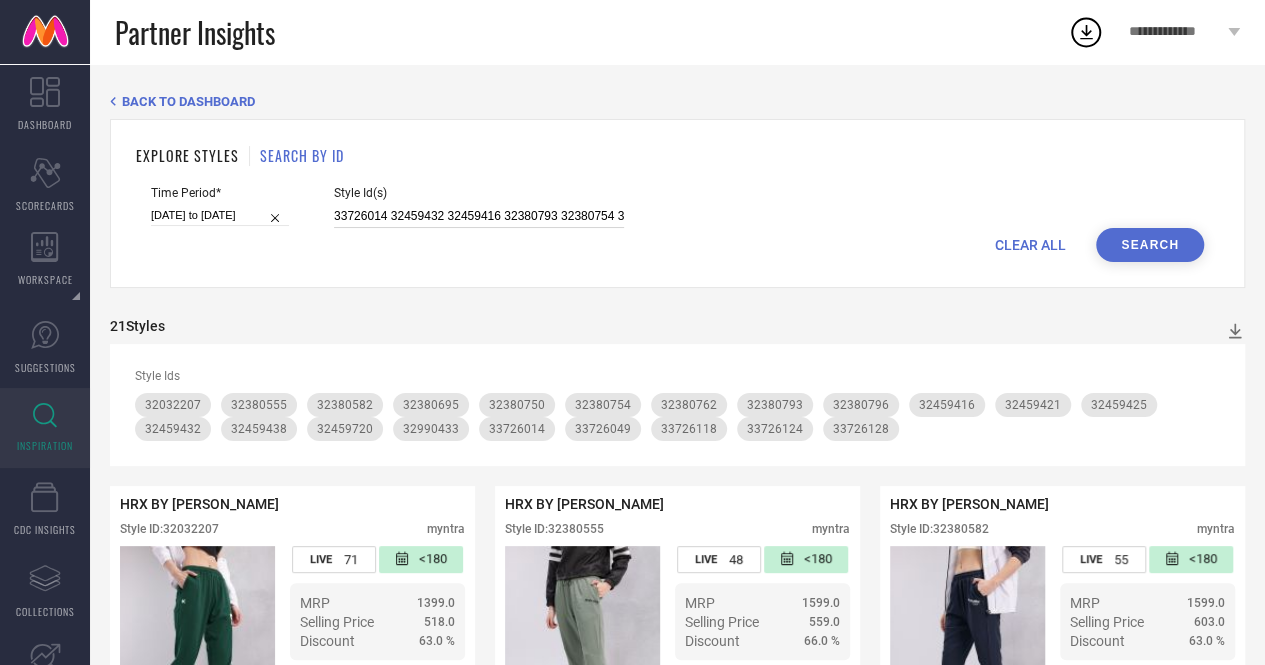 click on "33726014 32459432 32459416 32380793 32380754 32459720 32380750 32459421 32380582 32380796 32459425 32380695 32380762 32380555  32459438 32032207 32990433" at bounding box center [479, 216] 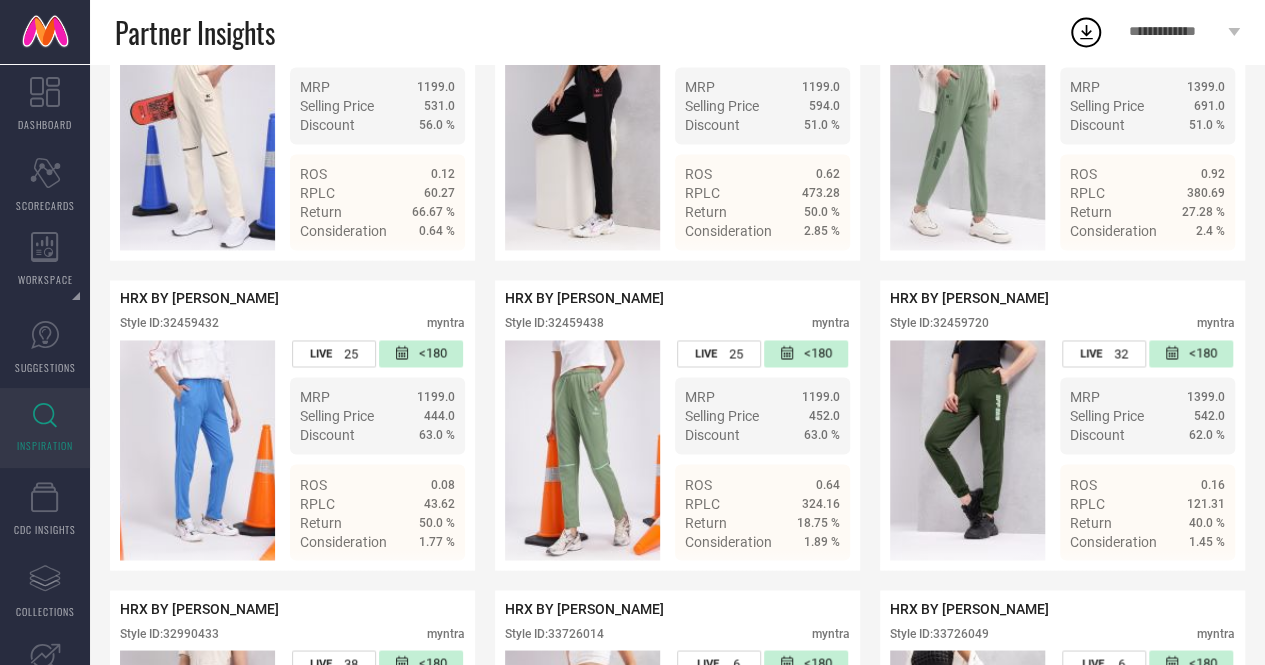 scroll, scrollTop: 1445, scrollLeft: 0, axis: vertical 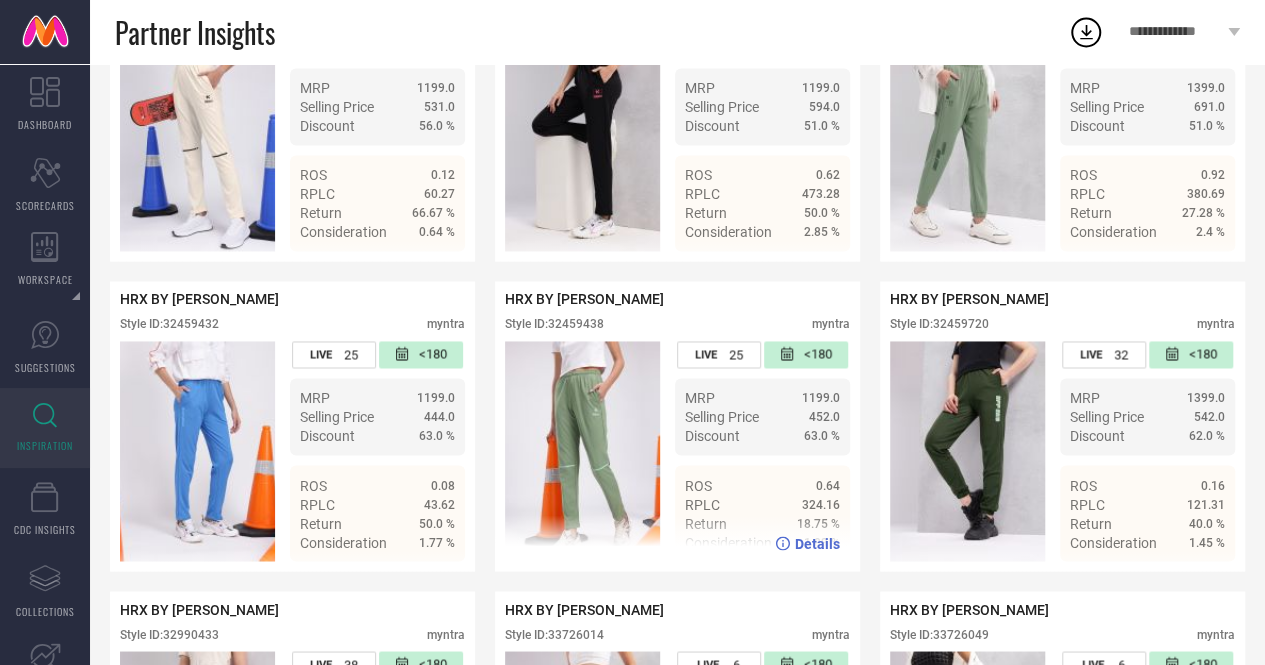 click on "Style ID:  32459438" at bounding box center (554, 324) 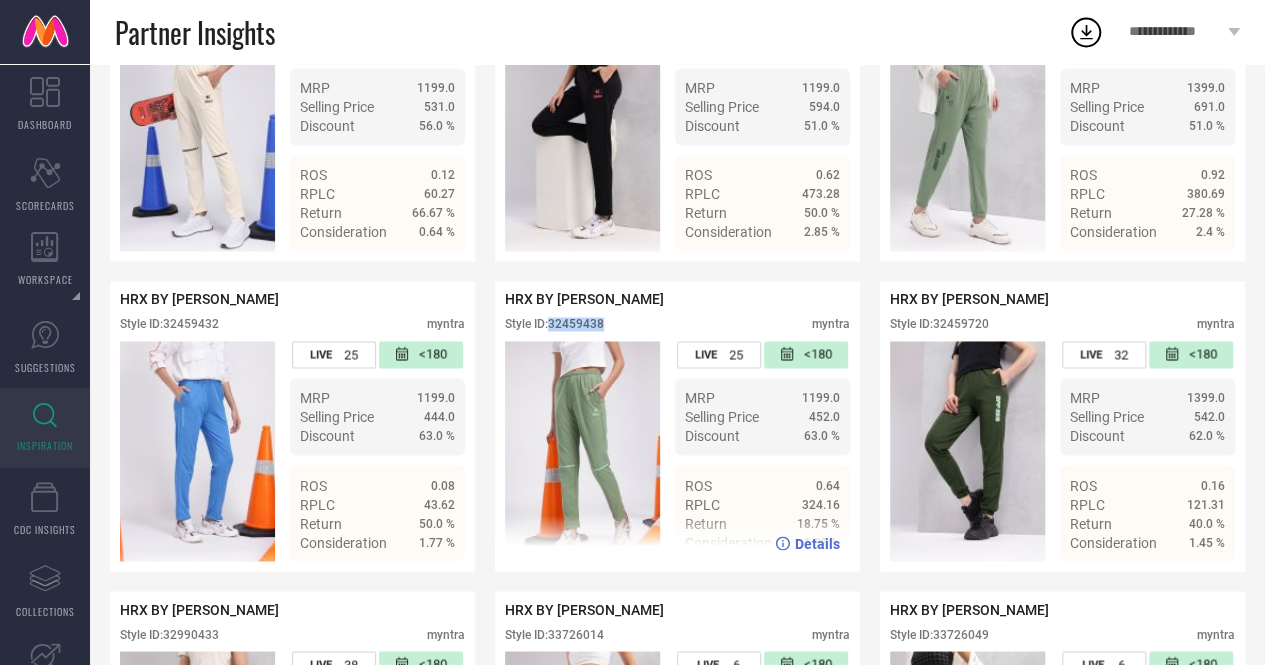 click on "Style ID:  32459438" at bounding box center [554, 324] 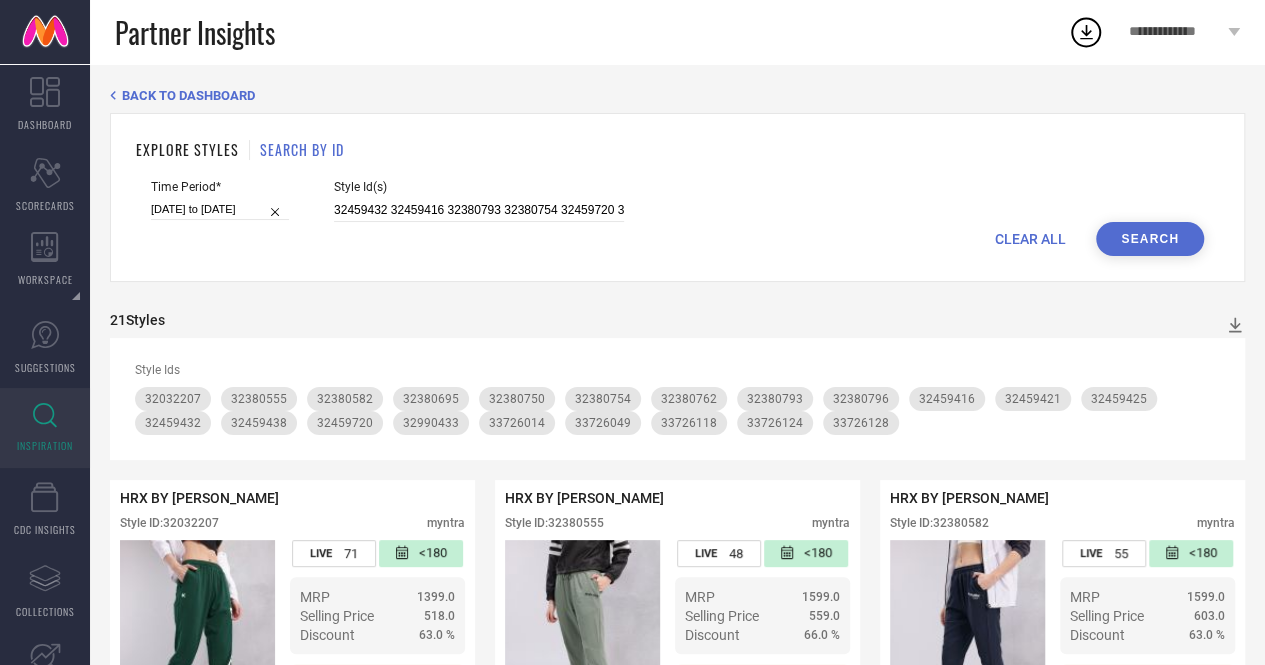 scroll, scrollTop: 0, scrollLeft: 0, axis: both 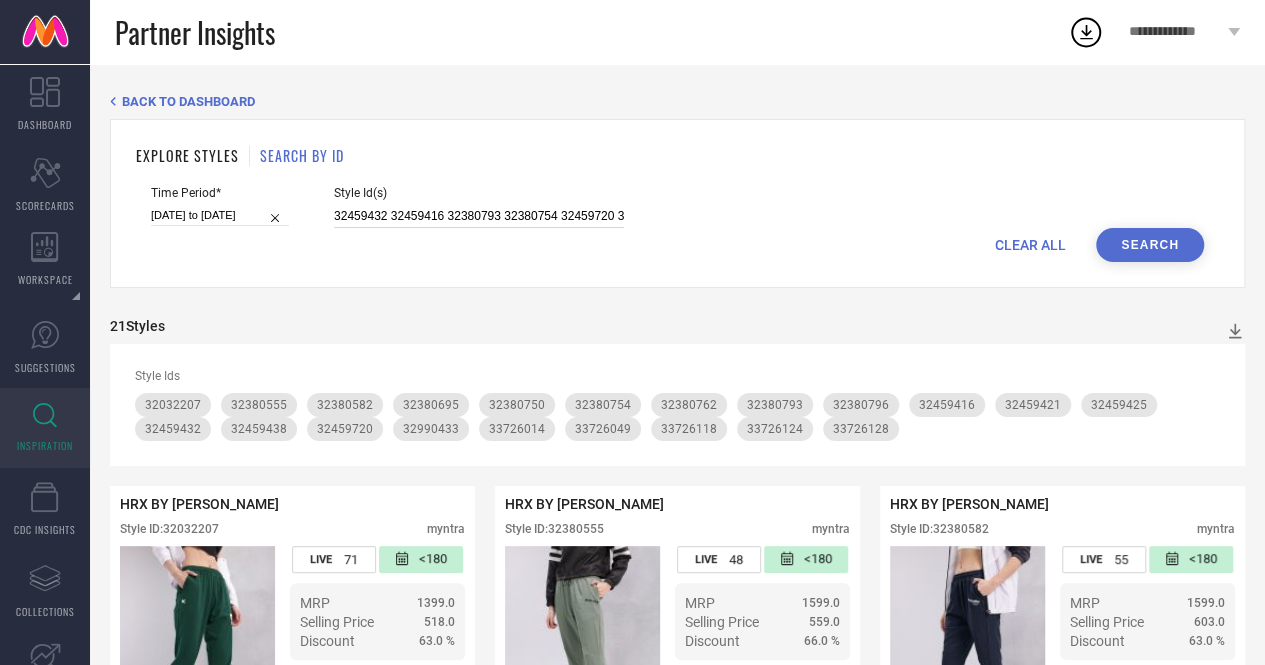 click on "32459432 32459416 32380793 32380754 32459720 32380750 32459421 32380582 32380796 32459425 32380695 32380762 32380555  32459438 32032207 32990433" at bounding box center [479, 216] 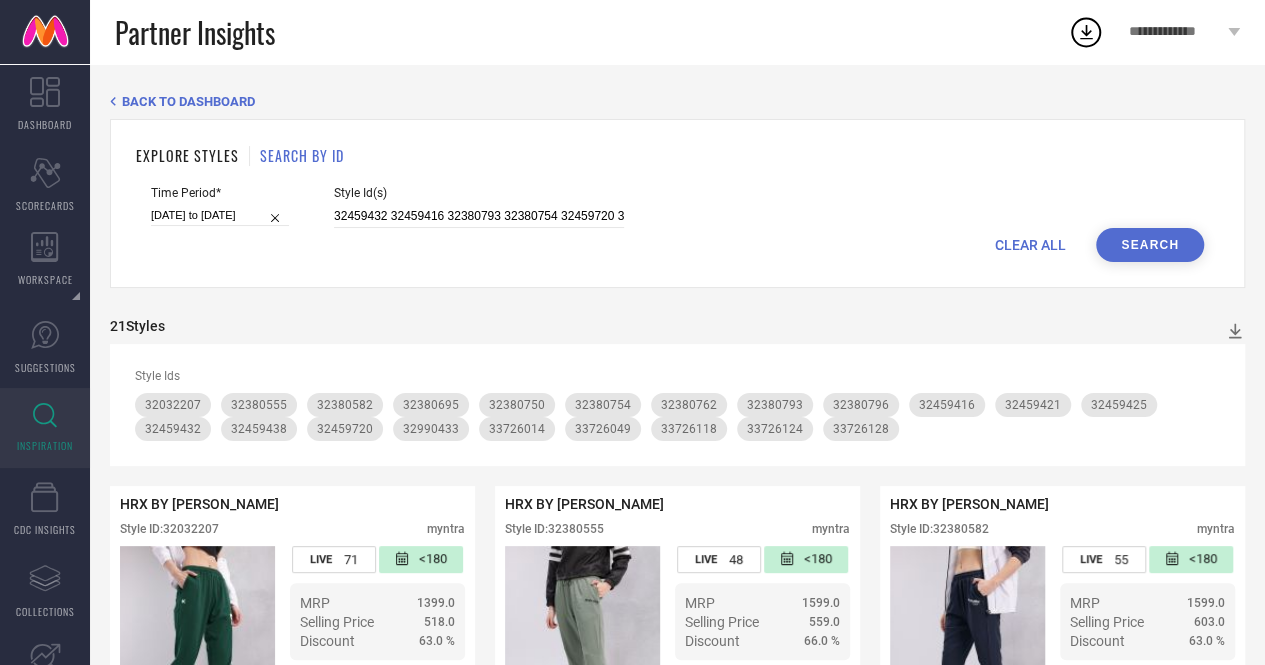 scroll, scrollTop: 0, scrollLeft: 617, axis: horizontal 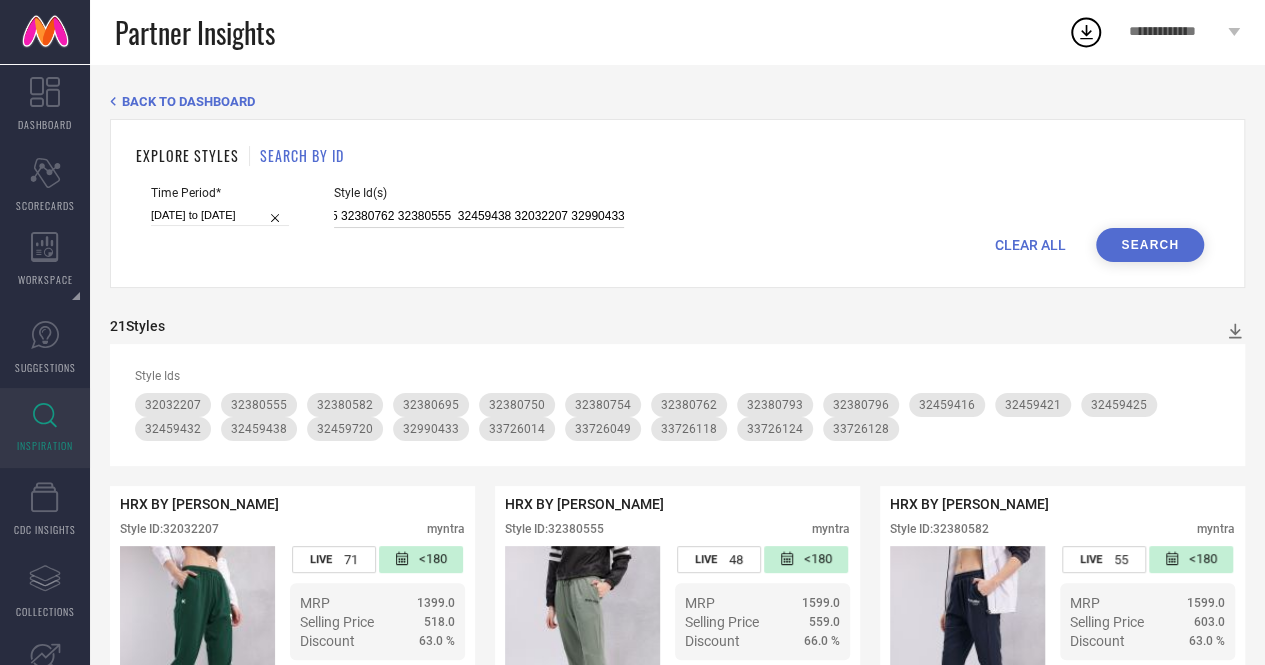 click on "32459432 32459416 32380793 32380754 32459720 32380750 32459421 32380582 32380796 32459425 32380695 32380762 32380555  32459438 32032207 32990433" at bounding box center (479, 216) 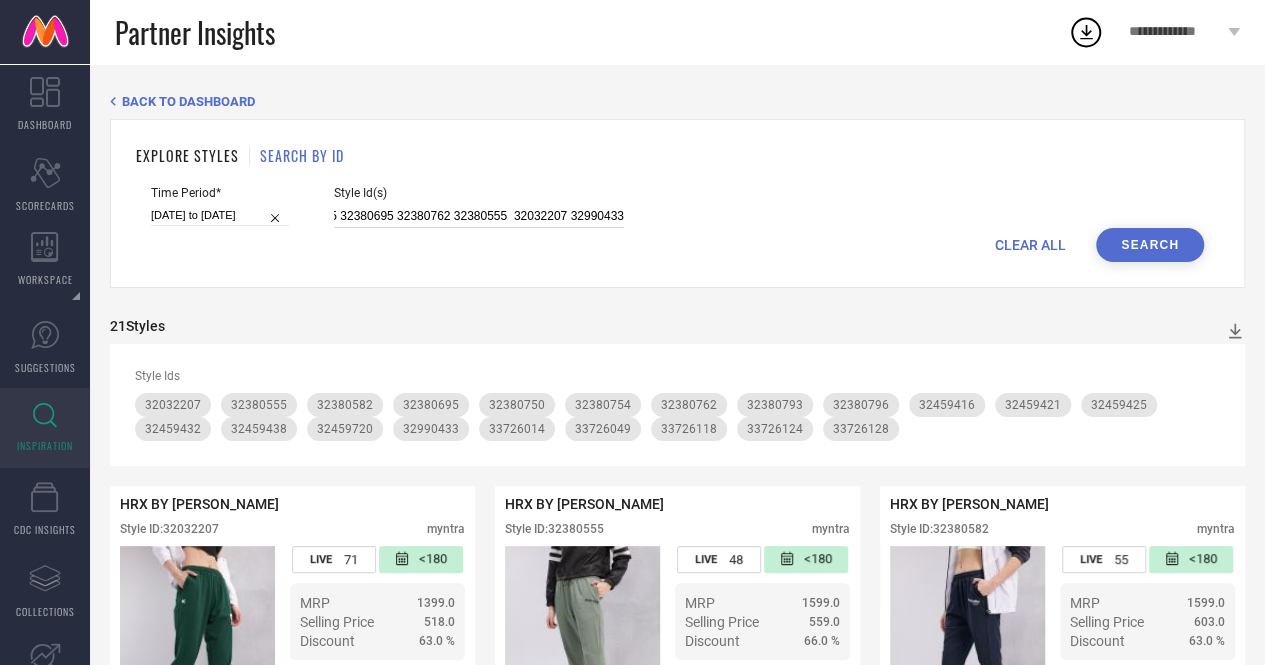 scroll, scrollTop: 0, scrollLeft: 560, axis: horizontal 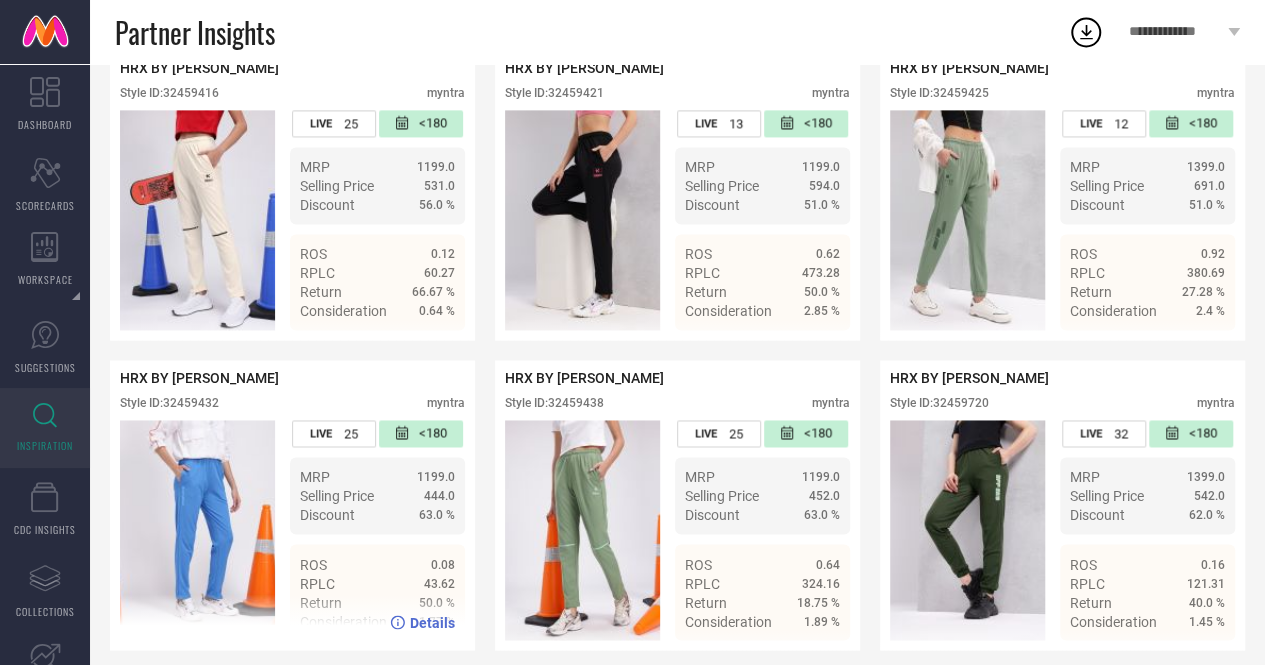 click on "Style ID:  32459432" at bounding box center (169, 403) 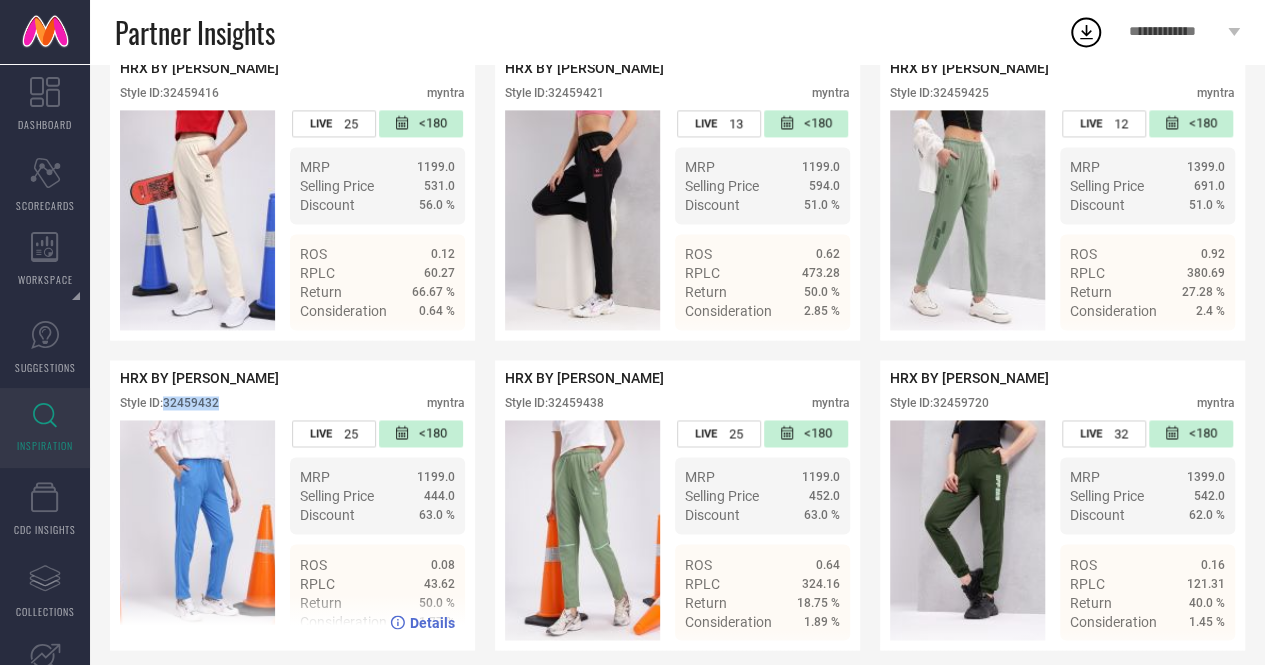 click on "Style ID:  32459432" at bounding box center (169, 403) 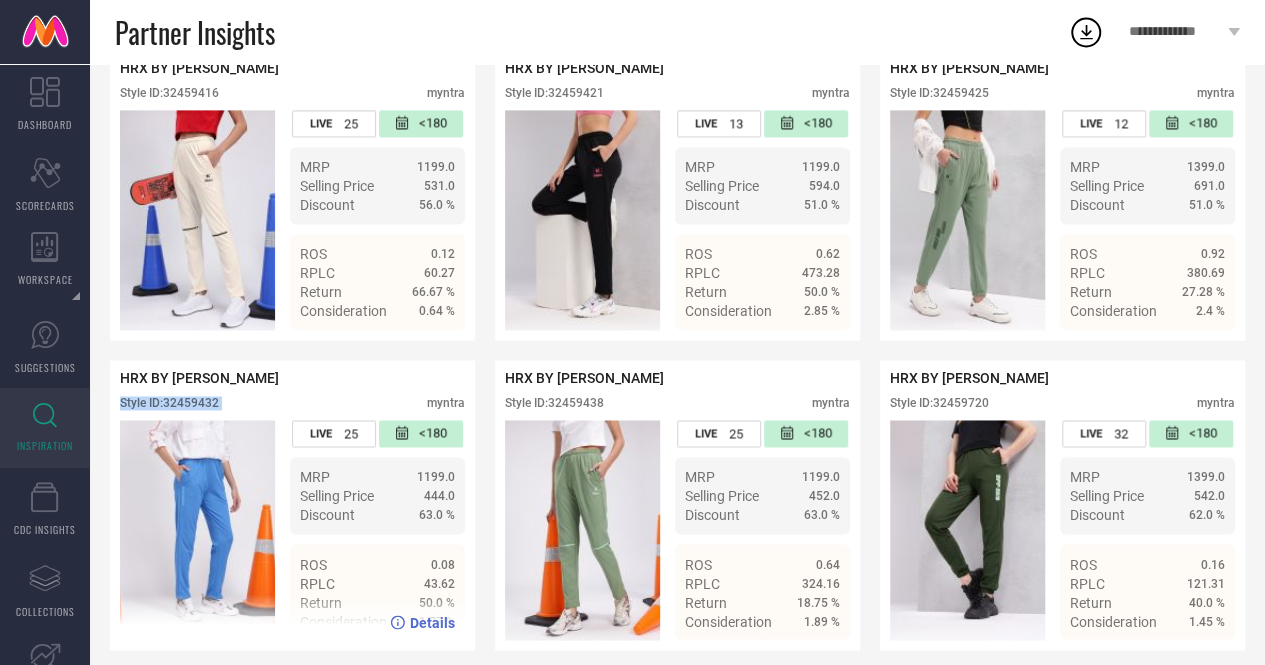 click on "Style ID:  32459432" at bounding box center (169, 403) 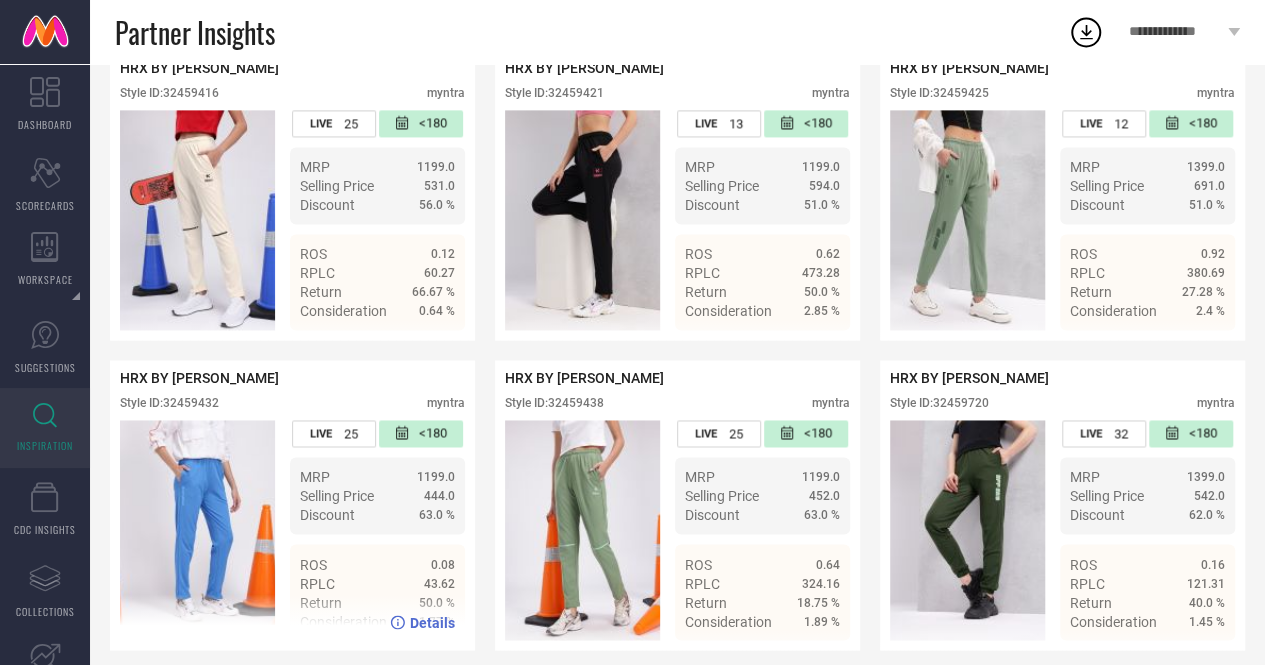 click on "Style ID:  32459432" at bounding box center [169, 403] 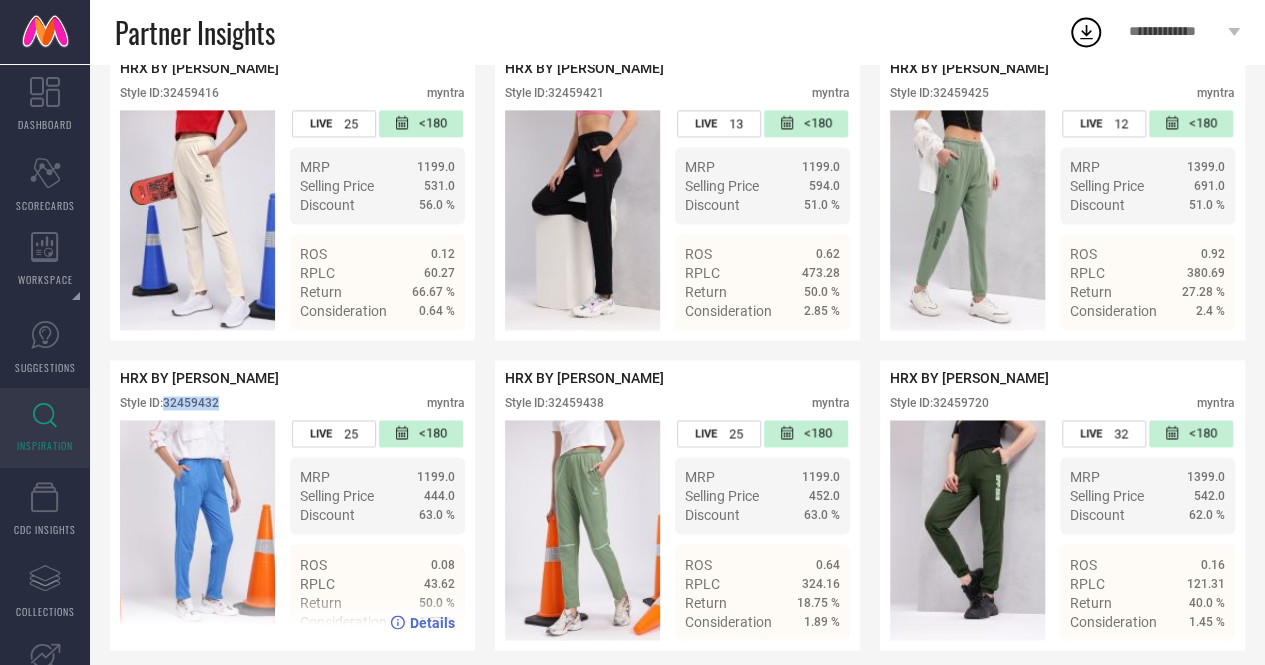 click on "Style ID:  32459432" at bounding box center (169, 403) 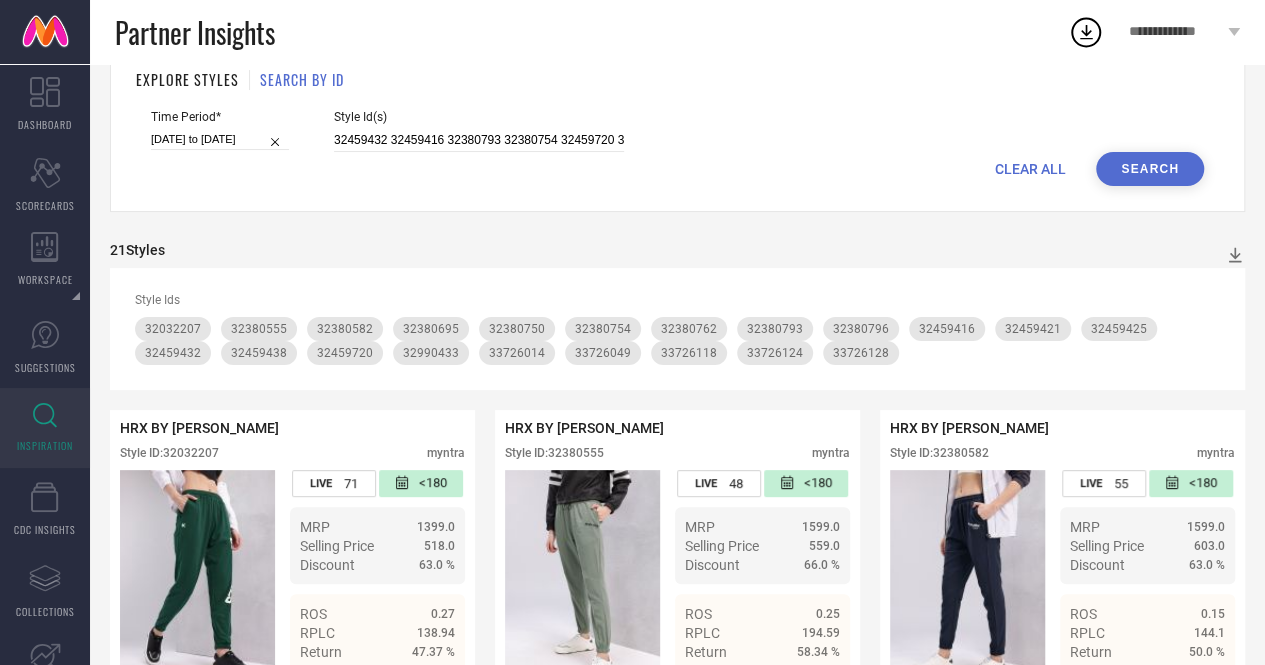 scroll, scrollTop: 0, scrollLeft: 0, axis: both 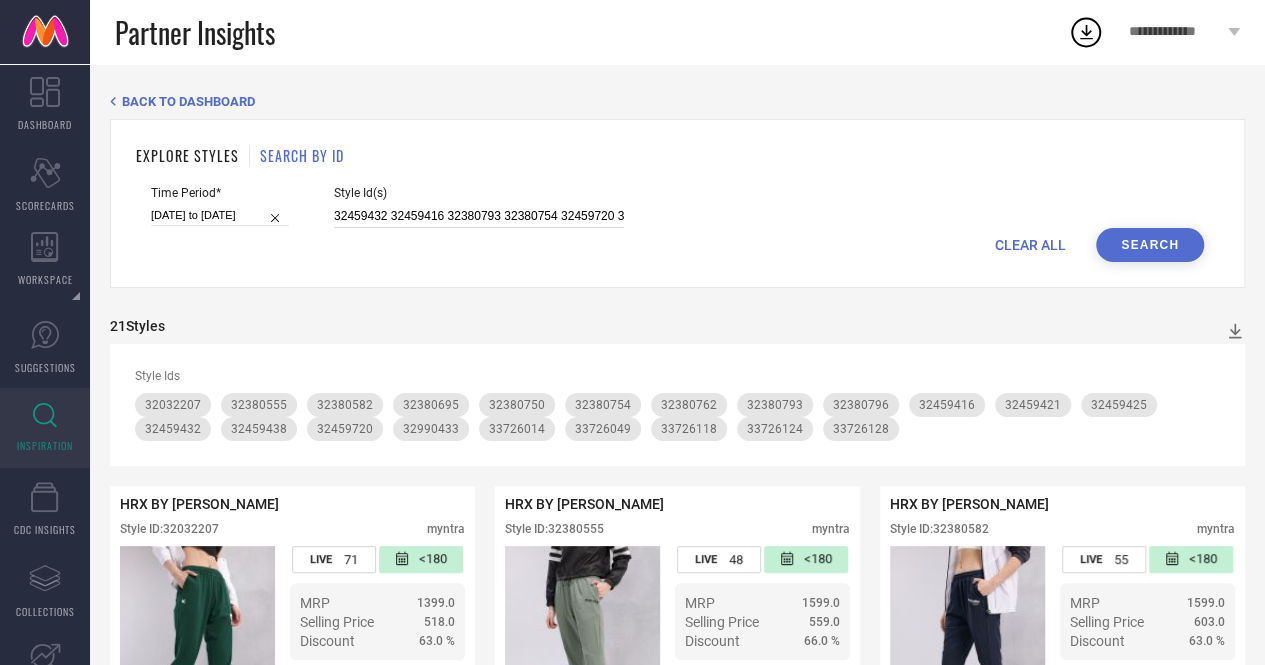 click on "32459432 32459416 32380793 32380754 32459720 32380750 32459421 32380582 32380796 32459425 32380695 32380762 32380555  32032207 32990433" at bounding box center (479, 216) 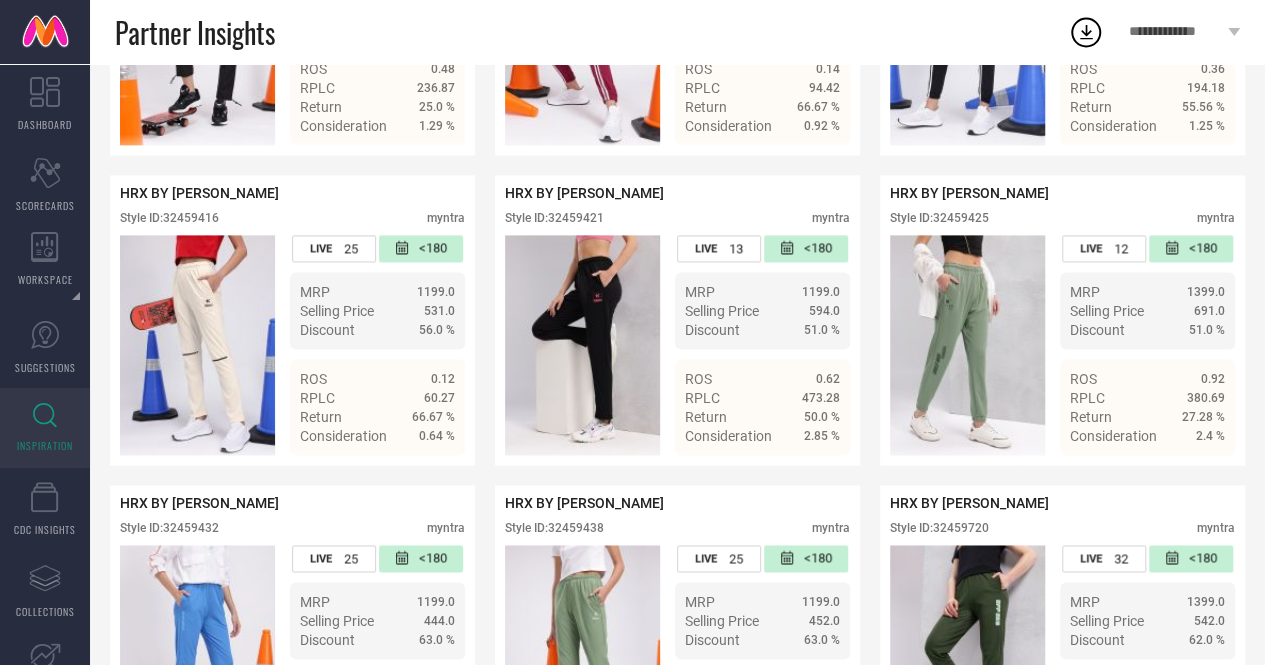 scroll, scrollTop: 1240, scrollLeft: 0, axis: vertical 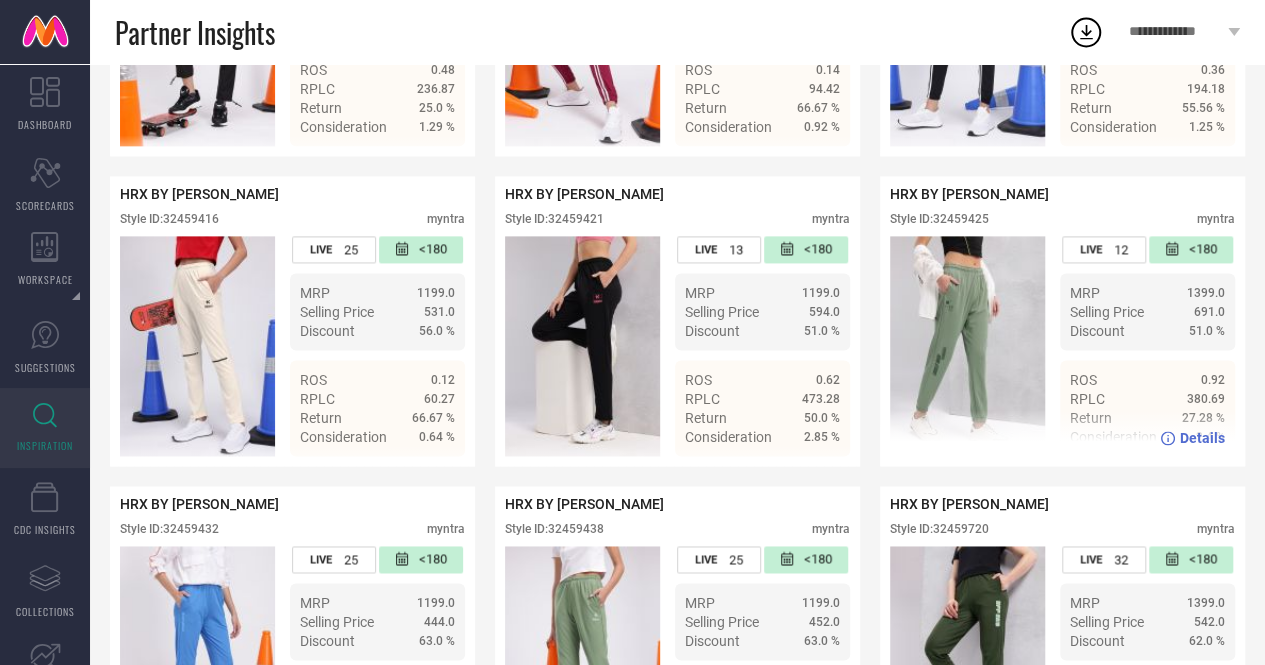 click on "Style ID:  32459425" at bounding box center [939, 219] 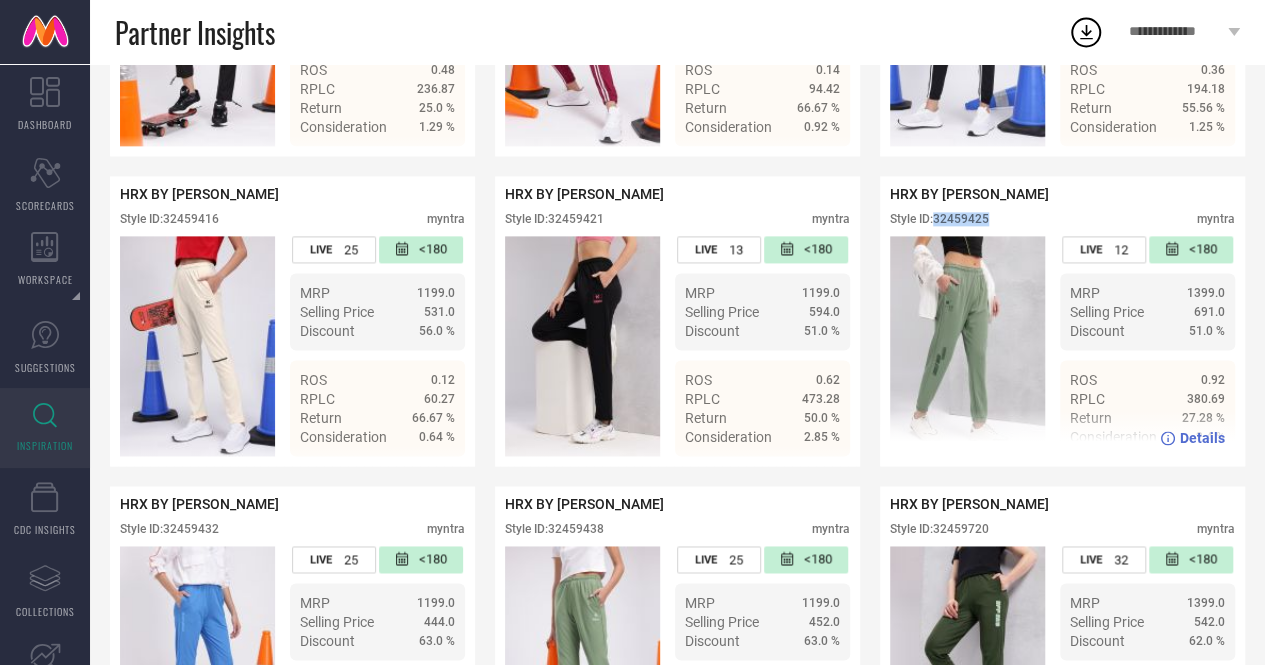 click on "Style ID:  32459425" at bounding box center (939, 219) 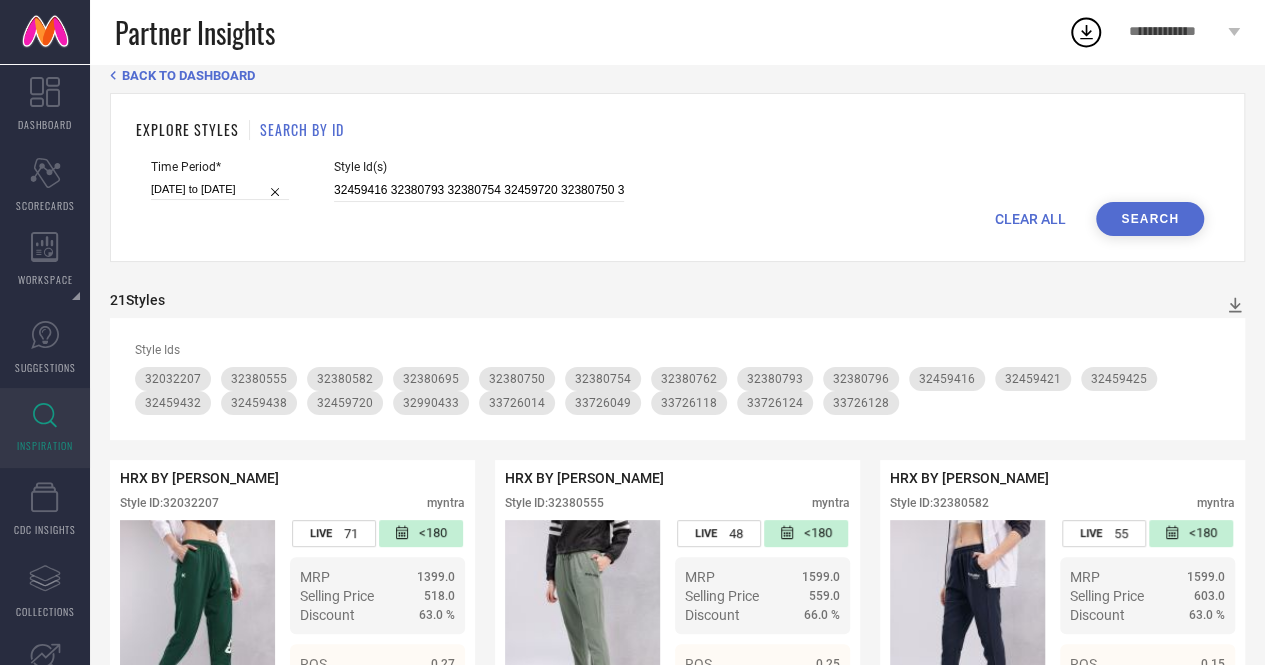 scroll, scrollTop: 0, scrollLeft: 0, axis: both 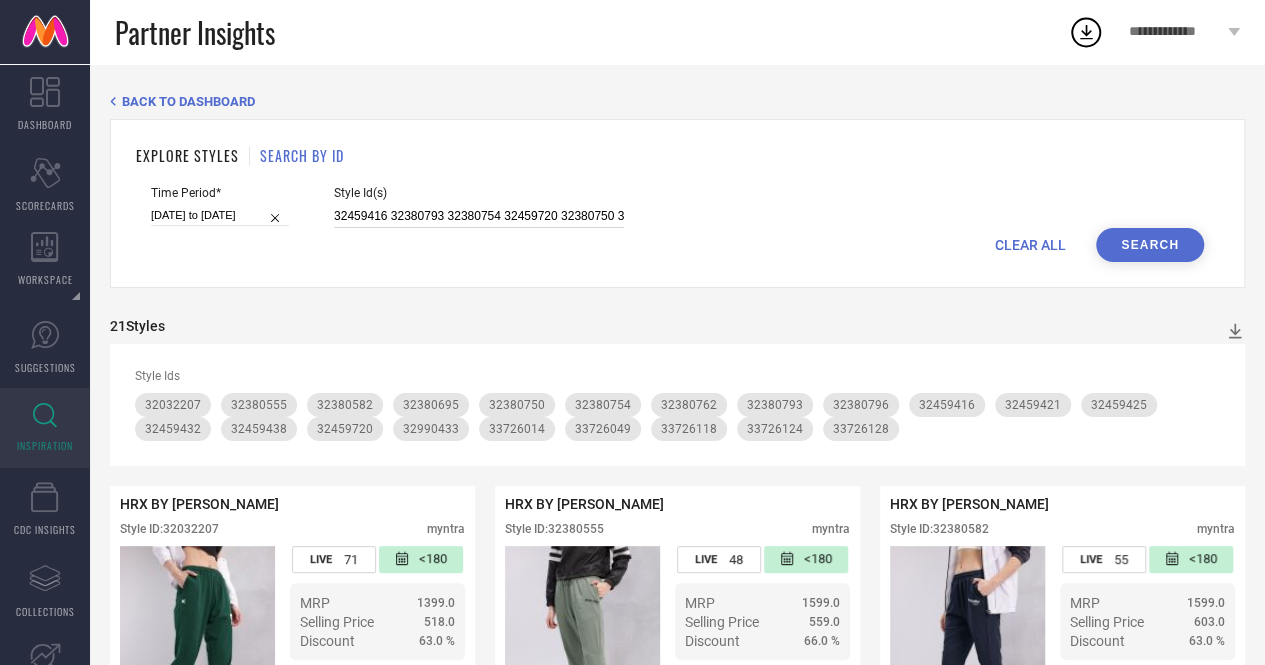 click on "32459416 32380793 32380754 32459720 32380750 32459421 32380582 32380796 32459425 32380695 32380762 32380555  32032207 32990433" at bounding box center [479, 216] 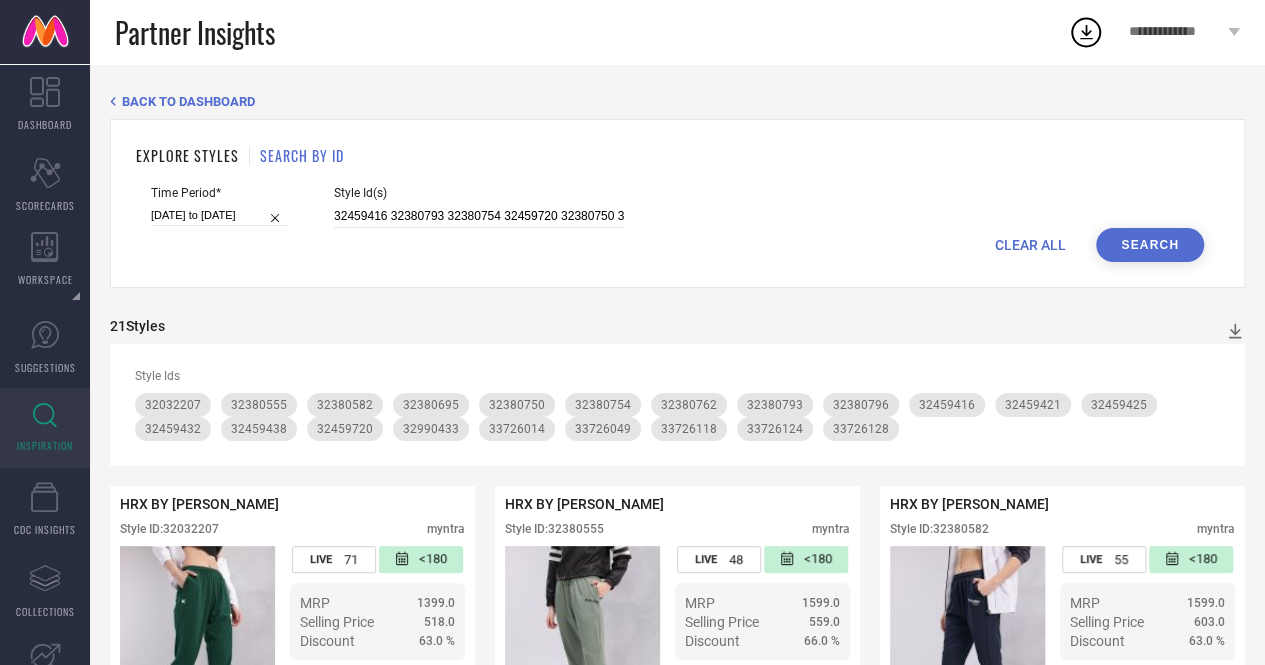 scroll, scrollTop: 0, scrollLeft: 339, axis: horizontal 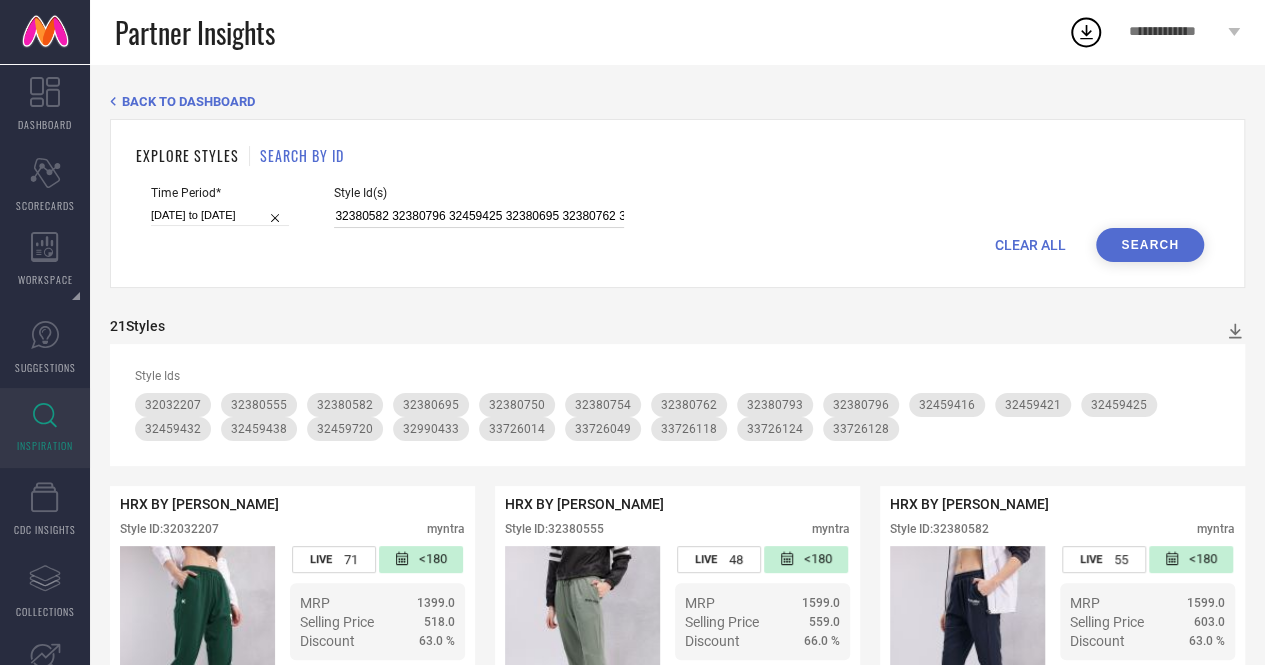 click on "32459416 32380793 32380754 32459720 32380750 32459421 32380582 32380796 32459425 32380695 32380762 32380555  32032207 32990433" at bounding box center [479, 216] 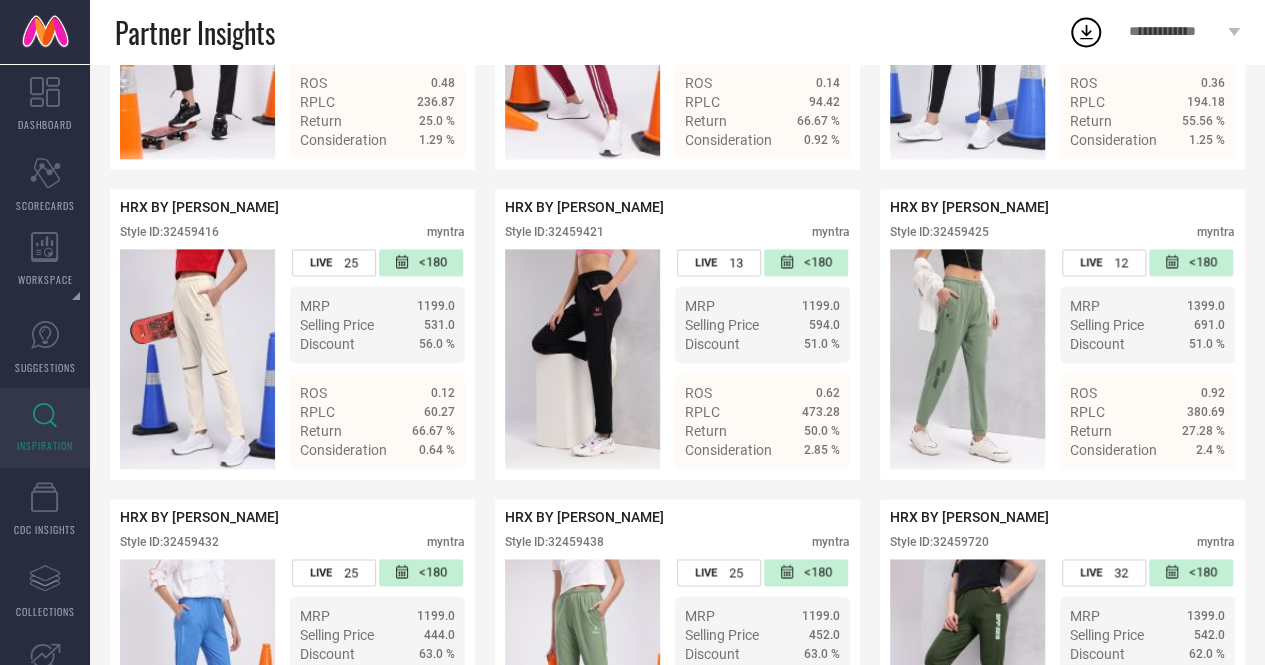 scroll, scrollTop: 1215, scrollLeft: 0, axis: vertical 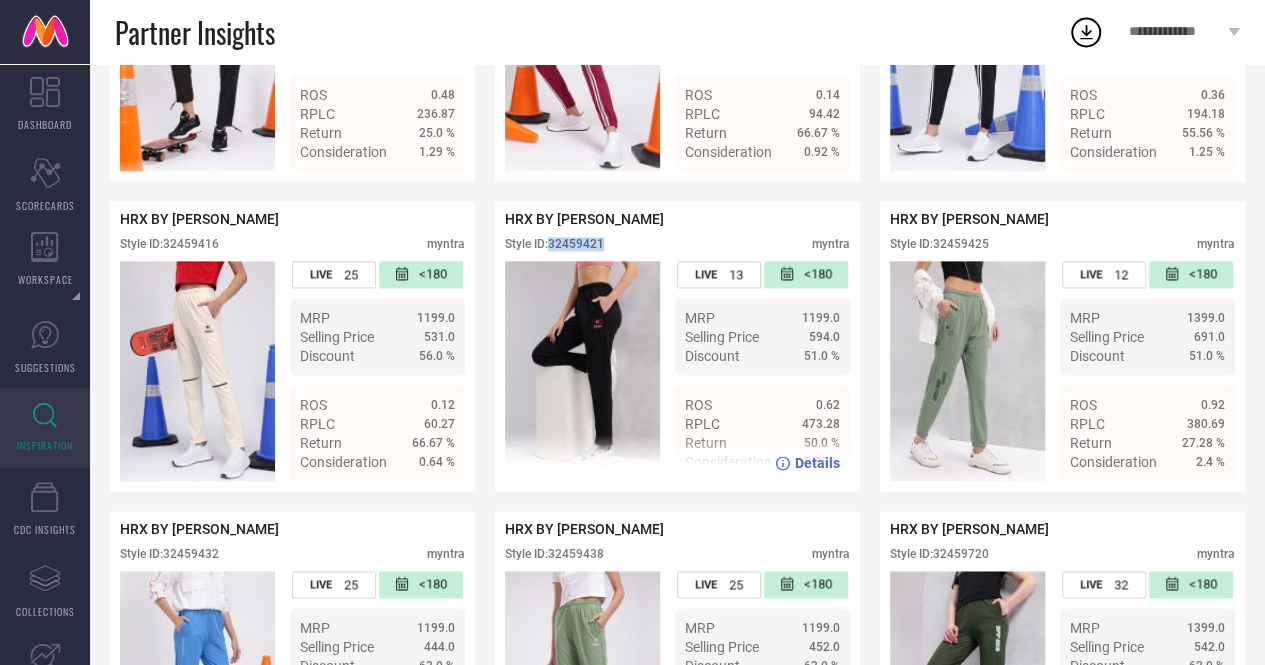 drag, startPoint x: 554, startPoint y: 259, endPoint x: 607, endPoint y: 256, distance: 53.08484 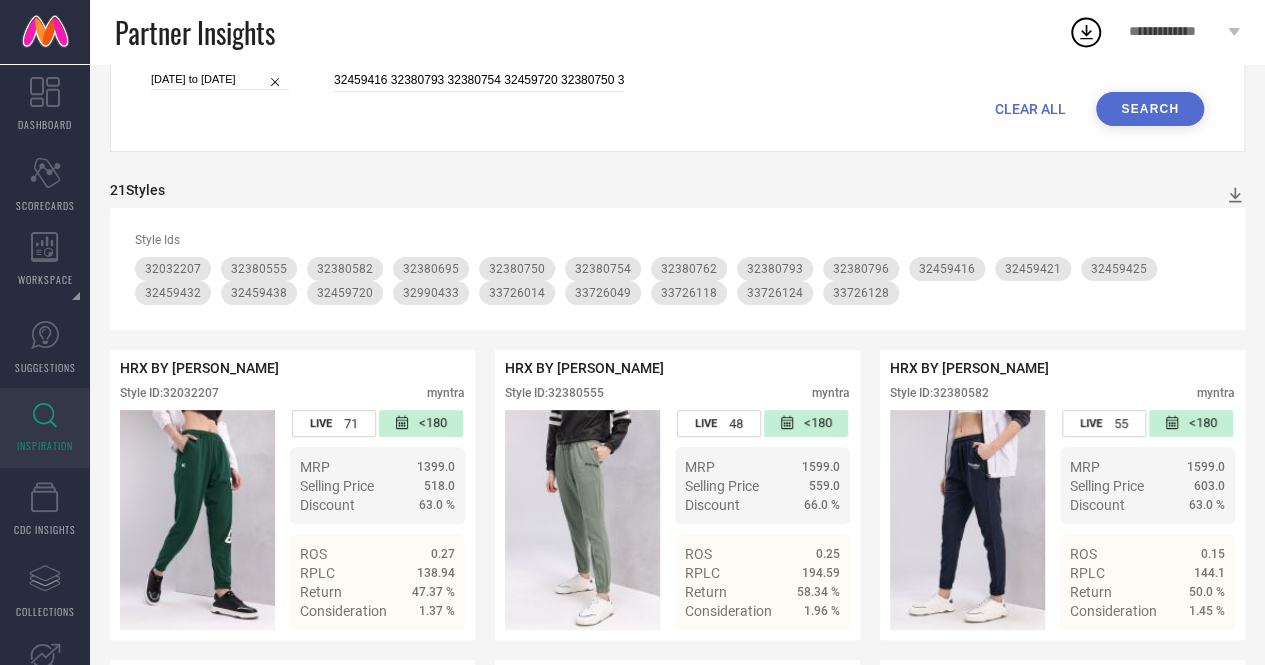 scroll, scrollTop: 0, scrollLeft: 0, axis: both 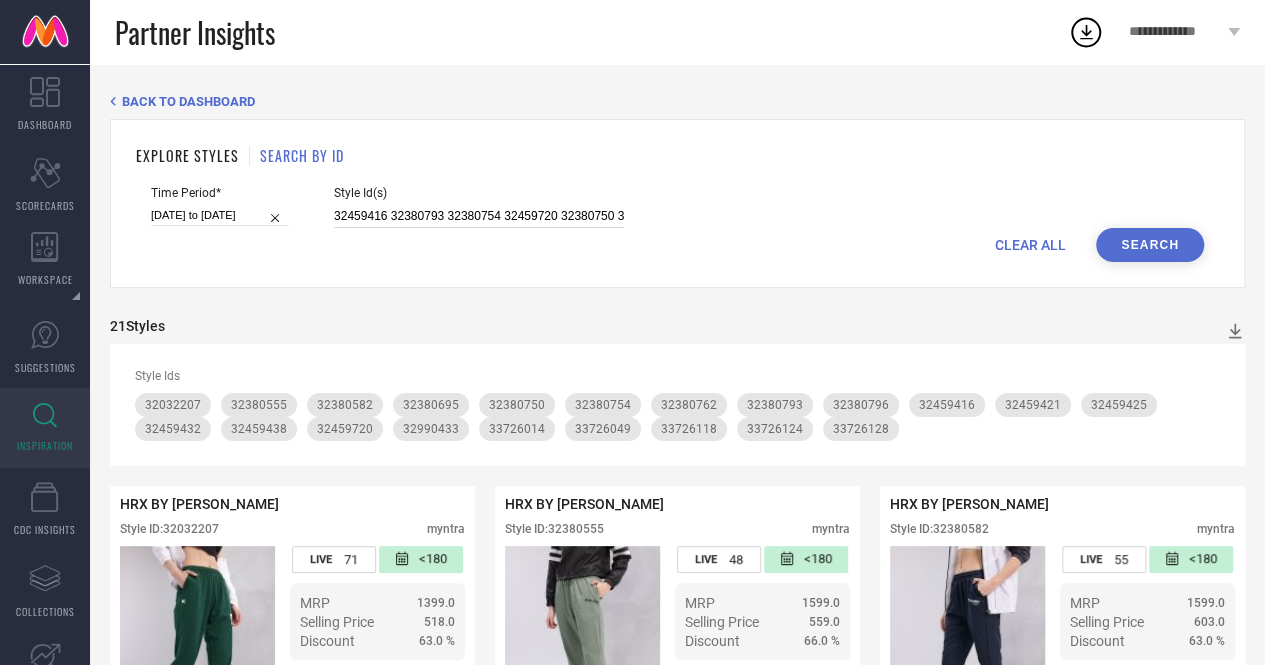click on "32459416 32380793 32380754 32459720 32380750 32459421 32380582 32380796 32380695 32380762 32380555  32032207 32990433" at bounding box center [479, 216] 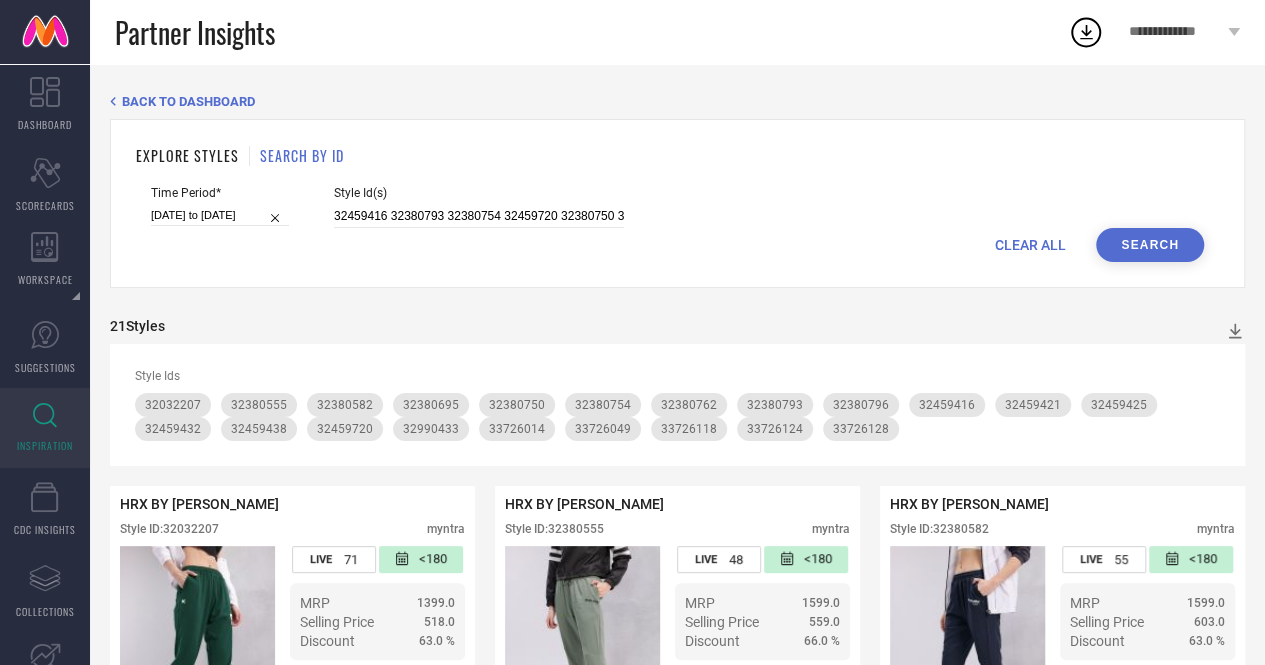 scroll, scrollTop: 0, scrollLeft: 51, axis: horizontal 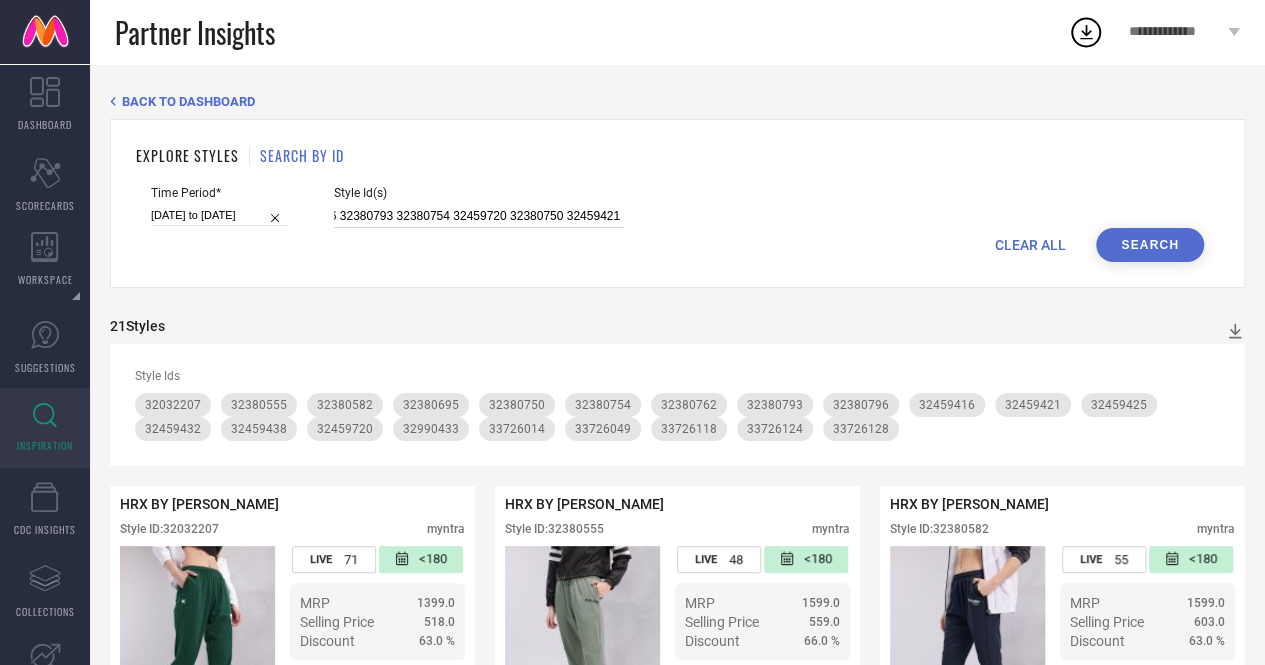 click on "32459416 32380793 32380754 32459720 32380750 32459421 32380582 32380796 32380695 32380762 32380555  32032207 32990433" at bounding box center [479, 216] 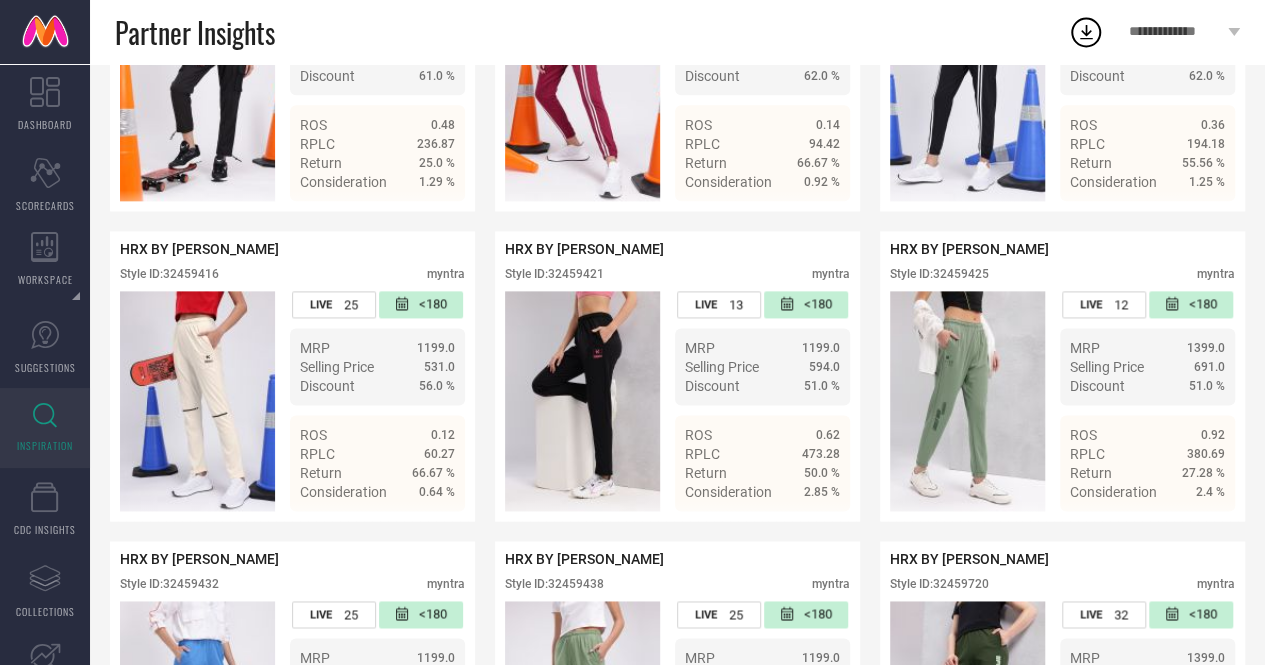 scroll, scrollTop: 1181, scrollLeft: 0, axis: vertical 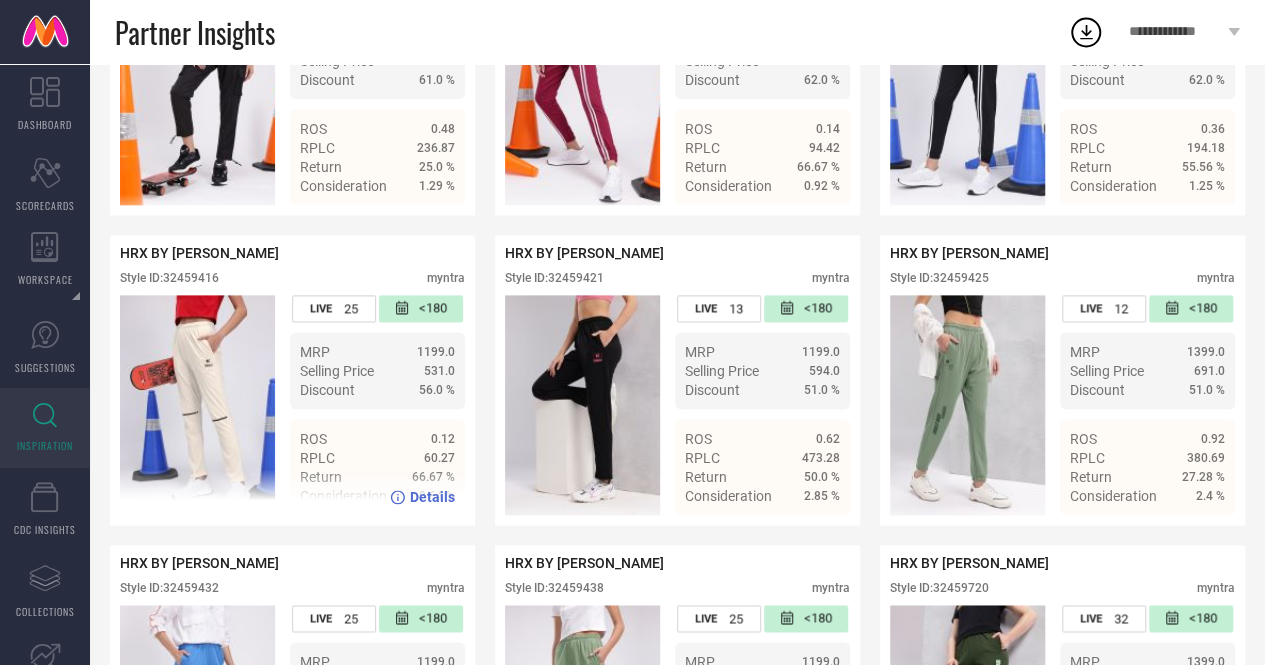 click on "Style ID:  32459416" at bounding box center (169, 278) 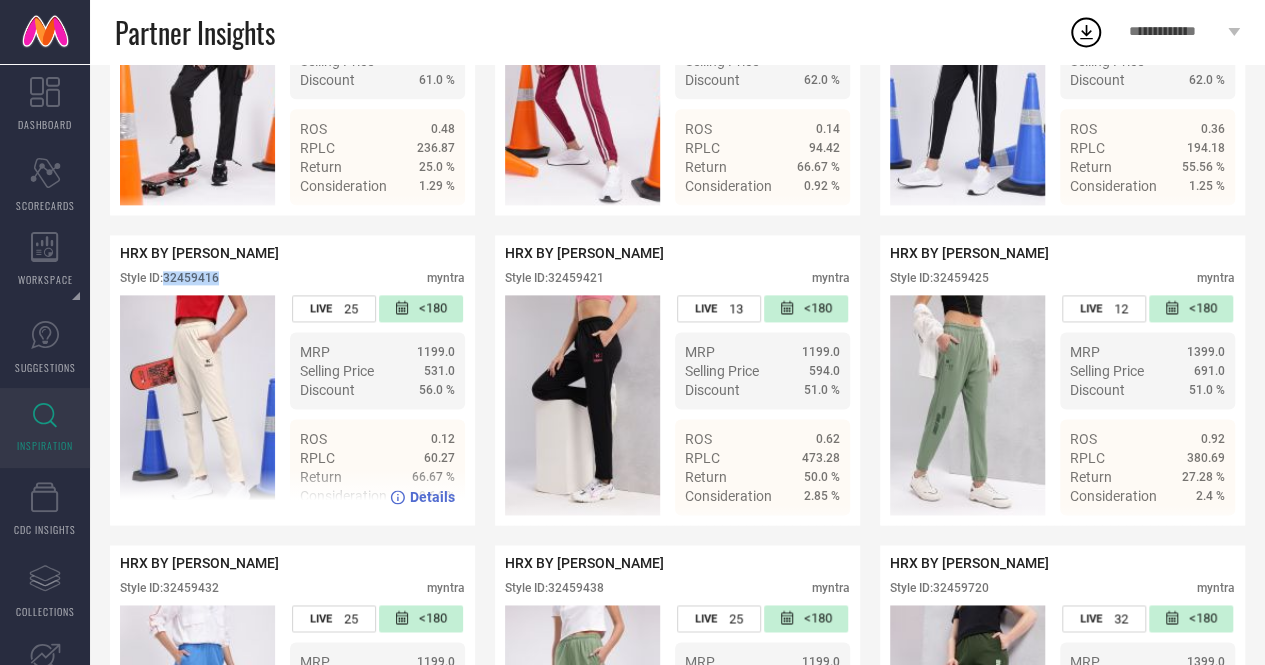 click on "Style ID:  32459416" at bounding box center [169, 278] 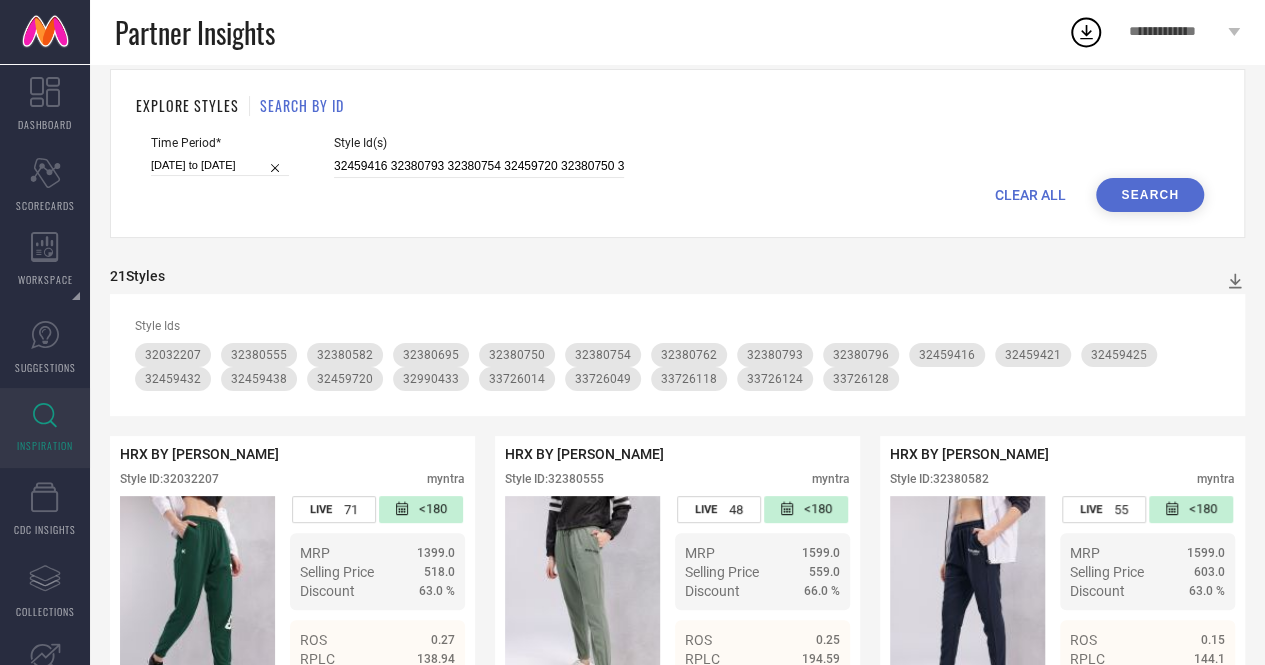 scroll, scrollTop: 0, scrollLeft: 0, axis: both 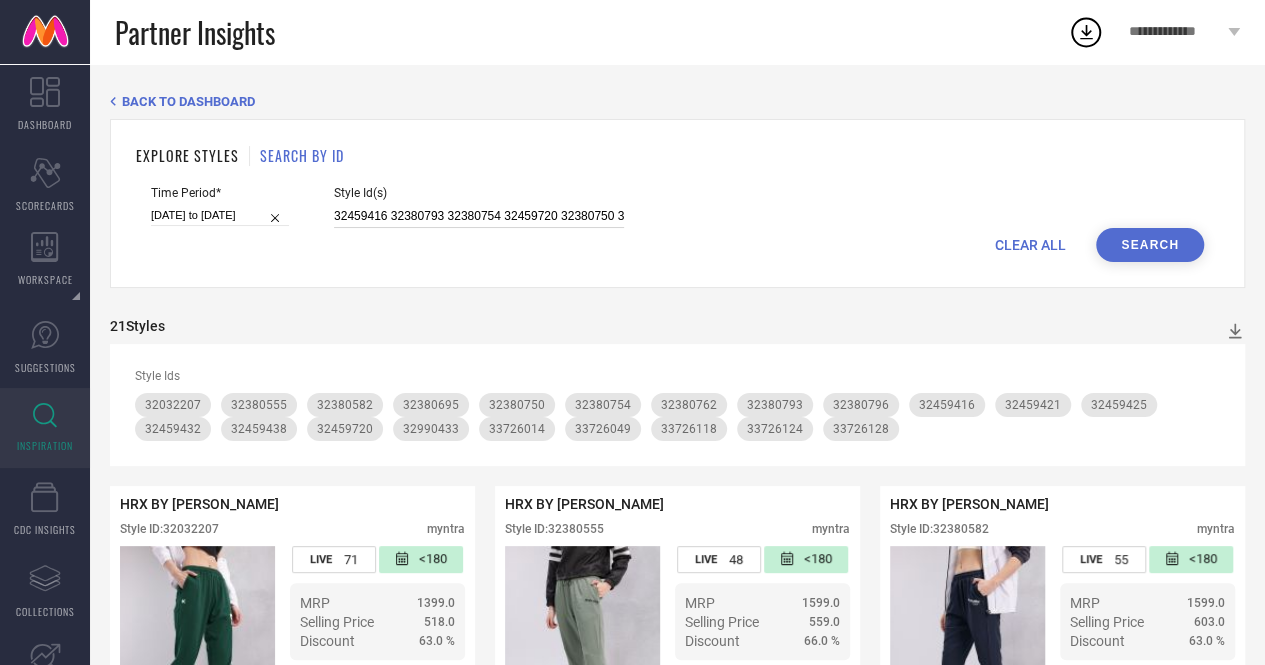 click on "32459416 32380793 32380754 32459720 32380750 32380582 32380796 32380695 32380762 32380555  32032207 32990433" at bounding box center (479, 216) 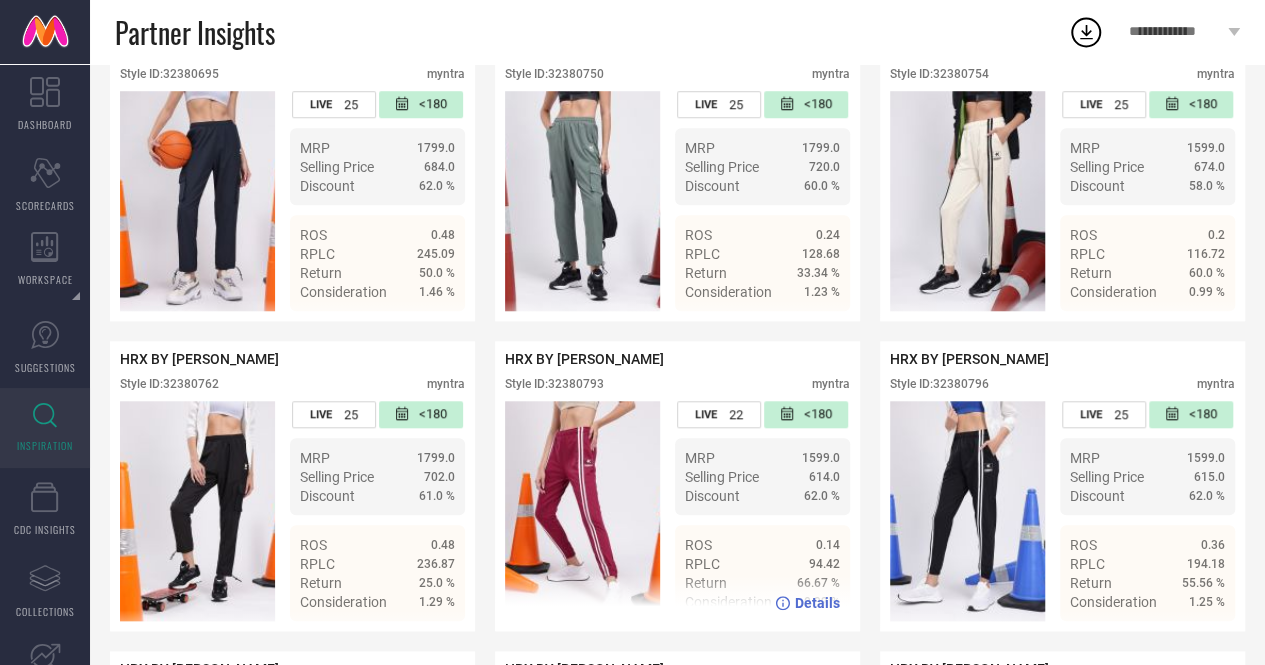 scroll, scrollTop: 767, scrollLeft: 0, axis: vertical 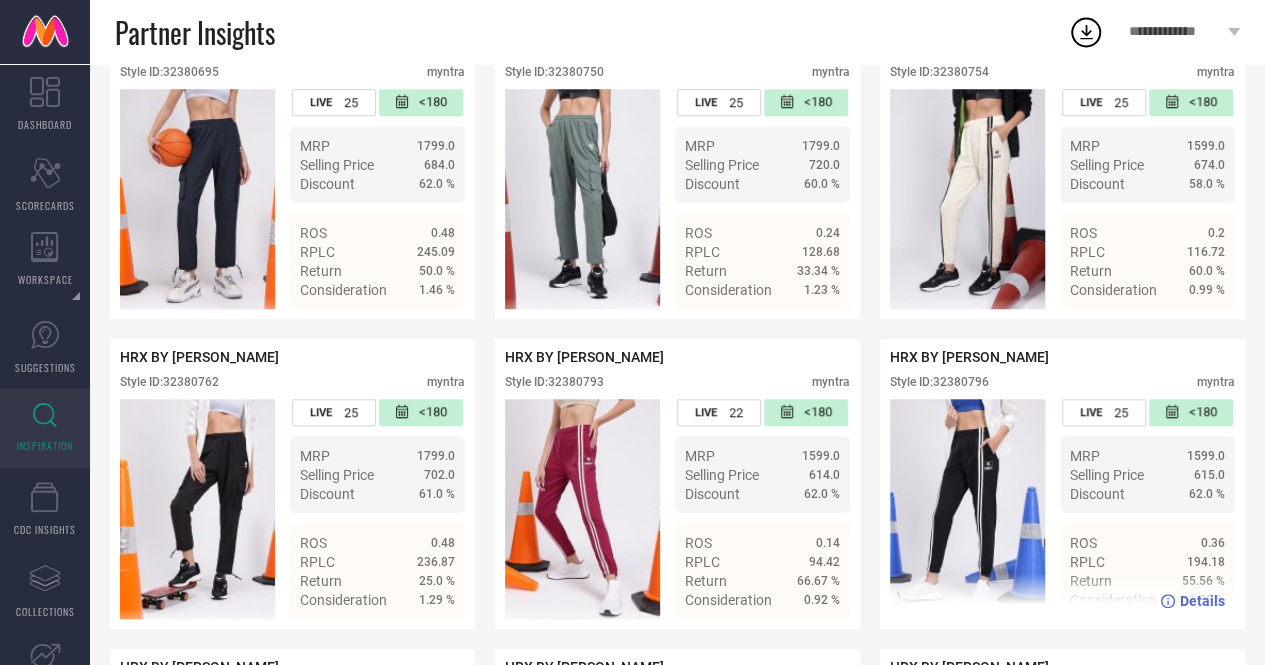 click on "Style ID:  32380796" at bounding box center (939, 382) 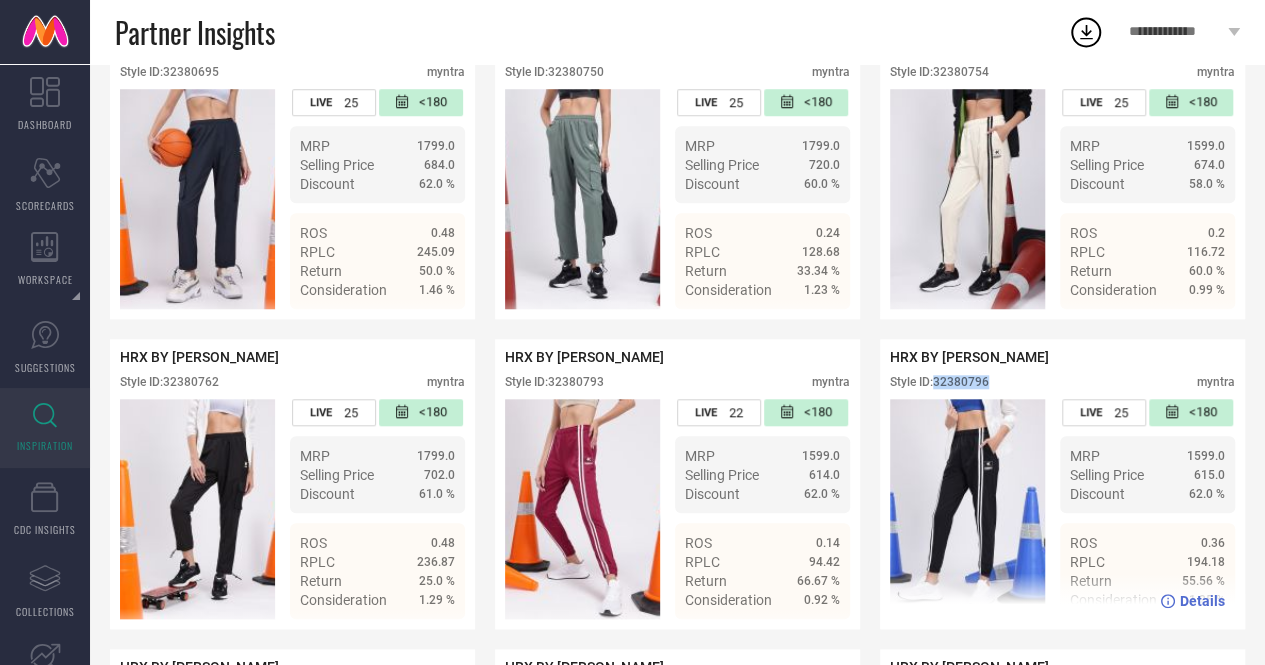 click on "Style ID:  32380796" at bounding box center [939, 382] 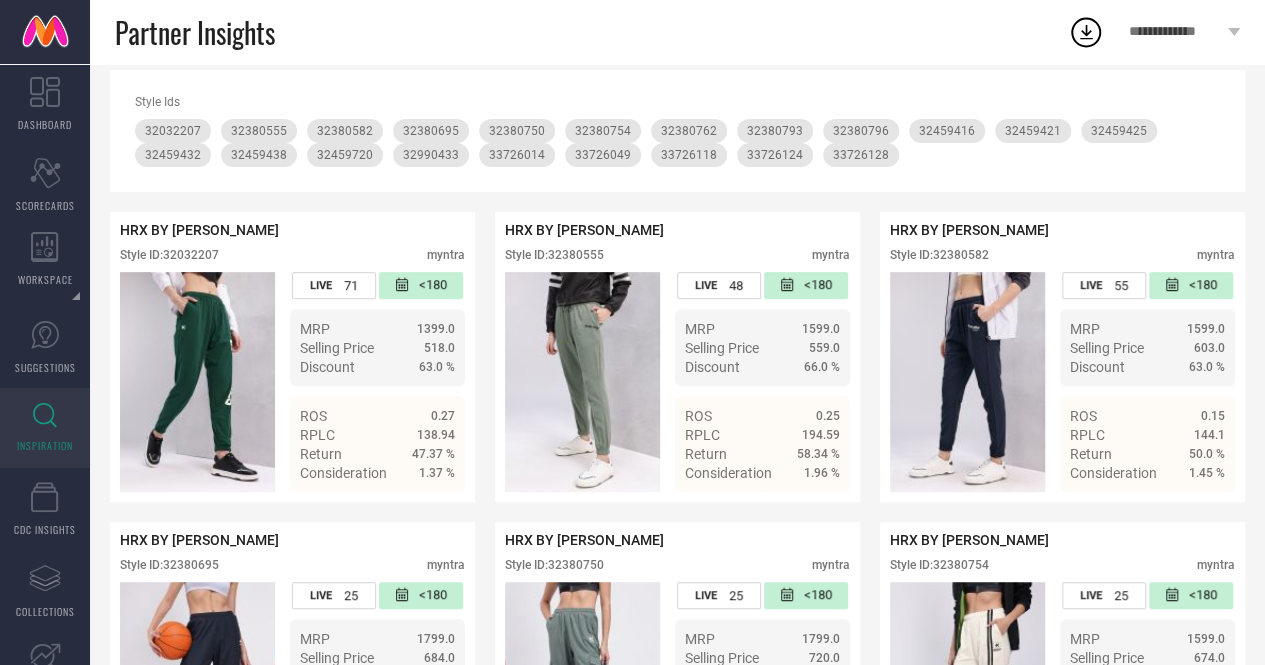 scroll, scrollTop: 0, scrollLeft: 0, axis: both 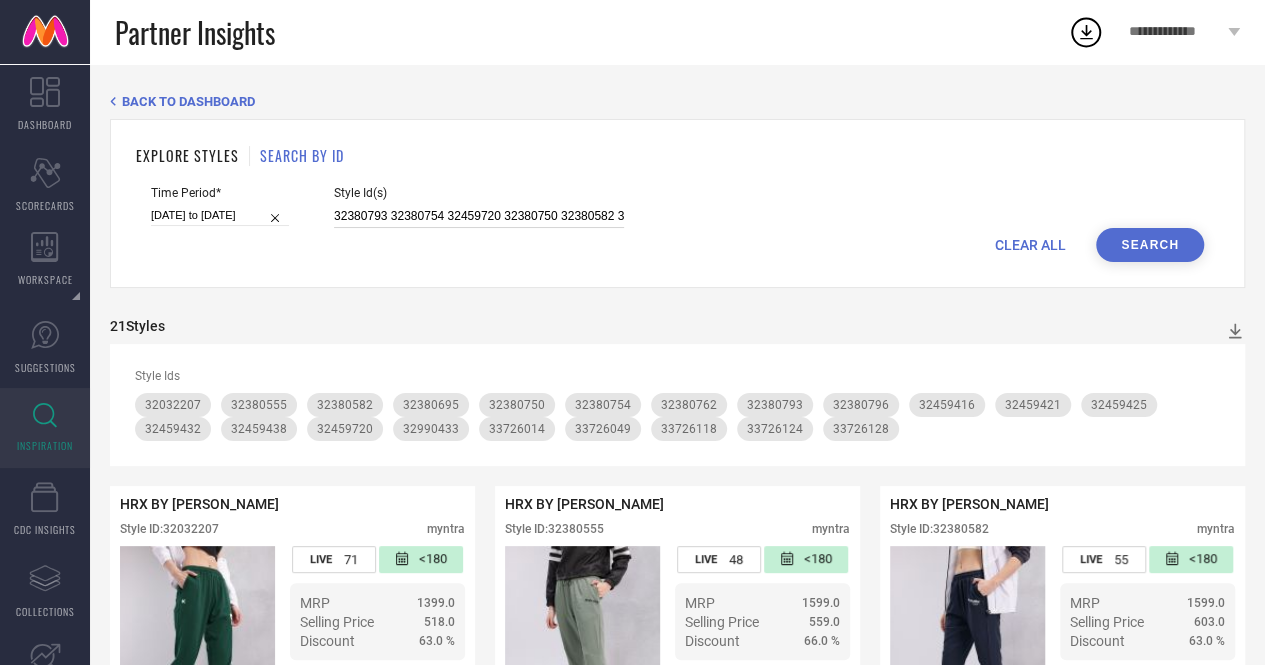 click on "32380793 32380754 32459720 32380750 32380582 32380796 32380695 32380762 32380555  32032207 32990433" at bounding box center (479, 216) 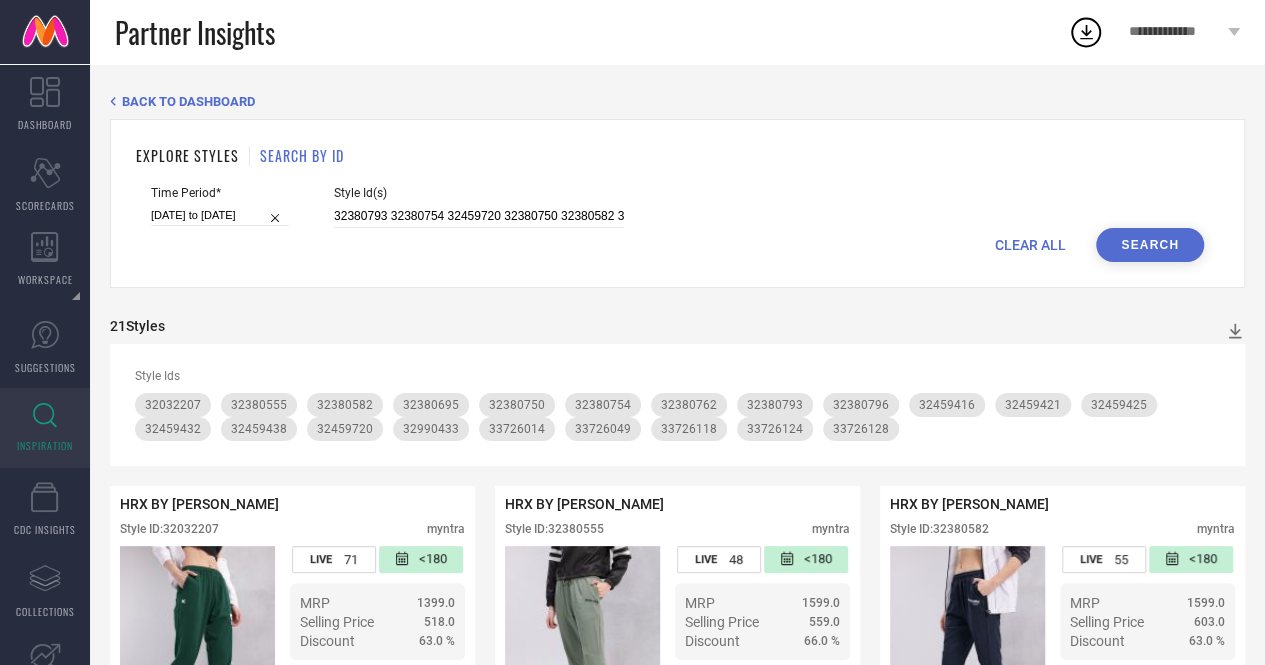 scroll, scrollTop: 0, scrollLeft: 51, axis: horizontal 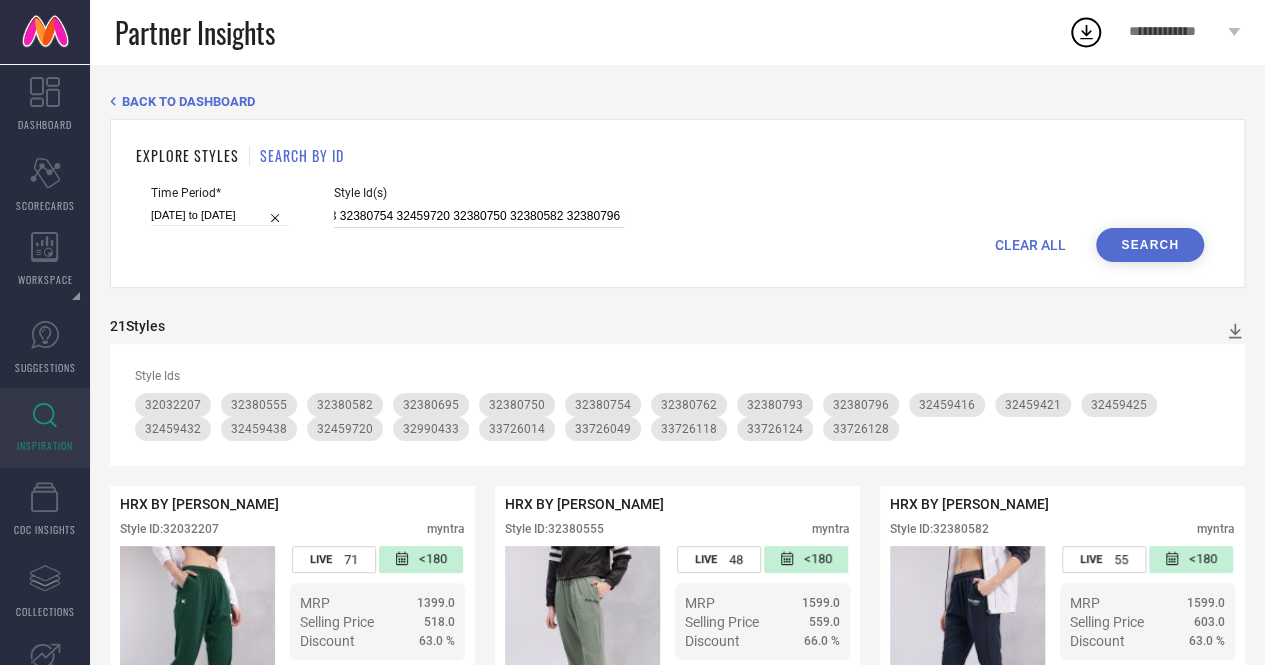 click on "32380793 32380754 32459720 32380750 32380582 32380796 32380695 32380762 32380555  32032207 32990433" at bounding box center (479, 216) 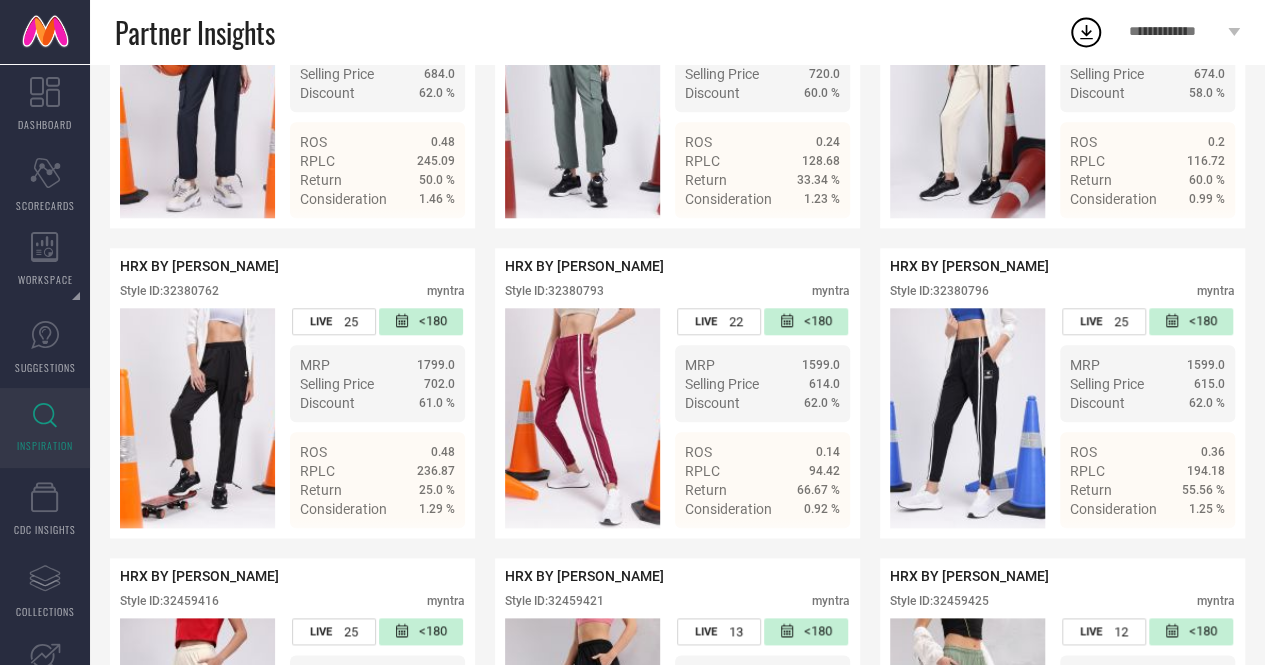 scroll, scrollTop: 863, scrollLeft: 0, axis: vertical 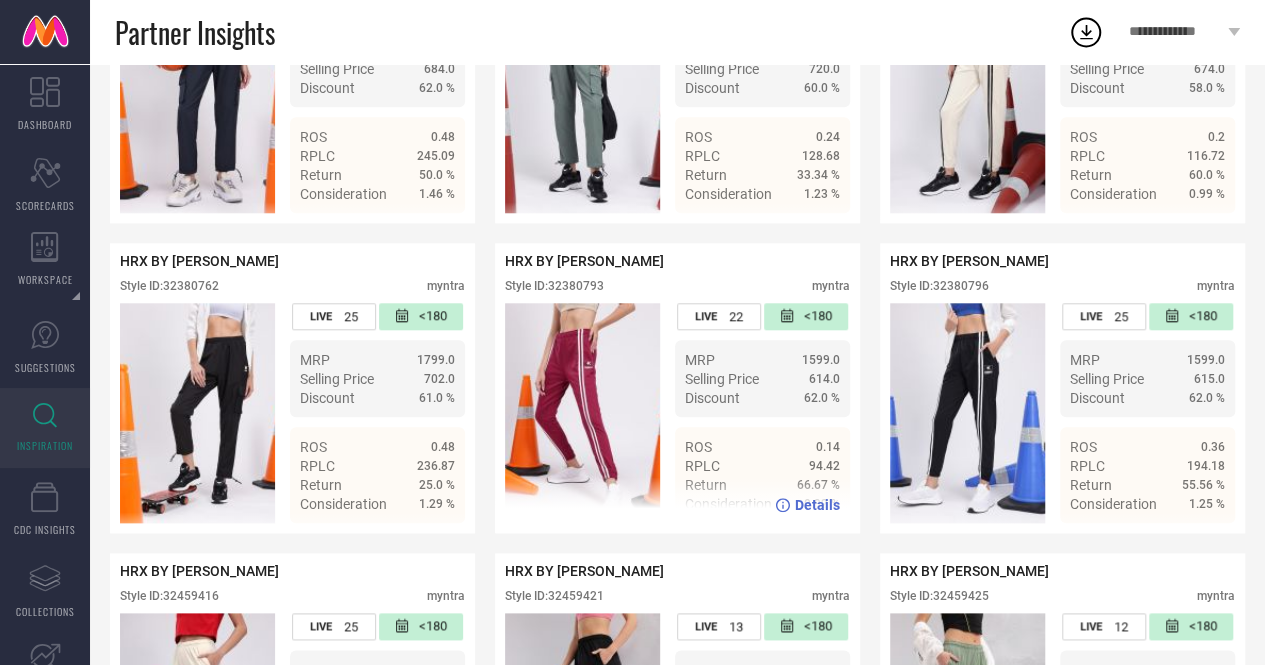 click on "Style ID:  32380793" at bounding box center [554, 286] 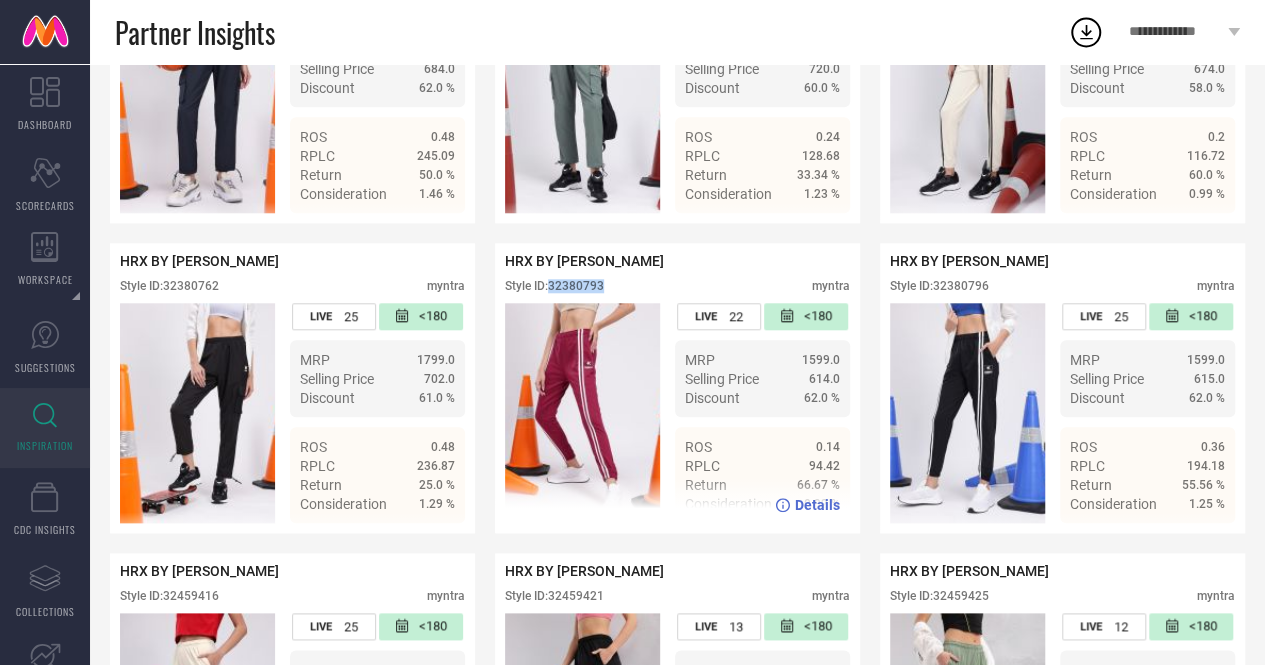 click on "Style ID:  32380793" at bounding box center (554, 286) 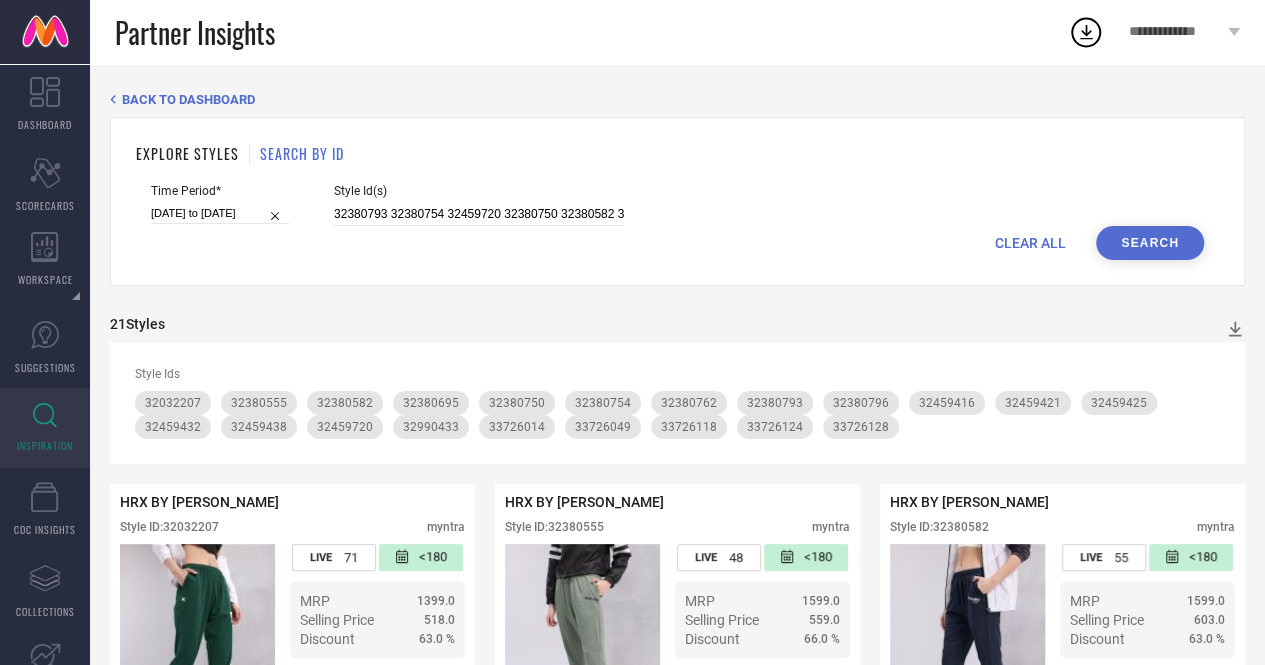 scroll, scrollTop: 0, scrollLeft: 0, axis: both 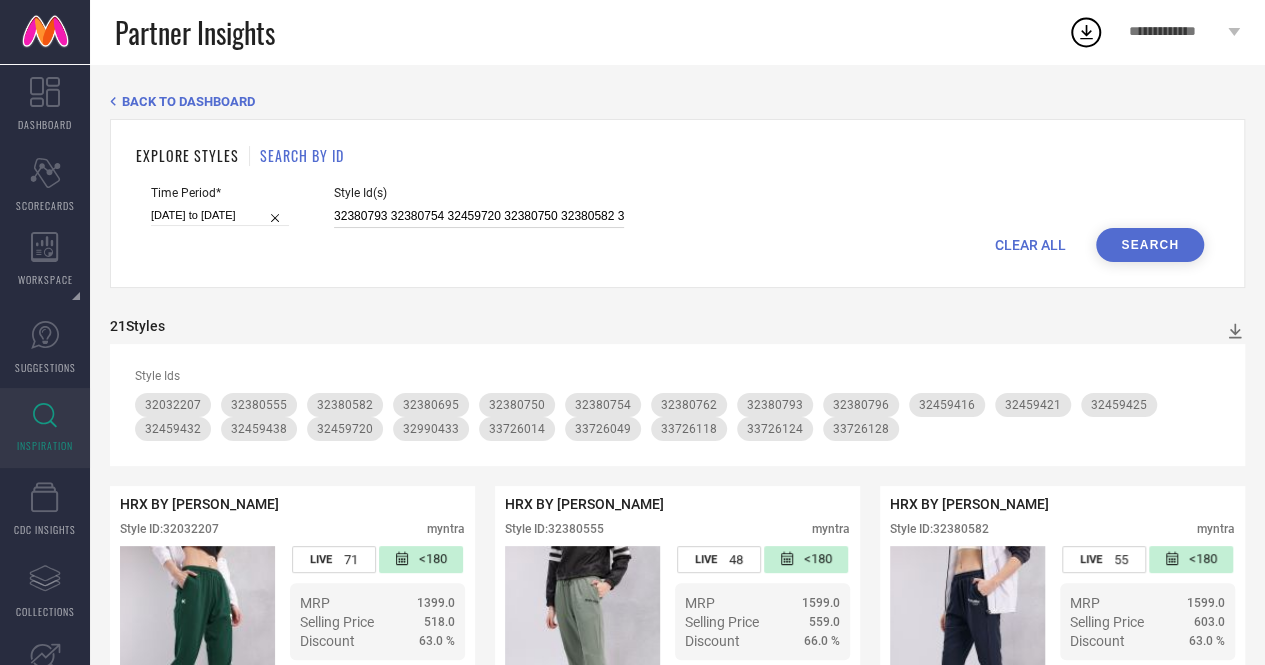 click on "32380793 32380754 32459720 32380750 32380582 32380695 32380762 32380555  32032207 32990433" at bounding box center [479, 216] 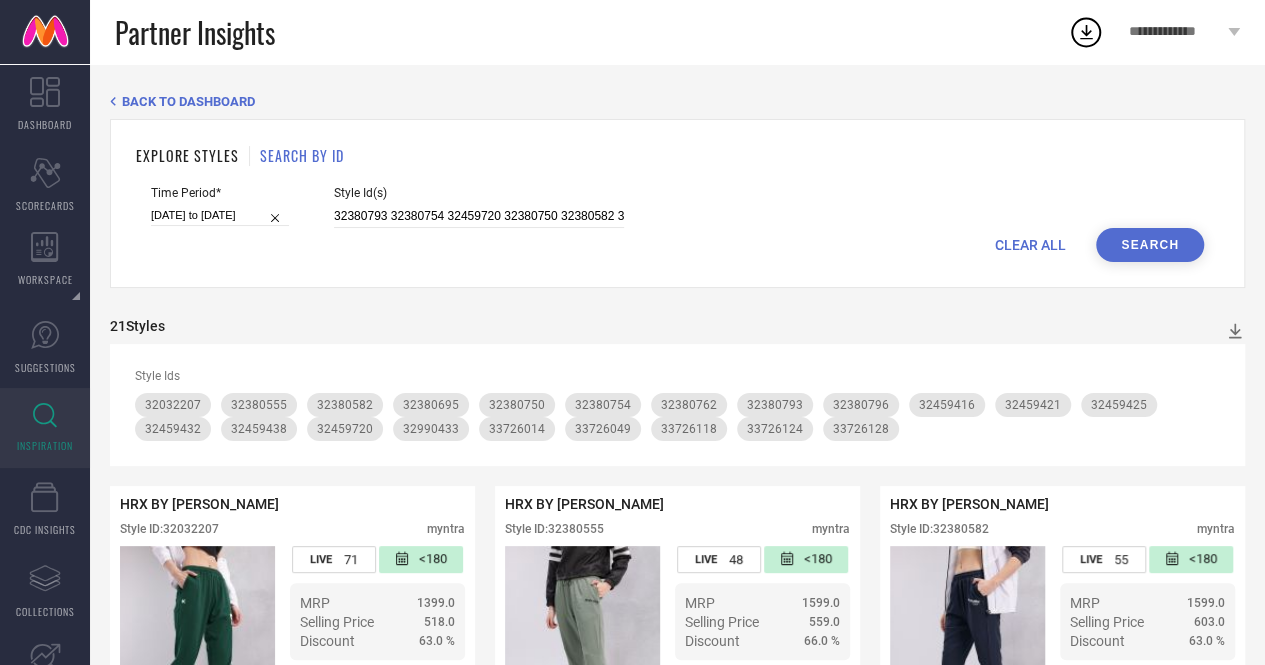 click on "Search" at bounding box center [1150, 245] 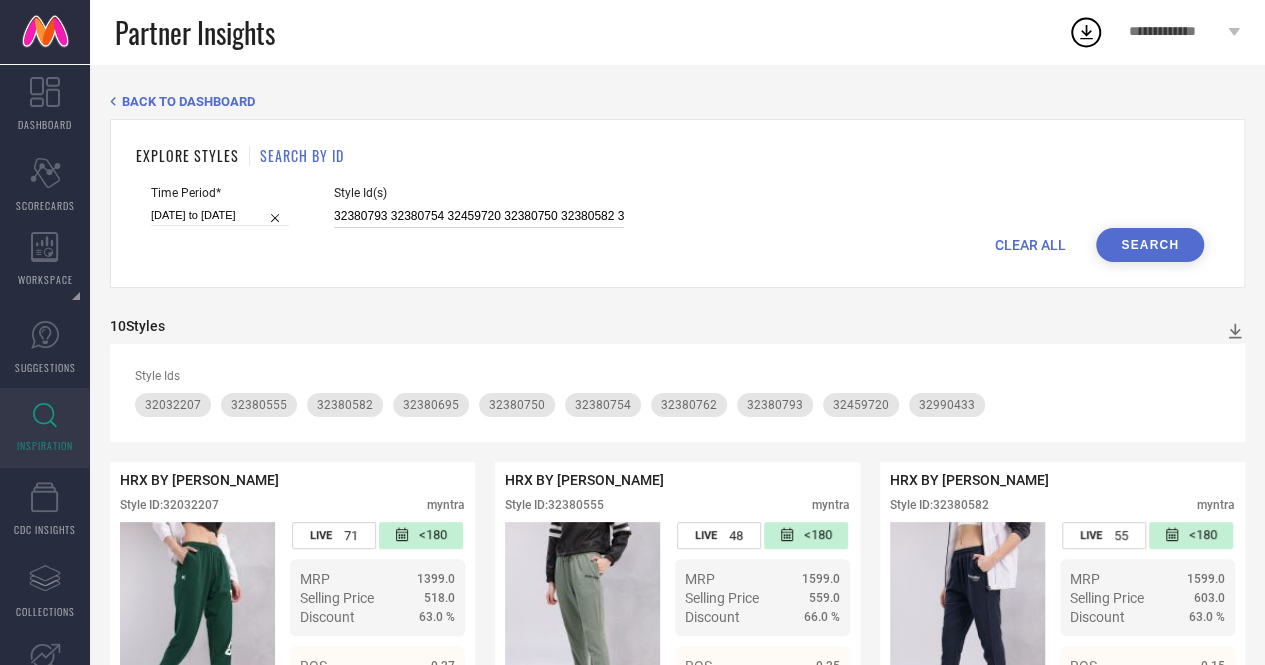 click on "32380793 32380754 32459720 32380750 32380582 32380695 32380762 32380555  32032207 32990433" at bounding box center [479, 216] 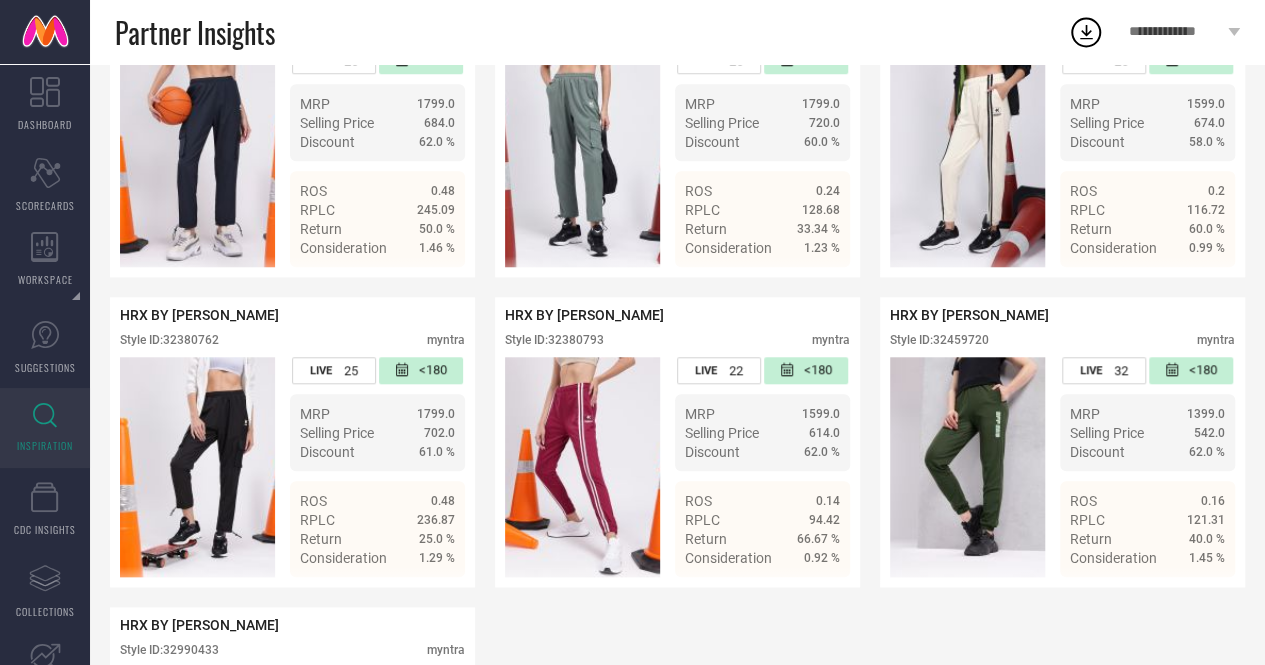 scroll, scrollTop: 784, scrollLeft: 0, axis: vertical 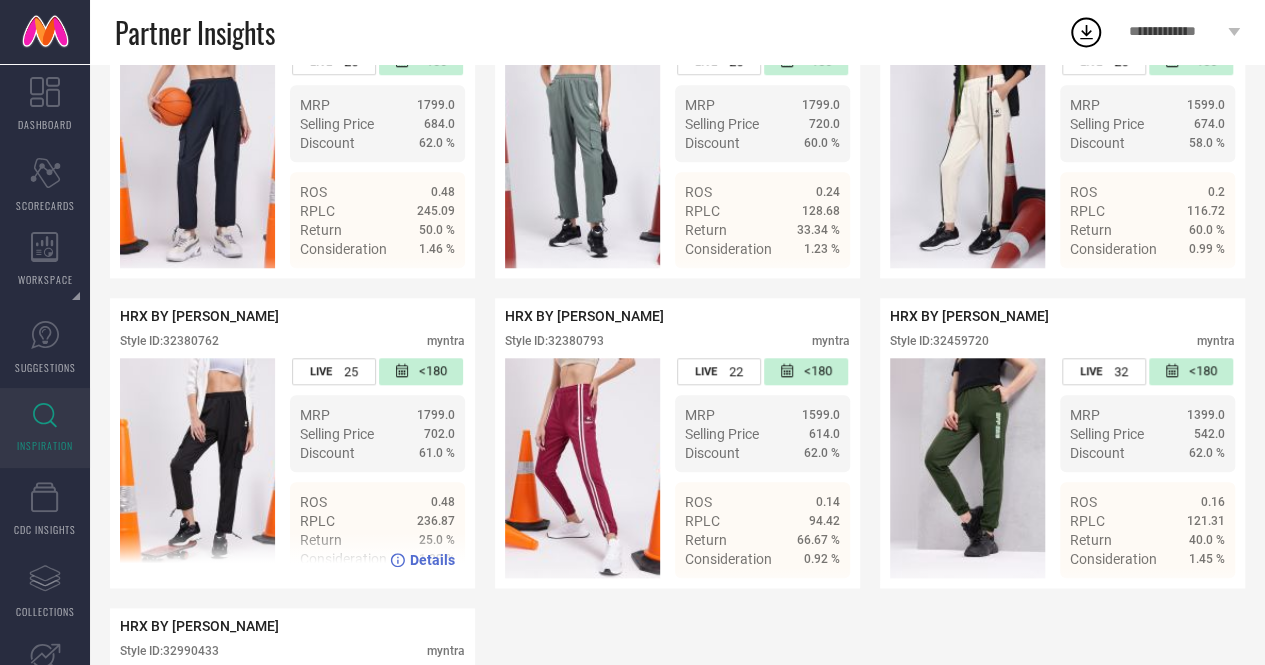 click on "Style ID:  32380762" at bounding box center [169, 341] 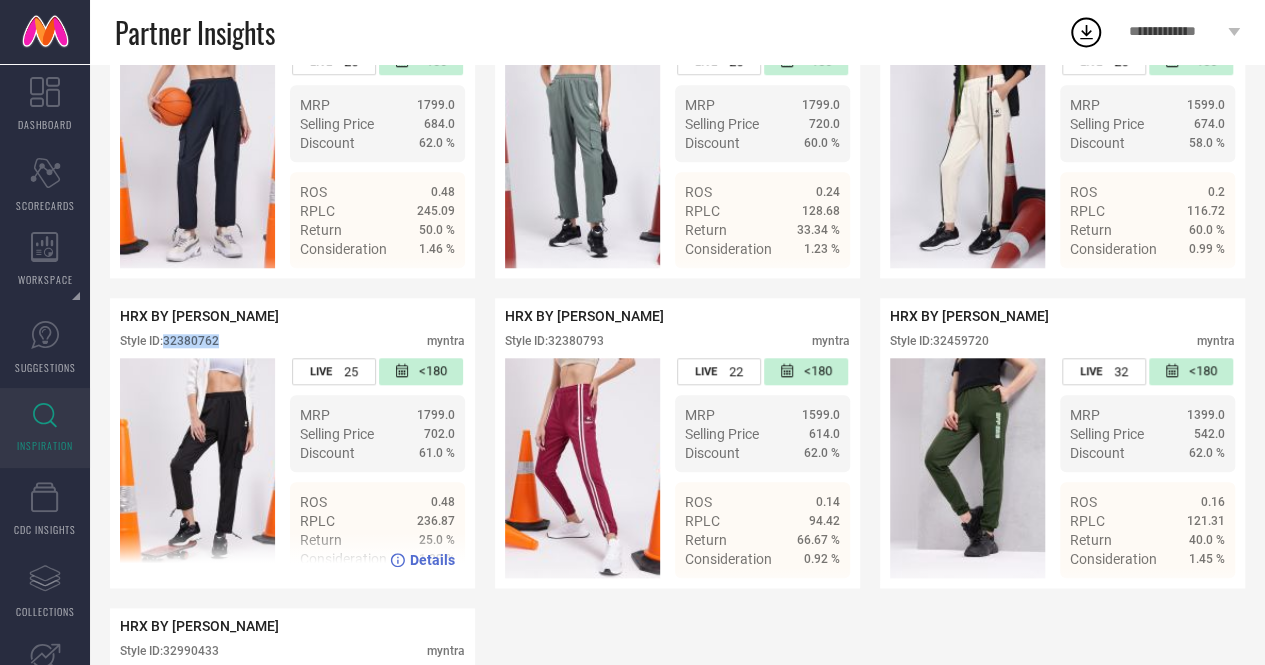 click on "Style ID:  32380762" at bounding box center (169, 341) 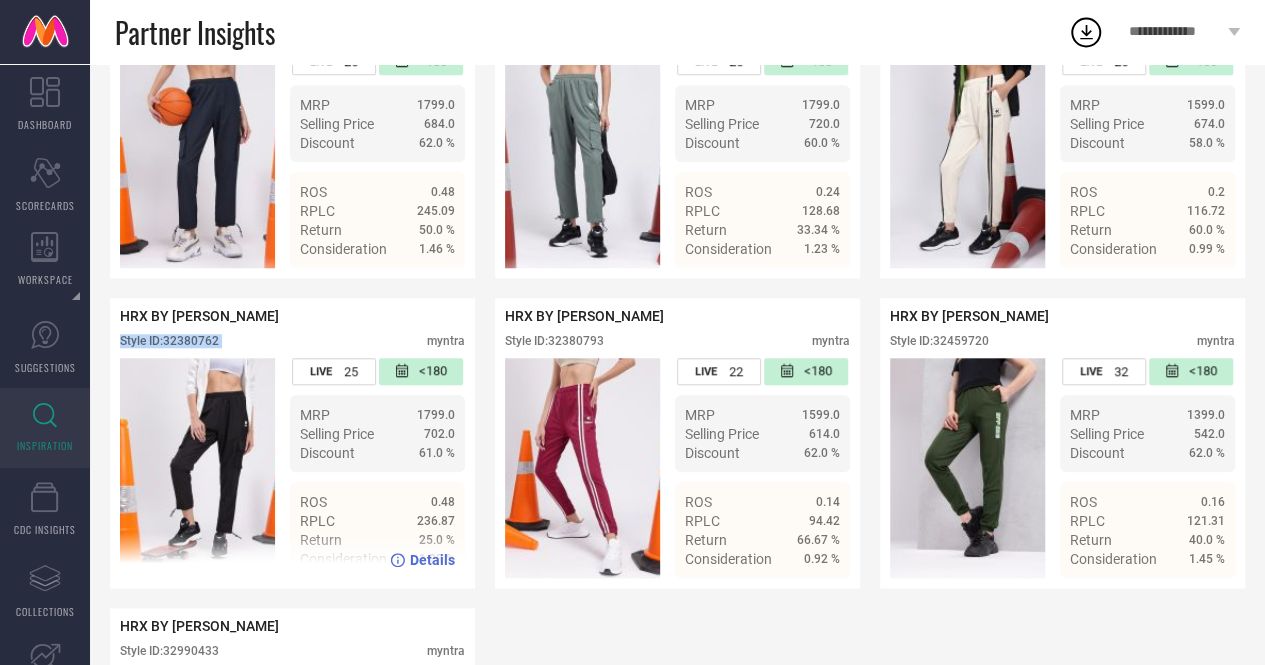 click on "Style ID:  32380762" at bounding box center [169, 341] 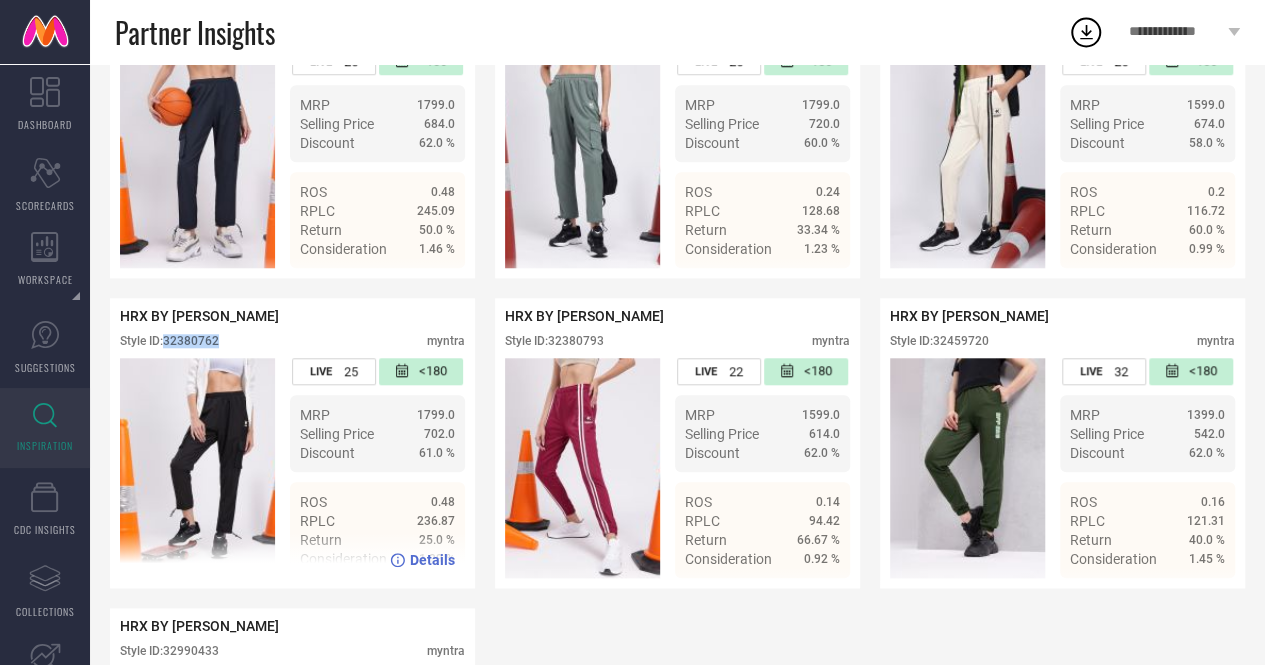 click on "Style ID:  32380762" at bounding box center [169, 341] 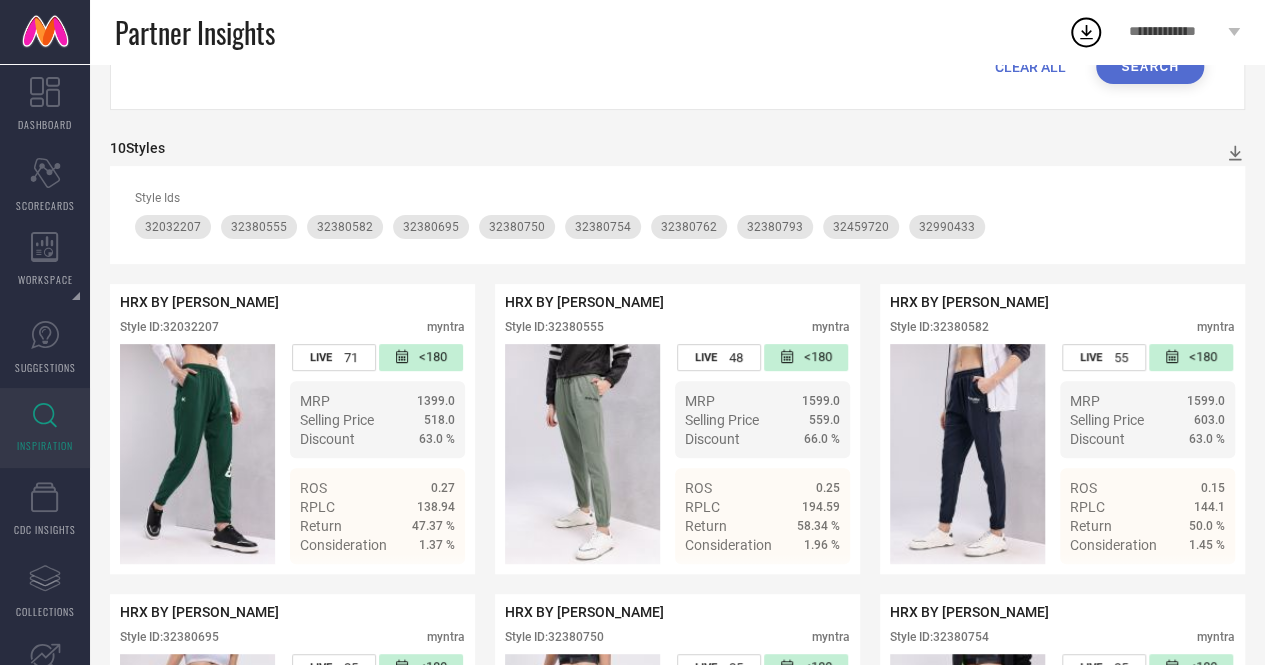scroll, scrollTop: 0, scrollLeft: 0, axis: both 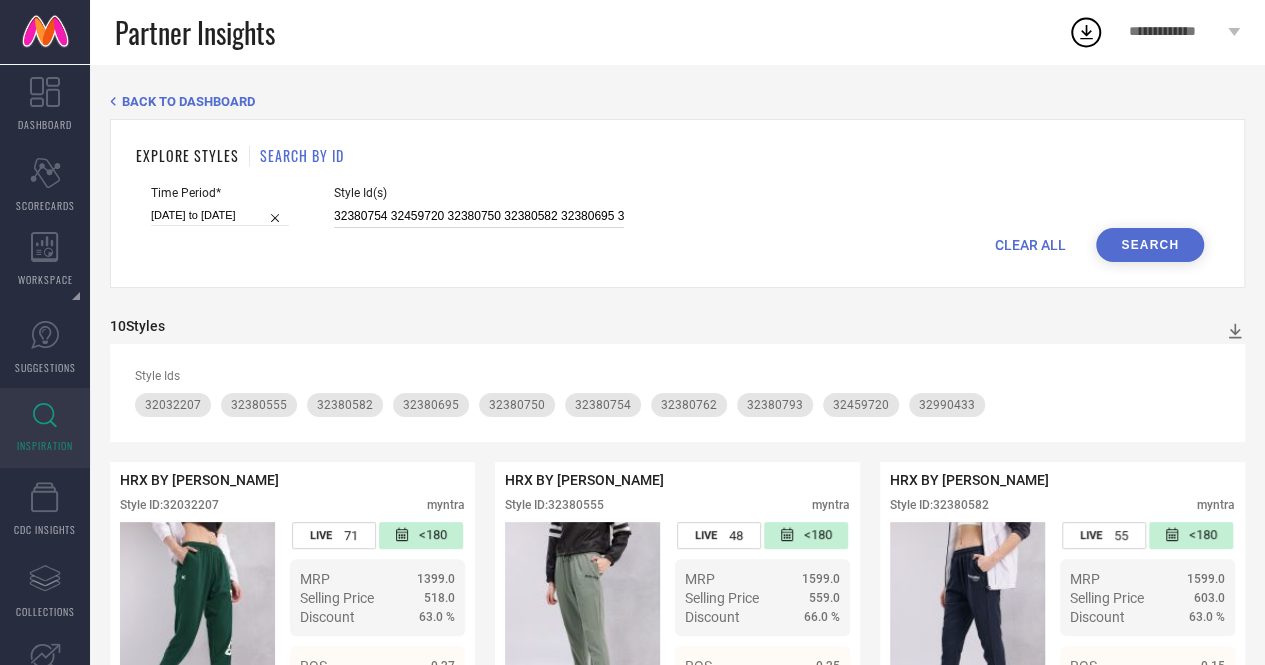 click on "32380754 32459720 32380750 32380582 32380695 32380762 32380555  32032207 32990433" at bounding box center (479, 216) 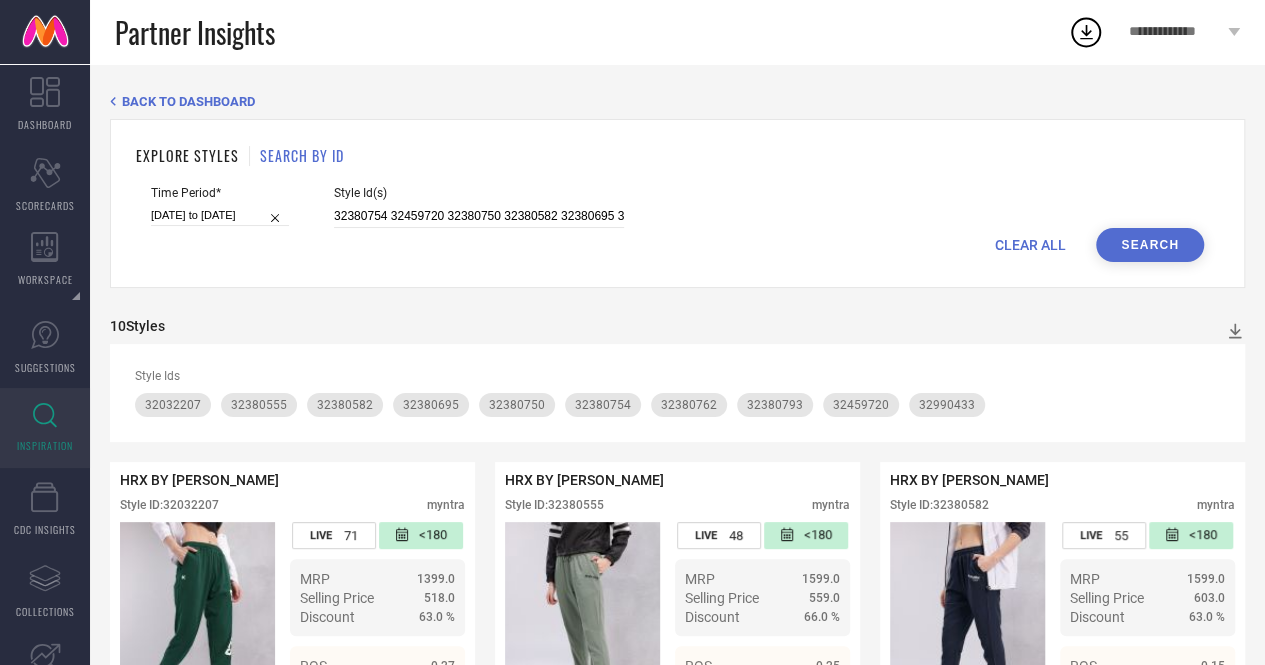 scroll, scrollTop: 0, scrollLeft: 51, axis: horizontal 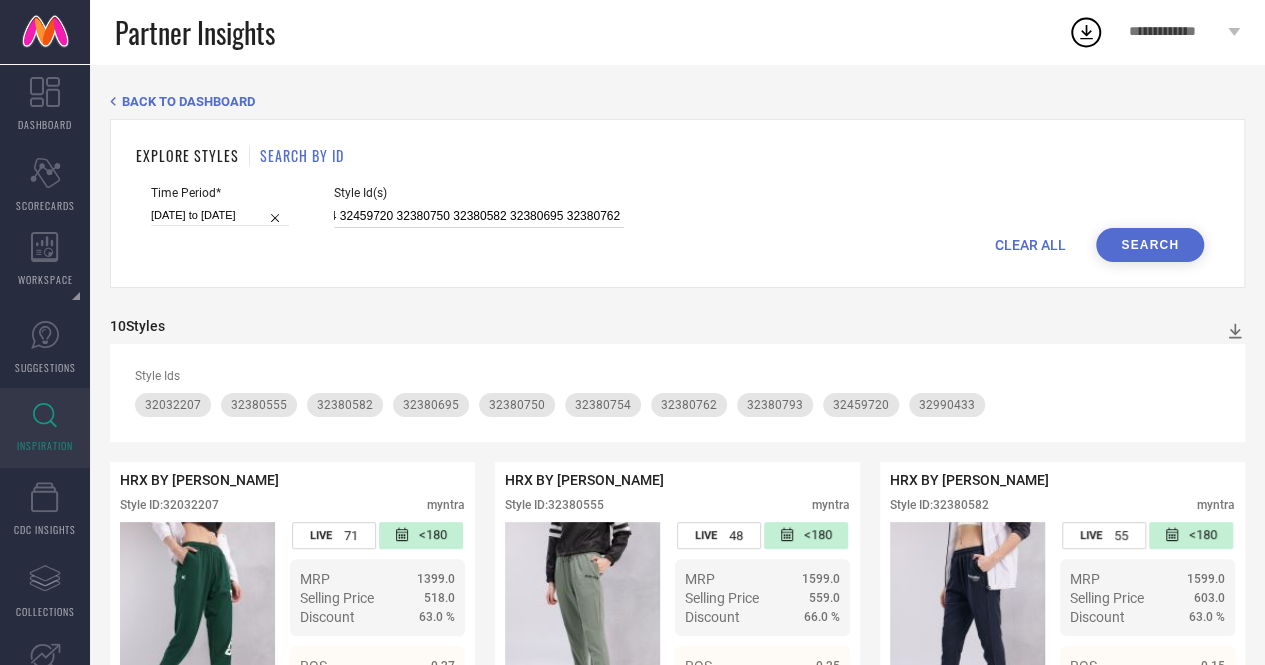 click on "32380754 32459720 32380750 32380582 32380695 32380762 32380555  32032207 32990433" at bounding box center (479, 216) 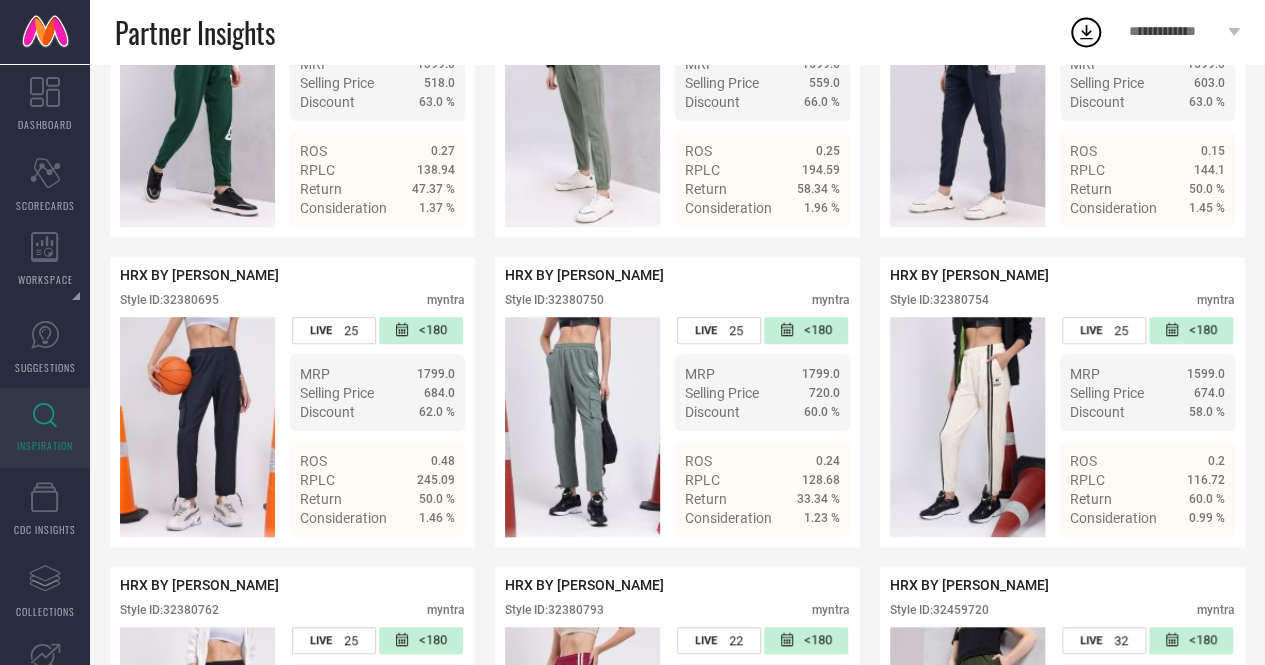 scroll, scrollTop: 514, scrollLeft: 0, axis: vertical 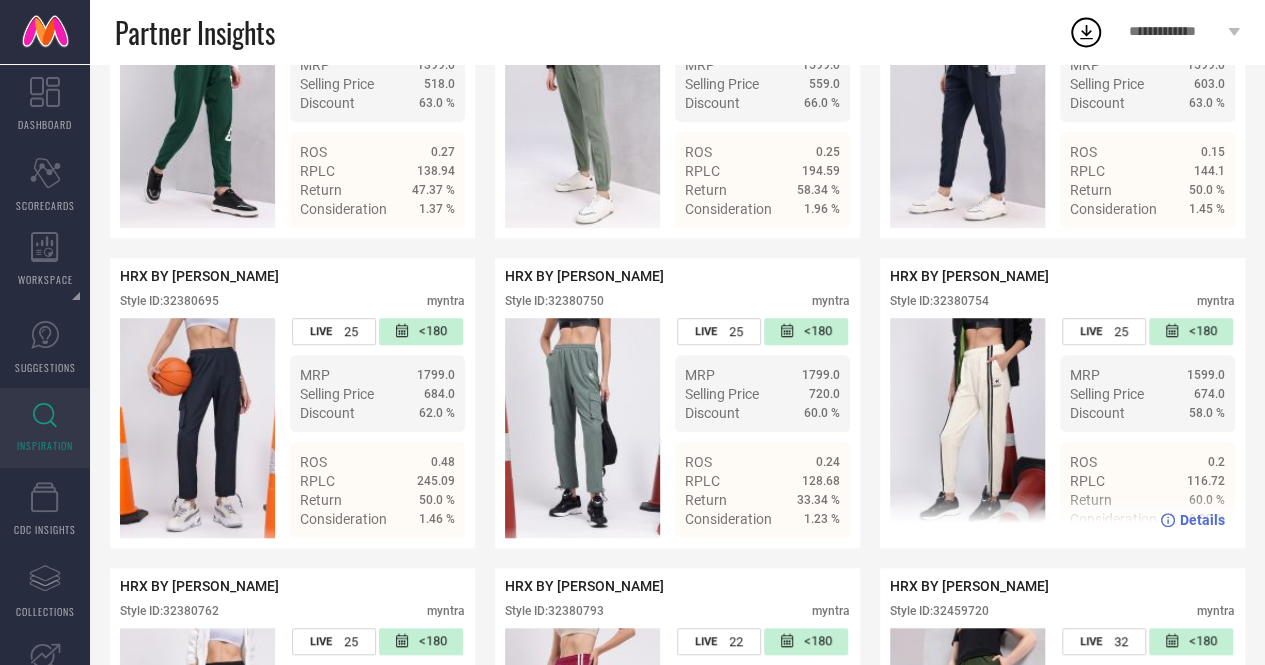click on "Style ID:  32380754" at bounding box center (939, 301) 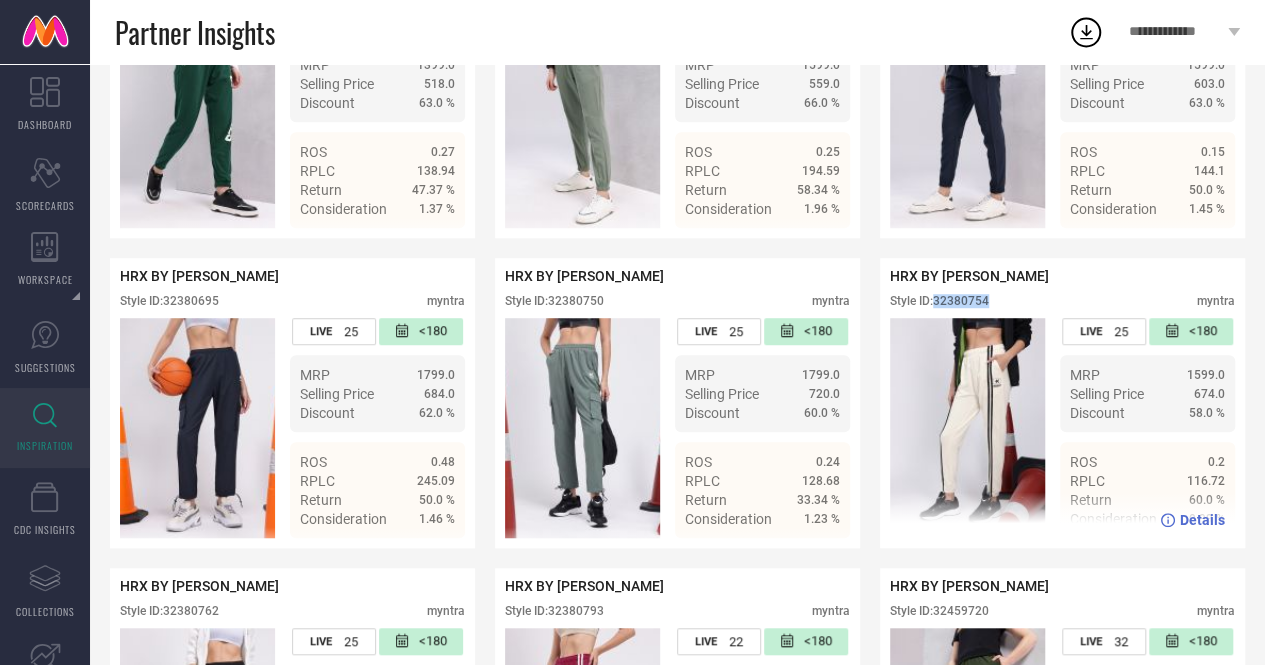 click on "Style ID:  32380754" at bounding box center [939, 301] 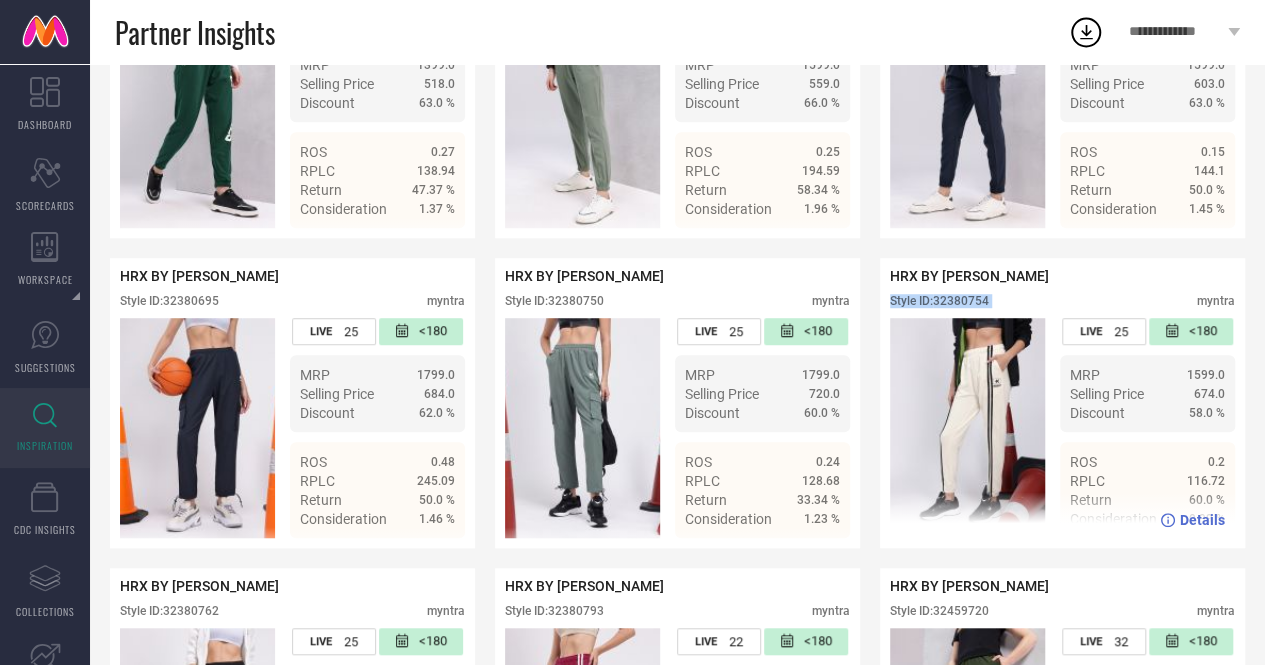 click on "Style ID:  32380754" at bounding box center [939, 301] 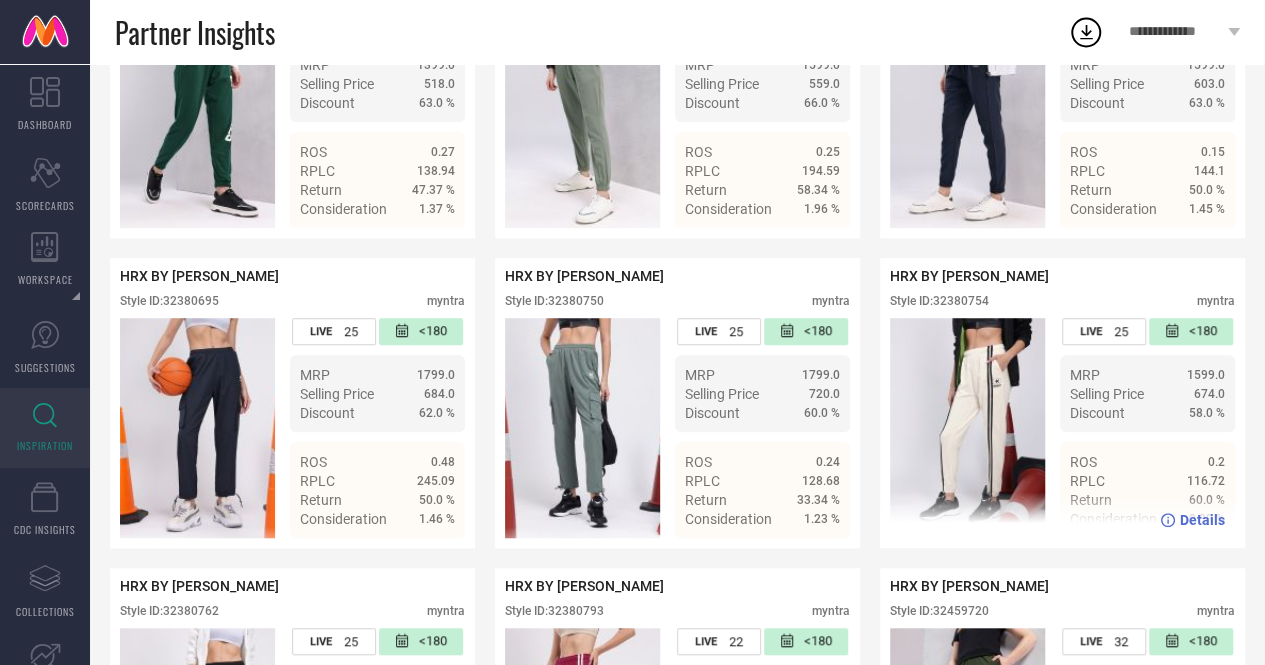click on "Style ID:  32380754" at bounding box center (939, 301) 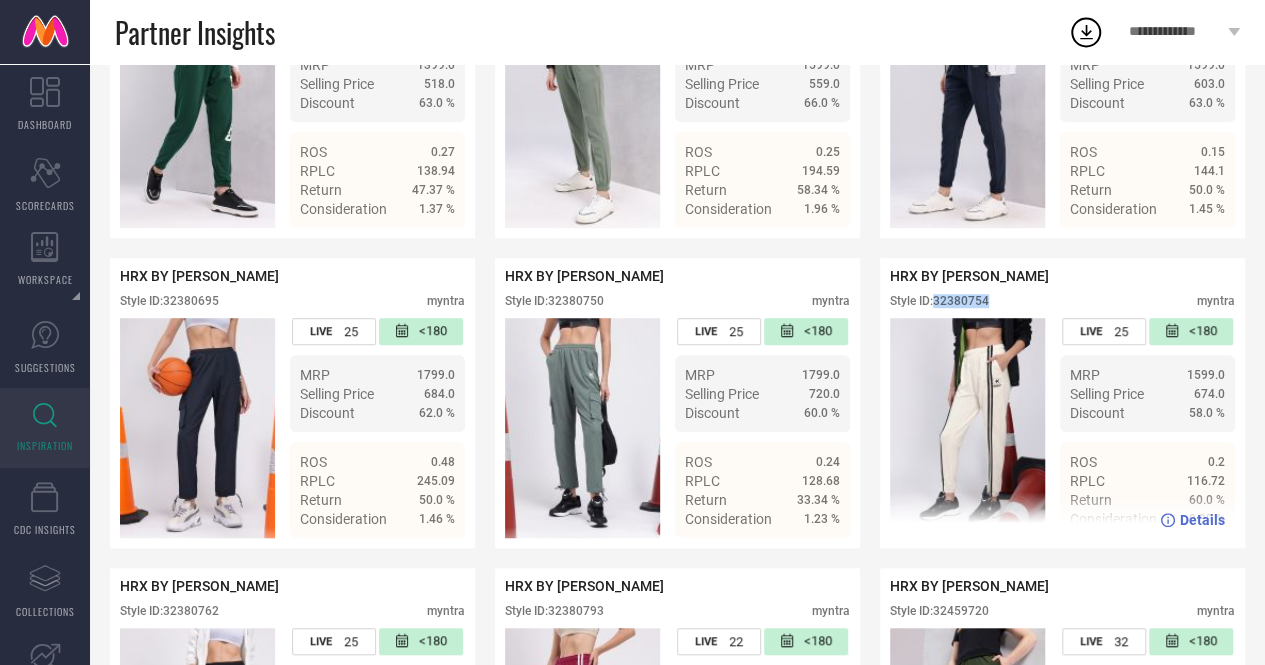 click on "Style ID:  32380754" at bounding box center [939, 301] 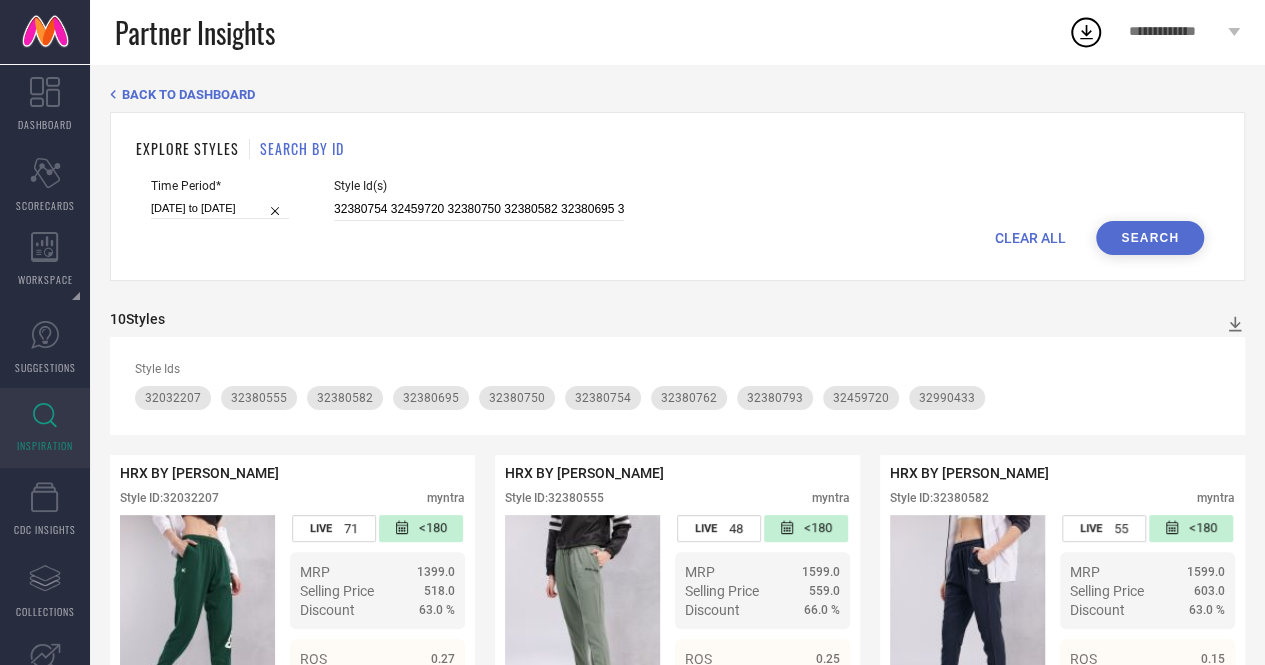 scroll, scrollTop: 0, scrollLeft: 0, axis: both 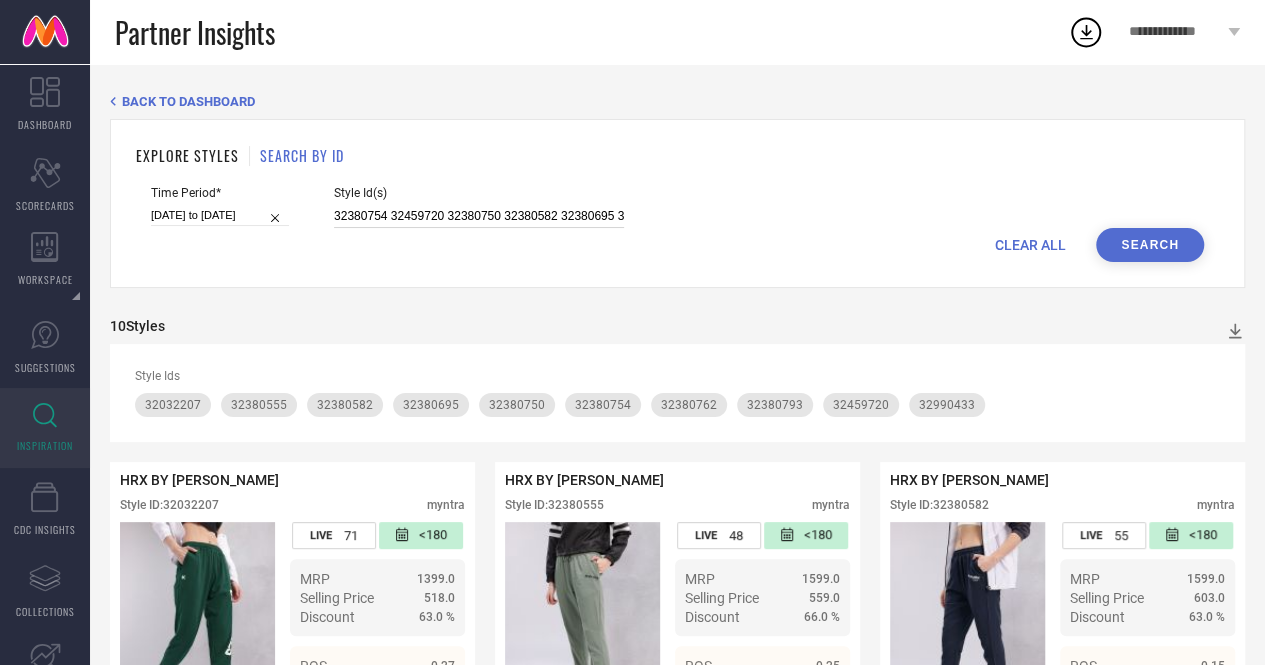click on "32380754 32459720 32380750 32380582 32380695 32380555  32032207 32990433" at bounding box center (479, 216) 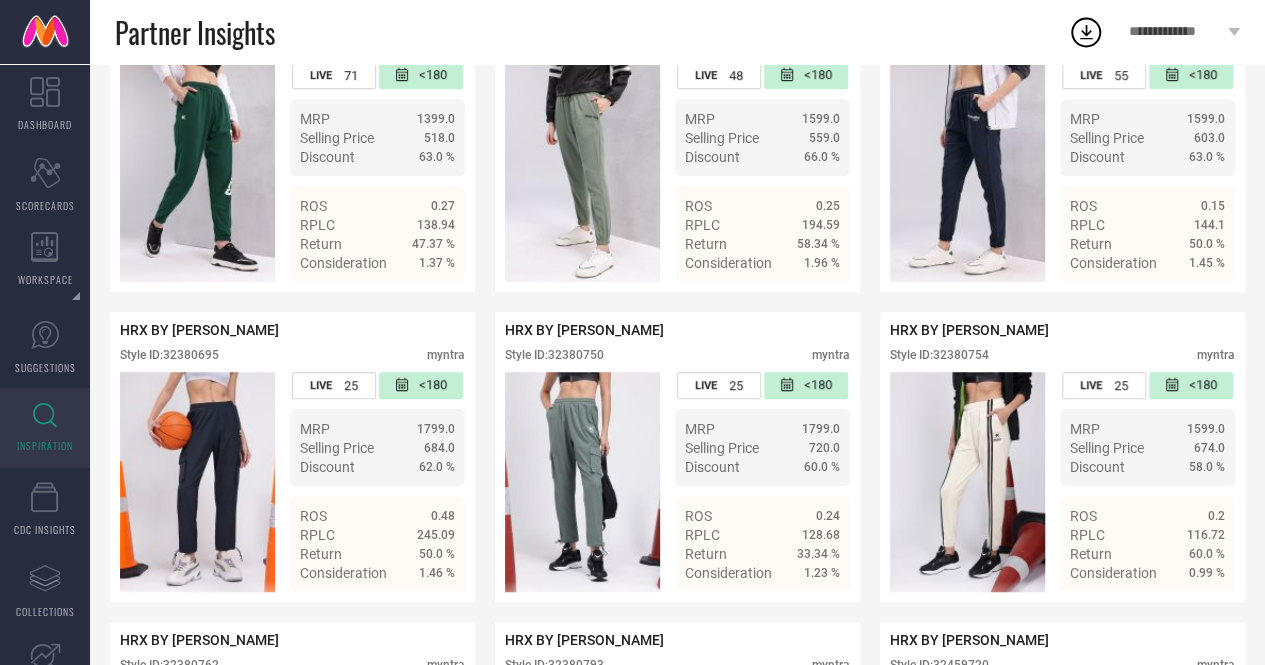 scroll, scrollTop: 463, scrollLeft: 0, axis: vertical 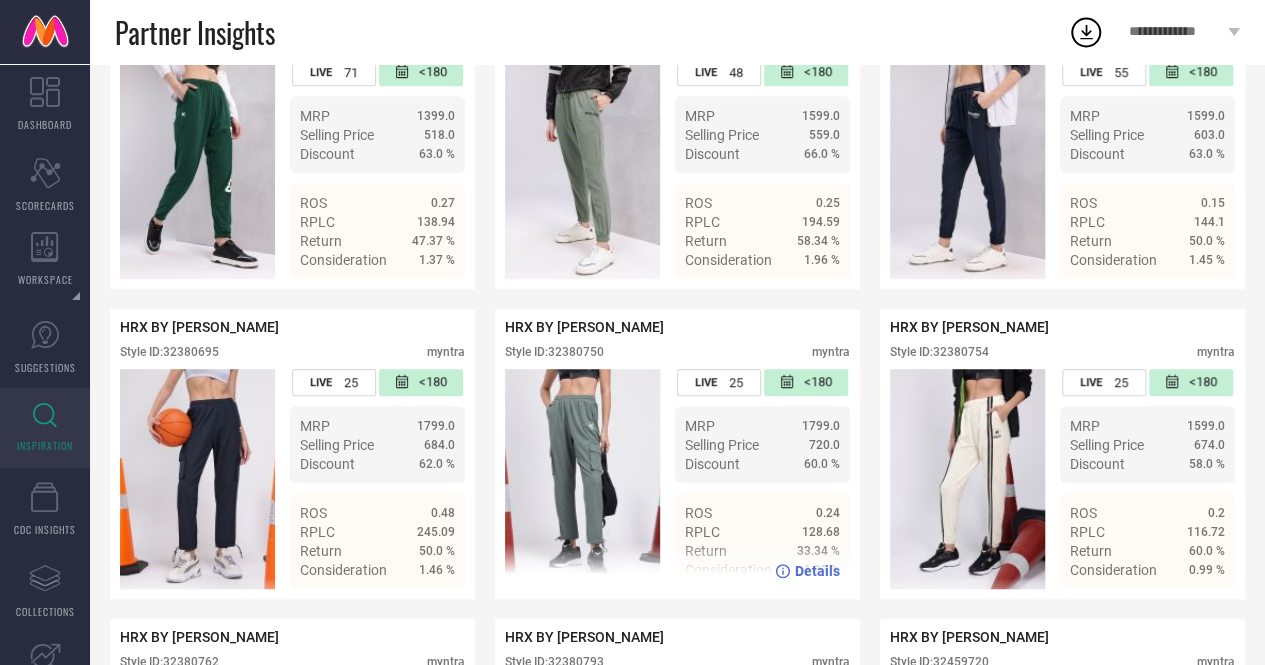 click on "Style ID:  32380750" at bounding box center [554, 352] 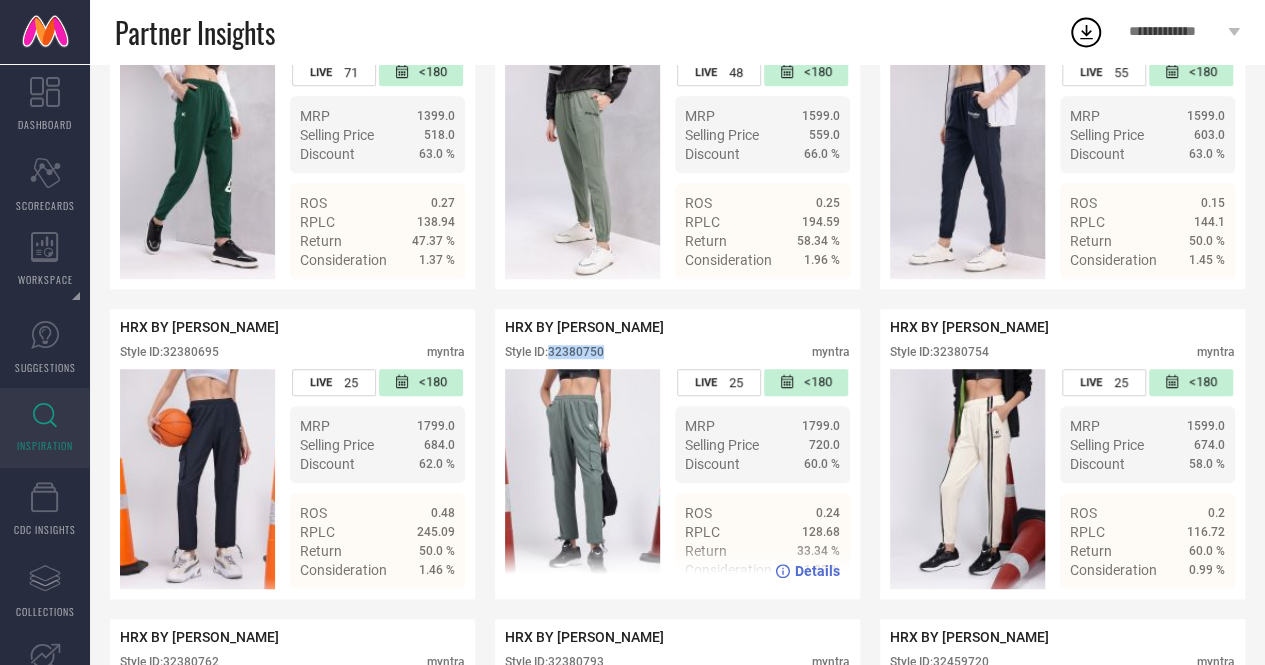 click on "Style ID:  32380750" at bounding box center [554, 352] 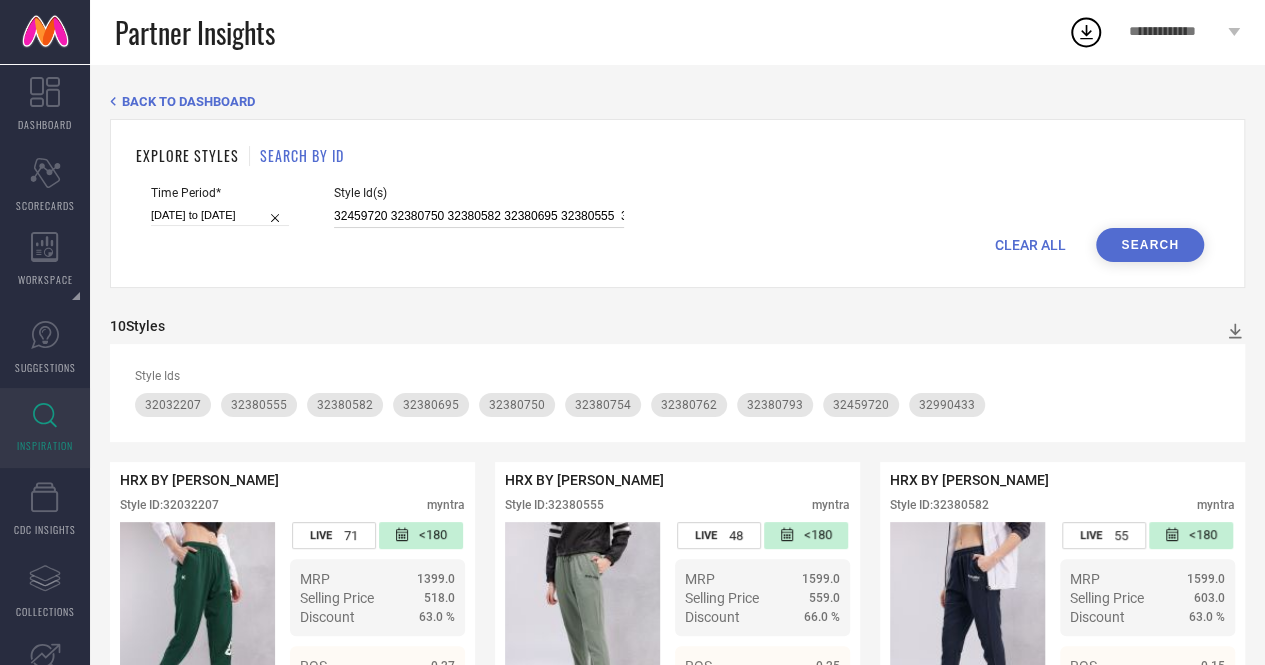 click on "32459720 32380750 32380582 32380695 32380555  32032207 32990433" at bounding box center [479, 216] 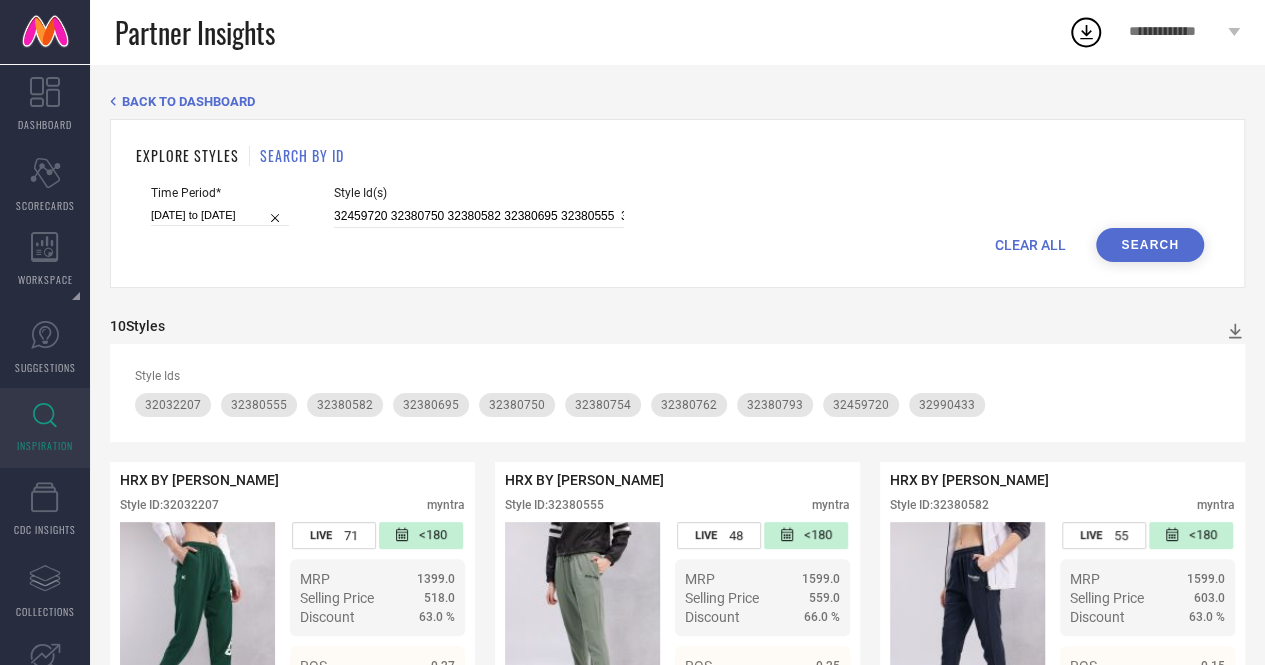 click on "Style Id(s) 32459720 32380750 32380582 32380695 32380555  32032207 32990433" at bounding box center [479, 207] 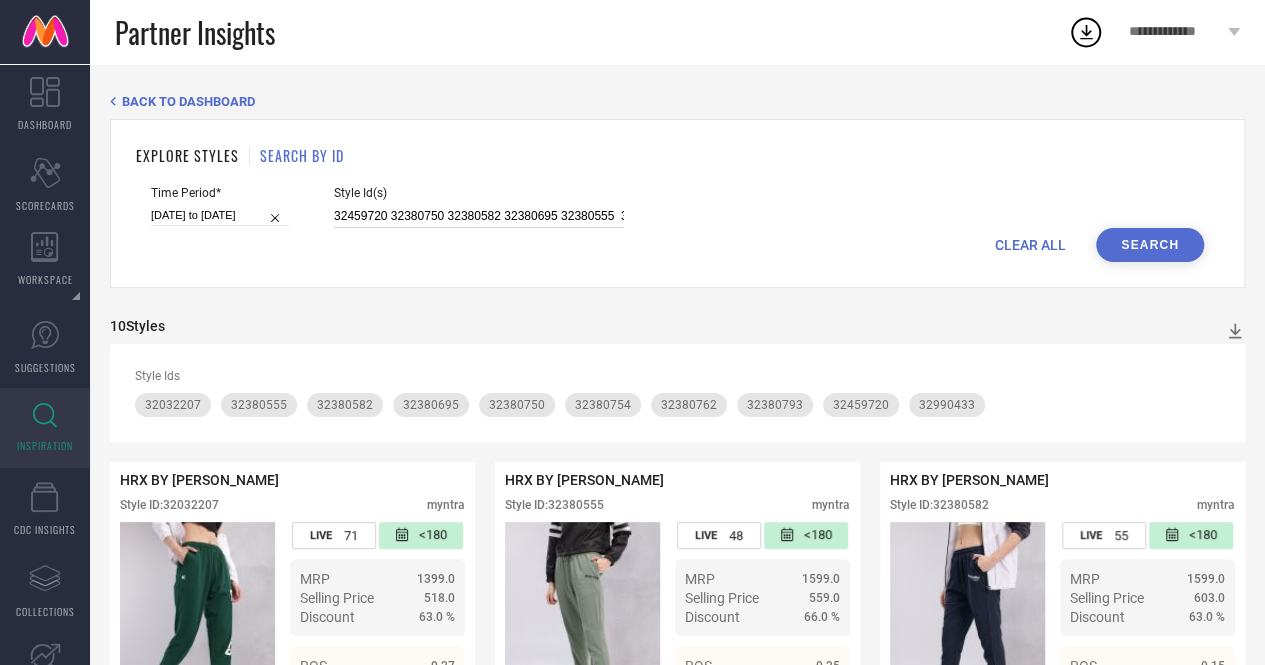 click on "32459720 32380750 32380582 32380695 32380555  32032207 32990433" at bounding box center (479, 216) 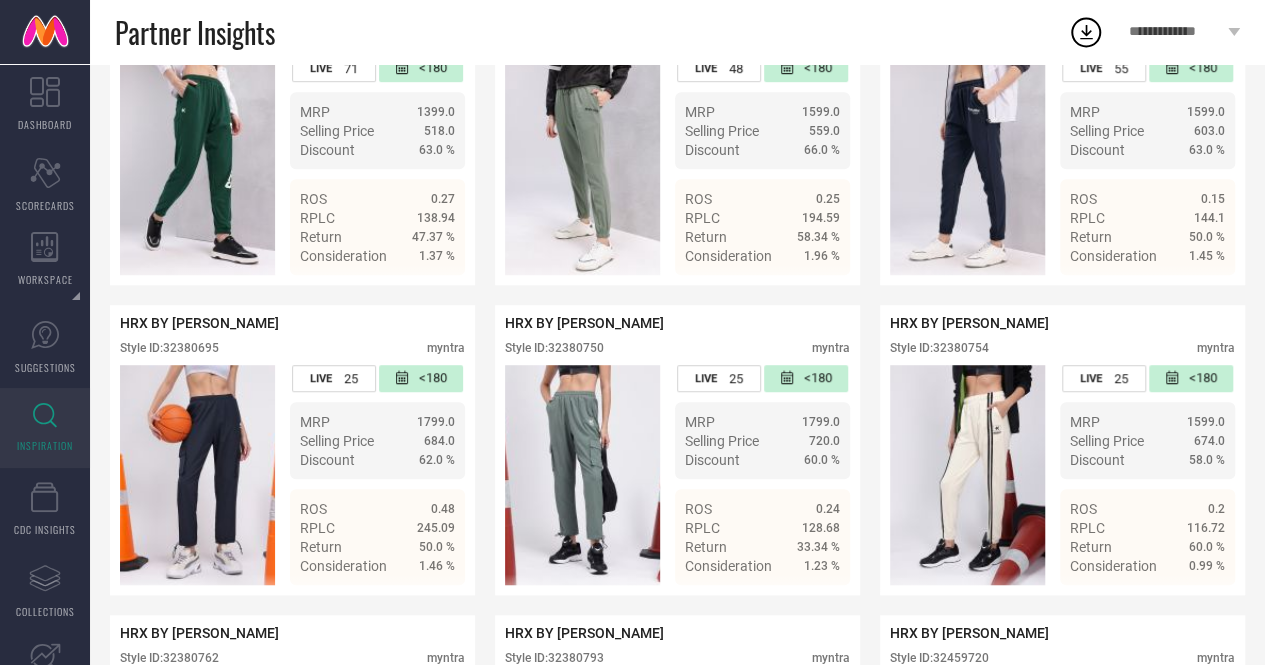 scroll, scrollTop: 378, scrollLeft: 0, axis: vertical 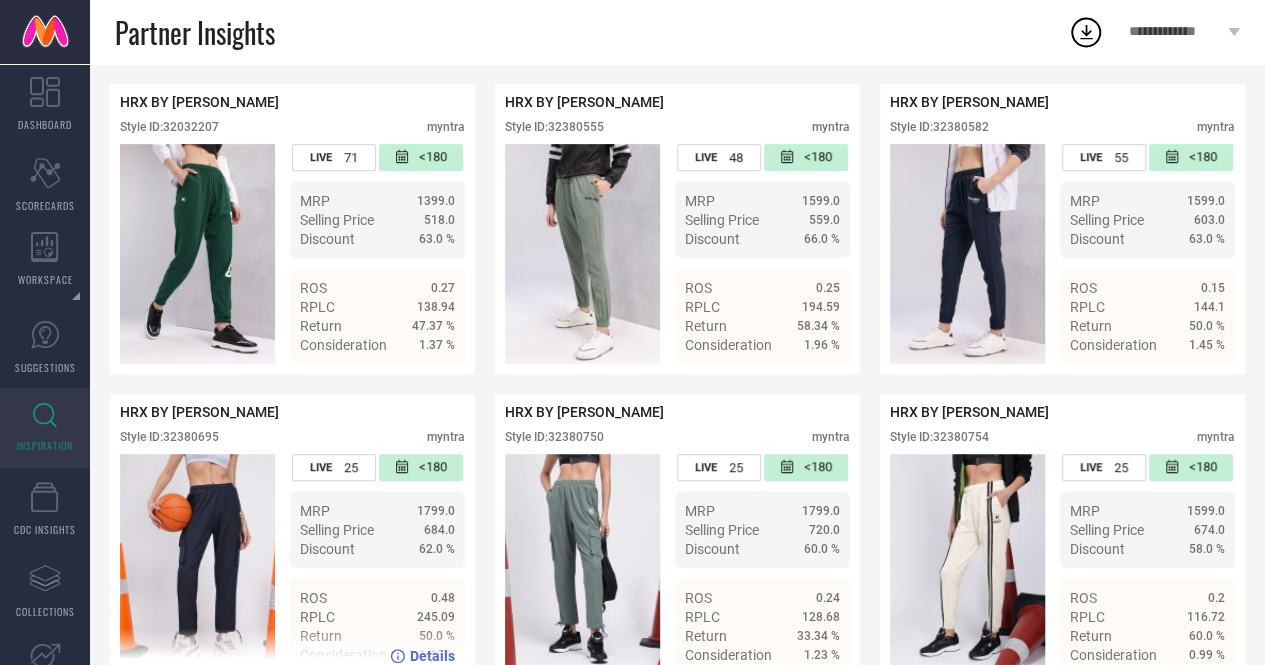 click on "Style ID:  32380695" at bounding box center [169, 437] 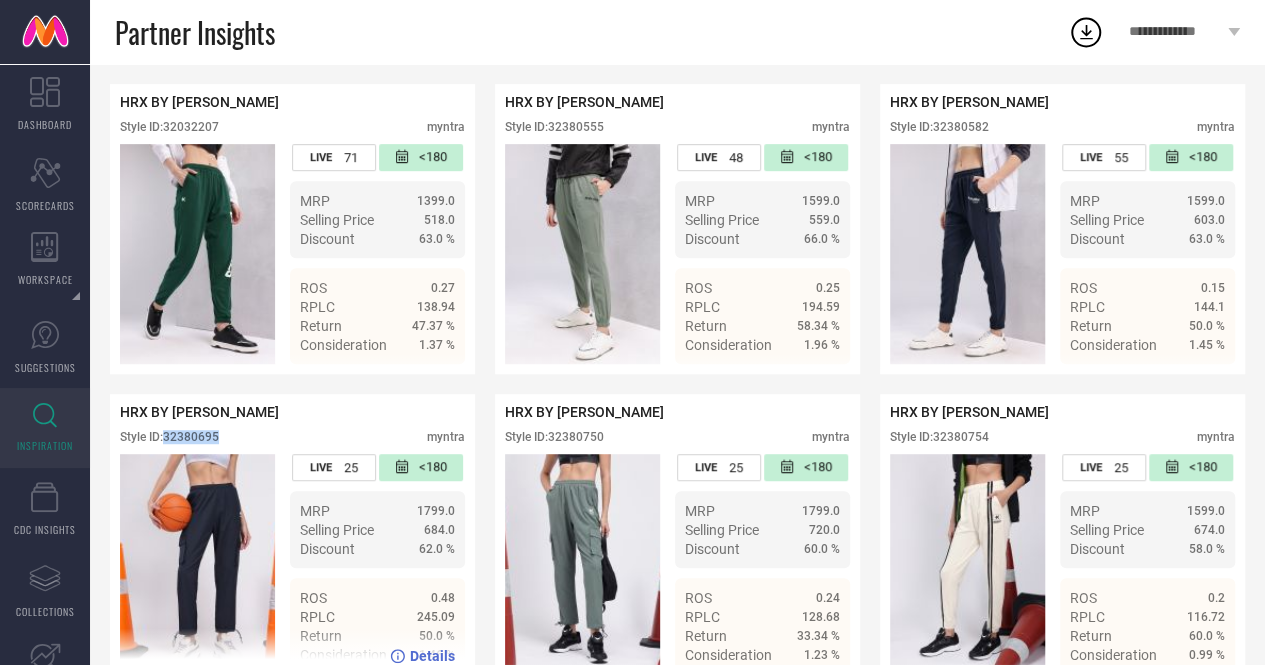 click on "Style ID:  32380695" at bounding box center [169, 437] 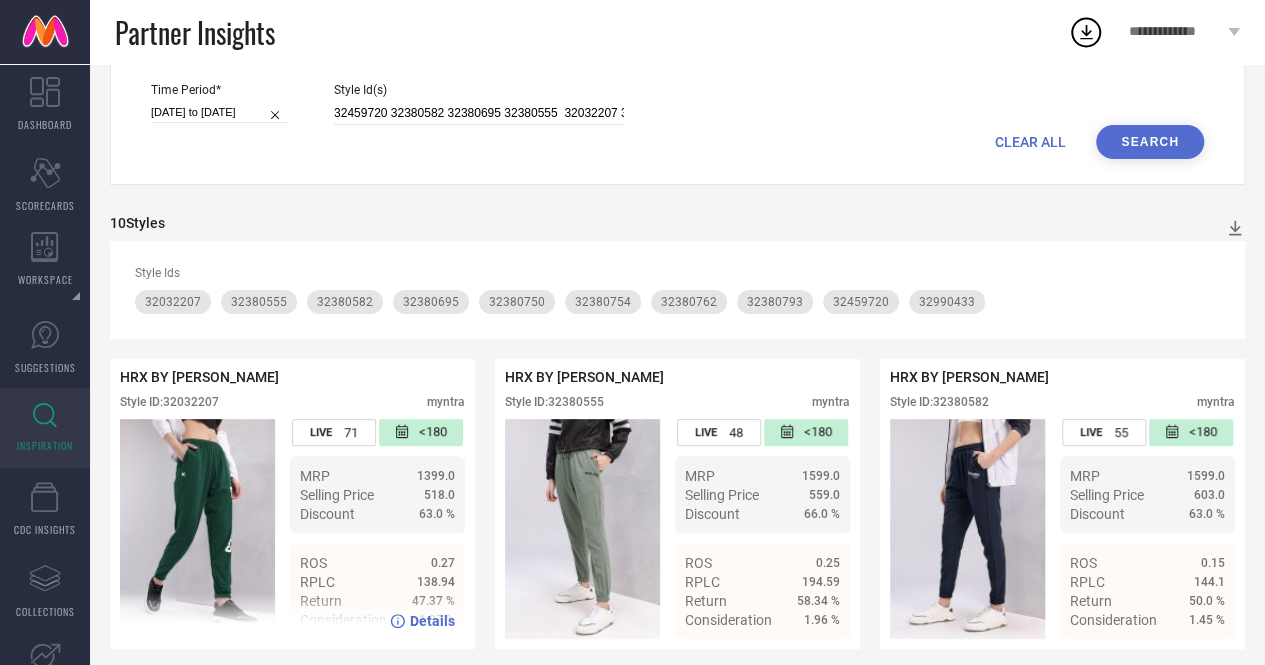 scroll, scrollTop: 0, scrollLeft: 0, axis: both 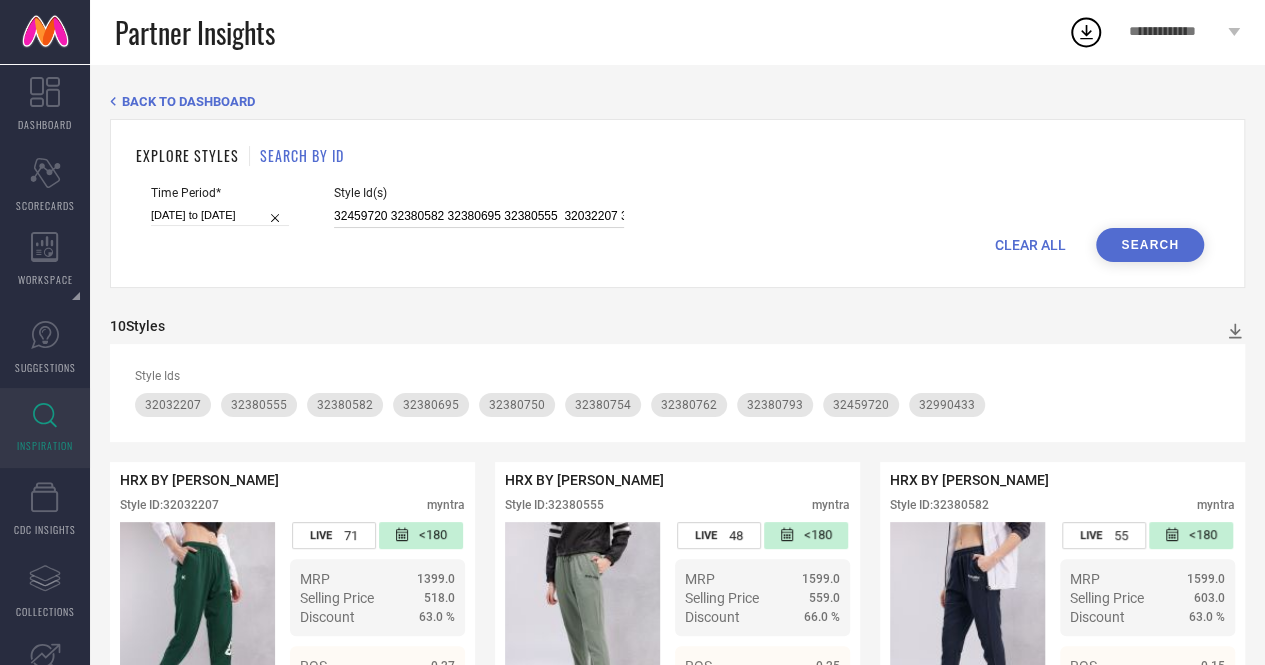 click on "32459720 32380582 32380695 32380555  32032207 32990433" at bounding box center (479, 216) 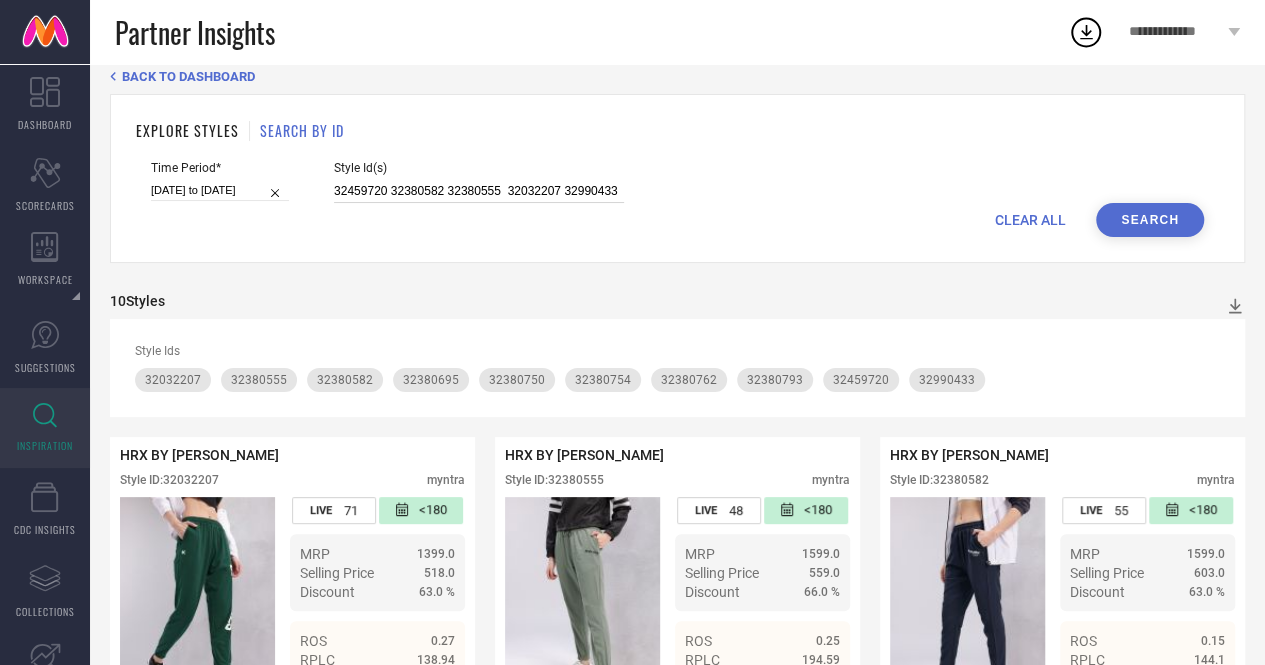 scroll, scrollTop: 0, scrollLeft: 0, axis: both 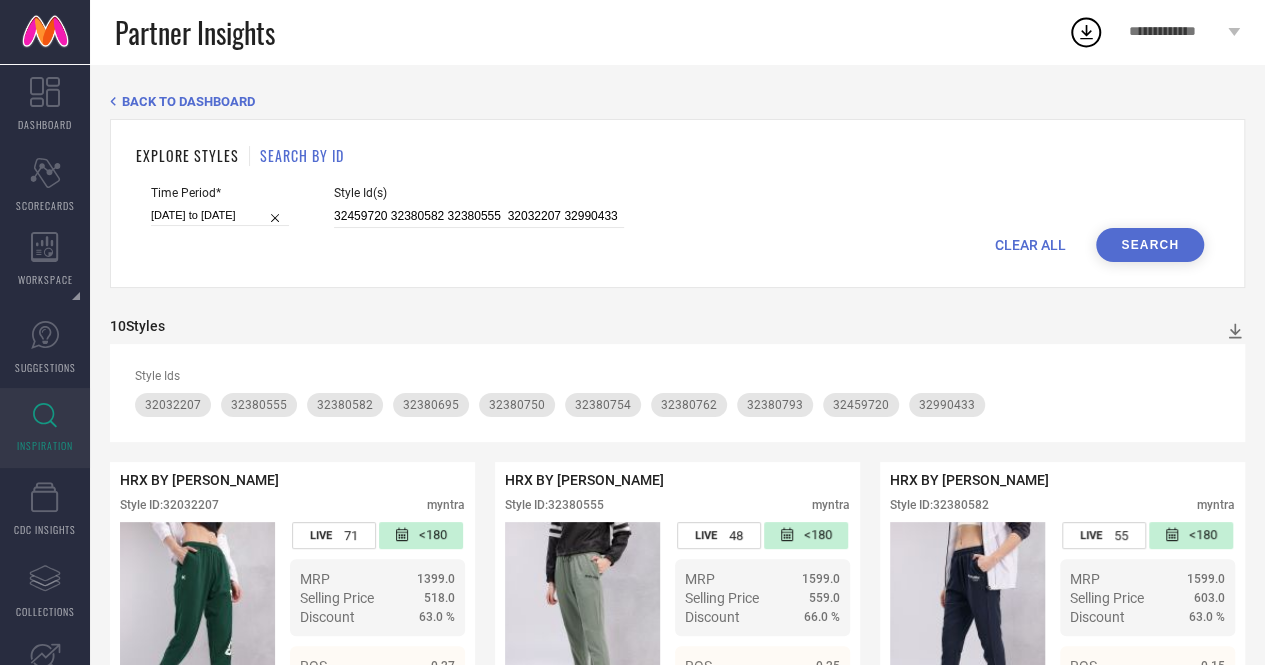 click on "Search" at bounding box center (1150, 245) 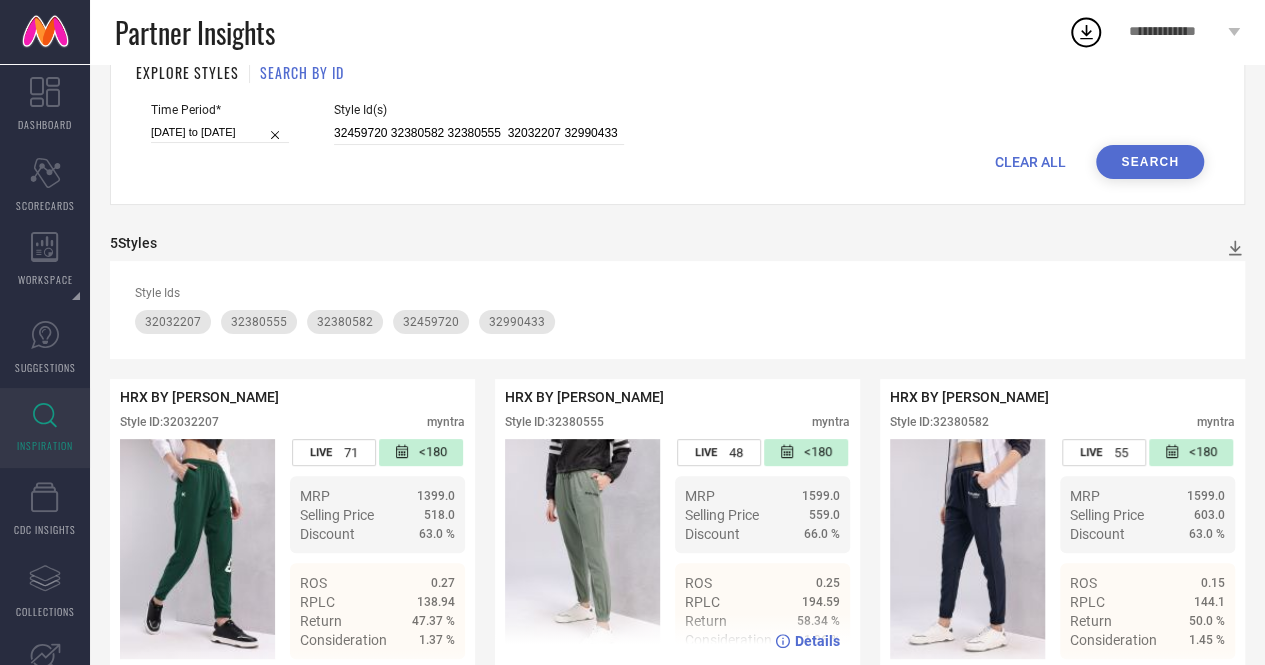 scroll, scrollTop: 0, scrollLeft: 0, axis: both 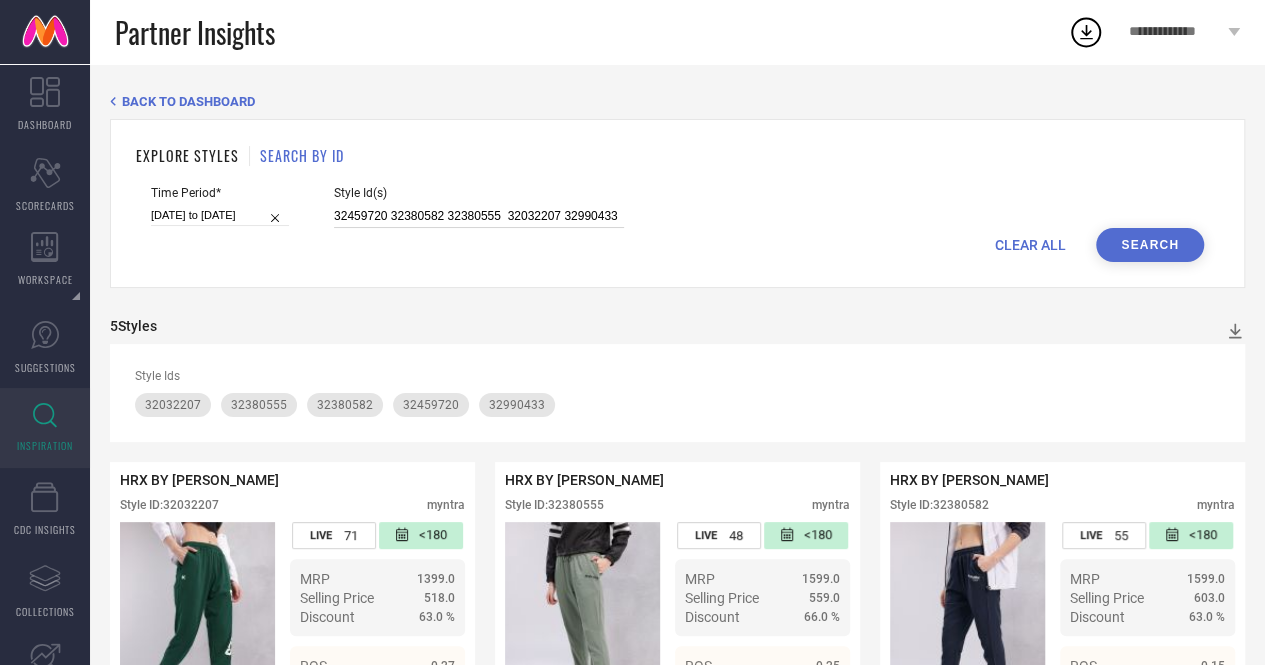 click on "32459720 32380582 32380555  32032207 32990433" at bounding box center [479, 216] 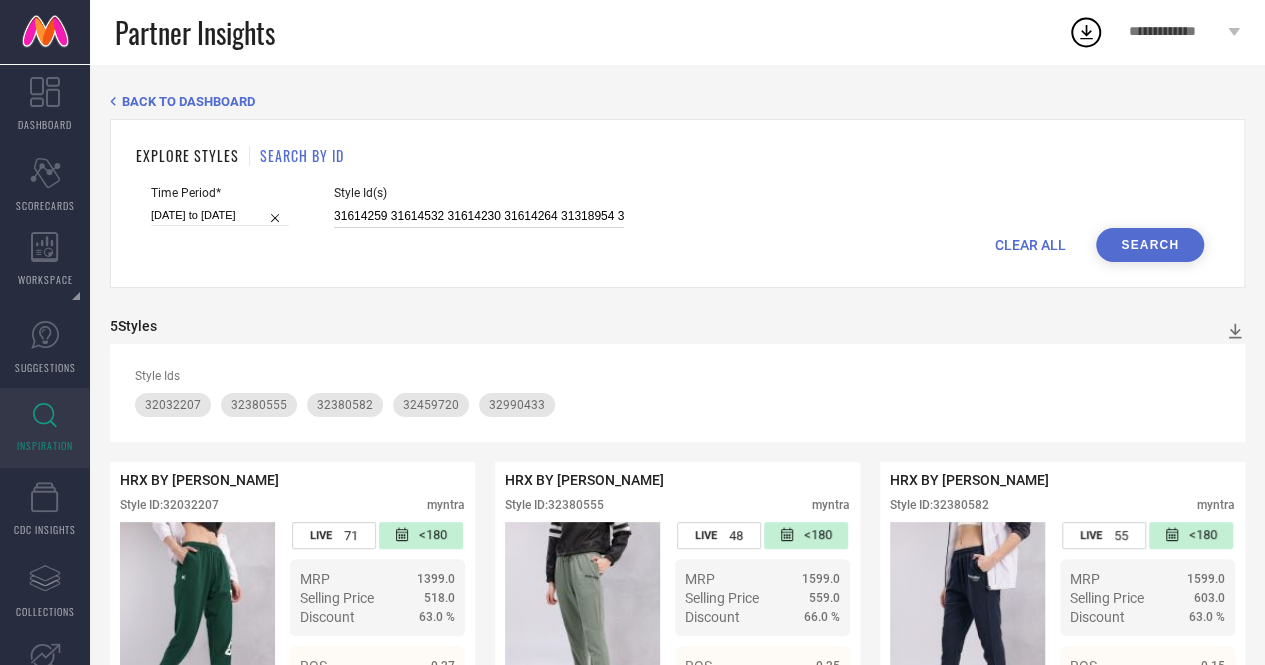 scroll, scrollTop: 0, scrollLeft: 2146, axis: horizontal 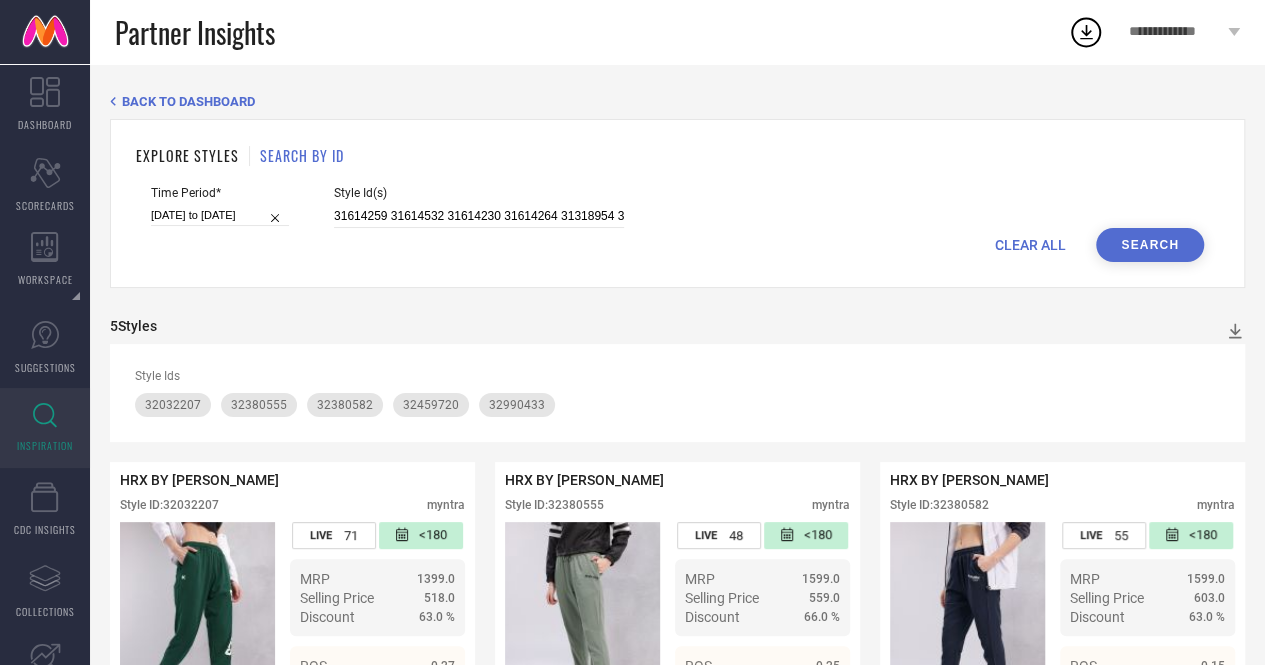 click on "Search" at bounding box center (1150, 245) 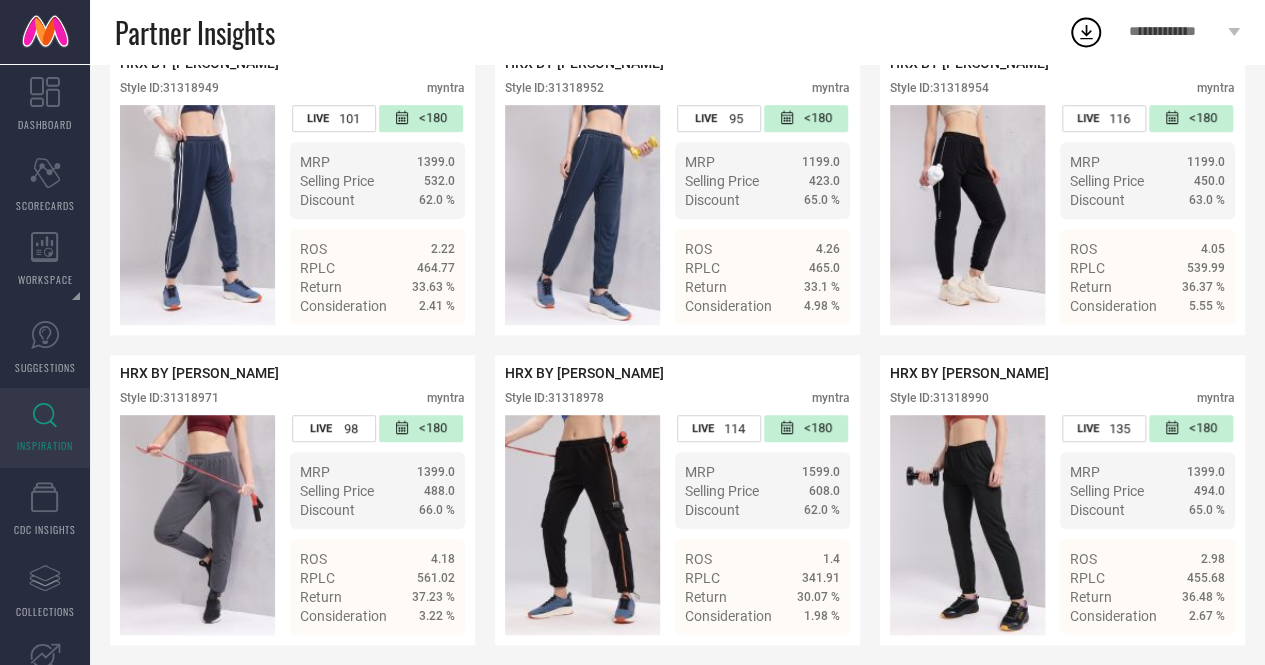 scroll, scrollTop: 0, scrollLeft: 0, axis: both 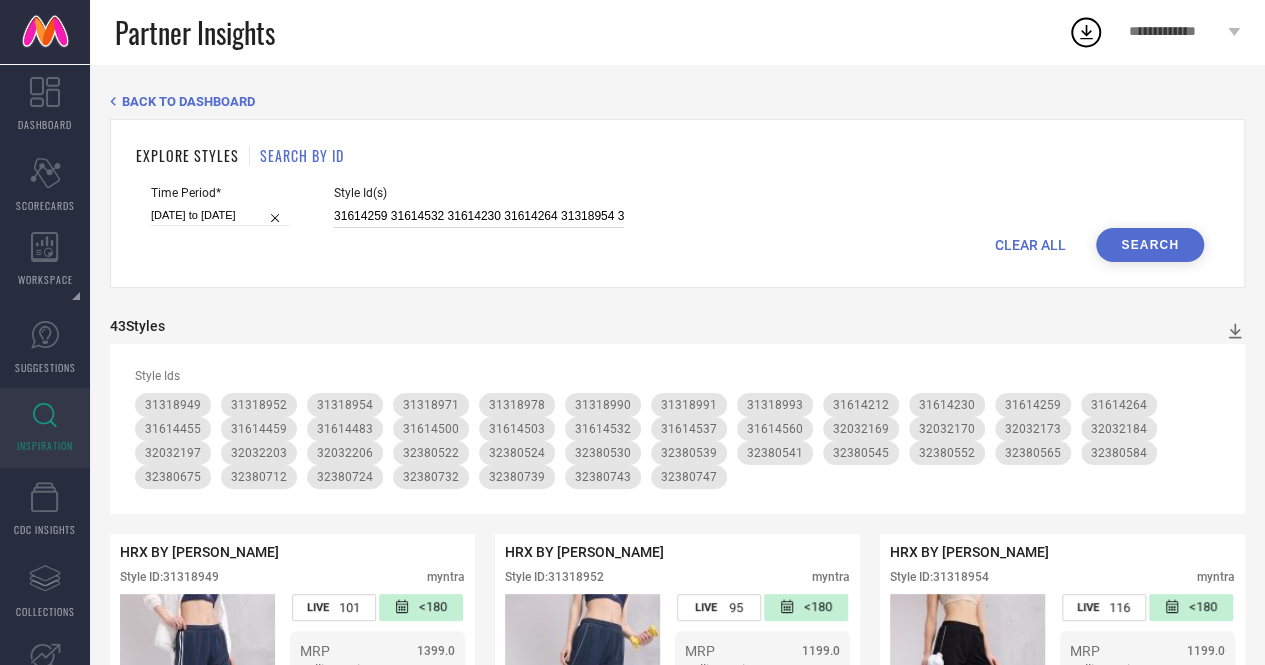 click on "31614259 31614532 31614230 31614264 31318954 31614560 32380724 32032203 31318952 31318971 31318990 32032184 32380743 31614459 32380530 32380565 32380545 31614455 32380739 31614500 31318993 32380675 31614537 32380552 32380524 31614212 31318991 32380712 31614483 32032170 32380522 32032173 31318949 32380541 31614503 32032206 32380539 32032169 32380732 32032197 32380747 31318978 32380584" at bounding box center (479, 216) 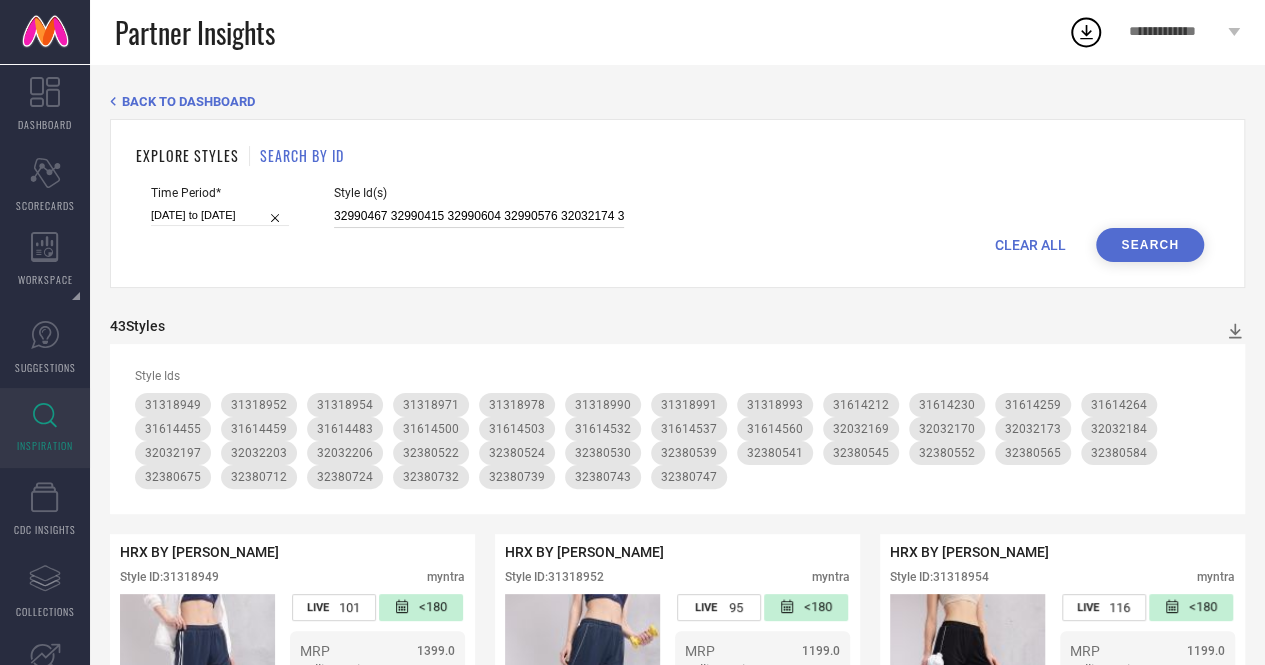 scroll, scrollTop: 0, scrollLeft: 330, axis: horizontal 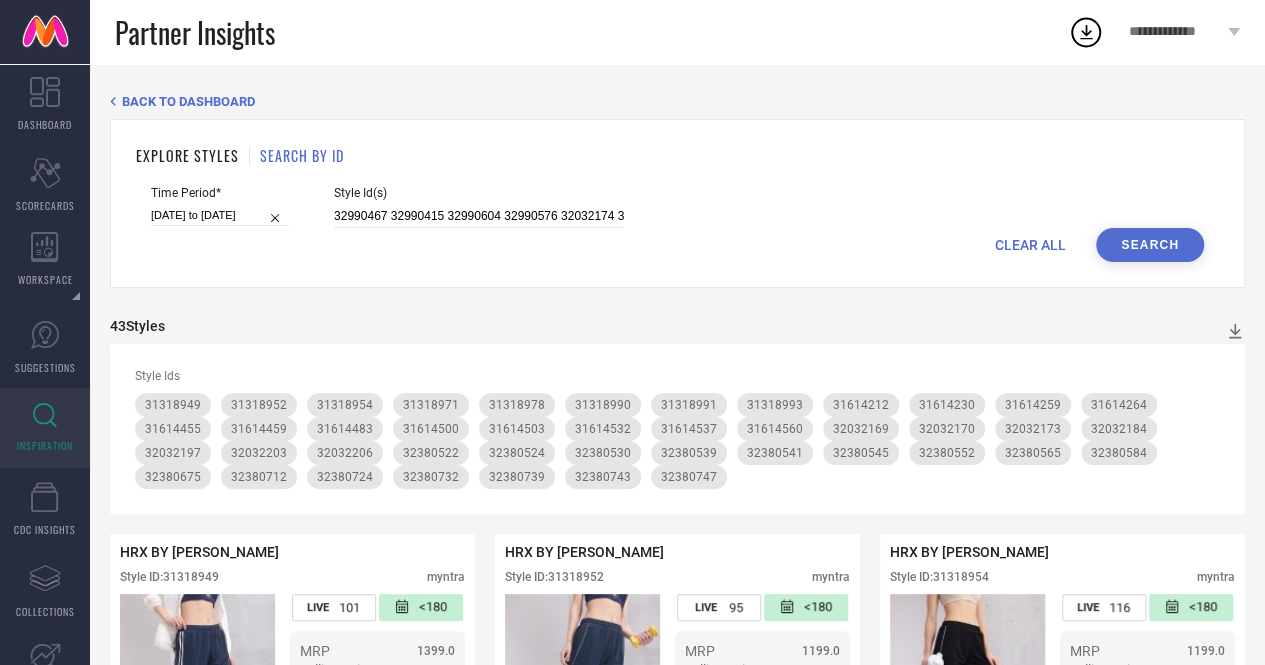 click on "Search" at bounding box center [1150, 245] 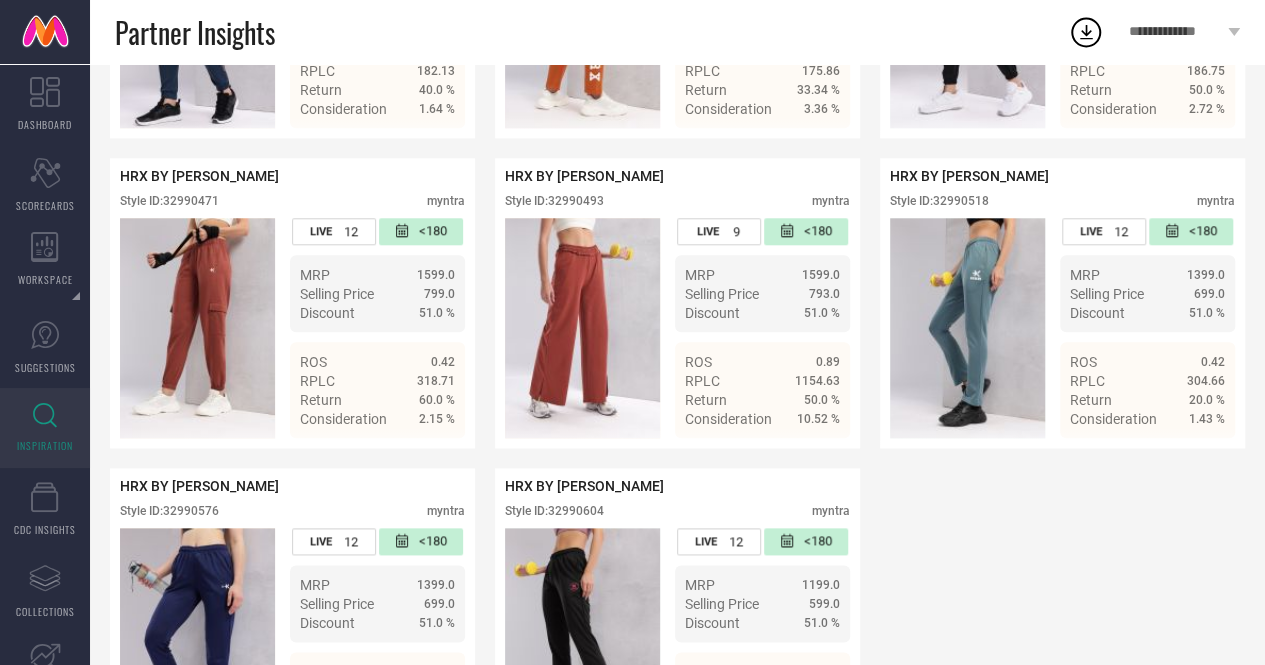 scroll, scrollTop: 1066, scrollLeft: 0, axis: vertical 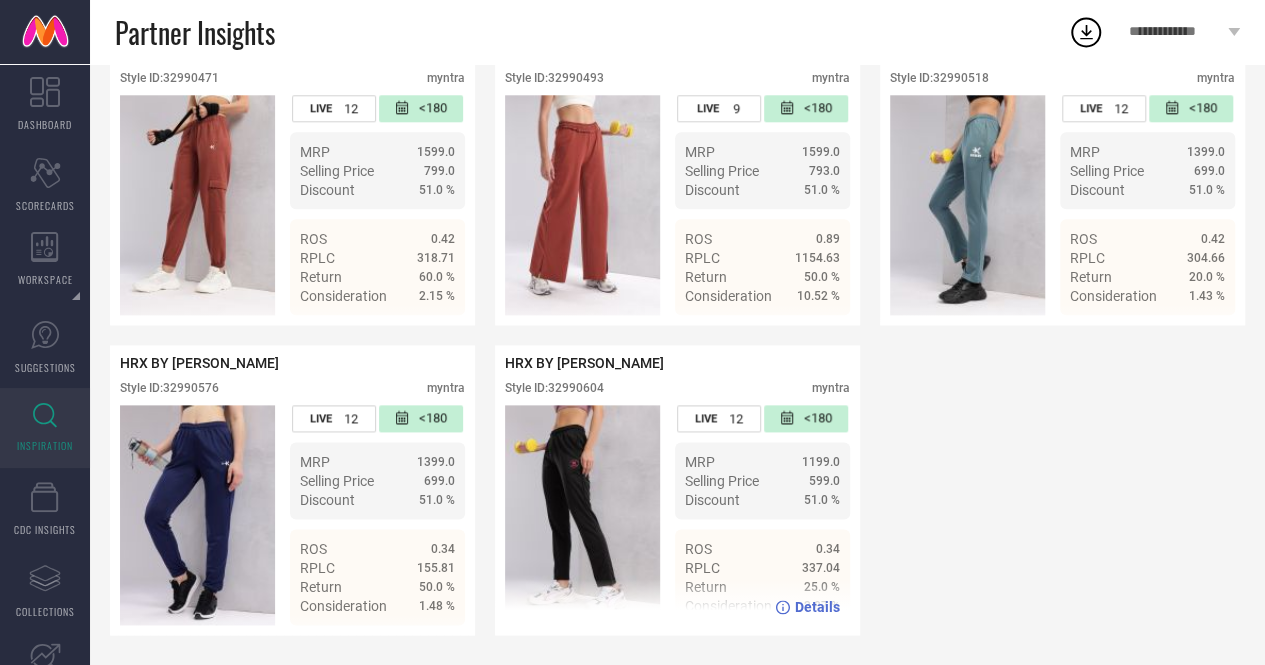 click on "Style ID:  32990604" at bounding box center [554, 388] 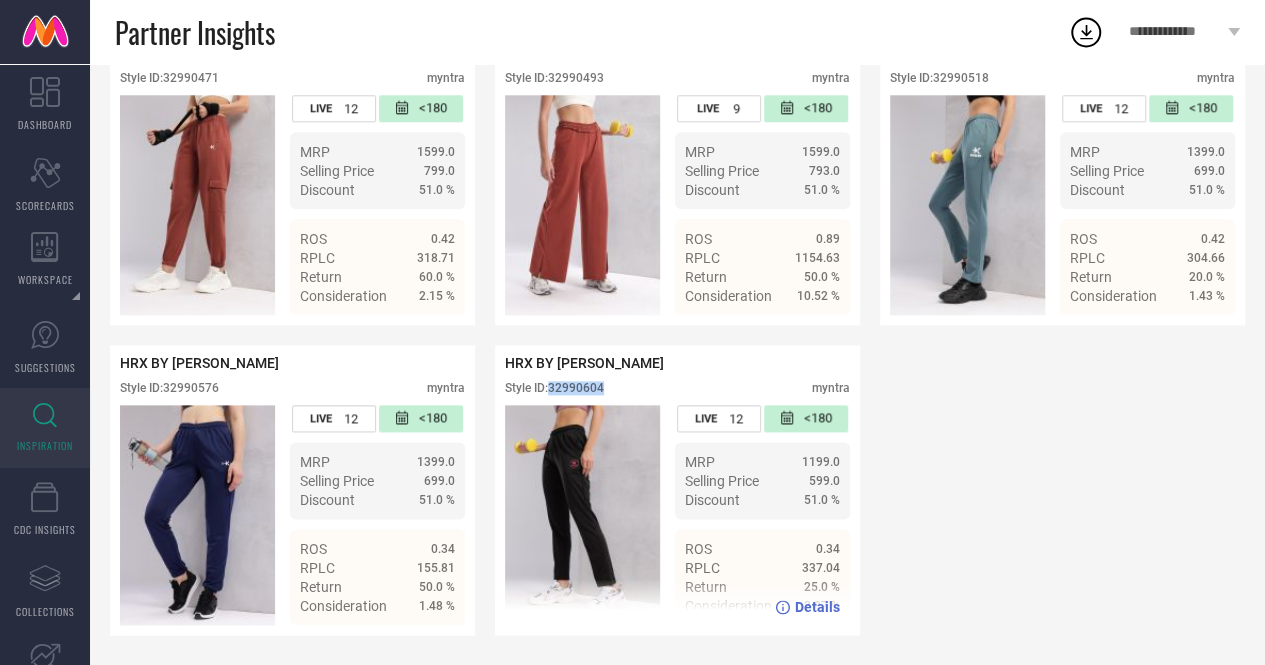 click on "Style ID:  32990604" at bounding box center (554, 388) 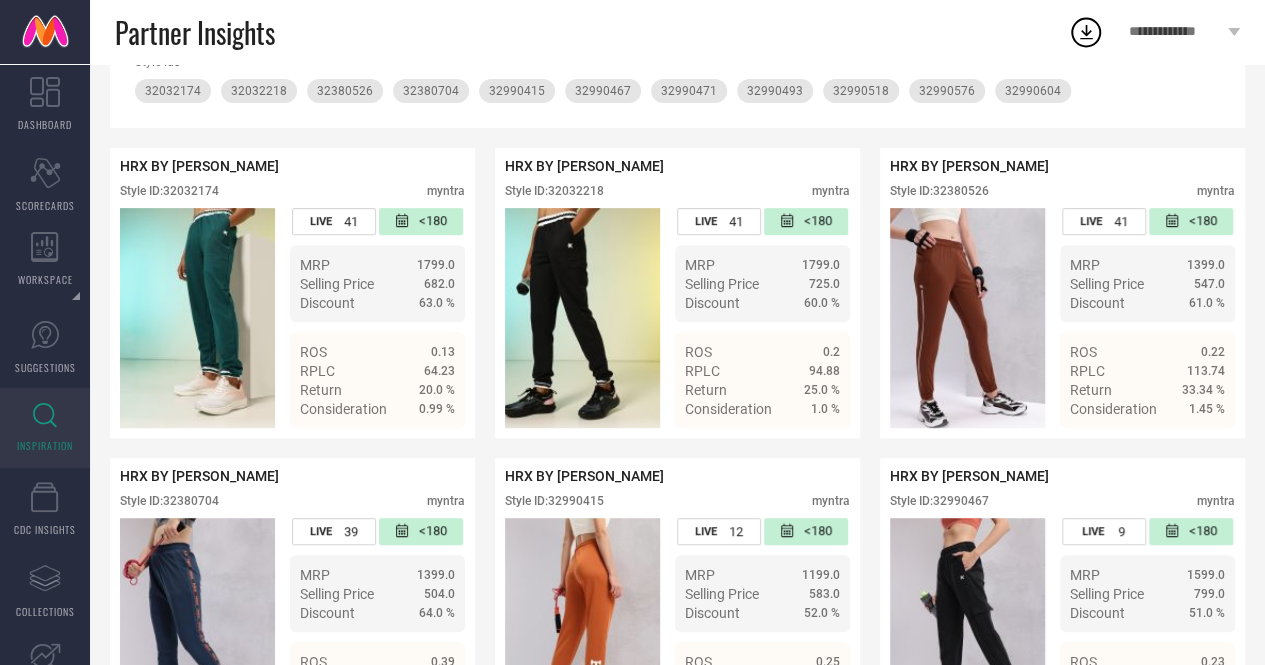 scroll, scrollTop: 0, scrollLeft: 0, axis: both 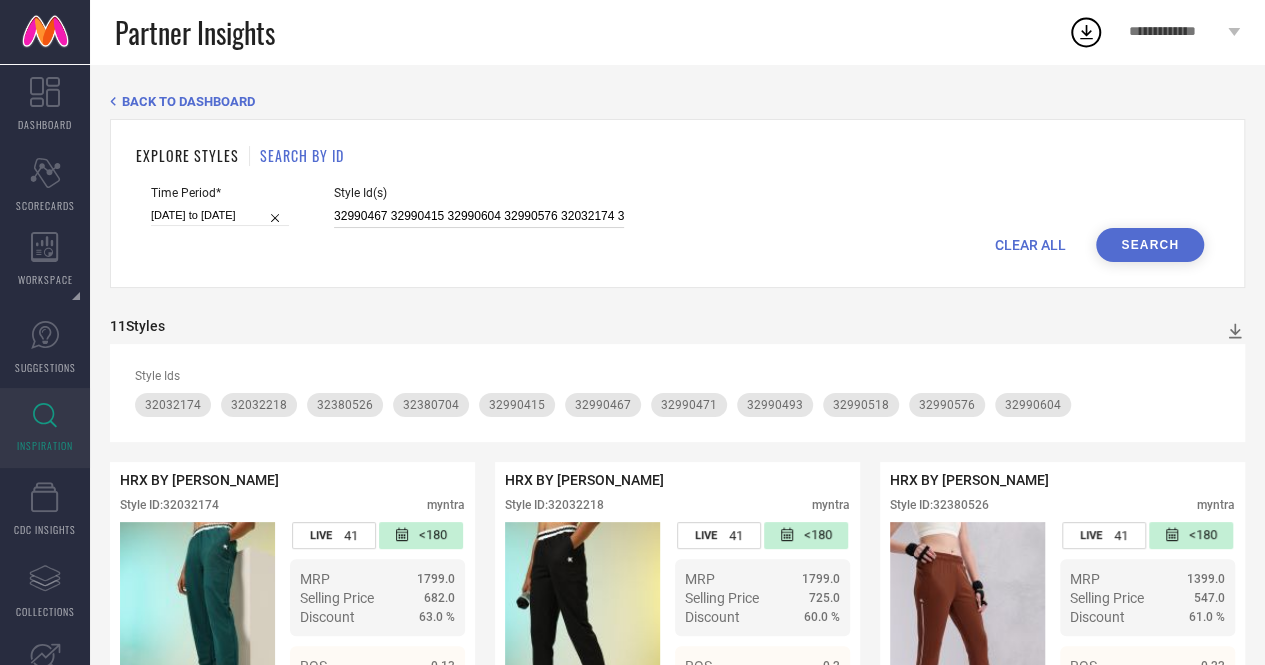 click on "32990467 32990415 32990604 32990576 32032174 32990518 32990471 32032218 32990493 32380526 32380704" at bounding box center (479, 216) 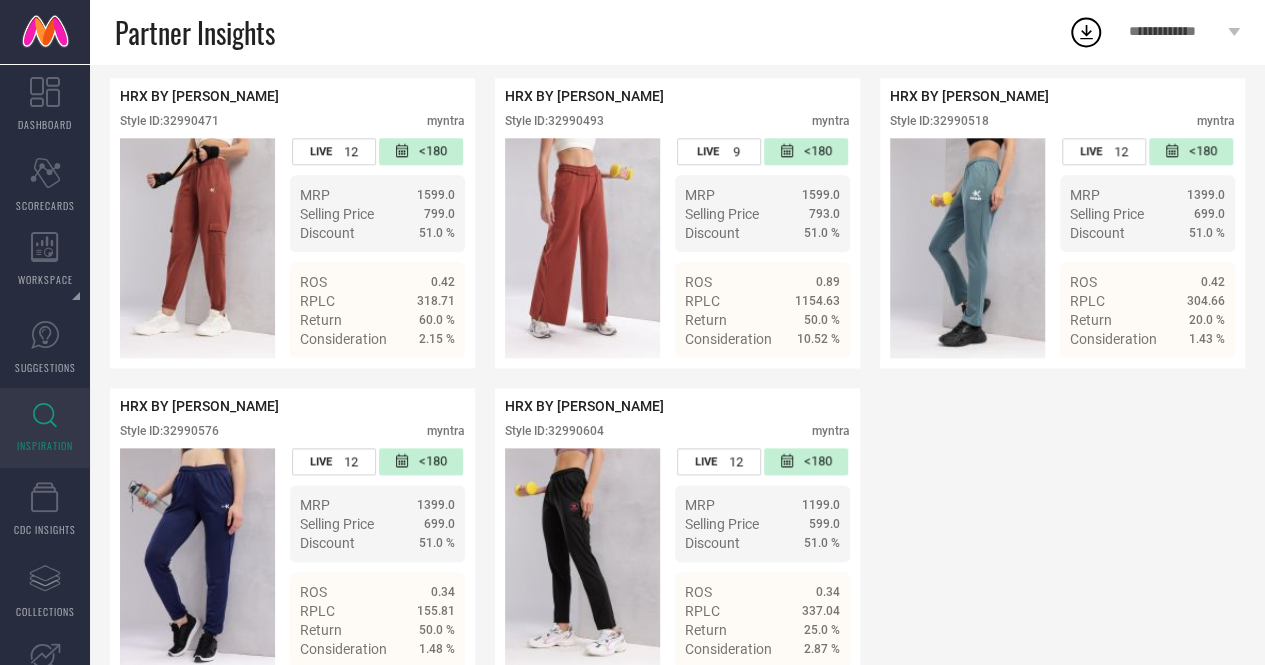 scroll, scrollTop: 1066, scrollLeft: 0, axis: vertical 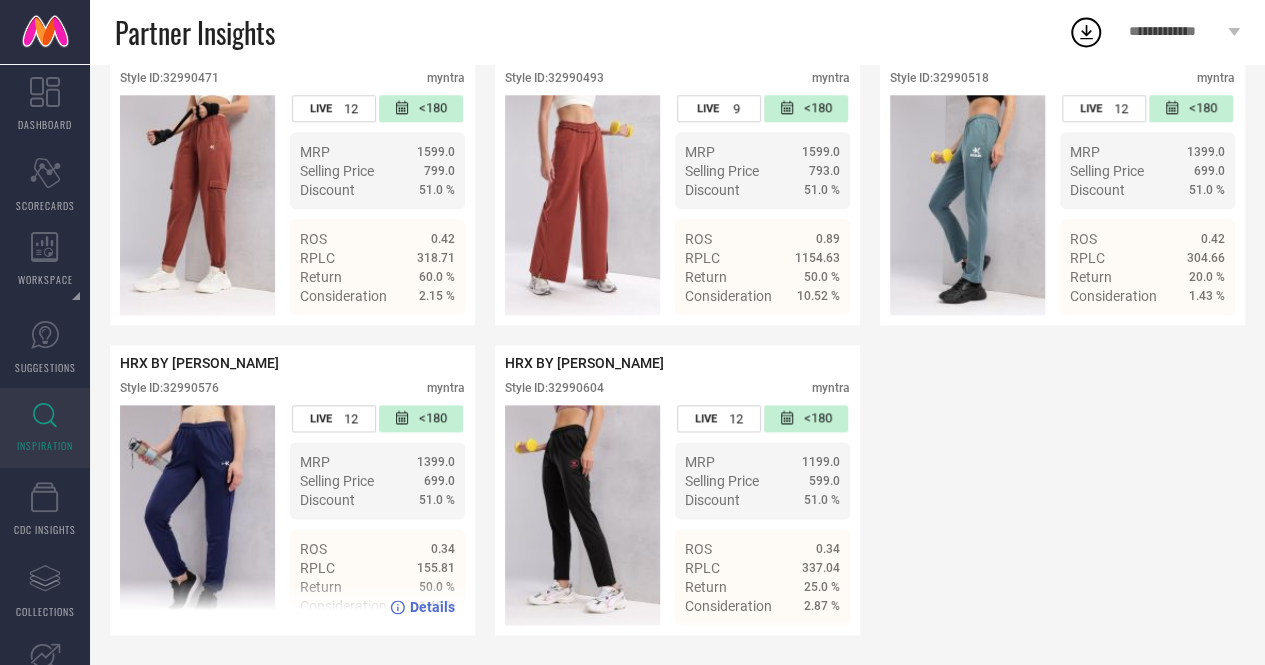 click on "Style ID:  32990576" at bounding box center (169, 388) 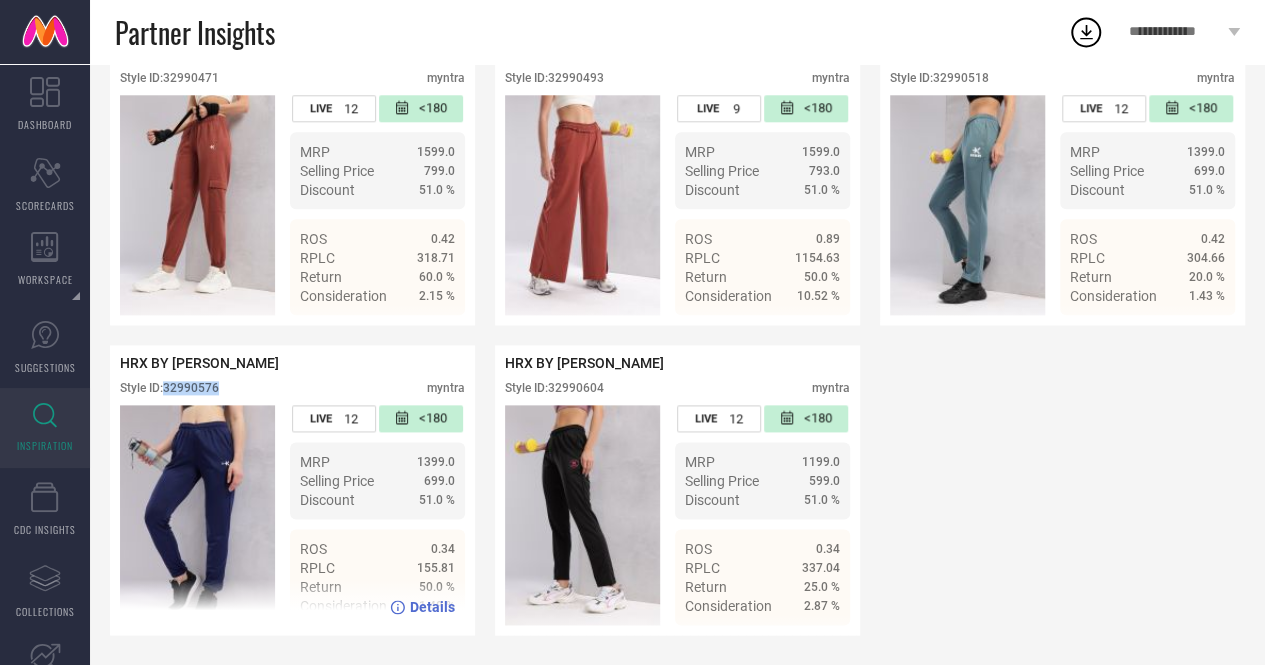 click on "Style ID:  32990576" at bounding box center [169, 388] 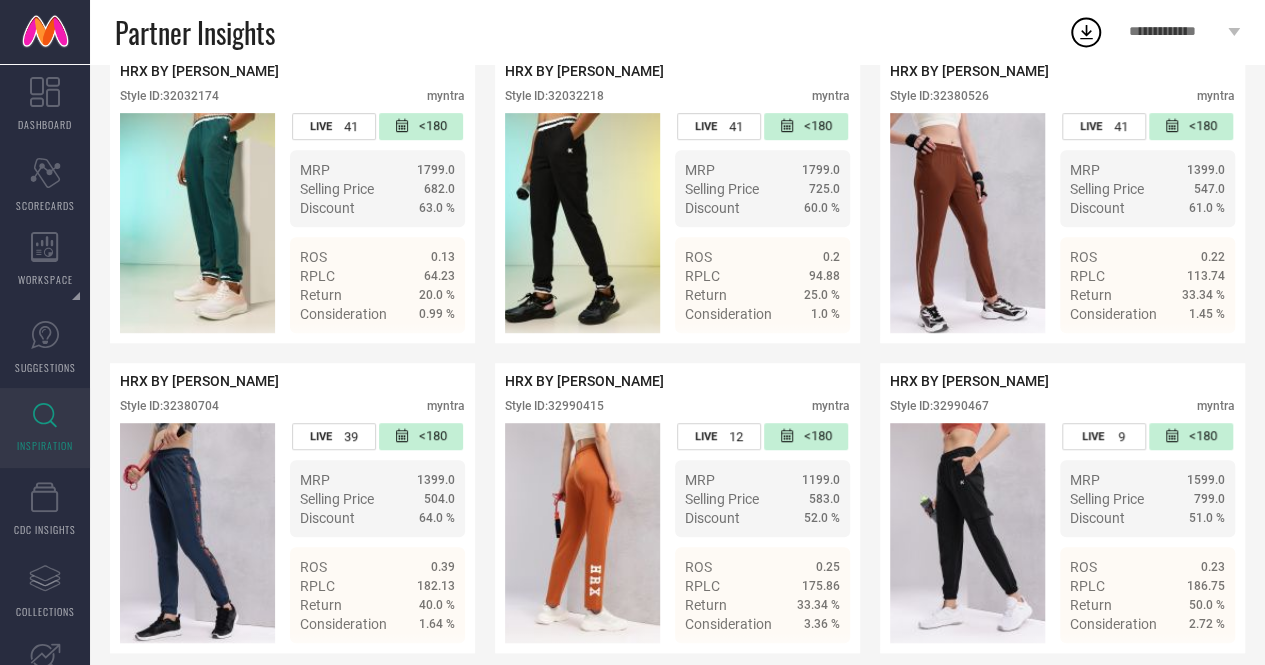 scroll, scrollTop: 0, scrollLeft: 0, axis: both 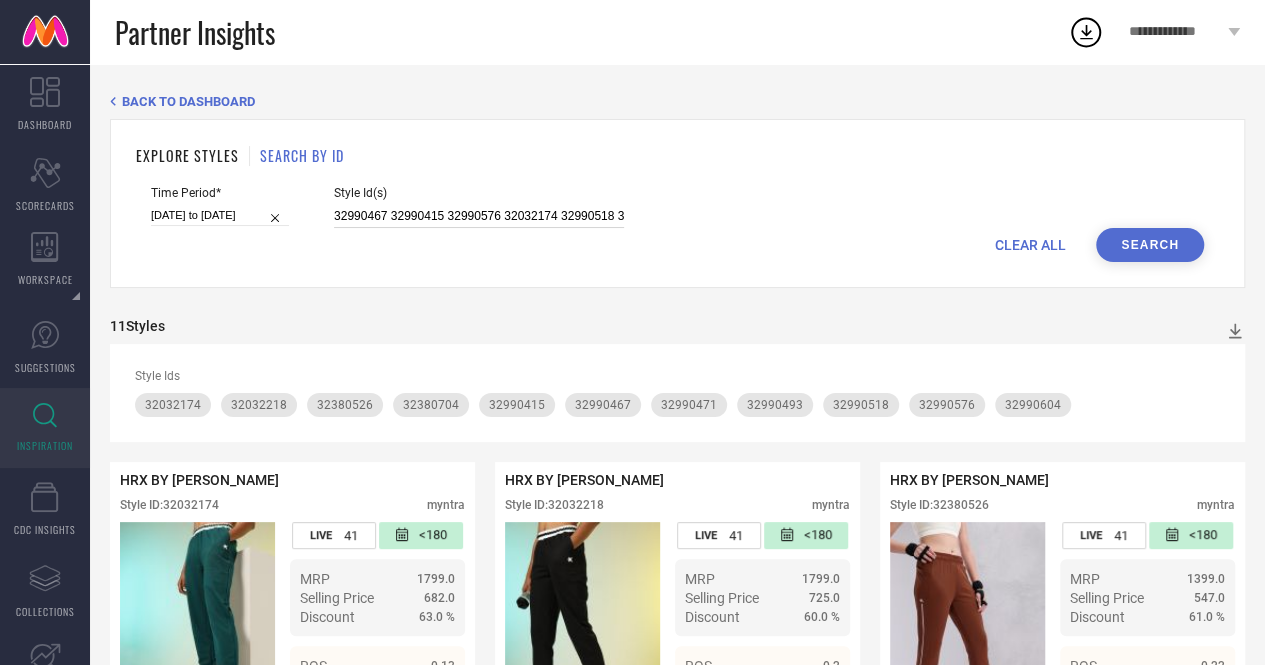 click on "32990467 32990415 32990576 32032174 32990518 32990471 32032218 32990493 32380526 32380704" at bounding box center (479, 216) 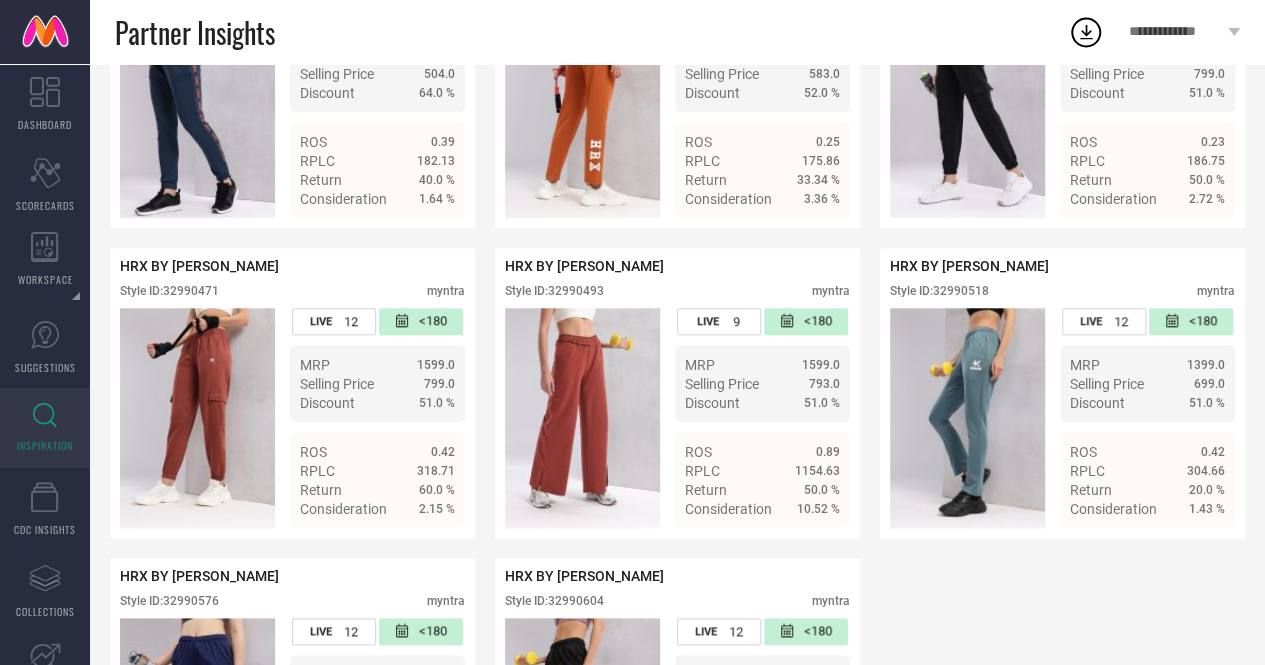 scroll, scrollTop: 826, scrollLeft: 0, axis: vertical 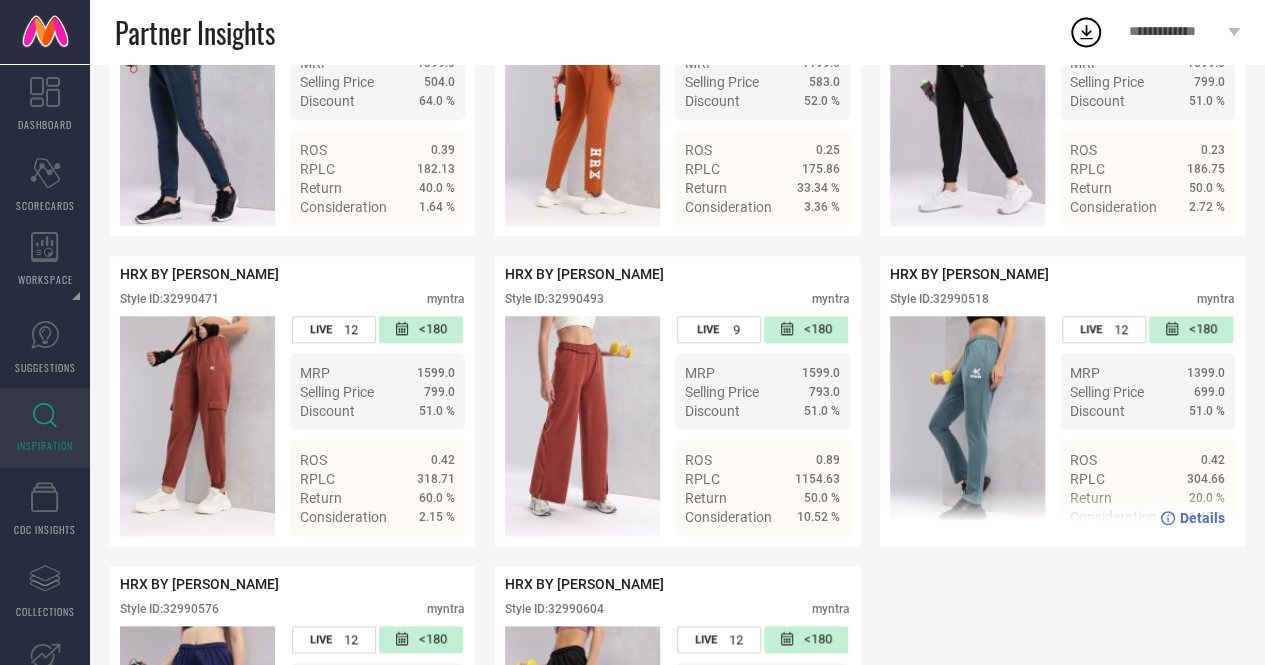 click on "Style ID:  32990518" at bounding box center (939, 299) 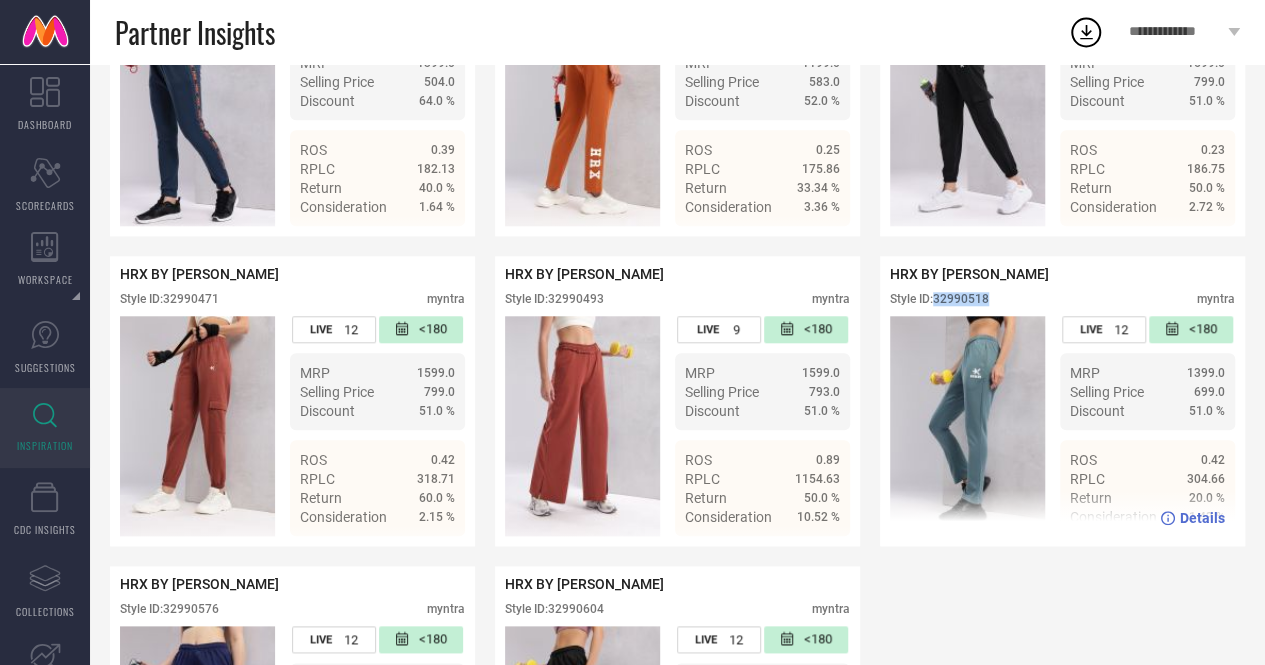 click on "Style ID:  32990518" at bounding box center [939, 299] 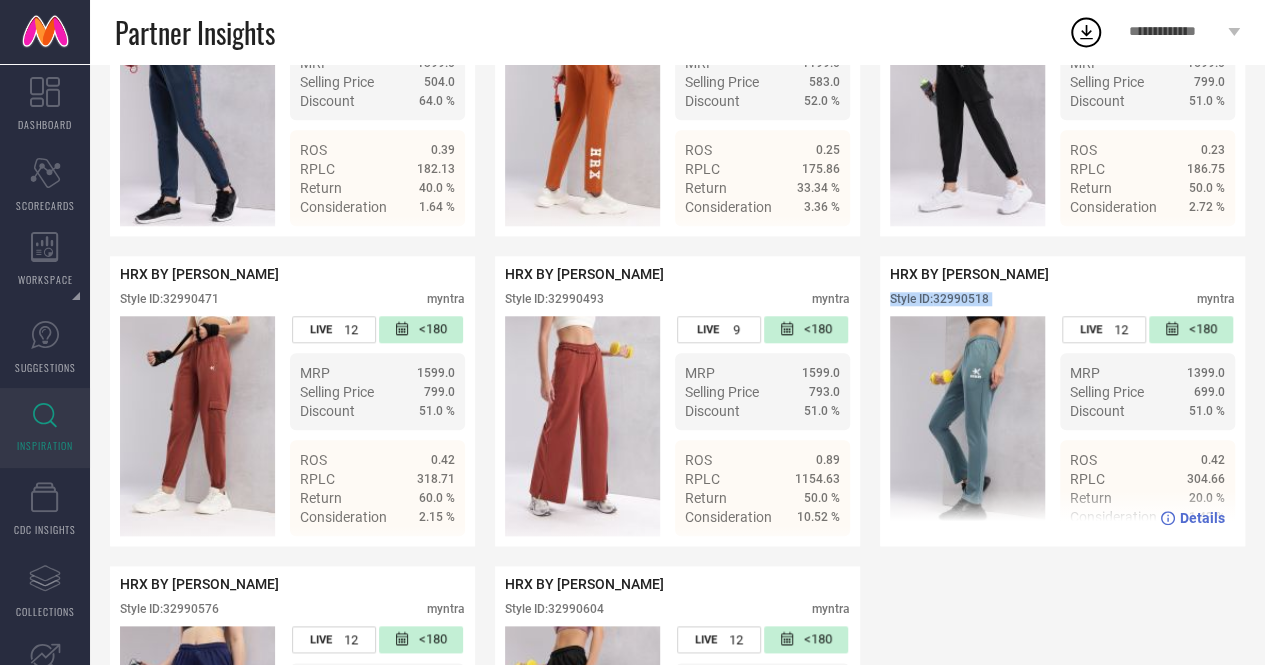 click on "Style ID:  32990518" at bounding box center (939, 299) 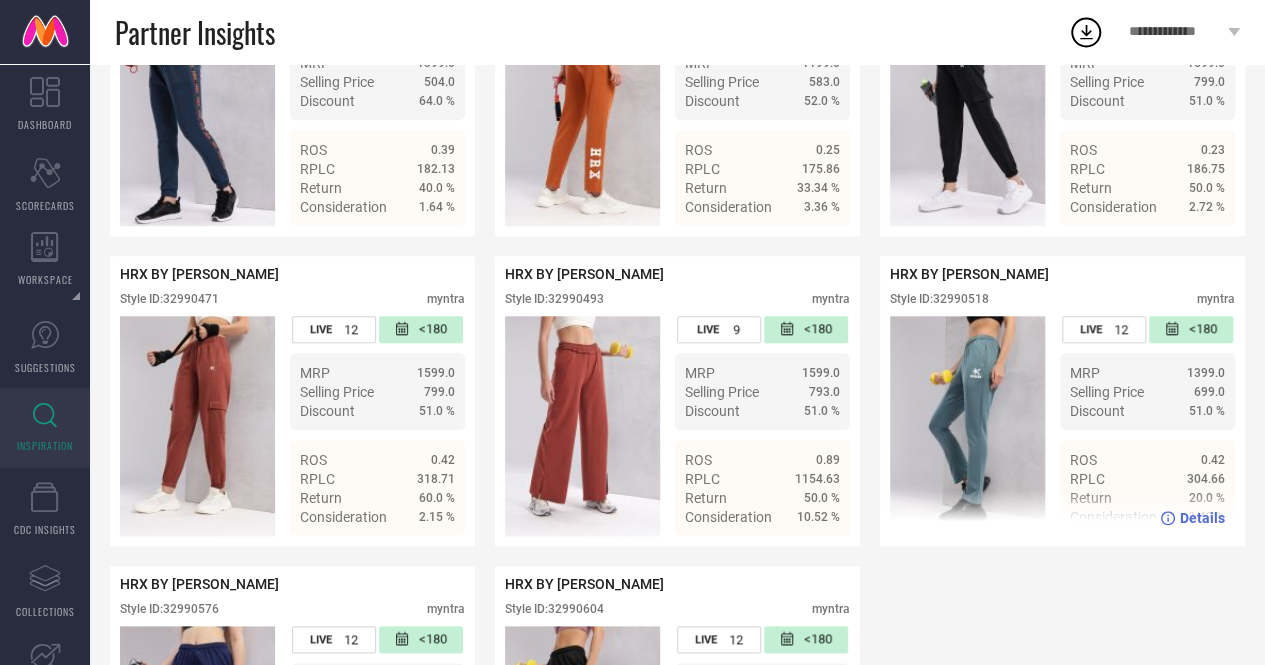 click on "Style ID:  32990518" at bounding box center [939, 299] 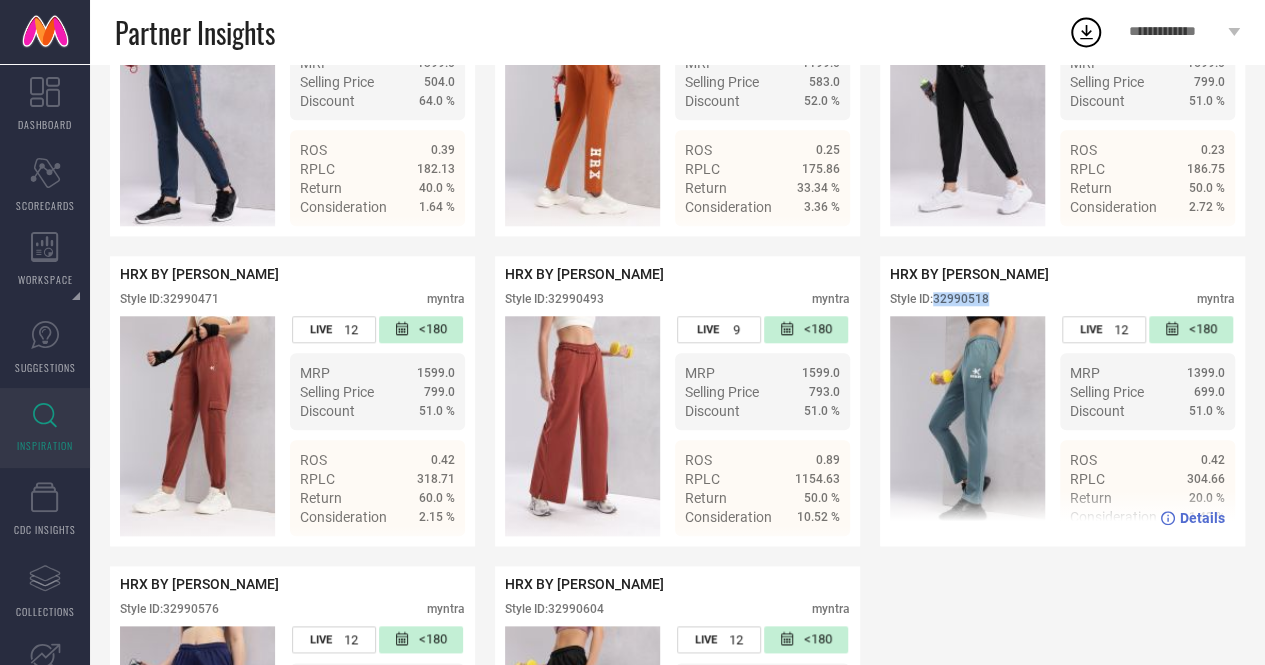 click on "Style ID:  32990518" at bounding box center (939, 299) 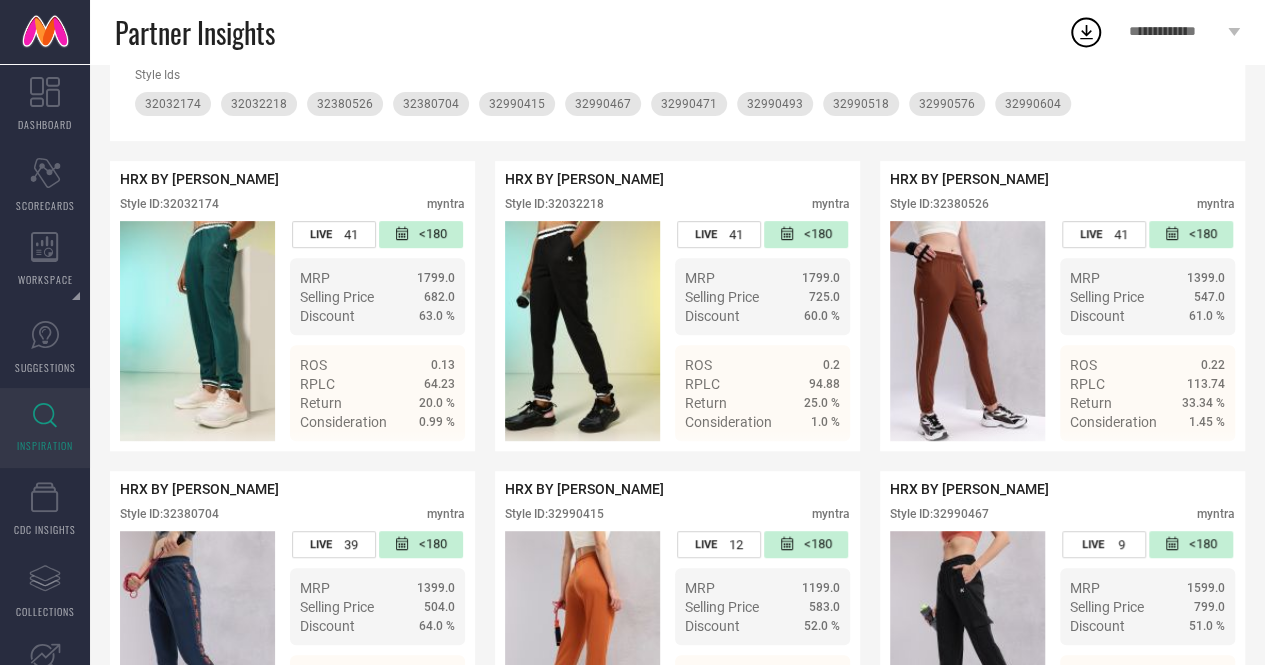 scroll, scrollTop: 0, scrollLeft: 0, axis: both 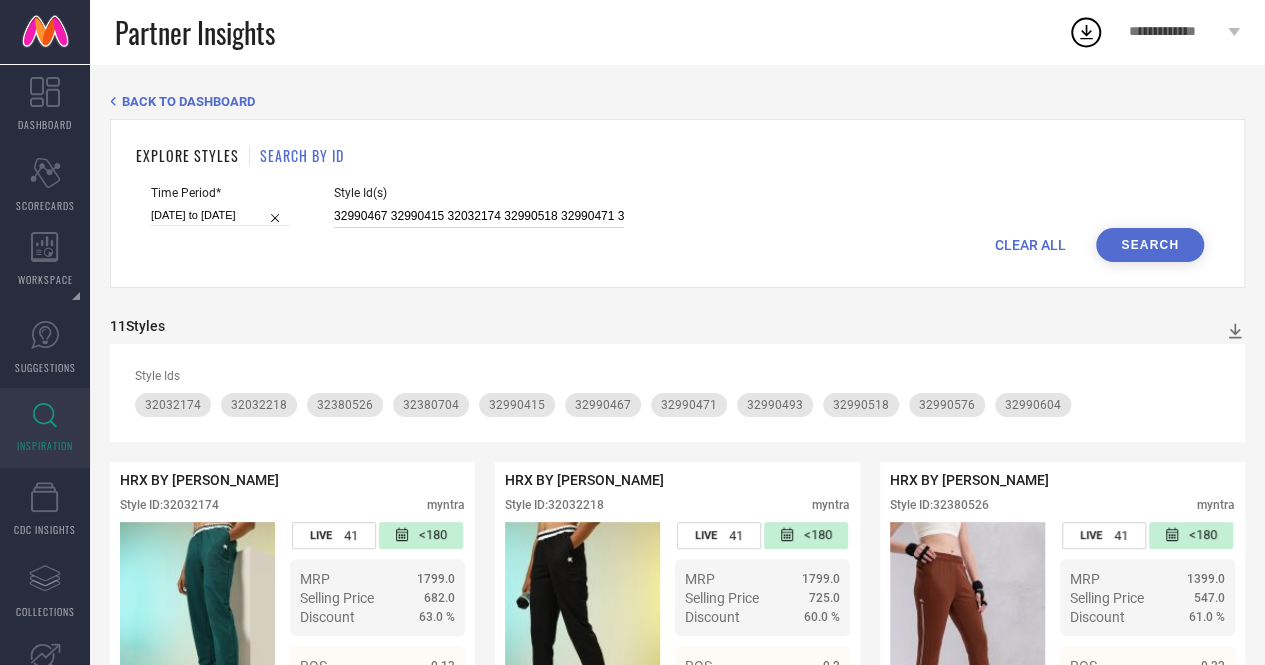 click on "32990467 32990415 32032174 32990518 32990471 32032218 32990493 32380526 32380704" at bounding box center [479, 216] 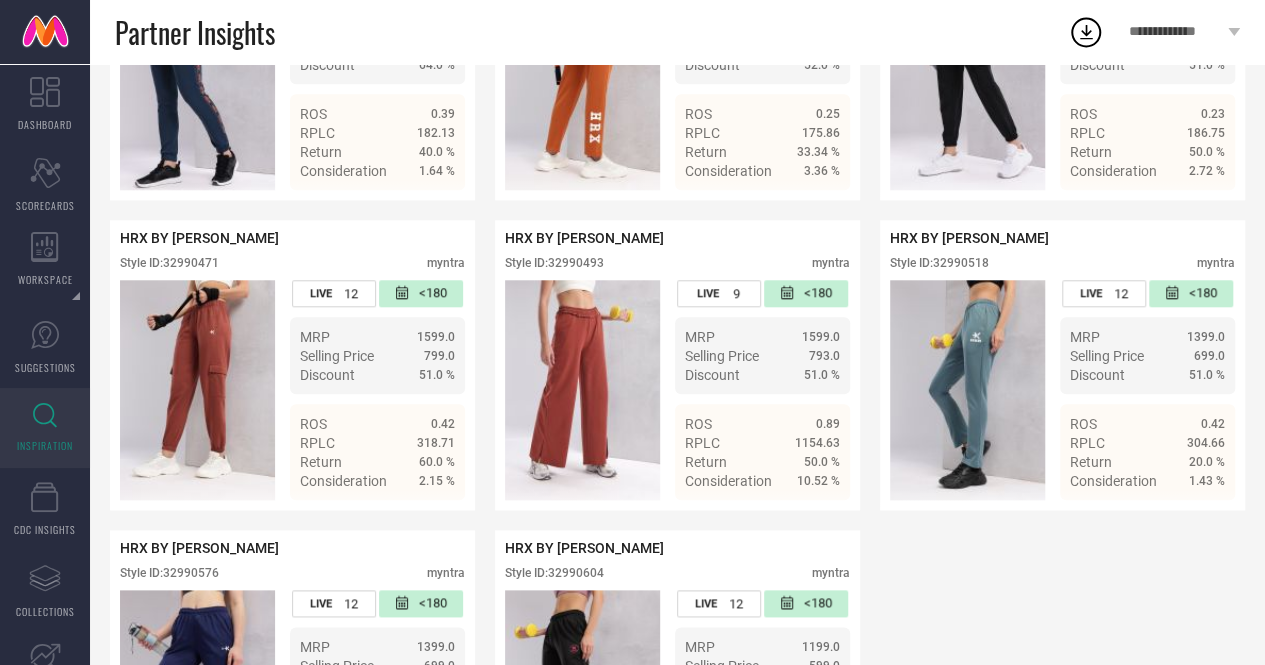 scroll, scrollTop: 850, scrollLeft: 0, axis: vertical 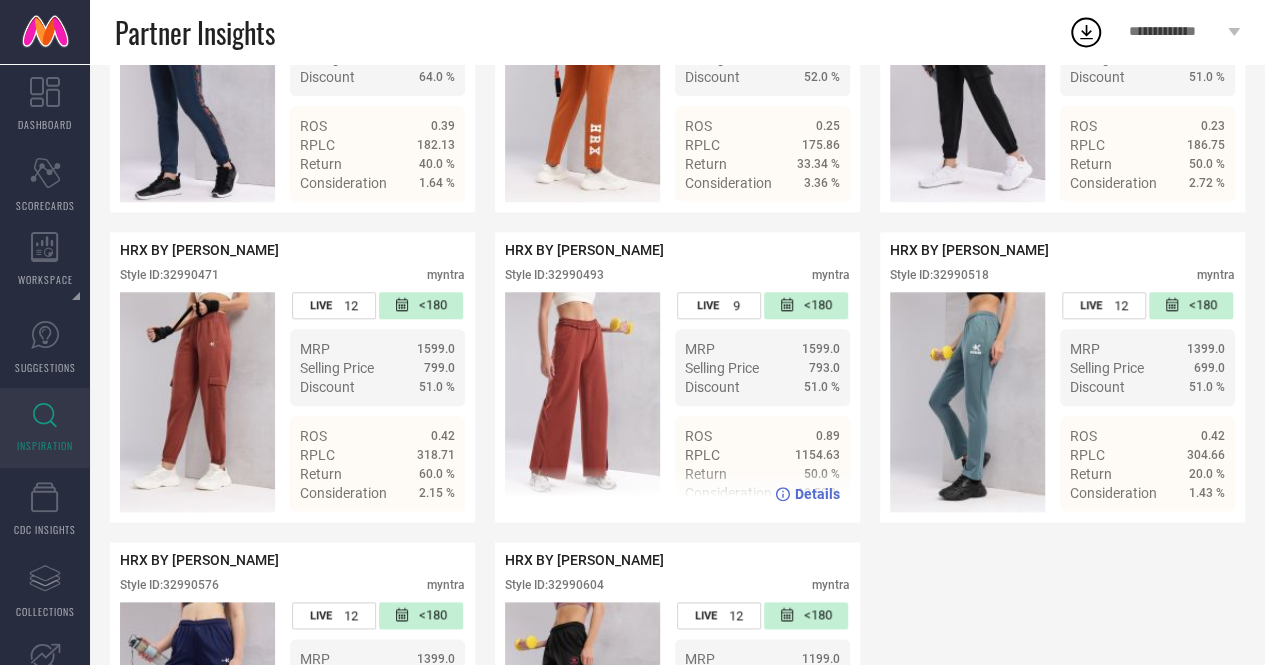 click on "Style ID:  32990493" at bounding box center [554, 275] 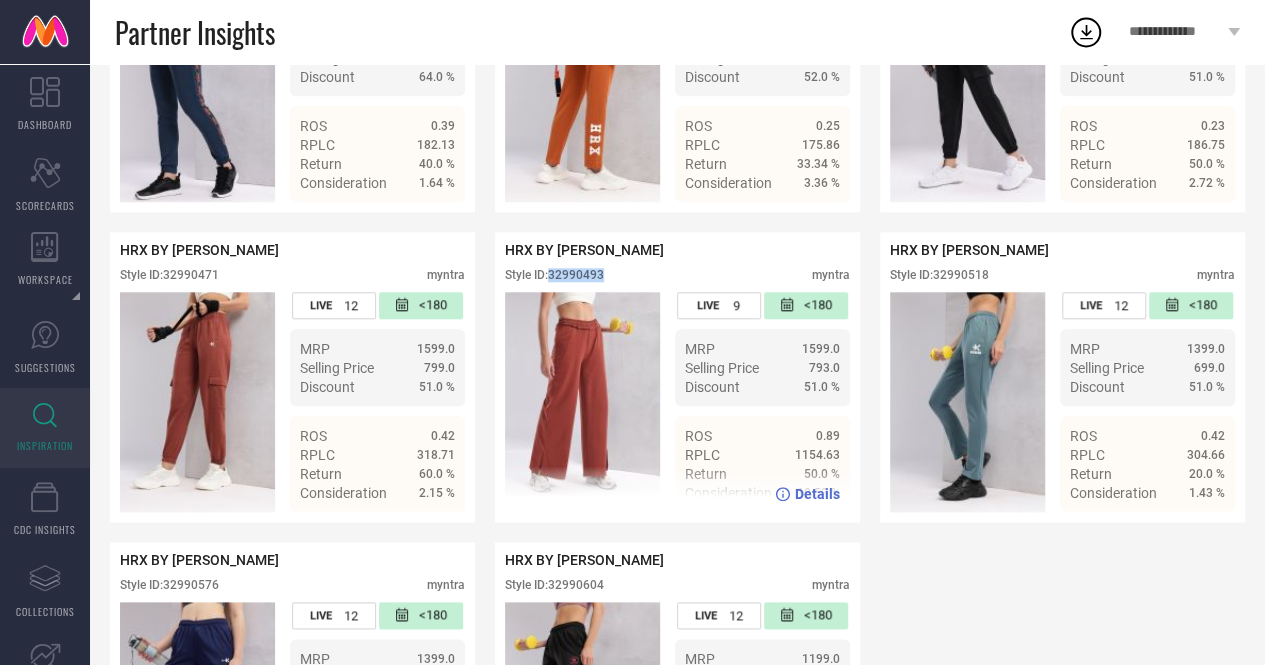 click on "Style ID:  32990493" at bounding box center [554, 275] 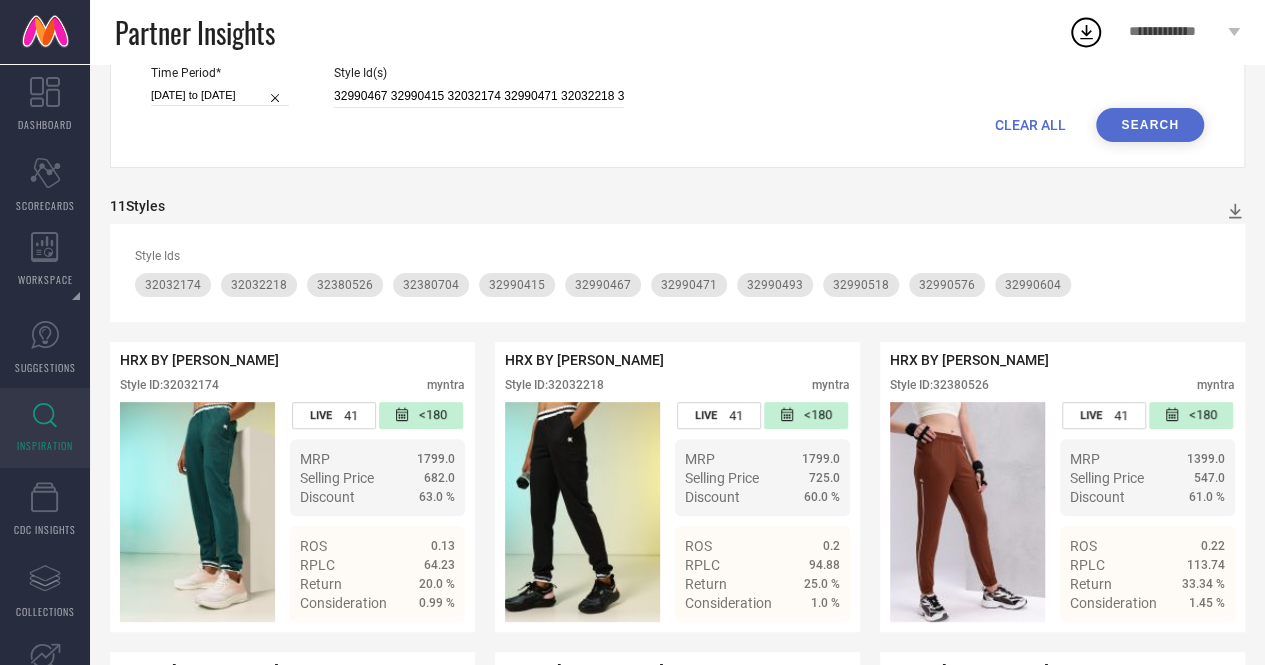 scroll, scrollTop: 0, scrollLeft: 0, axis: both 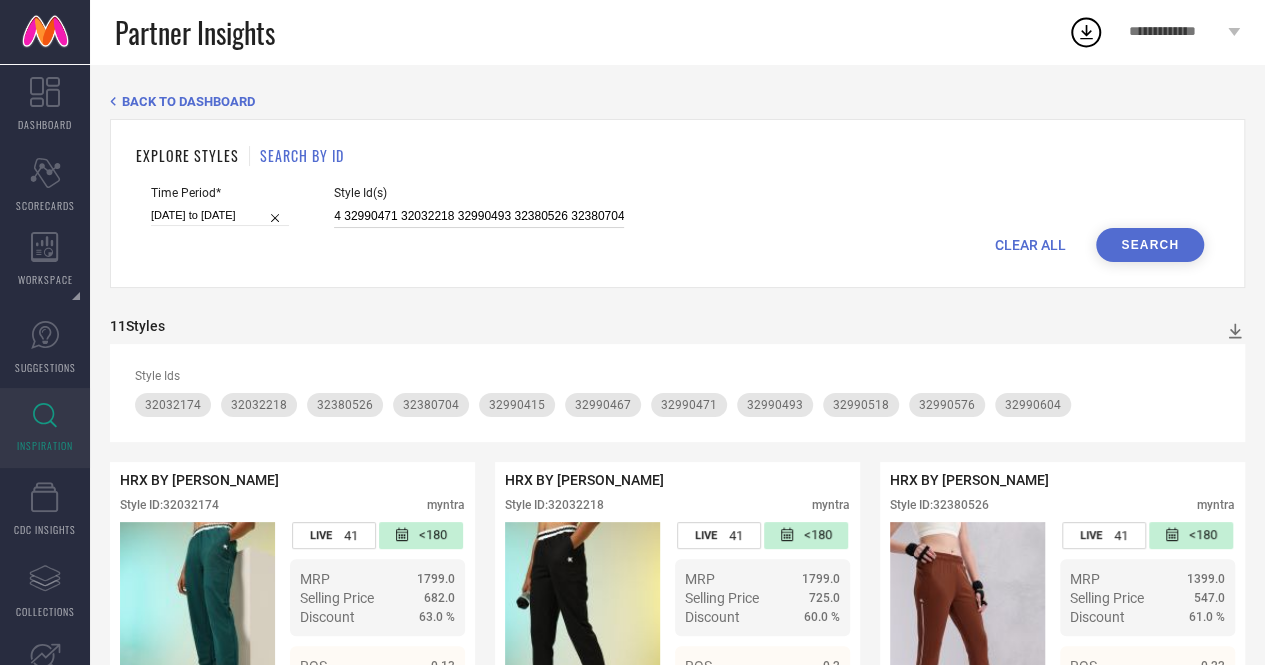 drag, startPoint x: 615, startPoint y: 216, endPoint x: 505, endPoint y: 220, distance: 110.0727 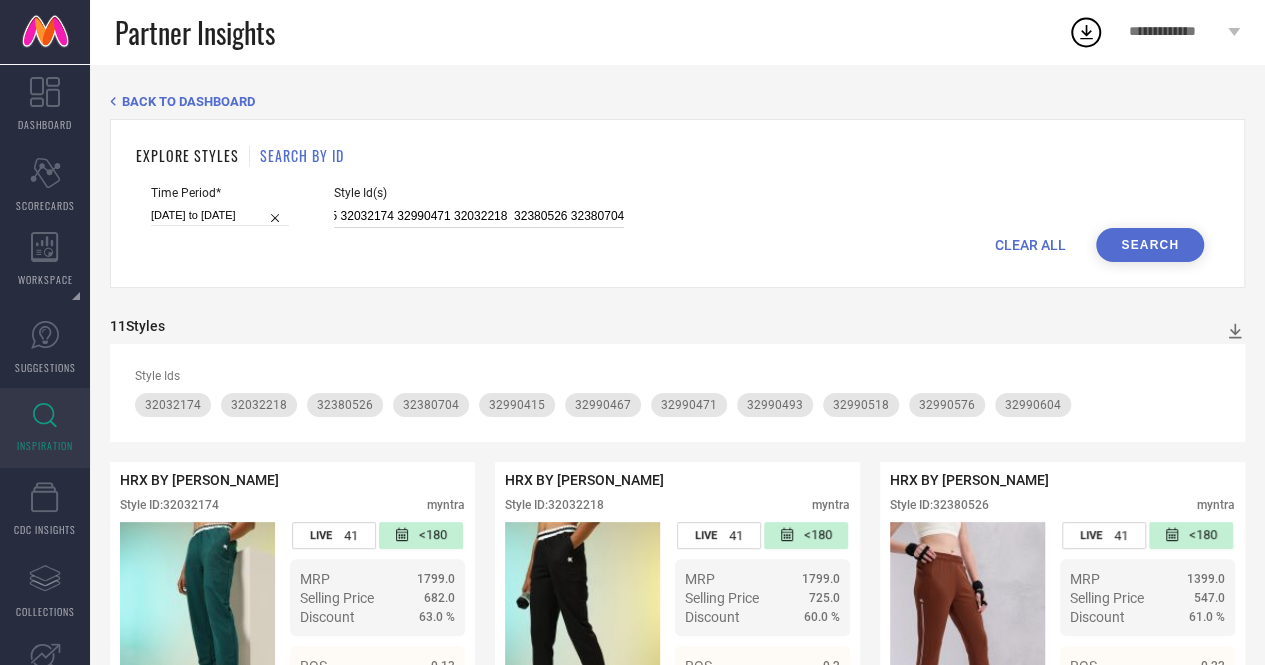 scroll, scrollTop: 0, scrollLeft: 107, axis: horizontal 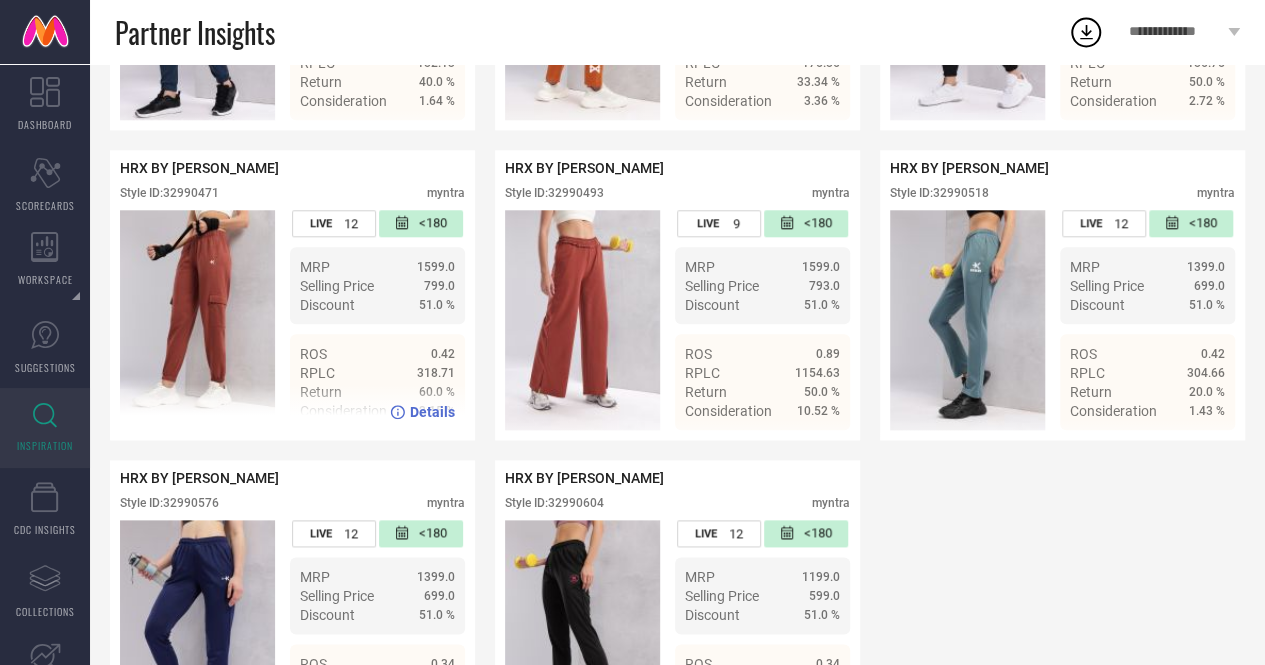 click on "Style ID:  32990471" at bounding box center [169, 193] 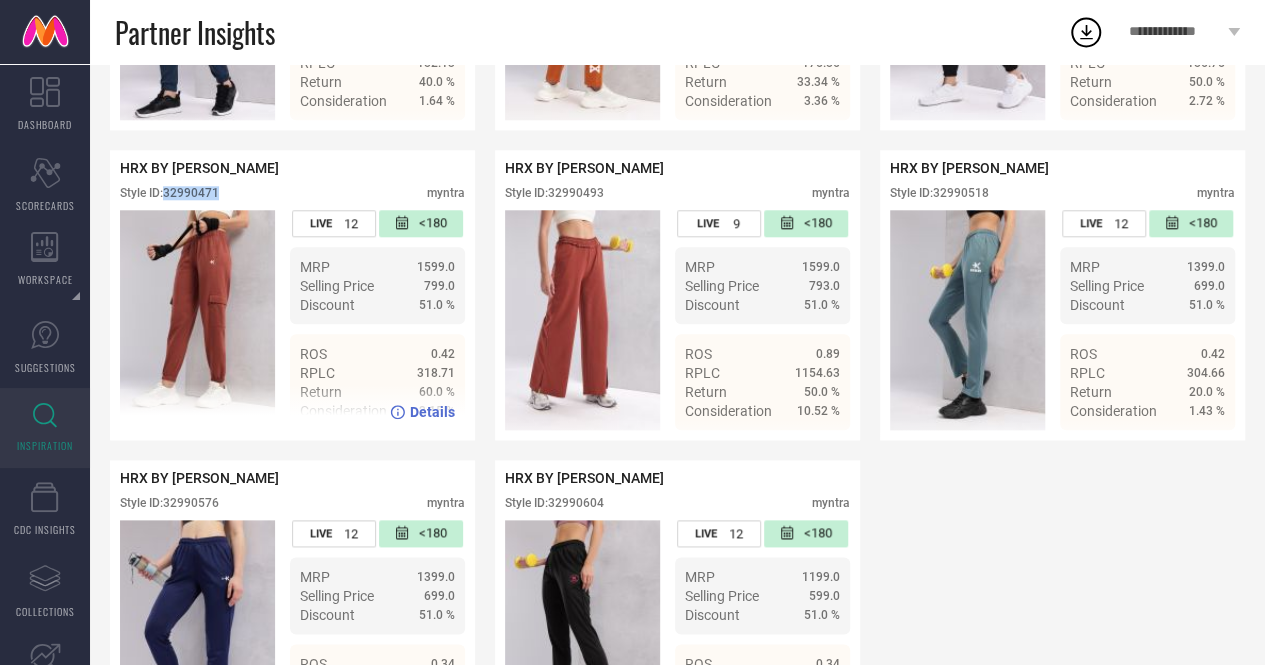 click on "Style ID:  32990471" at bounding box center [169, 193] 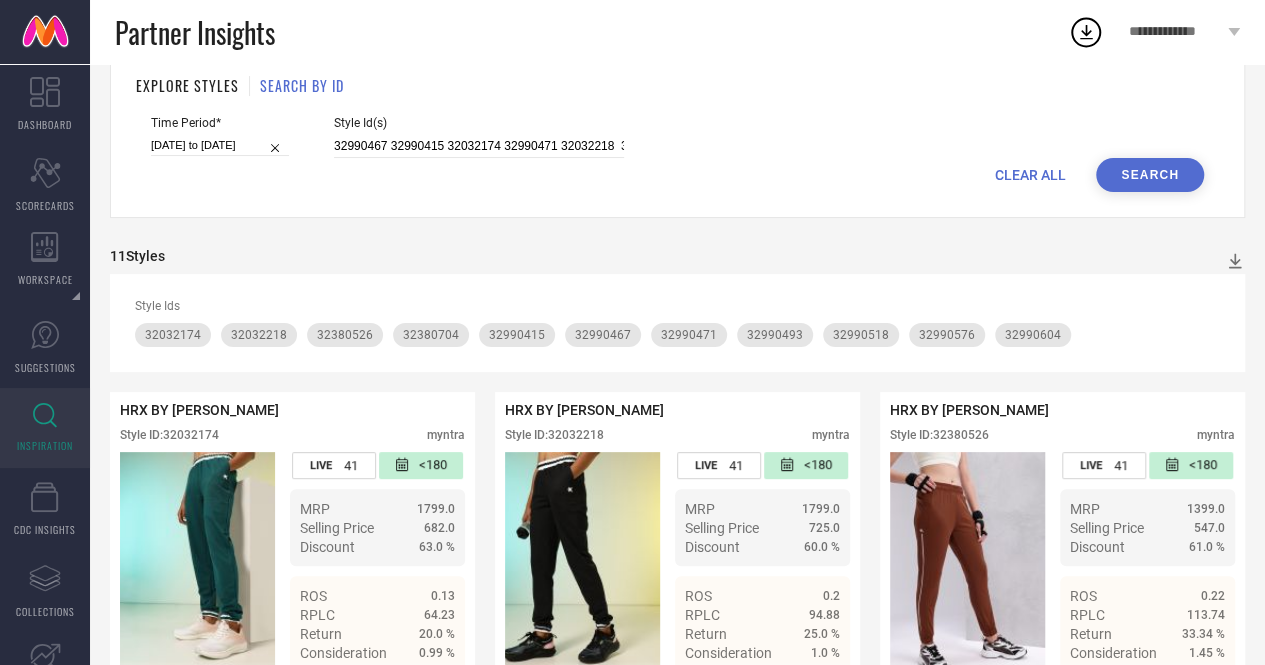 scroll, scrollTop: 0, scrollLeft: 0, axis: both 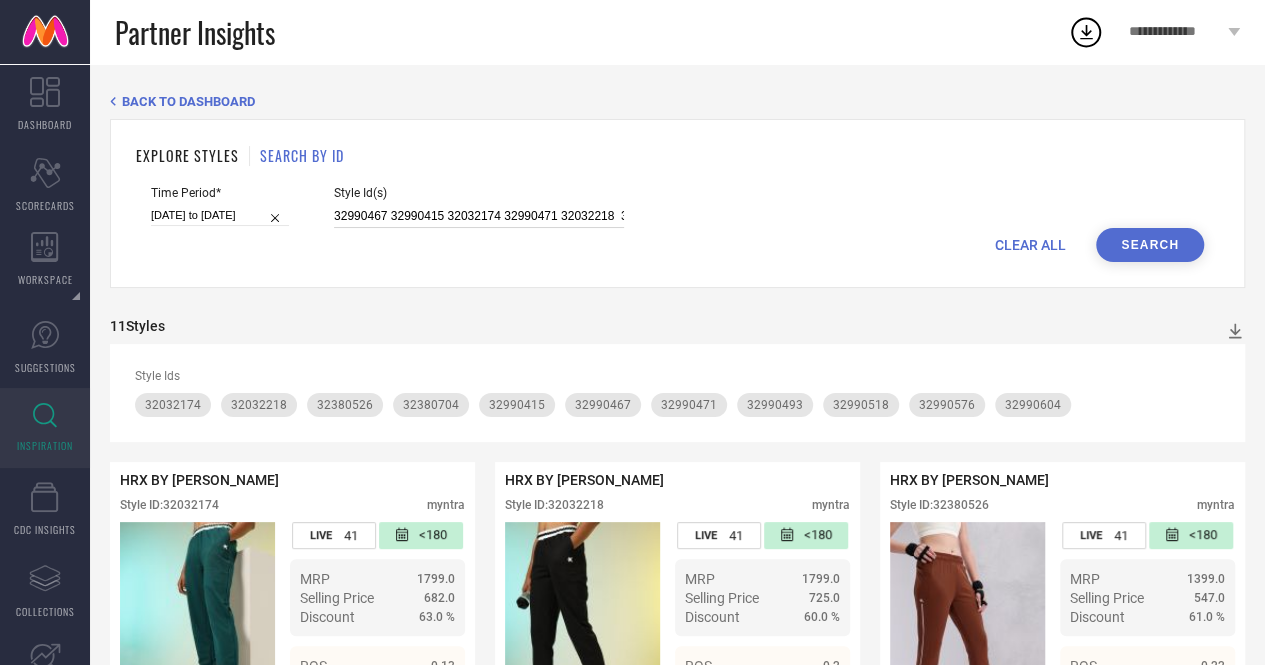 click on "32990467 32990415 32032174 32990471 32032218  32380526 32380704" at bounding box center (479, 216) 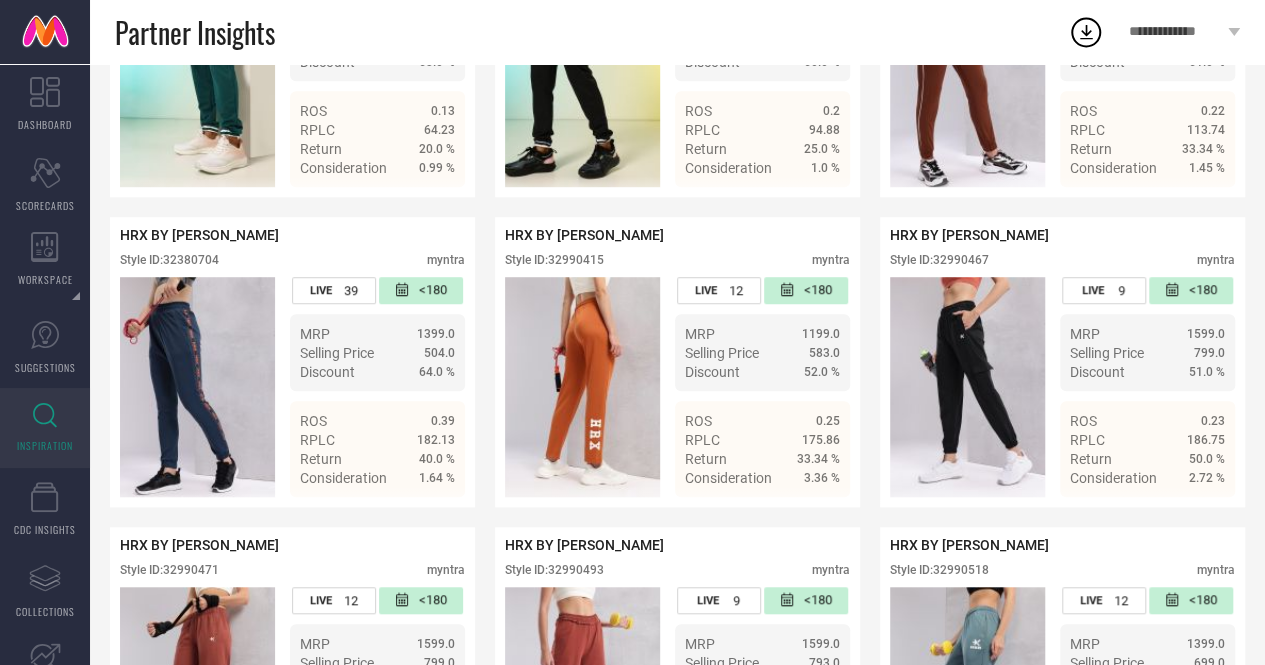 scroll, scrollTop: 554, scrollLeft: 0, axis: vertical 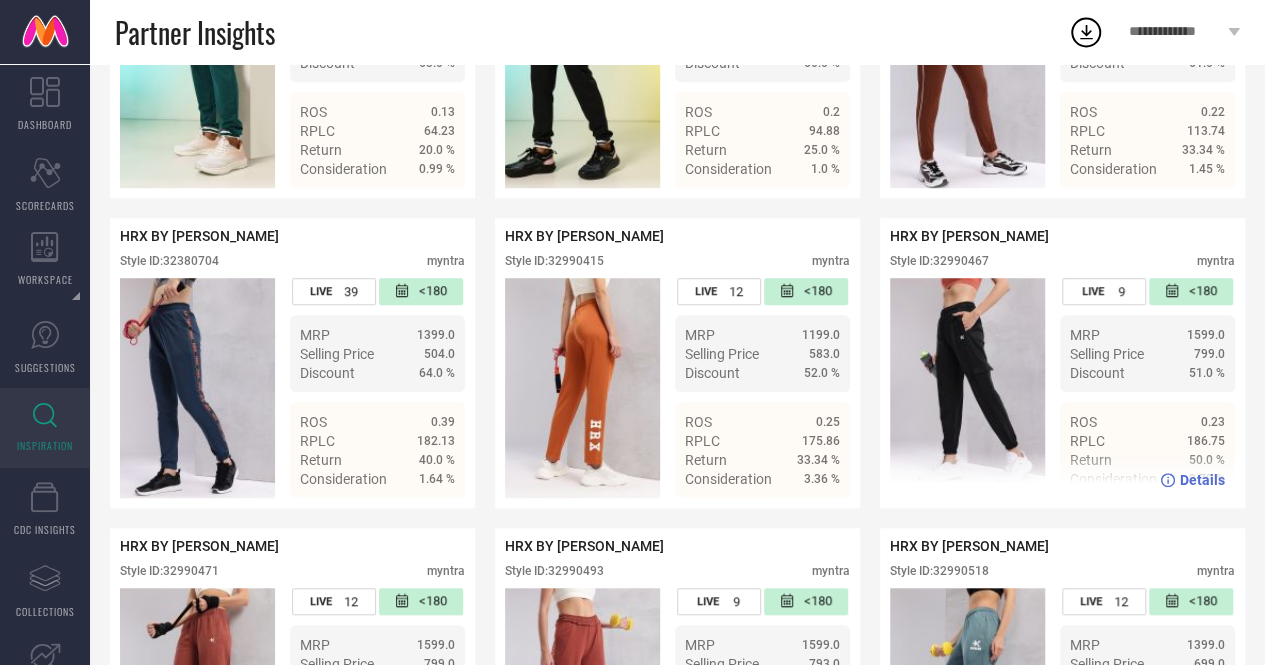 click on "Style ID:  32990467" at bounding box center (939, 261) 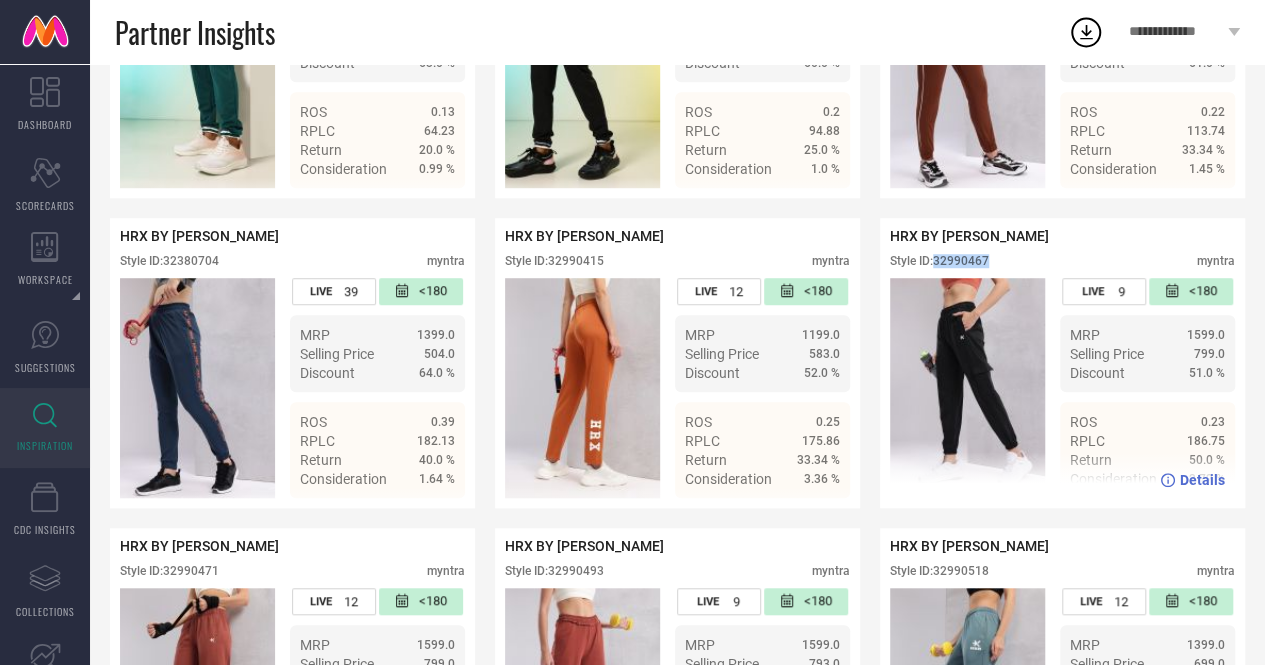 click on "Style ID:  32990467" at bounding box center [939, 261] 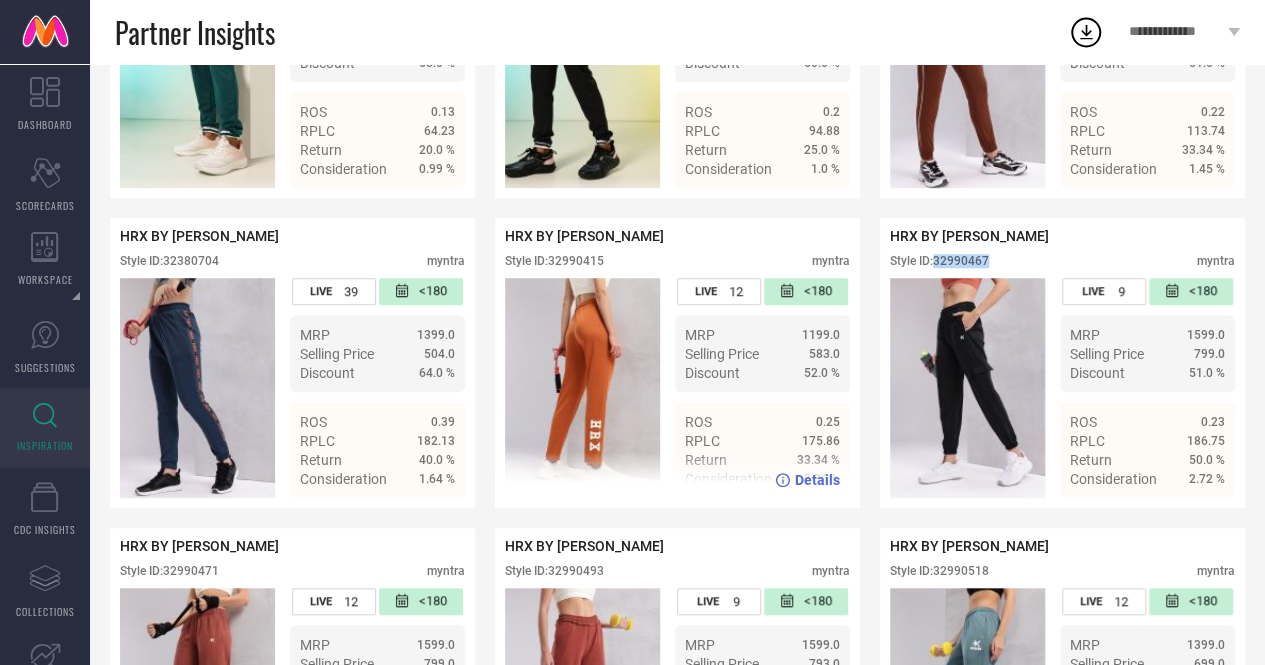 scroll, scrollTop: 0, scrollLeft: 0, axis: both 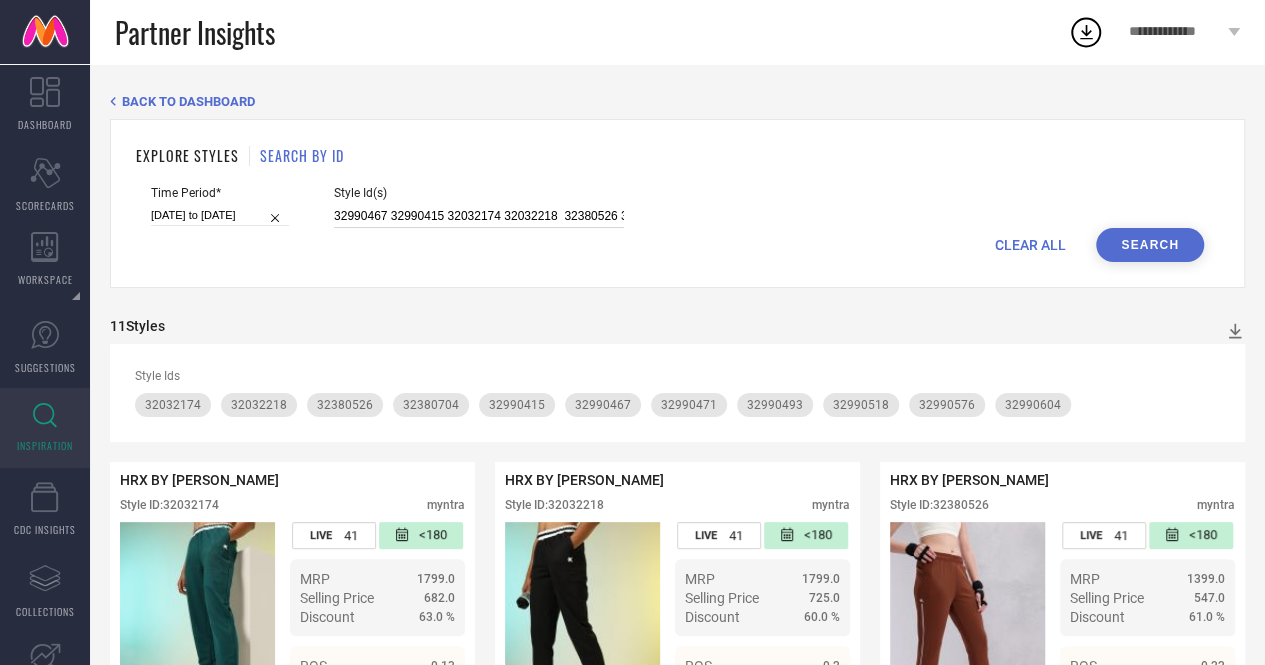 click on "32990467 32990415 32032174 32032218  32380526 32380704" at bounding box center [479, 216] 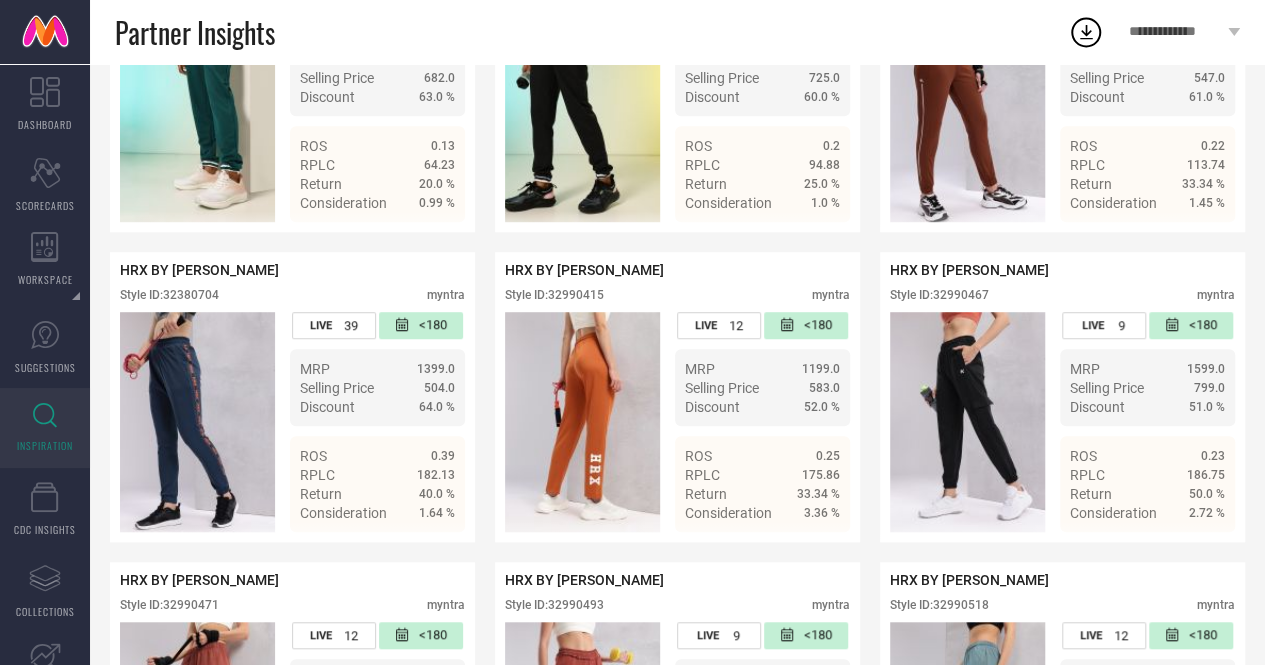 scroll, scrollTop: 519, scrollLeft: 0, axis: vertical 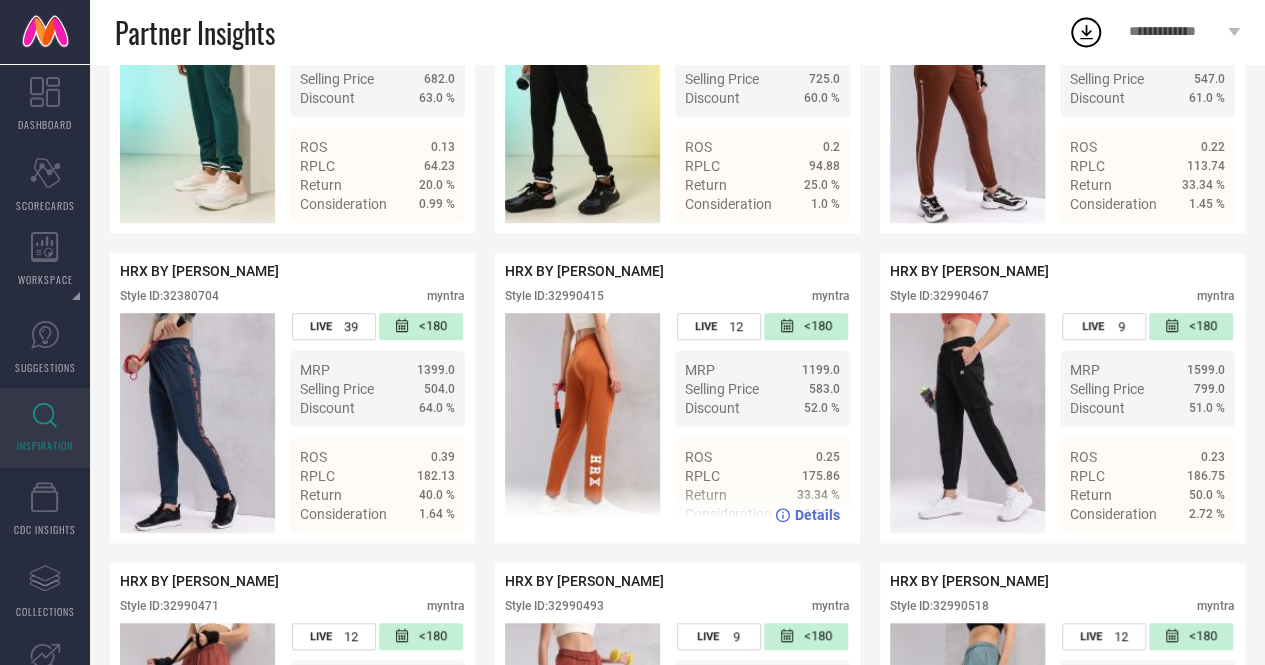 click on "Style ID:  32990415" at bounding box center (554, 296) 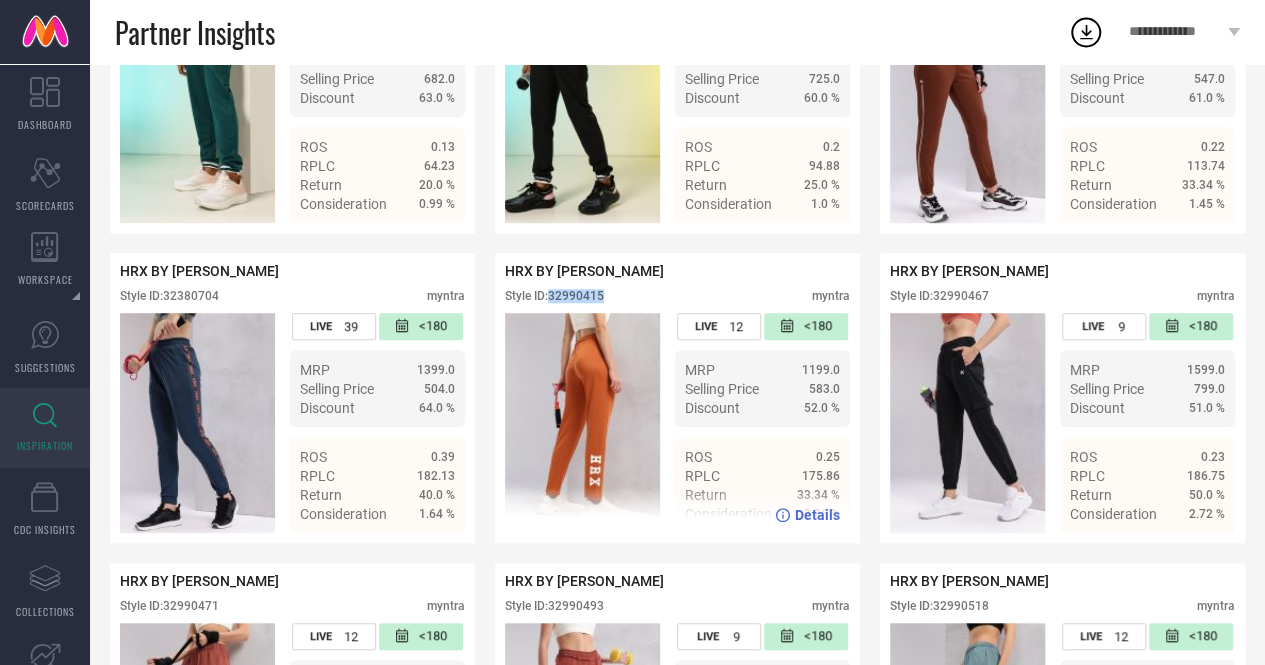 click on "Style ID:  32990415" at bounding box center (554, 296) 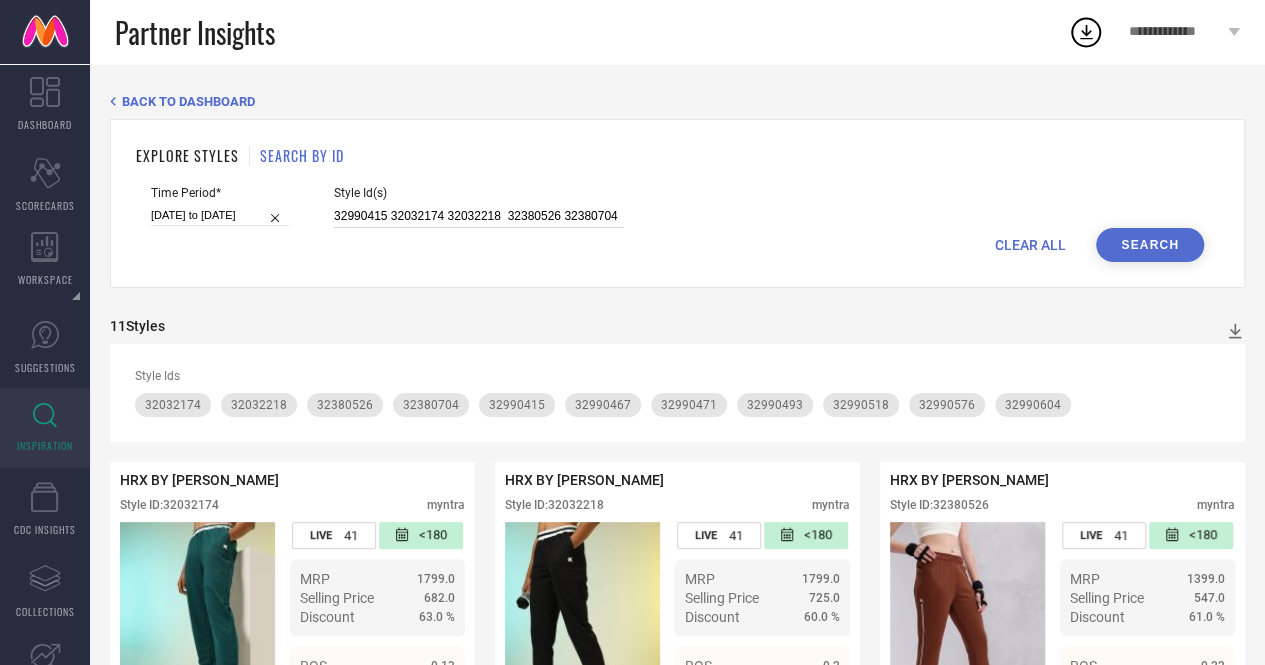click on "32990415 32032174 32032218  32380526 32380704" at bounding box center [479, 216] 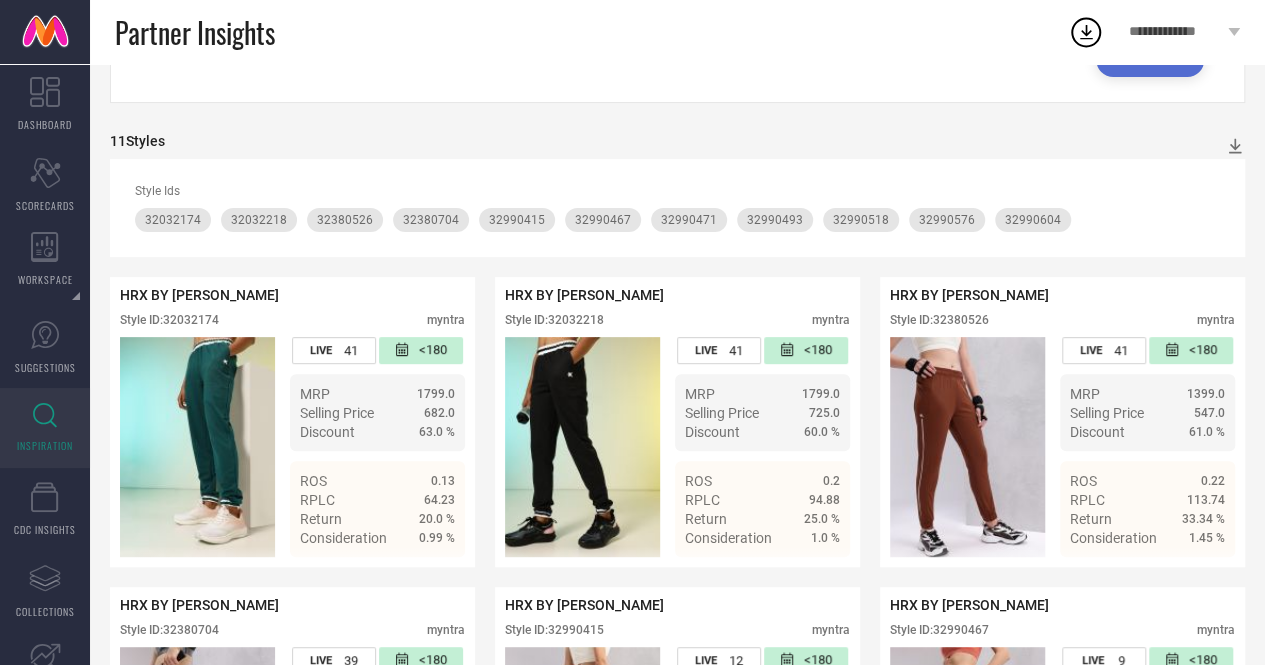 scroll, scrollTop: 0, scrollLeft: 0, axis: both 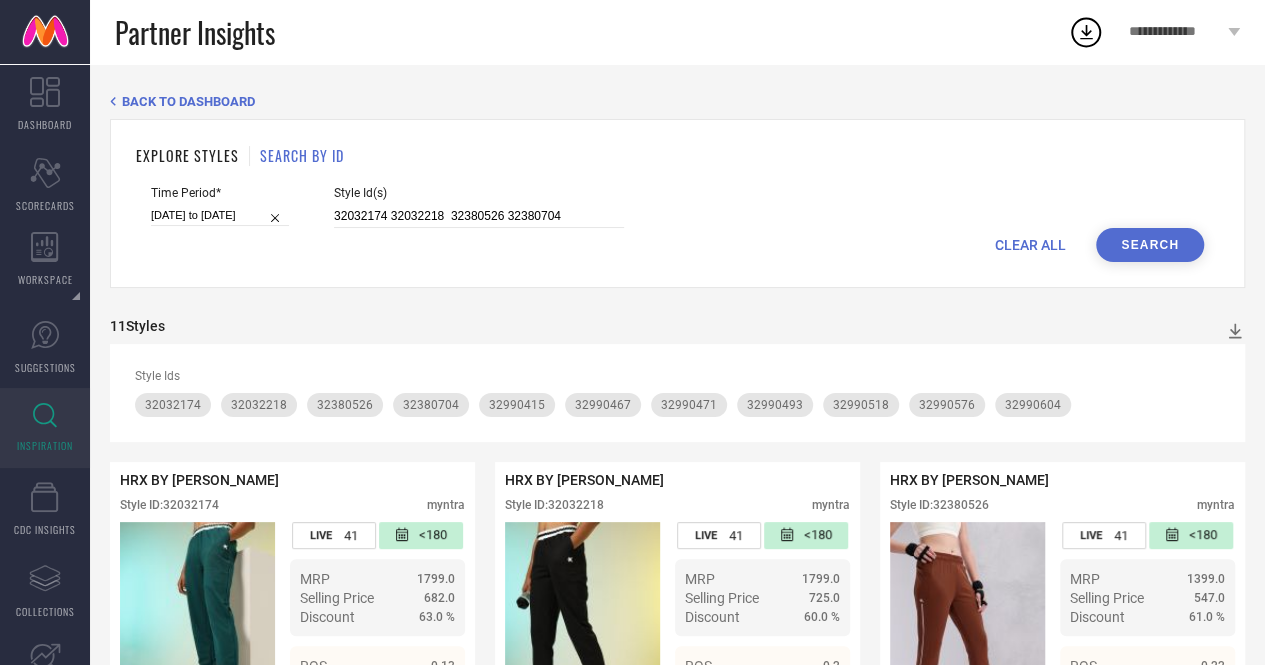 click on "Search" at bounding box center (1150, 245) 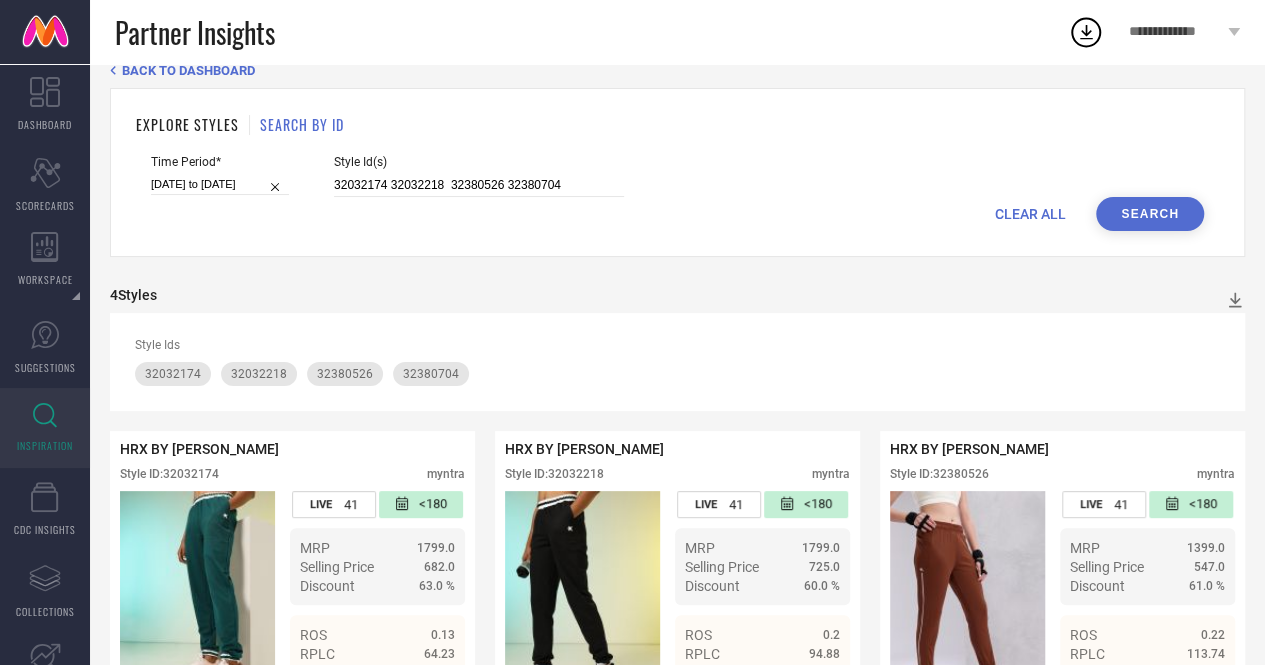 scroll, scrollTop: 0, scrollLeft: 0, axis: both 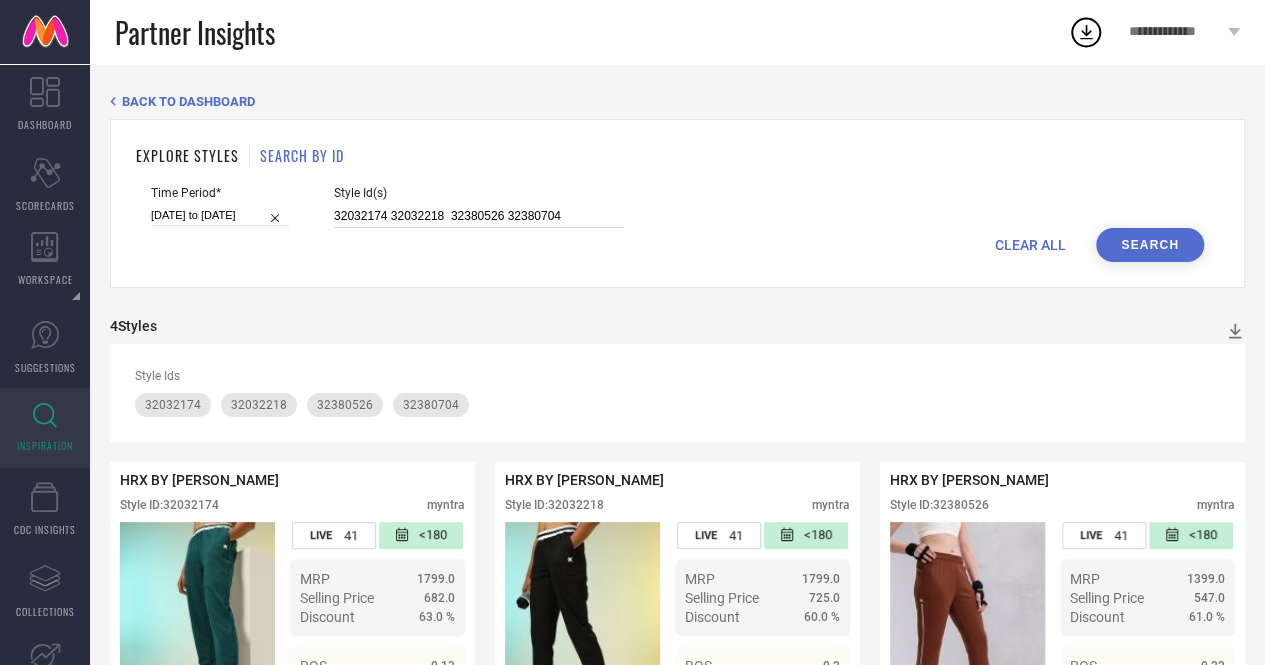 click on "32032174 32032218  32380526 32380704" at bounding box center (479, 216) 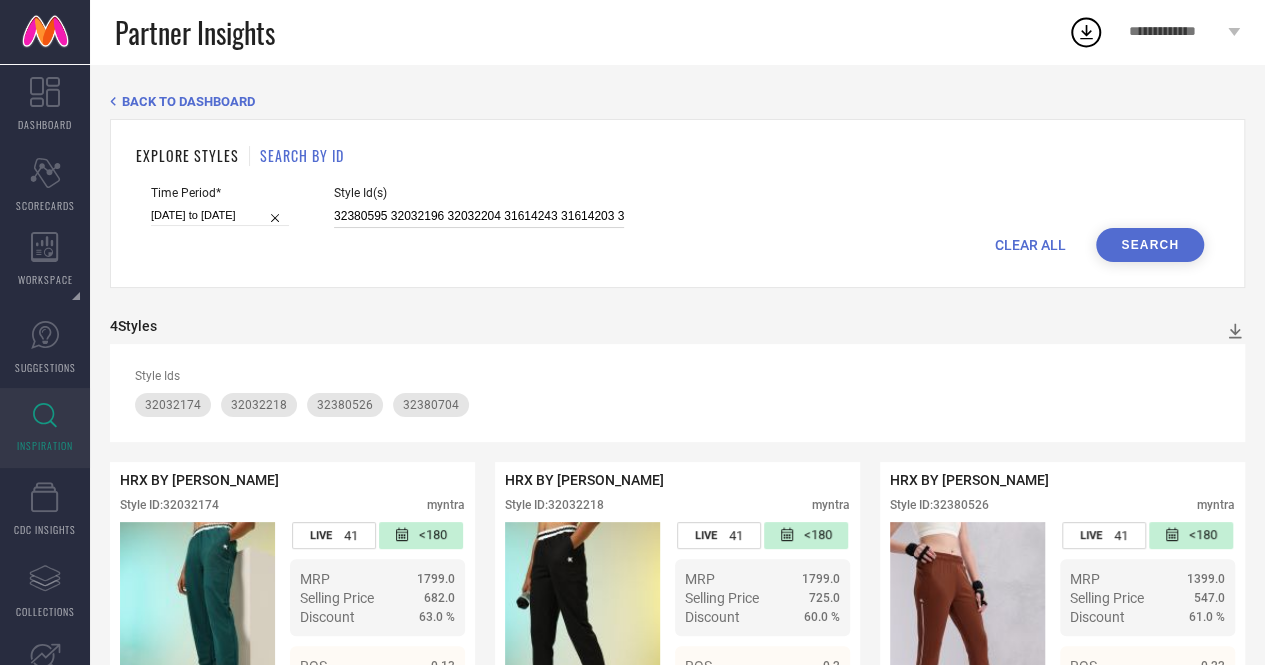 scroll, scrollTop: 0, scrollLeft: 1236, axis: horizontal 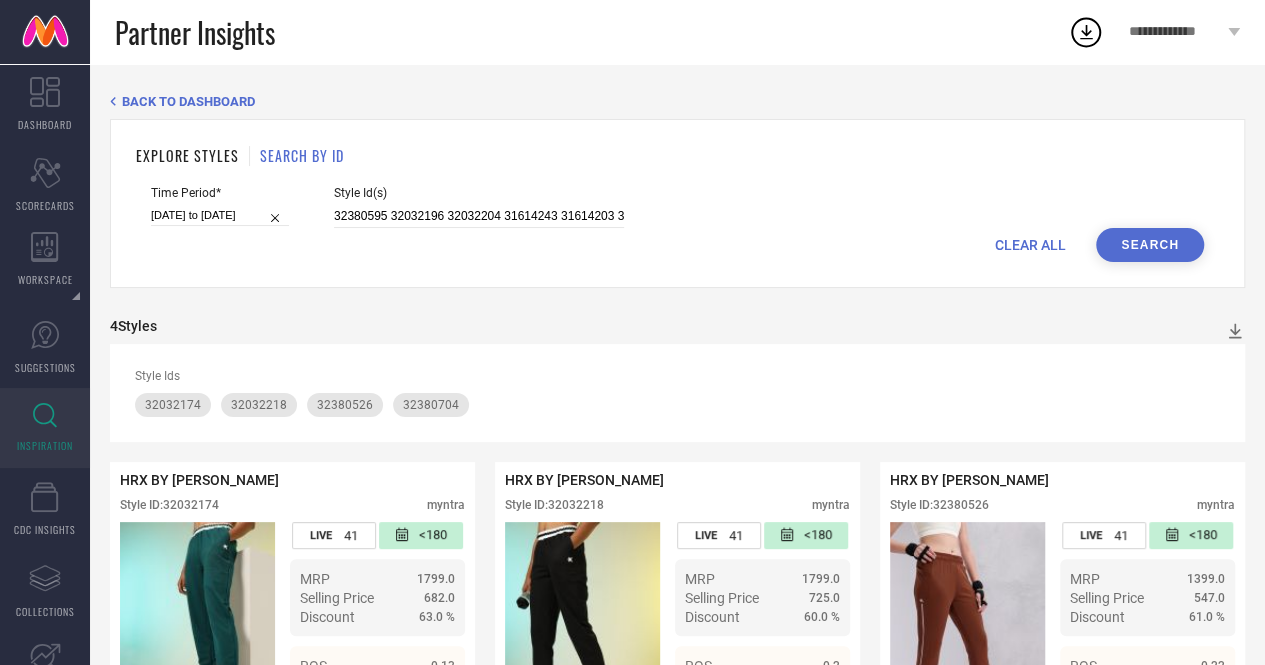click on "Search" at bounding box center [1150, 245] 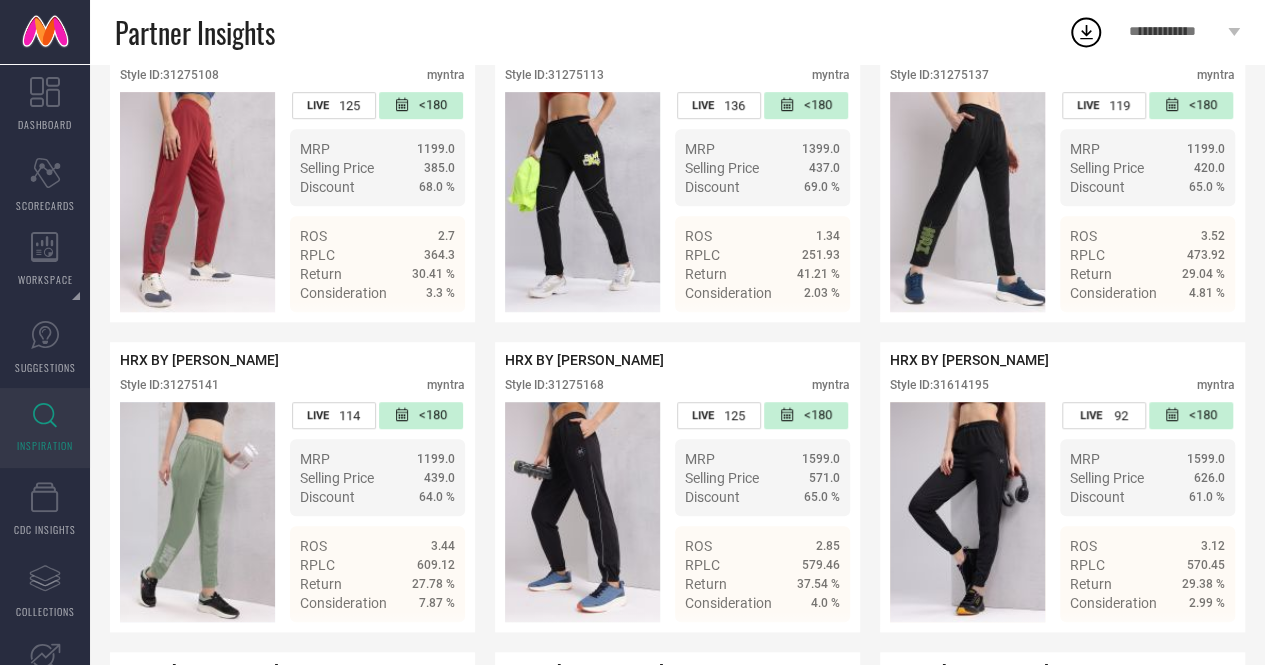 scroll, scrollTop: 500, scrollLeft: 0, axis: vertical 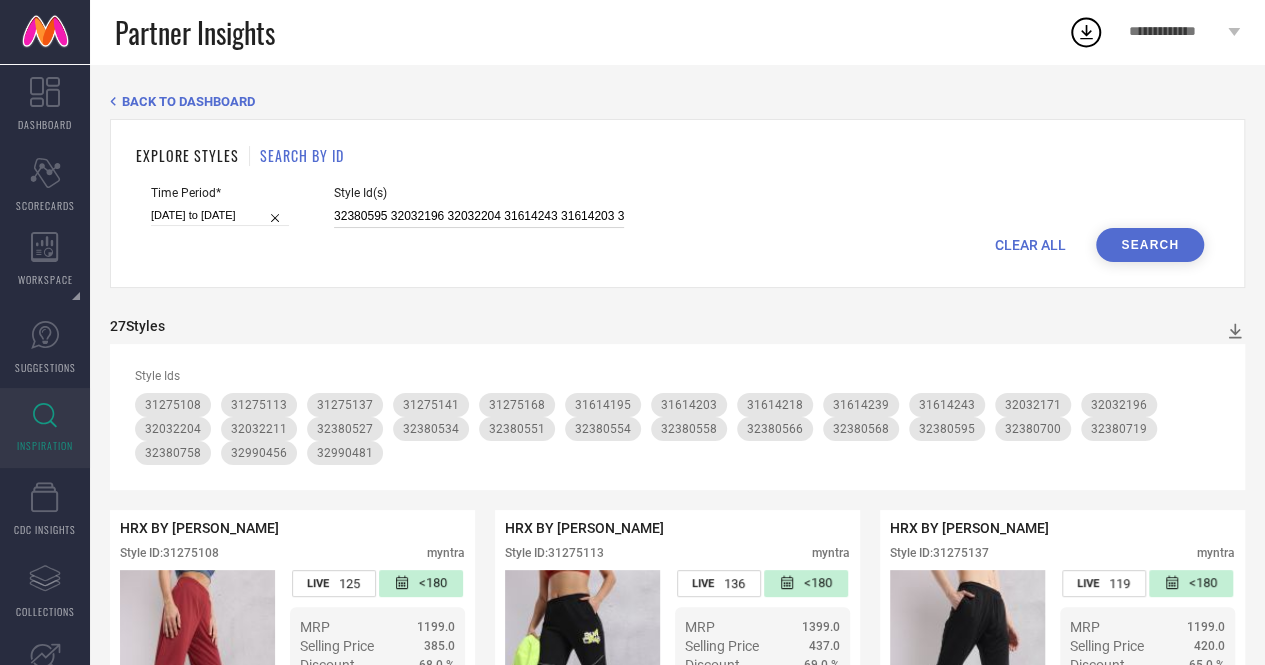 click on "32380595 32032196 32032204 31614243 31614203 31275137 31614218 31275141 32032211 32032171 32990456 31275168 31275108 32380566 32380558 32990481 32380719 31614195 32380551 32380527 32380700 32380568 31614239 32380534 31275113 32380758 32380554" at bounding box center (479, 216) 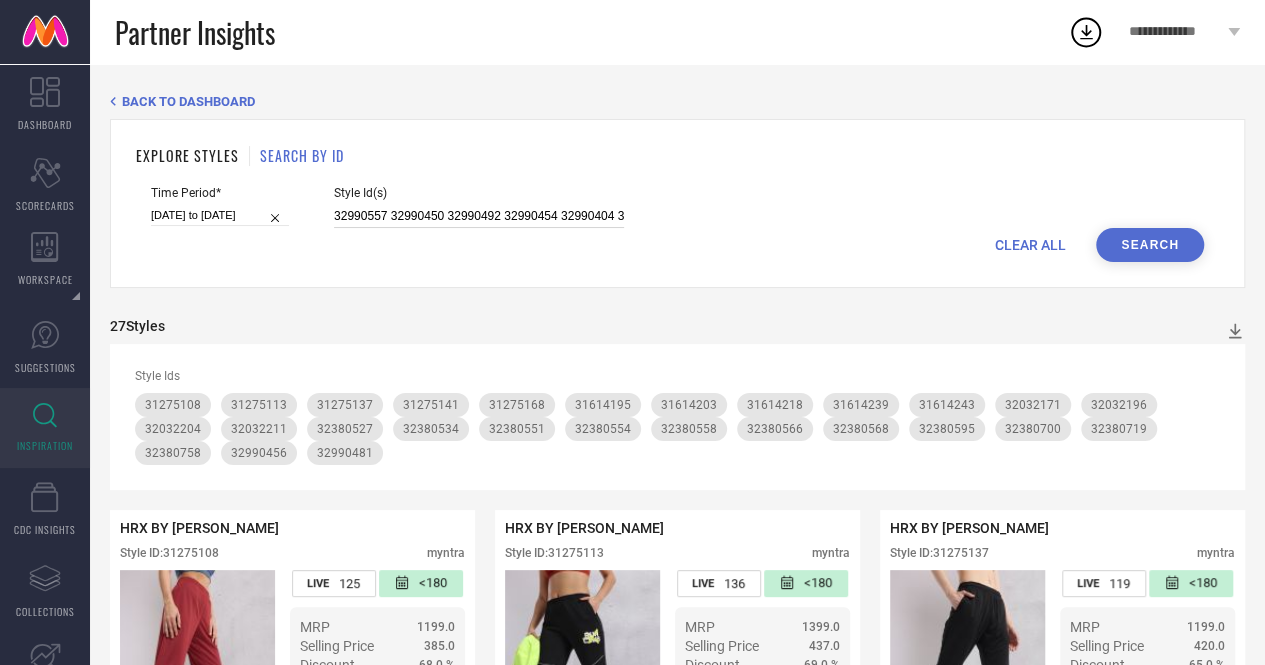 scroll, scrollTop: 0, scrollLeft: 104, axis: horizontal 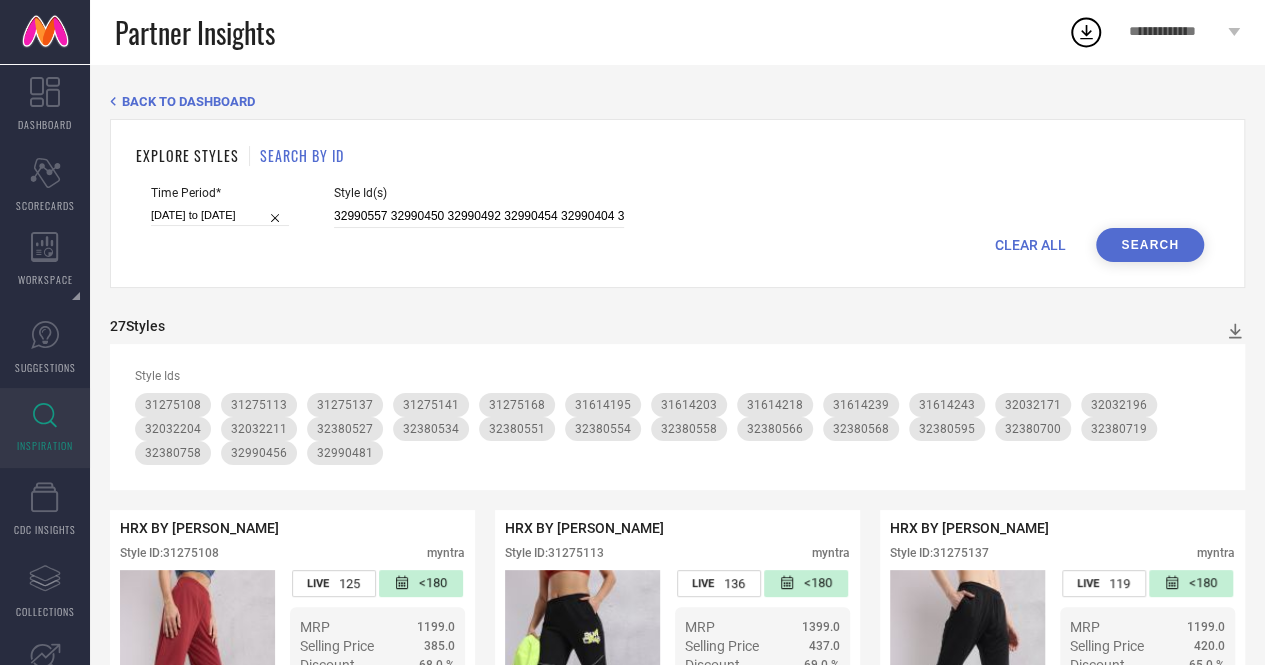 click on "Search" at bounding box center (1150, 245) 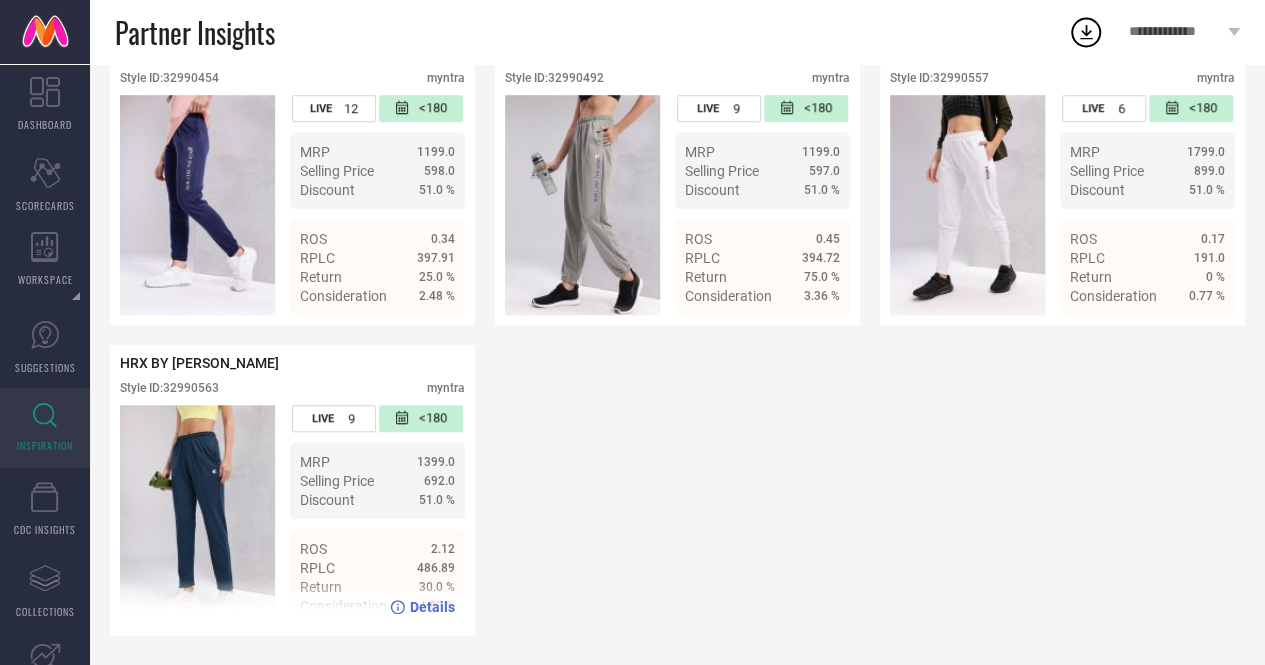 scroll, scrollTop: 751, scrollLeft: 0, axis: vertical 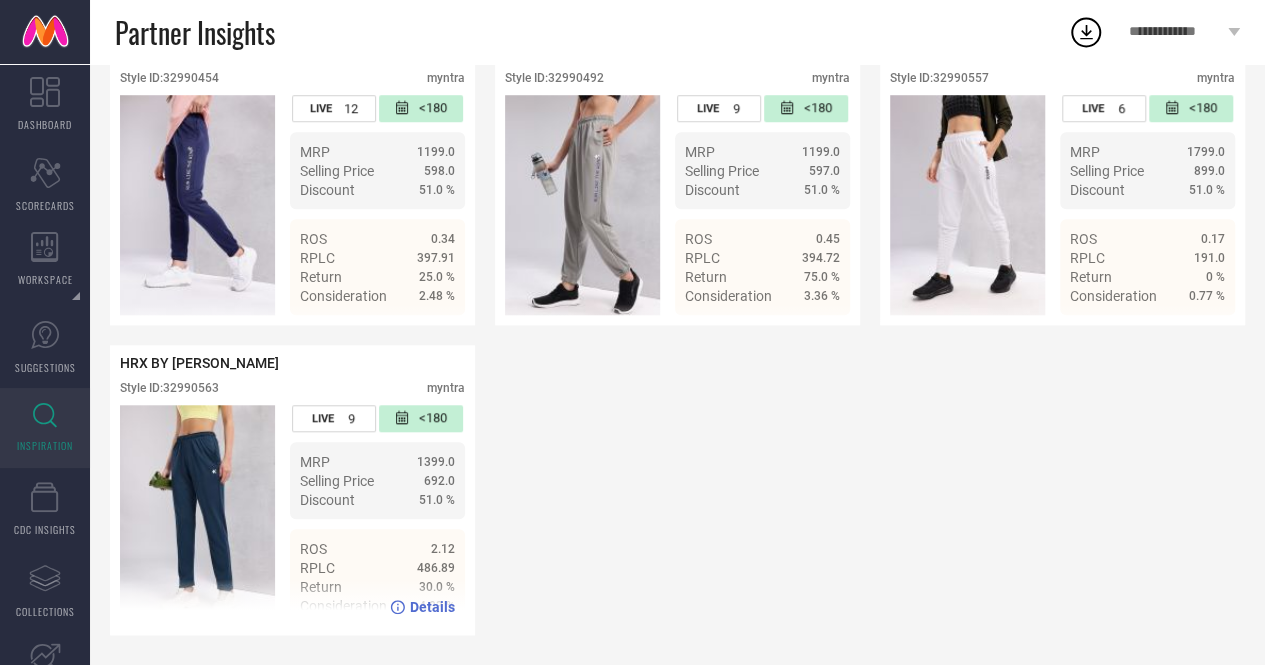 click on "Style ID:  32990563" at bounding box center [169, 388] 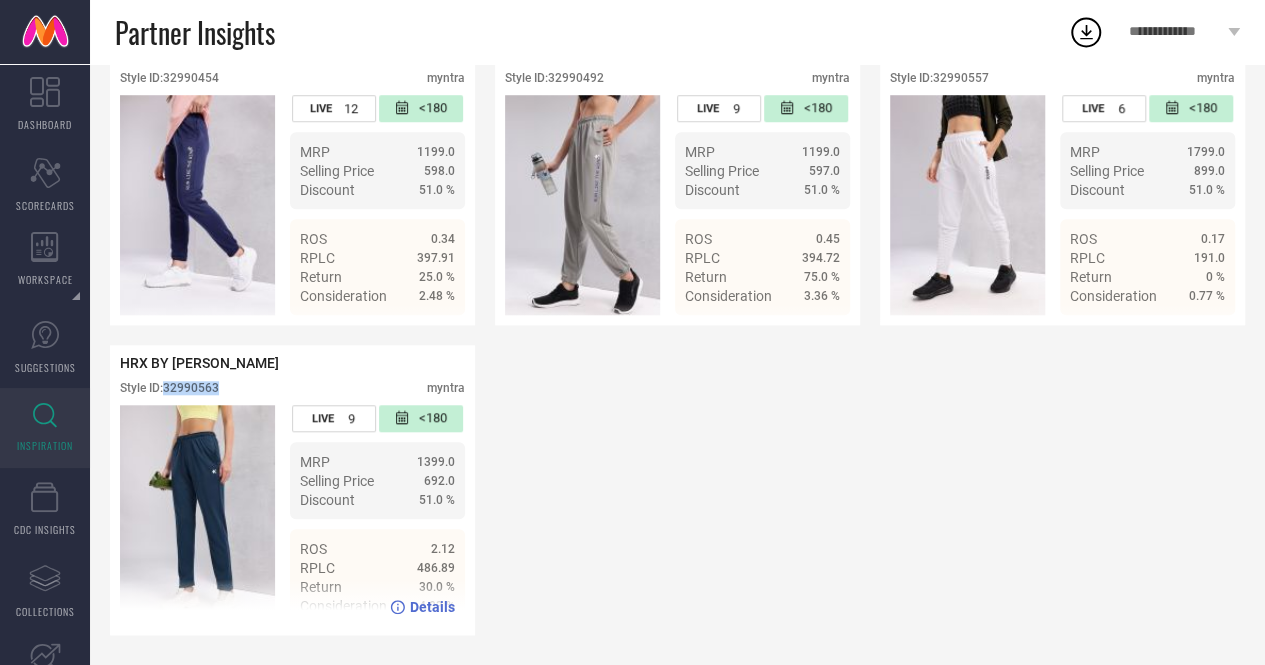 click on "Style ID:  32990563" at bounding box center [169, 388] 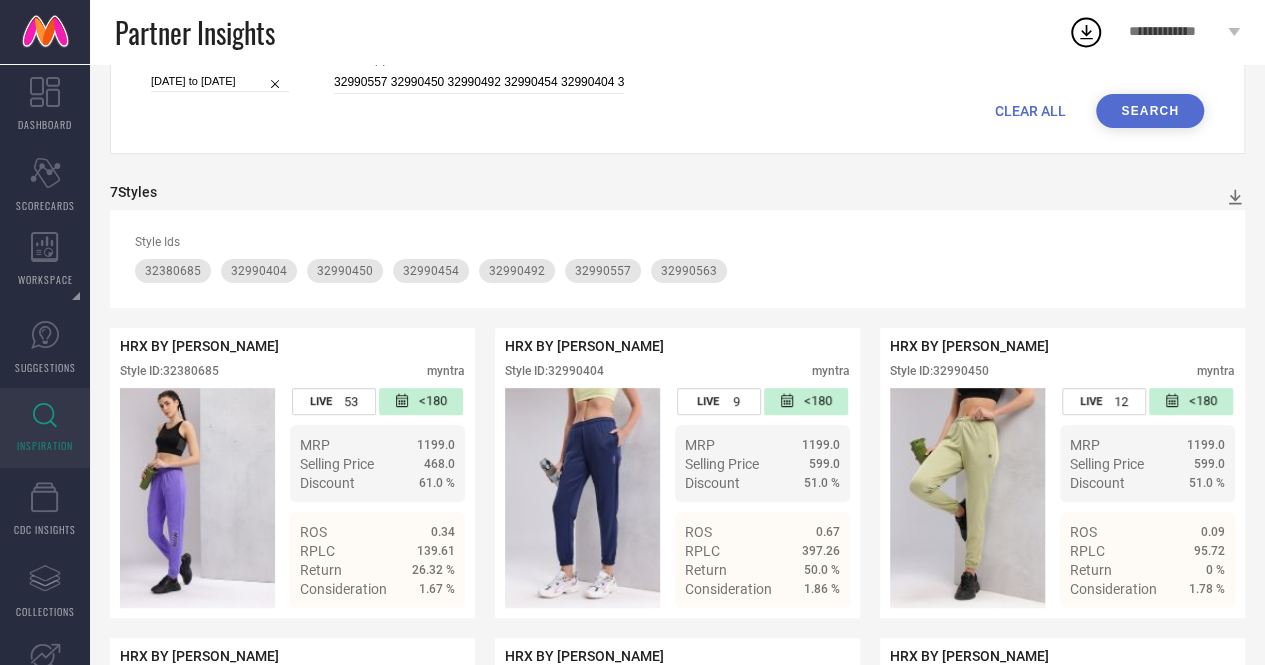 scroll, scrollTop: 0, scrollLeft: 0, axis: both 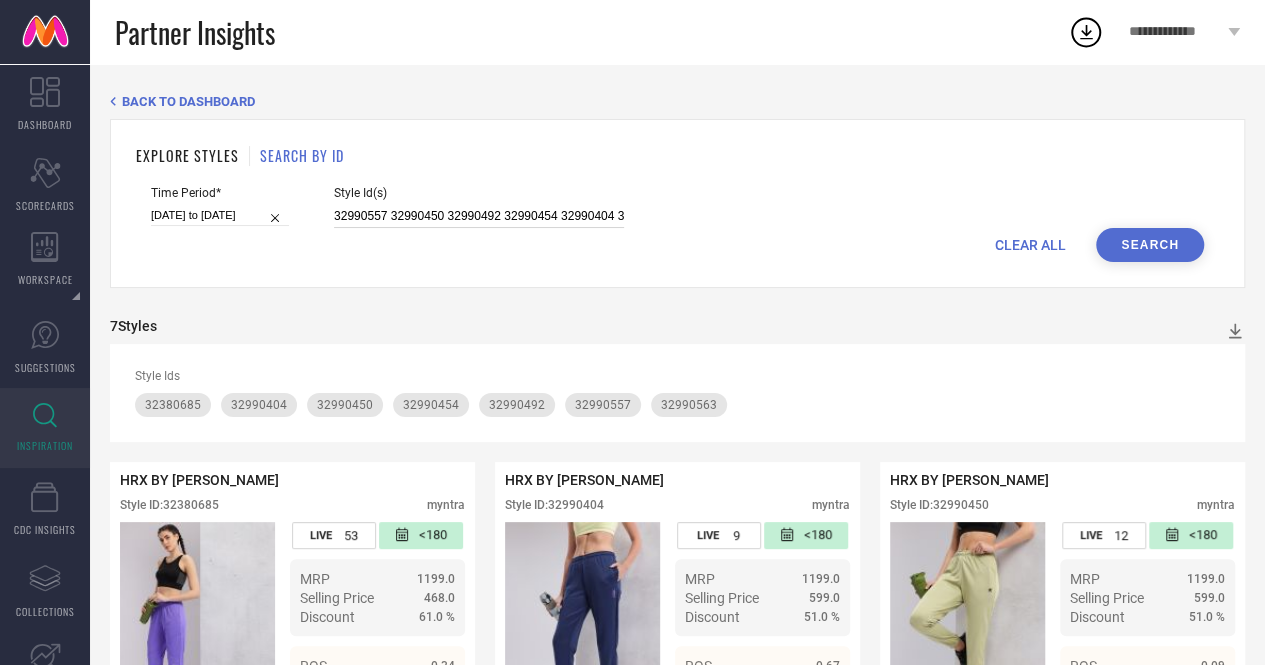 click on "32990557 32990450 32990492 32990454 32990404 32380685 32990563" at bounding box center (479, 216) 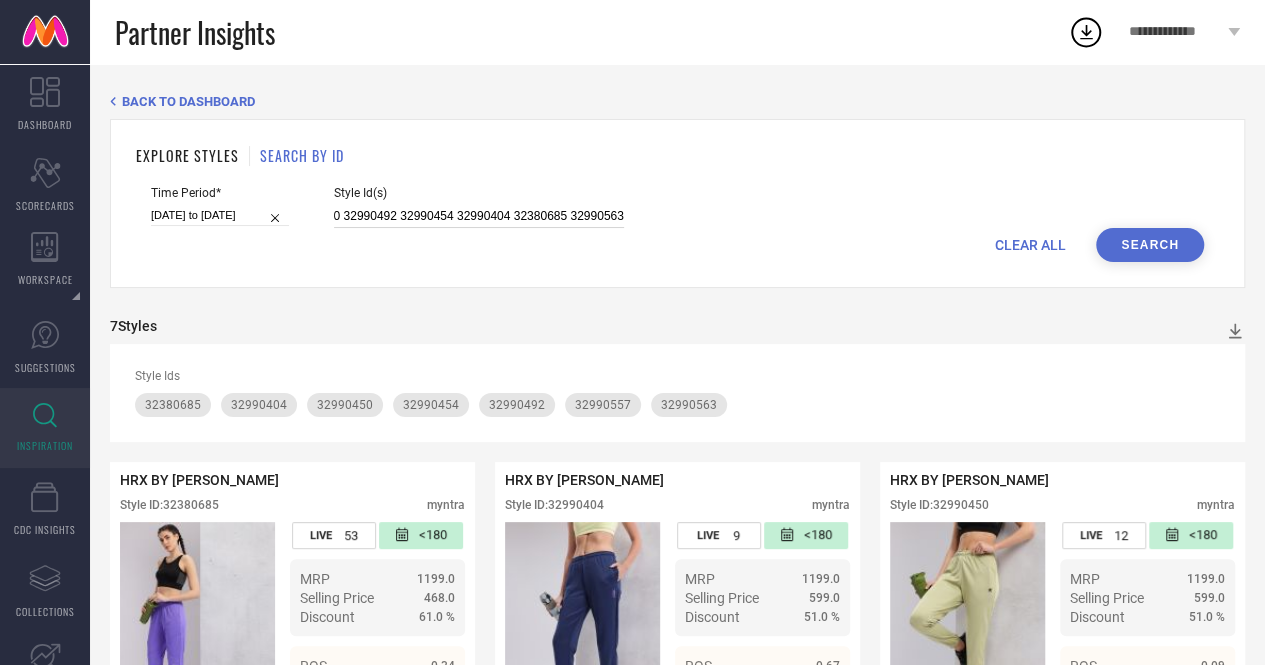 drag, startPoint x: 528, startPoint y: 221, endPoint x: 666, endPoint y: 209, distance: 138.52075 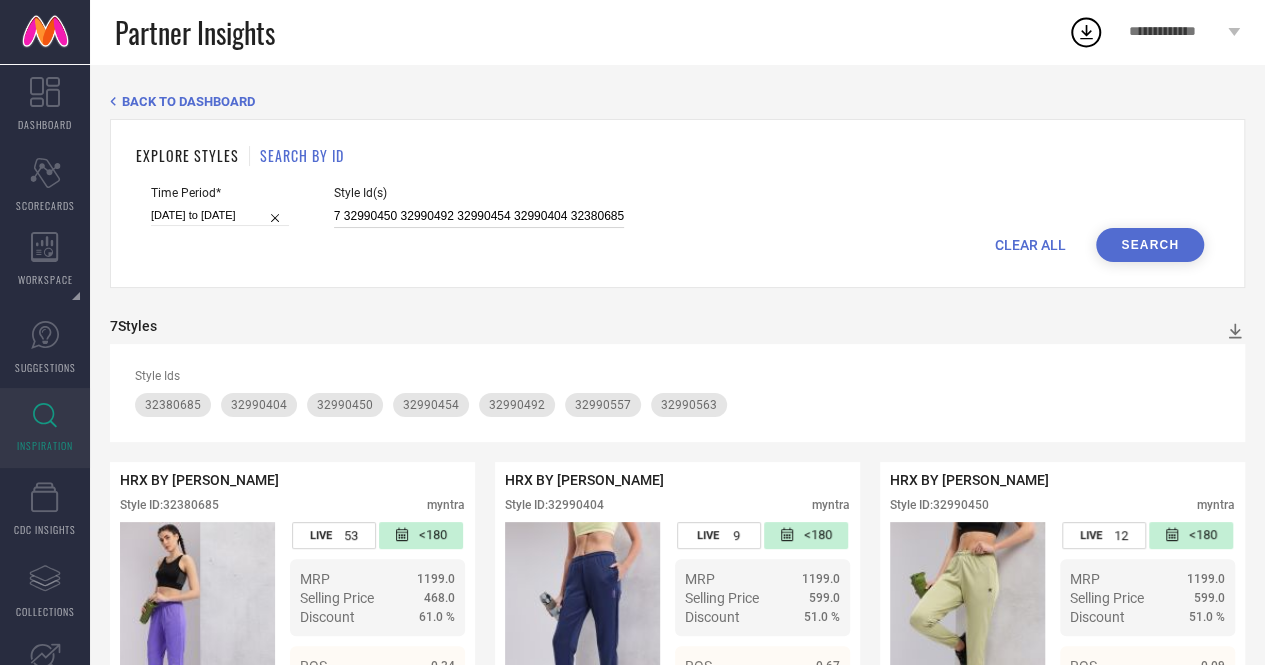 scroll, scrollTop: 0, scrollLeft: 50, axis: horizontal 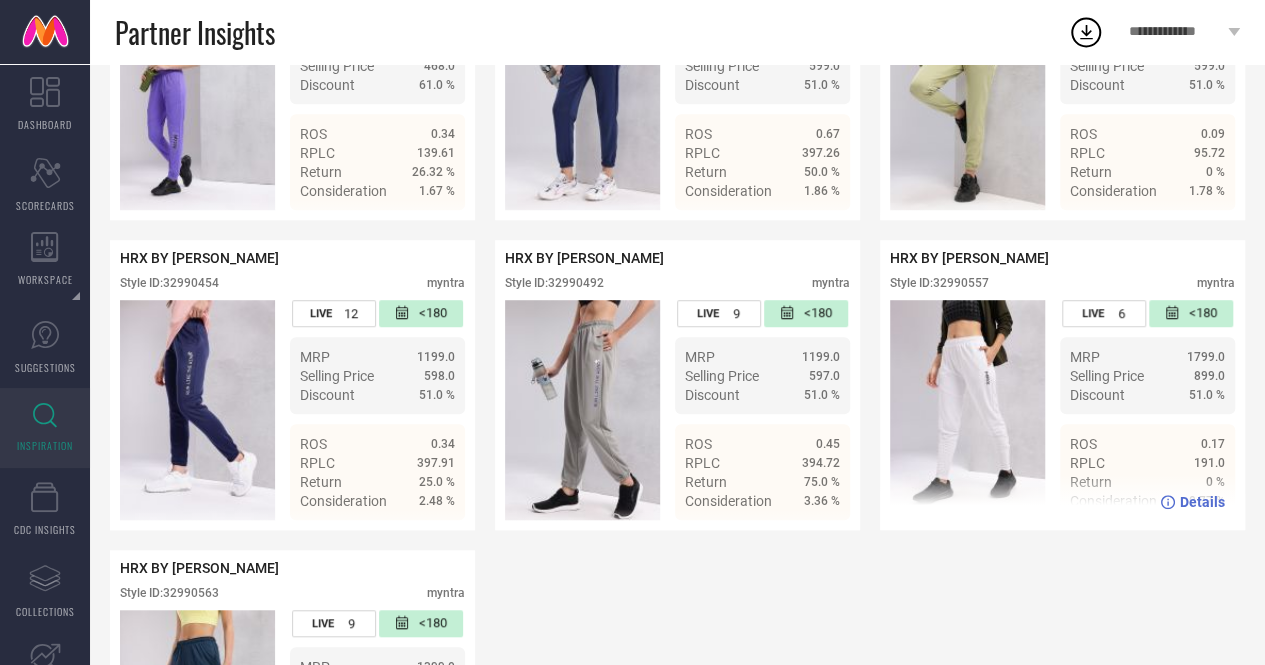 click on "Style ID:  32990557" at bounding box center (939, 283) 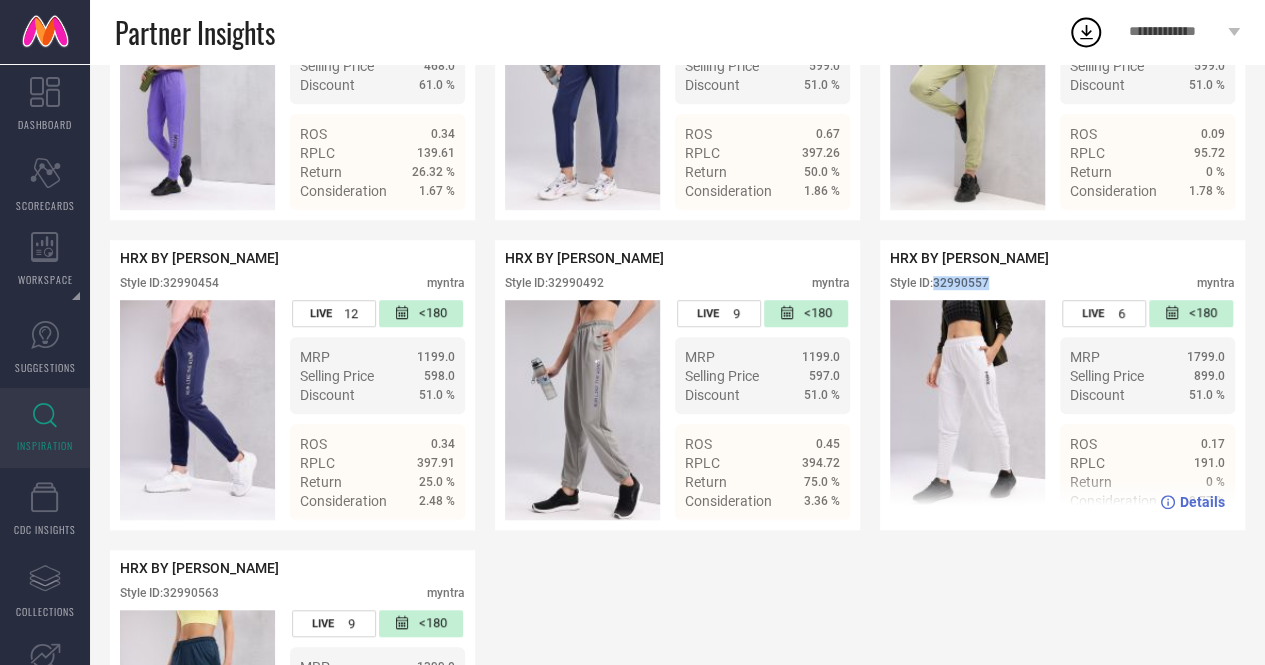 click on "Style ID:  32990557" at bounding box center [939, 283] 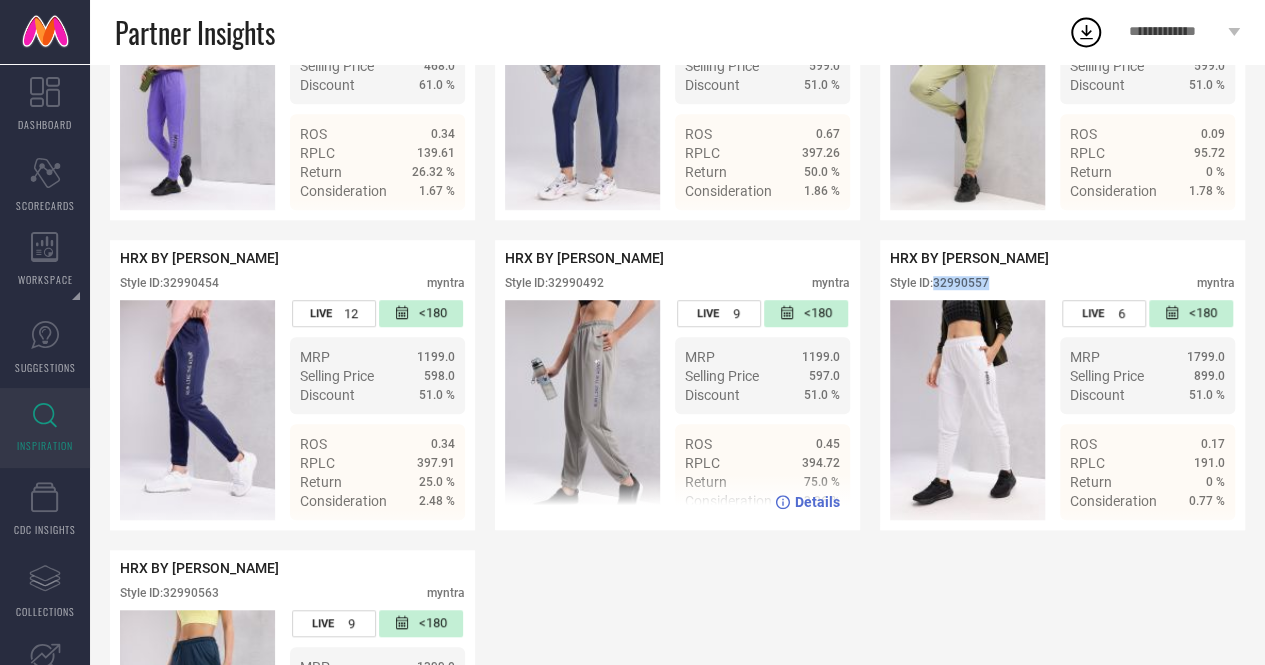 scroll, scrollTop: 0, scrollLeft: 0, axis: both 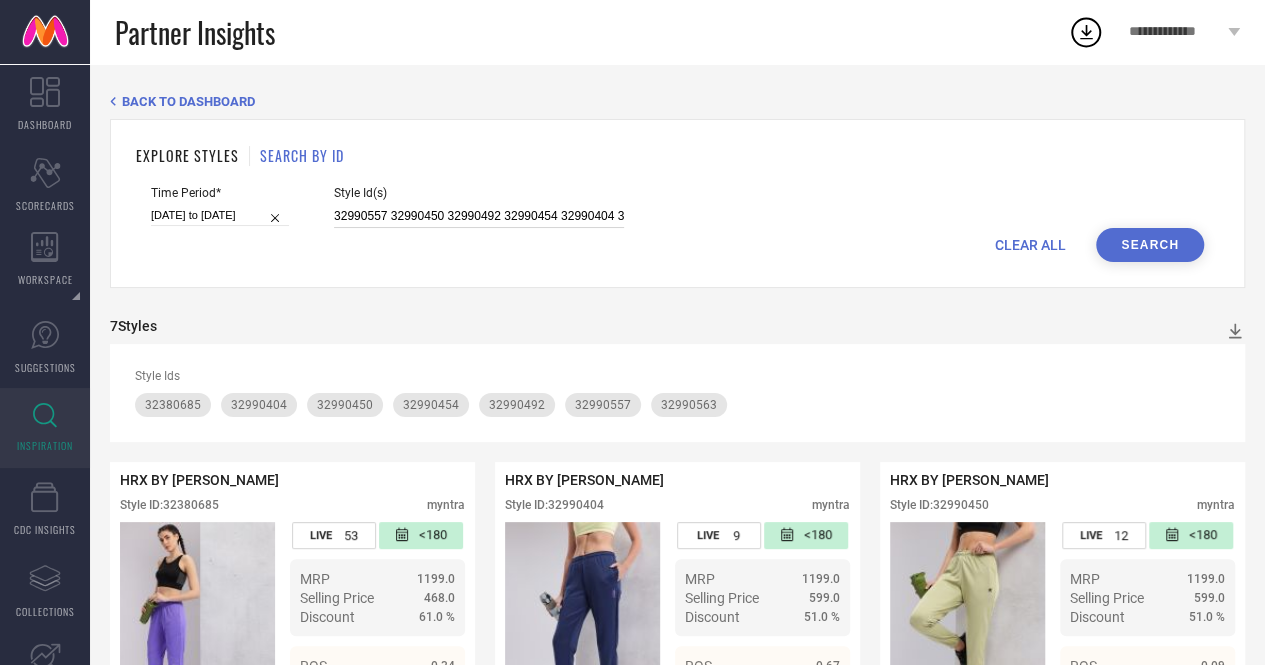 click on "32990557 32990450 32990492 32990454 32990404 32380685" at bounding box center (479, 216) 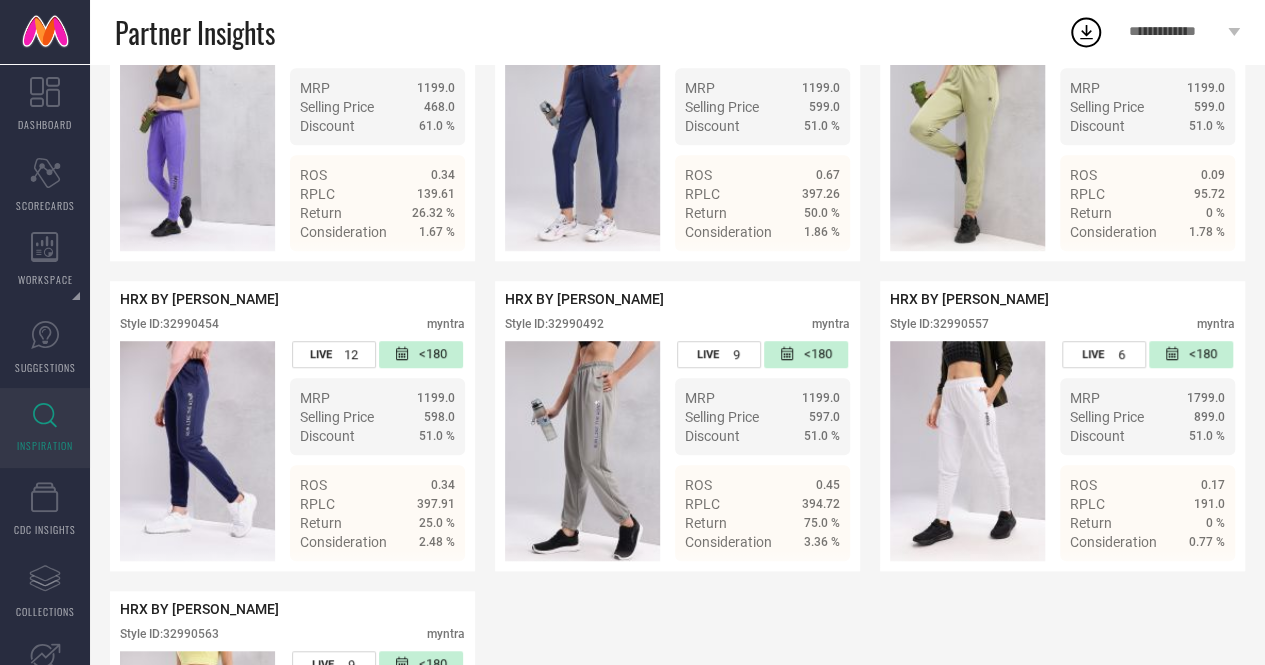 scroll, scrollTop: 492, scrollLeft: 0, axis: vertical 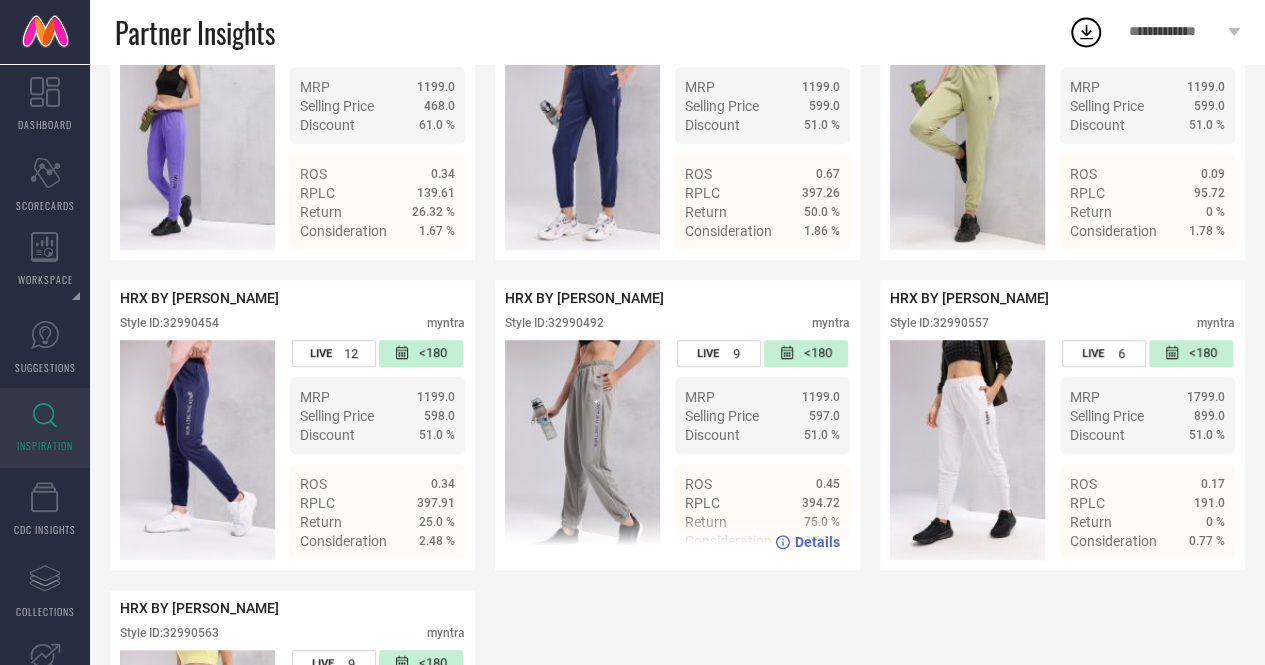 click on "Style ID:  32990492" at bounding box center (554, 323) 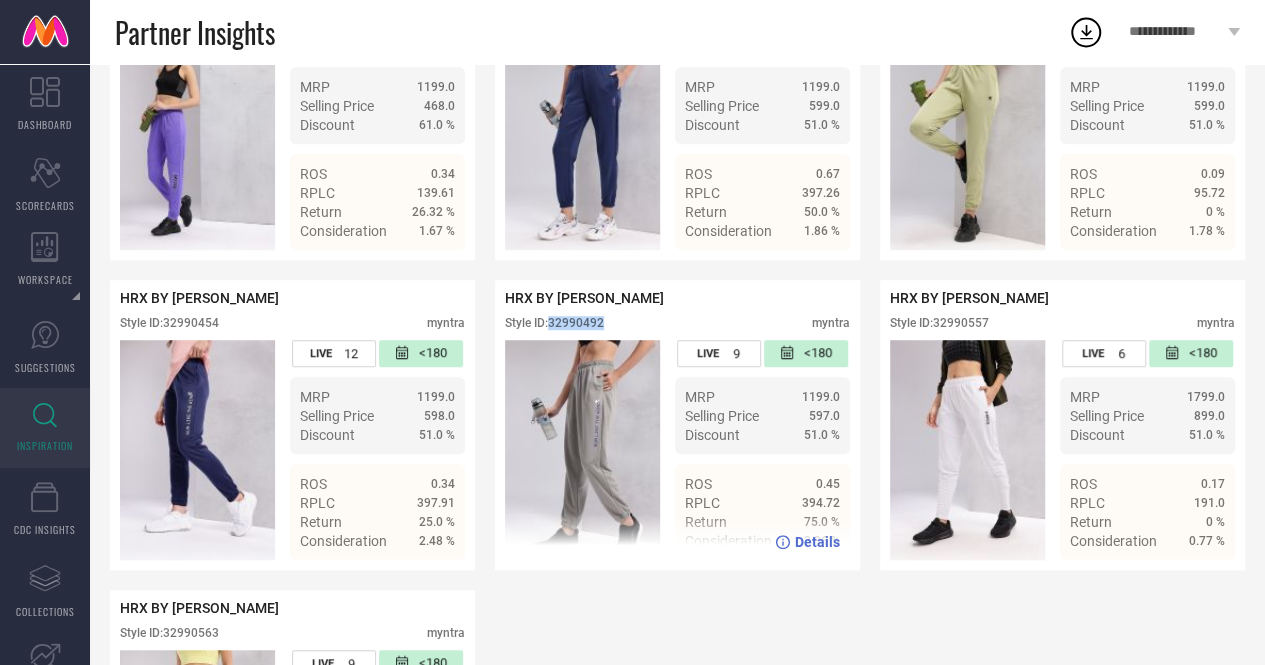 click on "Style ID:  32990492" at bounding box center [554, 323] 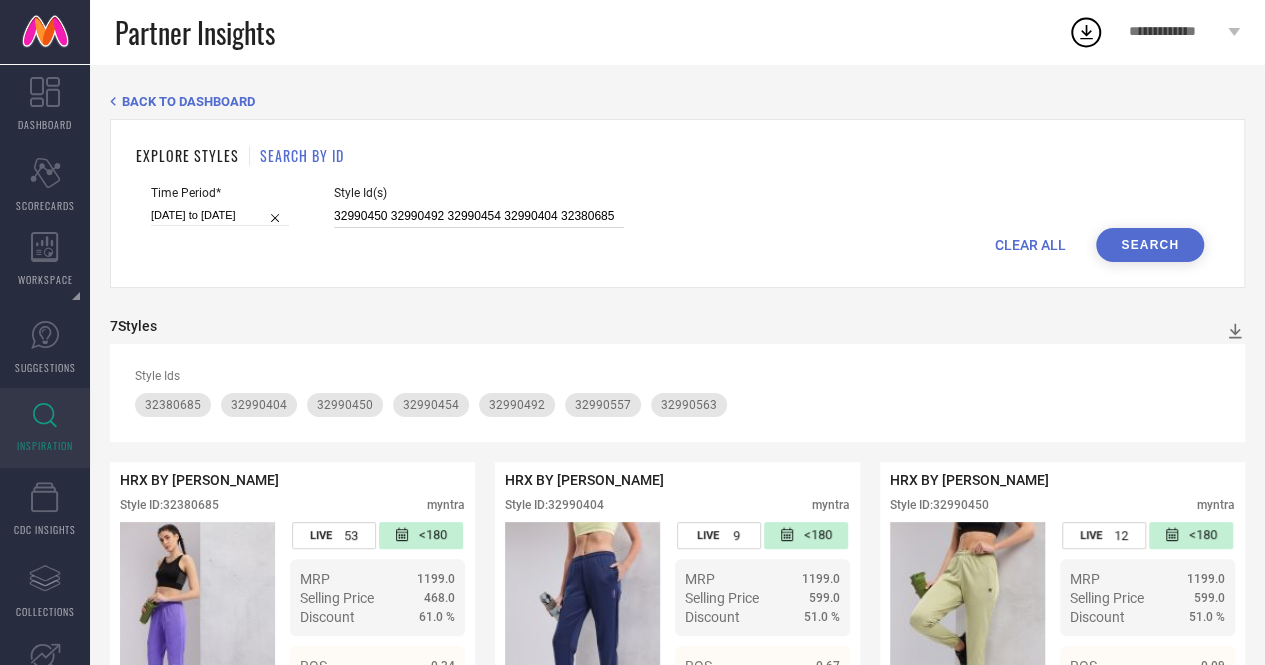 click on "32990450 32990492 32990454 32990404 32380685" at bounding box center [479, 216] 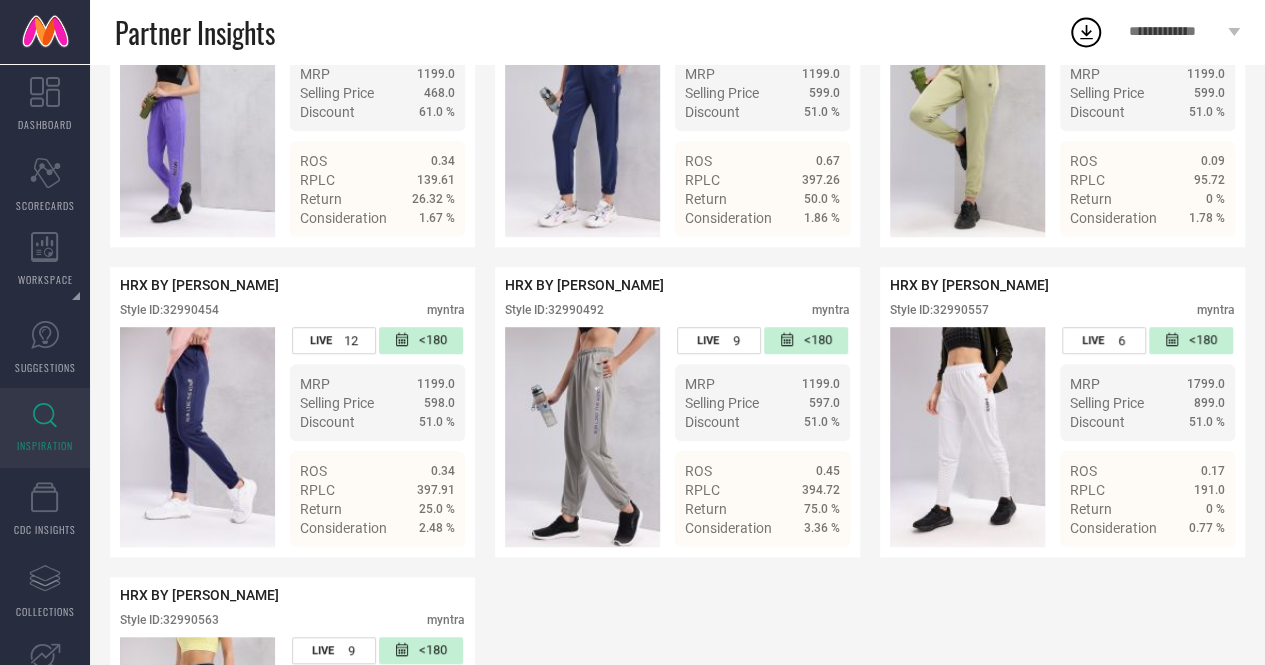 scroll, scrollTop: 504, scrollLeft: 0, axis: vertical 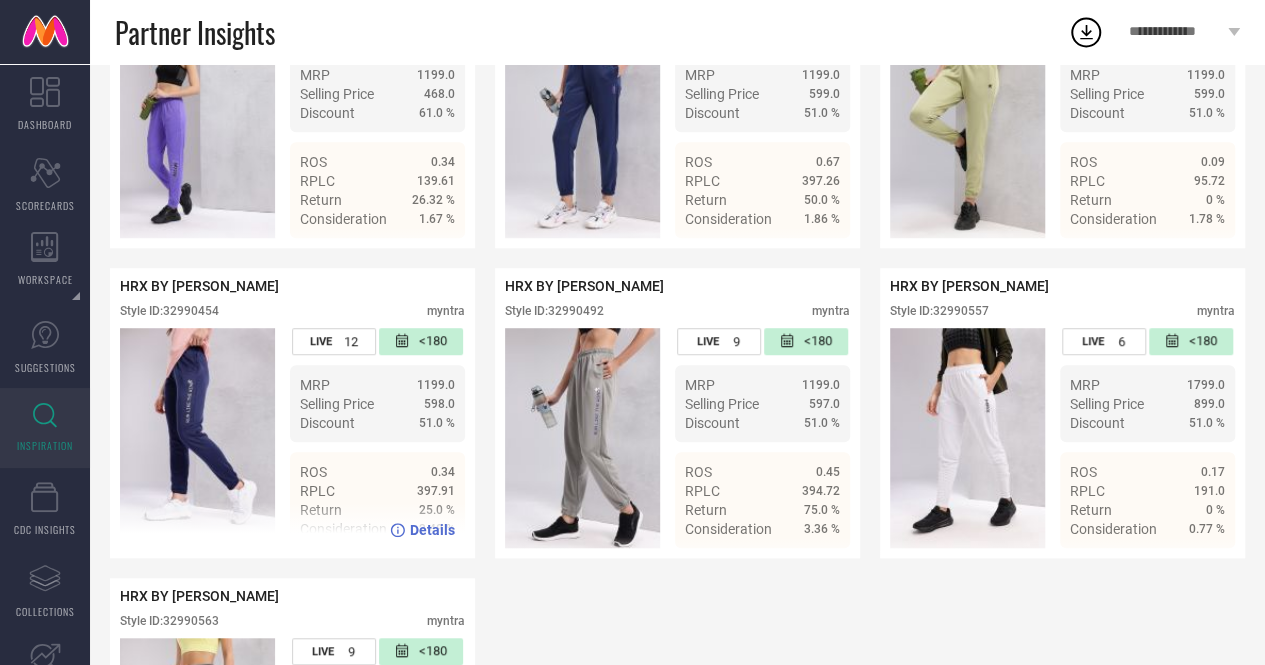 click on "Style ID:  32990454" at bounding box center (169, 311) 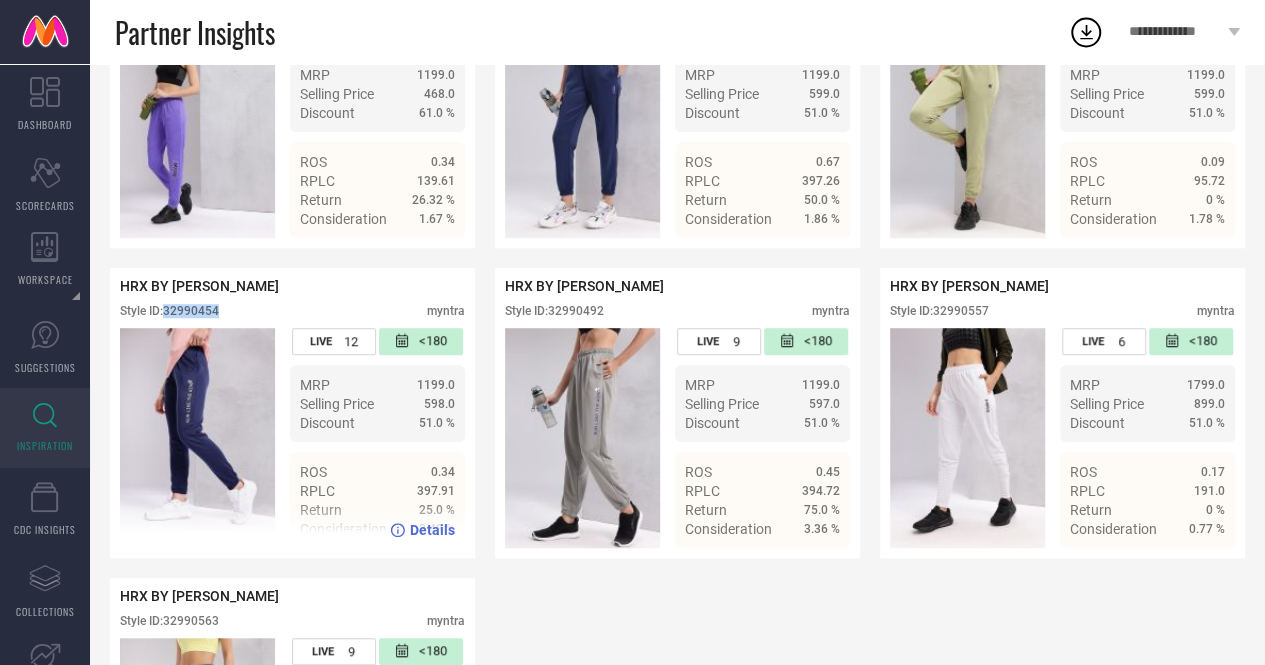 click on "Style ID:  32990454" at bounding box center [169, 311] 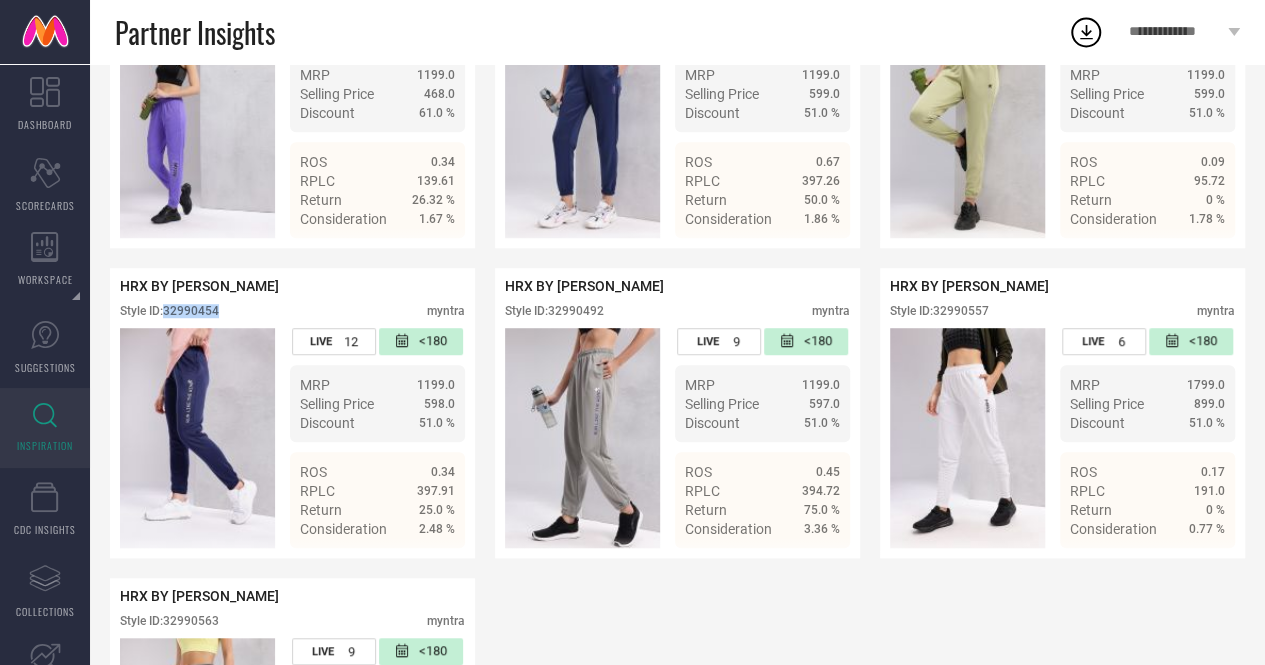 scroll, scrollTop: 0, scrollLeft: 0, axis: both 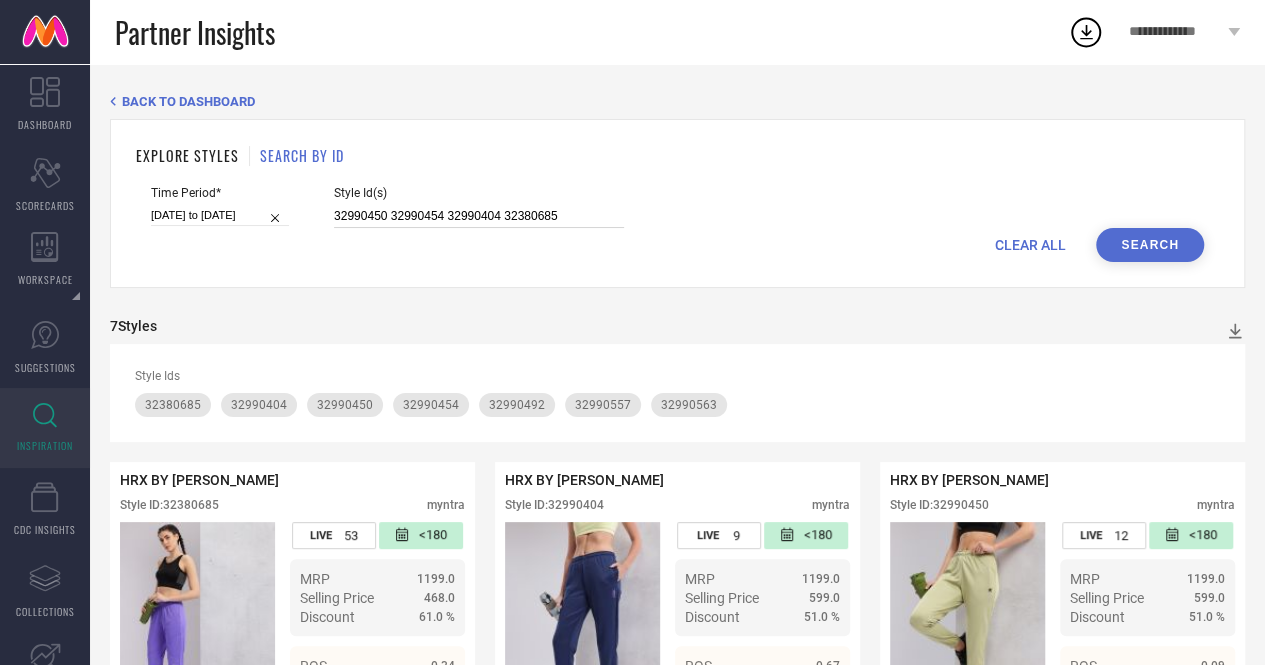 click on "32990450 32990454 32990404 32380685" at bounding box center [479, 216] 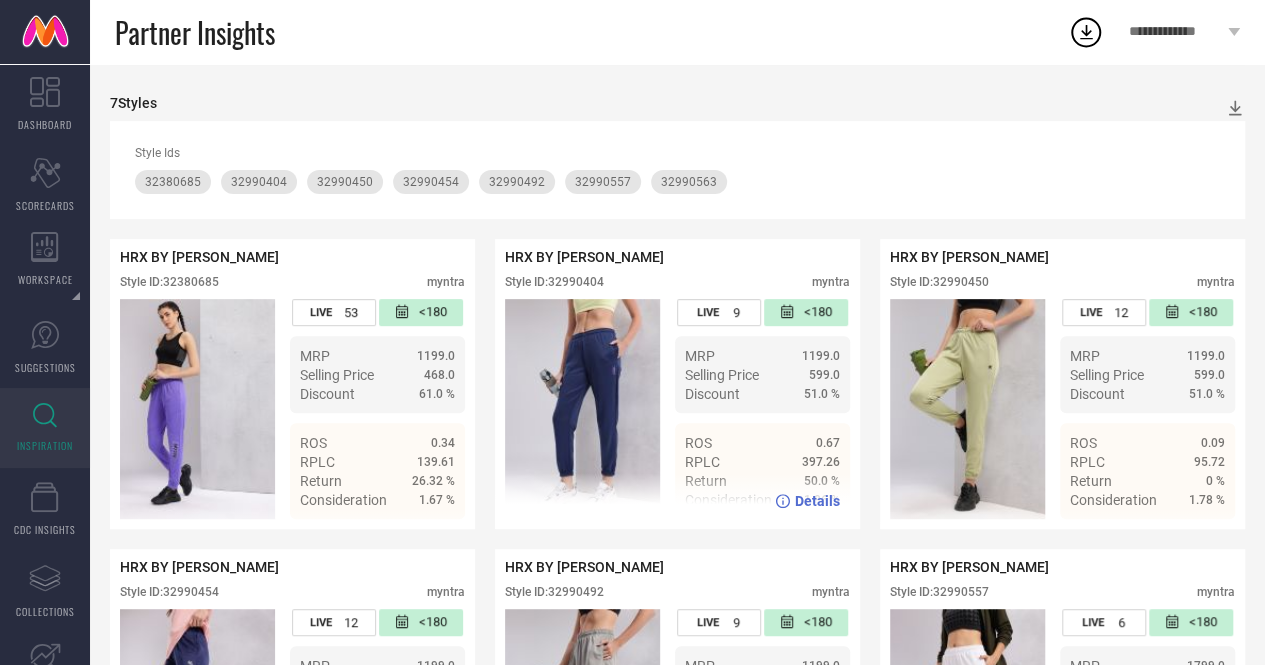 scroll, scrollTop: 219, scrollLeft: 0, axis: vertical 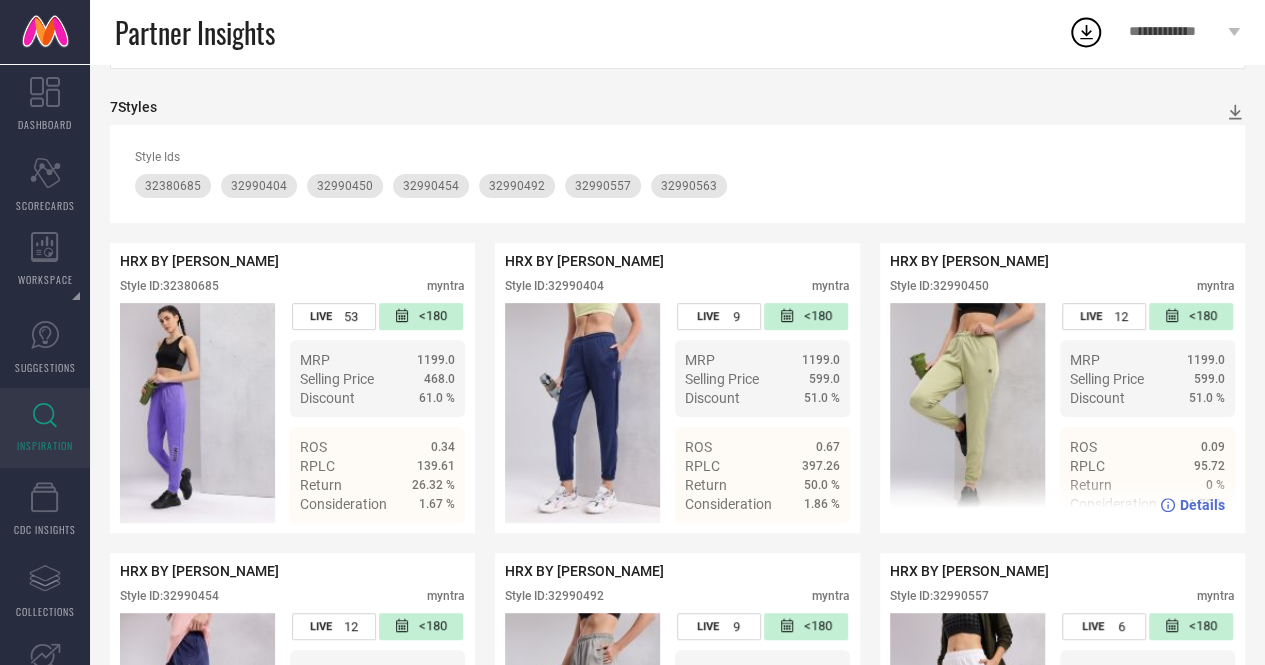 click on "Style ID:  32990450" at bounding box center (939, 286) 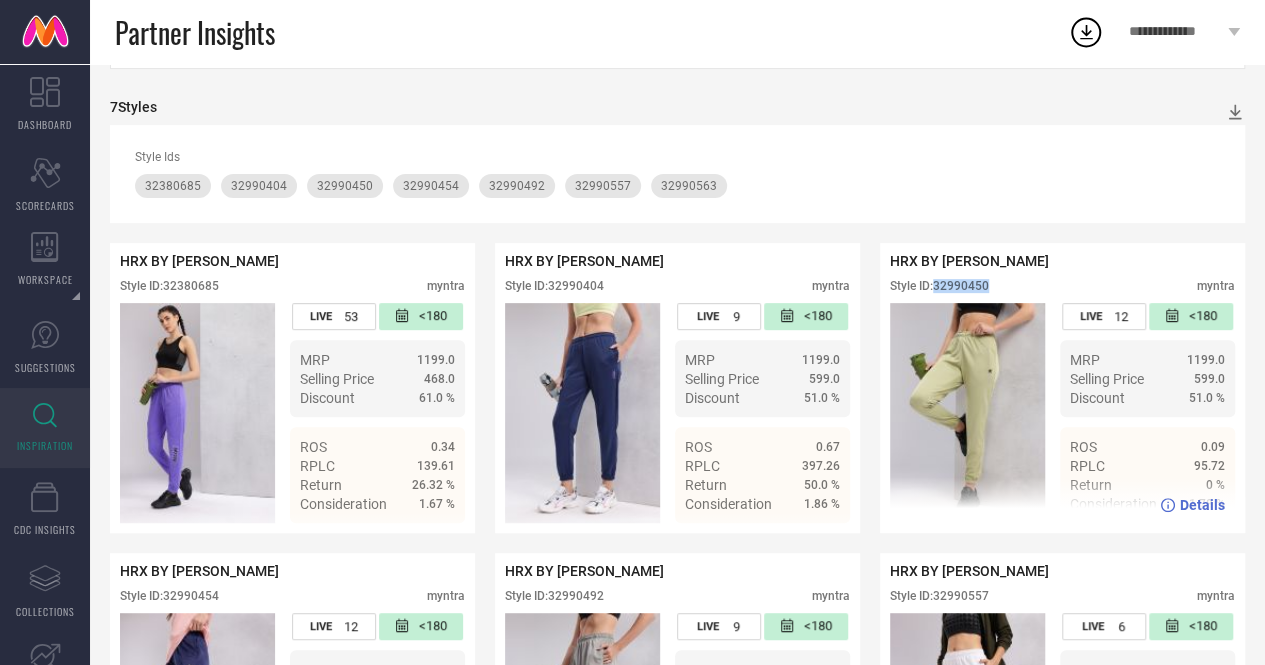 click on "Style ID:  32990450" at bounding box center [939, 286] 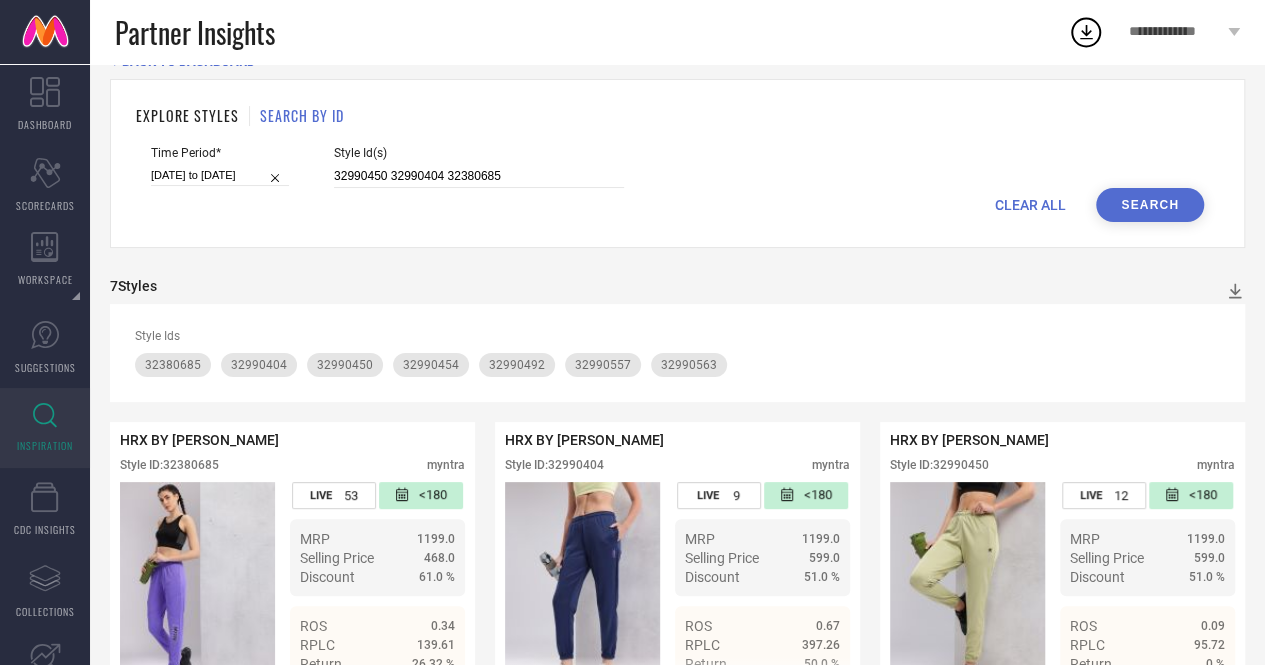 scroll, scrollTop: 38, scrollLeft: 0, axis: vertical 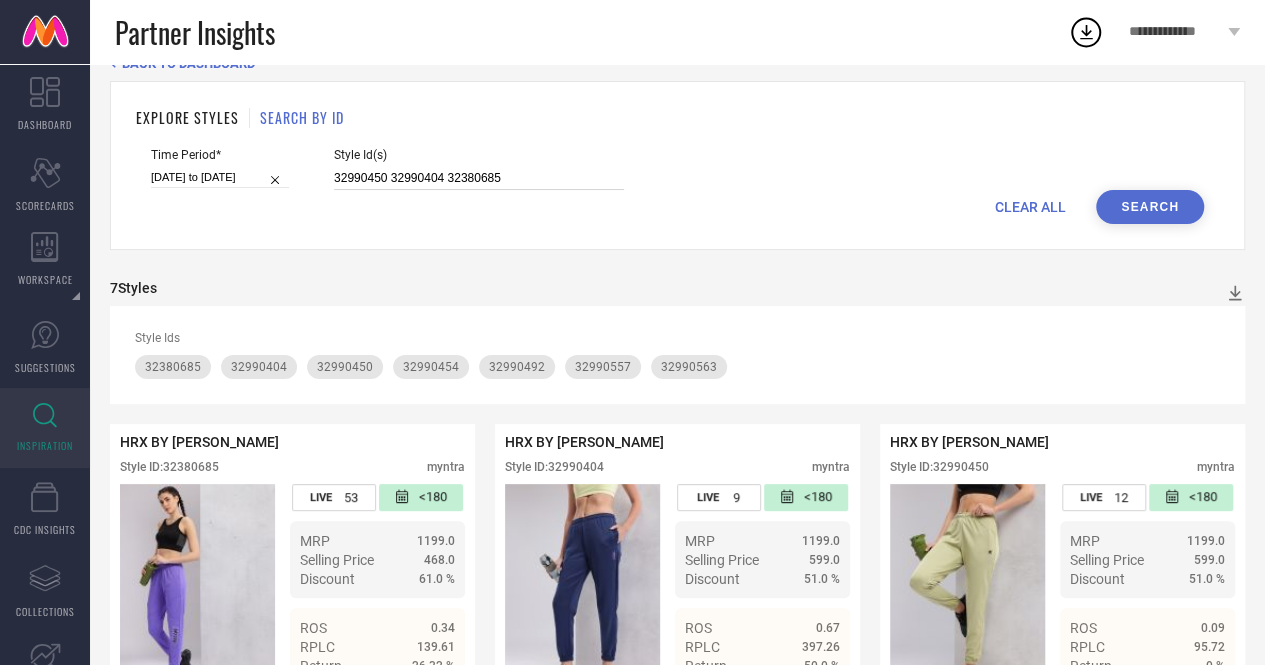click on "32990450 32990404 32380685" at bounding box center (479, 178) 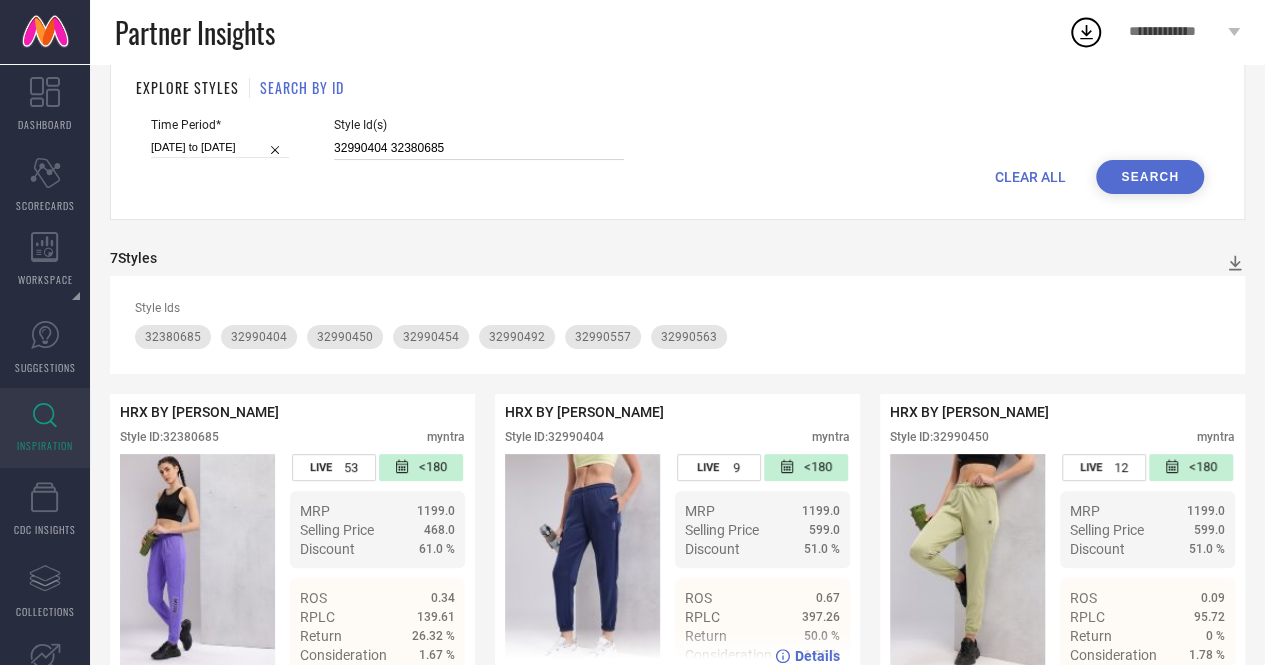 scroll, scrollTop: 72, scrollLeft: 0, axis: vertical 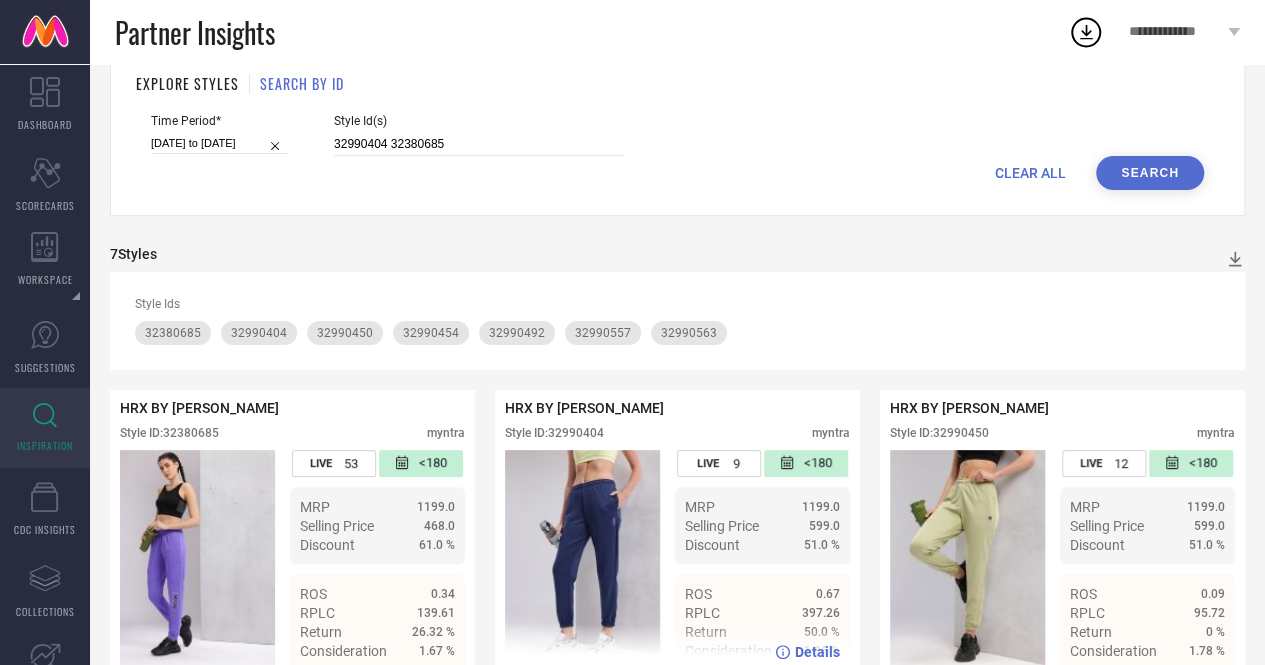 click on "Style ID:  32990404" at bounding box center (554, 433) 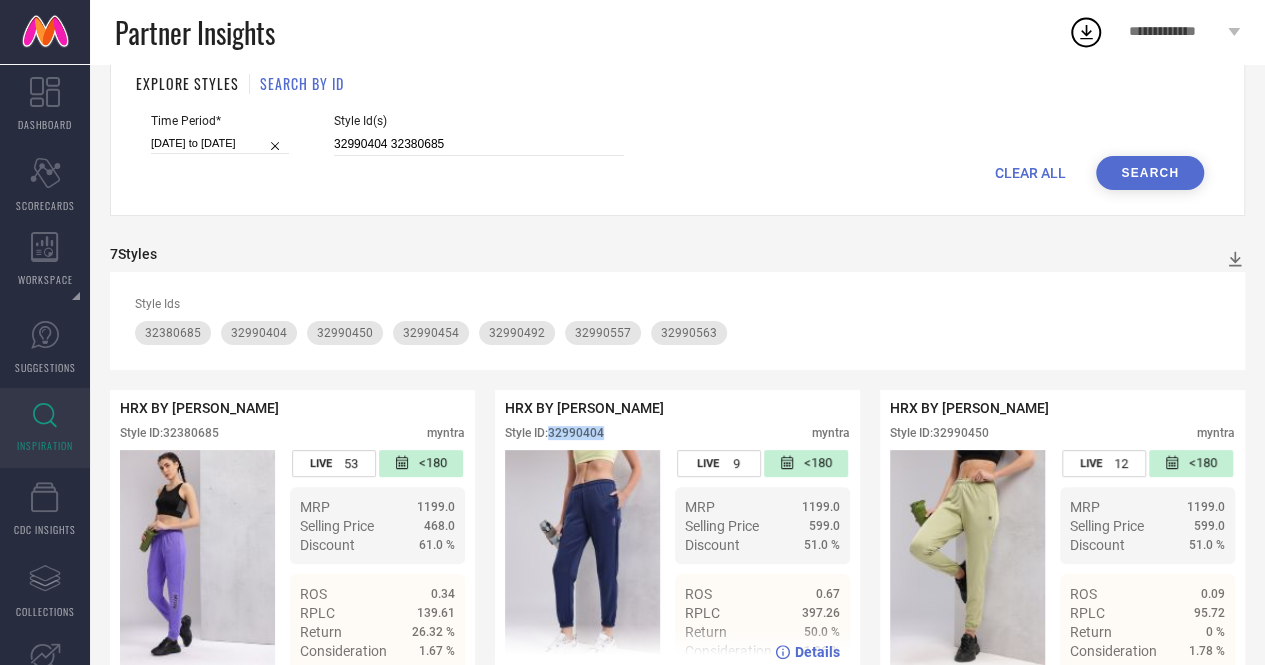 click on "Style ID:  32990404" at bounding box center (554, 433) 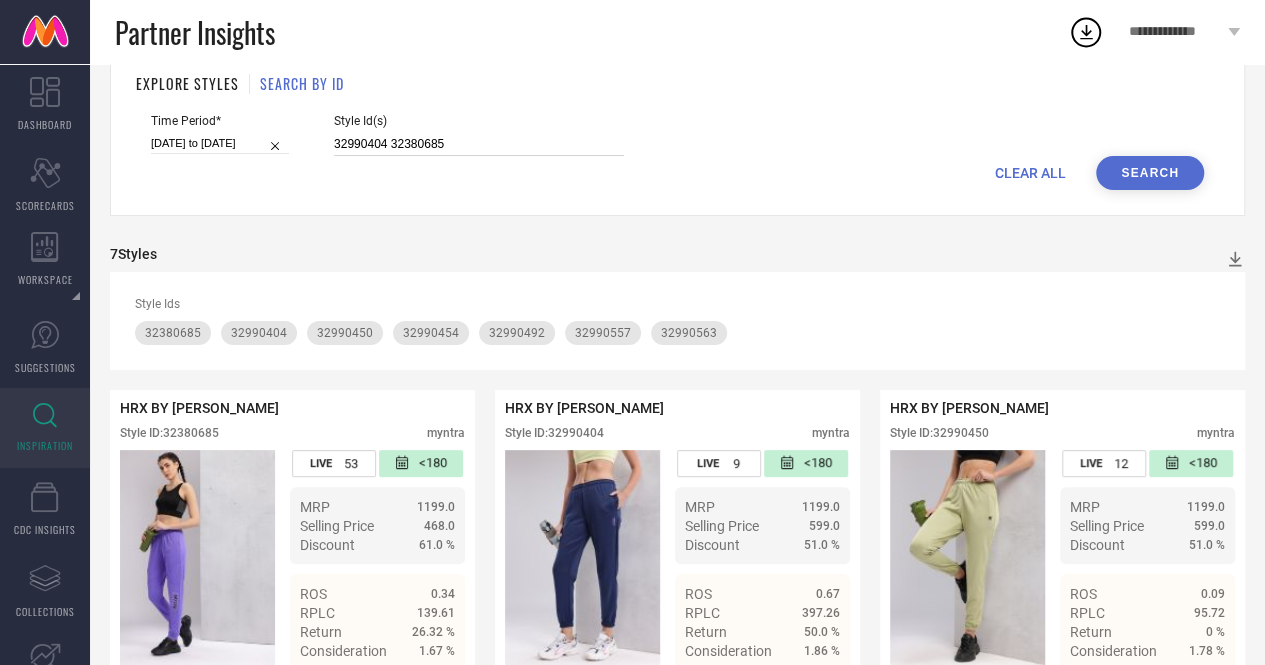 click on "32990404 32380685" at bounding box center [479, 144] 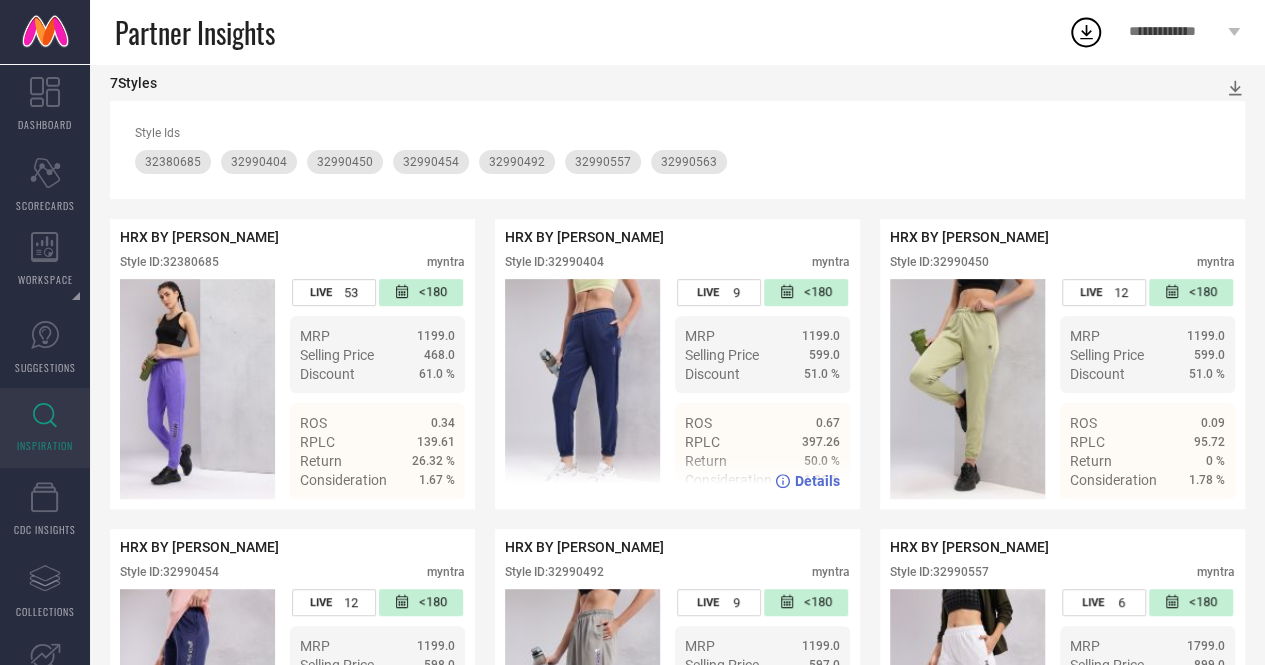 scroll, scrollTop: 0, scrollLeft: 0, axis: both 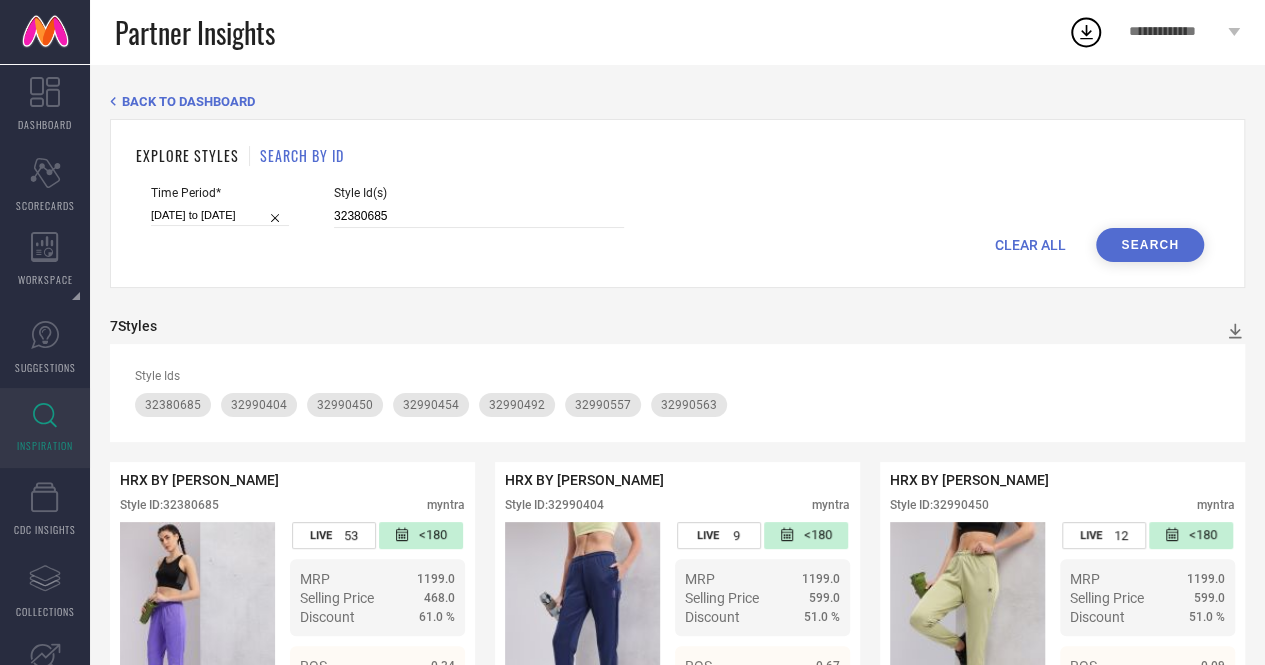 click on "Search" at bounding box center [1150, 245] 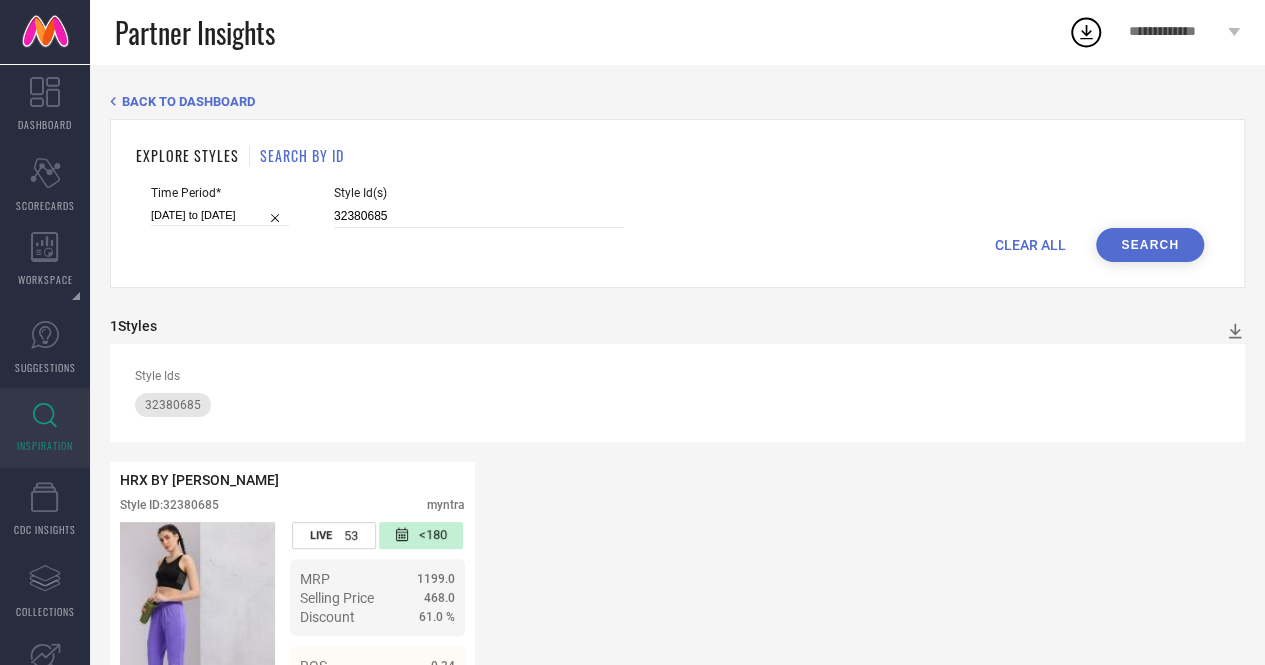 scroll, scrollTop: 124, scrollLeft: 0, axis: vertical 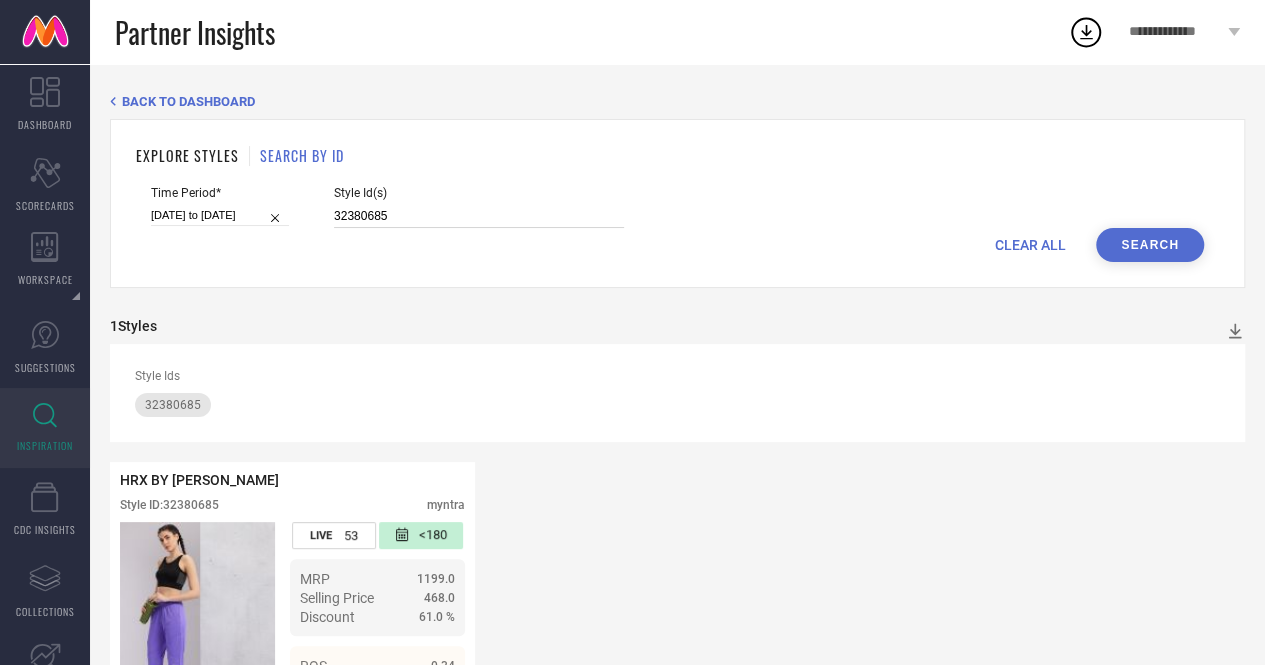 click on "32380685" at bounding box center [479, 216] 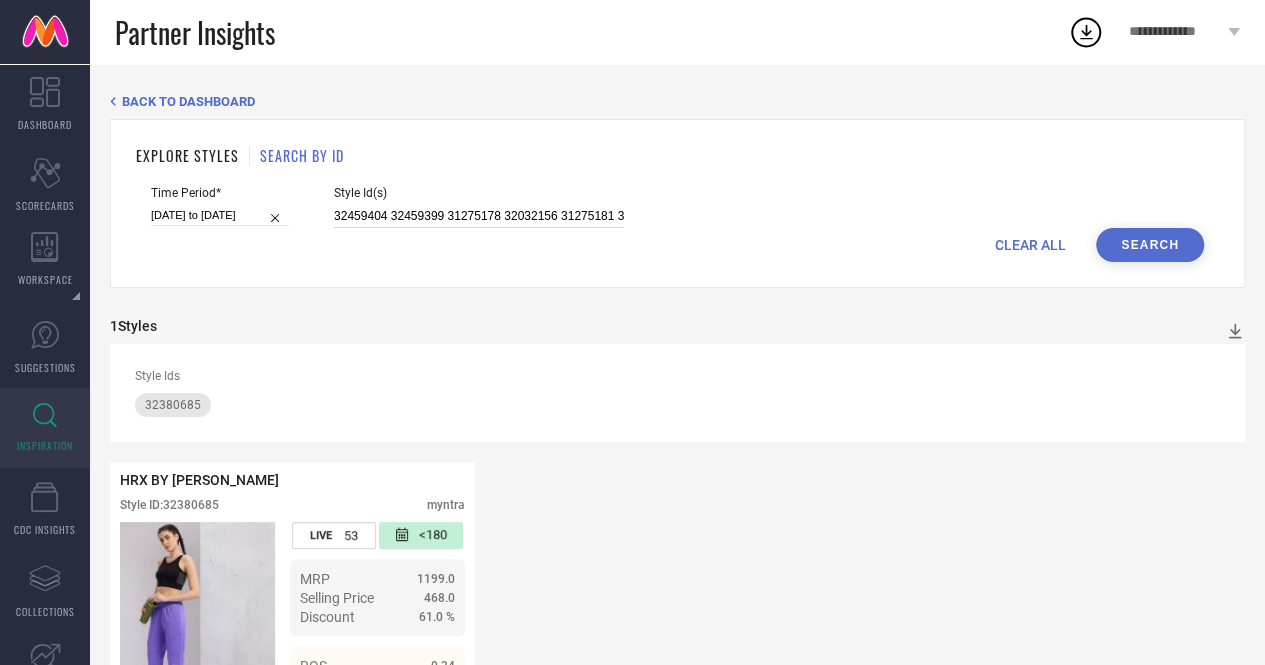scroll, scrollTop: 0, scrollLeft: 1124, axis: horizontal 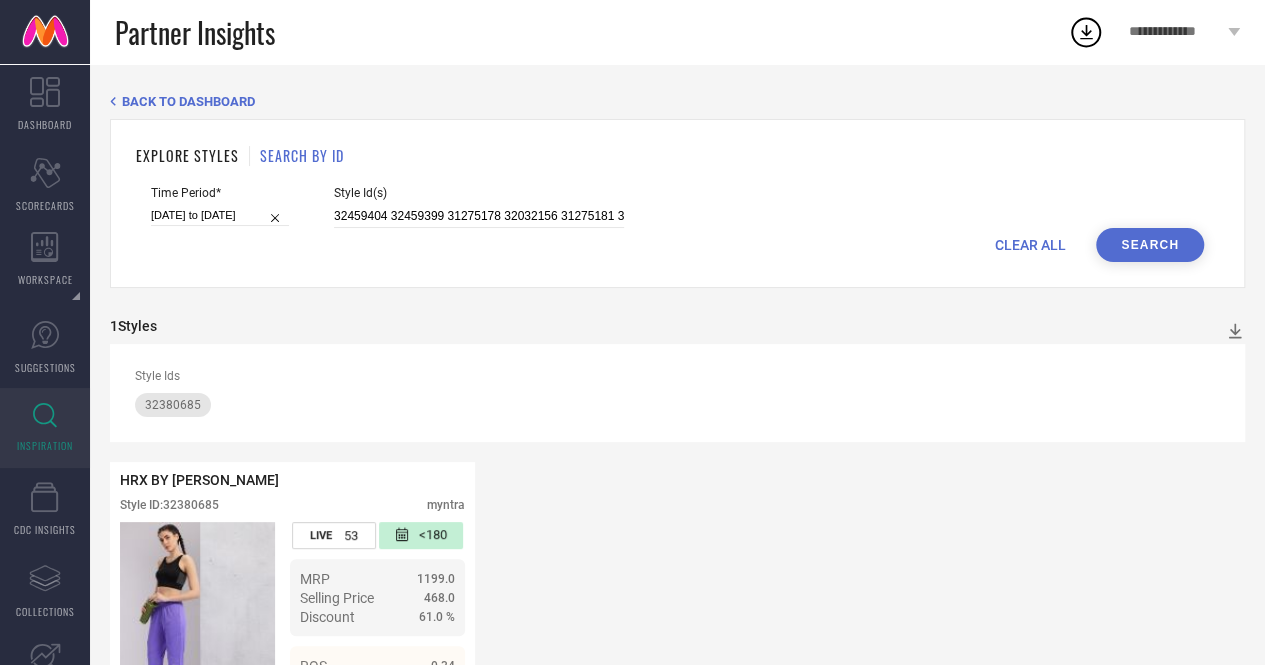 click on "Search" at bounding box center [1150, 245] 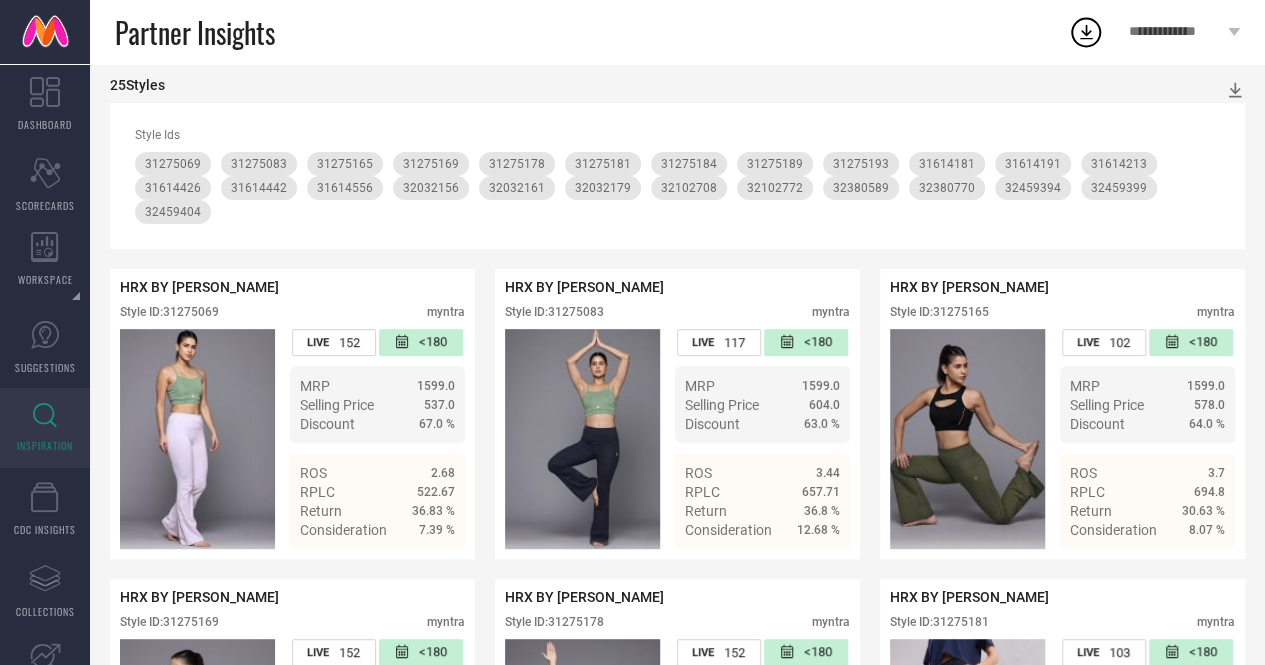 scroll, scrollTop: 0, scrollLeft: 0, axis: both 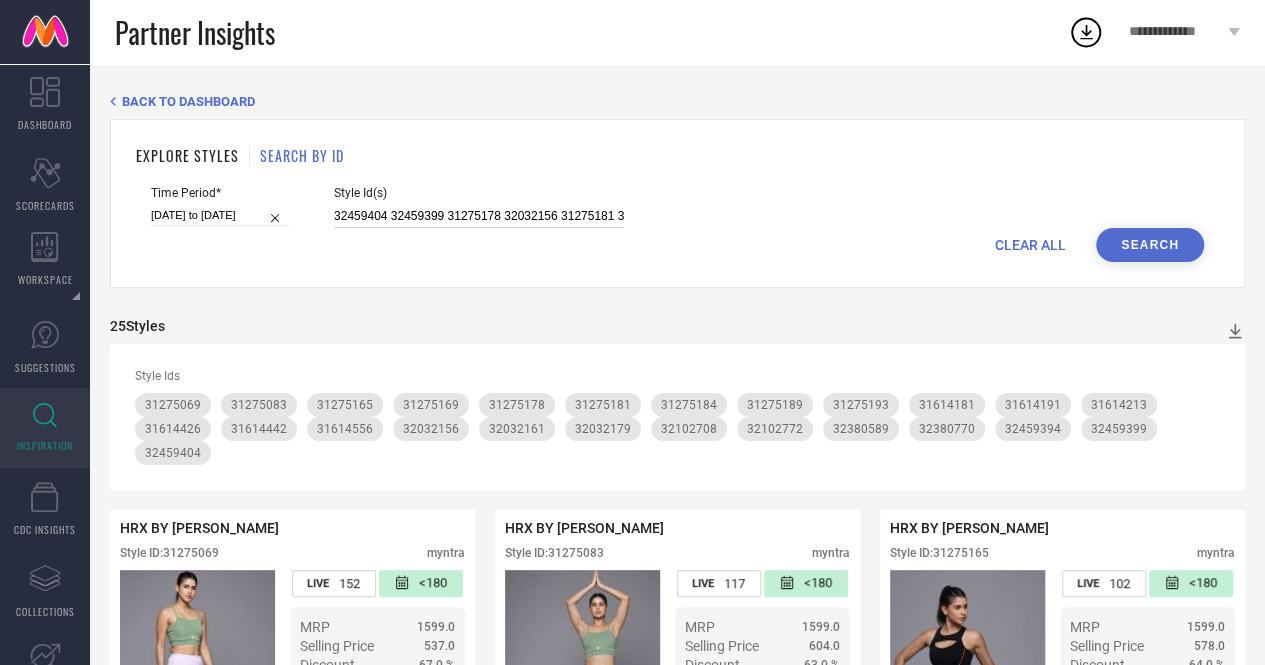 click on "32459404 32459399 31275178 32032156 31275181 31614442 32102708 32102772 31614426 31614191 31614181 31275169 31614213 31275083 31275069 31275184 31275165 31275189 32032161 31614556 32459394 32032179 32380770 32380589 31275193" at bounding box center (479, 216) 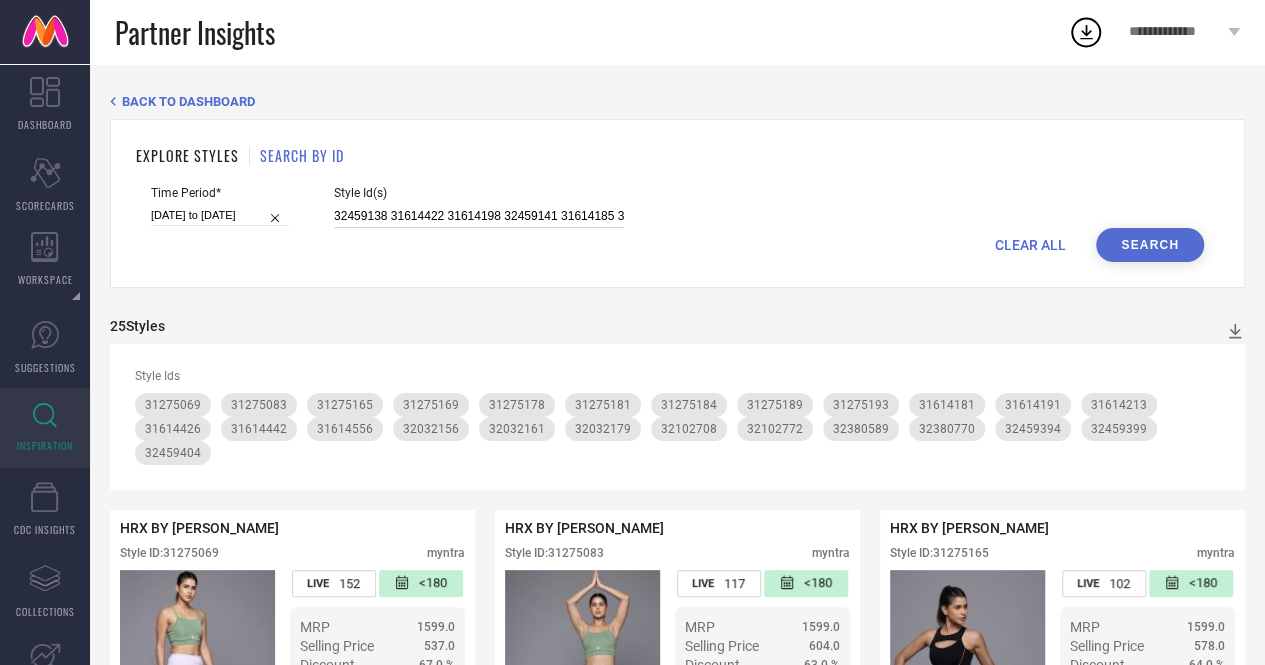 scroll, scrollTop: 0, scrollLeft: 47, axis: horizontal 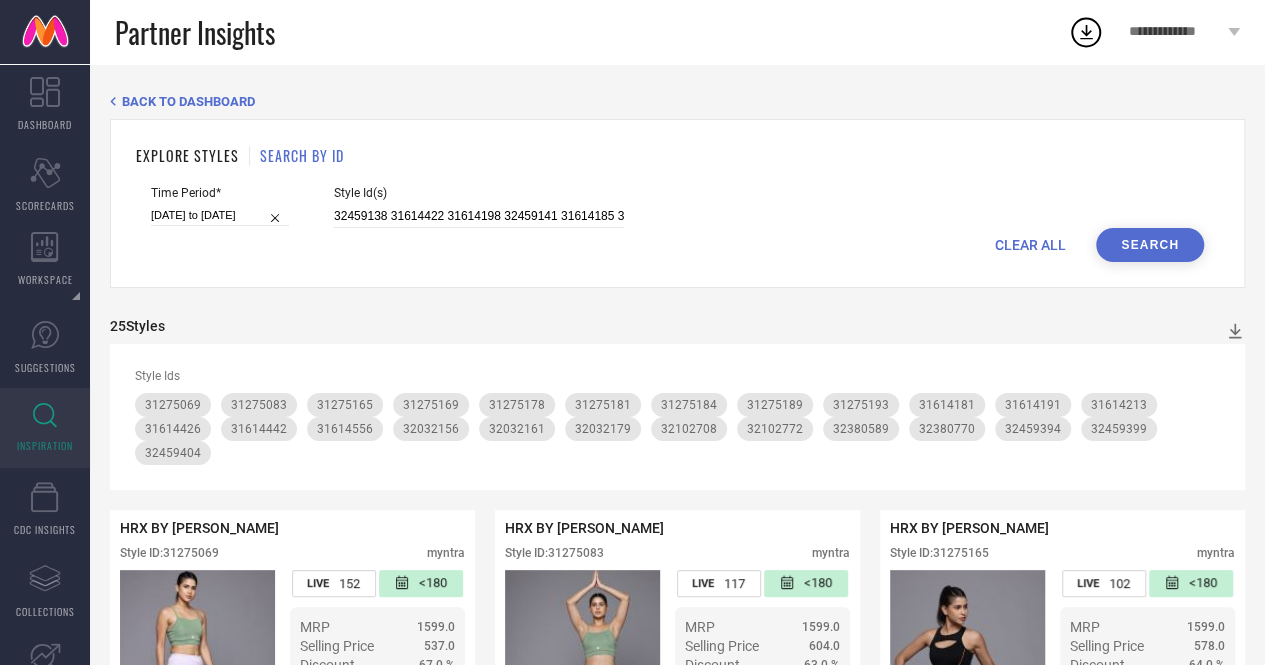 click on "Search" at bounding box center (1150, 245) 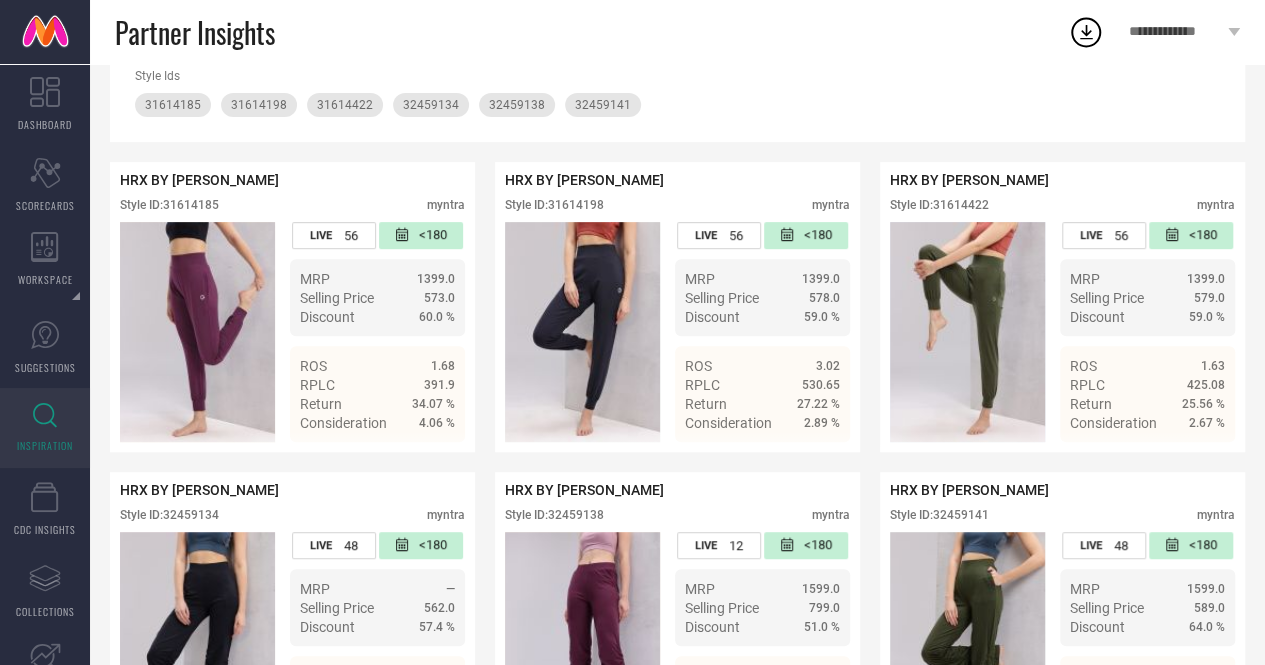 scroll, scrollTop: 438, scrollLeft: 0, axis: vertical 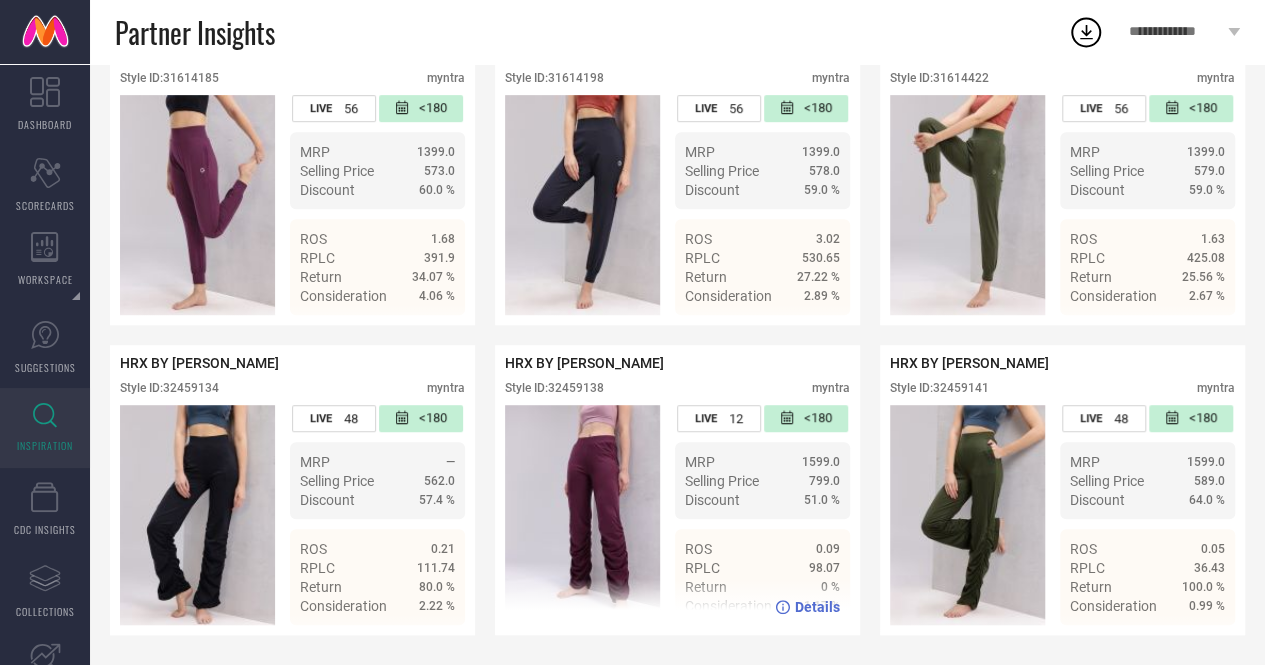 click on "Style ID:  32459138" at bounding box center (554, 388) 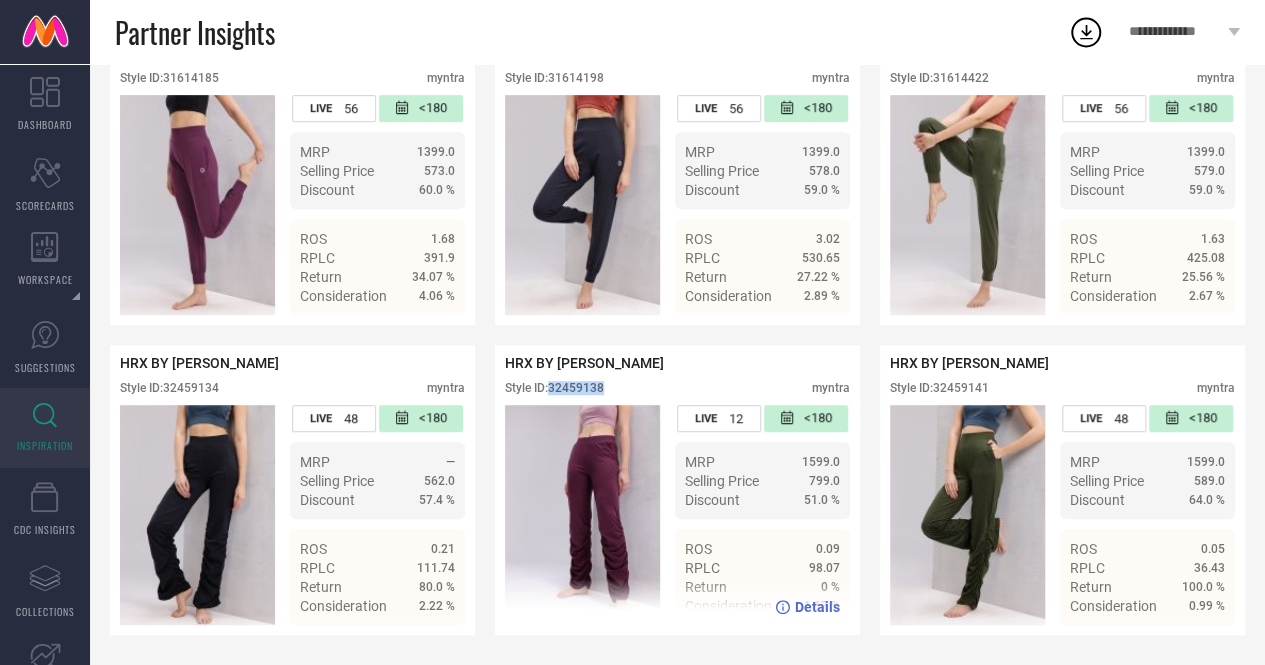 click on "Style ID:  32459138" at bounding box center (554, 388) 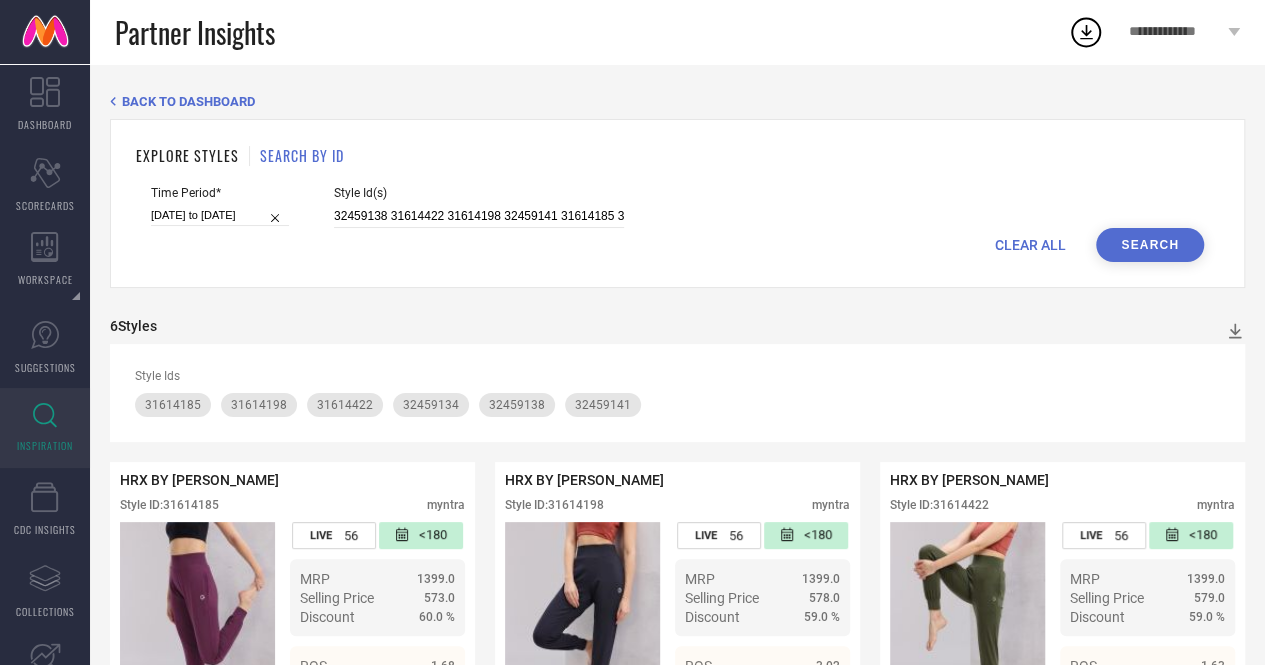 drag, startPoint x: 371, startPoint y: 205, endPoint x: 367, endPoint y: 218, distance: 13.601471 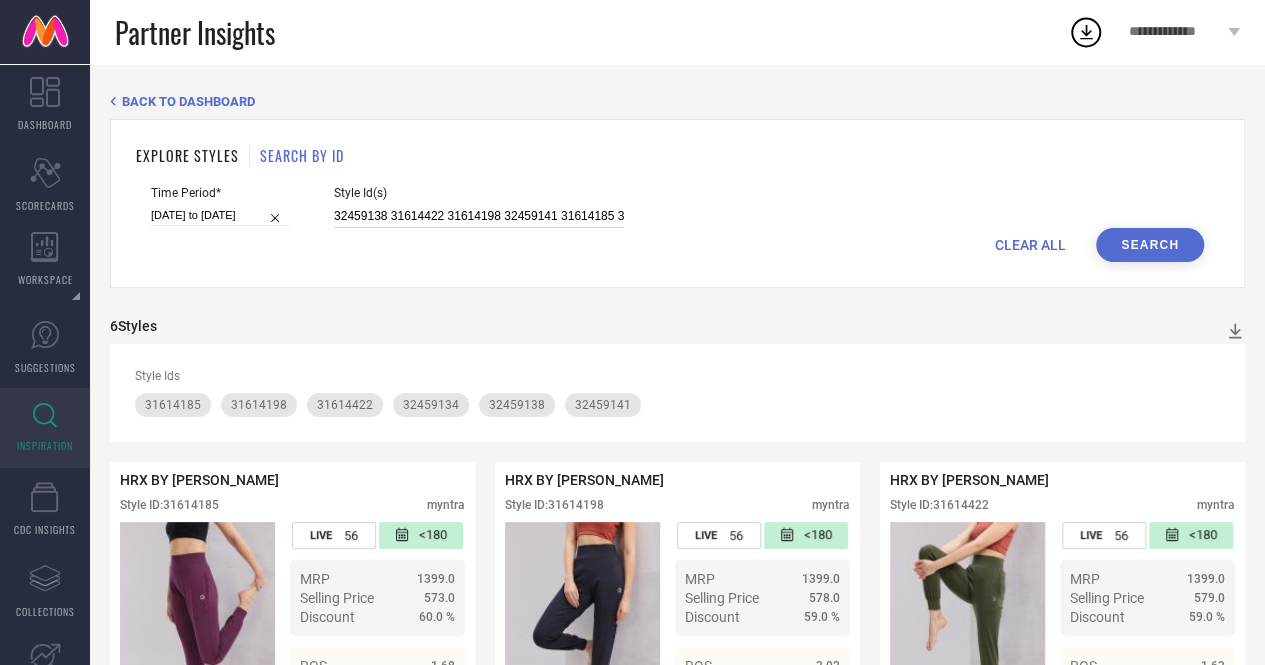 click on "32459138 31614422 31614198 32459141 31614185 32459134" at bounding box center [479, 216] 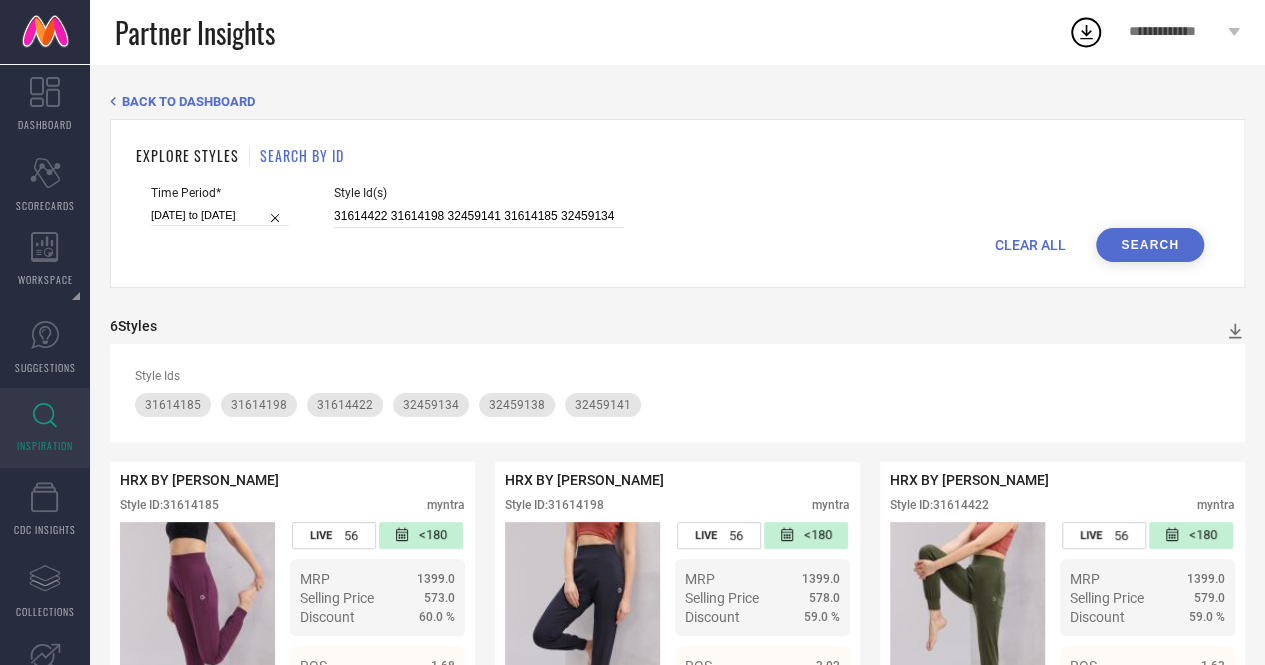 click on "Search" at bounding box center (1150, 245) 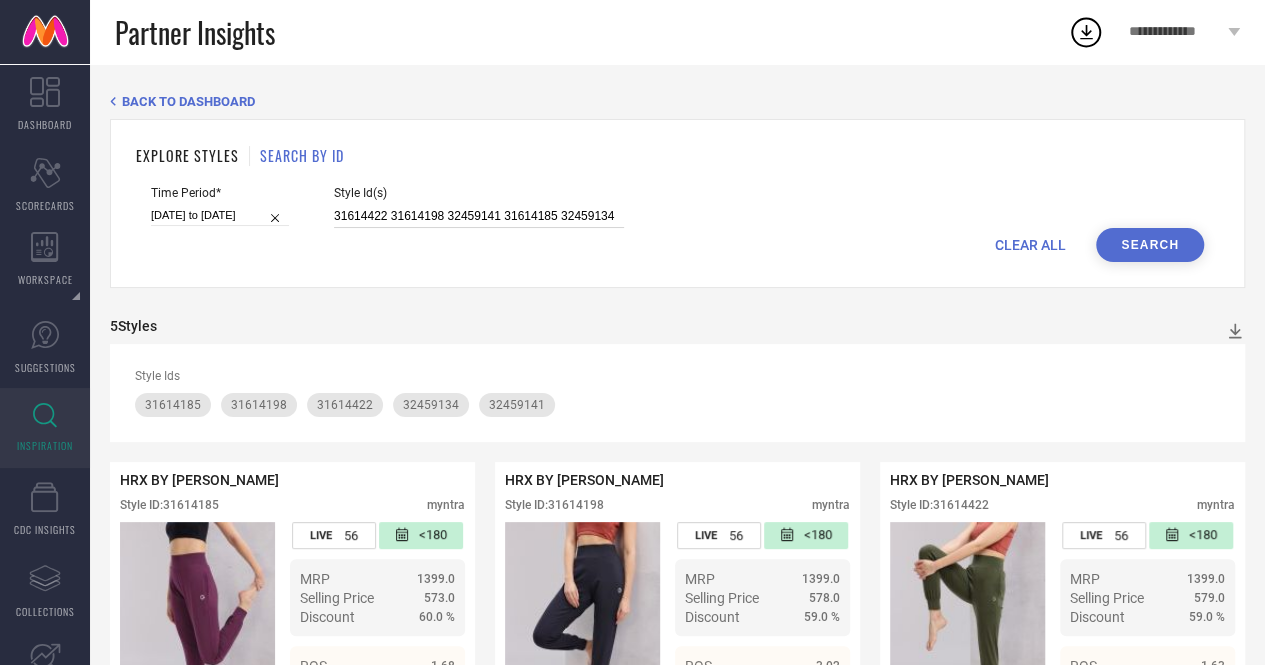 click on "31614422 31614198 32459141 31614185 32459134" at bounding box center [479, 216] 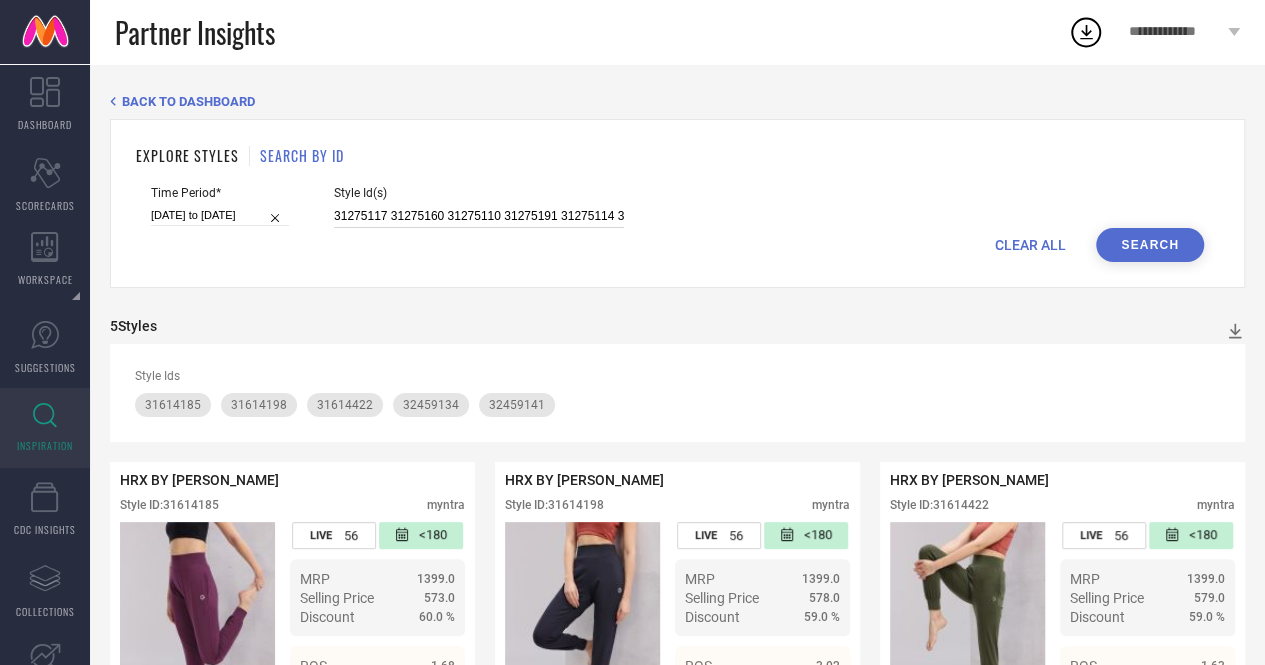 scroll, scrollTop: 0, scrollLeft: 44, axis: horizontal 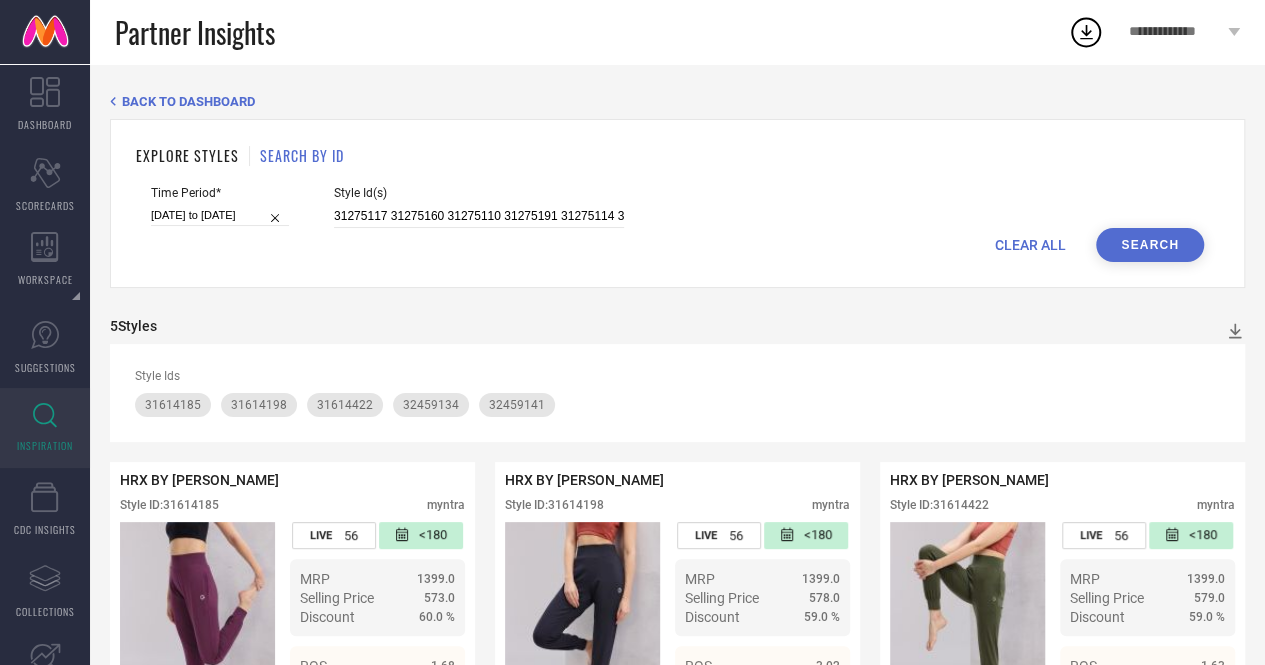 click on "Search" at bounding box center [1150, 245] 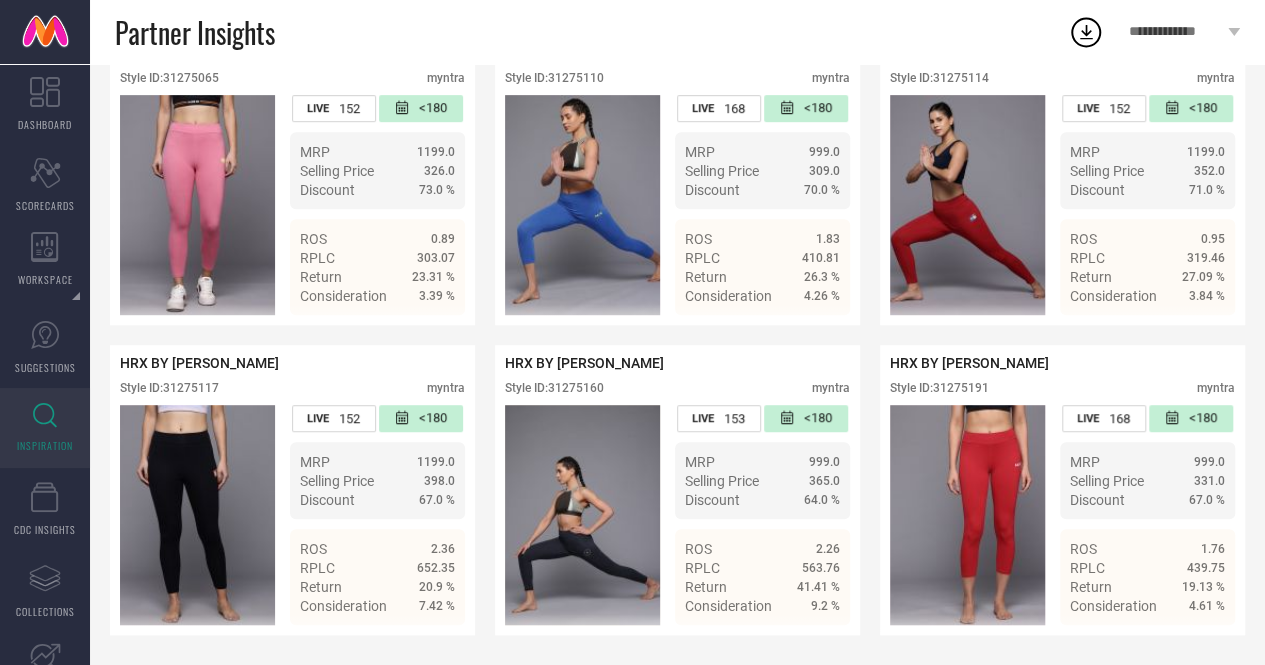scroll, scrollTop: 0, scrollLeft: 0, axis: both 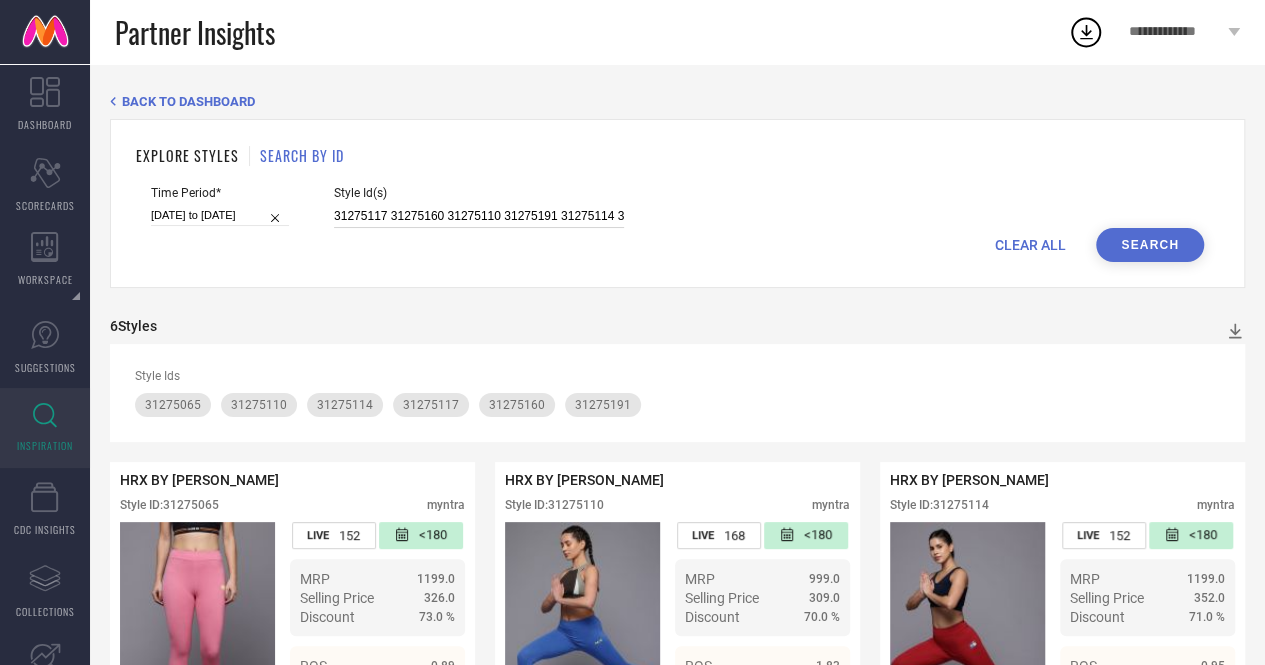 click on "31275117 31275160 31275110 31275191 31275114 31275065" at bounding box center (479, 216) 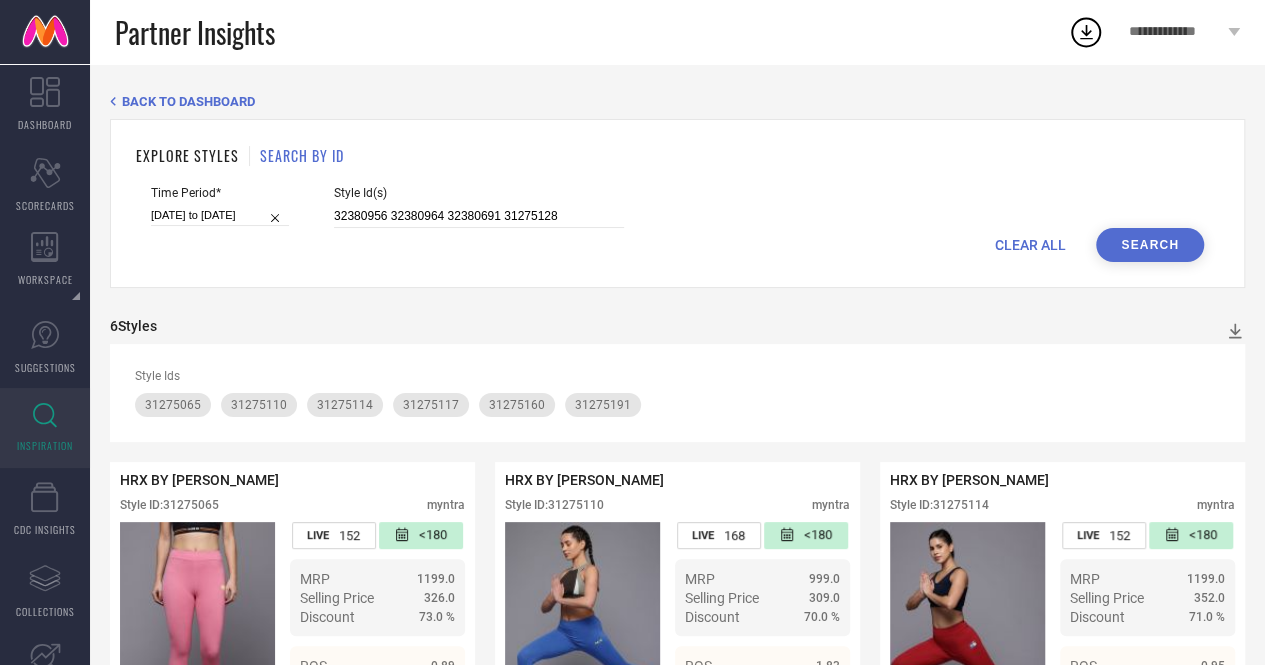 click on "Search" at bounding box center (1150, 245) 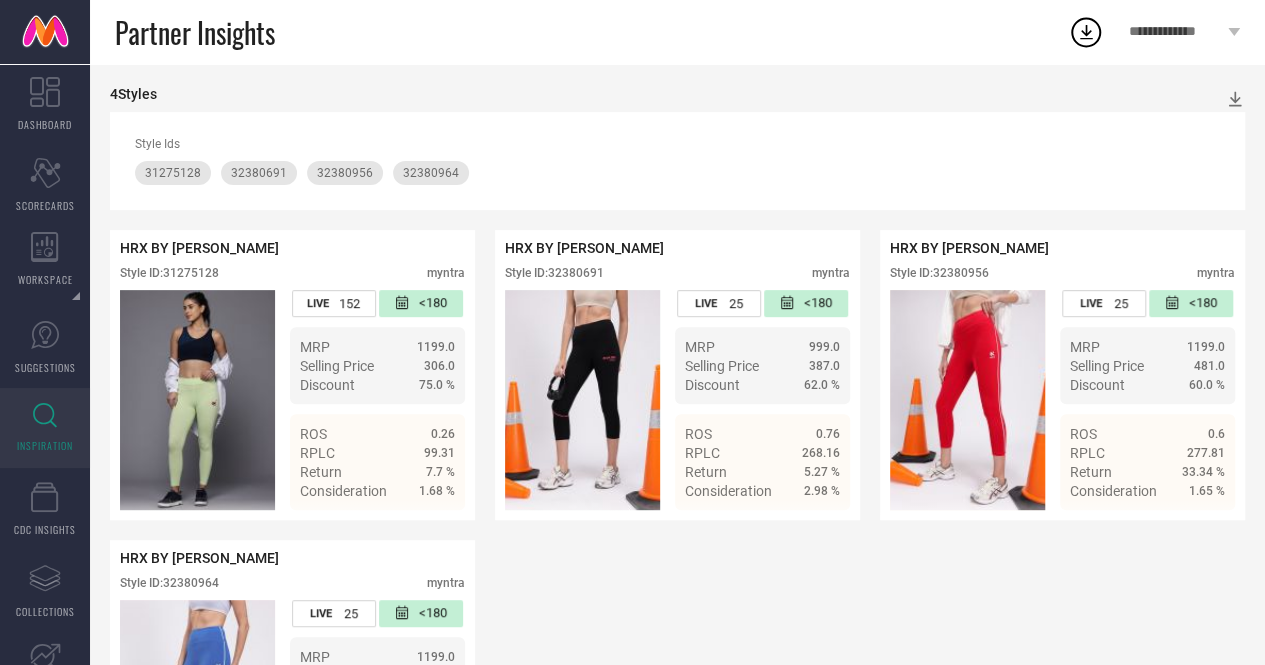 scroll, scrollTop: 0, scrollLeft: 0, axis: both 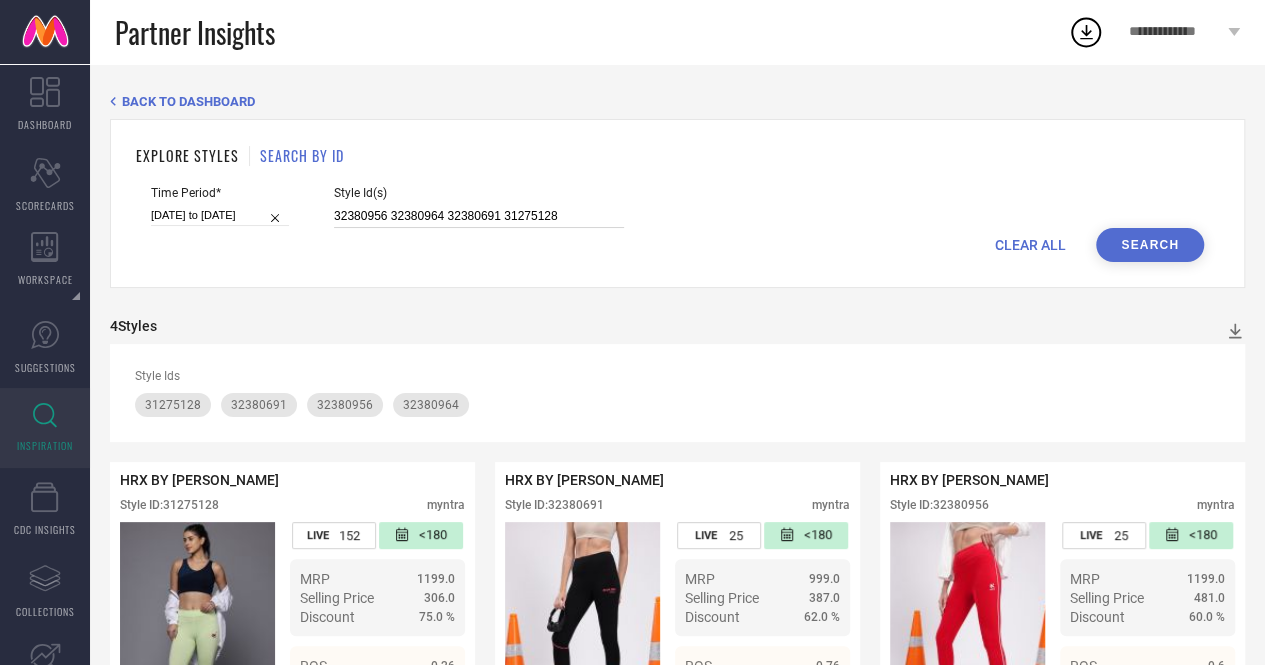 drag, startPoint x: 331, startPoint y: 215, endPoint x: 492, endPoint y: 217, distance: 161.01242 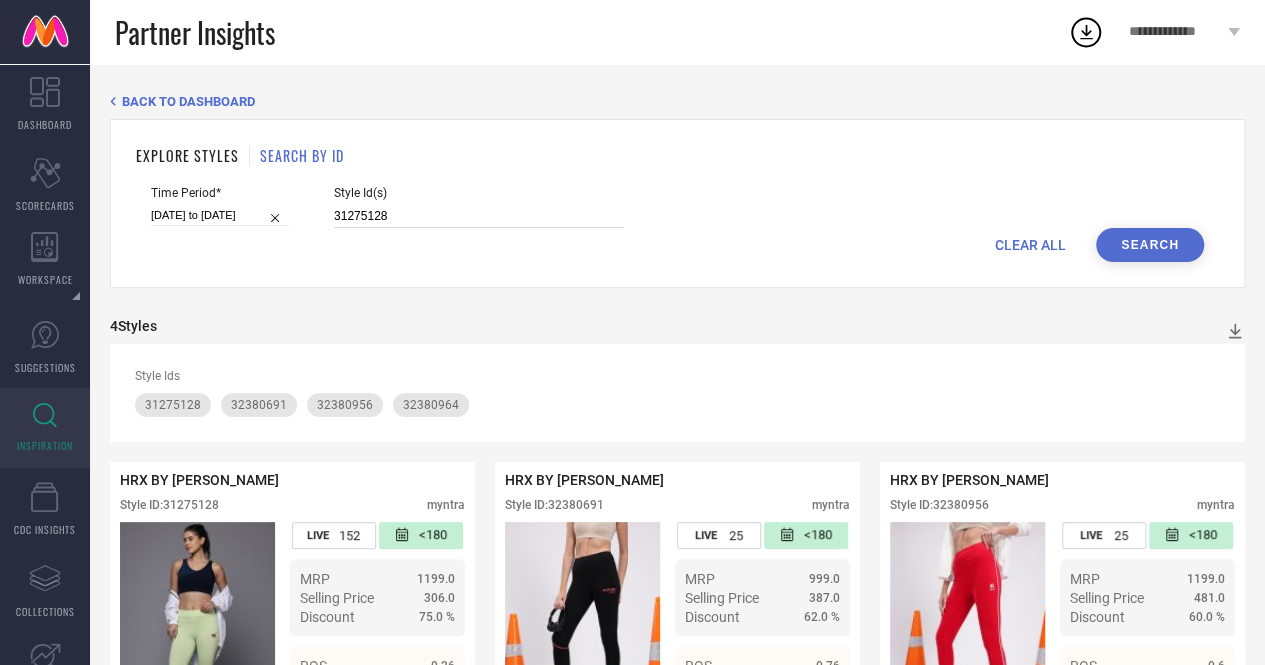 click on "31275128" at bounding box center (479, 216) 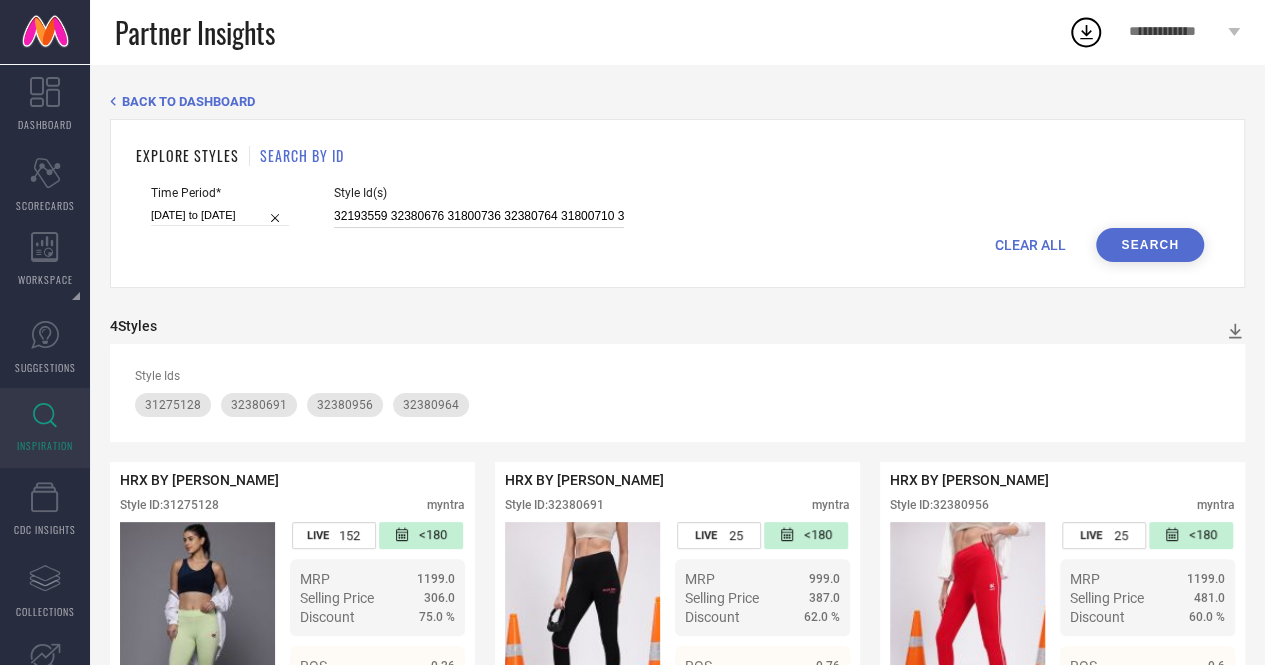 scroll, scrollTop: 0, scrollLeft: 2938, axis: horizontal 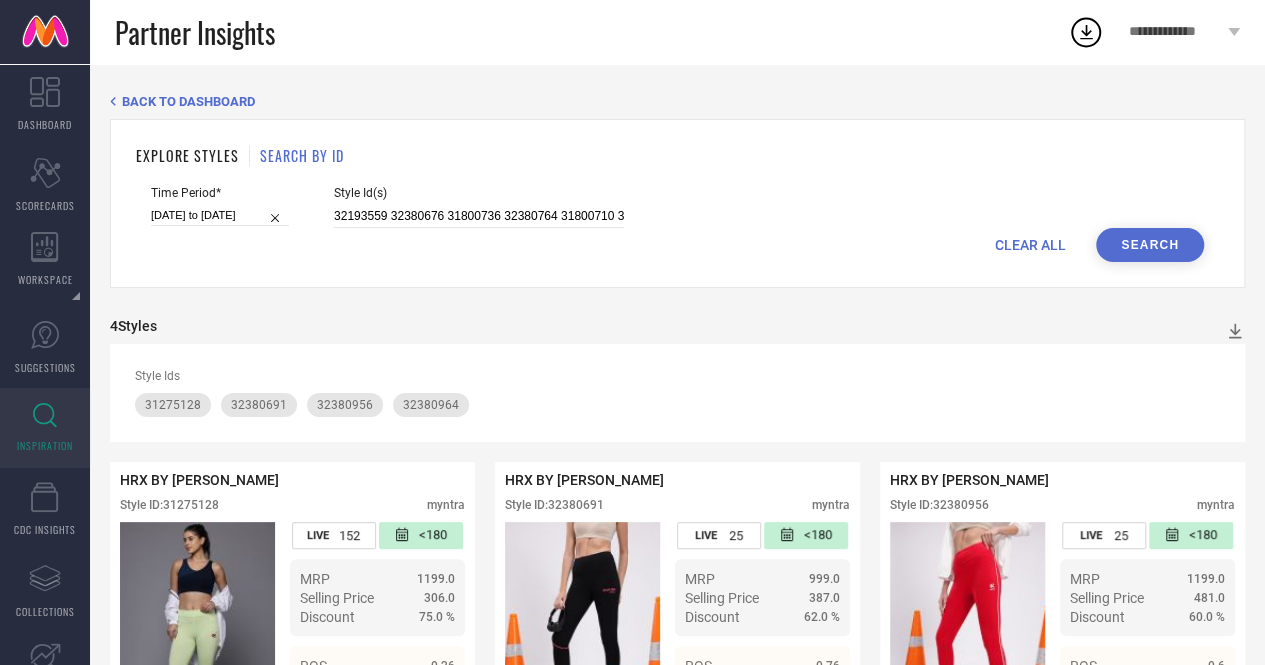 click on "Search" at bounding box center (1150, 245) 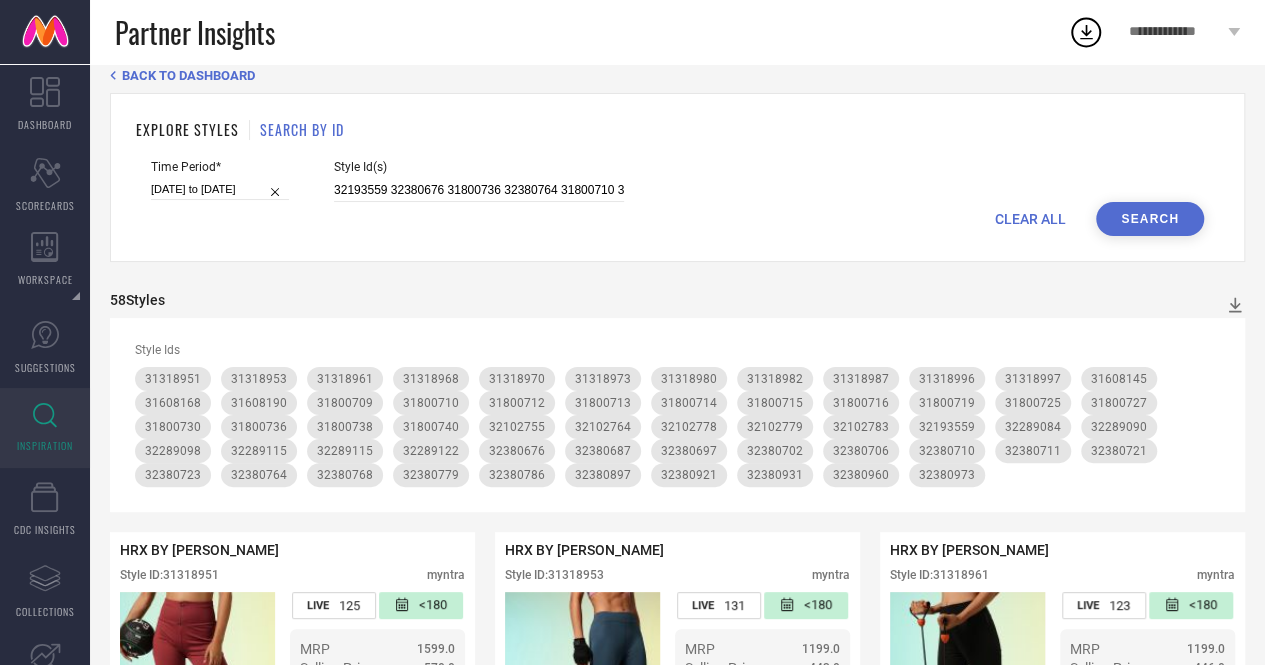 scroll, scrollTop: 0, scrollLeft: 0, axis: both 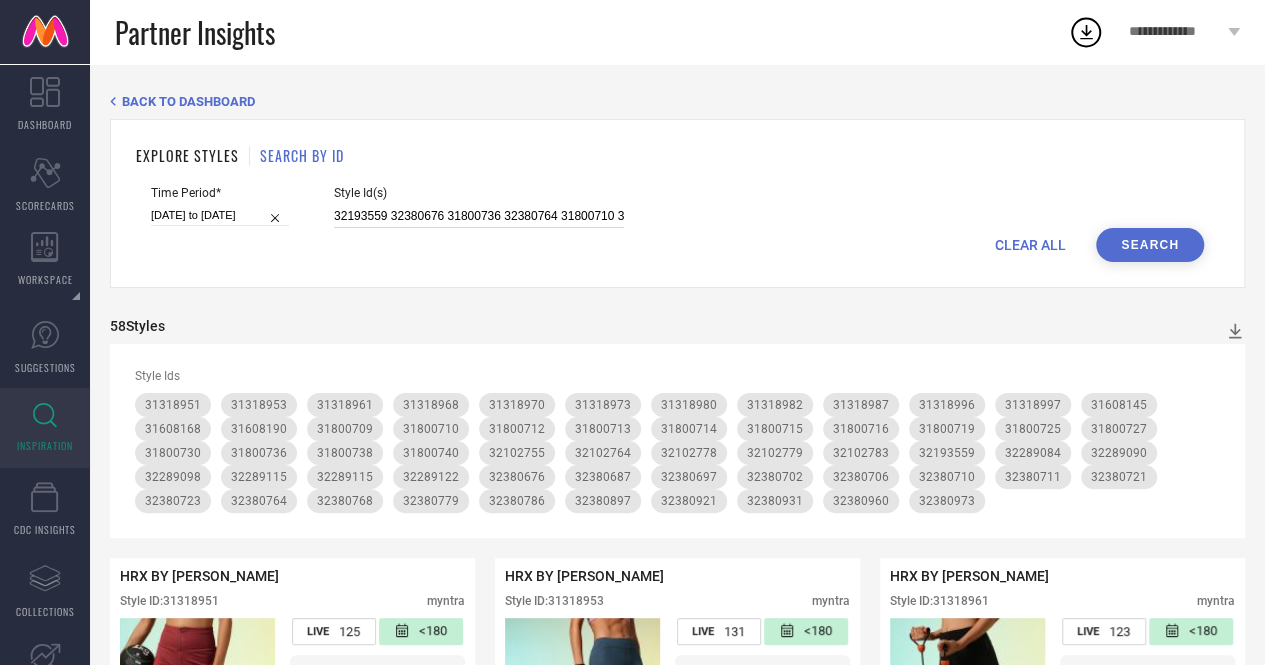 click on "32193559 32380676 31800736 32380764 31800710 31318968 31800725 31800709 32289084 31800716 31318961 32289122 31318970 31800719 32380687 32380768 31800740 31608145 32380931 32380711 32380786 31800713 32289090 31318953 31318996 32380779 32380897 32380702 32380960 31800738 32289115 31608168 31800727 31800715 31318987 32102779 32102755 31318997 31318951 32380721 31800730 32102783 32380723 32102764 31318982 31800712 32380973 31318973 32289098 31800714 32102778 32380697 32380706 31608190 32380710 32380921 31318980" at bounding box center [479, 216] 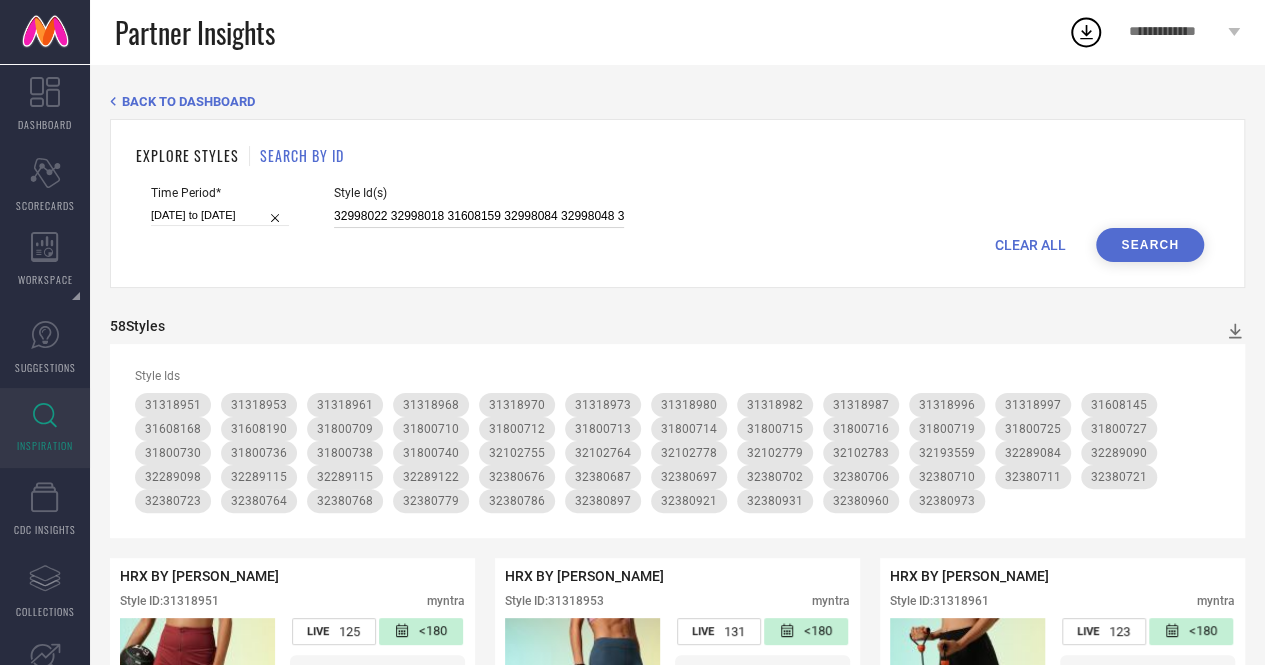 scroll, scrollTop: 0, scrollLeft: 898, axis: horizontal 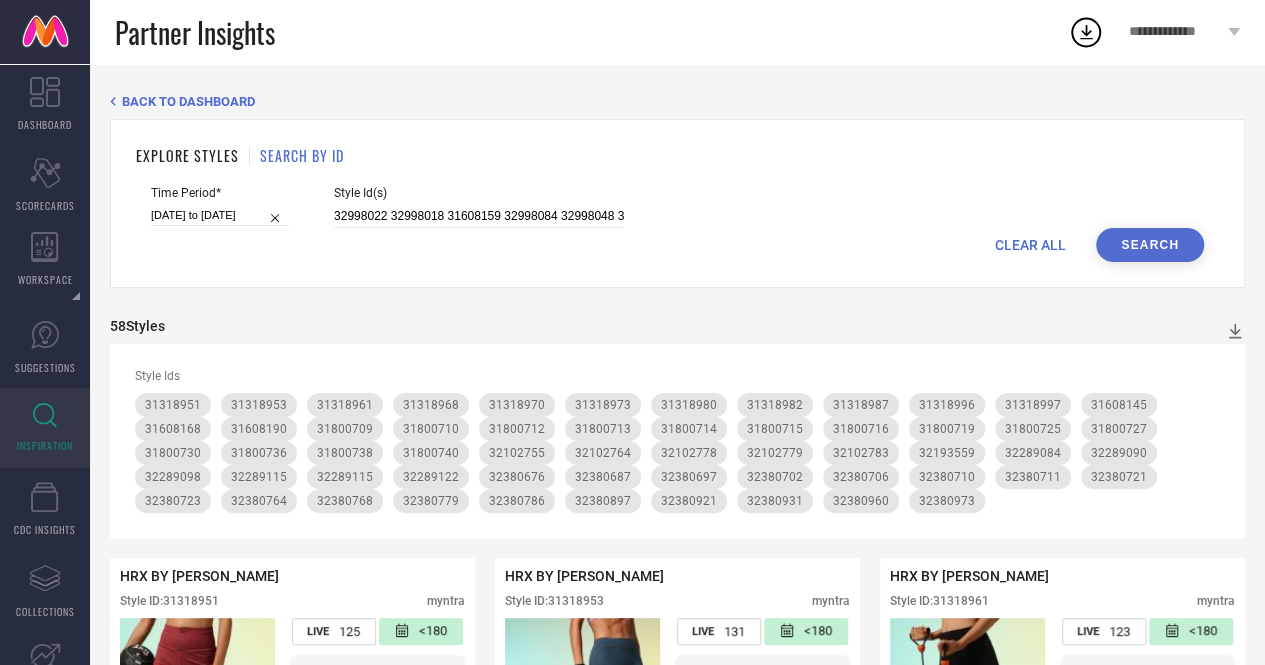 click on "Search" at bounding box center (1150, 245) 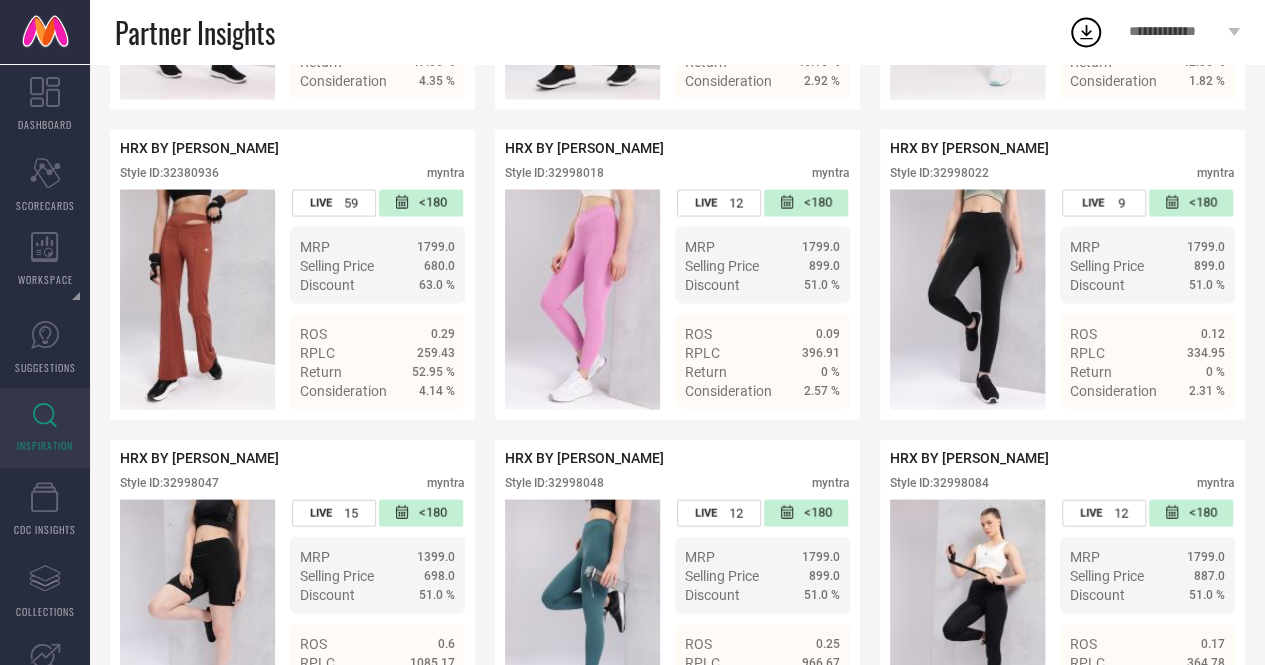 scroll, scrollTop: 2032, scrollLeft: 0, axis: vertical 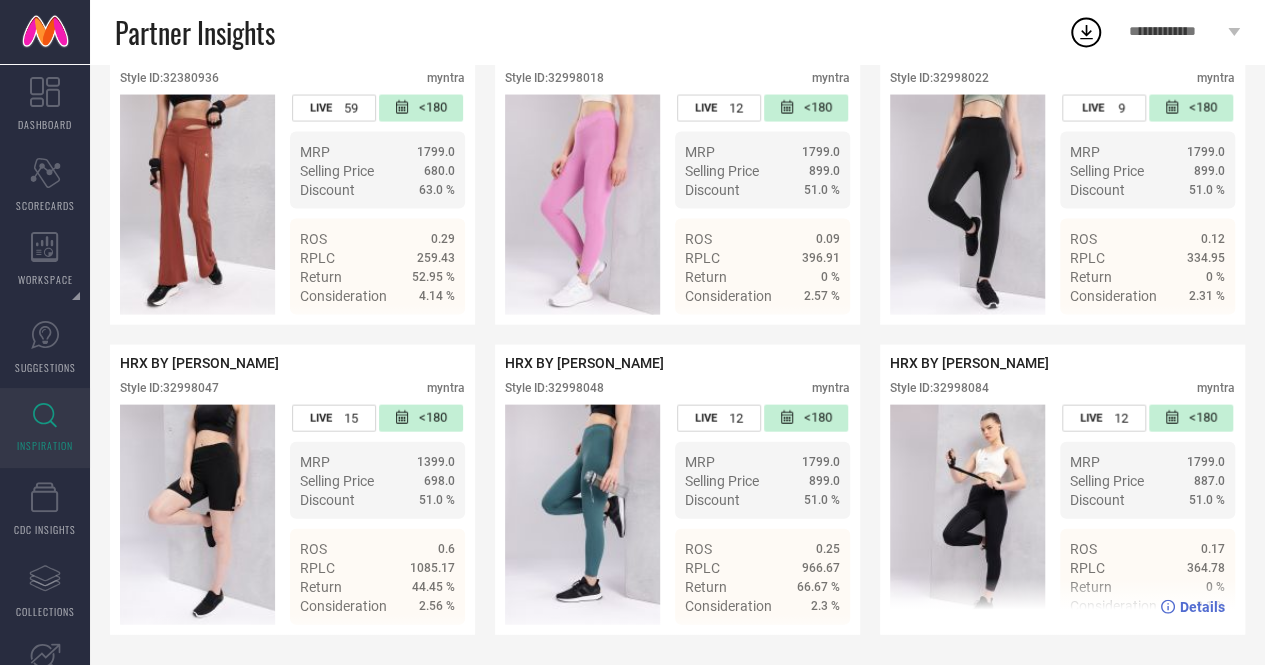 click on "Style ID:  32998084" at bounding box center [939, 388] 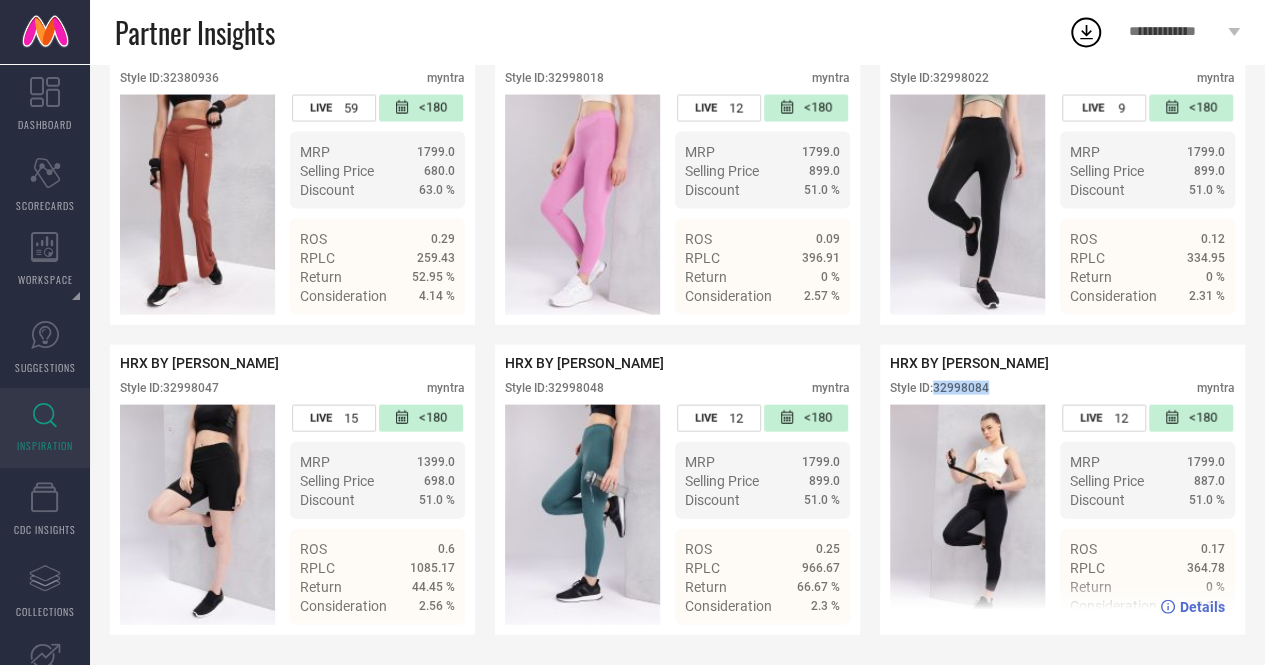 click on "Style ID:  32998084" at bounding box center [939, 388] 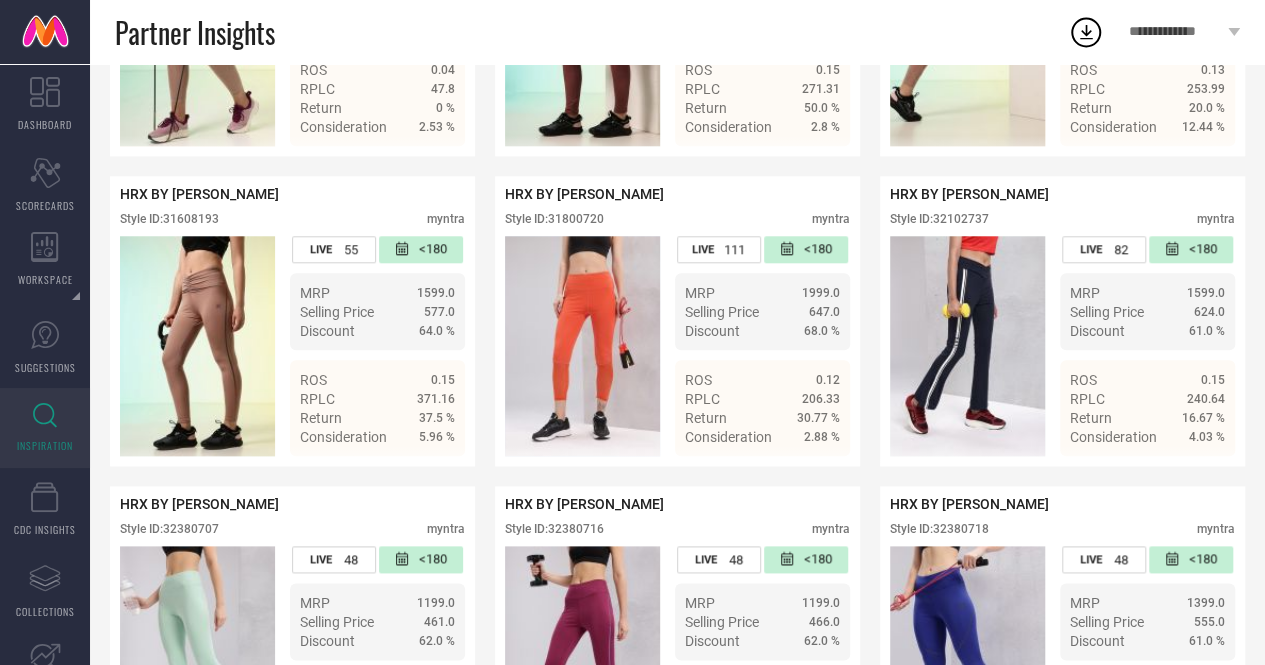 scroll, scrollTop: 0, scrollLeft: 0, axis: both 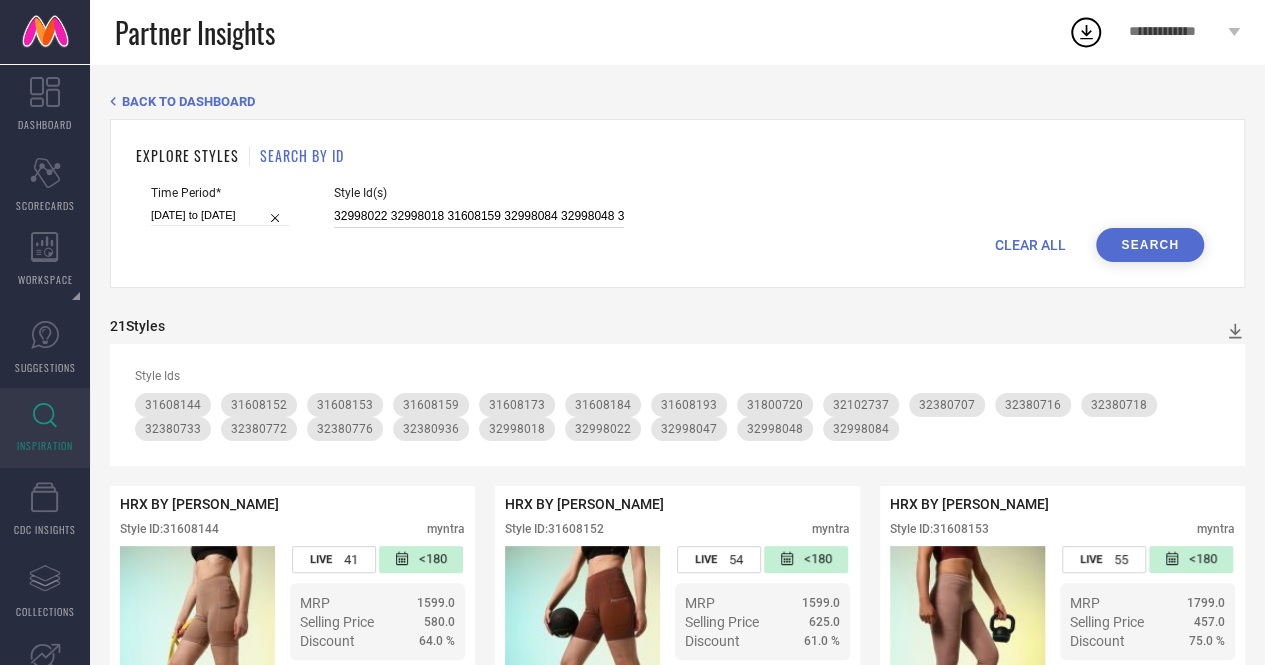 click on "32998022 32998018 31608159 32998084 32998048 31608184 31608153 32380776 31608193 31608173 31608144 32380707 32998047 32102737 31608152 32380772 31800720 32380718 32380936 32380733 32380716" at bounding box center [479, 216] 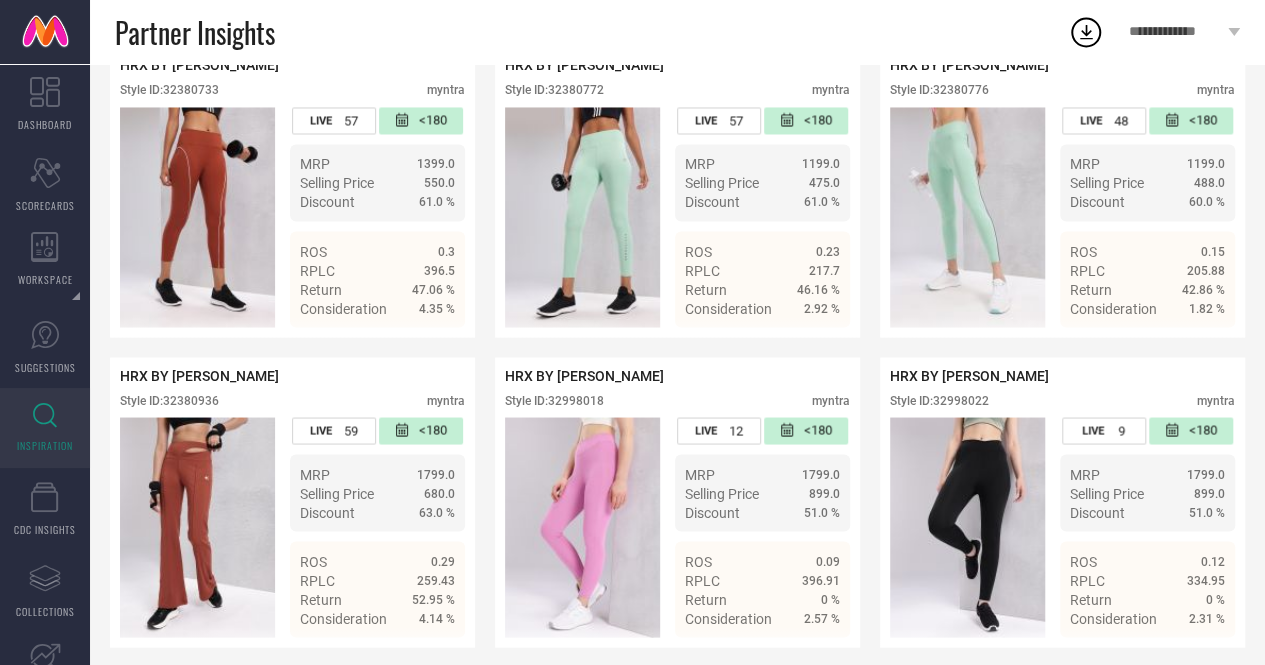 scroll, scrollTop: 2032, scrollLeft: 0, axis: vertical 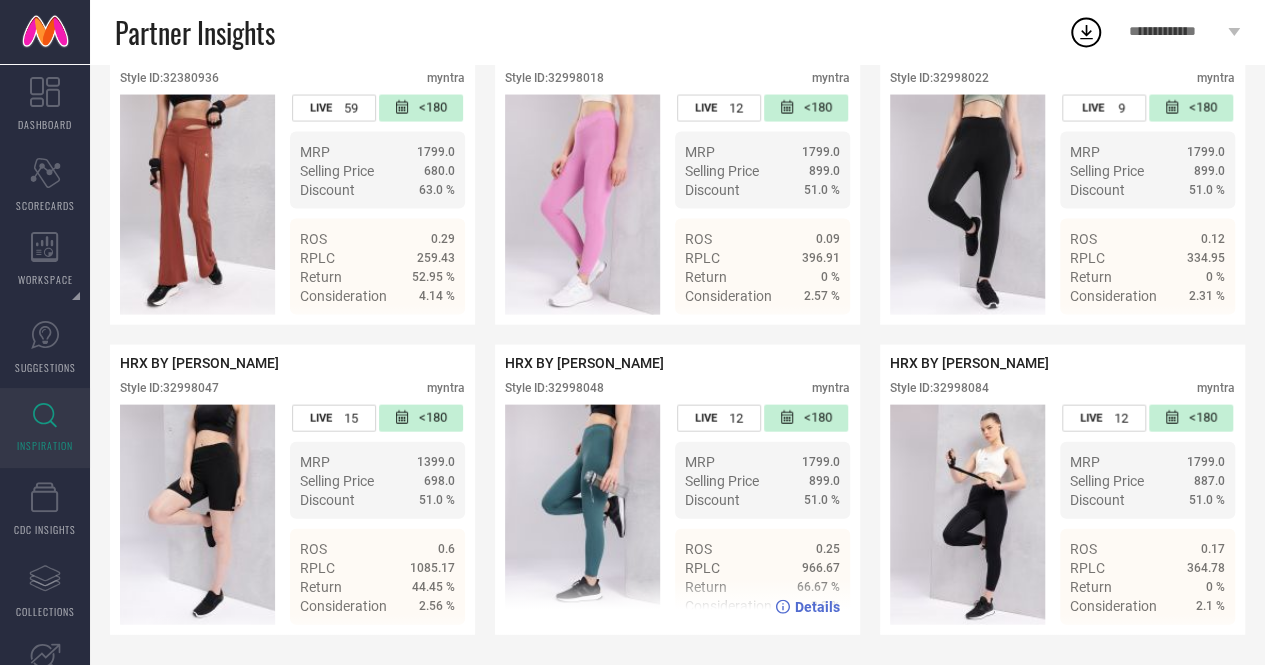 click on "Style ID:  32998048" at bounding box center [554, 388] 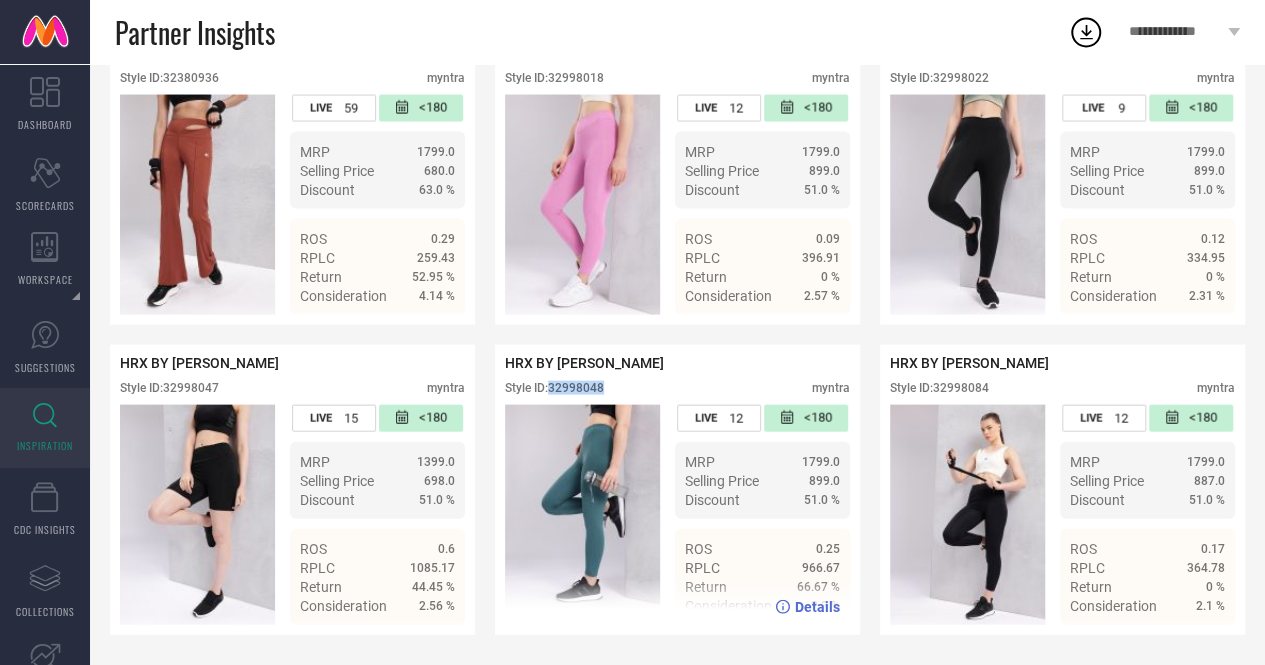 click on "Style ID:  32998048" at bounding box center [554, 388] 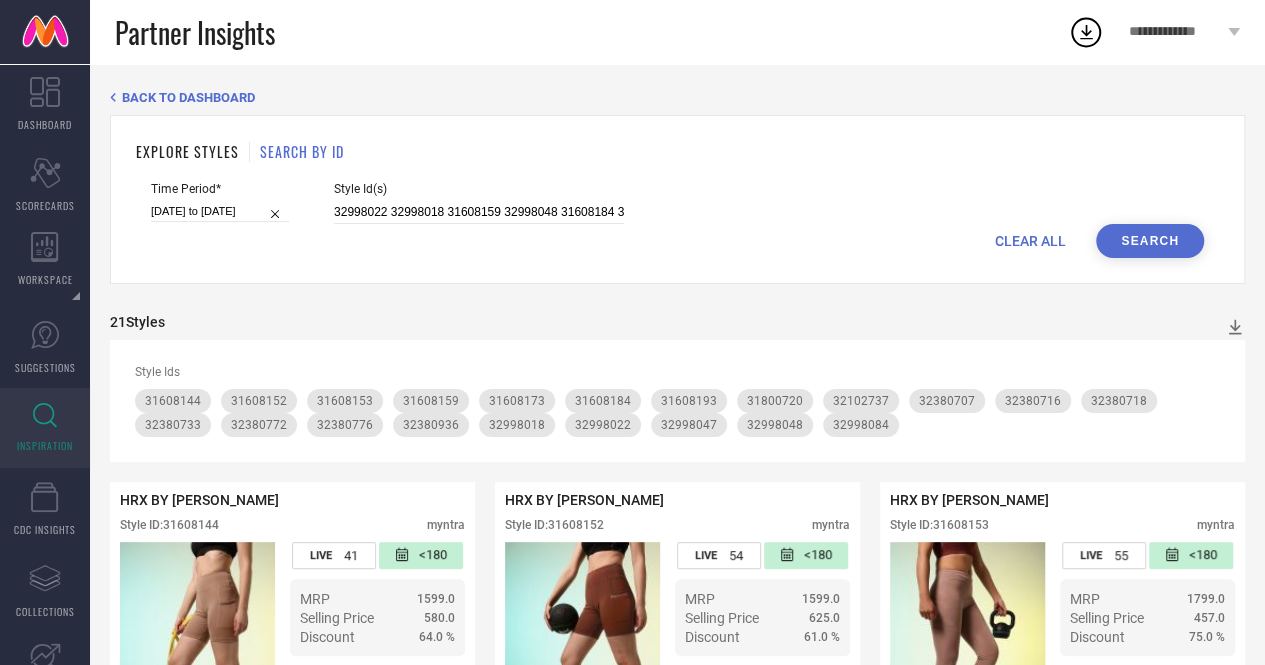 scroll, scrollTop: 0, scrollLeft: 0, axis: both 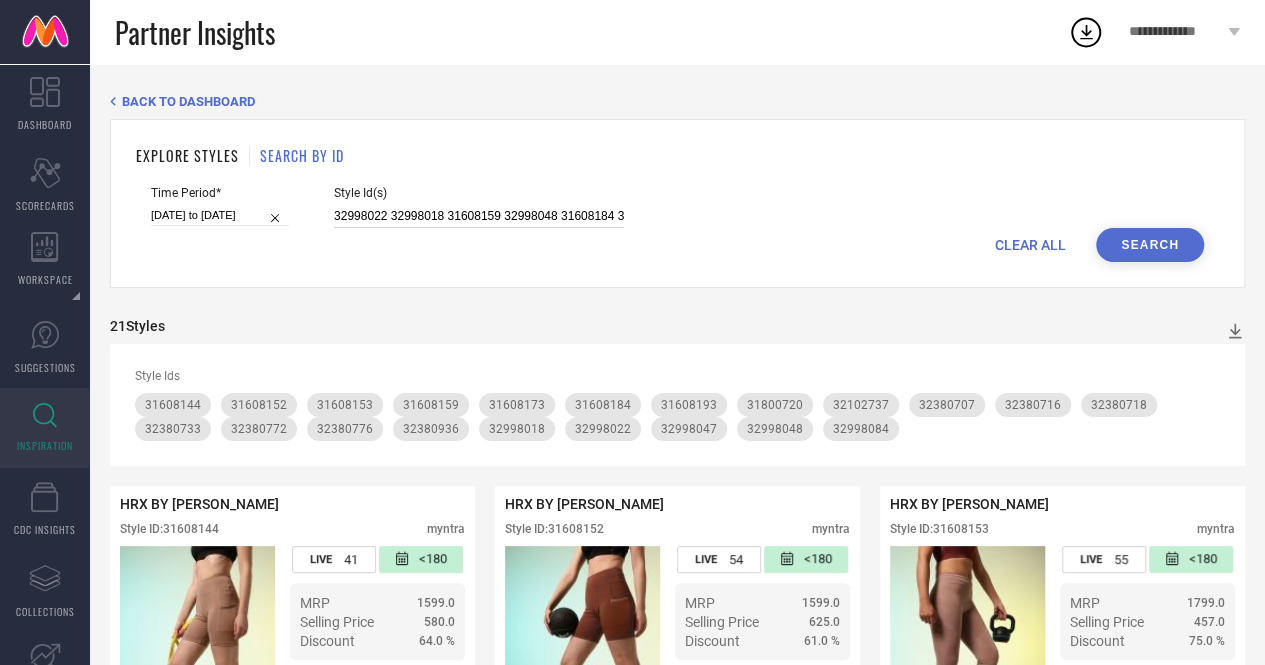 click on "32998022 32998018 31608159 32998048 31608184 31608153 32380776 31608193 31608173 31608144 32380707 32998047 32102737 31608152 32380772 31800720 32380718 32380936 32380733 32380716" at bounding box center (479, 216) 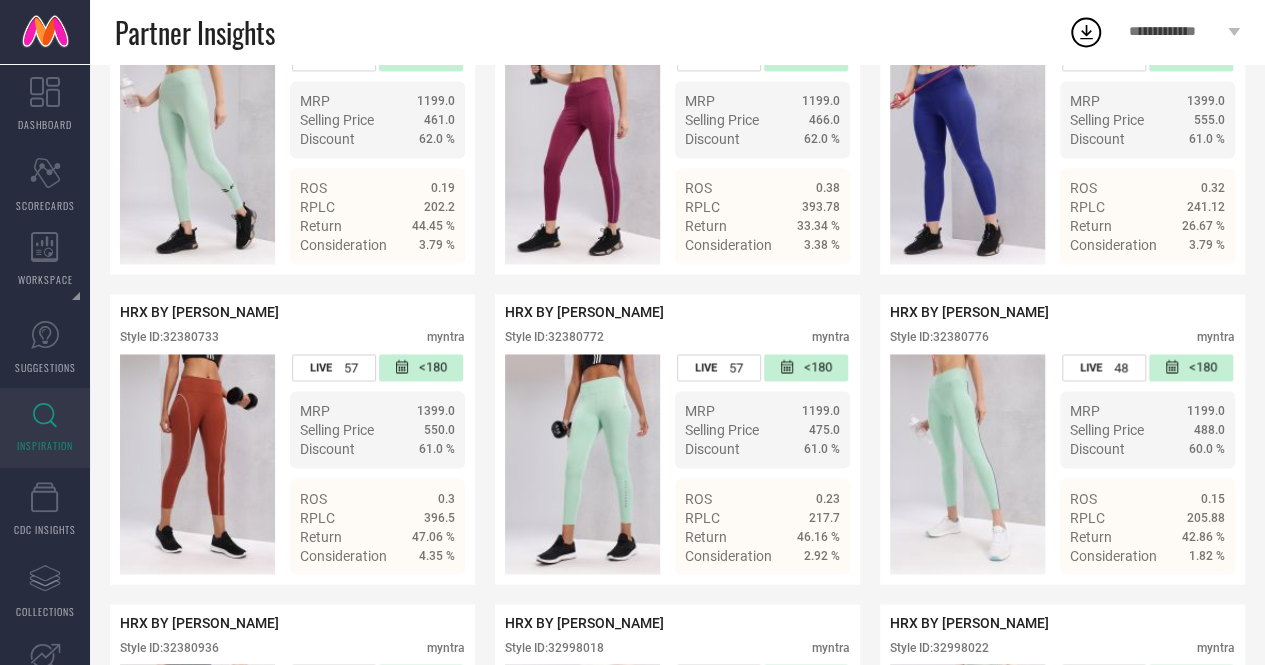scroll, scrollTop: 2032, scrollLeft: 0, axis: vertical 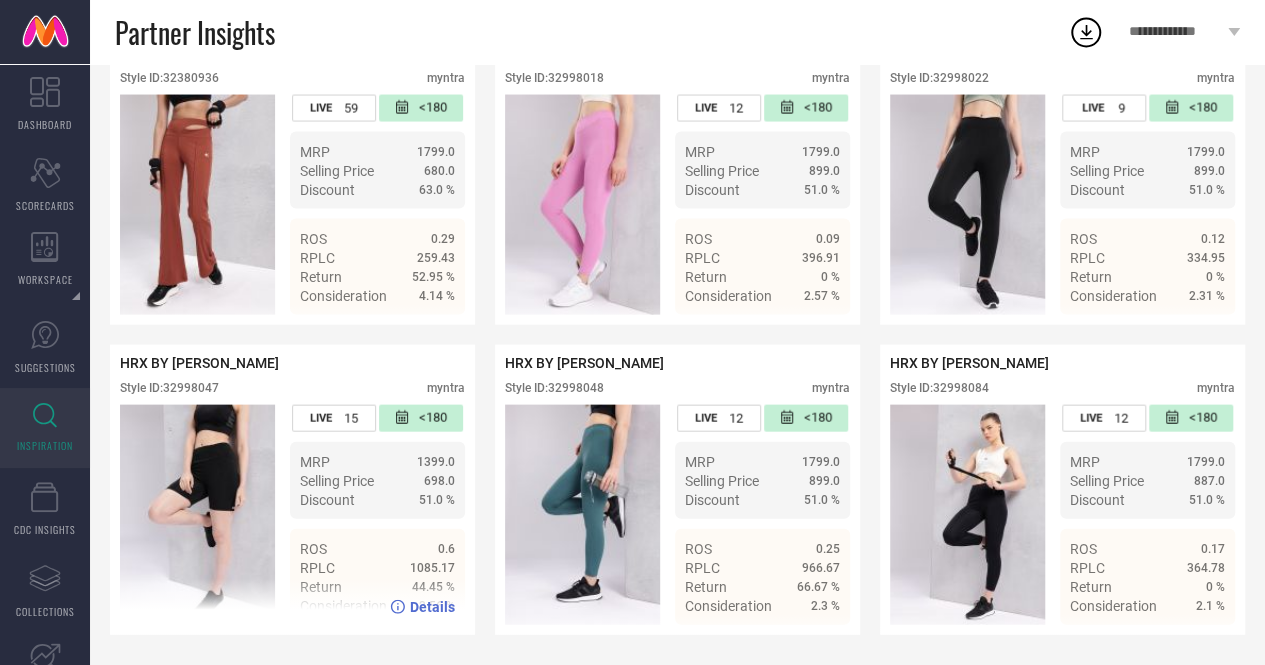 click on "Style ID:  32998047" at bounding box center (169, 388) 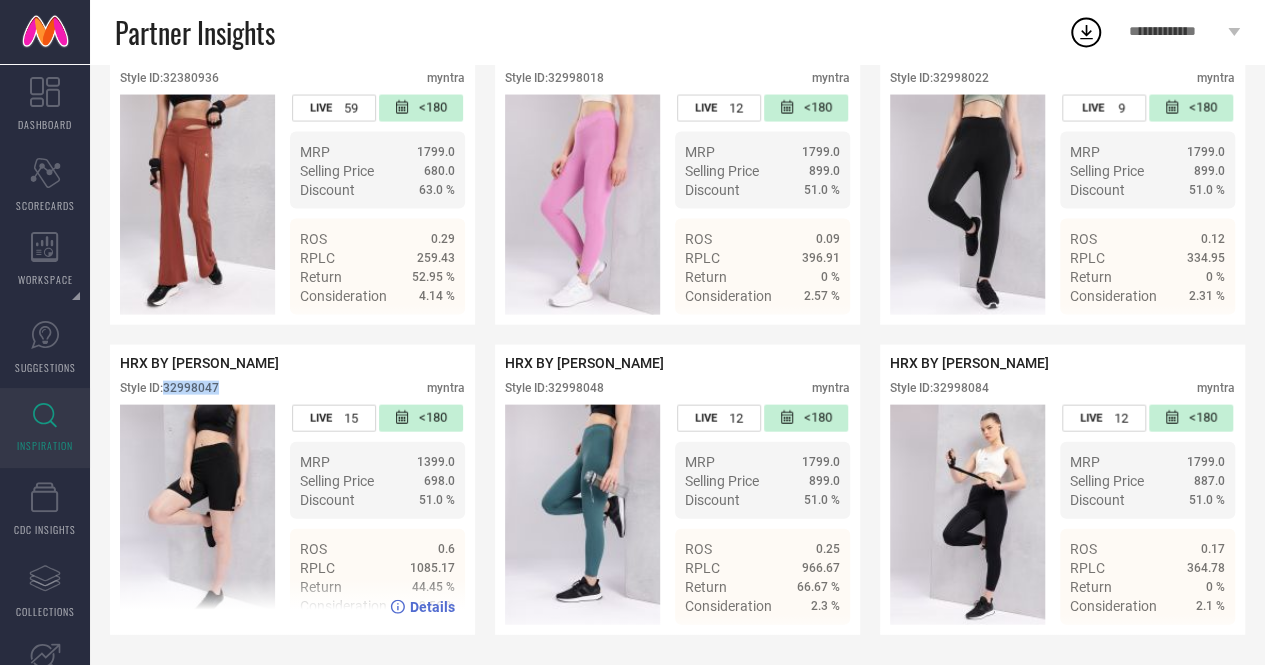 click on "Style ID:  32998047" at bounding box center (169, 388) 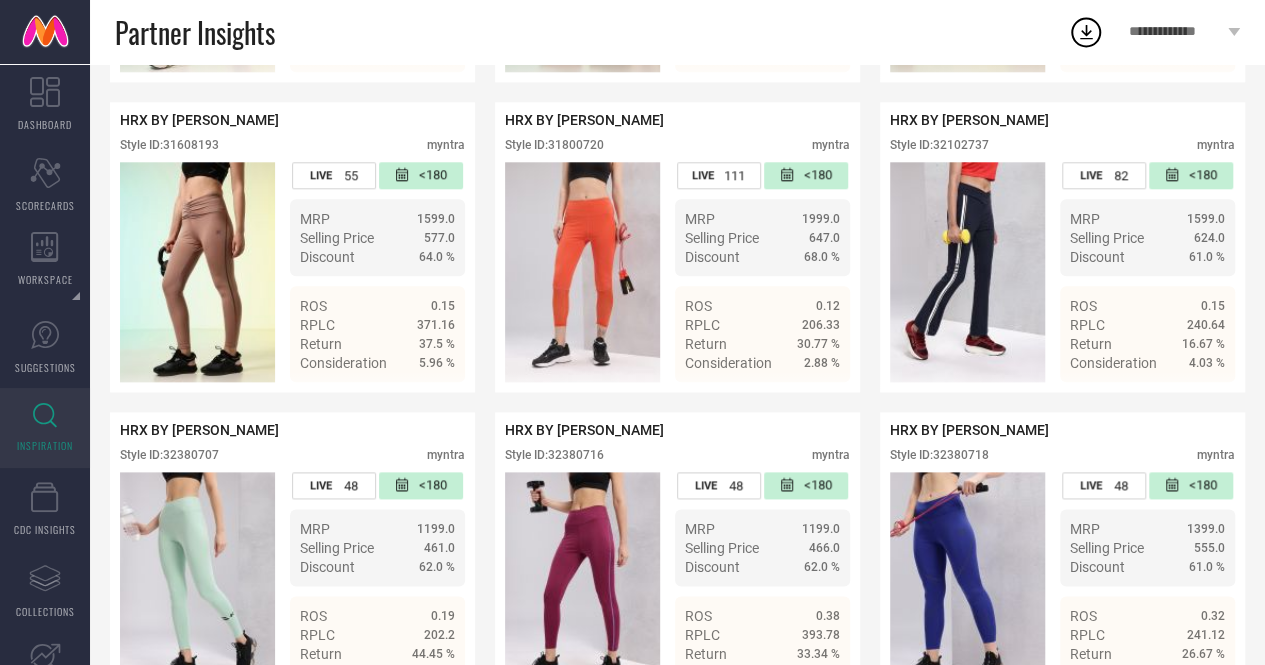 scroll, scrollTop: 0, scrollLeft: 0, axis: both 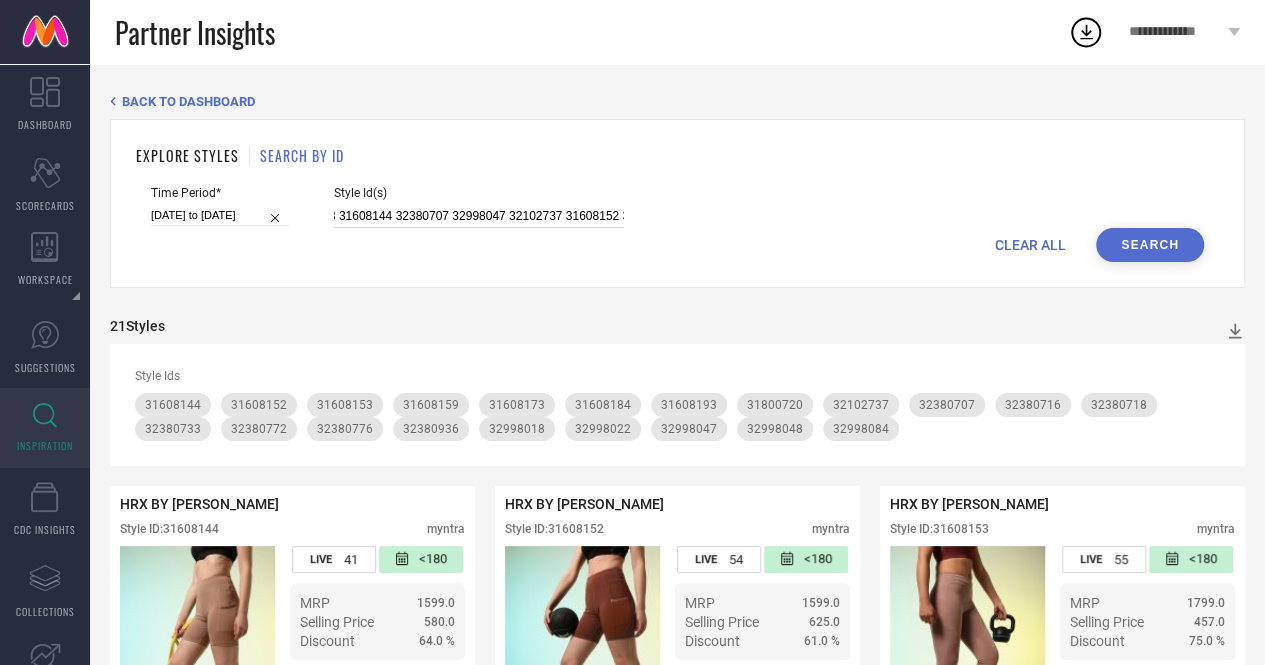click on "32998022 32998018 31608159 31608184 31608153 32380776 31608193 31608173 31608144 32380707 32998047 32102737 31608152 32380772 31800720 32380718 32380936 32380733 32380716" at bounding box center (479, 216) 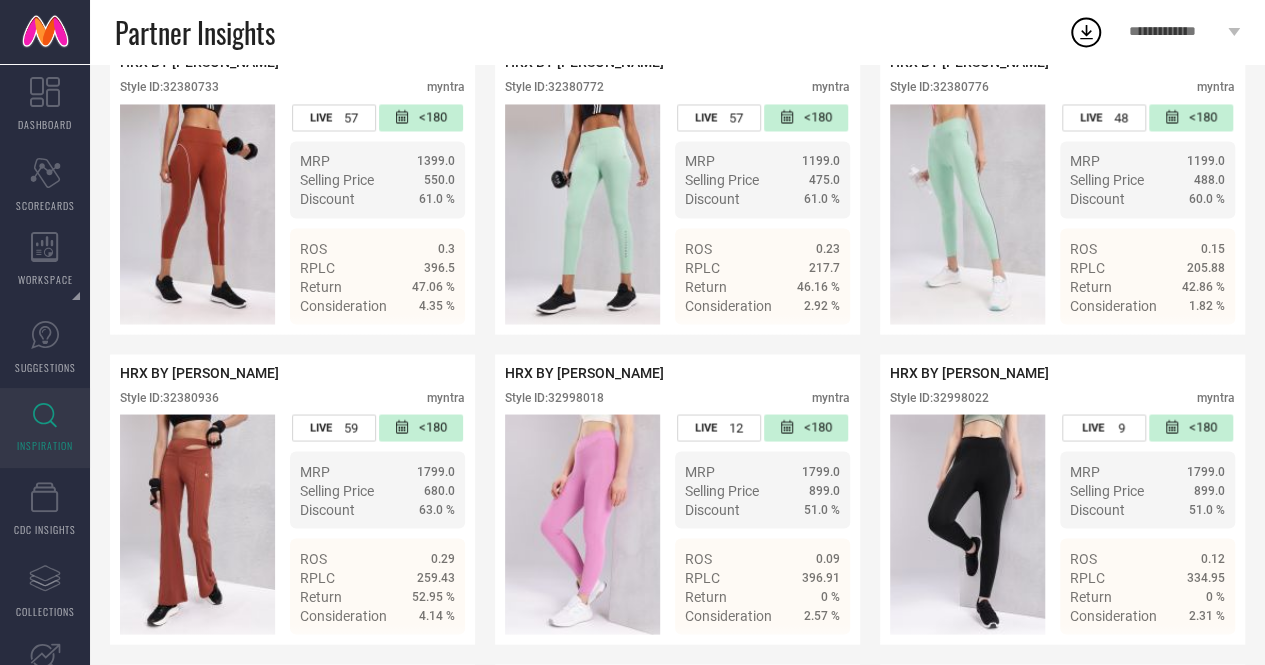 scroll, scrollTop: 1680, scrollLeft: 0, axis: vertical 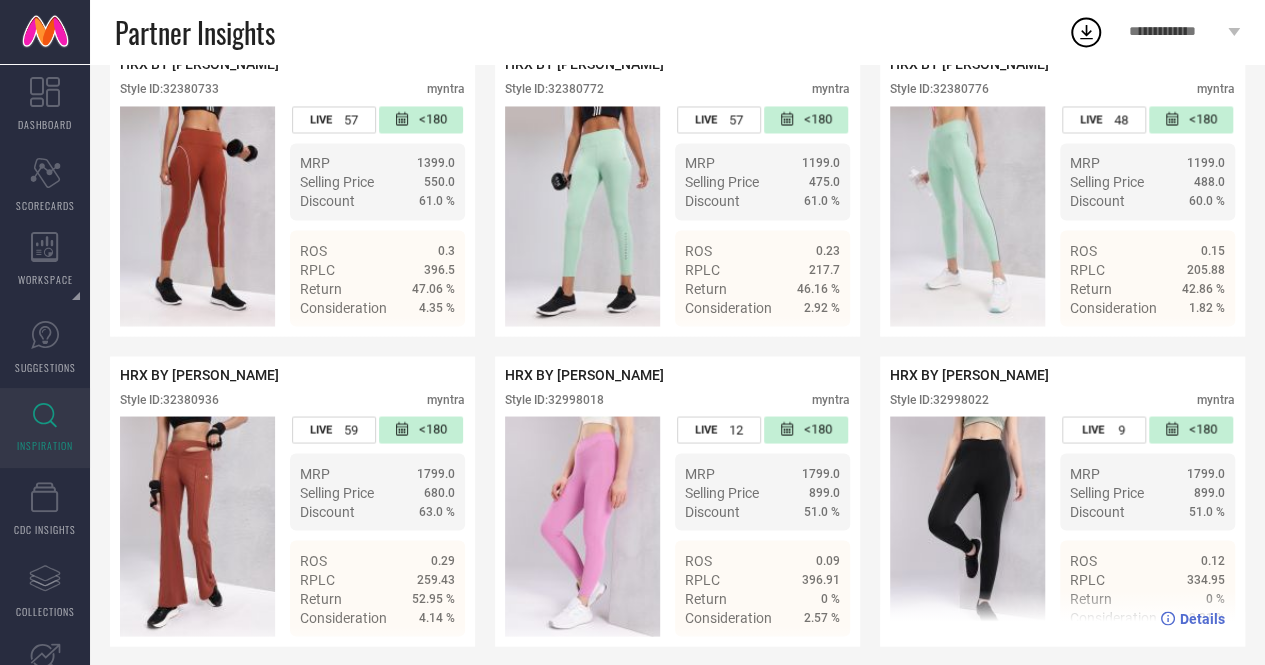 click on "Style ID:  32998022" at bounding box center [939, 399] 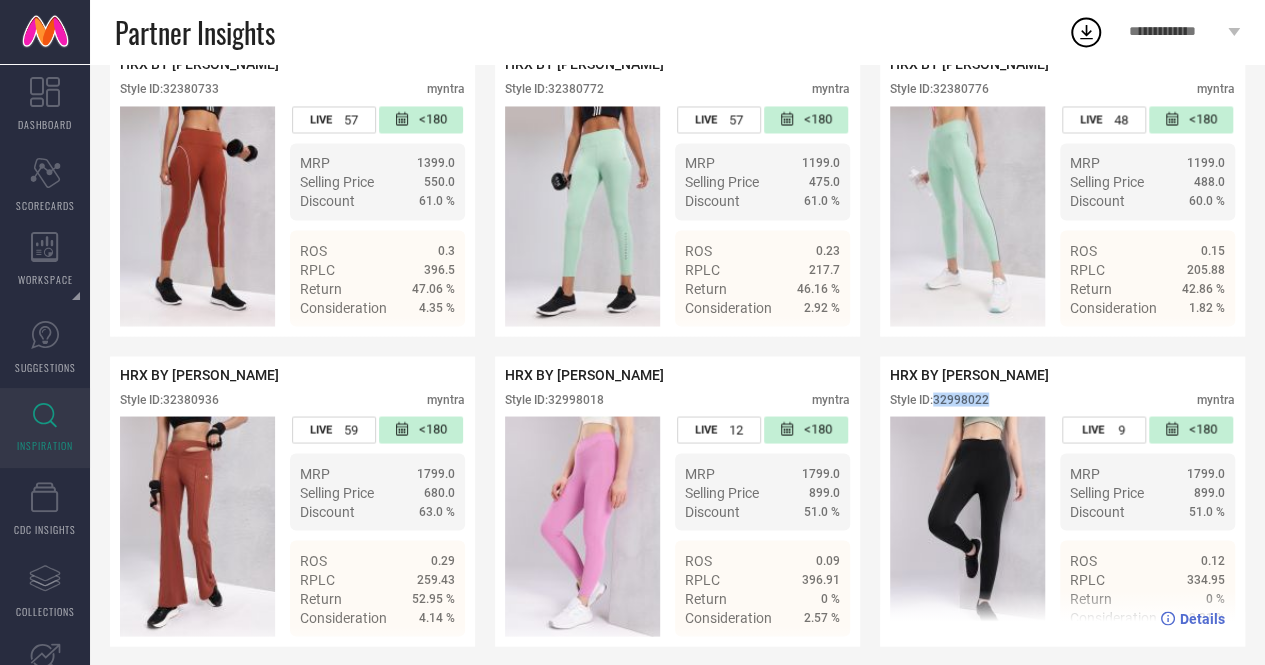click on "Style ID:  32998022" at bounding box center (939, 399) 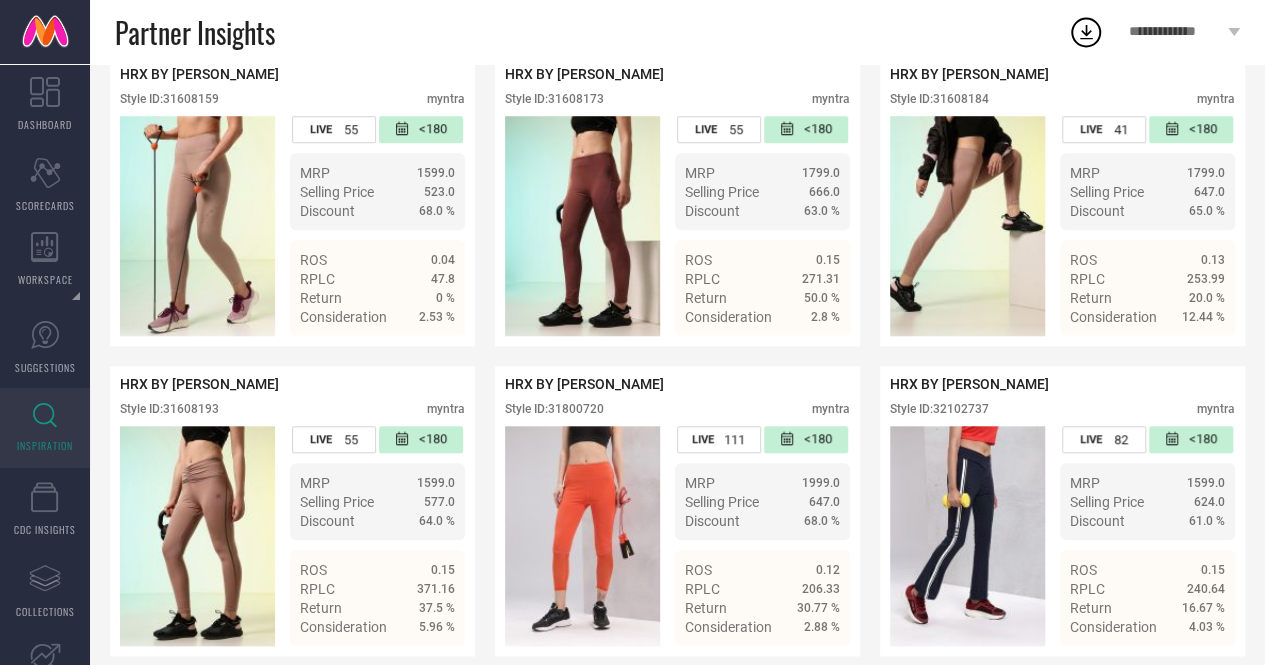 scroll, scrollTop: 0, scrollLeft: 0, axis: both 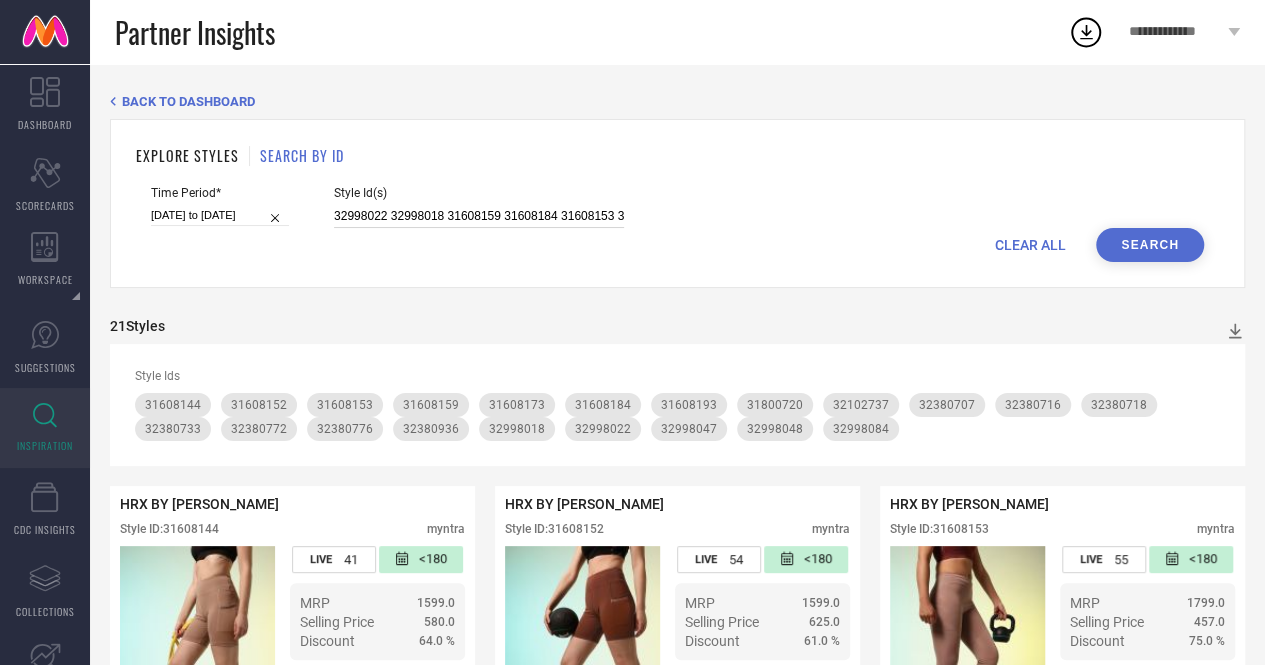 click on "32998022 32998018 31608159 31608184 31608153 32380776 31608193 31608173 31608144 32380707 32102737 31608152 32380772 31800720 32380718 32380936 32380733 32380716" at bounding box center (479, 216) 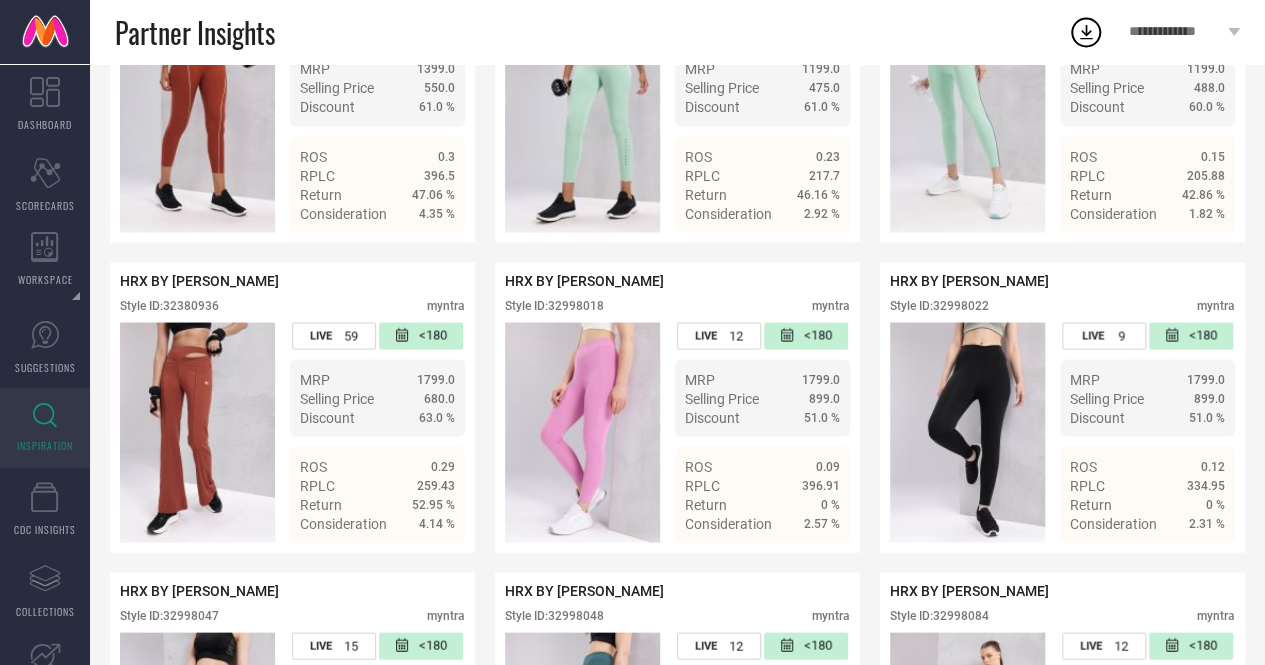 scroll, scrollTop: 1772, scrollLeft: 0, axis: vertical 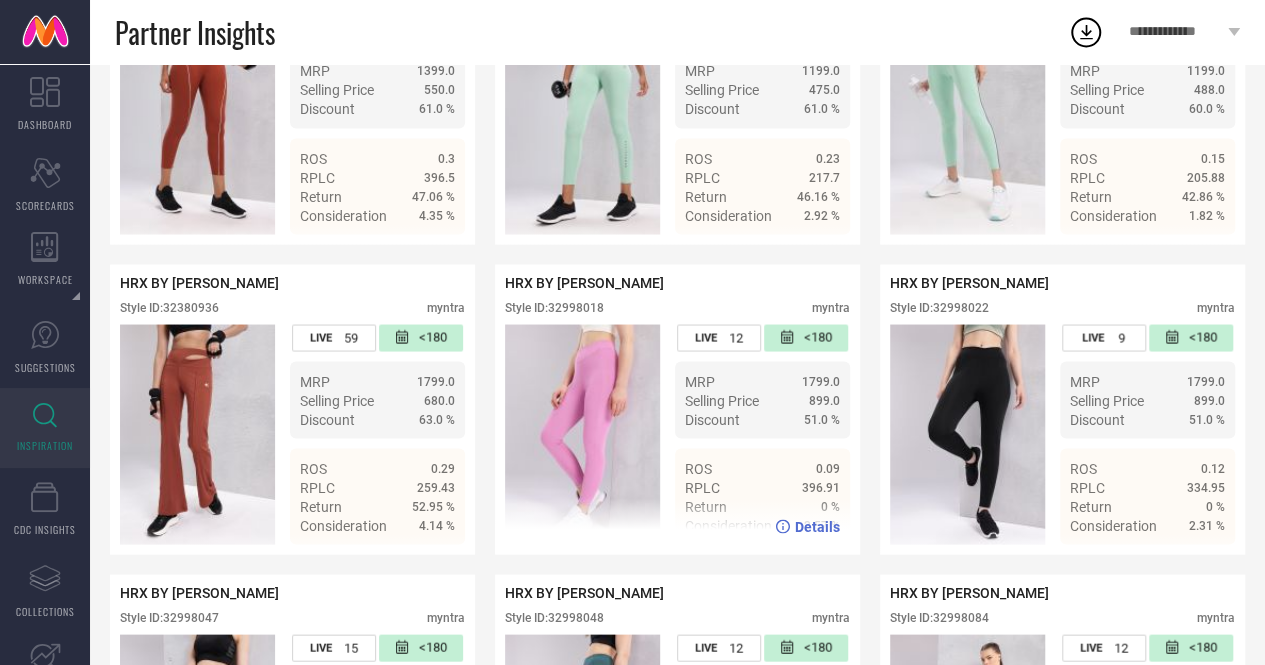 click on "Style ID:  32998018" at bounding box center [554, 307] 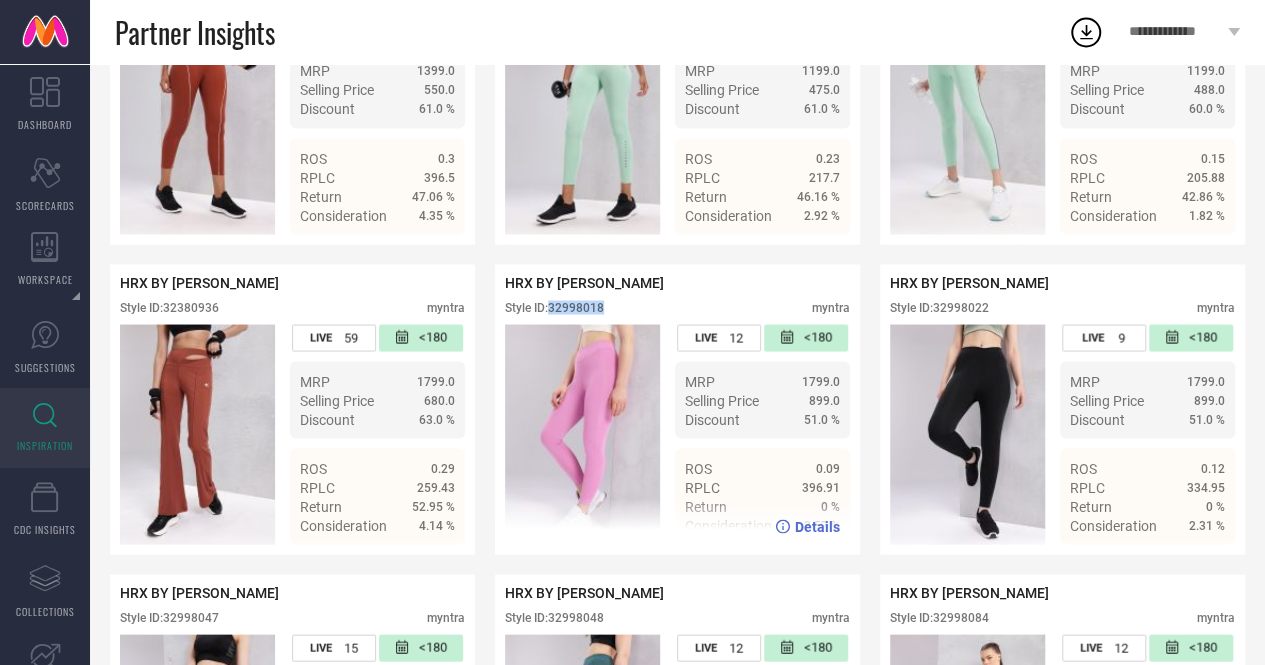 click on "Style ID:  32998018" at bounding box center (554, 307) 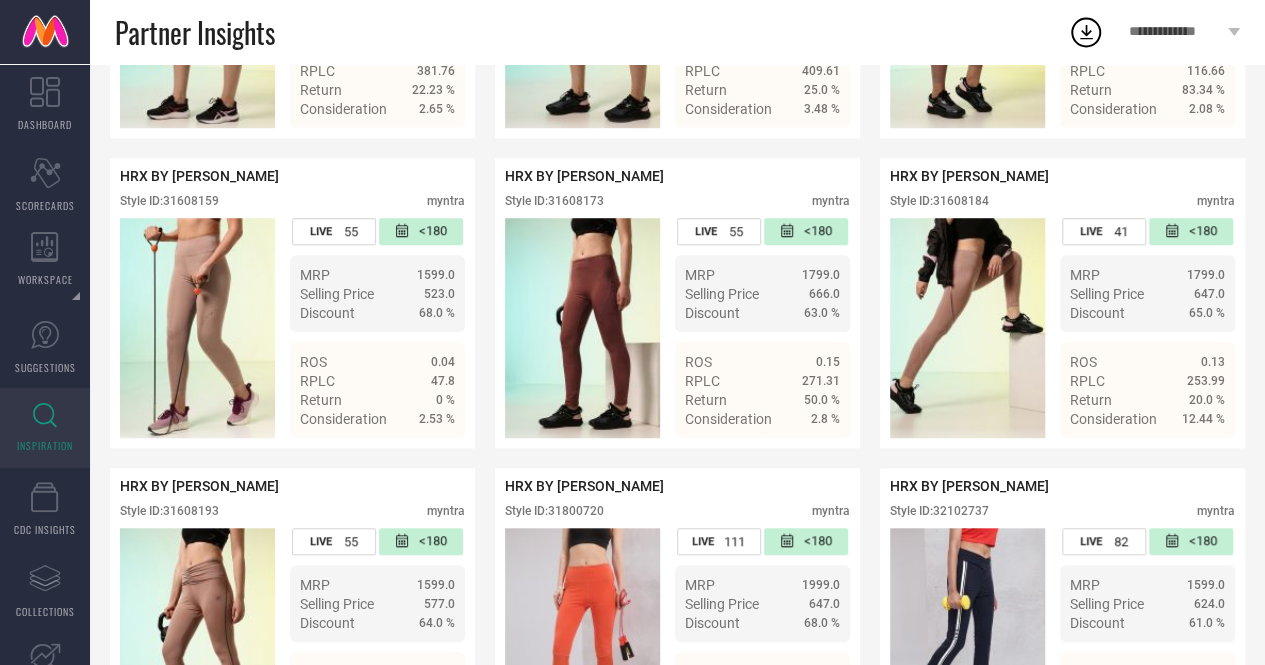 scroll, scrollTop: 0, scrollLeft: 0, axis: both 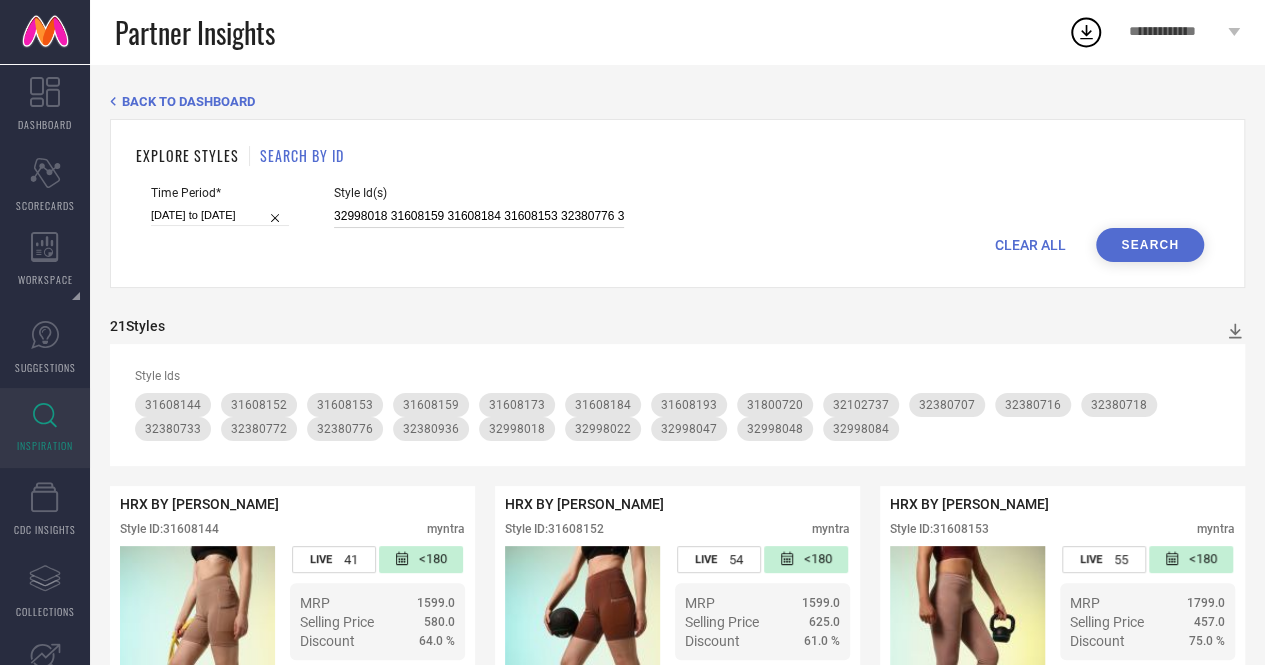 click on "32998018 31608159 31608184 31608153 32380776 31608193 31608173 31608144 32380707 32102737 31608152 32380772 31800720 32380718 32380936 32380733 32380716" at bounding box center (479, 216) 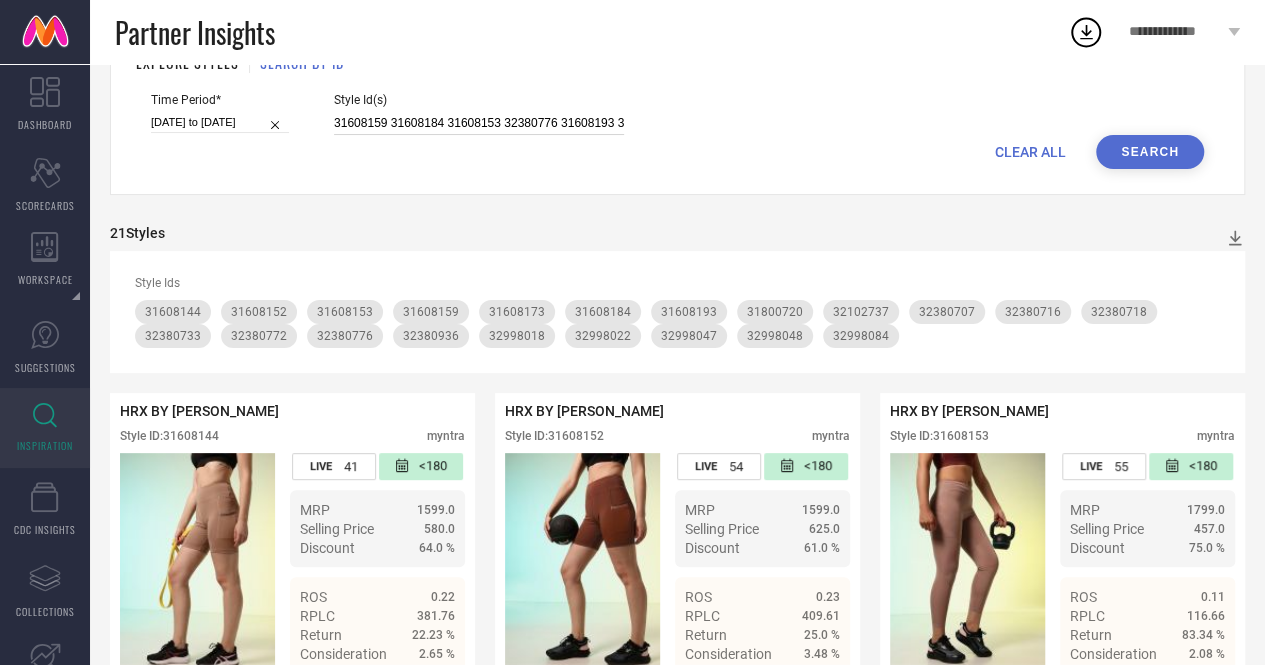 scroll, scrollTop: 0, scrollLeft: 0, axis: both 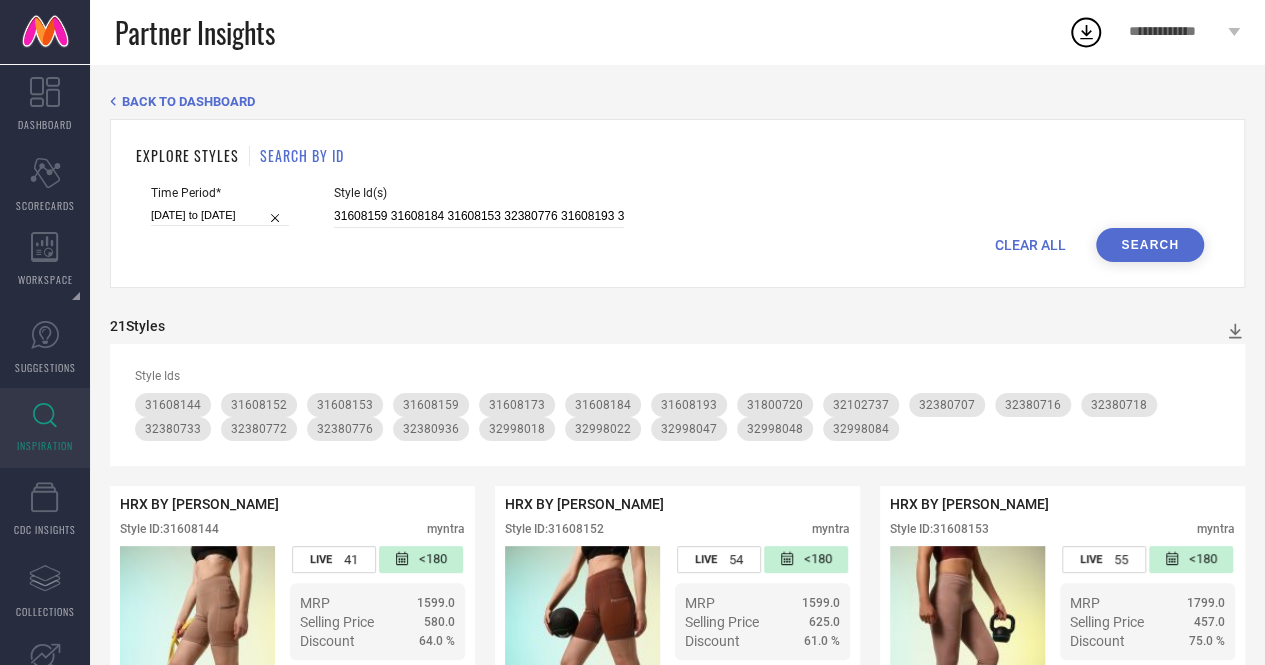 click on "Search" at bounding box center [1150, 245] 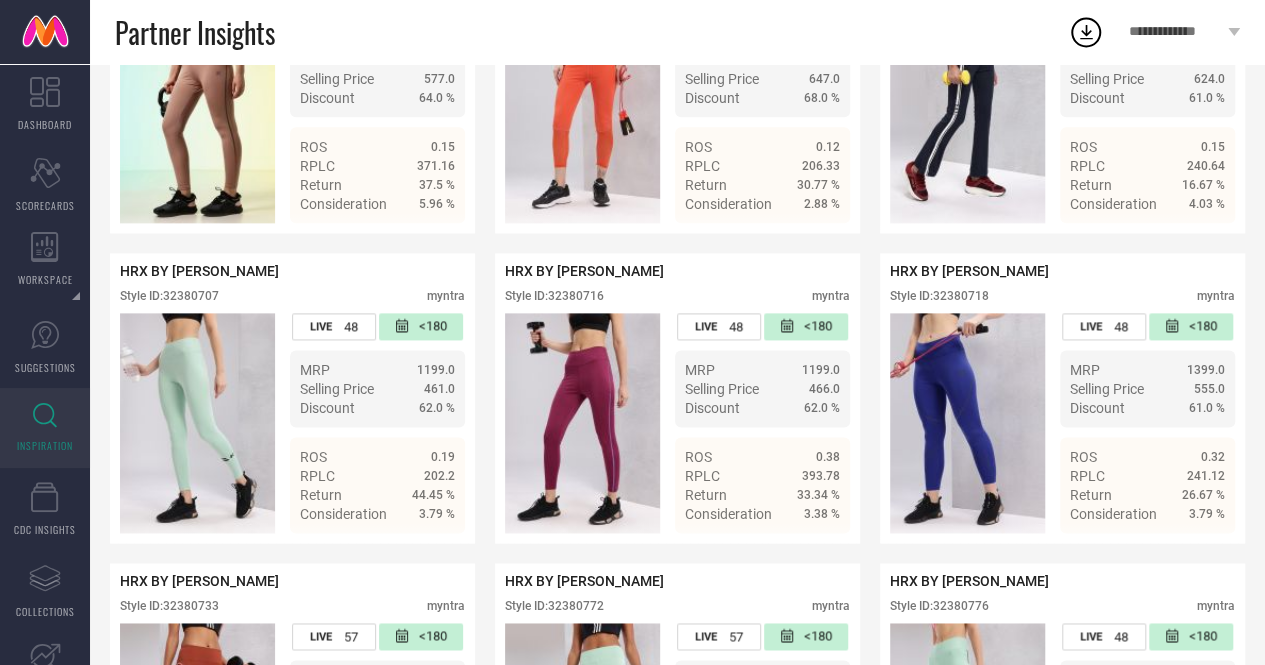 scroll, scrollTop: 1718, scrollLeft: 0, axis: vertical 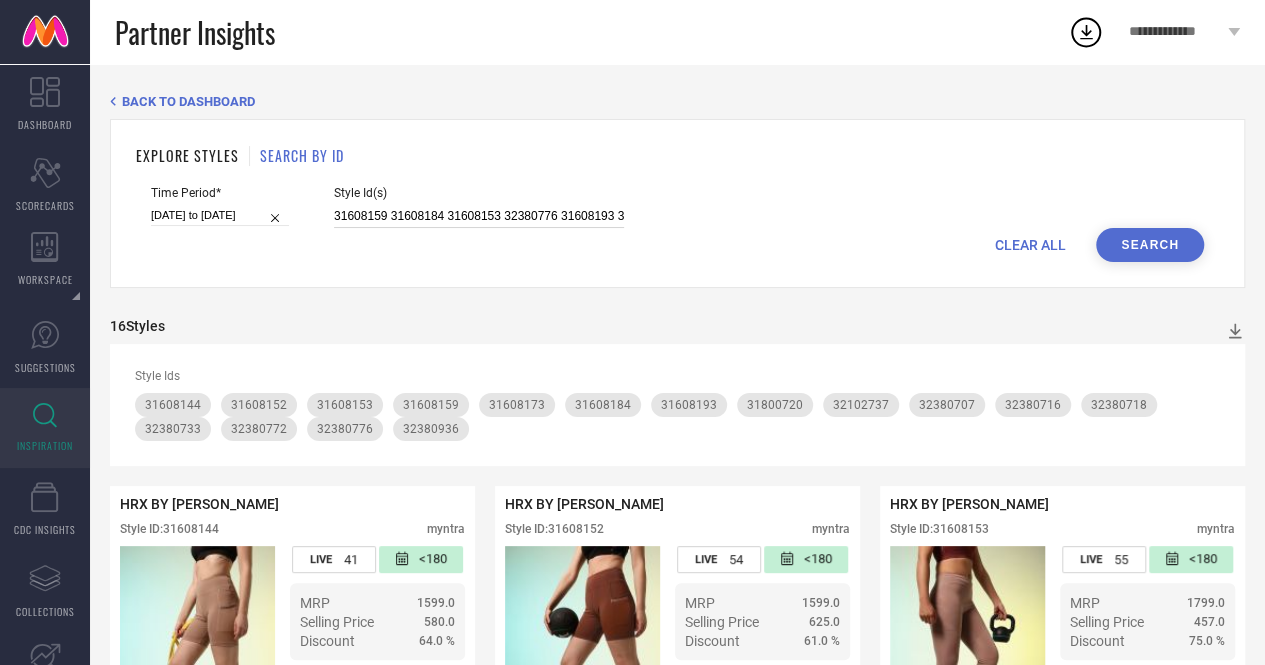 click on "31608159 31608184 31608153 32380776 31608193 31608173 31608144 32380707 32102737 31608152 32380772 31800720 32380718 32380936 32380733 32380716" at bounding box center [479, 216] 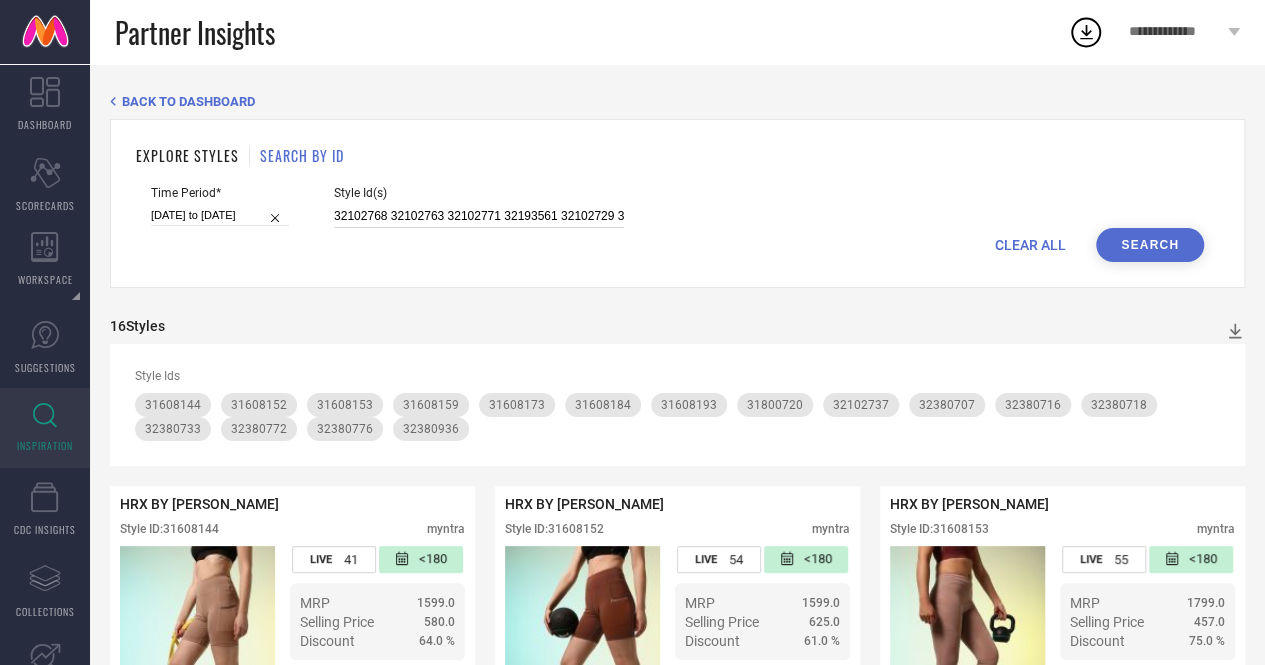 scroll, scrollTop: 0, scrollLeft: 838, axis: horizontal 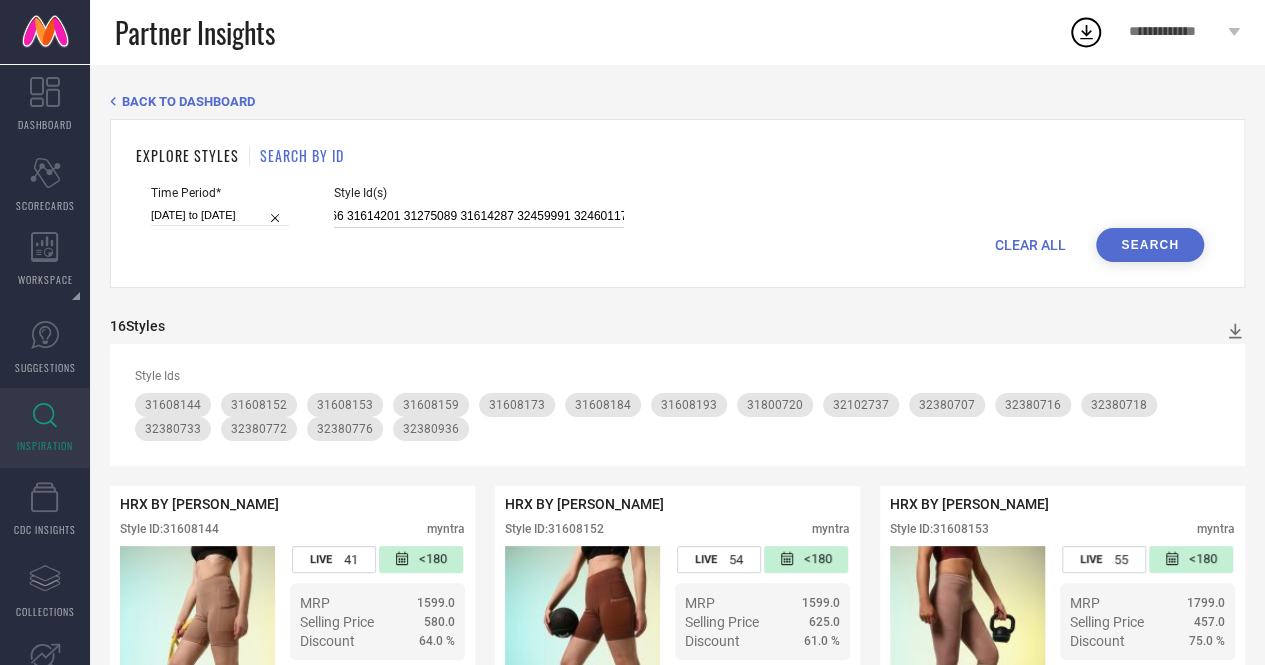 type on "32102768 32102763 32102771 32193561 32102729 32102751 32460111 32459821 31614479 31614563 31275140 31614358 31275164 31614240 32459866 31614201 31275089 31614287 32459991 32460117" 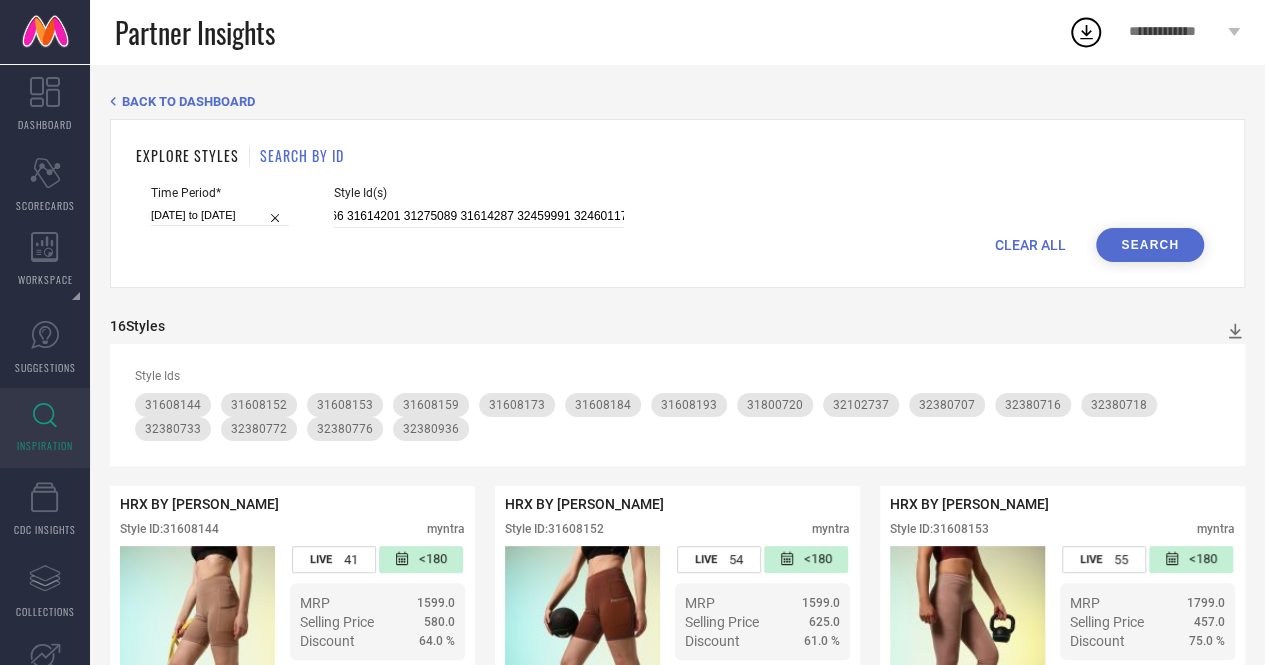 scroll, scrollTop: 0, scrollLeft: 0, axis: both 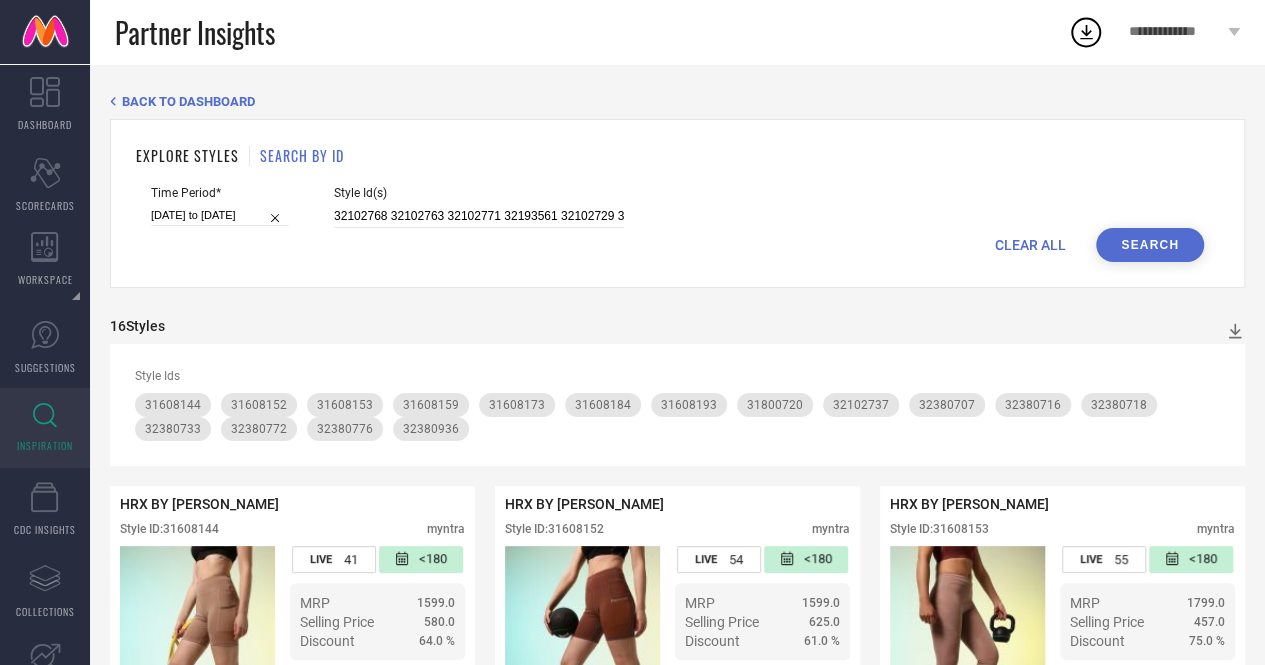 click on "Search" at bounding box center (1150, 245) 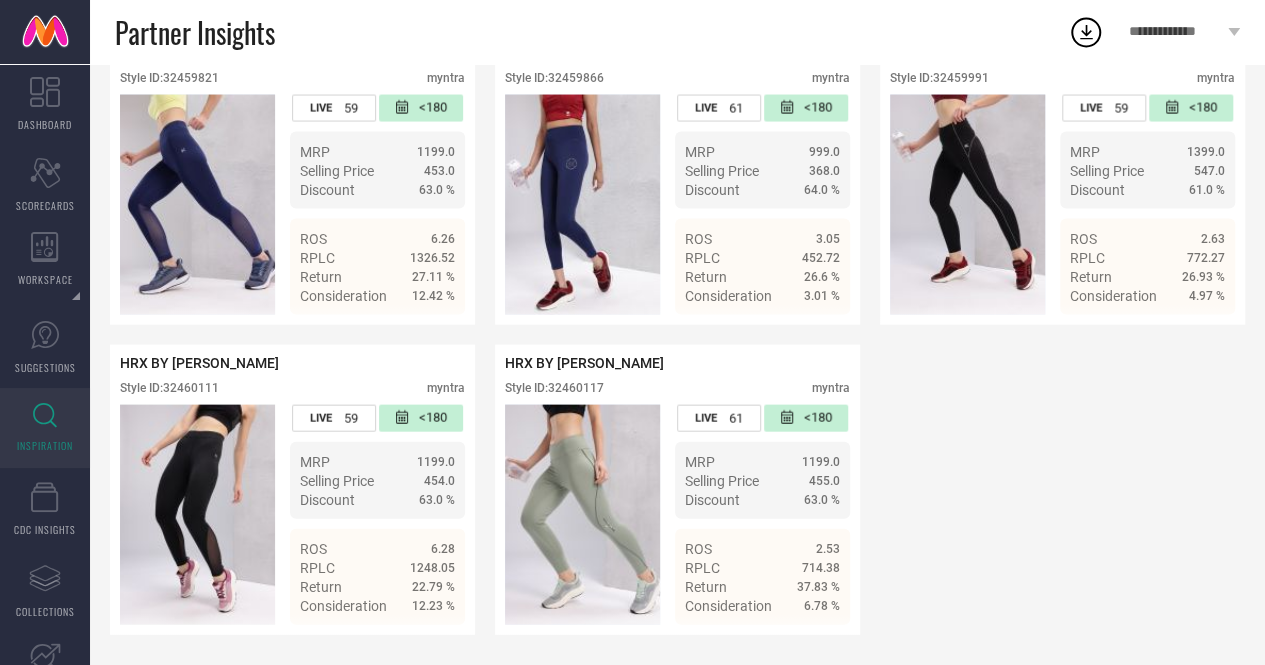 scroll, scrollTop: 2032, scrollLeft: 0, axis: vertical 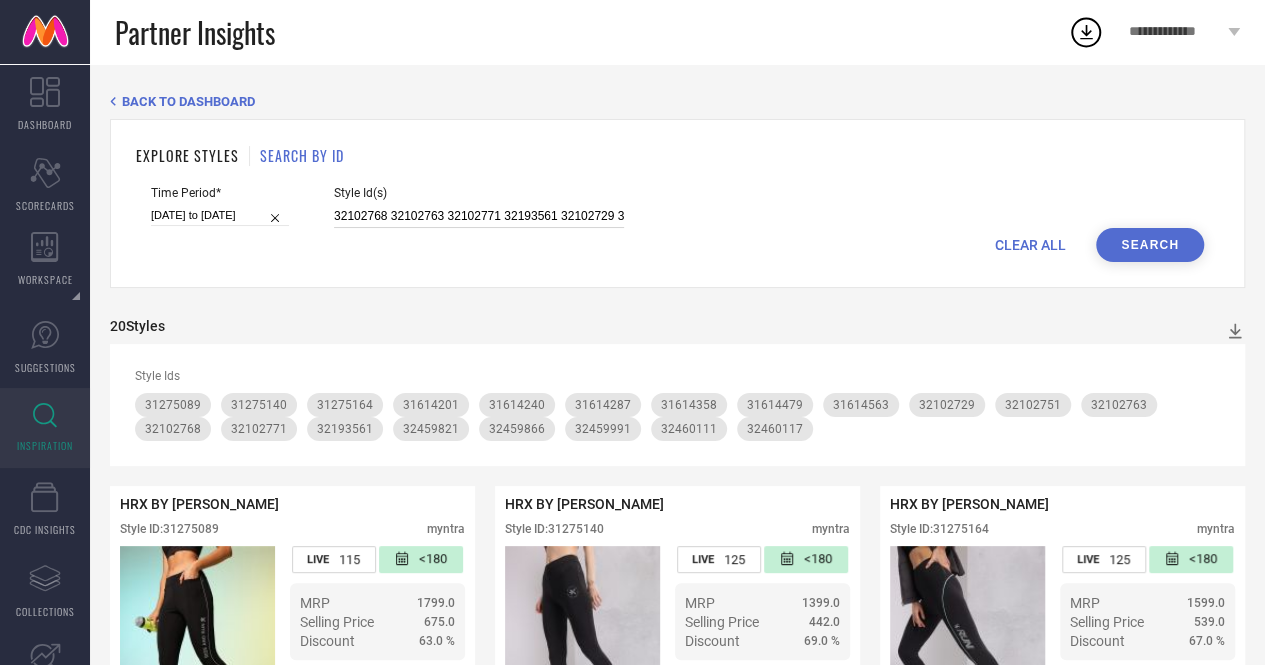 click on "32102768 32102763 32102771 32193561 32102729 32102751 32460111 32459821 31614479 31614563 31275140 31614358 31275164 31614240 32459866 31614201 31275089 31614287 32459991 32460117" at bounding box center (479, 216) 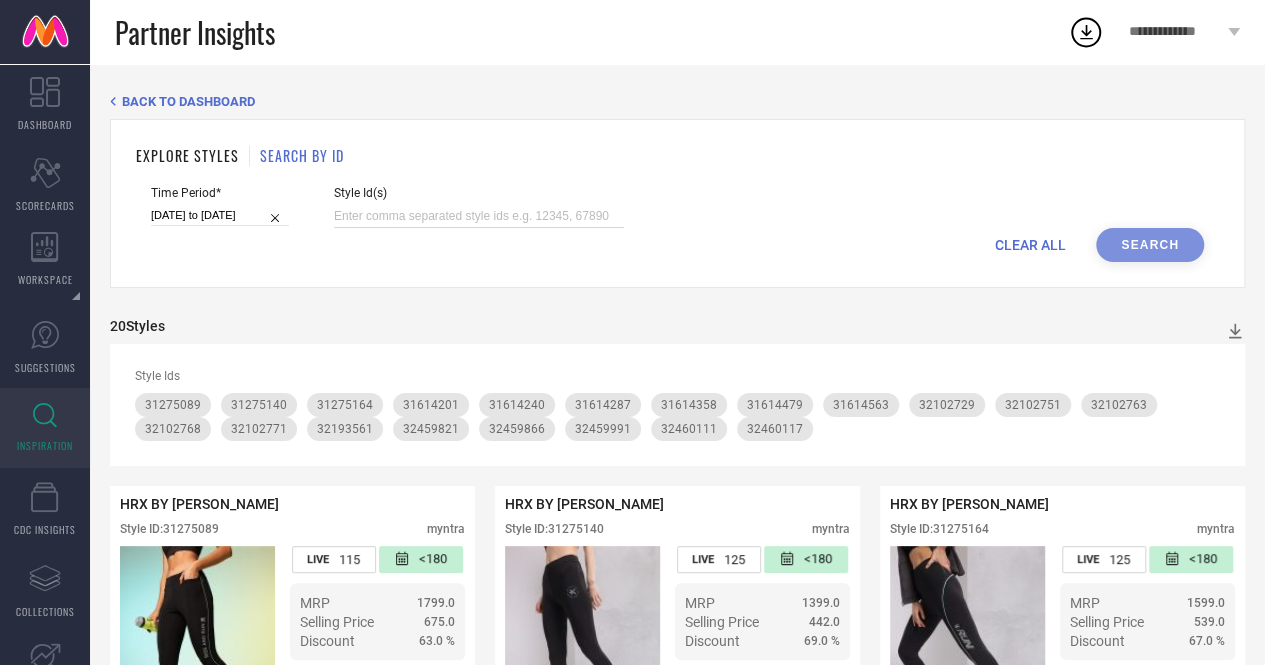 paste on "32998086 32998026 32459904 32998077 32460130 32998016 32459989" 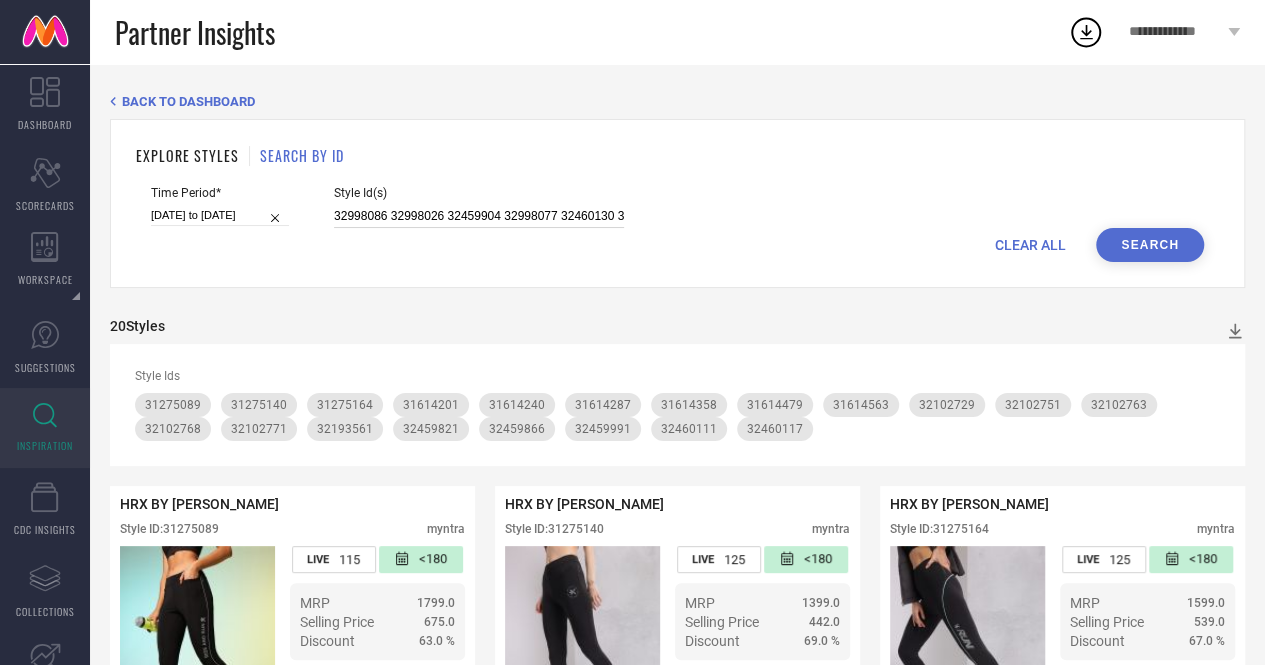 scroll, scrollTop: 0, scrollLeft: 104, axis: horizontal 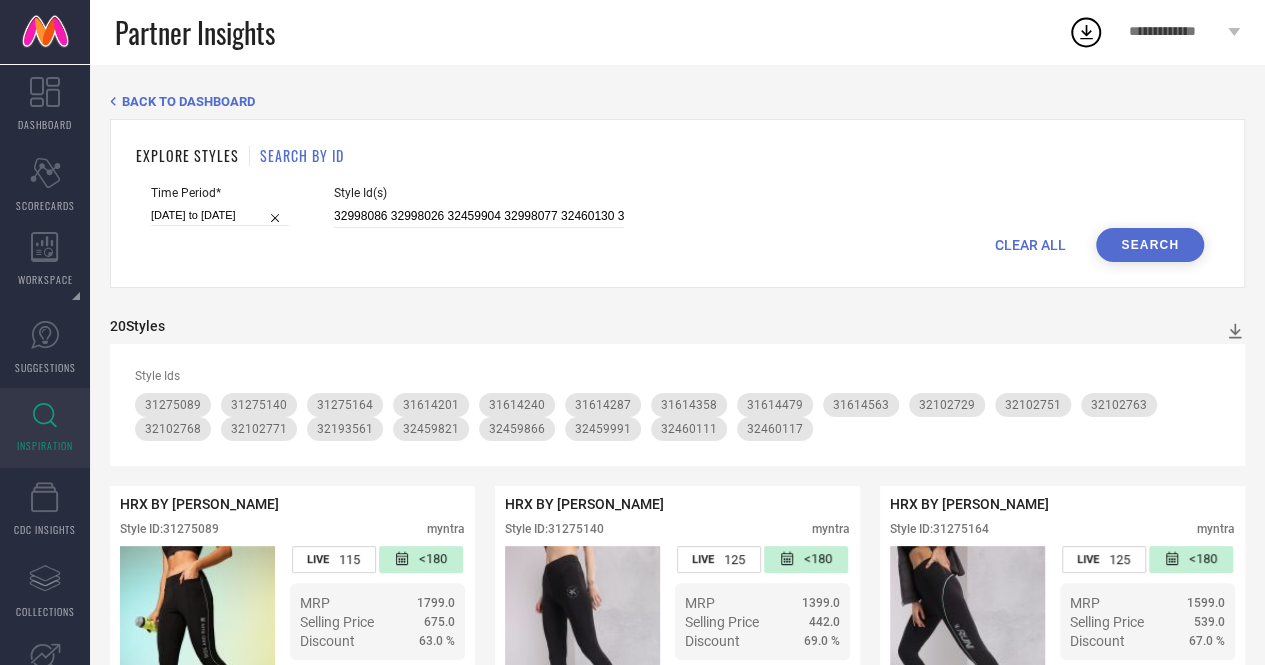 click on "Search" at bounding box center (1150, 245) 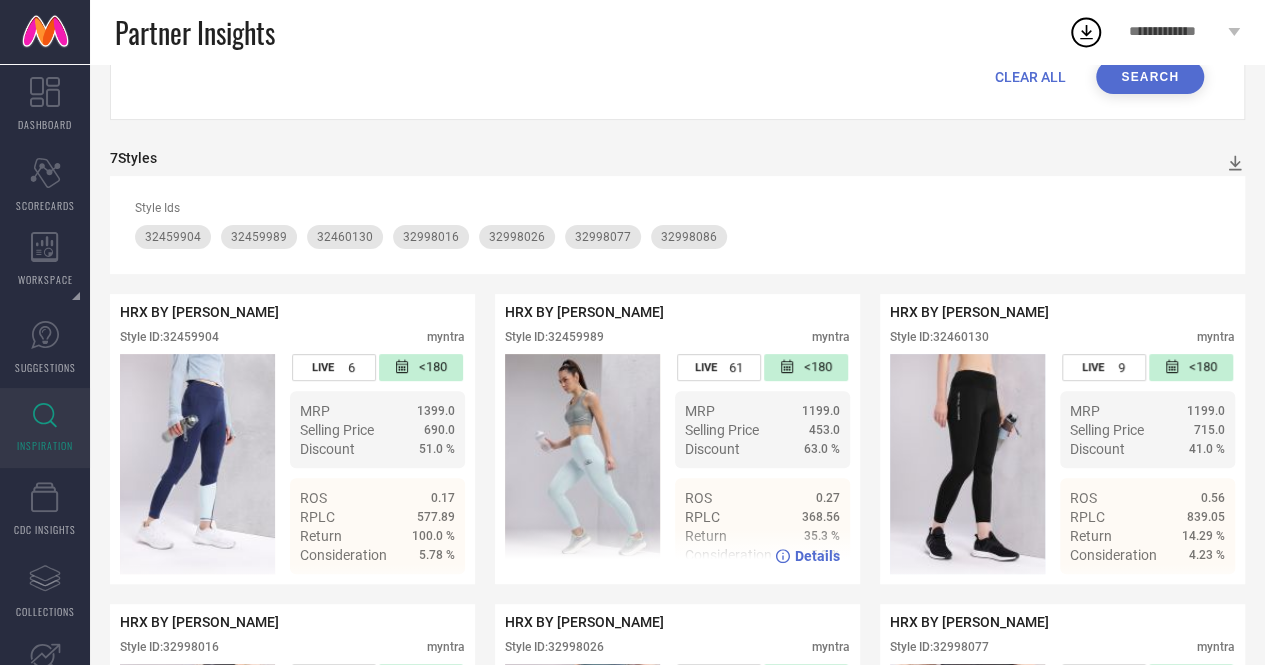 scroll, scrollTop: 0, scrollLeft: 0, axis: both 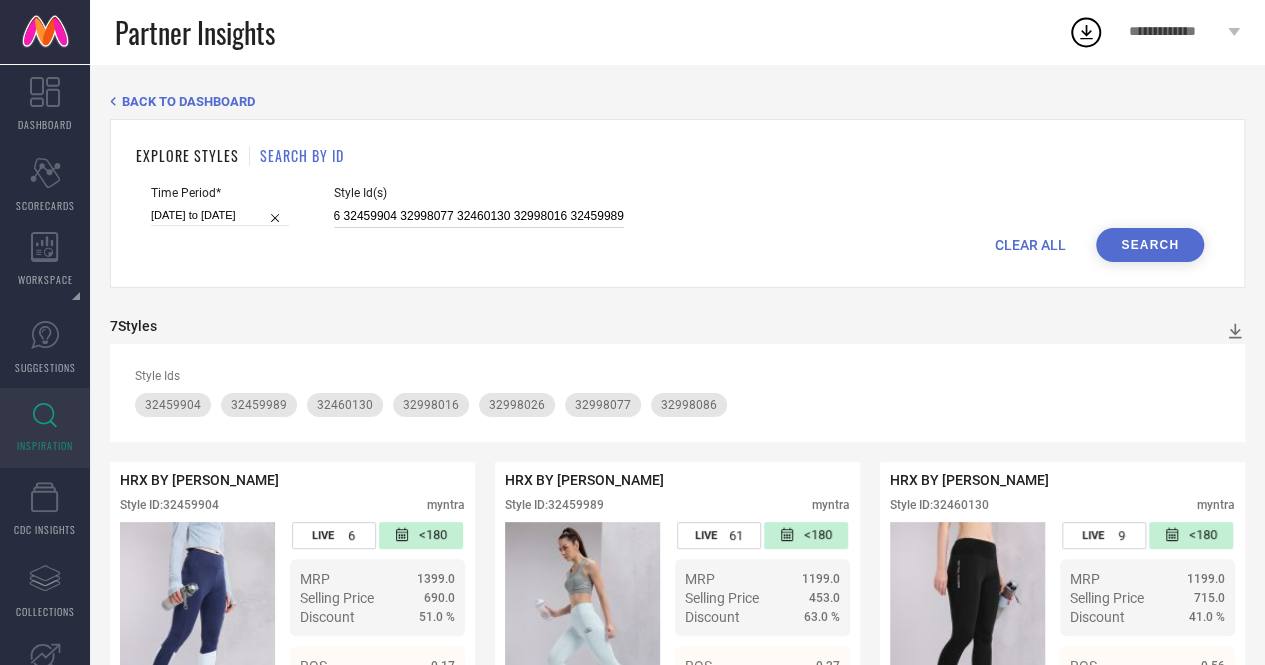 drag, startPoint x: 407, startPoint y: 213, endPoint x: 562, endPoint y: 225, distance: 155.46382 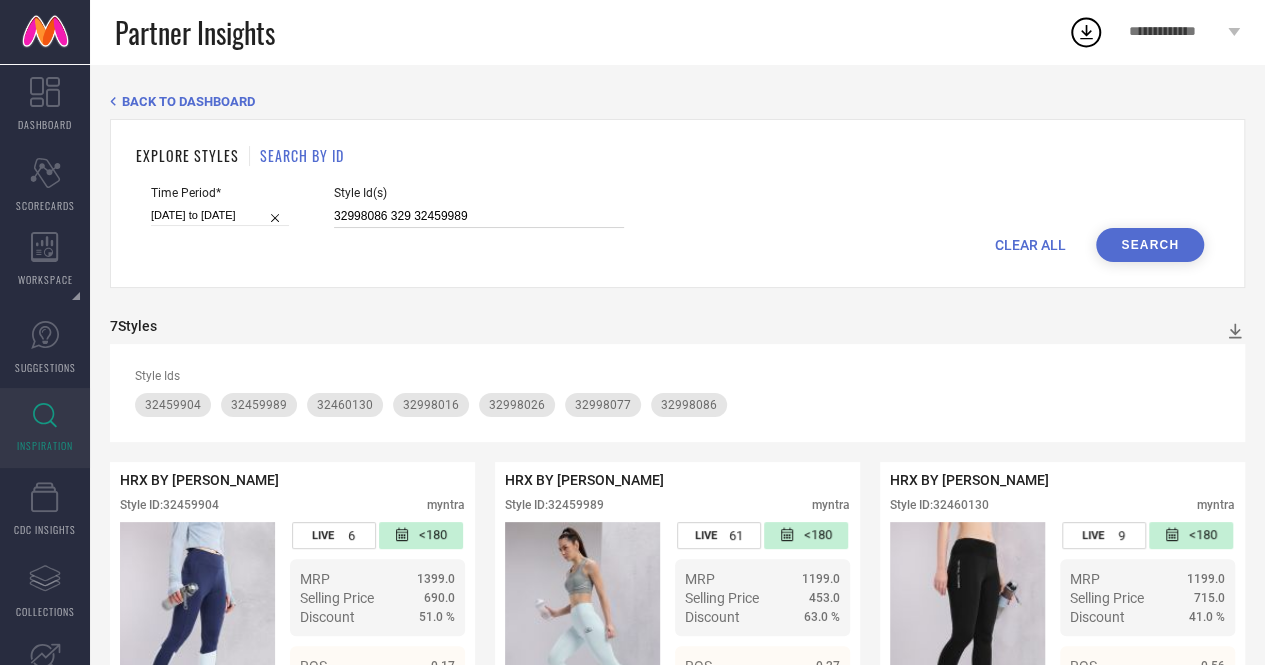 scroll, scrollTop: 0, scrollLeft: 0, axis: both 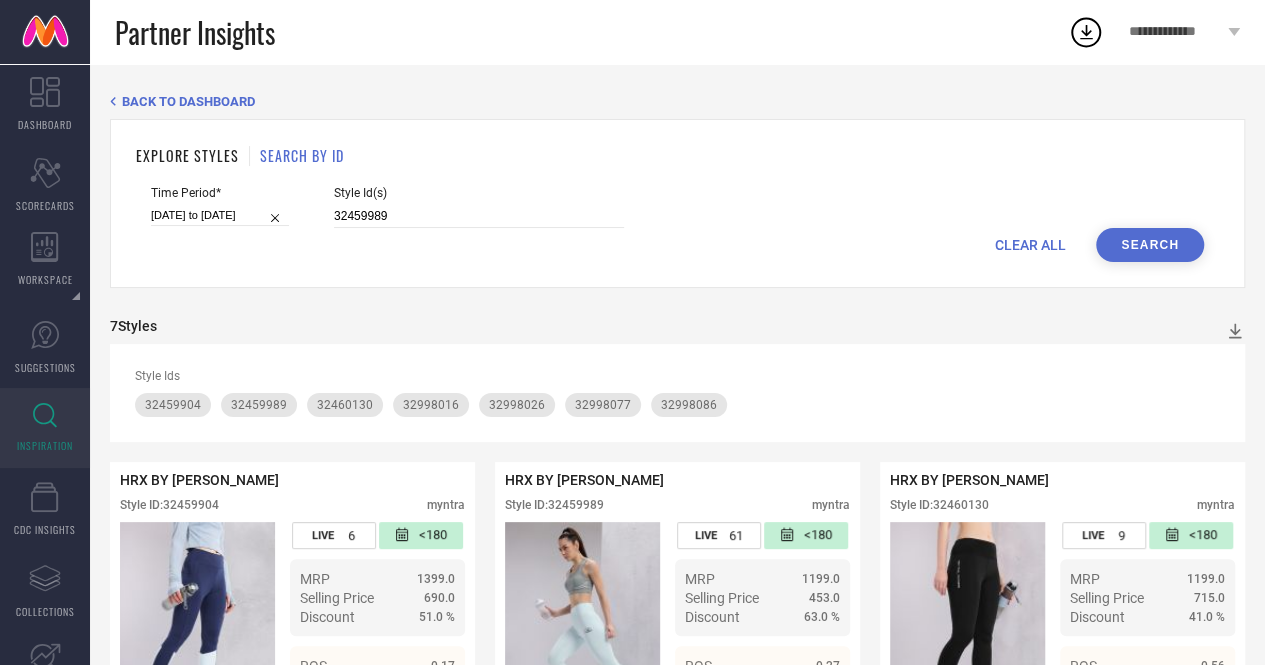 click on "Search" at bounding box center (1150, 245) 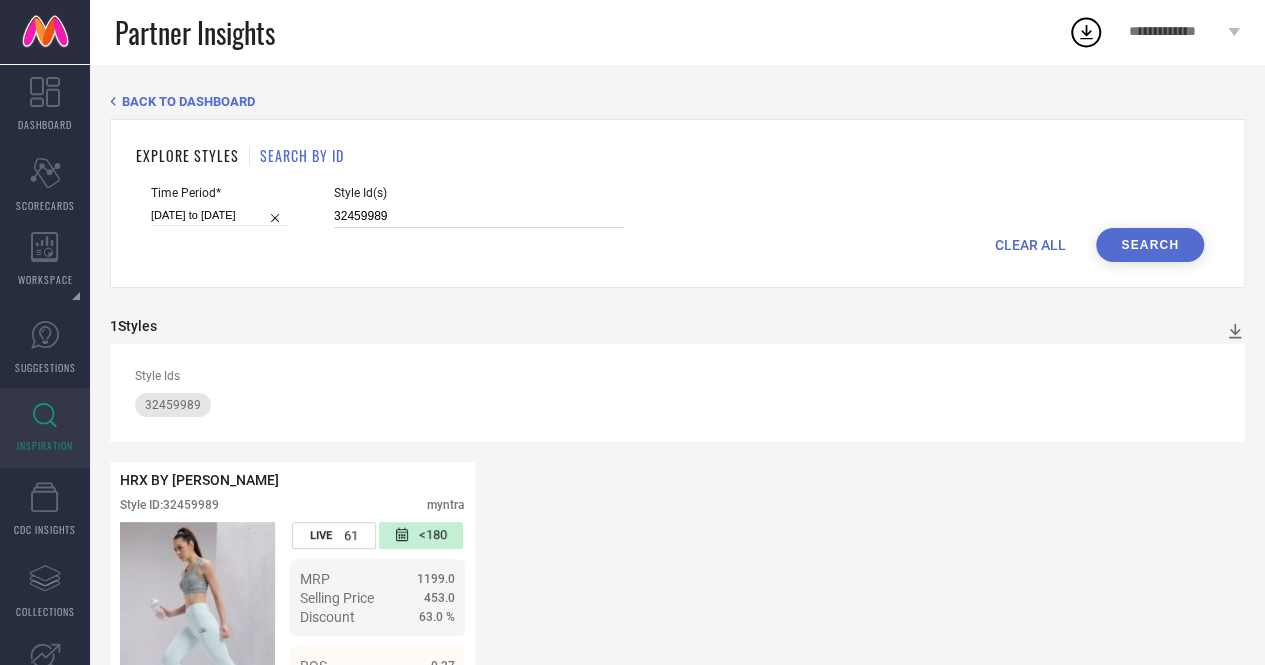 click on "32459989" at bounding box center (479, 216) 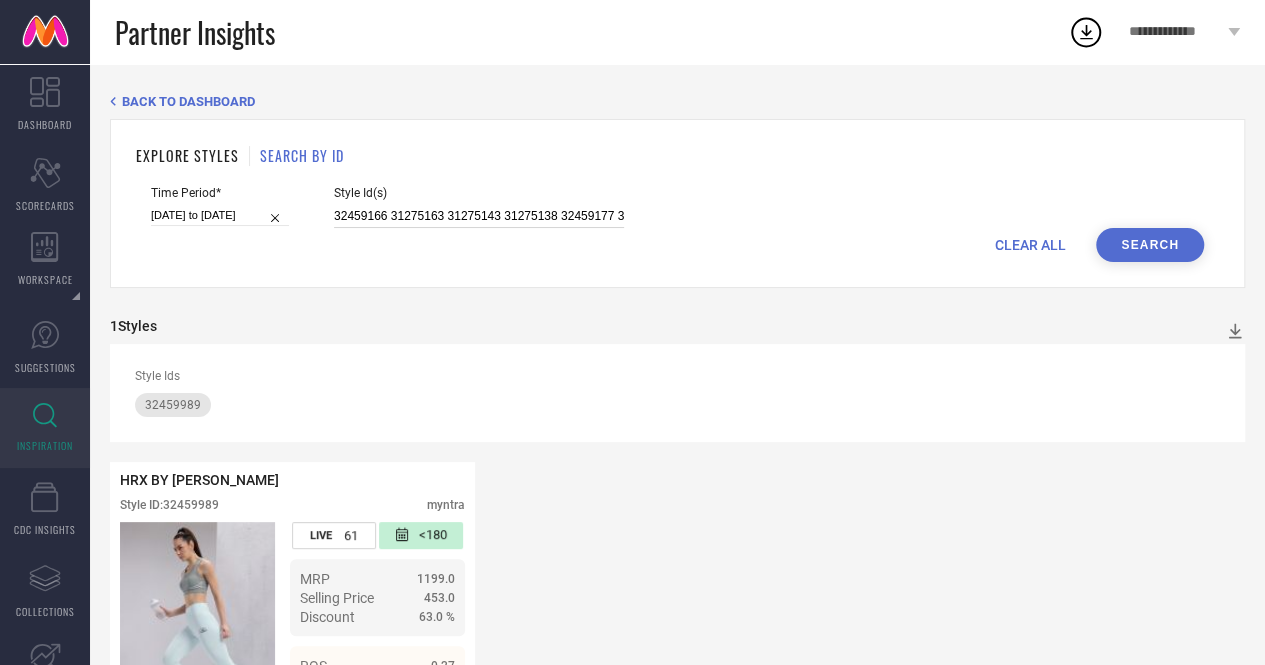 scroll, scrollTop: 0, scrollLeft: 1463, axis: horizontal 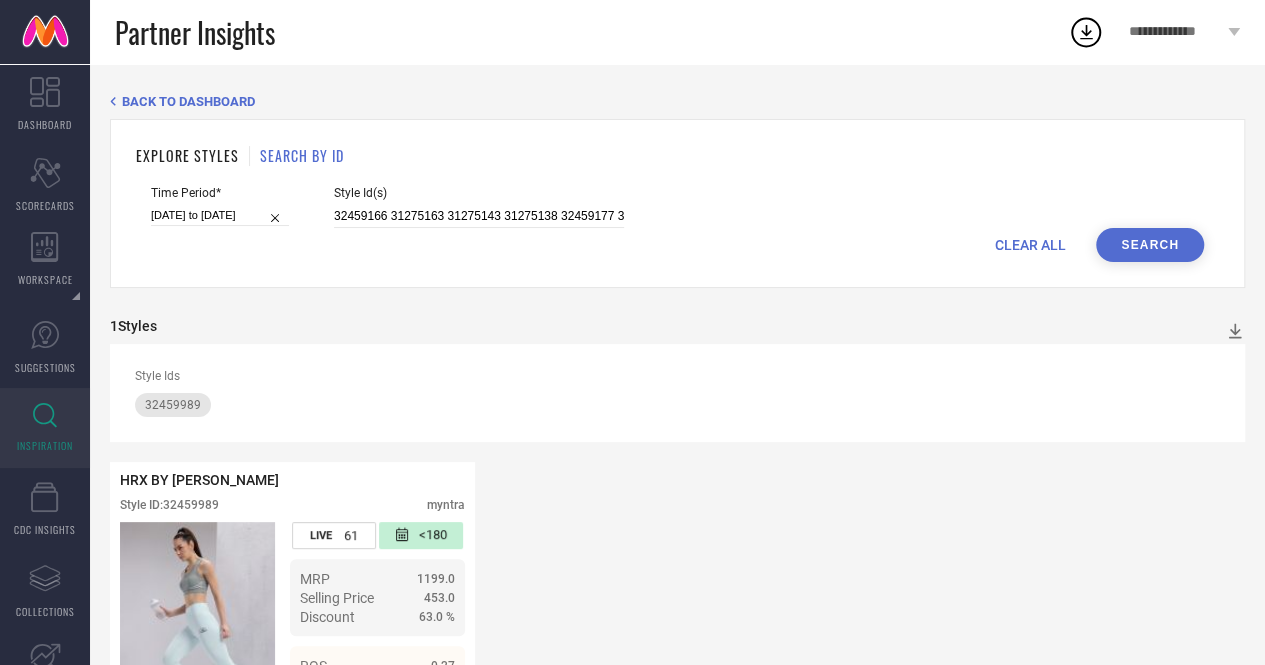 click on "Search" at bounding box center (1150, 245) 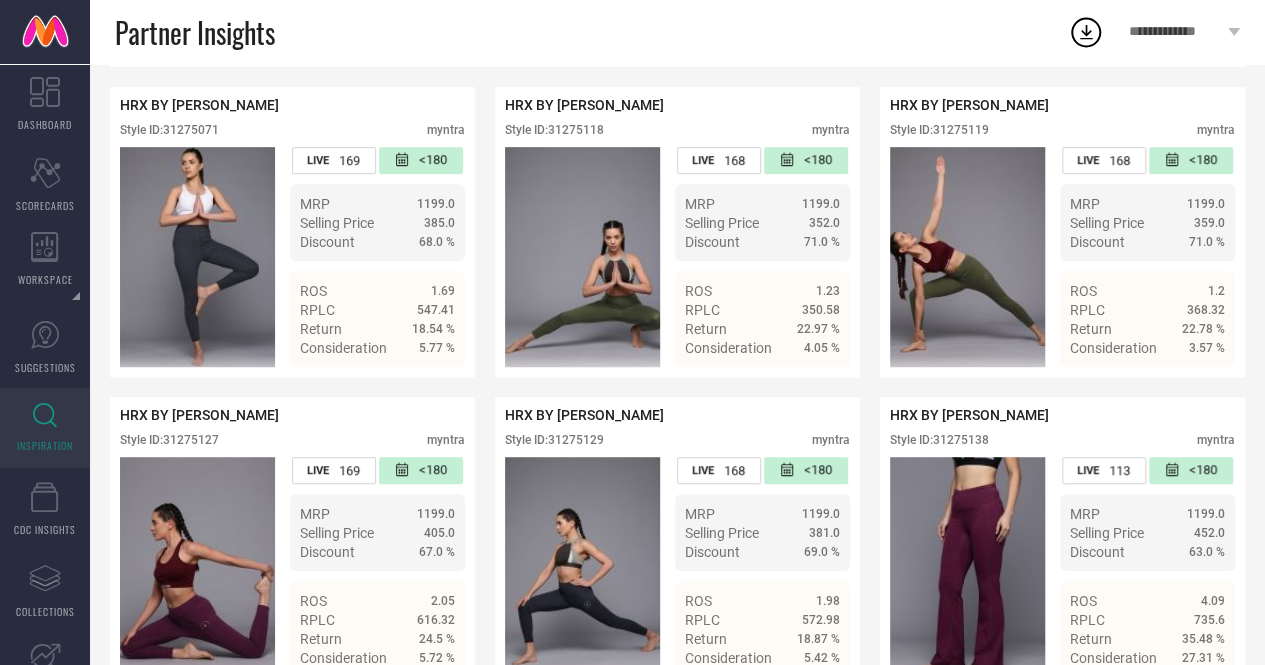 scroll, scrollTop: 424, scrollLeft: 0, axis: vertical 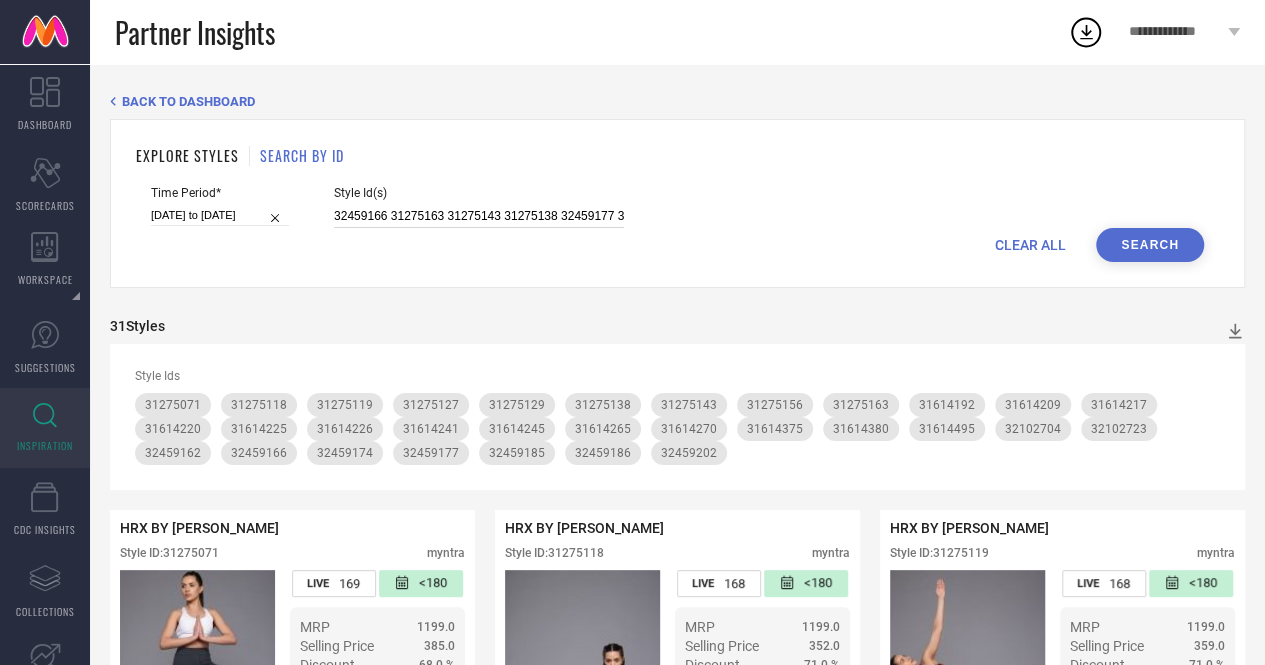 click on "32459166 31275163 31275143 31275138 32459177 32459186 31614225 31614241 31614245 31614270 31614375 31275127 31614192 31275129 32459162 32102723 31275071 31614265 32459174 31614209 32459185 31275118 31614495 31275119 32459202 31614220 31614226 32102704 31614217 31275156 31614380" at bounding box center (479, 216) 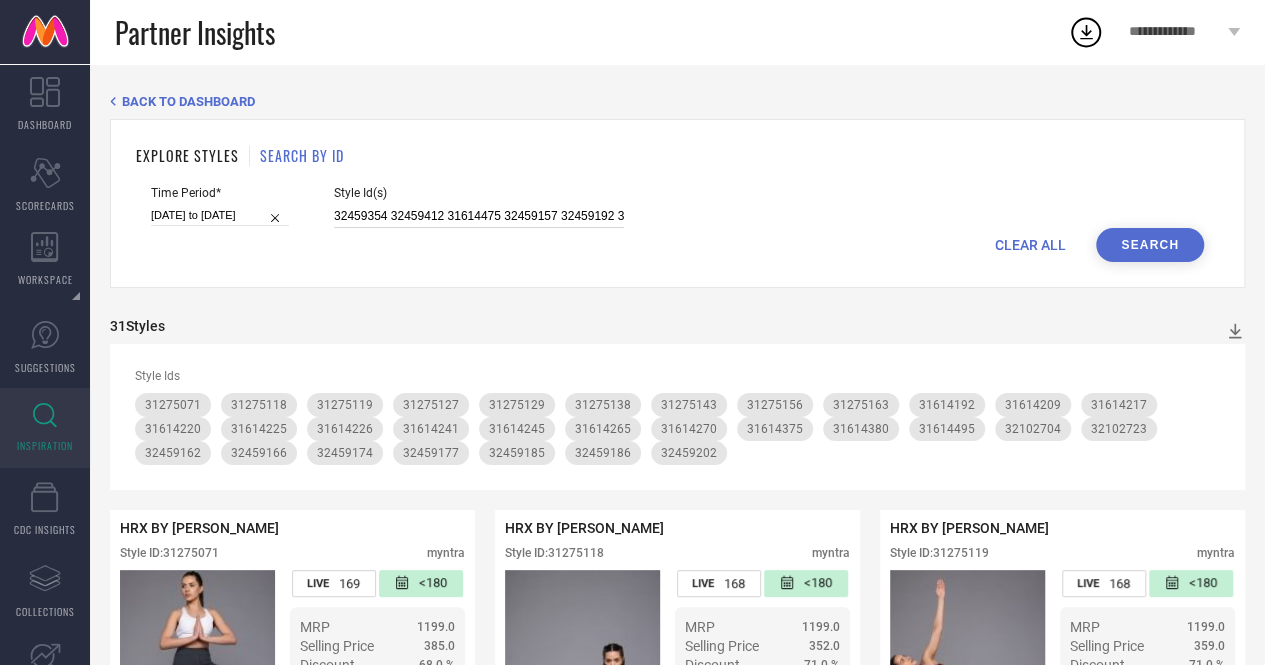 scroll, scrollTop: 0, scrollLeft: 840, axis: horizontal 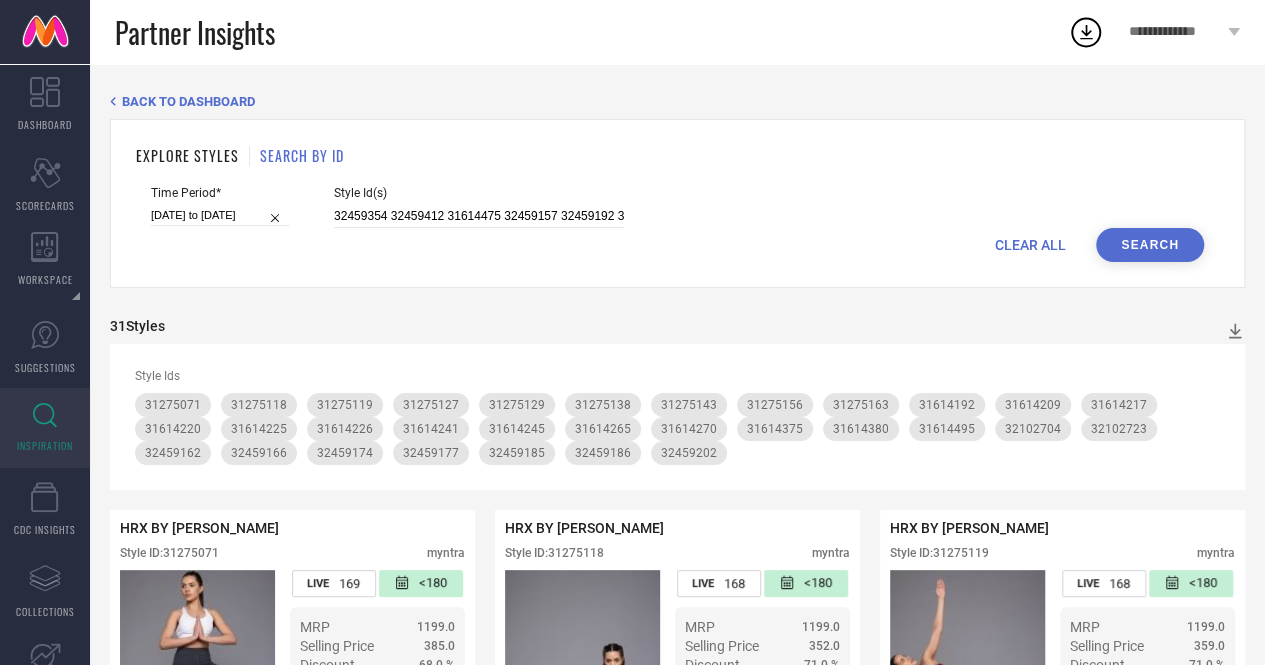 click on "Search" at bounding box center (1150, 245) 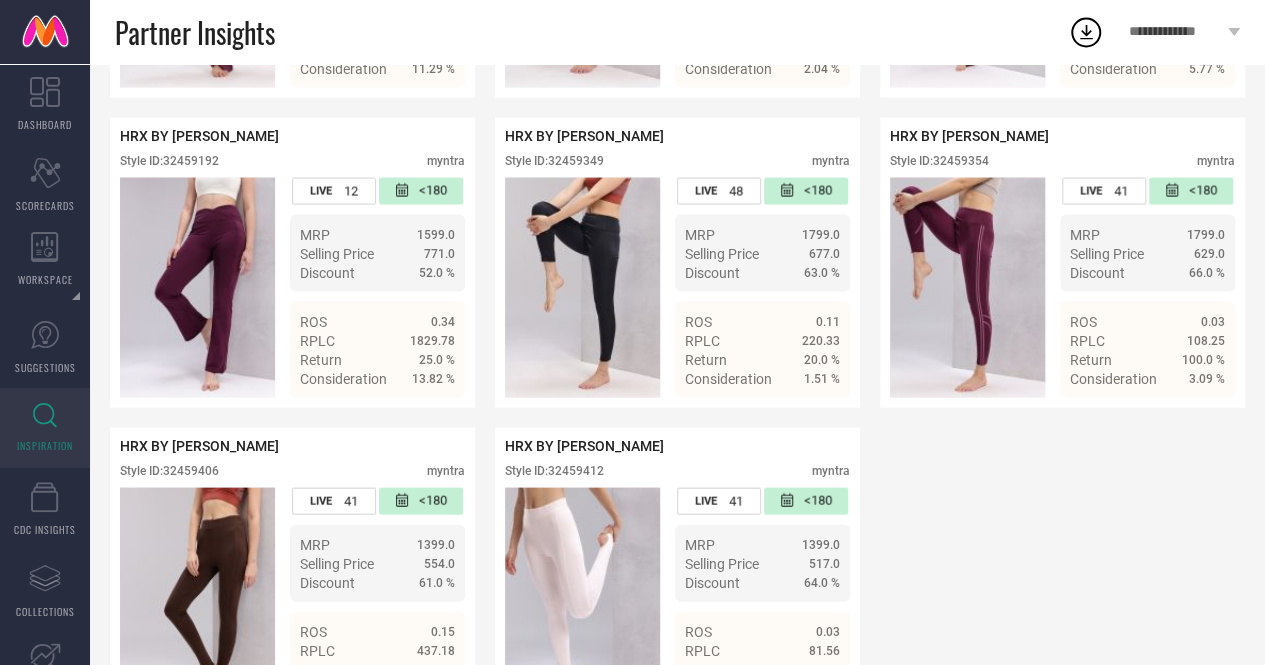 scroll, scrollTop: 1917, scrollLeft: 0, axis: vertical 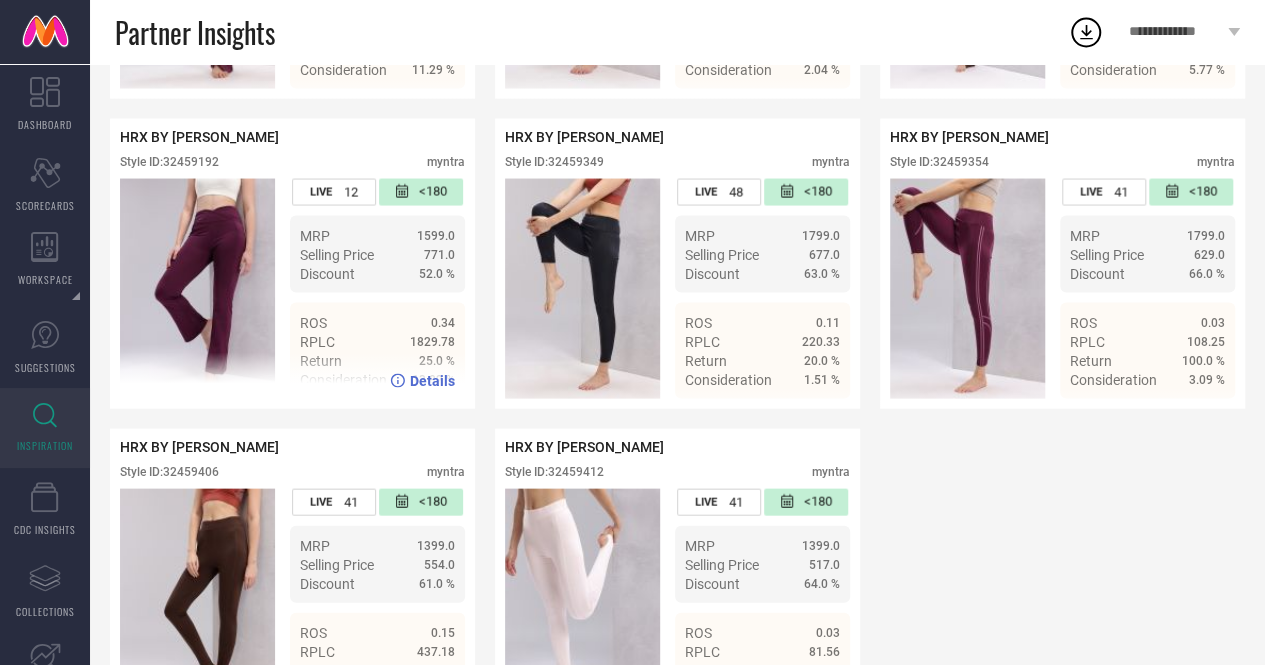 click on "Style ID:  32459192" at bounding box center [169, 162] 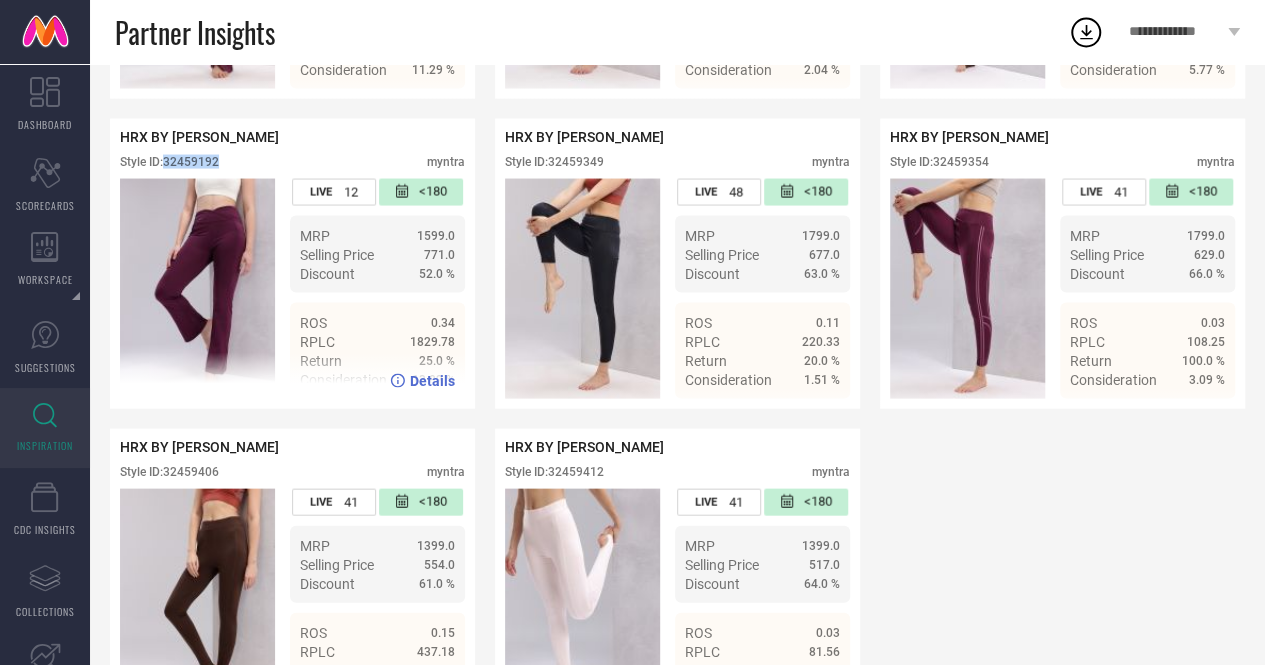 click on "Style ID:  32459192" at bounding box center [169, 162] 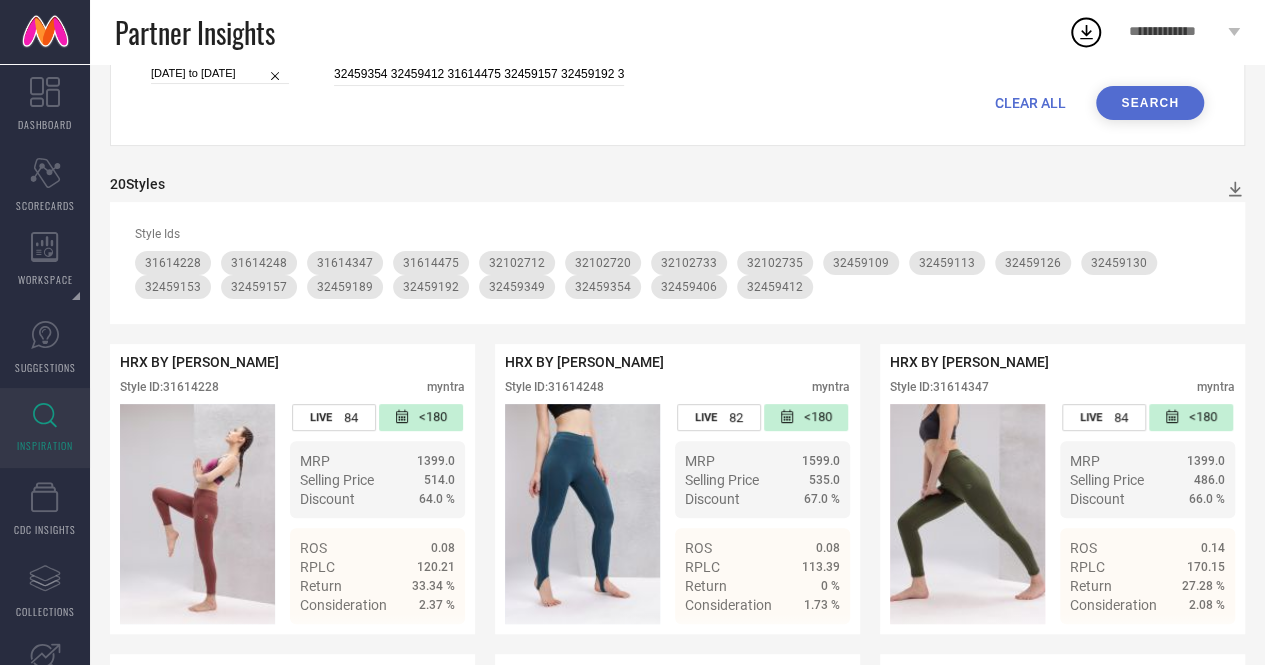scroll, scrollTop: 0, scrollLeft: 0, axis: both 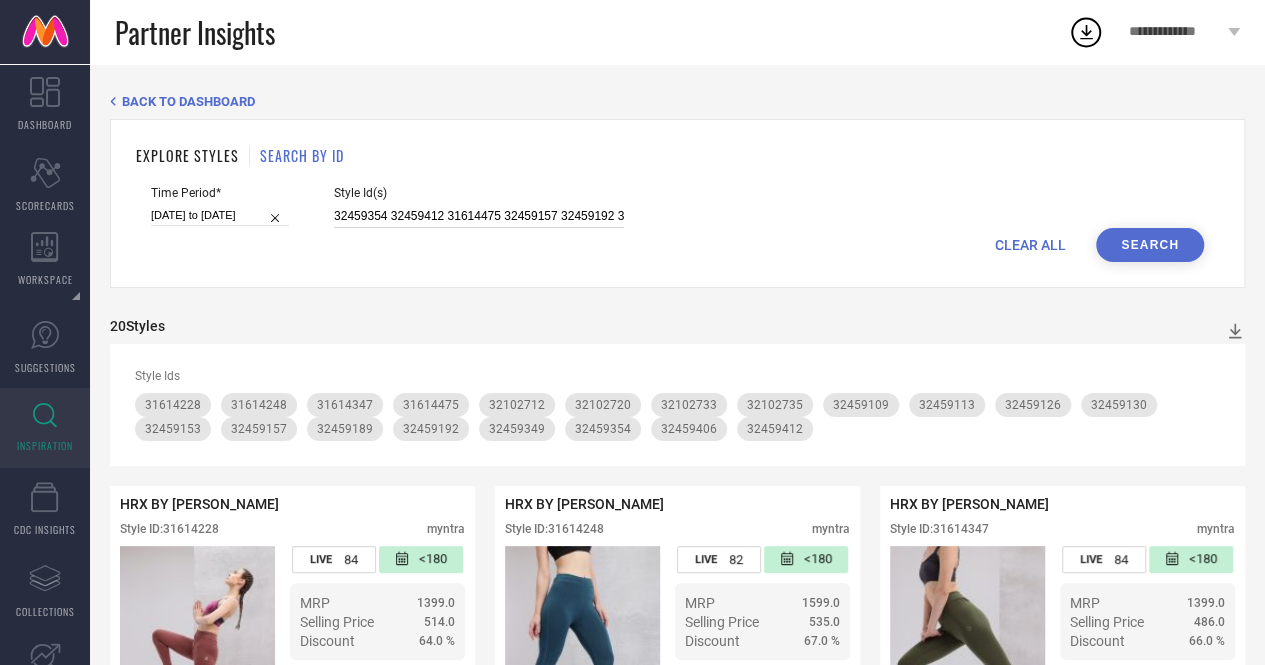 click on "32459354 32459412 31614475 32459157 32459192 32459349 31614248 32459406 32459130 31614228 32459113 32459126 32459153 32102733 32102720 31614347 32102735 32102712 32459109 32459189" at bounding box center [479, 216] 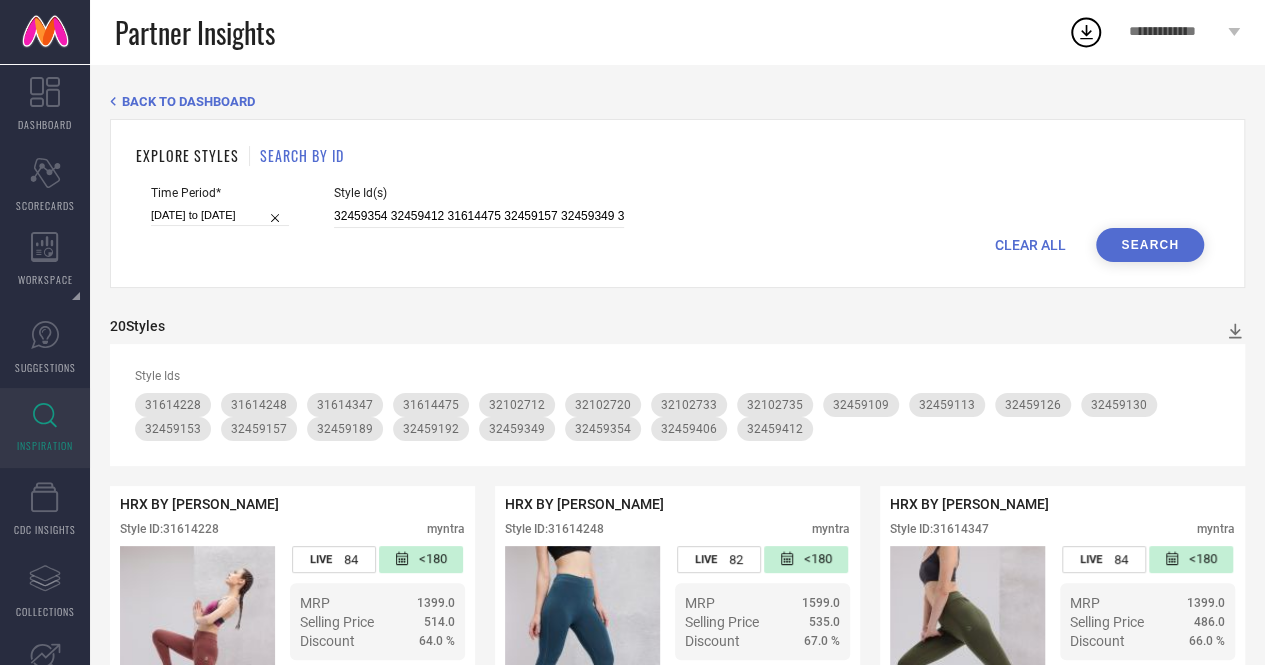 click on "Search" at bounding box center [1150, 245] 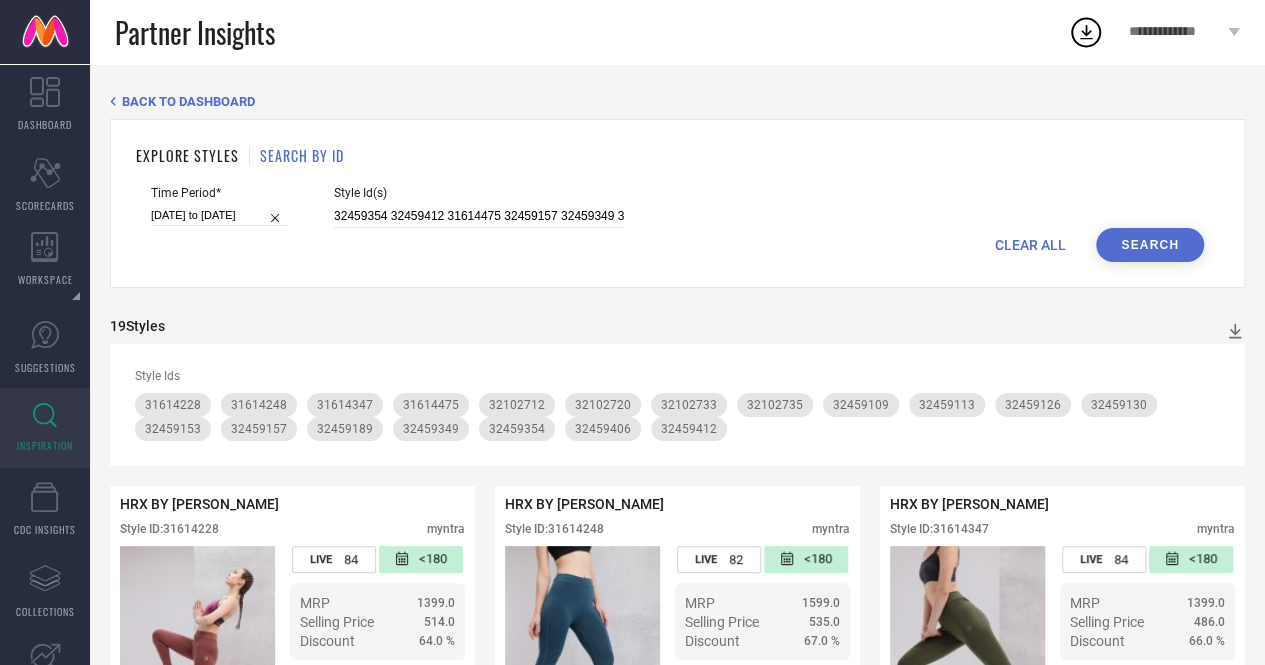 click on "Style Id(s) 32459354 32459412 31614475 32459157 32459349 31614248 32459406 32459130 31614228 32459113 32459126 32459153 32102733 32102720 31614347 32102735 32102712 32459109 32459189" at bounding box center [479, 207] 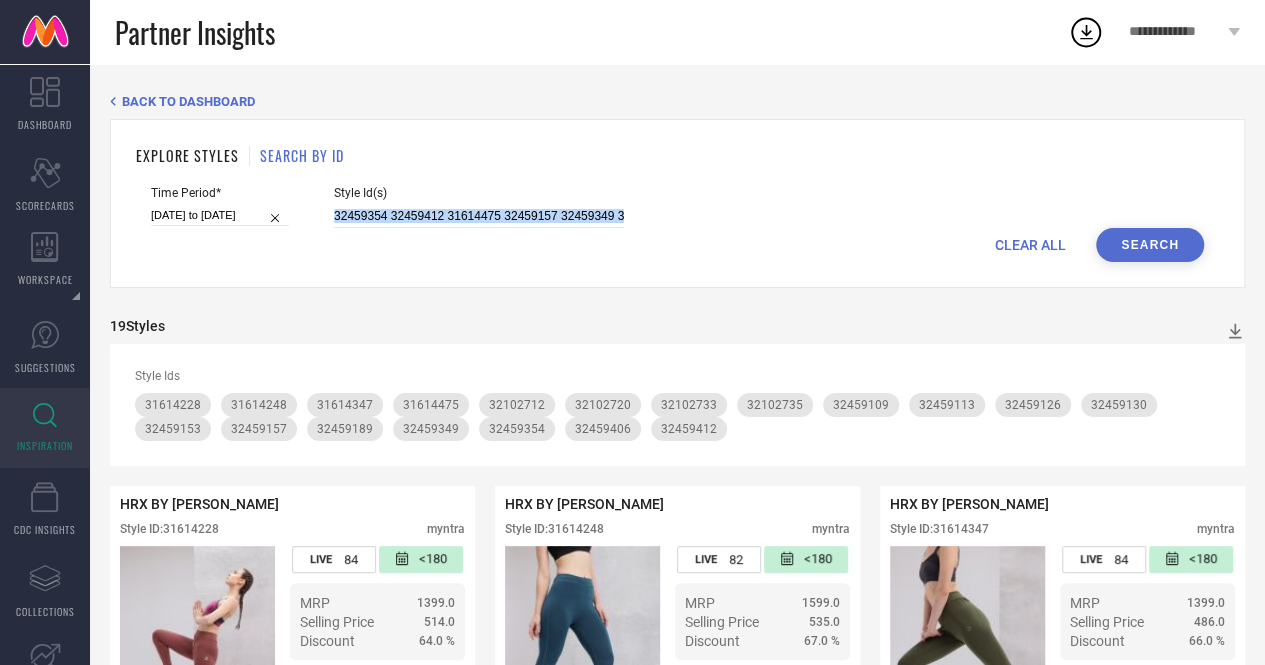 click on "Style Id(s) 32459354 32459412 31614475 32459157 32459349 31614248 32459406 32459130 31614228 32459113 32459126 32459153 32102733 32102720 31614347 32102735 32102712 32459109 32459189" at bounding box center (479, 207) 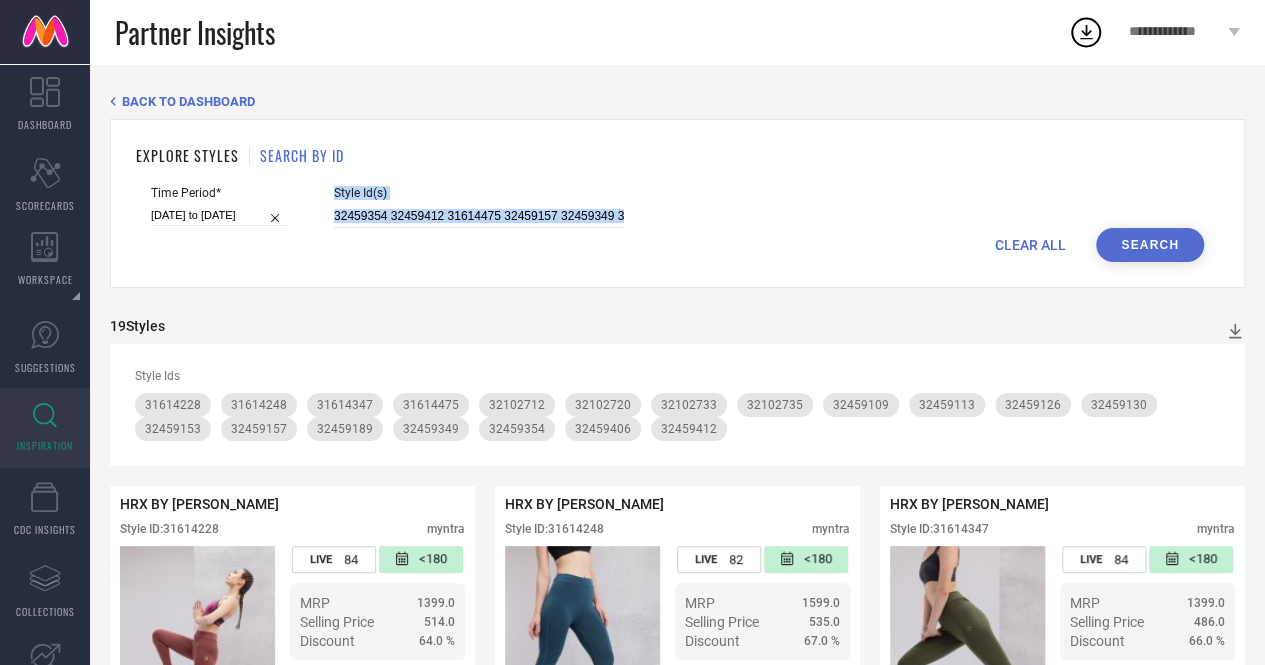click on "Style Id(s) 32459354 32459412 31614475 32459157 32459349 31614248 32459406 32459130 31614228 32459113 32459126 32459153 32102733 32102720 31614347 32102735 32102712 32459109 32459189" at bounding box center (479, 207) 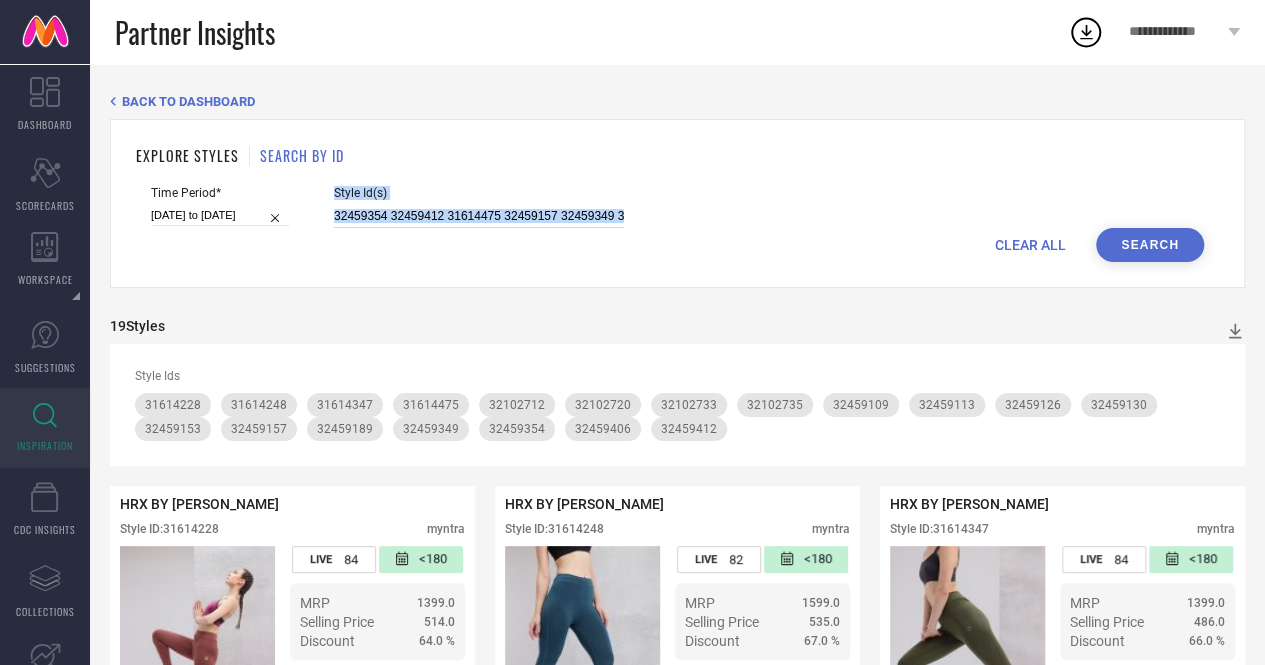 click on "32459354 32459412 31614475 32459157 32459349 31614248 32459406 32459130 31614228 32459113 32459126 32459153 32102733 32102720 31614347 32102735 32102712 32459109 32459189" at bounding box center [479, 216] 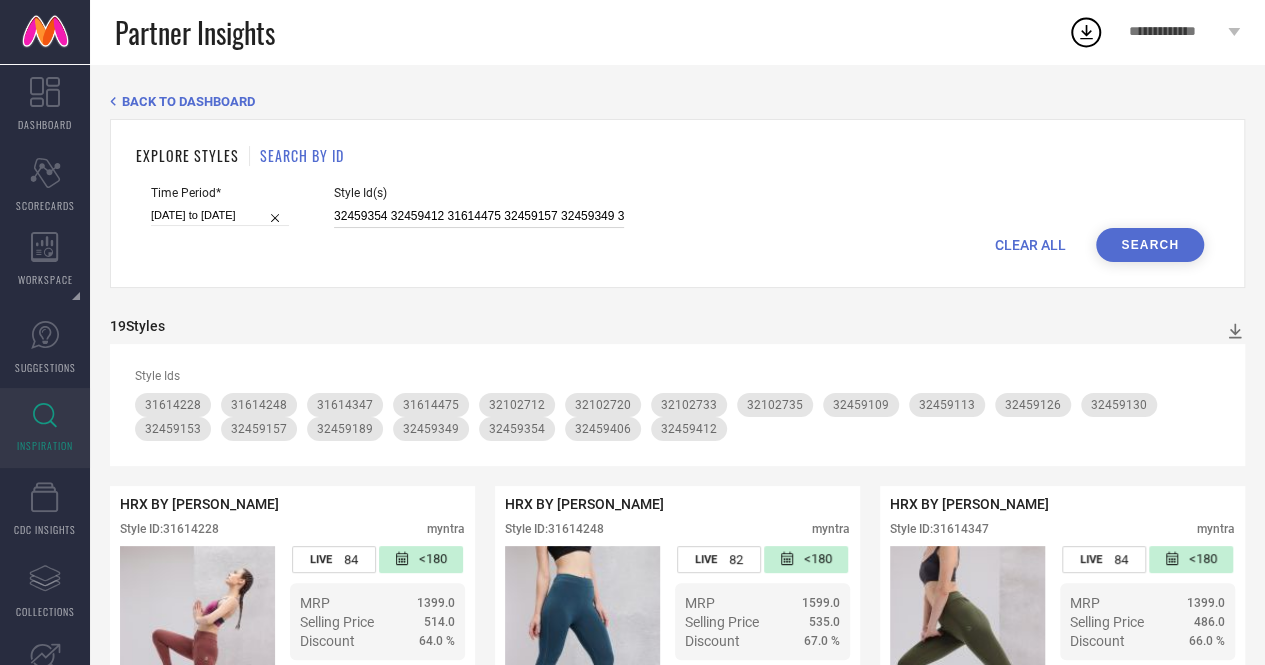 click on "32459354 32459412 31614475 32459157 32459349 31614248 32459406 32459130 31614228 32459113 32459126 32459153 32102733 32102720 31614347 32102735 32102712 32459109 32459189" at bounding box center [479, 216] 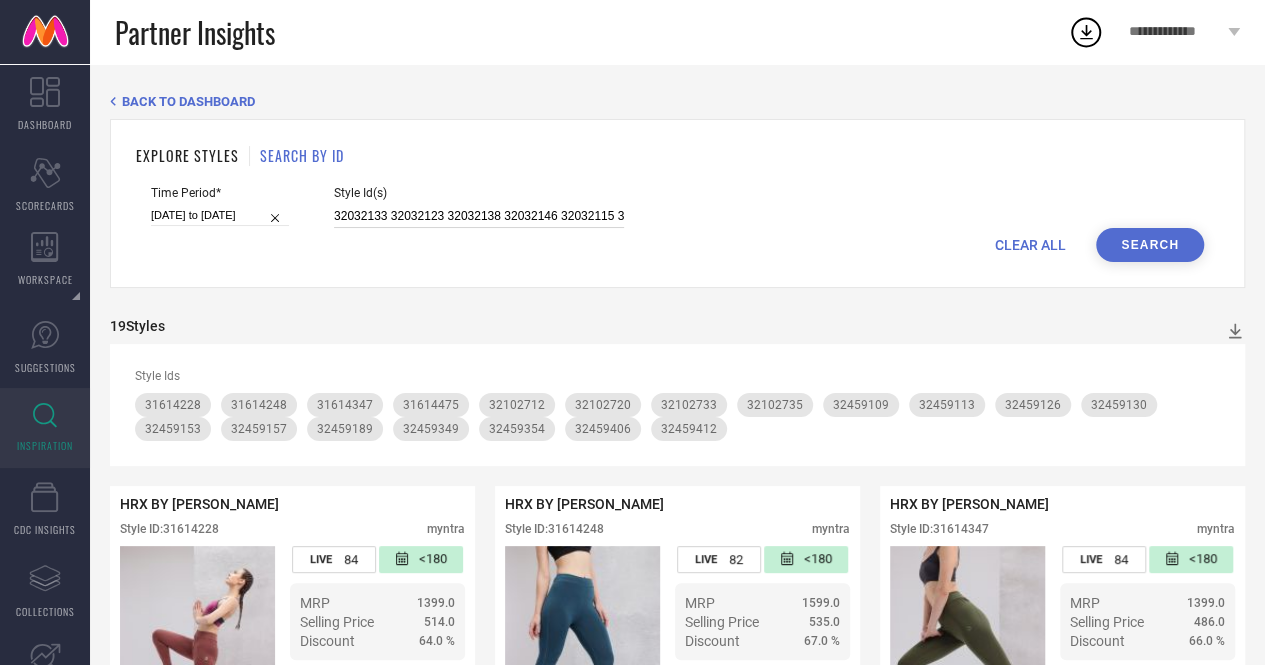 scroll, scrollTop: 0, scrollLeft: 213, axis: horizontal 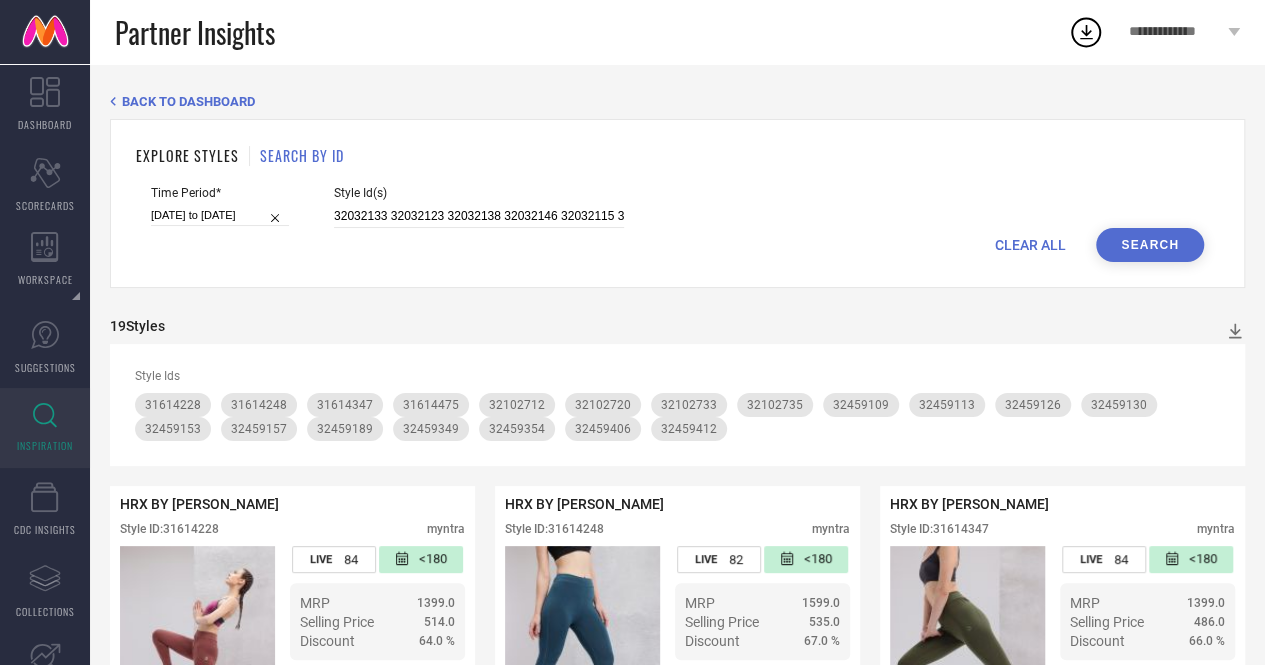 click on "Search" at bounding box center [1150, 245] 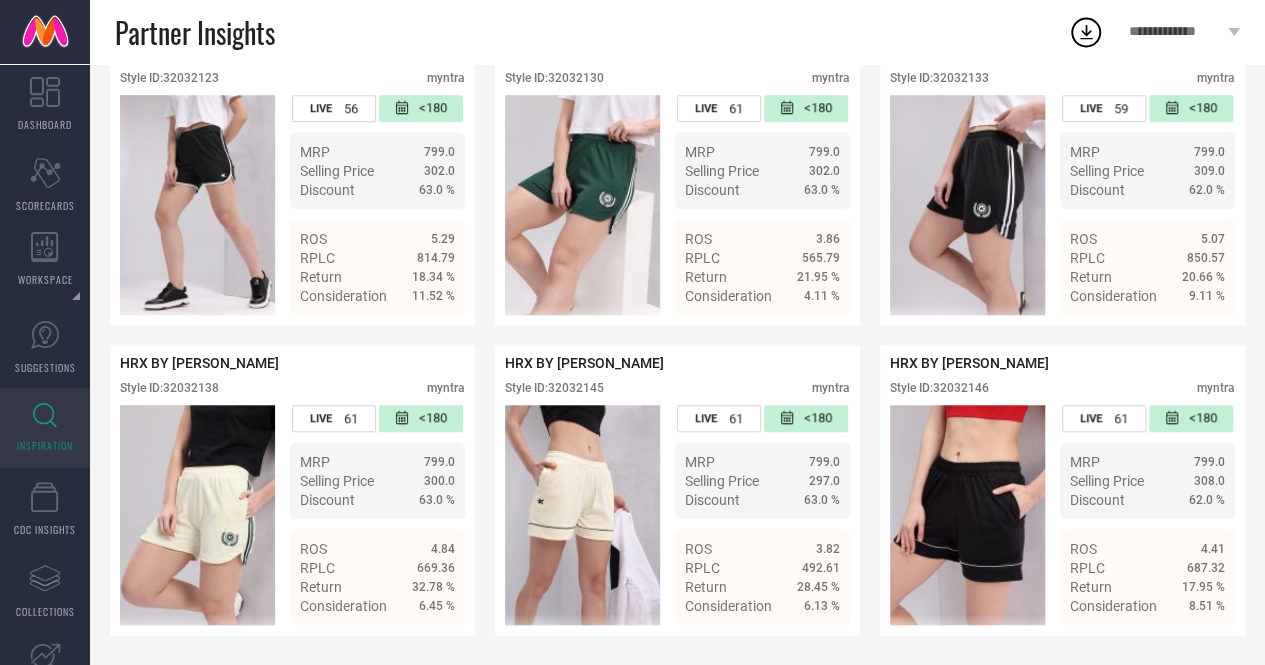 scroll, scrollTop: 752, scrollLeft: 0, axis: vertical 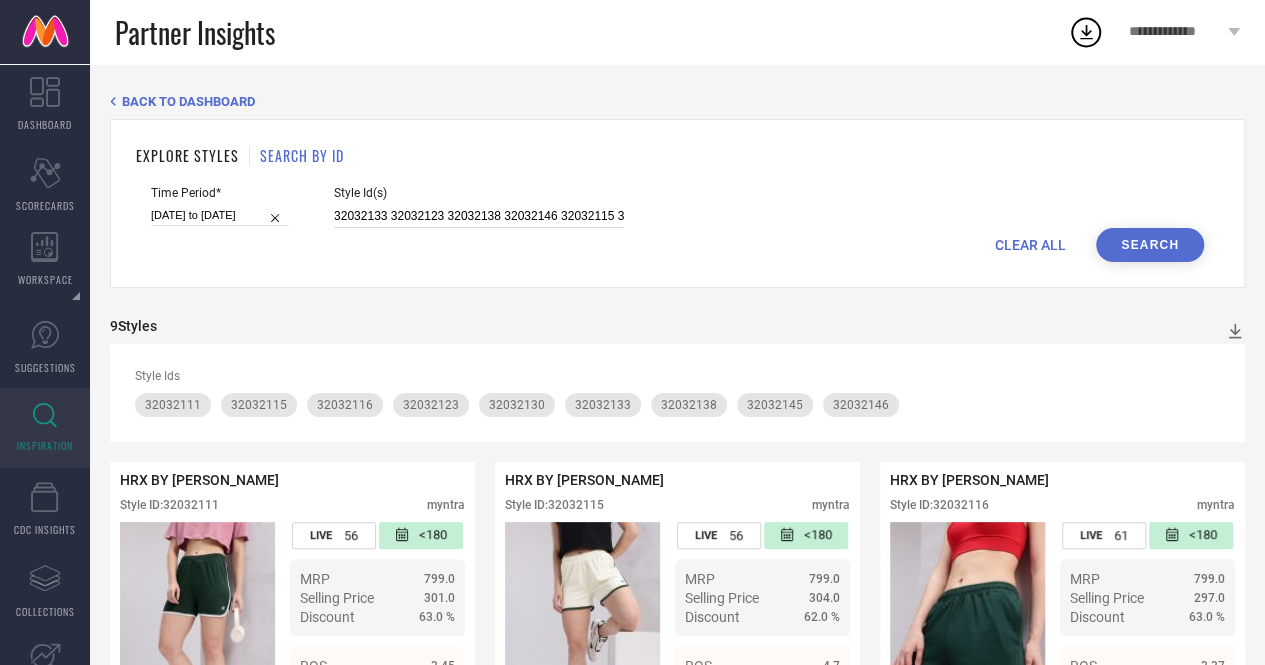 click on "32032133 32032123 32032138 32032146 32032115 32032130 32032145 32032116 32032111" at bounding box center (479, 216) 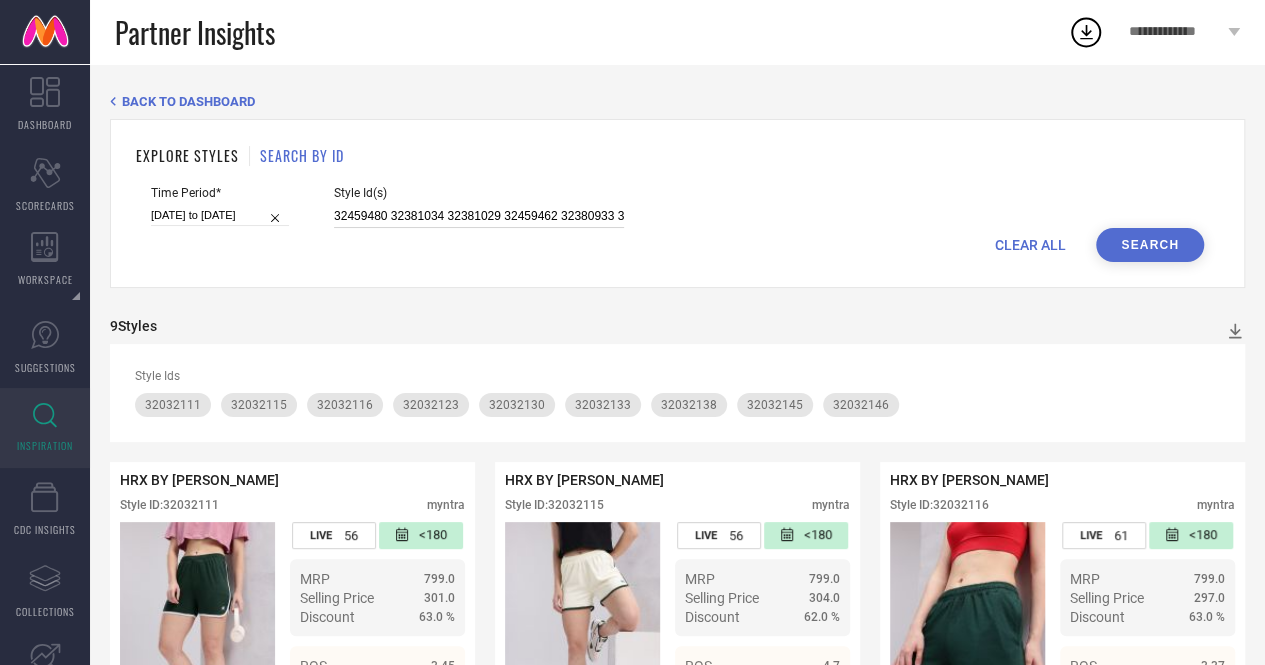 scroll, scrollTop: 0, scrollLeft: 500, axis: horizontal 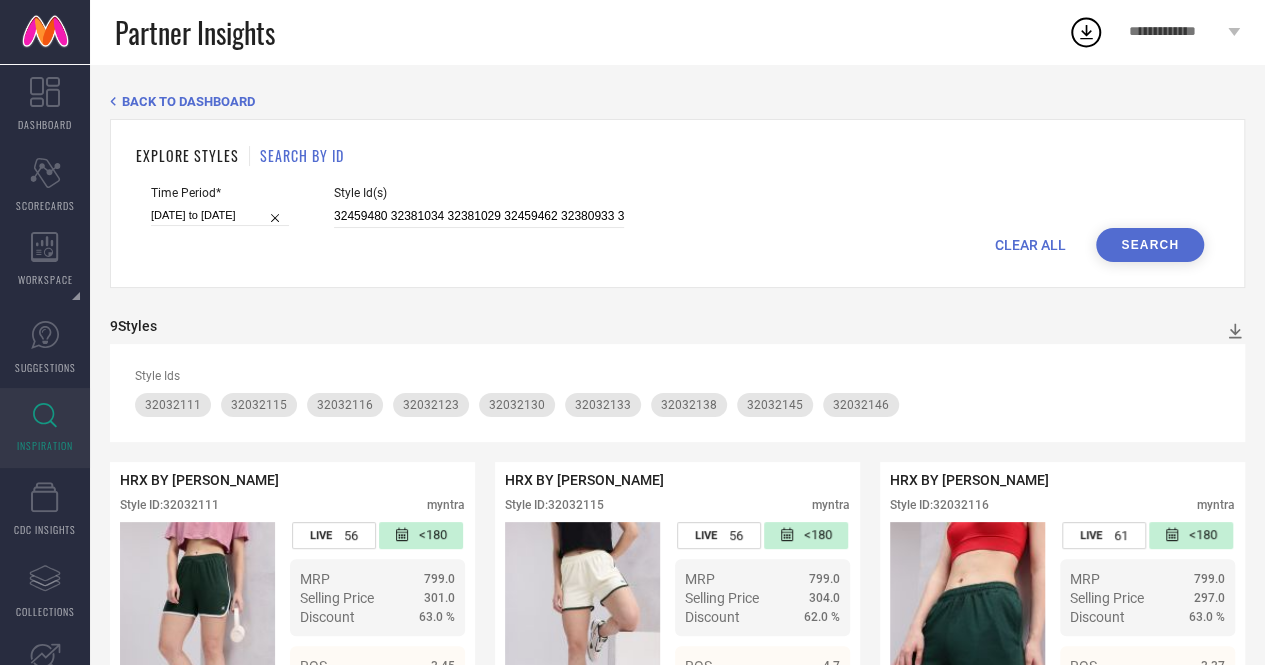 click on "Search" at bounding box center [1150, 245] 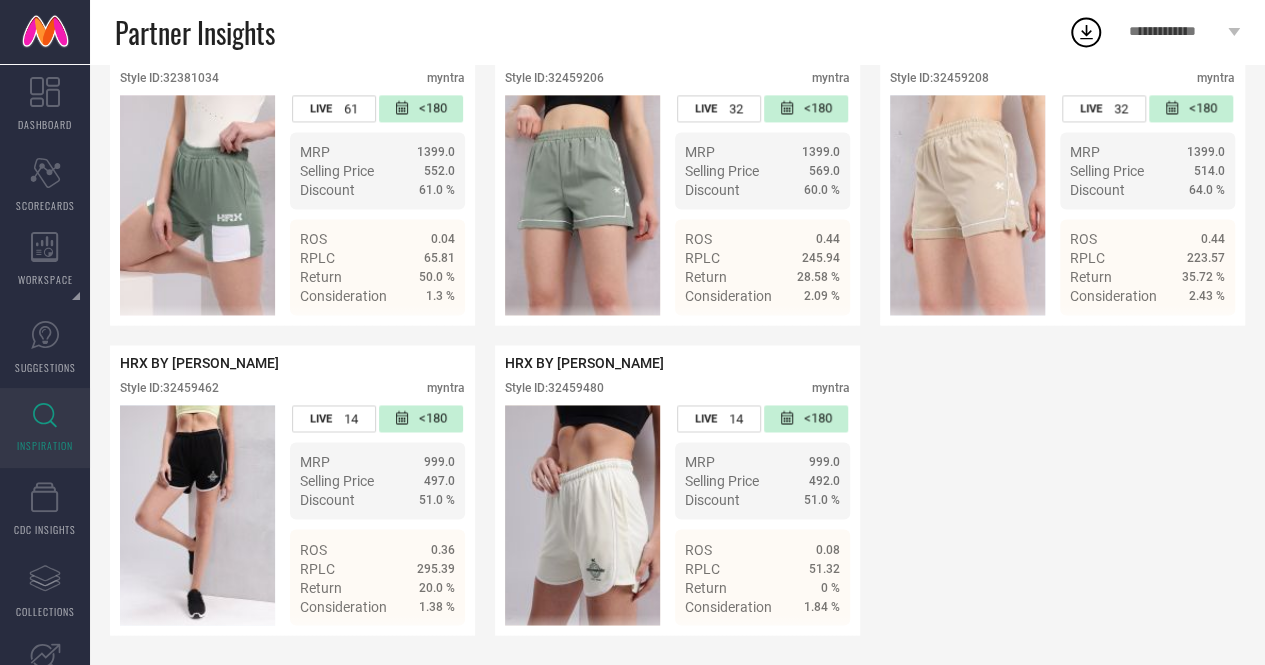 scroll, scrollTop: 1404, scrollLeft: 0, axis: vertical 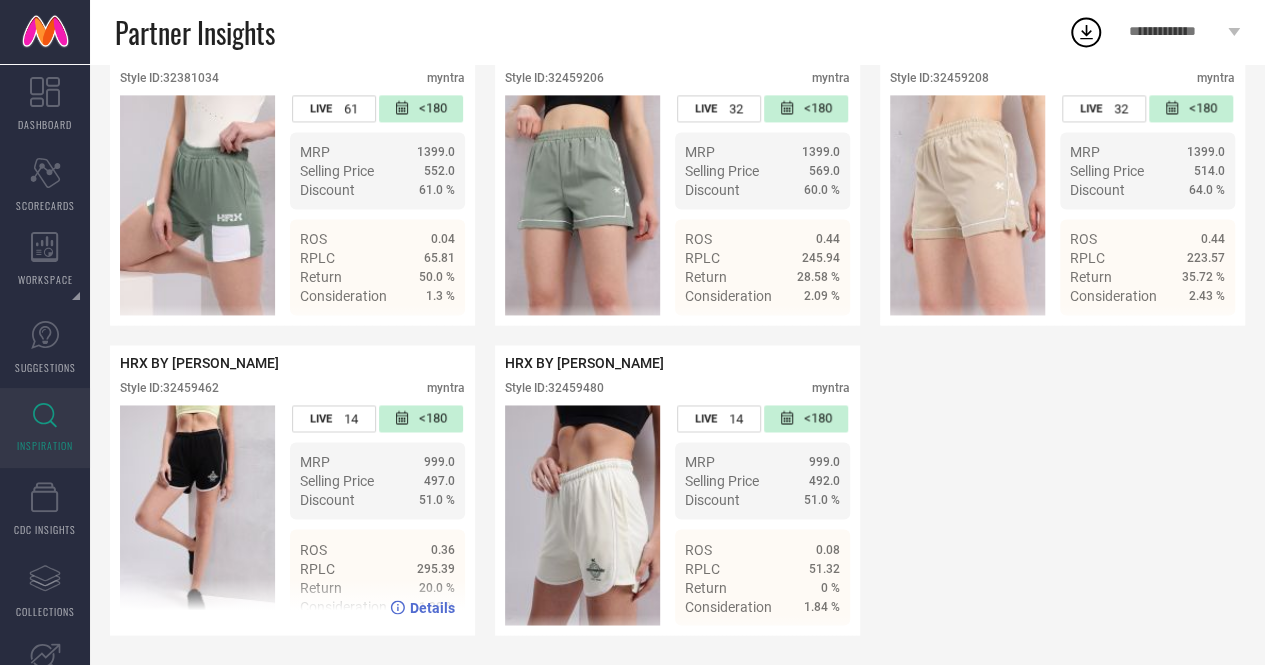 click on "HRX BY HRITHIK ROSHAN Style ID:  32459462 myntra" at bounding box center [292, 380] 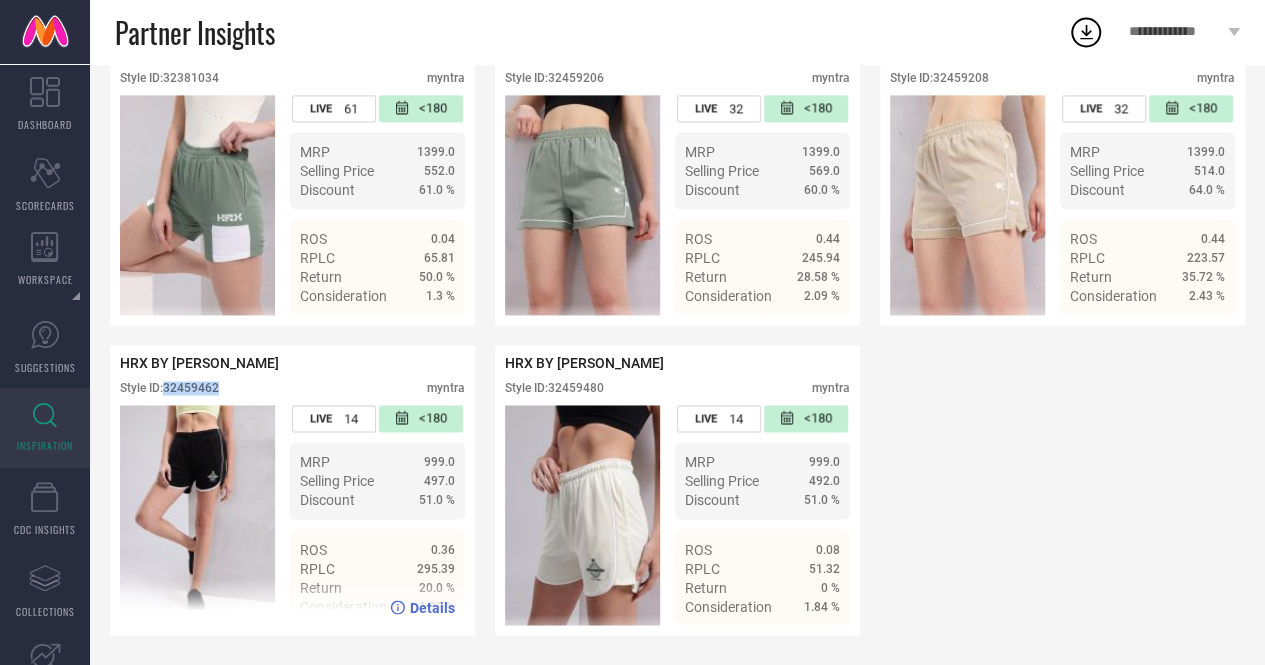 click on "Style ID:  32459462" at bounding box center [169, 388] 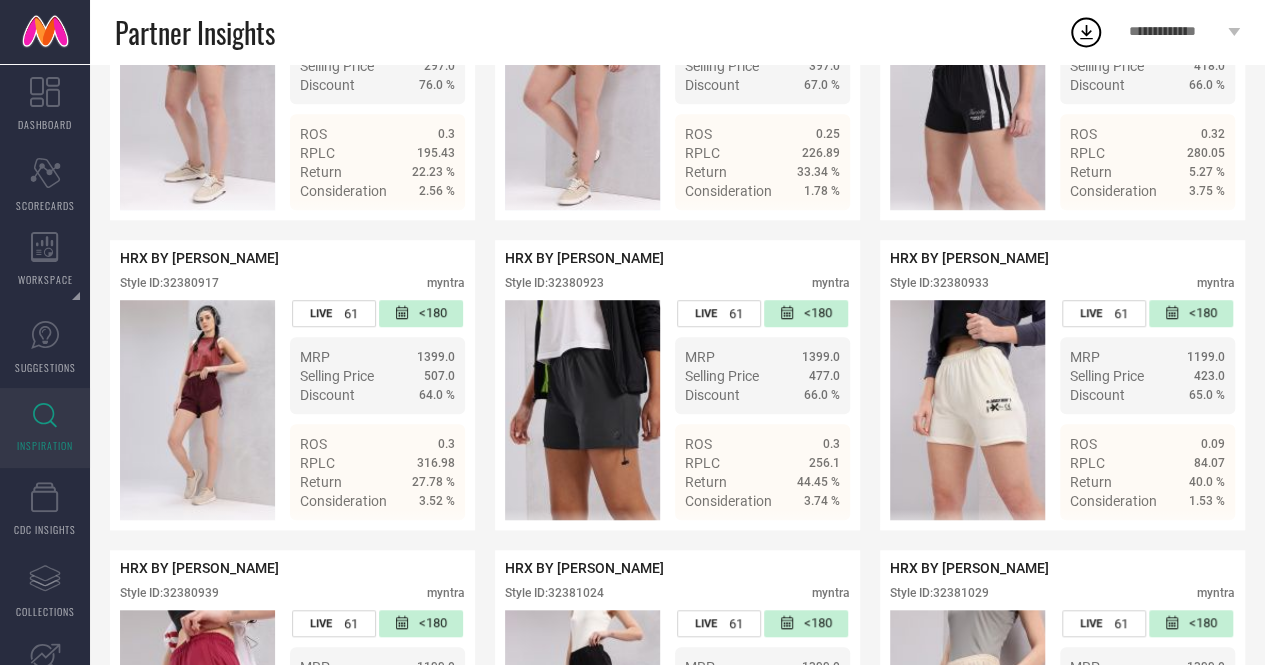 scroll, scrollTop: 0, scrollLeft: 0, axis: both 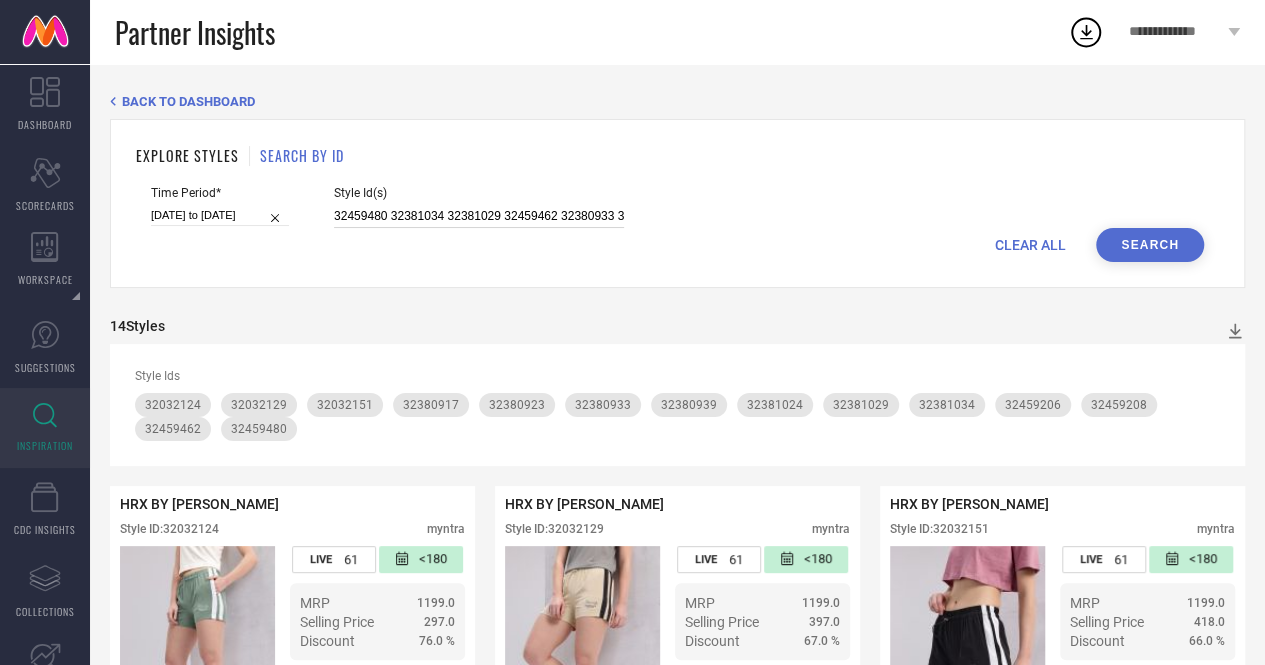 click on "32459480 32381034 32381029 32459462 32380933 32381024 32380939 32459206 32459208 32032129 32380917 32380923 32032124 32032151" at bounding box center [479, 216] 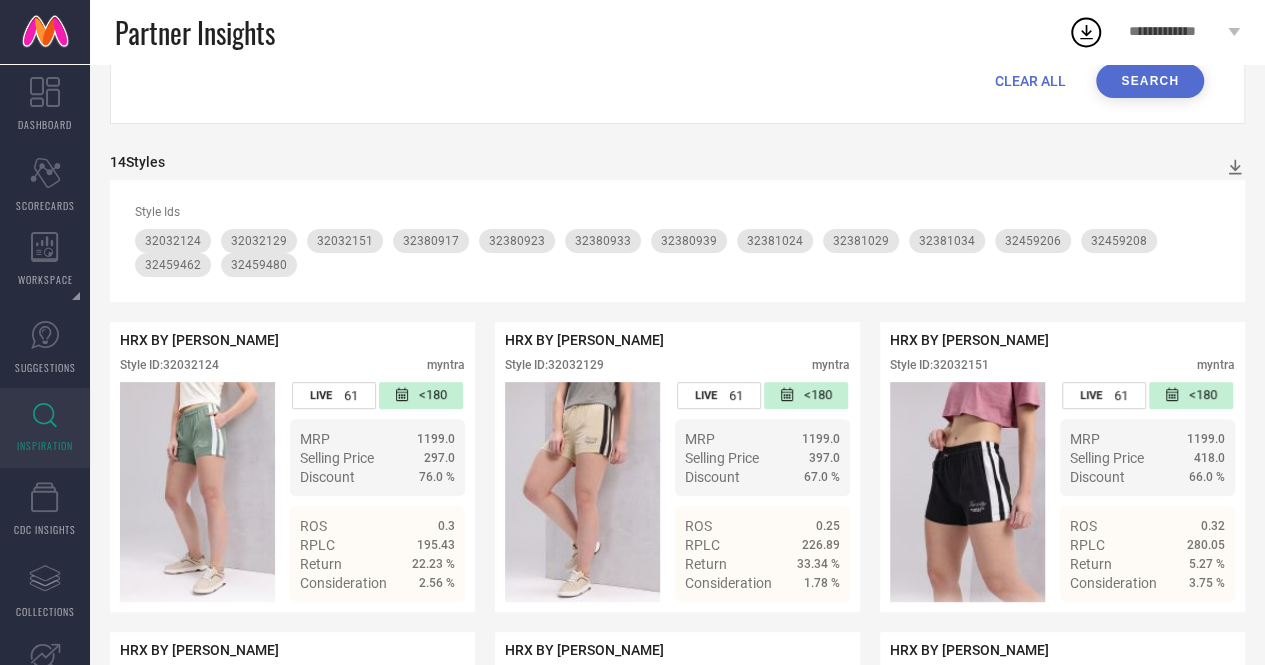 scroll, scrollTop: 0, scrollLeft: 0, axis: both 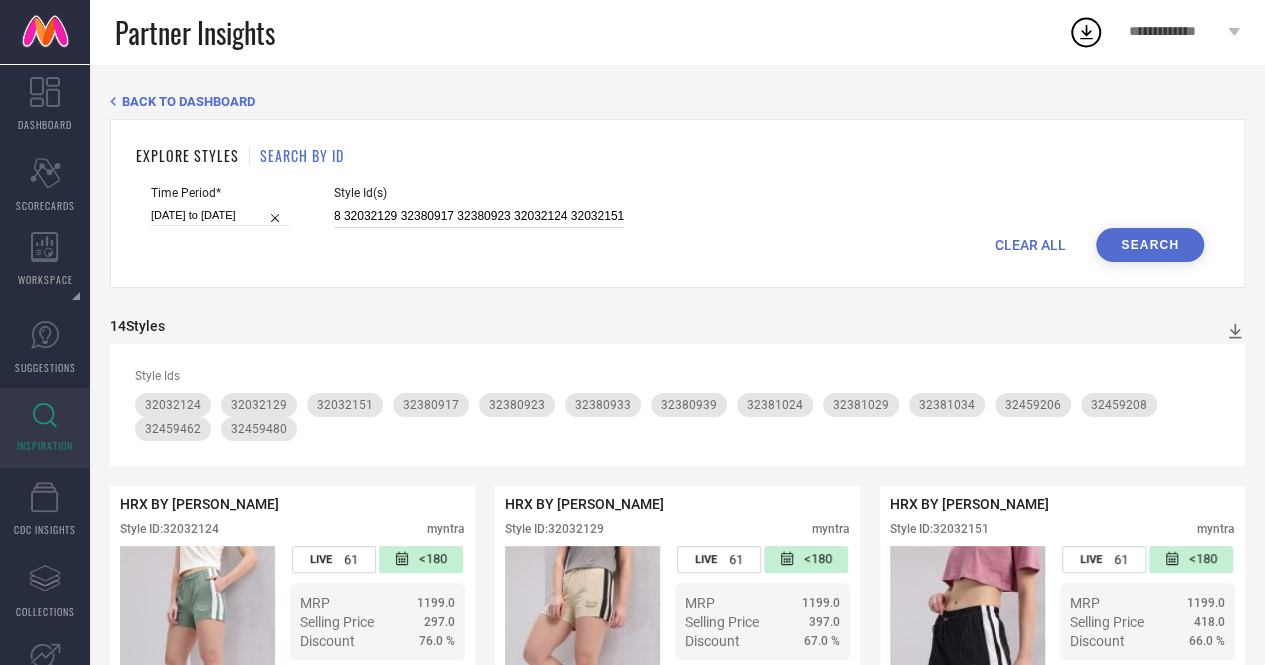 drag, startPoint x: 501, startPoint y: 223, endPoint x: 698, endPoint y: 220, distance: 197.02284 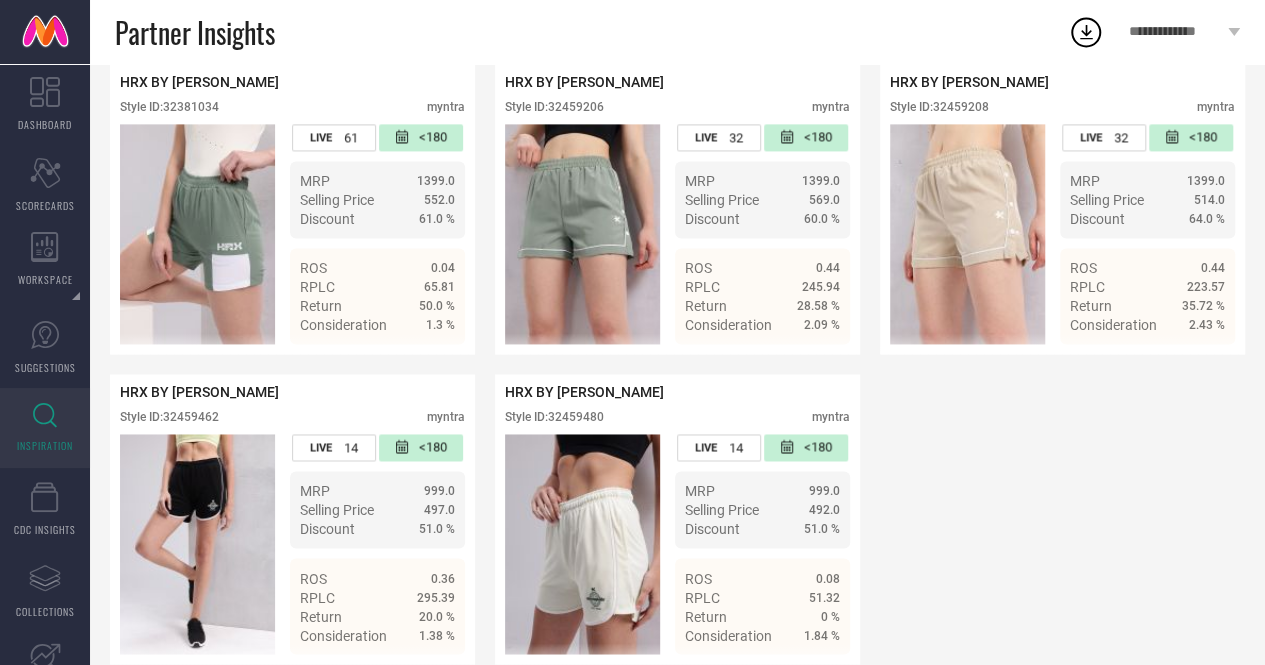 scroll, scrollTop: 1404, scrollLeft: 0, axis: vertical 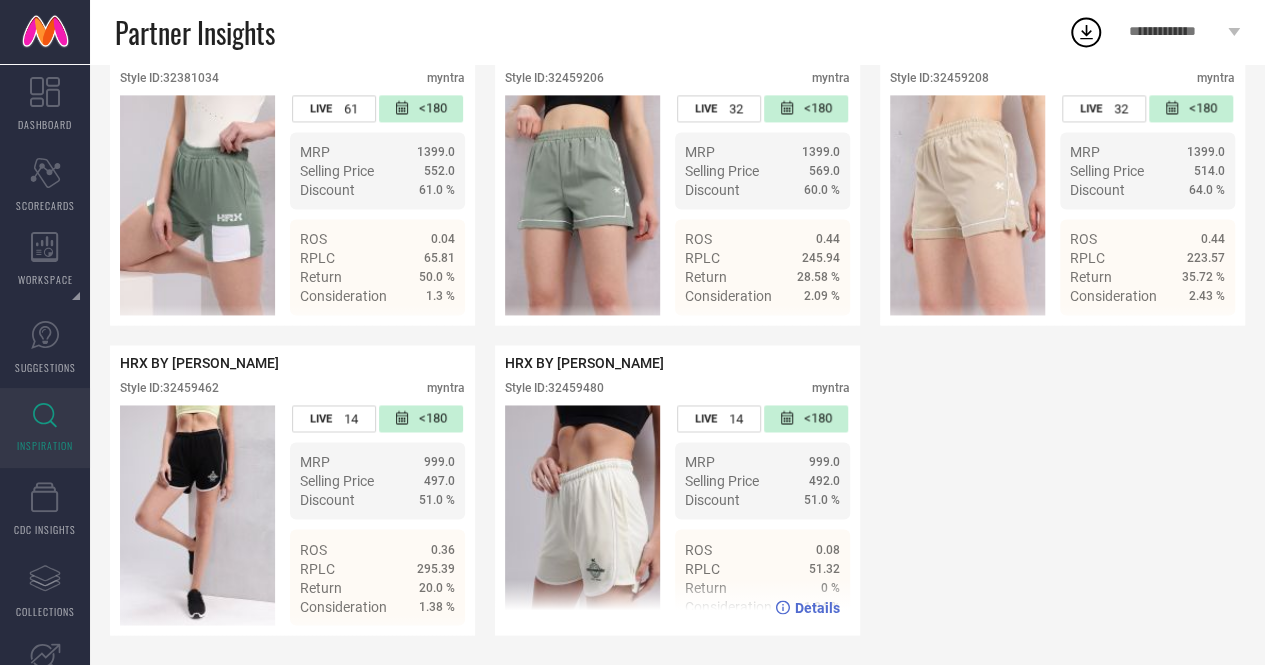 click on "Style ID:  32459480" at bounding box center (554, 388) 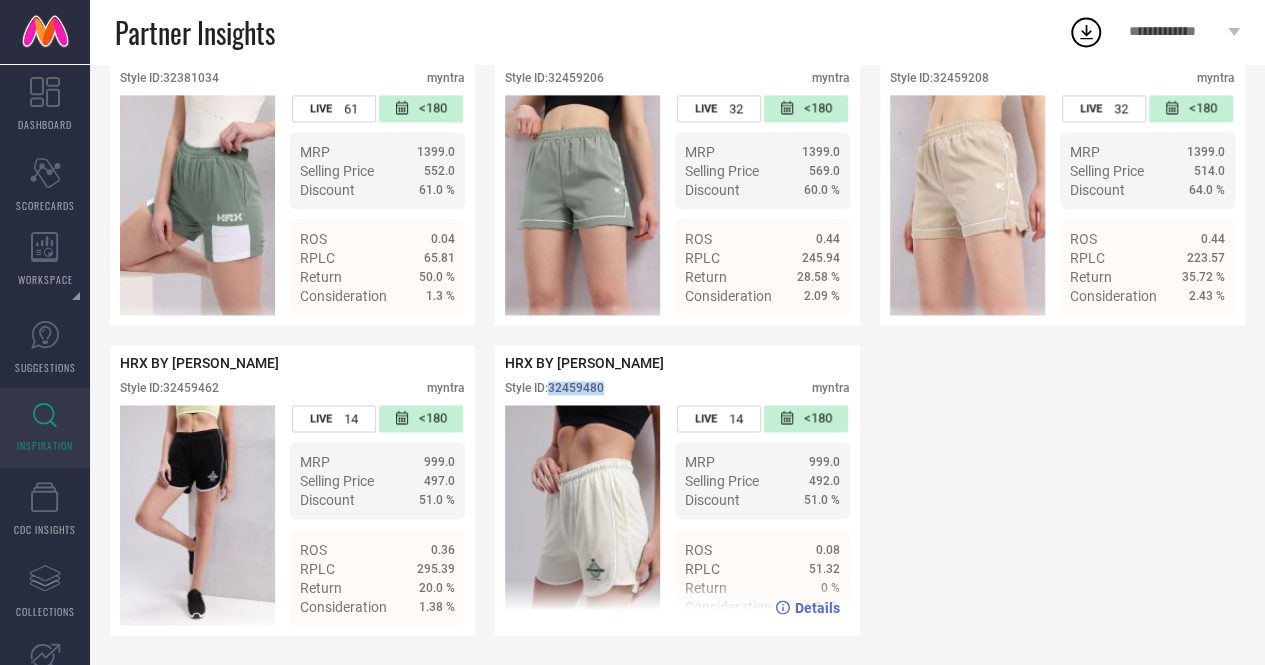 click on "Style ID:  32459480" at bounding box center (554, 388) 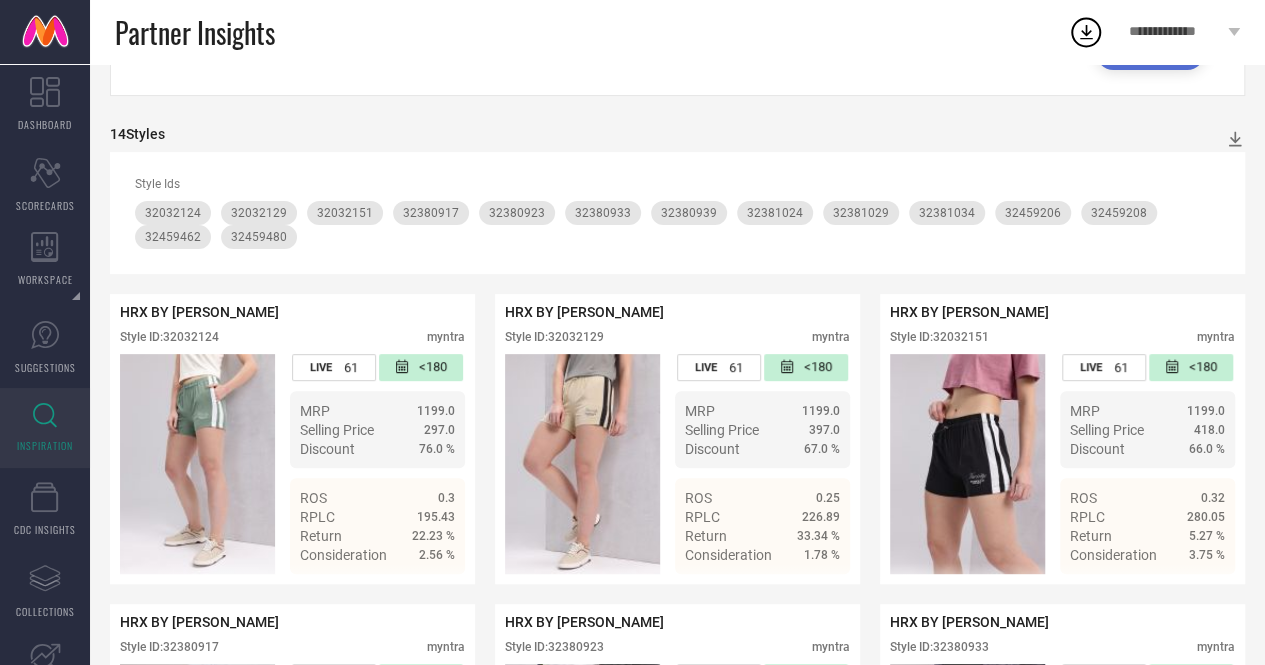 scroll, scrollTop: 0, scrollLeft: 0, axis: both 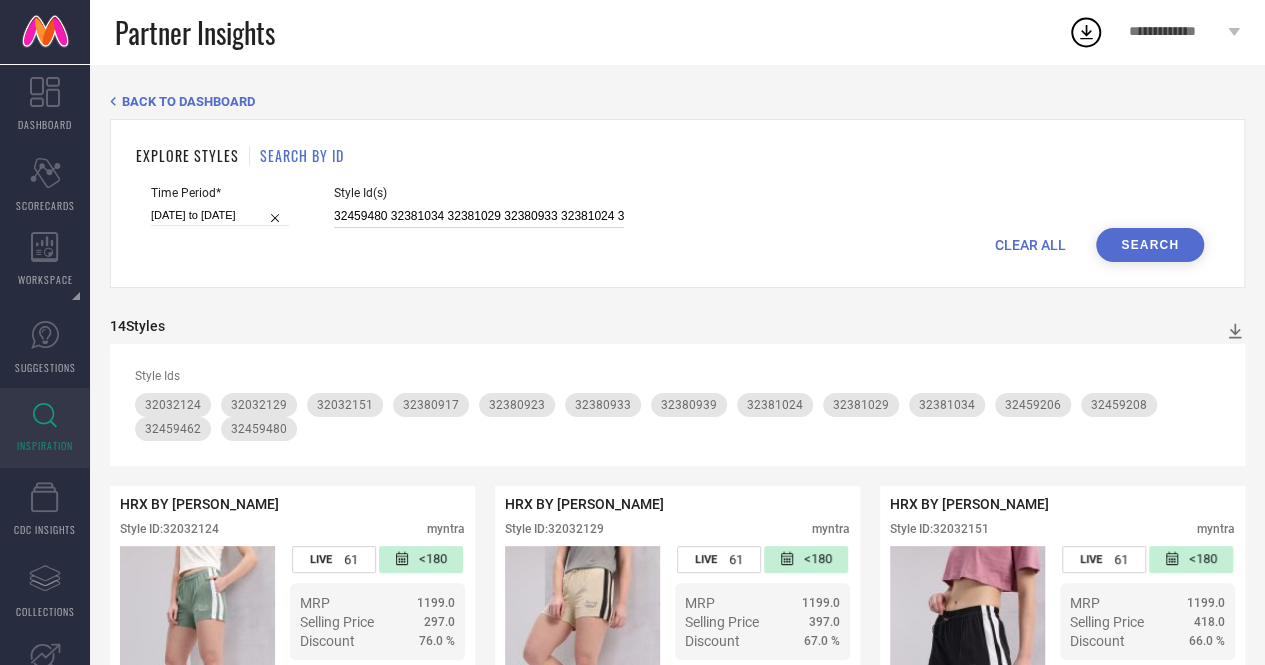 click on "32459480 32381034 32381029 32380933 32381024 32380939 32459206 32459208 32032129 32380917 32380923 32032124 32032151" at bounding box center [479, 216] 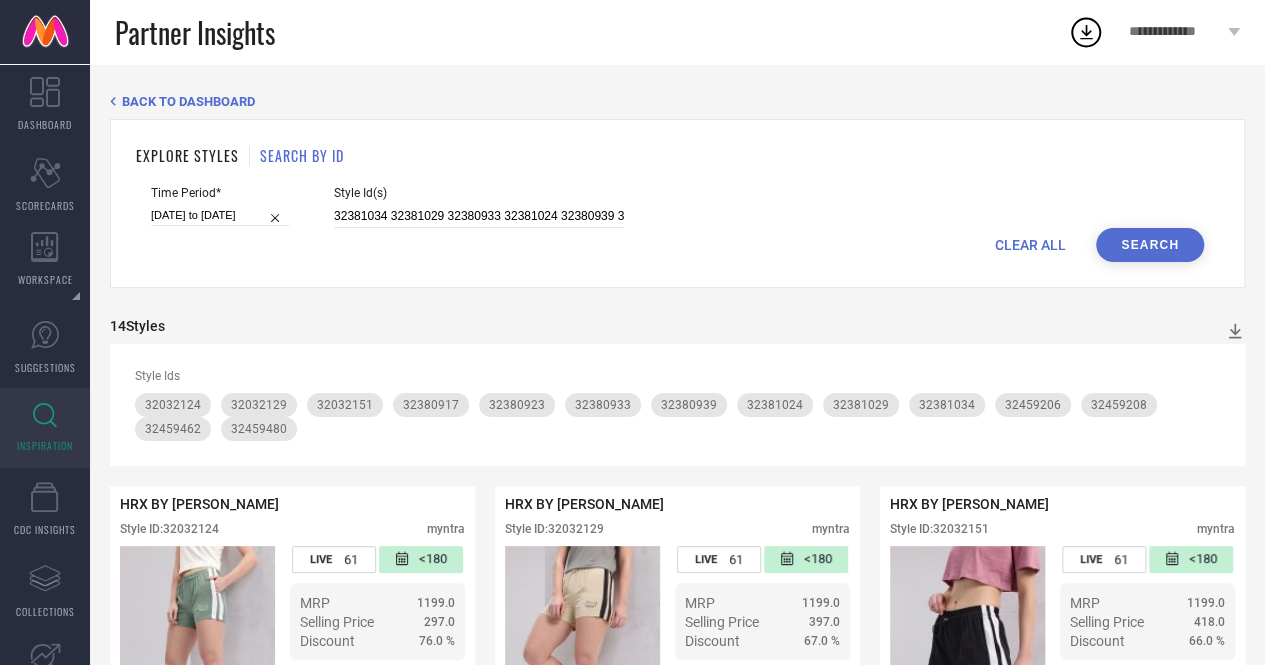 click on "Search" at bounding box center [1150, 245] 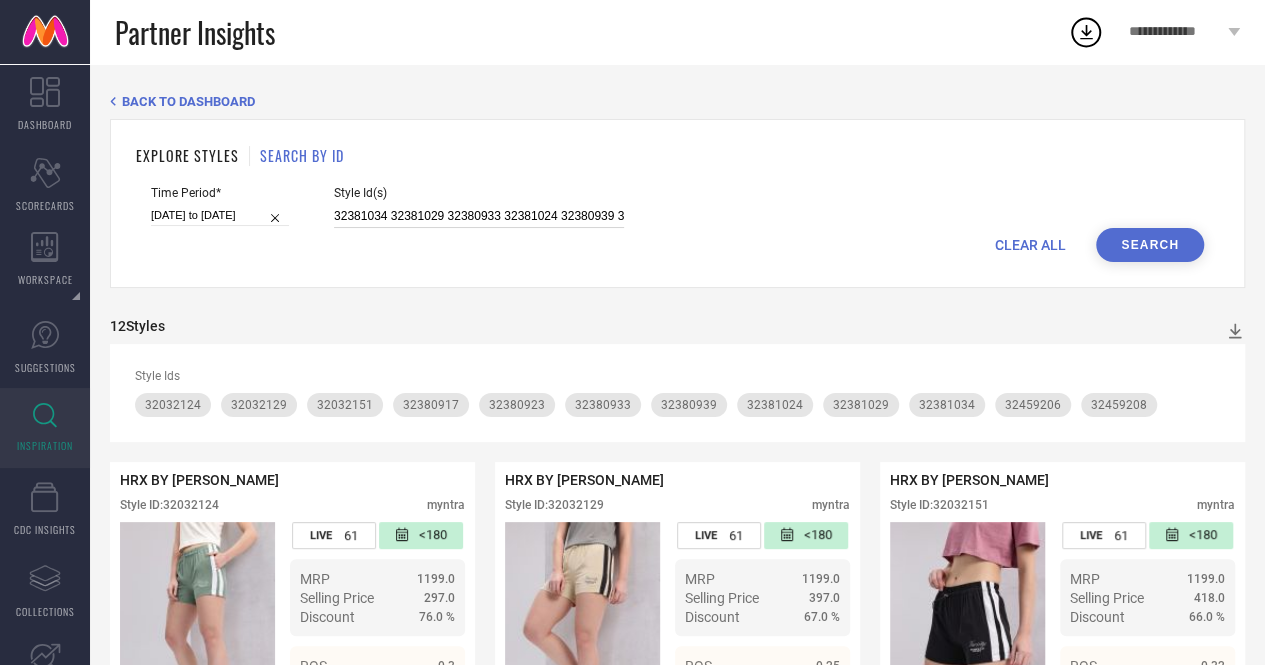 click on "32381034 32381029 32380933 32381024 32380939 32459206 32459208 32032129 32380917 32380923 32032124 32032151" at bounding box center (479, 216) 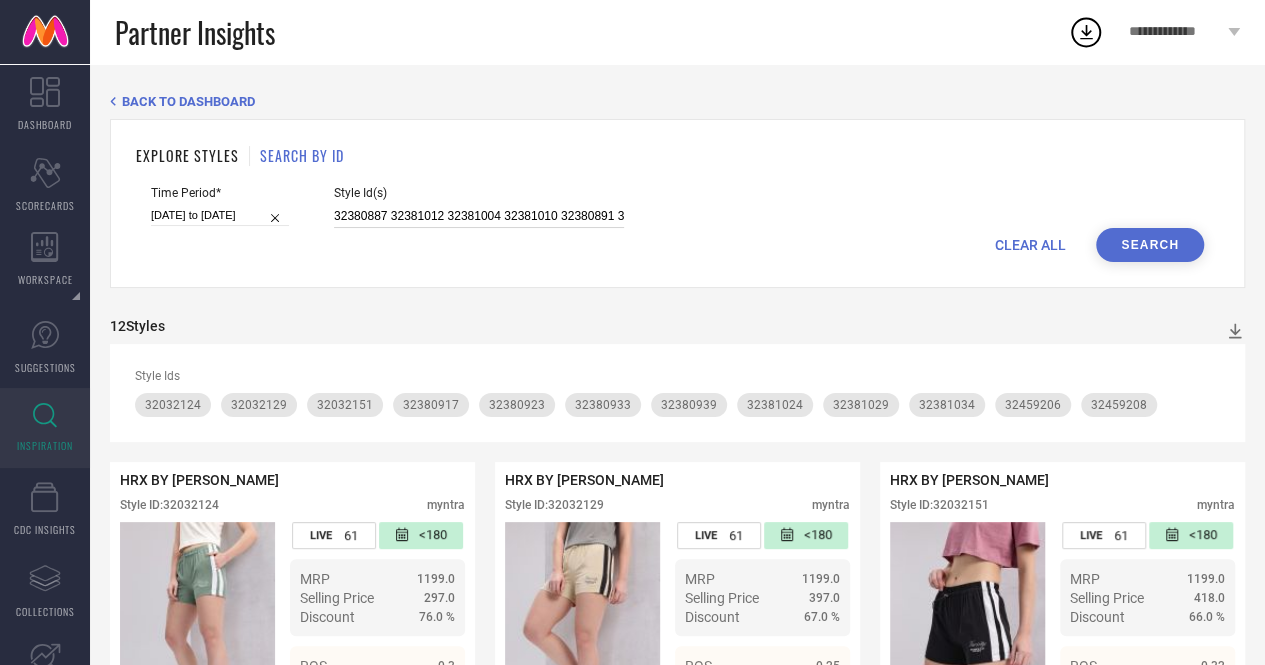 scroll, scrollTop: 0, scrollLeft: 556, axis: horizontal 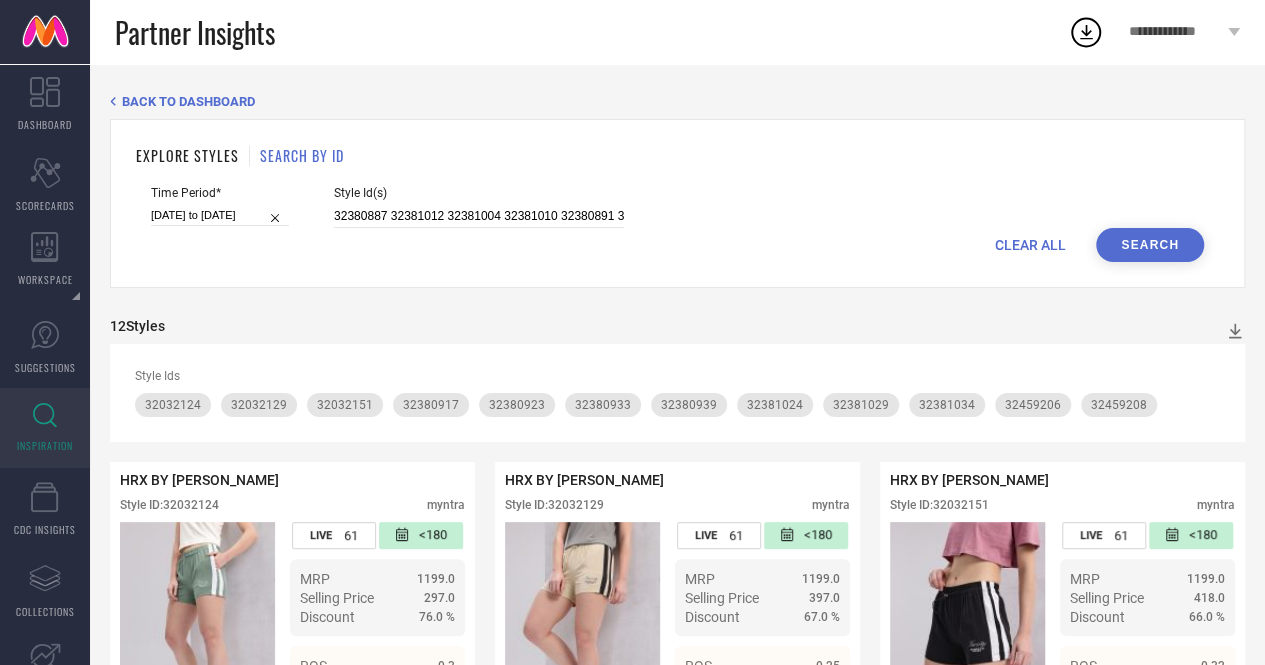 click on "Search" at bounding box center (1150, 245) 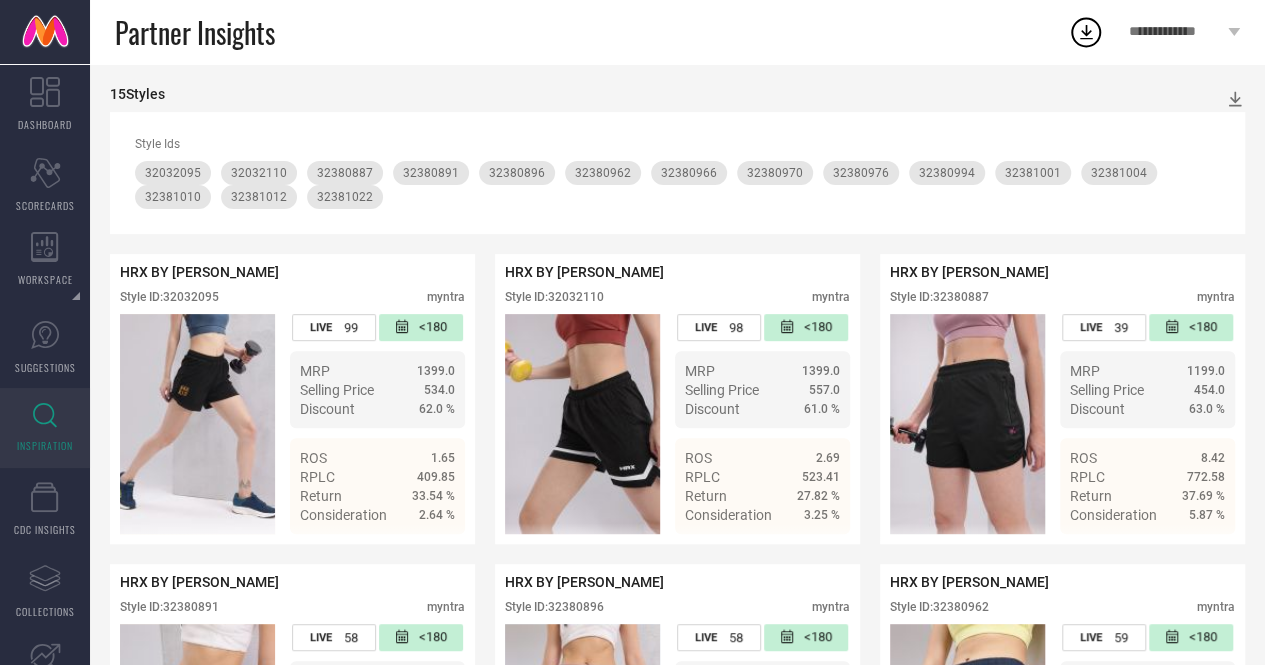scroll, scrollTop: 0, scrollLeft: 0, axis: both 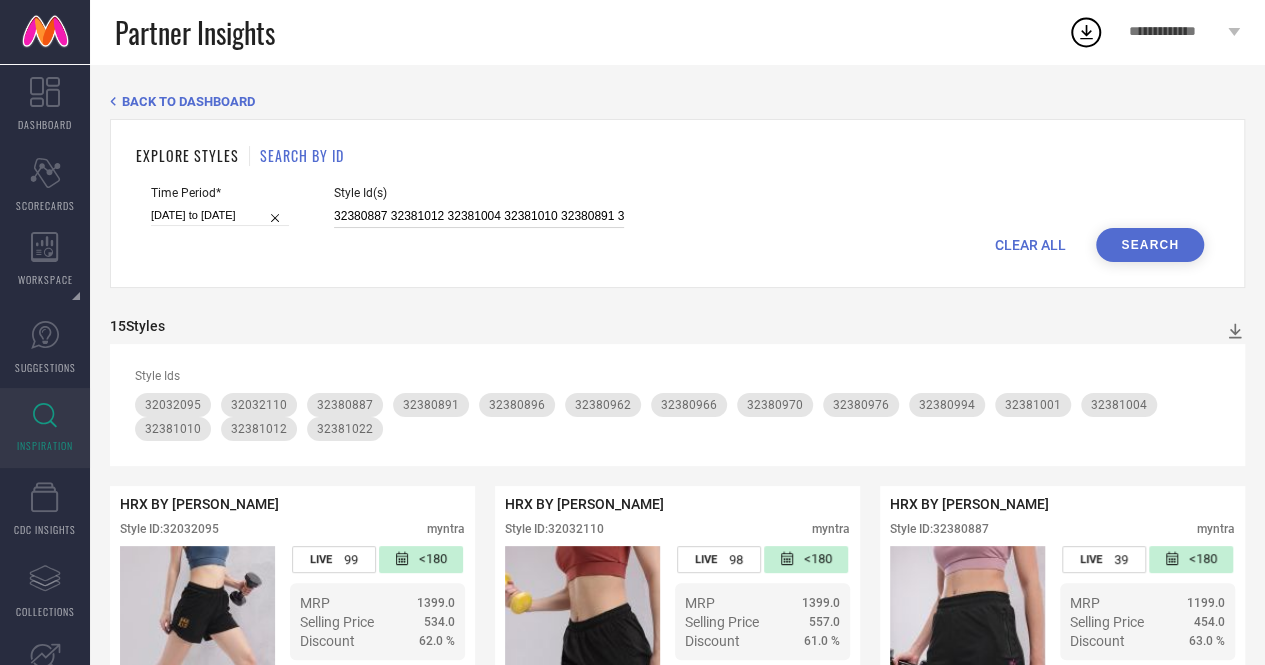 click on "32380887 32381012 32381004 32381010 32380891 32380962 32380994 32381022 32032110 32381001 32380976 32380970 32380896 32032095 32380966" at bounding box center (479, 216) 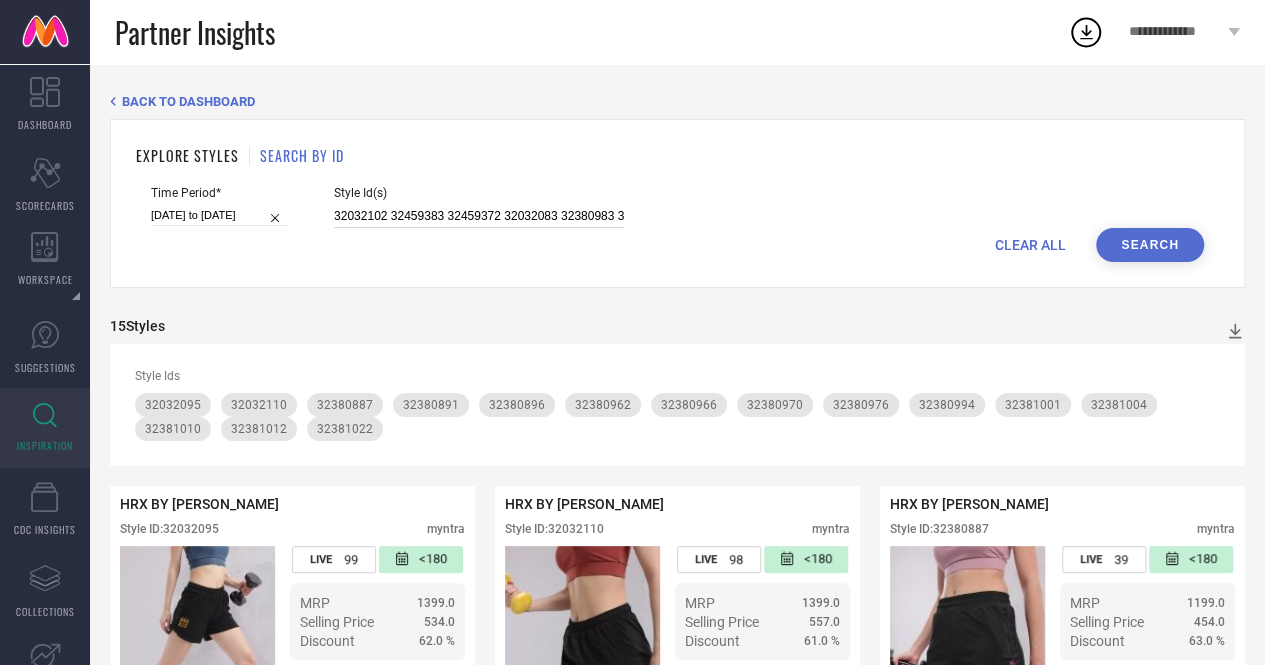 scroll, scrollTop: 0, scrollLeft: 47, axis: horizontal 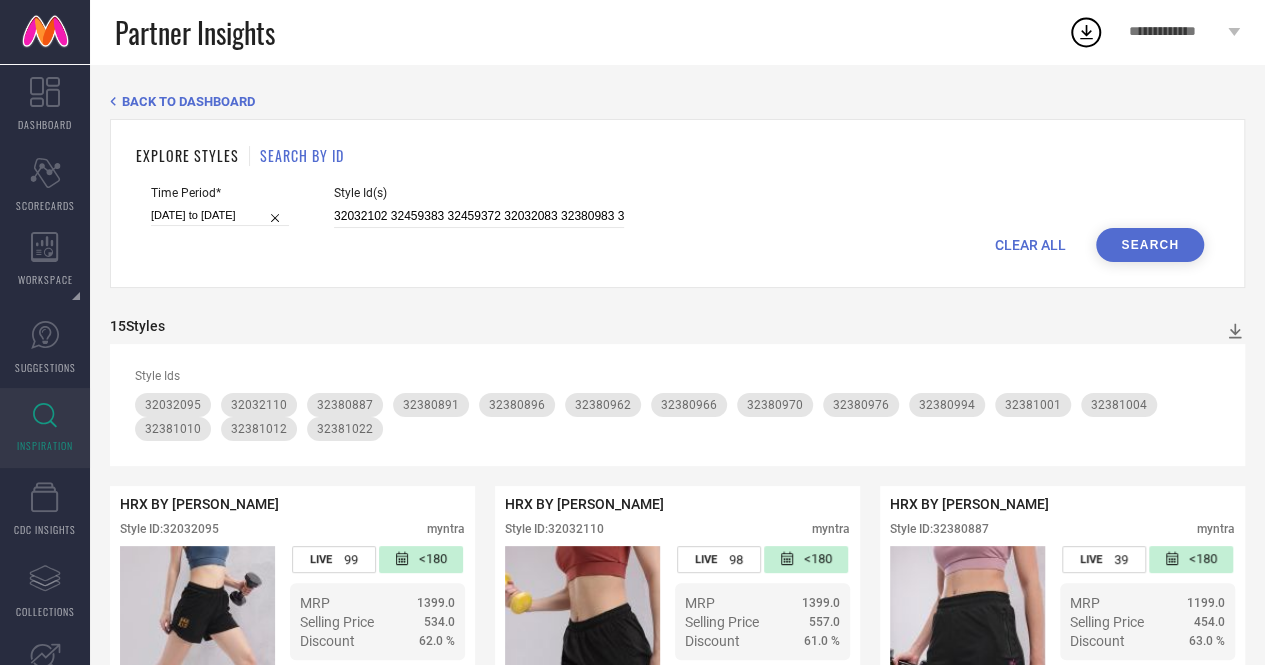 click on "Search" at bounding box center [1150, 245] 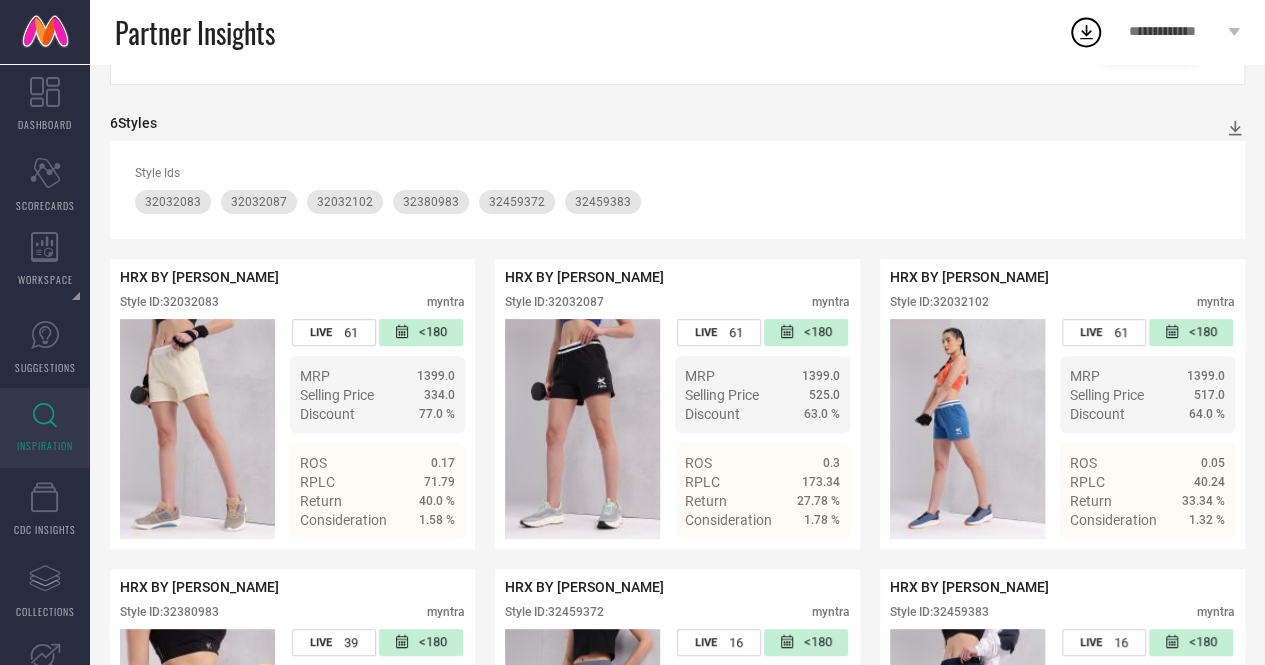 scroll, scrollTop: 438, scrollLeft: 0, axis: vertical 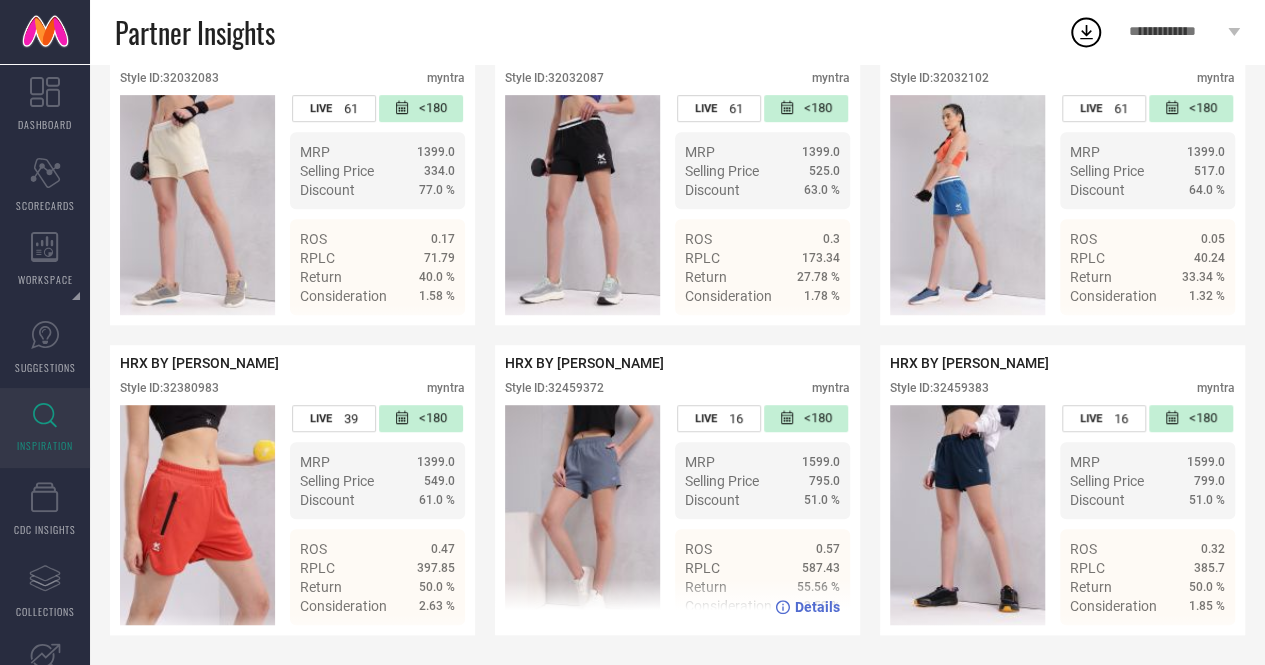 click on "Style ID:  32459372" at bounding box center (554, 388) 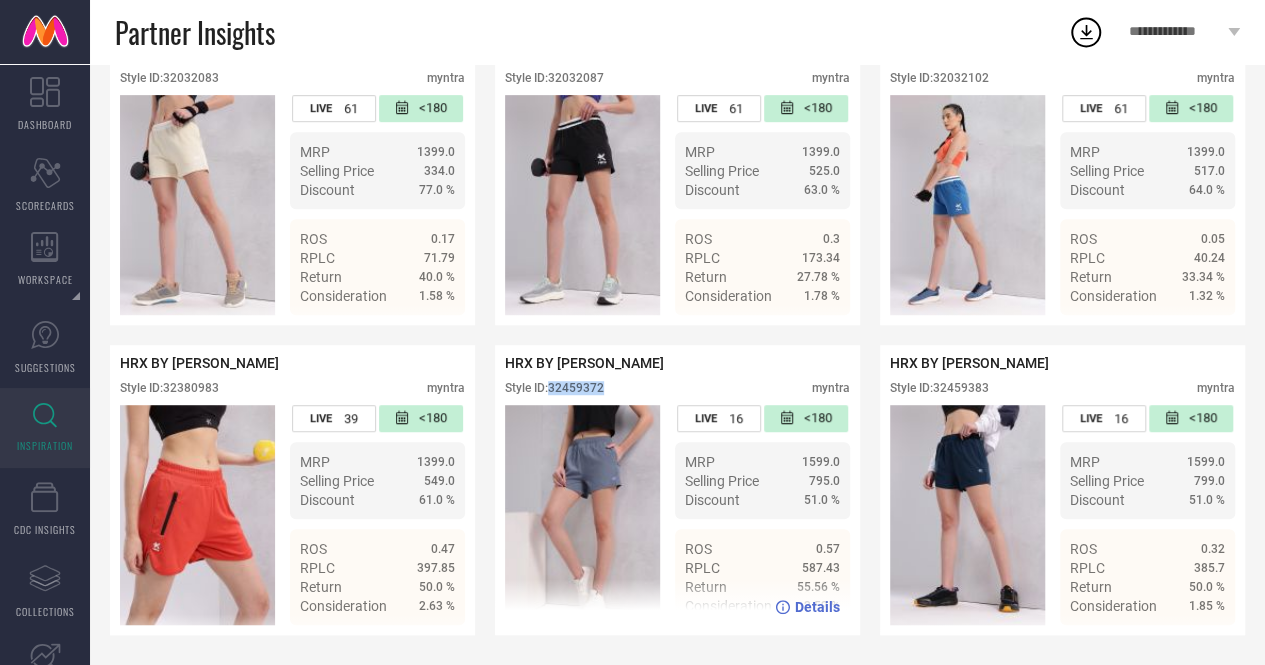 click on "Style ID:  32459372" at bounding box center (554, 388) 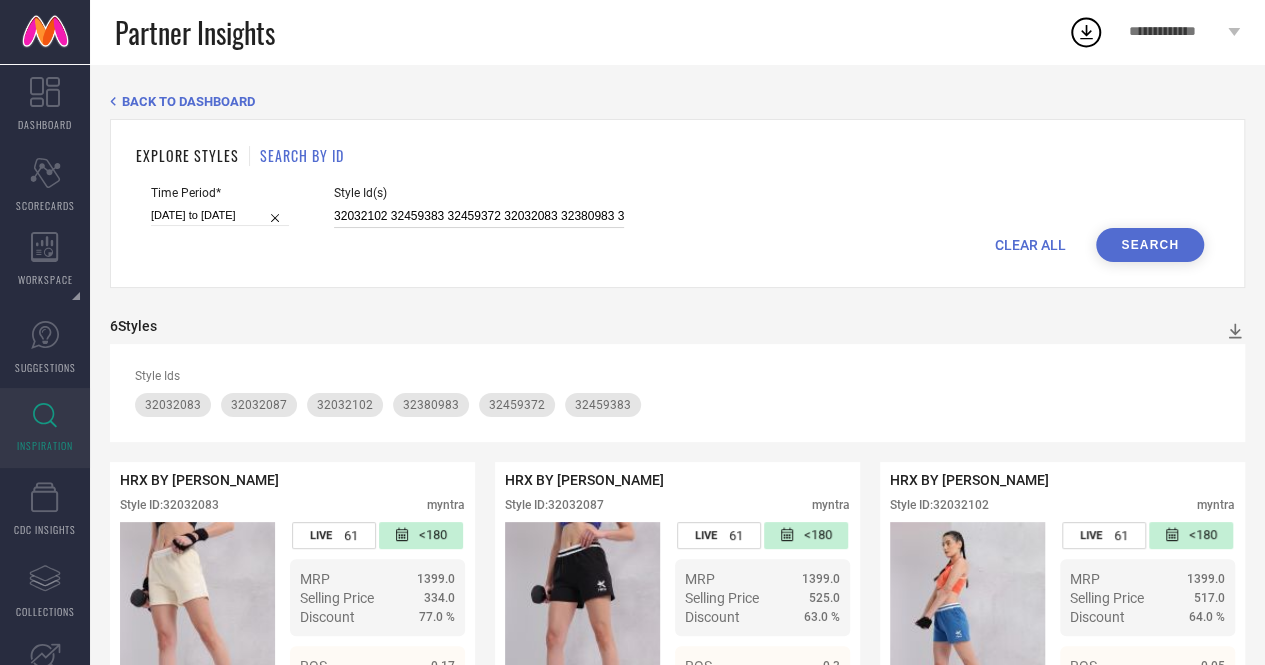 click on "32032102 32459383 32459372 32032083 32380983 32032087" at bounding box center (479, 216) 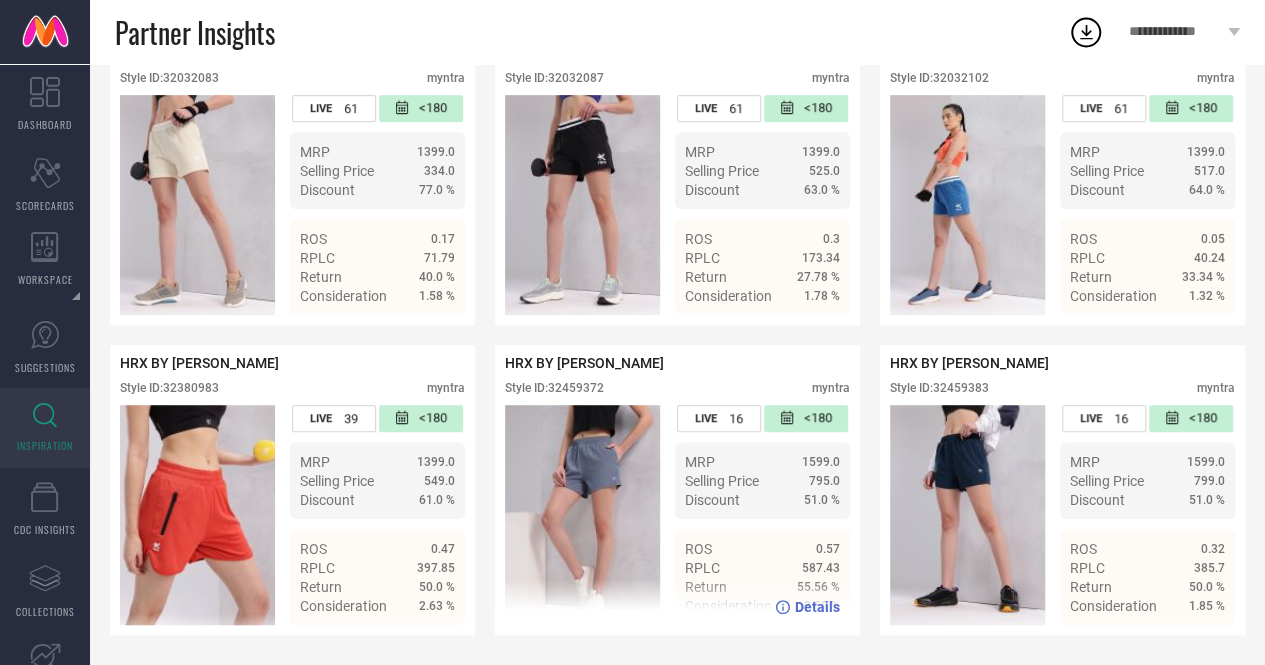 scroll, scrollTop: 0, scrollLeft: 0, axis: both 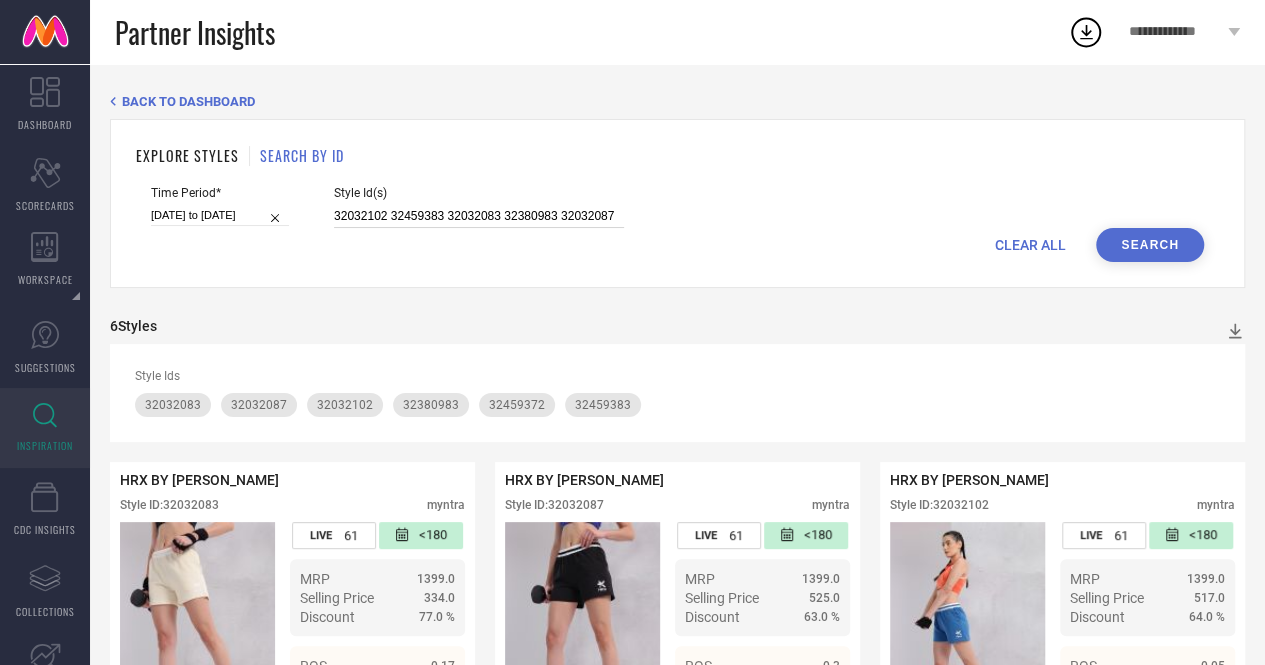click on "32032102 32459383 32032083 32380983 32032087" at bounding box center [479, 216] 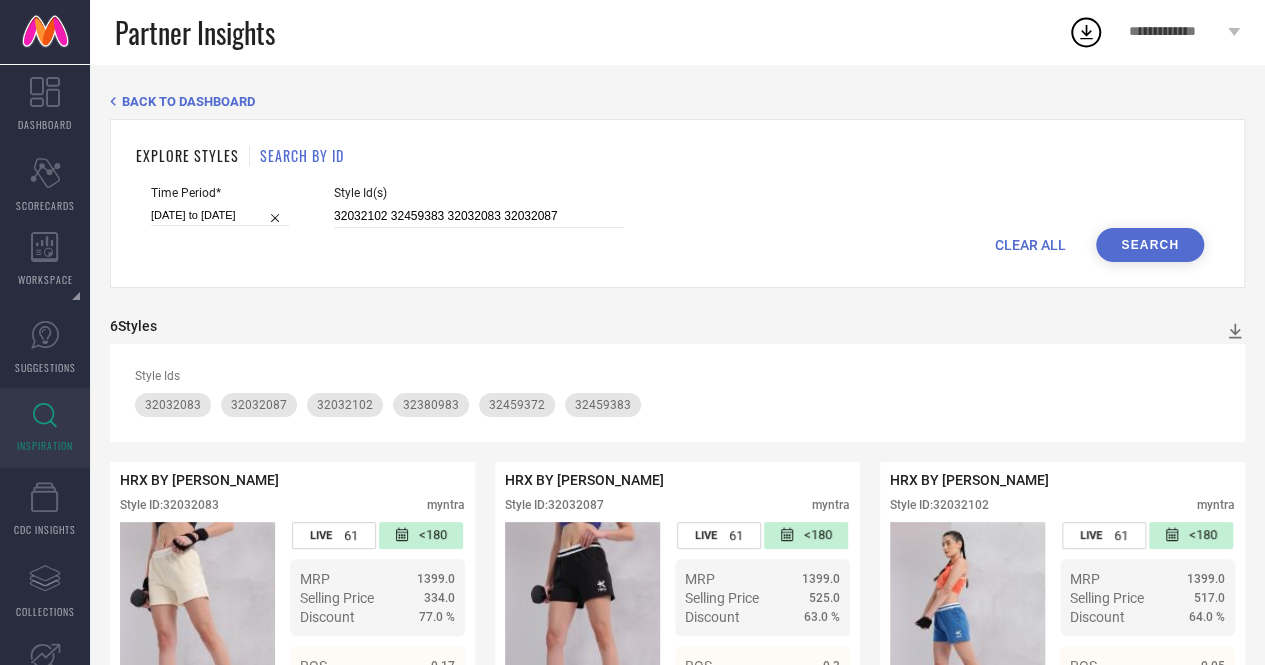 click on "Search" at bounding box center (1150, 245) 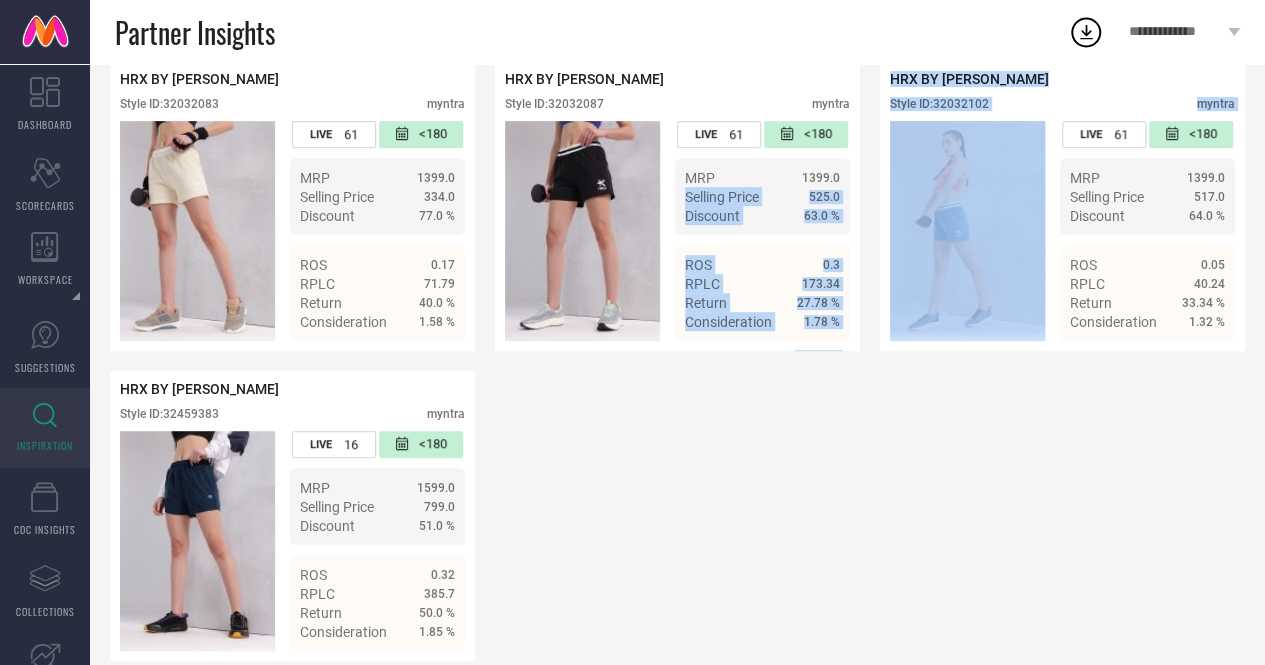 drag, startPoint x: 844, startPoint y: 580, endPoint x: 874, endPoint y: 686, distance: 110.16351 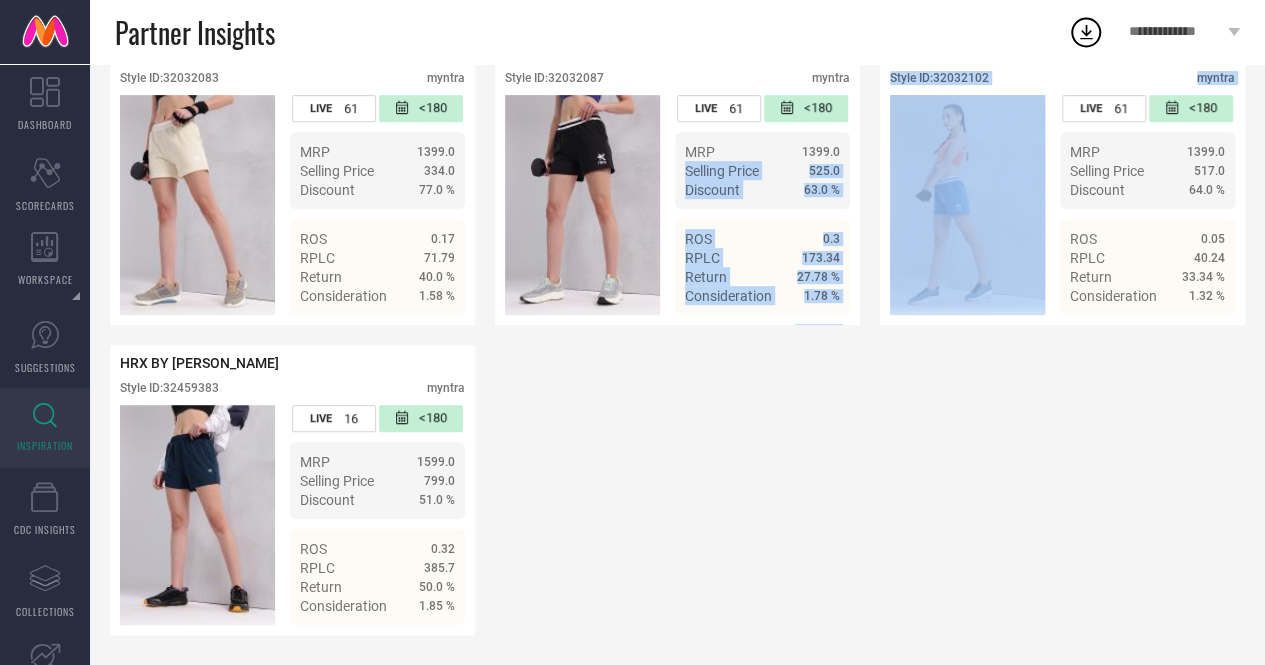 click on "HRX BY HRITHIK ROSHAN Style ID:  32032083 myntra LIVE 61 <180 MRP 1399.0 Selling Price 334.0 Discount 77.0 % ROS 0.17 RPLC 71.79 Return 40.0 % Consideration 1.58 % Details HRX BY HRITHIK ROSHAN Style ID:  32032087 myntra LIVE 61 <180 MRP 1399.0 Selling Price 525.0 Discount 63.0 % ROS 0.3 RPLC 173.34 Return 27.78 % Consideration 1.78 % Details HRX BY HRITHIK ROSHAN Style ID:  32032102 myntra LIVE 61 <180 MRP 1399.0 Selling Price 517.0 Discount 64.0 % ROS 0.05 RPLC 40.24 Return 33.34 % Consideration 1.32 % Details HRX BY HRITHIK ROSHAN Style ID:  32459383 myntra LIVE 16 <180 MRP 1599.0 Selling Price 799.0 Discount 51.0 % ROS 0.32 RPLC 385.7 Return 50.0 % Consideration 1.85 % Details" at bounding box center [677, 335] 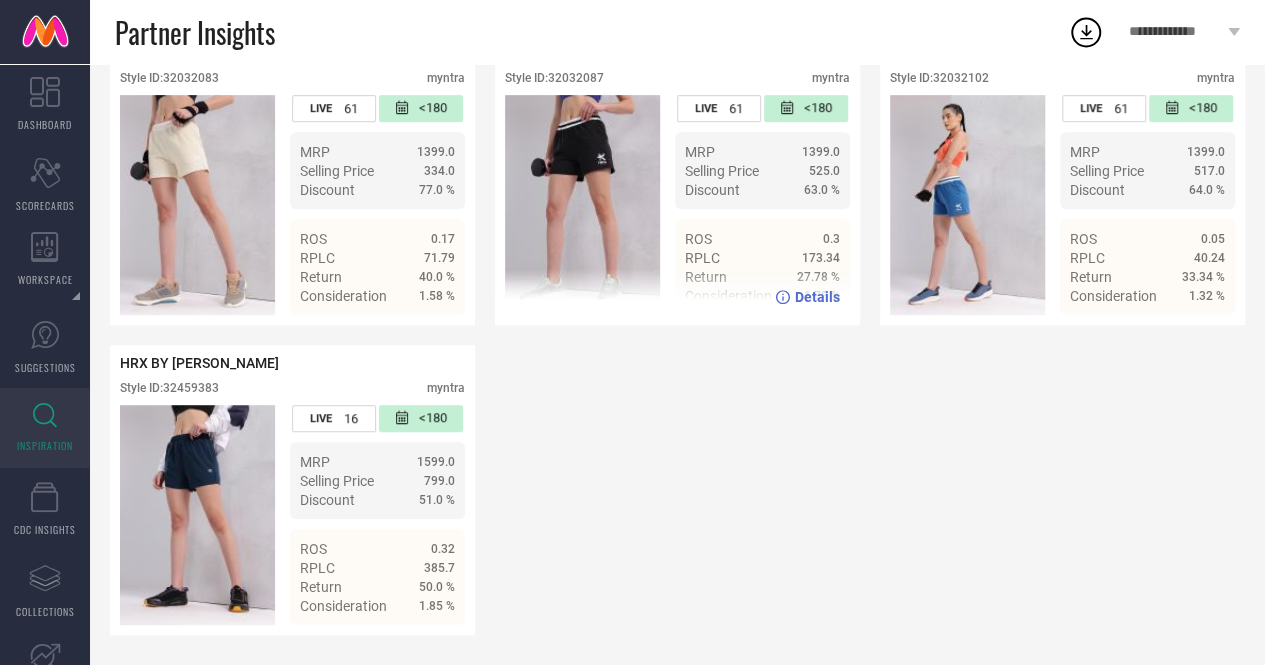 scroll, scrollTop: 0, scrollLeft: 0, axis: both 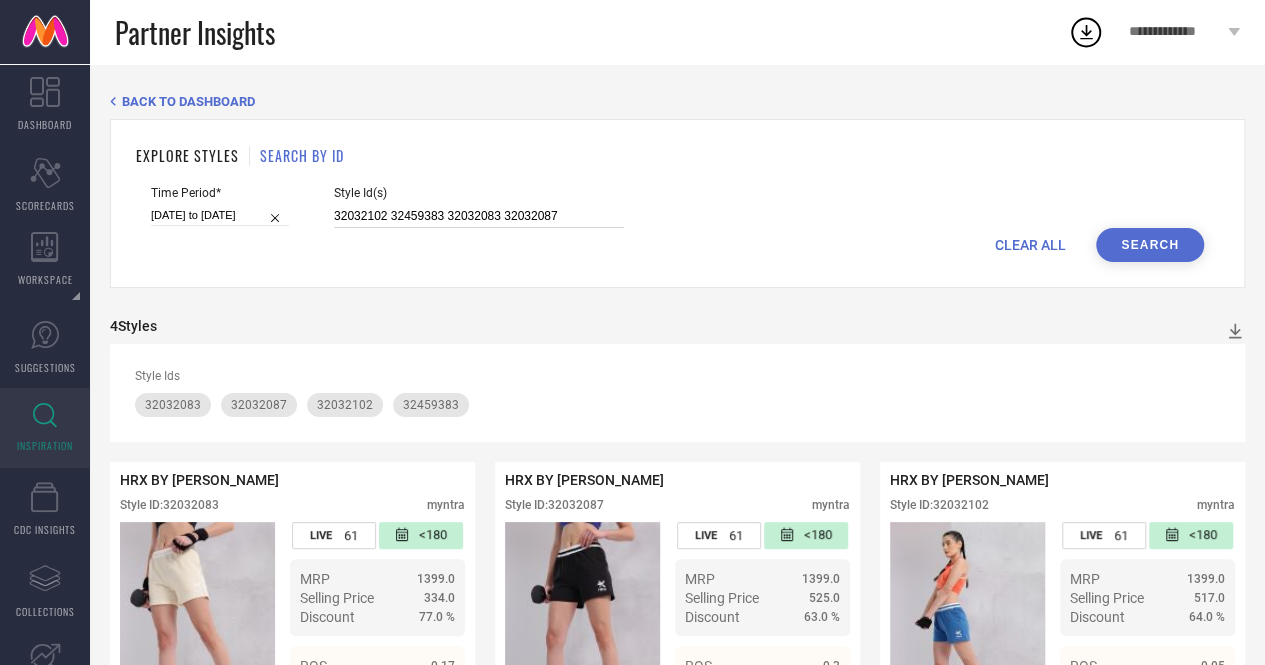 click on "32032102 32459383 32032083 32032087" at bounding box center (479, 216) 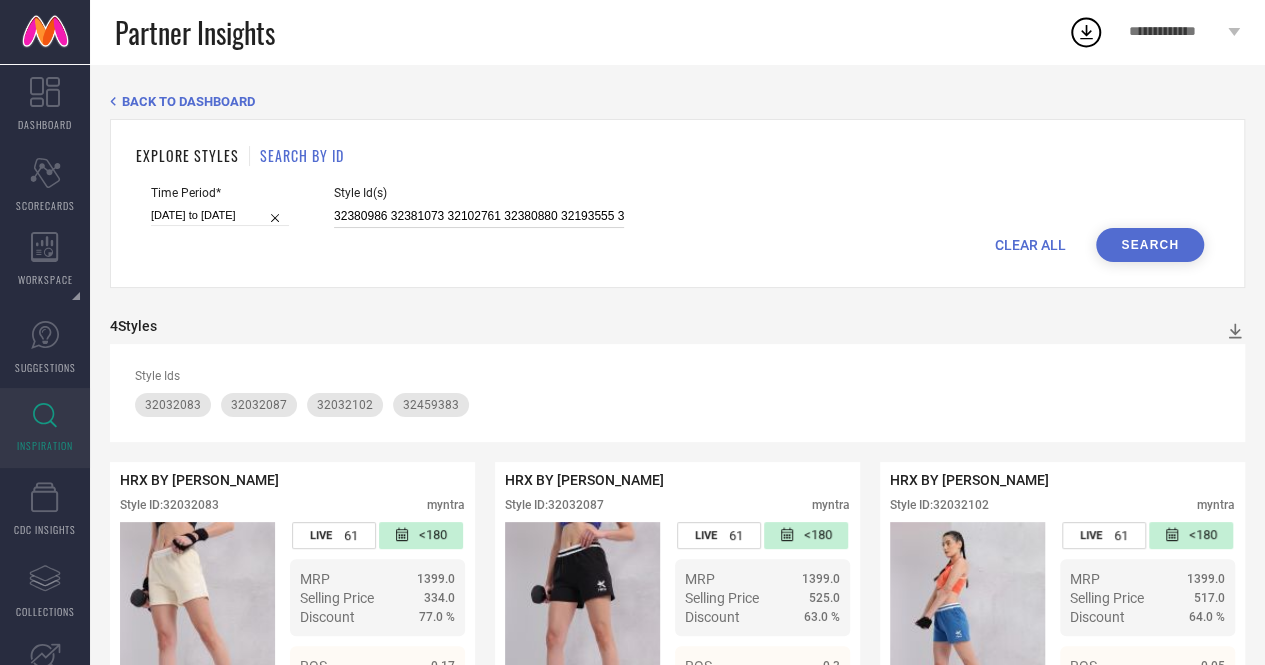 scroll, scrollTop: 0, scrollLeft: 160, axis: horizontal 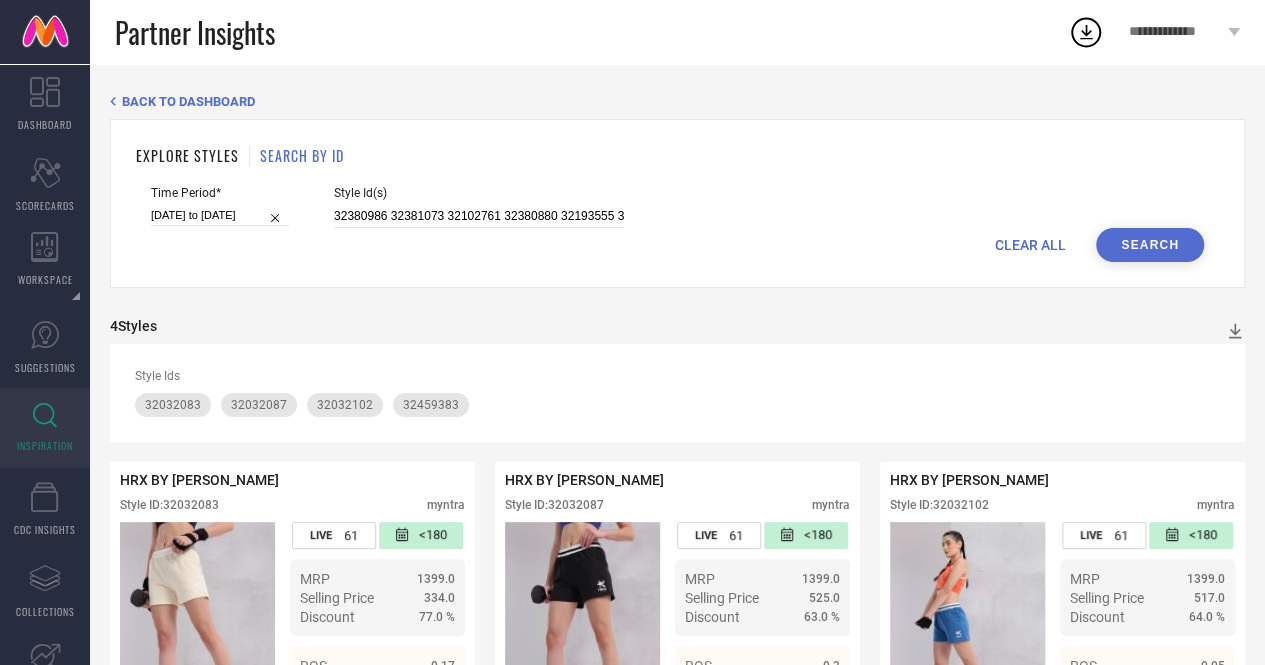 click on "Search" at bounding box center [1150, 245] 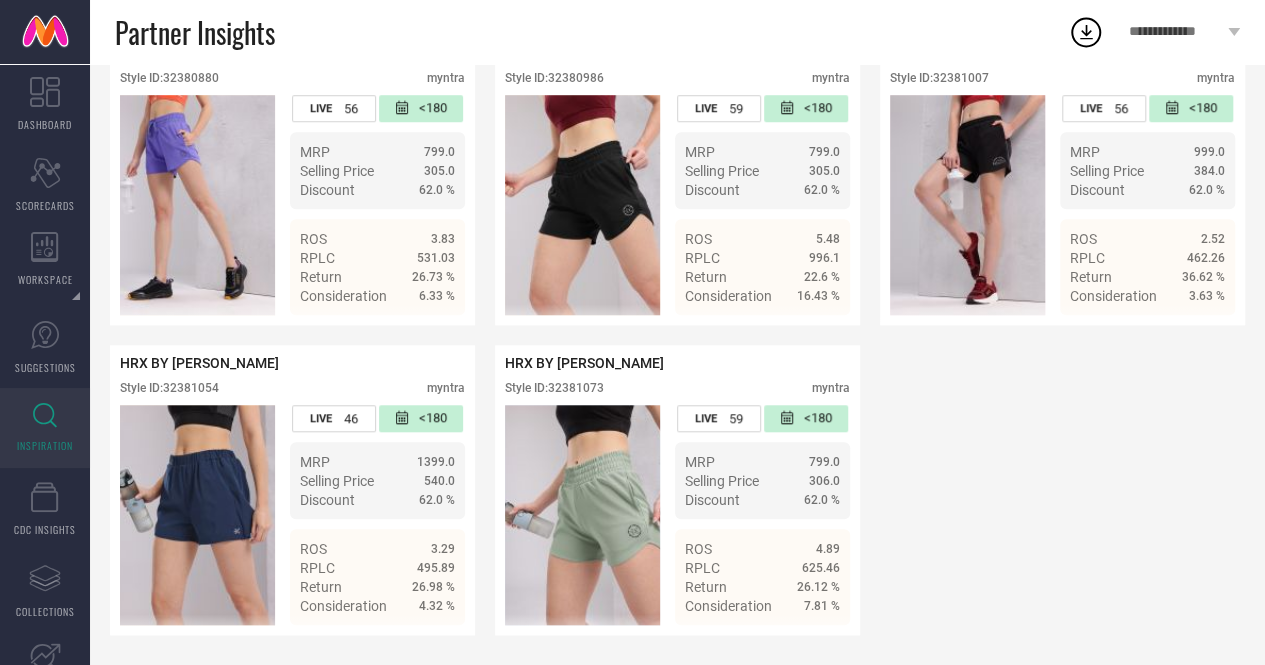scroll, scrollTop: 751, scrollLeft: 0, axis: vertical 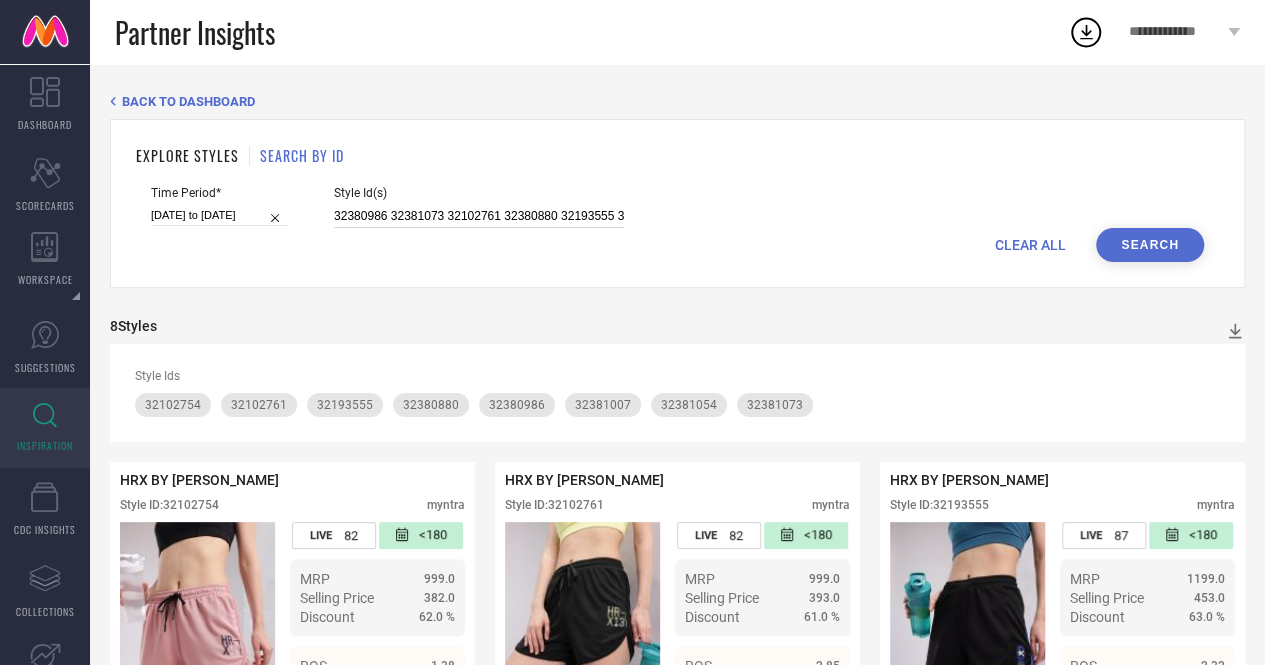 click on "32380986 32381073 32102761 32380880 32193555 32381054 32381007 32102754" at bounding box center [479, 216] 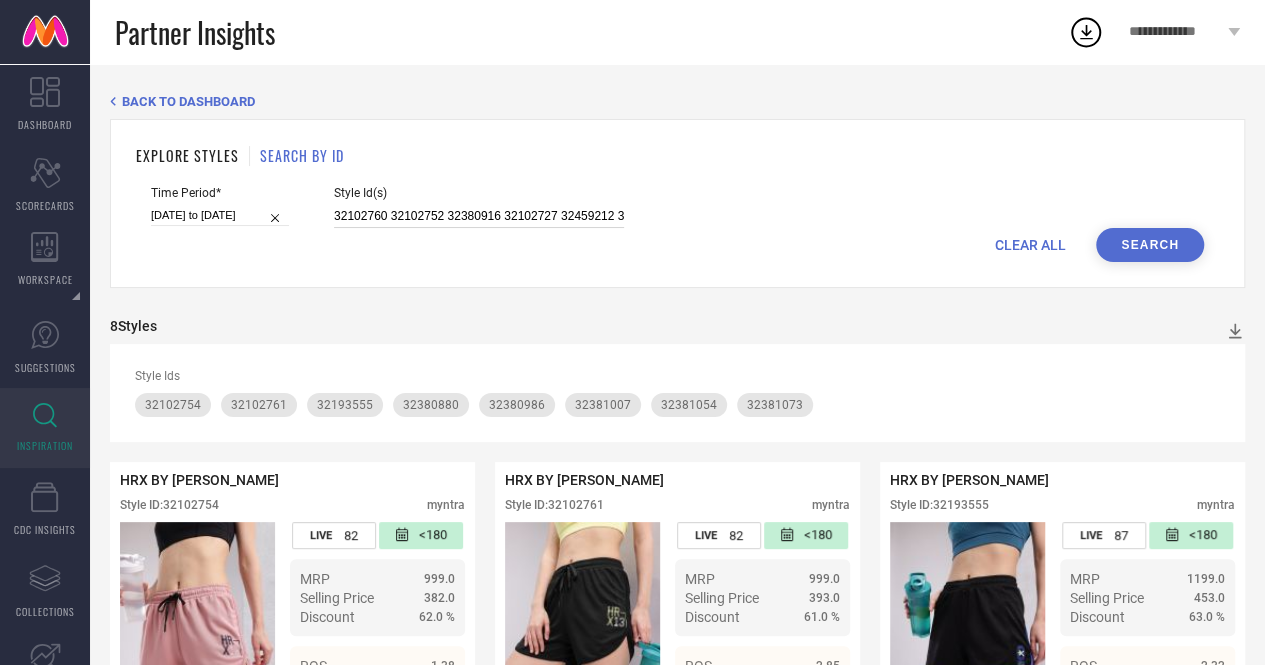 scroll, scrollTop: 0, scrollLeft: 47, axis: horizontal 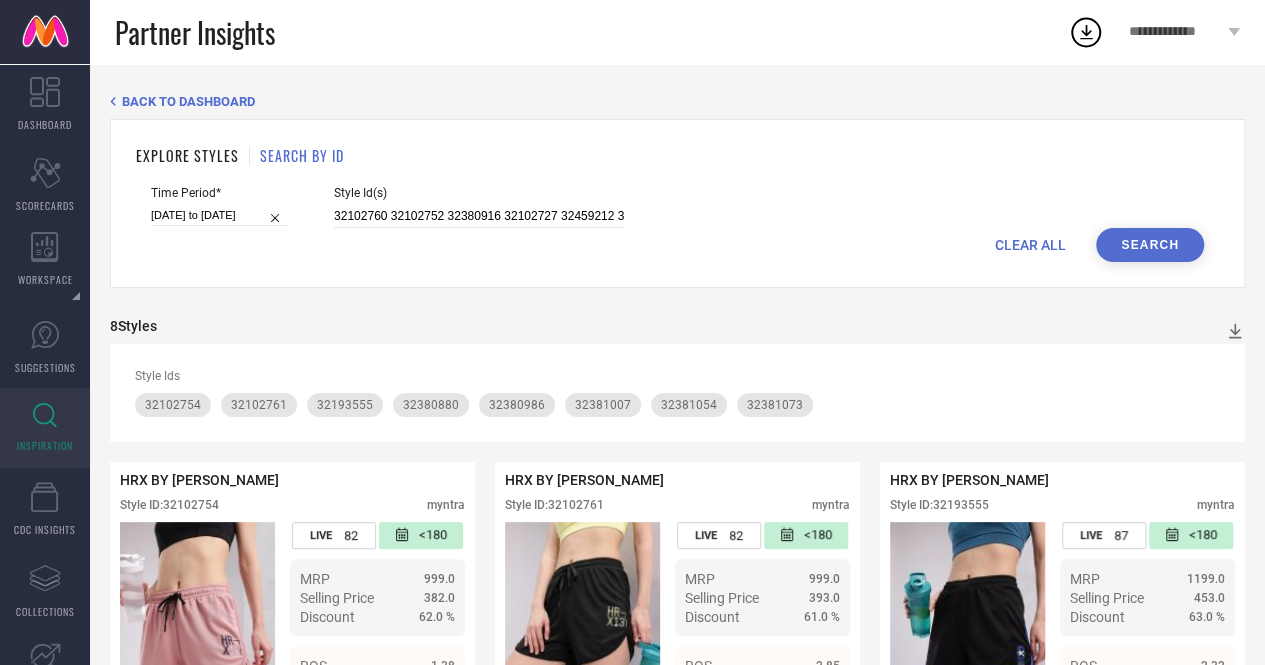 click on "Search" at bounding box center [1150, 245] 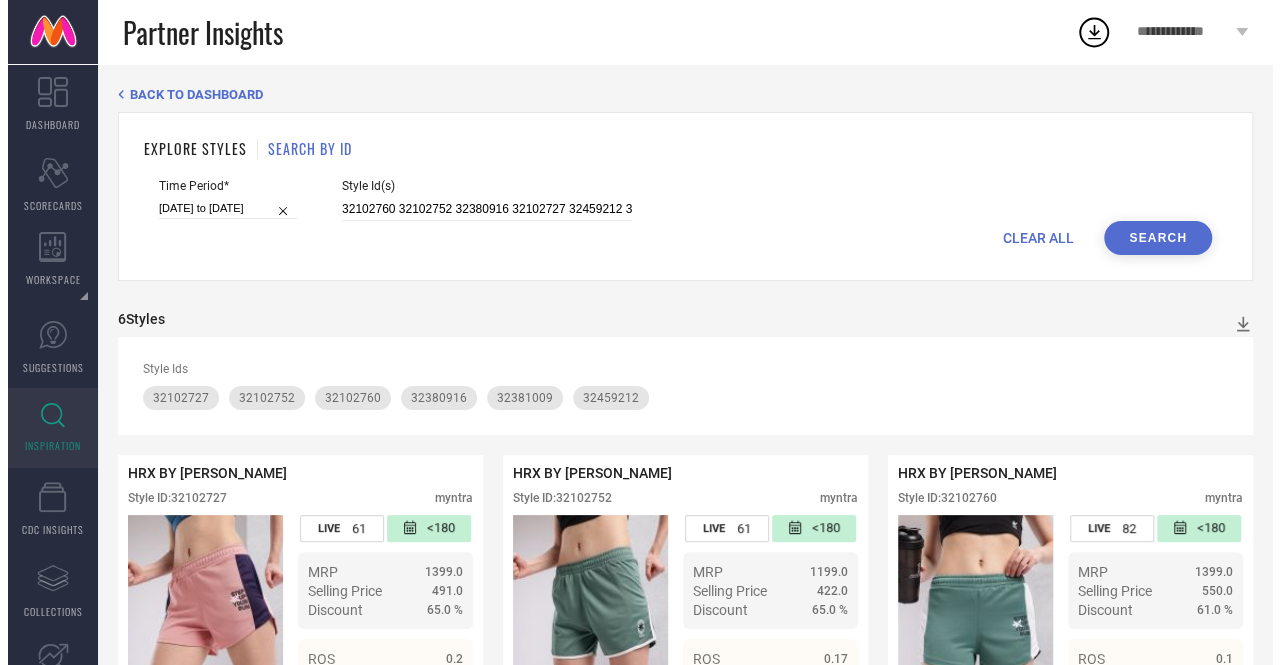 scroll, scrollTop: 0, scrollLeft: 0, axis: both 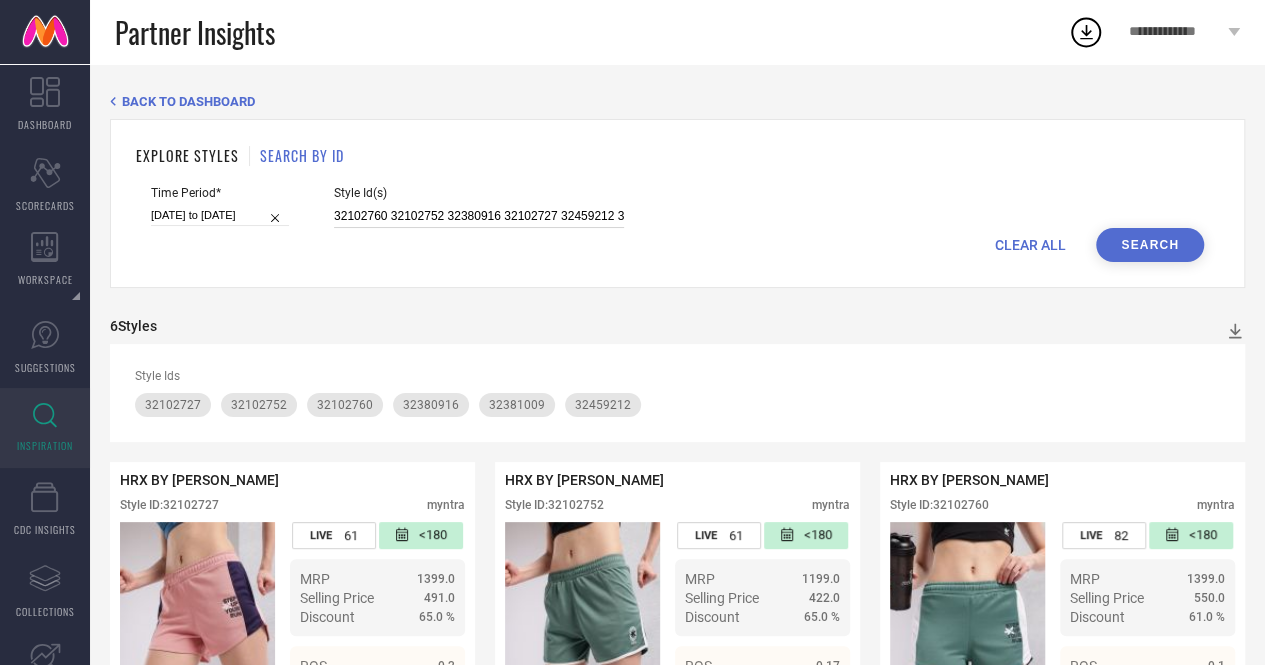 click on "32102760 32102752 32380916 32102727 32459212 32381009" at bounding box center [479, 216] 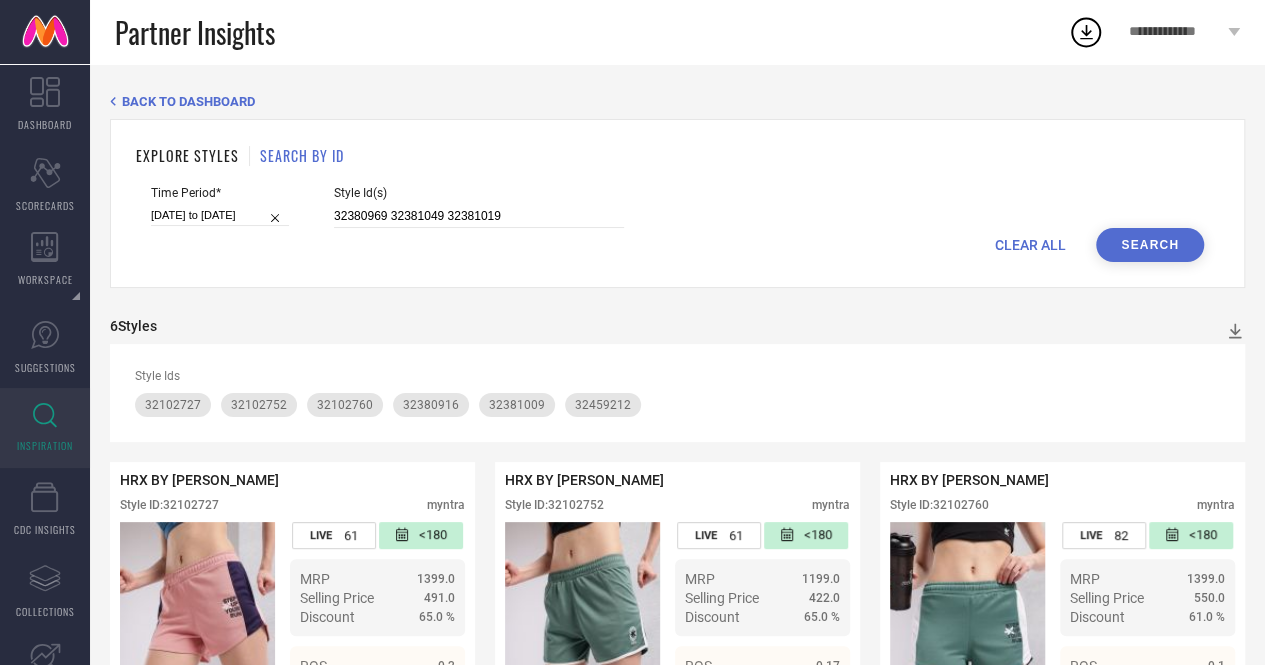 click on "Search" at bounding box center [1150, 245] 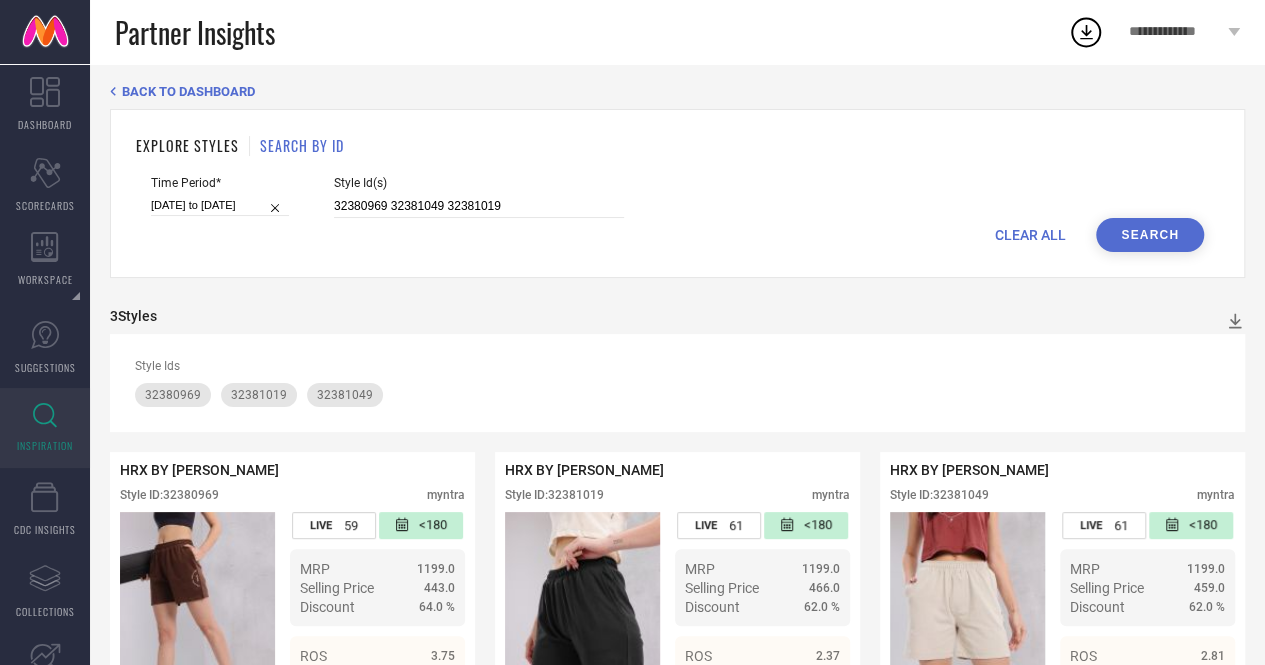 scroll, scrollTop: 124, scrollLeft: 0, axis: vertical 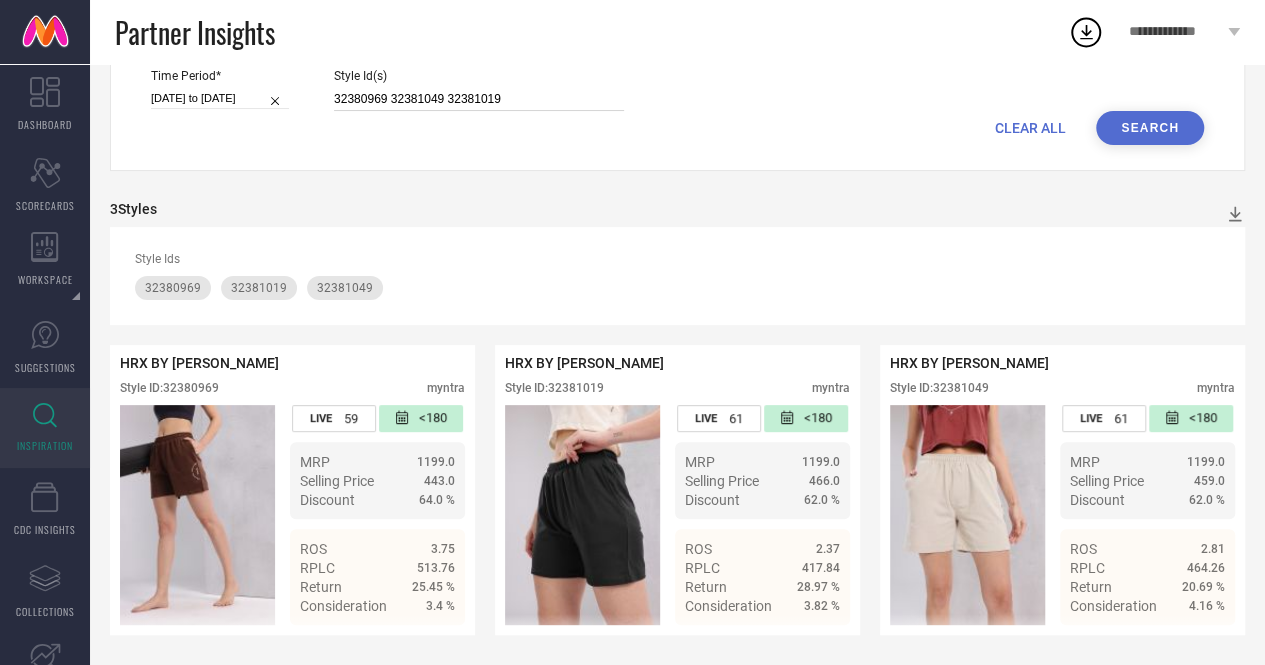 click on "32380969 32381049 32381019" at bounding box center [479, 99] 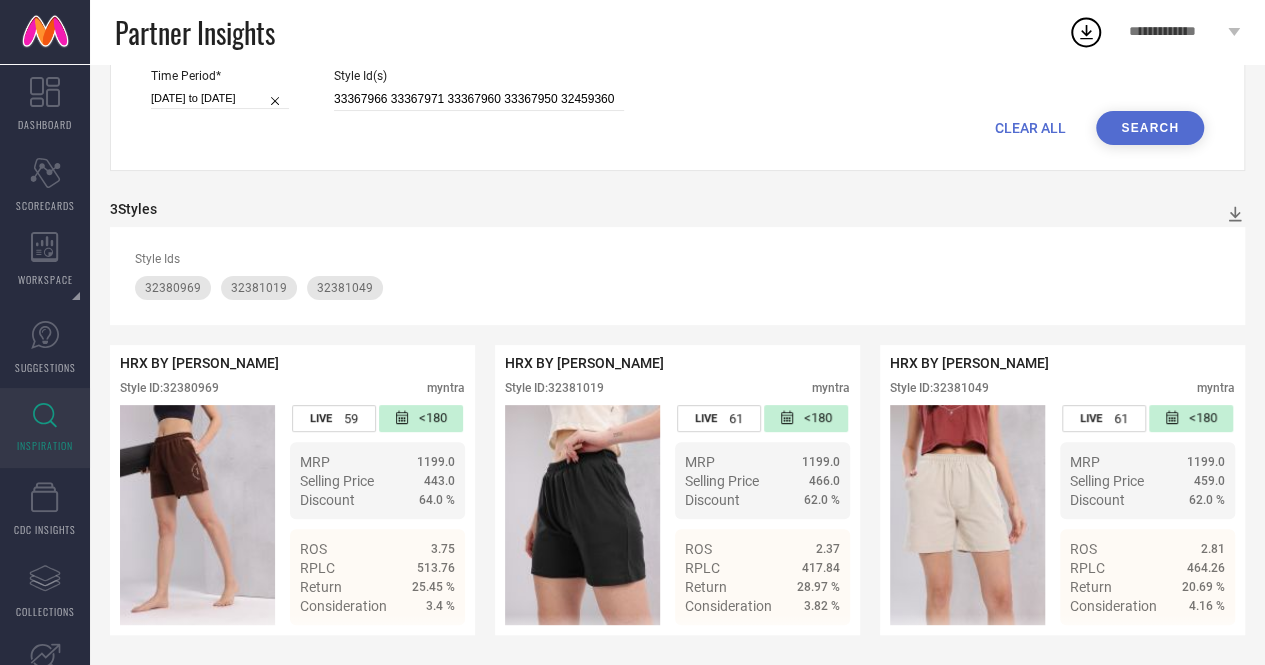 click on "Search" at bounding box center (1150, 128) 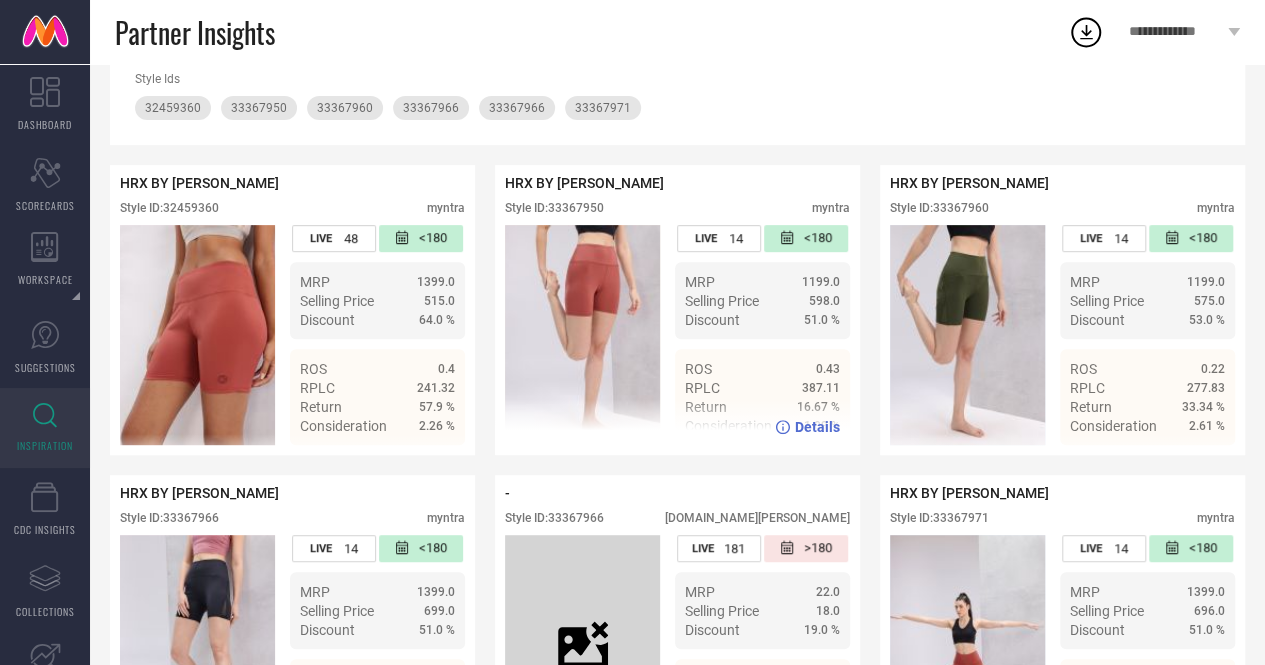 scroll, scrollTop: 0, scrollLeft: 0, axis: both 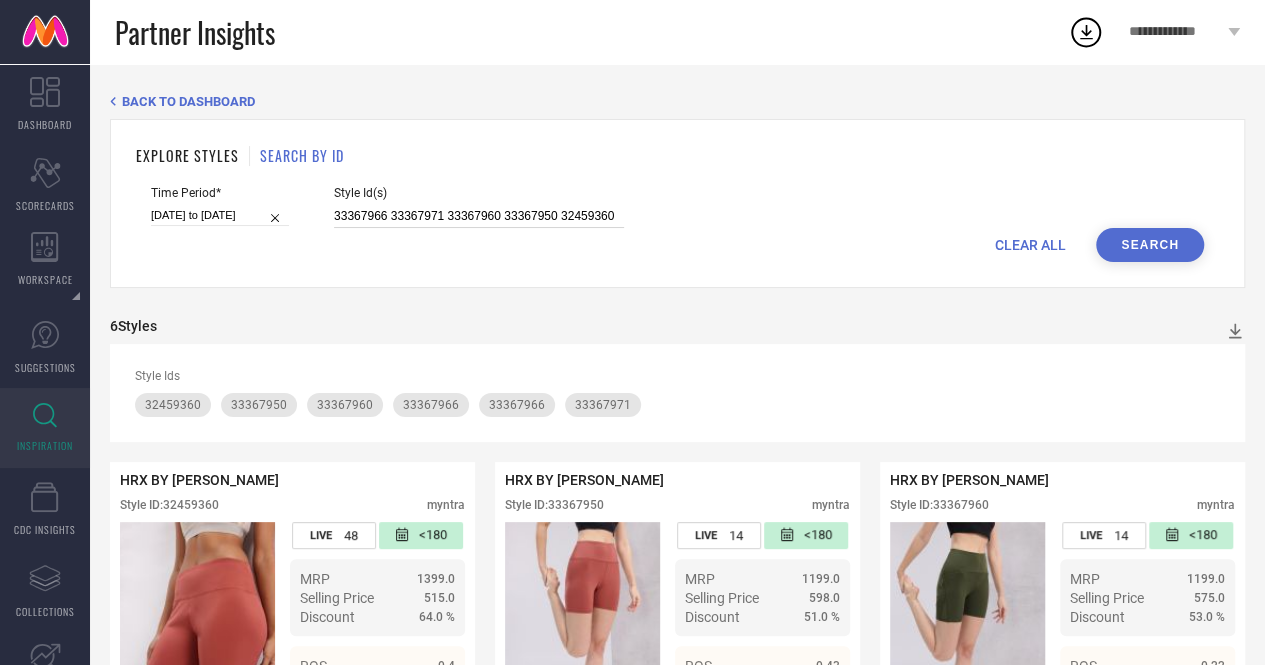 drag, startPoint x: 386, startPoint y: 215, endPoint x: 548, endPoint y: 219, distance: 162.04938 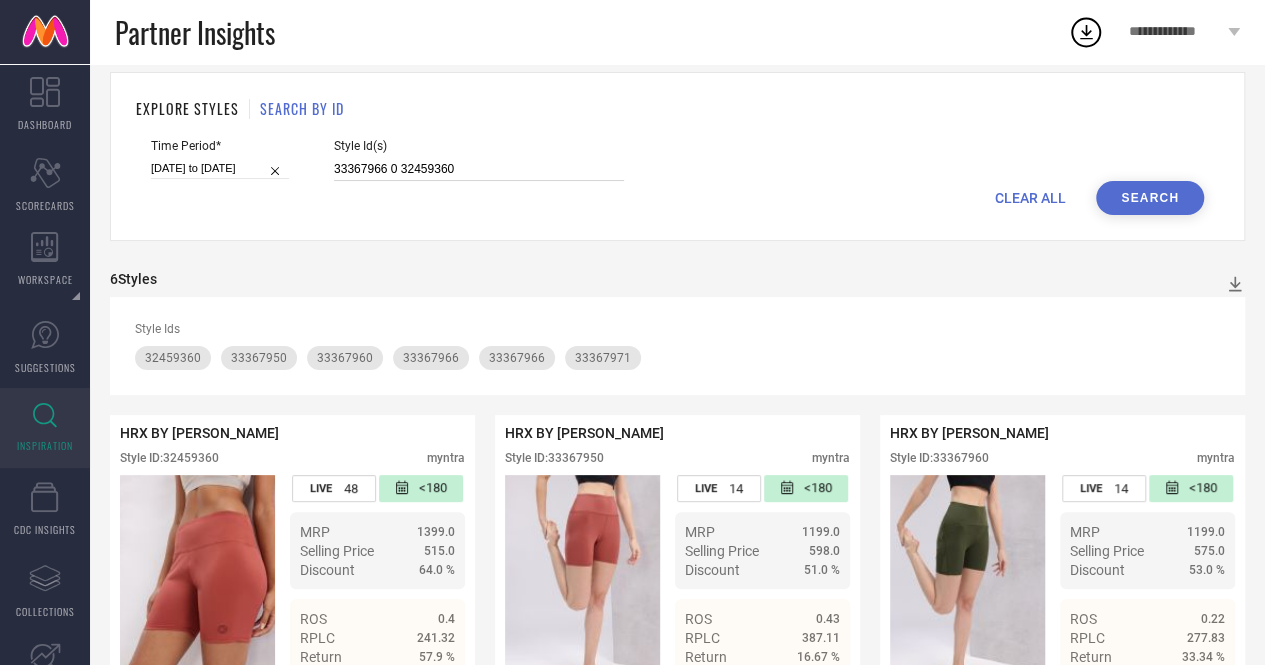 scroll, scrollTop: 46, scrollLeft: 0, axis: vertical 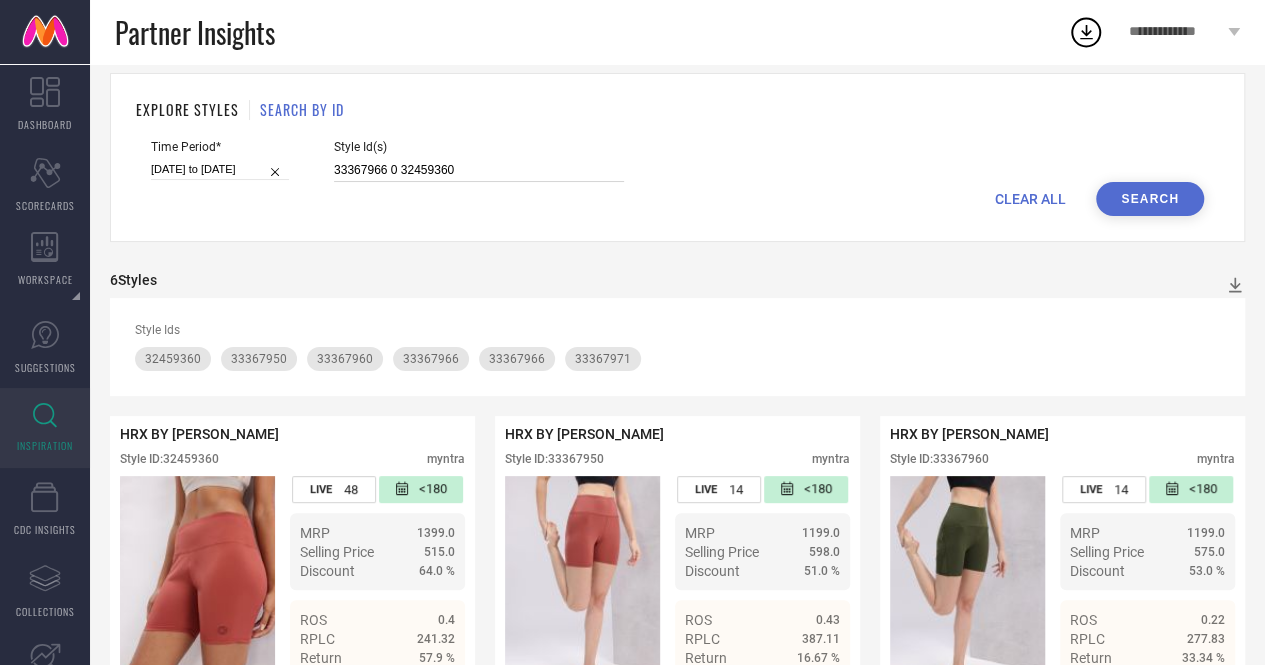 click on "33367966 0 32459360" at bounding box center [479, 170] 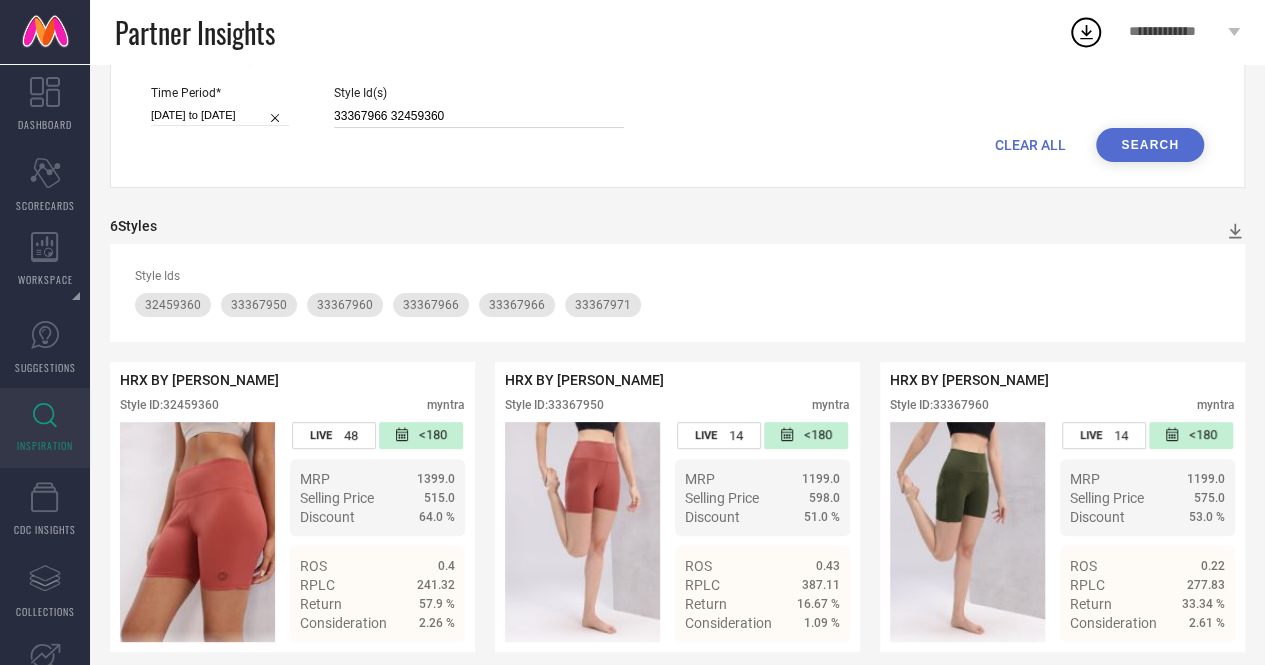 scroll, scrollTop: 100, scrollLeft: 0, axis: vertical 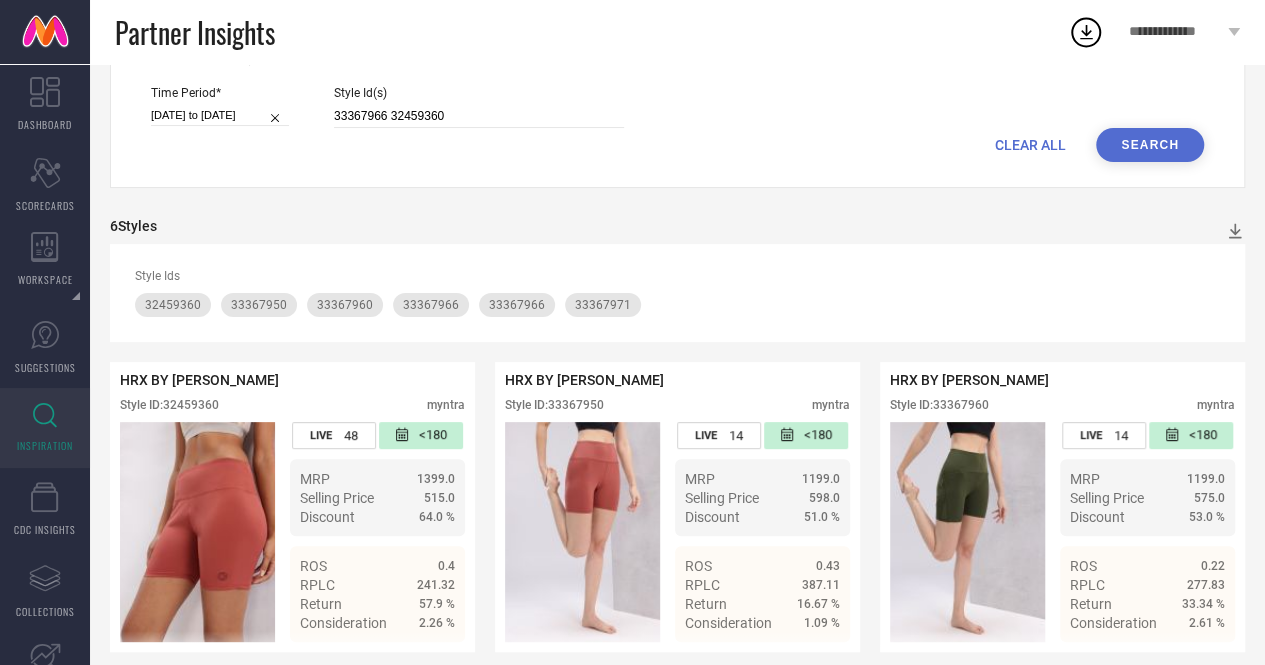 click on "Search" at bounding box center (1150, 145) 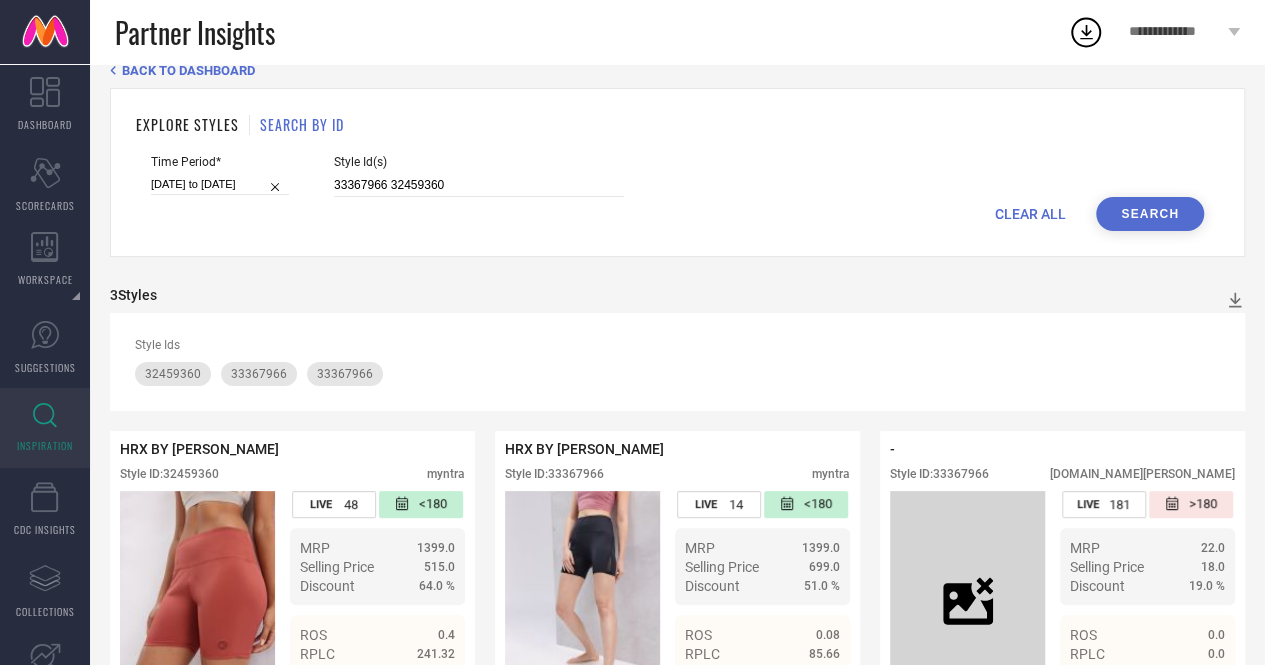scroll, scrollTop: 14, scrollLeft: 0, axis: vertical 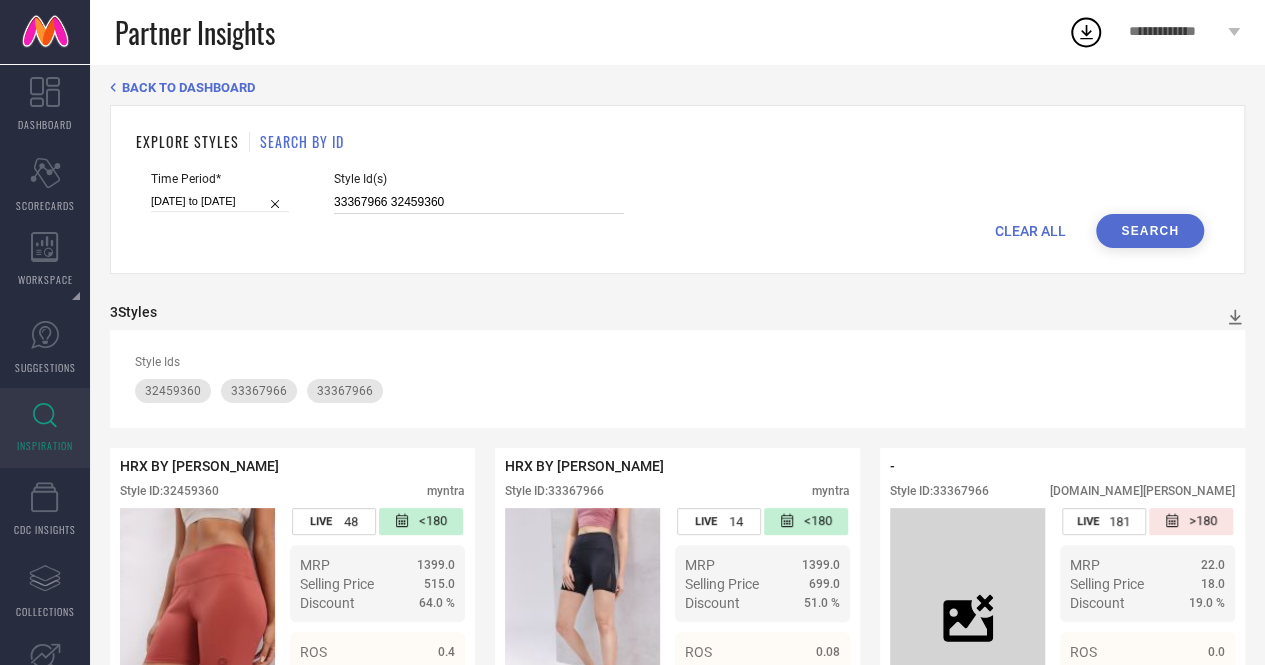drag, startPoint x: 381, startPoint y: 203, endPoint x: 312, endPoint y: 213, distance: 69.72087 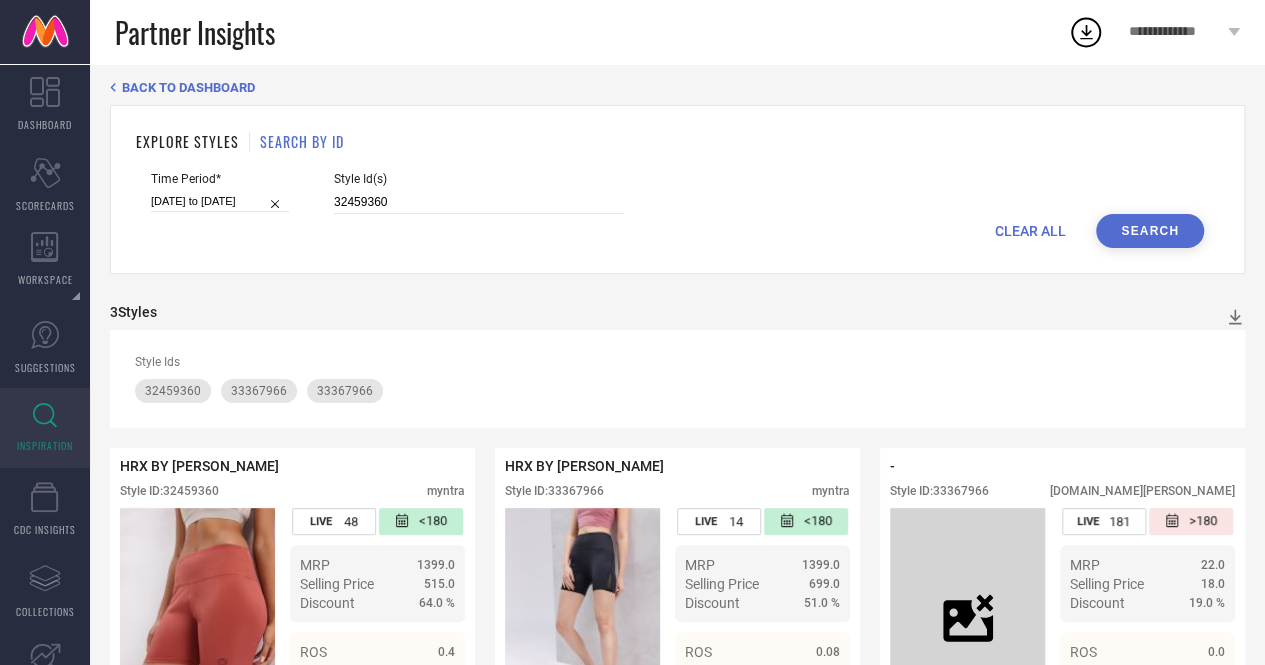 click on "Search" at bounding box center [1150, 231] 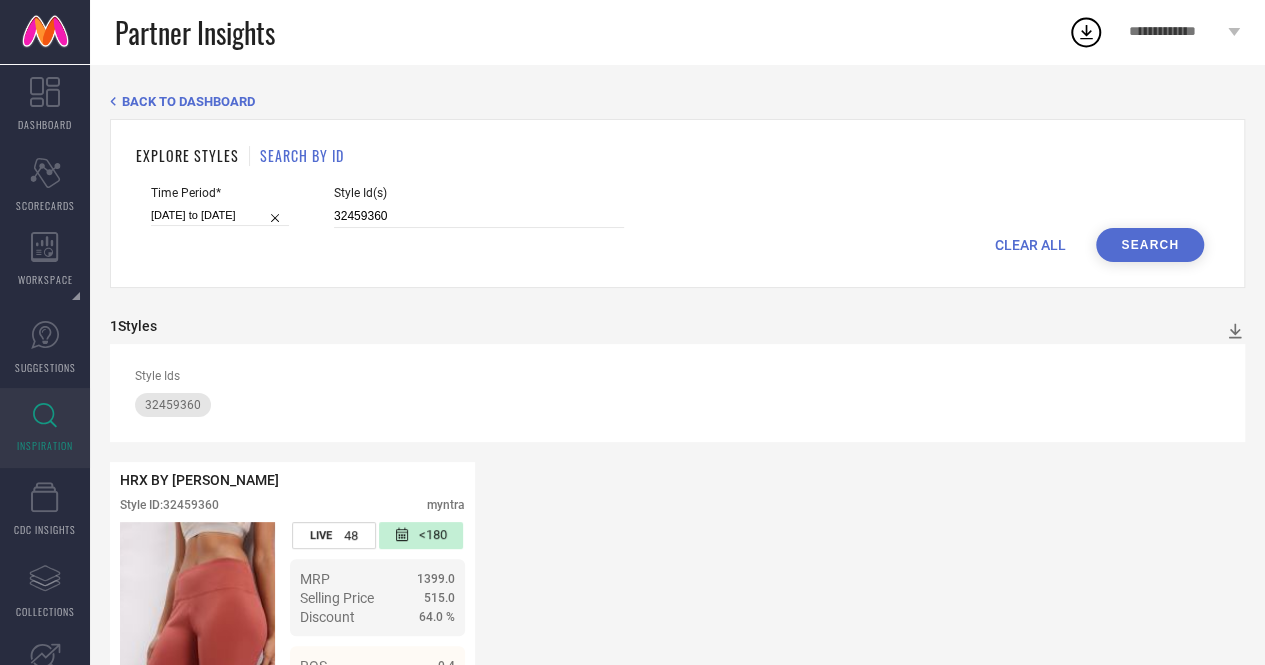 scroll, scrollTop: 124, scrollLeft: 0, axis: vertical 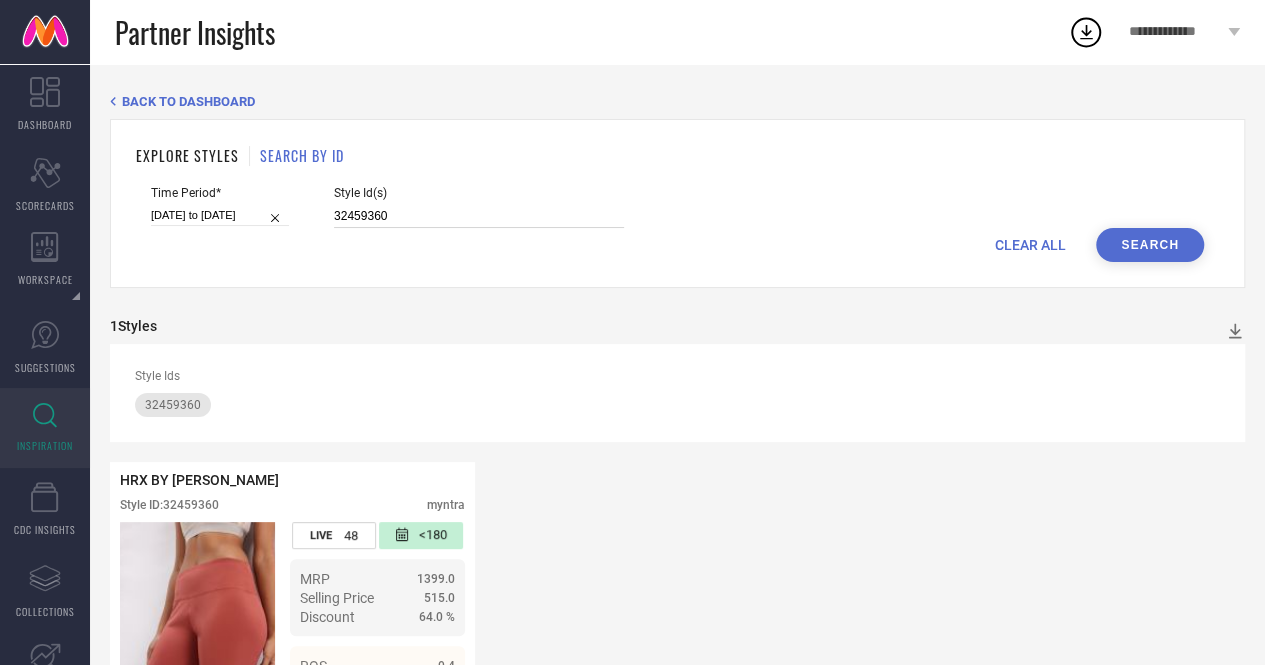 click on "32459360" at bounding box center (479, 216) 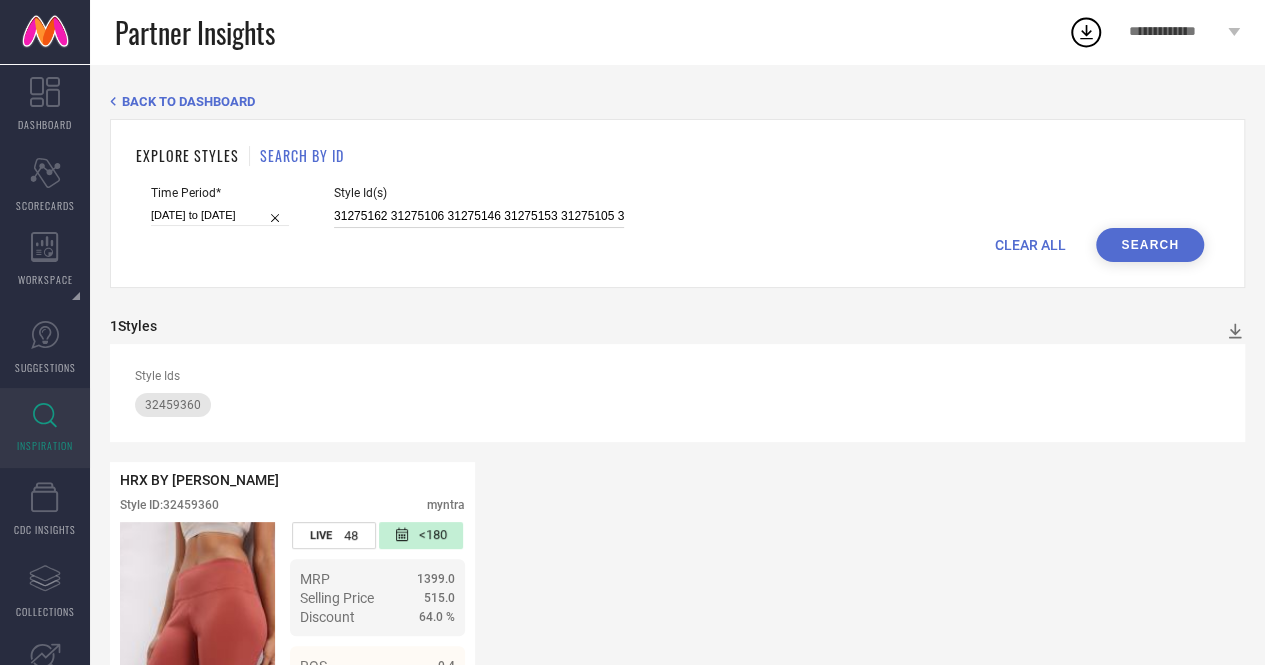 scroll, scrollTop: 0, scrollLeft: 104, axis: horizontal 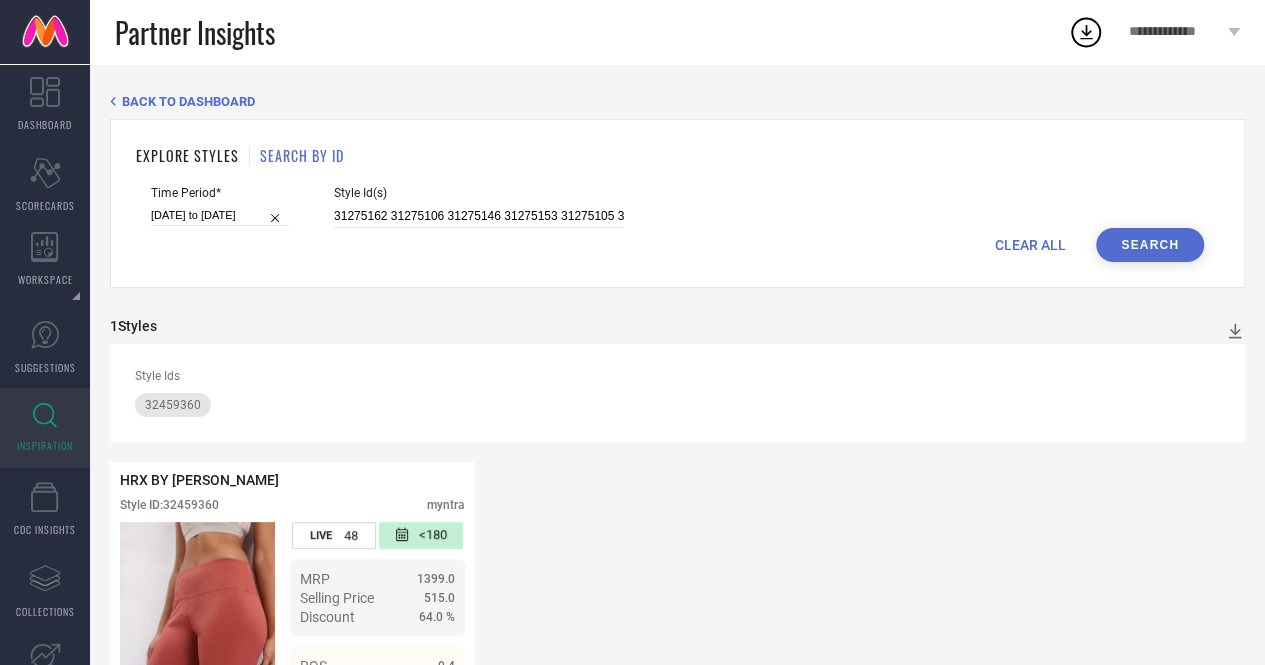 click on "Search" at bounding box center (1150, 245) 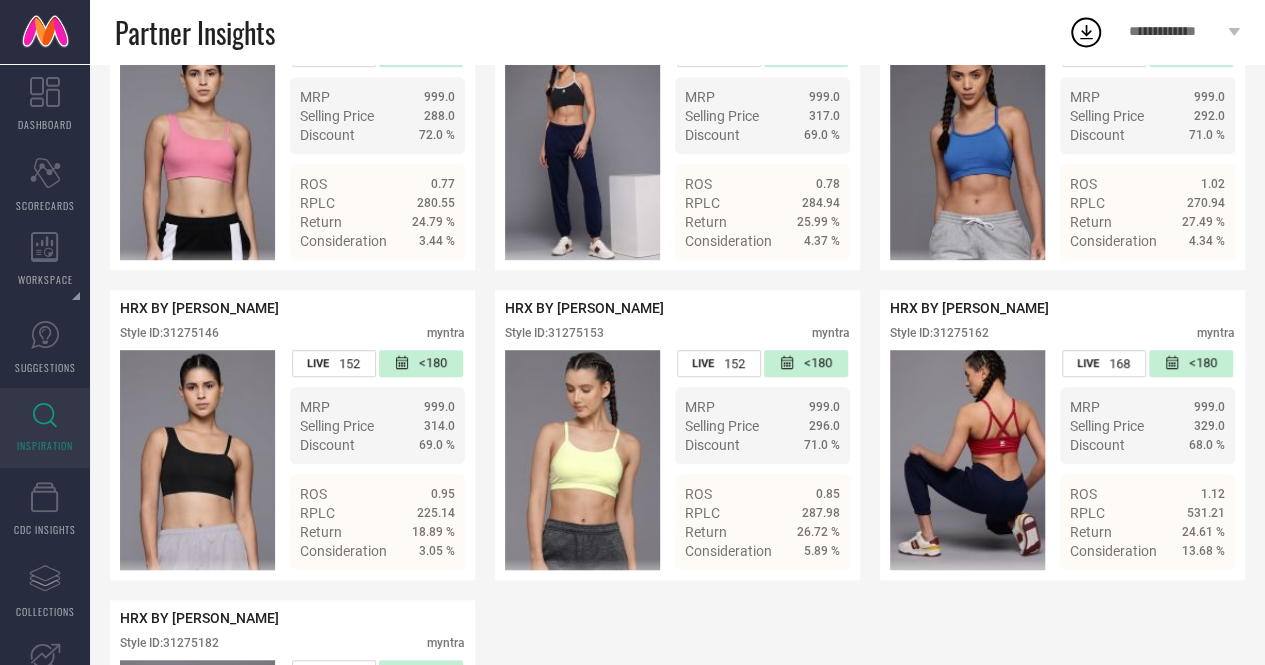 scroll, scrollTop: 752, scrollLeft: 0, axis: vertical 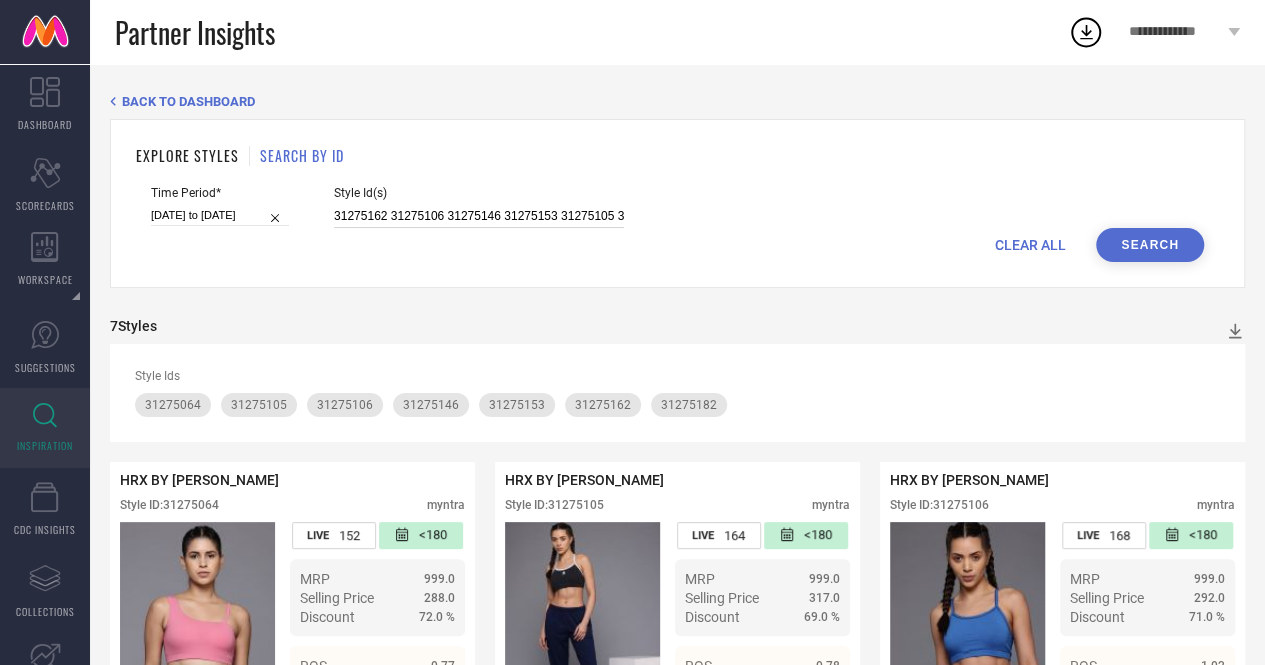 click on "31275162 31275106 31275146 31275153 31275105 31275064 31275182" at bounding box center (479, 216) 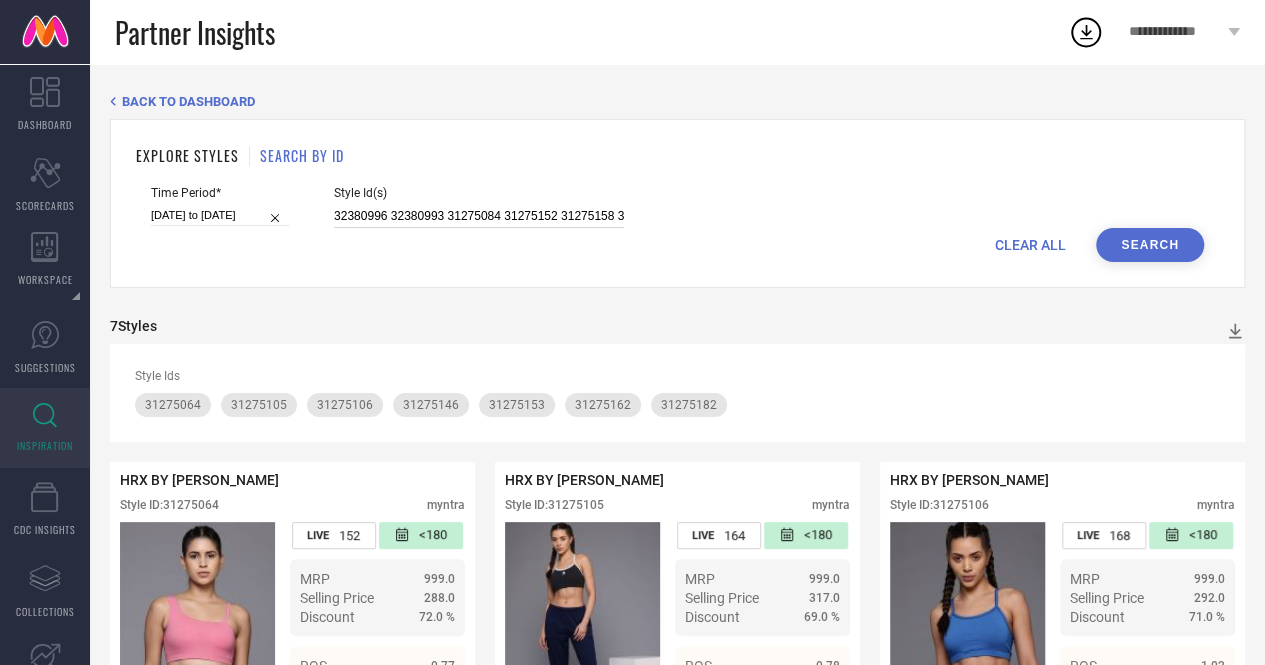 scroll, scrollTop: 0, scrollLeft: 47, axis: horizontal 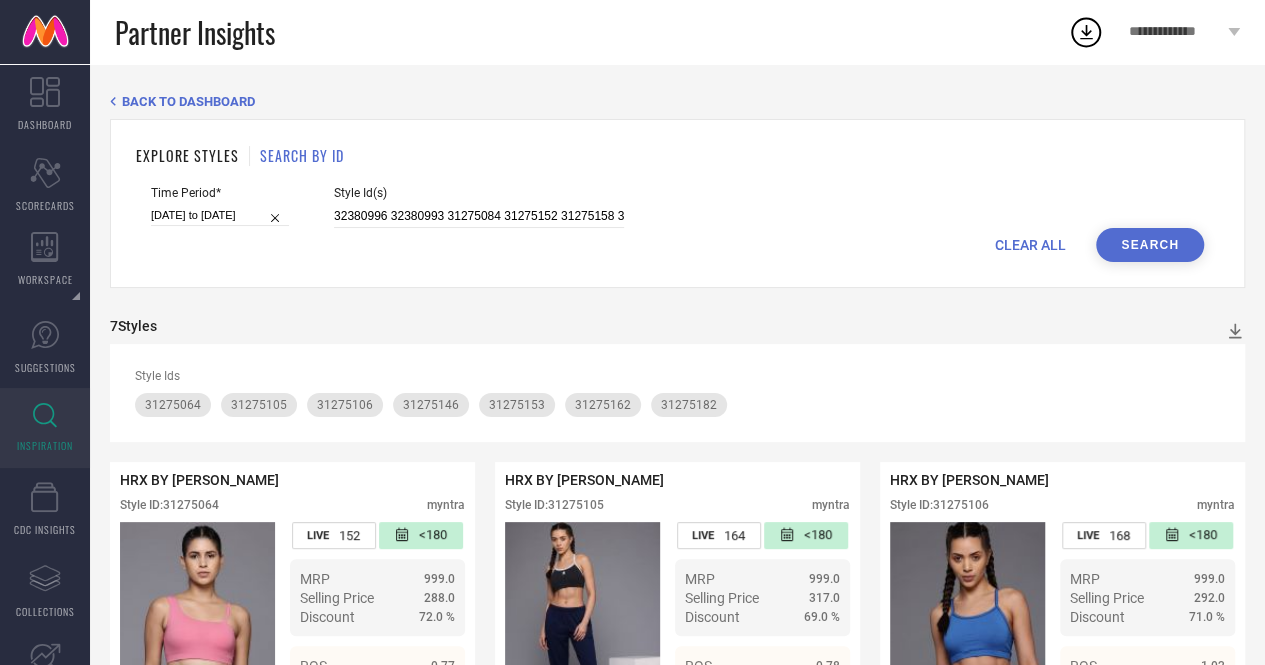 click on "Search" at bounding box center (1150, 245) 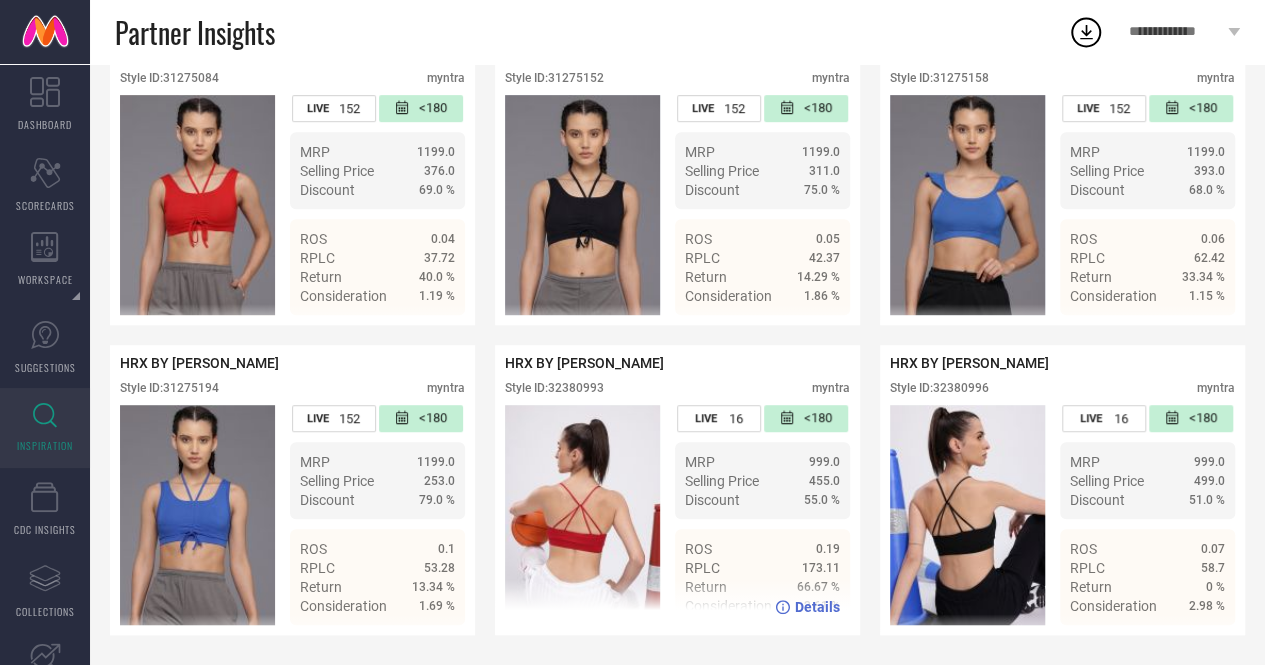 scroll, scrollTop: 0, scrollLeft: 0, axis: both 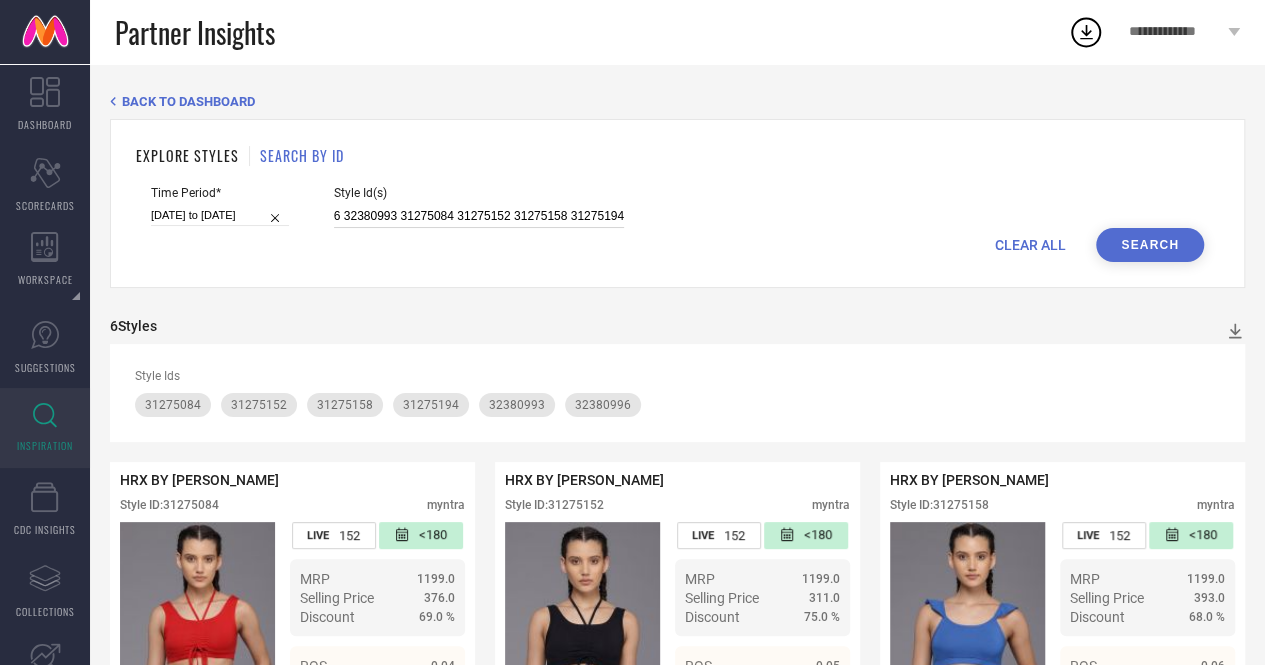 drag, startPoint x: 418, startPoint y: 215, endPoint x: 661, endPoint y: 221, distance: 243.07407 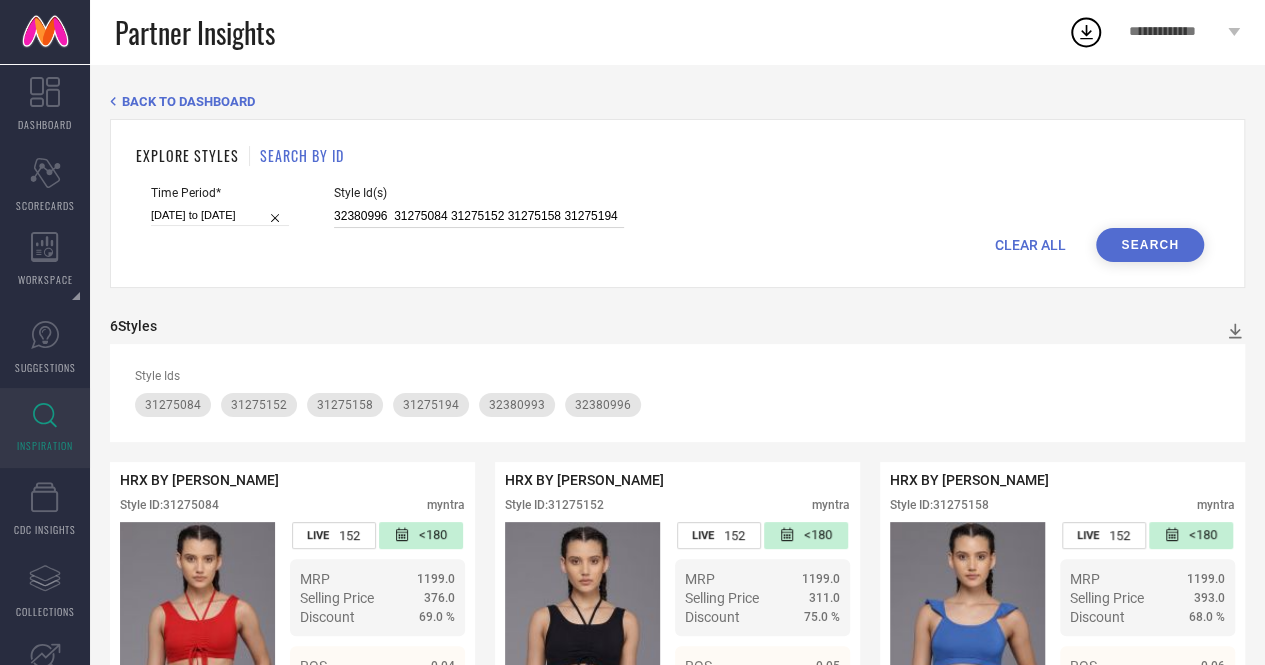 scroll, scrollTop: 0, scrollLeft: 0, axis: both 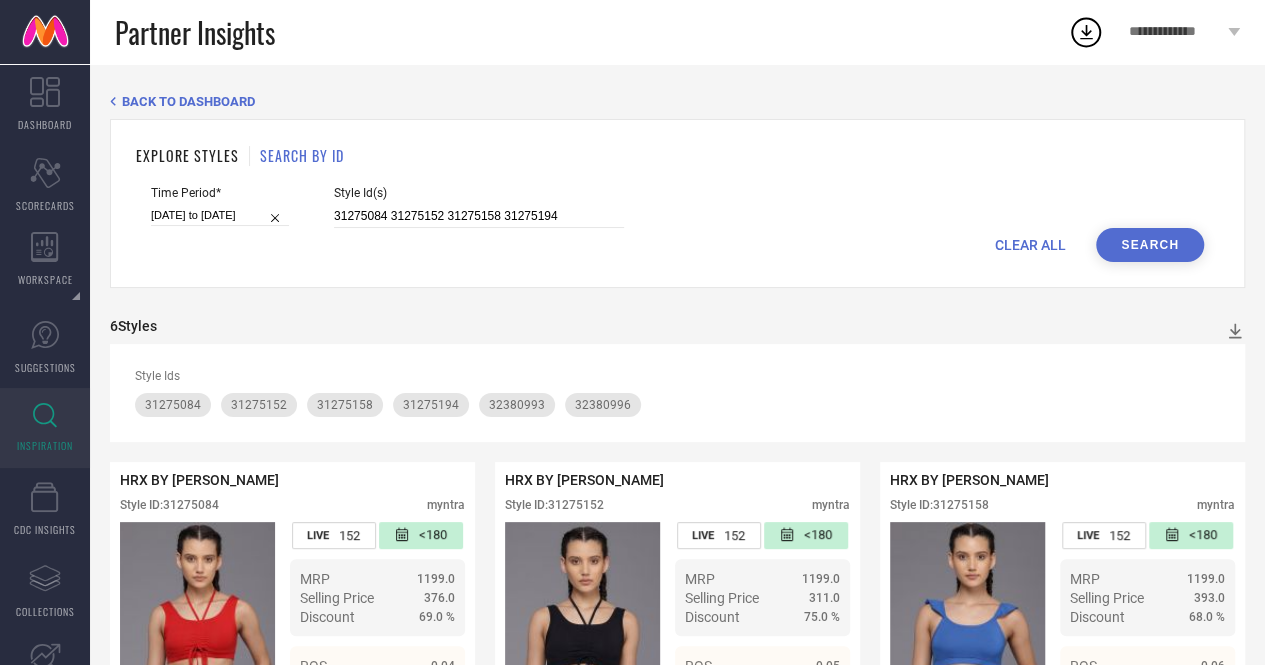 click on "Search" at bounding box center [1150, 245] 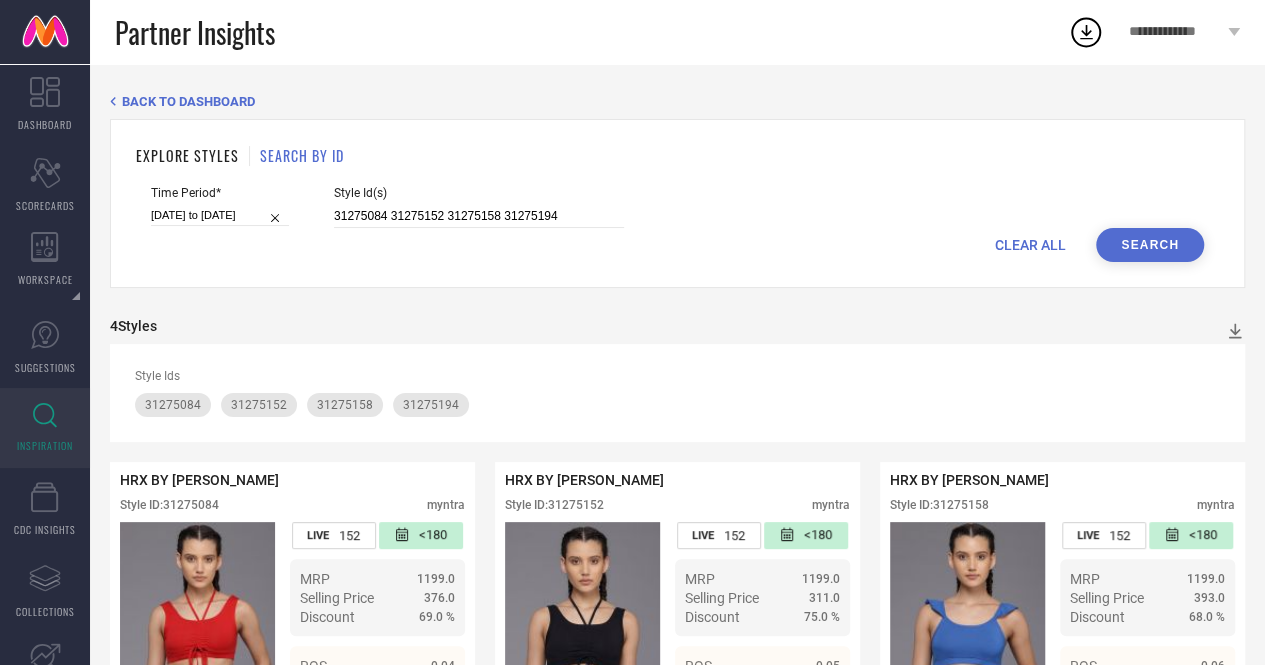 scroll, scrollTop: 438, scrollLeft: 0, axis: vertical 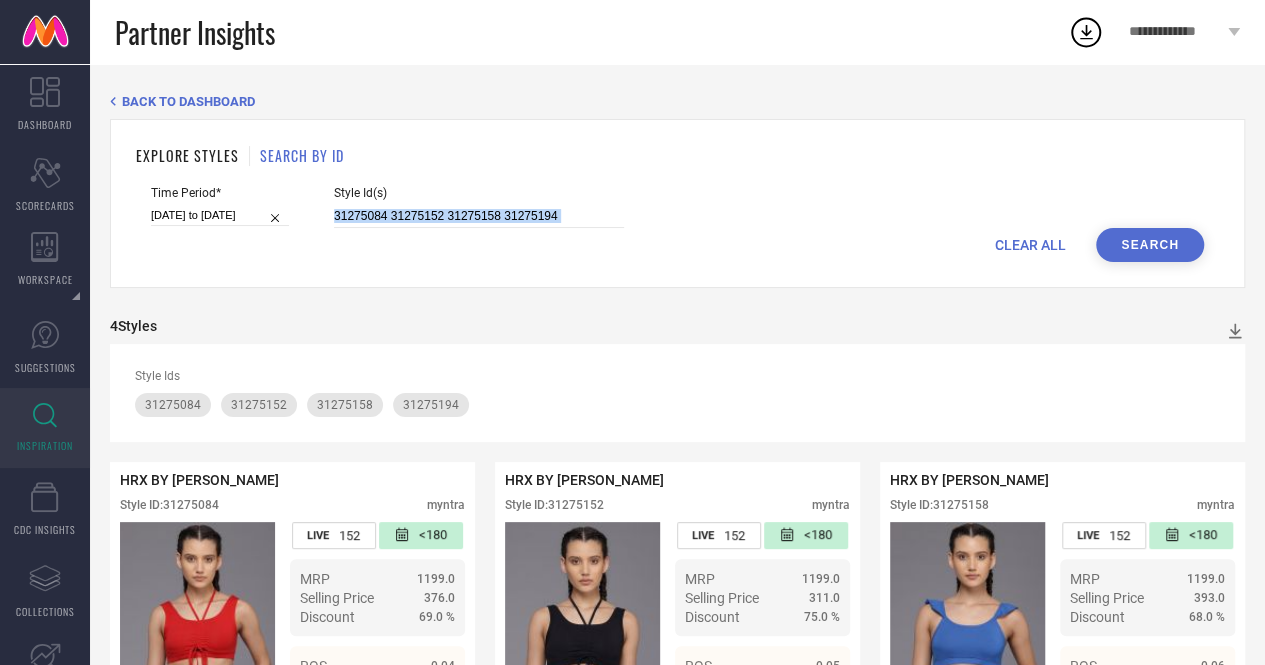 drag, startPoint x: 446, startPoint y: 231, endPoint x: 446, endPoint y: 220, distance: 11 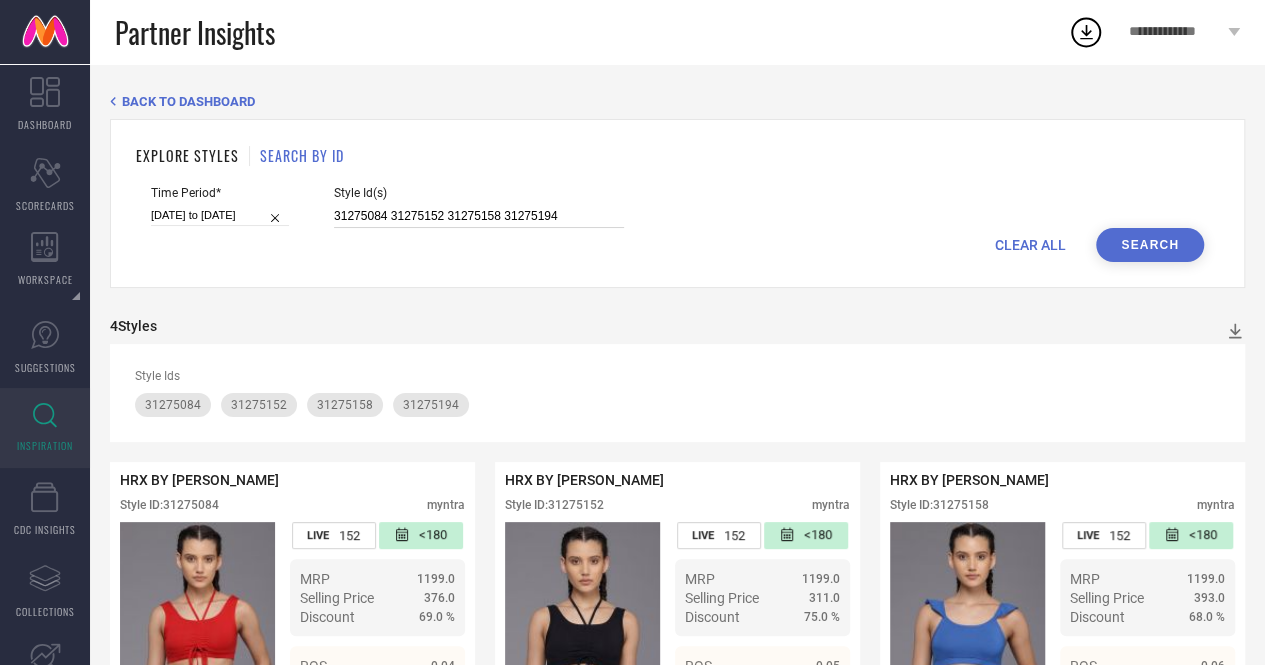 click on "31275084 31275152 31275158 31275194" at bounding box center [479, 216] 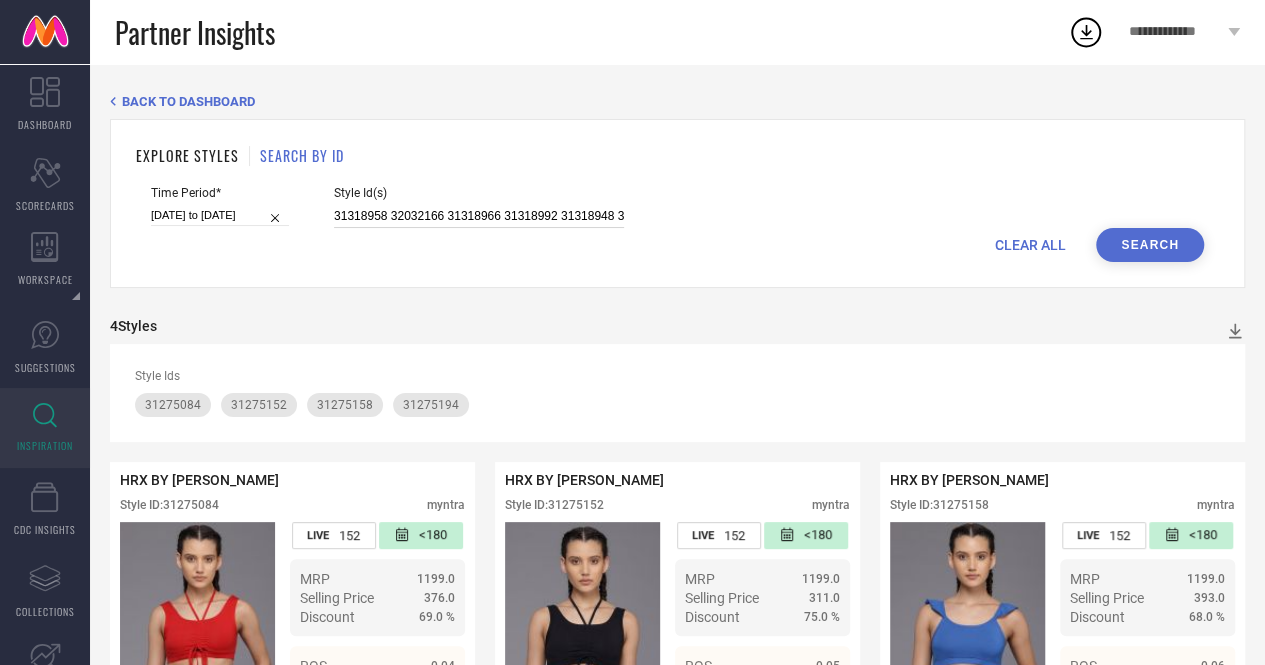 scroll, scrollTop: 0, scrollLeft: 330, axis: horizontal 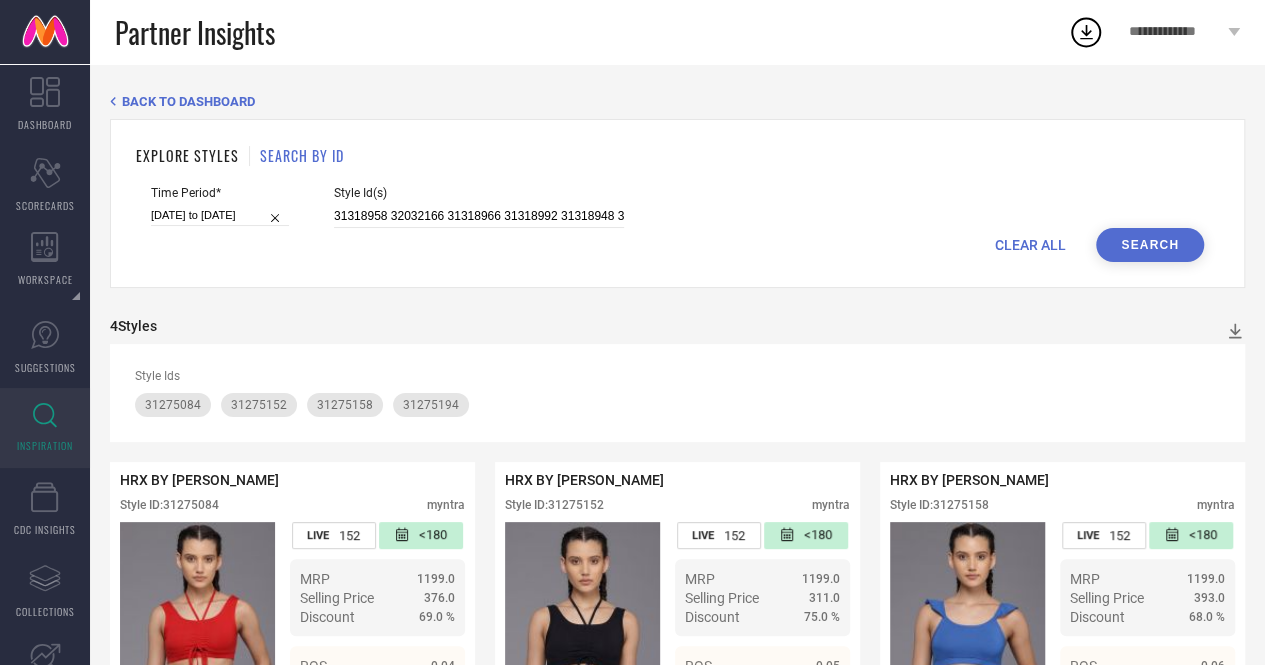 click on "Search" at bounding box center (1150, 245) 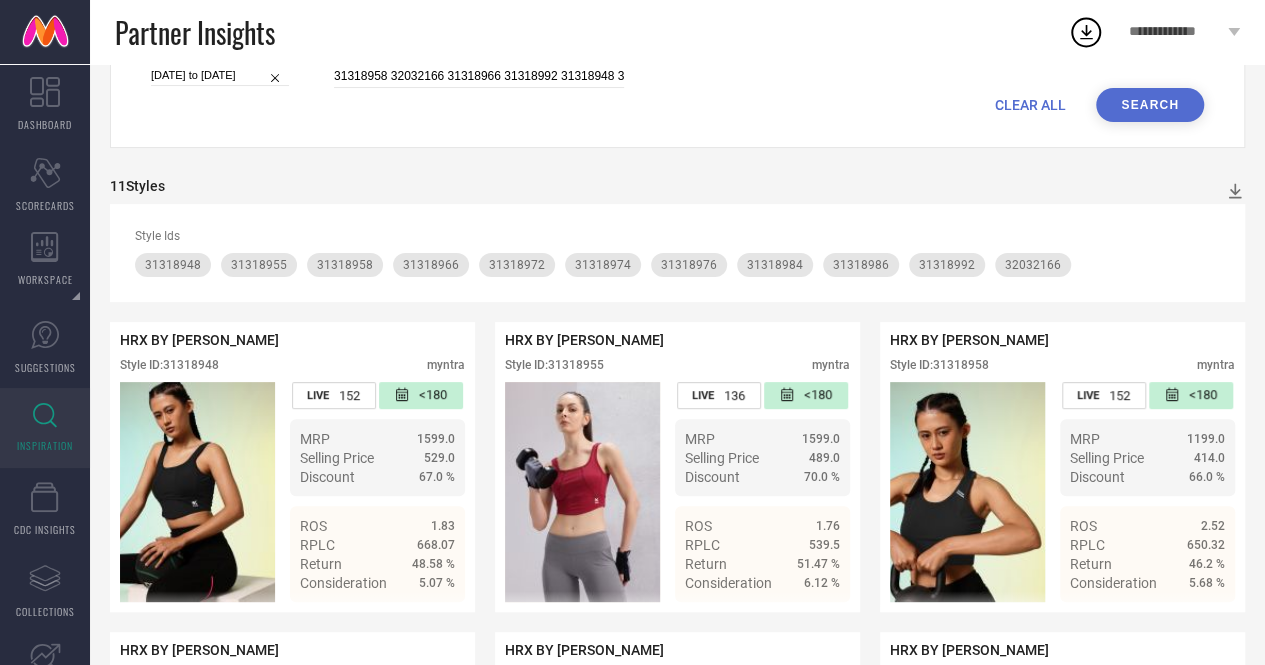 scroll, scrollTop: 0, scrollLeft: 0, axis: both 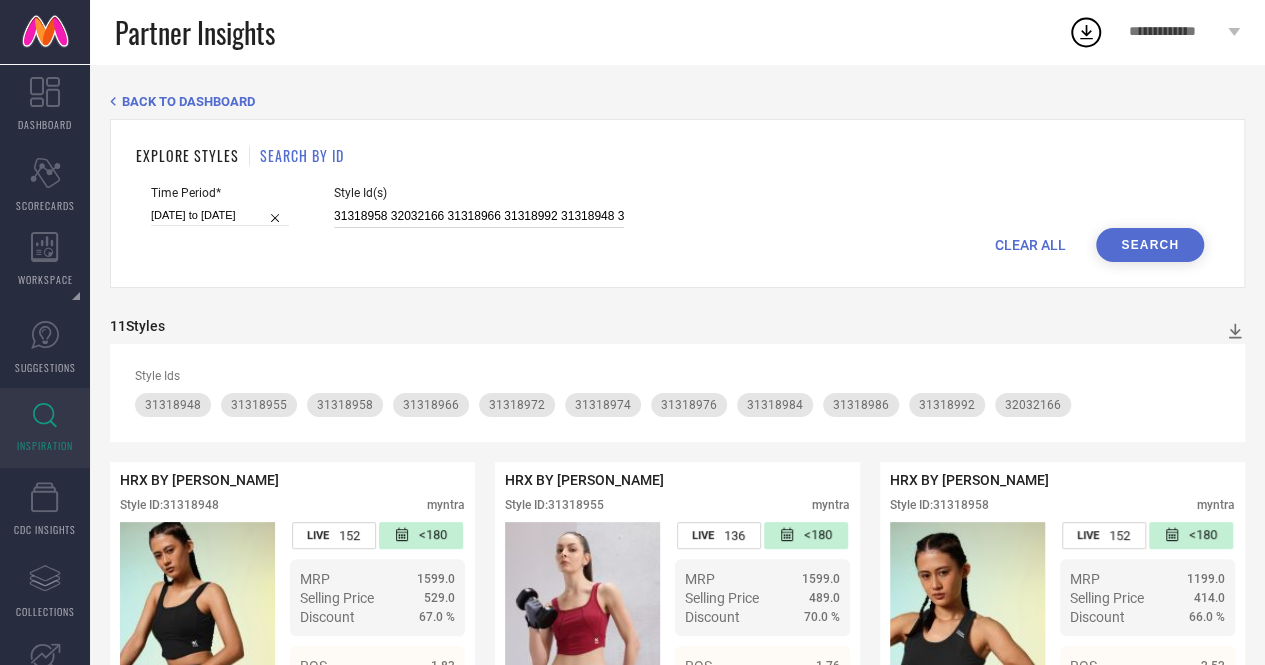 click on "31318958 32032166 31318966 31318992 31318948 31318955 31318972 31318986 31318976 31318974 31318984" at bounding box center (479, 216) 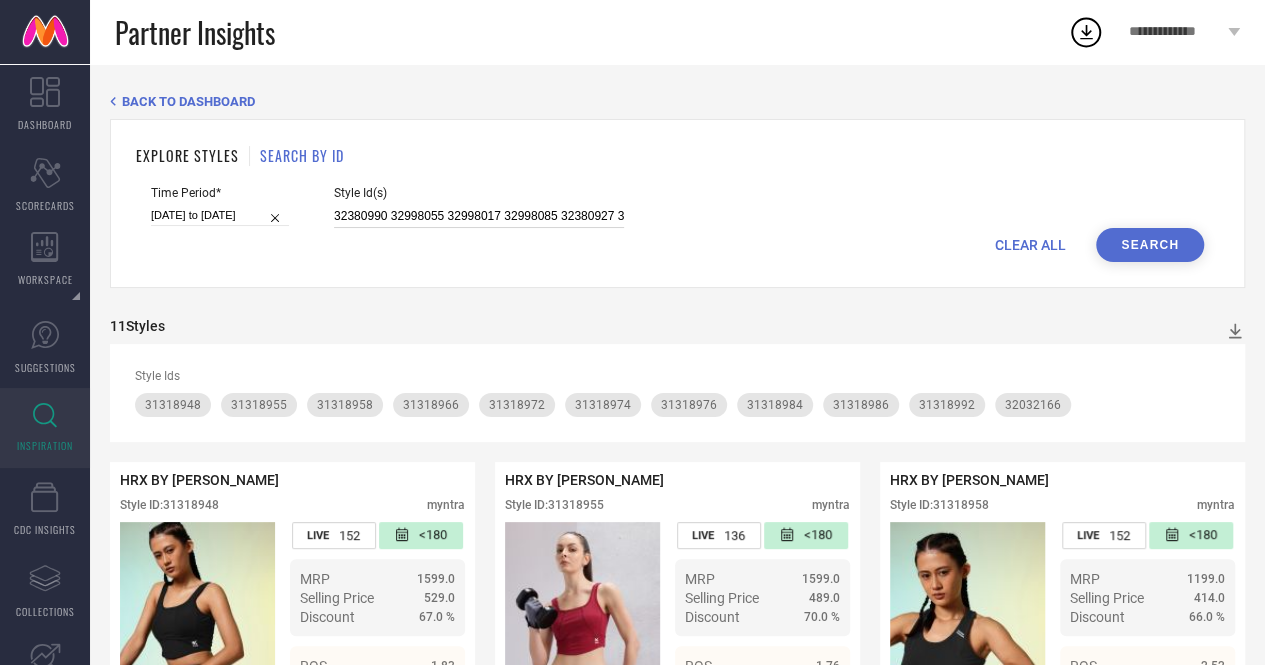 scroll, scrollTop: 0, scrollLeft: 897, axis: horizontal 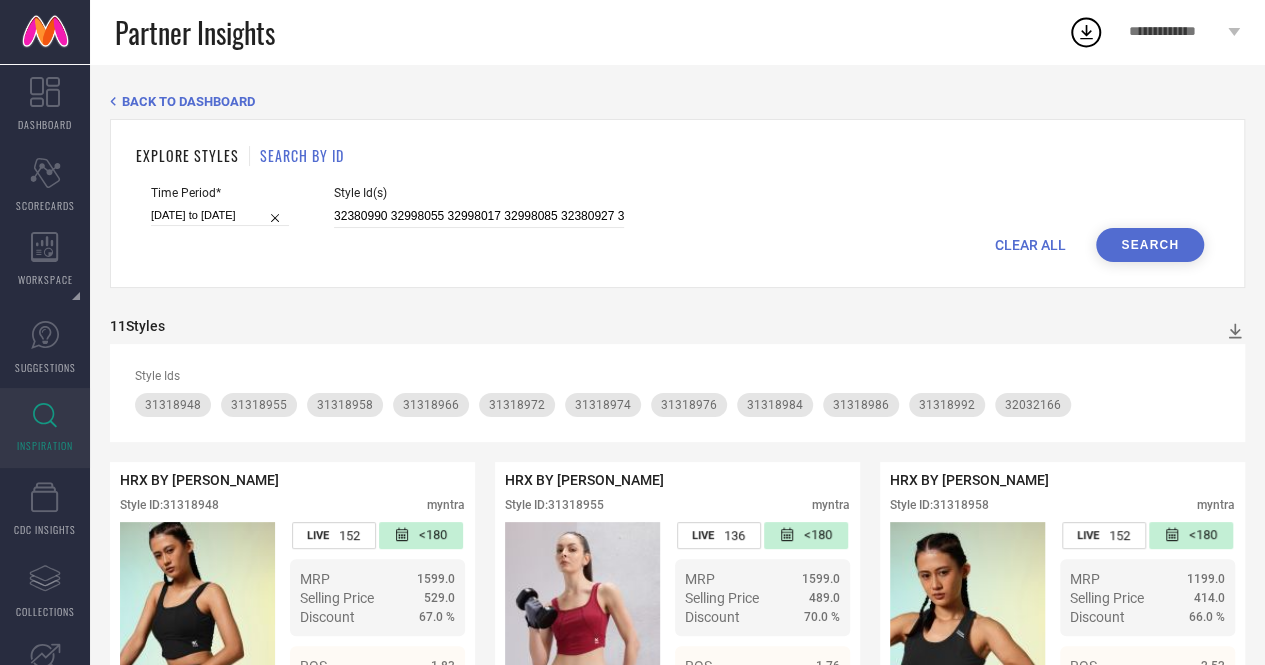 click on "Search" at bounding box center (1150, 245) 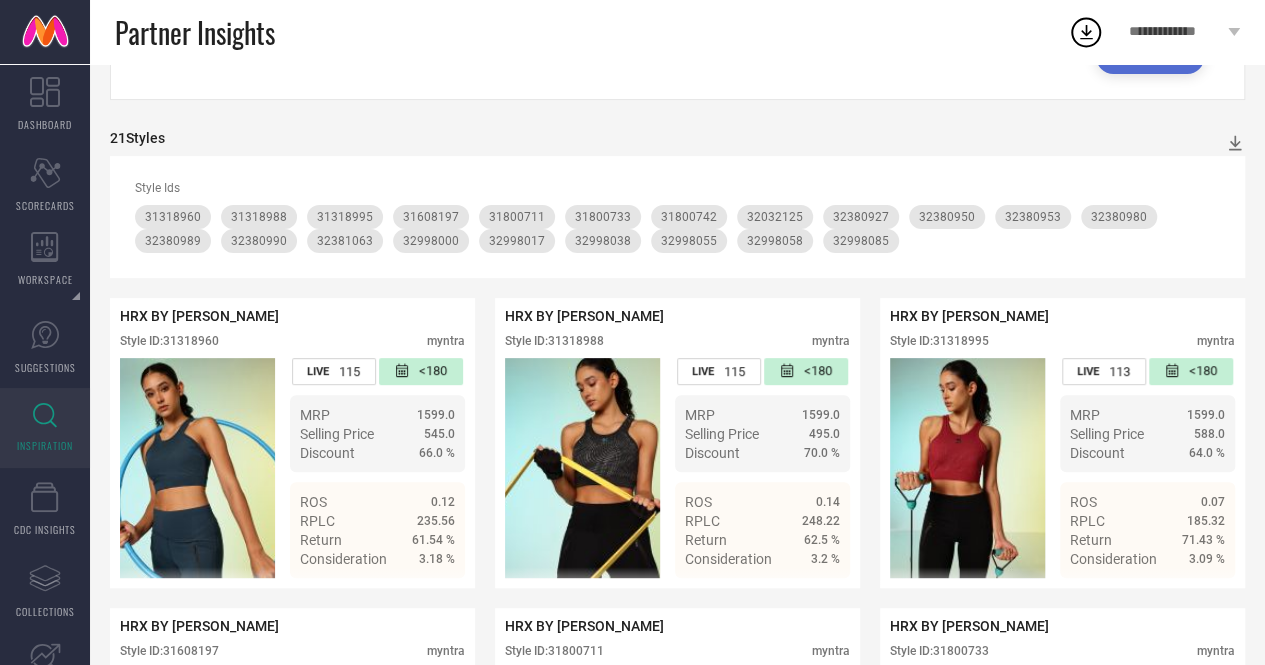 scroll, scrollTop: 0, scrollLeft: 0, axis: both 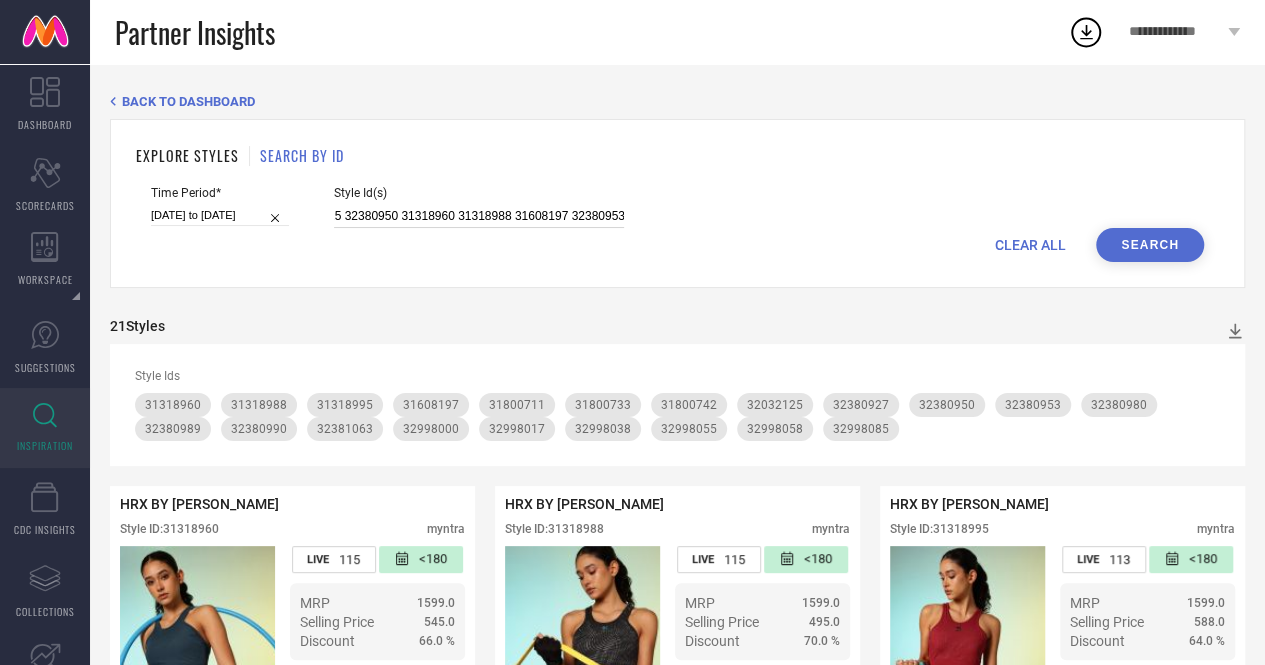 drag, startPoint x: 450, startPoint y: 226, endPoint x: 676, endPoint y: 211, distance: 226.49724 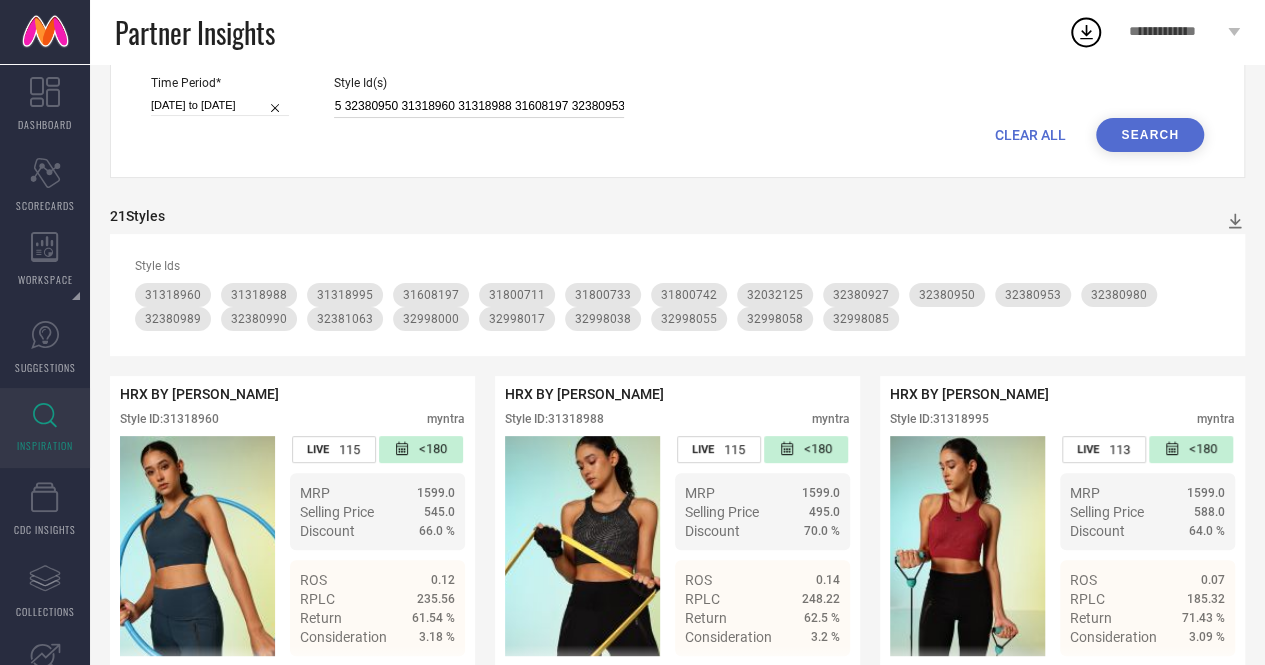 scroll, scrollTop: 0, scrollLeft: 0, axis: both 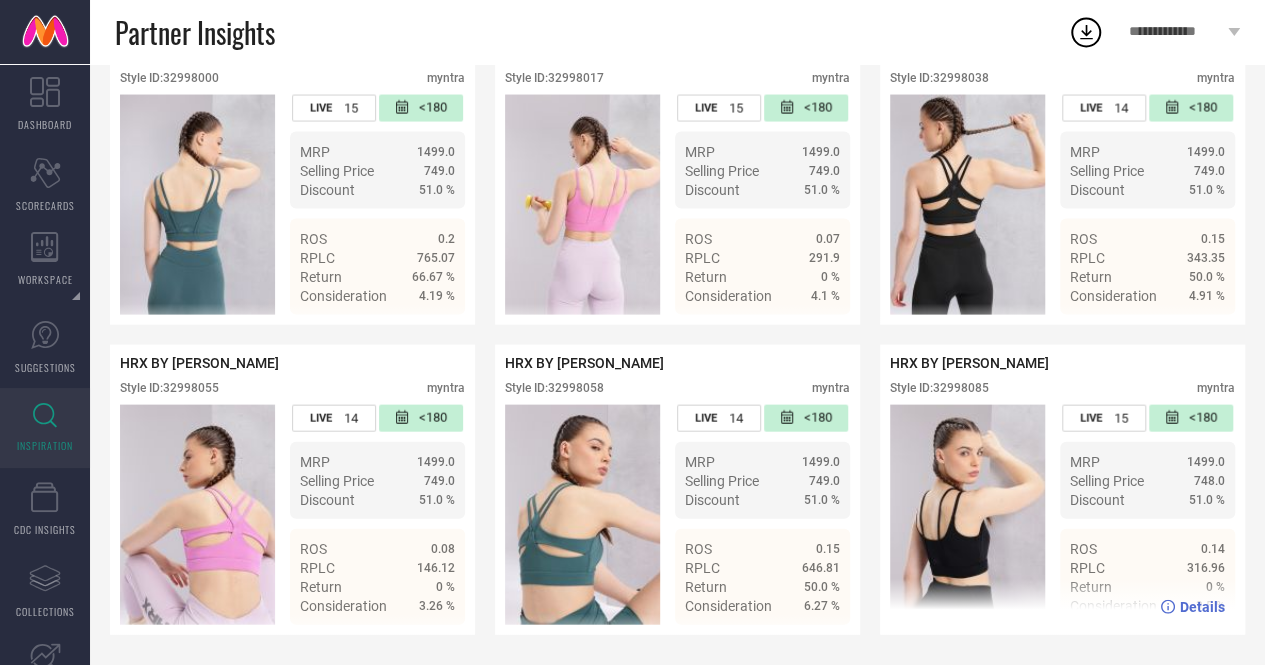 click on "Style ID:  32998085" at bounding box center [939, 388] 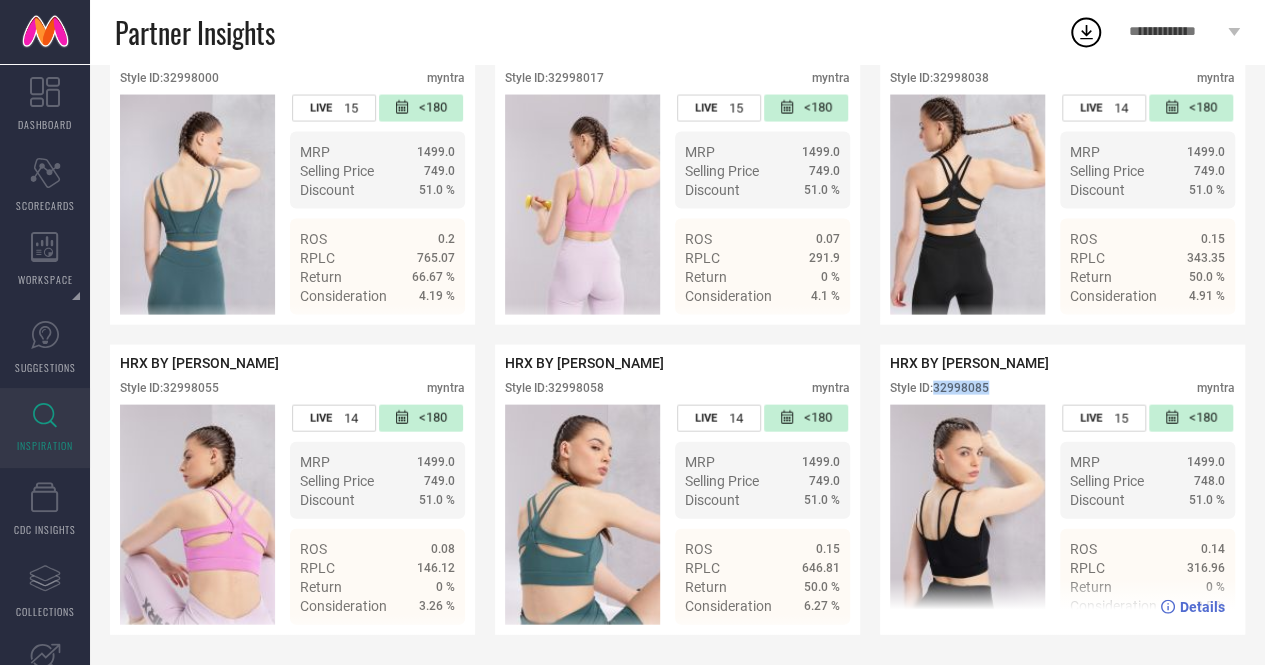 click on "Style ID:  32998085" at bounding box center (939, 388) 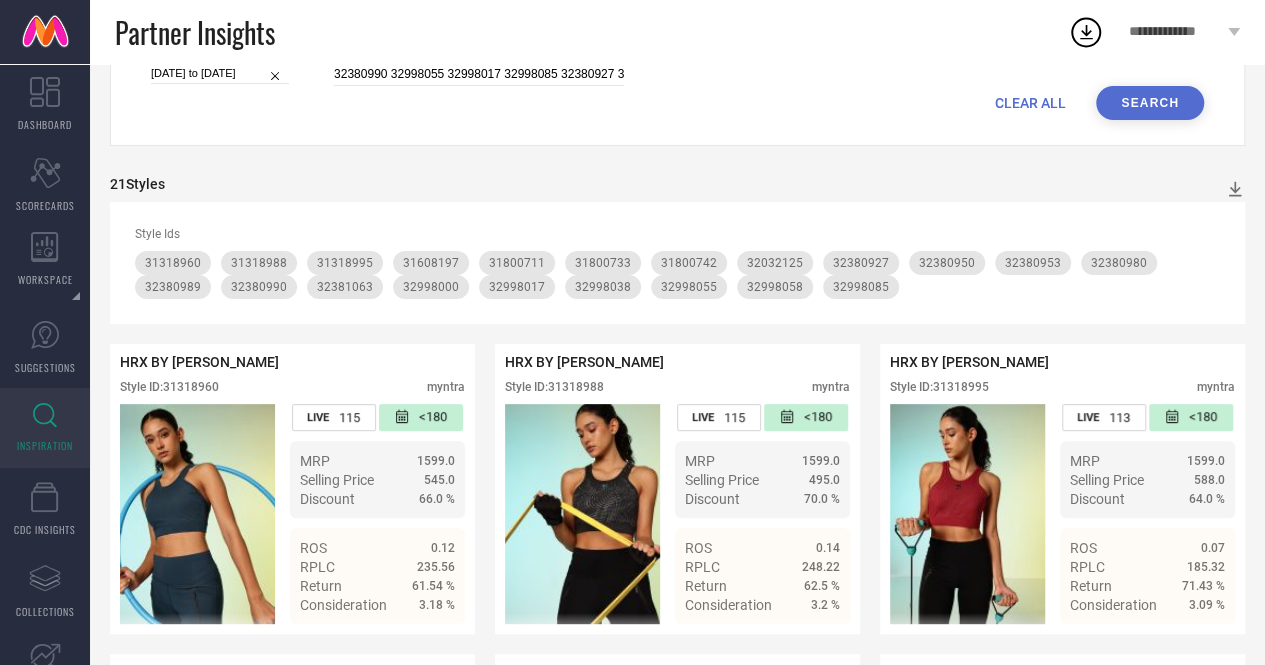 scroll, scrollTop: 0, scrollLeft: 0, axis: both 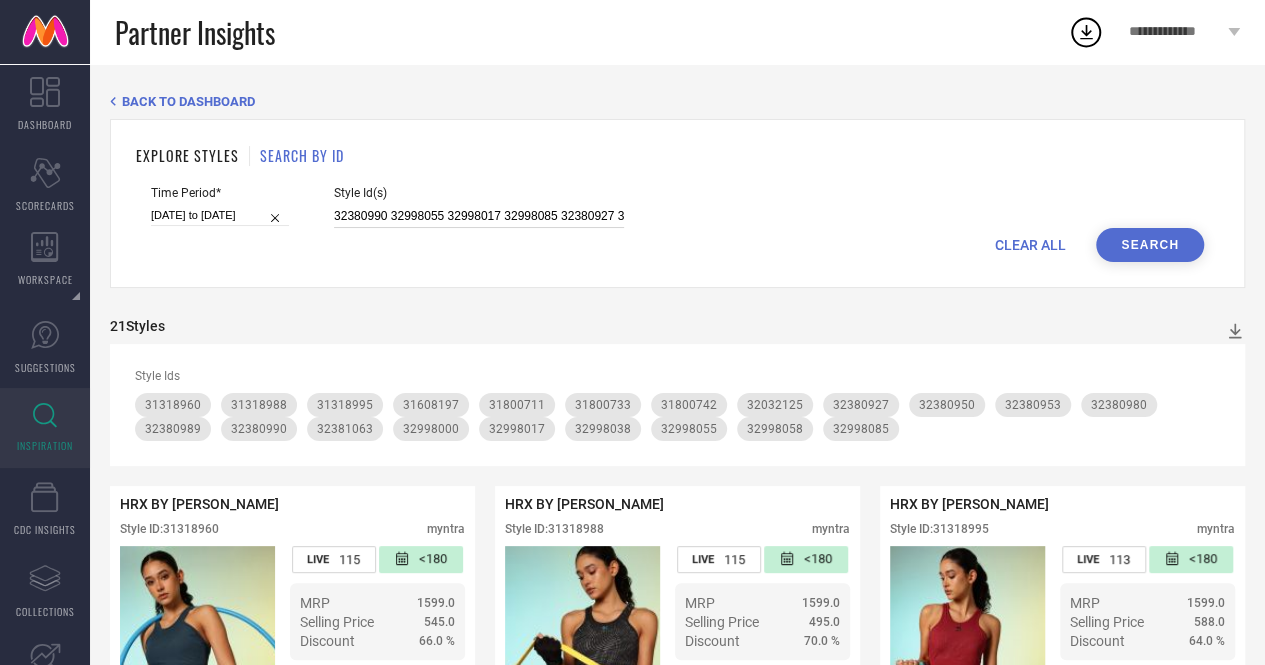 click on "32380990 32998055 32998017 32998085 32380927 32998038 31800742 32998058 32381063 32380989 32998000 31800733 31800711 32380980 31318995 32032125 32380950 31318960 31318988 31608197 32380953" at bounding box center (479, 216) 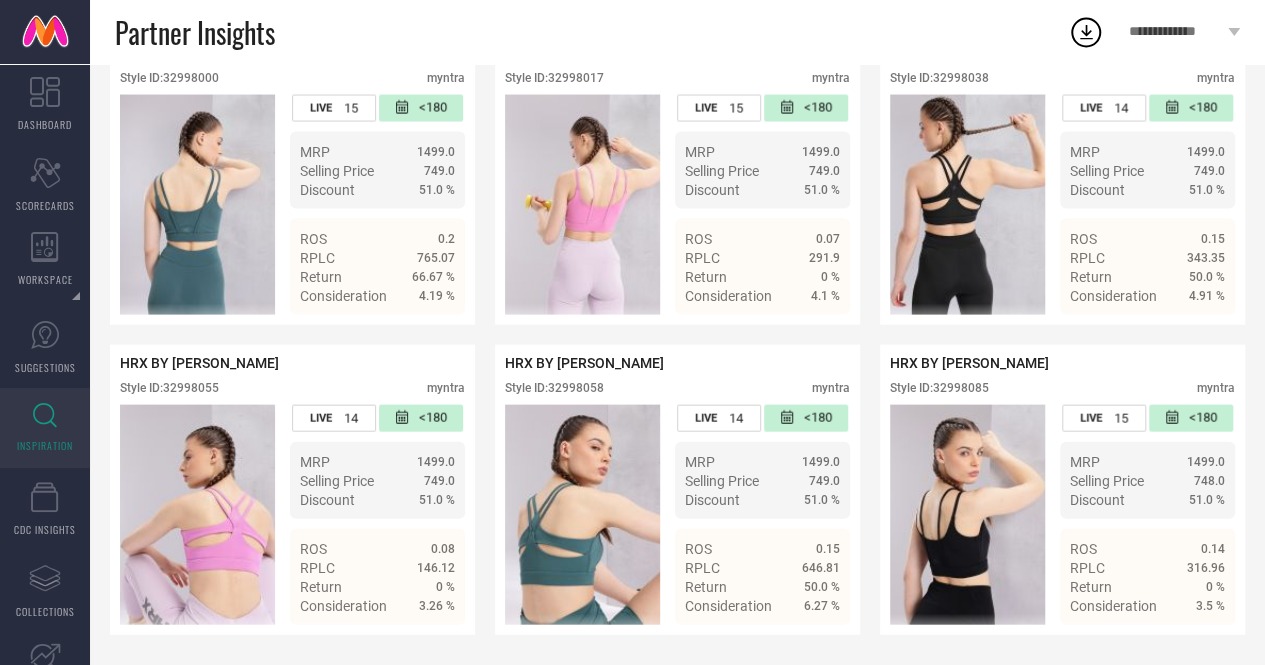 scroll, scrollTop: 2032, scrollLeft: 0, axis: vertical 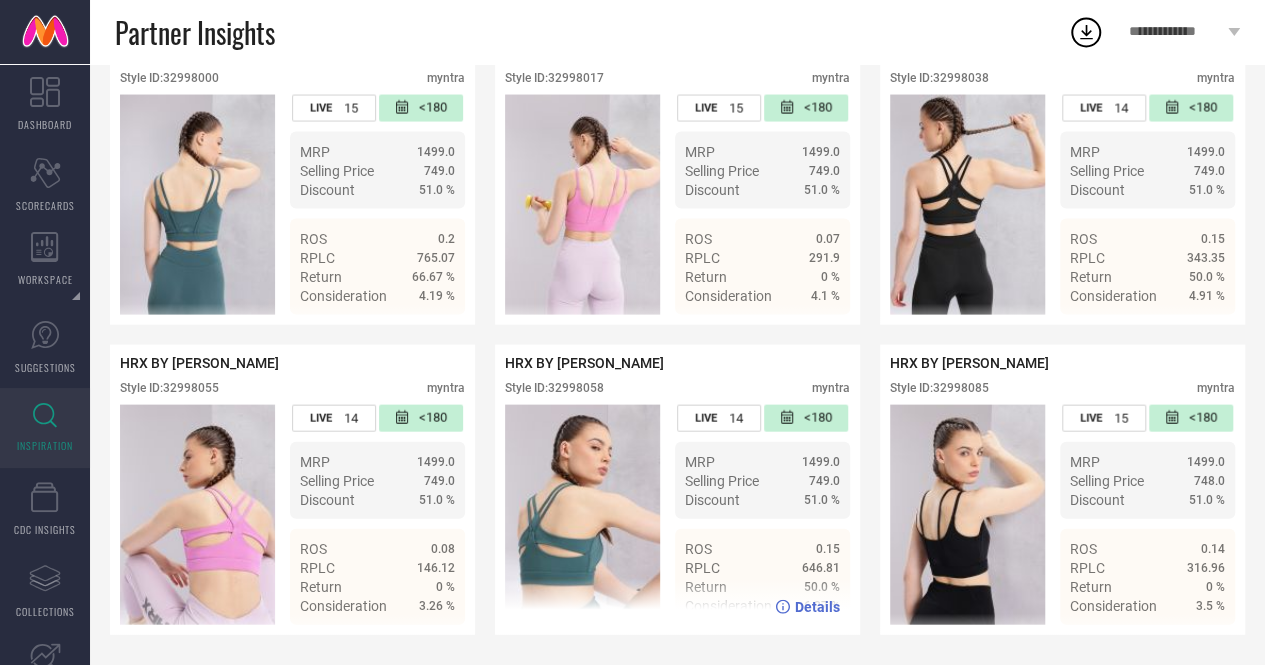 click on "Style ID:  32998058" at bounding box center [554, 388] 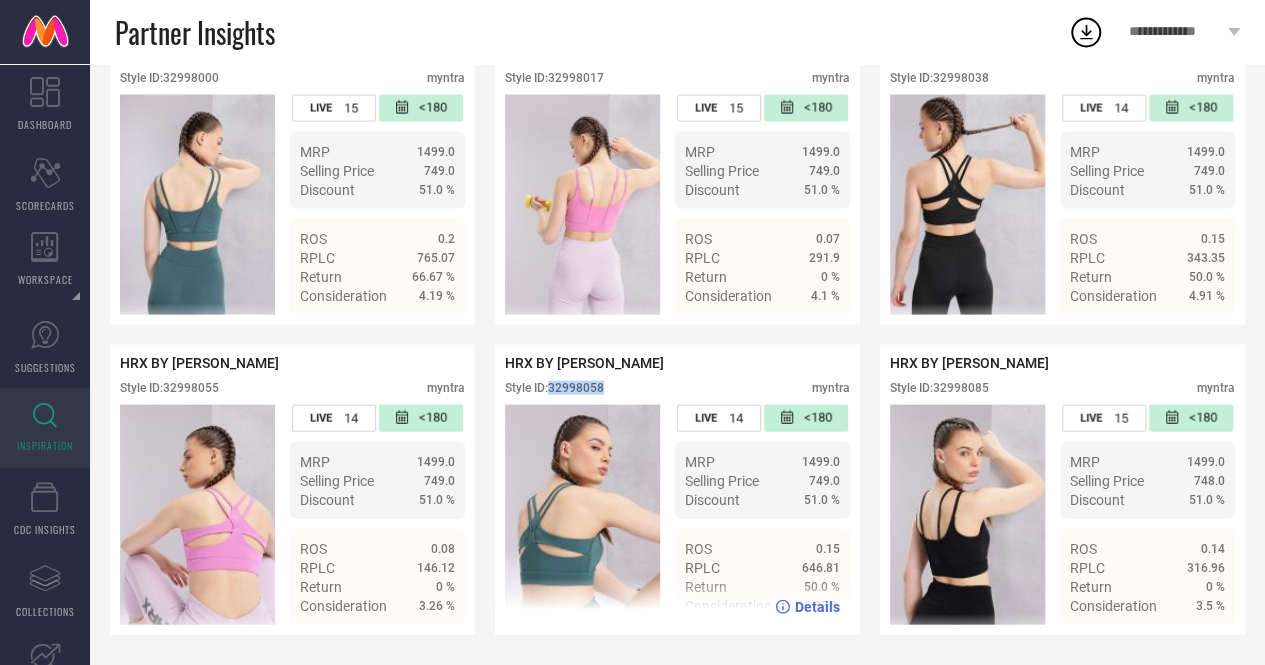 click on "Style ID:  32998058" at bounding box center (554, 388) 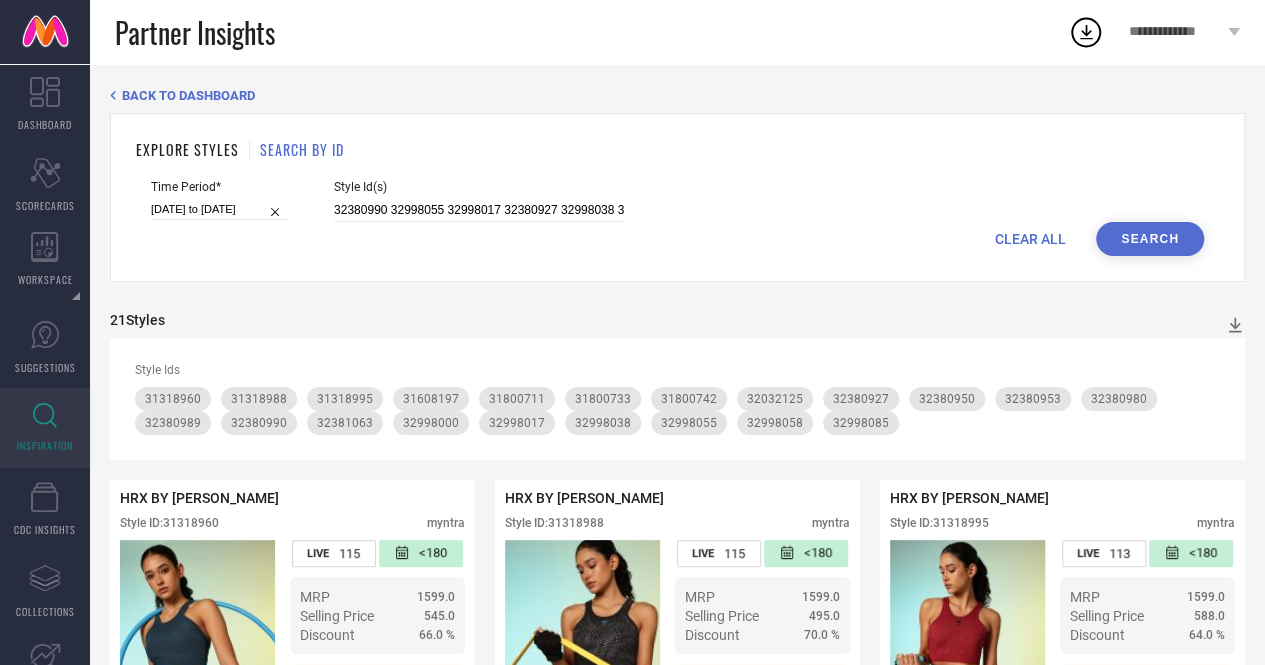 scroll, scrollTop: 0, scrollLeft: 0, axis: both 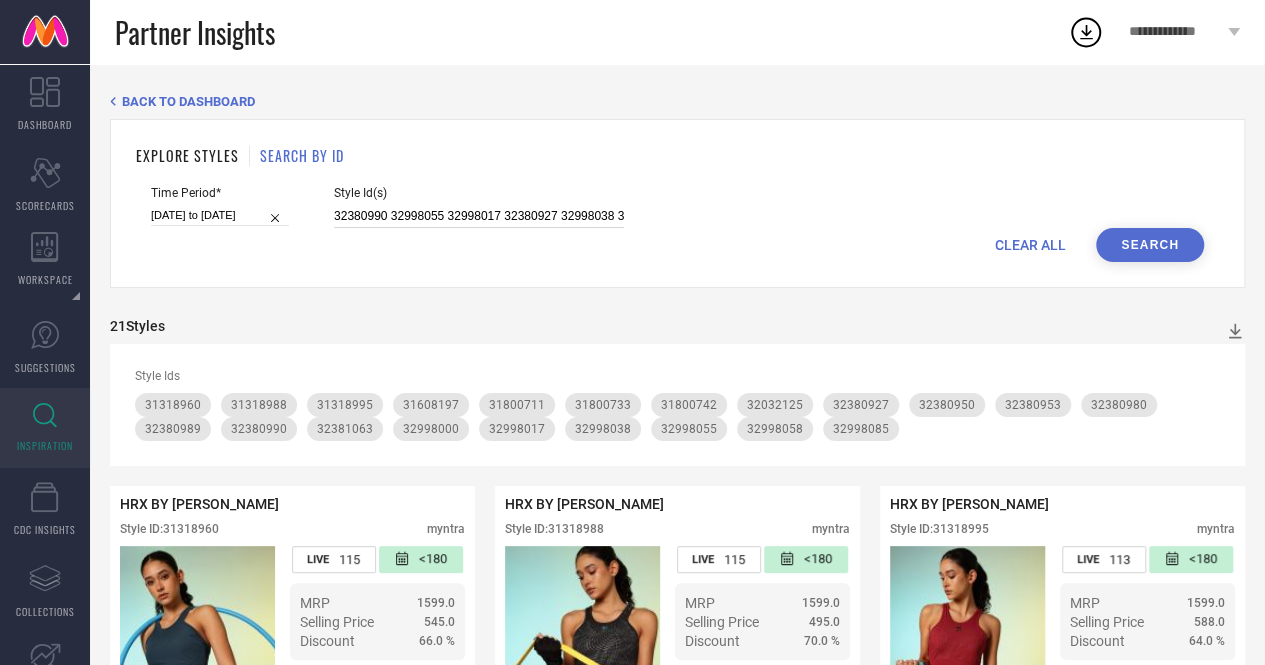 click on "32380990 32998055 32998017 32380927 32998038 31800742 32998058 32381063 32380989 32998000 31800733 31800711 32380980 31318995 32032125 32380950 31318960 31318988 31608197 32380953" at bounding box center [479, 216] 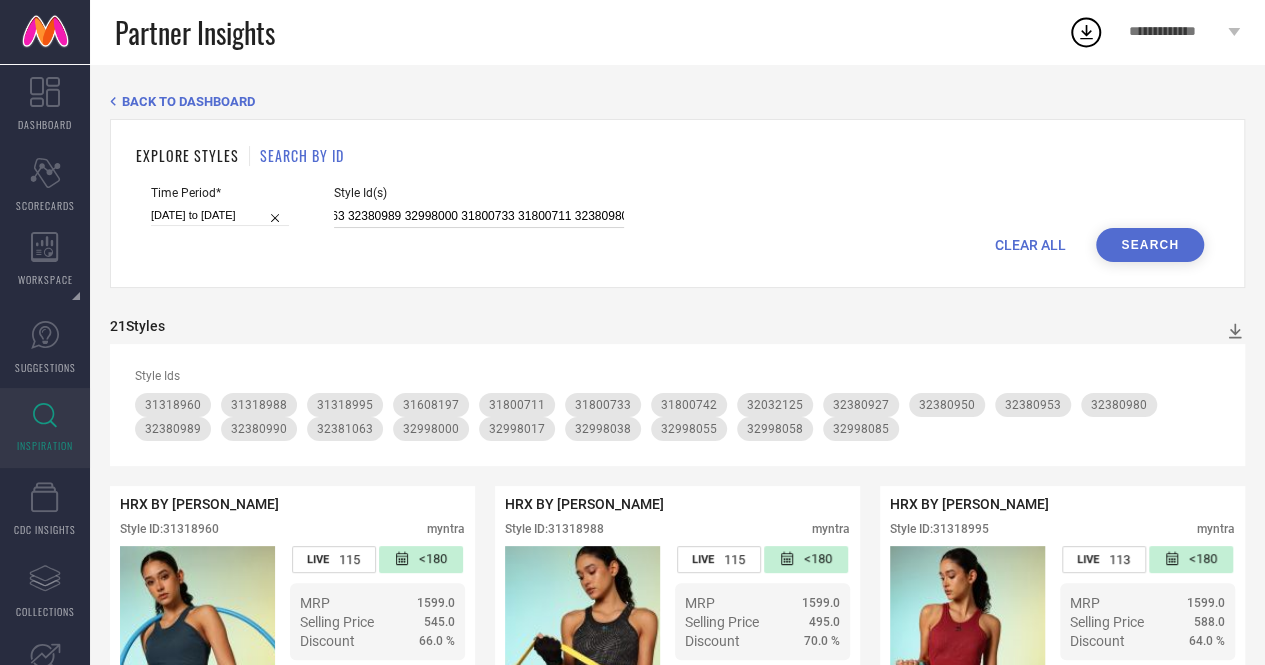 scroll, scrollTop: 0, scrollLeft: 346, axis: horizontal 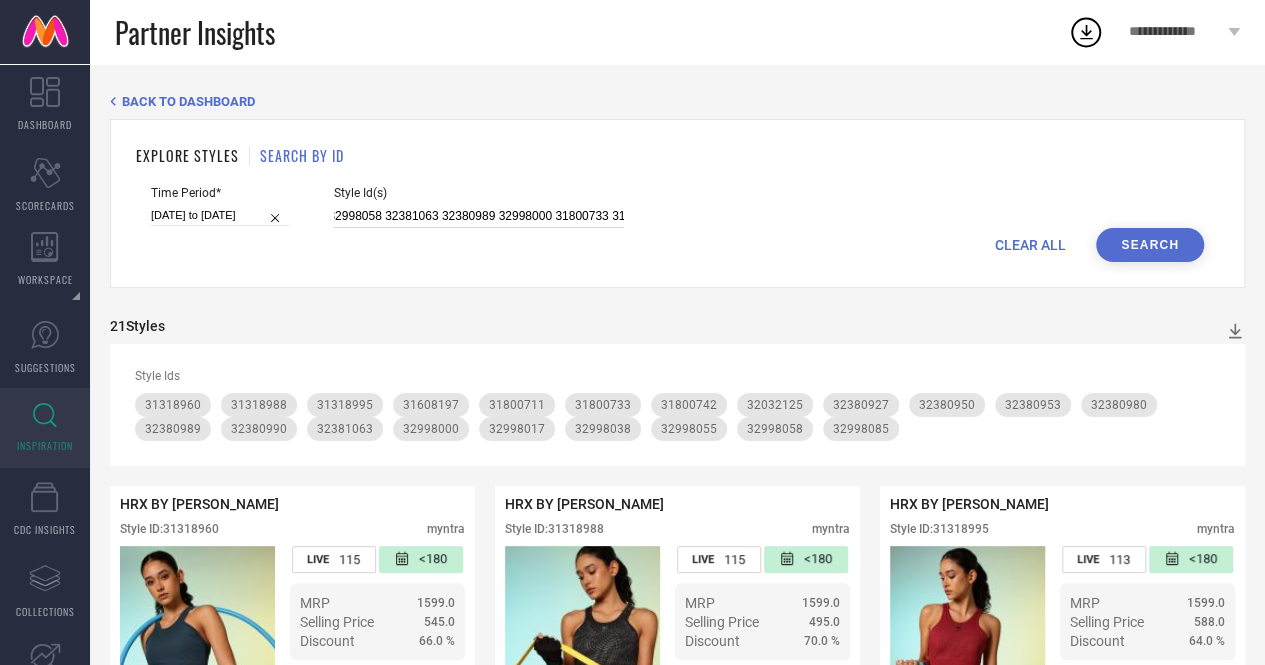 drag, startPoint x: 508, startPoint y: 216, endPoint x: 378, endPoint y: 220, distance: 130.06152 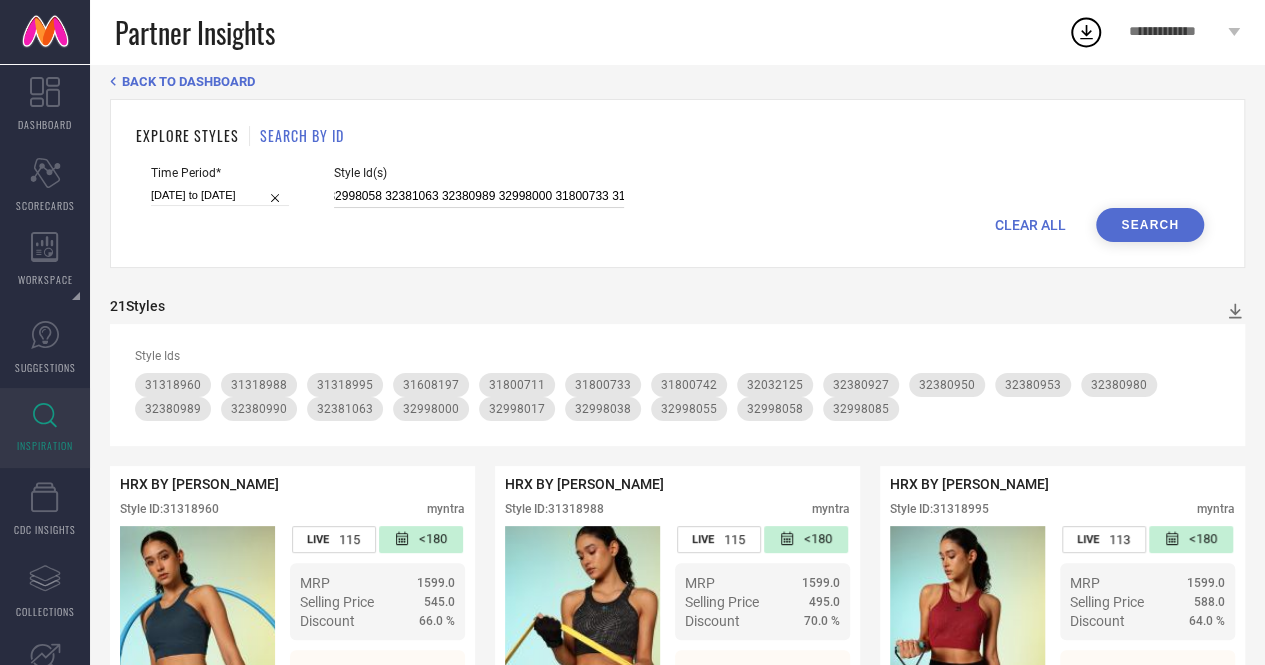 click on "32380990 32998055 32998017 32380927 32998038 31800742 32998058 32381063 32380989 32998000 31800733 31800711 32380980 31318995 32032125 32380950 31318960 31318988 31608197 32380953" at bounding box center [479, 196] 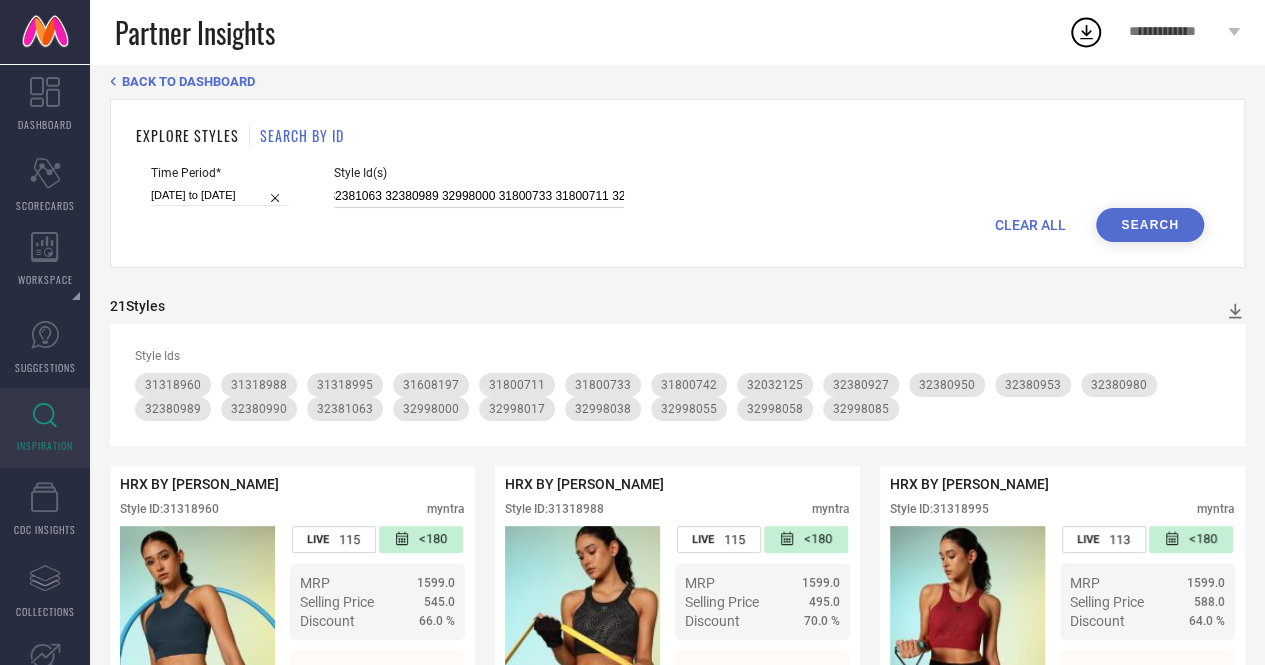 scroll, scrollTop: 0, scrollLeft: 340, axis: horizontal 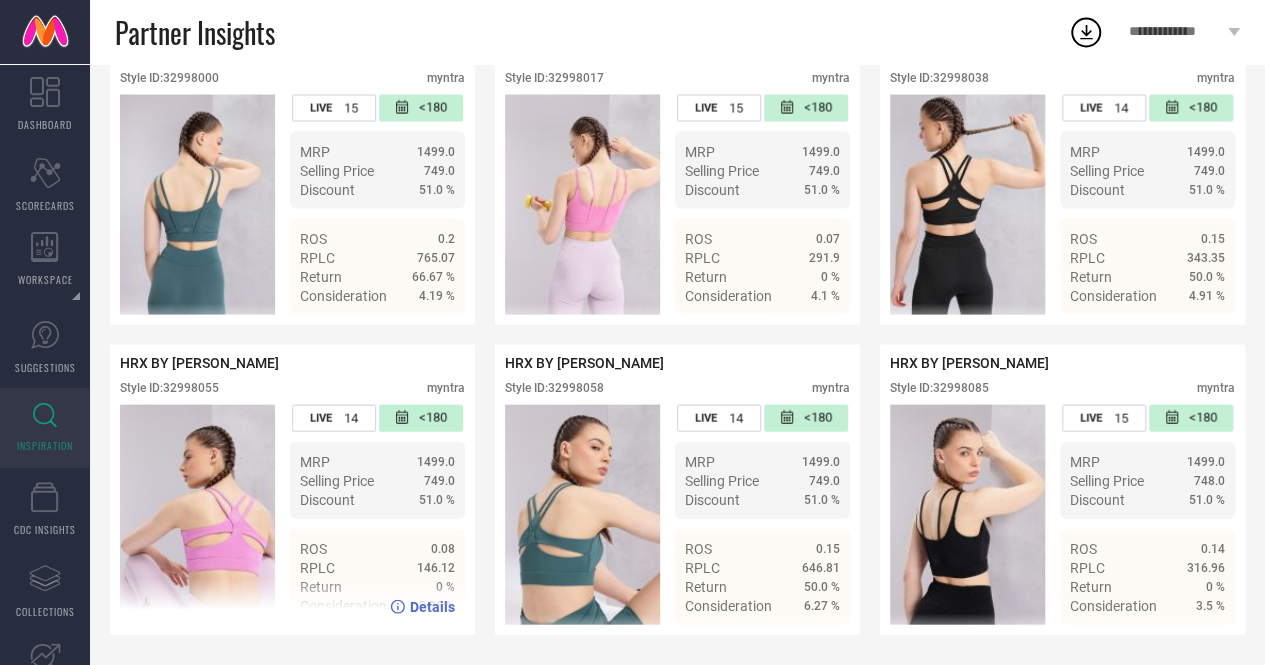 click on "Style ID:  32998055" at bounding box center [169, 388] 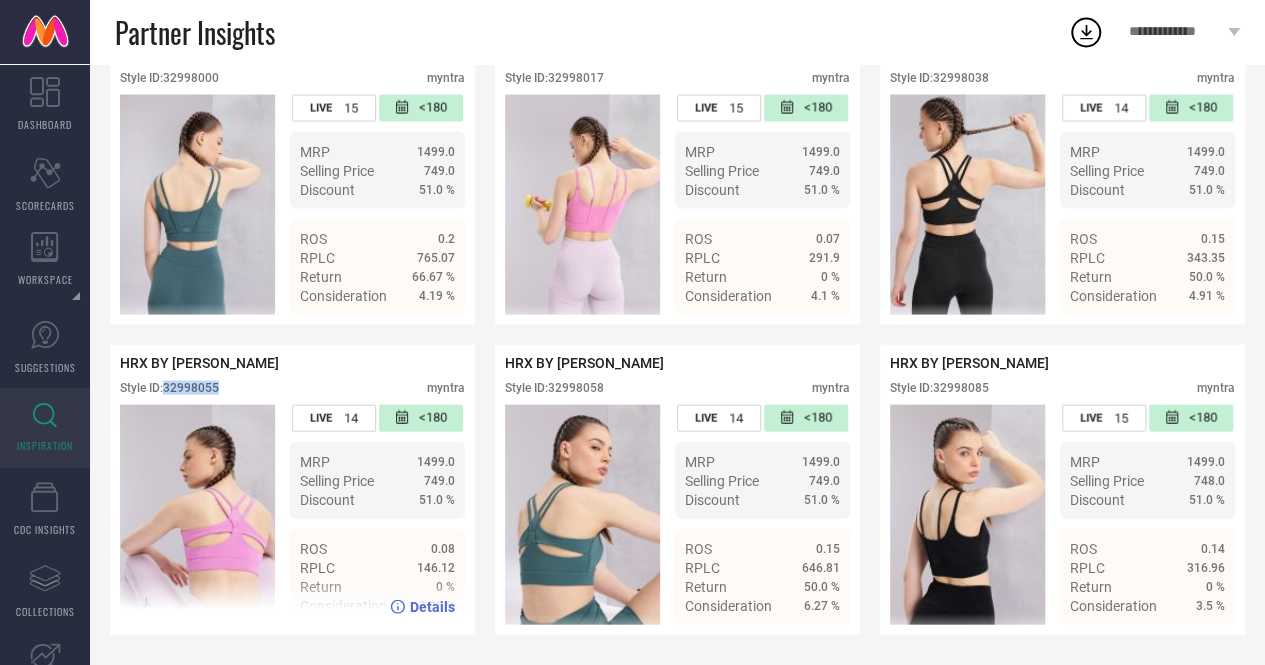 click on "Style ID:  32998055" at bounding box center (169, 388) 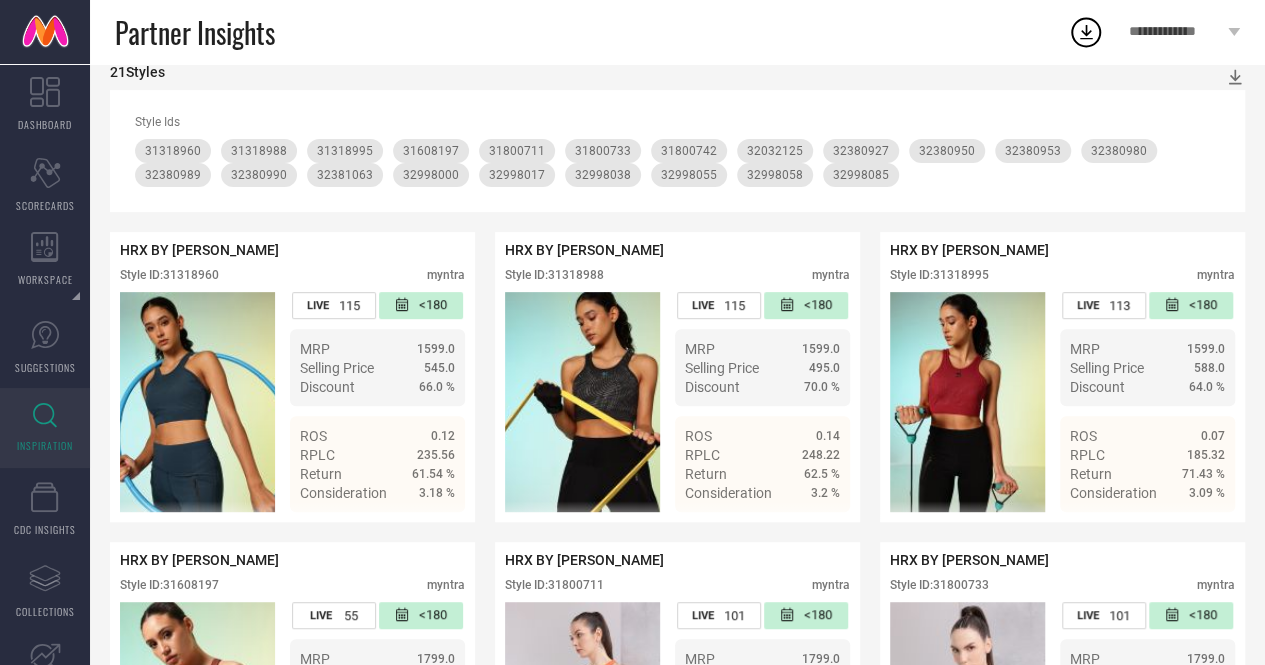 scroll, scrollTop: 0, scrollLeft: 0, axis: both 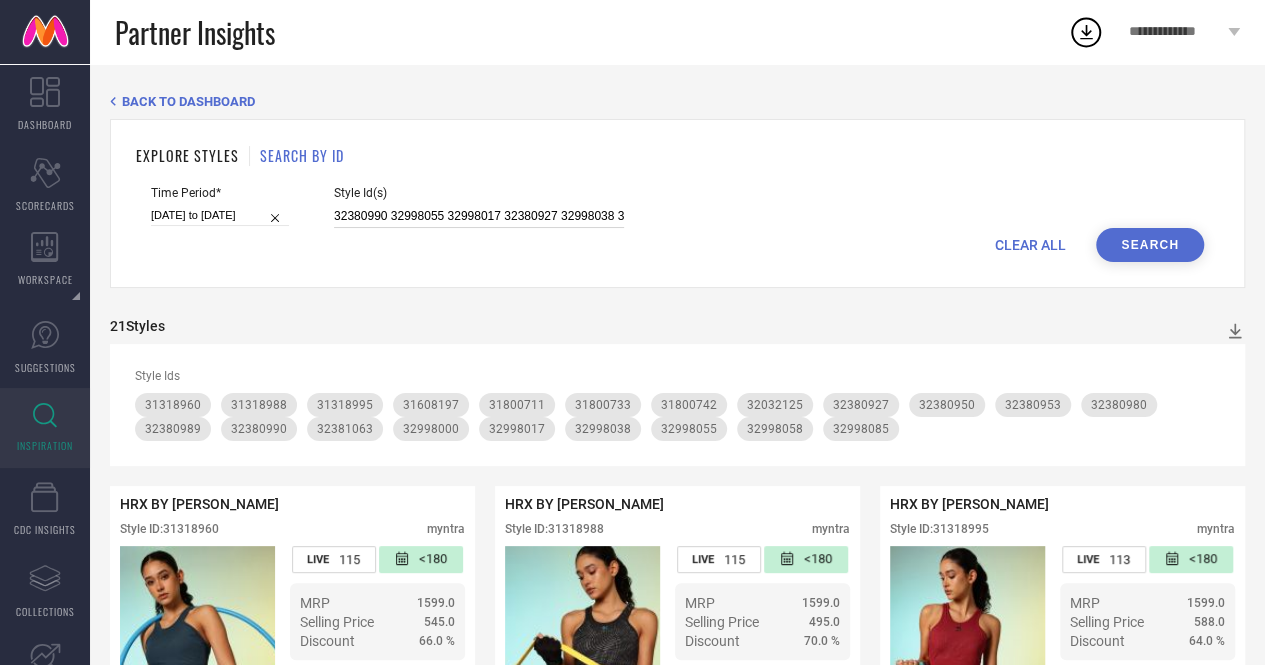 click on "32380990 32998055 32998017 32380927 32998038 31800742 32381063 32380989 32998000 31800733 31800711 32380980 31318995 32032125 32380950 31318960 31318988 31608197 32380953" at bounding box center (479, 216) 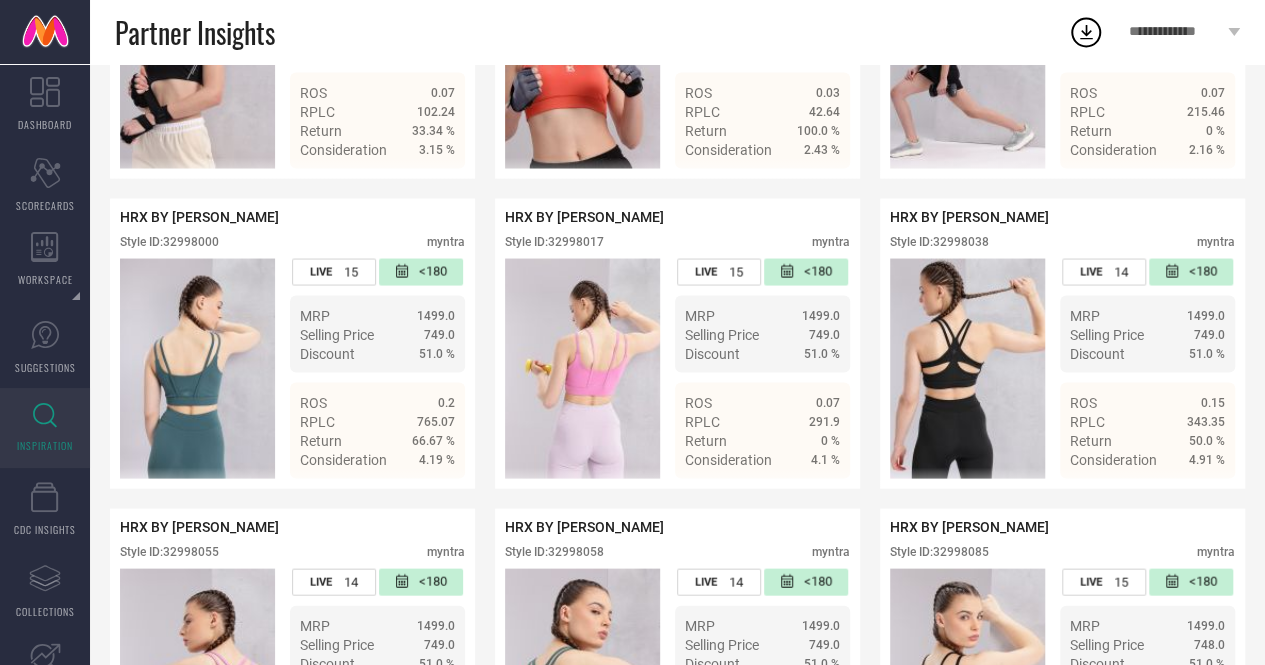 scroll, scrollTop: 1834, scrollLeft: 0, axis: vertical 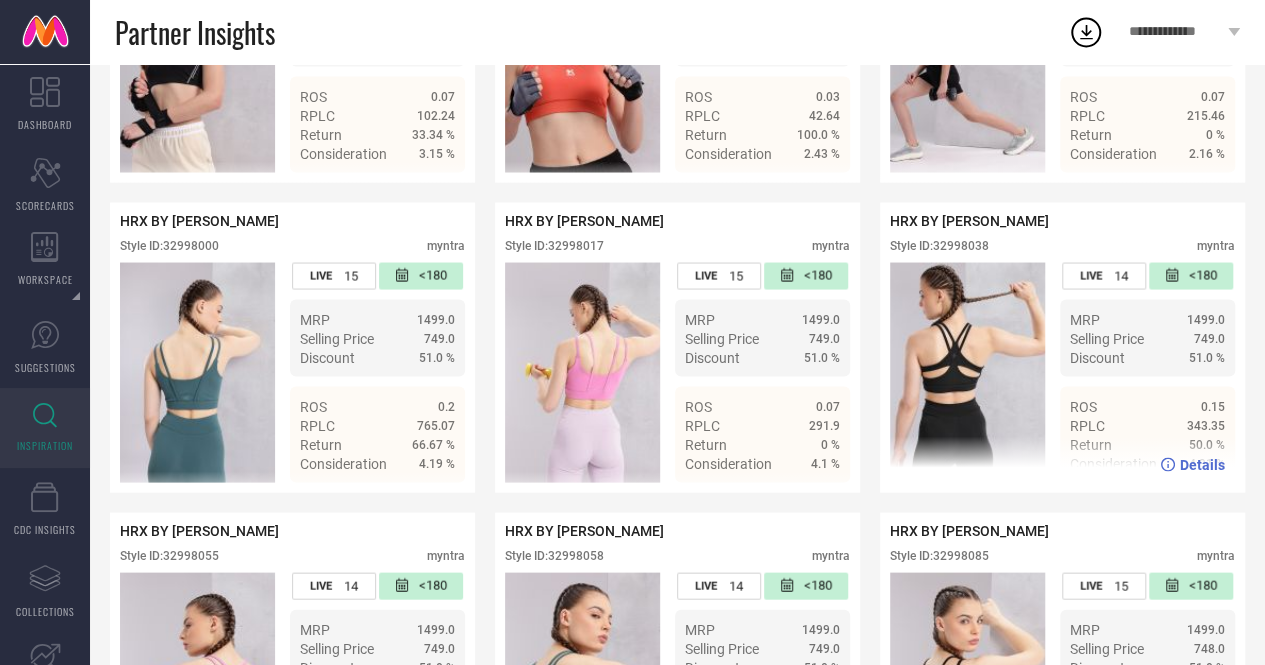 click on "Style ID:  32998038" at bounding box center [939, 245] 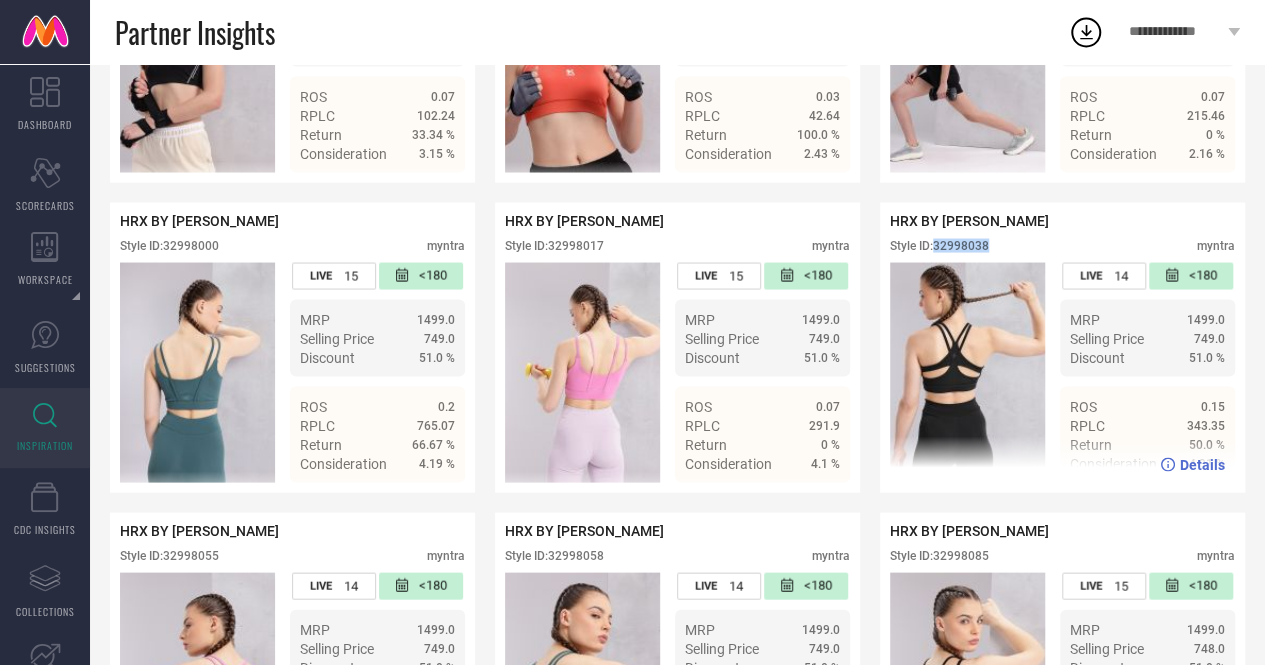 click on "Style ID:  32998038" at bounding box center (939, 245) 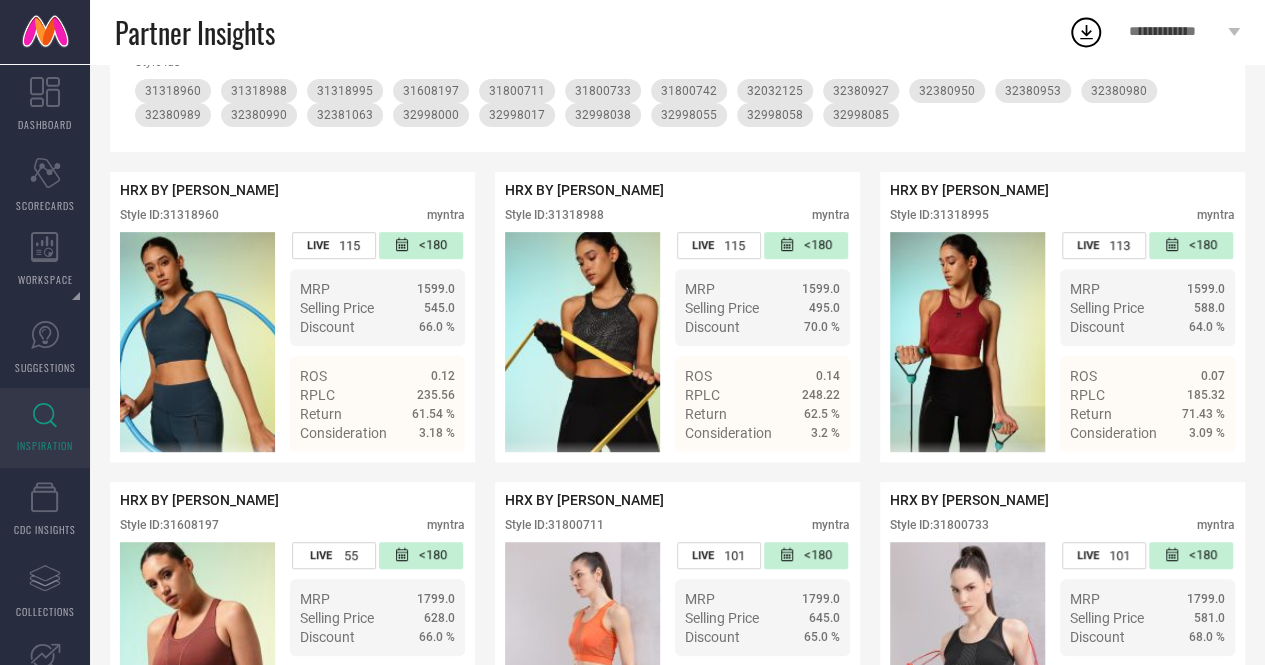 scroll, scrollTop: 0, scrollLeft: 0, axis: both 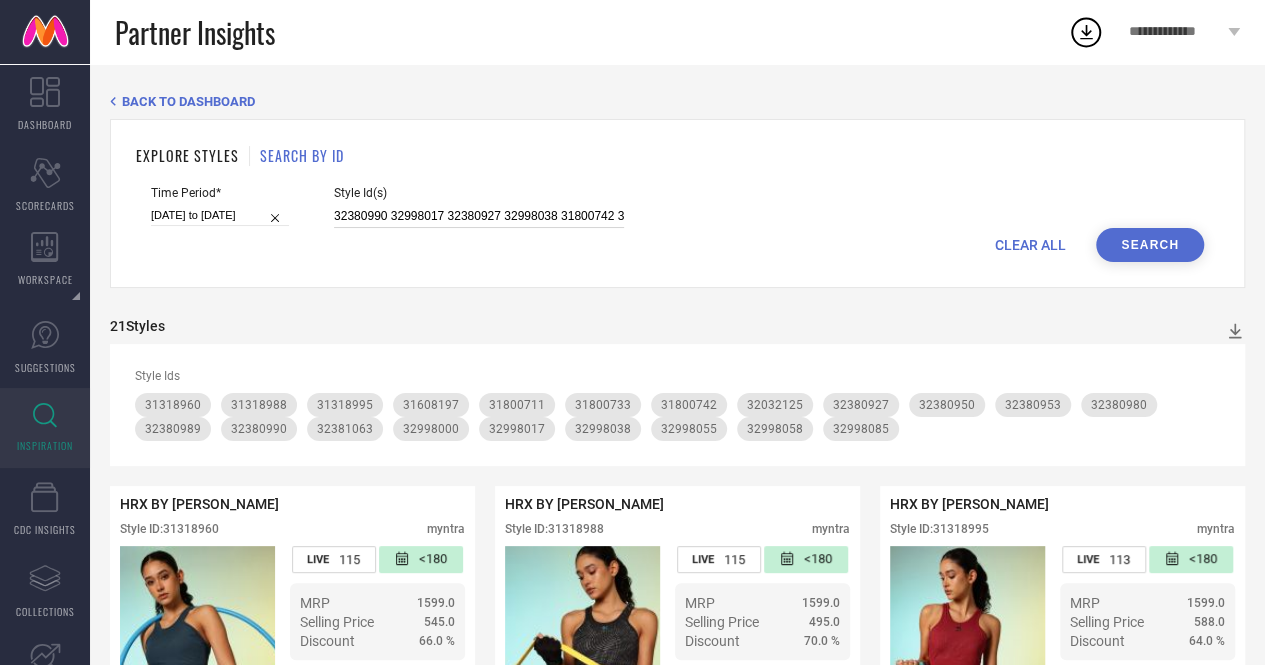 click on "32380990 32998017 32380927 32998038 31800742 32381063 32380989 32998000 31800733 31800711 32380980 31318995 32032125 32380950 31318960 31318988 31608197 32380953" at bounding box center (479, 216) 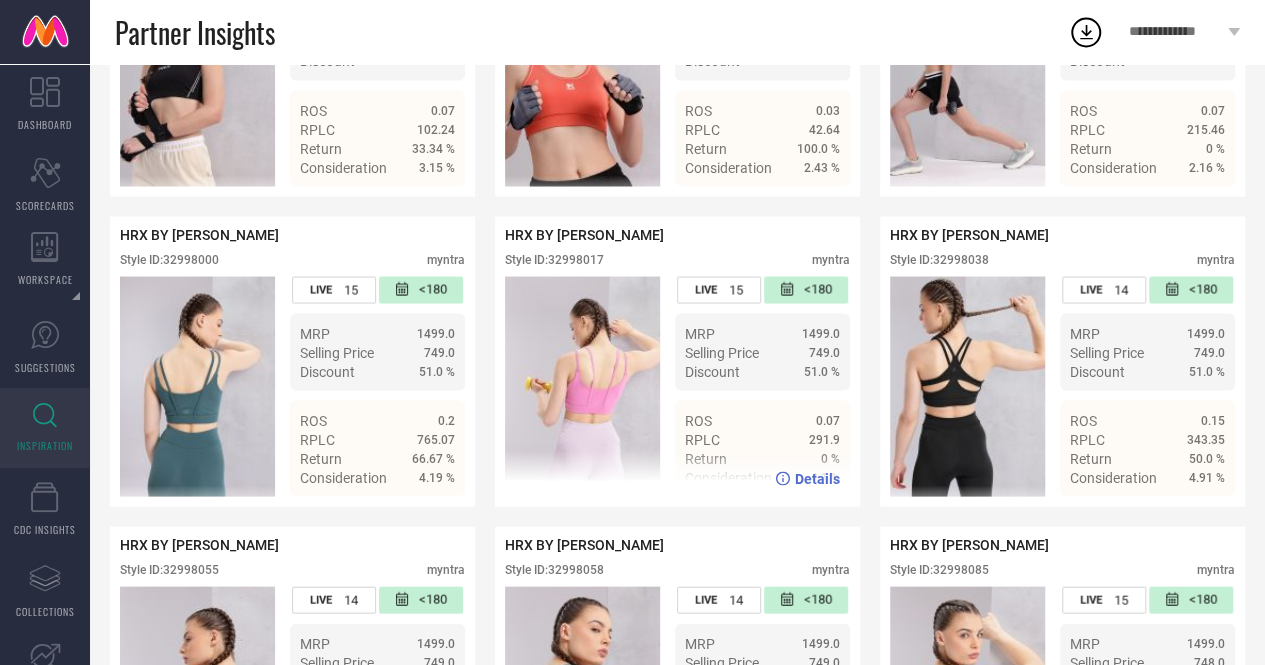 scroll, scrollTop: 1812, scrollLeft: 0, axis: vertical 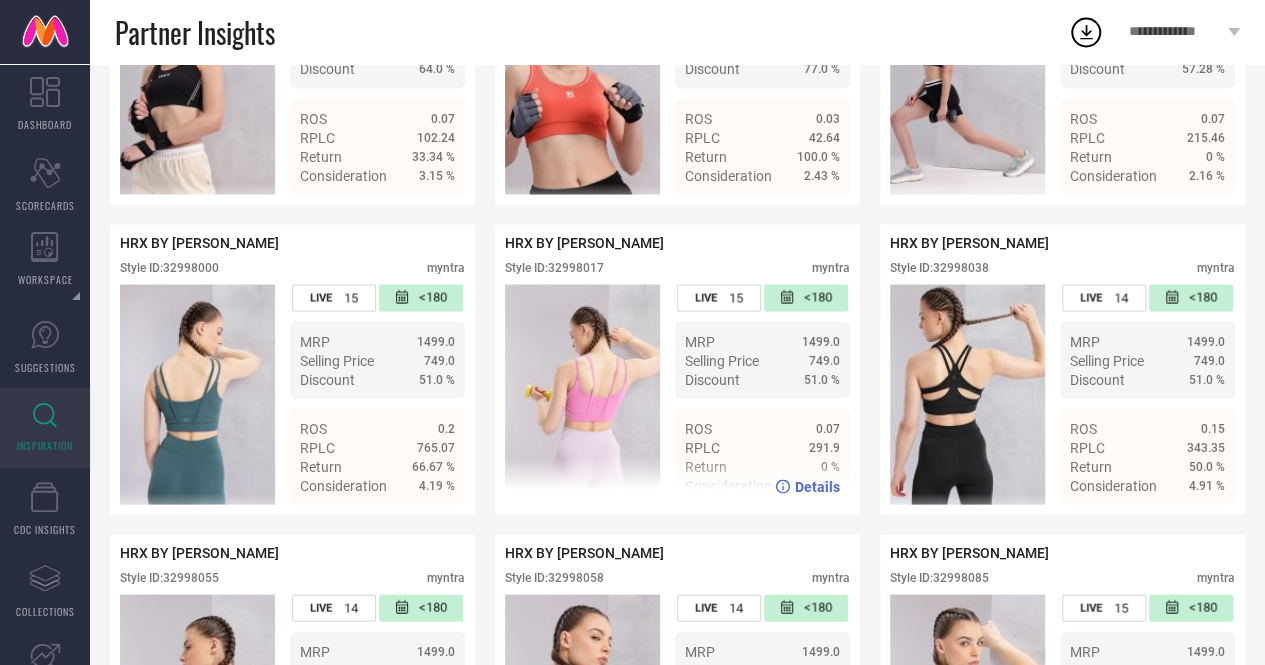 click on "Style ID:  32998017" at bounding box center (554, 267) 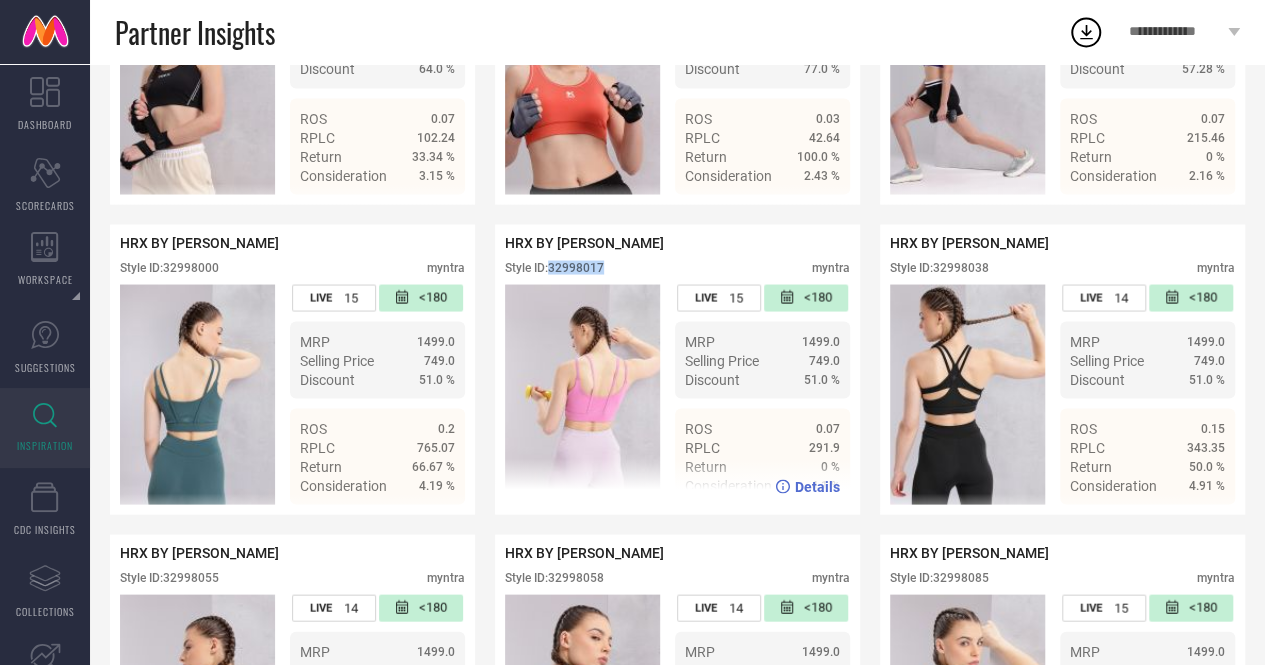 click on "Style ID:  32998017" at bounding box center [554, 267] 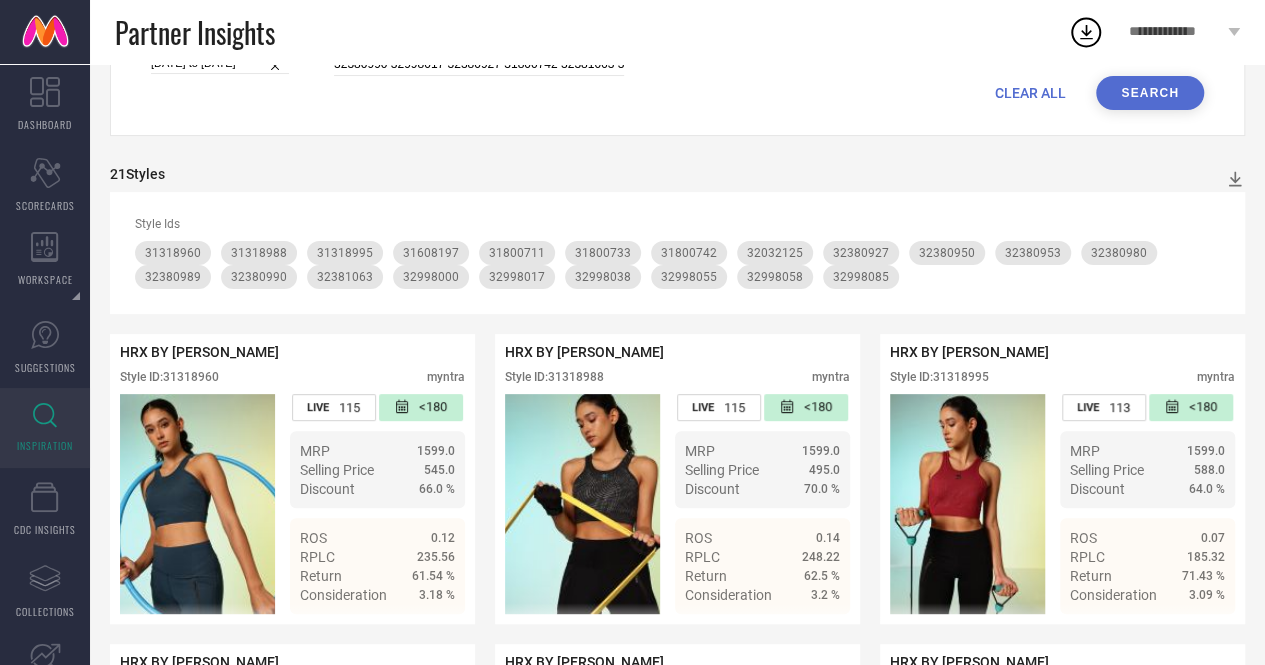 scroll, scrollTop: 0, scrollLeft: 0, axis: both 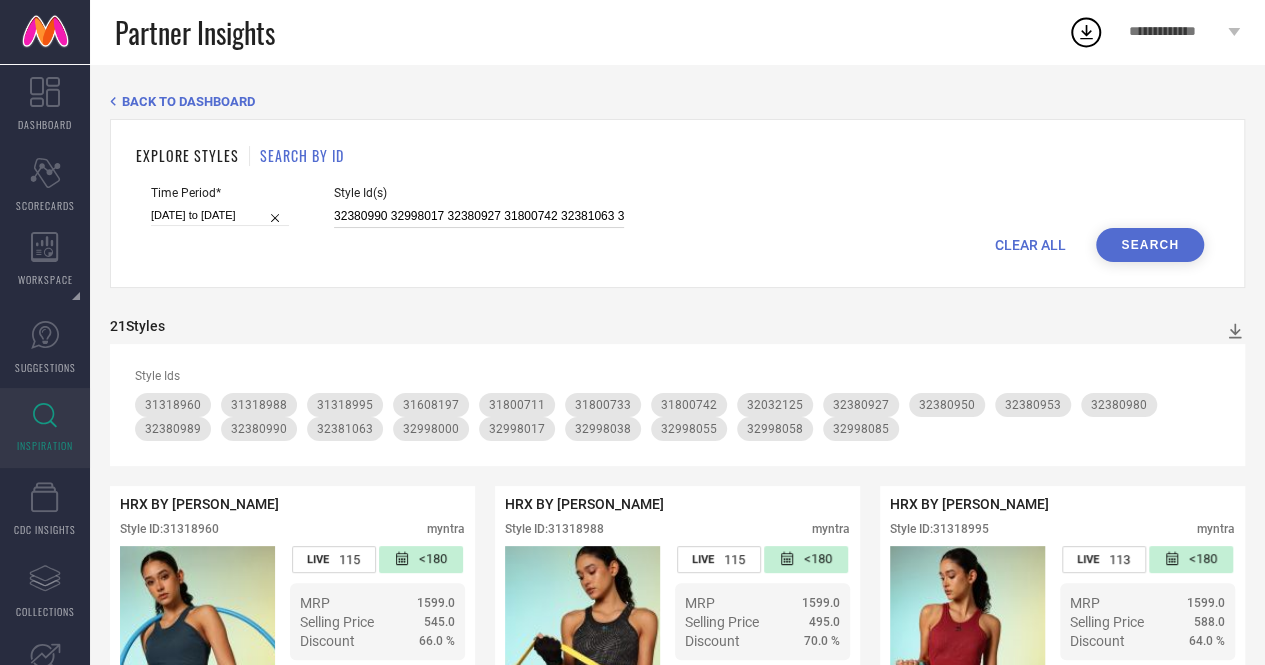 click on "32380990 32998017 32380927 31800742 32381063 32380989 32998000 31800733 31800711 32380980 31318995 32032125 32380950 31318960 31318988 31608197 32380953" at bounding box center (479, 216) 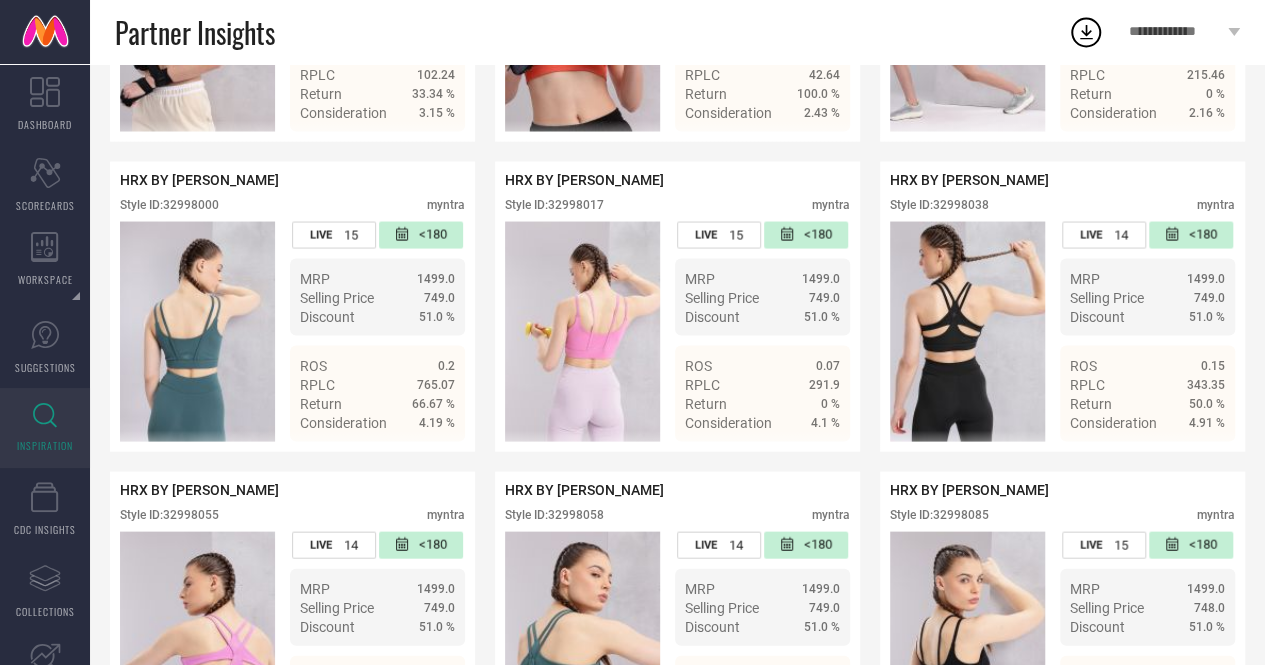 scroll, scrollTop: 1876, scrollLeft: 0, axis: vertical 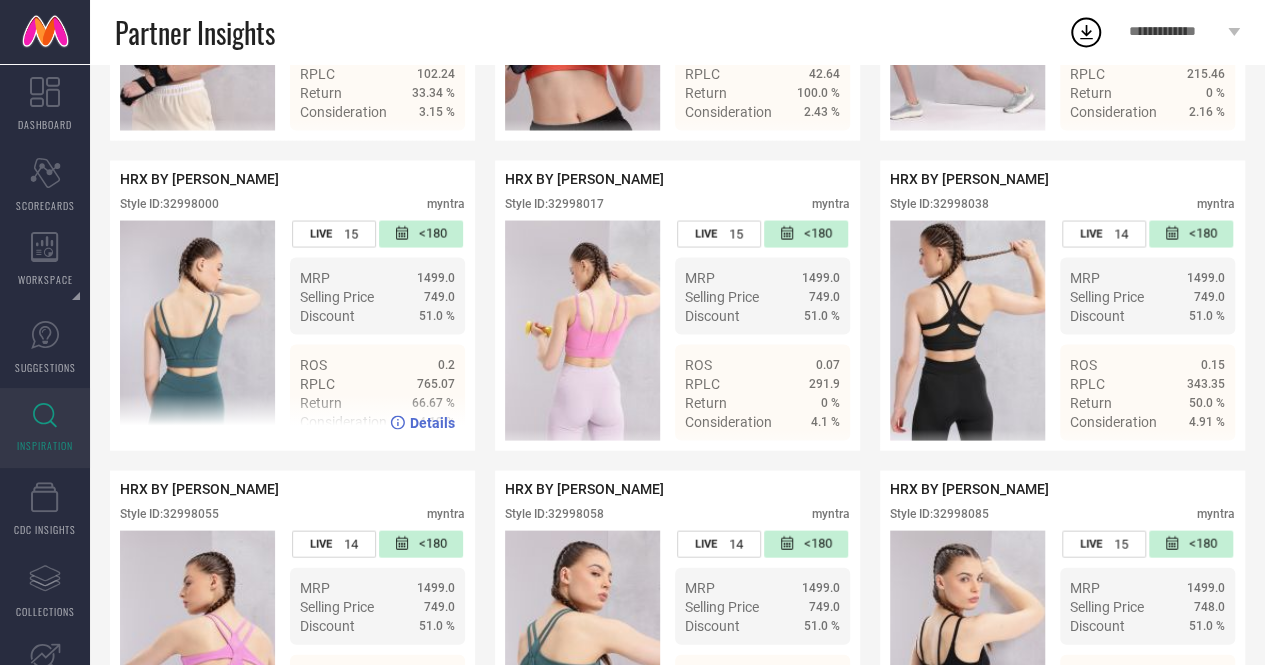 click on "Style ID:  32998000" at bounding box center [169, 203] 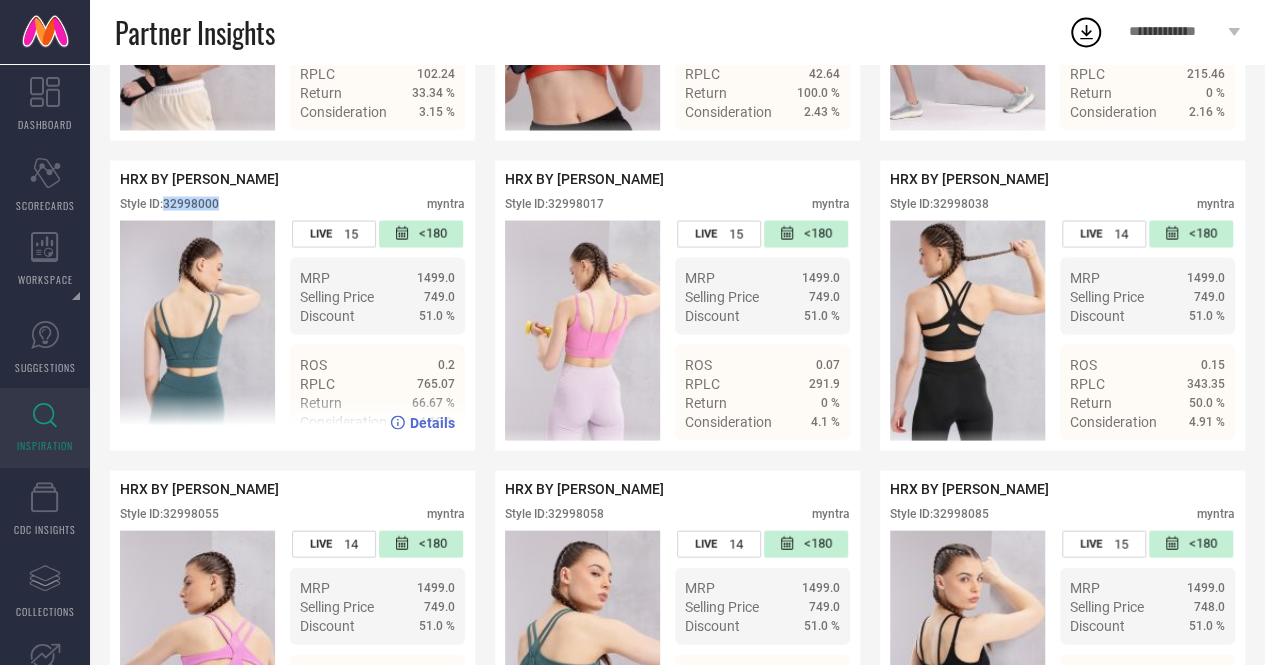 click on "Style ID:  32998000" at bounding box center (169, 203) 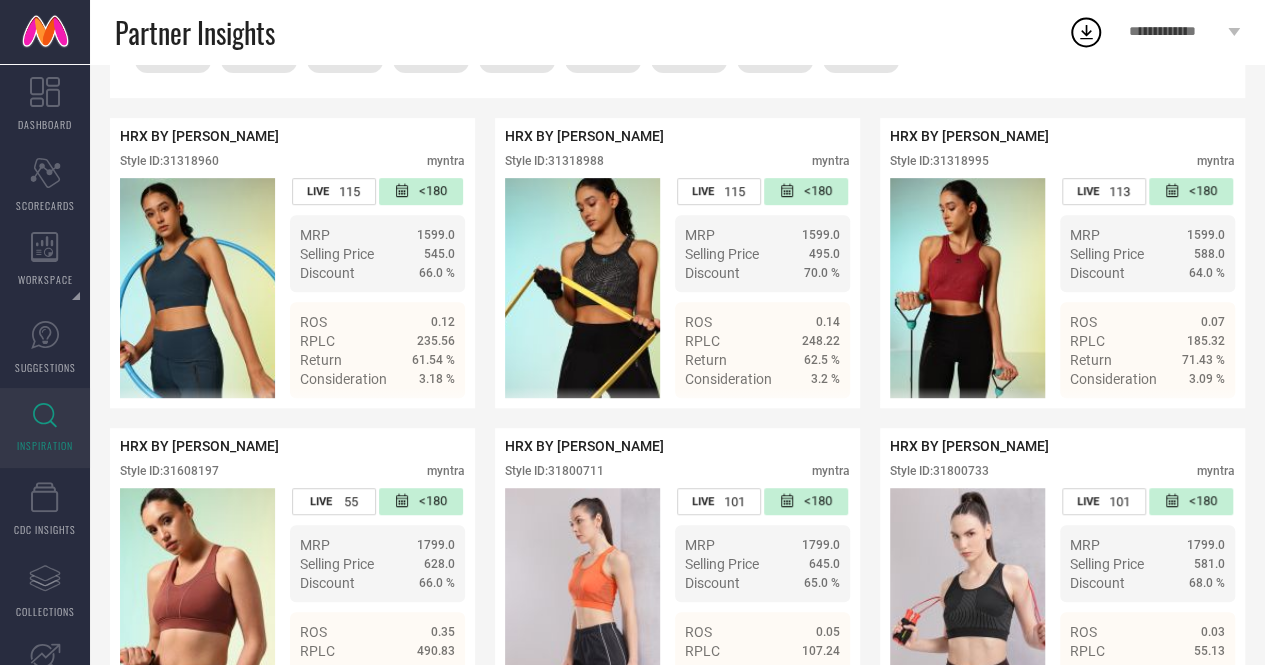 scroll, scrollTop: 0, scrollLeft: 0, axis: both 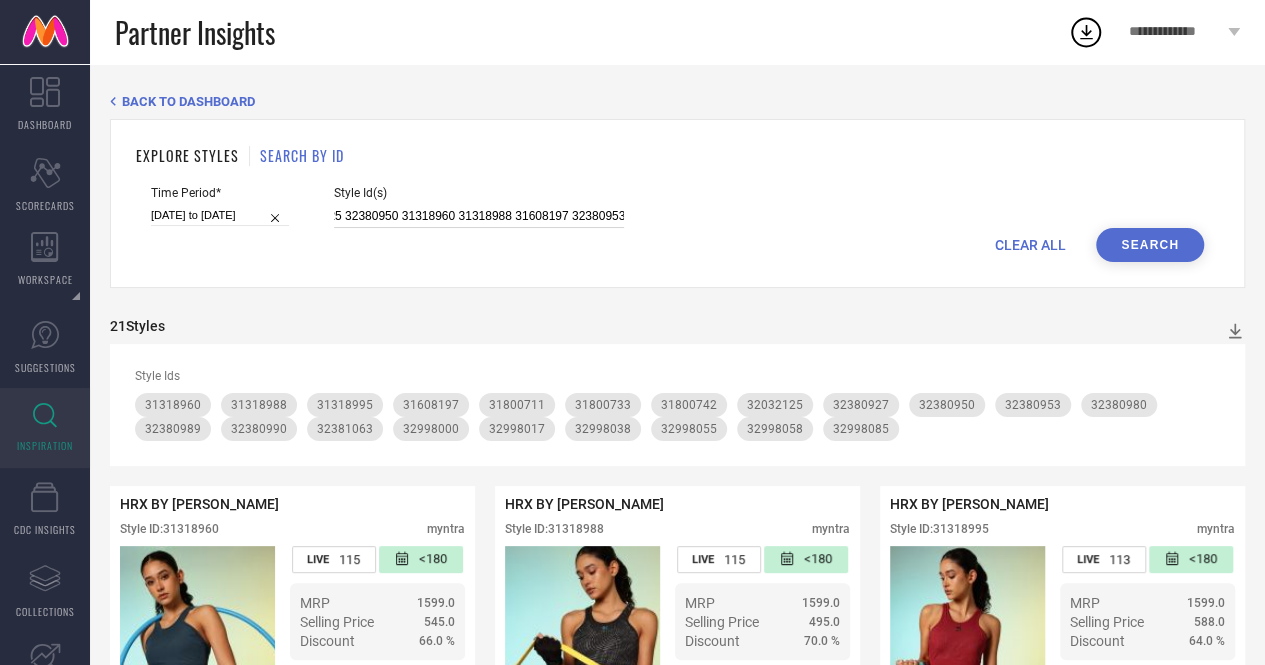 drag, startPoint x: 616, startPoint y: 211, endPoint x: 375, endPoint y: 206, distance: 241.05186 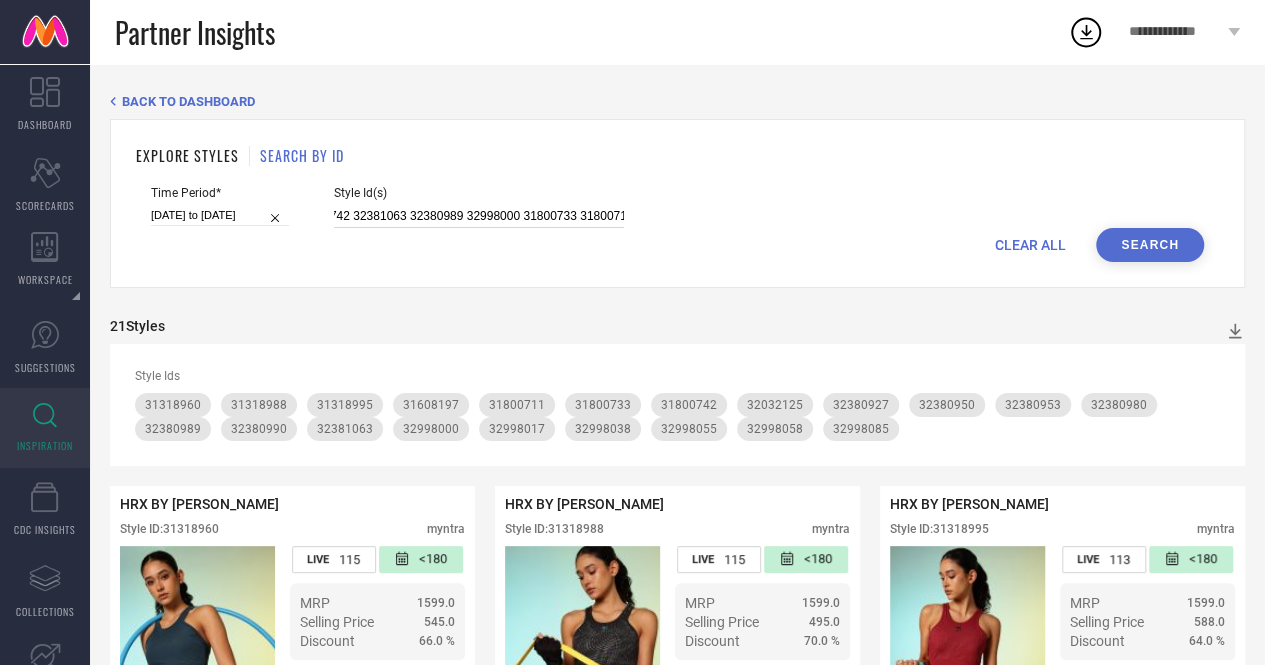 scroll, scrollTop: 0, scrollLeft: 0, axis: both 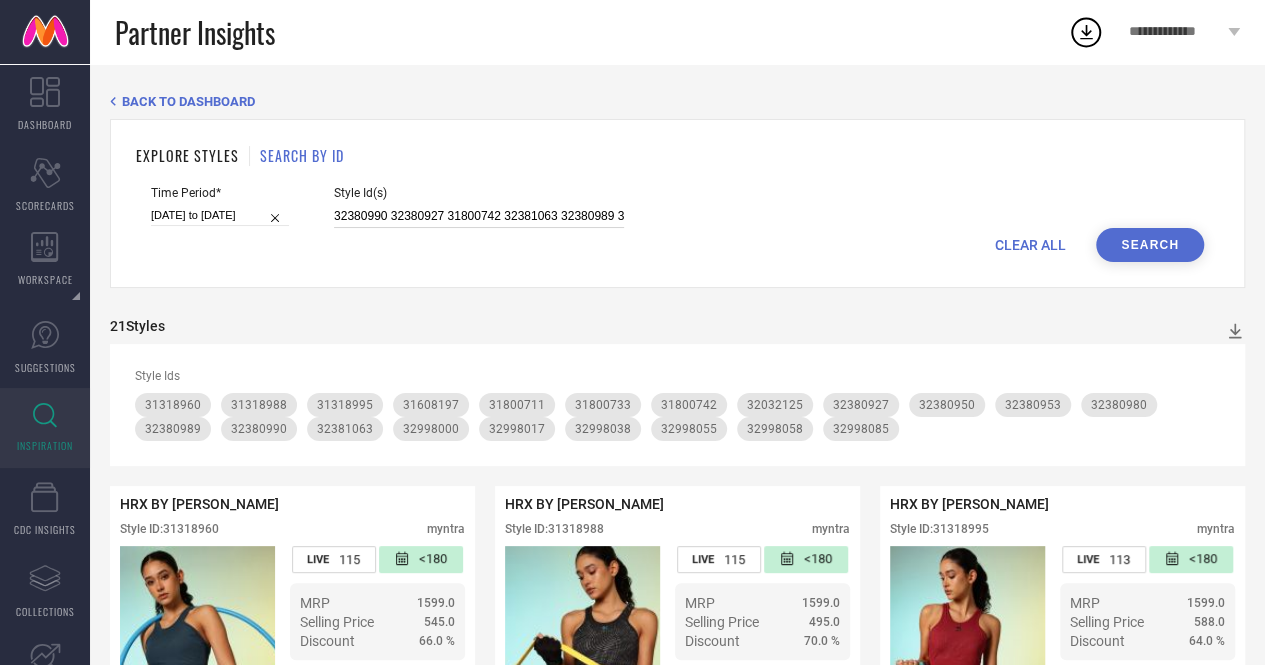drag, startPoint x: 382, startPoint y: 213, endPoint x: 440, endPoint y: 211, distance: 58.034473 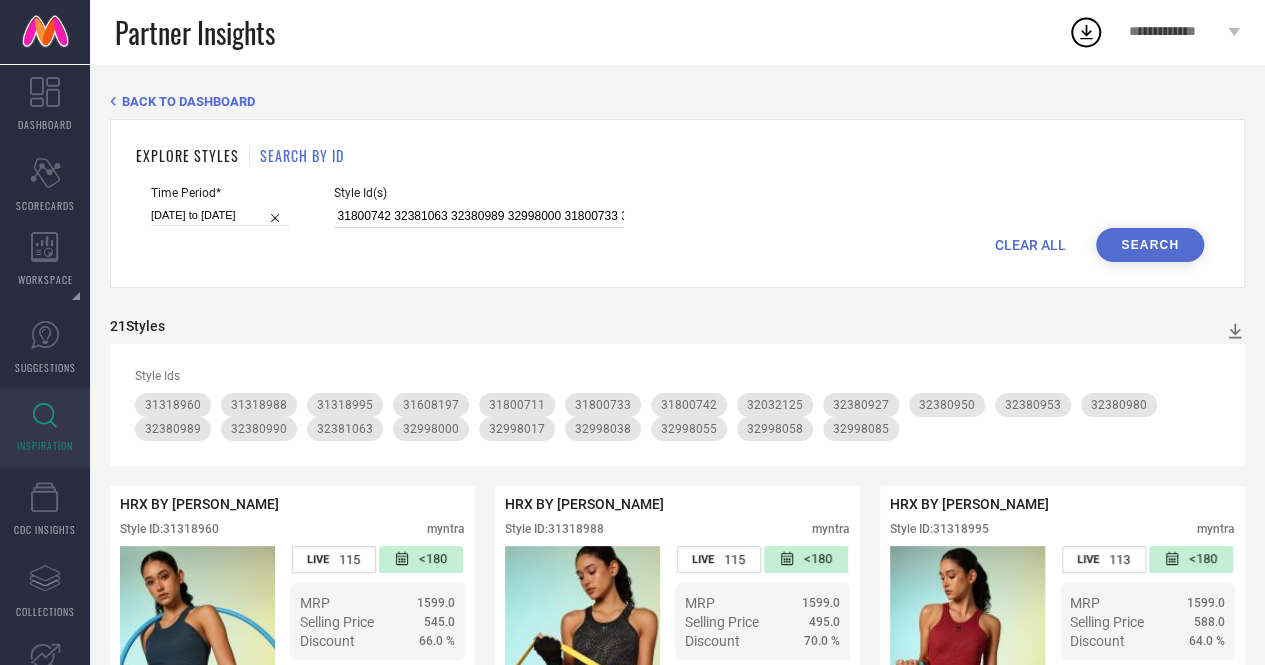 scroll, scrollTop: 0, scrollLeft: 121, axis: horizontal 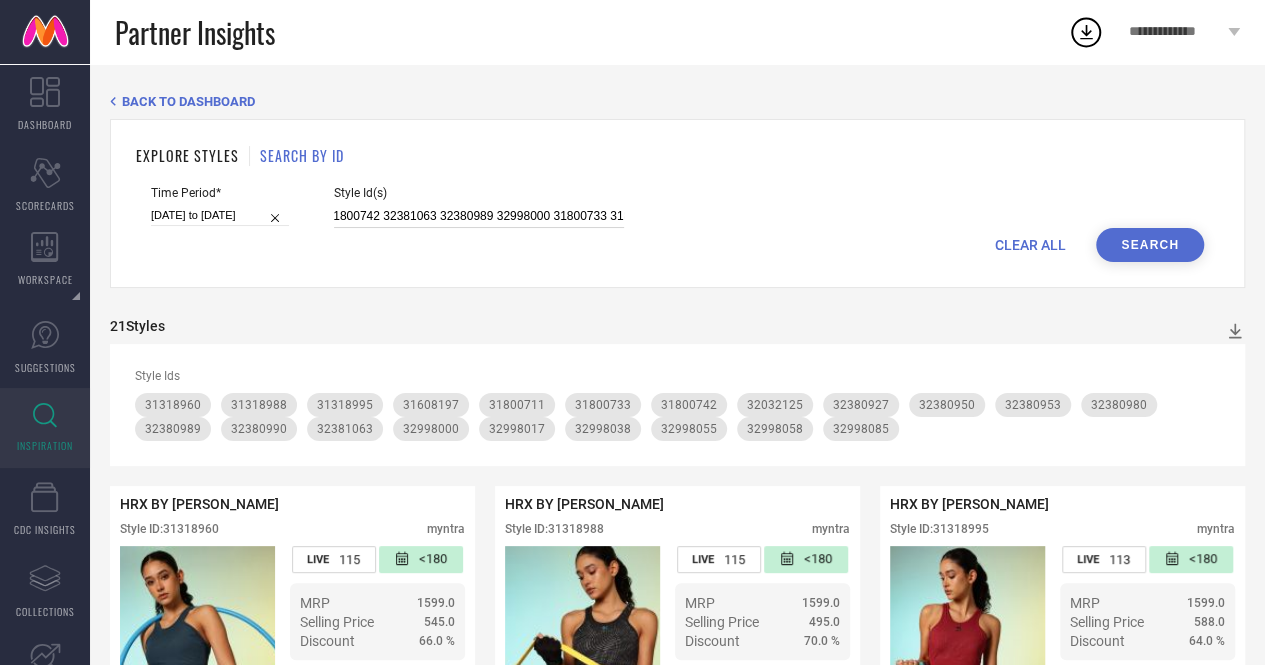 drag, startPoint x: 554, startPoint y: 218, endPoint x: 544, endPoint y: 215, distance: 10.440307 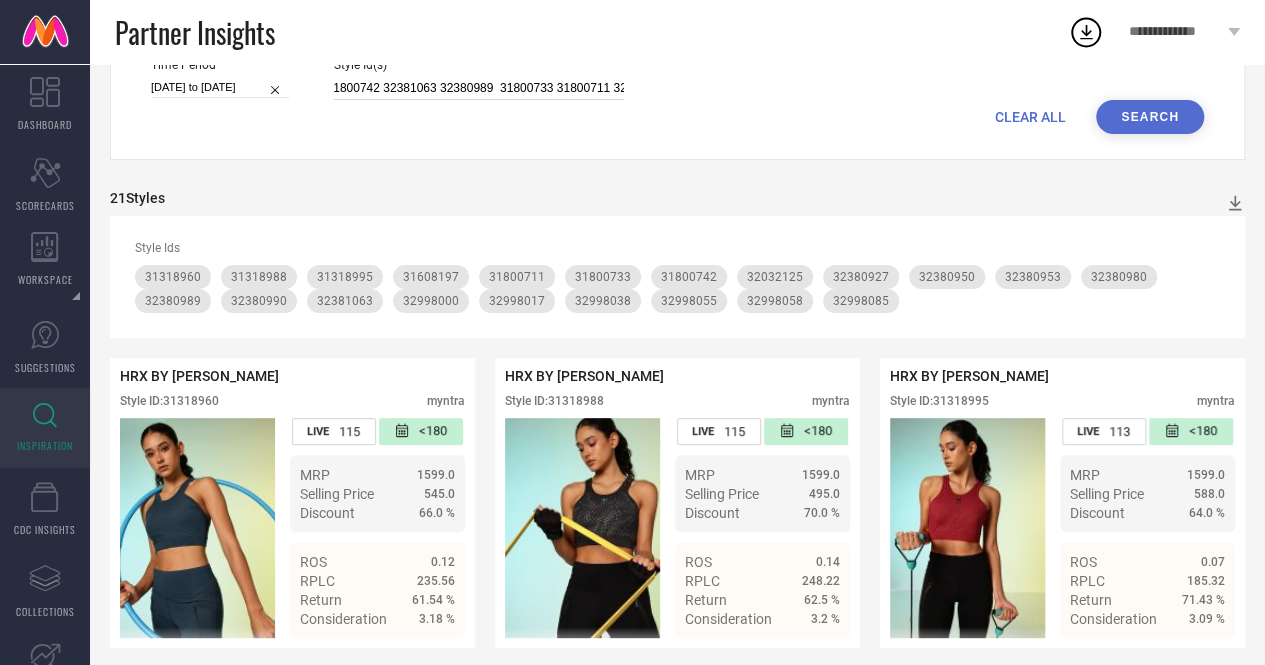 scroll, scrollTop: 0, scrollLeft: 0, axis: both 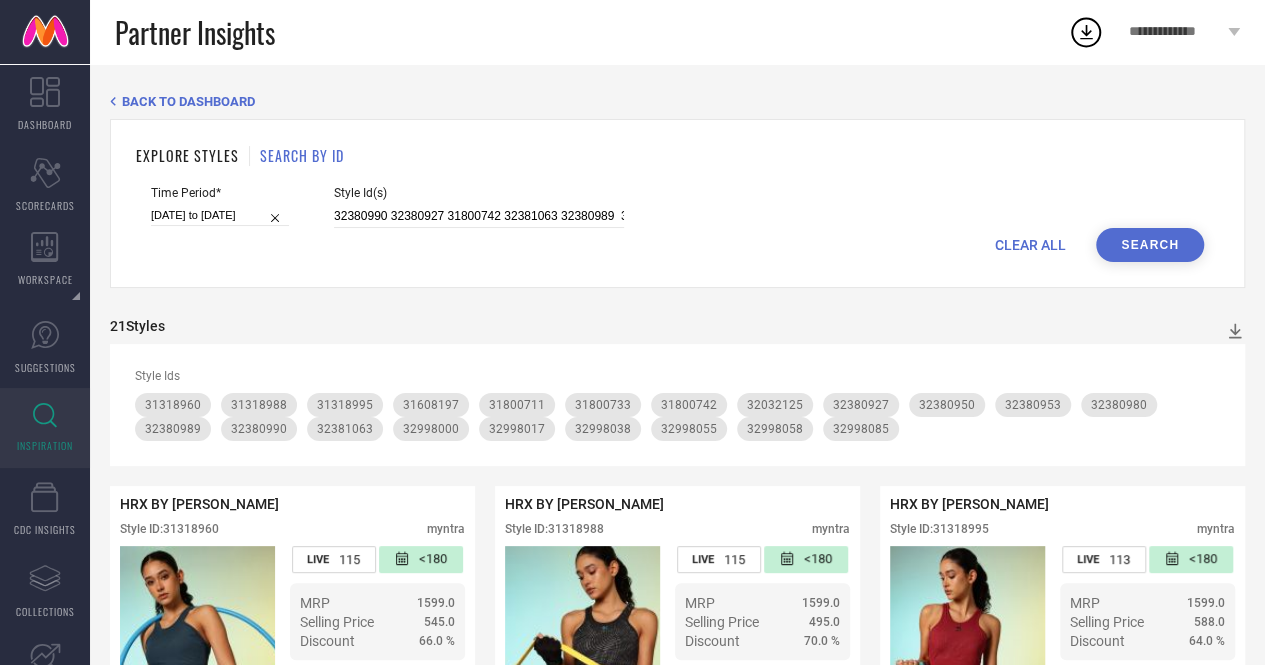 click on "Search" at bounding box center (1150, 245) 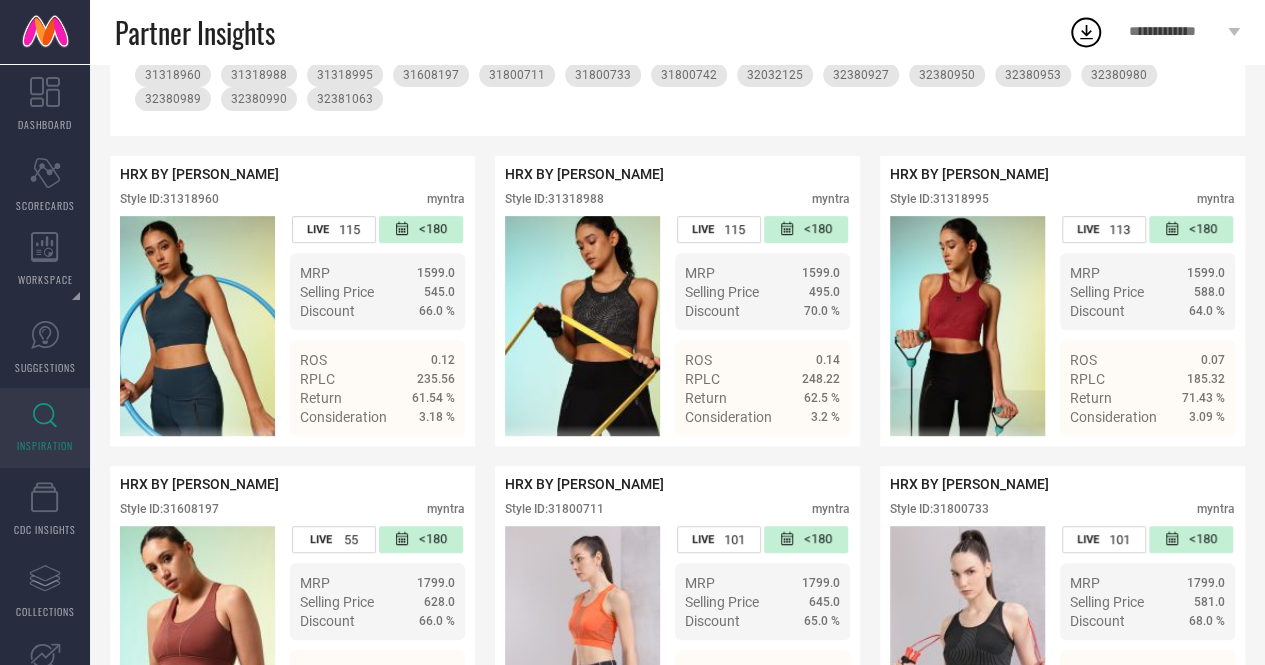 scroll, scrollTop: 0, scrollLeft: 0, axis: both 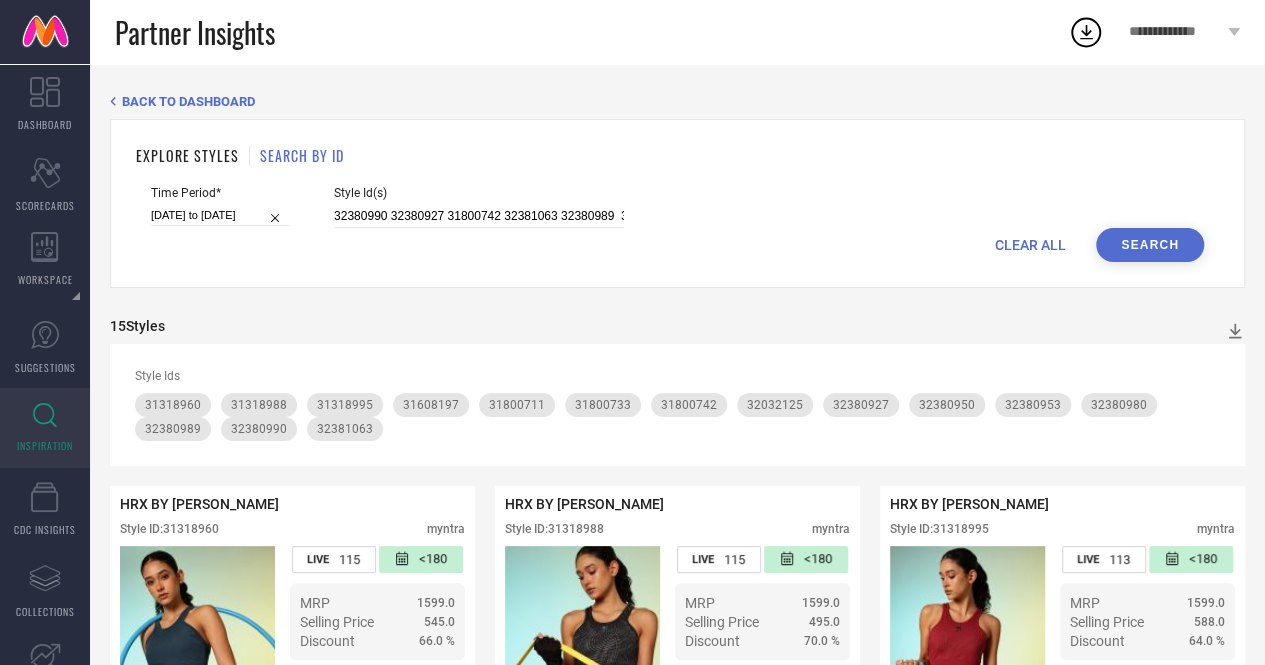 drag, startPoint x: 968, startPoint y: 663, endPoint x: 954, endPoint y: 552, distance: 111.8794 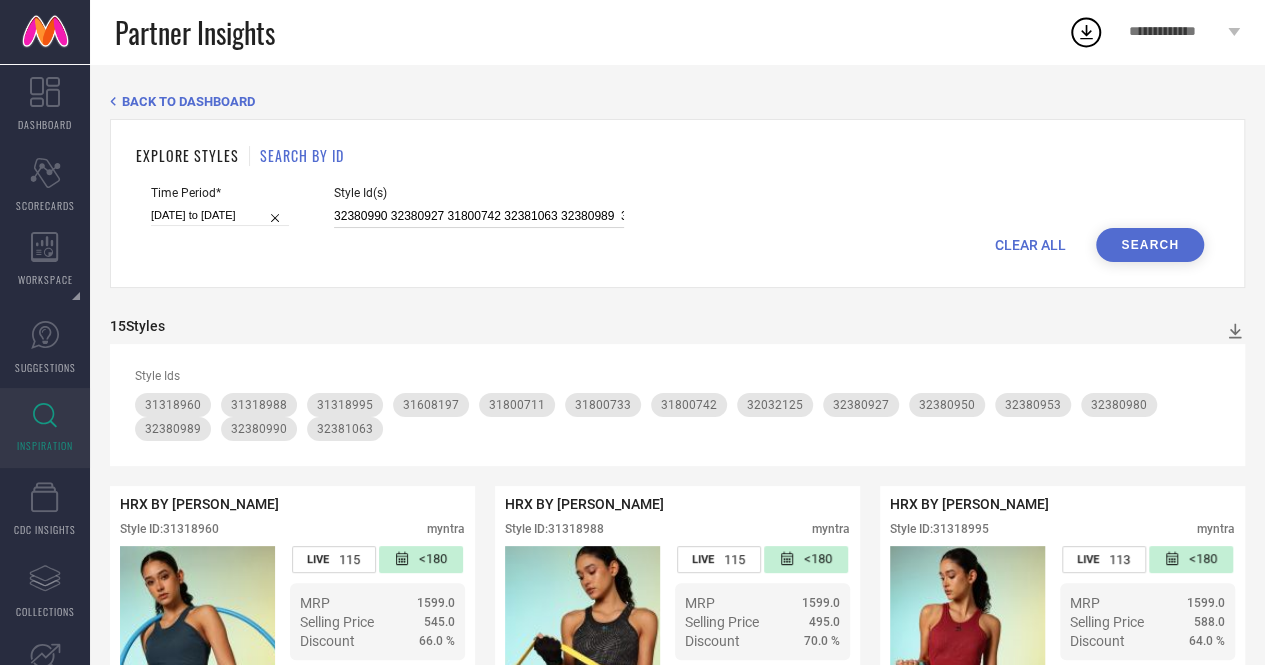 click on "32380990 32380927 31800742 32381063 32380989  31800733 31800711 32380980 31318995 32032125 32380950 31318960 31318988 31608197 32380953" at bounding box center [479, 216] 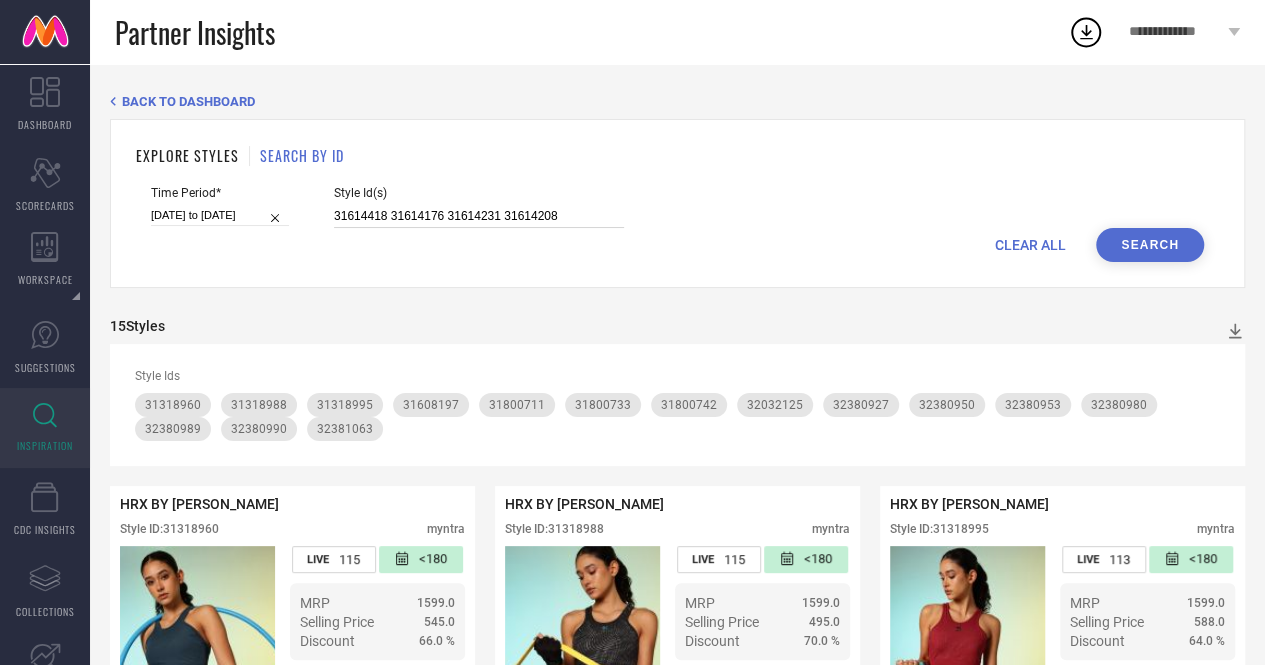 type on "31614418 31614176 31614231 31614208" 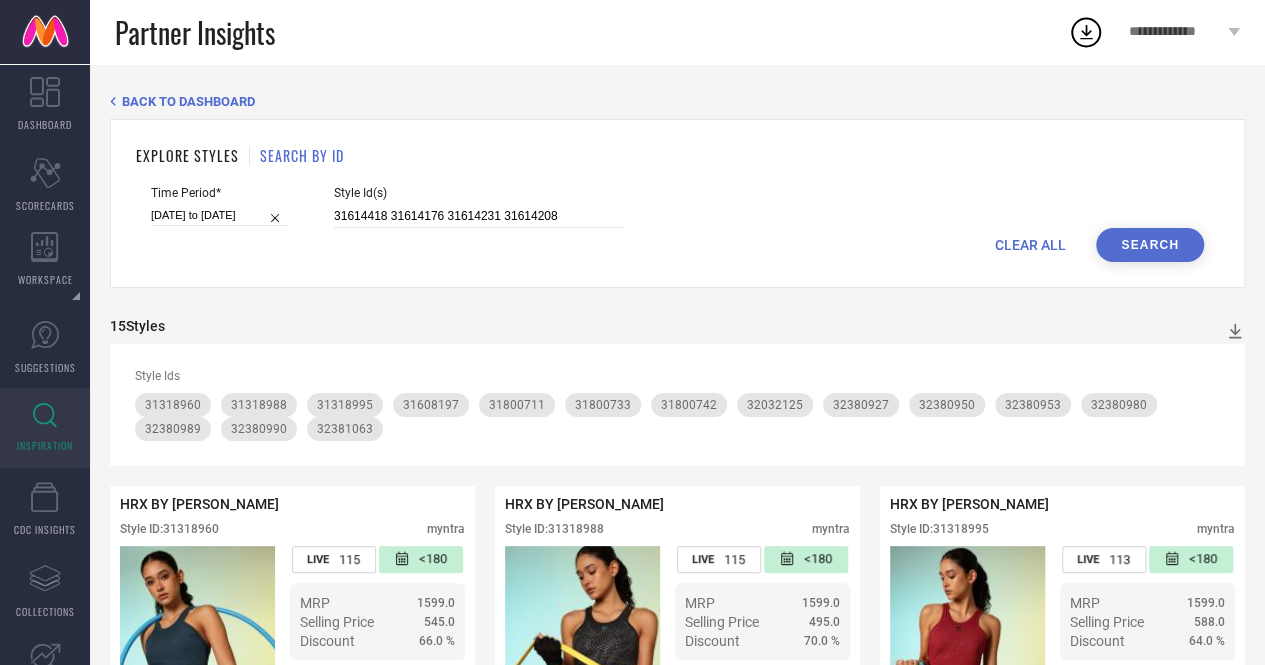 click on "Search" at bounding box center [1150, 245] 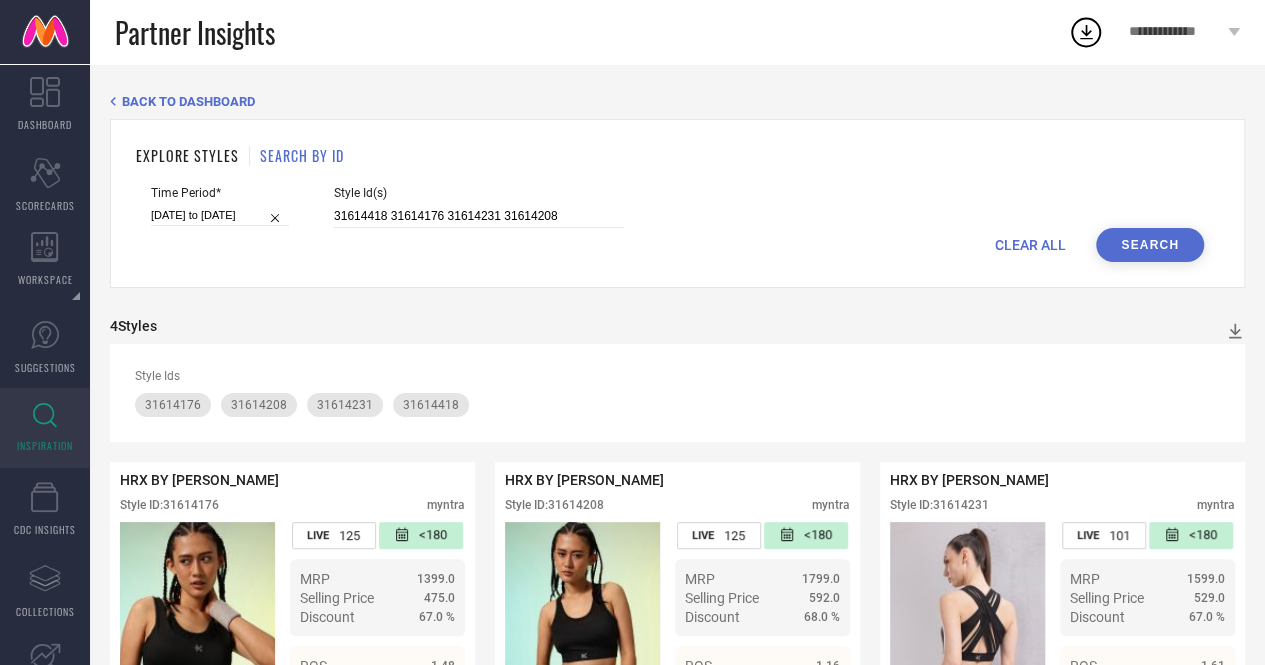 scroll, scrollTop: 438, scrollLeft: 0, axis: vertical 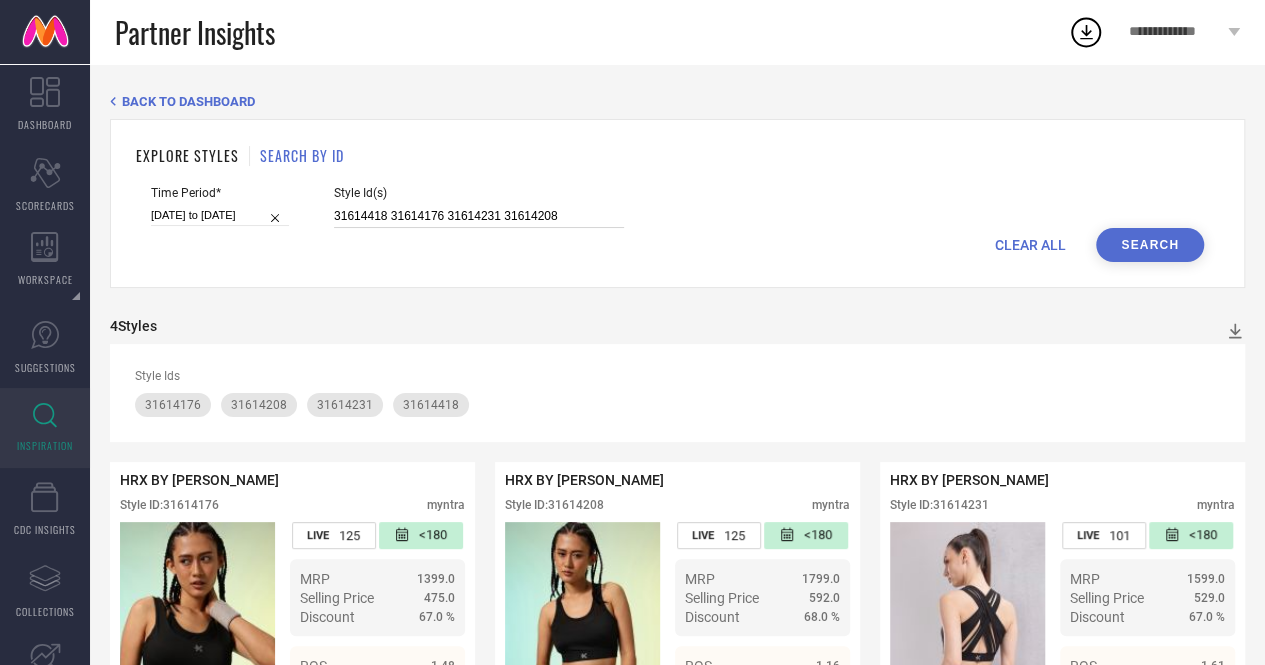 click on "31614418 31614176 31614231 31614208" at bounding box center [479, 216] 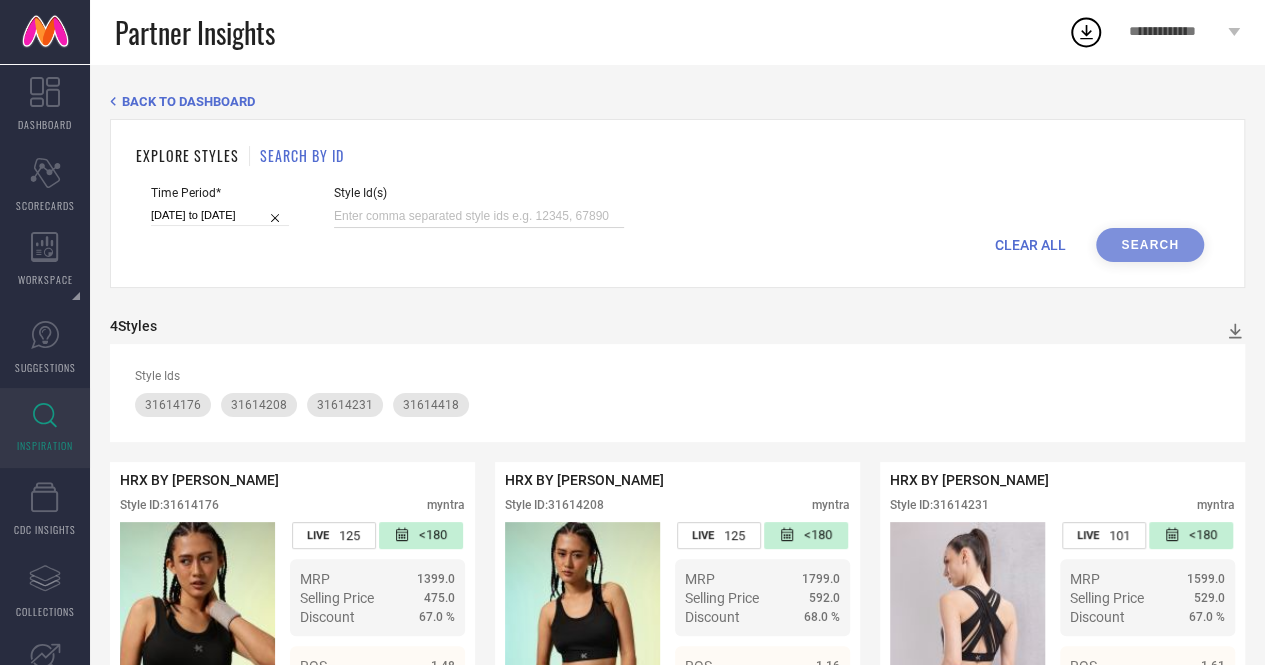 paste on "32458963 32458999 32459541 32459522 32458952 32459519 32459160 32459504 32459105 32458953 32458943 31614268 31614388 31614247 31614206" 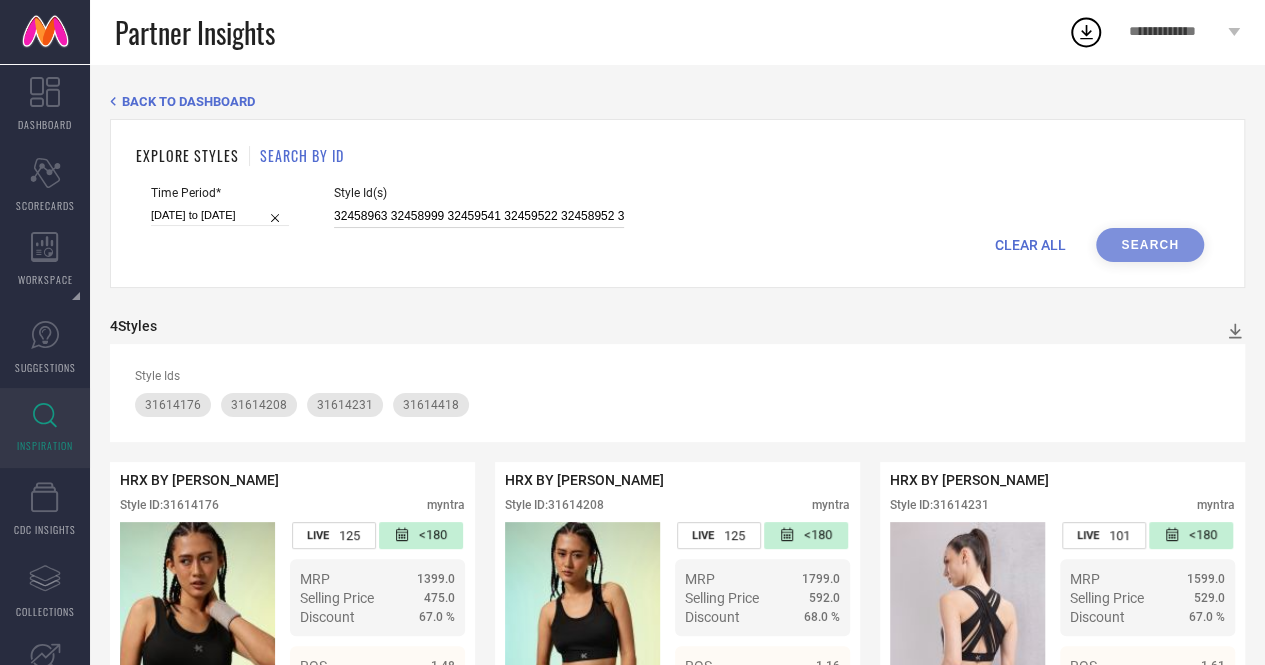 scroll, scrollTop: 0, scrollLeft: 557, axis: horizontal 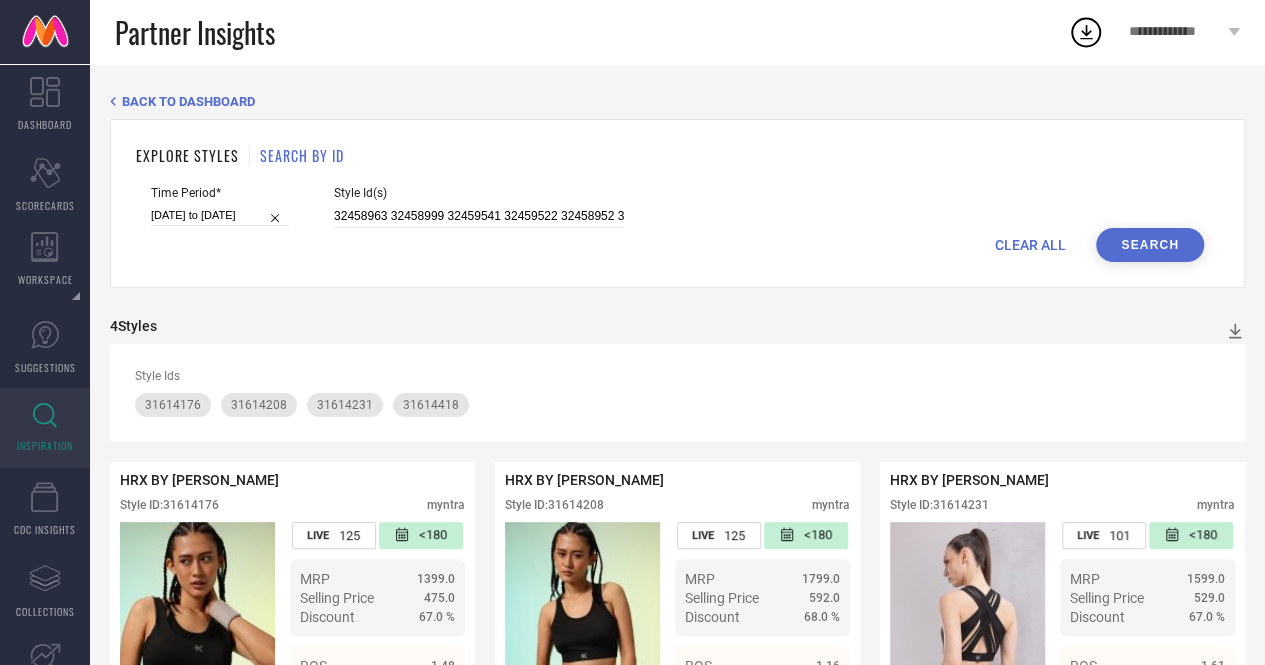 click on "Search" at bounding box center [1150, 245] 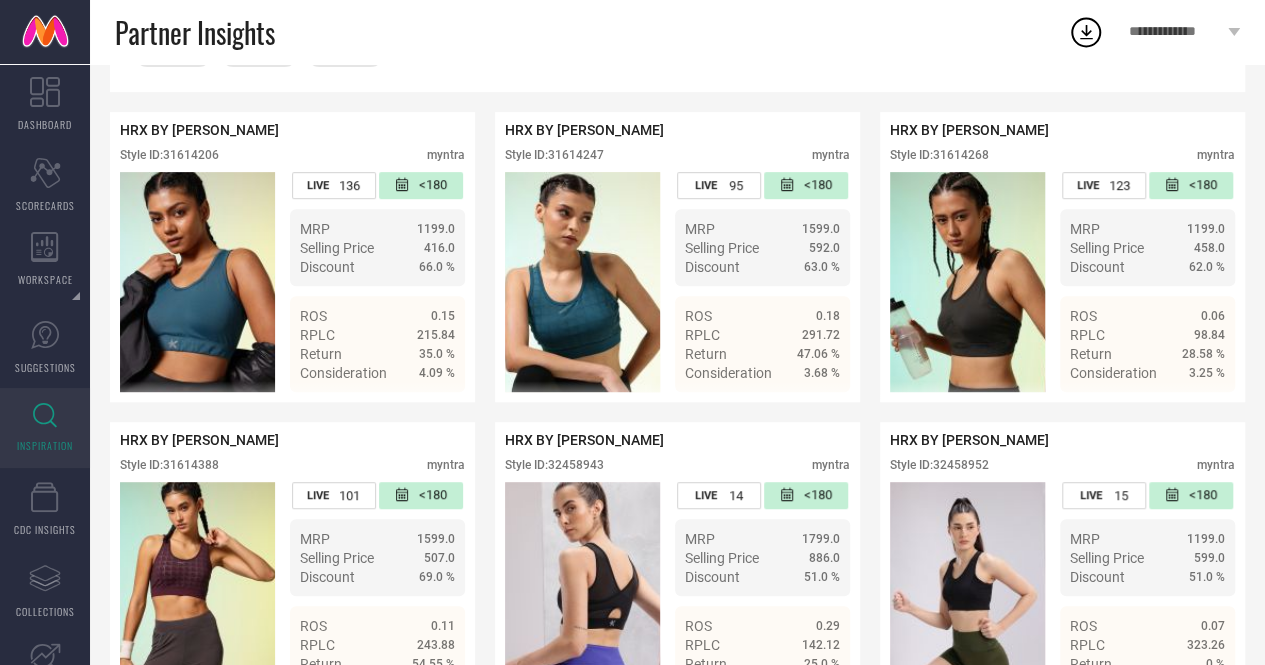 scroll, scrollTop: 0, scrollLeft: 0, axis: both 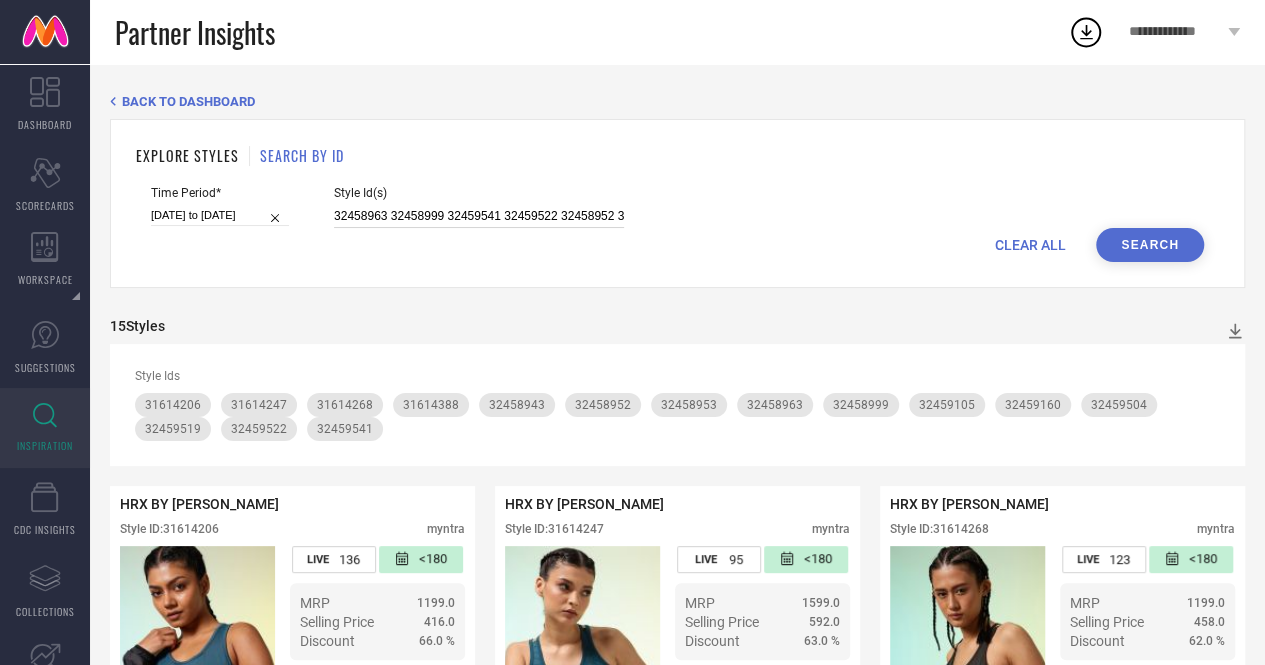 drag, startPoint x: 445, startPoint y: 215, endPoint x: 498, endPoint y: 215, distance: 53 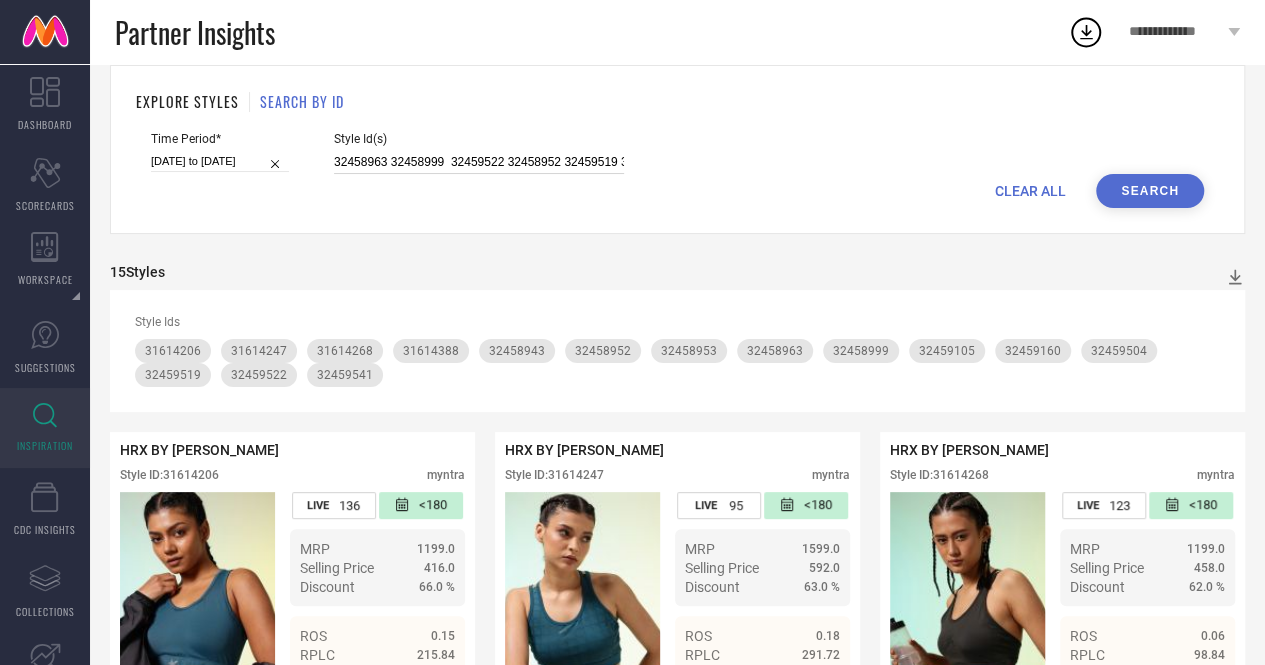 scroll, scrollTop: 54, scrollLeft: 0, axis: vertical 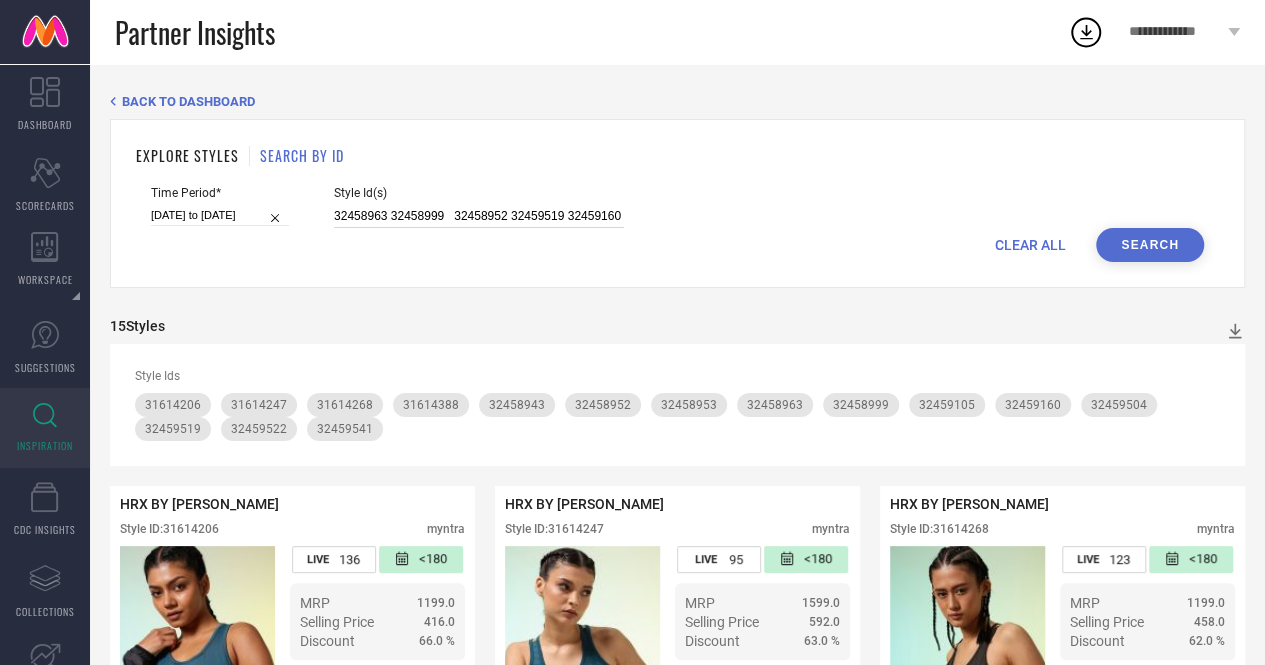 drag, startPoint x: 509, startPoint y: 218, endPoint x: 558, endPoint y: 217, distance: 49.010204 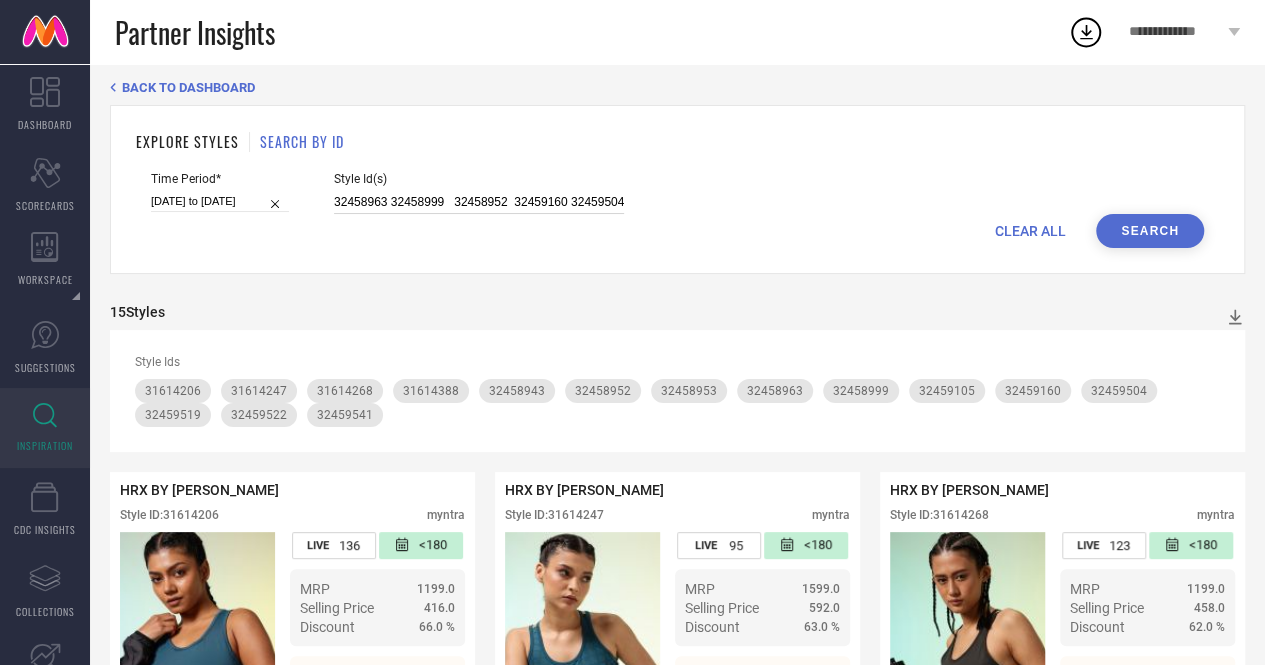 scroll, scrollTop: 0, scrollLeft: 0, axis: both 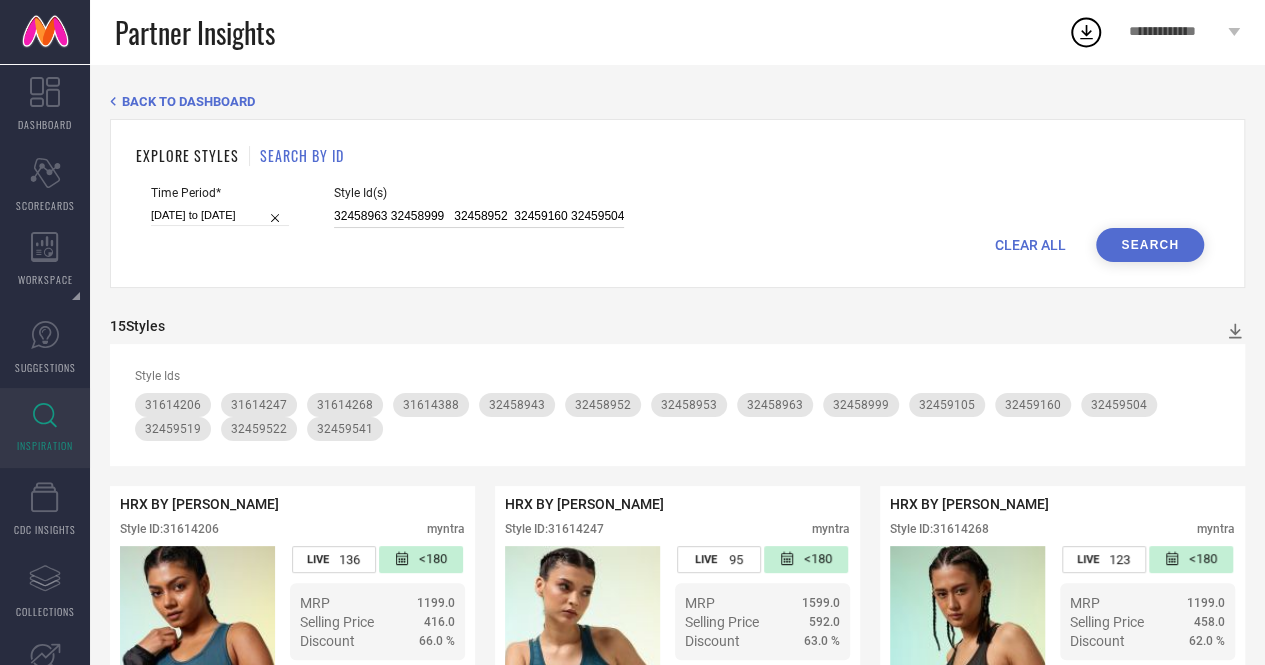 drag, startPoint x: 566, startPoint y: 213, endPoint x: 703, endPoint y: 212, distance: 137.00365 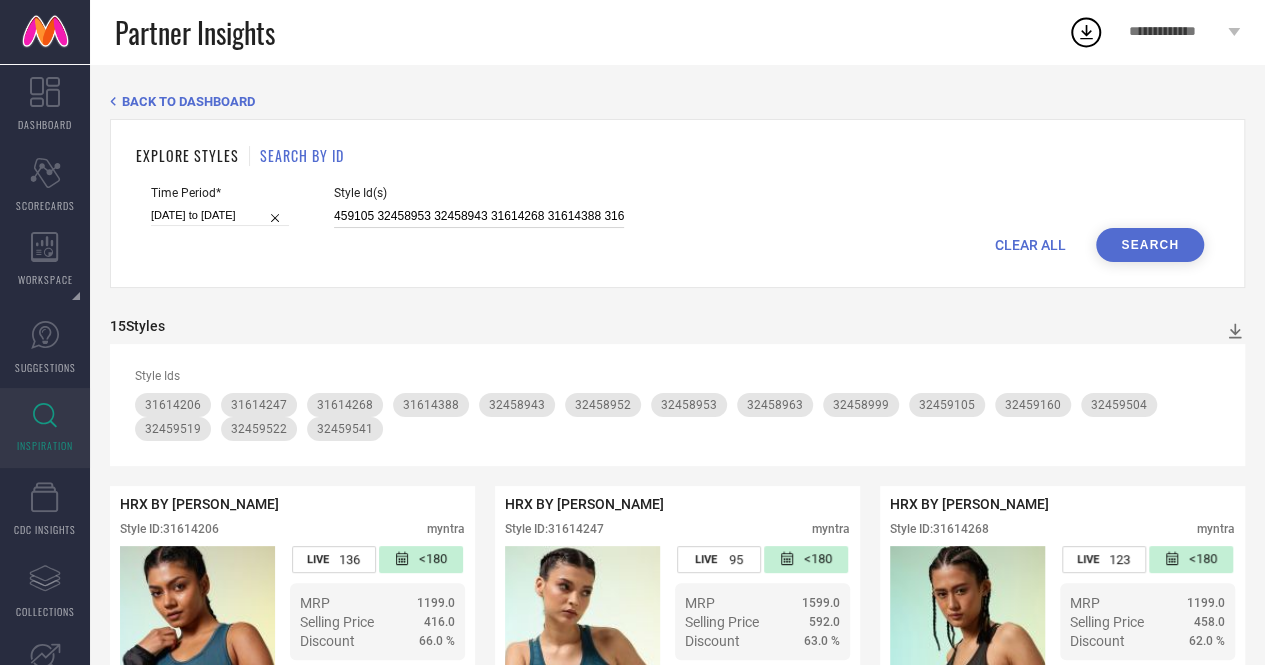 click on "32458963 32458999   32458952  32459160 32459504 32459105 32458953 32458943 31614268 31614388 31614247 31614206" at bounding box center (479, 216) 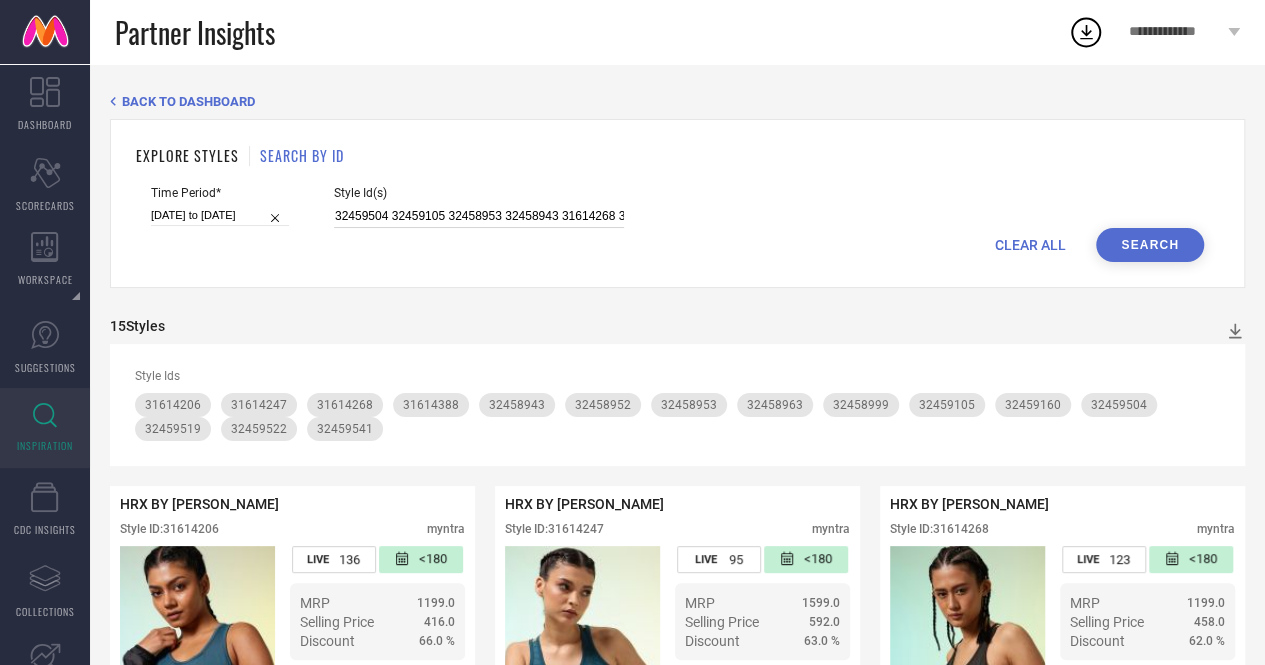 scroll, scrollTop: 0, scrollLeft: 233, axis: horizontal 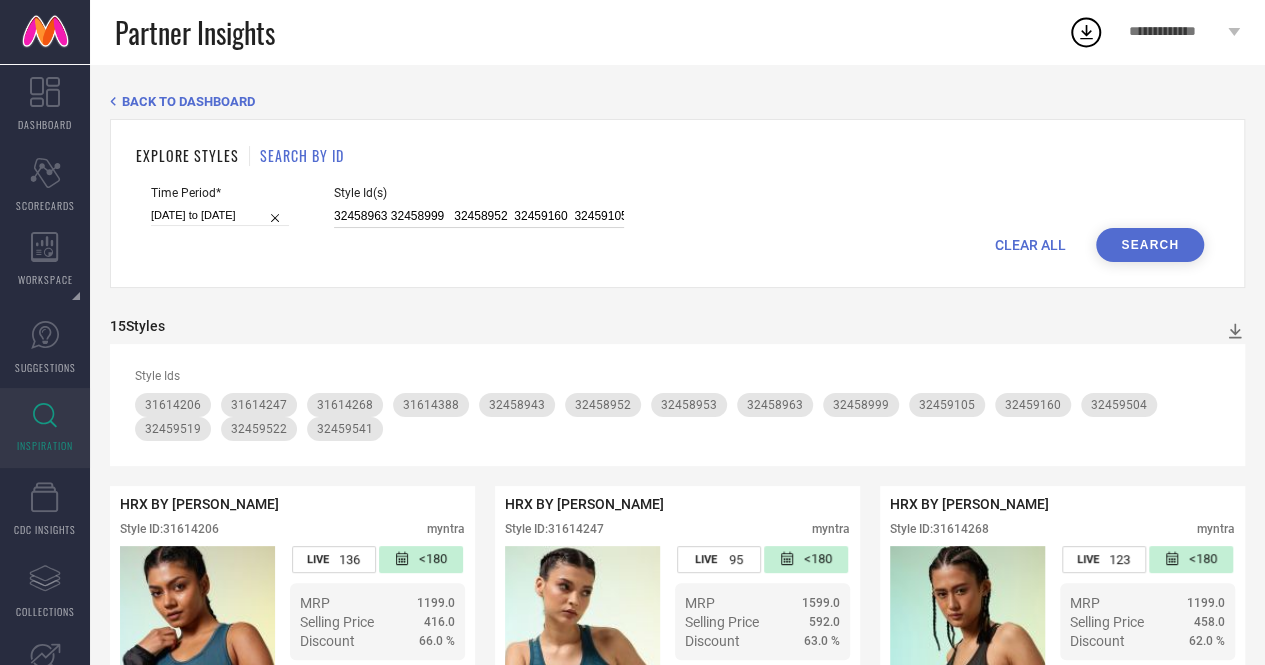drag, startPoint x: 392, startPoint y: 217, endPoint x: 438, endPoint y: 205, distance: 47.539455 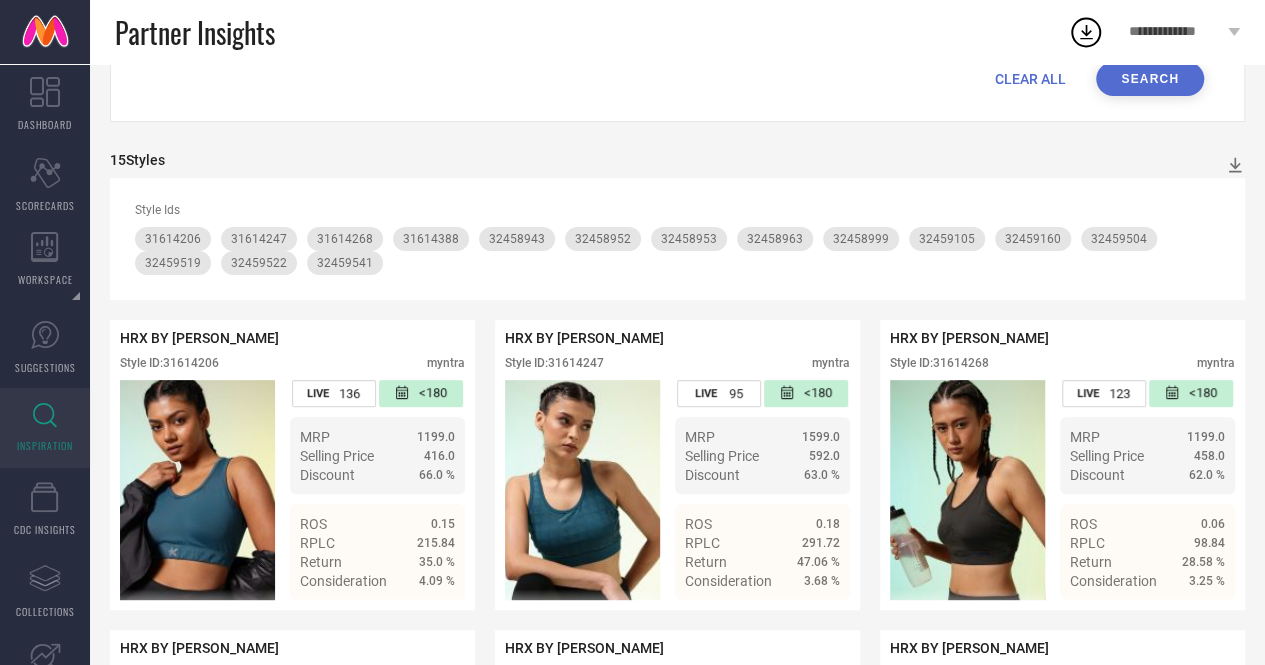 scroll, scrollTop: 0, scrollLeft: 0, axis: both 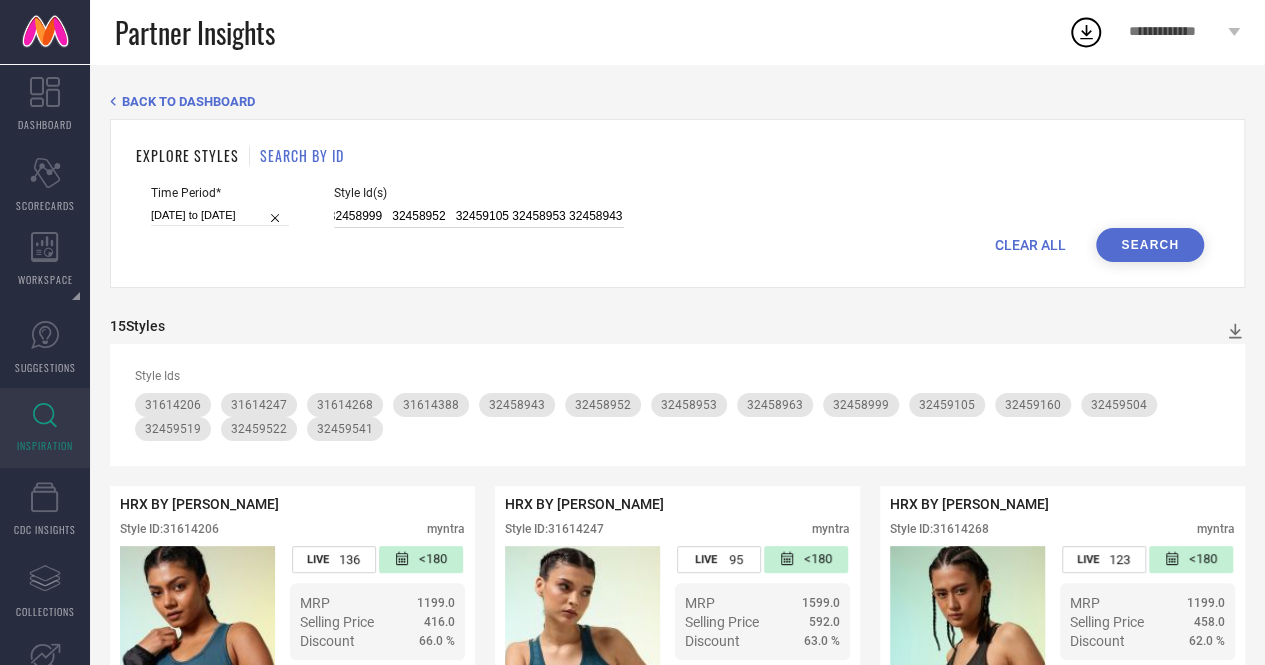 drag, startPoint x: 452, startPoint y: 215, endPoint x: 505, endPoint y: 219, distance: 53.15073 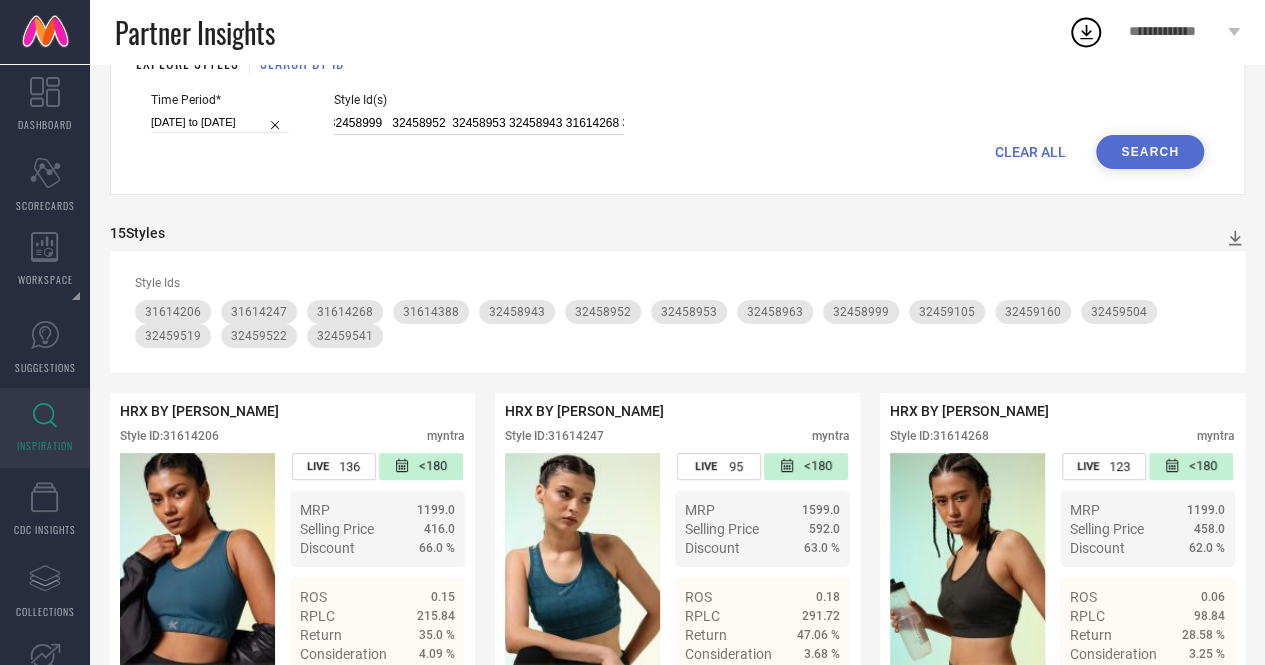 scroll, scrollTop: 0, scrollLeft: 0, axis: both 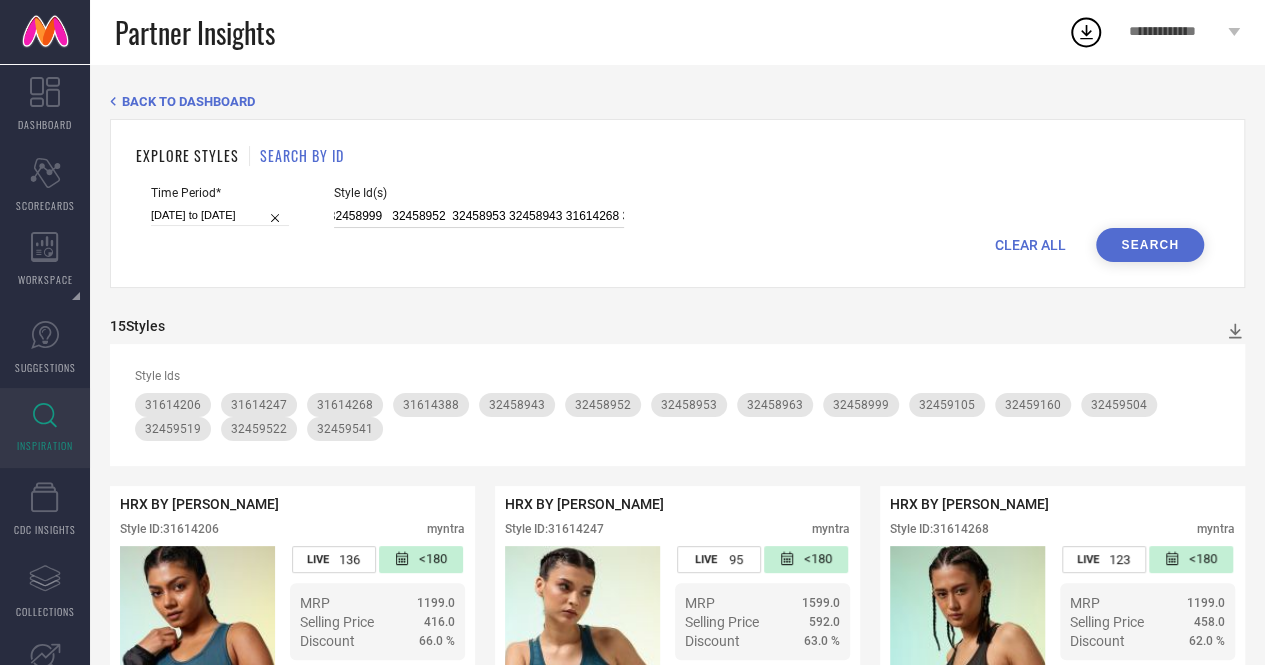 click on "32458963 32458999   32458952  32458953 32458943 31614268 31614388 31614247 31614206" at bounding box center (479, 216) 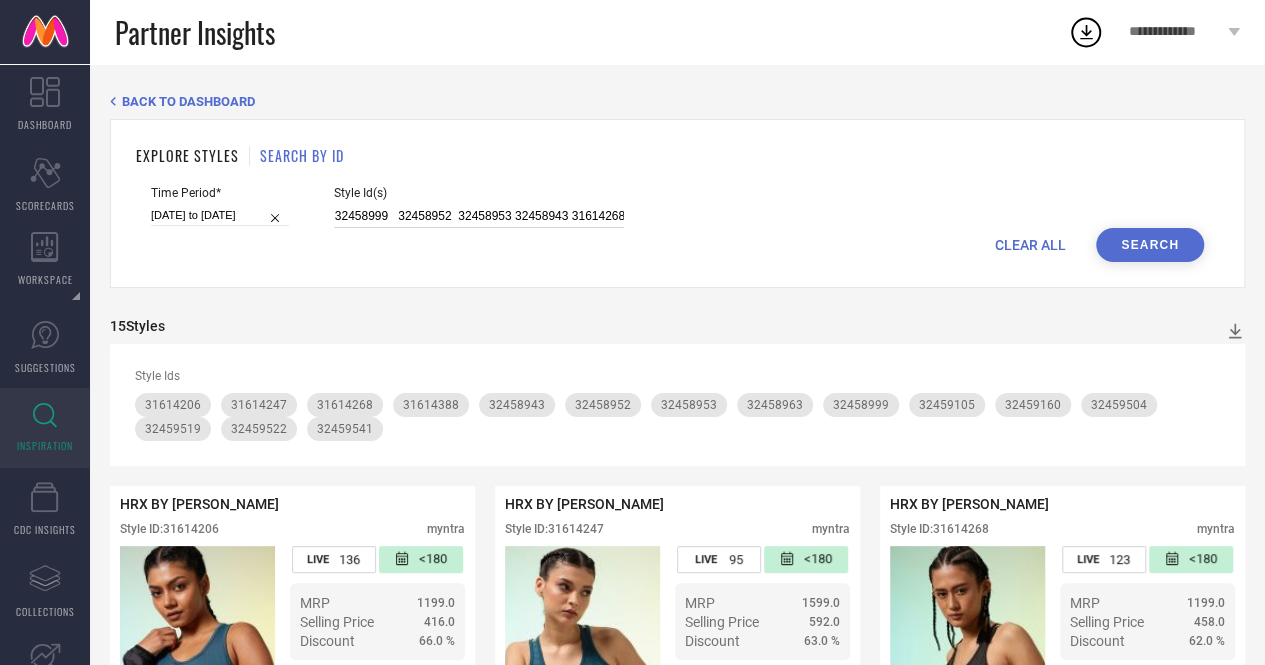 scroll, scrollTop: 0, scrollLeft: 52, axis: horizontal 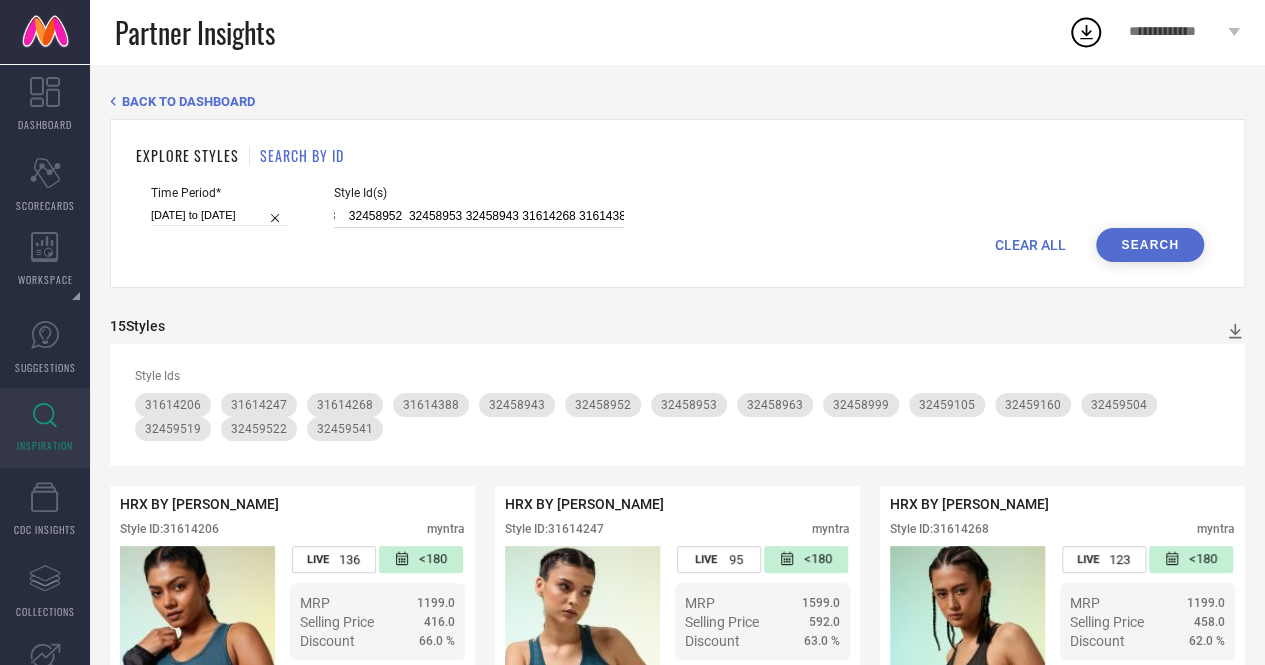 click on "32458963    32458952  32458953 32458943 31614268 31614388 31614247 31614206" at bounding box center (479, 216) 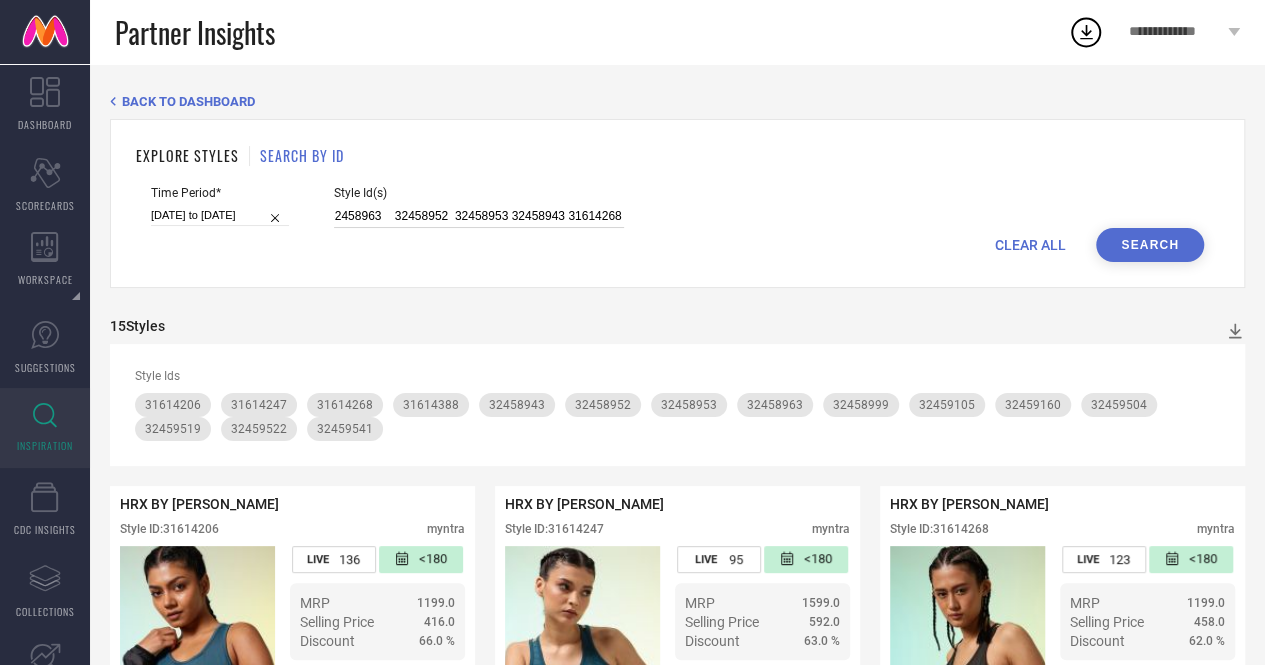 scroll, scrollTop: 0, scrollLeft: 0, axis: both 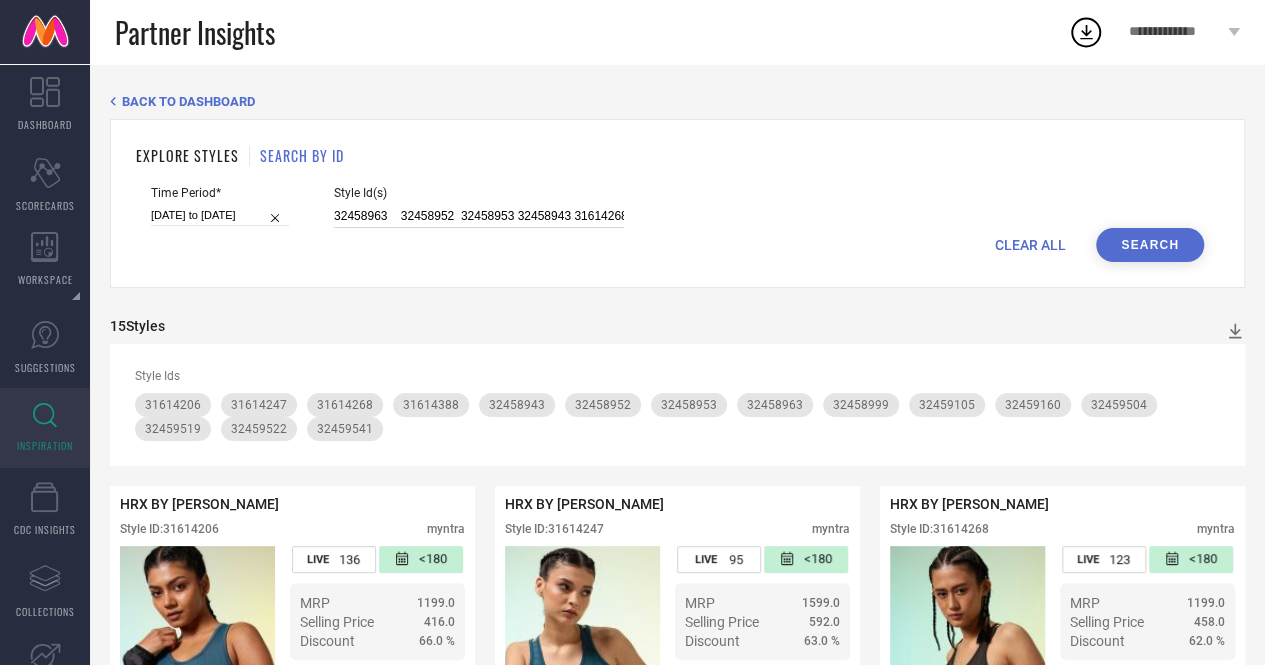 drag, startPoint x: 384, startPoint y: 215, endPoint x: 326, endPoint y: 215, distance: 58 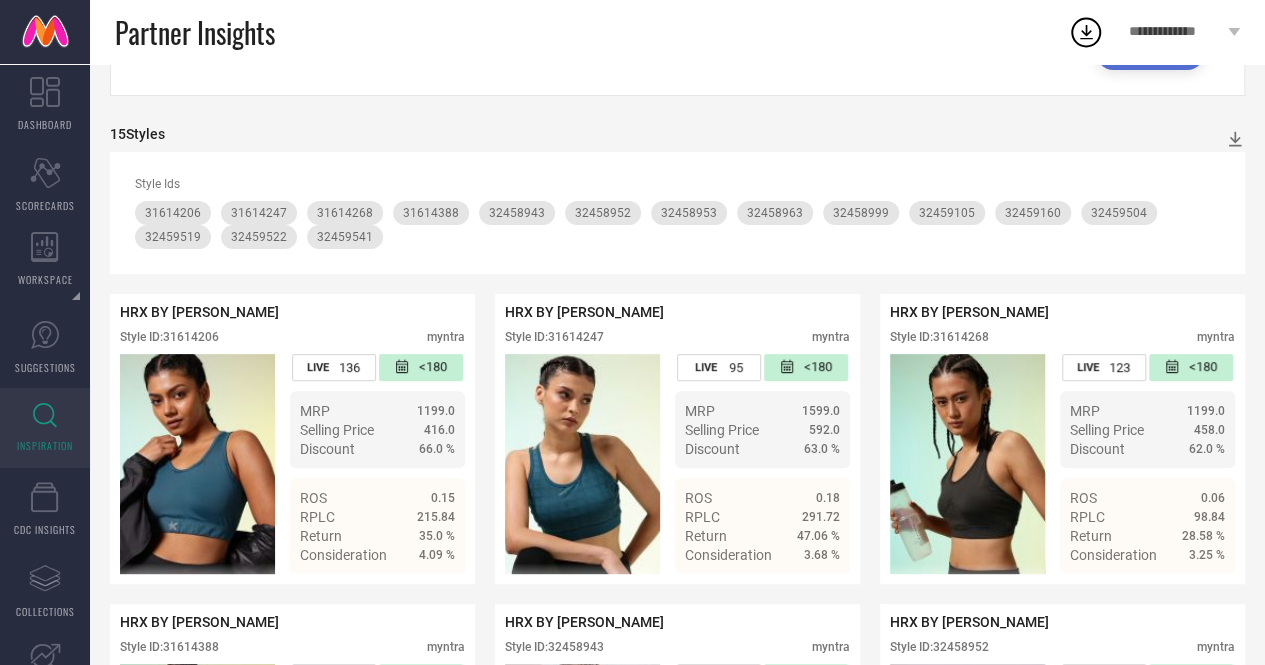 scroll, scrollTop: 0, scrollLeft: 0, axis: both 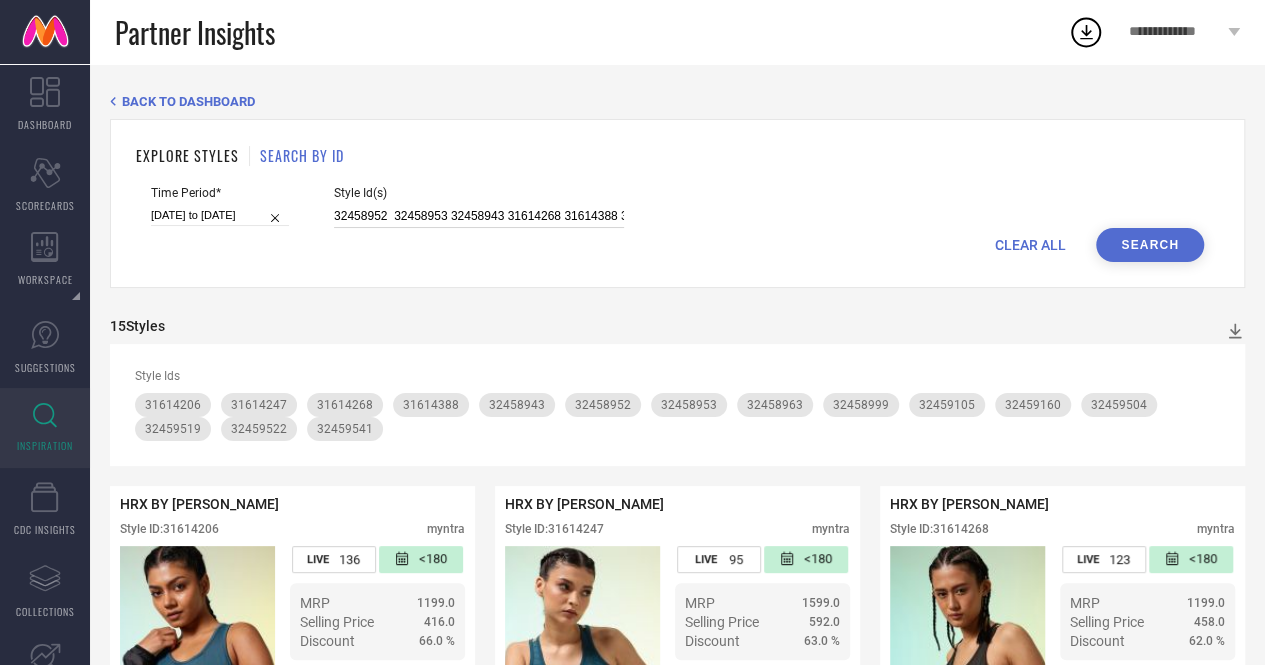 drag, startPoint x: 400, startPoint y: 215, endPoint x: 456, endPoint y: 220, distance: 56.22277 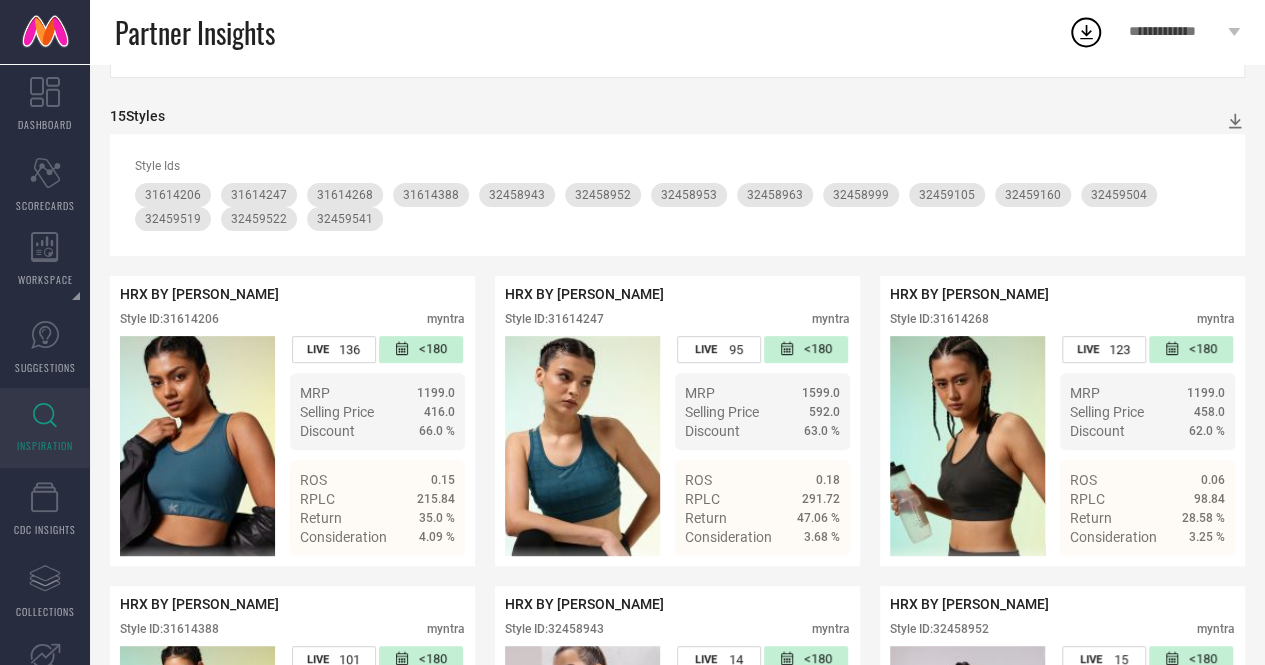 scroll, scrollTop: 0, scrollLeft: 0, axis: both 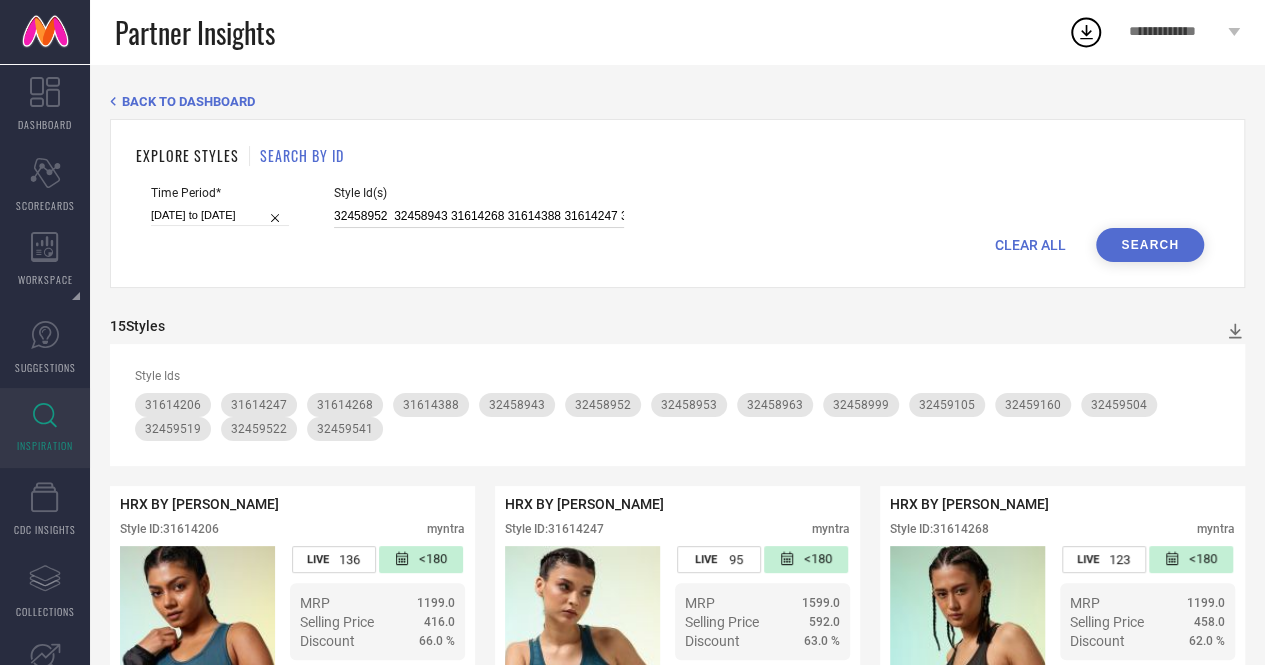 drag, startPoint x: 397, startPoint y: 215, endPoint x: 347, endPoint y: 215, distance: 50 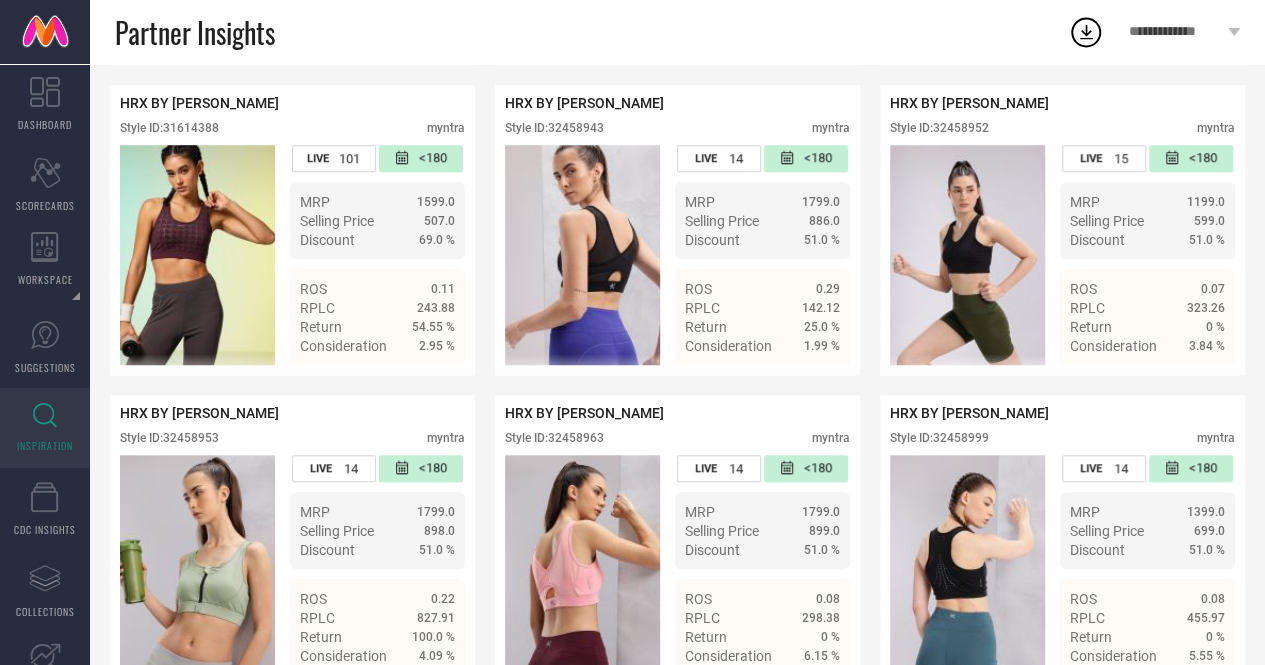 scroll, scrollTop: 0, scrollLeft: 0, axis: both 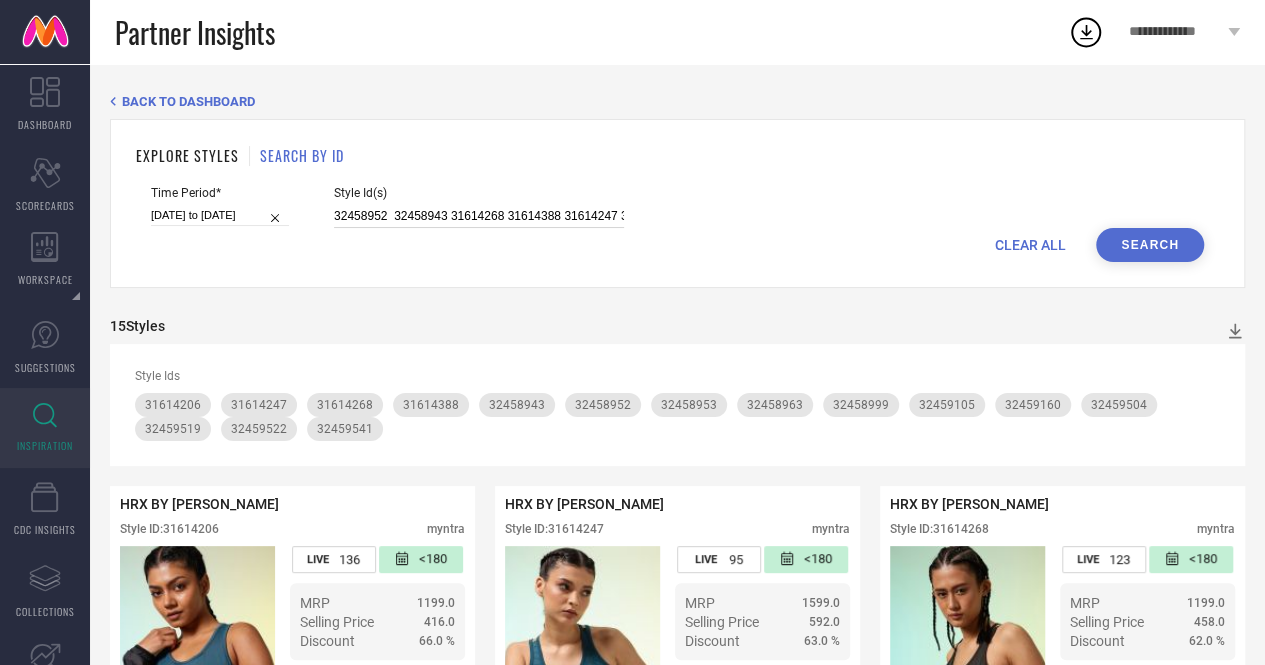 drag, startPoint x: 342, startPoint y: 209, endPoint x: 396, endPoint y: 213, distance: 54.147945 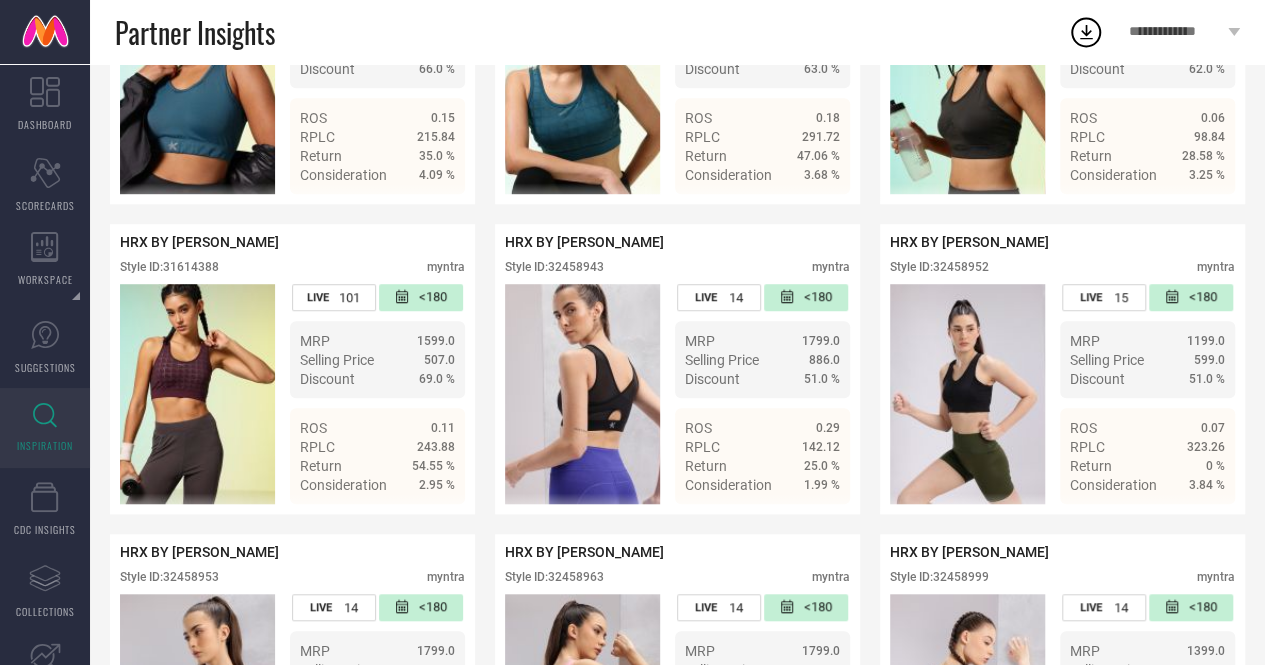 scroll, scrollTop: 0, scrollLeft: 0, axis: both 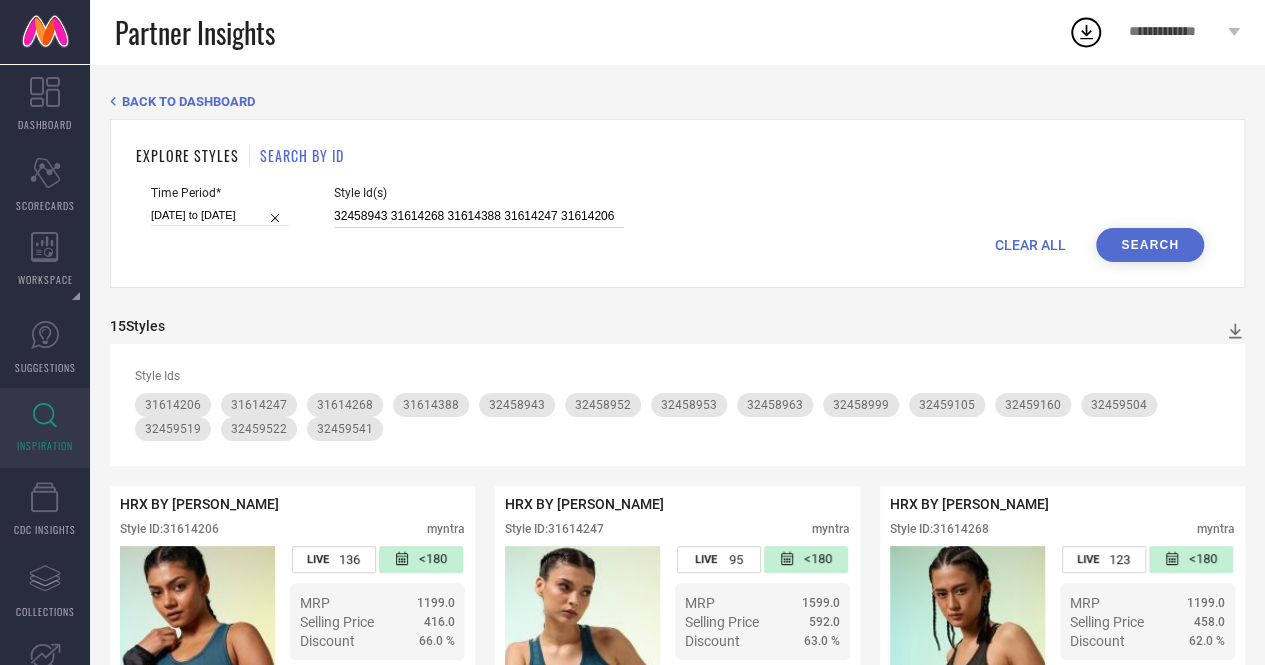 click on "32458943 31614268 31614388 31614247 31614206" at bounding box center [479, 216] 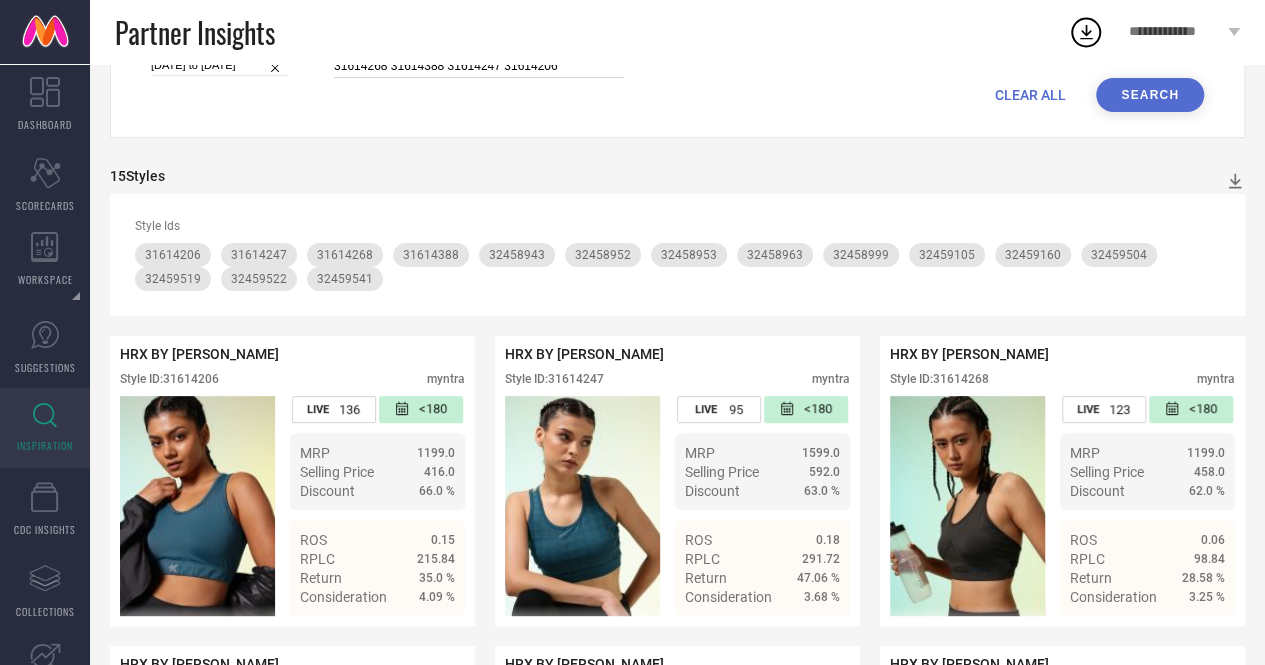 scroll, scrollTop: 0, scrollLeft: 0, axis: both 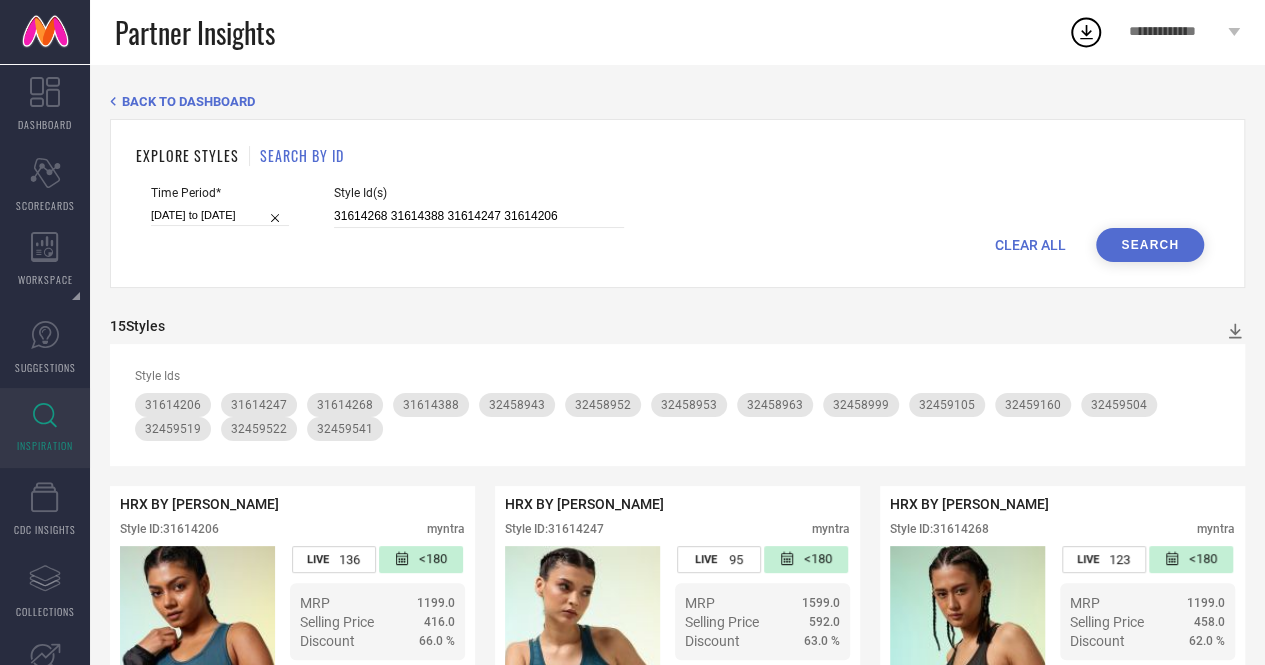 click on "Search" at bounding box center (1150, 245) 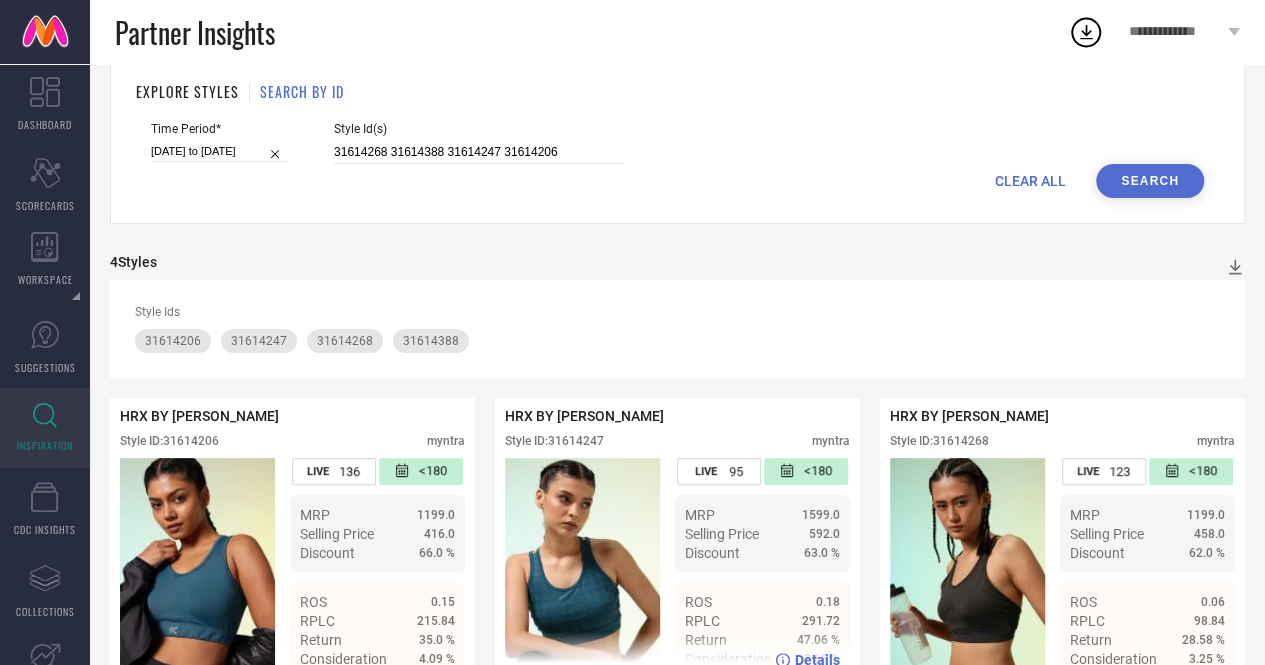 scroll, scrollTop: 63, scrollLeft: 0, axis: vertical 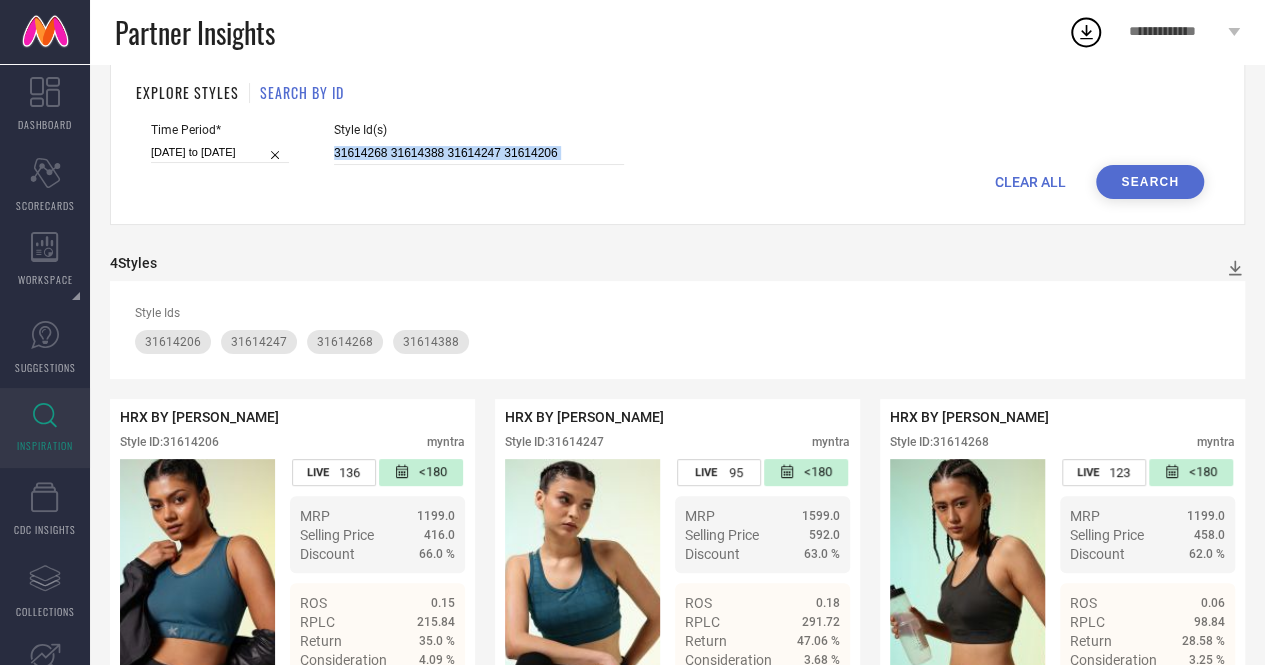 drag, startPoint x: 570, startPoint y: 167, endPoint x: 576, endPoint y: 155, distance: 13.416408 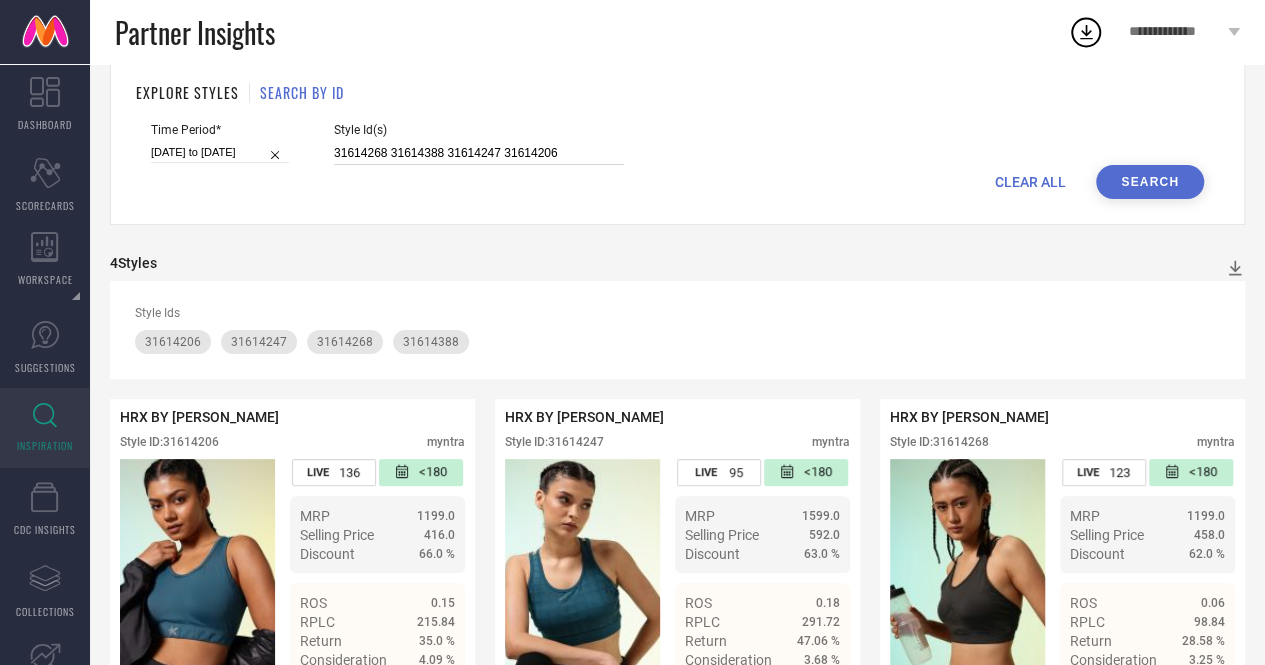 click on "31614268 31614388 31614247 31614206" at bounding box center (479, 153) 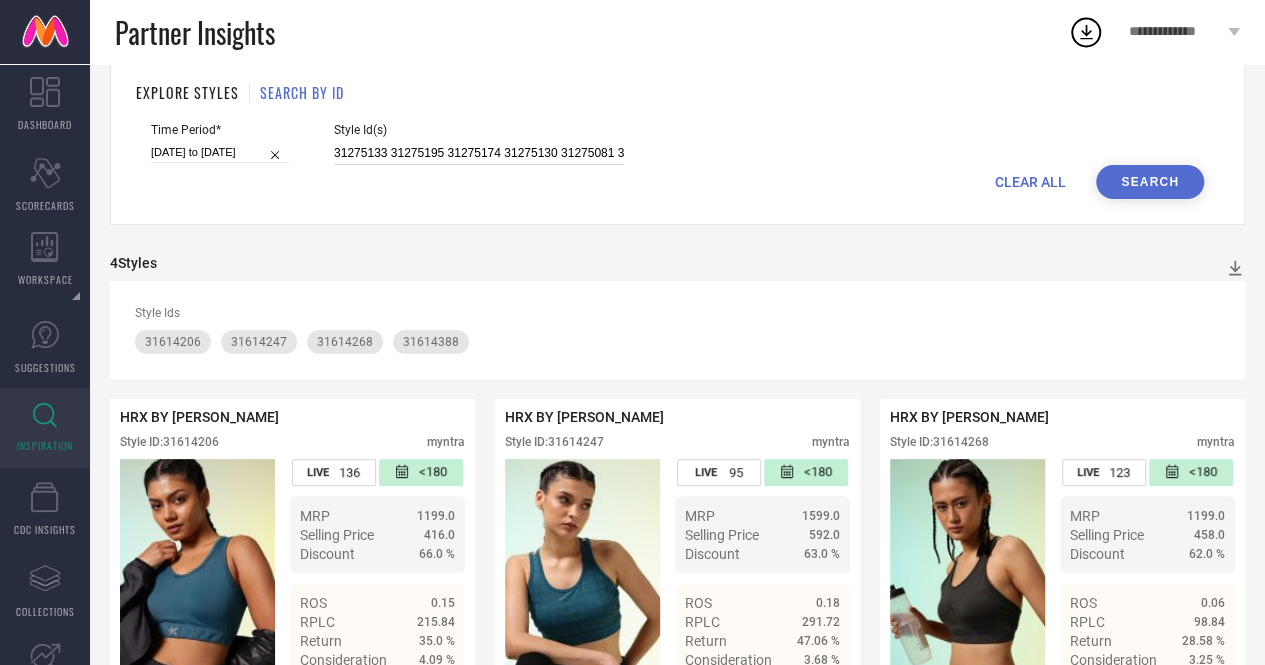scroll, scrollTop: 0, scrollLeft: 217, axis: horizontal 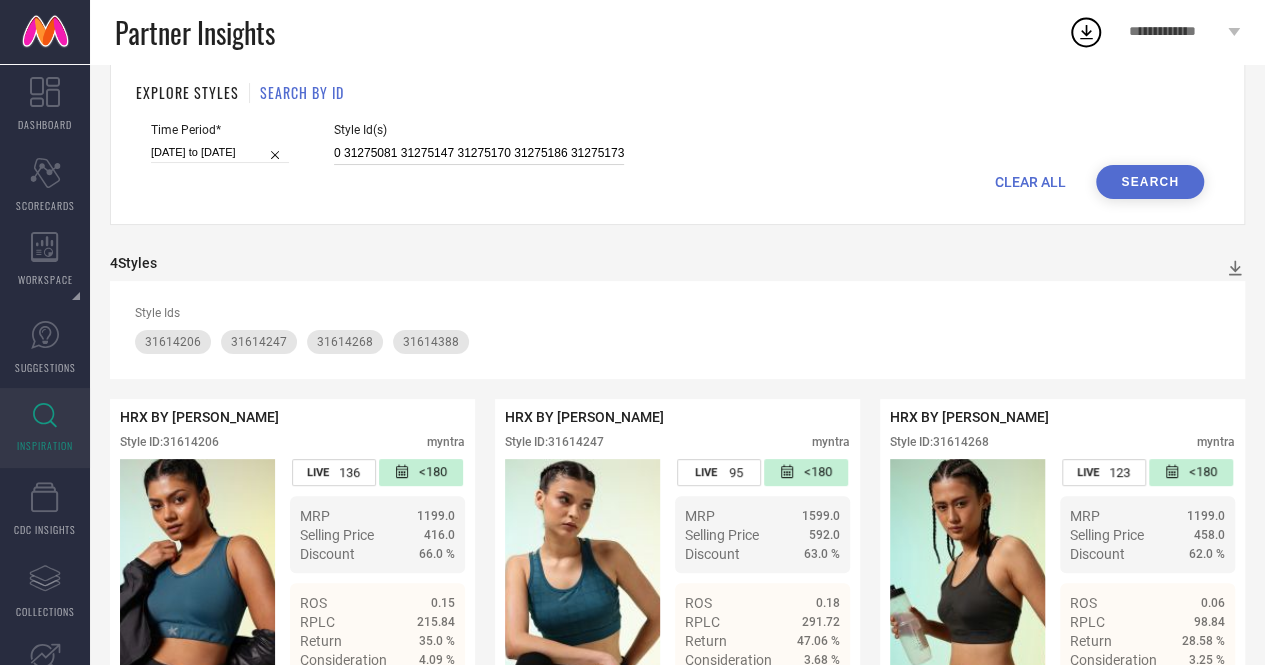 click on "31275133 31275195 31275174 31275130 31275081 31275147 31275170 31275186 31275173" at bounding box center (479, 153) 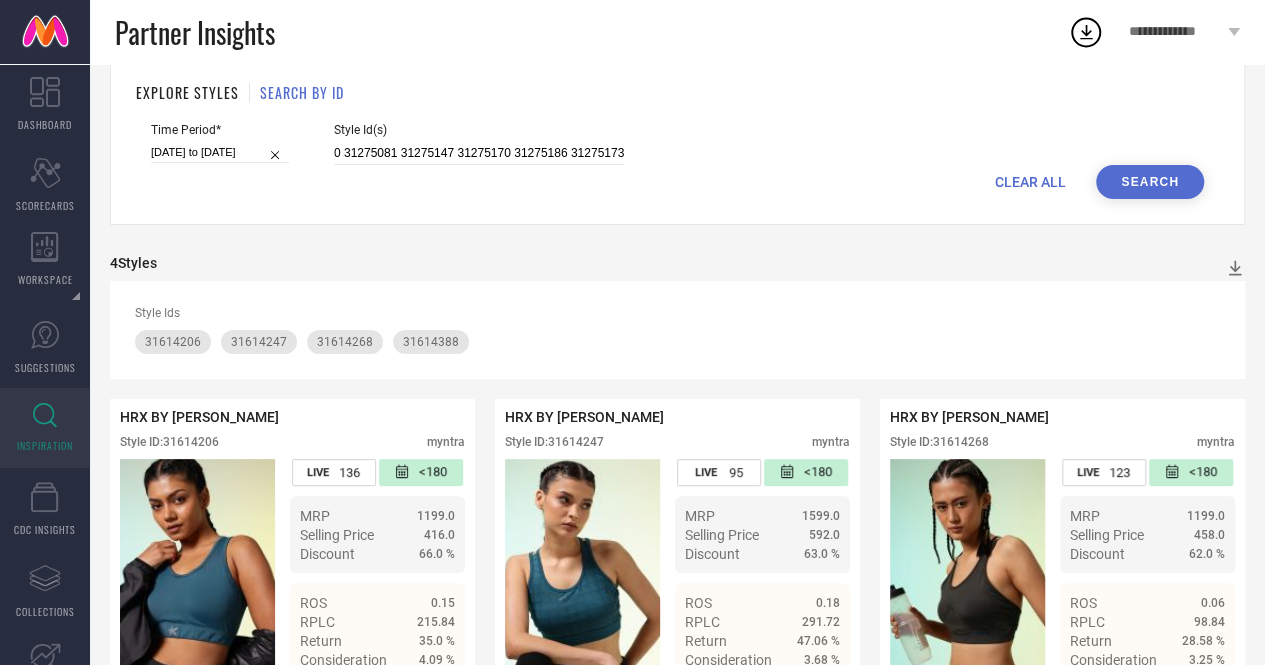 scroll, scrollTop: 0, scrollLeft: 0, axis: both 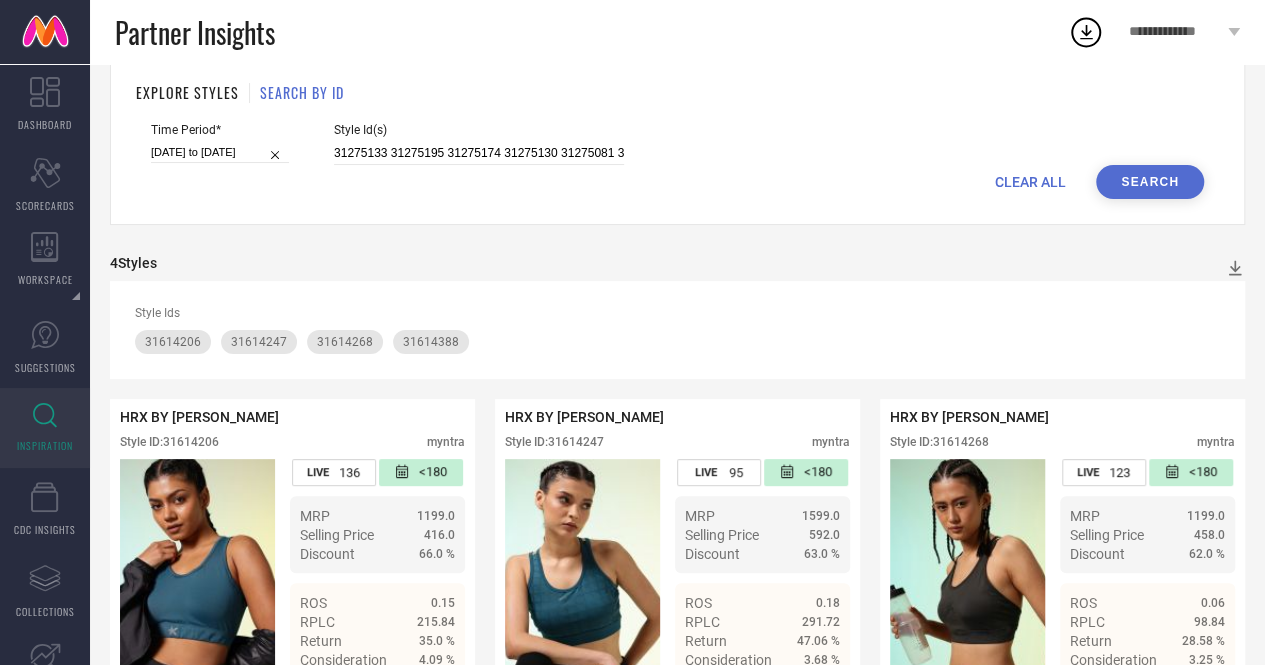 click on "Search" at bounding box center [1150, 182] 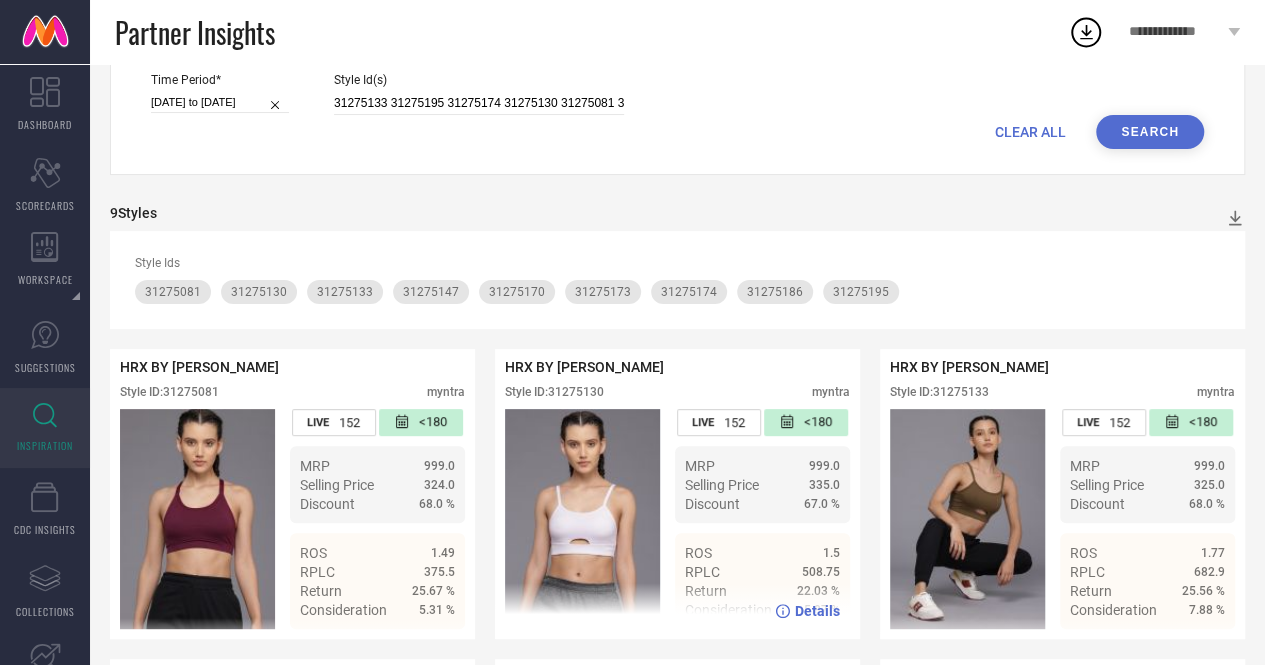 scroll, scrollTop: 0, scrollLeft: 0, axis: both 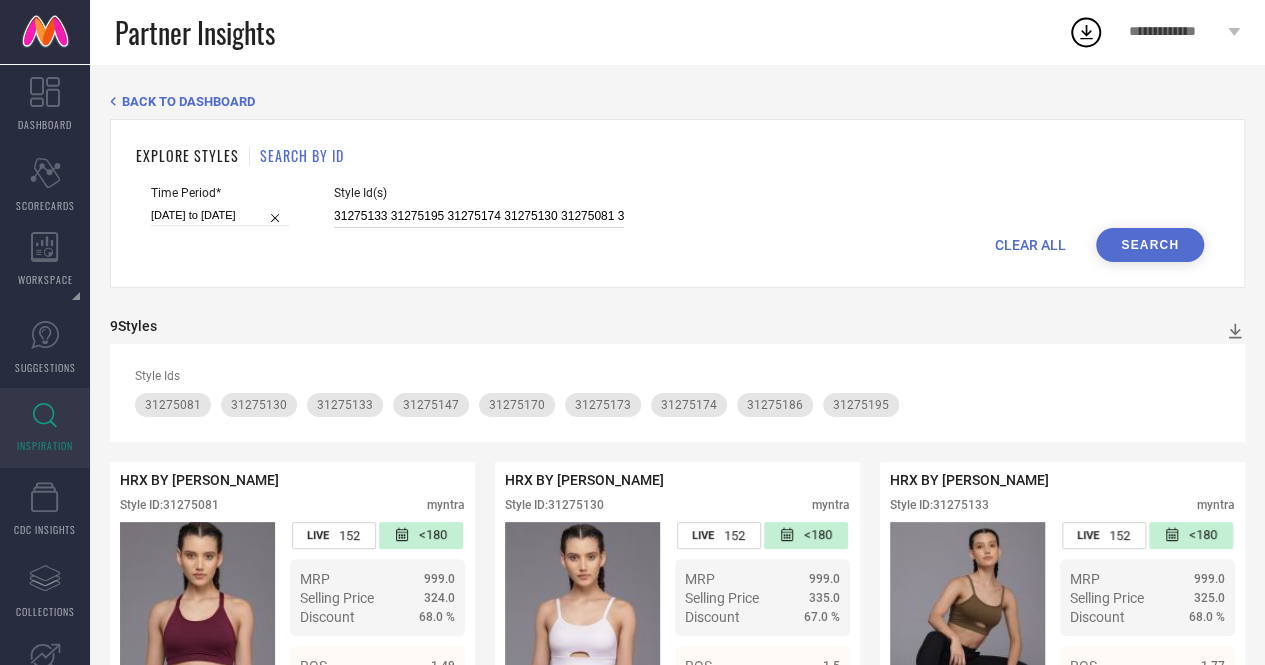 click on "31275133 31275195 31275174 31275130 31275081 31275147 31275170 31275186 31275173" at bounding box center [479, 216] 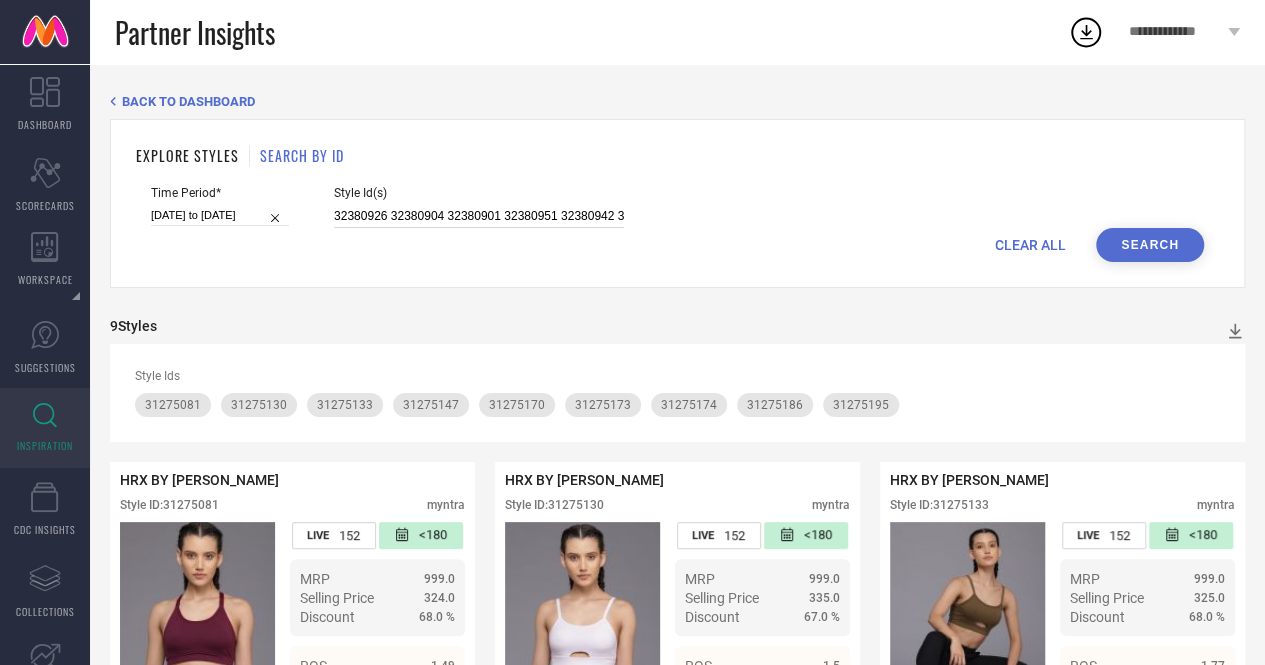 scroll, scrollTop: 0, scrollLeft: 1124, axis: horizontal 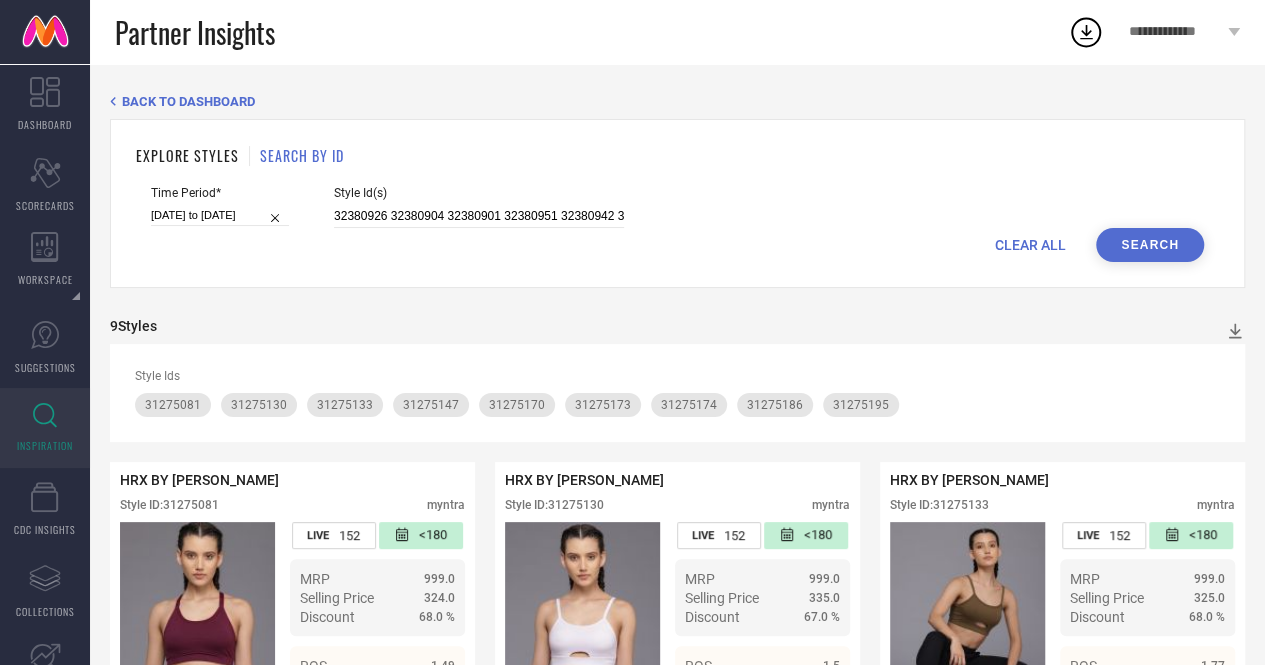 click on "Search" at bounding box center [1150, 245] 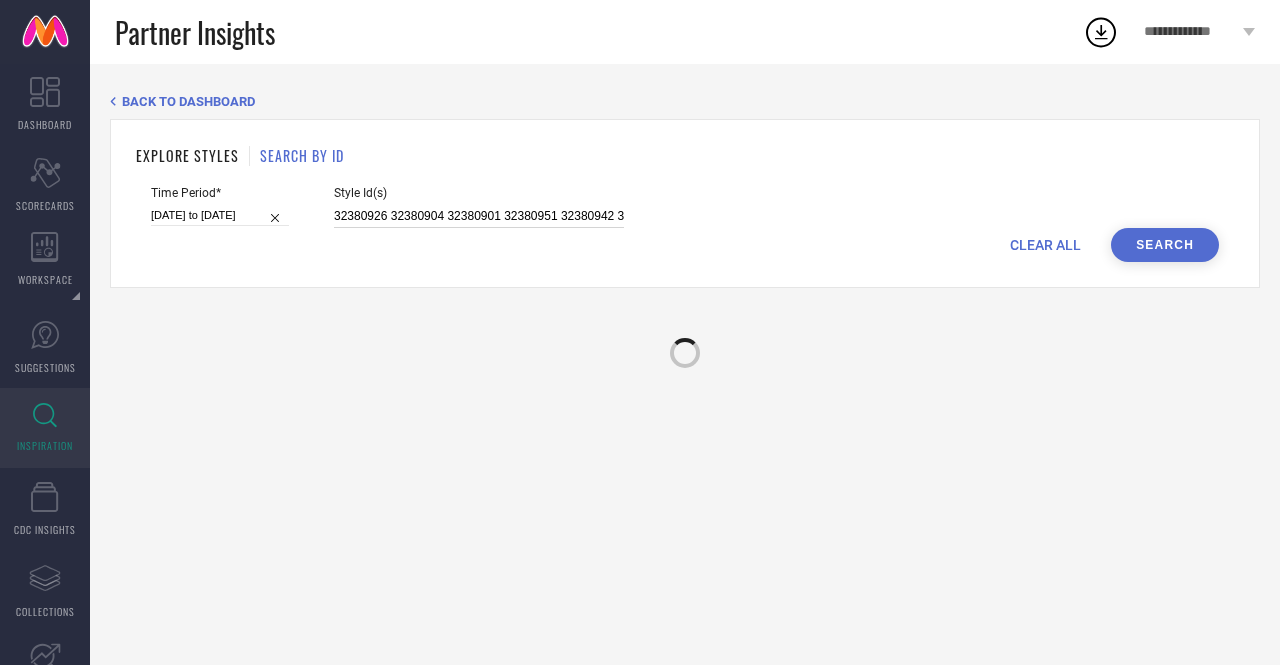 click on "32380926 32380904 32380901 32380951 32380942 31275098 32380991 31614221 32380959 31614244 32381021 31614443 32381003 31614249 32032098 32381027 32381014 32032137 32032200 31275179 32045076 31275159 32381078 32032092 31614354" at bounding box center (479, 216) 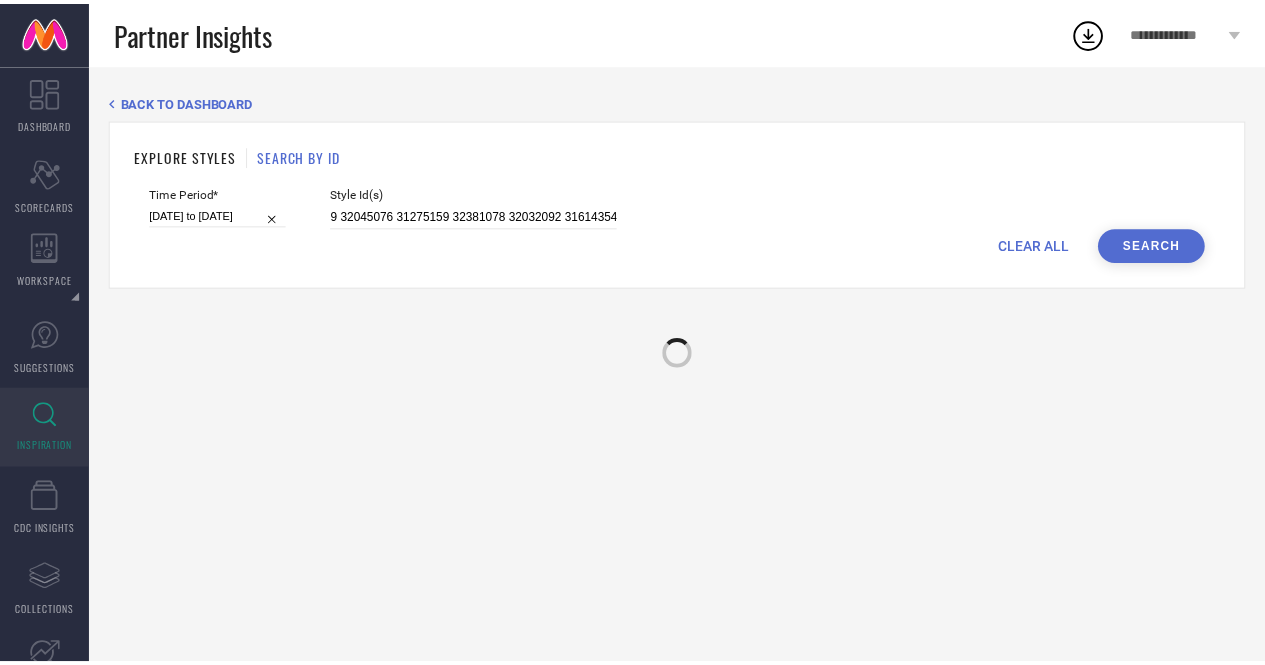 scroll, scrollTop: 0, scrollLeft: 0, axis: both 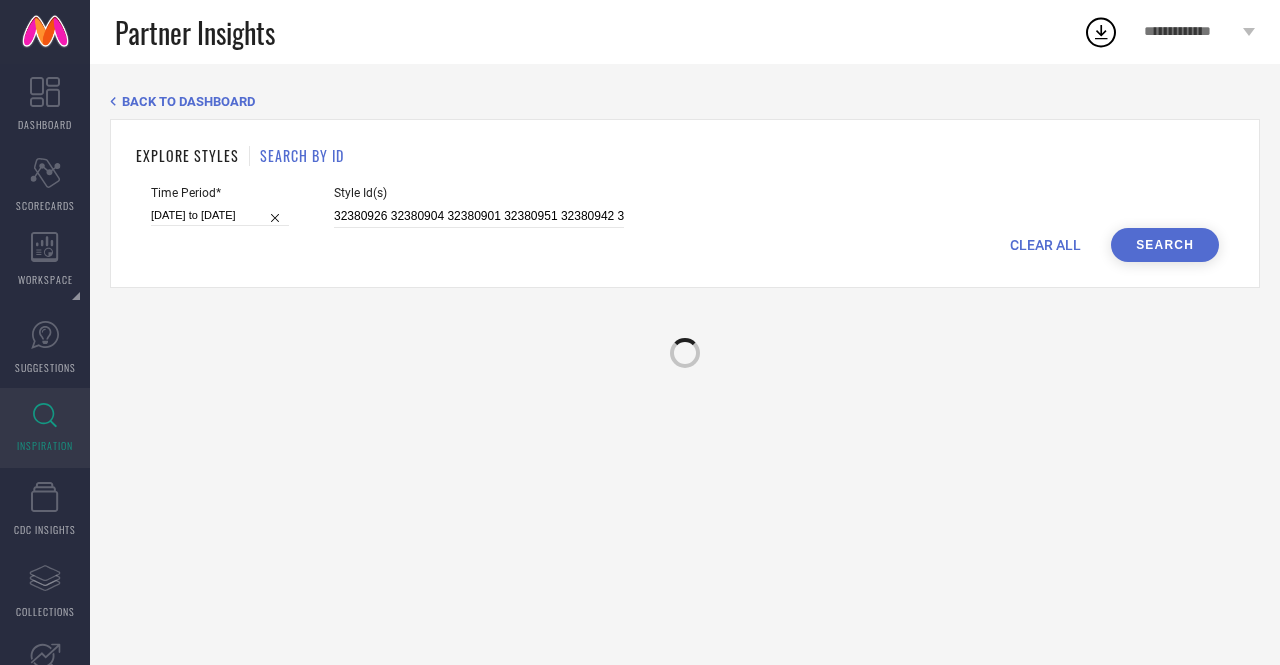 click on "Search" at bounding box center (1165, 245) 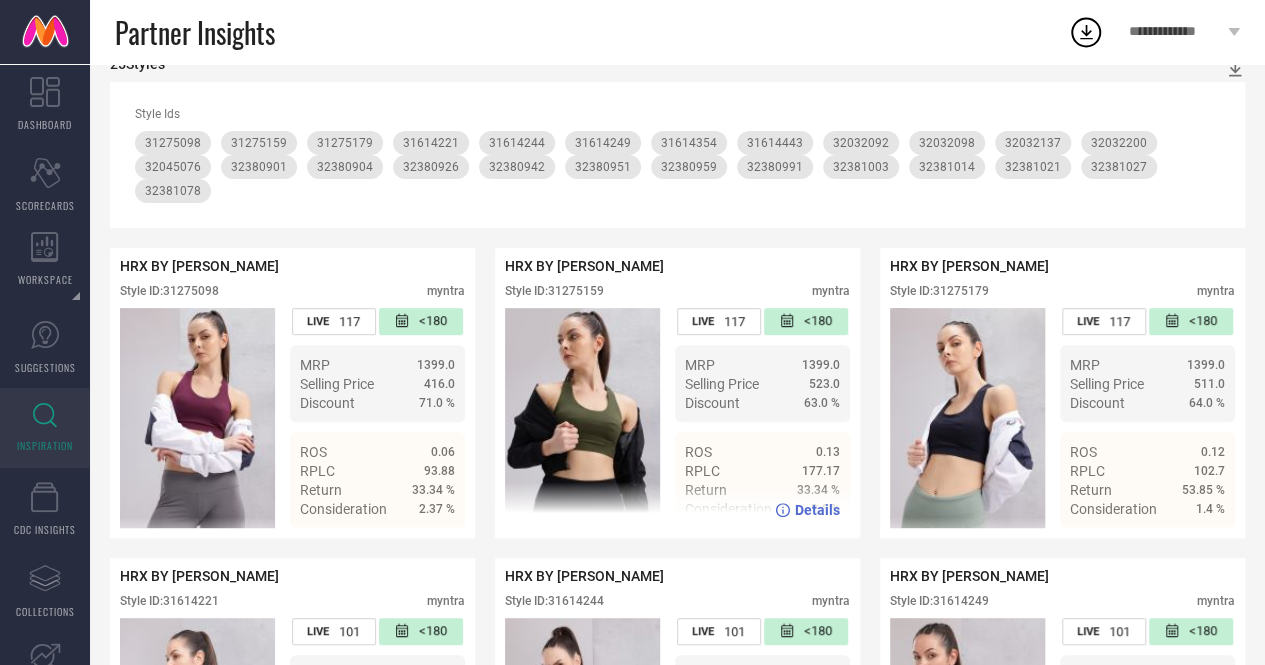 scroll, scrollTop: 263, scrollLeft: 0, axis: vertical 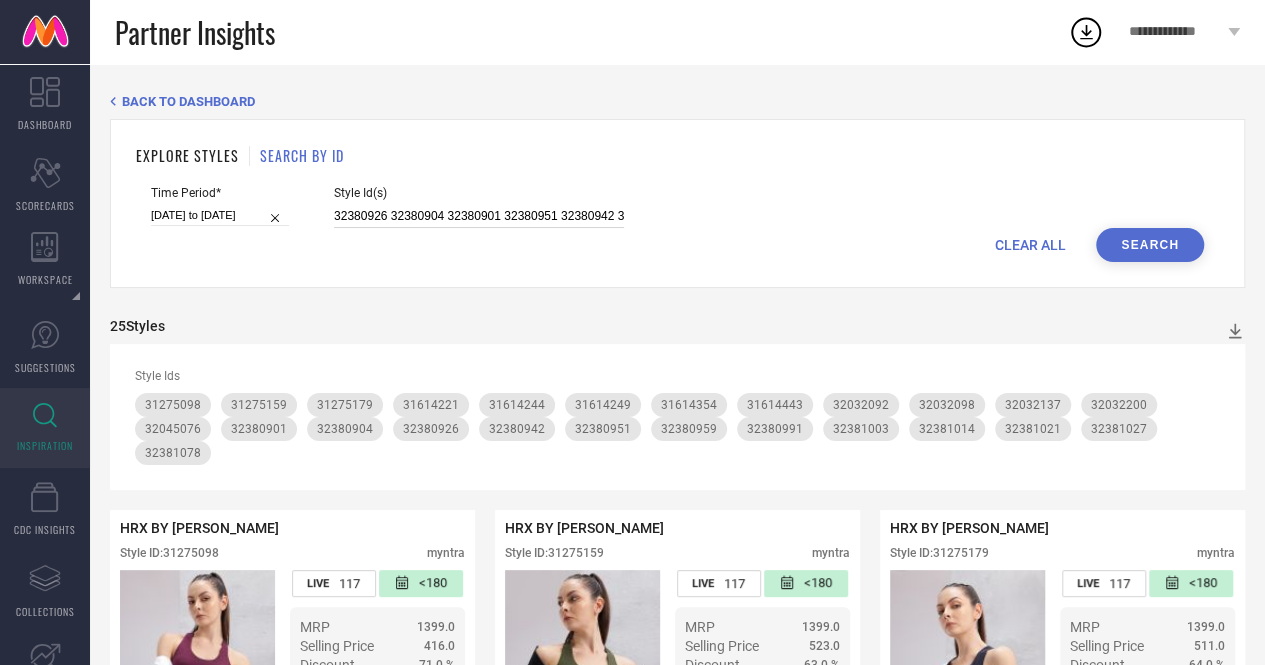 click on "32380926 32380904 32380901 32380951 32380942 31275098 32380991 31614221 32380959 31614244 32381021 31614443 32381003 31614249 32032098 32381027 32381014 32032137 32032200 31275179 32045076 31275159 32381078 32032092 31614354" at bounding box center (479, 216) 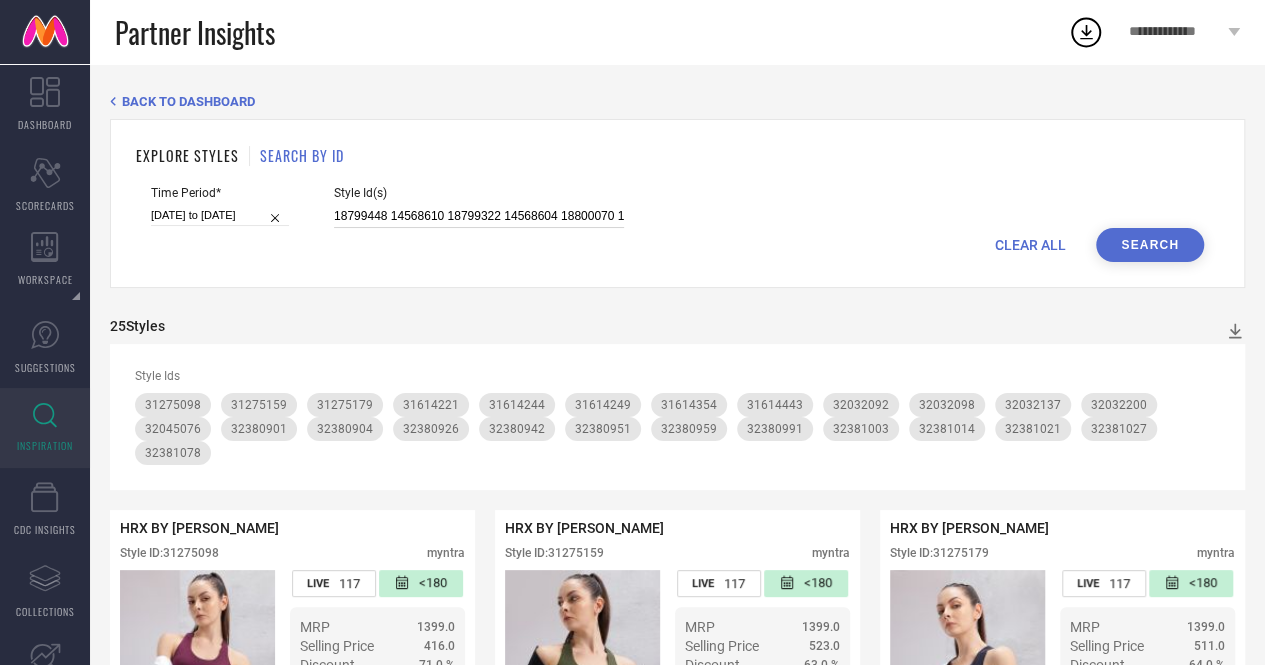 scroll, scrollTop: 0, scrollLeft: 2940, axis: horizontal 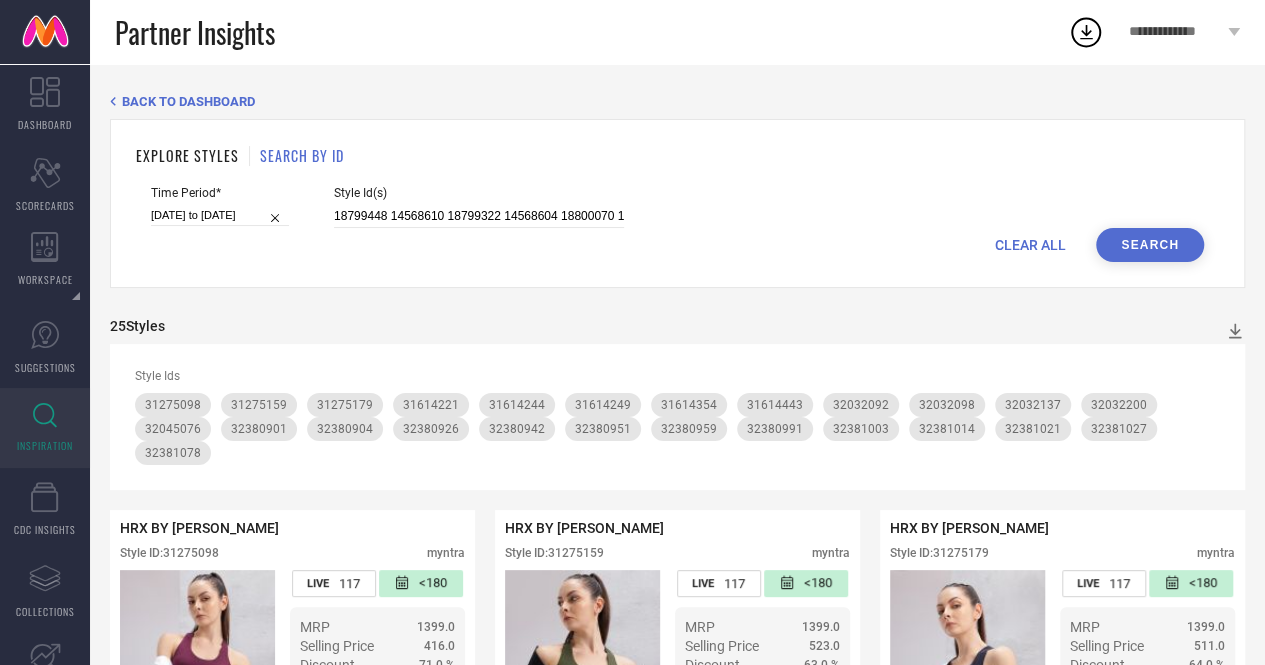 click on "Search" at bounding box center [1150, 245] 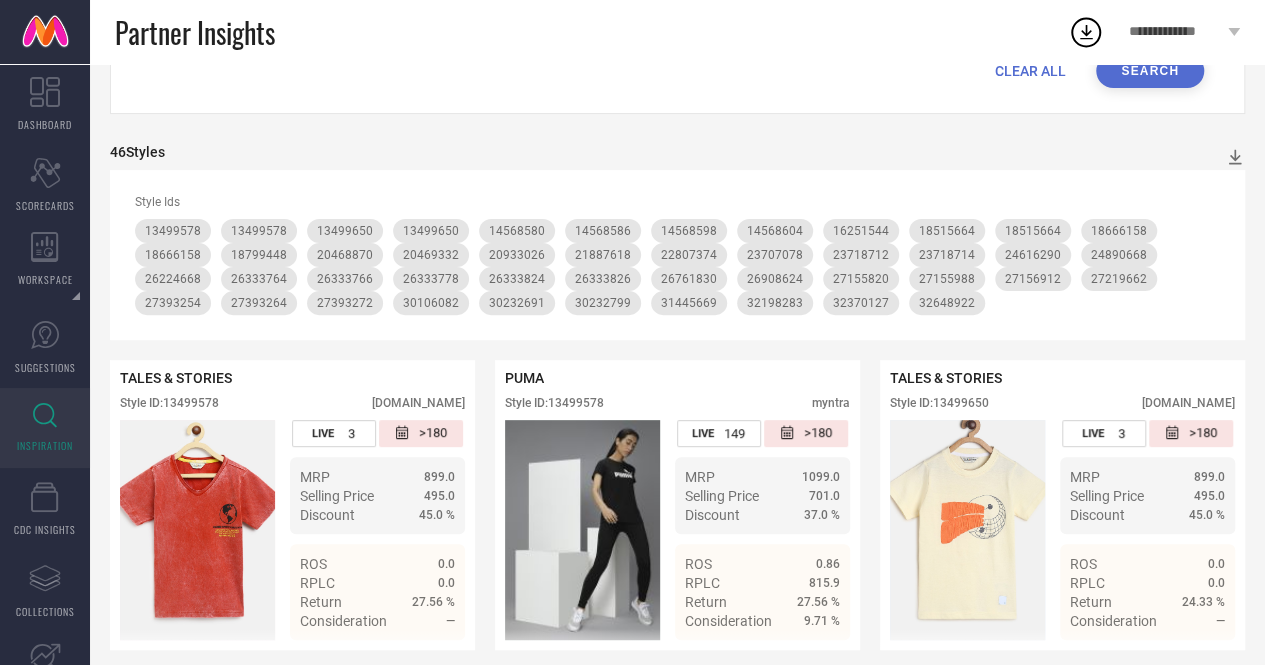 scroll, scrollTop: 0, scrollLeft: 0, axis: both 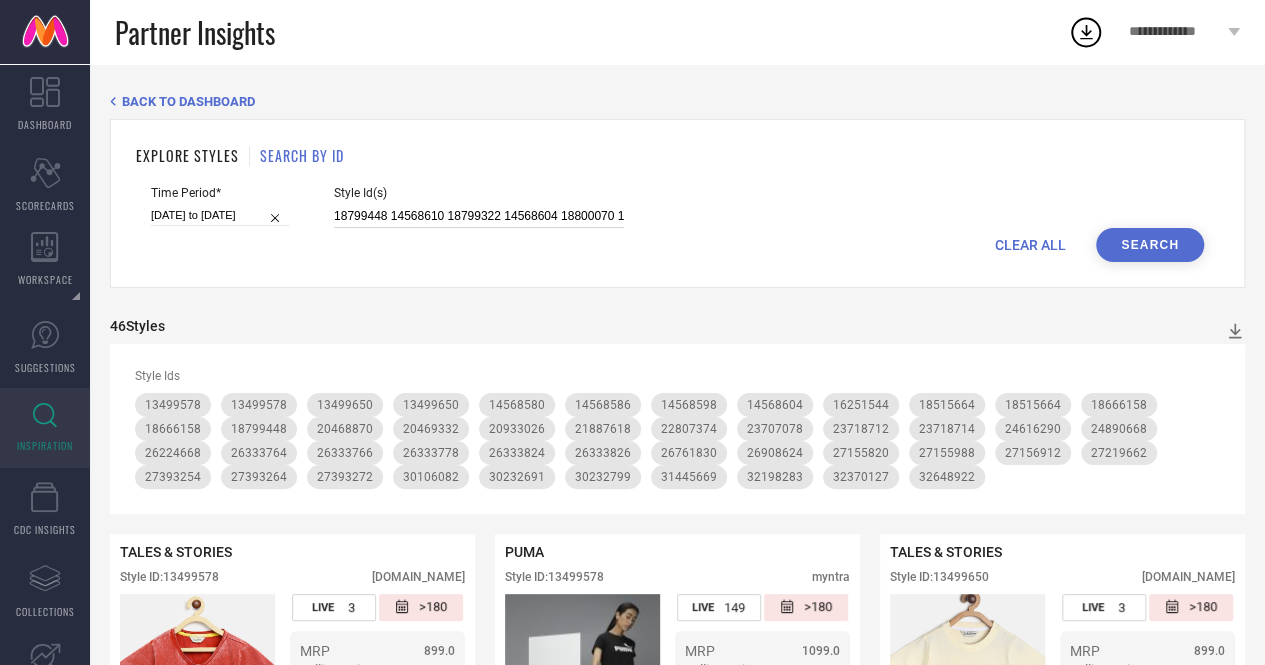 click on "18799448 14568610 18799322 14568604 18800070 14568598 27393254 14568580 18799308 14568592 30106082 30232799 32648922 26333748 13499650 26224668 13499578 23718714 18515664 26333826 26333768 27155840 26333774 26333778 14568586 26333766 30232691 26333762 26333752 27156912 27393272 27393264 32198283 26333764 20469332 27393248 27155820 26333824 21887618 23718712 24890668 20933026 32370127 27219662 27219652 22807374 23707078 31445669 26908624 24616290 24553942 20468870 18666158 23707090 26761830 16251544 27155988" at bounding box center (479, 216) 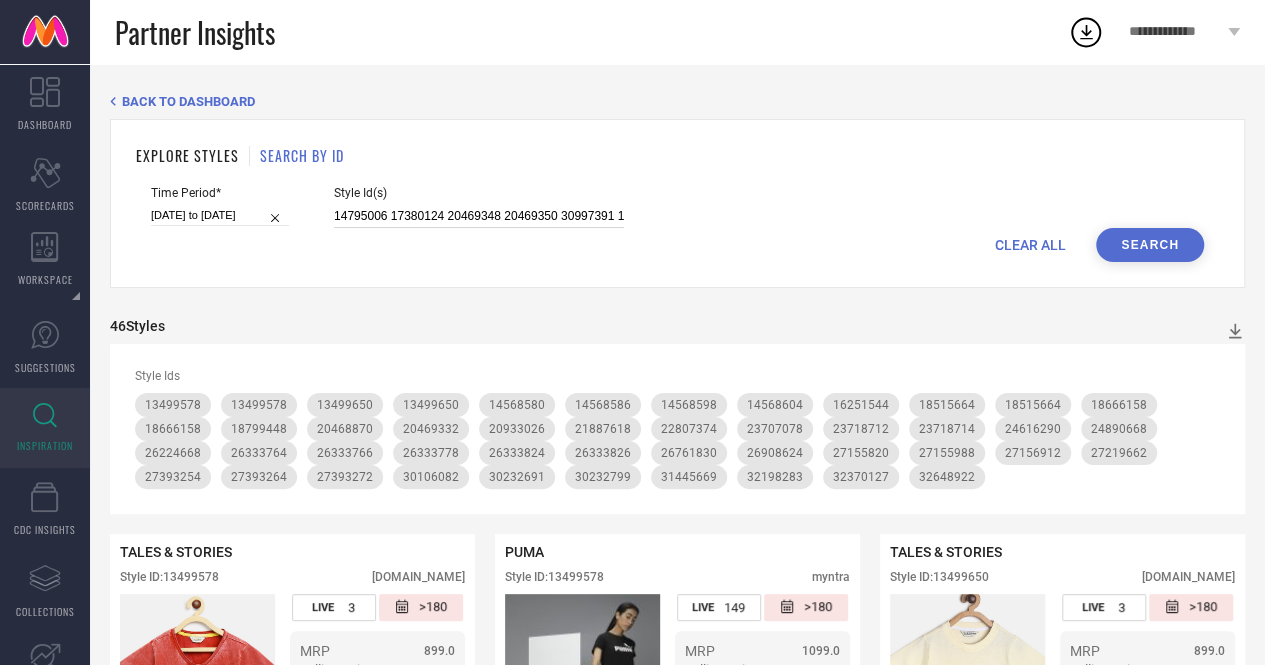 scroll, scrollTop: 0, scrollLeft: 1635, axis: horizontal 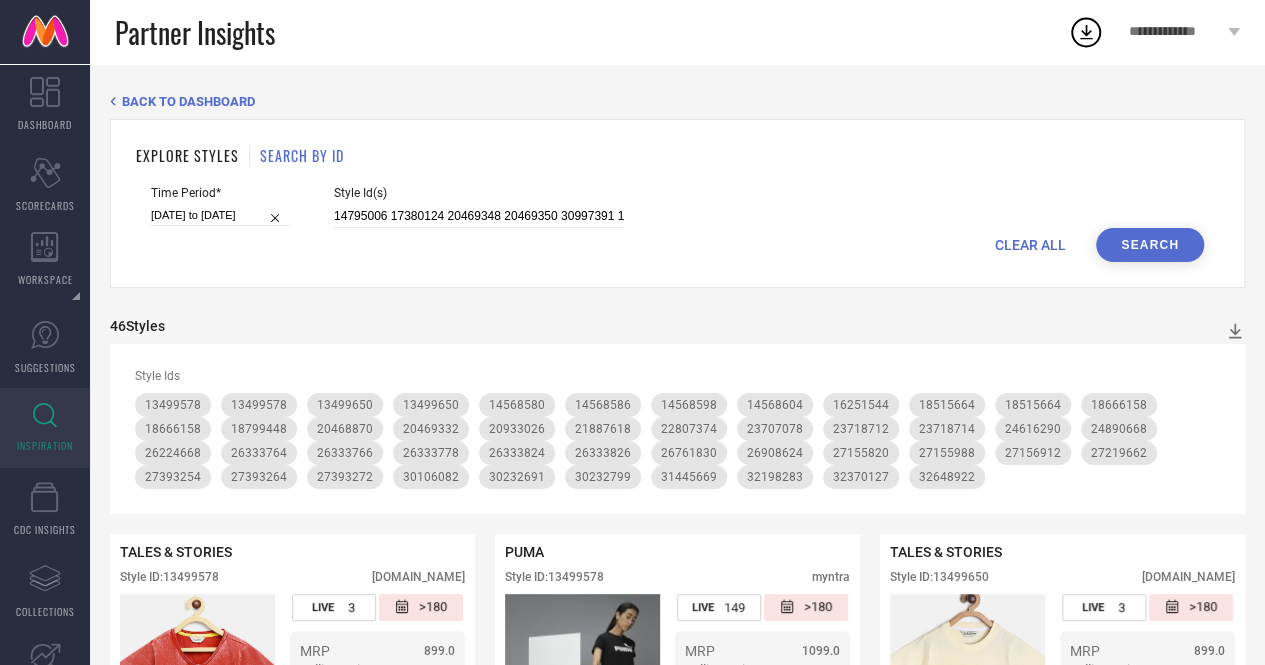 click on "Search" at bounding box center (1150, 245) 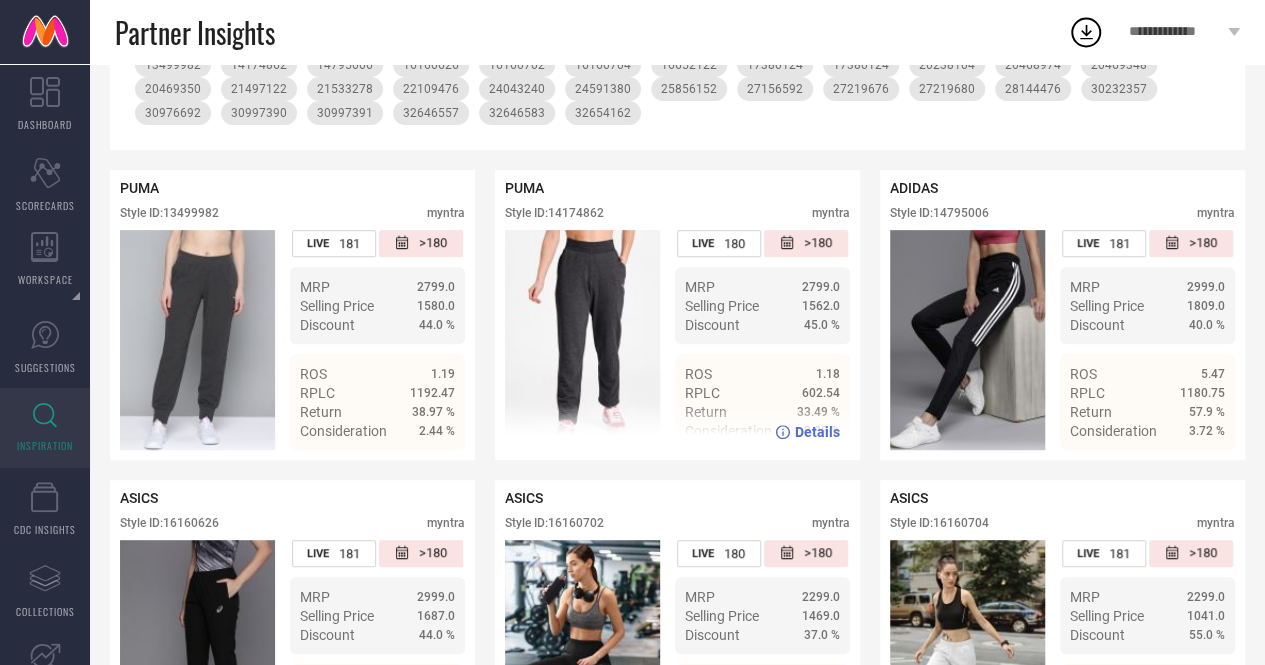 scroll, scrollTop: 0, scrollLeft: 0, axis: both 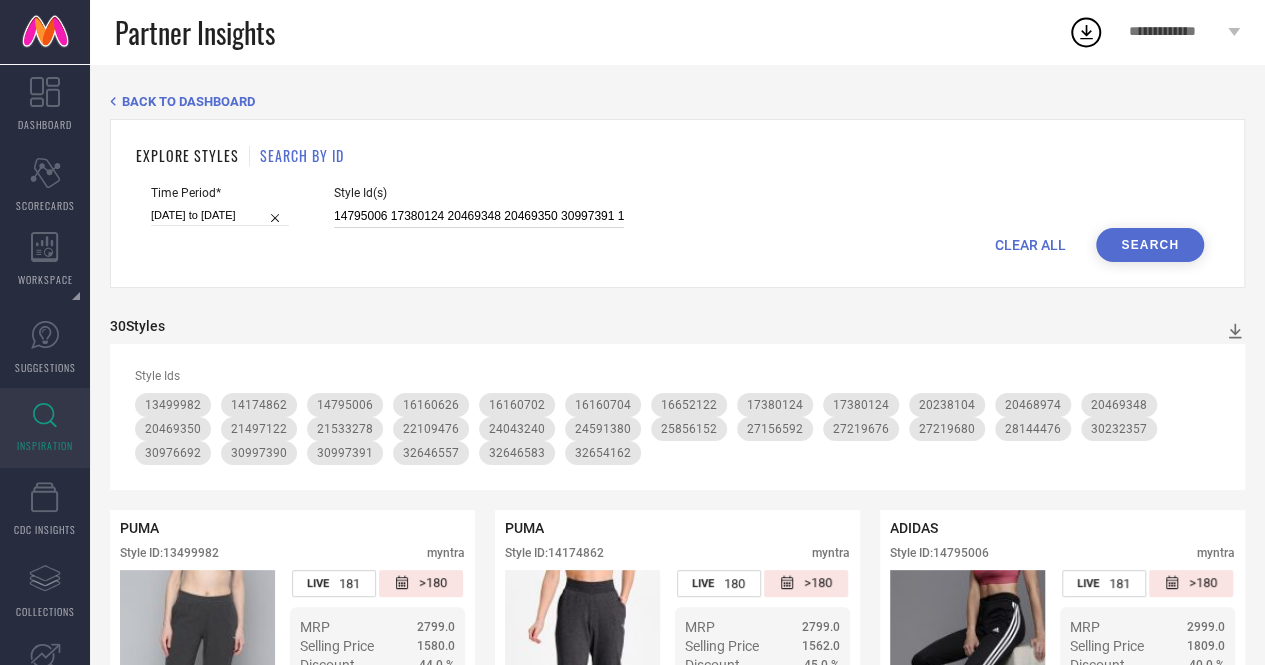click on "14795006 17380124 20469348 20469350 30997391 16652122 26333788 32646583 30976692 26333798 26333802 30997390 21533278 27219680 32646557 24043234 16160704 20468974 22109476 16160626 25856152 28144476 27219676 26333790 30232357 24043240 14174862 32654162 13499982 24591380 16160702 21497122 20238104 27156592" at bounding box center [479, 216] 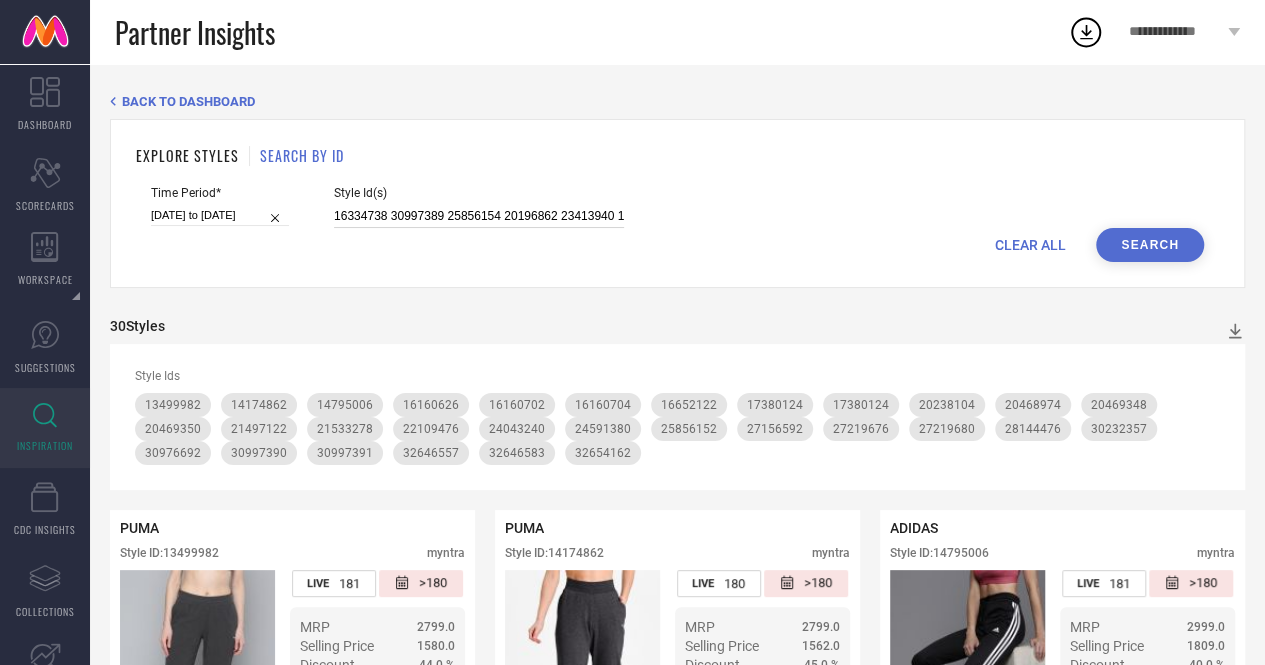 scroll, scrollTop: 0, scrollLeft: 2085, axis: horizontal 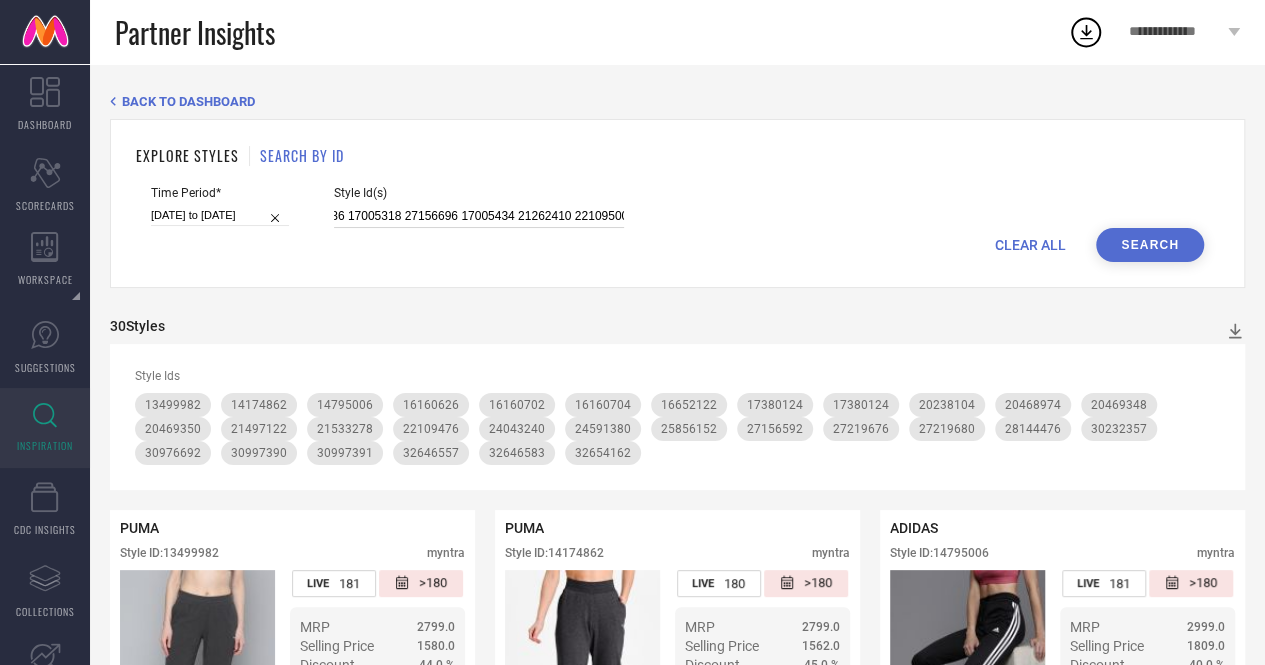 click on "16334738 30997389 25856154 20196862 23413940 13544168 20469358 25856156 23719030 27156518 30997392 25856158 21121922 22797638 16869122 22797640 20196860 23719012 27156730 32791576 30997394 28746960 21121924 21532566 21262428 22372482 32646580 18819092 26759876 18519184 16578320 26237084 20196864 20469040 25880086 21122040 21121936 17005318 27156696 17005434 21262410 22109500" at bounding box center (479, 216) 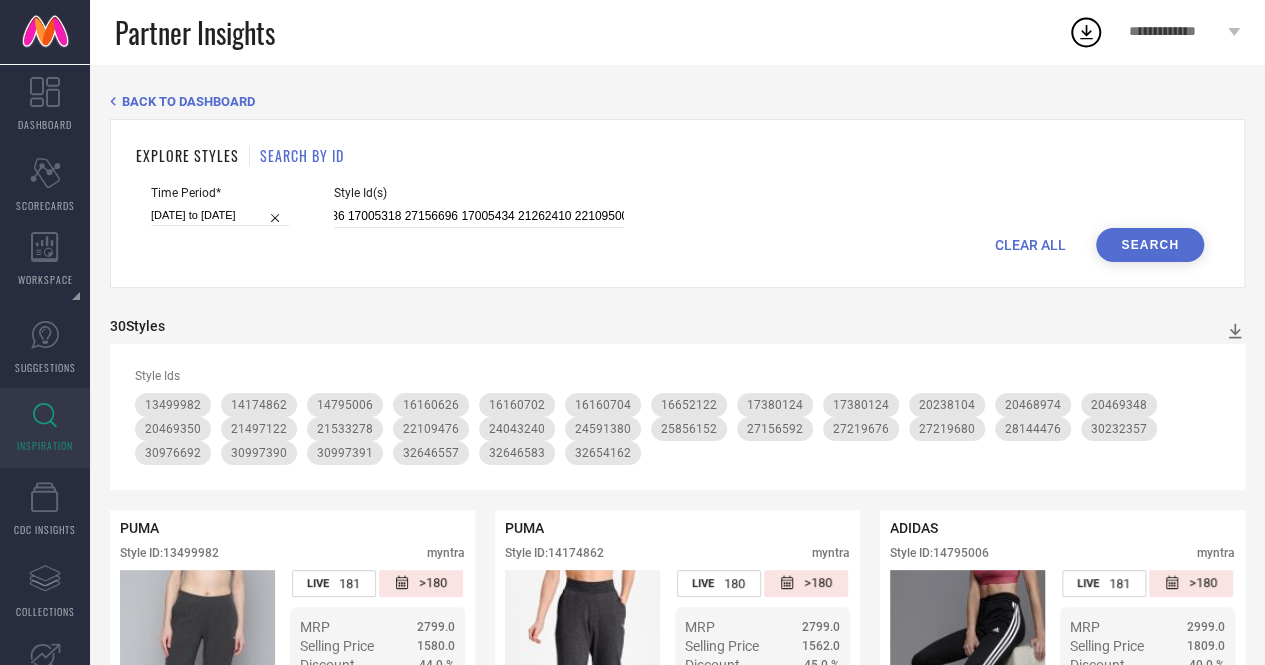 scroll, scrollTop: 0, scrollLeft: 0, axis: both 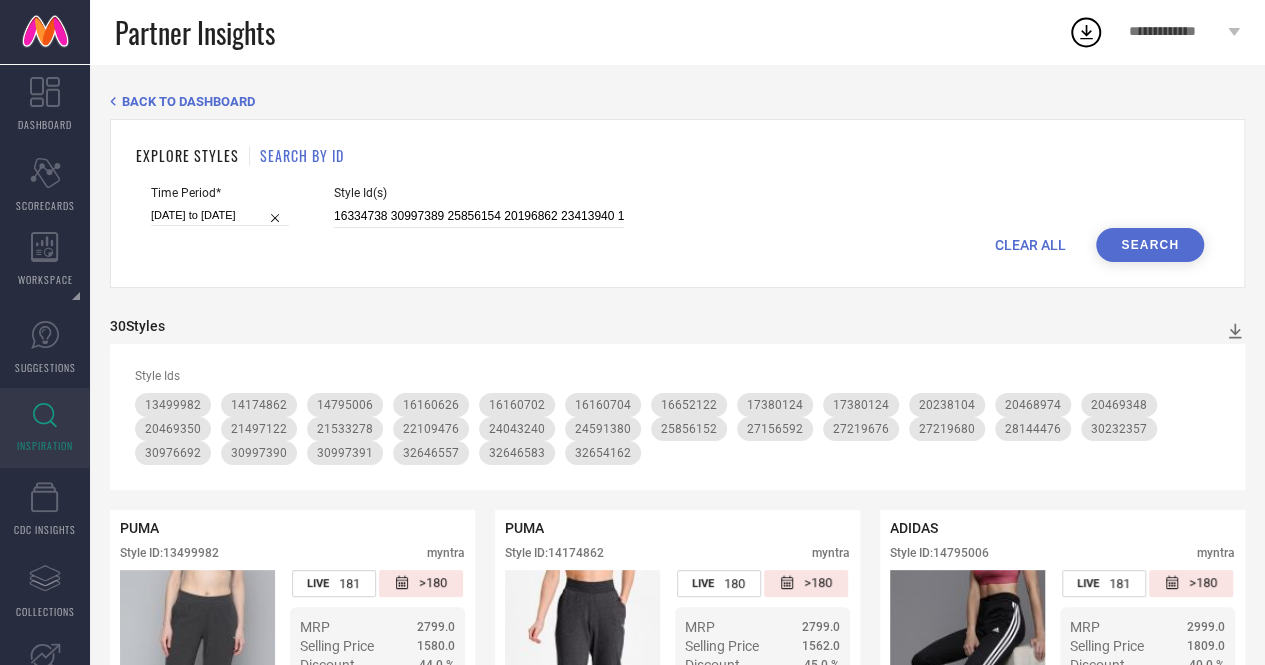 click on "Search" at bounding box center (1150, 245) 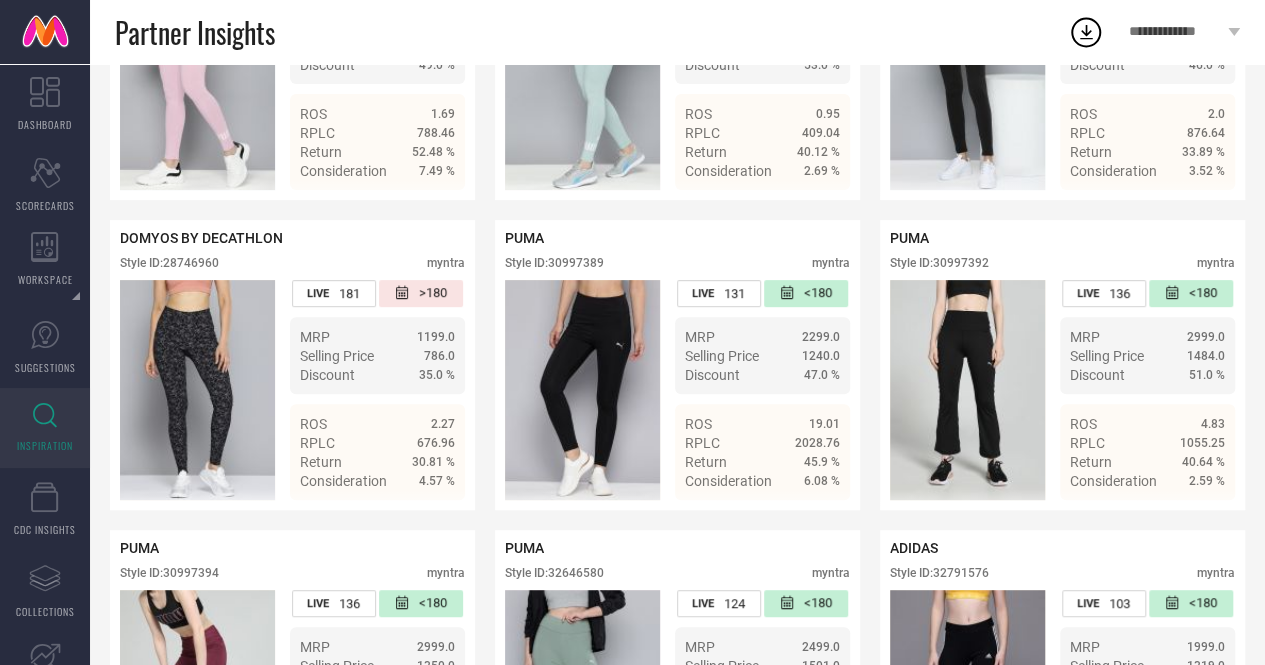 scroll, scrollTop: 4280, scrollLeft: 0, axis: vertical 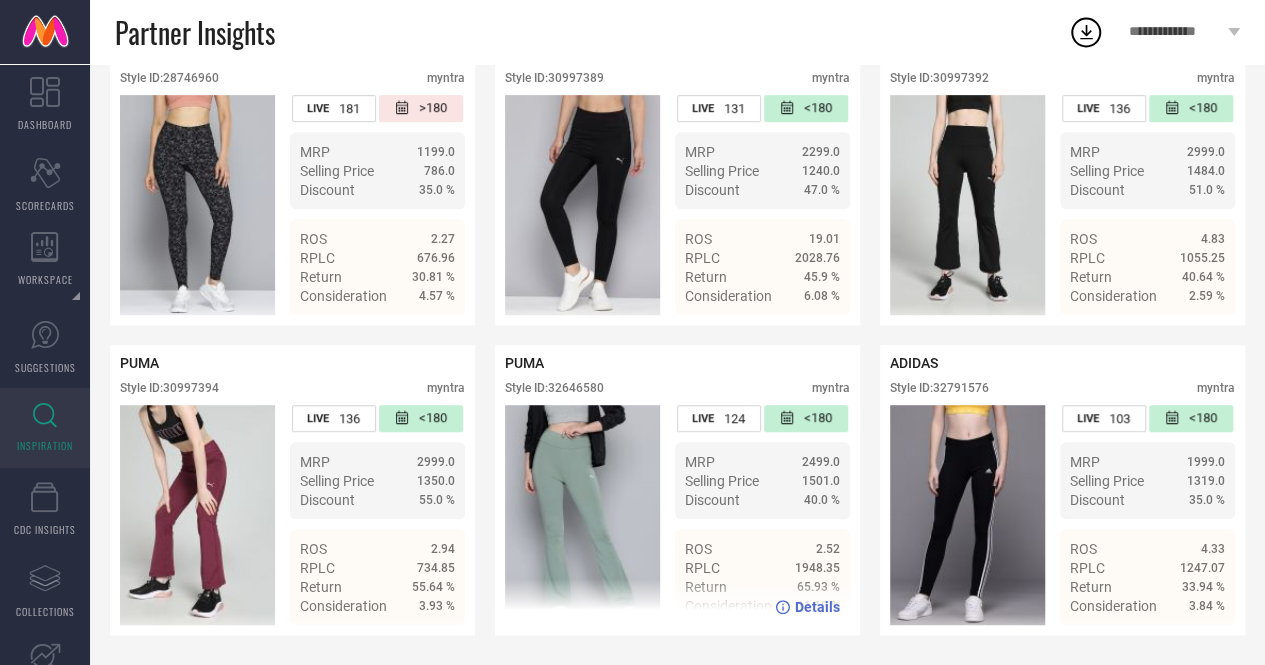 click on "Details" at bounding box center [817, 607] 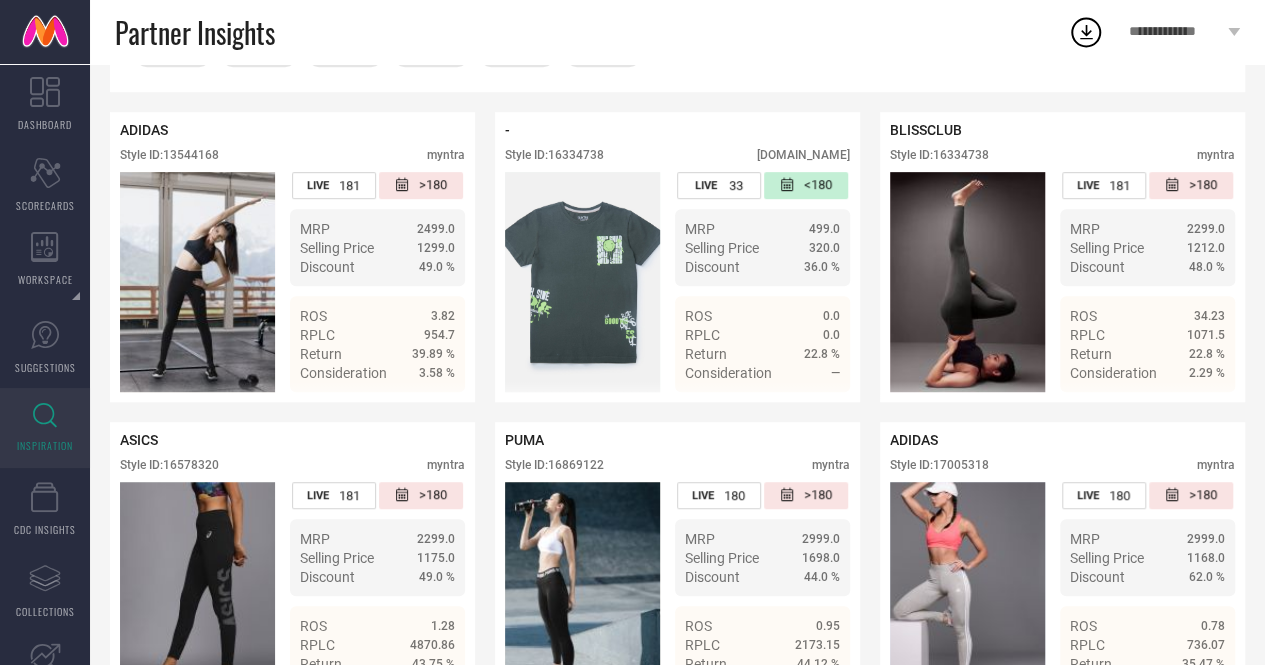 scroll, scrollTop: 423, scrollLeft: 0, axis: vertical 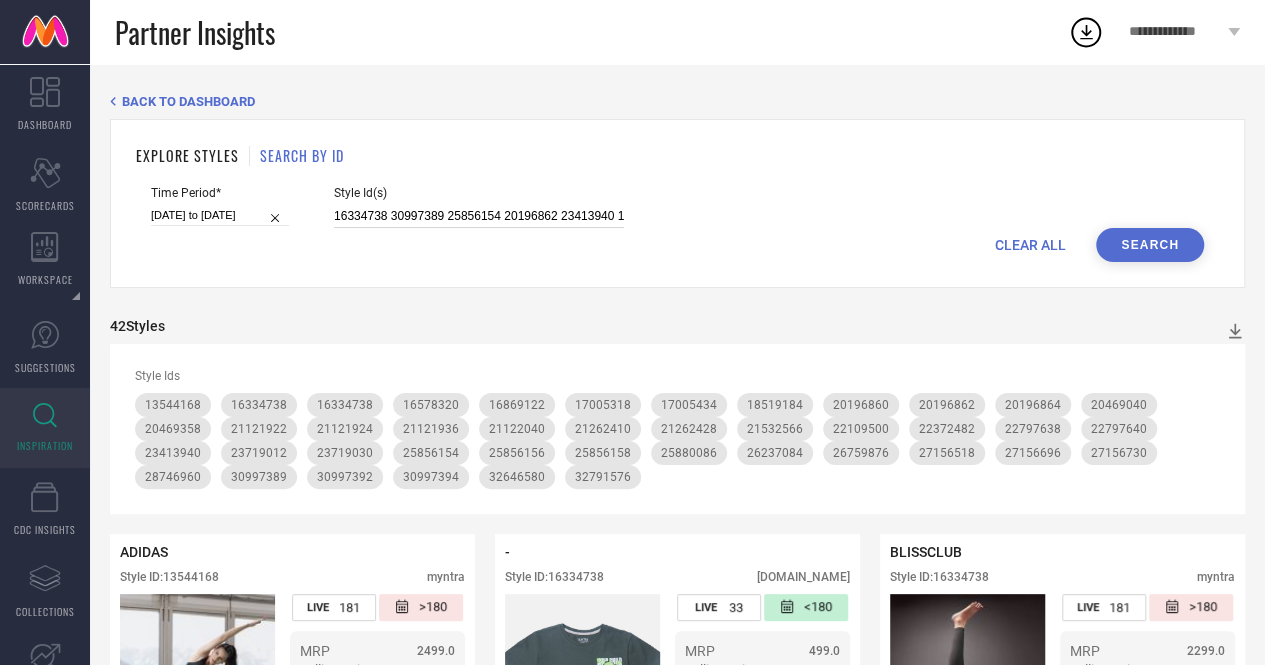 click on "16334738 30997389 25856154 20196862 23413940 13544168 20469358 25856156 23719030 27156518 30997392 25856158 21121922 22797638 16869122 22797640 20196860 23719012 27156730 32791576 30997394 28746960 21121924 21532566 21262428 22372482 32646580 18819092 26759876 18519184 16578320 26237084 20196864 20469040 25880086 21122040 21121936 17005318 27156696 17005434 21262410 22109500" at bounding box center (479, 216) 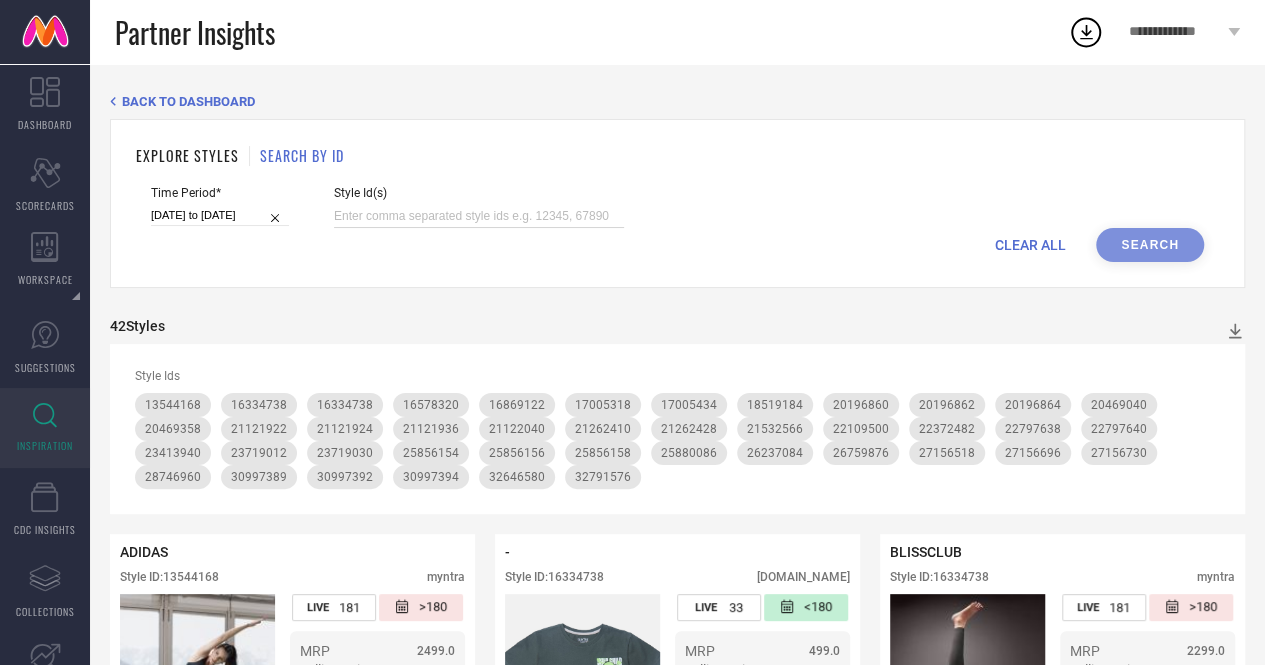 paste on "16334738 30997389 25856154 20196862 23413940 13544168 20469358 25856156 23719030 27156518 30997392 25856158 21121922 22797638 16869122 22797640 20196860 23719012 27156730 32791576 30997394 28746960 21121924 21532566 21262428 22372482 32646580 18819092 26759876 18519184 16578320 26237084 20196864 20469040 25880086 21122040 21121936 17005318 27156696 17005434 21262410 22109500" 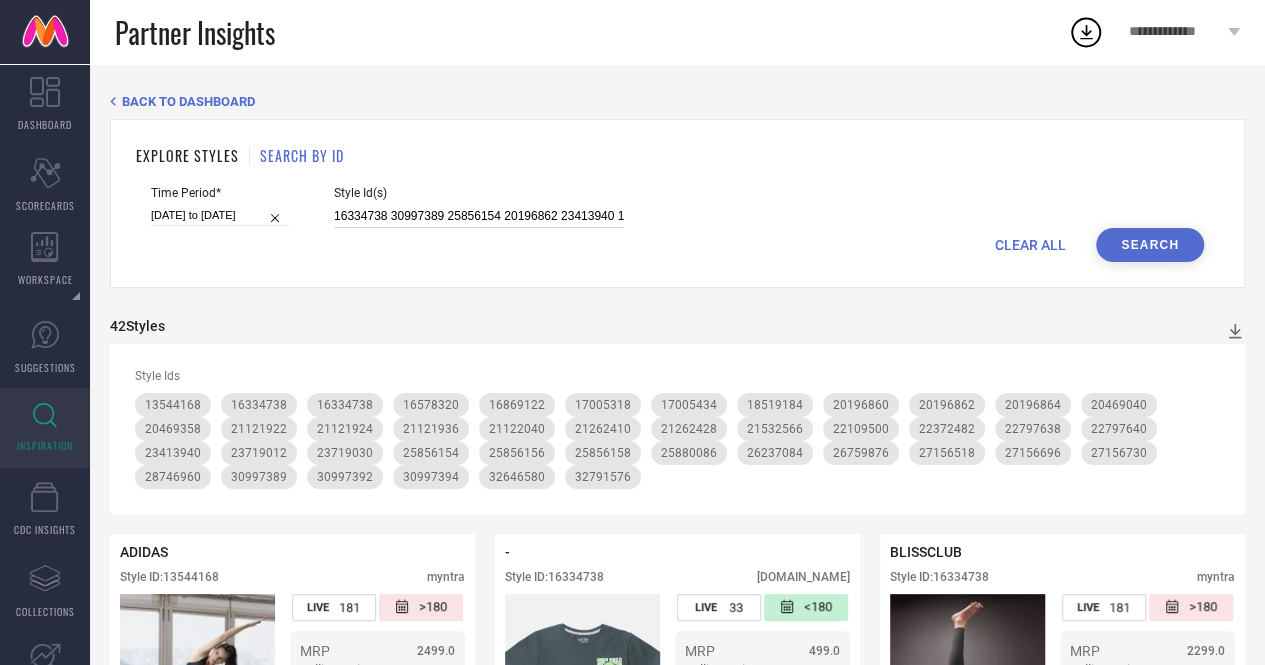 scroll, scrollTop: 0, scrollLeft: 2085, axis: horizontal 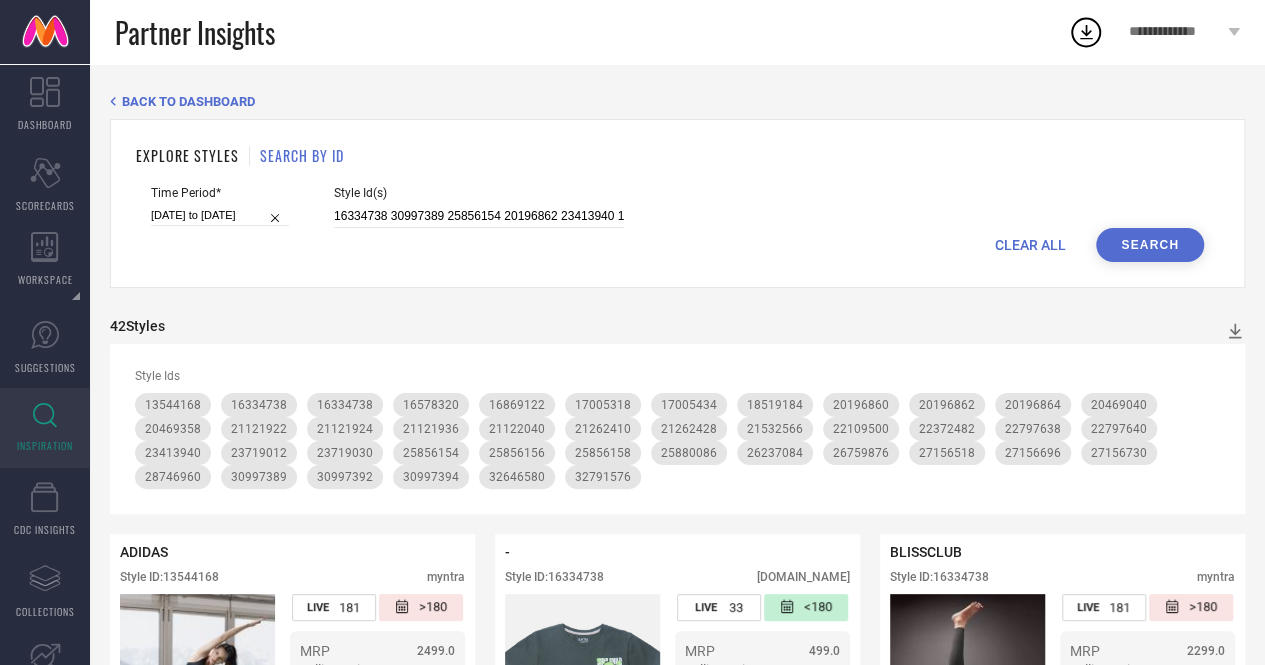 click on "Search" at bounding box center (1150, 245) 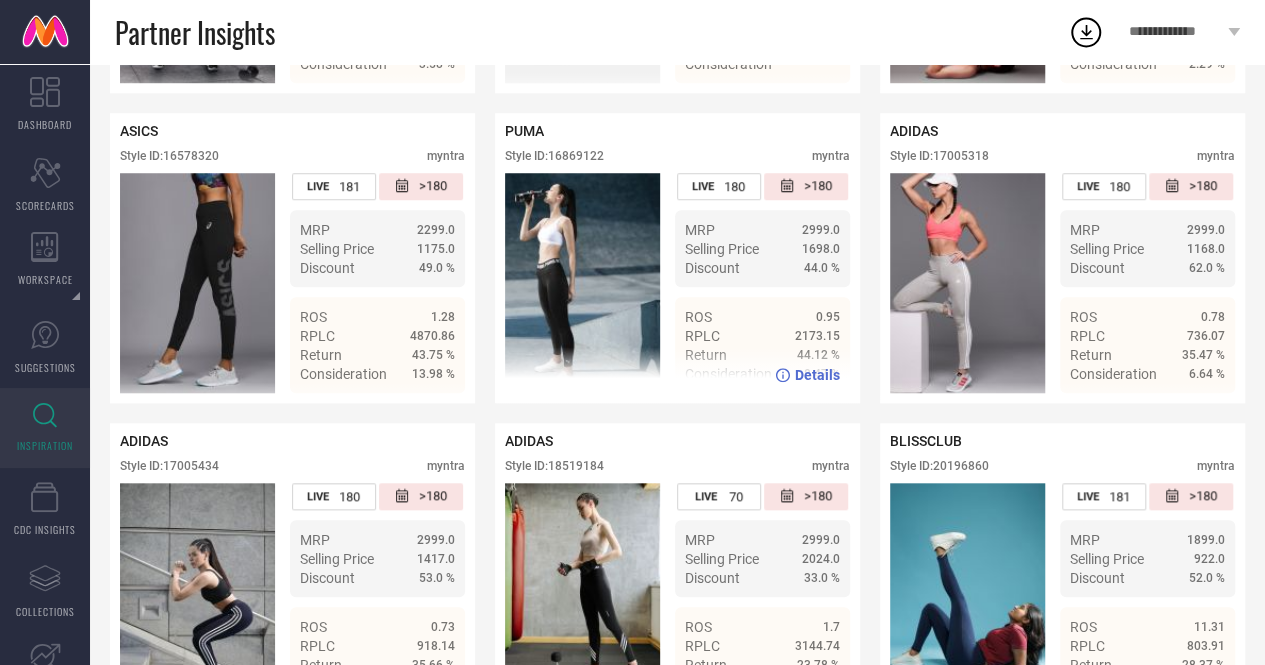 scroll, scrollTop: 732, scrollLeft: 0, axis: vertical 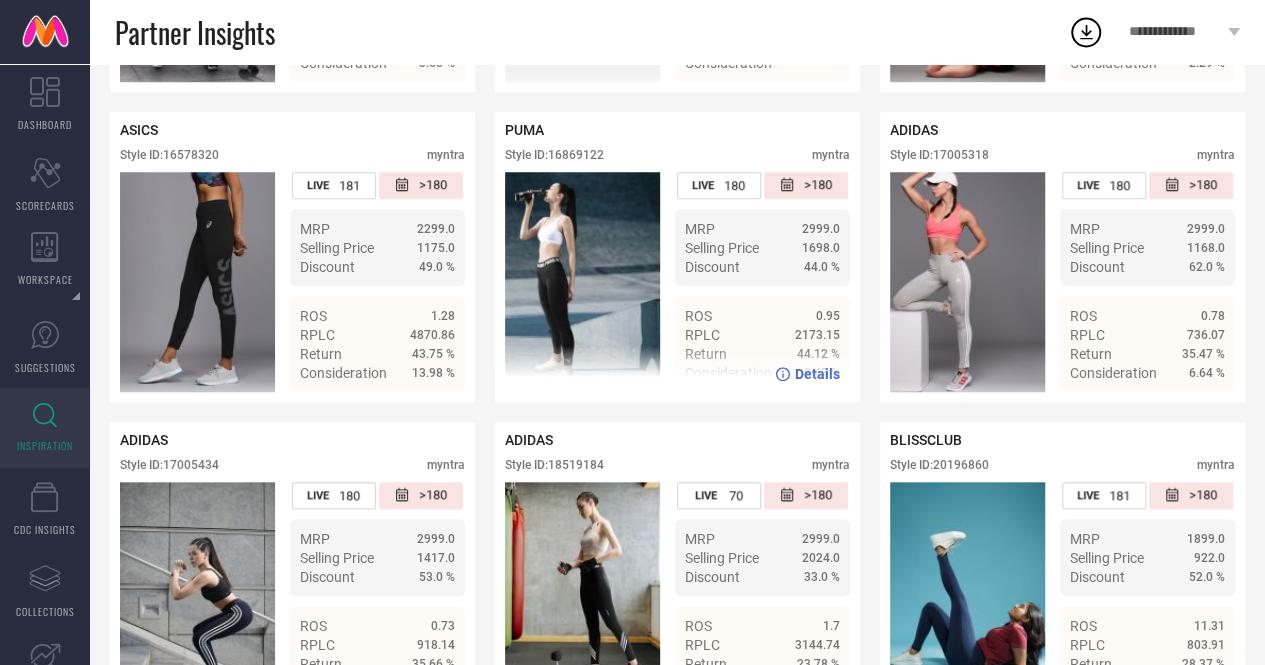 click on "Details" at bounding box center [817, 374] 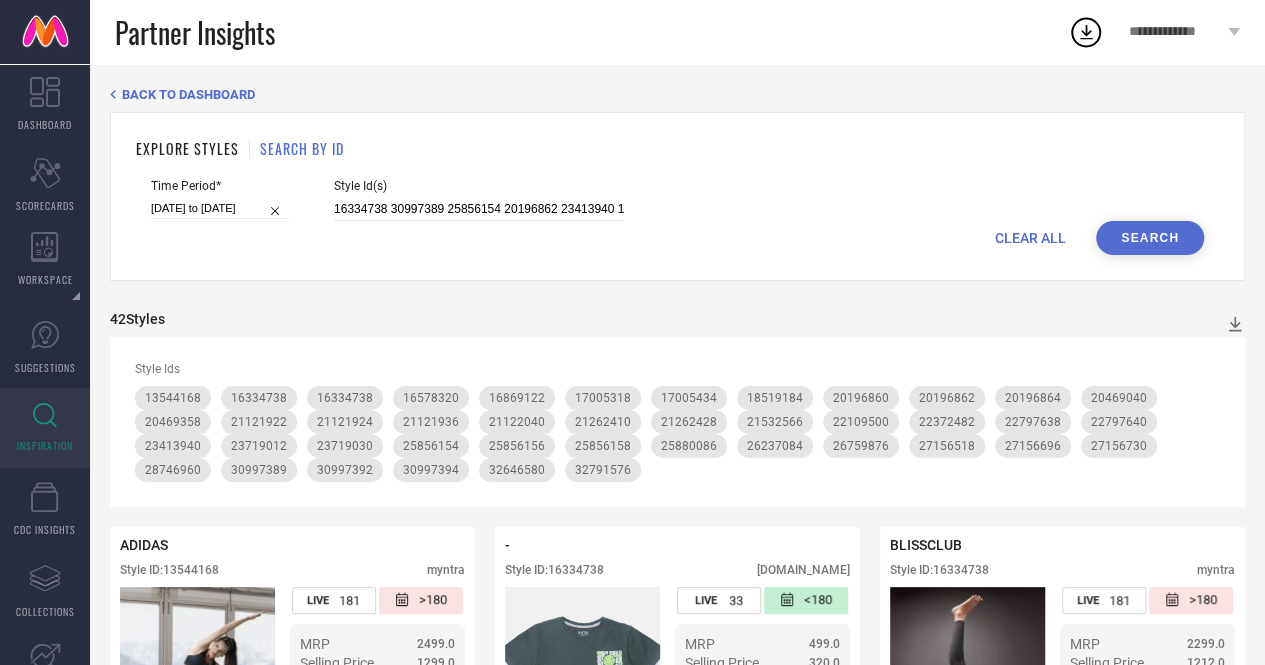 scroll, scrollTop: 8, scrollLeft: 0, axis: vertical 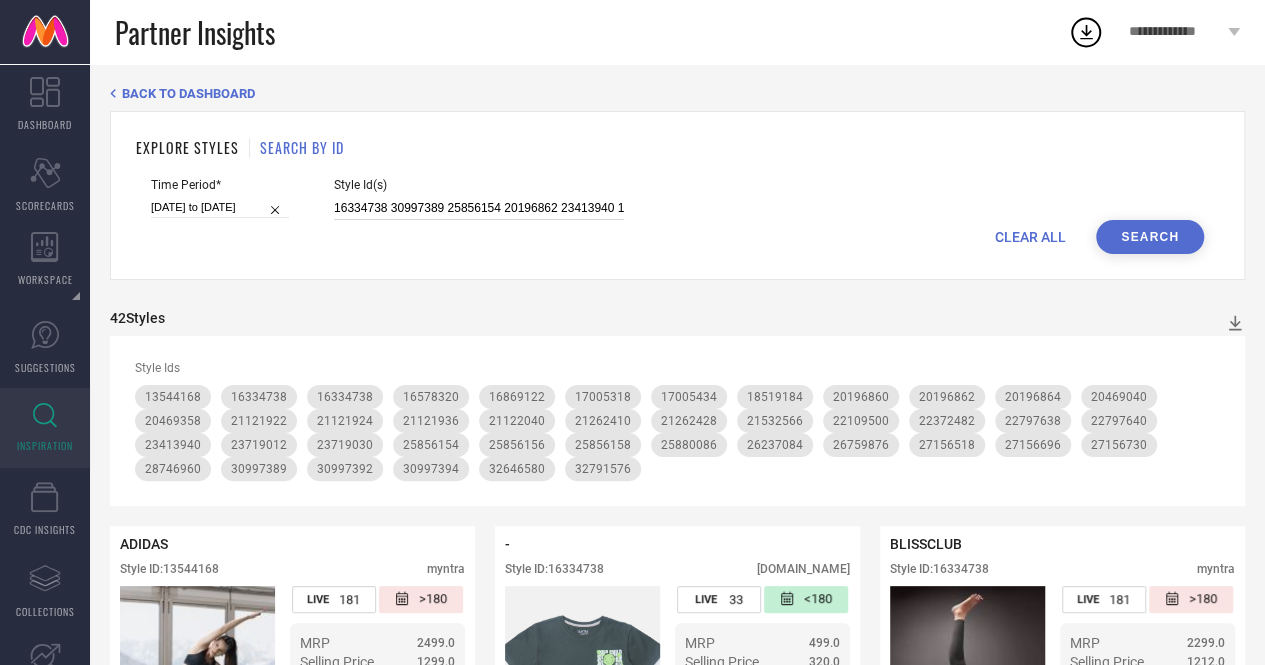 drag, startPoint x: 332, startPoint y: 209, endPoint x: 379, endPoint y: 208, distance: 47.010635 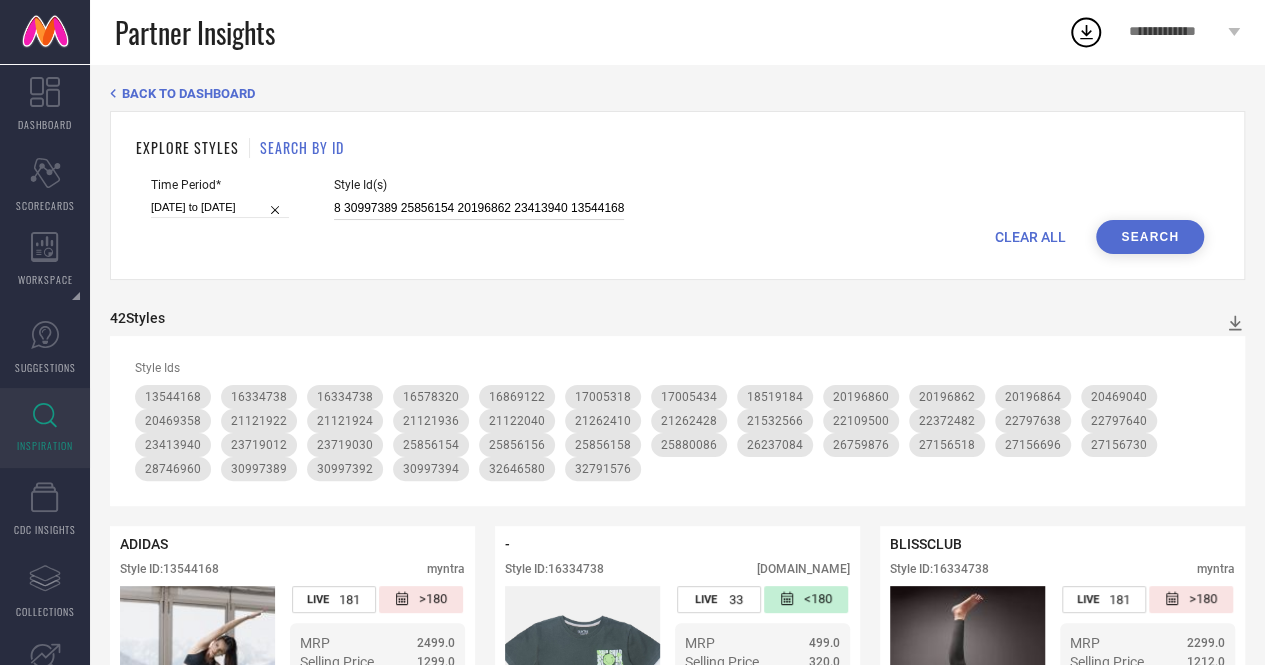 click on "8 30997389 25856154 20196862 23413940 13544168 20469358 25856156 23719030 27156518 30997392 25856158 21121922 22797638 16869122 22797640 20196860 23719012 27156730 32791576 30997394 28746960 21121924 21532566 21262428 22372482 32646580 18819092 26759876 18519184 16578320 26237084 20196864 20469040 25880086 21122040 21121936 17005318 27156696 17005434 21262410 22109500" at bounding box center [479, 208] 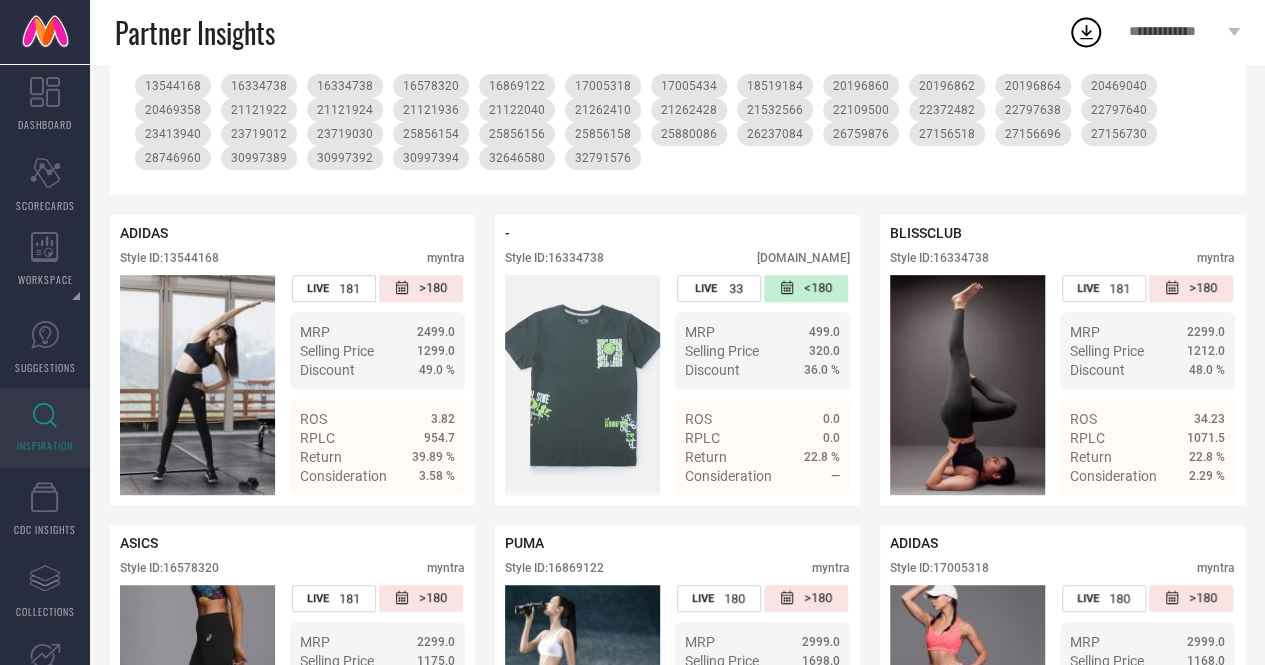 scroll, scrollTop: 0, scrollLeft: 0, axis: both 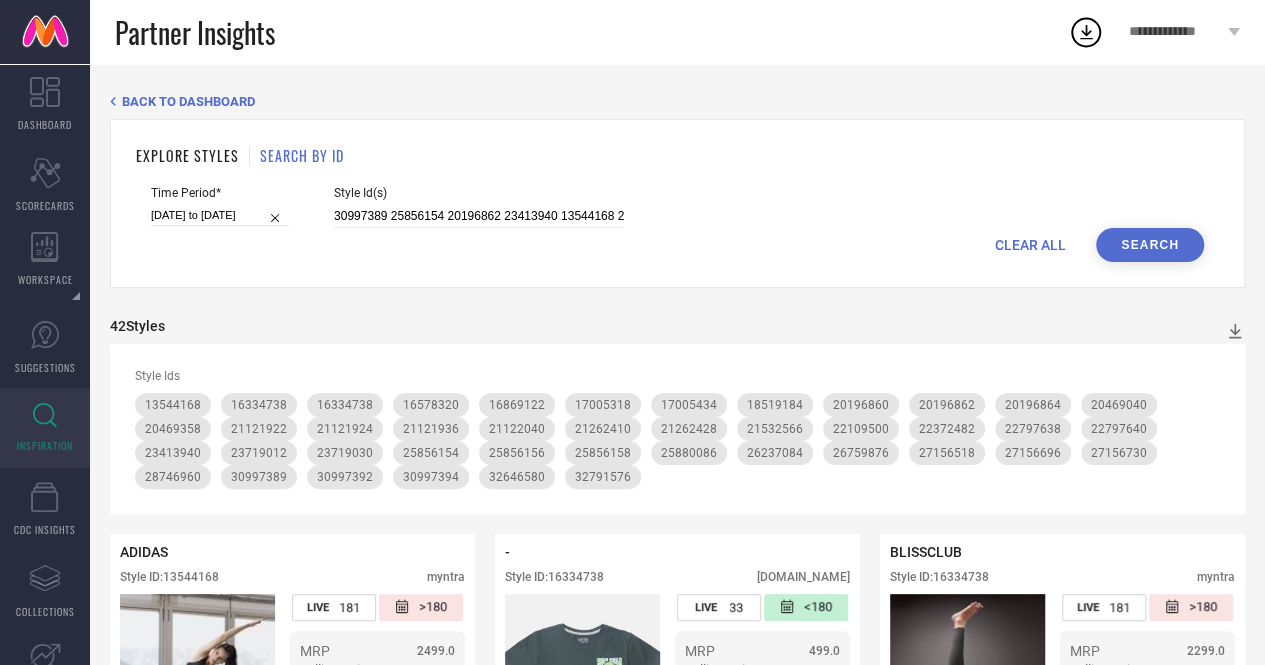 click on "Search" at bounding box center [1150, 245] 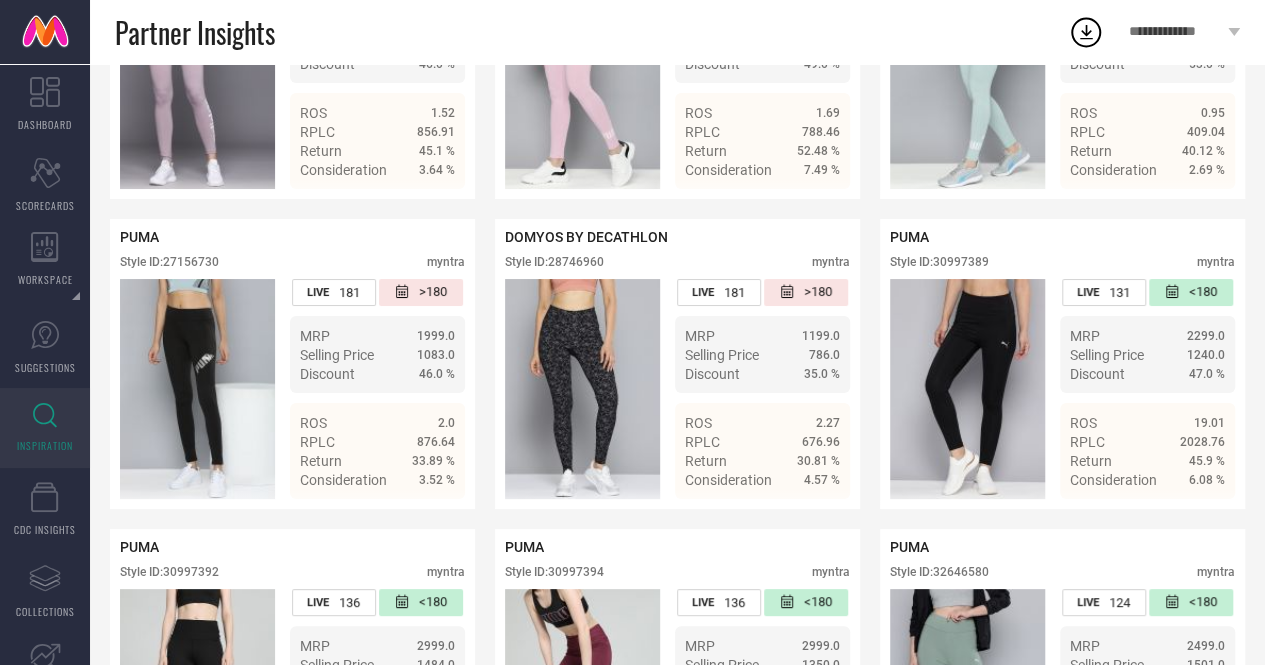 scroll, scrollTop: 3726, scrollLeft: 0, axis: vertical 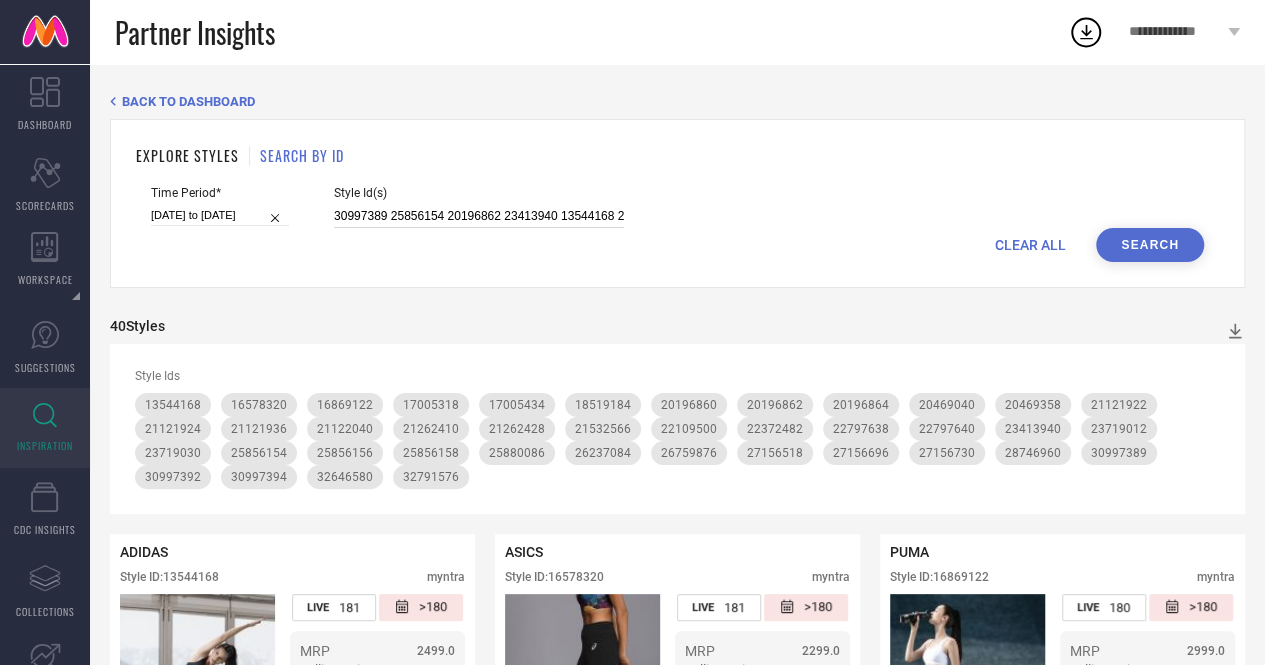 click on "30997389 25856154 20196862 23413940 13544168 20469358 25856156 23719030 27156518 30997392 25856158 21121922 22797638 16869122 22797640 20196860 23719012 27156730 32791576 30997394 28746960 21121924 21532566 21262428 22372482 32646580 18819092 26759876 18519184 16578320 26237084 20196864 20469040 25880086 21122040 21121936 17005318 27156696 17005434 21262410 22109500" at bounding box center [479, 216] 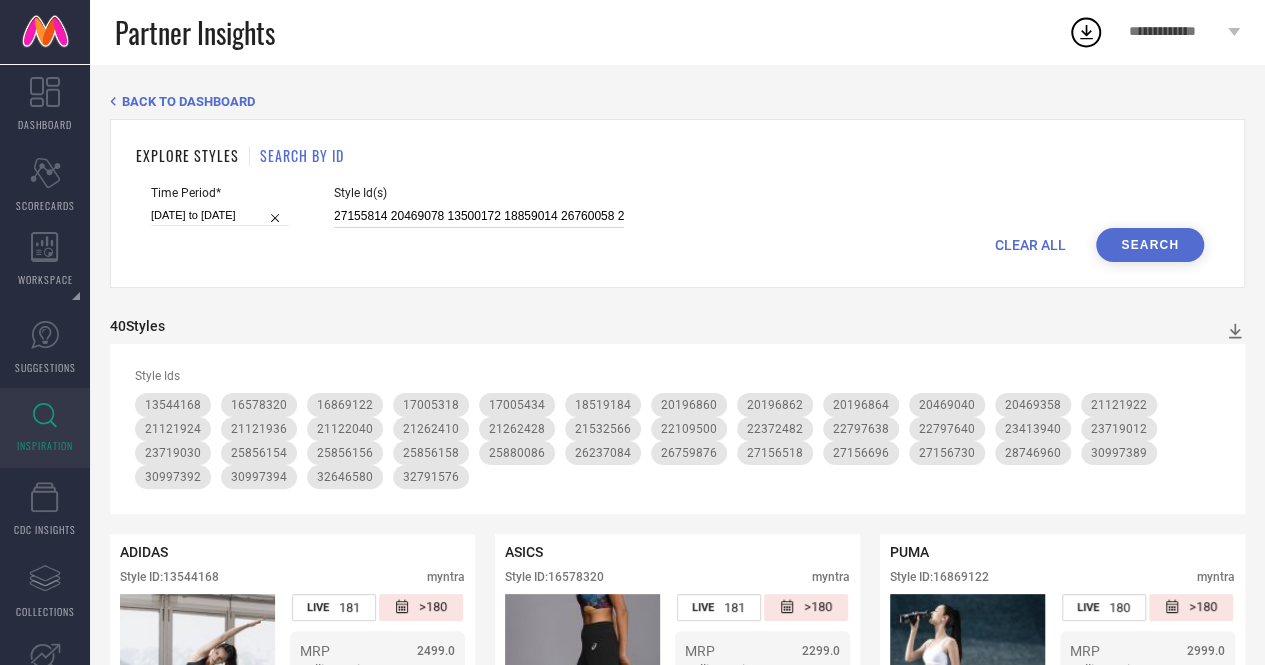 scroll, scrollTop: 0, scrollLeft: 728, axis: horizontal 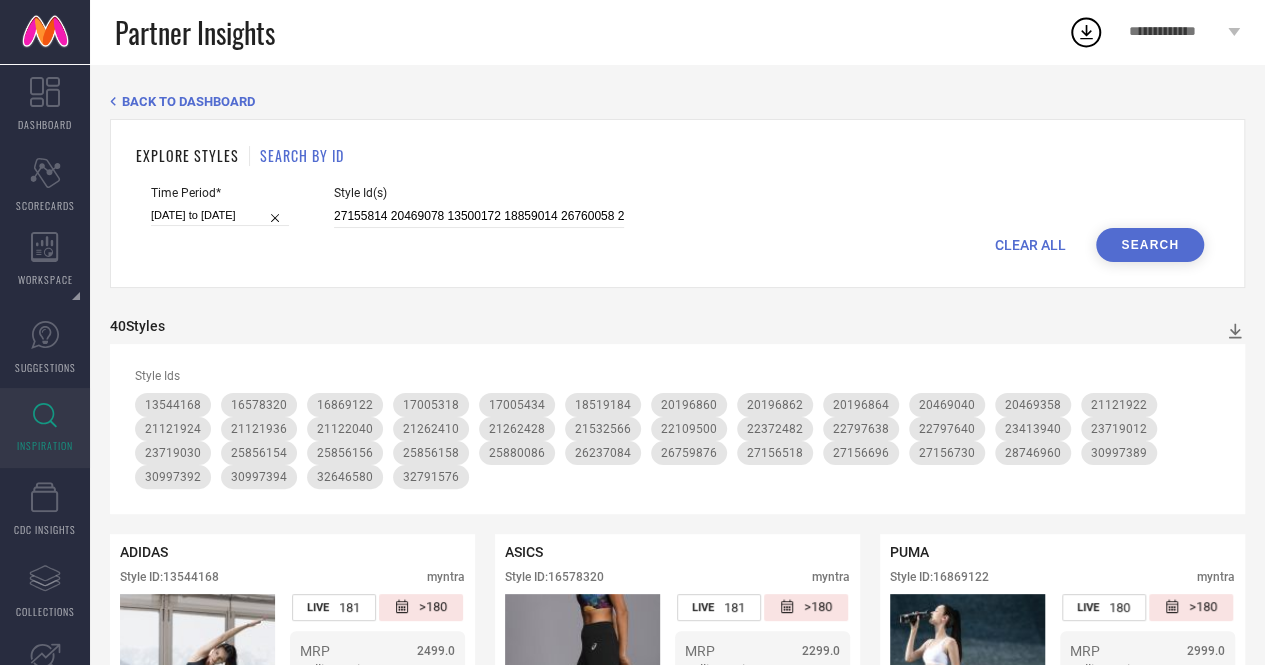 click on "Search" at bounding box center (1150, 245) 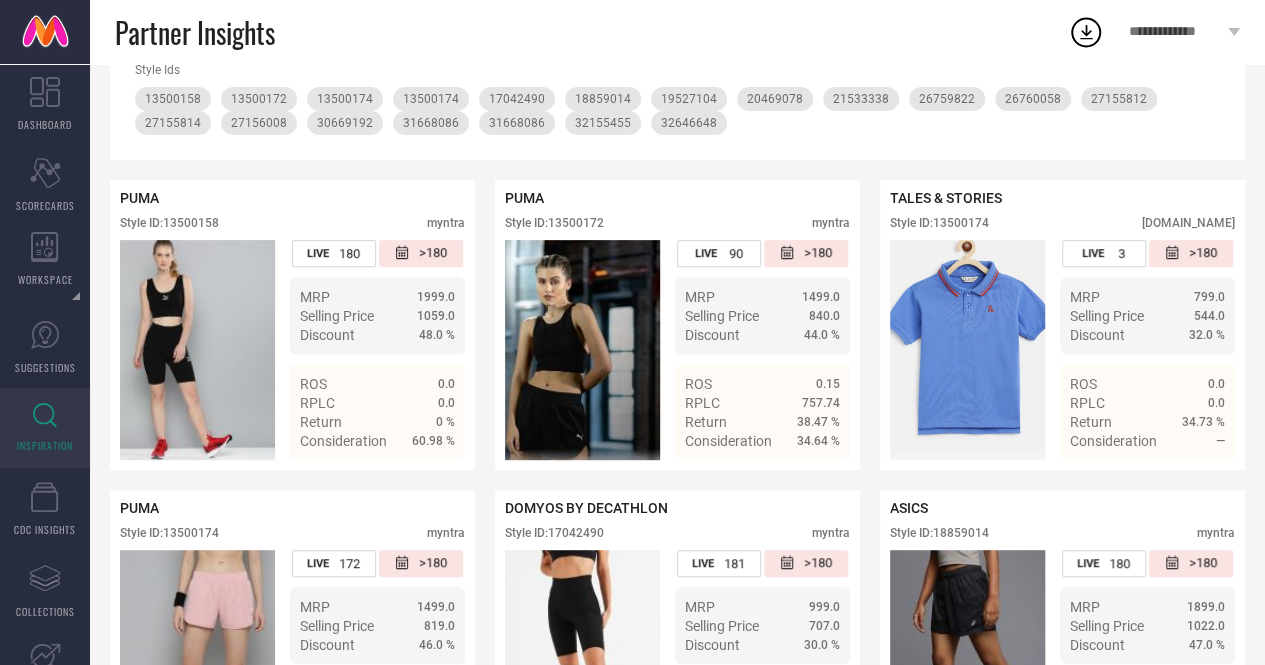 scroll, scrollTop: 0, scrollLeft: 0, axis: both 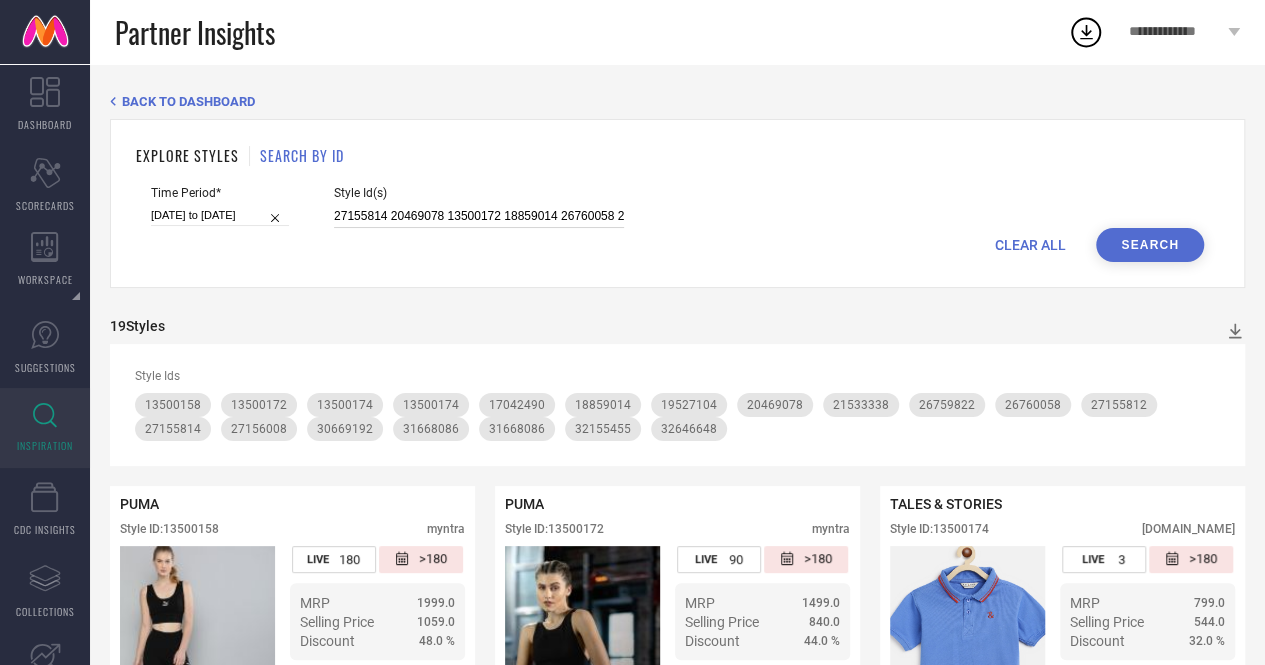 drag, startPoint x: 430, startPoint y: 215, endPoint x: 472, endPoint y: 219, distance: 42.190044 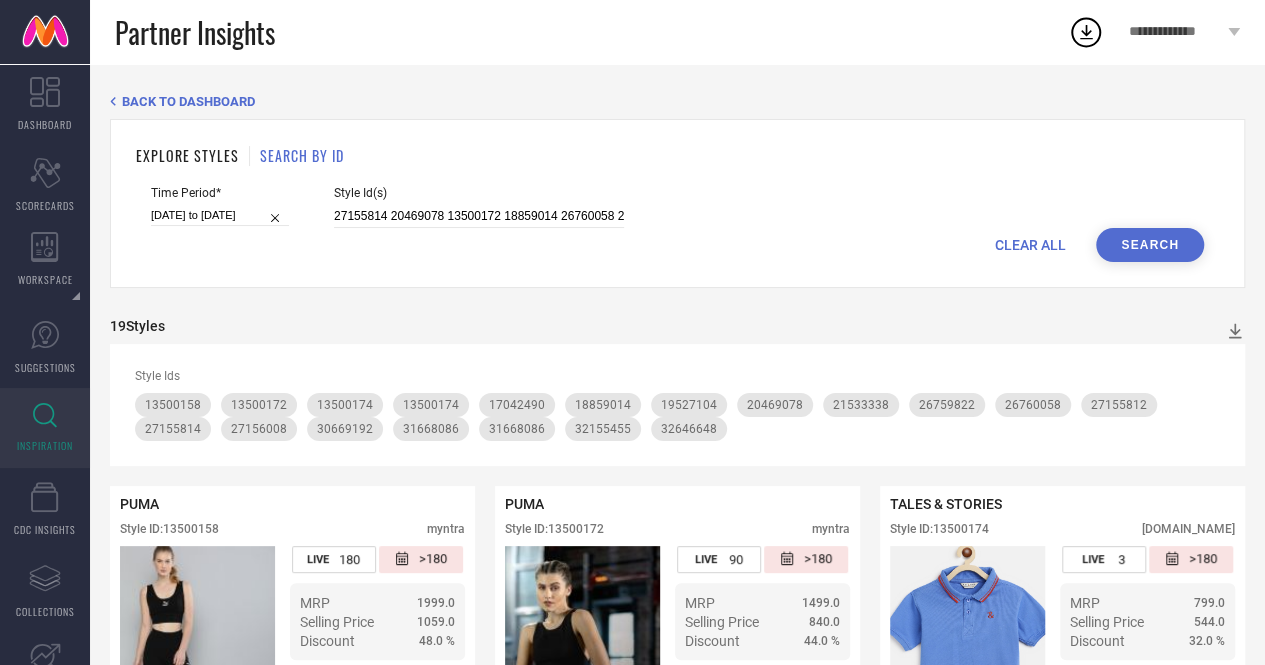 click on "TALES & STORIES Style ID:  13500174 firstcry.com" at bounding box center [1062, 521] 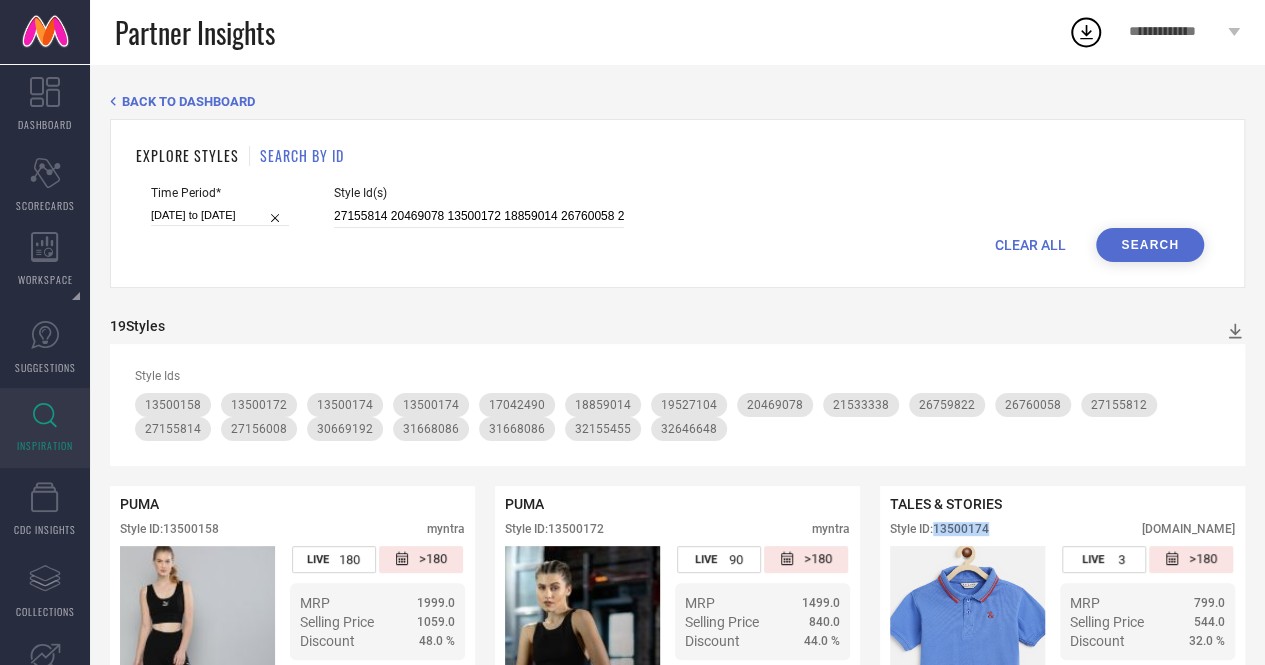 click on "TALES & STORIES Style ID:  13500174 firstcry.com" at bounding box center (1062, 521) 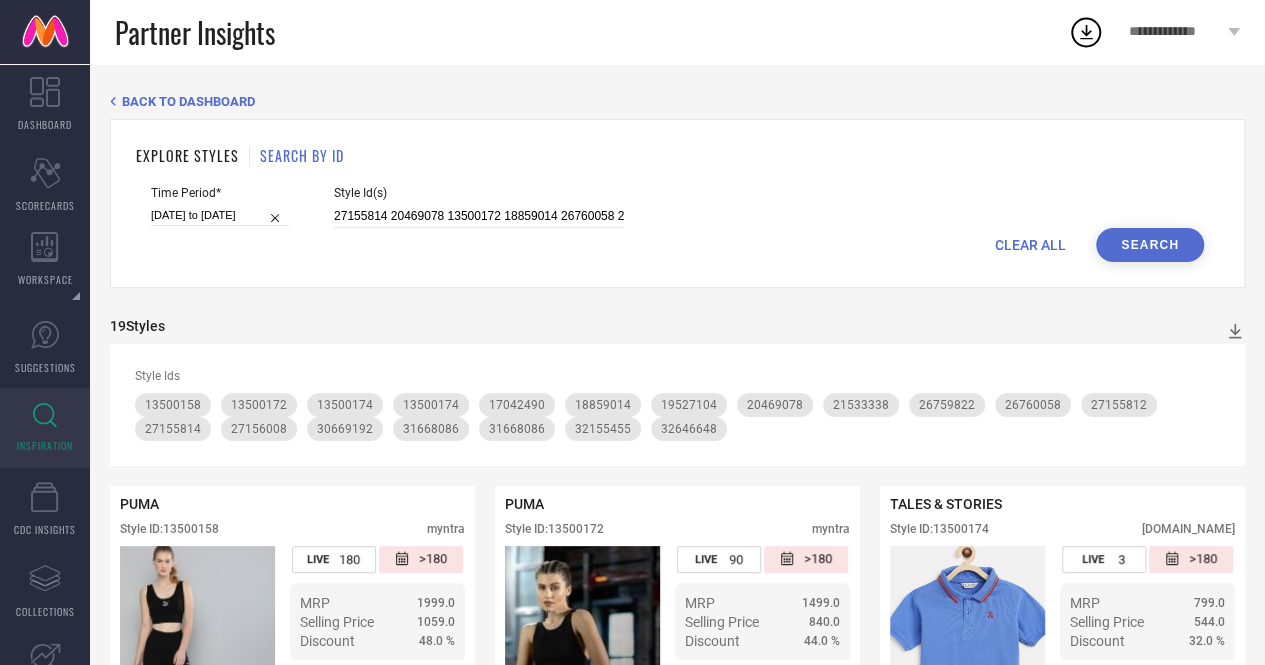 click on "Style ID:  13500174" at bounding box center [939, 529] 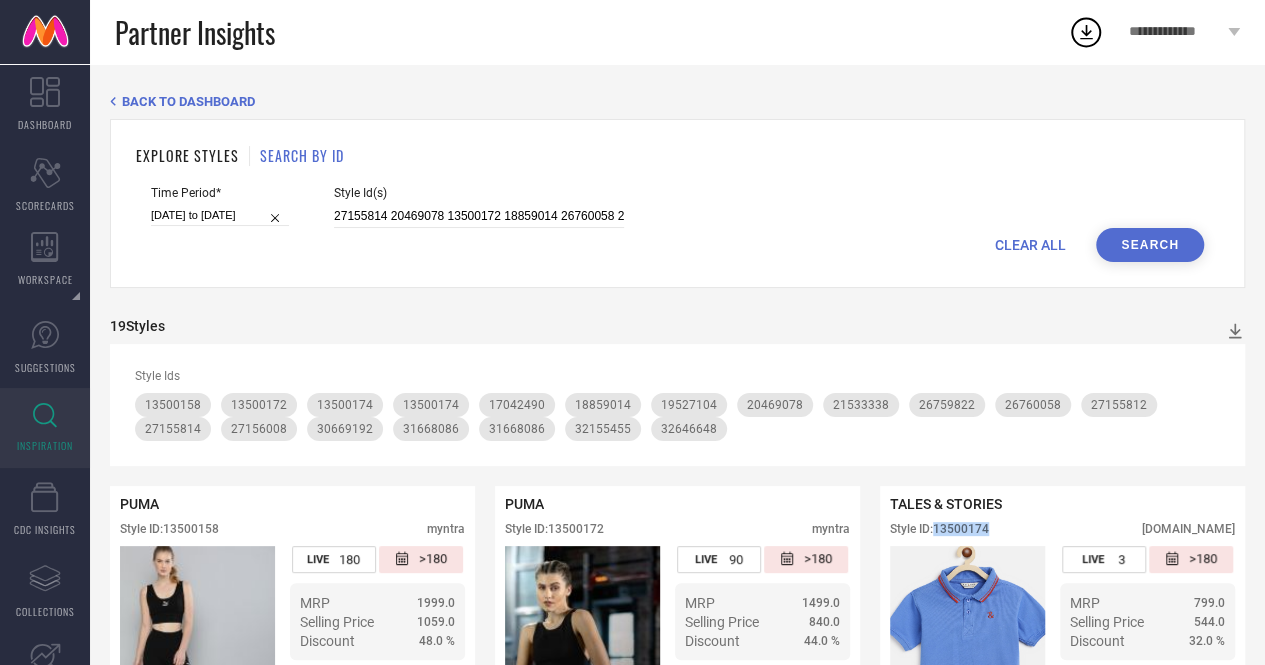 click on "Style ID:  13500174" at bounding box center [939, 529] 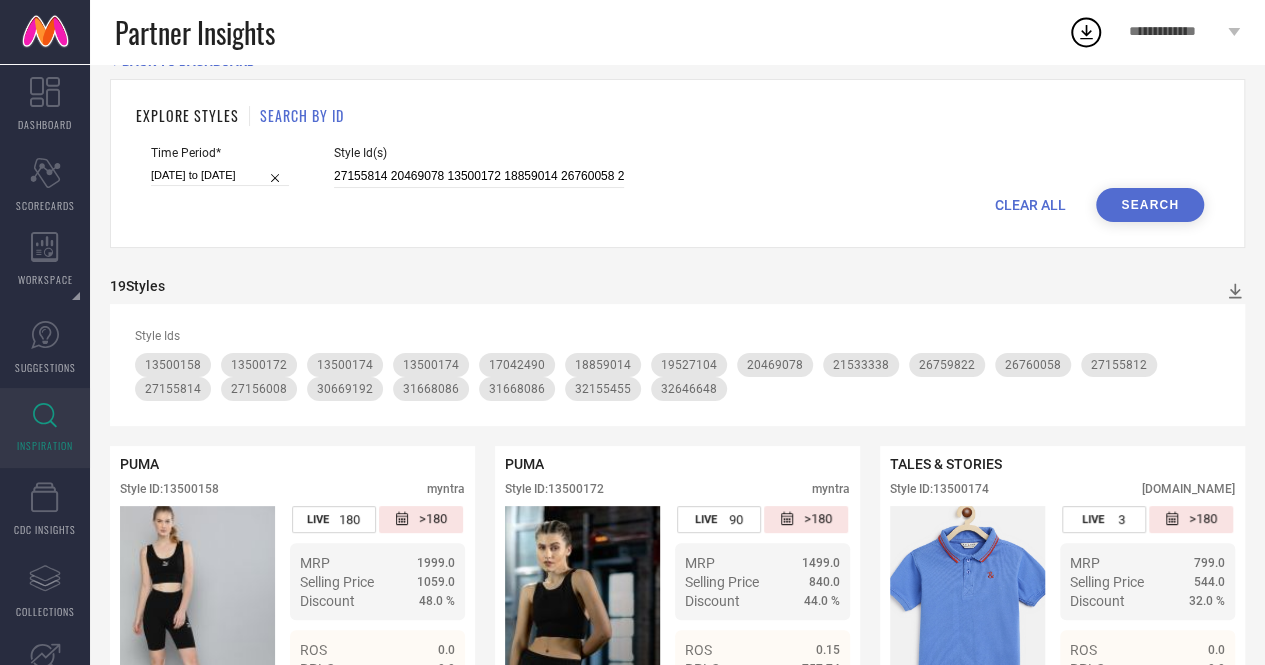 scroll, scrollTop: 0, scrollLeft: 0, axis: both 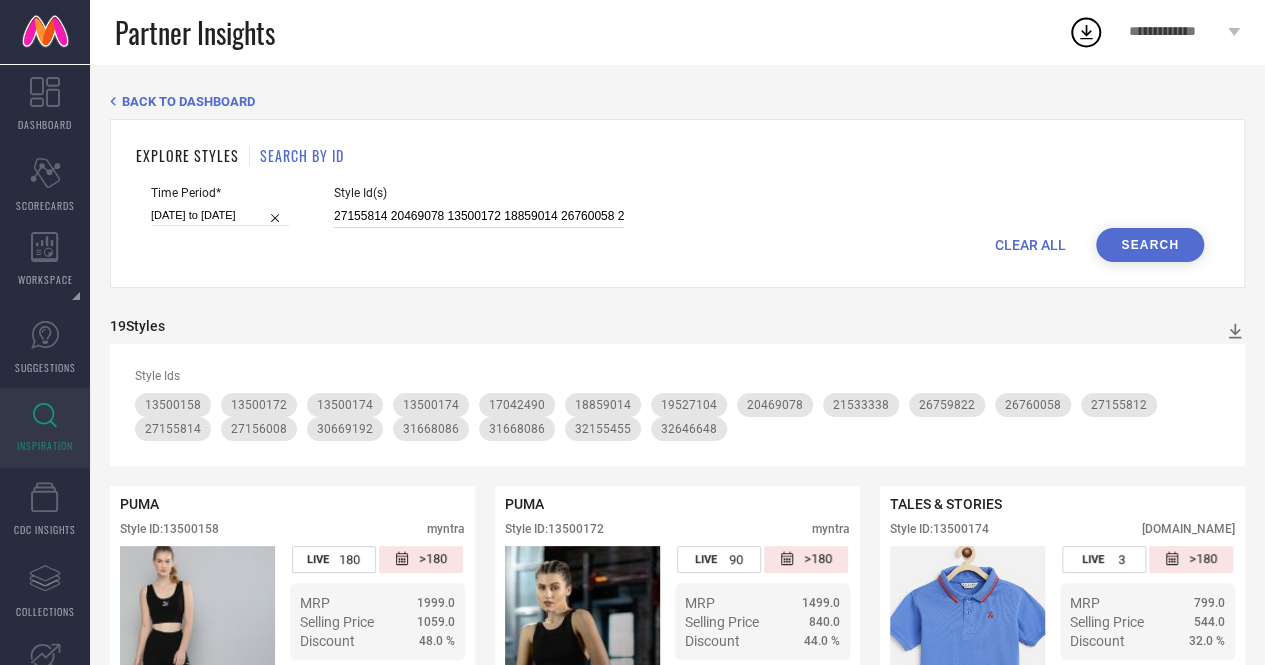 drag, startPoint x: 506, startPoint y: 210, endPoint x: 242, endPoint y: 223, distance: 264.3199 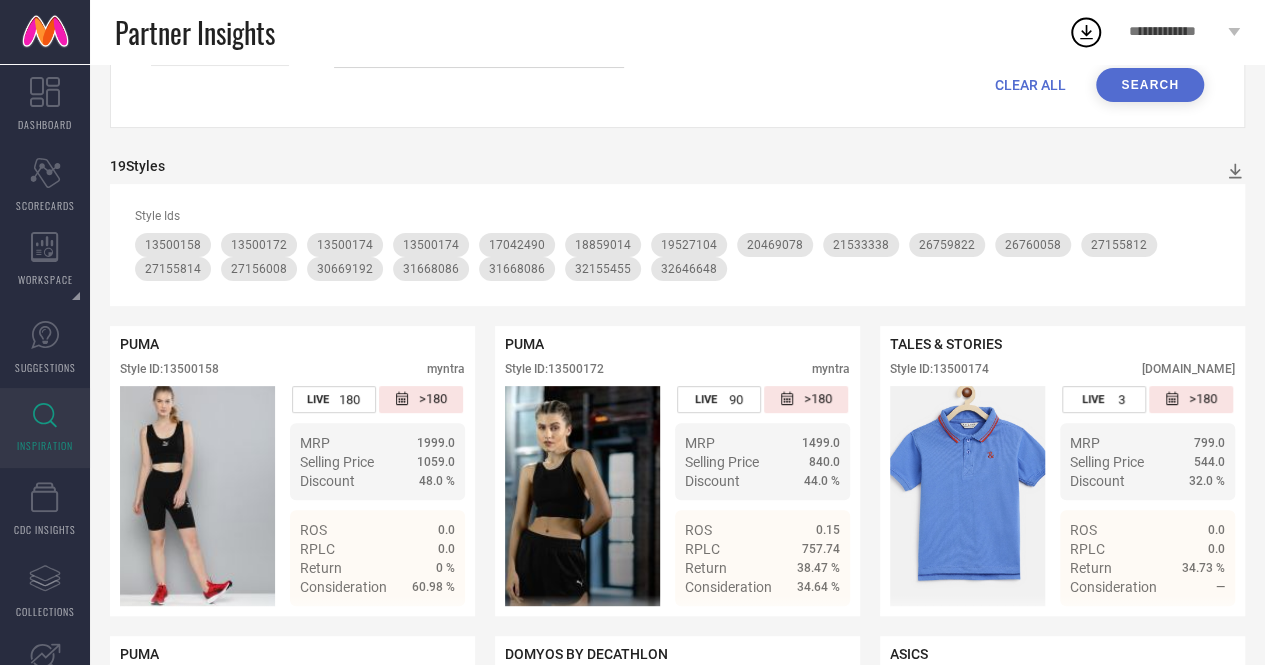 scroll, scrollTop: 0, scrollLeft: 0, axis: both 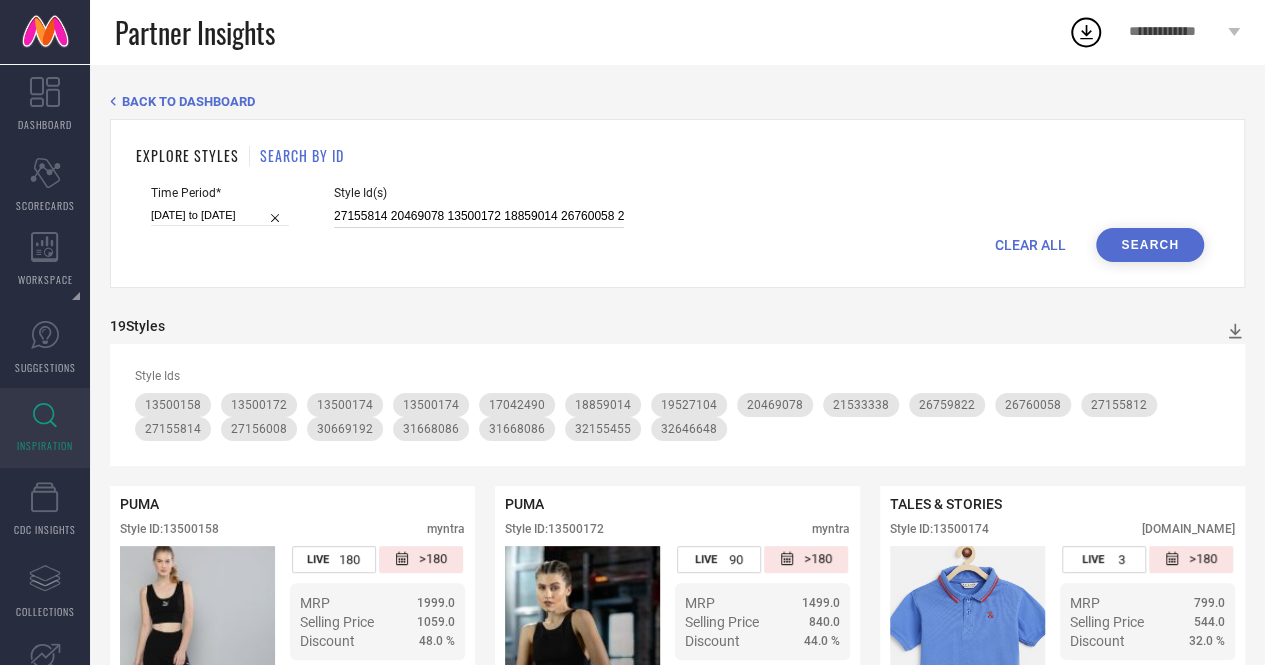 drag, startPoint x: 388, startPoint y: 221, endPoint x: 540, endPoint y: 217, distance: 152.05263 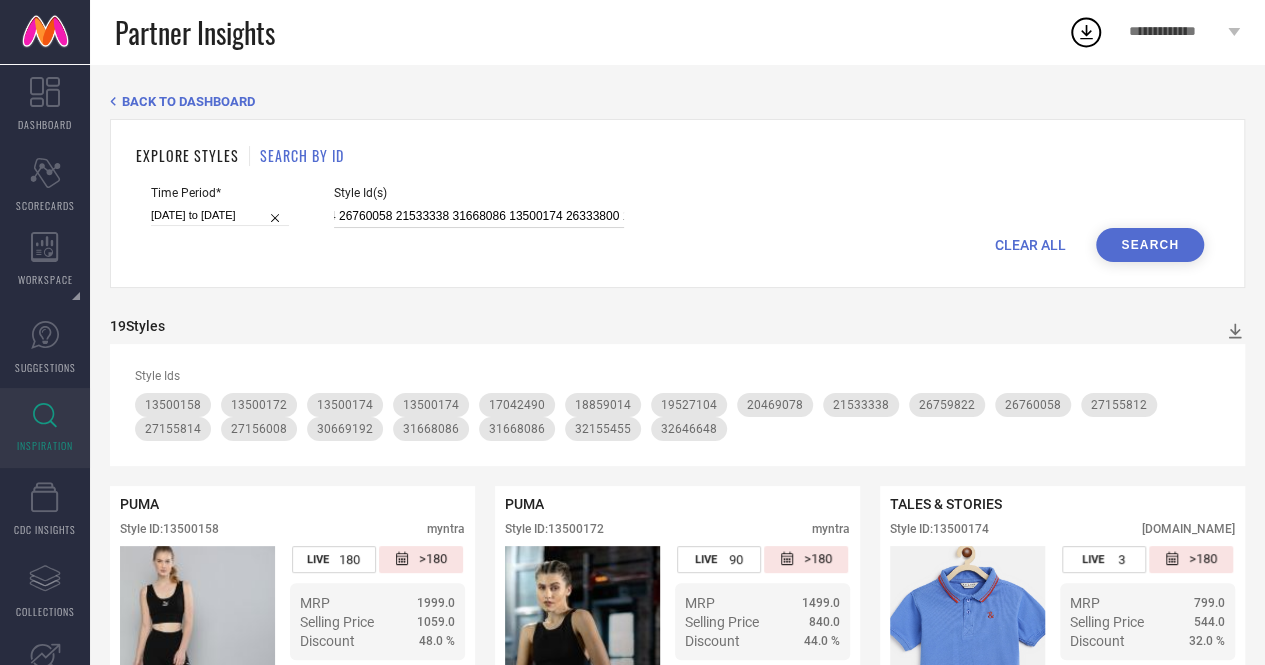 scroll, scrollTop: 0, scrollLeft: 239, axis: horizontal 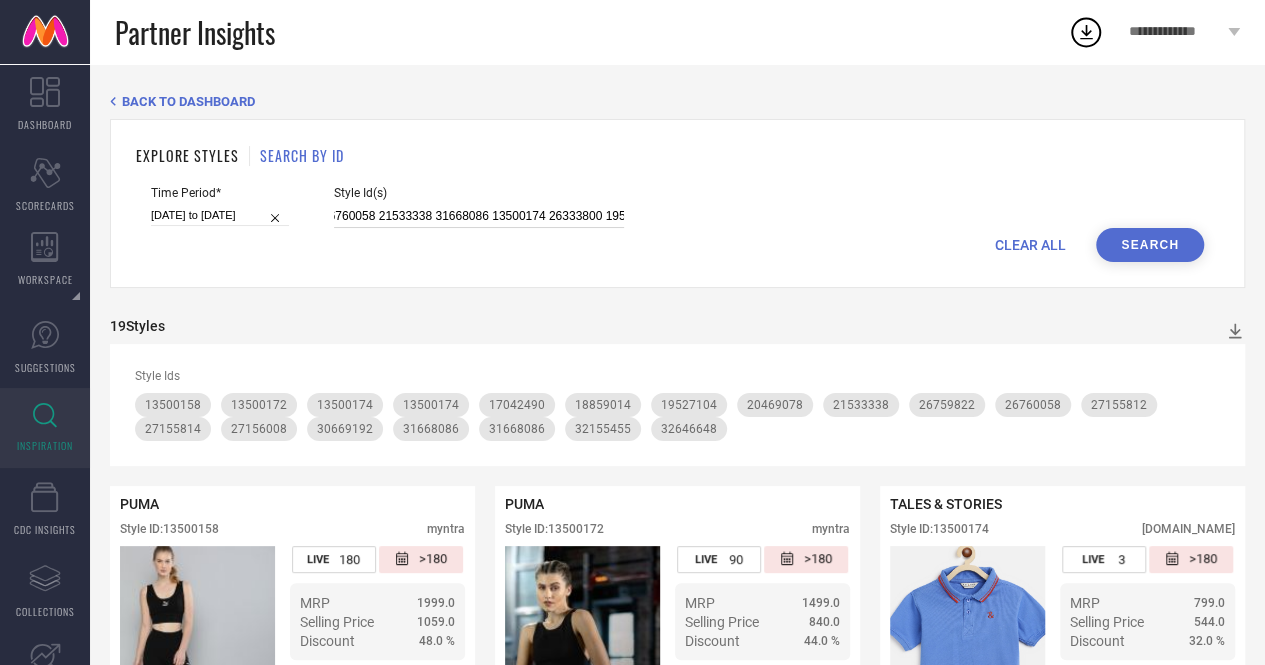 click on "27155814 20469078 13500172 18859014 26760058 21533338 31668086 13500174 26333800 19527104 26759822 30669192 13500158 32155455 27155812 27156008 17042490 32646648" at bounding box center (479, 216) 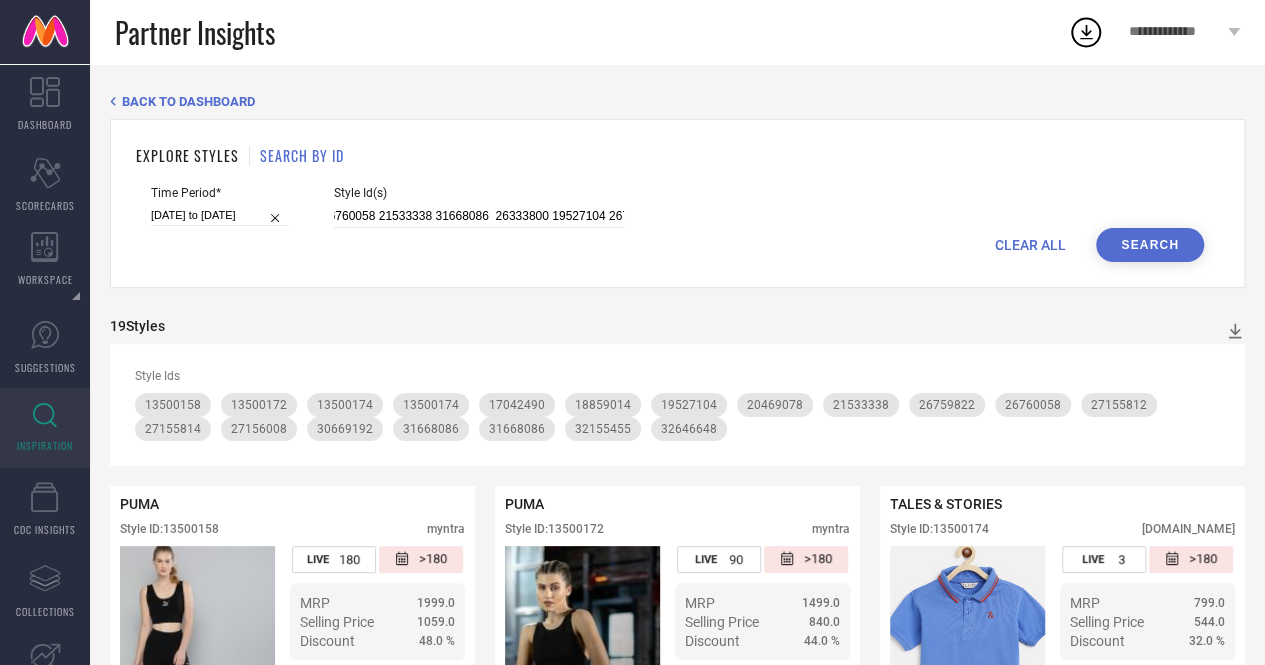 scroll, scrollTop: 0, scrollLeft: 0, axis: both 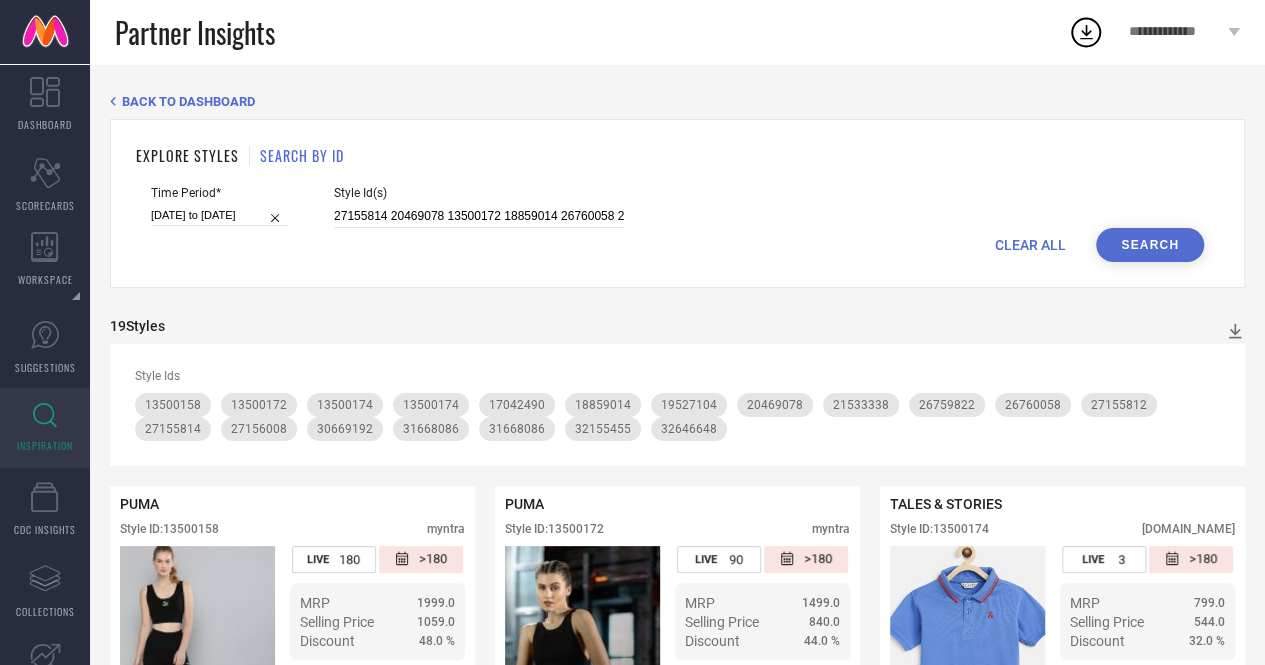click on "Search" at bounding box center (1150, 245) 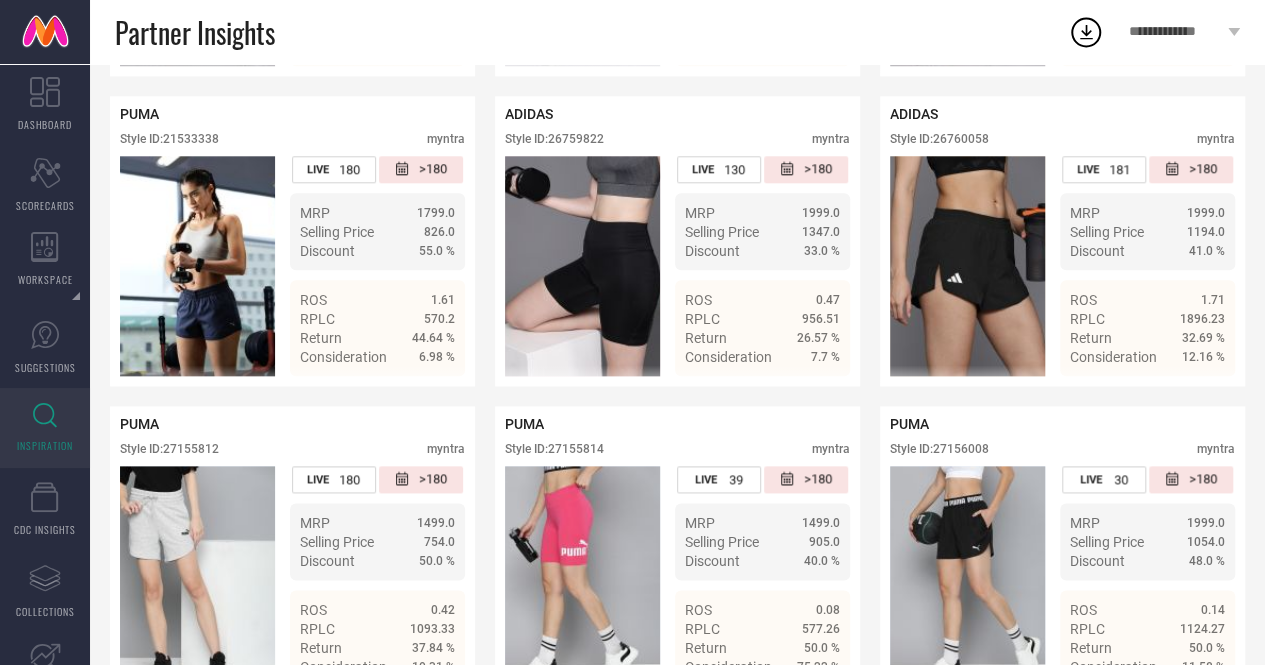 scroll, scrollTop: 1011, scrollLeft: 0, axis: vertical 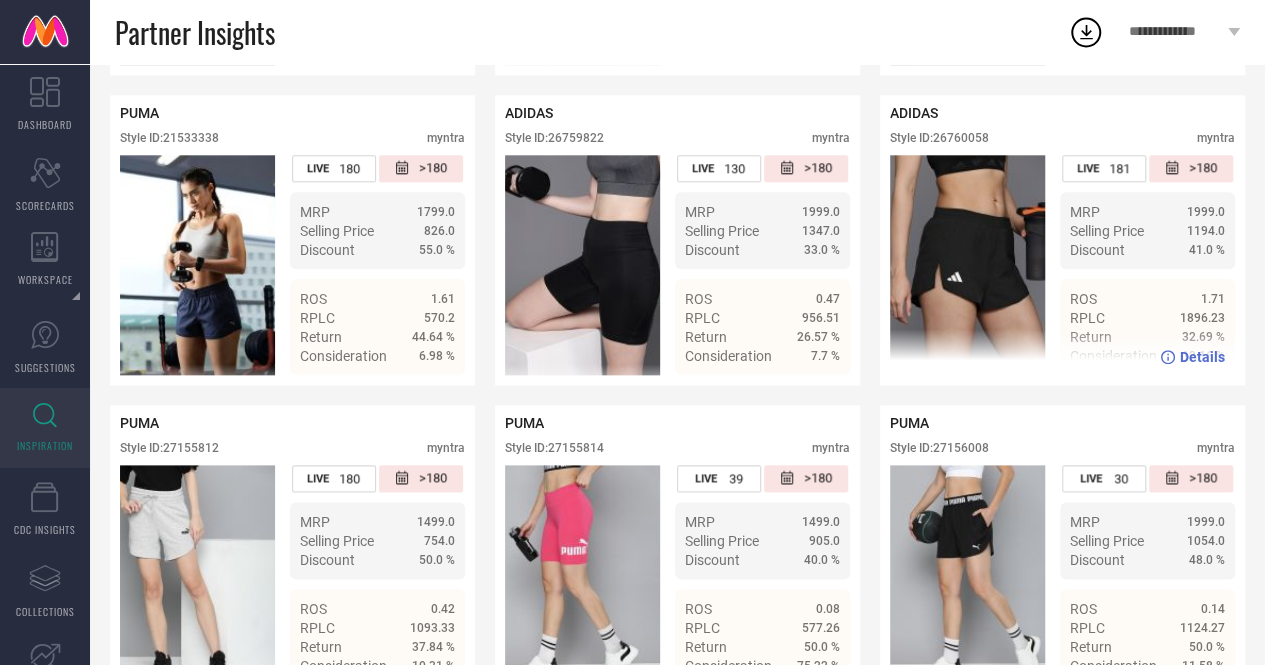 click on "Details" at bounding box center [1202, 357] 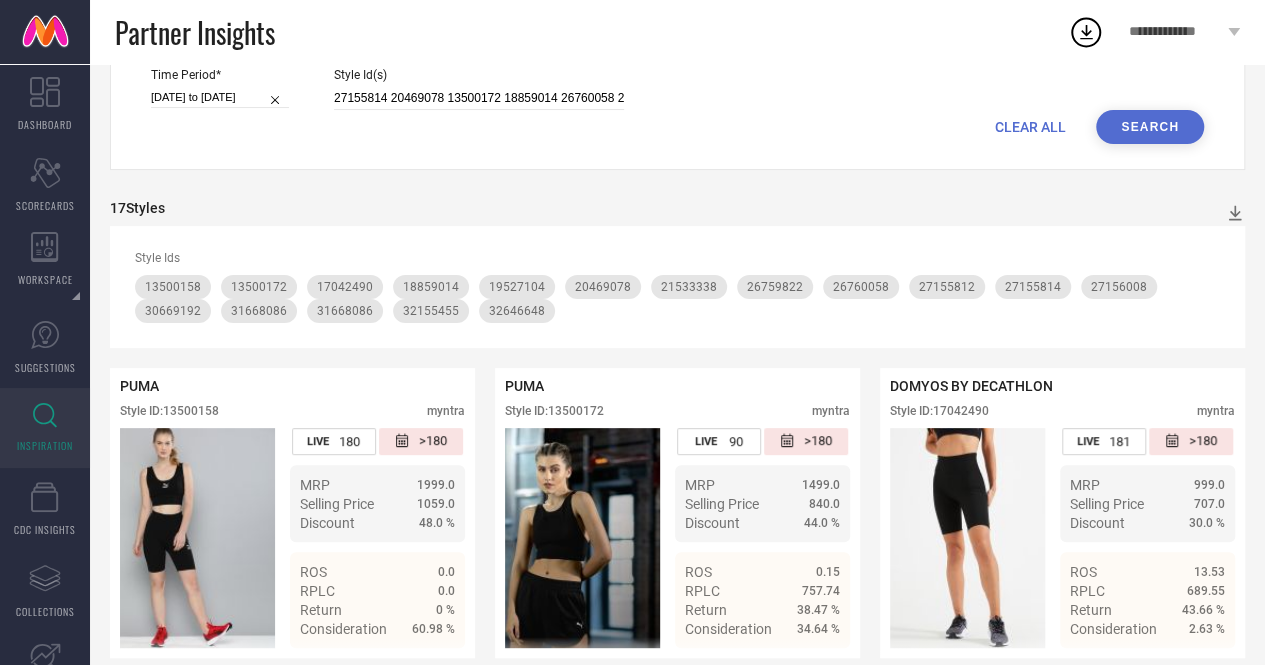 scroll, scrollTop: 0, scrollLeft: 0, axis: both 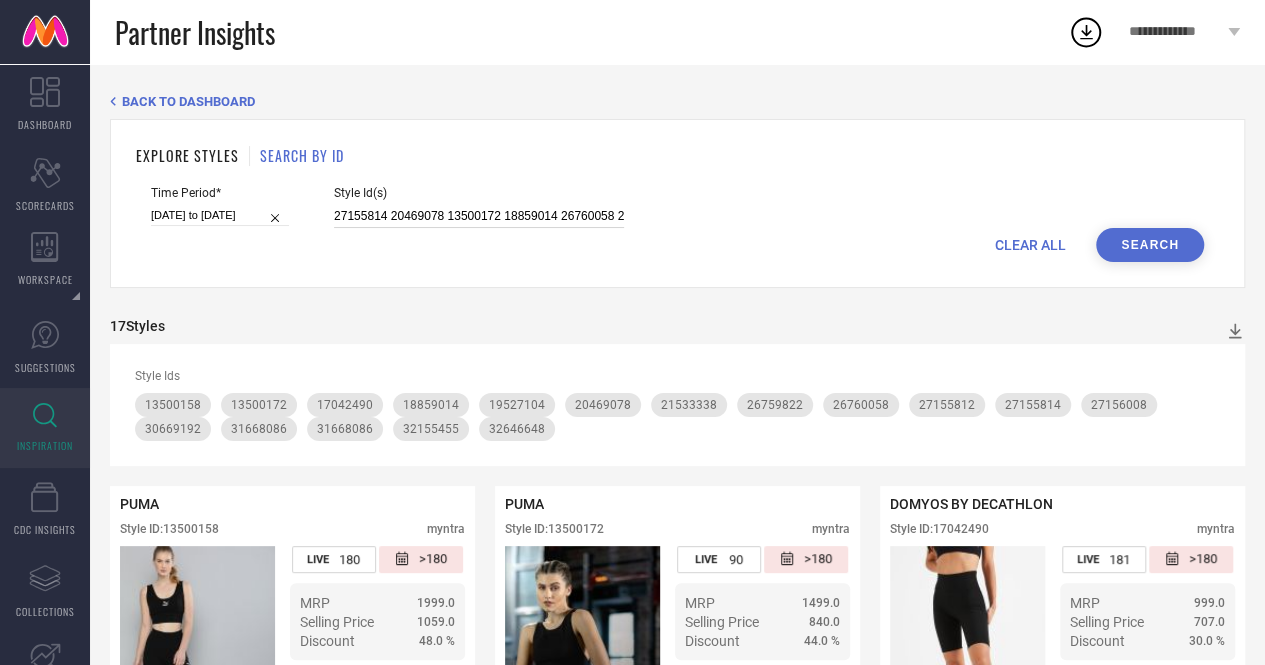 click on "27155814 20469078 13500172 18859014 26760058 21533338 31668086  26333800 19527104 26759822 30669192 13500158 32155455 27155812 27156008 17042490 32646648" at bounding box center (479, 216) 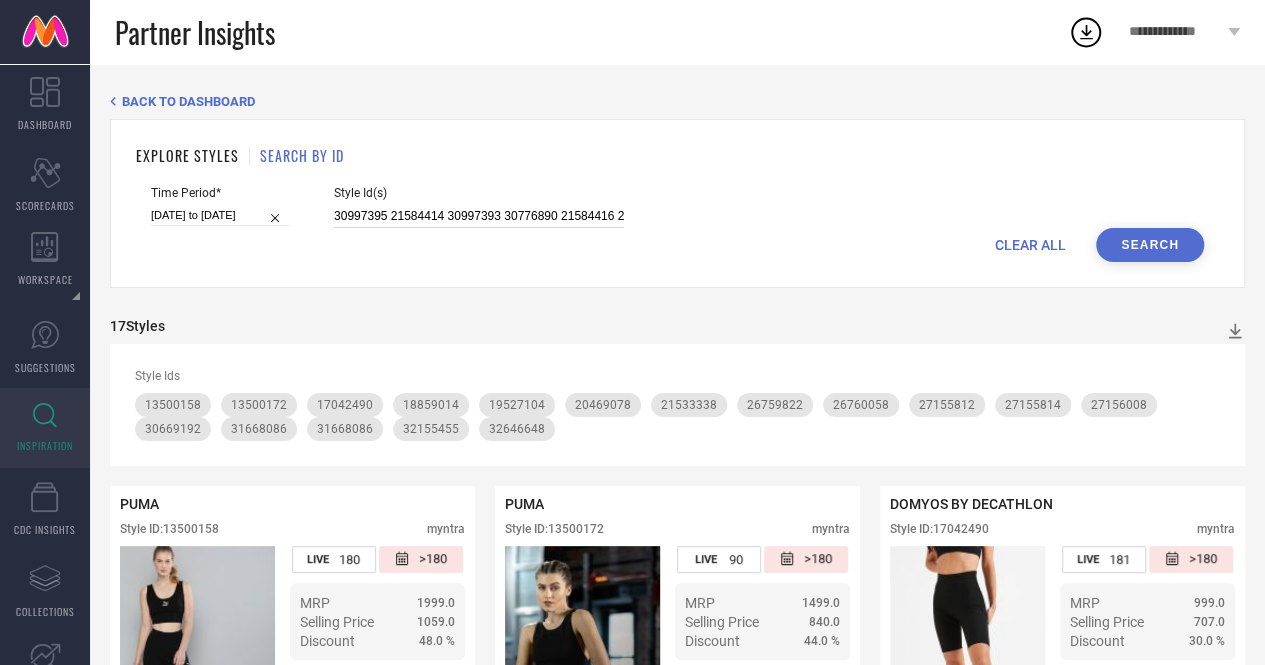 scroll, scrollTop: 0, scrollLeft: 954, axis: horizontal 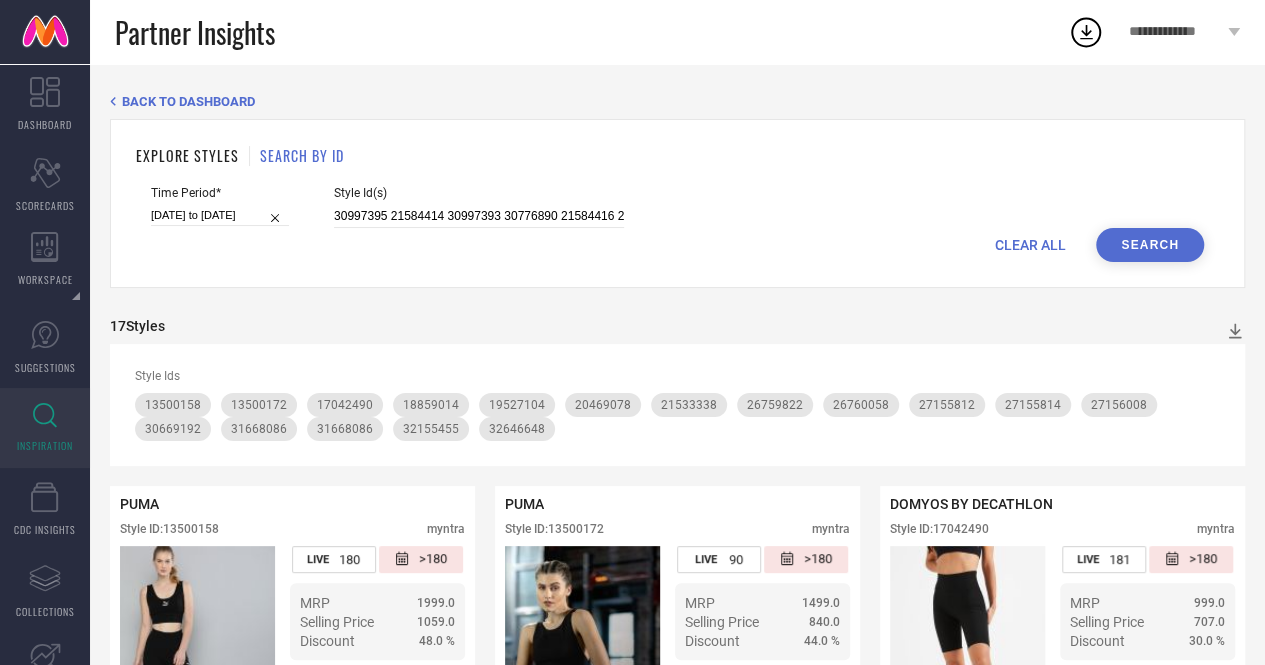 click on "Search" at bounding box center (1150, 245) 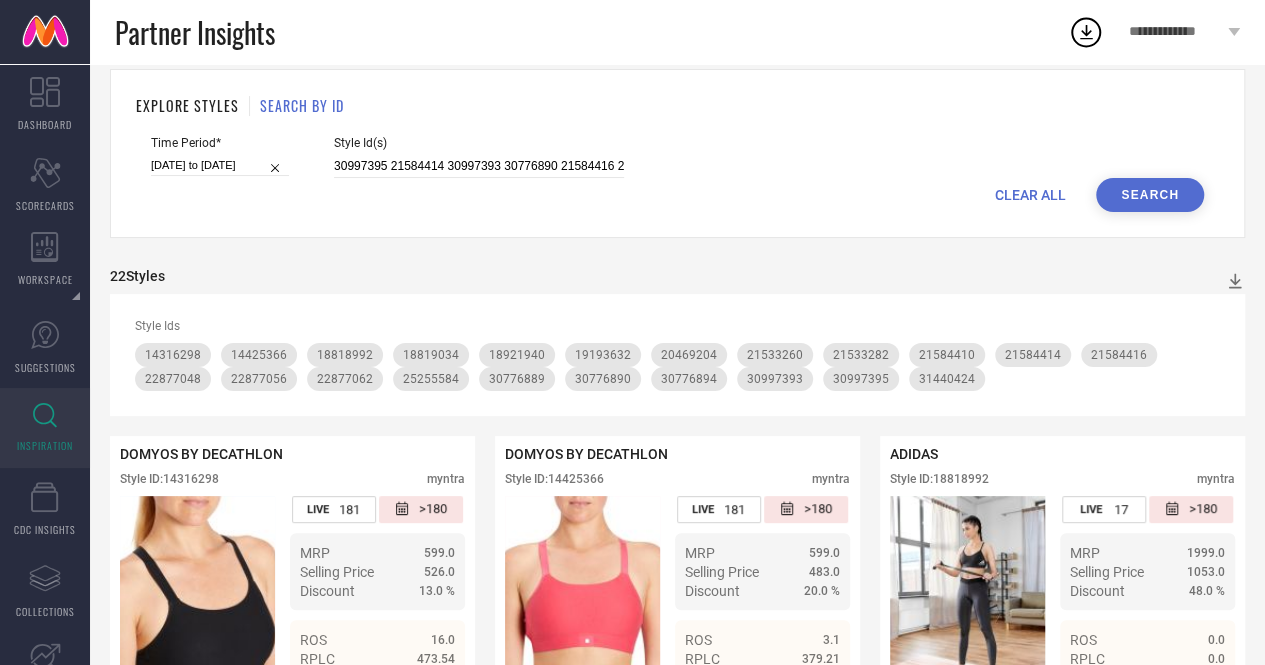 scroll, scrollTop: 0, scrollLeft: 0, axis: both 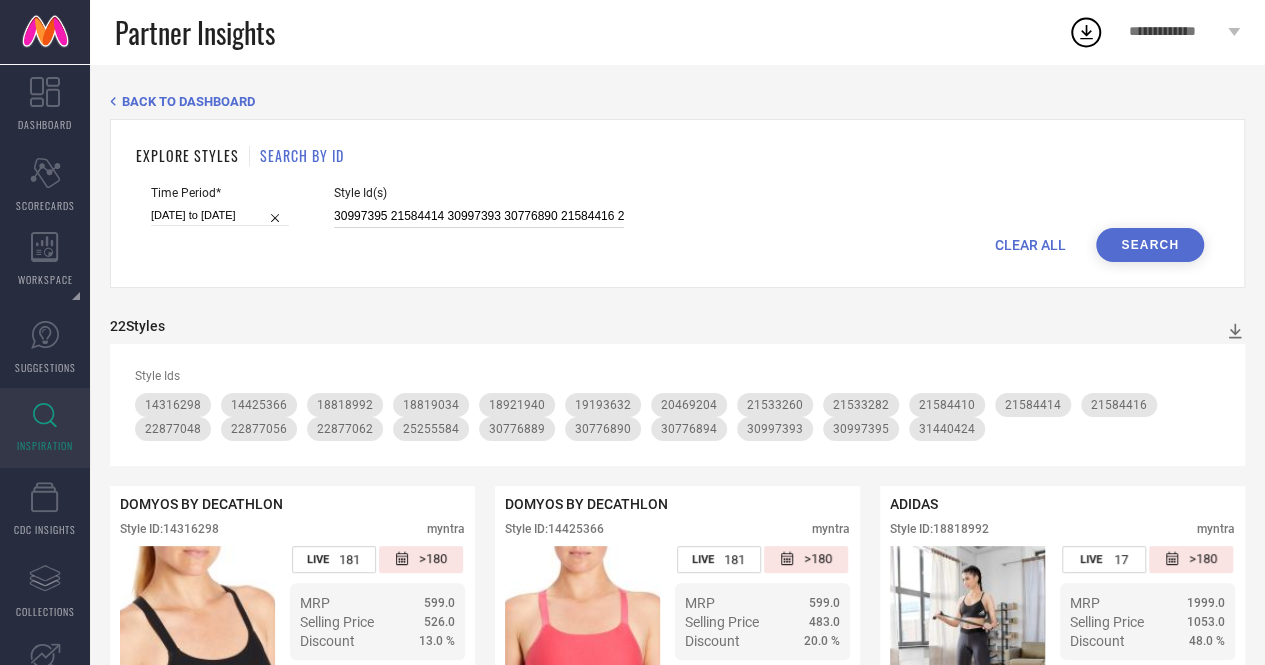 click on "30997395 21584414 30997393 30776890 21584416 21584410 14316298 18921940 30776894 30776889 18819034 22877048 21533282 22877056 31440424 25255584 20469204 21533260 14425366 18818992 22877062 19193632" at bounding box center [479, 216] 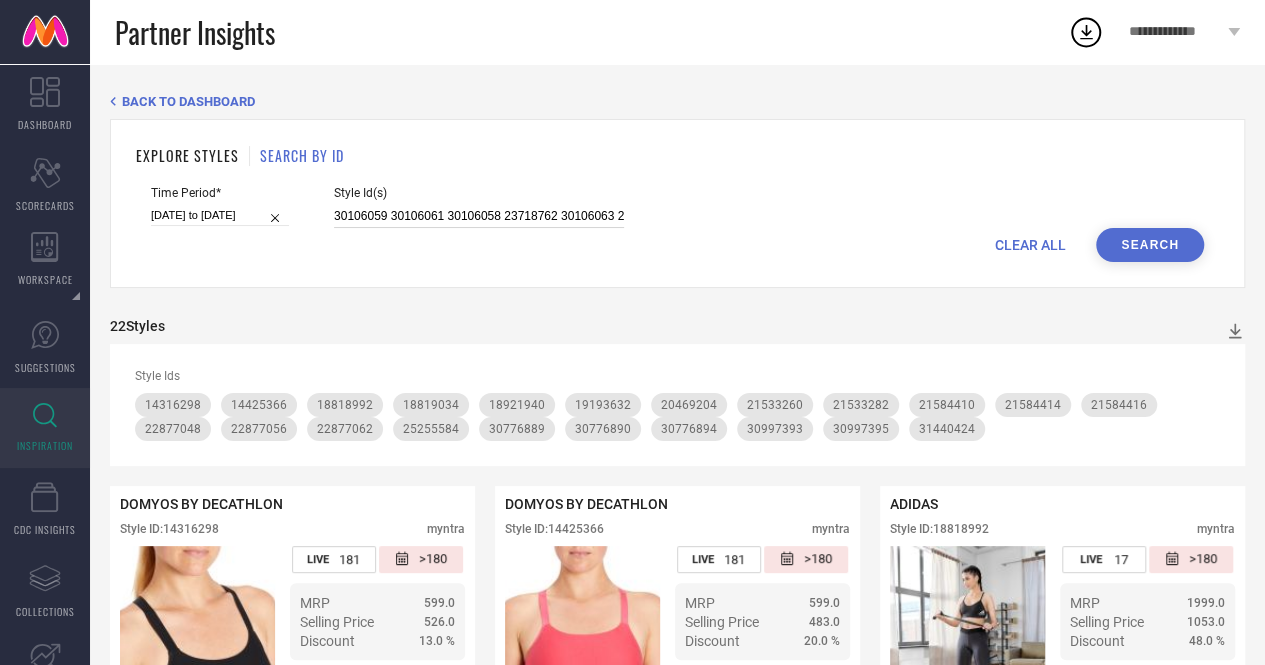 scroll, scrollTop: 0, scrollLeft: 330, axis: horizontal 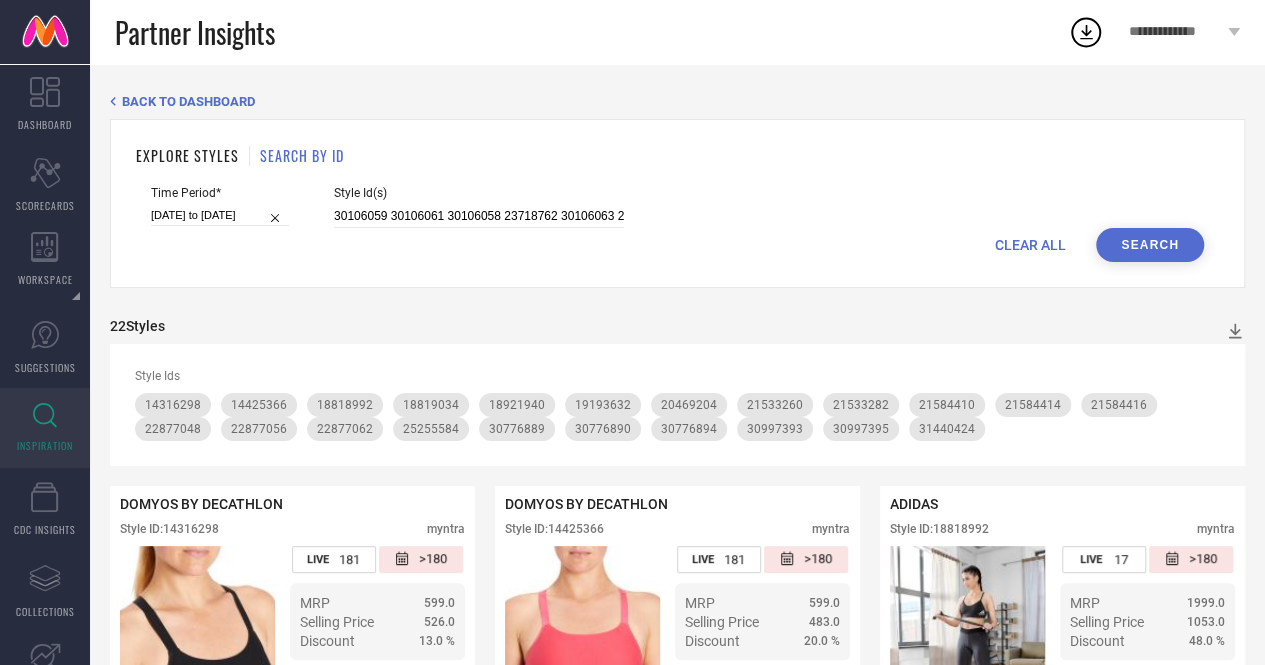 click on "Search" at bounding box center [1150, 245] 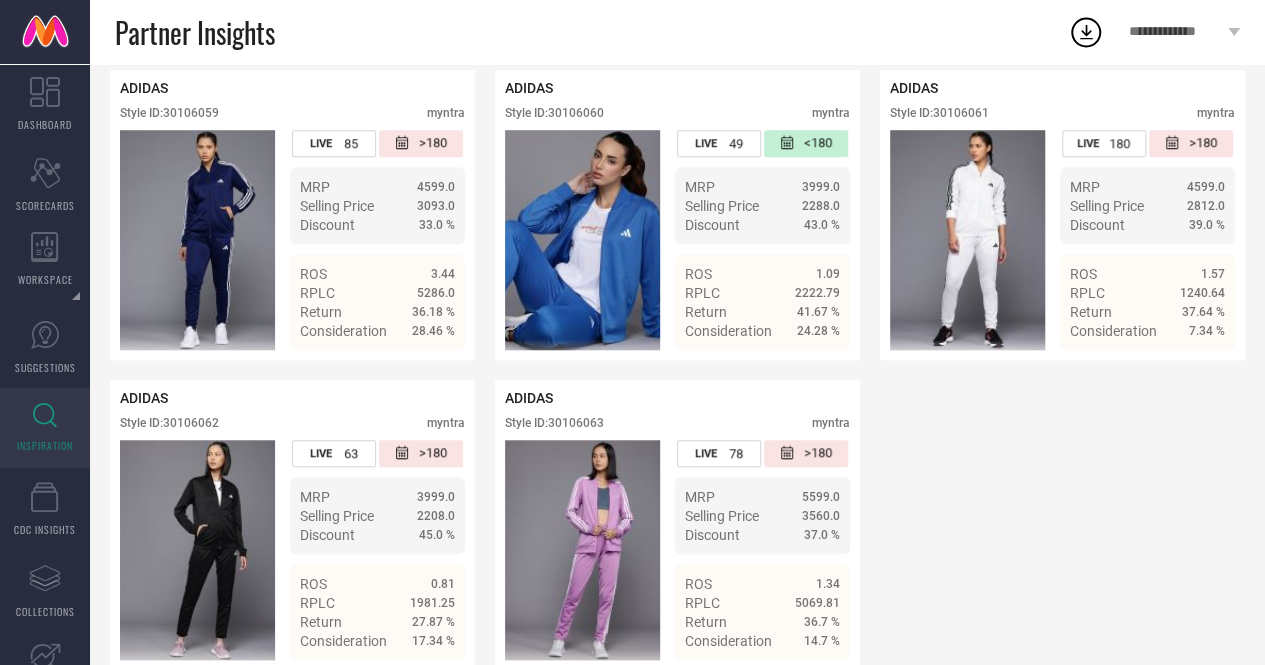 scroll, scrollTop: 752, scrollLeft: 0, axis: vertical 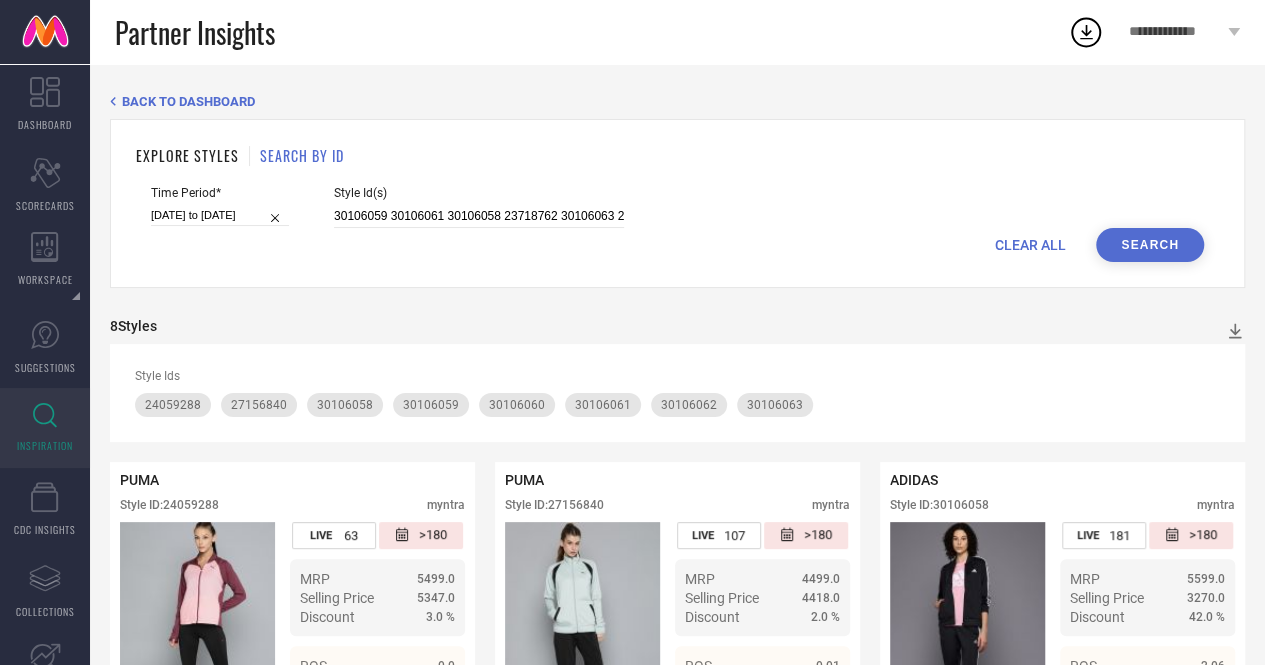 click on "30106059 30106061 30106058 23718762 30106063 24059288 23718764 27156840 30106062 30106060 27156598" at bounding box center (479, 216) 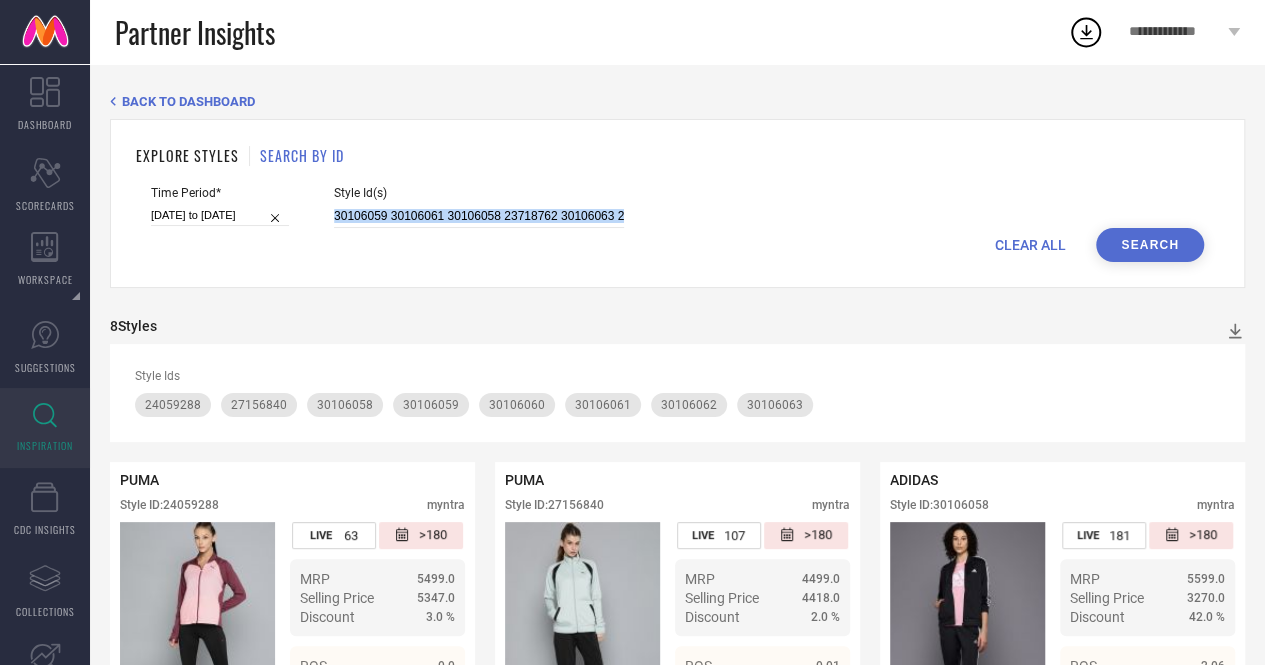 click on "30106059 30106061 30106058 23718762 30106063 24059288 23718764 27156840 30106062 30106060 27156598" at bounding box center (479, 216) 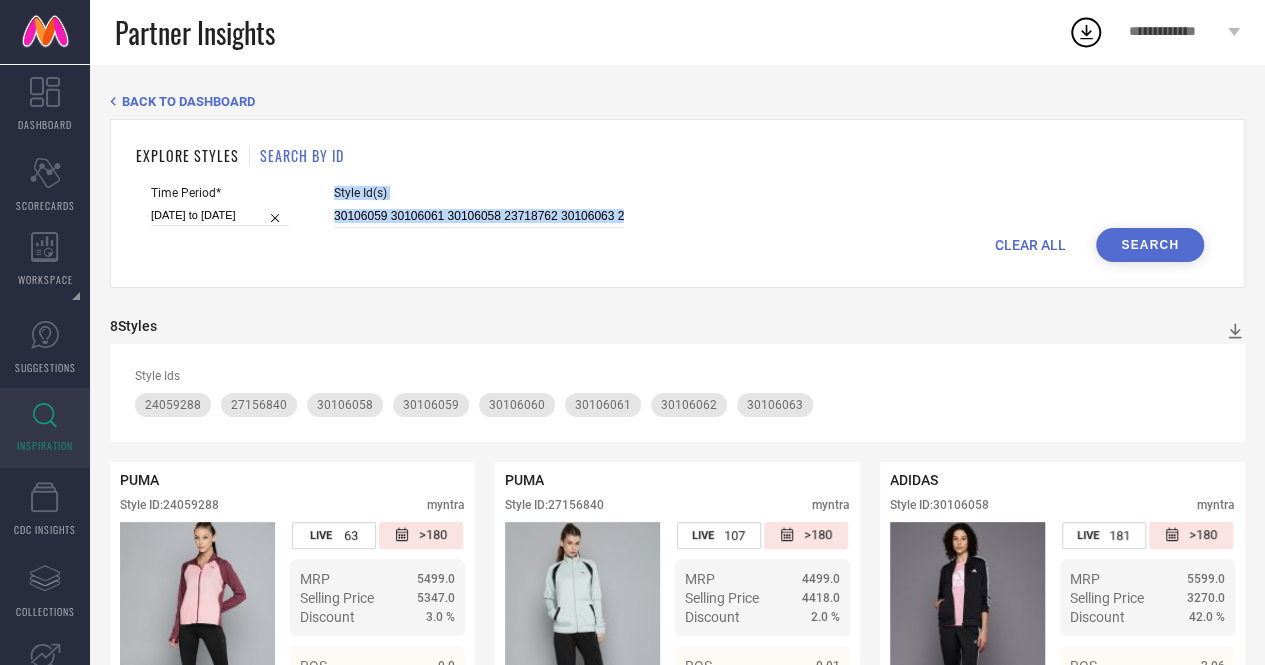 click on "30106059 30106061 30106058 23718762 30106063 24059288 23718764 27156840 30106062 30106060 27156598" at bounding box center [479, 216] 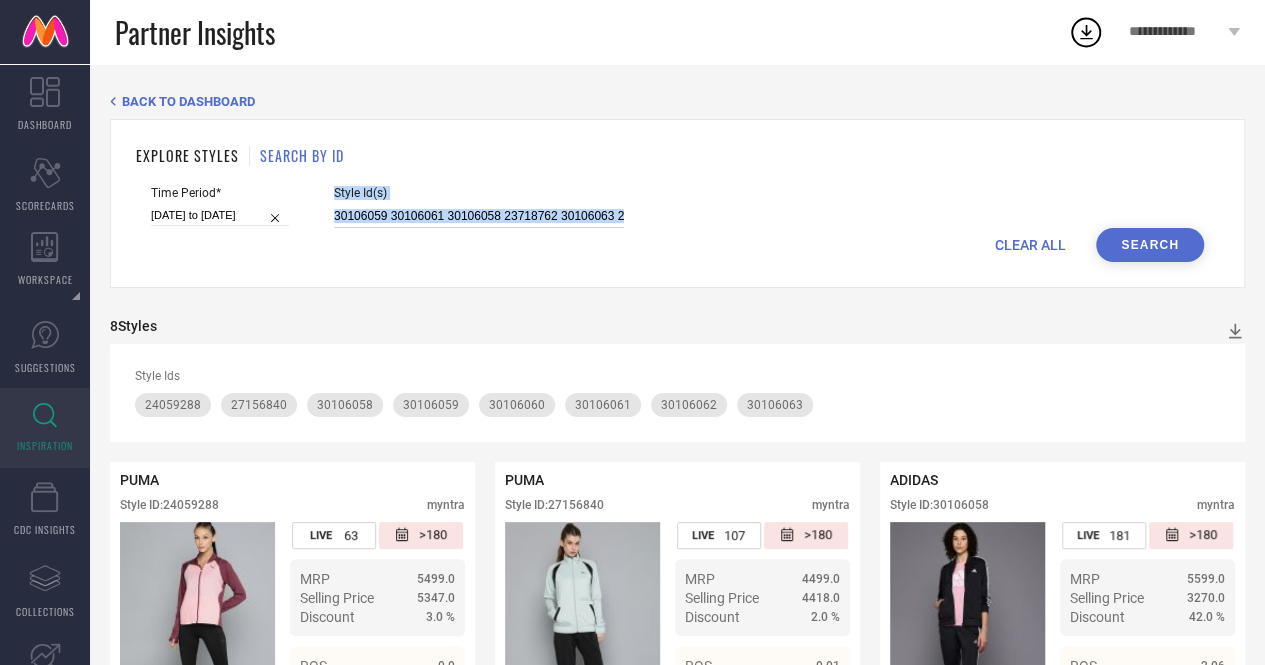 click on "30106059 30106061 30106058 23718762 30106063 24059288 23718764 27156840 30106062 30106060 27156598" at bounding box center [479, 216] 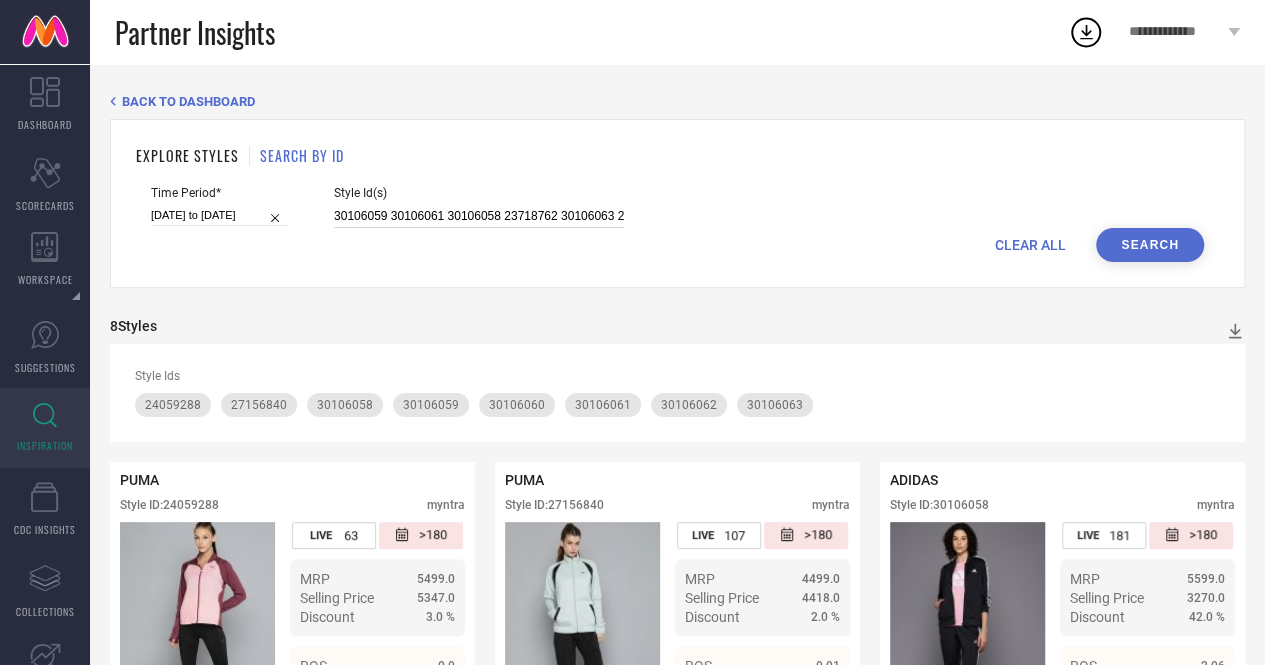 click on "30106059 30106061 30106058 23718762 30106063 24059288 23718764 27156840 30106062 30106060 27156598" at bounding box center [479, 216] 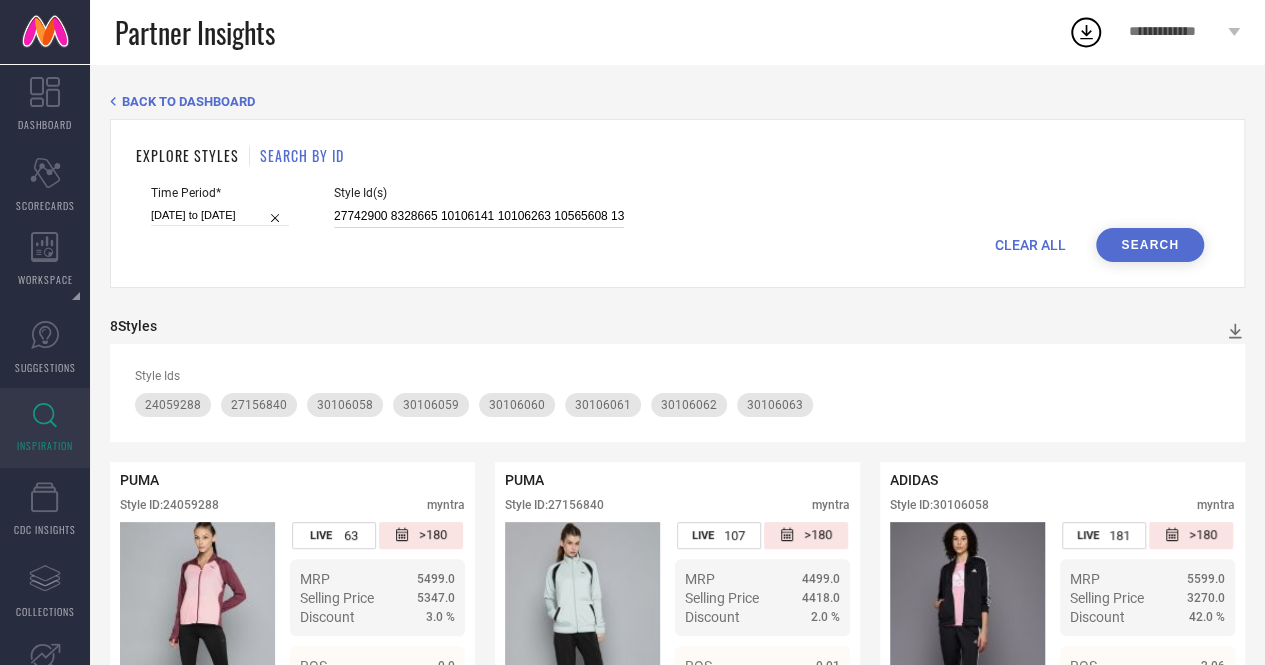 scroll, scrollTop: 0, scrollLeft: 2180, axis: horizontal 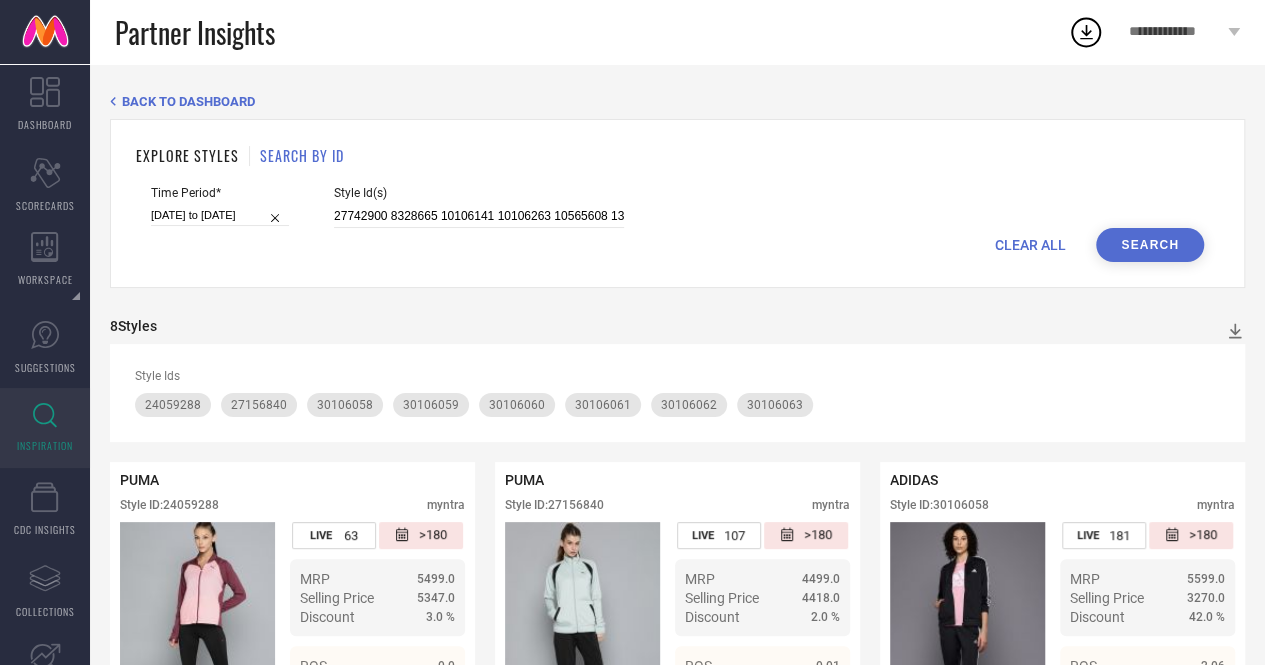 click on "Search" at bounding box center [1150, 245] 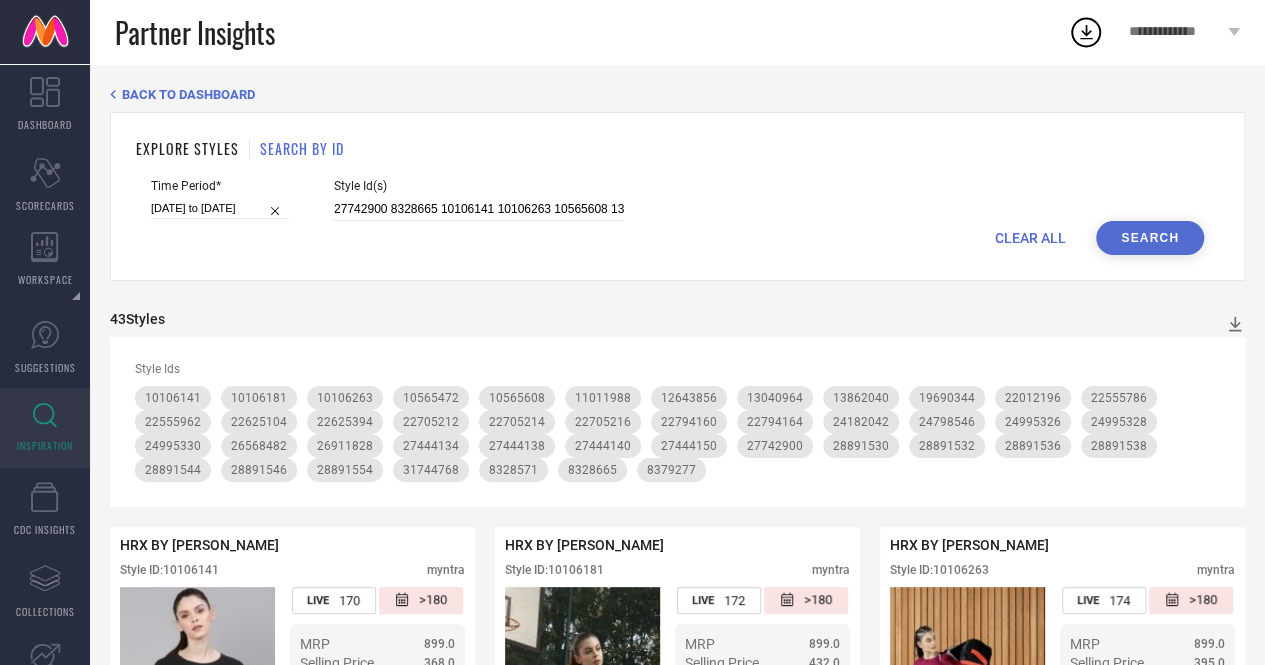 scroll, scrollTop: 0, scrollLeft: 0, axis: both 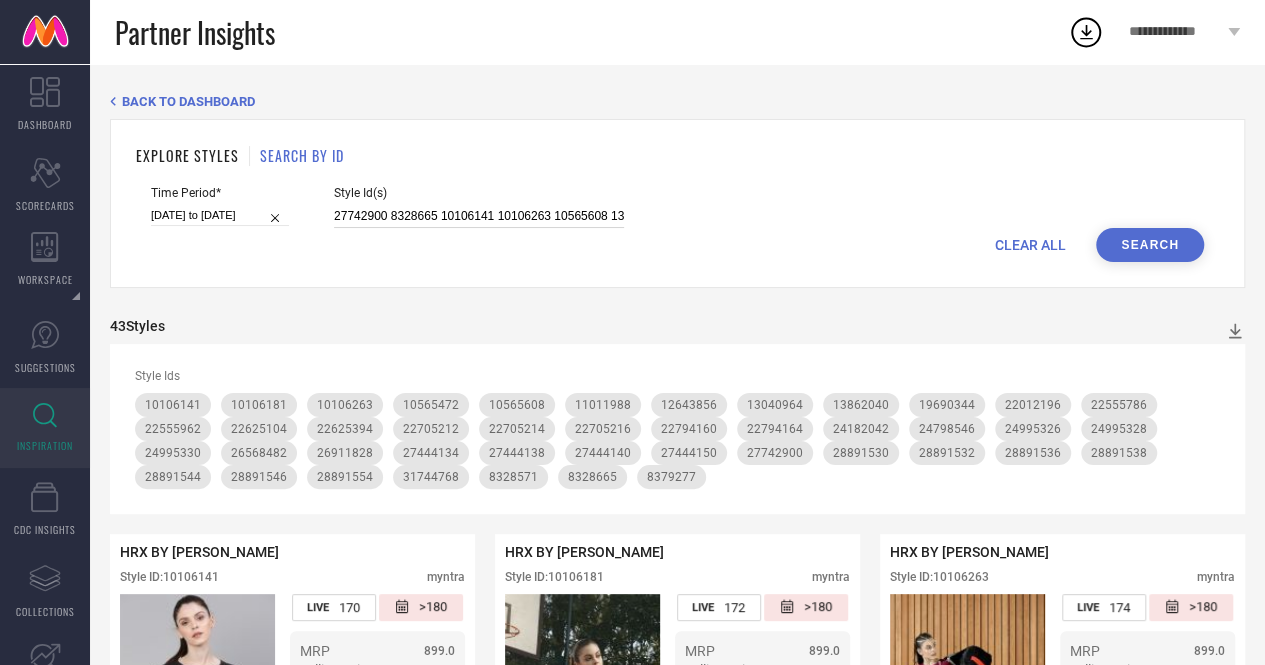 click on "27742900 8328665 10106141 10106263 10565608 13862040 8379277 27444138 24798546 11011988 10565472 24995330 24182042 8328571 27444134 28891554 24995326 13040964 31744768 22625104 22794164 12643856 22705212 22705214 24995328 10106181 19690344 28891544 22625394 28891538 28891546 28891530 19690354 28891536 26568482 27444140 22705216 22794160 22555786 28891532 22012196 27444150 26911828 22555962" at bounding box center [479, 216] 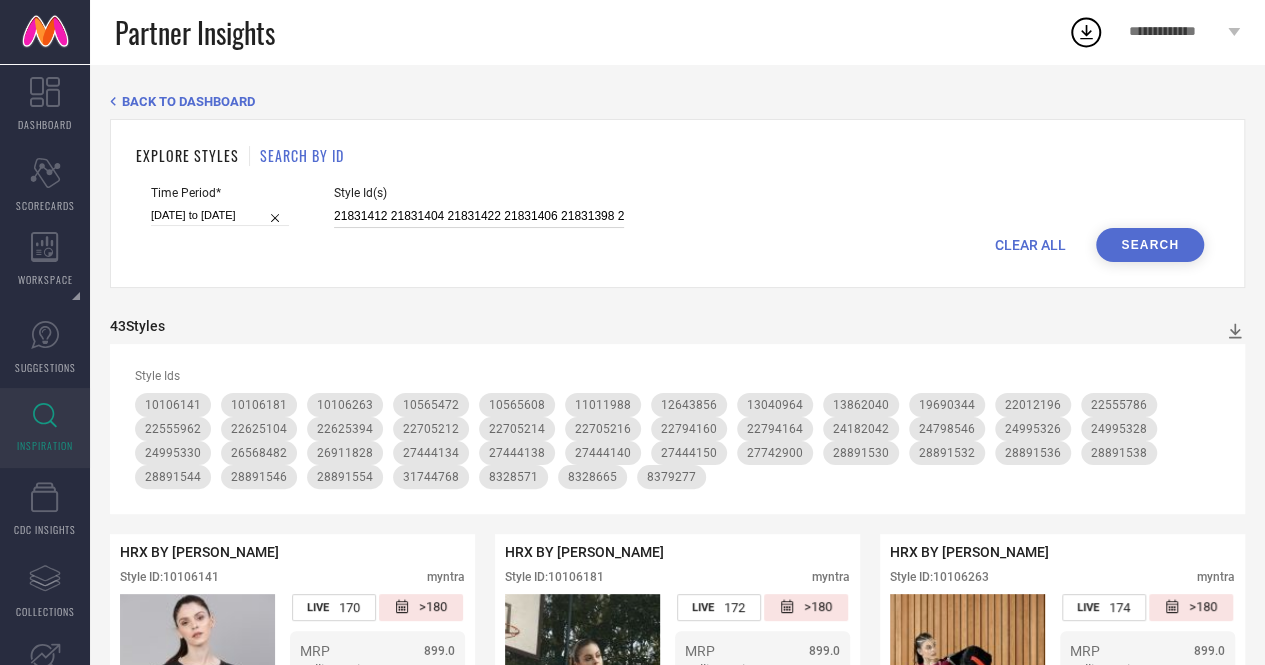scroll, scrollTop: 0, scrollLeft: 3438, axis: horizontal 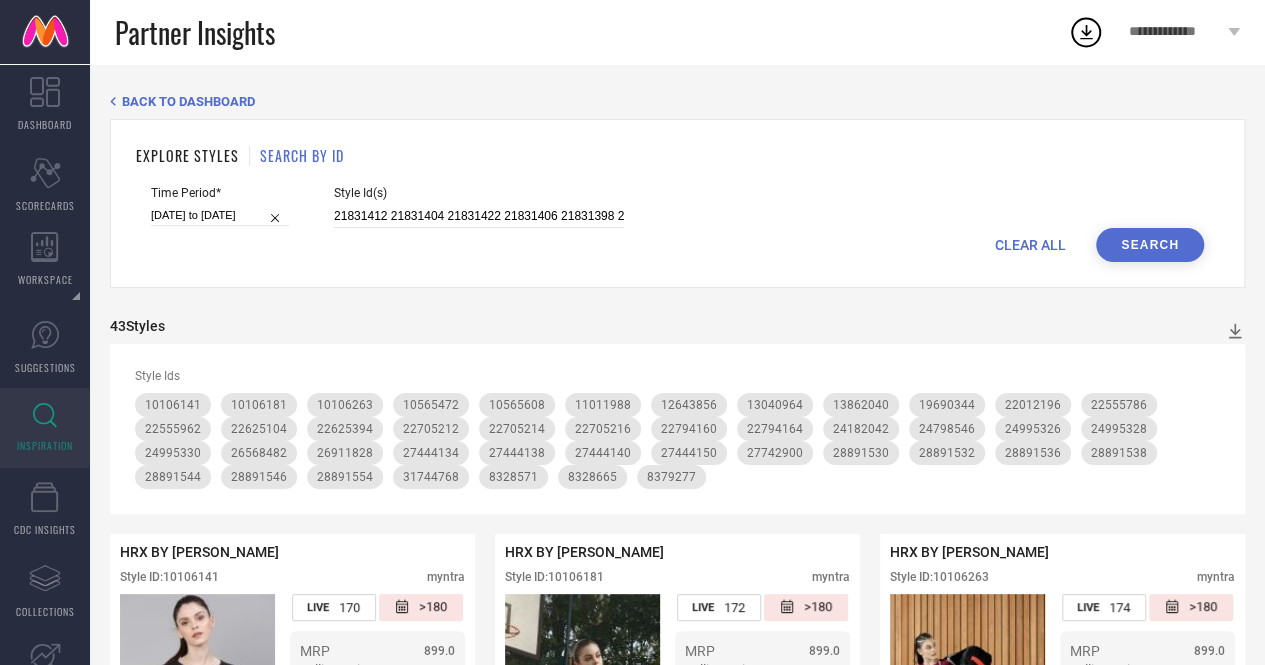 click on "Search" at bounding box center (1150, 245) 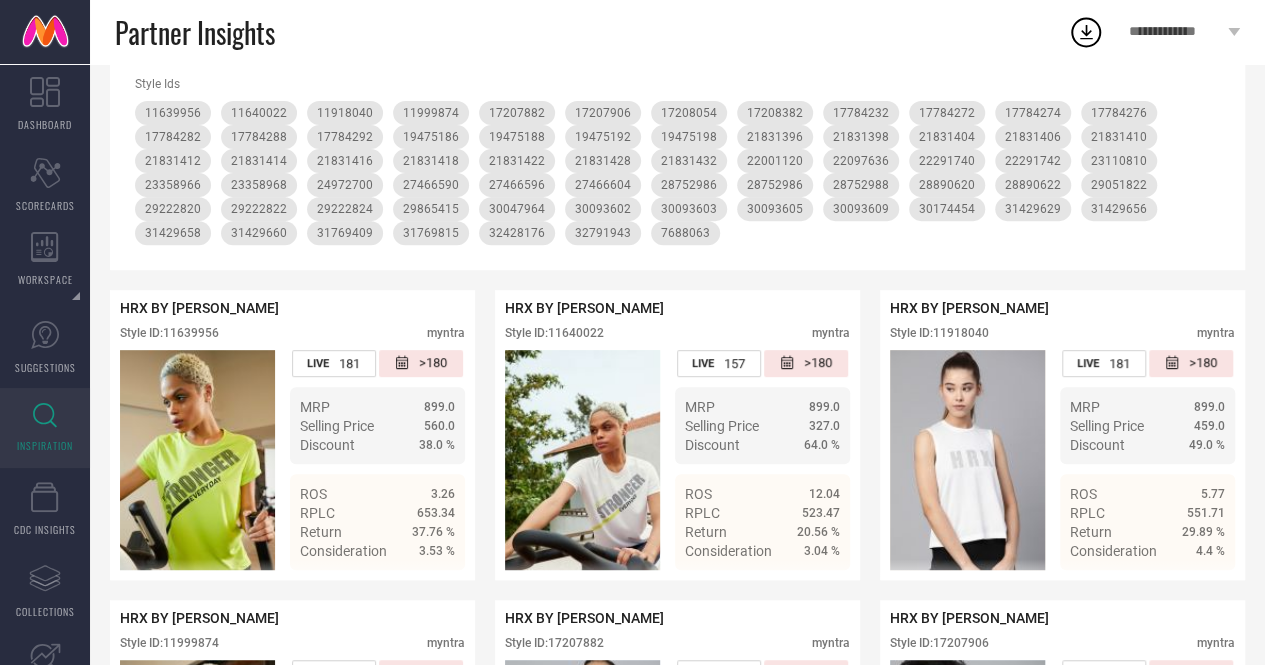 scroll, scrollTop: 0, scrollLeft: 0, axis: both 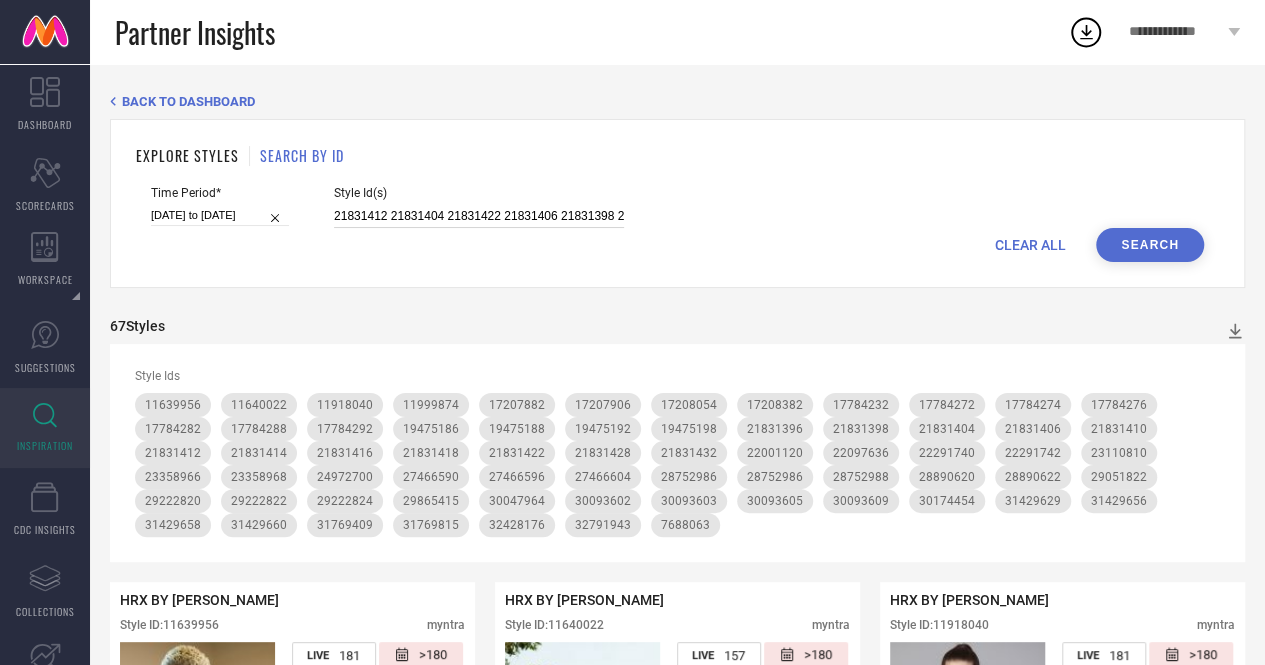 click on "21831412 21831404 21831422 21831406 21831398 21831428 22097636 28890620 19475198 29865415 21831416 22291742 28752986 28890622 31769815 31429629 31429660 11918040 7688063 21831432 23358966 17784274 28752988 11640022 24972700 17784282 31429658 19475188 11999874 29222822 21831418 27466596 22291740 17784276 19475186 17207906 17207882 19475192 31429656 17208054 27466590 21831410 23358968 22001120 27466604 30093605 30174454 17784288 23110810 30093602 17784292 17784272 30093609 11639956 30093603 29222820 29222824 32791943 21831396 31769409 21831414 30047964 17784232 32428176 17208382 29051822" at bounding box center (479, 216) 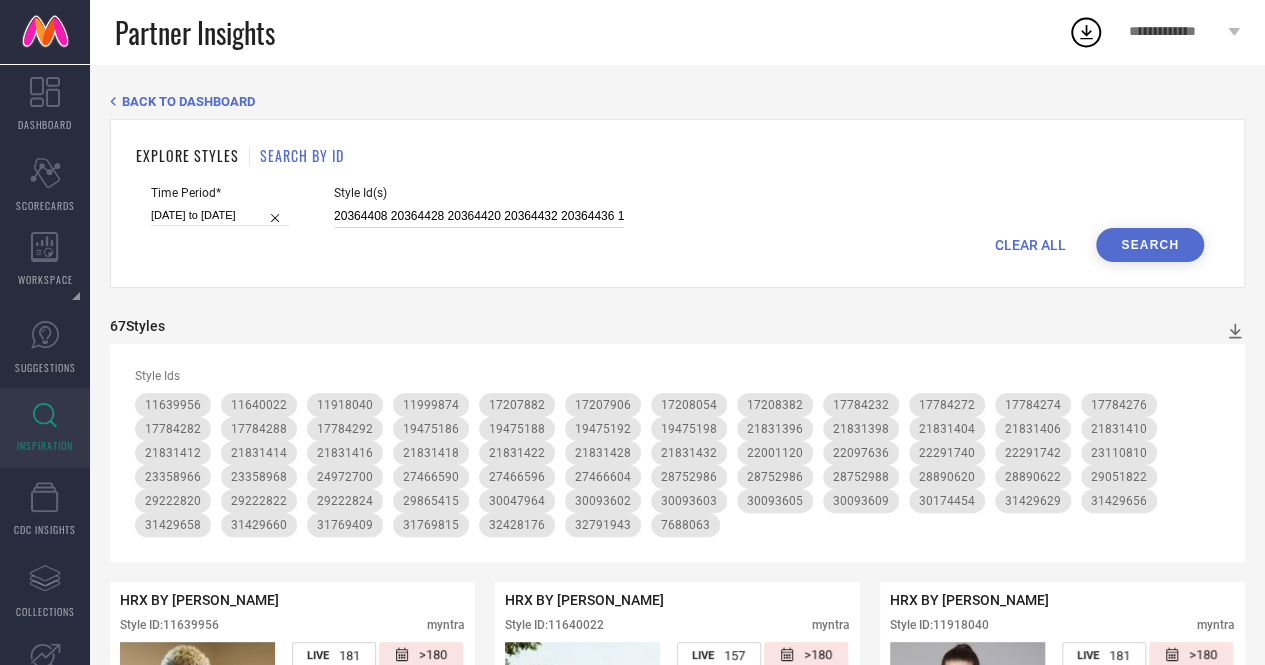 scroll, scrollTop: 0, scrollLeft: 2066, axis: horizontal 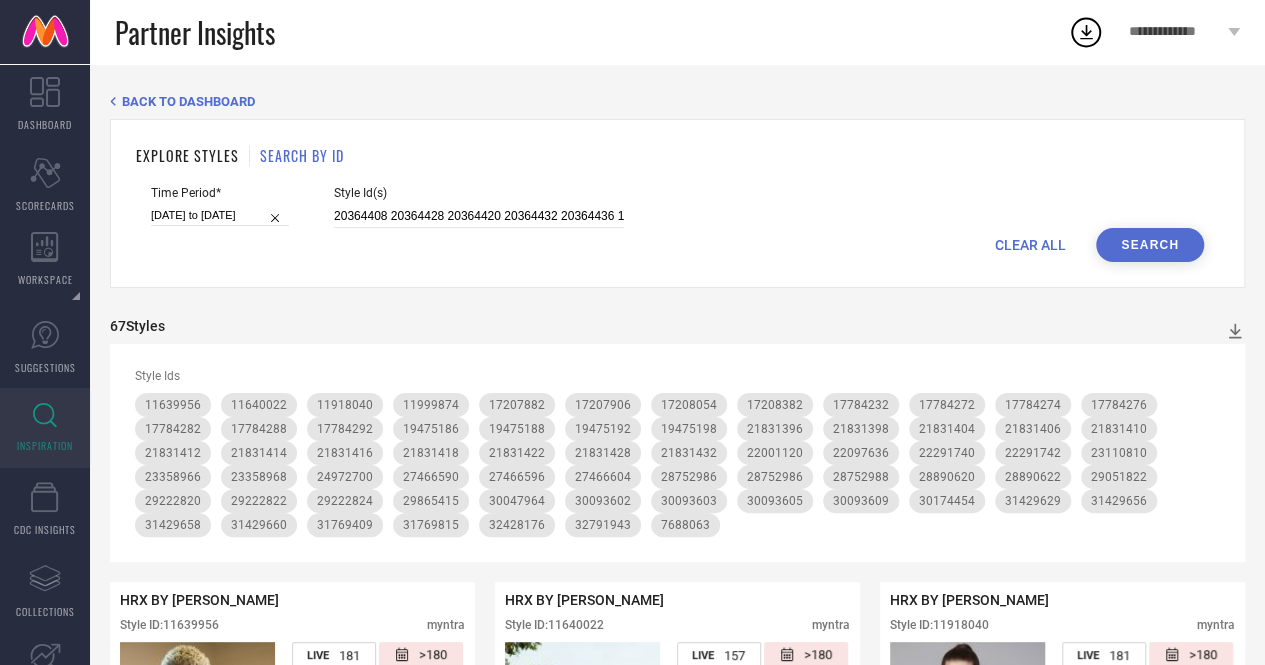 click on "Search" at bounding box center [1150, 245] 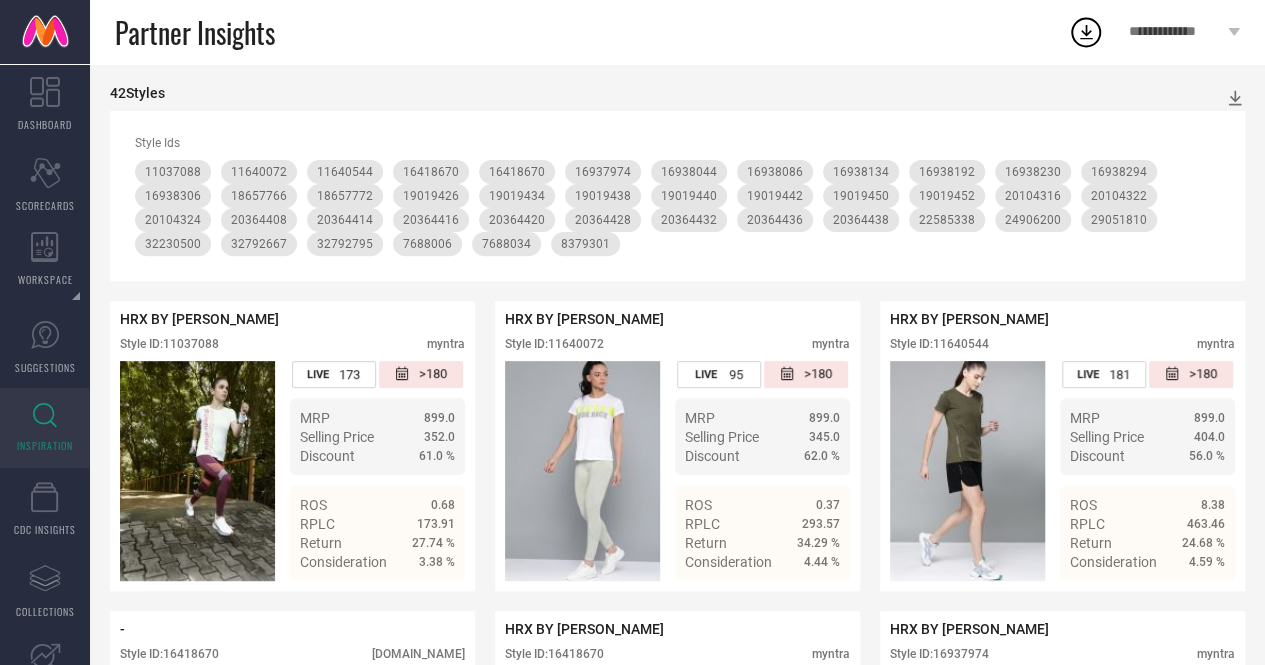 scroll, scrollTop: 0, scrollLeft: 0, axis: both 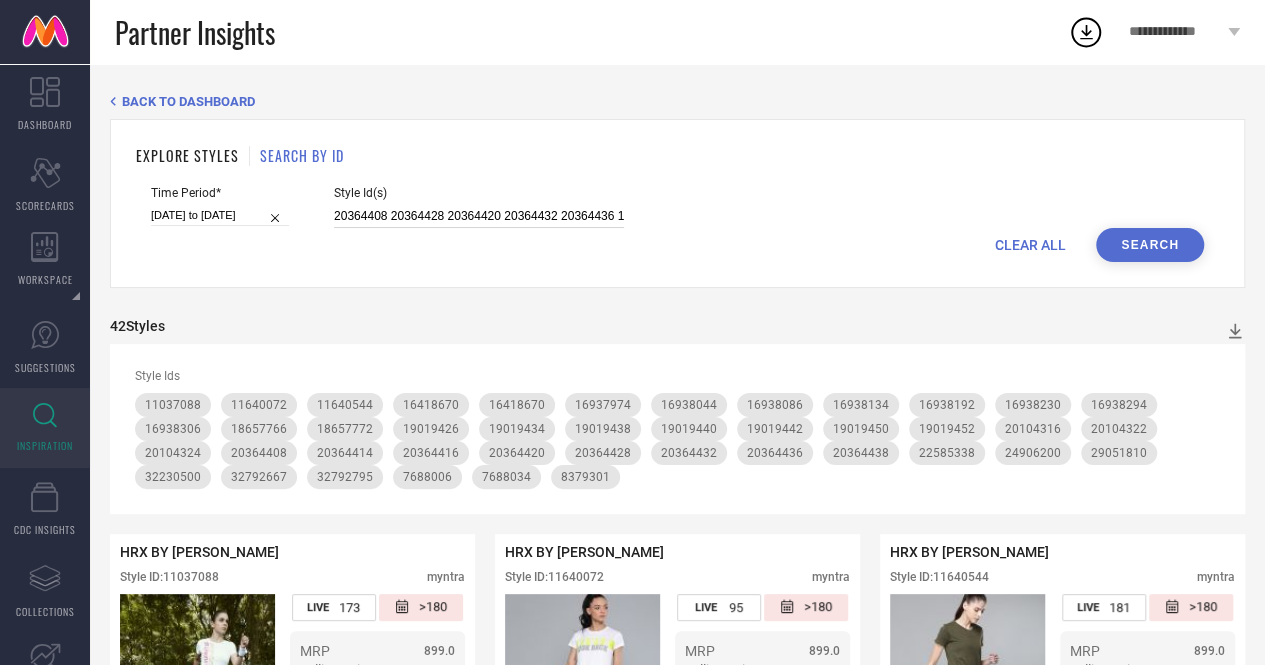 click on "20364408 20364428 20364420 20364432 20364436 16938134 19019452 19019442 20364416 19019434 11640544 20364438 20364414 19019440 18657772 19019450 16938086 19019438 24906200 18657766 16938230 16938044 16938306 20104324 16418670 7688006 20104322 22585338 7688034 20364412 32792667 11640072 32792795 19019426 8379301 16938192 16938294 11037088 32230500 16937974 29051810 20104316" at bounding box center (479, 216) 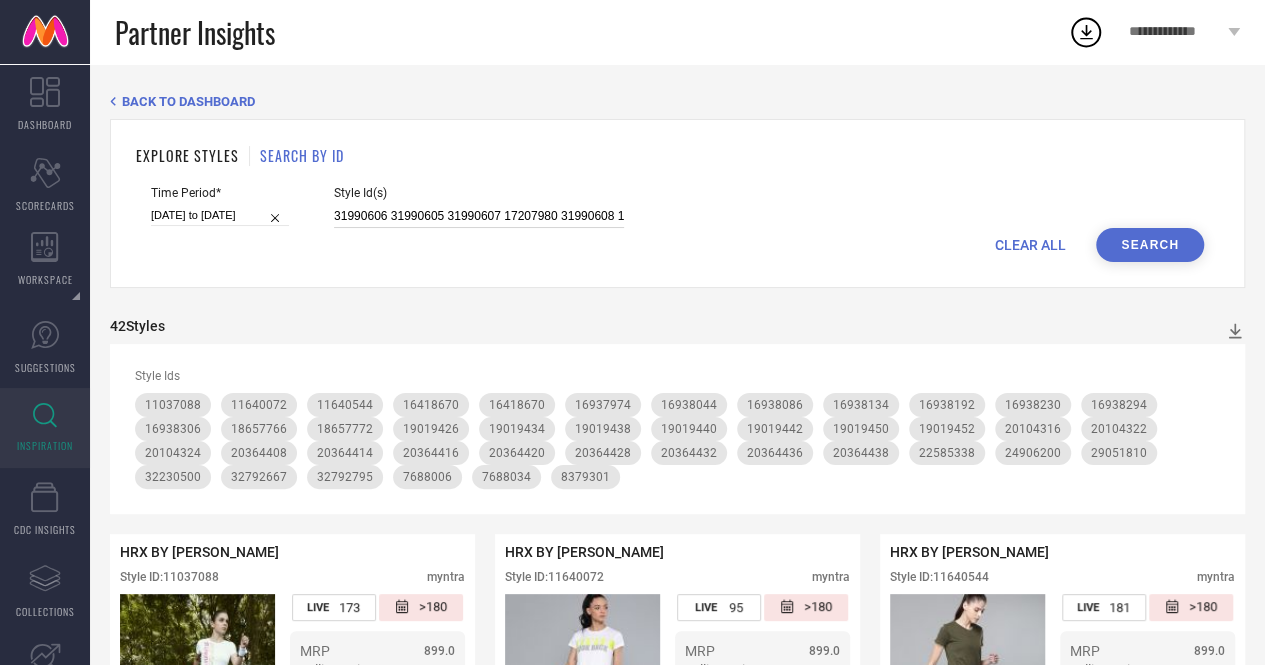 scroll, scrollTop: 0, scrollLeft: 441, axis: horizontal 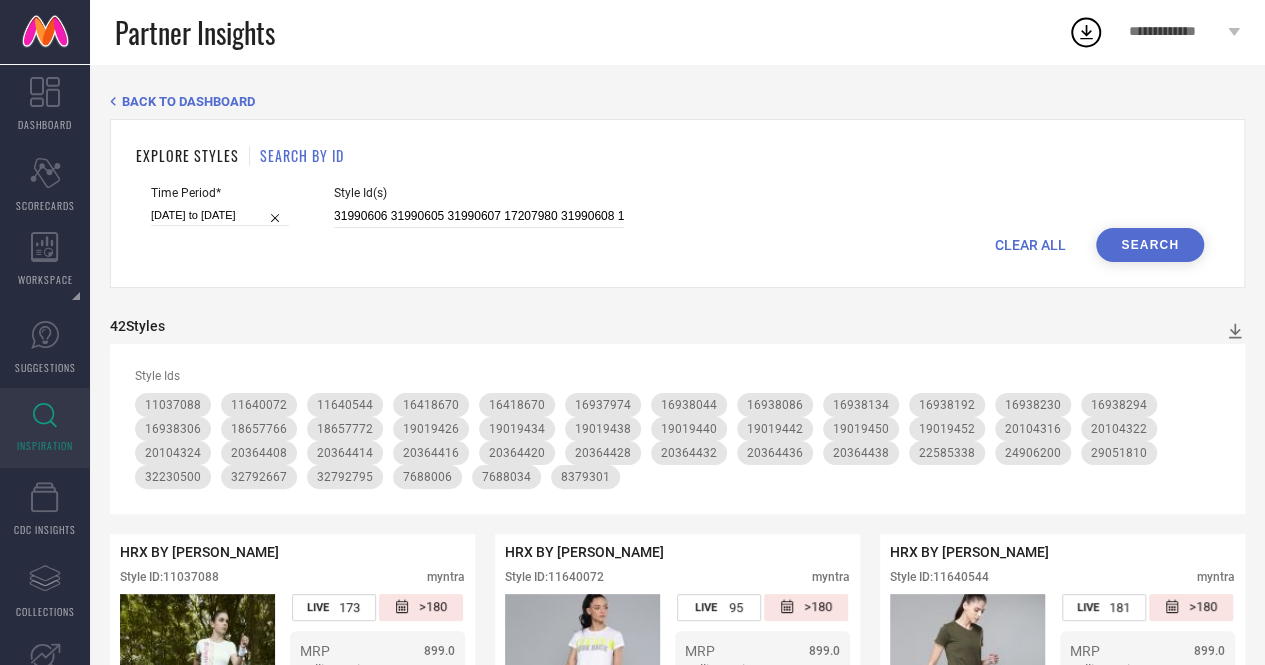 click on "Search" at bounding box center [1150, 245] 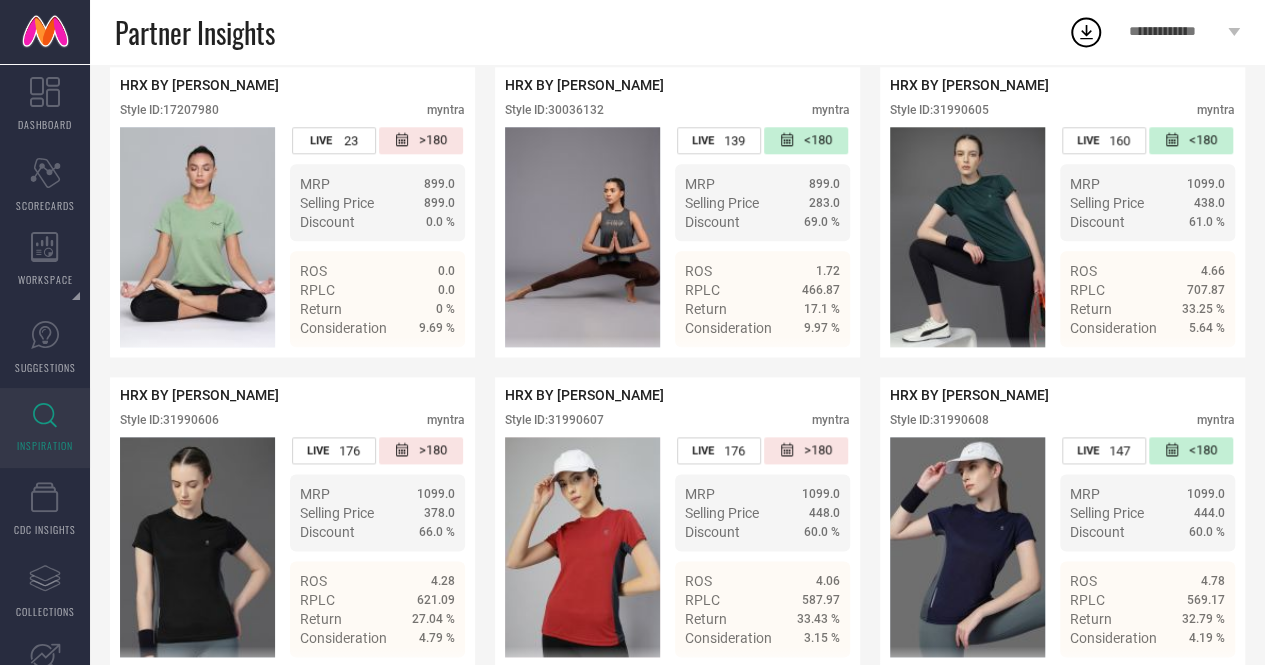 scroll, scrollTop: 1066, scrollLeft: 0, axis: vertical 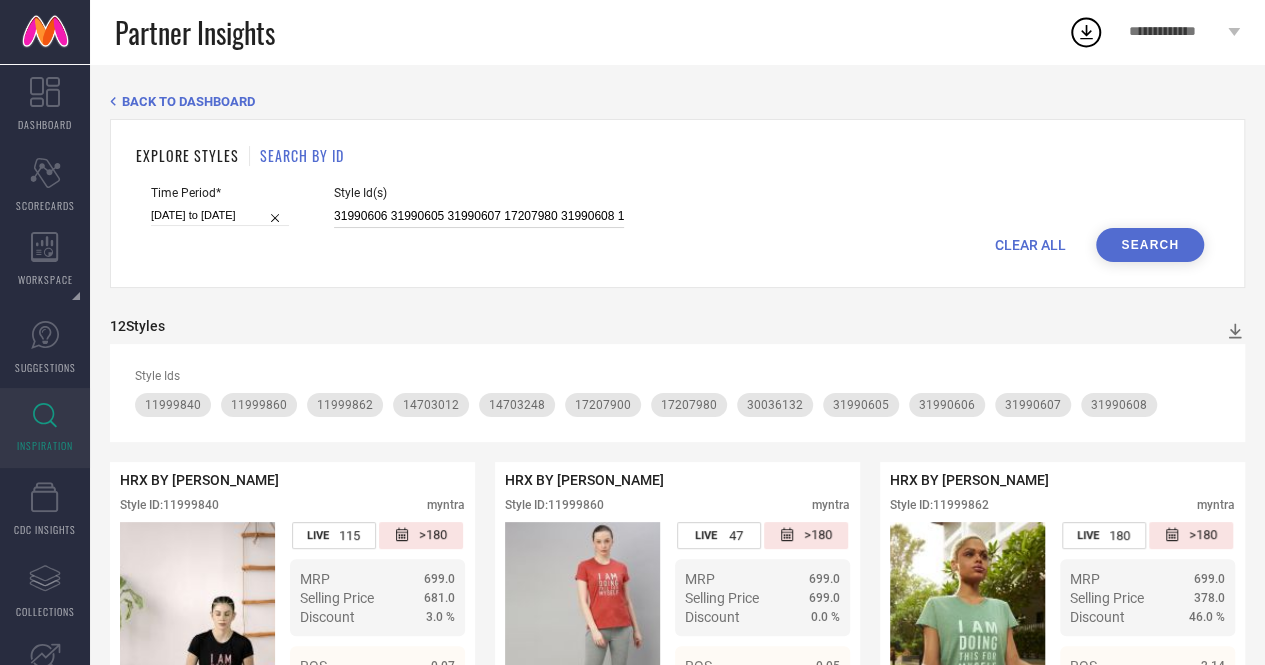 click on "31990606 31990605 31990607 17207980 31990608 11999860 11999840 11999862 17207900 14703012 17208084 14703248 30036132" at bounding box center [479, 216] 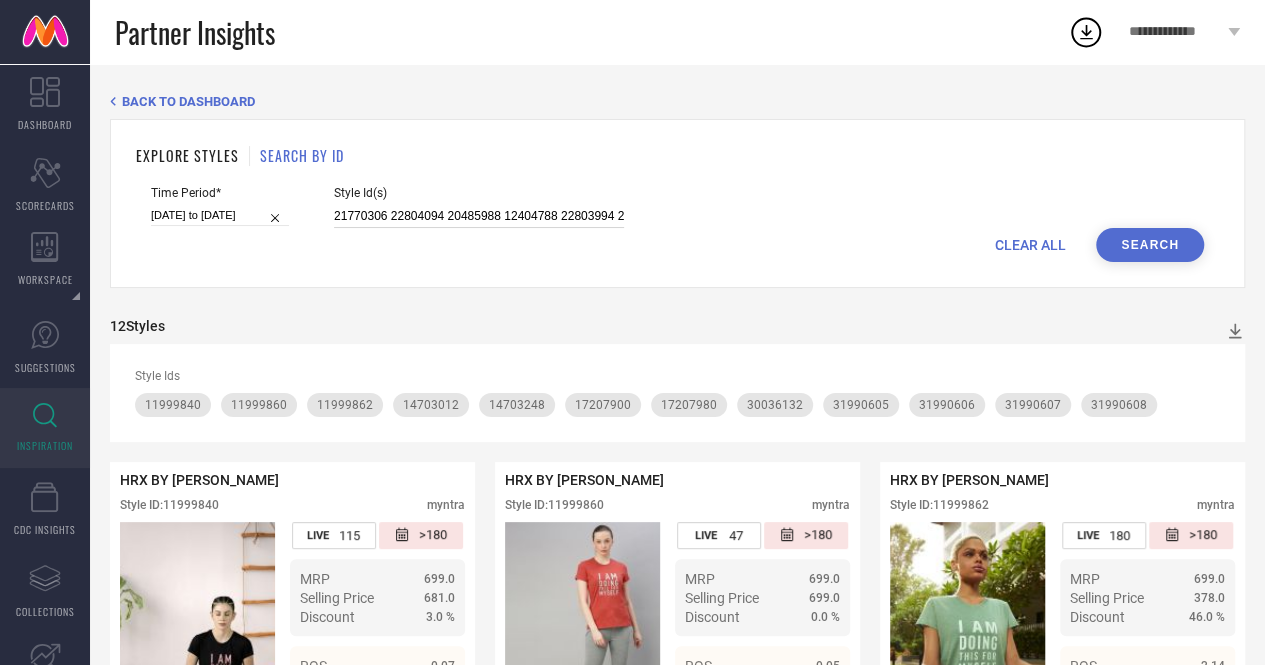 scroll, scrollTop: 0, scrollLeft: 2702, axis: horizontal 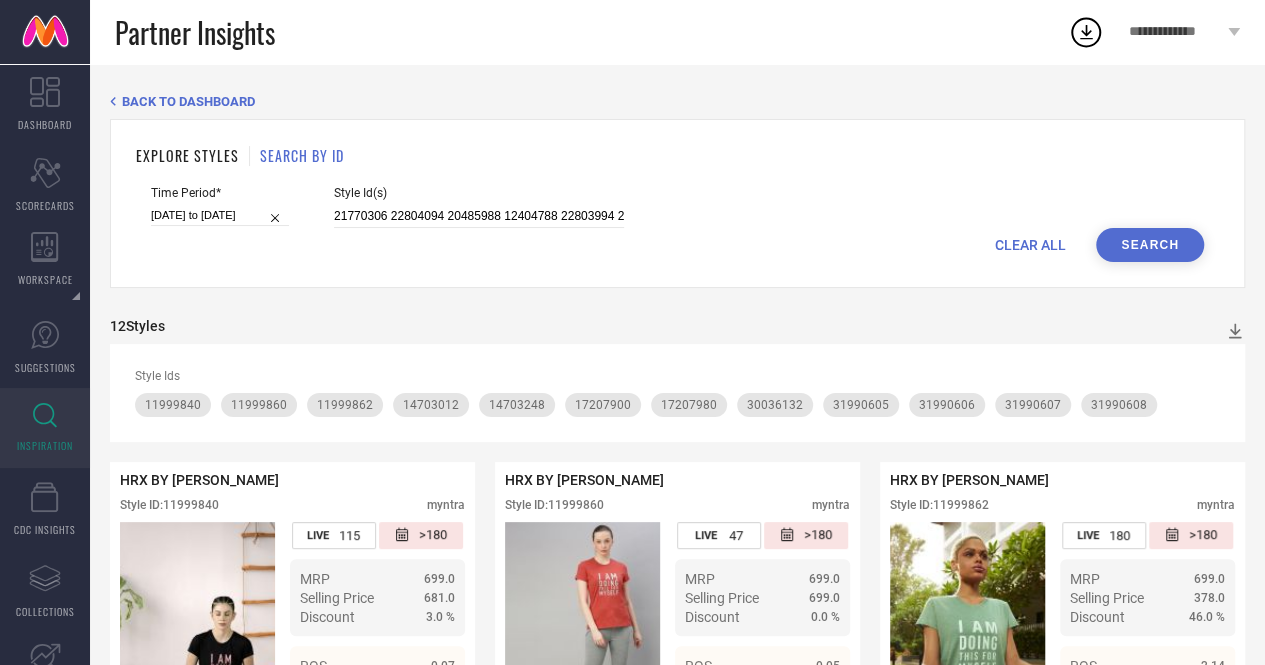 click on "Search" at bounding box center [1150, 245] 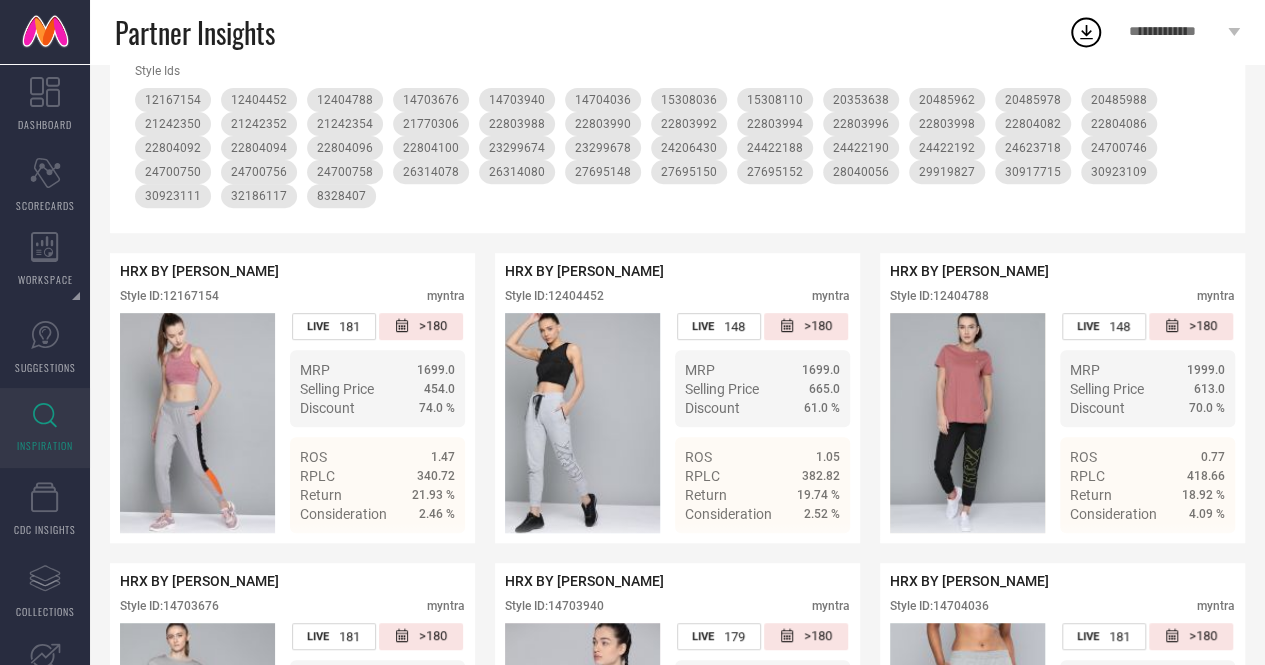scroll, scrollTop: 306, scrollLeft: 0, axis: vertical 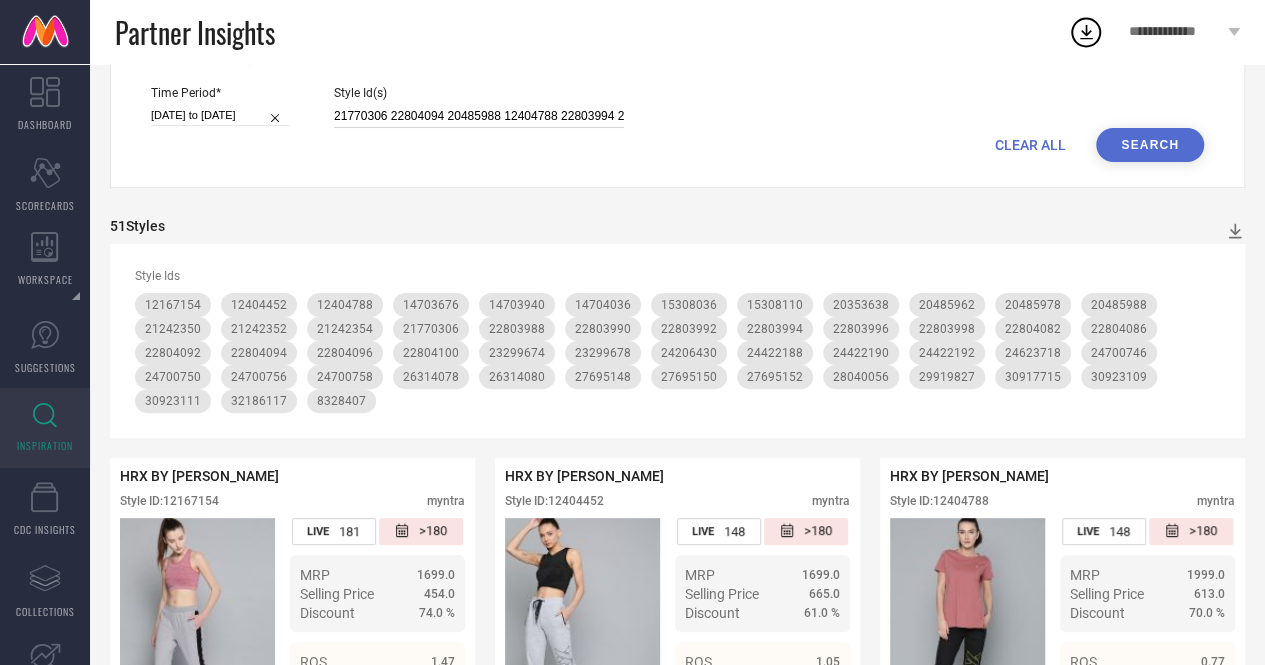 click on "21770306 22804094 20485988 12404788 22803994 22804092 21242354 22803992 22804086 22803998 12167224 22803988 26314078 20485962 12167154 15308036 24700756 20485978 12404452 23299678 14704036 22804082 24422192 21242350 27695152 24422188 27695148 8328407 27695150 20353638 24422190 22803990 28040056 14703940 24700758 14703676 21242352 23299674 26314080 30923111 15308110 24623718 24206430 30917715 22804096 22804100 30923109 29919827 22803996 24700746 24700750 27380660 32186117" at bounding box center [479, 116] 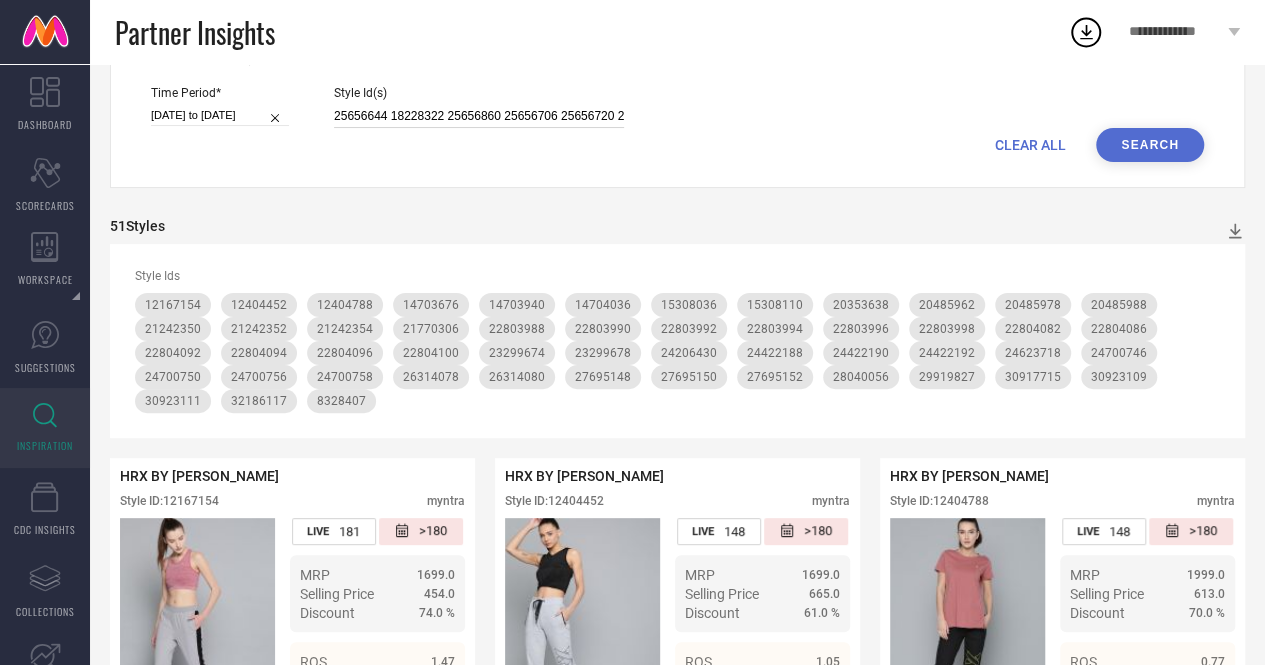 scroll, scrollTop: 0, scrollLeft: 1407, axis: horizontal 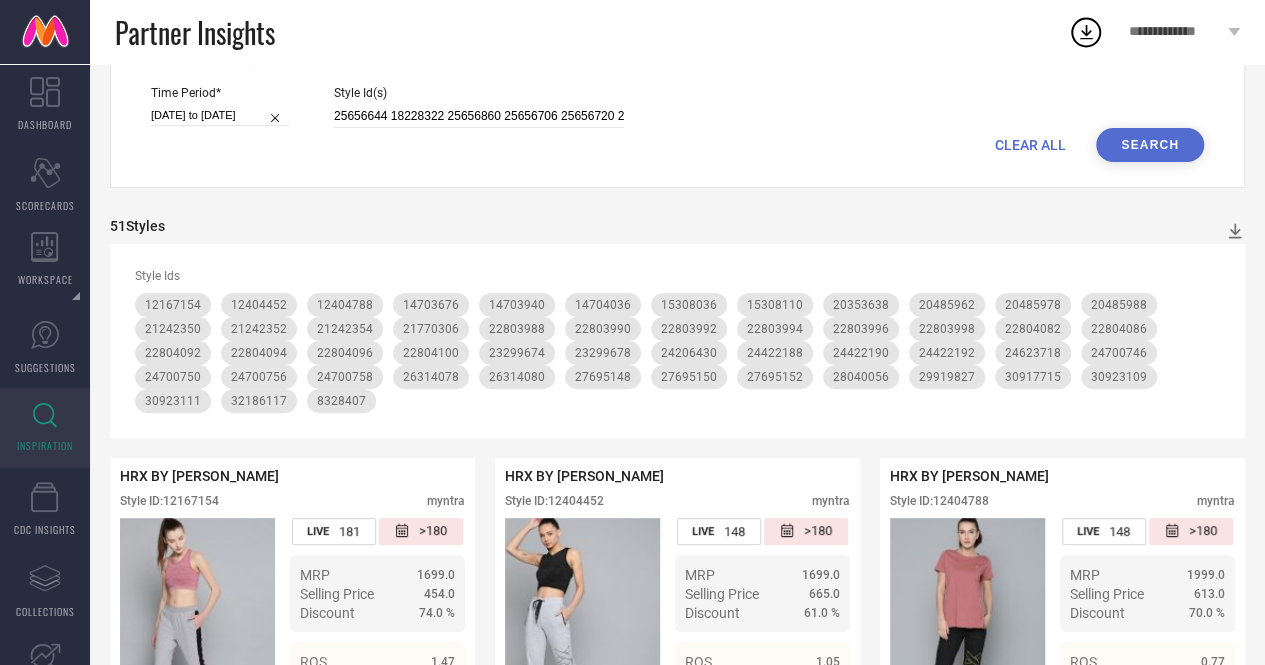 click on "Search" at bounding box center [1150, 145] 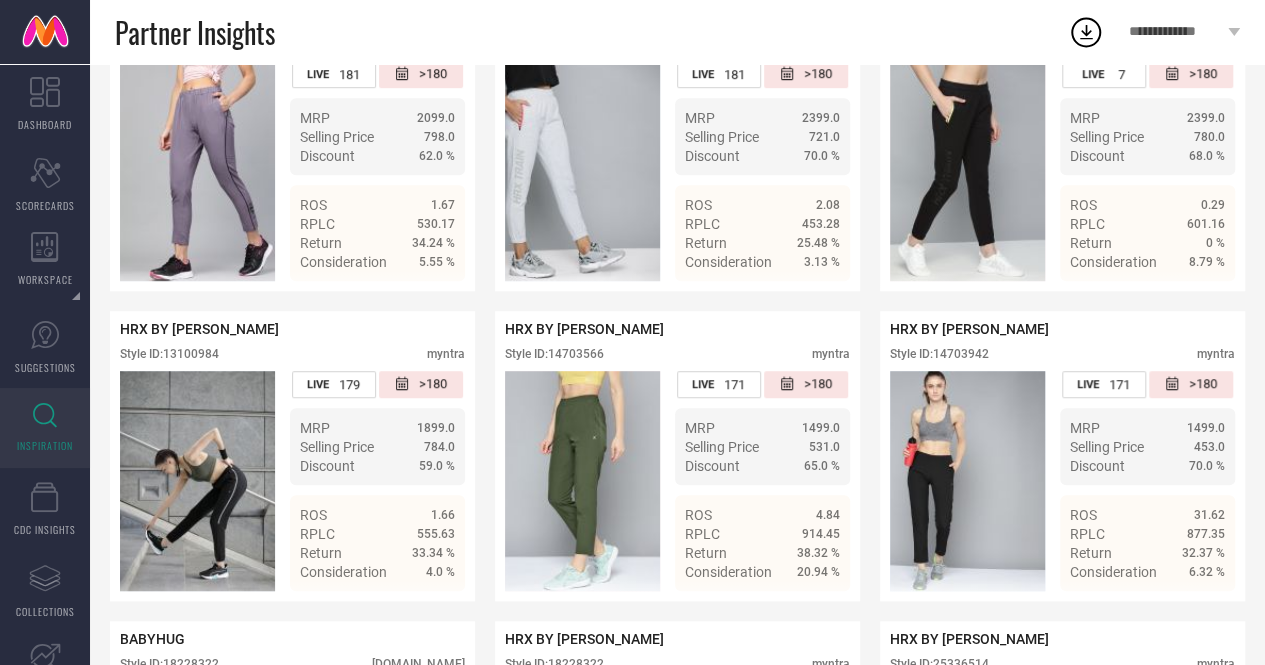 scroll, scrollTop: 510, scrollLeft: 0, axis: vertical 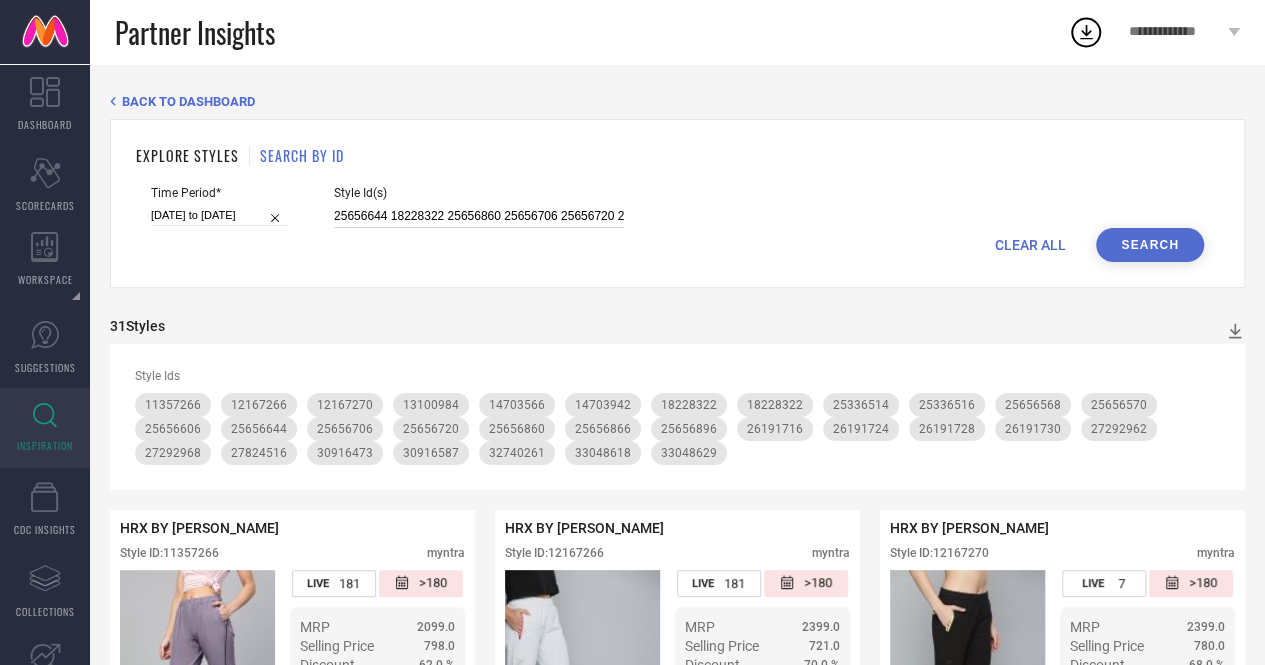 click on "25656644 18228322 25656860 25656706 25656720 25656568 25656866 25656606 25656570 26191724 25656896 32740261 12167270 14703566 12167266 13100984 26191716 14703942 30916587 11357266 27292962 33048618 26191730 25336514 30916473 26191728 25336516 33048629 27824516 27292968" at bounding box center (479, 216) 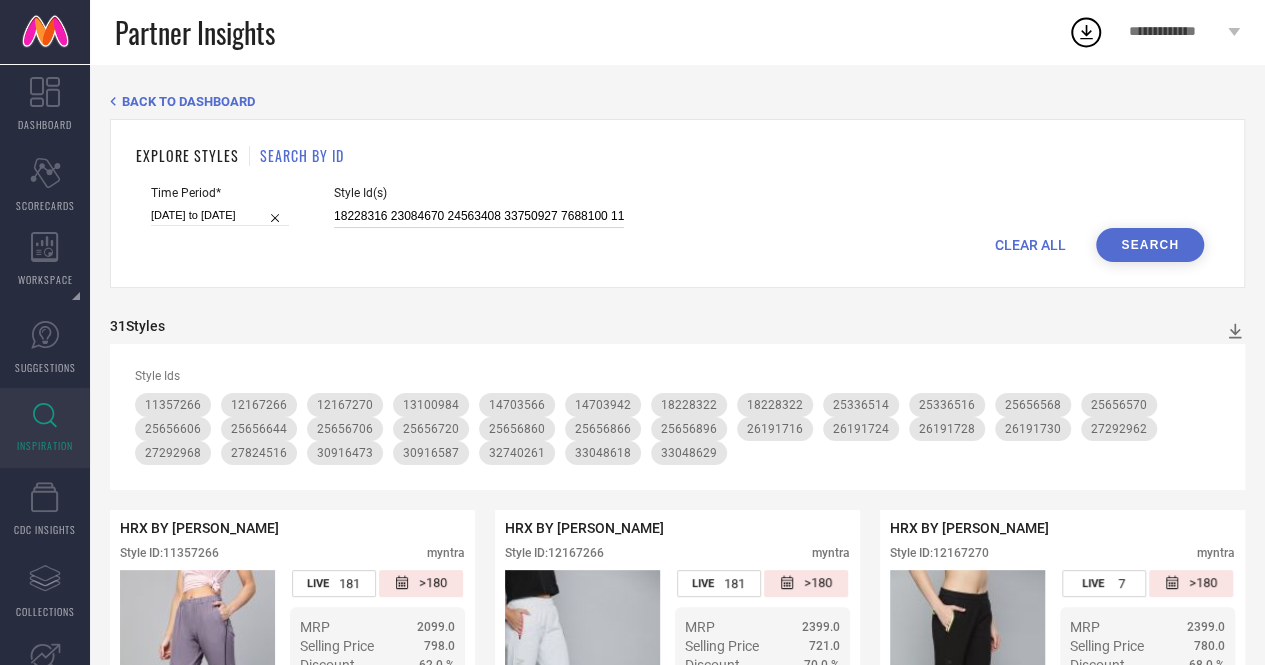 scroll, scrollTop: 0, scrollLeft: 209, axis: horizontal 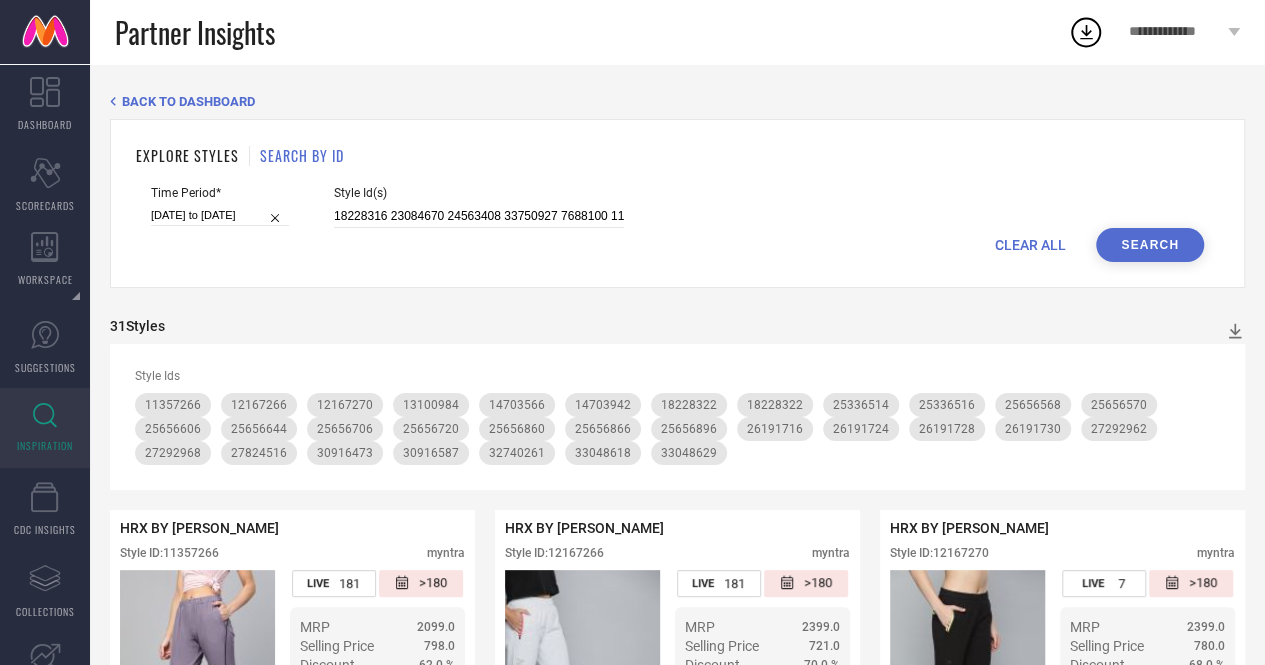 click on "Search" at bounding box center (1150, 245) 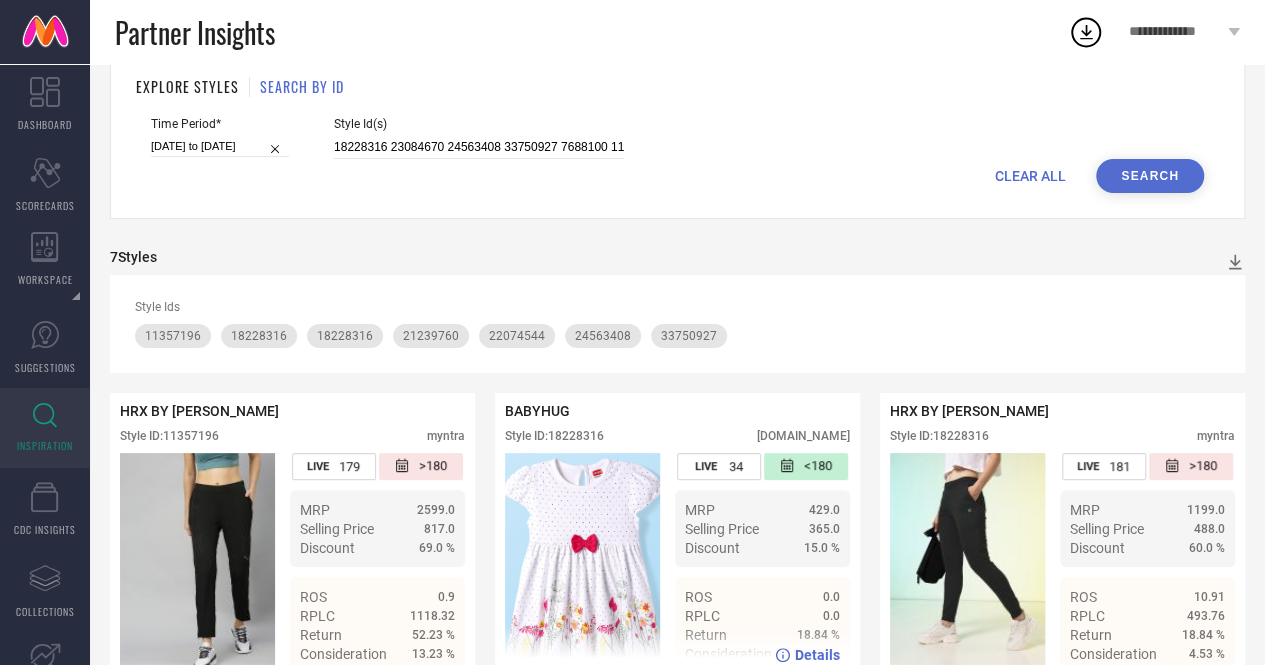 scroll, scrollTop: 68, scrollLeft: 0, axis: vertical 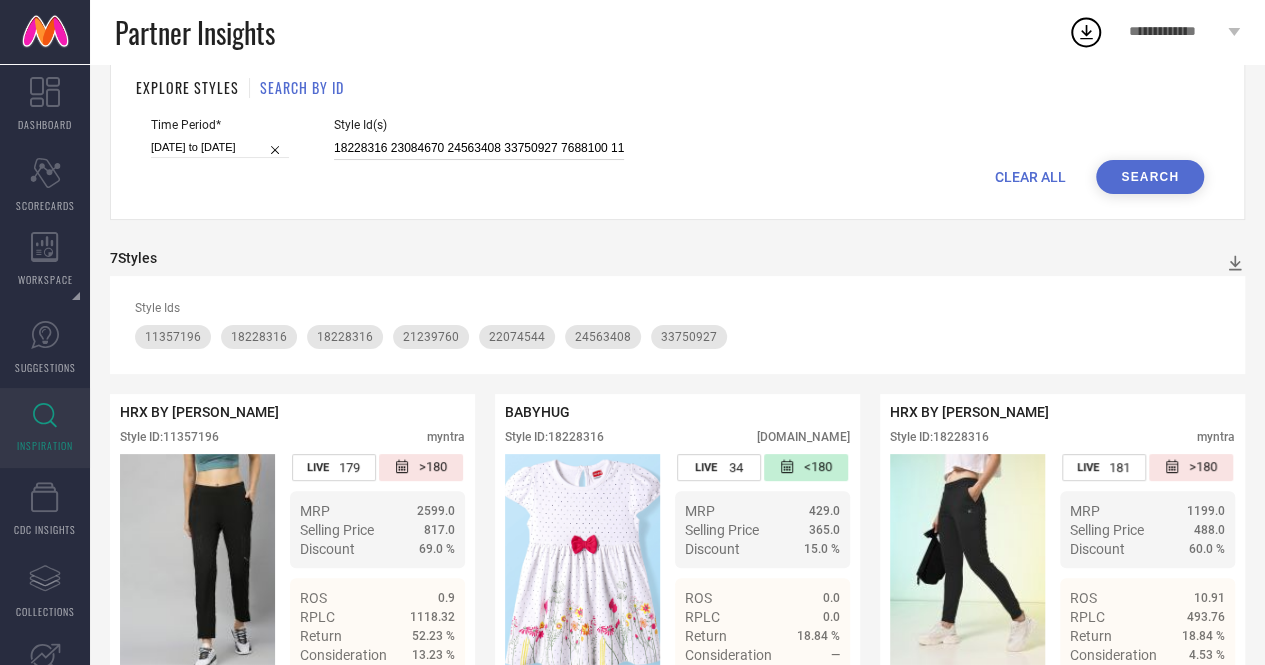 drag, startPoint x: 332, startPoint y: 147, endPoint x: 382, endPoint y: 149, distance: 50.039986 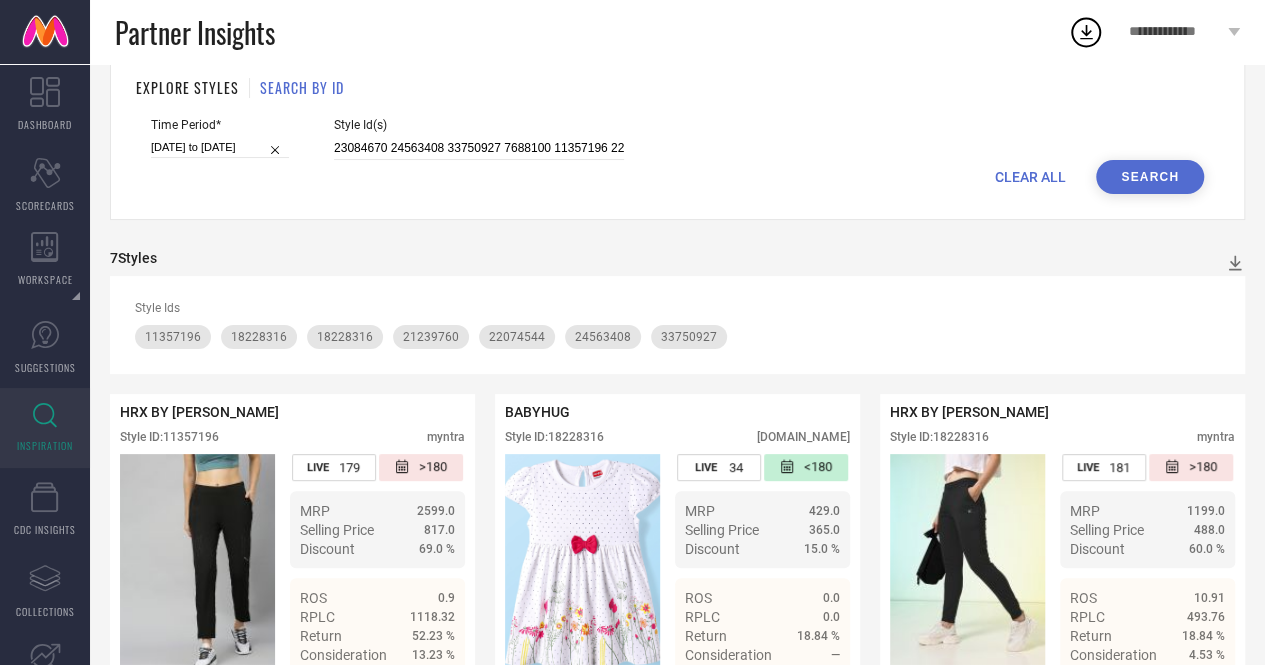 click on "Search" at bounding box center (1150, 177) 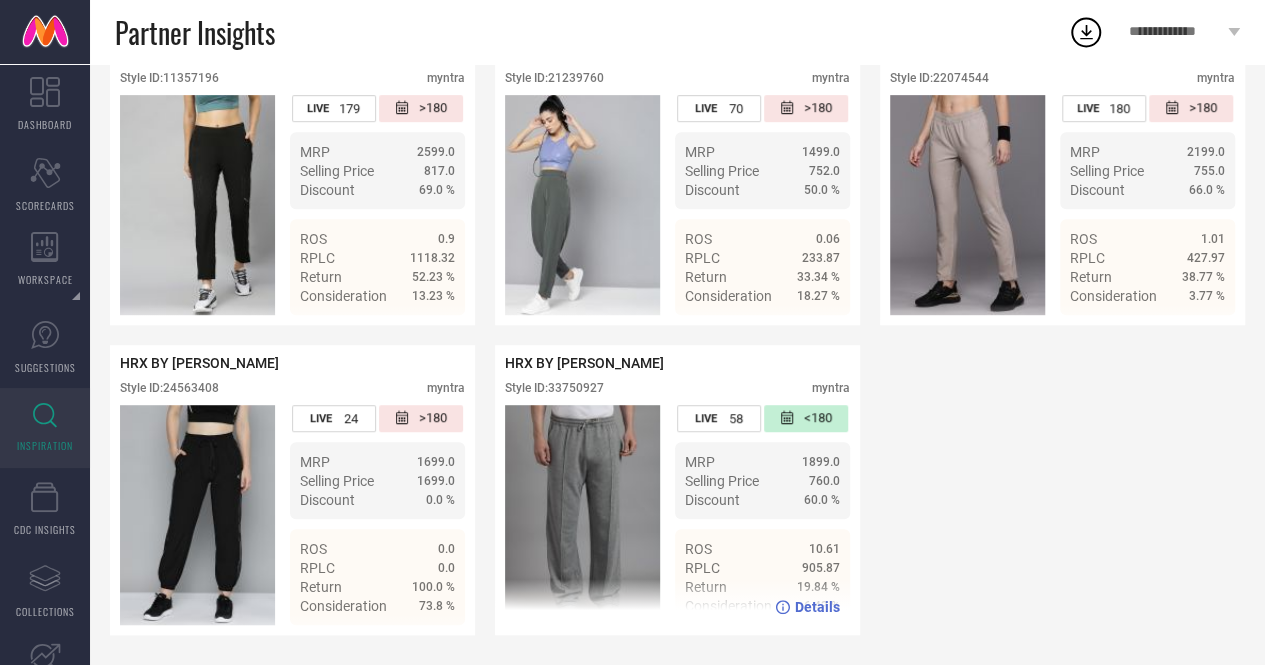 scroll, scrollTop: 0, scrollLeft: 0, axis: both 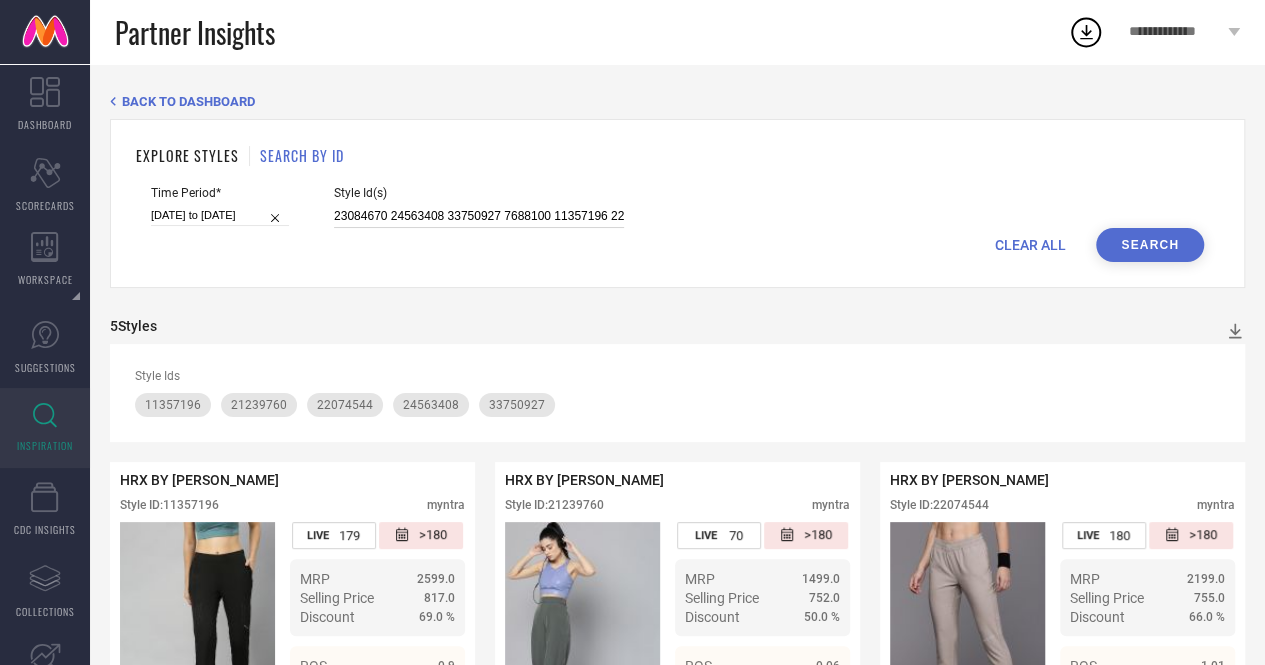 drag, startPoint x: 448, startPoint y: 214, endPoint x: 498, endPoint y: 213, distance: 50.01 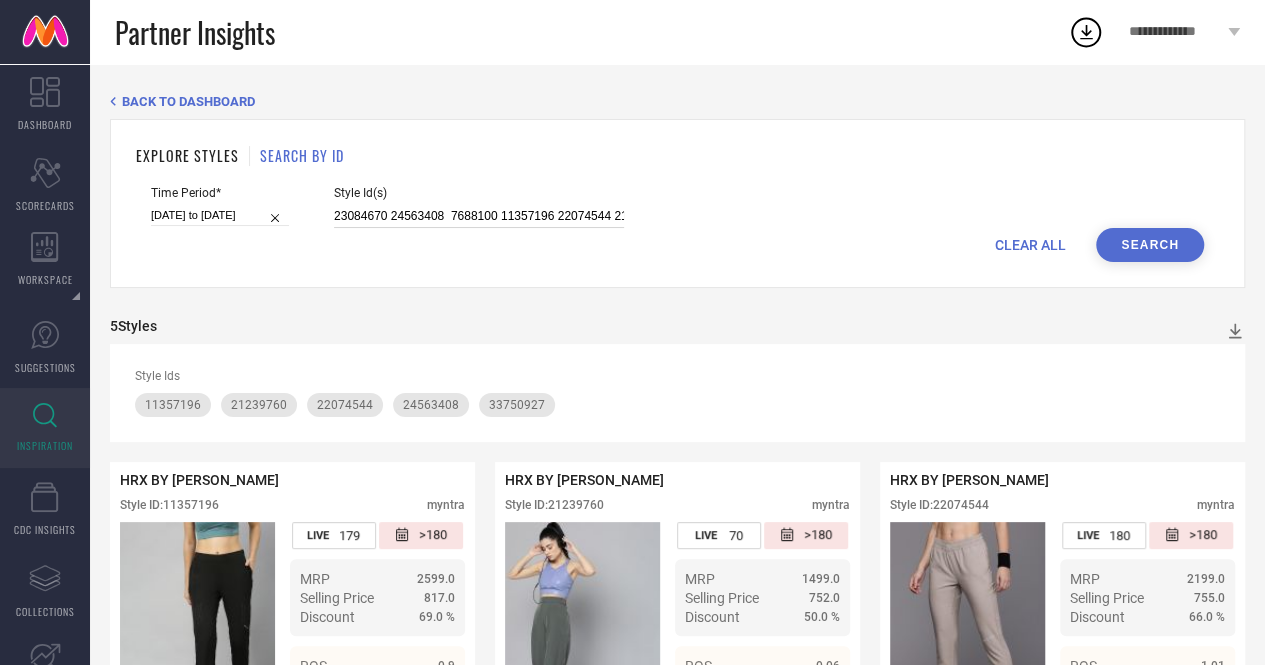 click on "23084670 24563408  7688100 11357196 22074544 21239760 21239756" at bounding box center [479, 216] 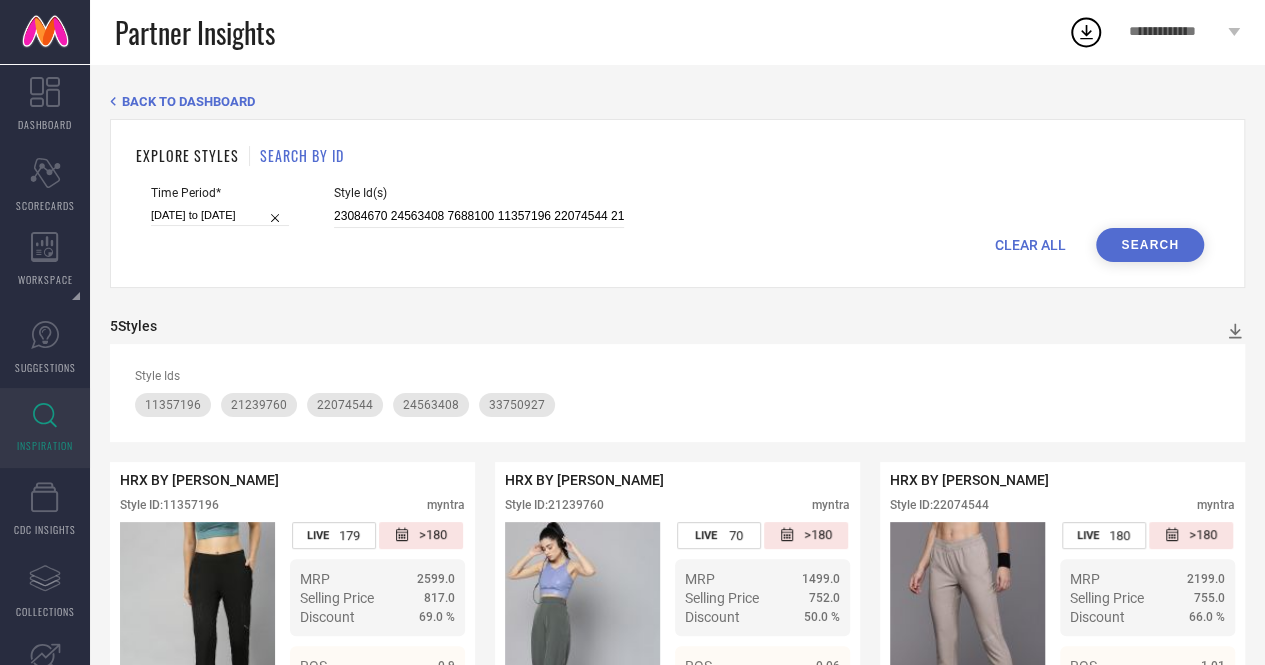 click on "Search" at bounding box center [1150, 245] 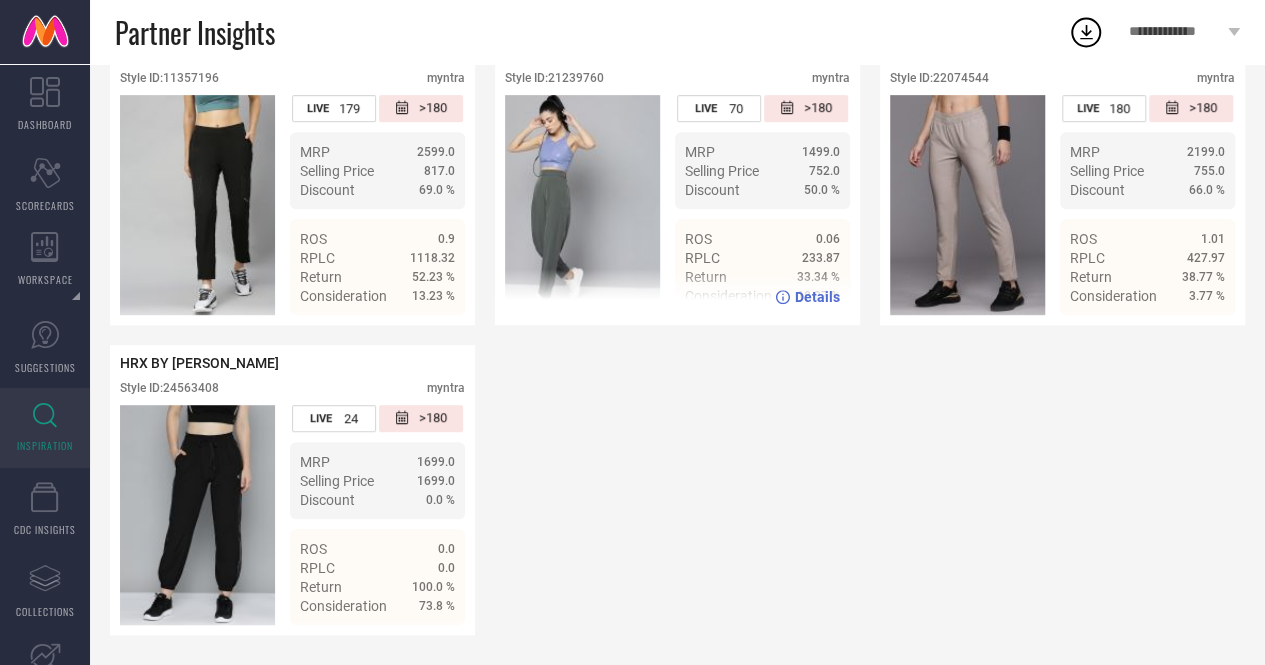 scroll, scrollTop: 0, scrollLeft: 0, axis: both 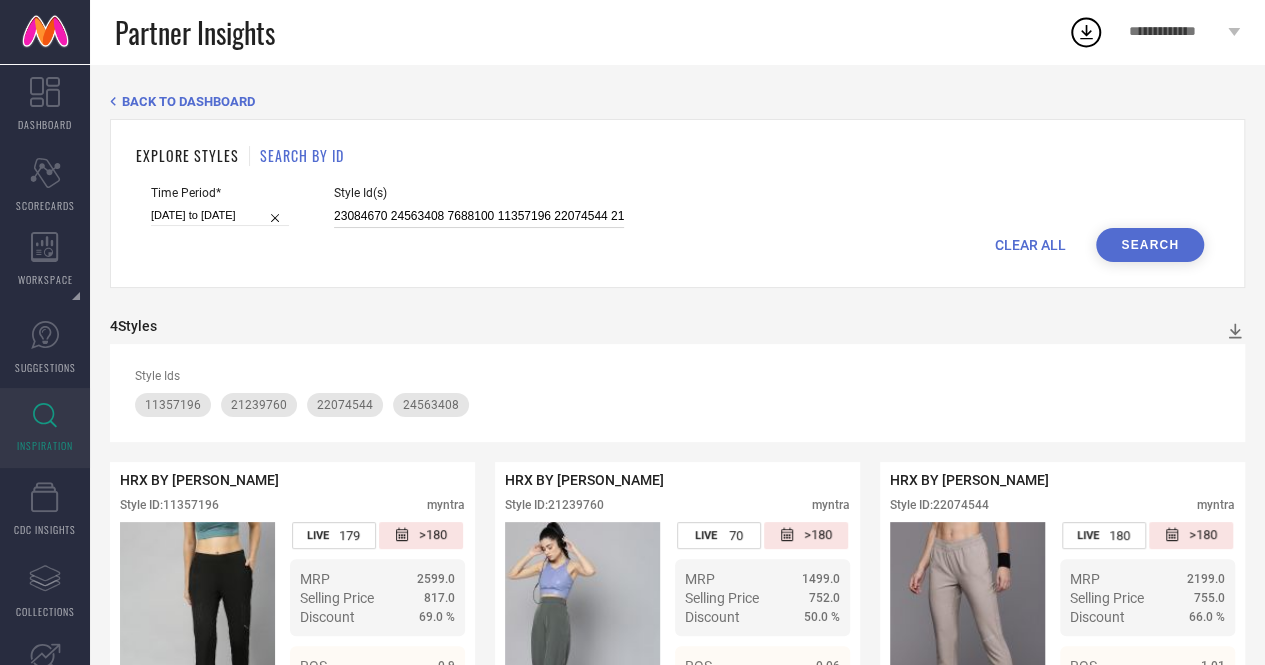 click on "23084670 24563408 7688100 11357196 22074544 21239760 21239756" at bounding box center (479, 216) 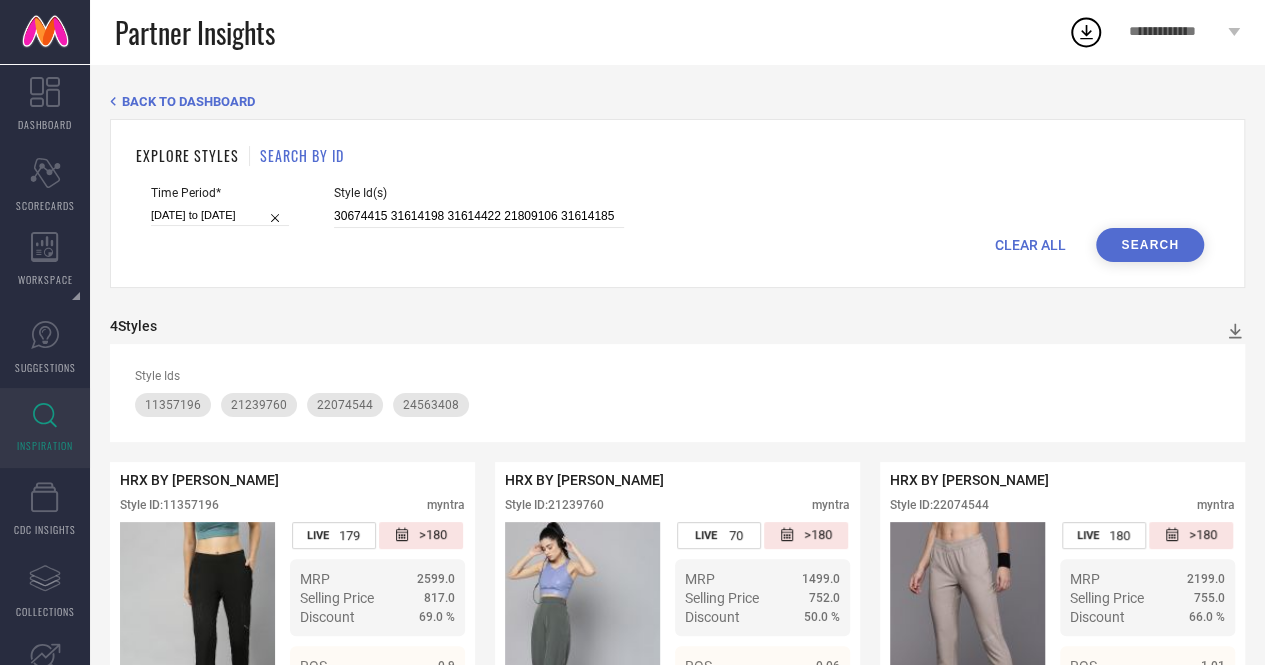 click on "Search" at bounding box center [1150, 245] 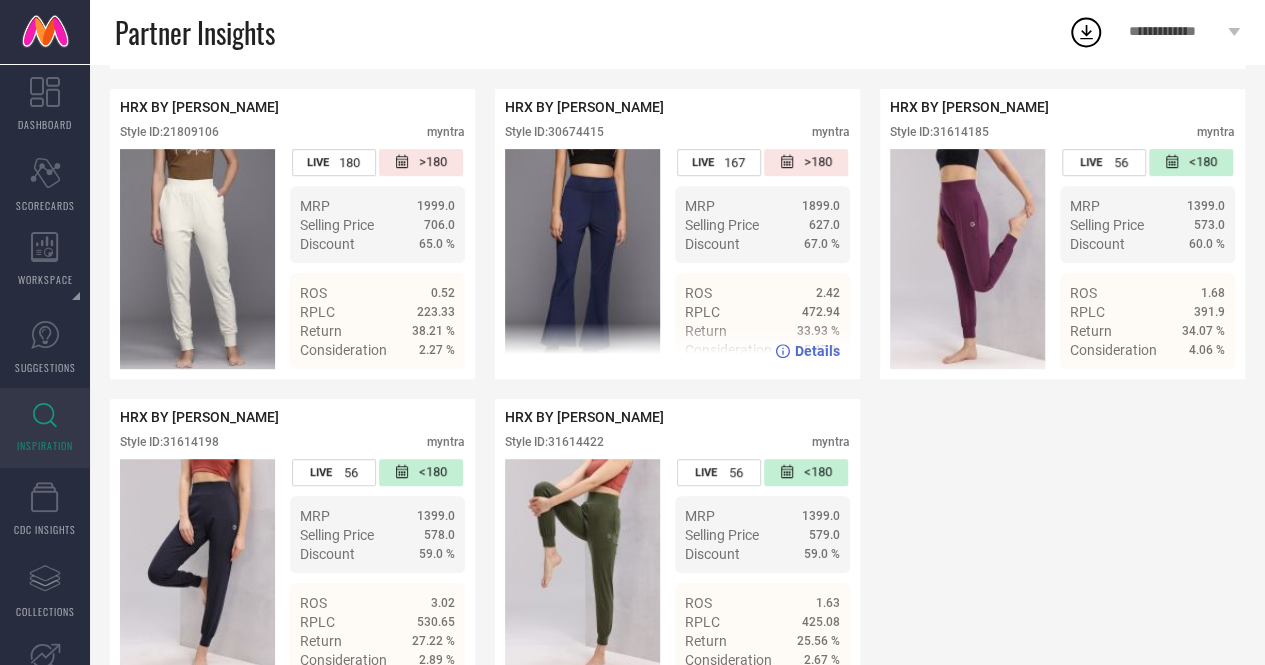 scroll, scrollTop: 403, scrollLeft: 0, axis: vertical 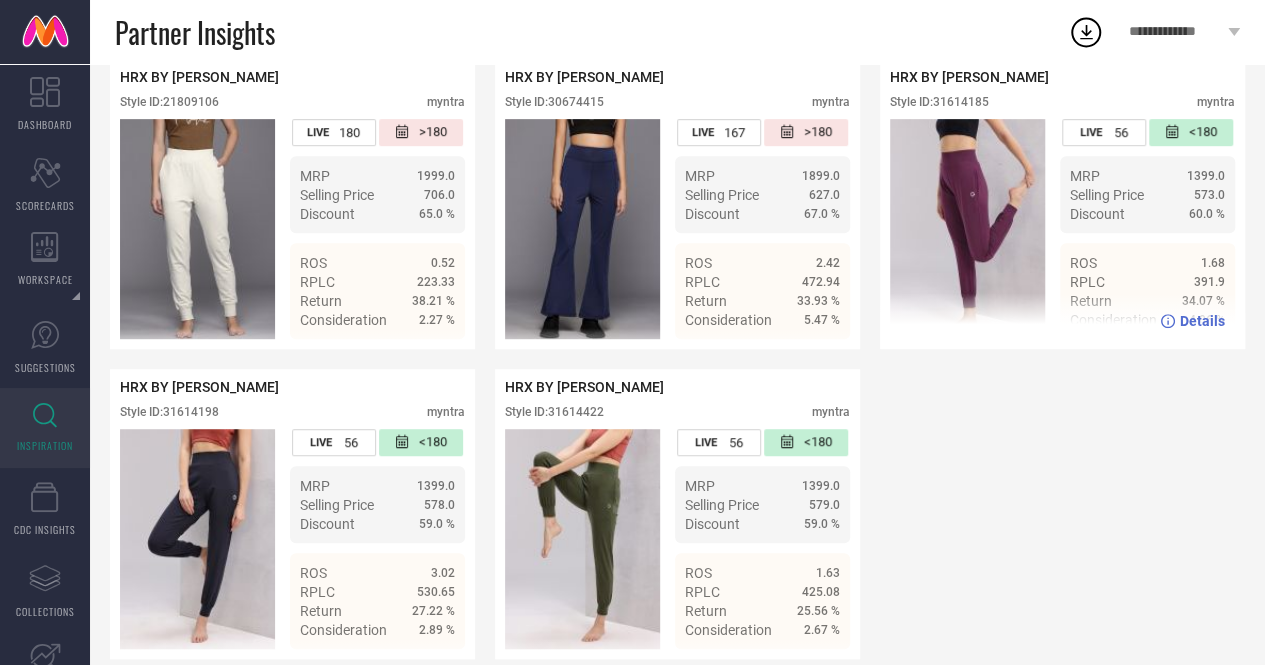 click on "Details" at bounding box center [1202, 321] 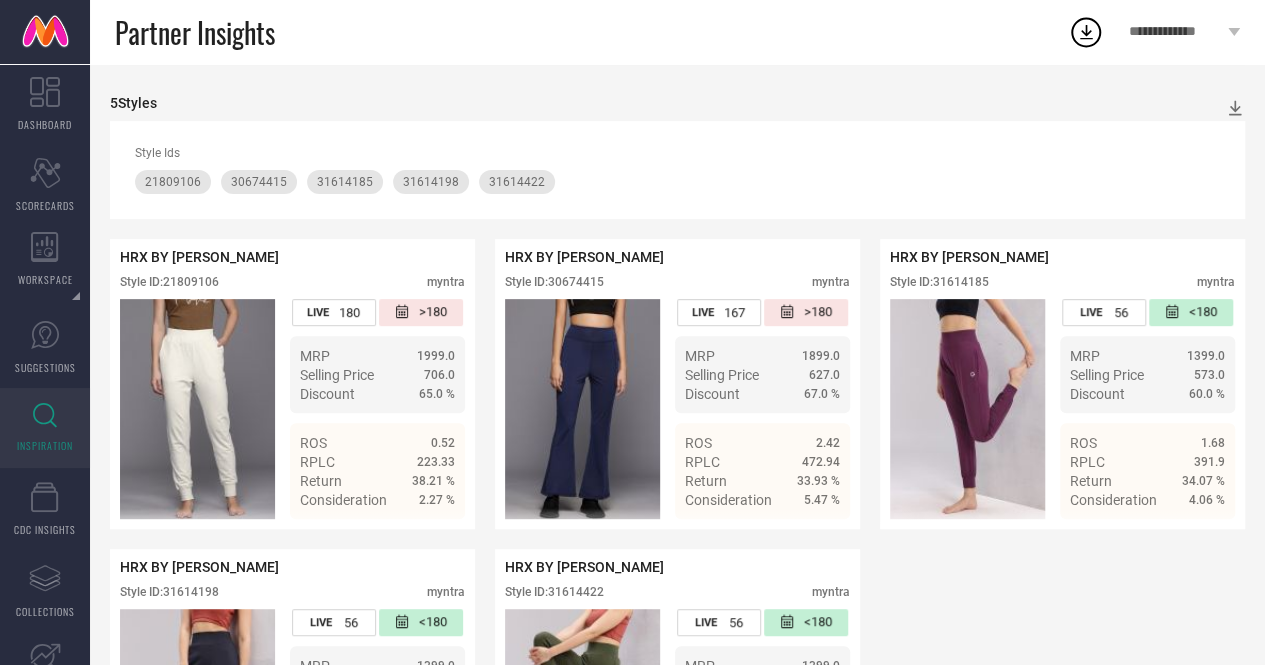 scroll, scrollTop: 222, scrollLeft: 0, axis: vertical 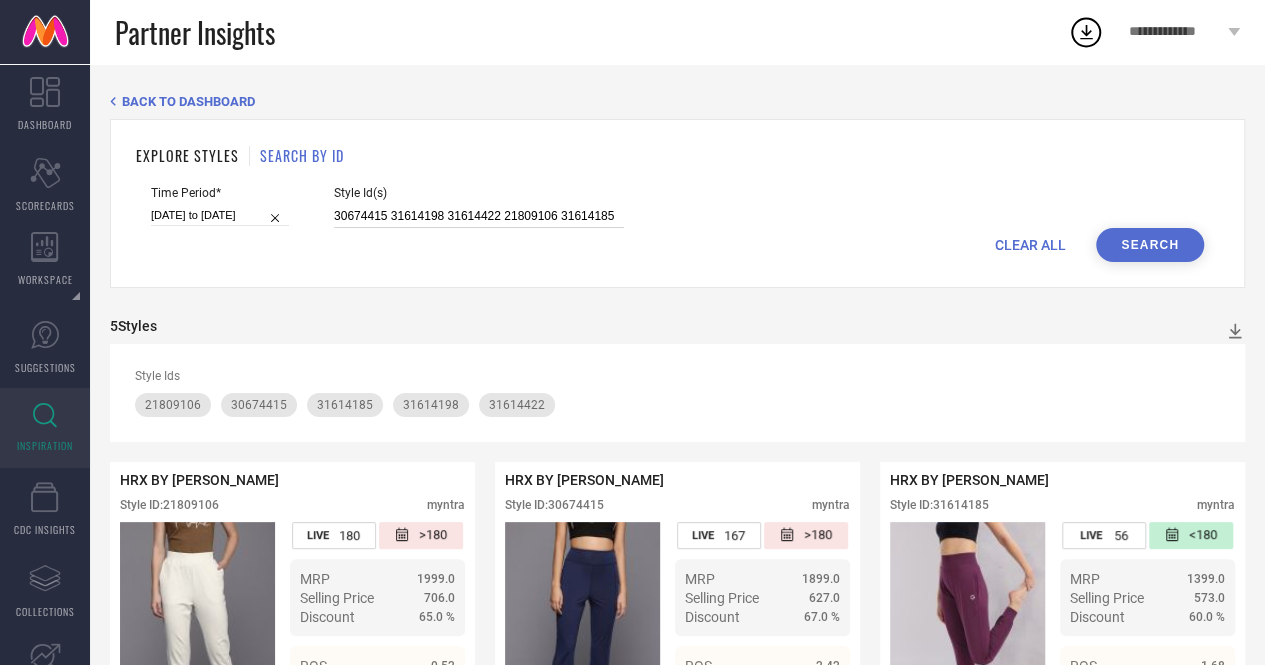 click on "30674415 31614198 31614422 21809106 31614185" at bounding box center [479, 216] 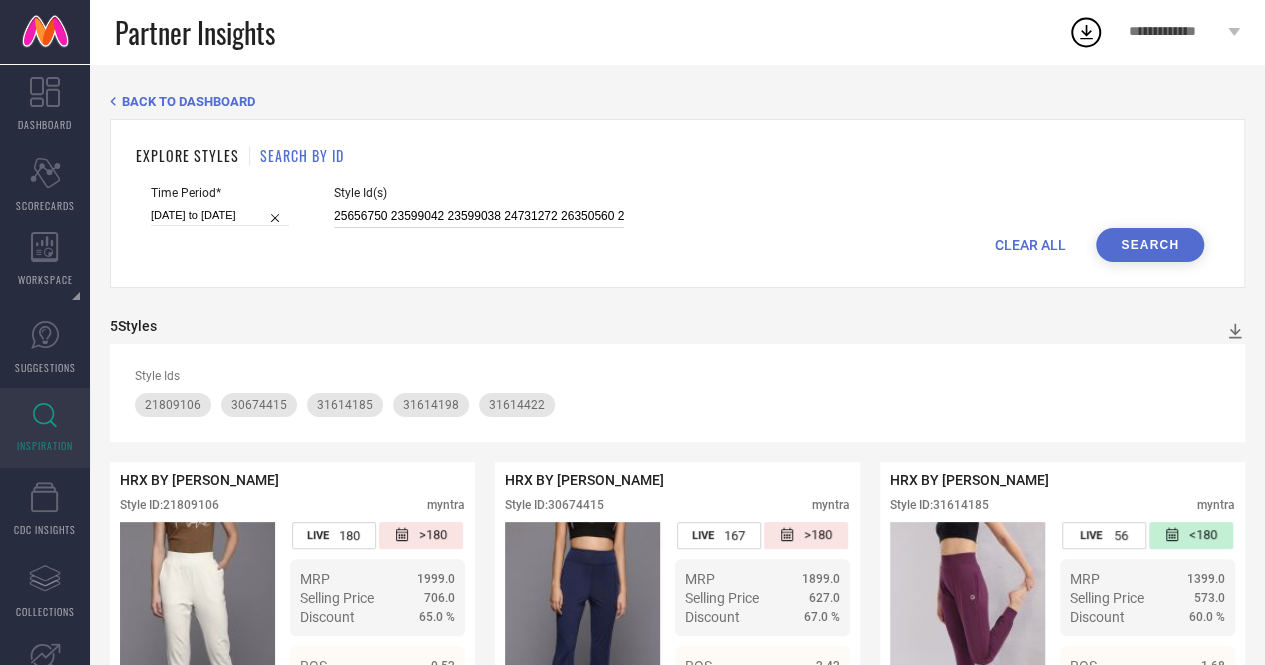 scroll, scrollTop: 0, scrollLeft: 160, axis: horizontal 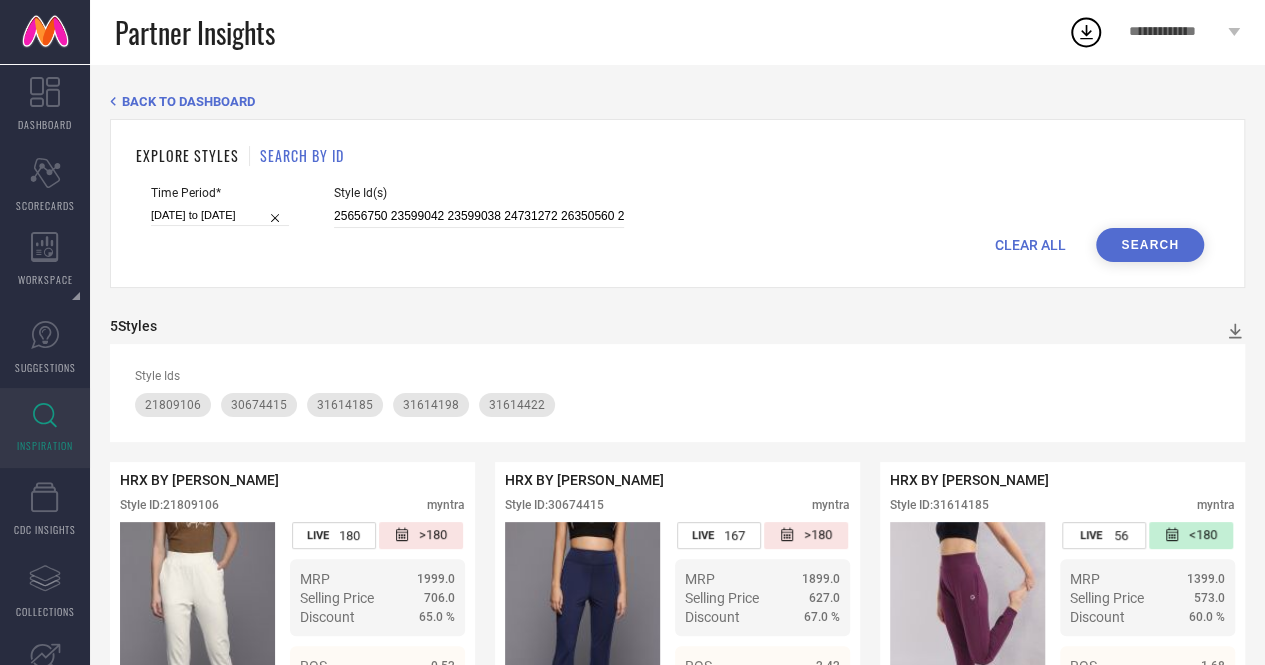 click on "Search" at bounding box center (1150, 245) 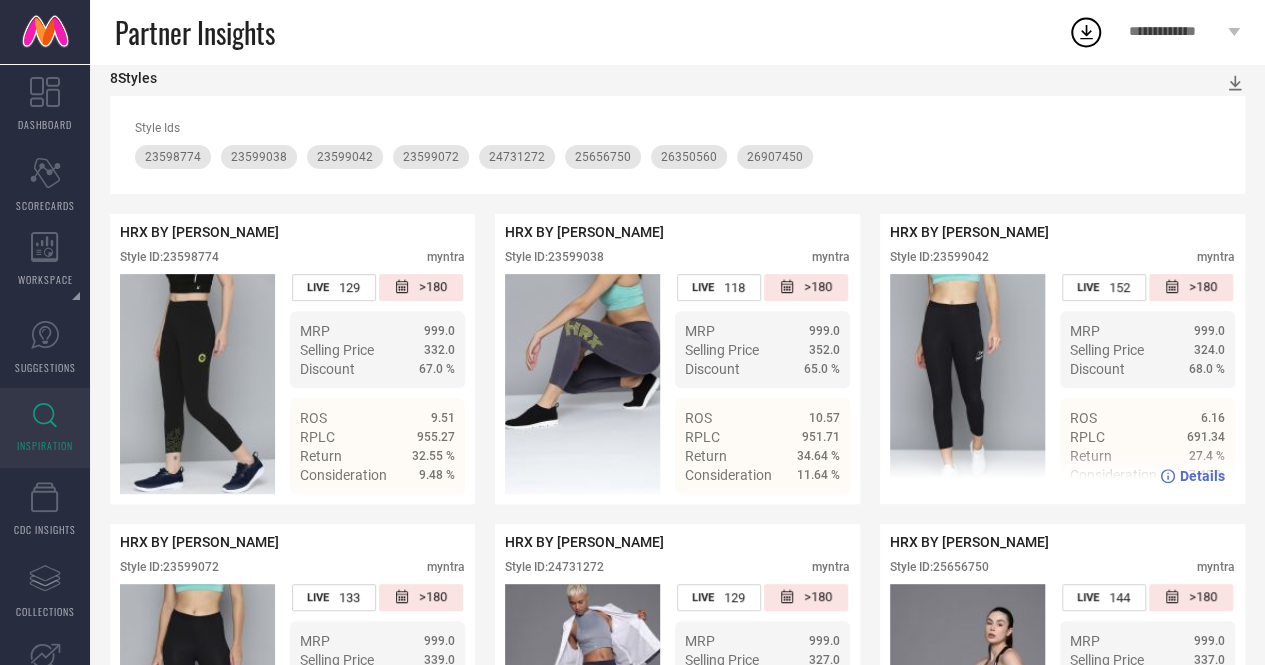 scroll, scrollTop: 0, scrollLeft: 0, axis: both 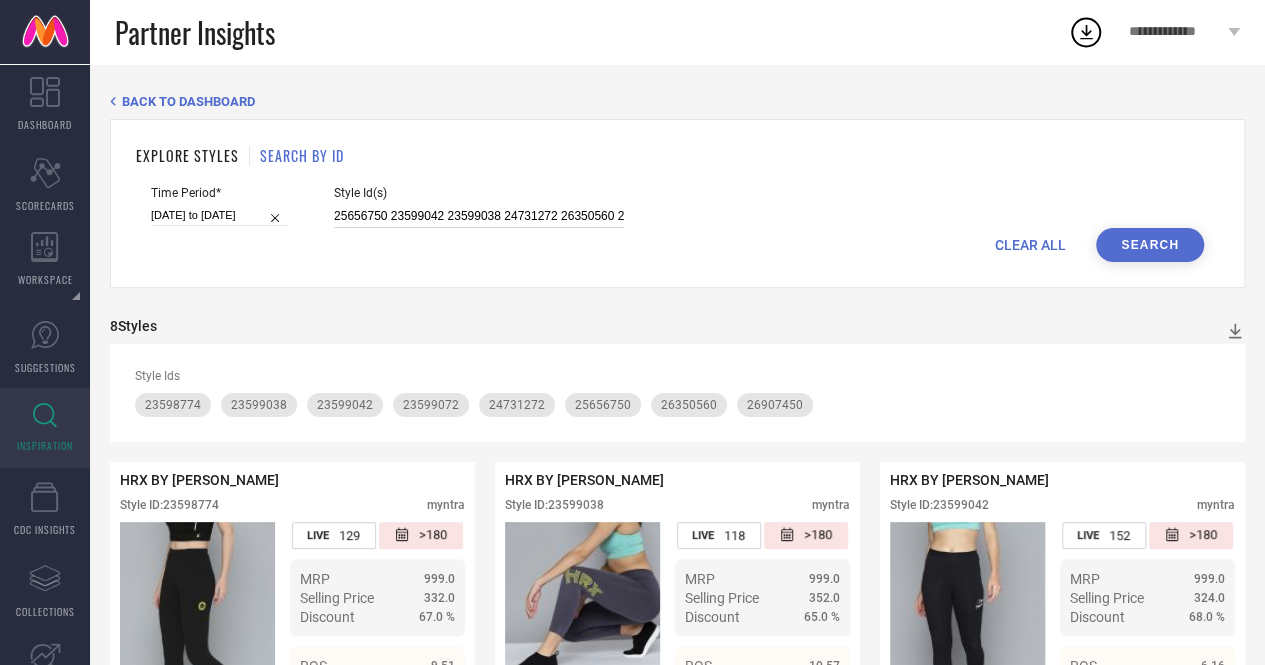 click on "25656750 23599042 23599038 24731272 26350560 23598774 23599072 26907450" at bounding box center (479, 216) 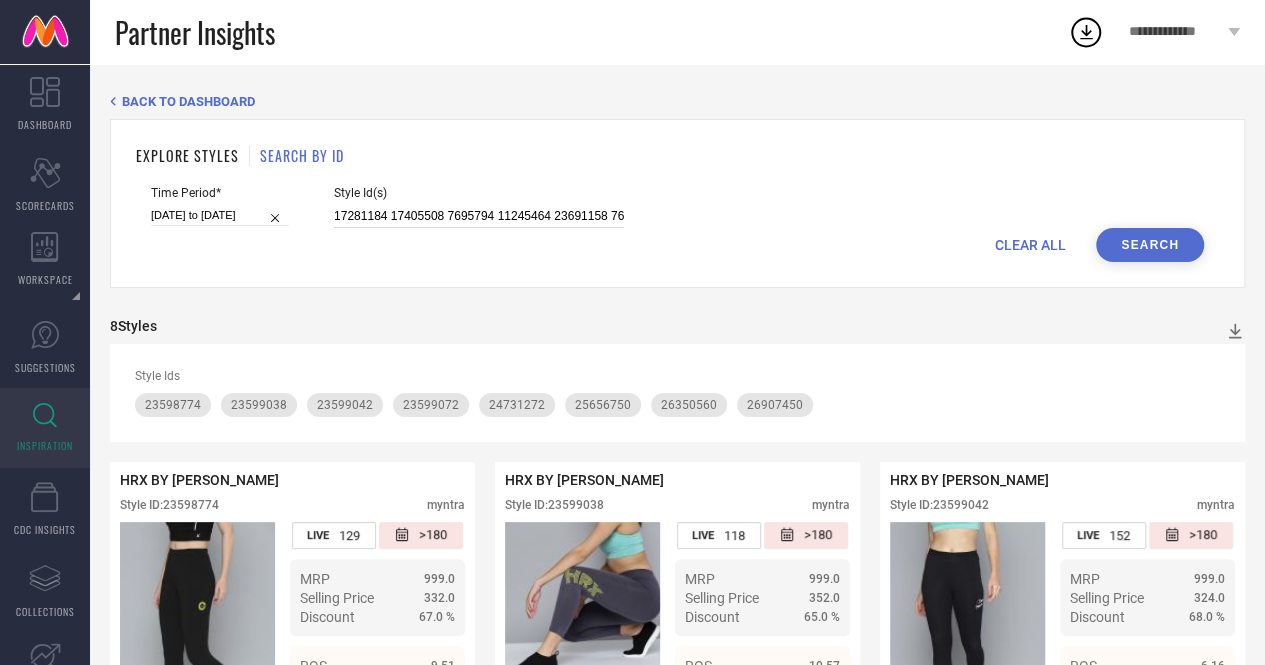 scroll, scrollTop: 0, scrollLeft: 2502, axis: horizontal 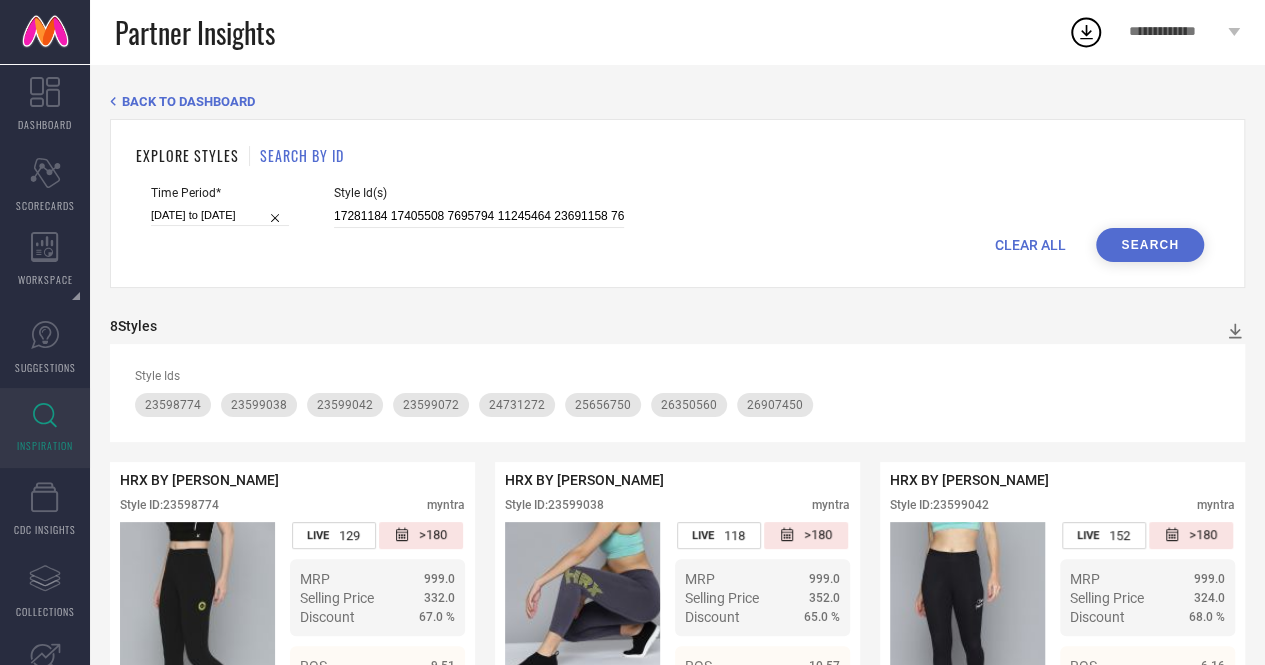 click on "Search" at bounding box center (1150, 245) 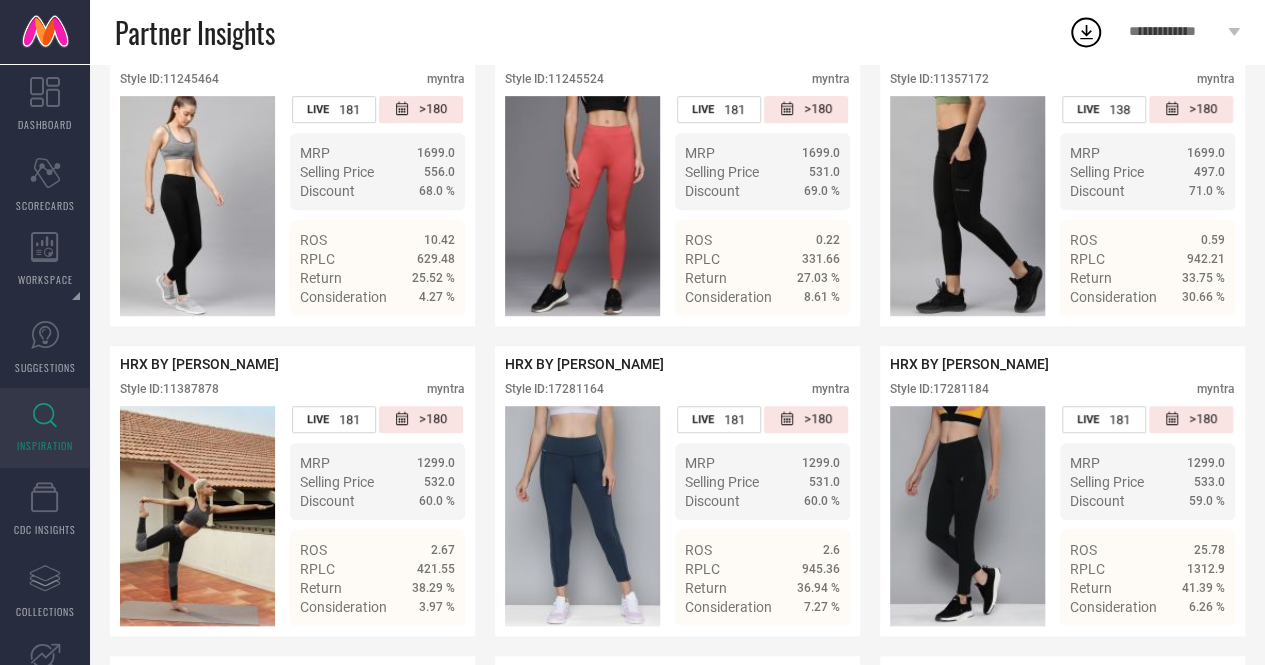 scroll, scrollTop: 0, scrollLeft: 0, axis: both 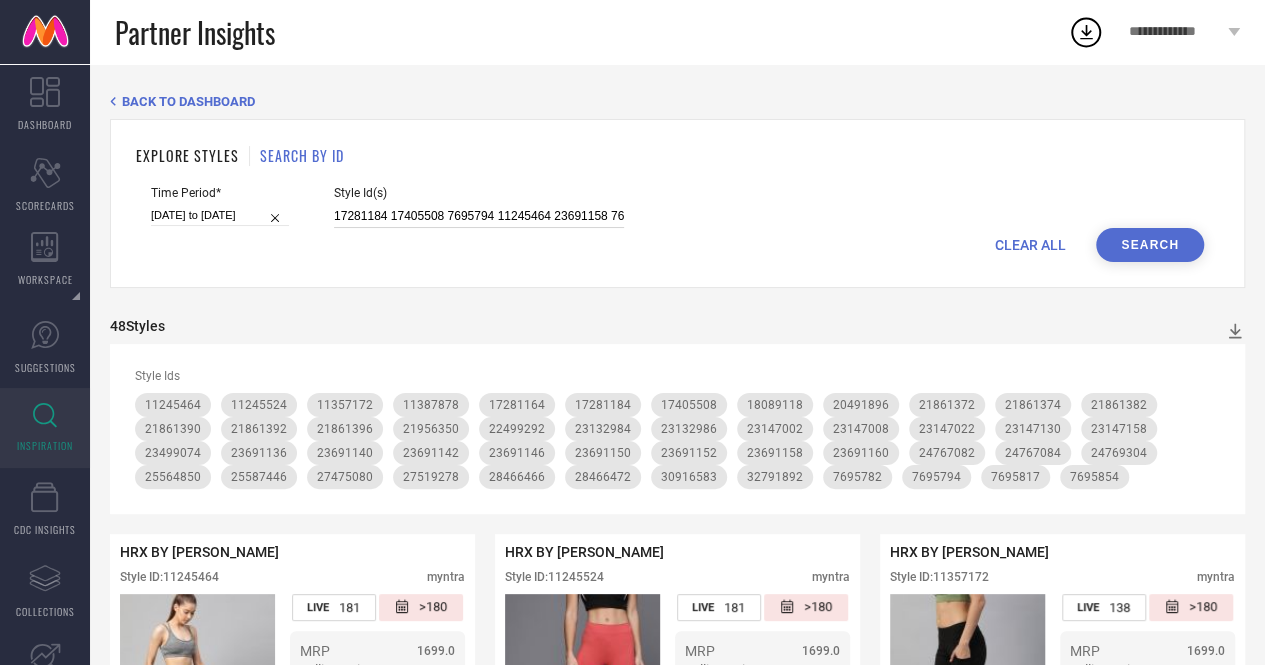 click on "17281184 17405508 7695794 11245464 23691158 7695817 7695782 23691140 23691160 11387878 21861392 23147022 23691150 17281164 23691146 28466466 23147158 23499074 23147008 21861372 18089118 21861396 27519278 20491896 23132984 25587446 23132986 23691152 24767084 21861390 23147130 24769304 21861382 23691142 23147002 11357172 21956350 24769298 21861374 24767082 28466472 27475080 22499292 25564850 23691136 7695854 24769306 30916583 11245524 32791892" at bounding box center [479, 216] 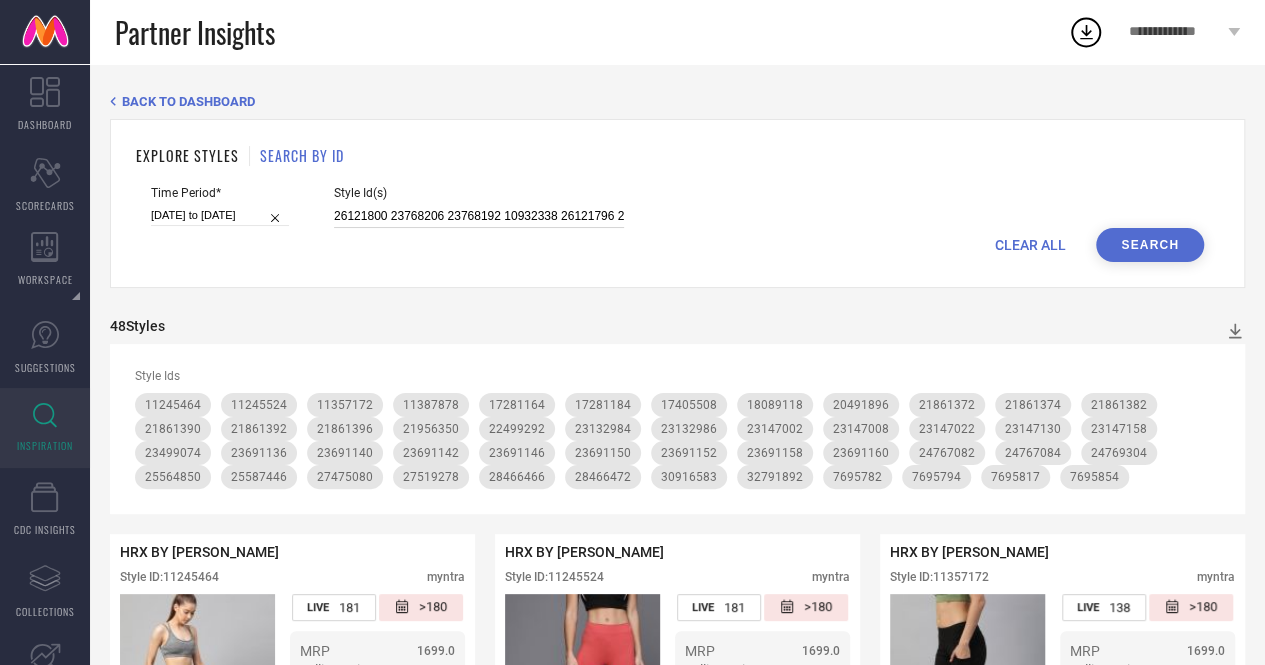 scroll, scrollTop: 0, scrollLeft: 1975, axis: horizontal 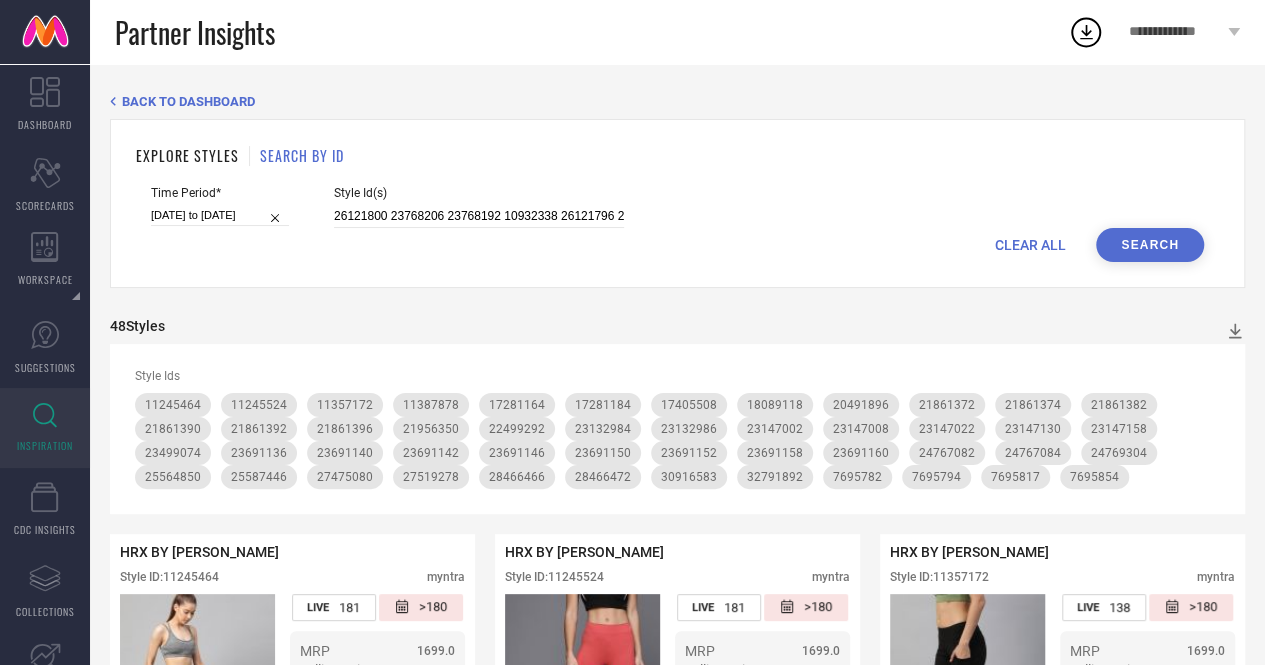 click on "Search" at bounding box center (1150, 245) 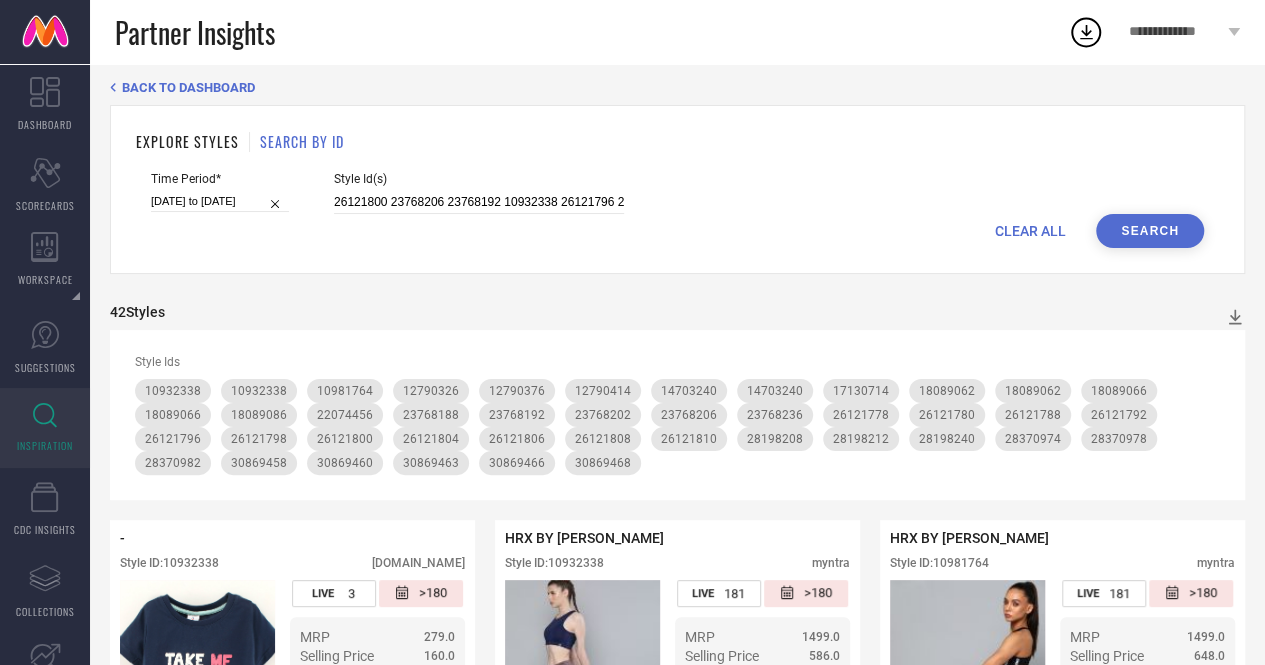 scroll, scrollTop: 0, scrollLeft: 0, axis: both 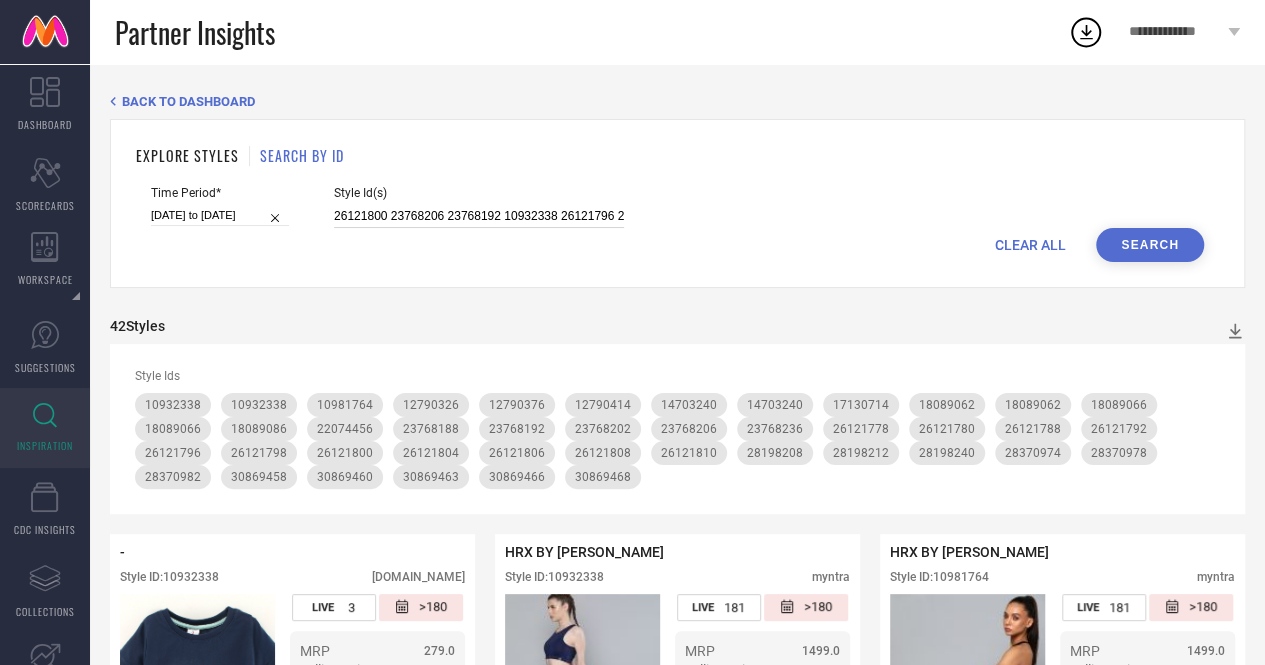 drag, startPoint x: 502, startPoint y: 218, endPoint x: 550, endPoint y: 219, distance: 48.010414 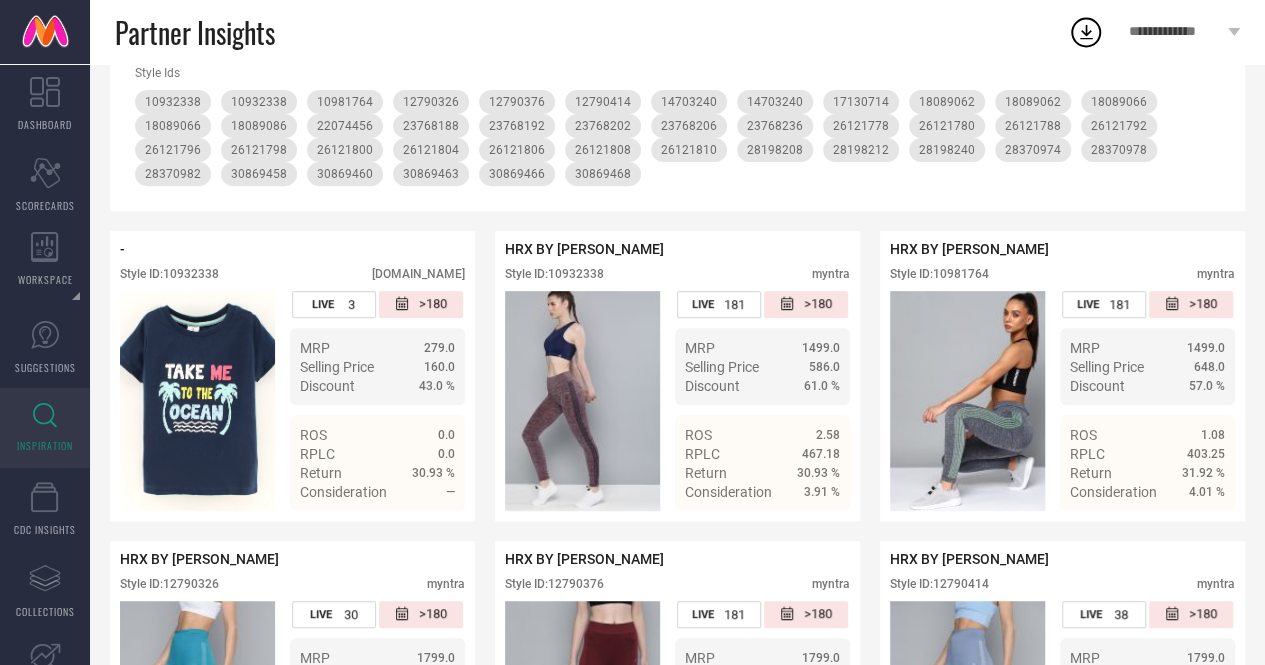 scroll, scrollTop: 0, scrollLeft: 0, axis: both 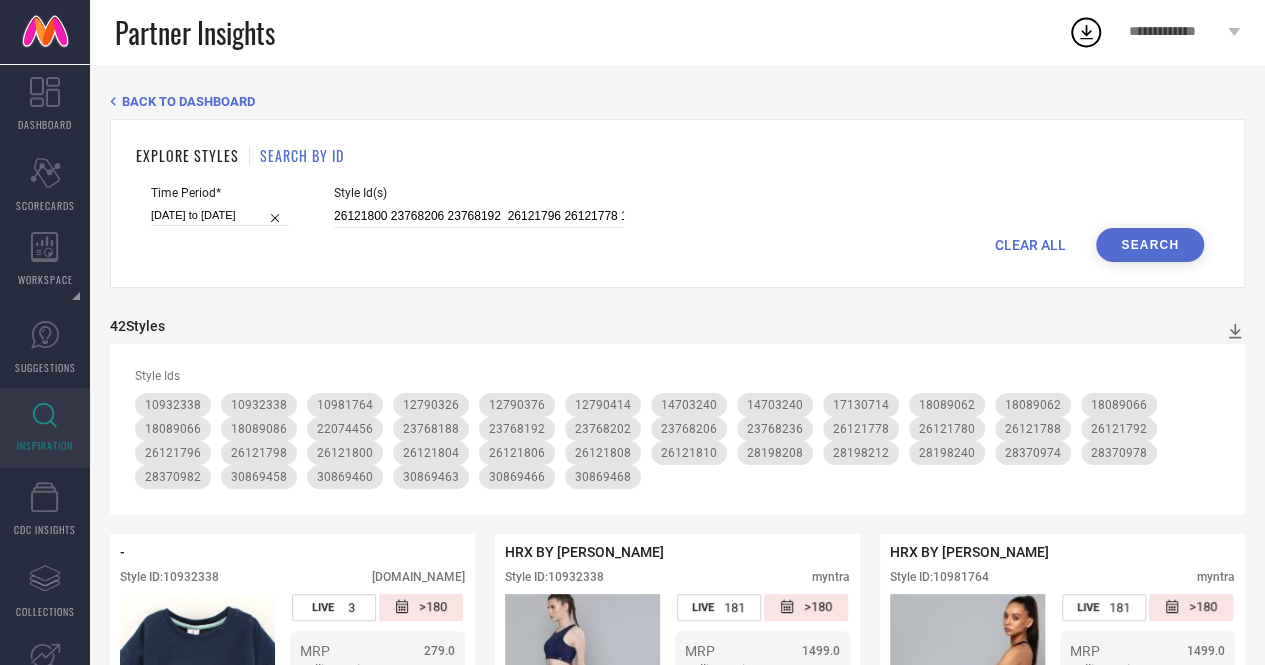 click on "Search" at bounding box center [1150, 245] 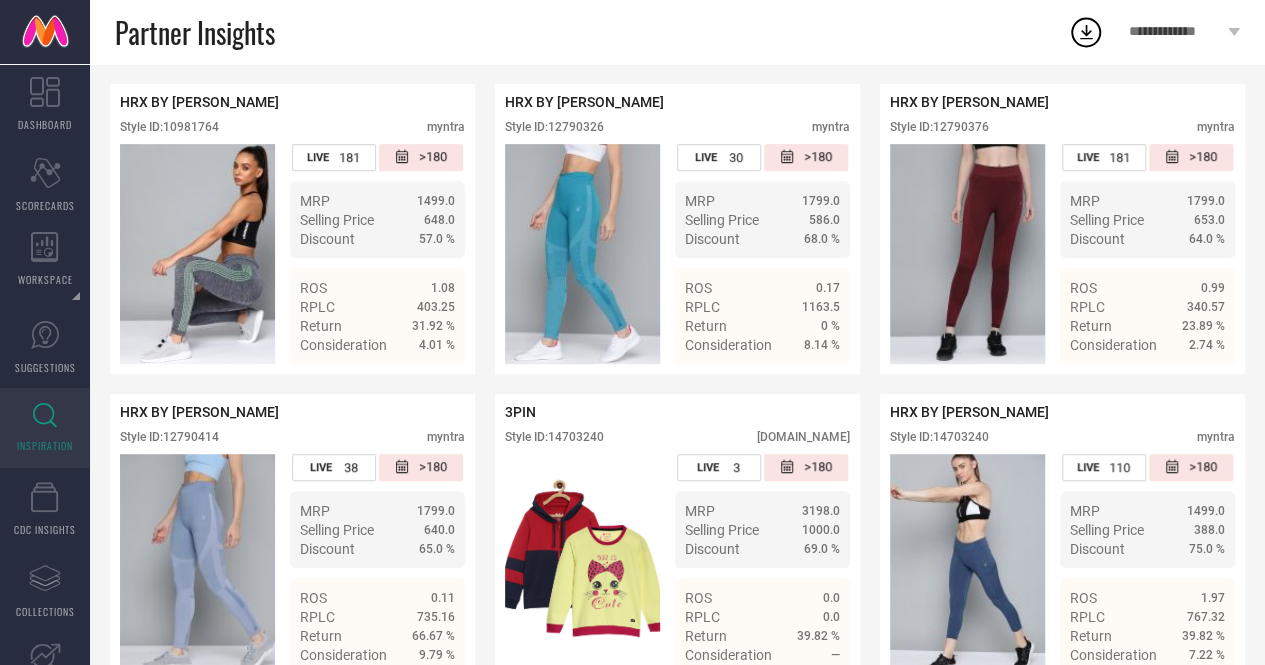 scroll, scrollTop: 0, scrollLeft: 0, axis: both 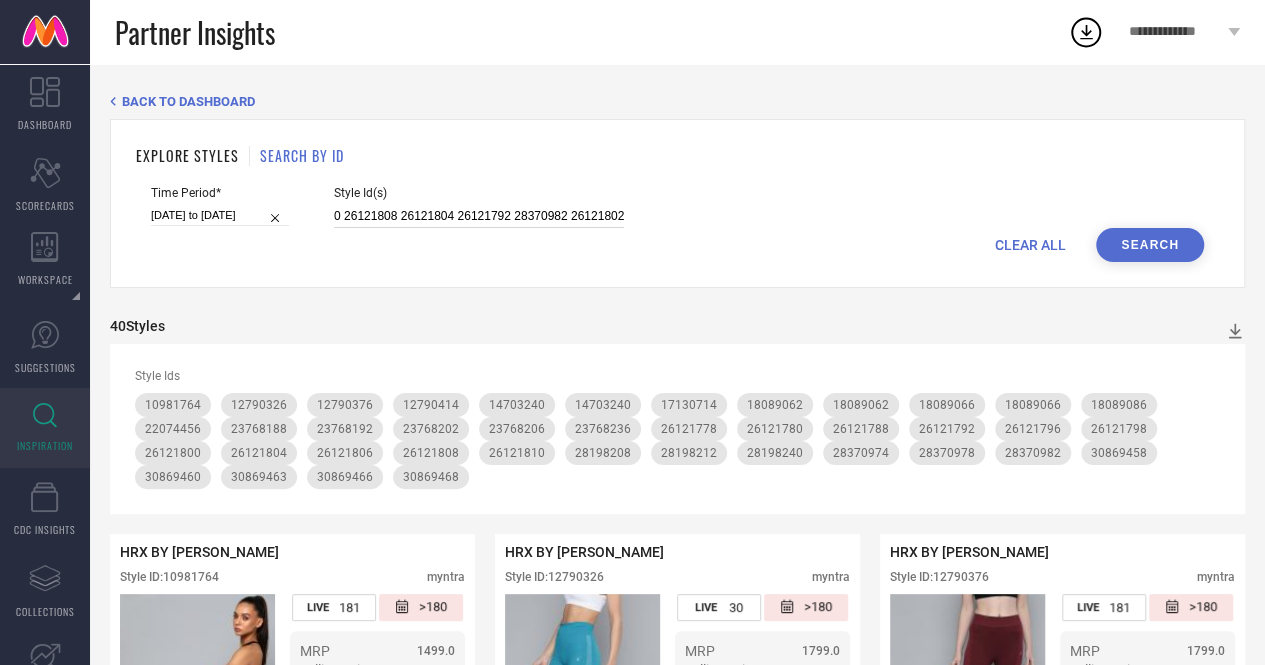 drag, startPoint x: 496, startPoint y: 217, endPoint x: 436, endPoint y: 224, distance: 60.40695 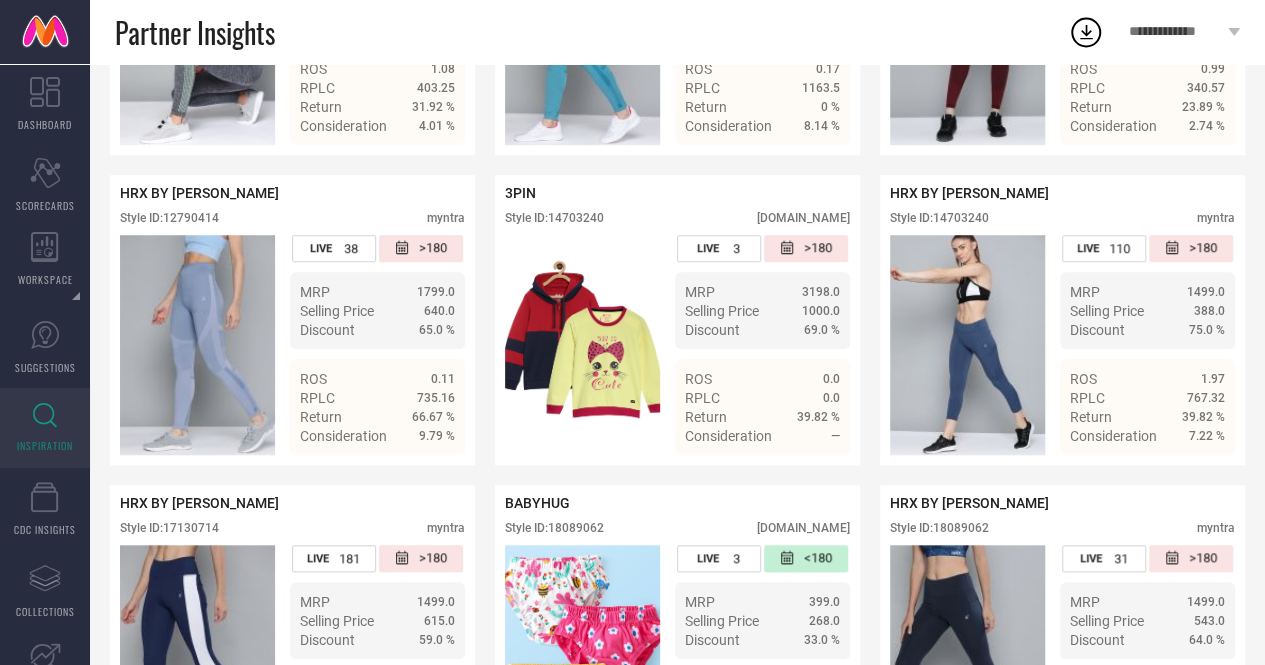 scroll, scrollTop: 665, scrollLeft: 0, axis: vertical 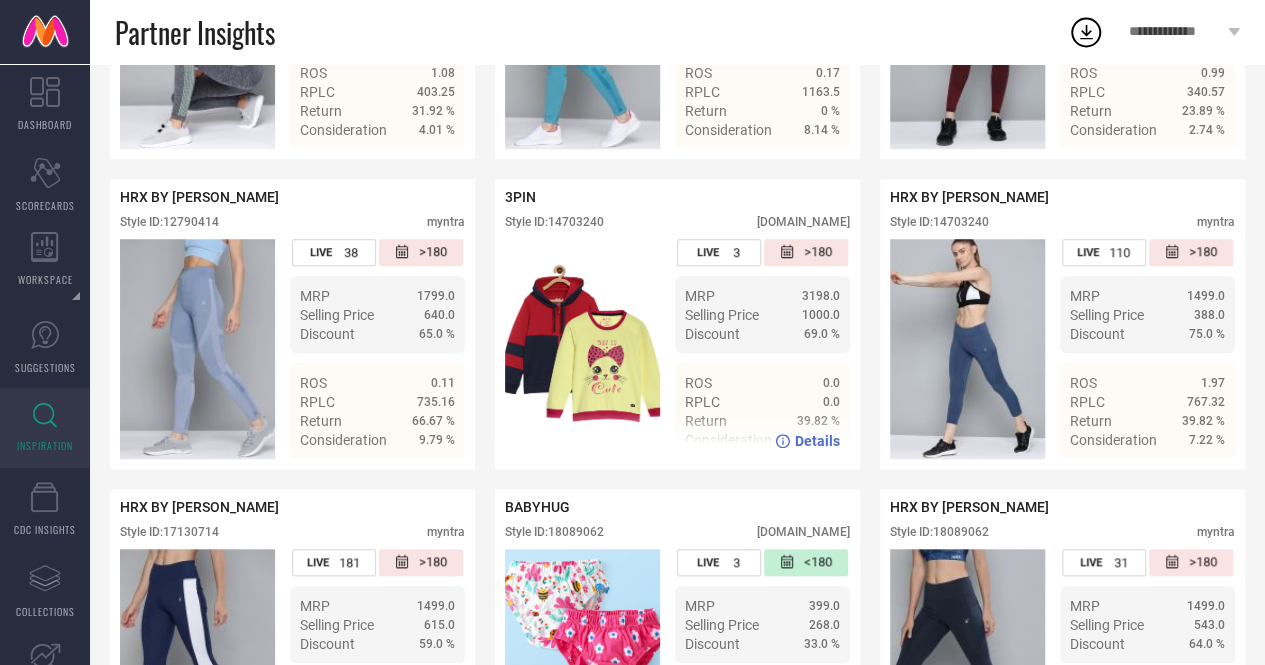 click on "Style ID:  14703240" at bounding box center (554, 222) 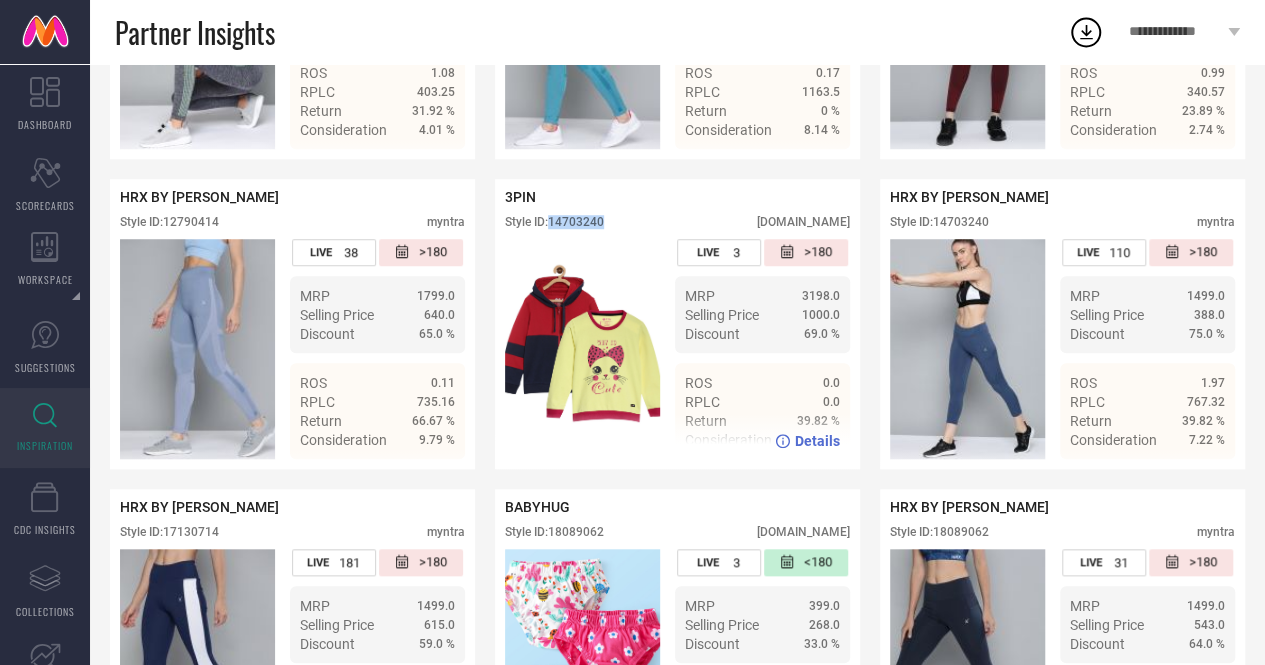 click on "Style ID:  14703240" at bounding box center (554, 222) 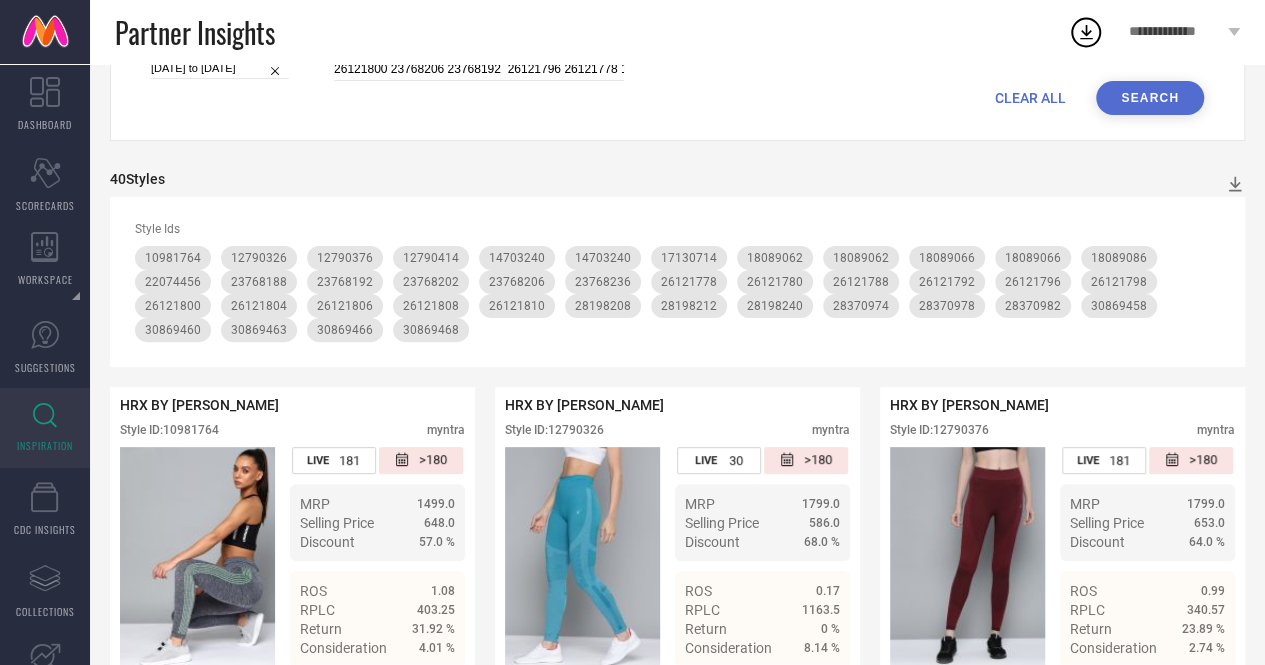 scroll, scrollTop: 0, scrollLeft: 0, axis: both 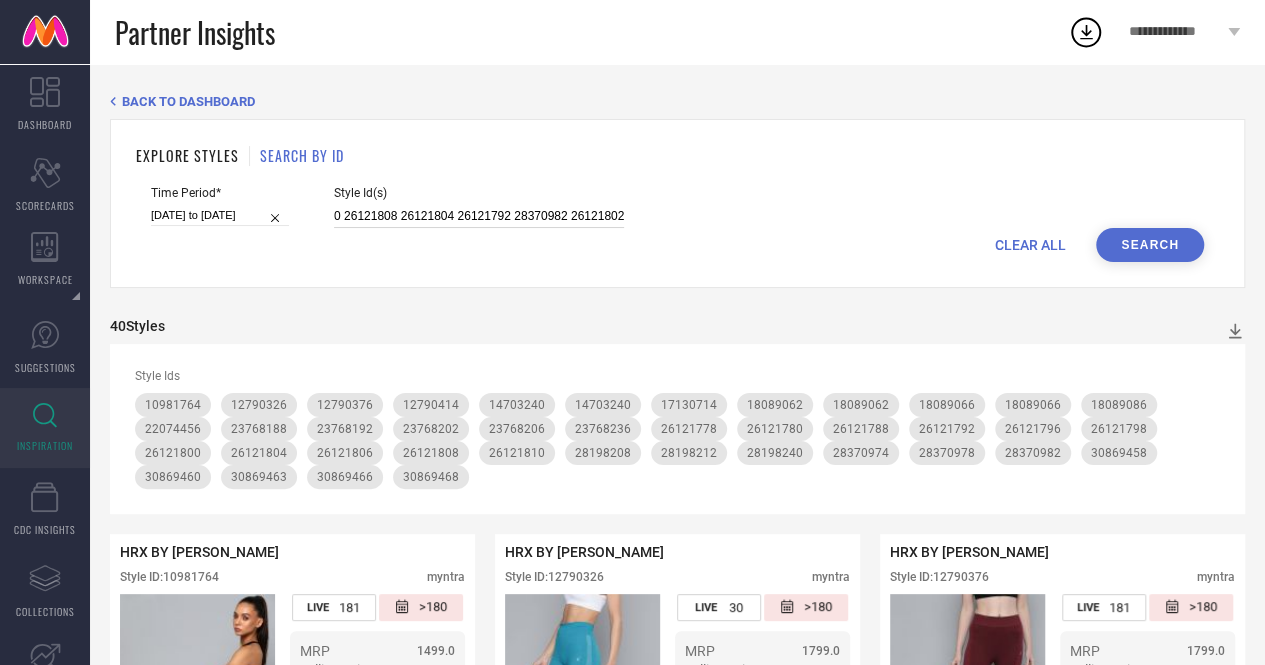 drag, startPoint x: 330, startPoint y: 214, endPoint x: 500, endPoint y: 209, distance: 170.07352 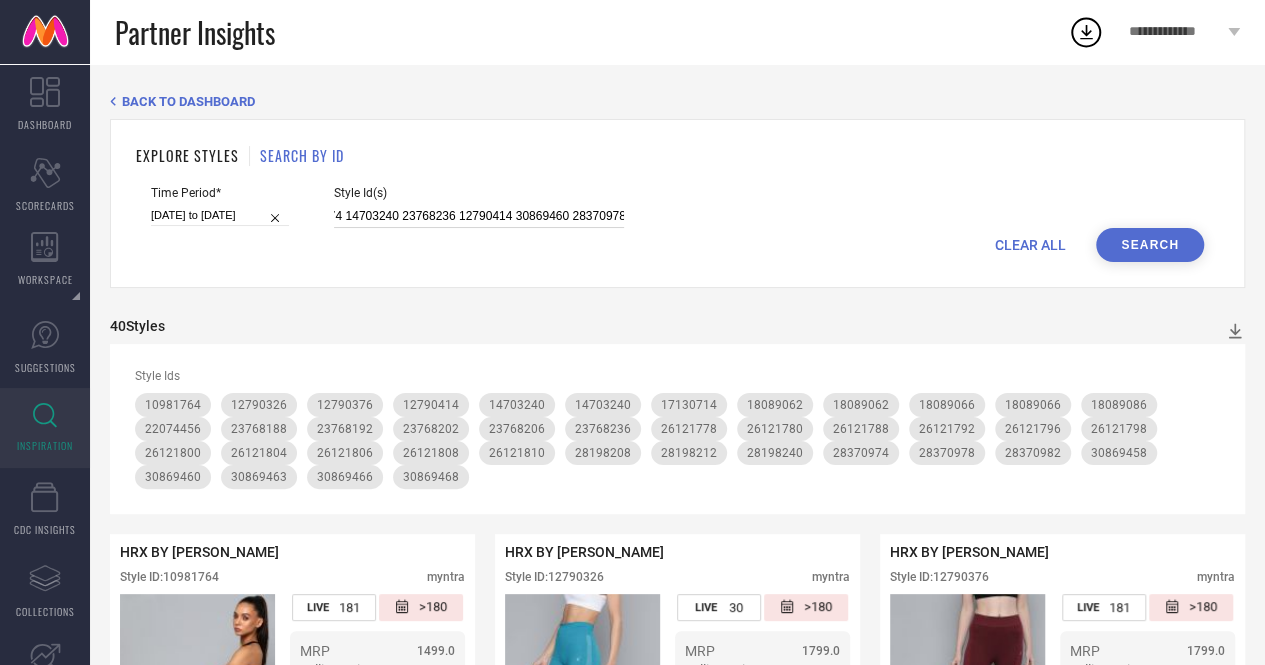 scroll, scrollTop: 0, scrollLeft: 1397, axis: horizontal 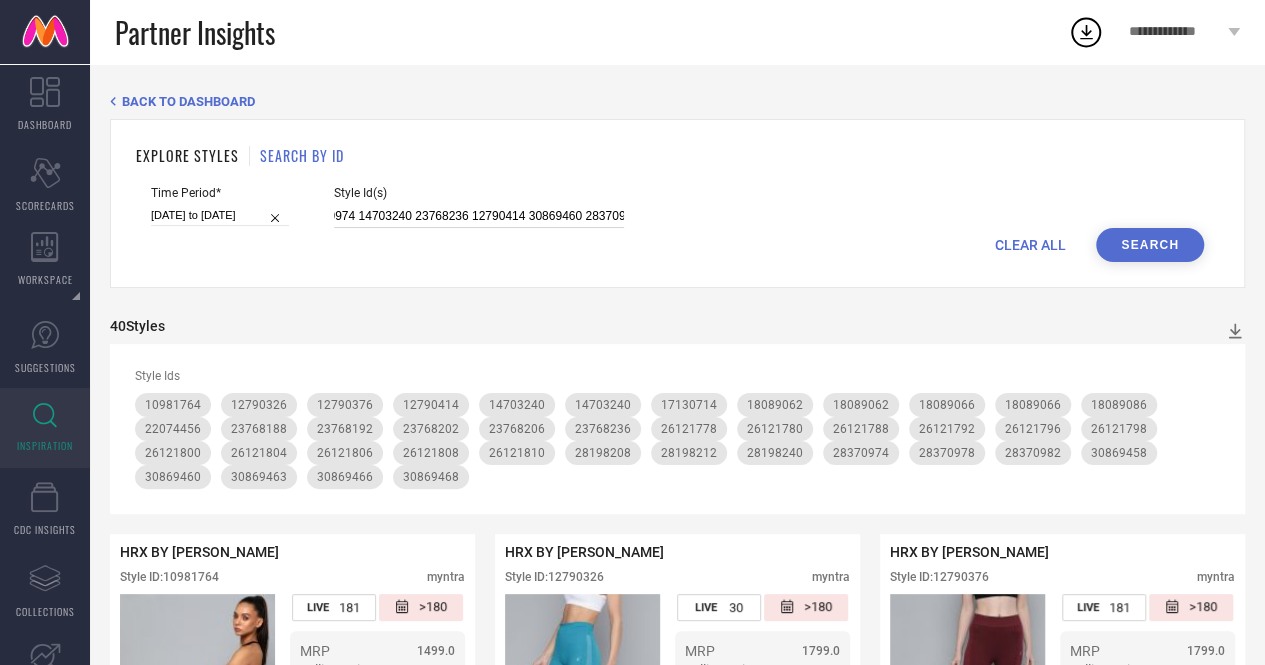 drag, startPoint x: 355, startPoint y: 217, endPoint x: 405, endPoint y: 217, distance: 50 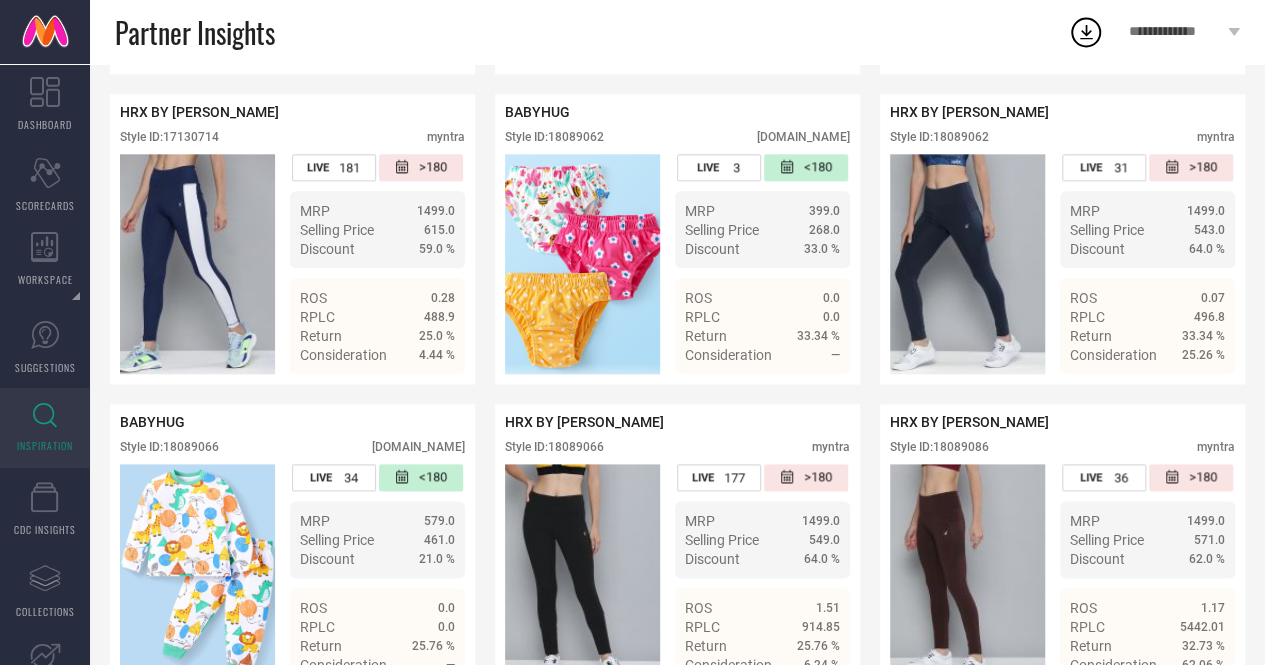 scroll, scrollTop: 1059, scrollLeft: 0, axis: vertical 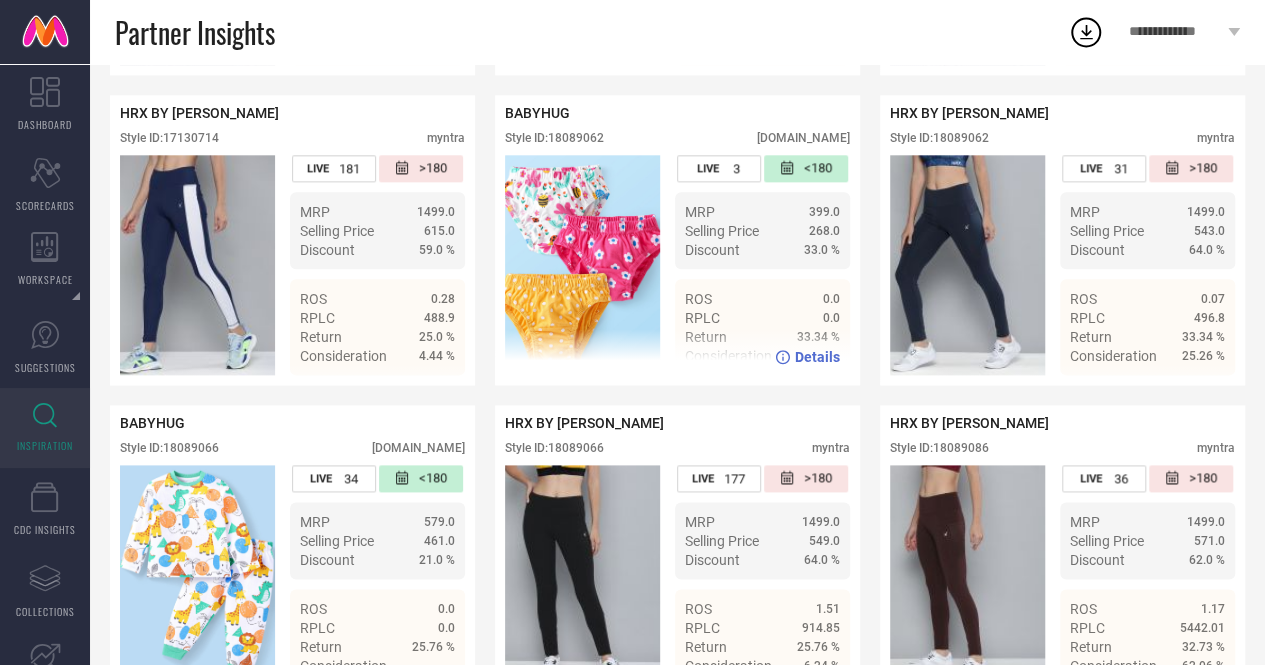 click on "Style ID:  18089062" at bounding box center [554, 138] 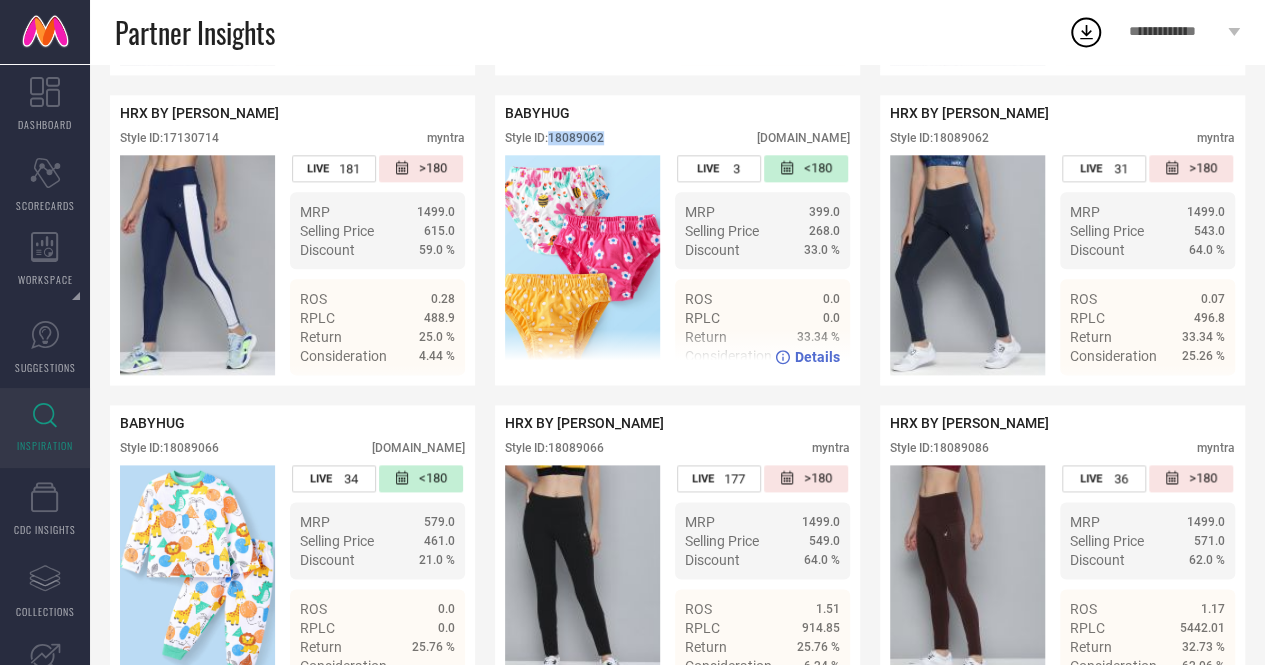 click on "Style ID:  18089062" at bounding box center (554, 138) 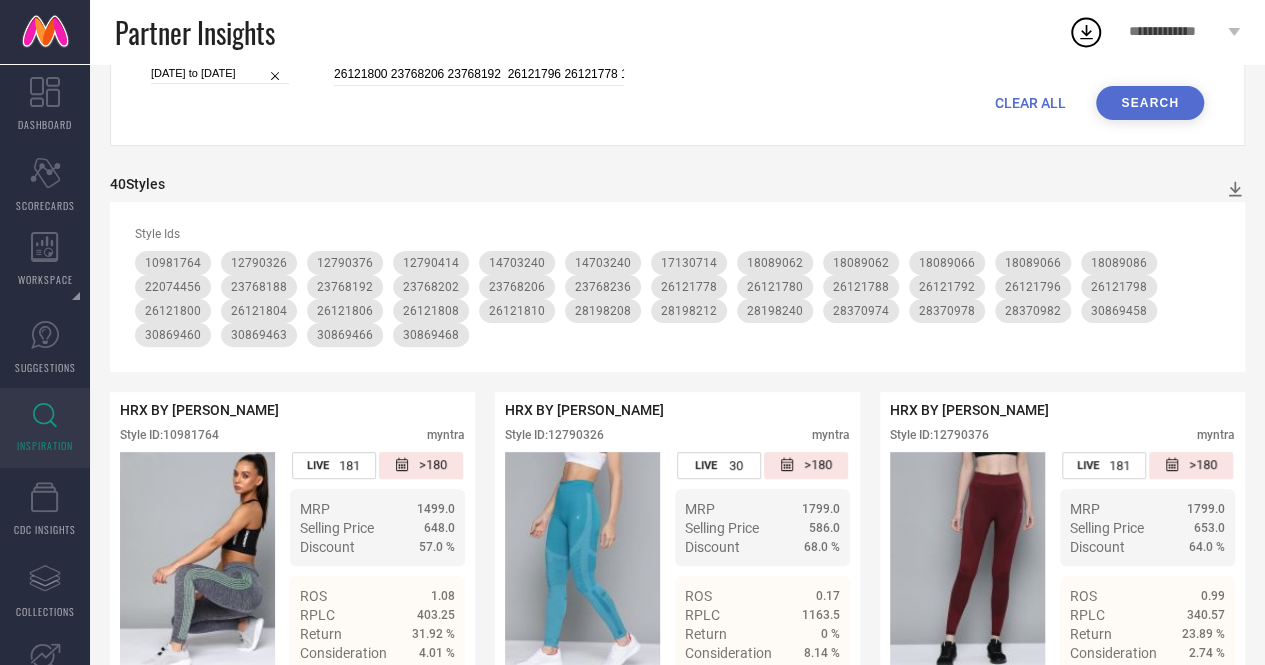 scroll, scrollTop: 0, scrollLeft: 0, axis: both 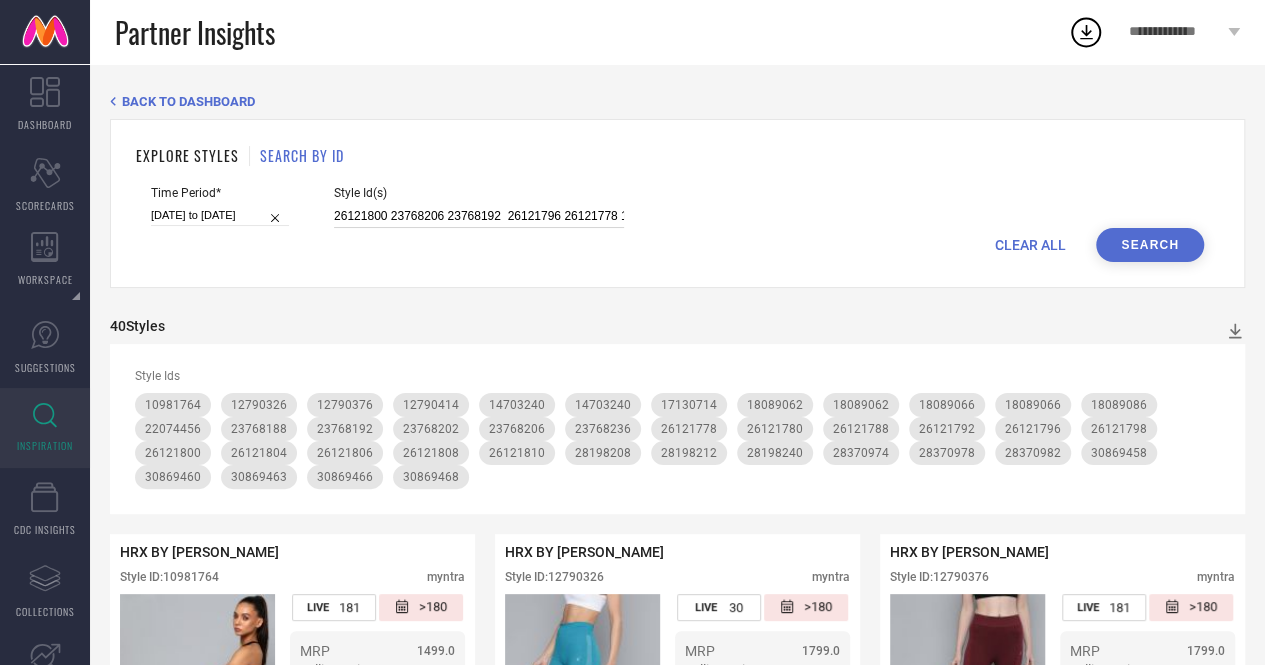 click on "26121800 23768206 23768192  26121796 26121778 18089062 18089066 18089086 26121780 26121806 28198212 23768202 10981764 30869466 12790376 30869468 12790326 28198240 12790324 17130714 30869463 22074456 30869458 28198208 28370974  23768236 12790414 30869460 28370978 26121788 23768188 26121798 26121810 26121808 26121804 26121792 28370982 26121802" at bounding box center (479, 216) 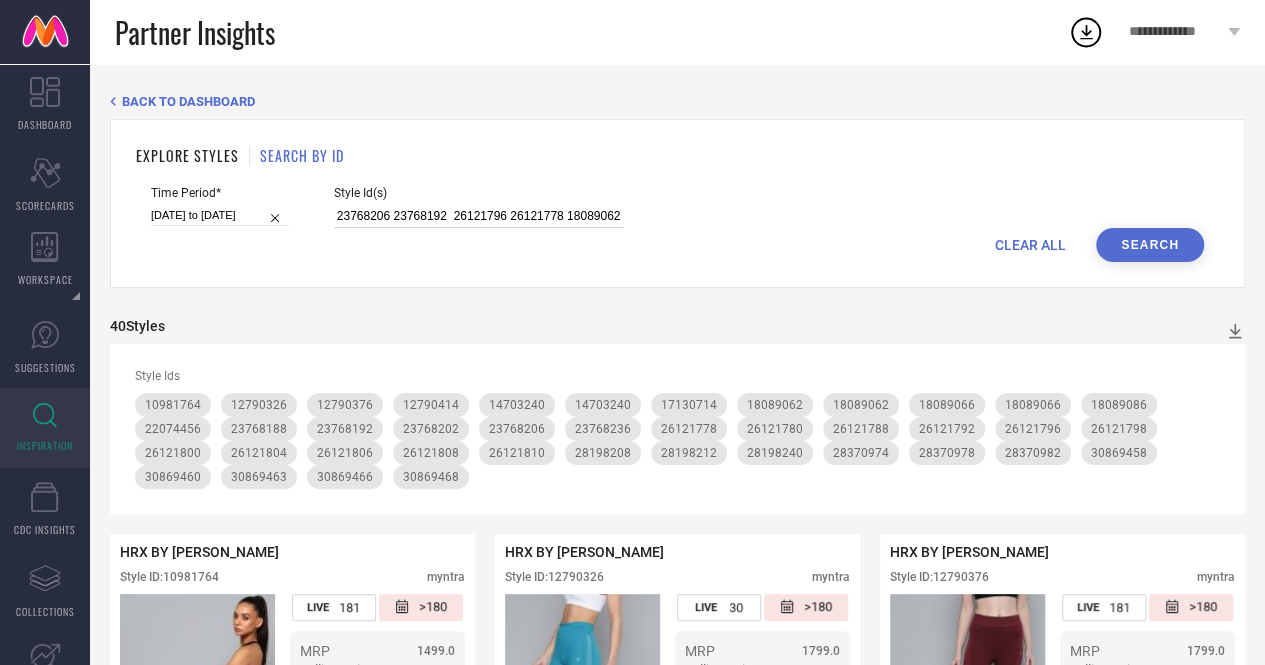 scroll, scrollTop: 0, scrollLeft: 61, axis: horizontal 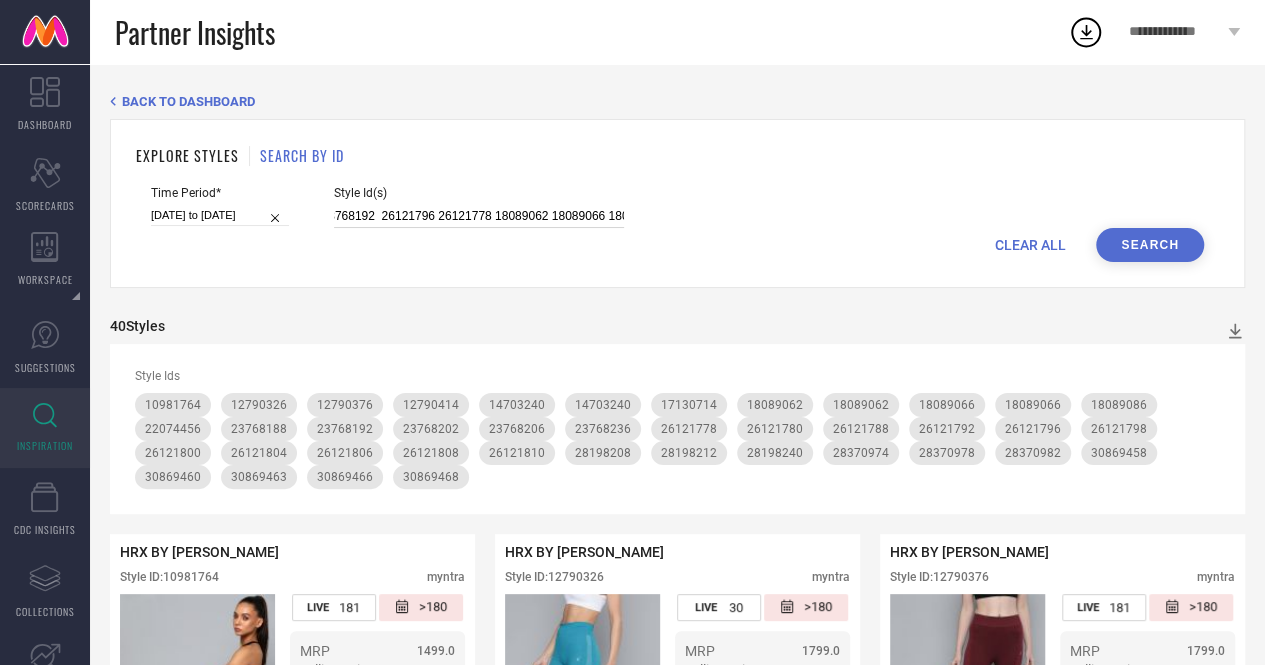 drag, startPoint x: 556, startPoint y: 216, endPoint x: 542, endPoint y: 225, distance: 16.643316 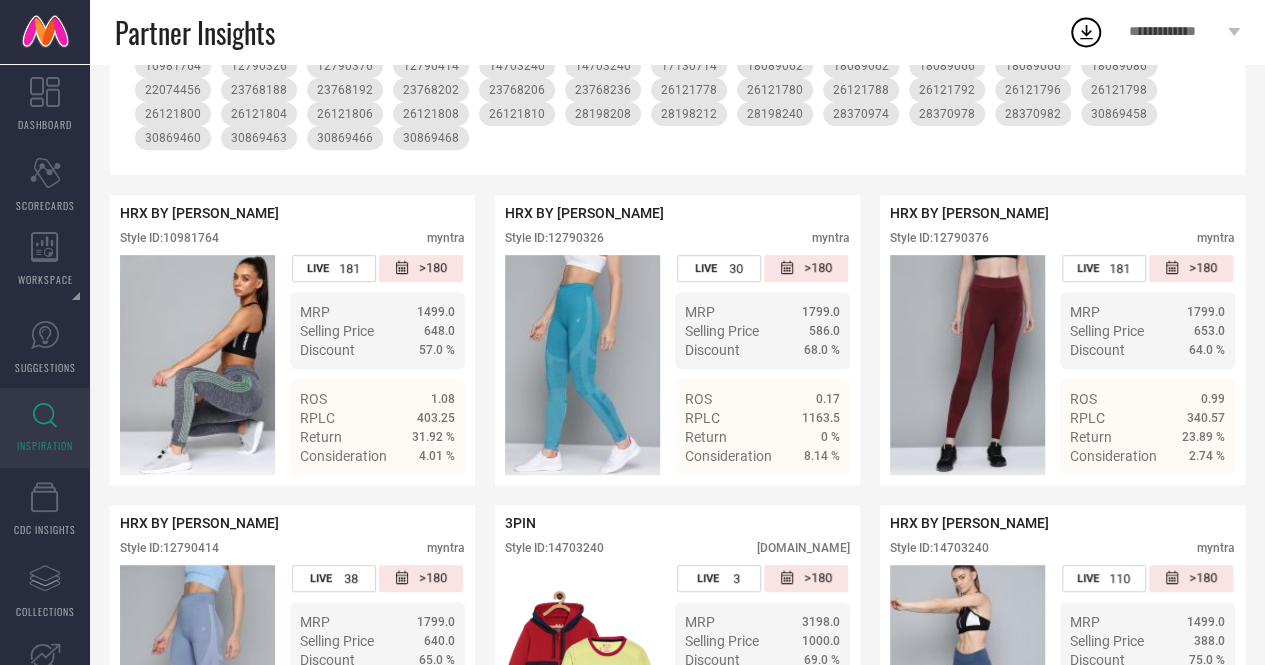 scroll, scrollTop: 0, scrollLeft: 0, axis: both 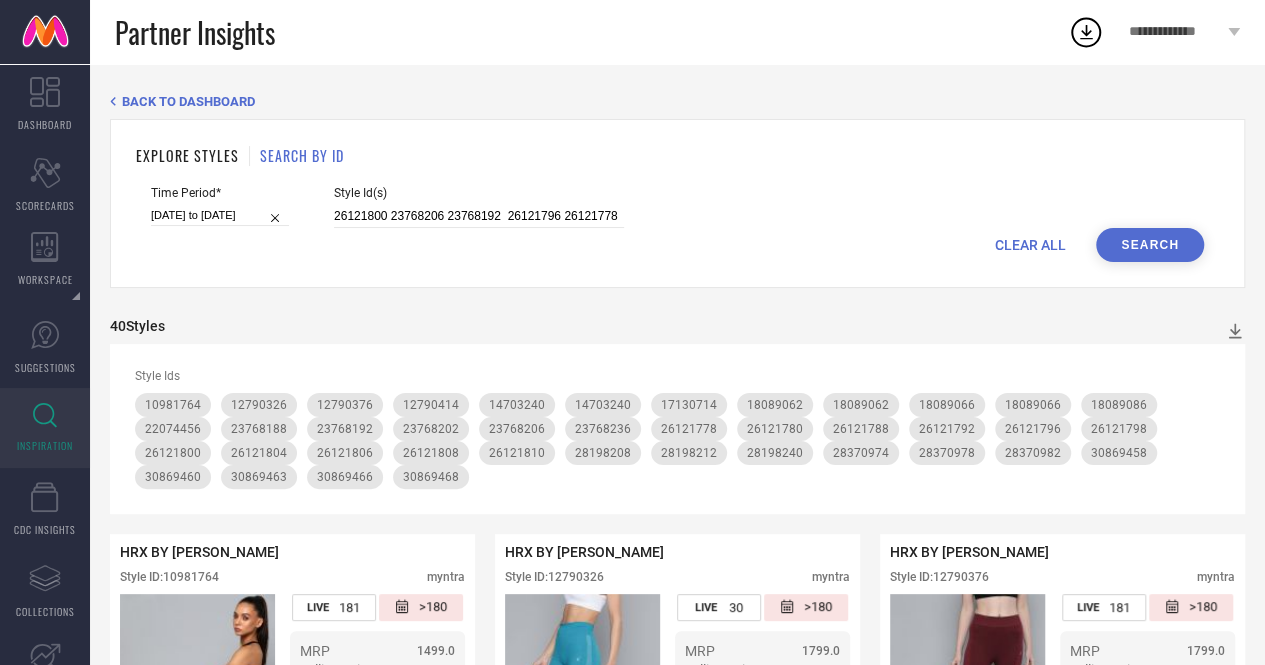 click on "Search" at bounding box center [1150, 245] 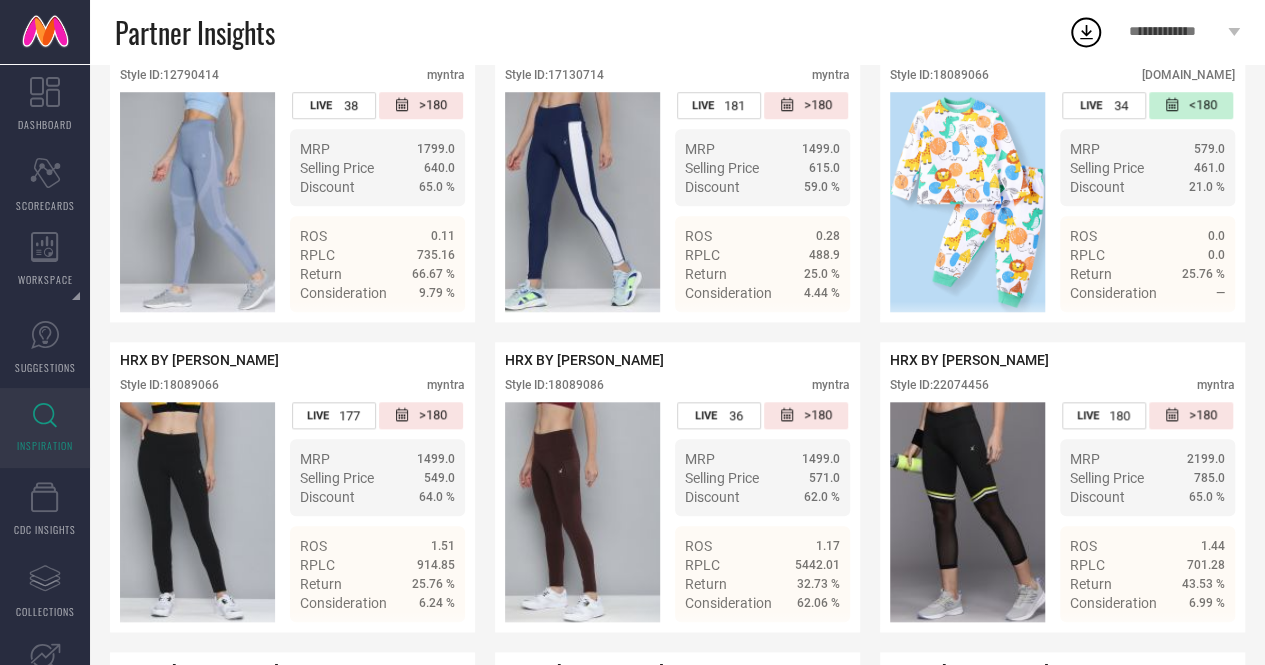 scroll, scrollTop: 751, scrollLeft: 0, axis: vertical 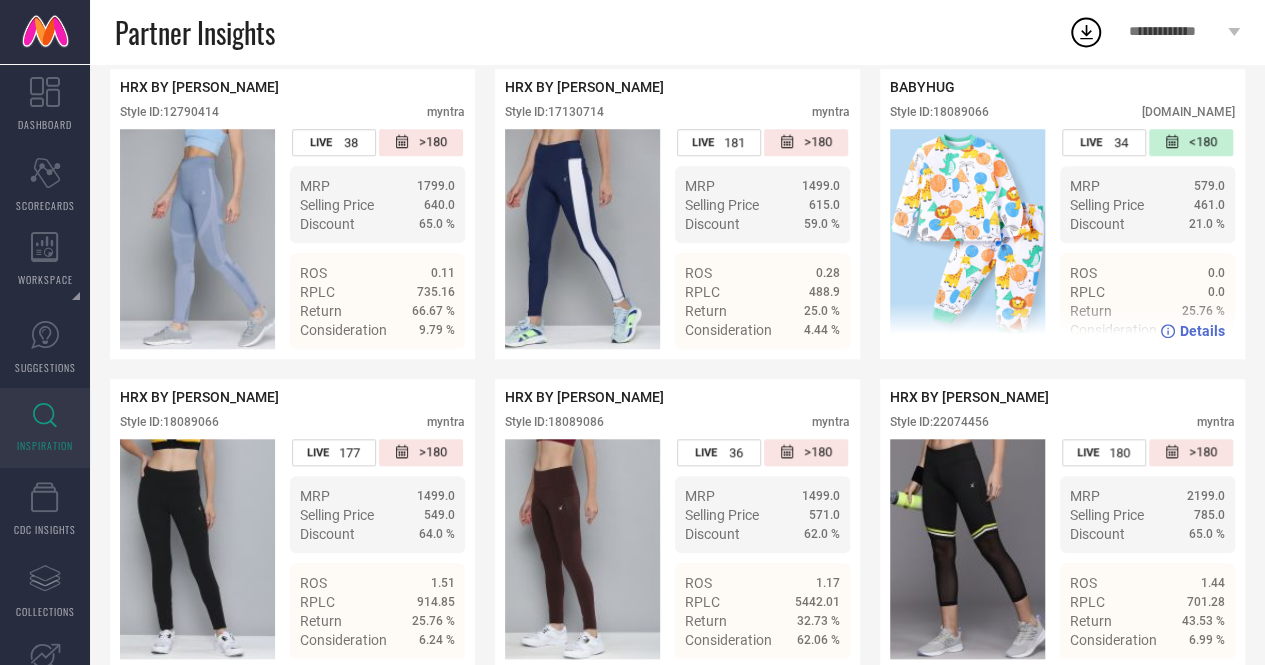 click on "Style ID:  18089066" at bounding box center (939, 112) 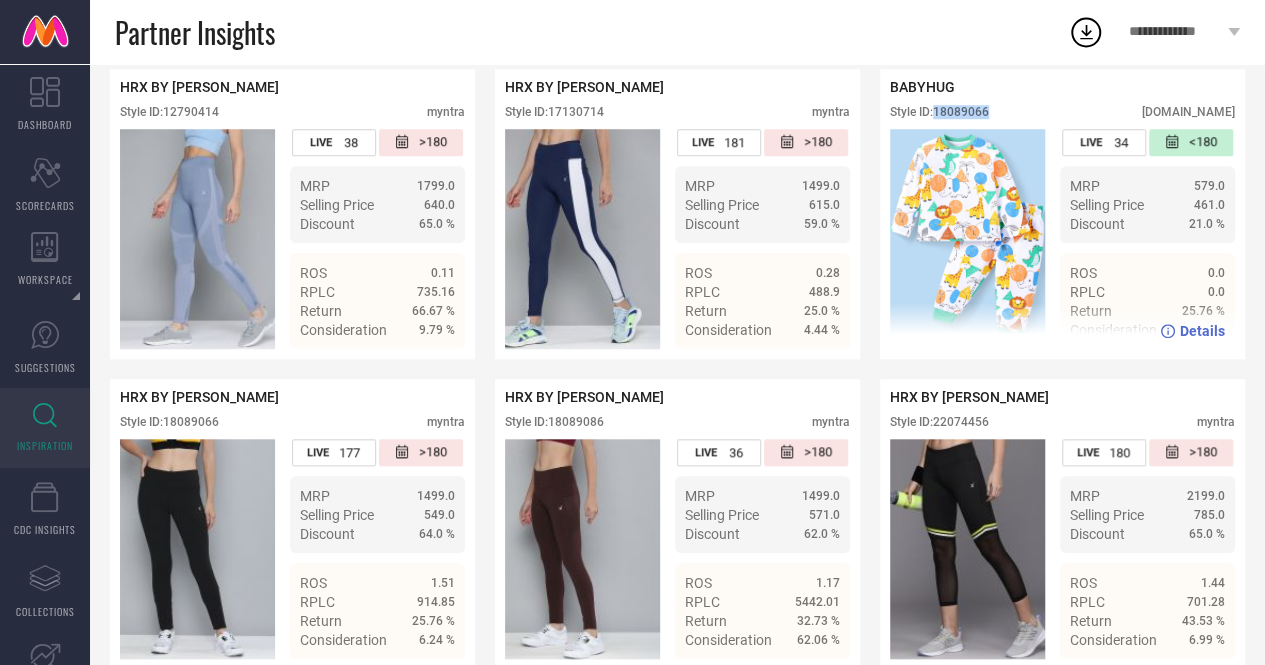 click on "Style ID:  18089066" at bounding box center (939, 112) 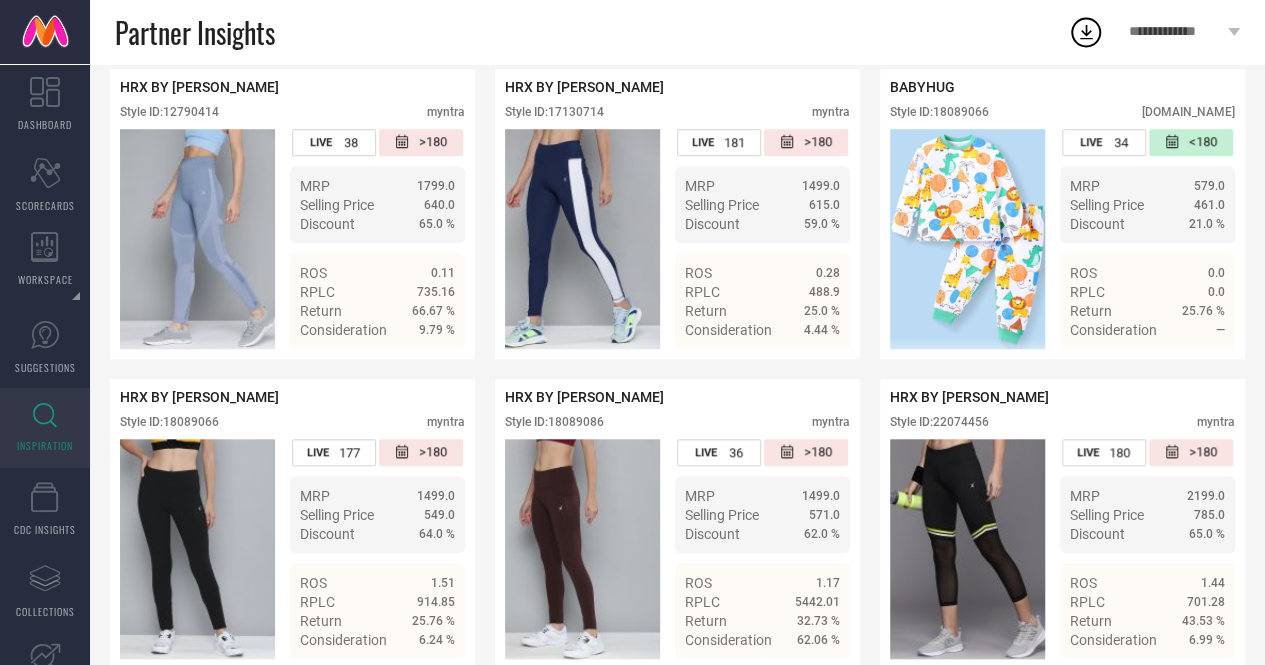 scroll, scrollTop: 0, scrollLeft: 54, axis: horizontal 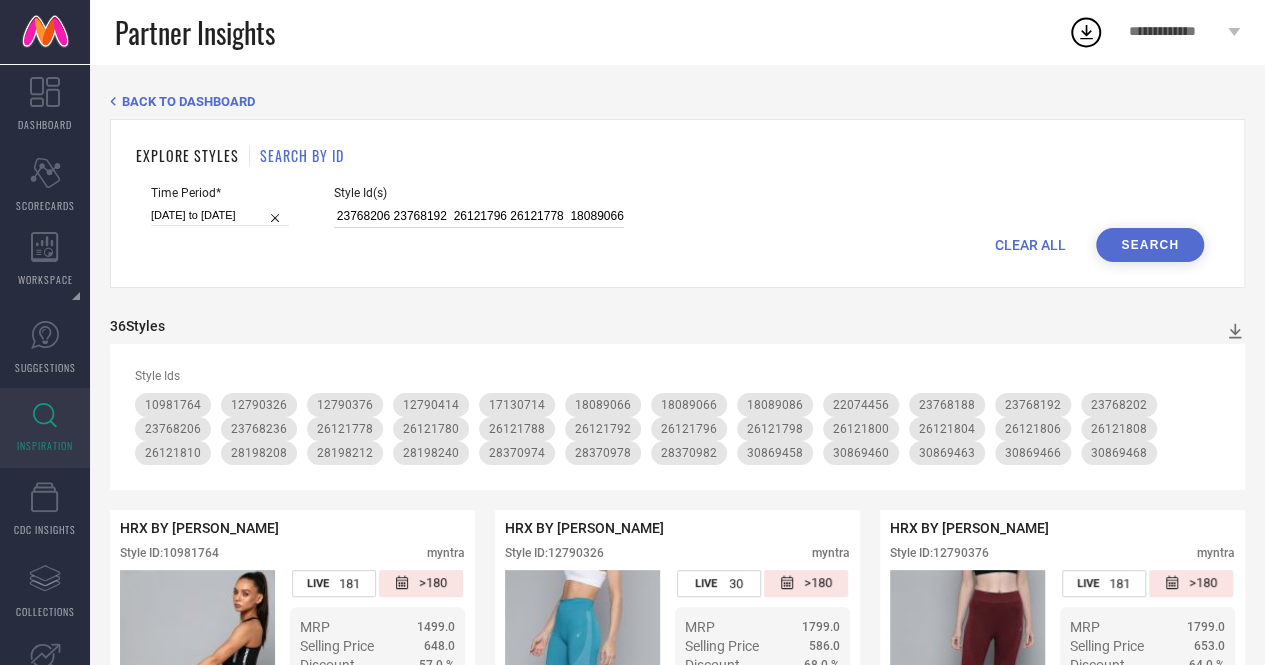 click on "26121800 23768206 23768192  26121796 26121778  18089066 18089086 26121780 26121806 28198212 23768202 10981764 30869466 12790376 30869468 12790326 28198240 12790324 17130714 30869463 22074456 30869458 28198208 28370974  23768236 12790414 30869460 28370978 26121788 23768188 26121798 26121810 26121808 26121804 26121792 28370982 26121802" at bounding box center (479, 216) 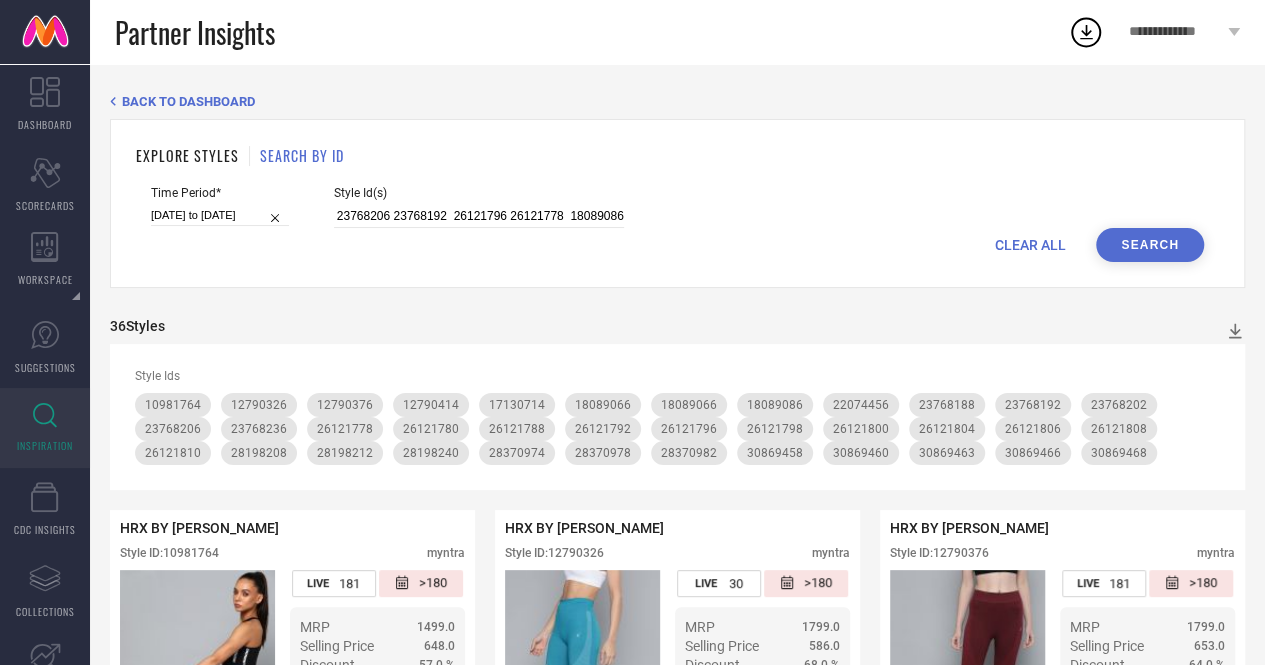 scroll, scrollTop: 0, scrollLeft: 0, axis: both 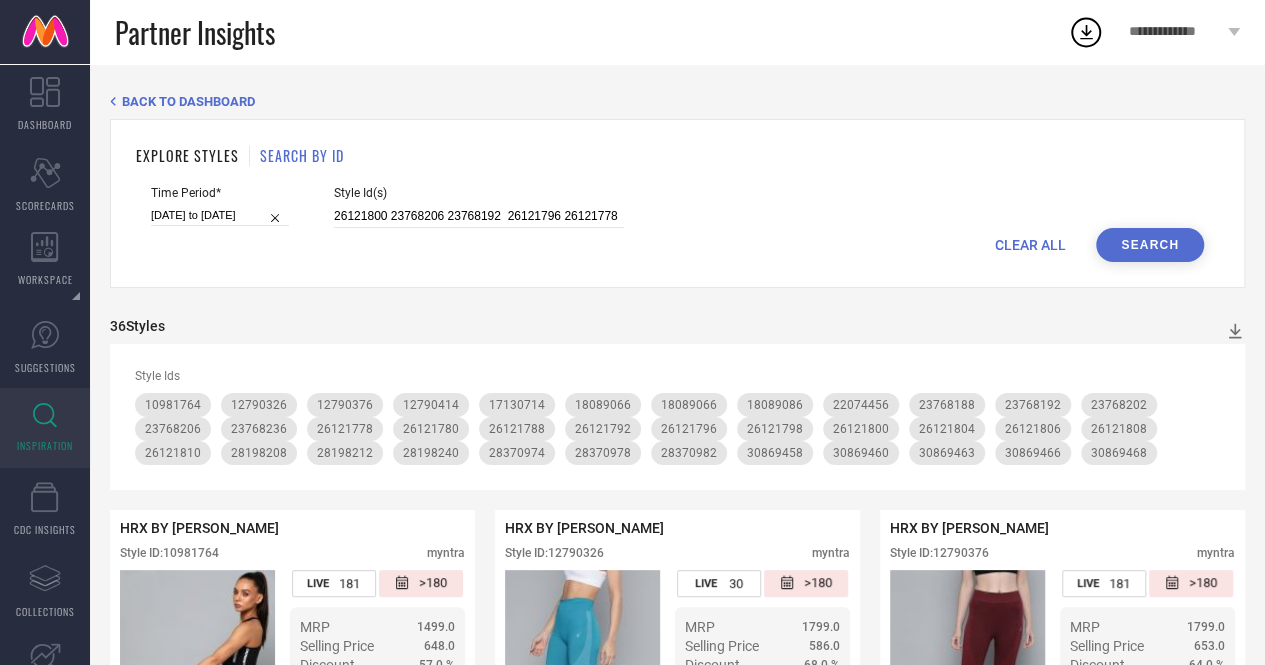 click on "Search" at bounding box center (1150, 245) 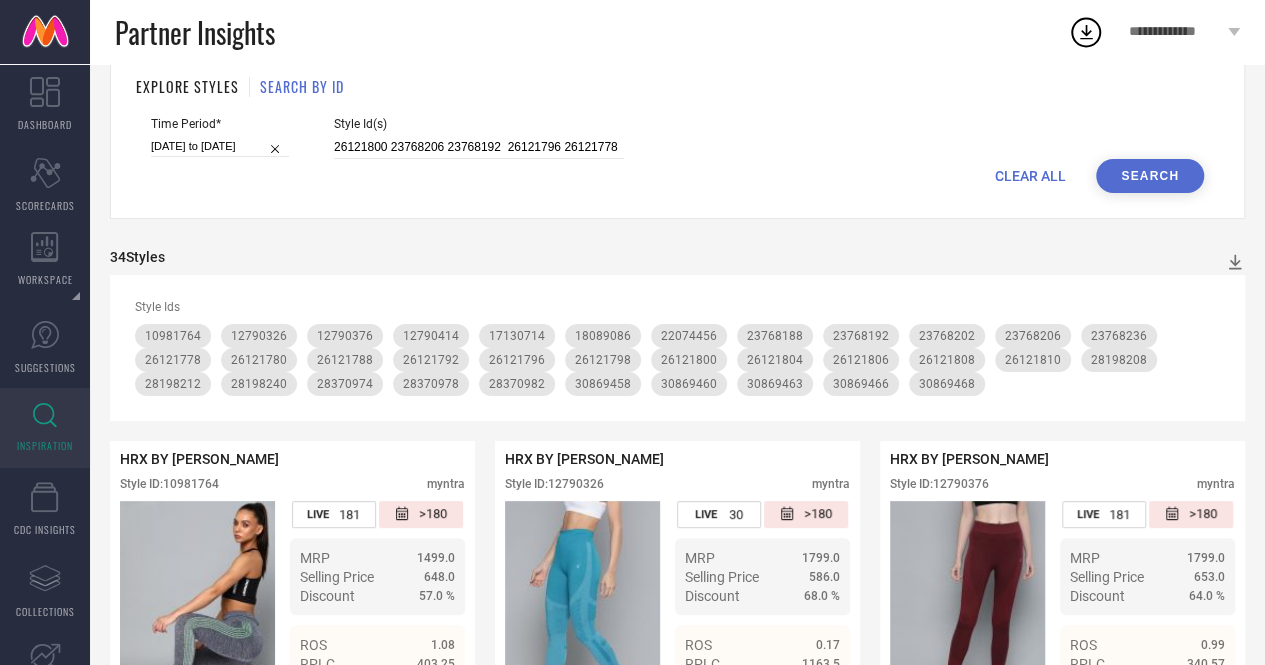 scroll, scrollTop: 0, scrollLeft: 0, axis: both 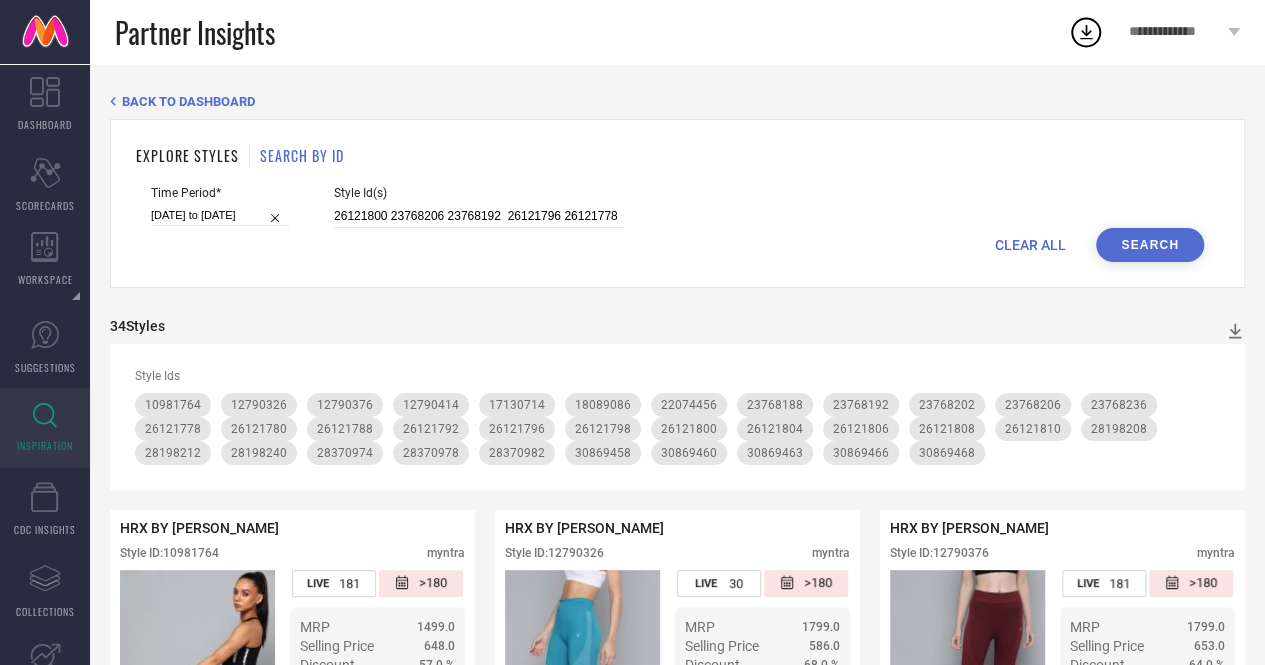 click on "HRX BY HRITHIK ROSHAN Style ID:  12790326 myntra LIVE 30 >180 MRP 1799.0 Selling Price 586.0 Discount 68.0 % ROS 0.17 RPLC 1163.5 Return 0 % Consideration 8.14 % Details" at bounding box center [677, 655] 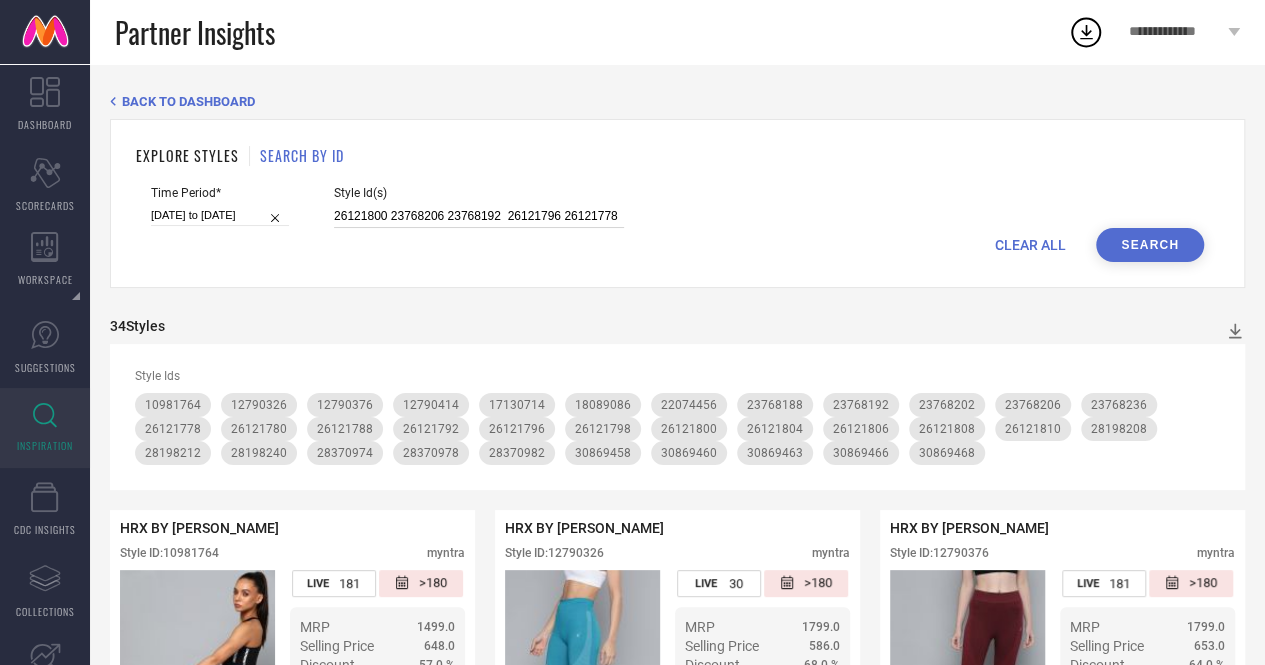 click on "26121800 23768206 23768192  26121796 26121778  18089086 26121780 26121806 28198212 23768202 10981764 30869466 12790376 30869468 12790326 28198240 12790324 17130714 30869463 22074456 30869458 28198208 28370974  23768236 12790414 30869460 28370978 26121788 23768188 26121798 26121810 26121808 26121804 26121792 28370982 26121802" at bounding box center [479, 216] 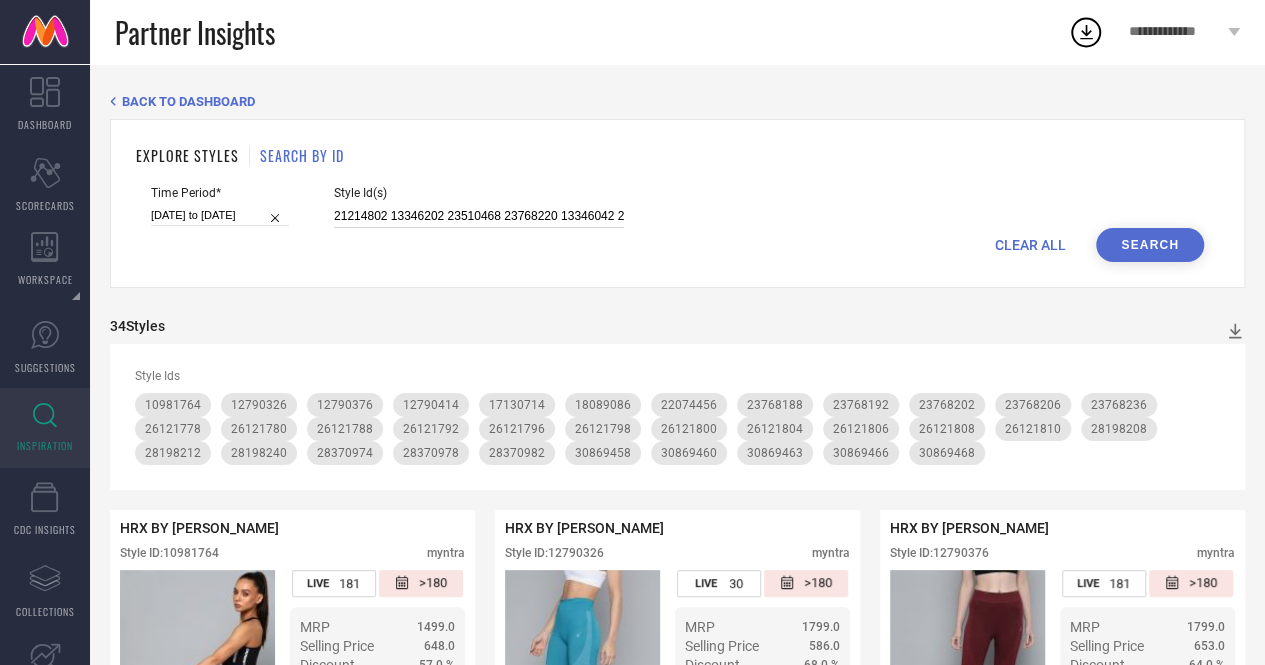 scroll, scrollTop: 0, scrollLeft: 2935, axis: horizontal 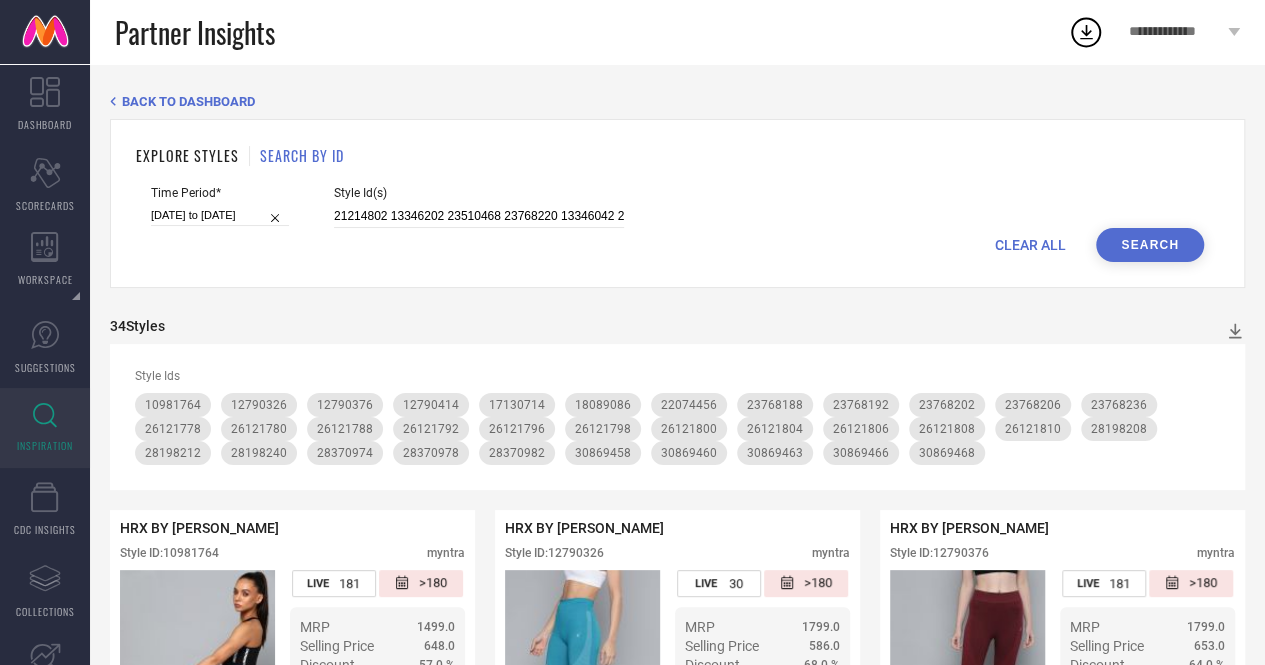click on "Search" at bounding box center (1150, 245) 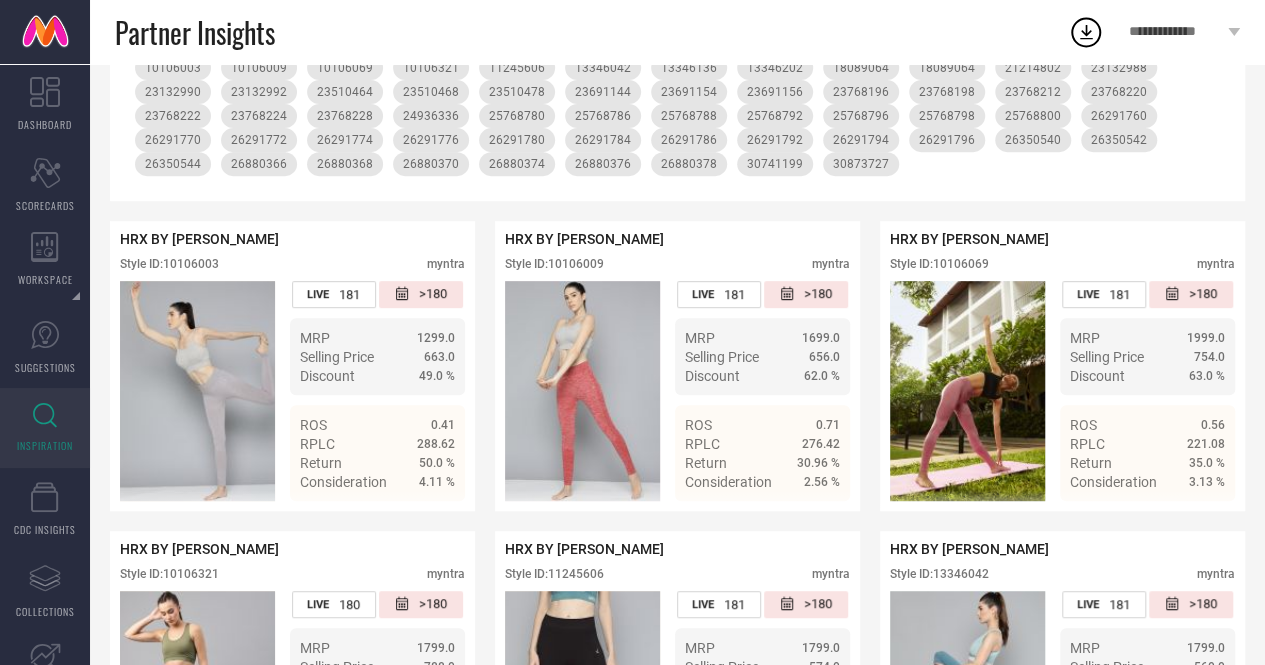 scroll, scrollTop: 0, scrollLeft: 0, axis: both 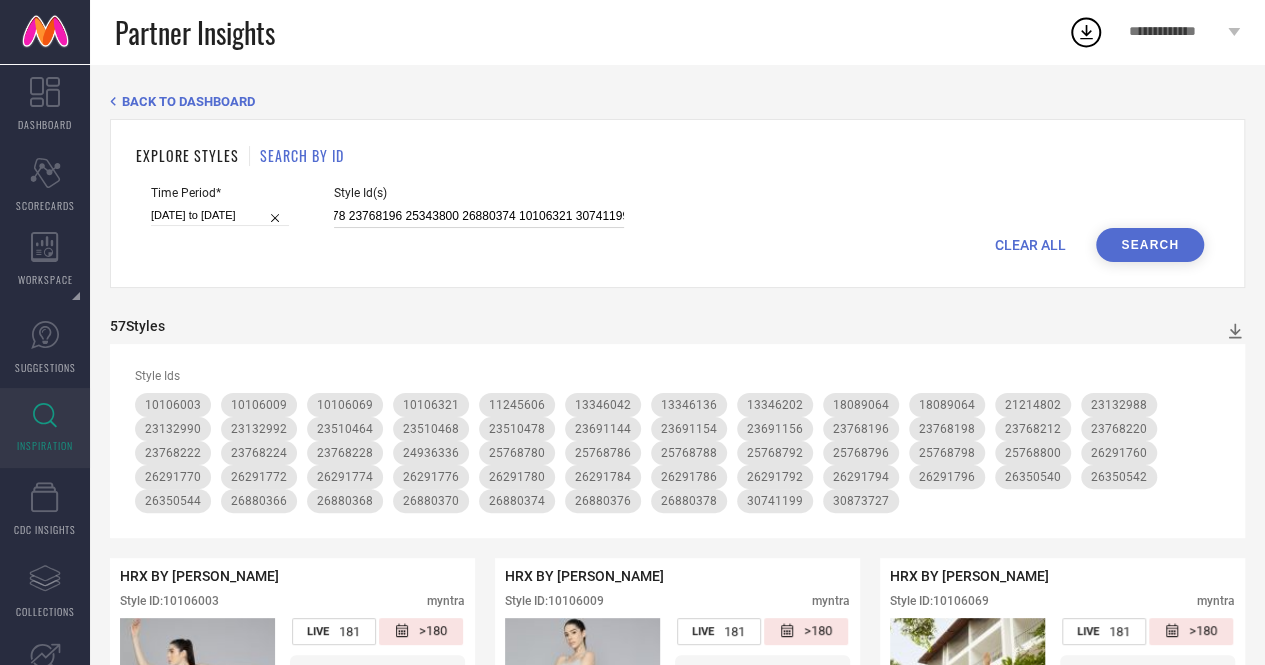 drag, startPoint x: 494, startPoint y: 214, endPoint x: 691, endPoint y: 211, distance: 197.02284 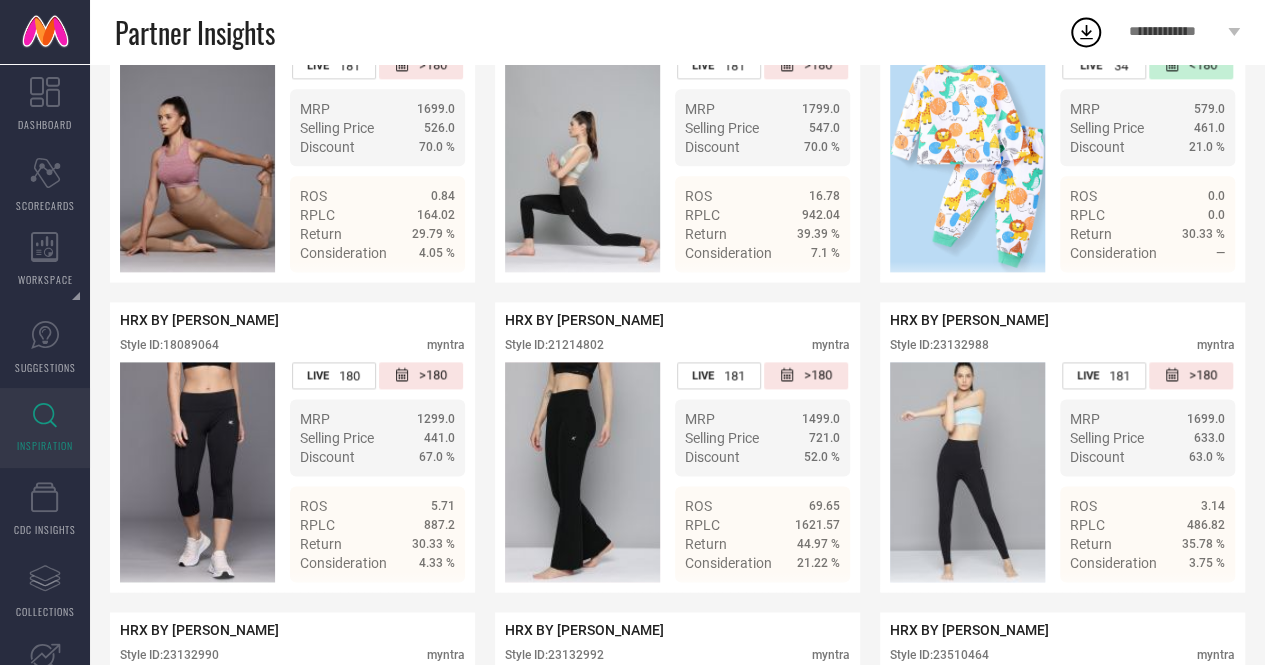 scroll, scrollTop: 1000, scrollLeft: 0, axis: vertical 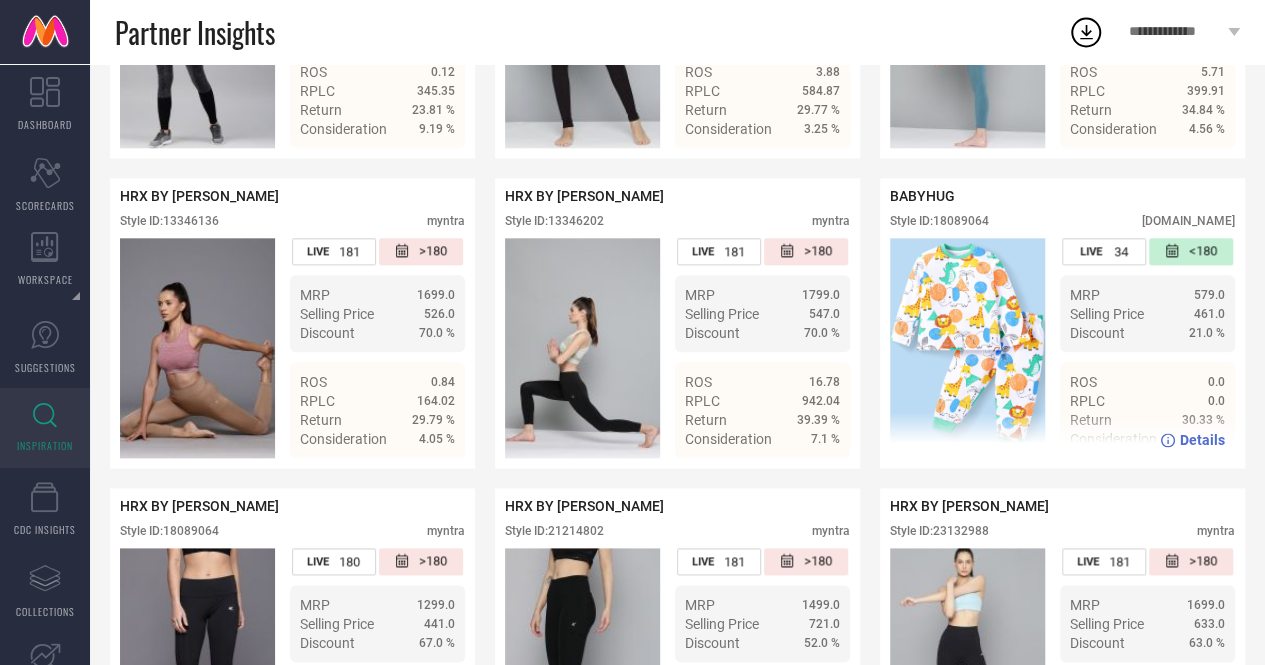 click on "Style ID:  18089064" at bounding box center [939, 221] 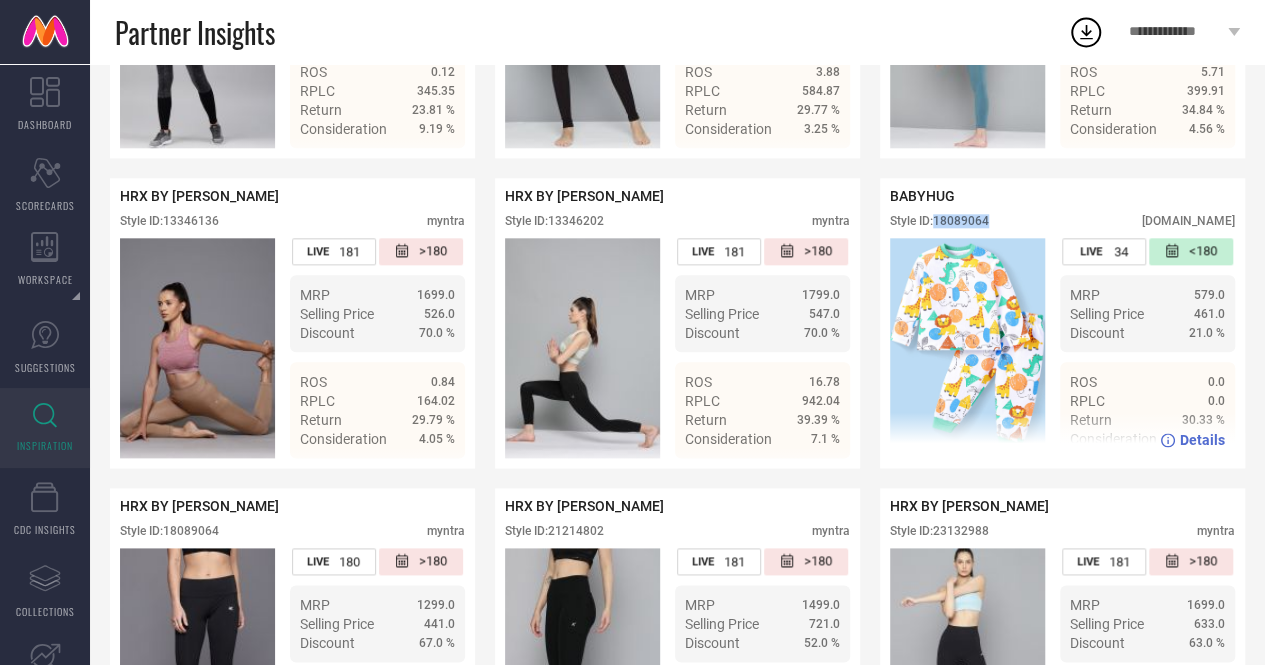 click on "Style ID:  18089064" at bounding box center (939, 221) 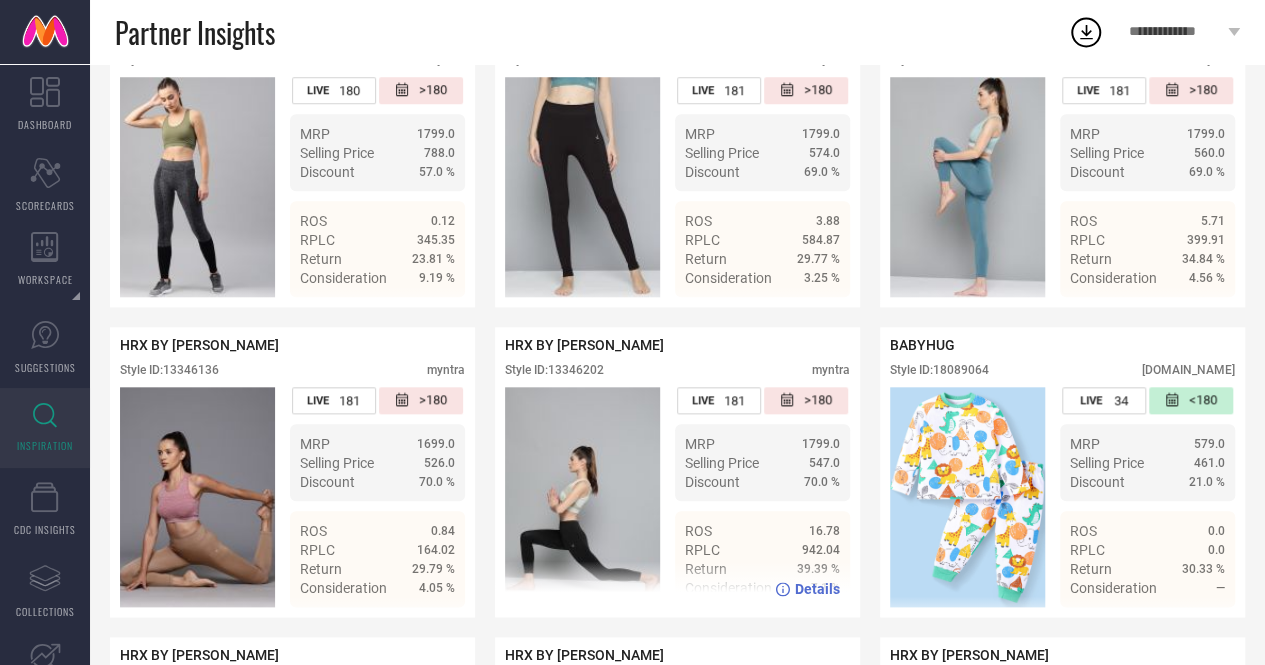 scroll, scrollTop: 525, scrollLeft: 0, axis: vertical 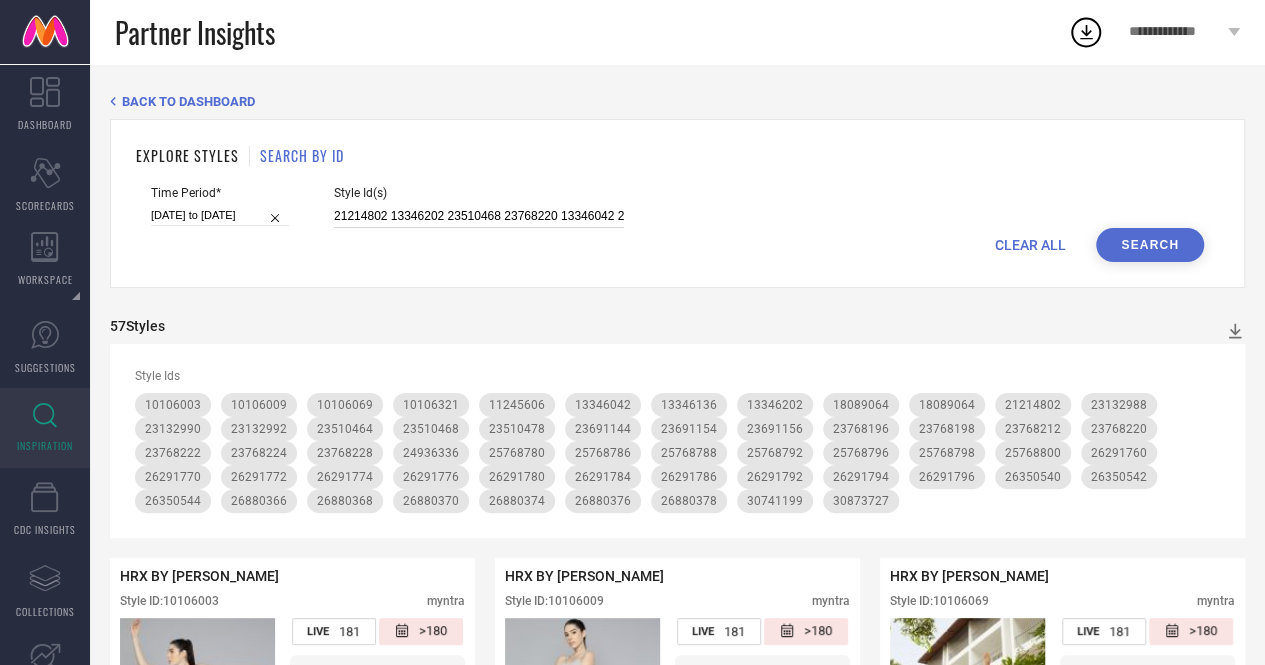 drag, startPoint x: 838, startPoint y: 218, endPoint x: 507, endPoint y: 207, distance: 331.18274 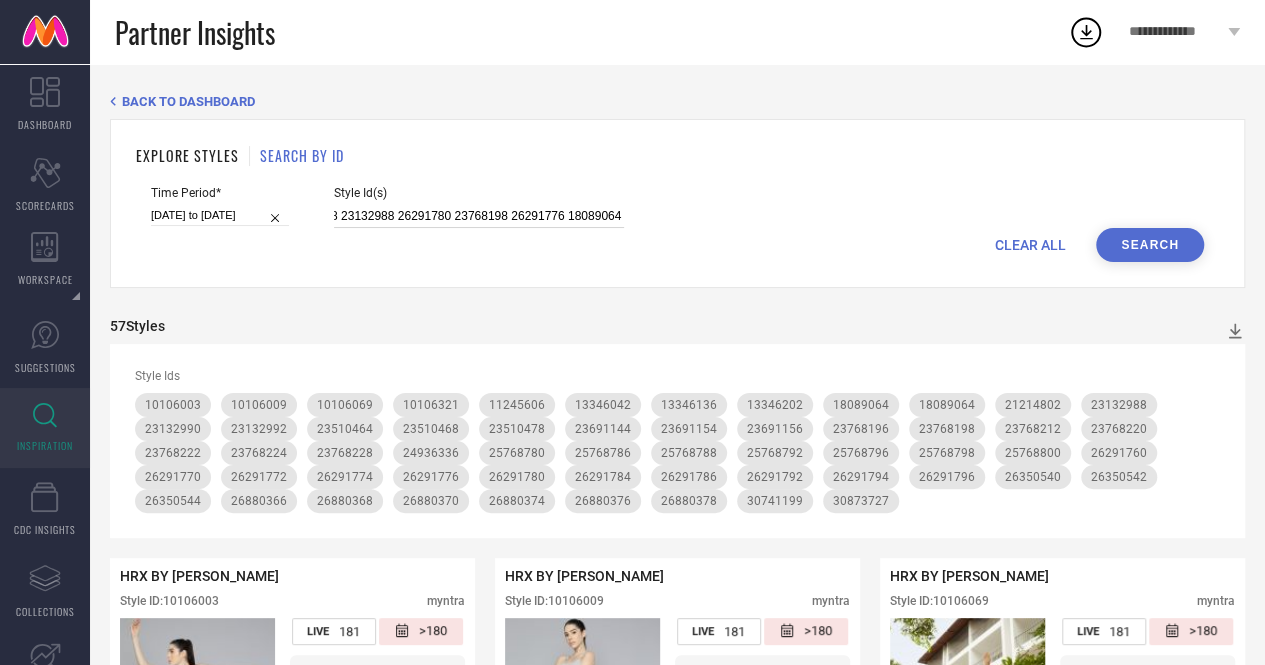 scroll, scrollTop: 0, scrollLeft: 664, axis: horizontal 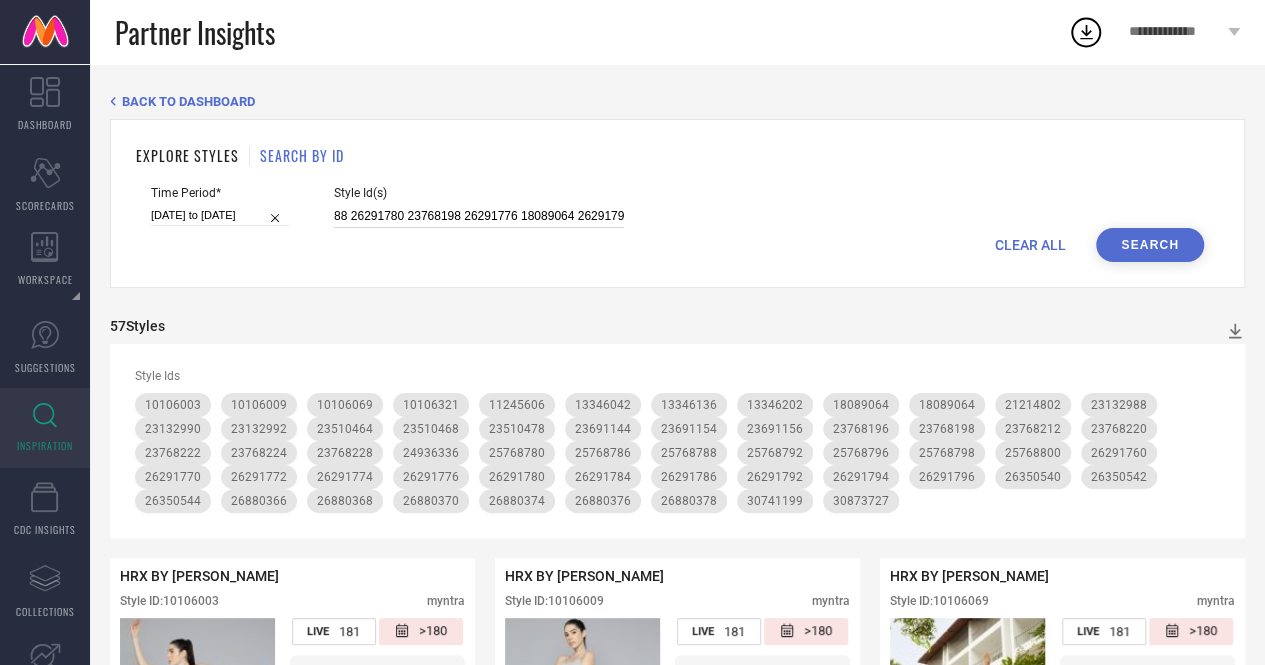 drag, startPoint x: 518, startPoint y: 215, endPoint x: 570, endPoint y: 214, distance: 52.009613 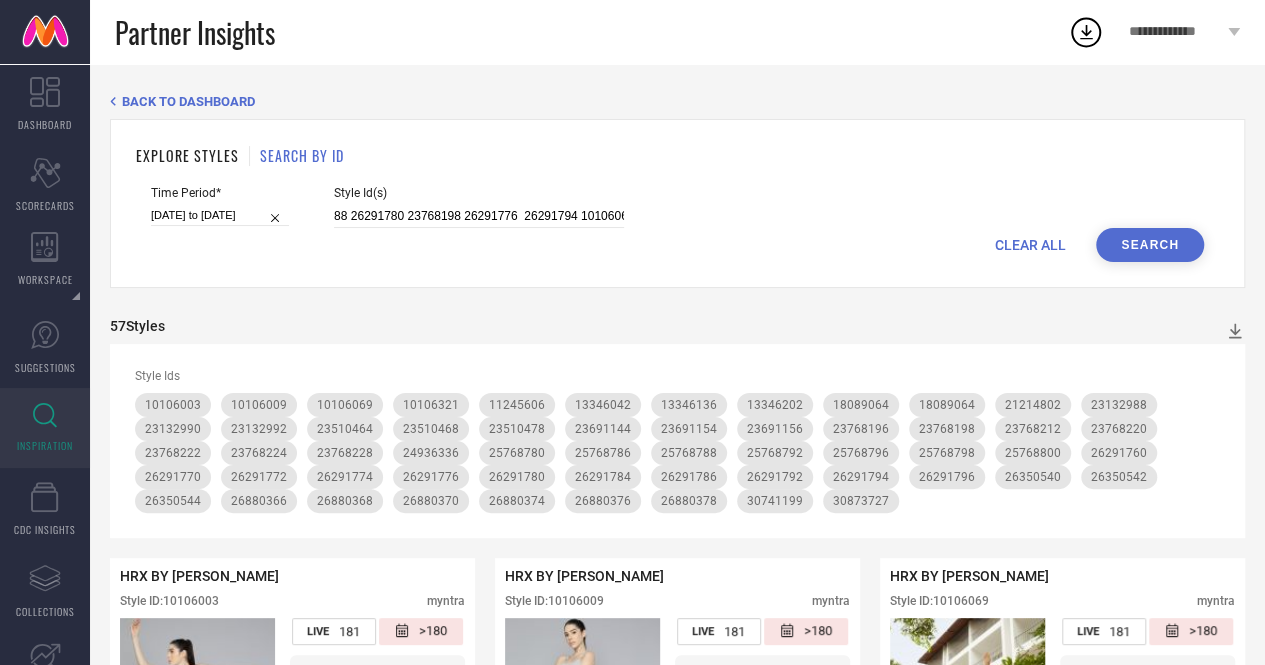 scroll, scrollTop: 0, scrollLeft: 0, axis: both 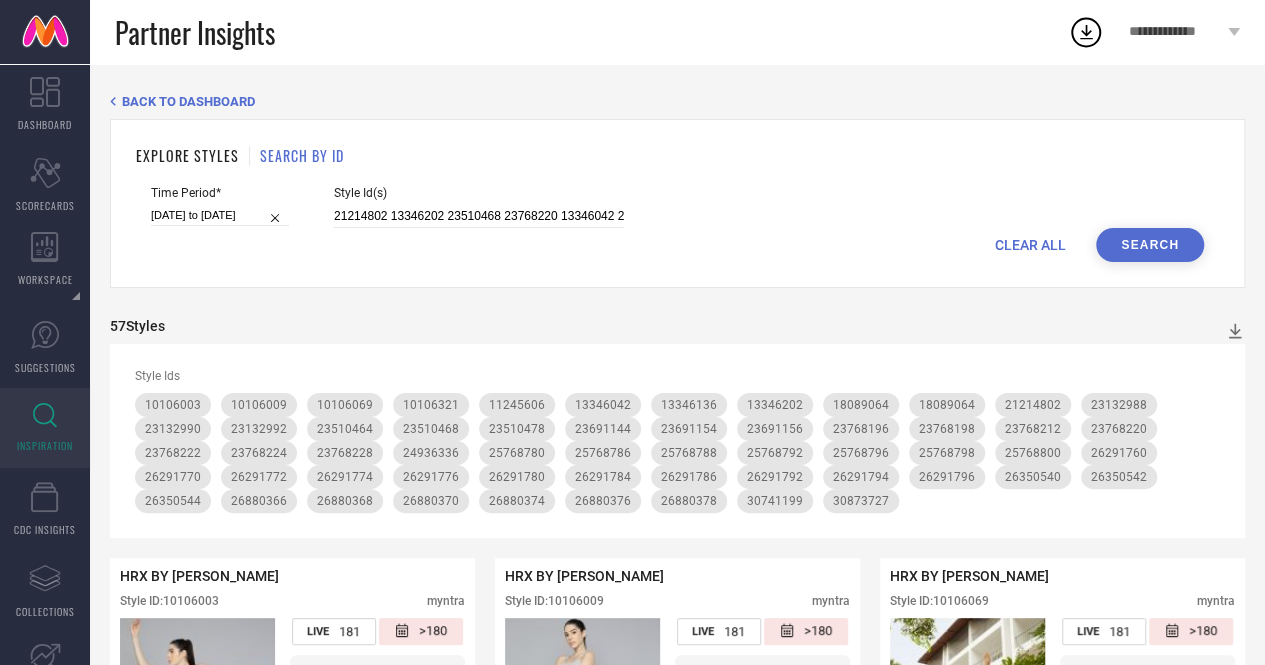 click on "Search" at bounding box center [1150, 245] 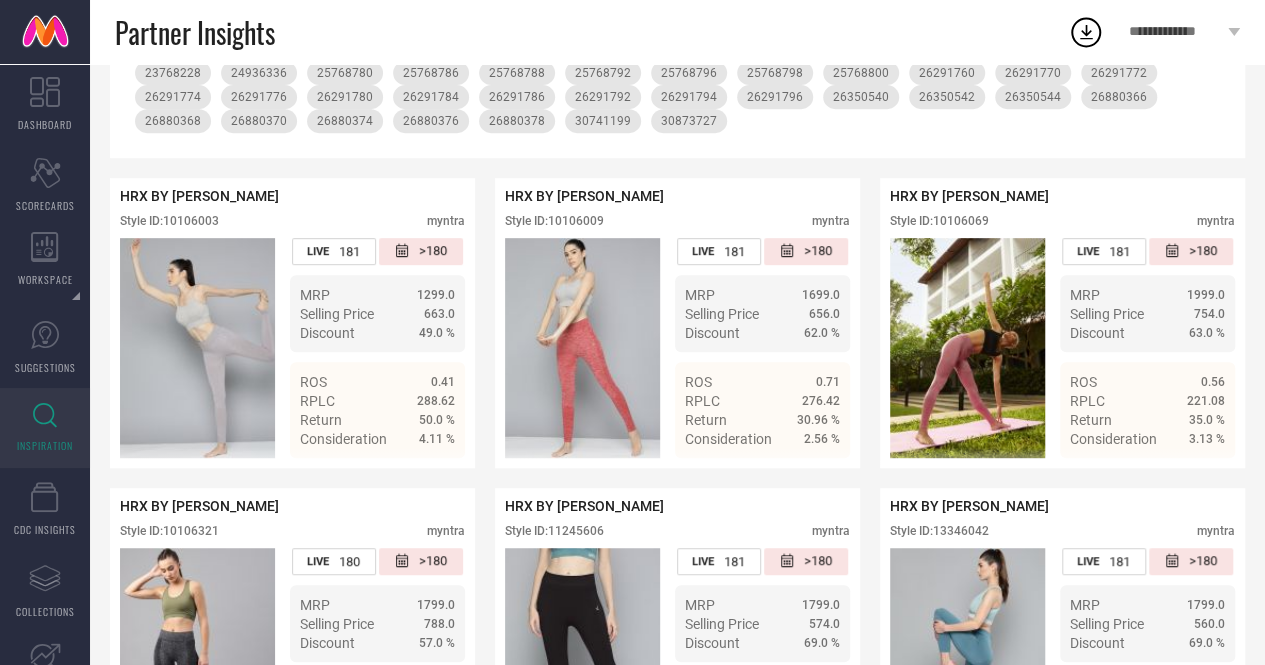 scroll, scrollTop: 0, scrollLeft: 0, axis: both 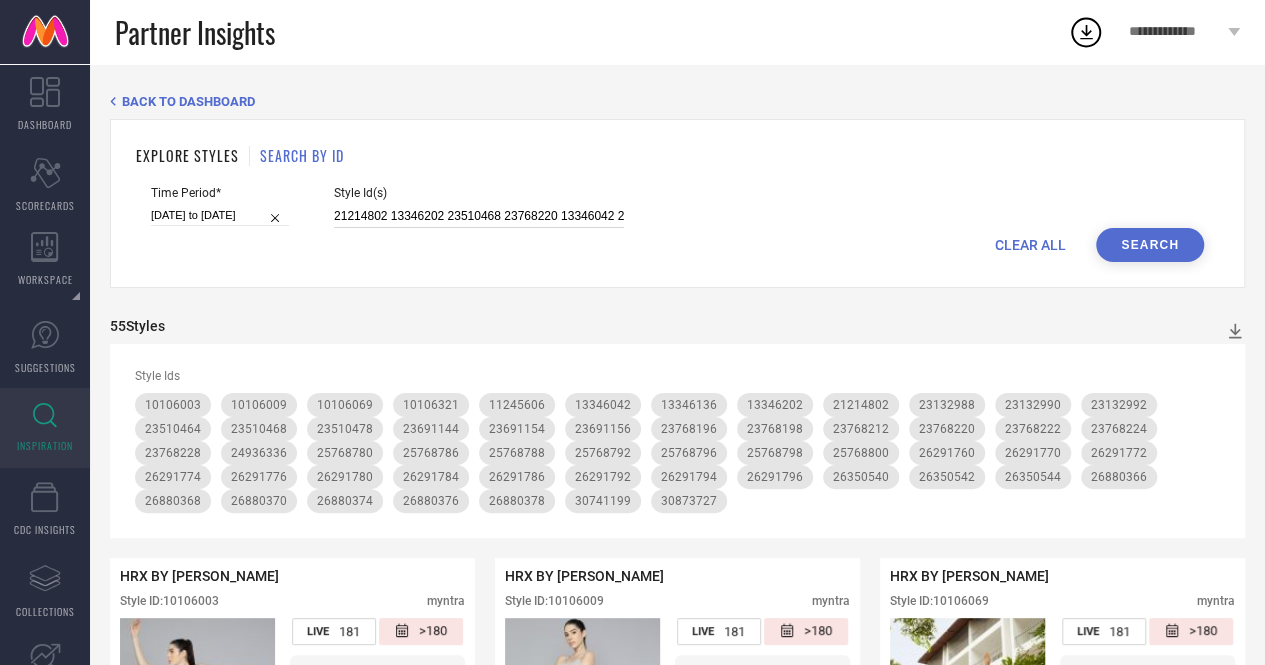 click on "21214802 13346202 23510468 23768220 13346042 23768212 23510464 24936336 26291770 11245606 25768798 23132988 26291780 23768198 26291776  26291794 10106069 26291784 25768788 25768786 23691154 10106003 23132990 13346136 23691144 25768780 26291786 23132992 23691156 23768228 23768224 26291792 26880378 10106009 26291760 25768800 26291796 26291774 26880376 25768796 26880370 26880366 26880368 26350544 26350542 26350540 30873727 25768792 23768222 26291772 23510478 23768196 25343800 26880374 10106321 30741199" at bounding box center (479, 216) 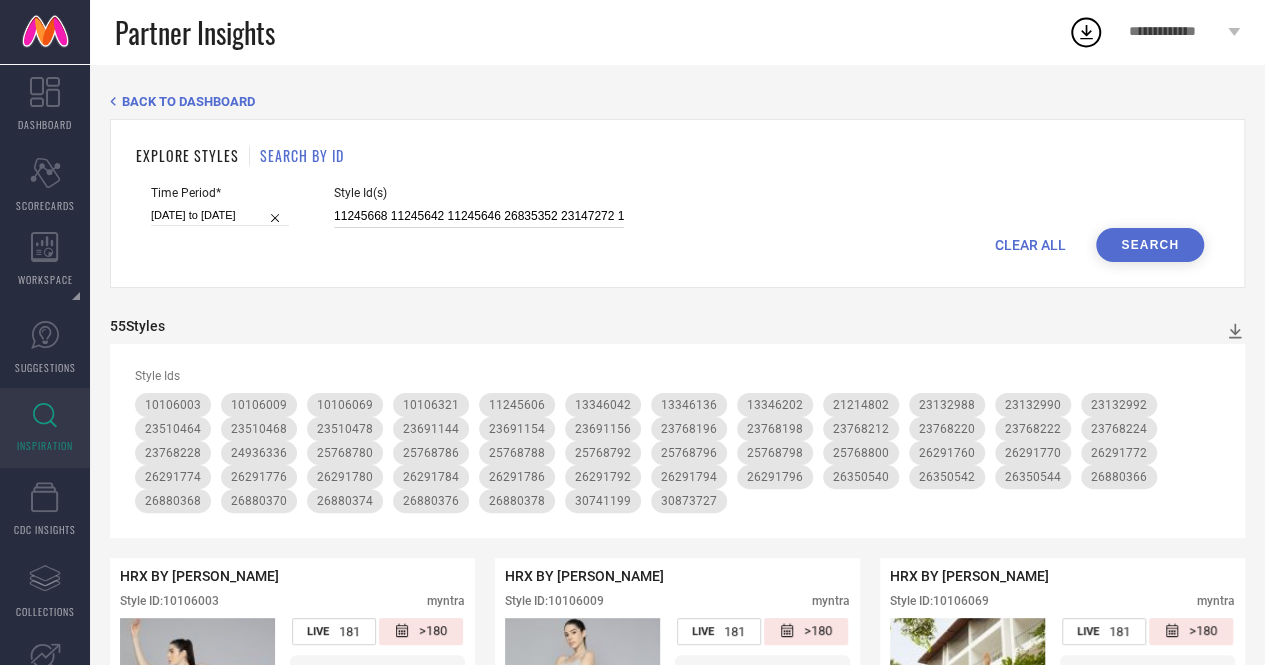 scroll, scrollTop: 0, scrollLeft: 1460, axis: horizontal 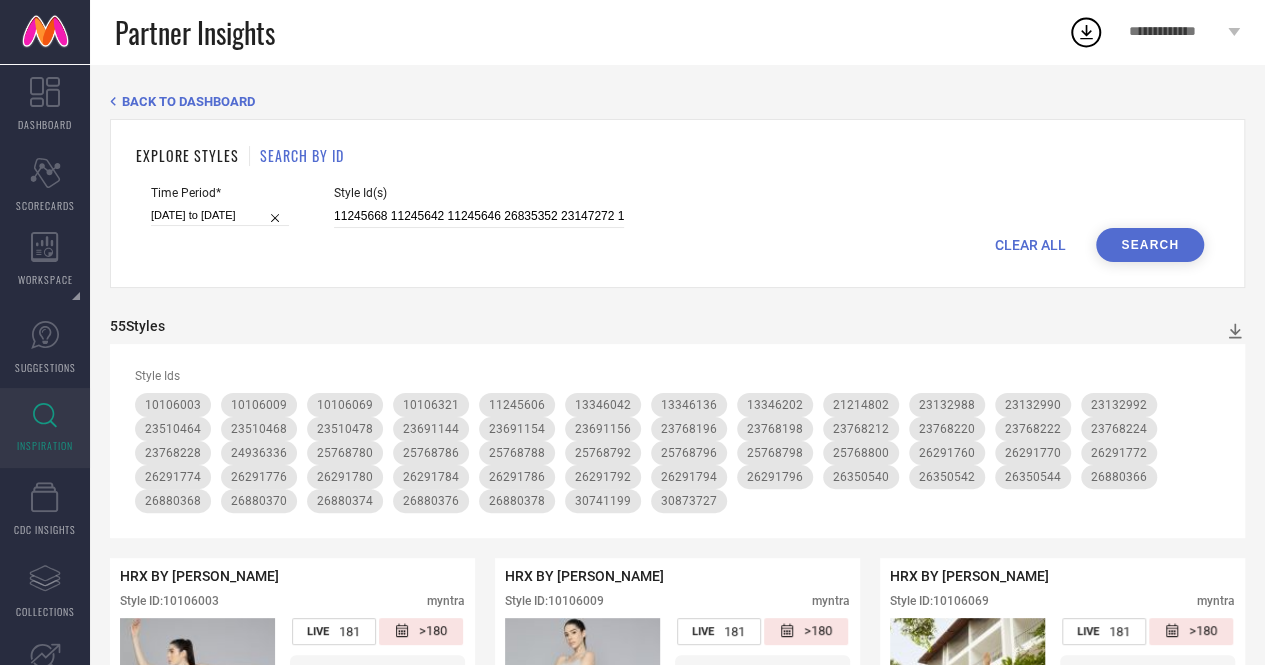 click on "Search" at bounding box center (1150, 245) 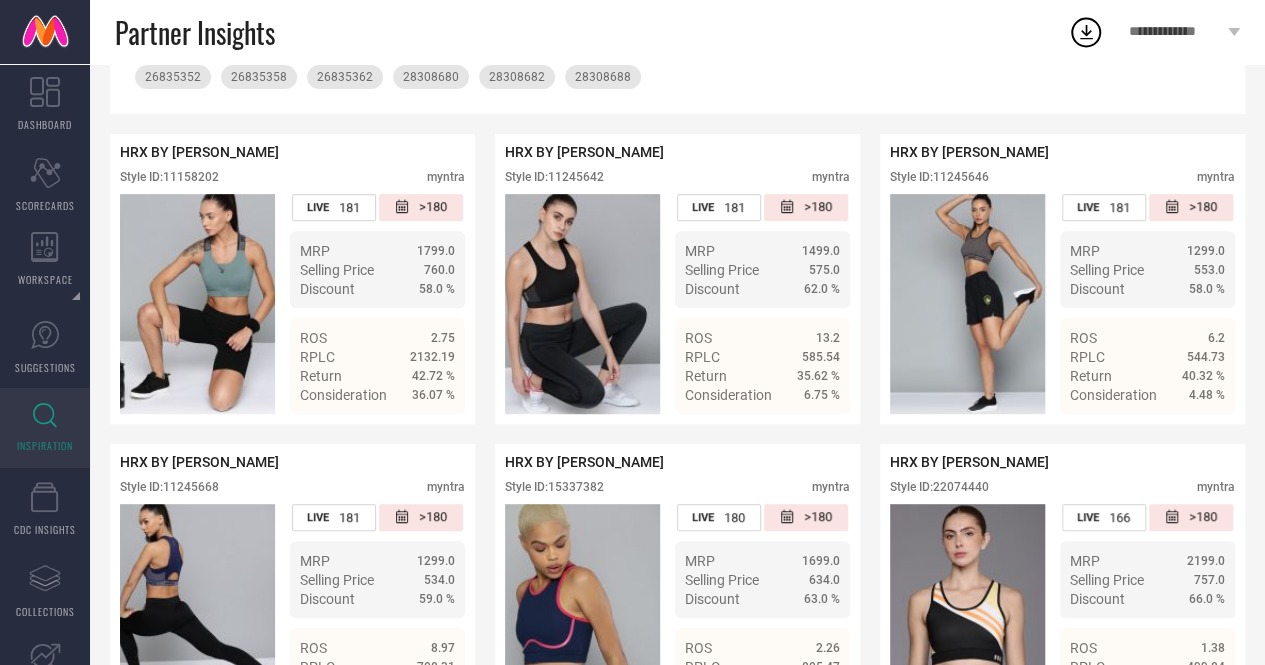 scroll, scrollTop: 0, scrollLeft: 0, axis: both 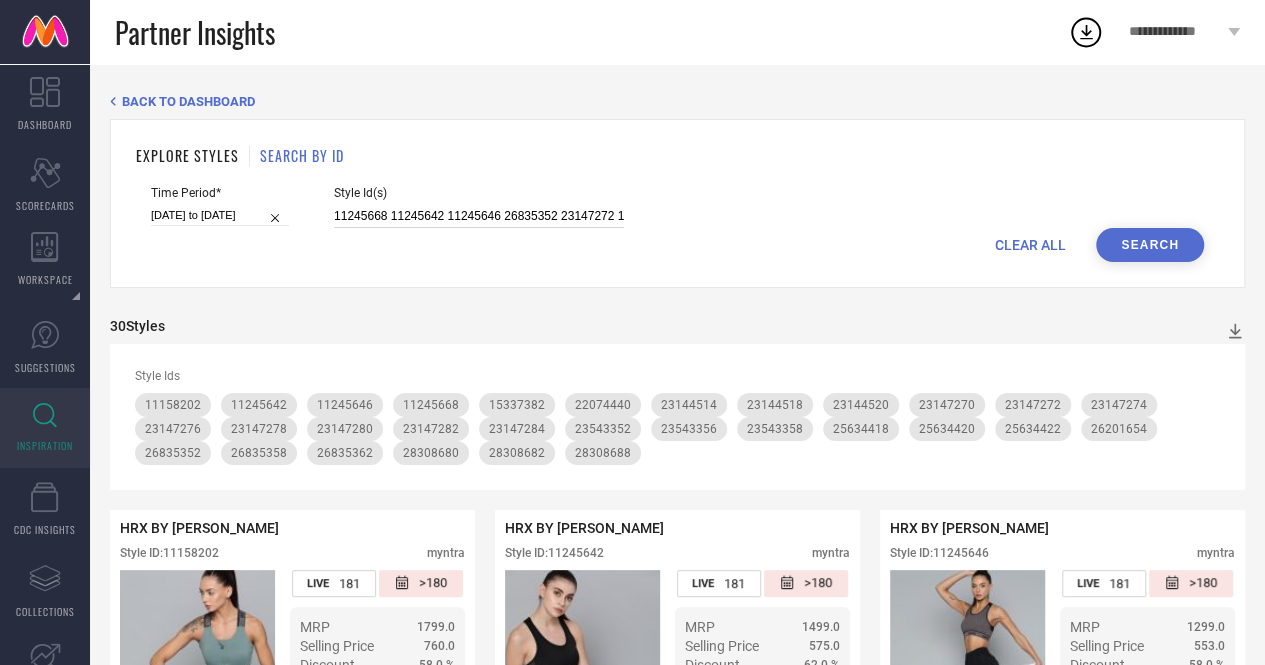 click on "11245668 11245642 11245646 26835352 23147272 11158202 26835362 26835358 25634422 23144520 25634420 23147284 23147274 23144514 23147280 23144518 23147282 23147276 25634418 15337382 23147270 23543358 23543352 28308680 23147278 23543356 28308682 22074440 15337278 26201654 28308688" at bounding box center (479, 216) 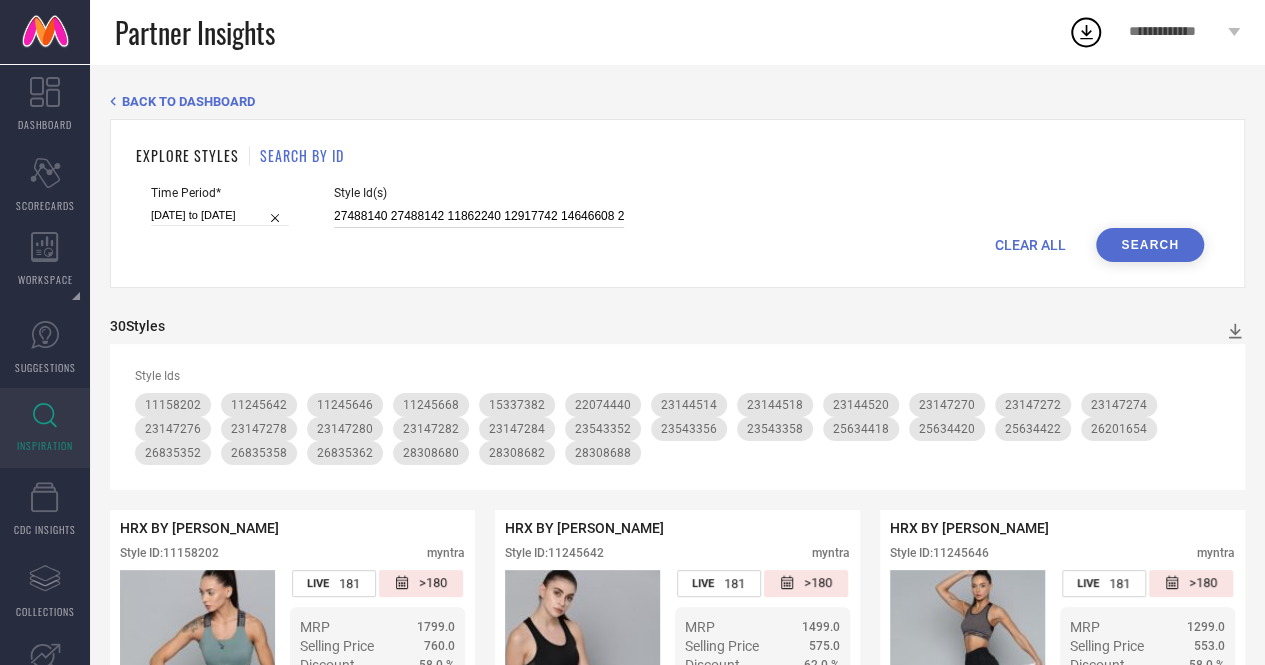 scroll, scrollTop: 0, scrollLeft: 386, axis: horizontal 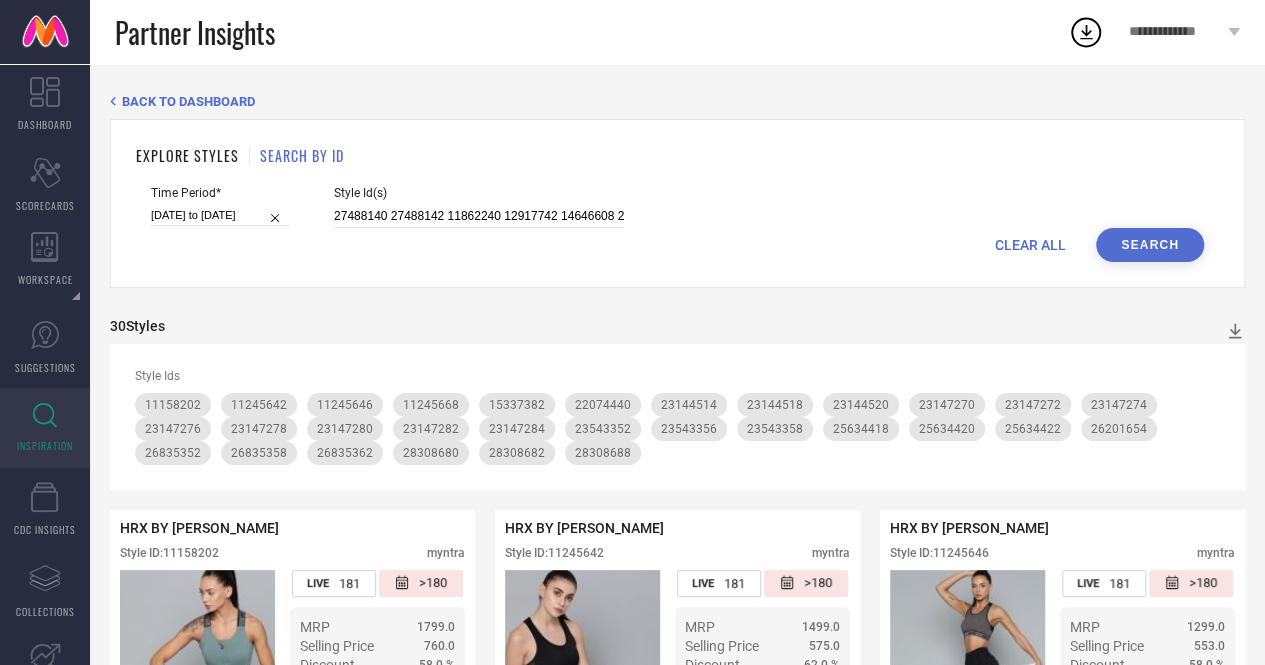 click on "Search" at bounding box center (1150, 245) 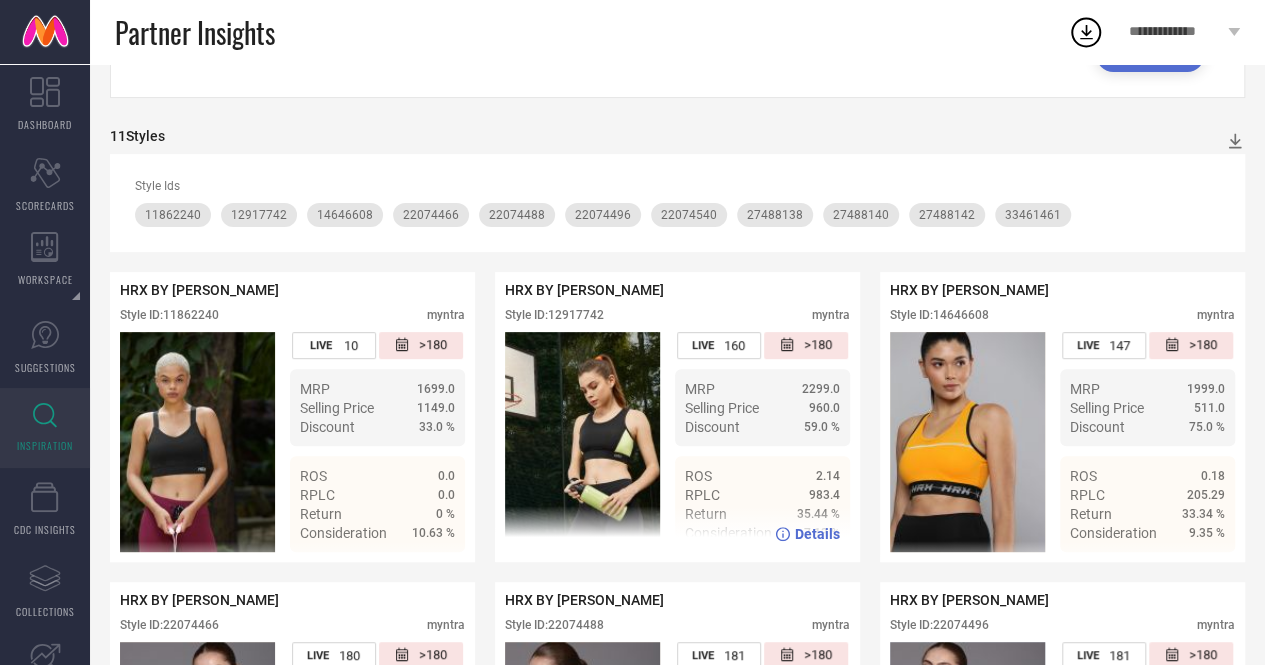 scroll, scrollTop: 0, scrollLeft: 0, axis: both 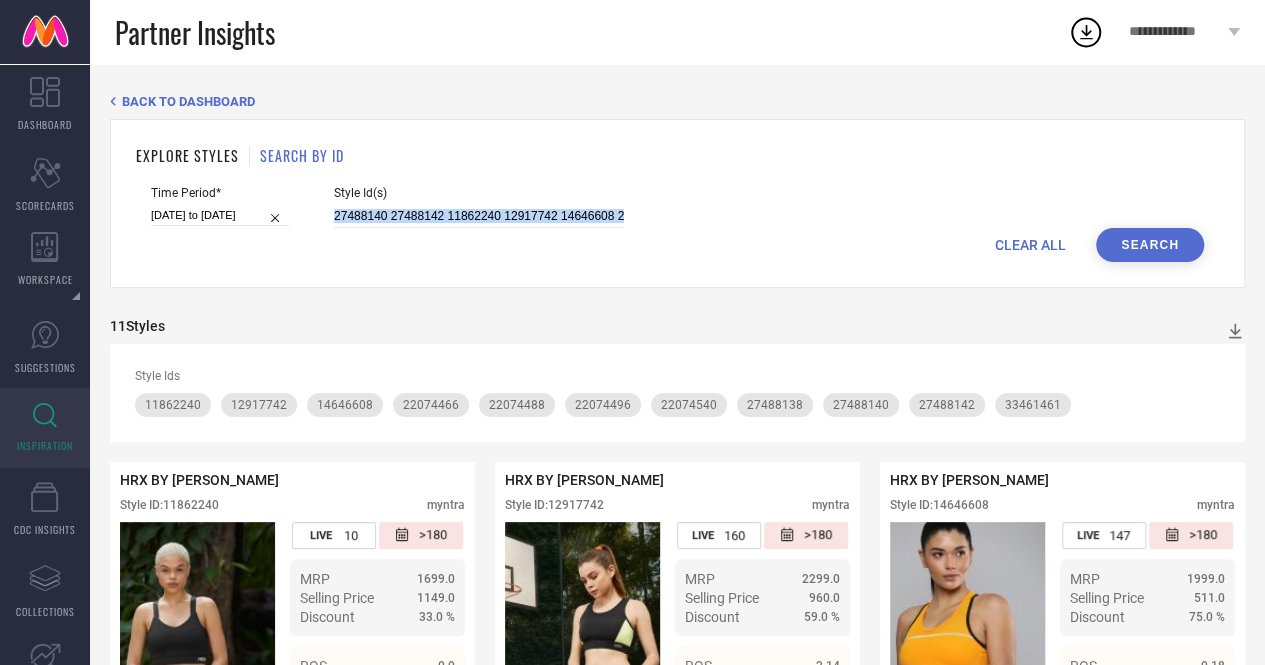 click on "Time Period* 01-01-2025 to 30-06-2025 Style Id(s) 27488140 27488142 11862240 12917742 14646608 22074466 14646416 22074540 22074488 33461461 22074496 27488138 CLEAR ALL Search" at bounding box center [677, 224] 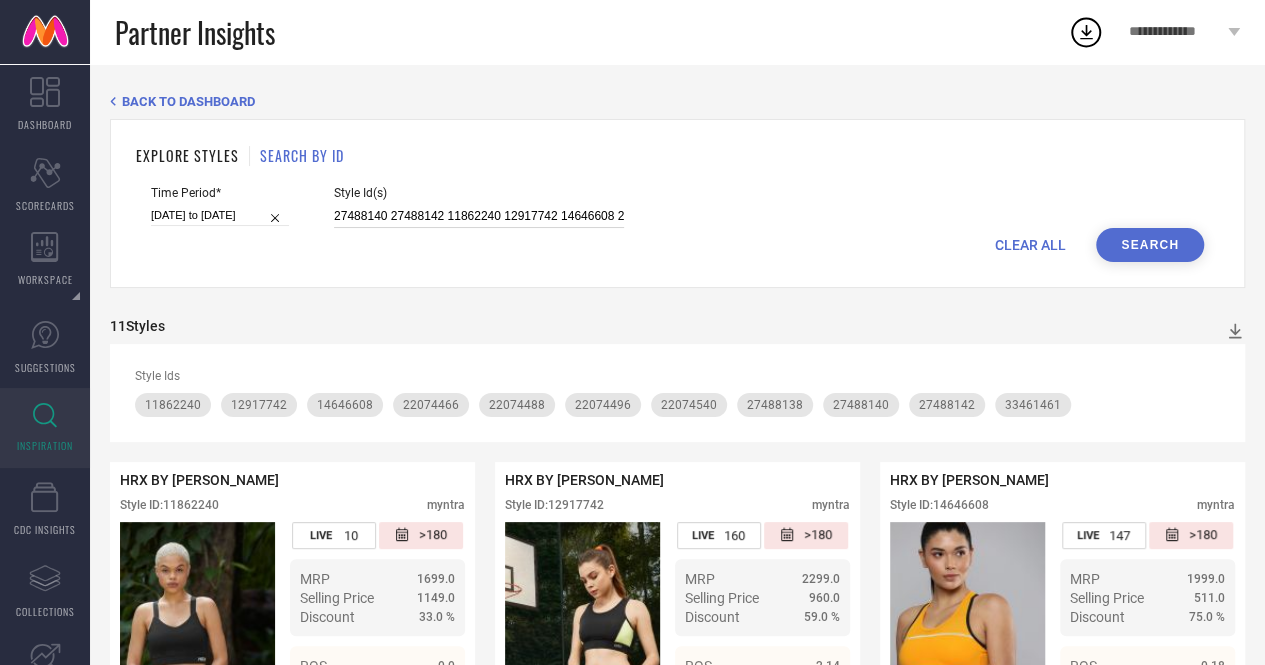 click on "27488140 27488142 11862240 12917742 14646608 22074466 14646416 22074540 22074488 33461461 22074496 27488138" at bounding box center (479, 216) 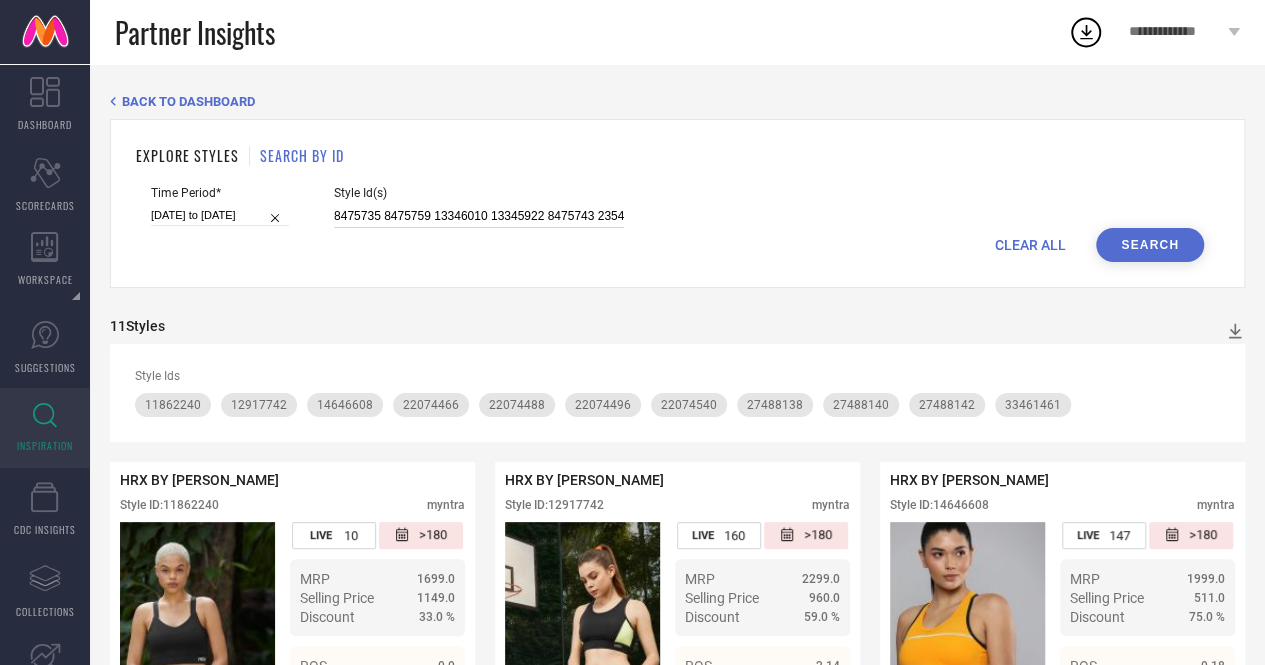scroll, scrollTop: 0, scrollLeft: 2913, axis: horizontal 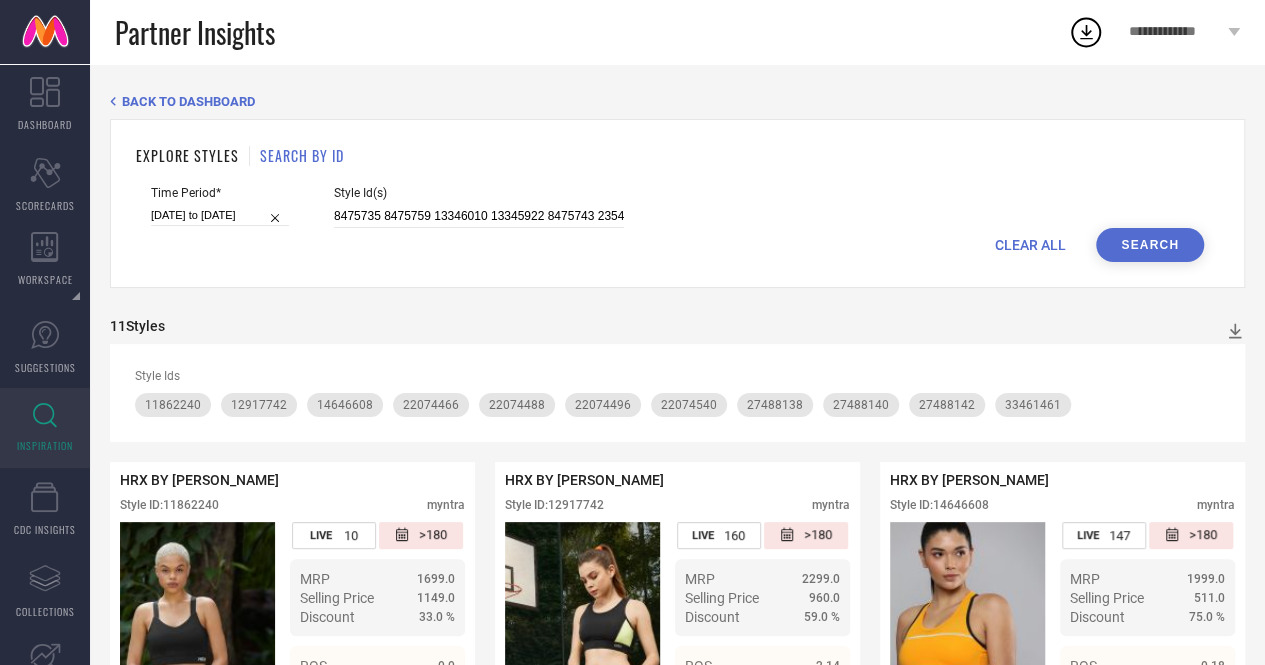 click on "Search" at bounding box center (1150, 245) 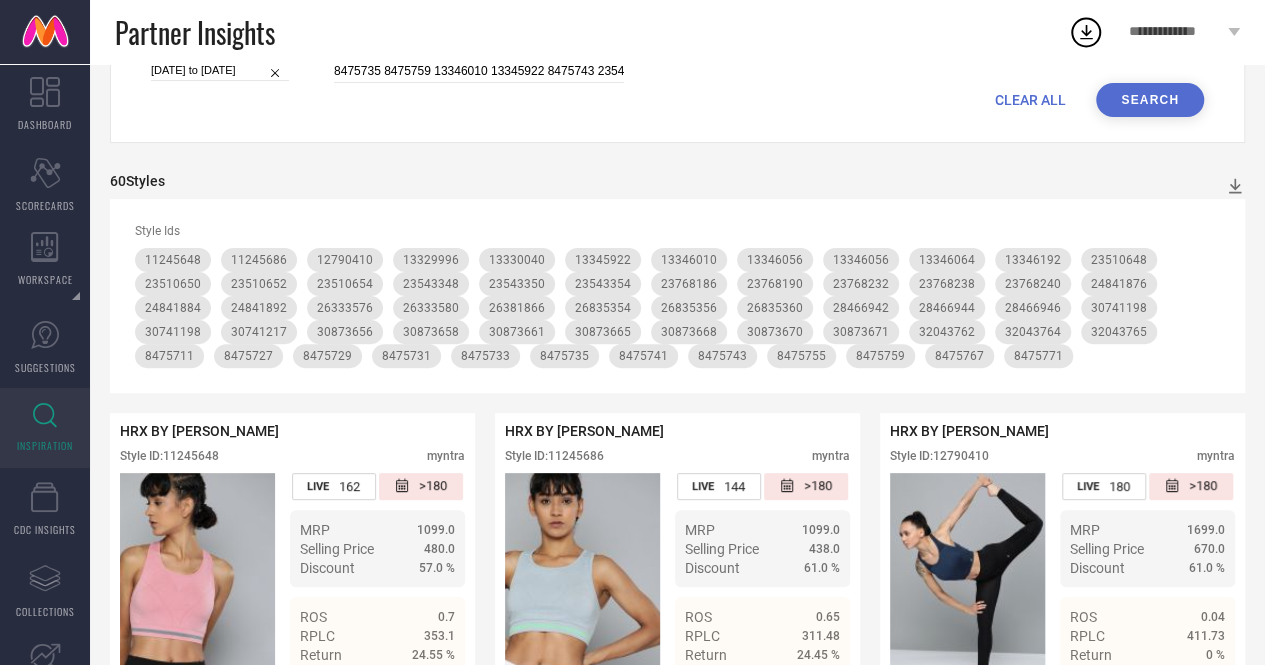 scroll, scrollTop: 0, scrollLeft: 0, axis: both 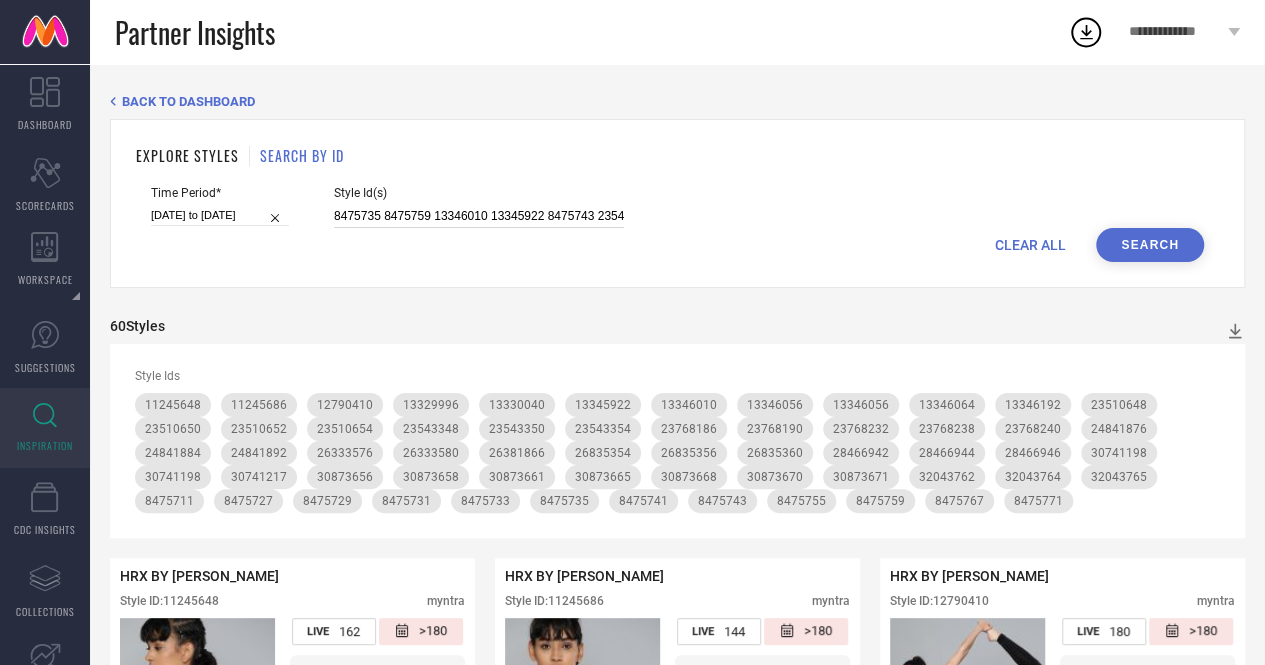click on "8475735 8475759 13346010 13345922 8475743 23543350 23543354 13346192 8475741 13346064 23768240 28466946 23510648 30873671 23510652 23510654 13329996 8475729 26333580 8475755 8475767 23768190 13346056 8475711 26381866 28466942 13330040 8475771 8475727 30741198 32043765 30873661 23543348 24841884 11245686 28466944 8475731 30873668 24841876 26333576 30873665 23768232 11245648 26835360 12790410 26835356 23768238 30873670 30741217 23510650 24841892 30873658 26835354 32043764 23768186 30873656 8475733 32043762" at bounding box center [479, 216] 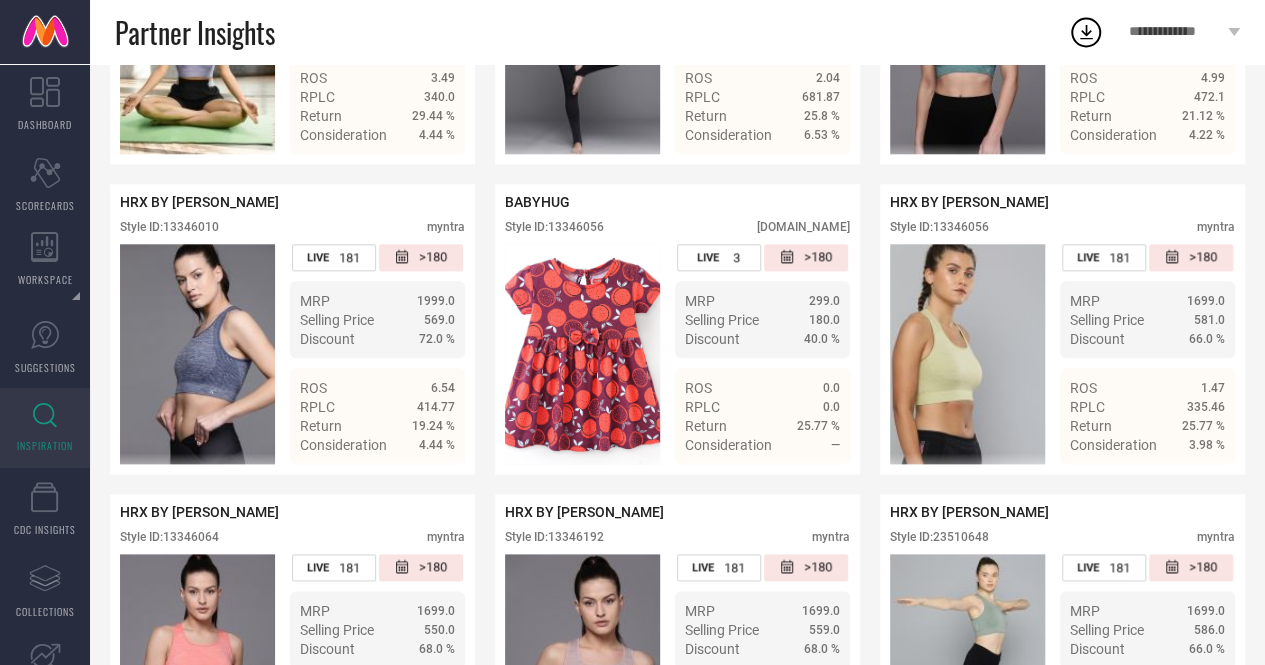 scroll, scrollTop: 992, scrollLeft: 0, axis: vertical 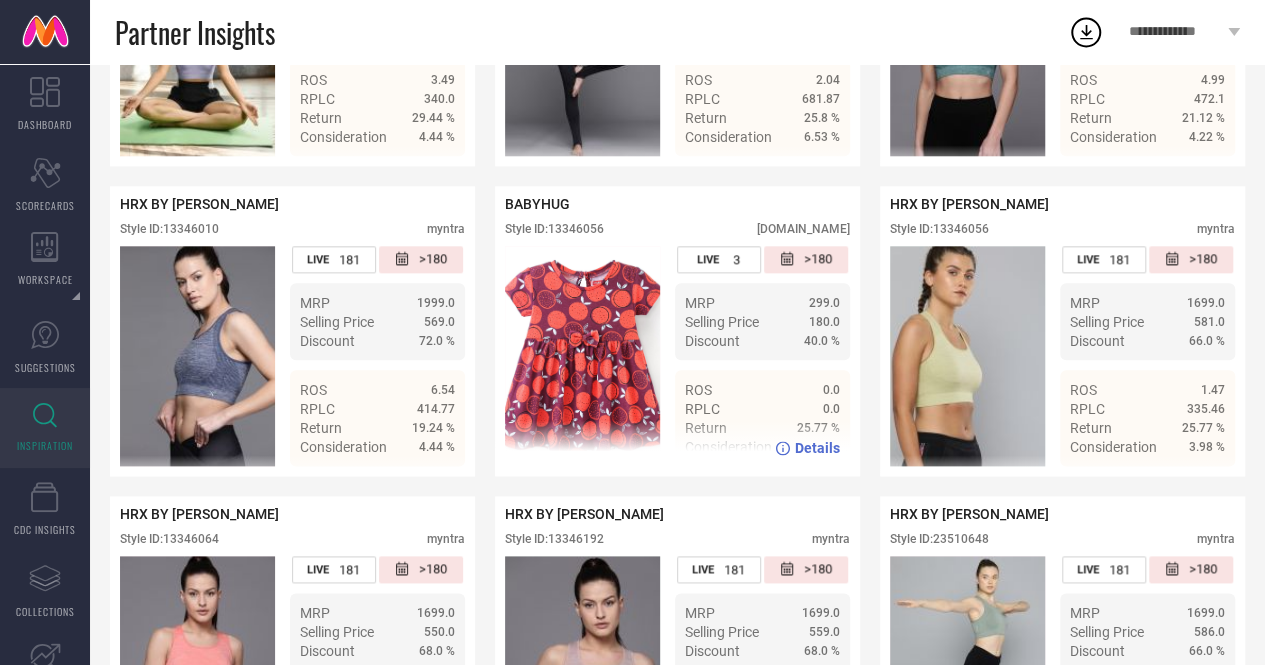 click on "Style ID:  13346056" at bounding box center [554, 229] 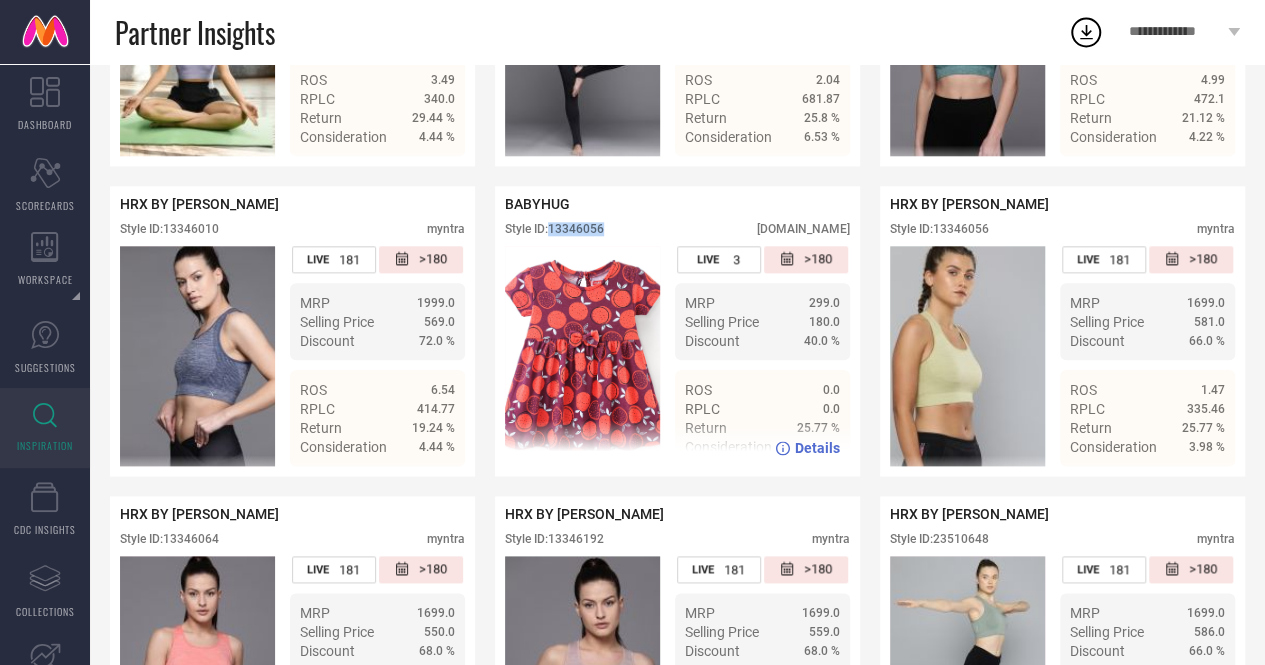 click on "Style ID:  13346056" at bounding box center (554, 229) 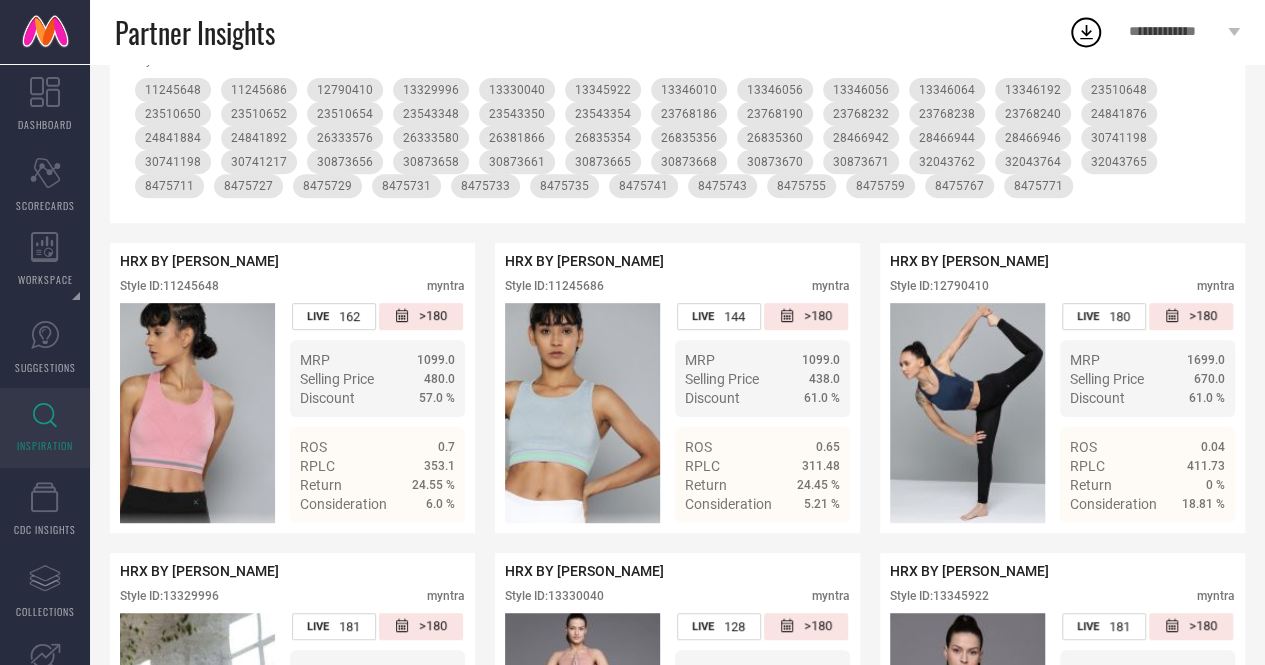 scroll, scrollTop: 0, scrollLeft: 0, axis: both 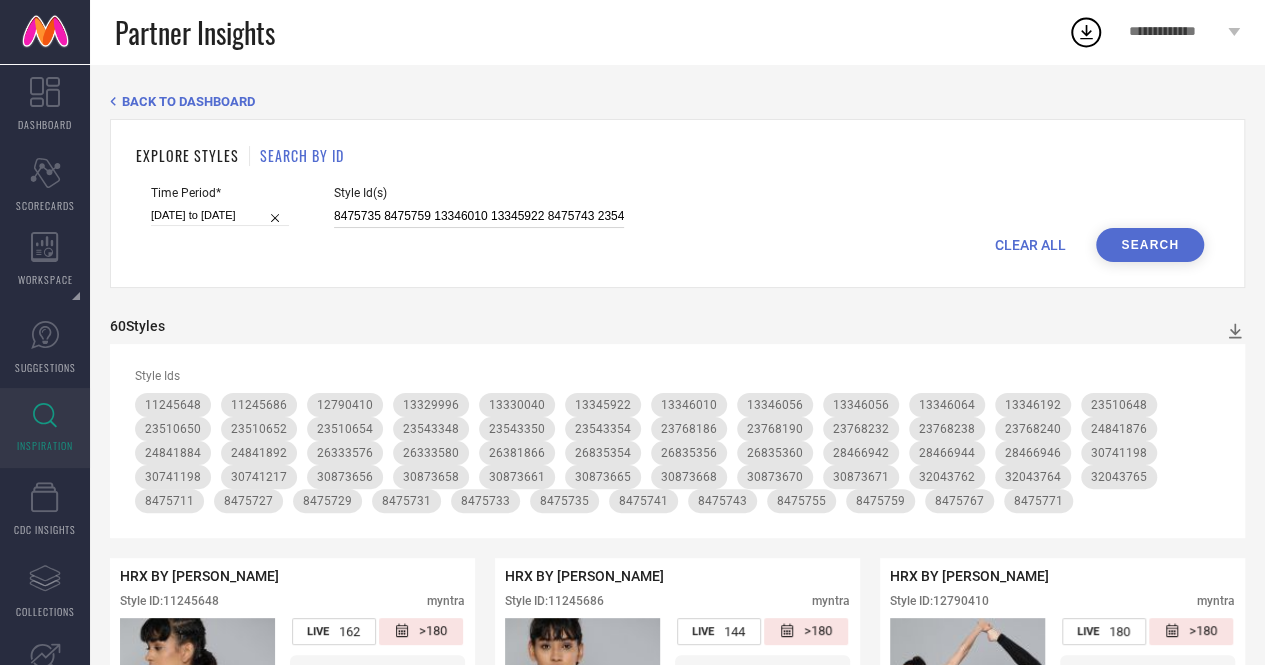 click on "8475735 8475759 13346010 13345922 8475743 23543350 23543354 13346192 8475741 13346064 23768240 28466946 23510648 30873671 23510652 23510654 13329996 8475729 26333580 8475755 8475767 23768190 13346056 8475711 26381866 28466942 13330040 8475771 8475727 30741198 32043765 30873661 23543348 24841884 11245686 28466944 8475731 30873668 24841876 26333576 30873665 23768232 11245648 26835360 12790410 26835356 23768238 30873670 30741217 23510650 24841892 30873658 26835354 32043764 23768186 30873656 8475733 32043762" at bounding box center [479, 216] 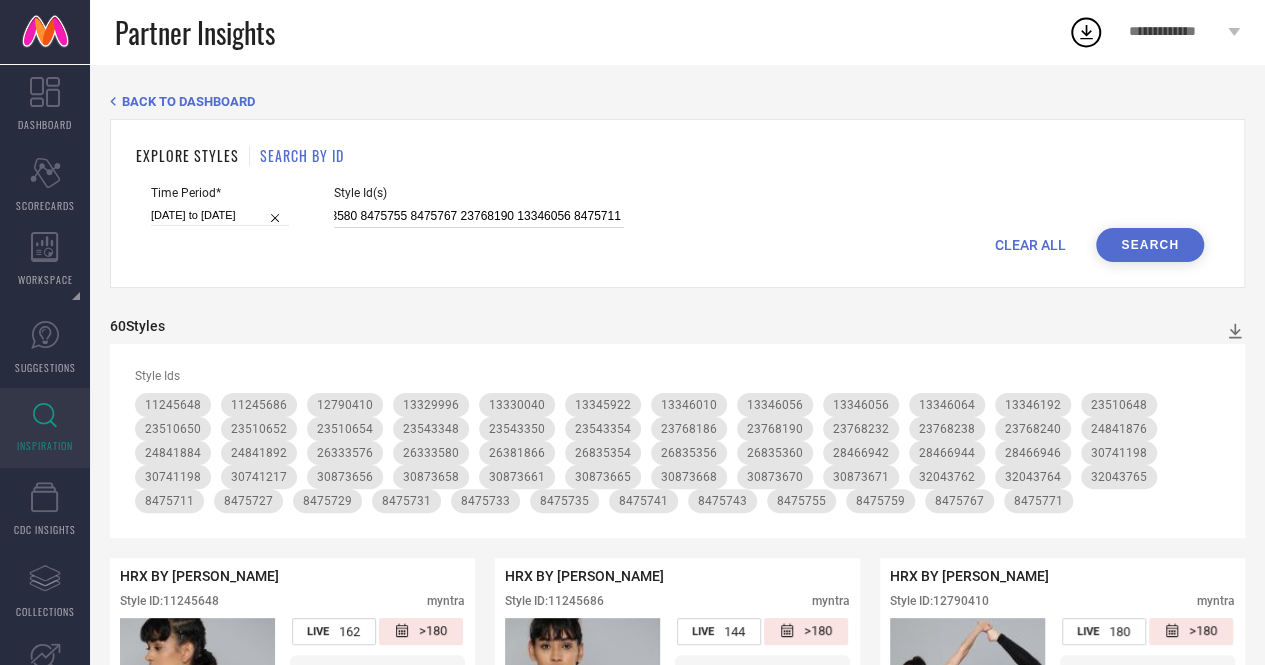 scroll, scrollTop: 0, scrollLeft: 1031, axis: horizontal 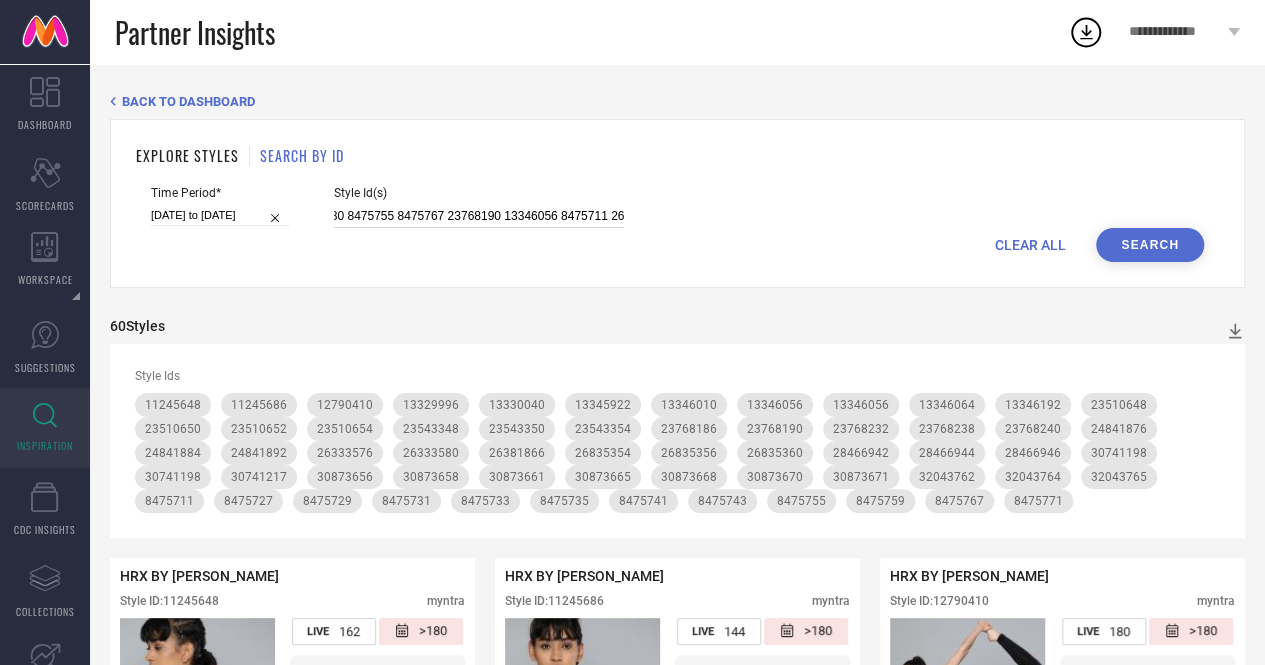 drag, startPoint x: 498, startPoint y: 217, endPoint x: 553, endPoint y: 216, distance: 55.00909 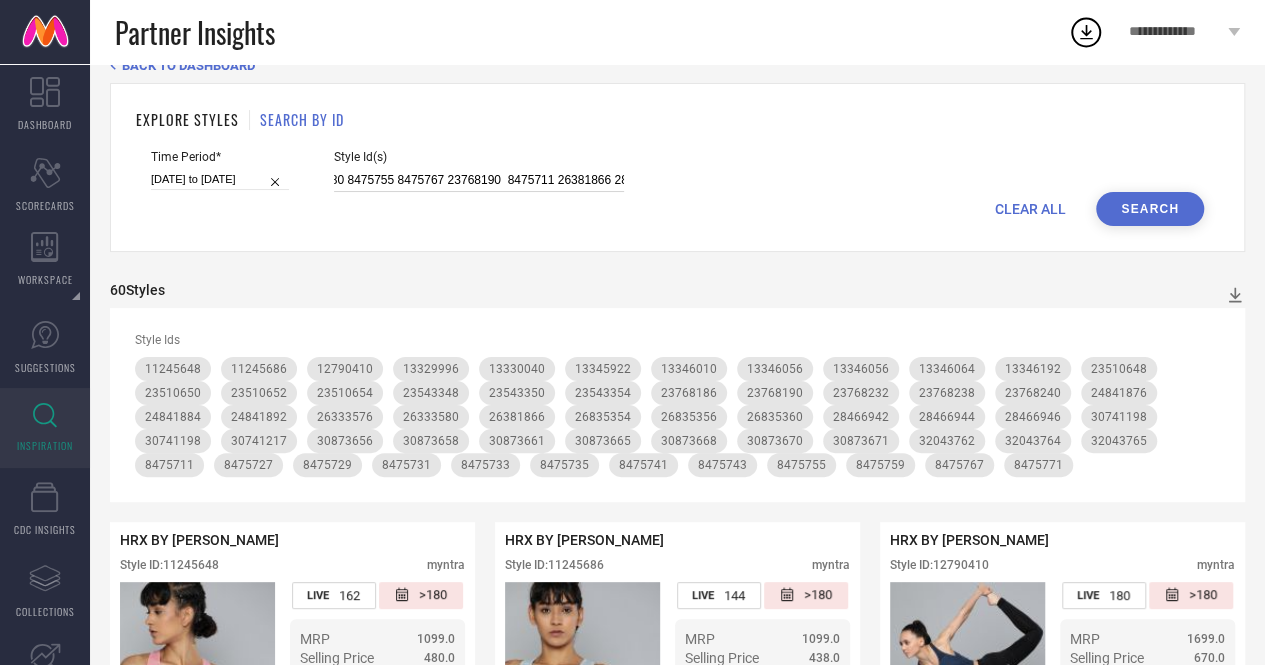 scroll, scrollTop: 0, scrollLeft: 0, axis: both 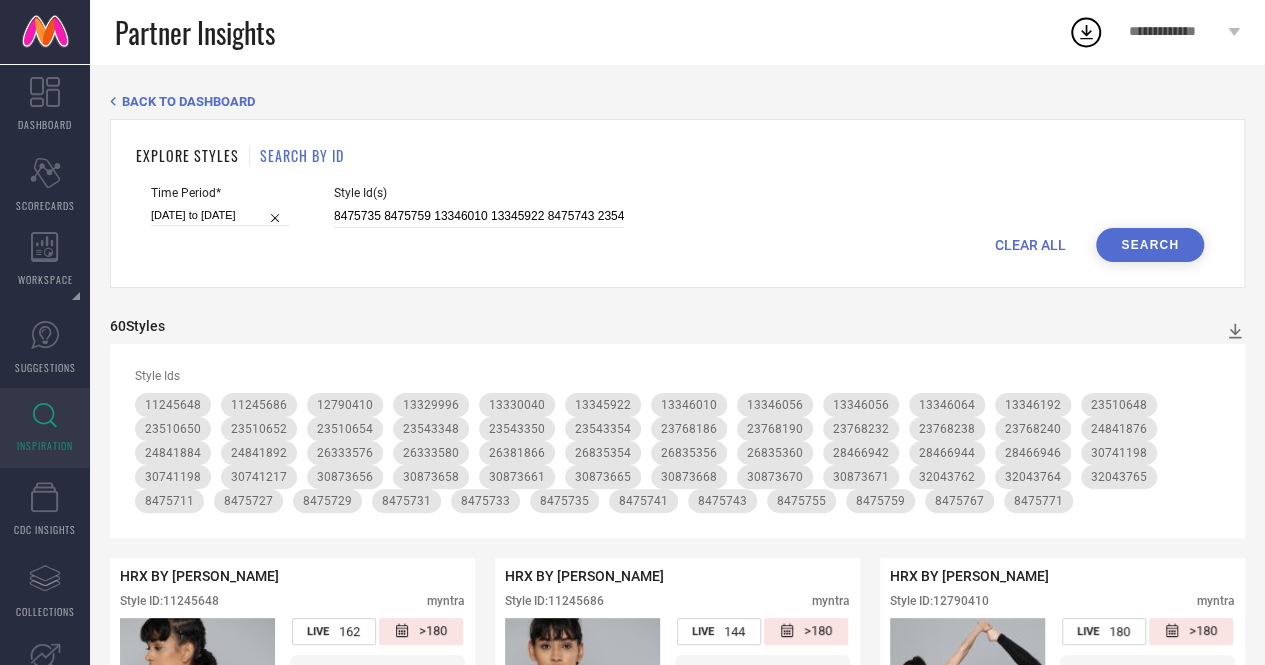 click on "Search" at bounding box center [1150, 245] 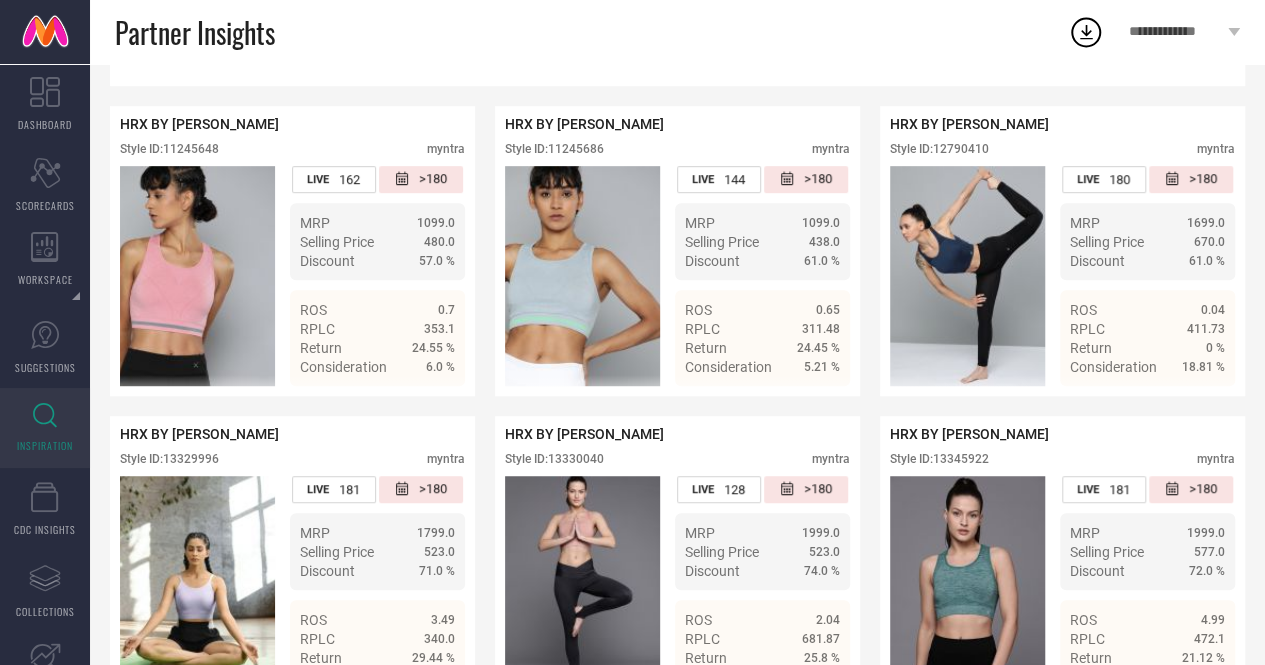 scroll, scrollTop: 0, scrollLeft: 0, axis: both 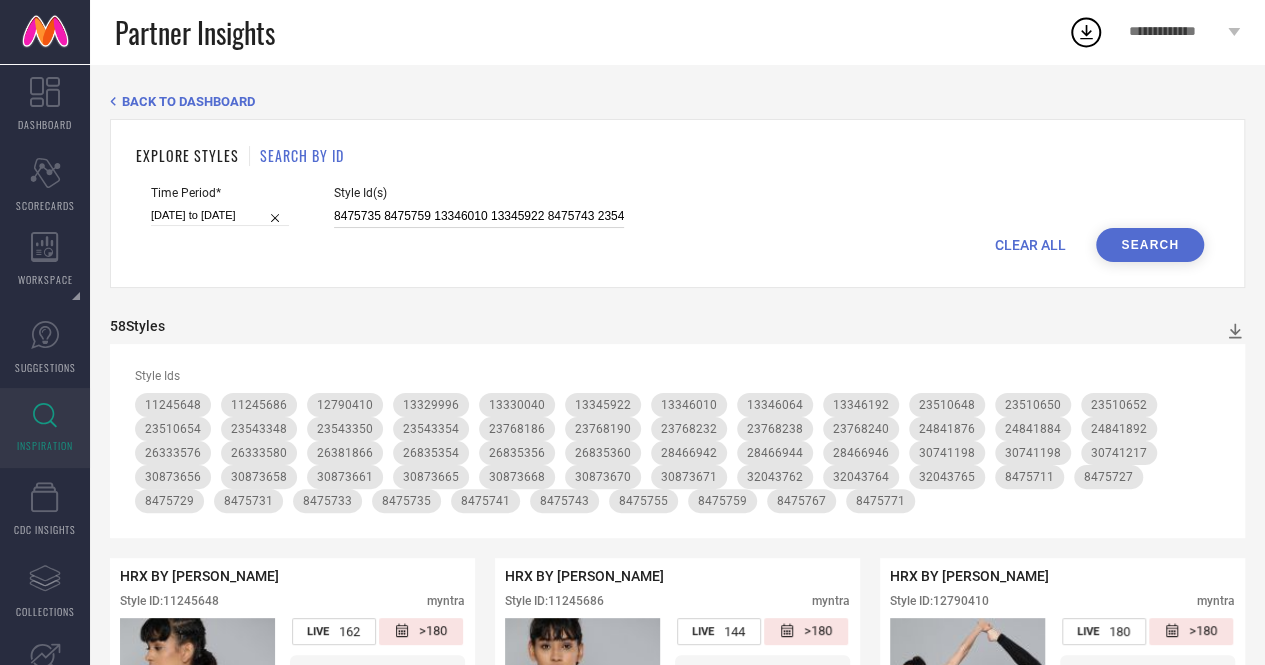 click on "8475735 8475759 13346010 13345922 8475743 23543350 23543354 13346192 8475741 13346064 23768240 28466946 23510648 30873671 23510652 23510654 13329996 8475729 26333580 8475755 8475767 23768190  8475711 26381866 28466942 13330040 8475771 8475727 30741198 32043765 30873661 23543348 24841884 11245686 28466944 8475731 30873668 24841876 26333576 30873665 23768232 11245648 26835360 12790410 26835356 23768238 30873670 30741217 23510650 24841892 30873658 26835354 32043764 23768186 30873656 8475733 32043762" at bounding box center [479, 216] 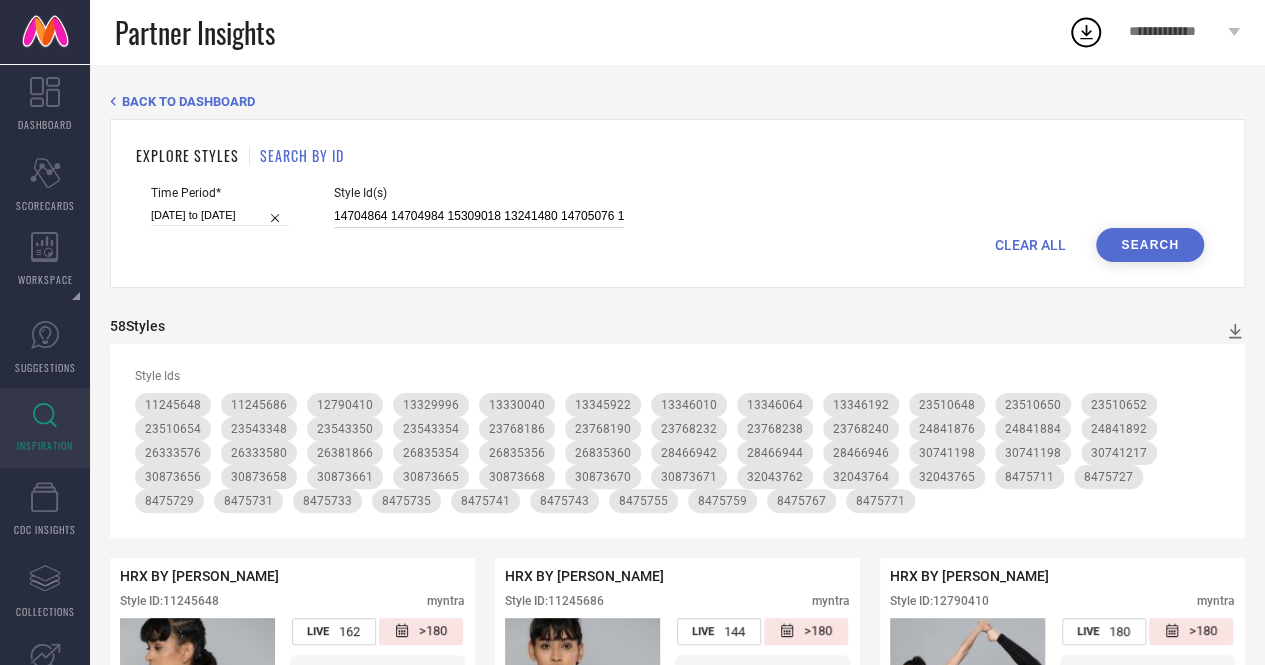 scroll, scrollTop: 0, scrollLeft: 217, axis: horizontal 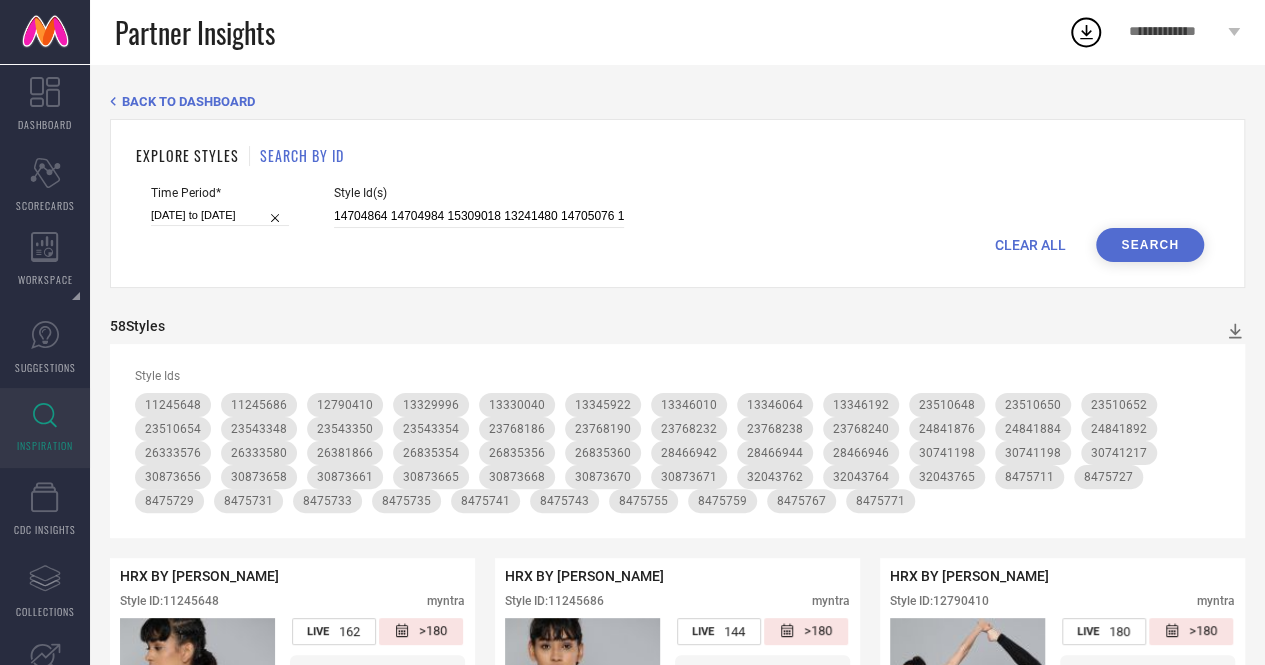 click on "Search" at bounding box center [1150, 245] 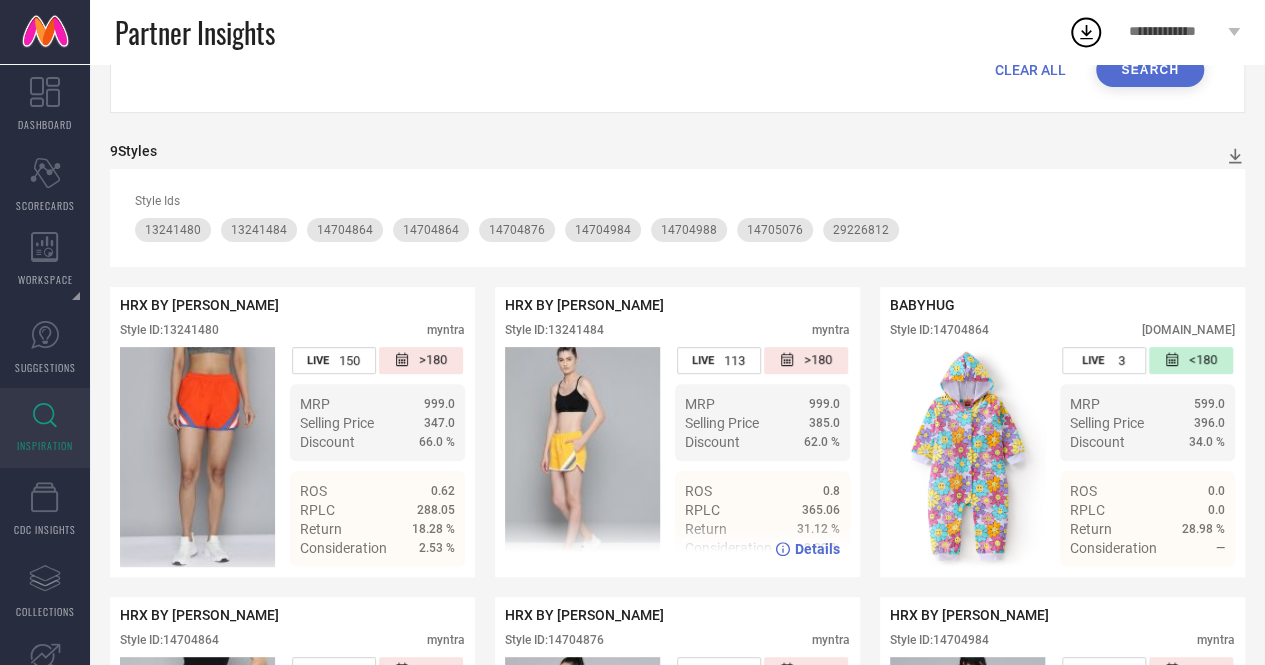 scroll, scrollTop: 0, scrollLeft: 0, axis: both 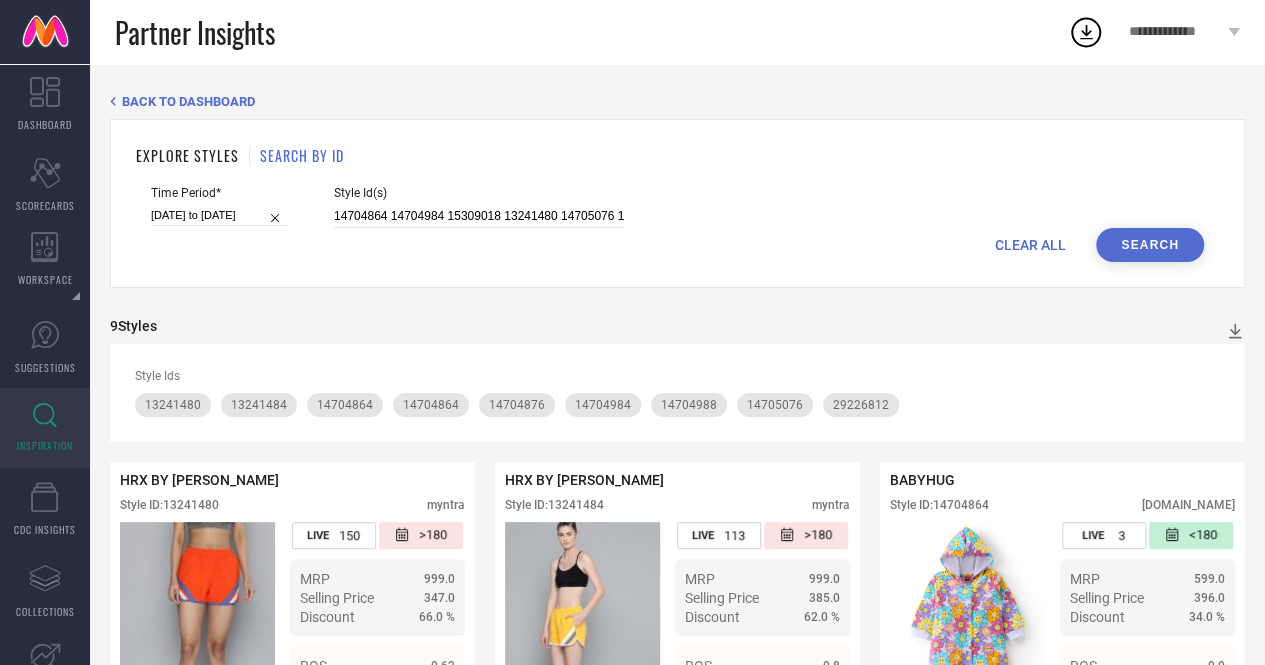 click on "Style ID:  14704864" at bounding box center (939, 505) 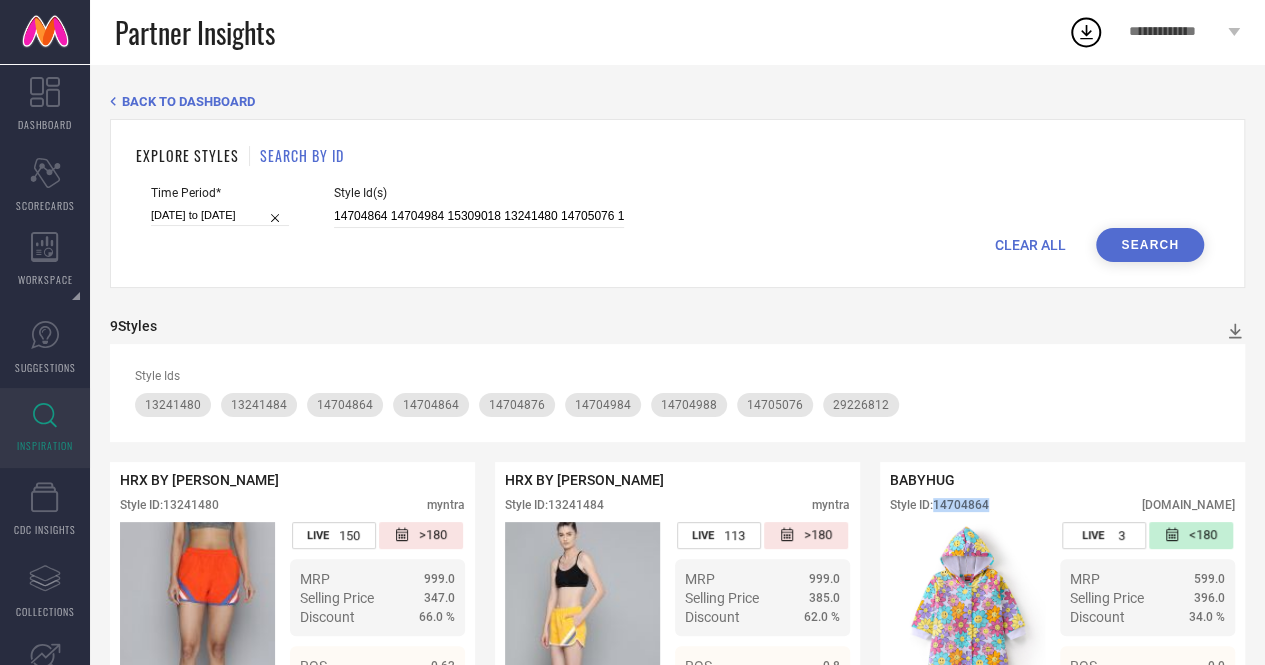 click on "Style ID:  14704864" at bounding box center (939, 505) 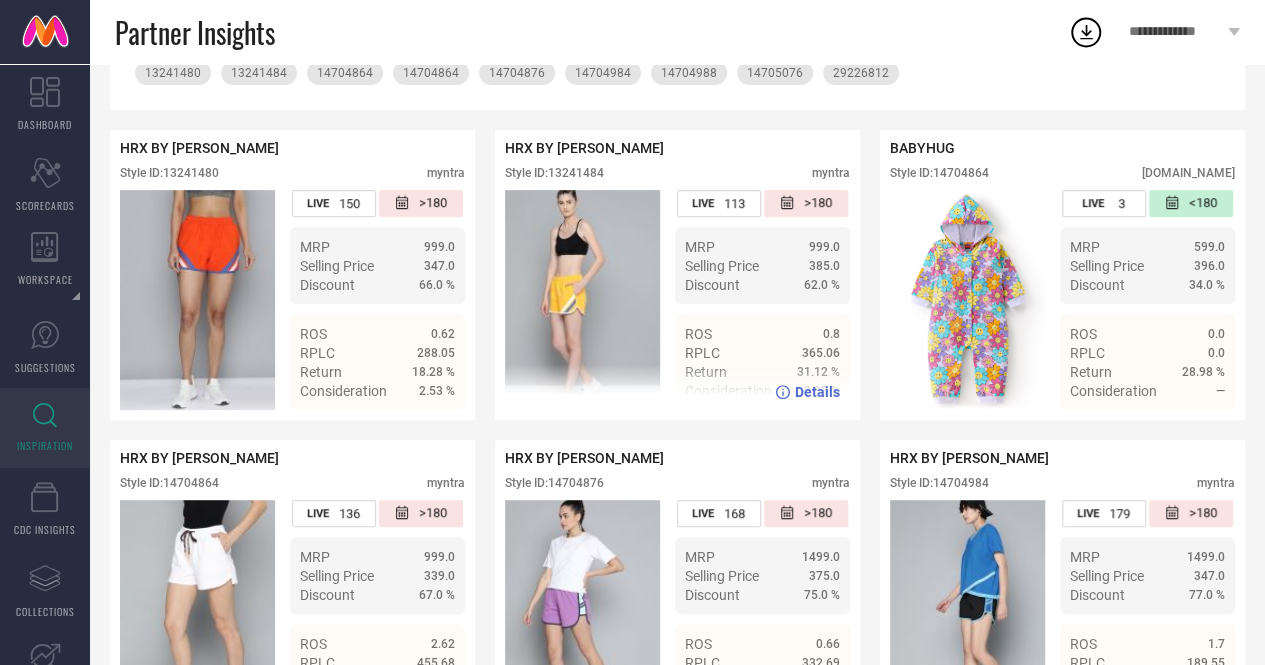 scroll, scrollTop: 0, scrollLeft: 0, axis: both 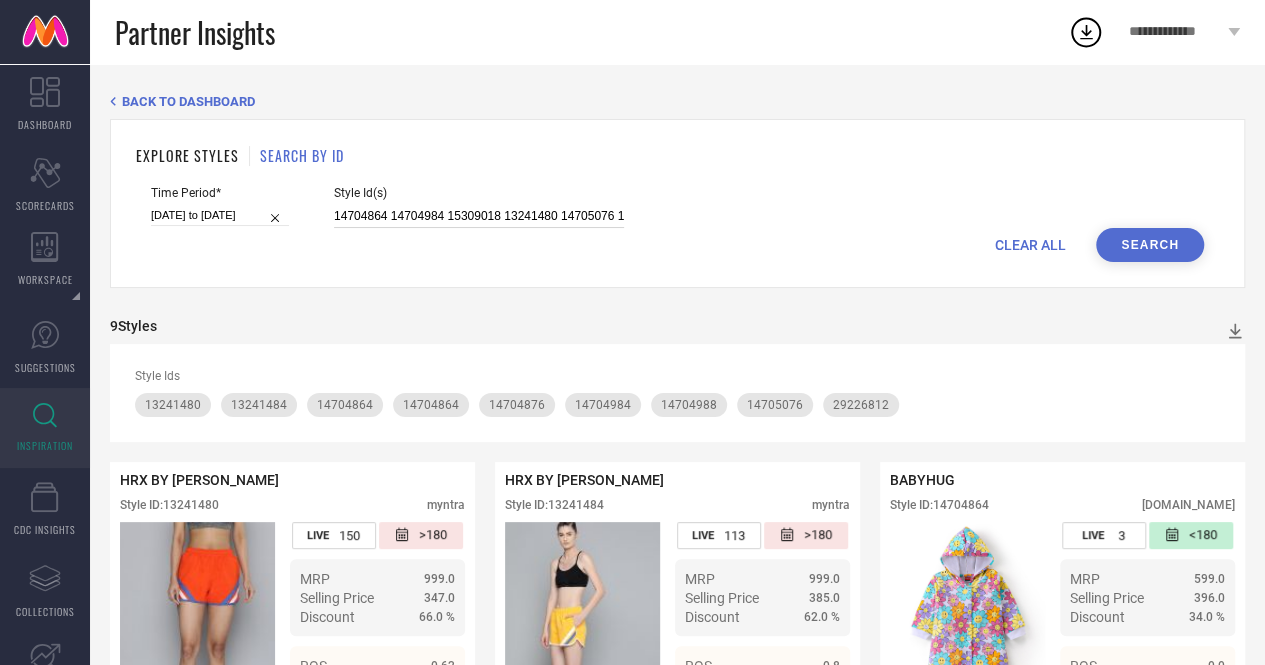 click on "14704864 14704984 15309018 13241480 14705076 14704876 14704988 13241484 29226812" at bounding box center (479, 216) 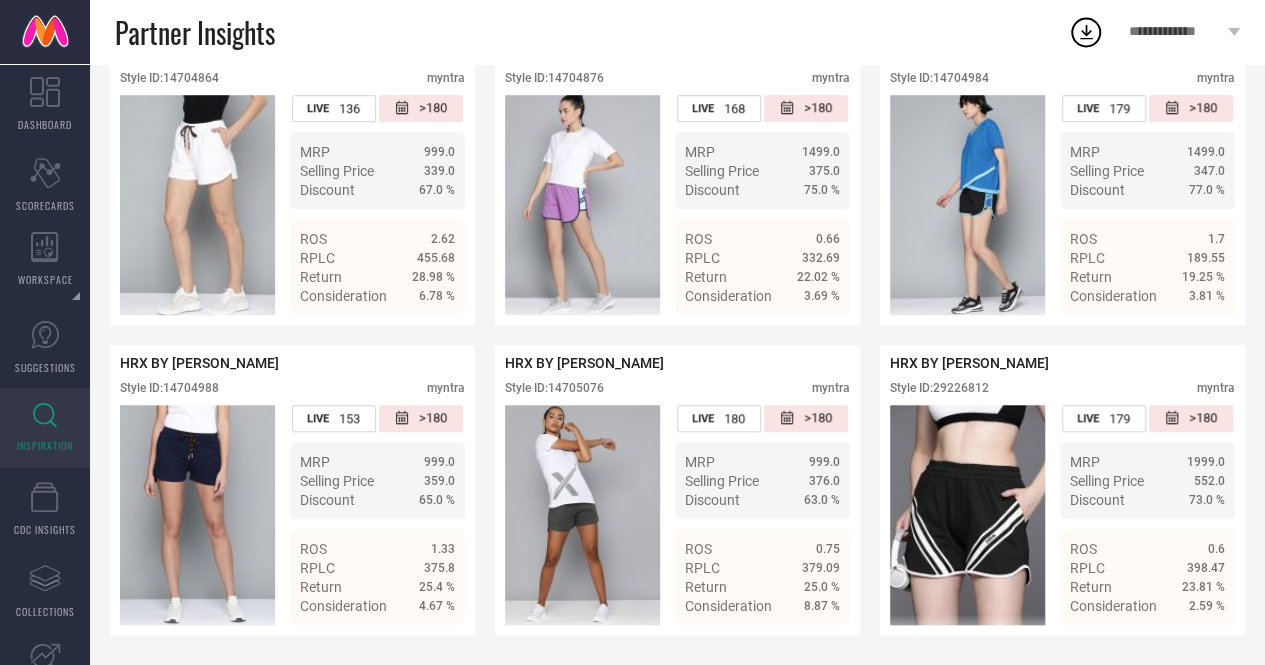scroll, scrollTop: 0, scrollLeft: 0, axis: both 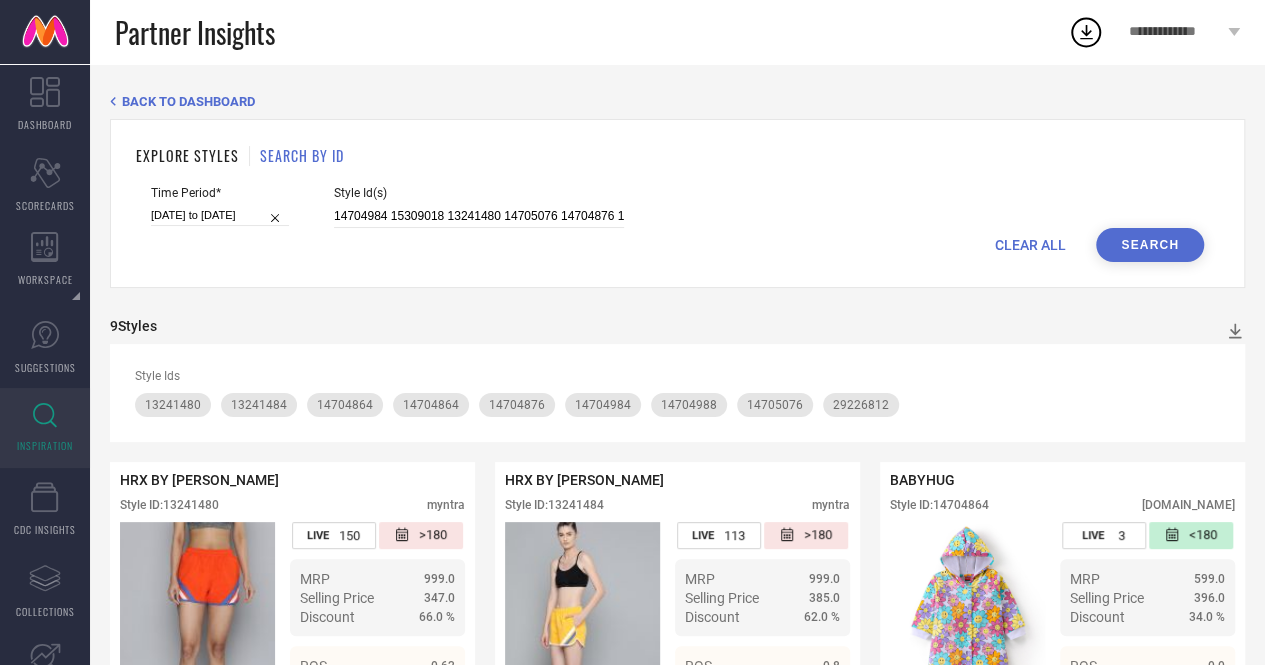 click on "Search" at bounding box center (1150, 245) 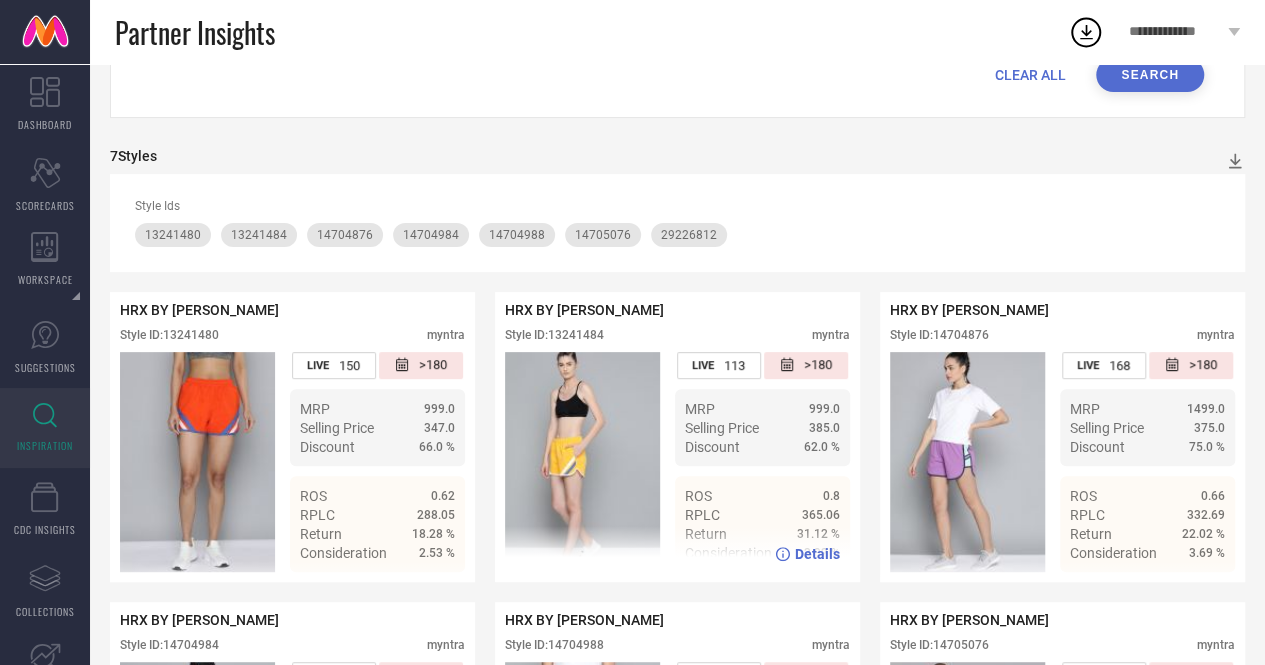 scroll, scrollTop: 0, scrollLeft: 0, axis: both 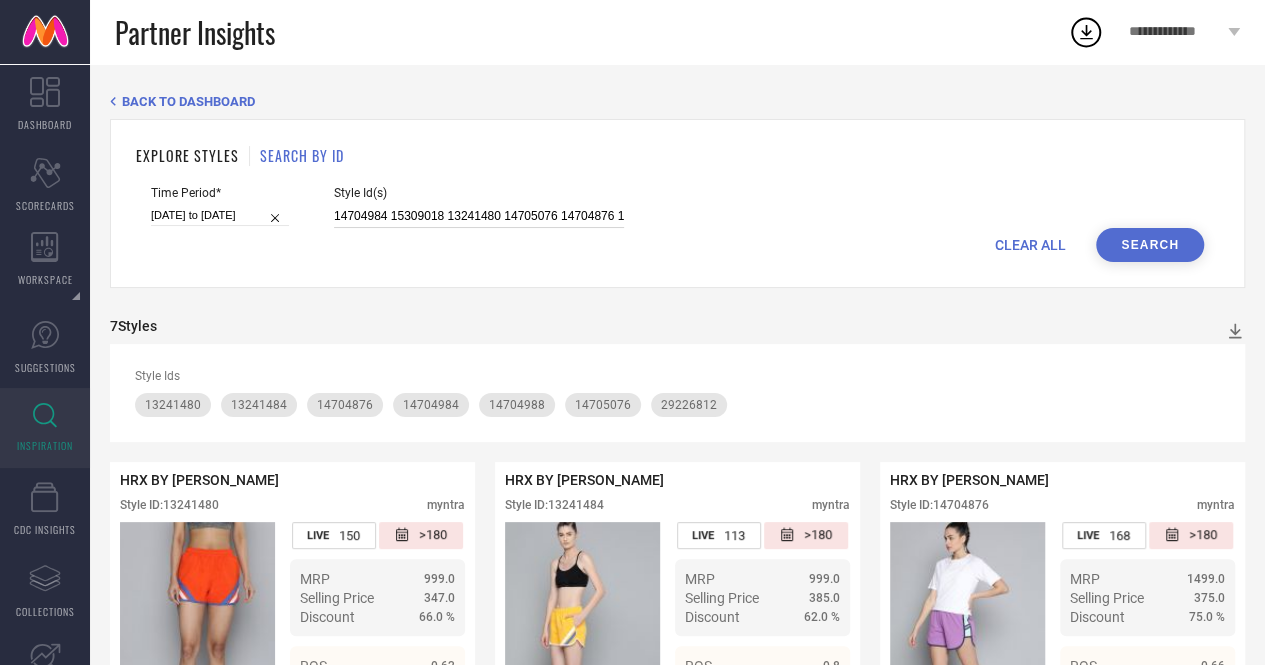 click on "14704984 15309018 13241480 14705076 14704876 14704988 13241484 29226812" at bounding box center [479, 216] 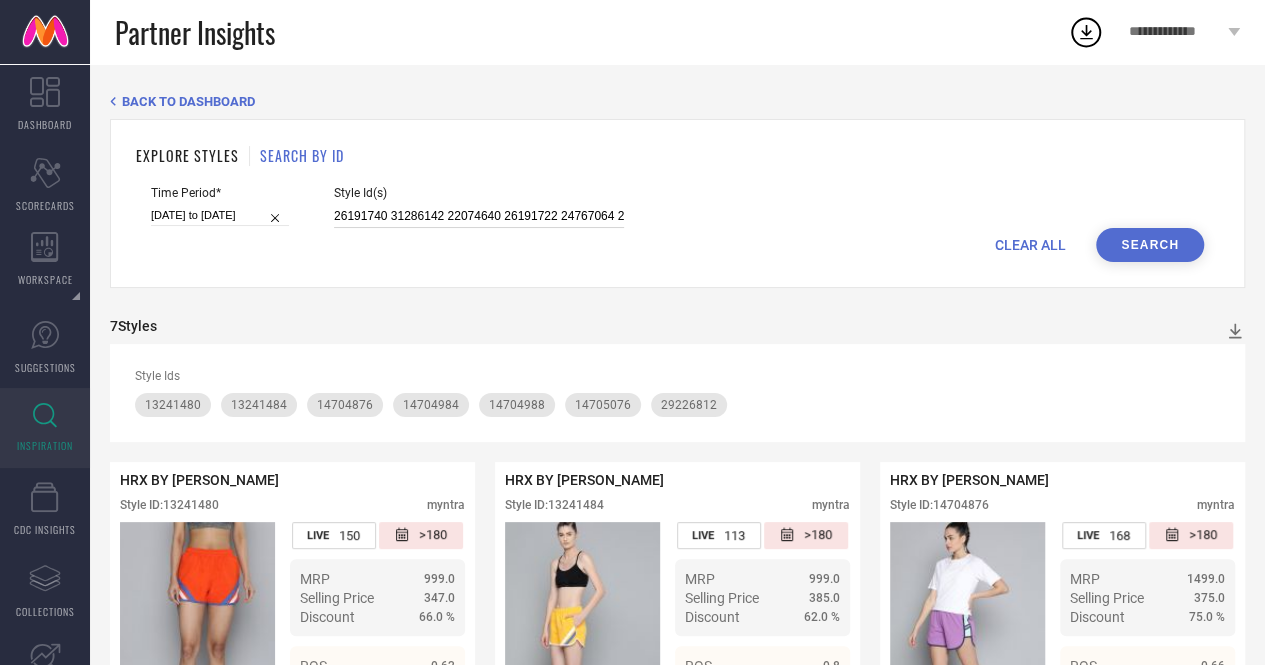 scroll, scrollTop: 0, scrollLeft: 898, axis: horizontal 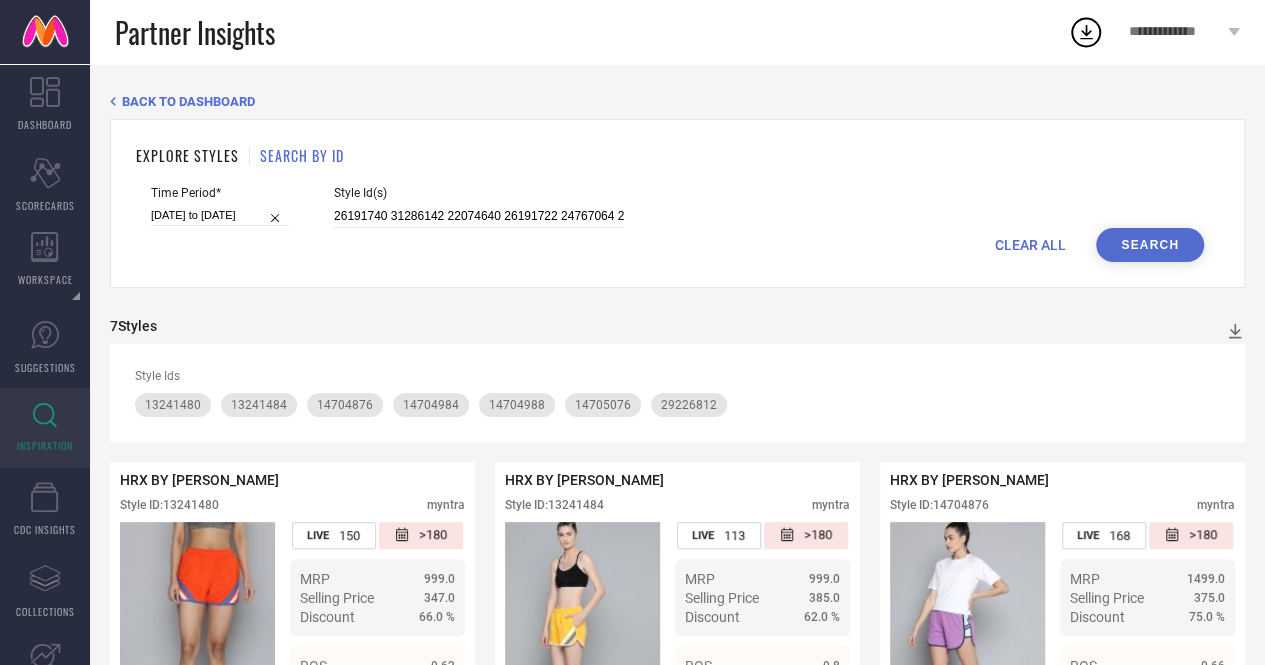 click on "Search" at bounding box center (1150, 245) 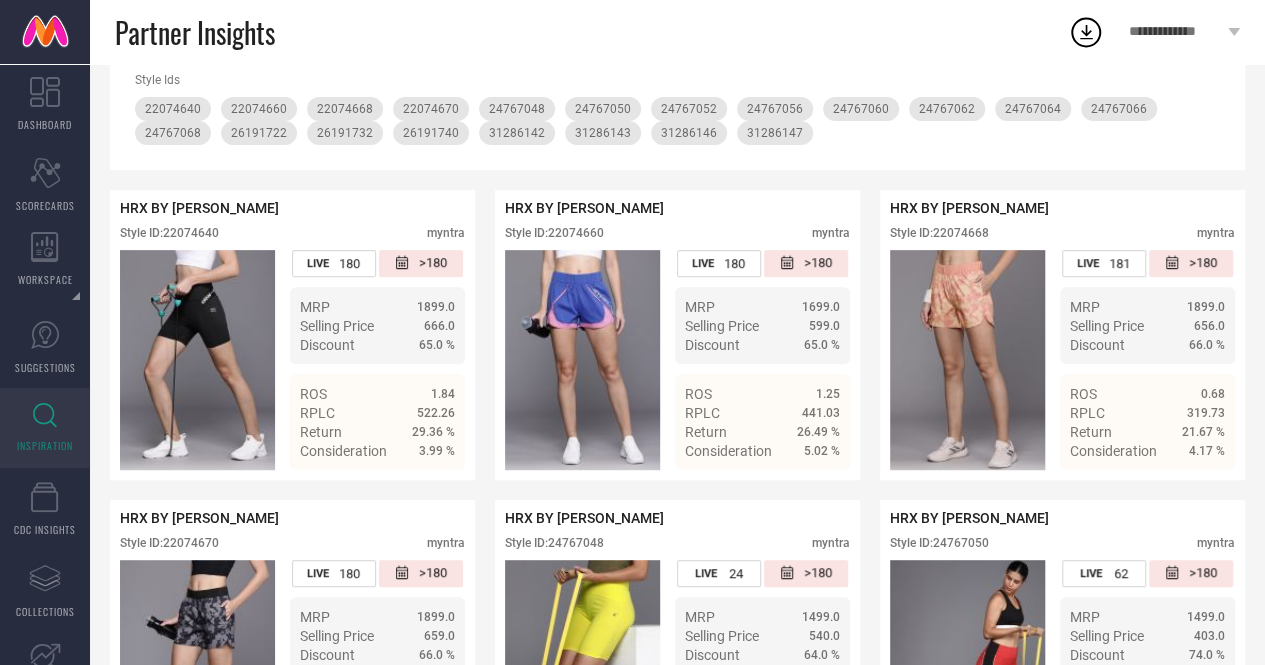 scroll, scrollTop: 0, scrollLeft: 0, axis: both 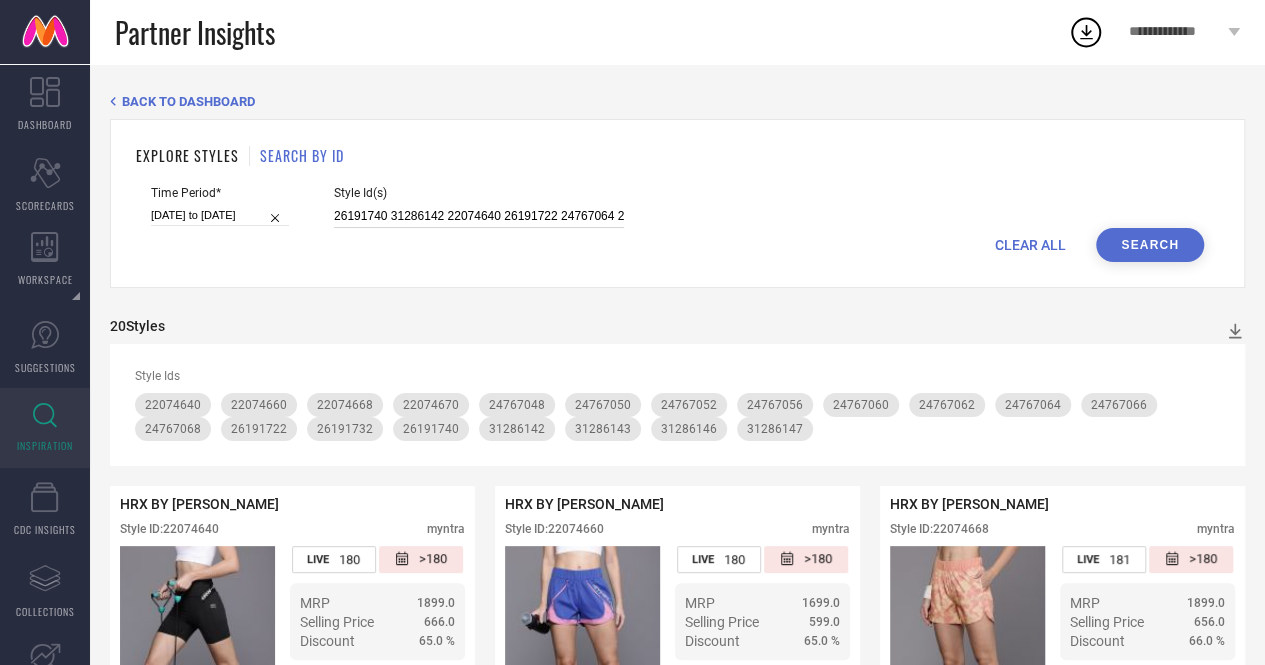 click on "26191740 31286142 22074640 26191722 24767064 24767052 24767048 24767060 24767056 22074660 24767062 26191732 24767050 24767068 31286146 31286143 22074670 22074668 24767058 24767066 31286147" at bounding box center [479, 216] 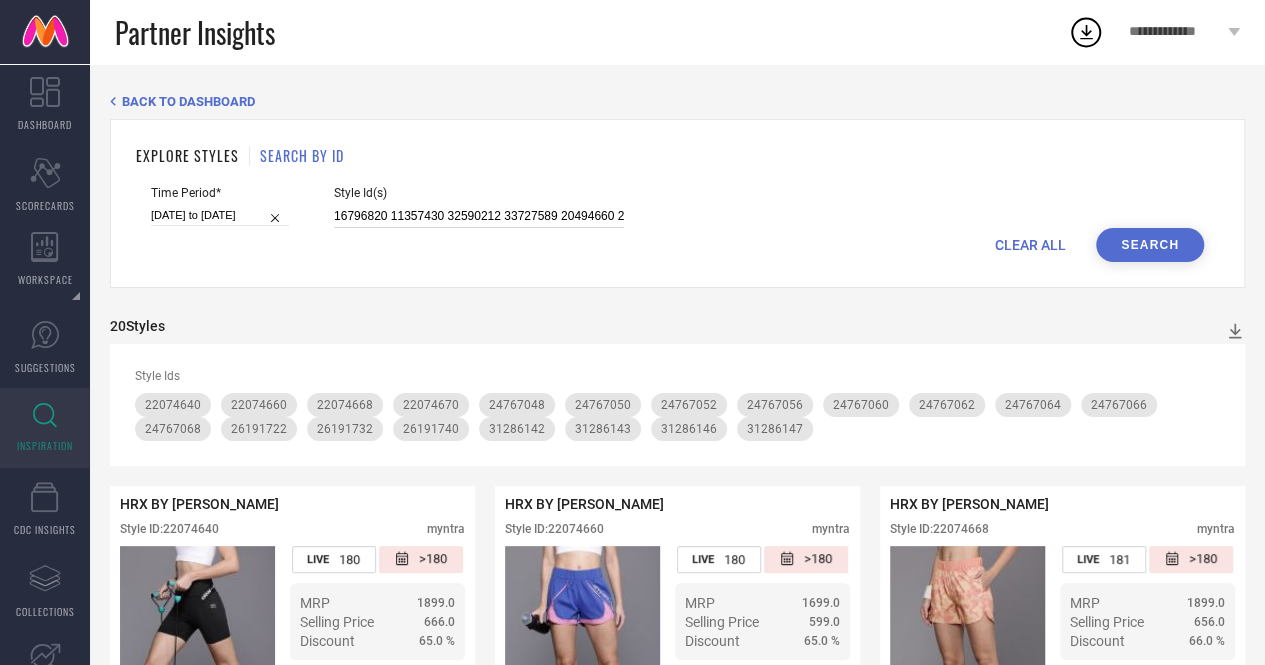 scroll, scrollTop: 0, scrollLeft: 330, axis: horizontal 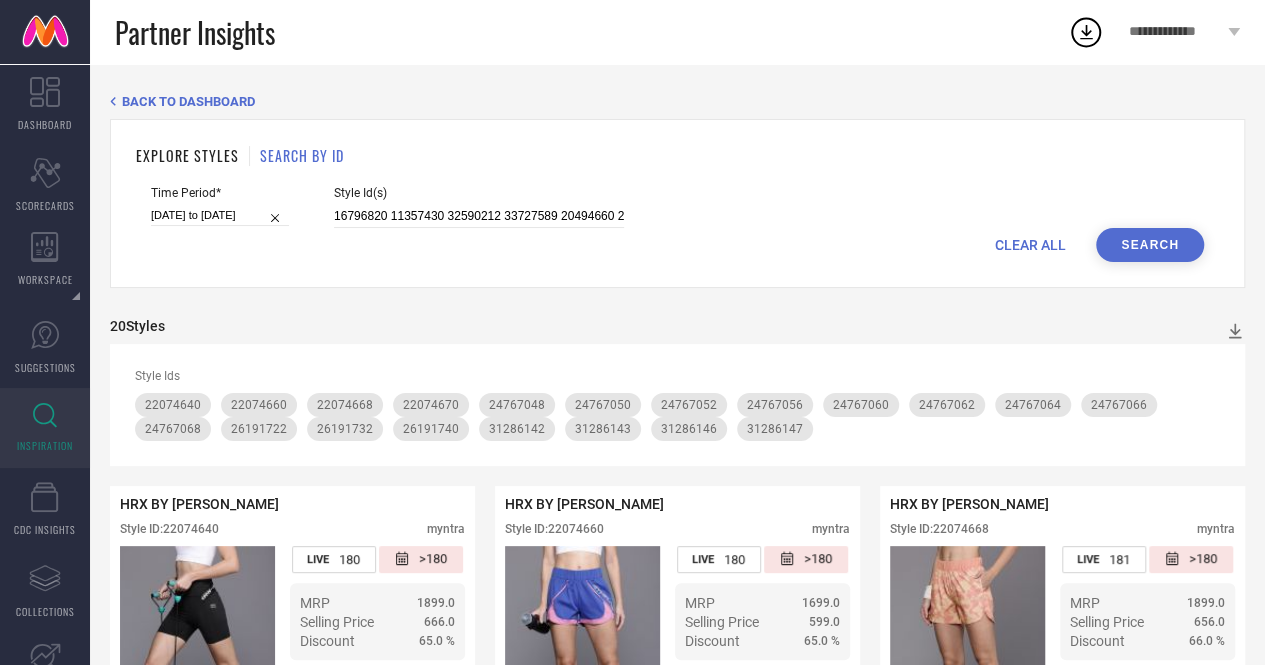click on "Search" at bounding box center [1150, 245] 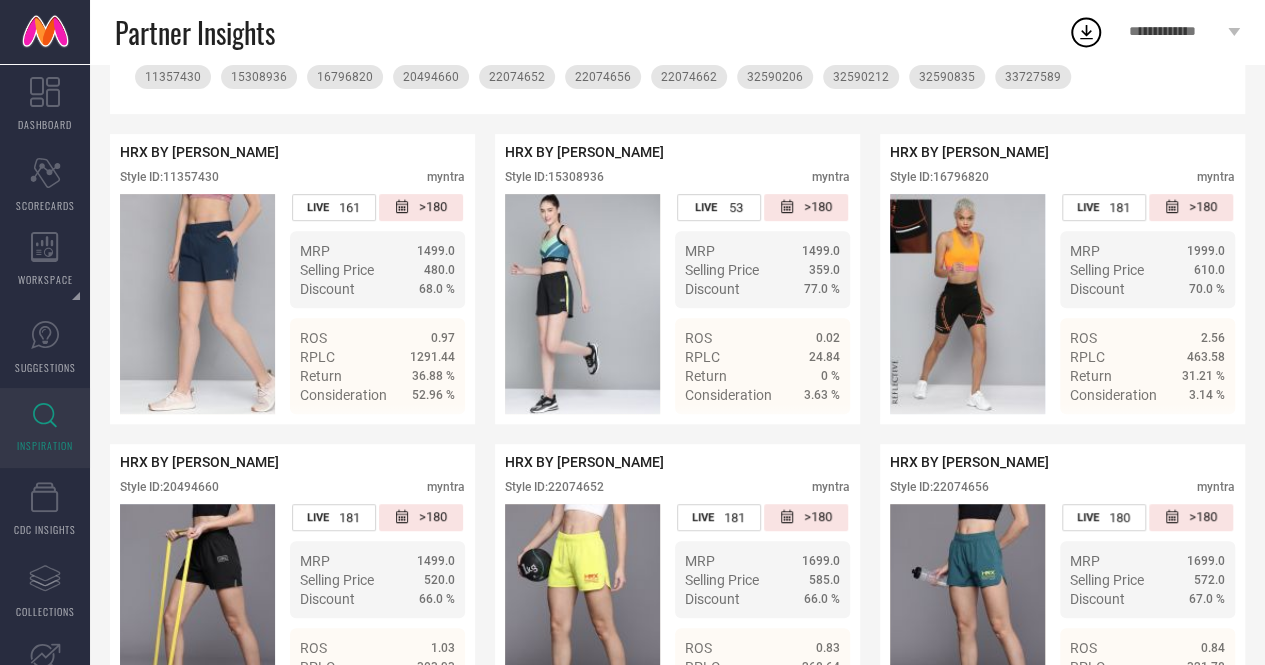 scroll, scrollTop: 0, scrollLeft: 0, axis: both 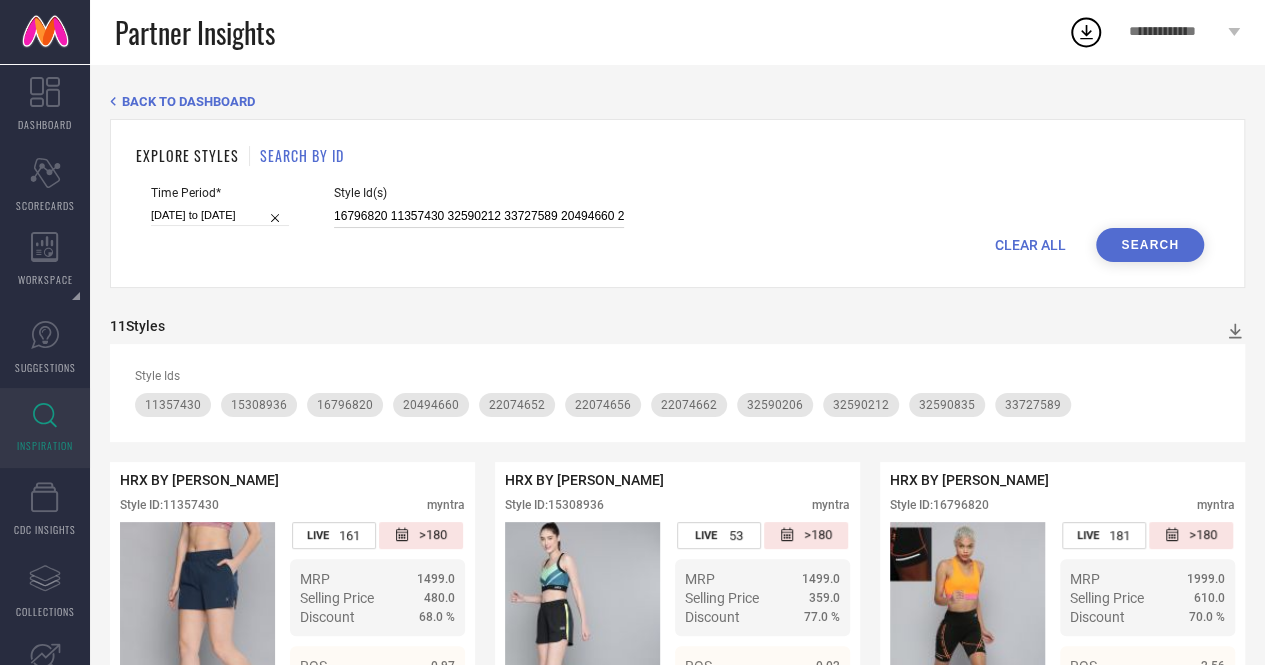 click on "16796820 11357430 32590212 33727589 20494660 22074656 22074652 32590206 15308936 32590835 22074662" at bounding box center (479, 216) 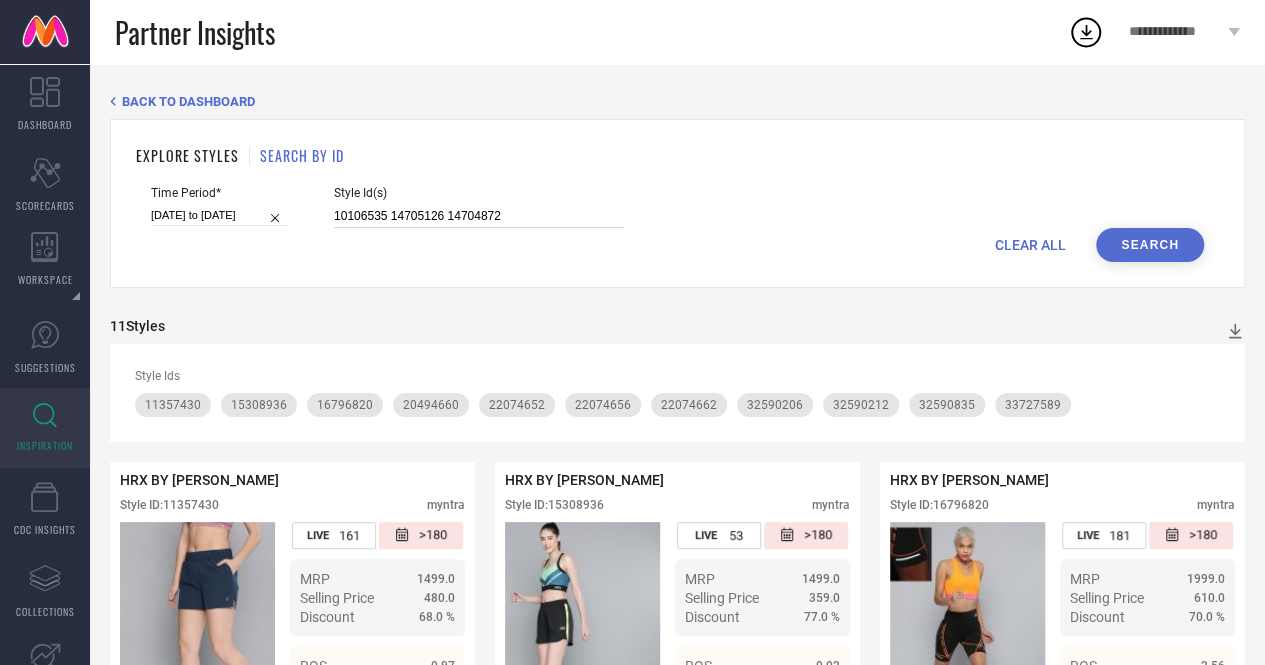 type on "10106535 14705126 14704872" 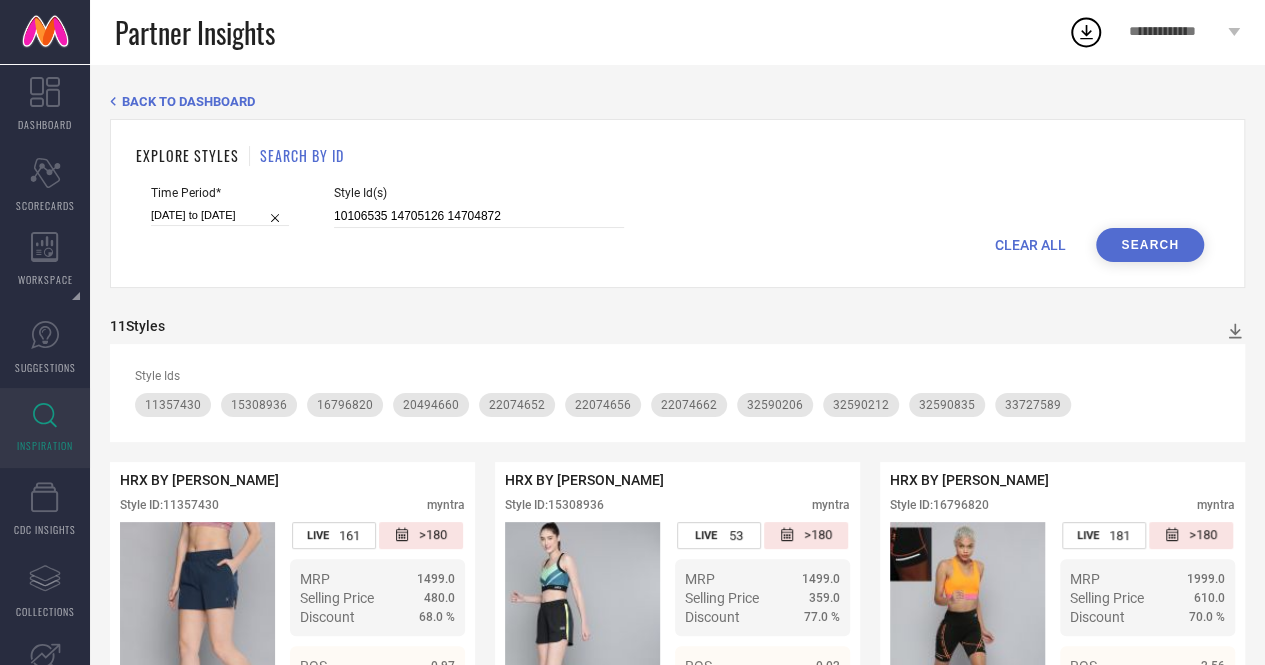 click on "Search" at bounding box center [1150, 245] 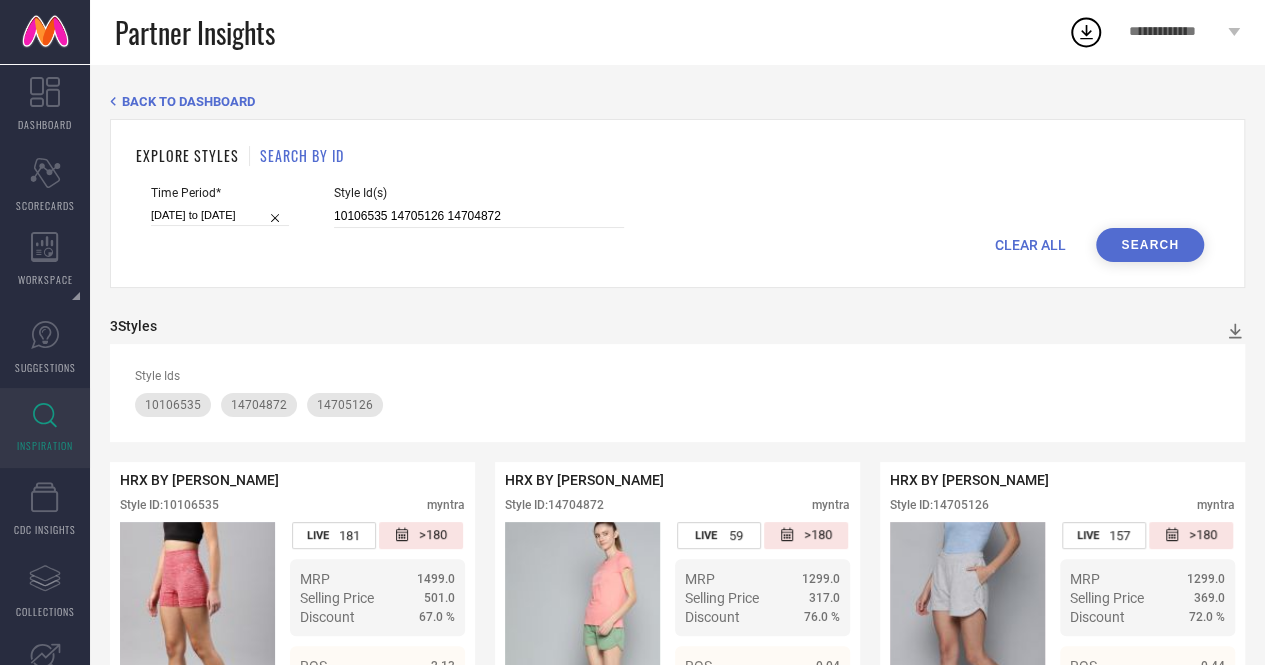 scroll, scrollTop: 124, scrollLeft: 0, axis: vertical 